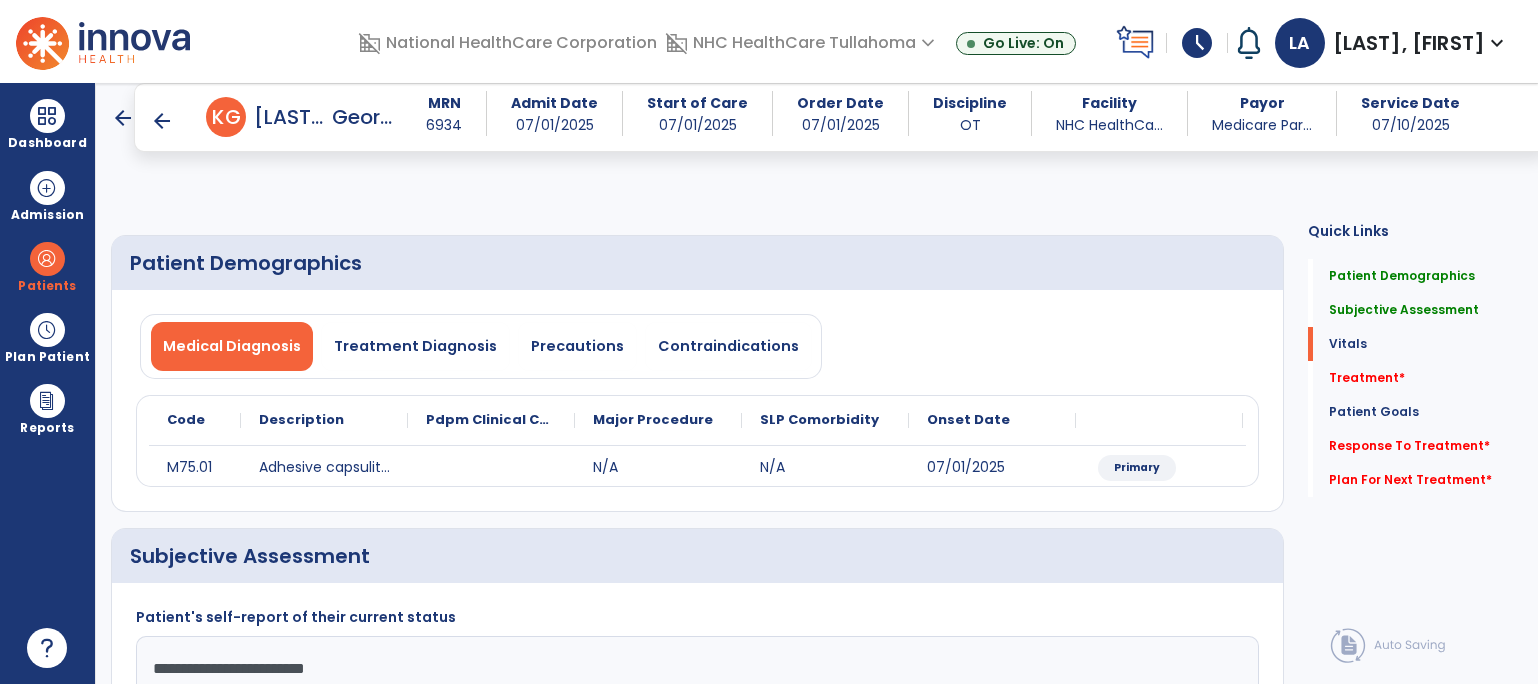 select on "*" 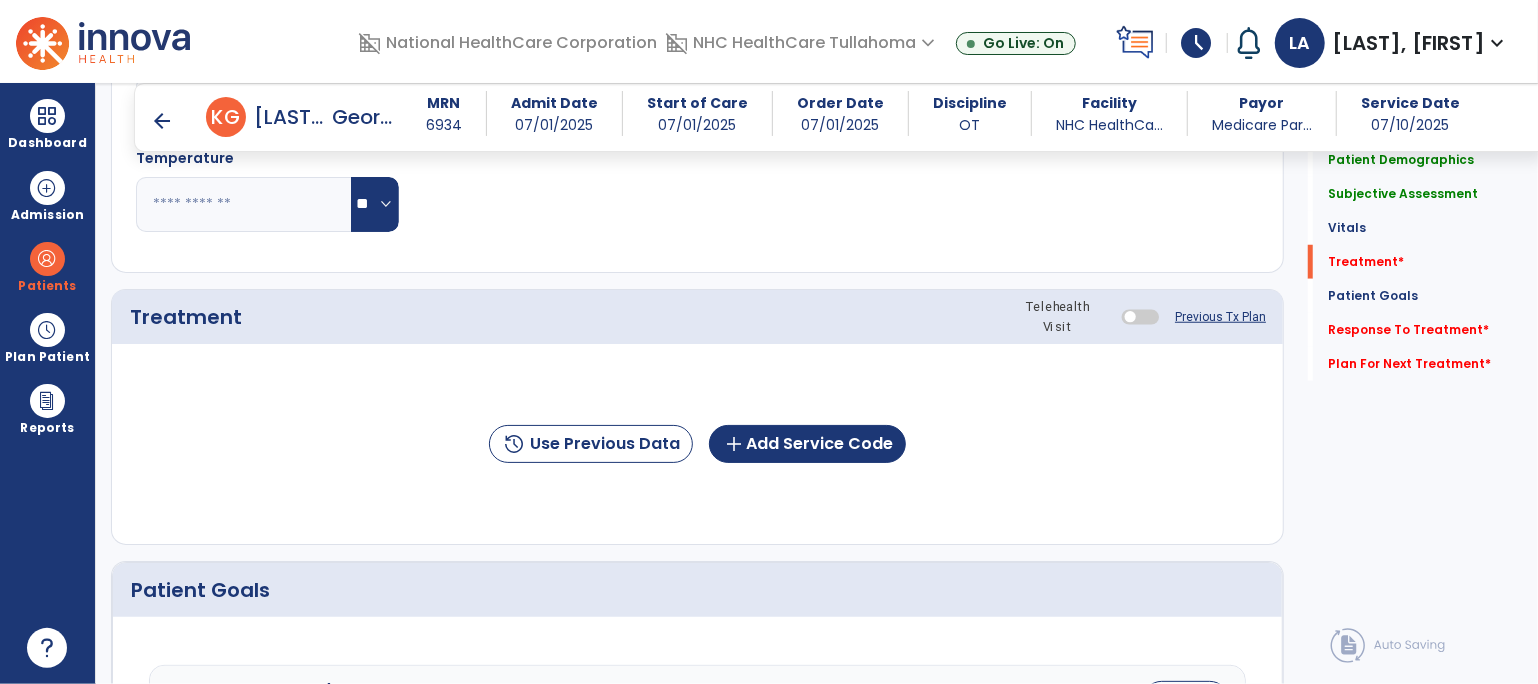 scroll, scrollTop: 971, scrollLeft: 0, axis: vertical 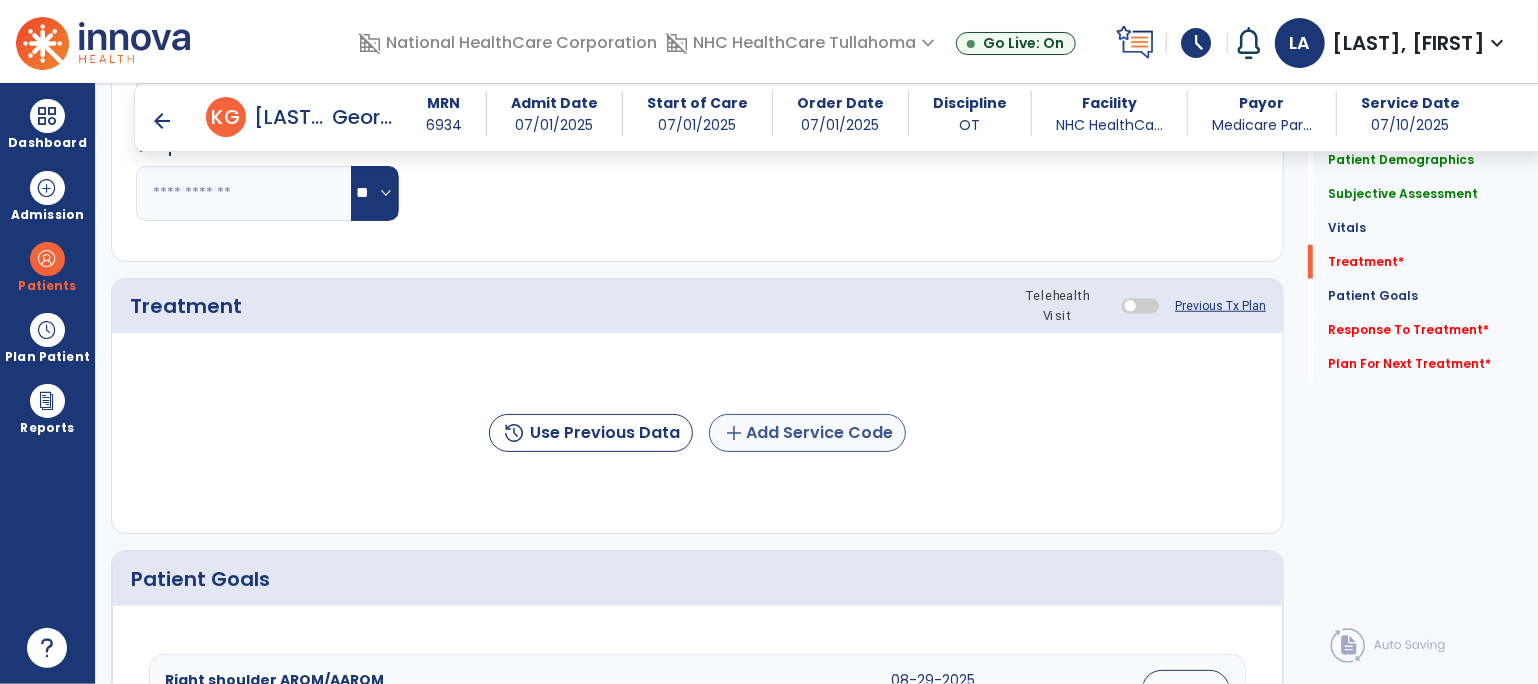type on "**********" 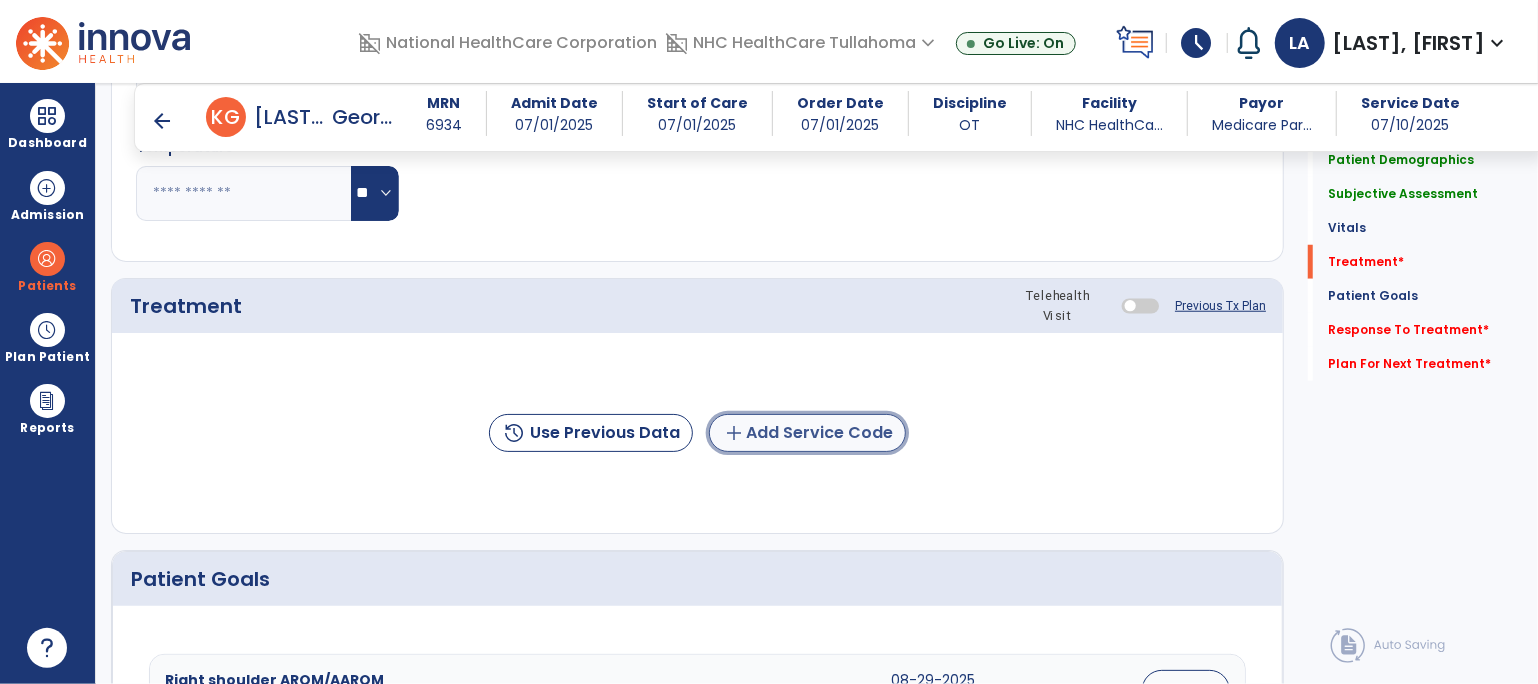 click on "add" 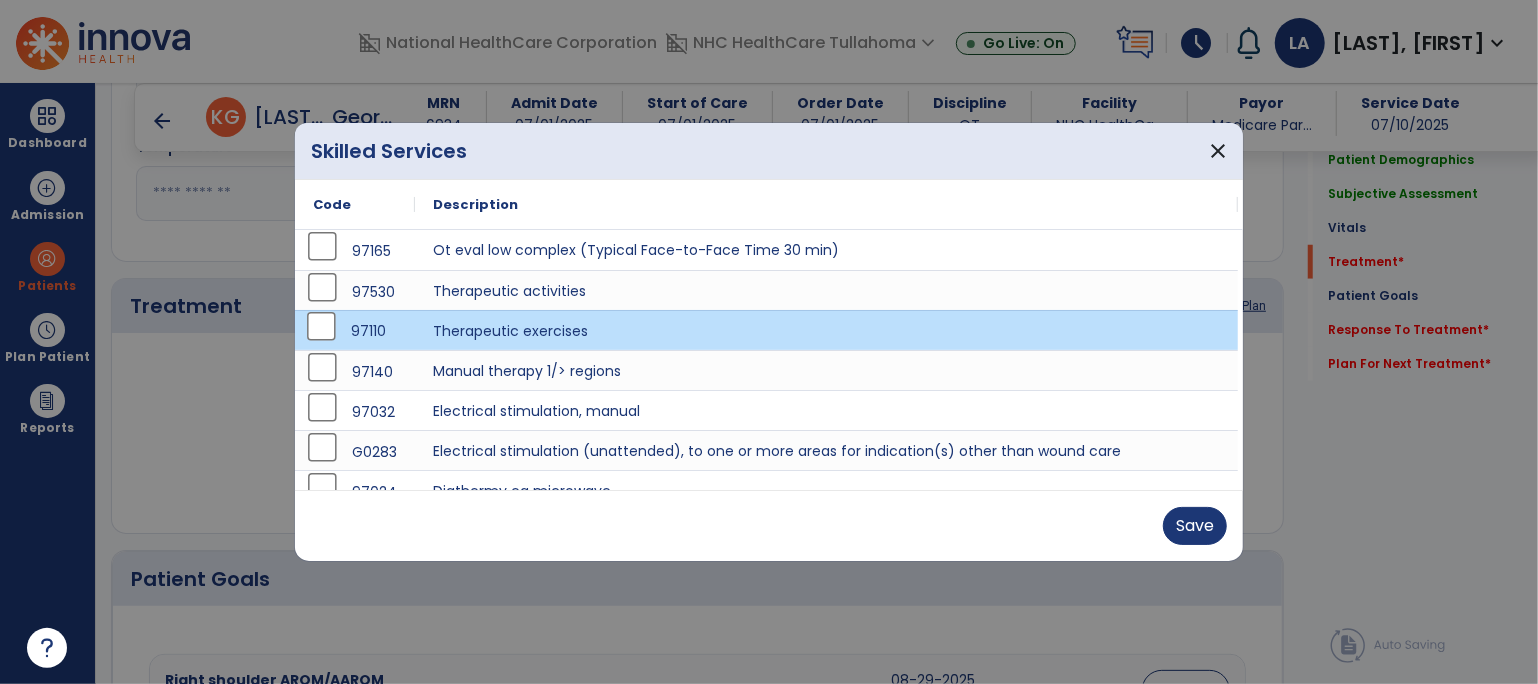 scroll, scrollTop: 60, scrollLeft: 0, axis: vertical 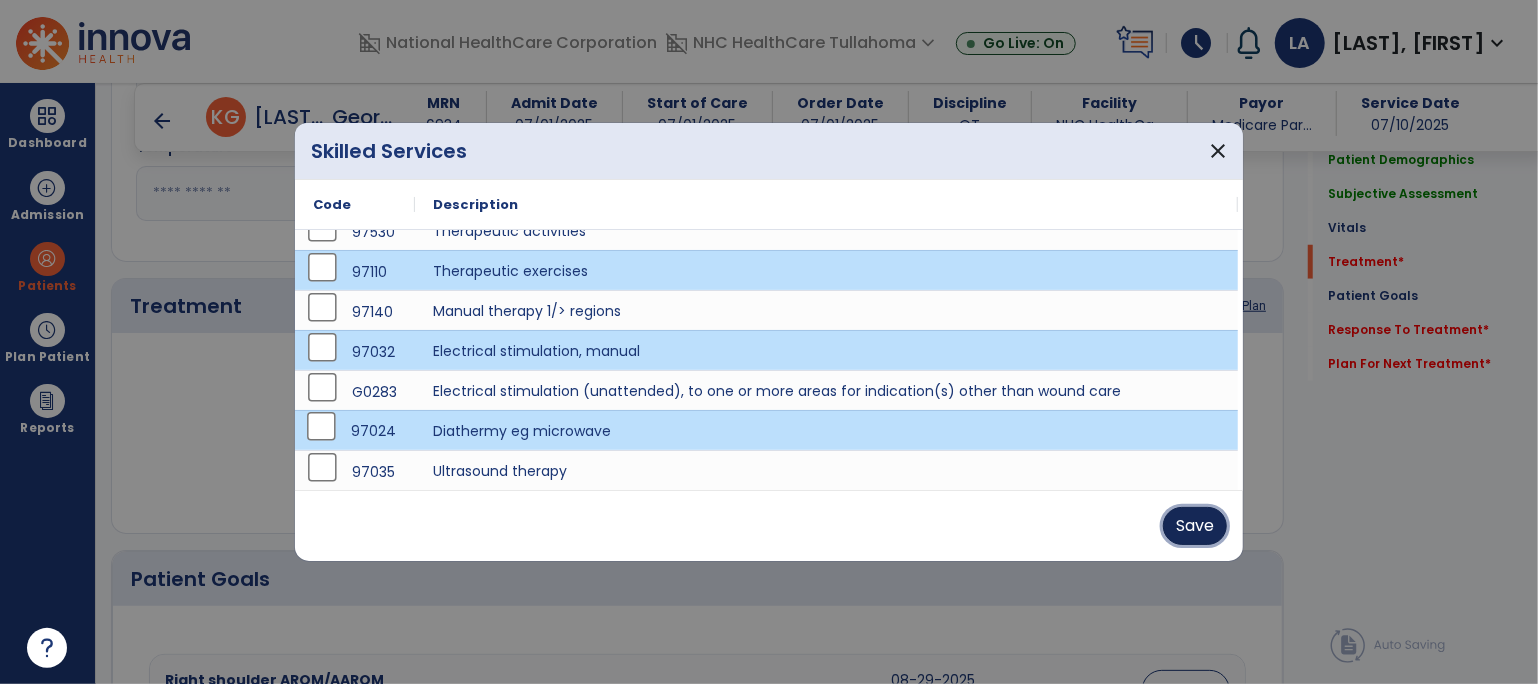 click on "Save" at bounding box center [1195, 526] 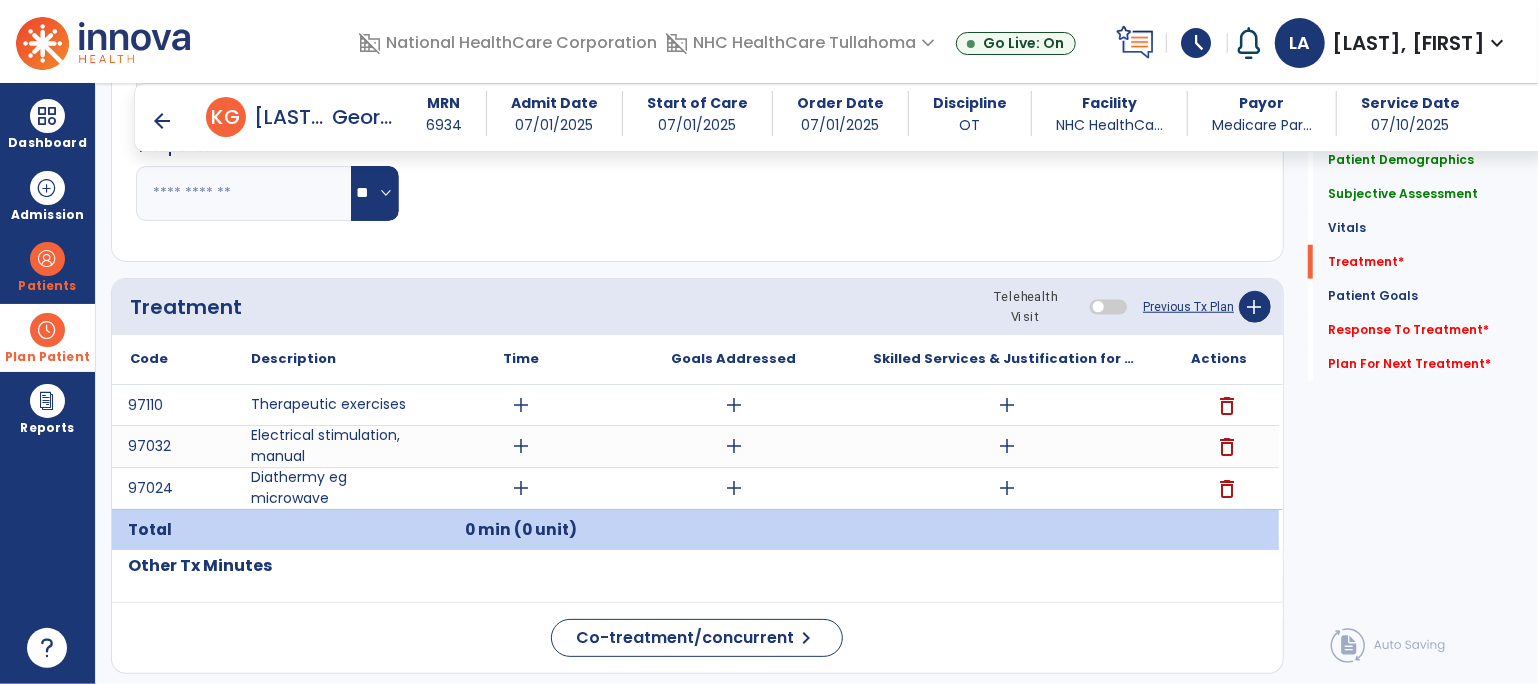 click at bounding box center (47, 330) 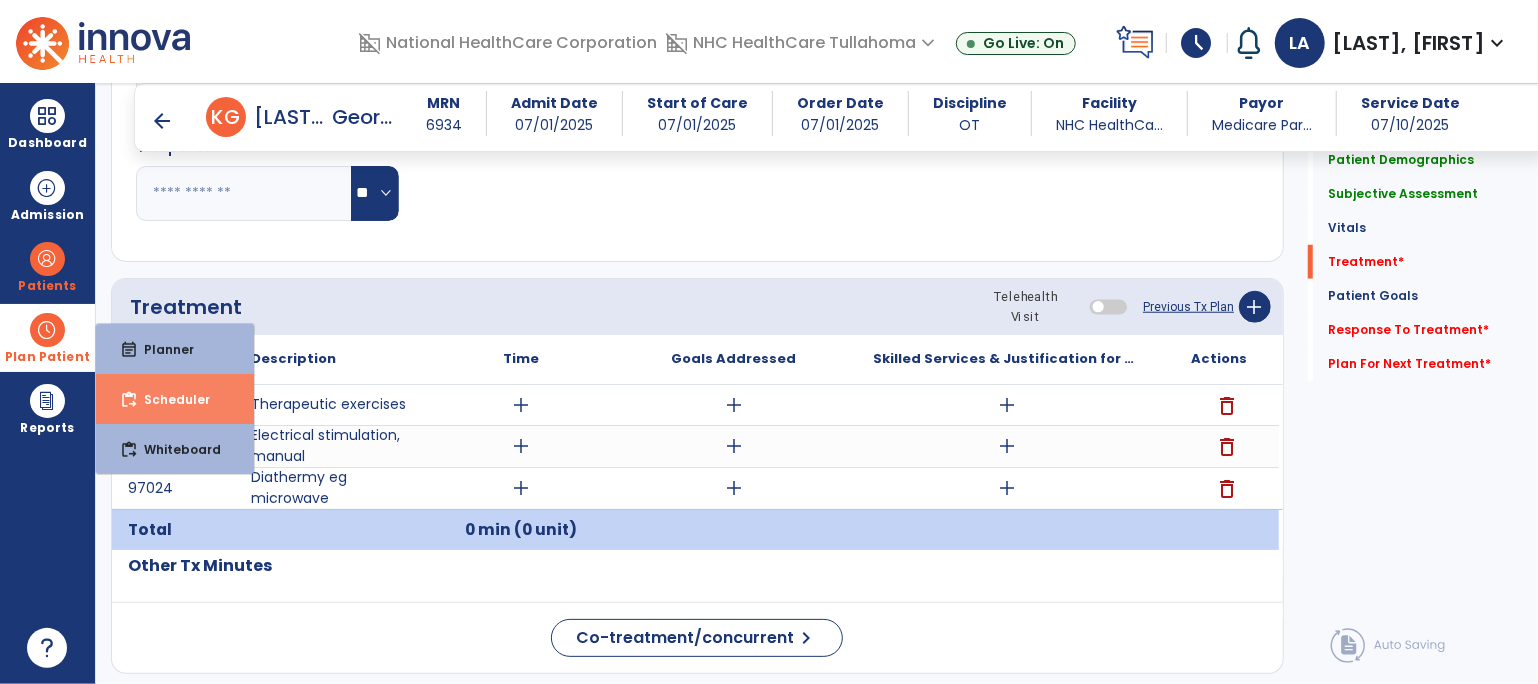 click on "Scheduler" at bounding box center [169, 399] 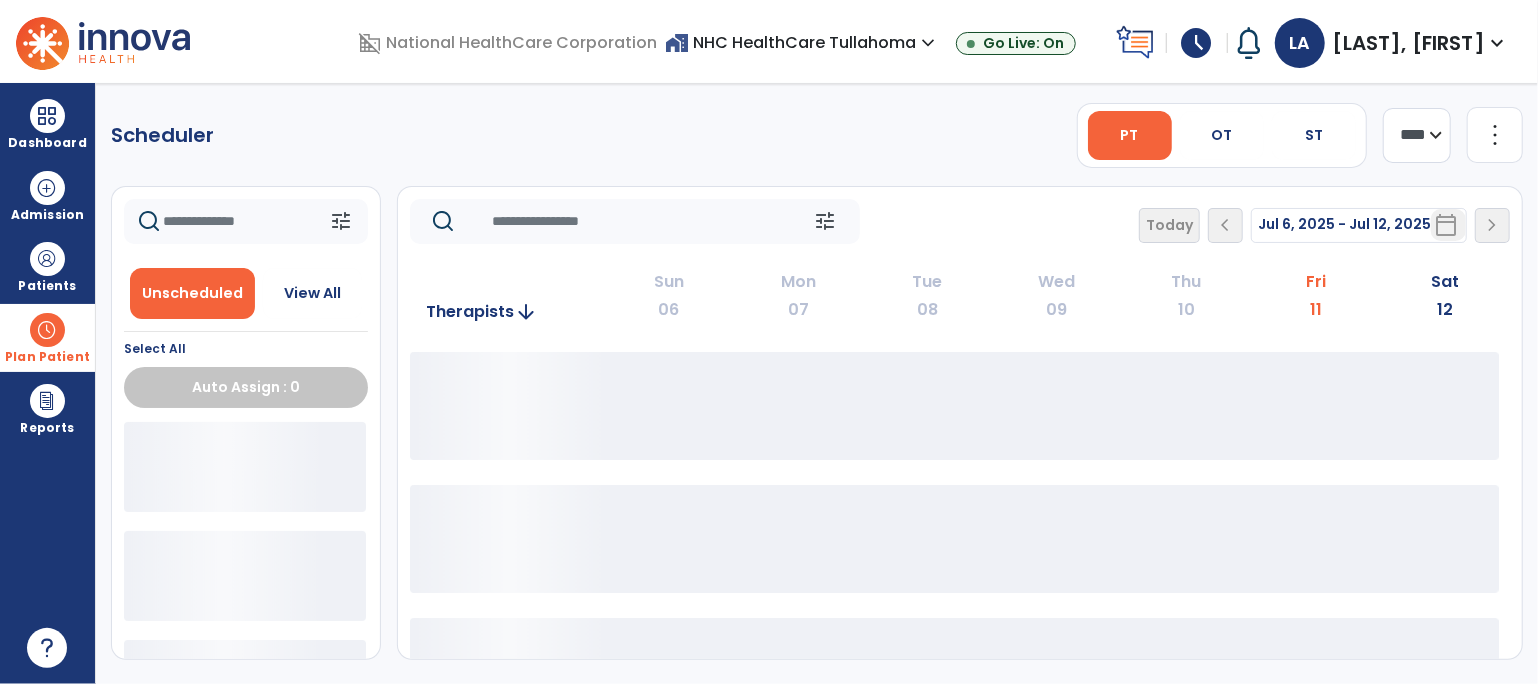 scroll, scrollTop: 0, scrollLeft: 0, axis: both 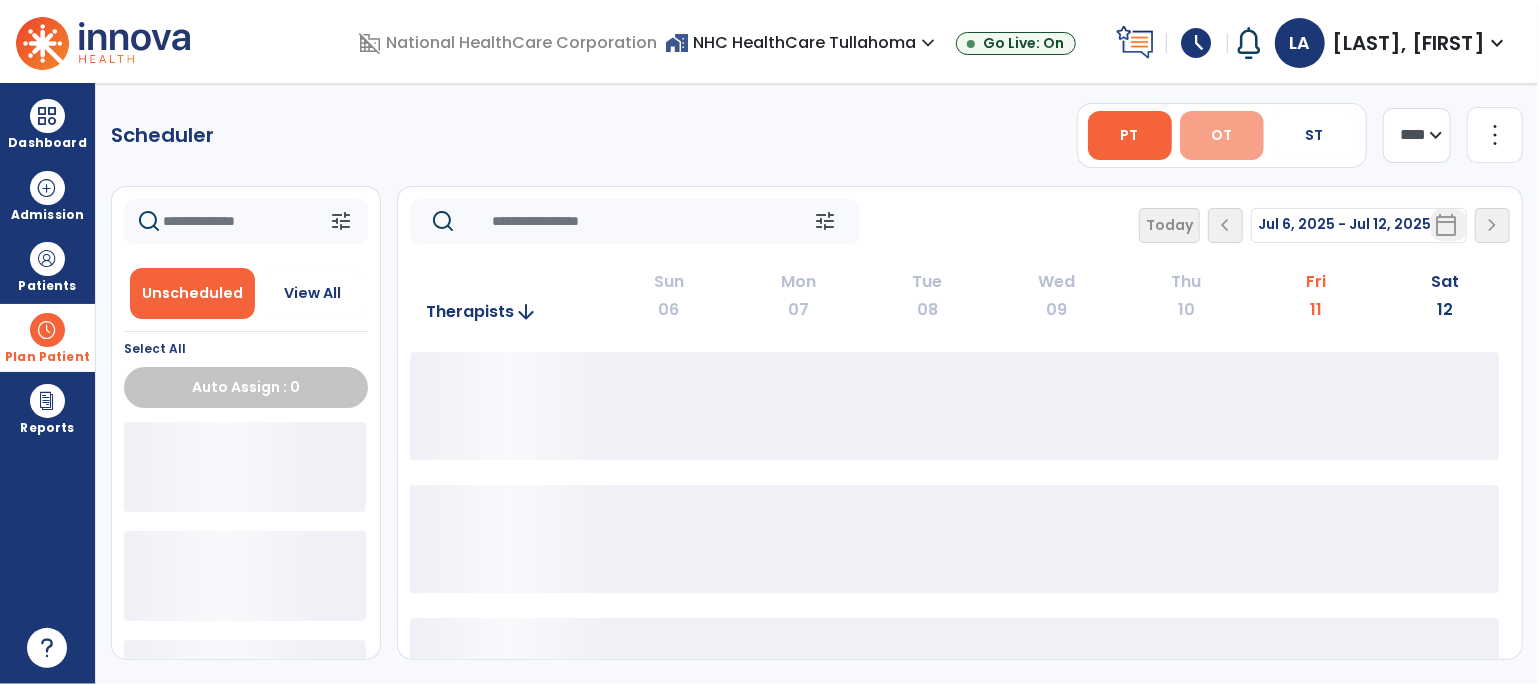 click on "OT" at bounding box center (1222, 135) 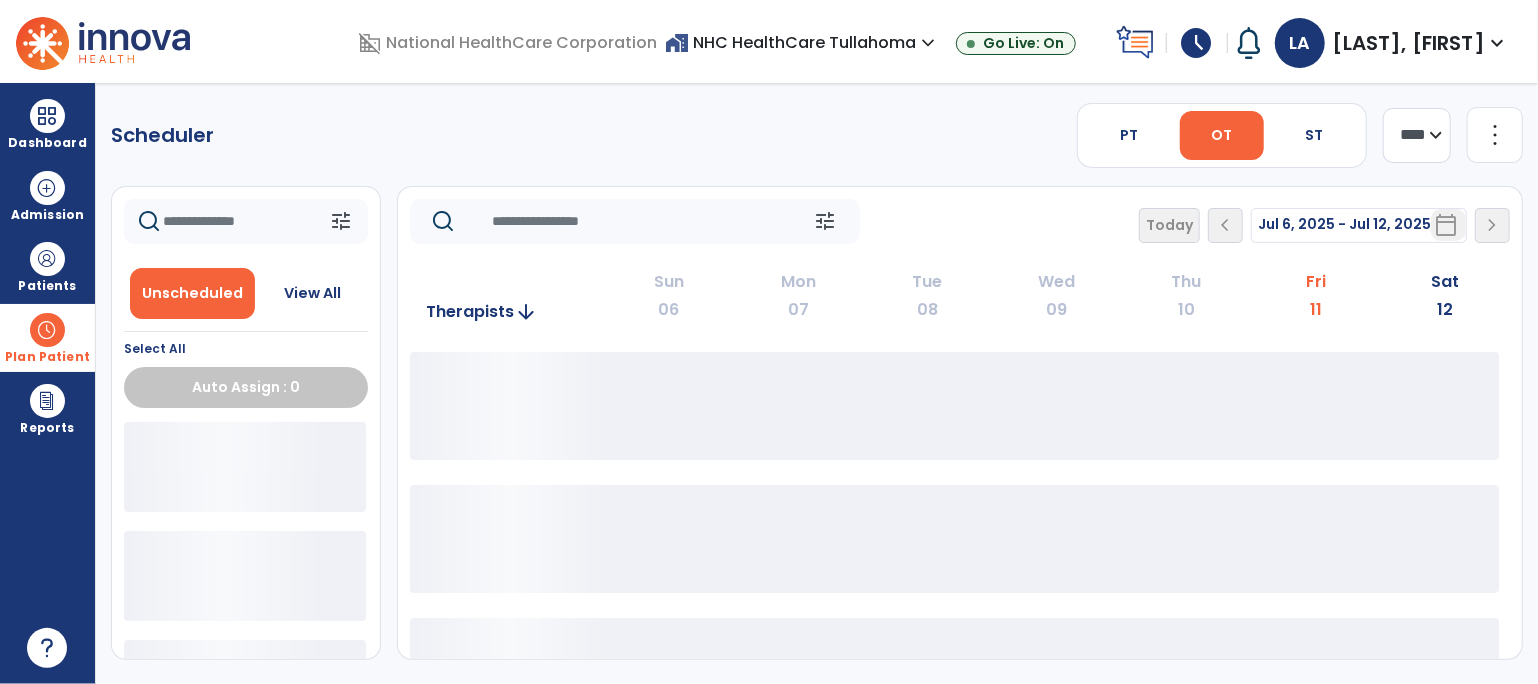 click on "**** ***" 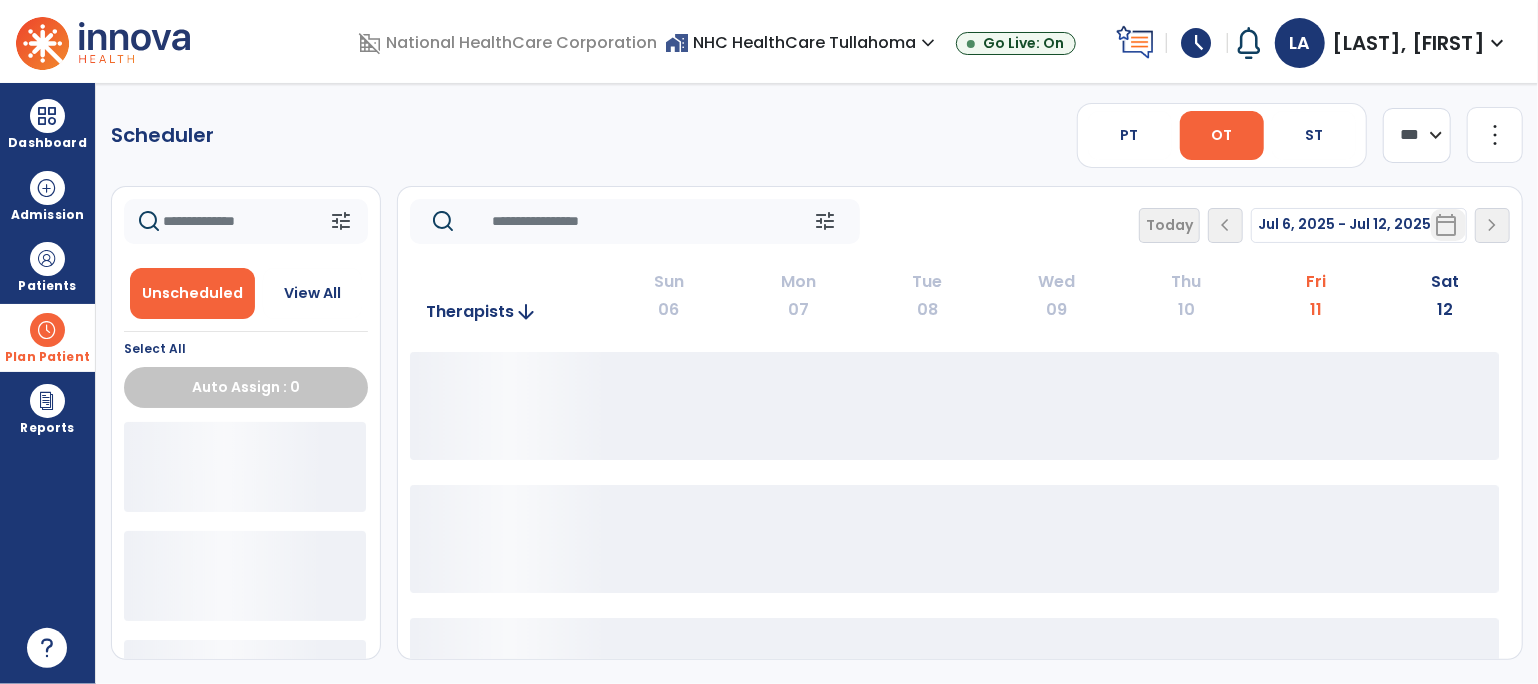 click on "**** ***" 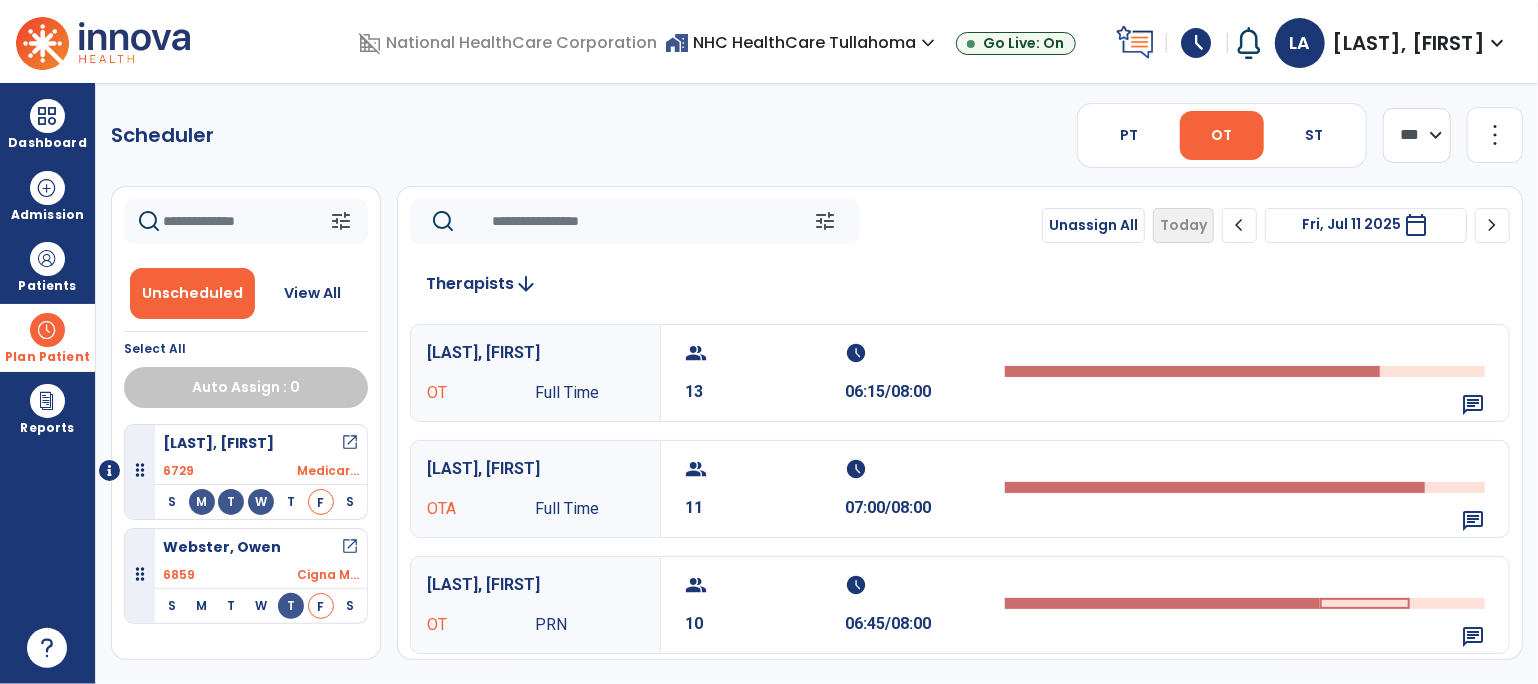 click on "chevron_right" 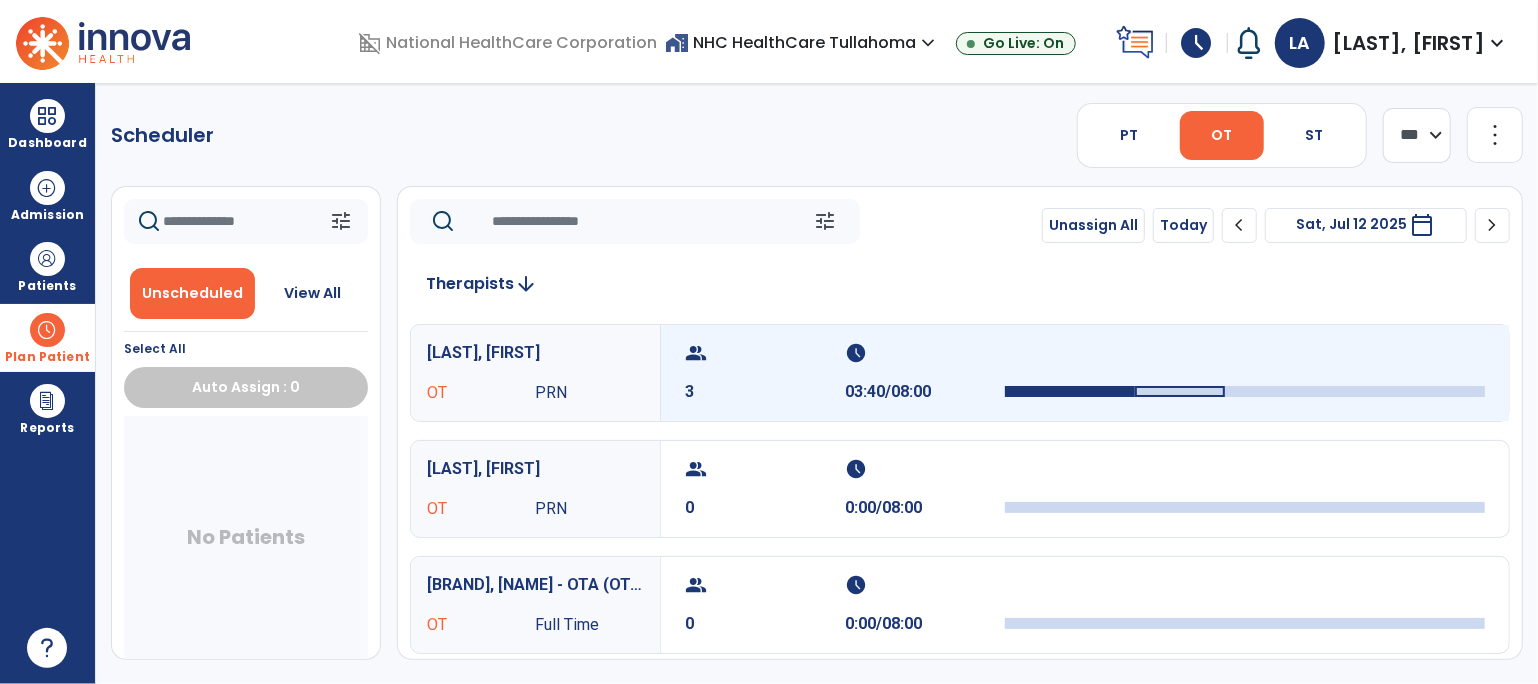 click on "03:40/08:00" at bounding box center [925, 392] 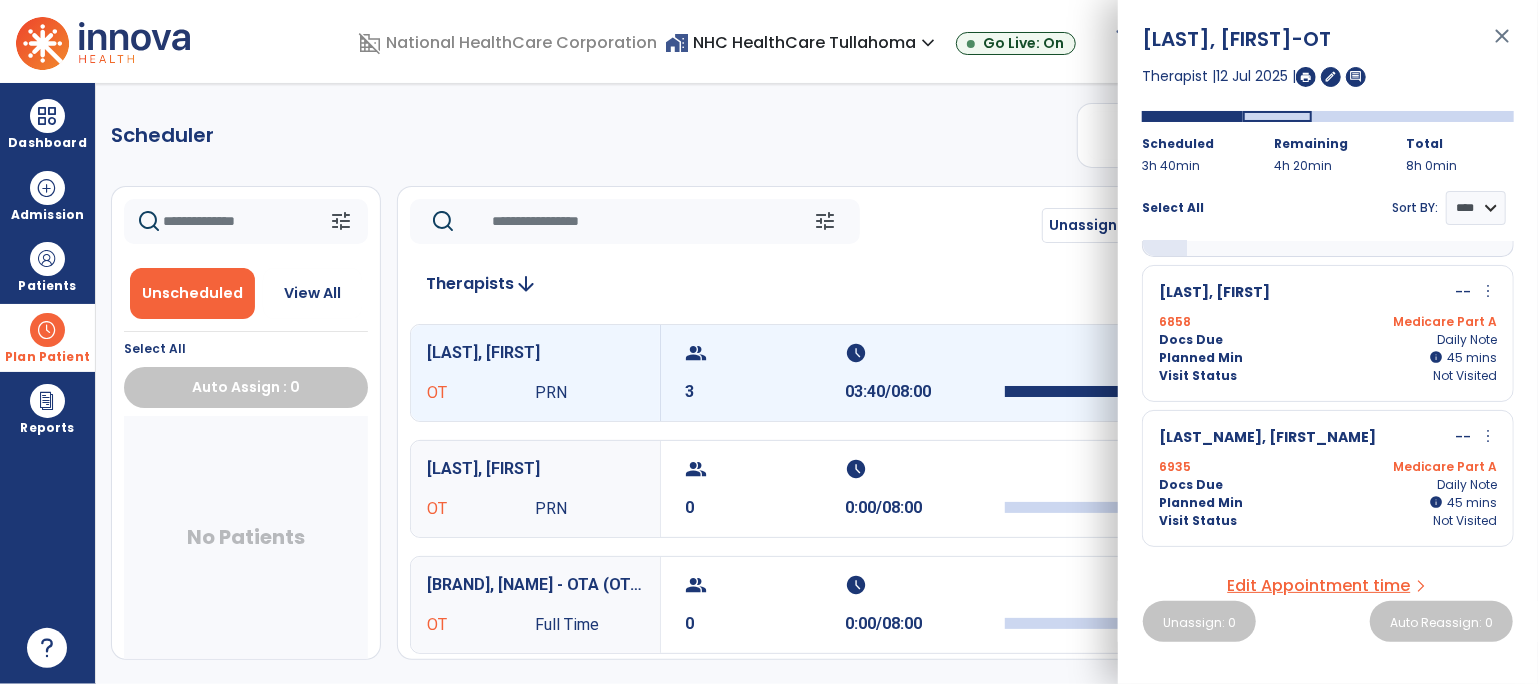 scroll, scrollTop: 0, scrollLeft: 0, axis: both 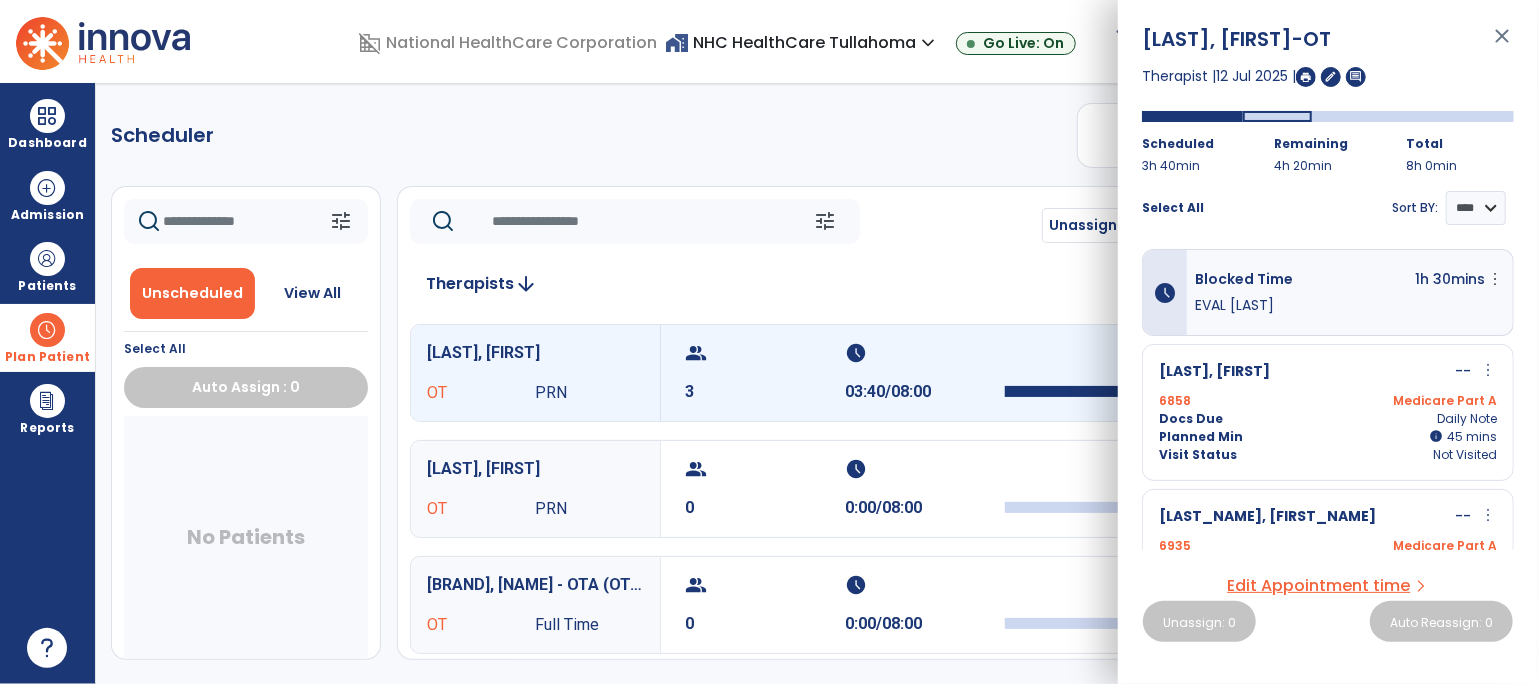 click on "close" at bounding box center [1502, 45] 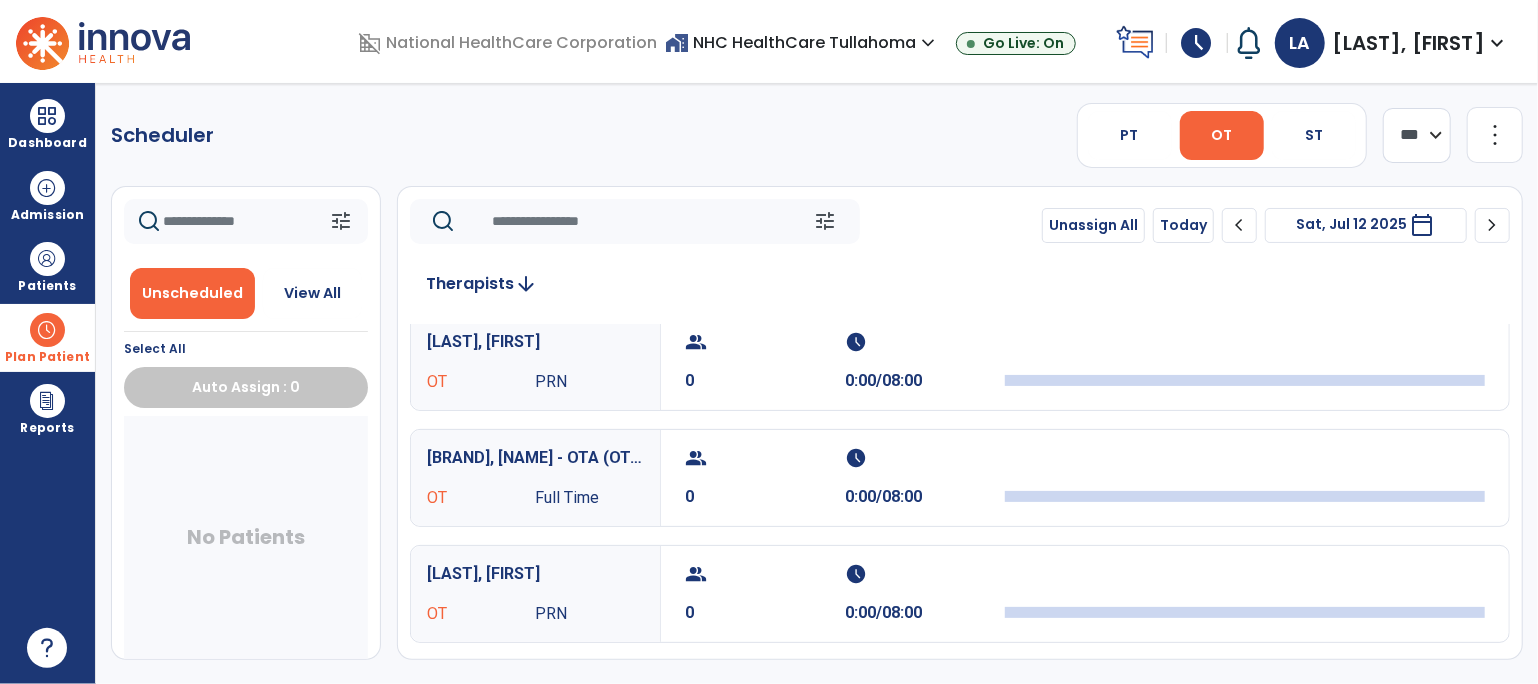 scroll, scrollTop: 0, scrollLeft: 0, axis: both 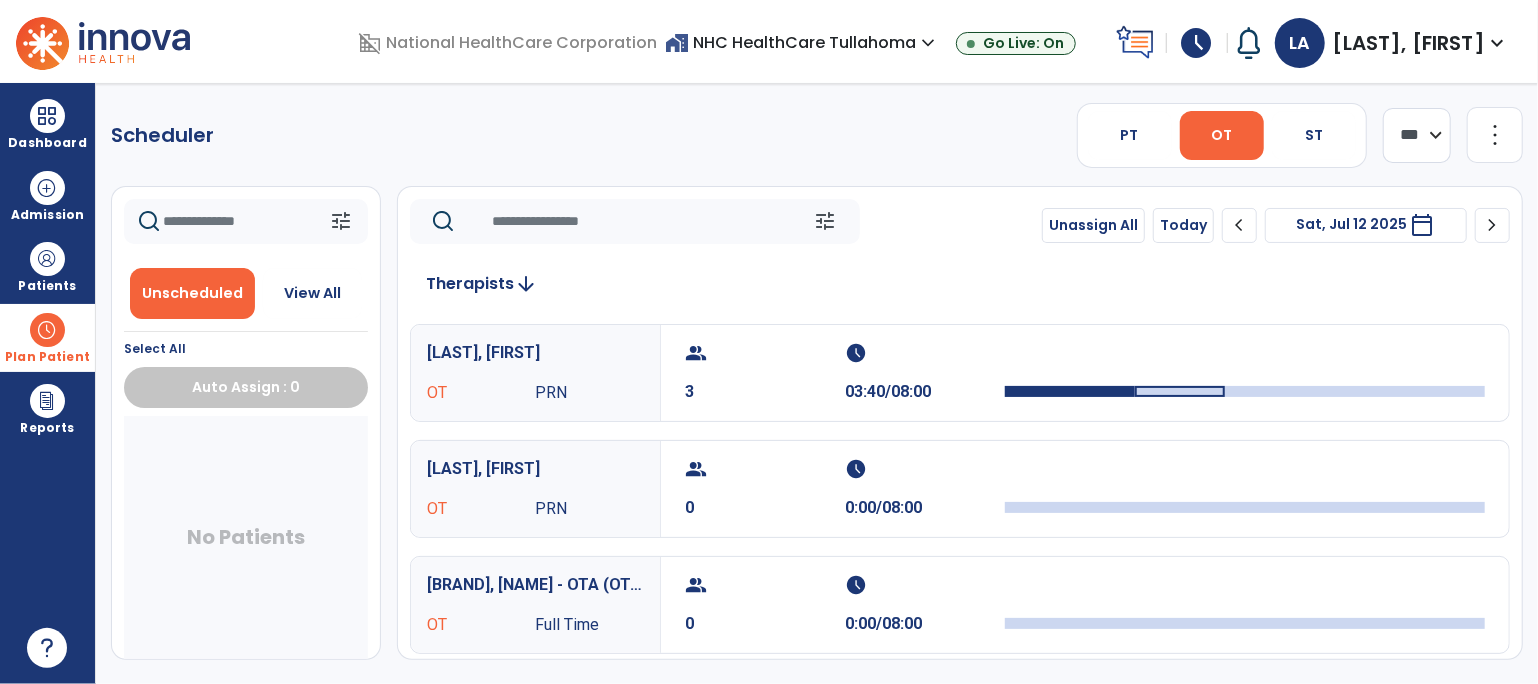 click on "chevron_right" 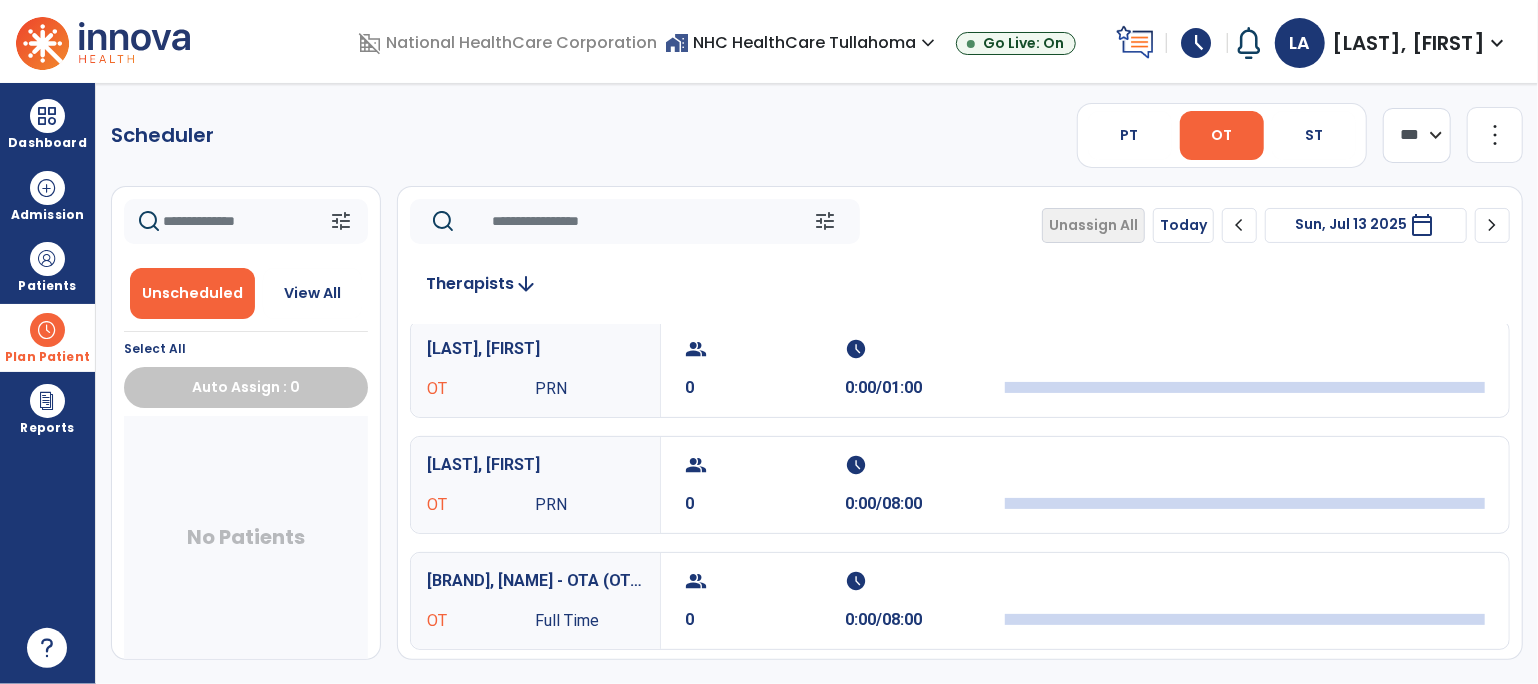 scroll, scrollTop: 0, scrollLeft: 0, axis: both 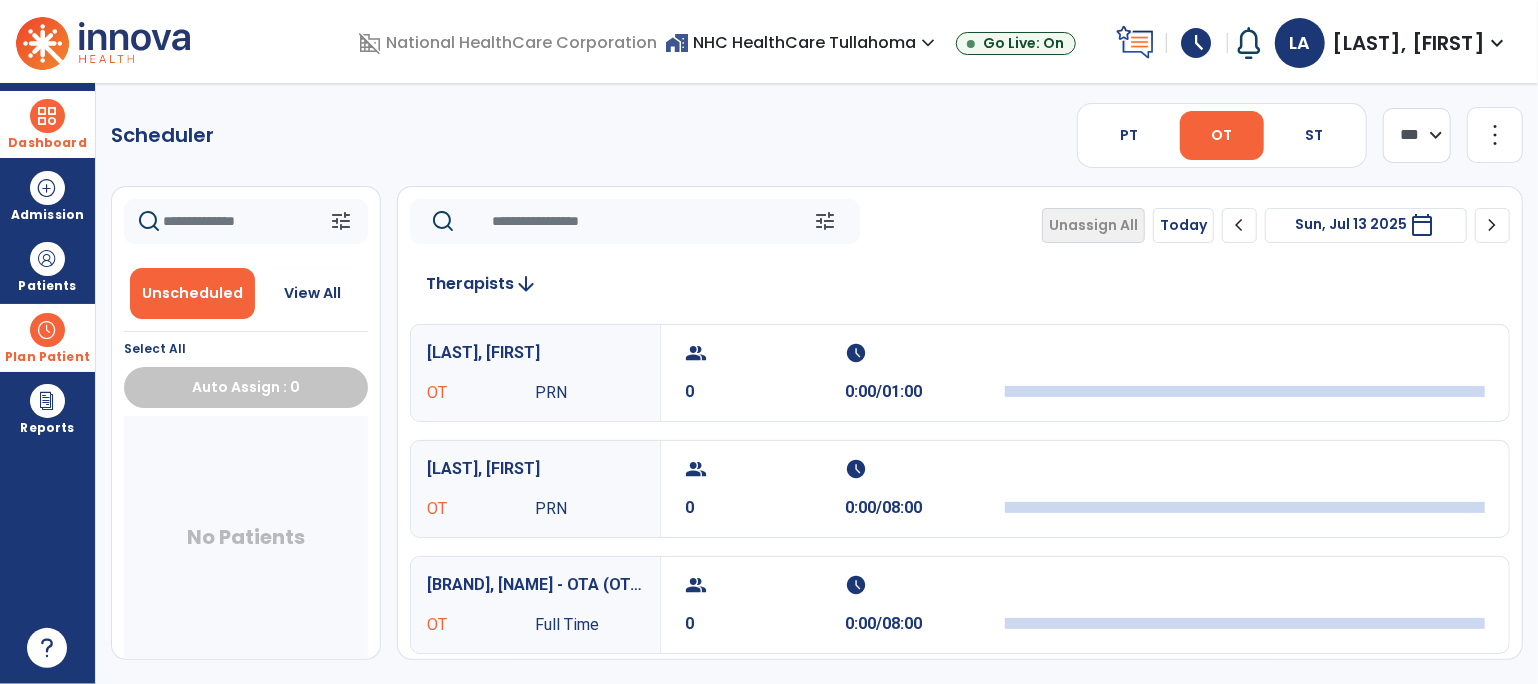 click on "Dashboard" at bounding box center (47, 143) 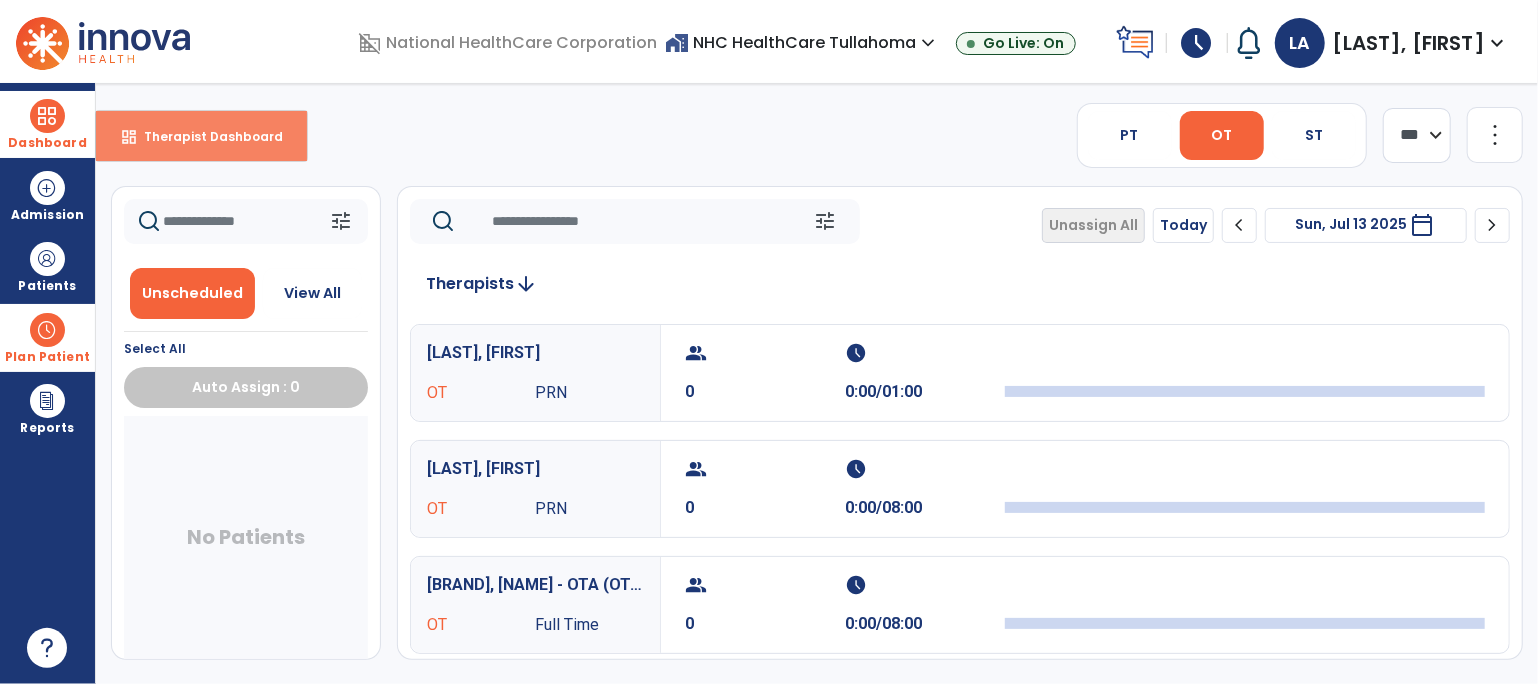 click on "Therapist Dashboard" at bounding box center (205, 136) 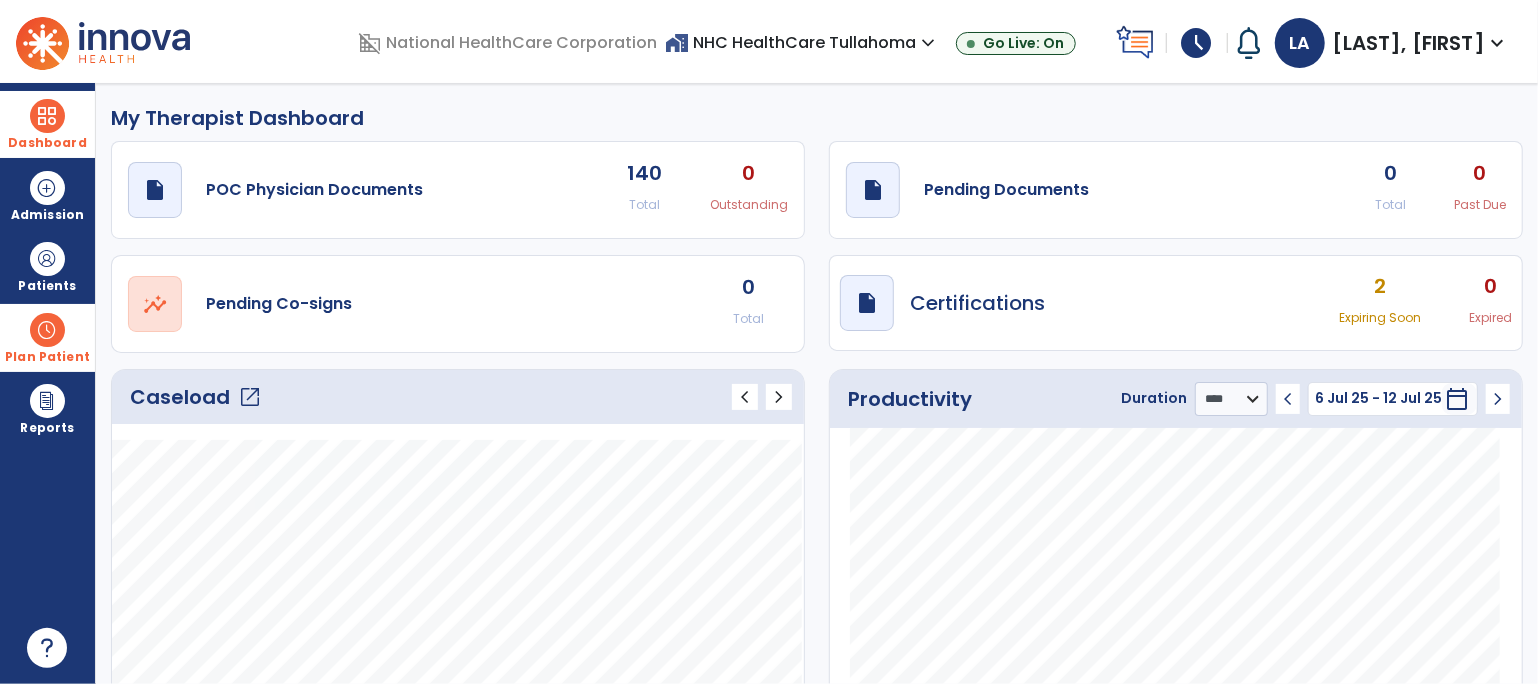 click on "Caseload   open_in_new" 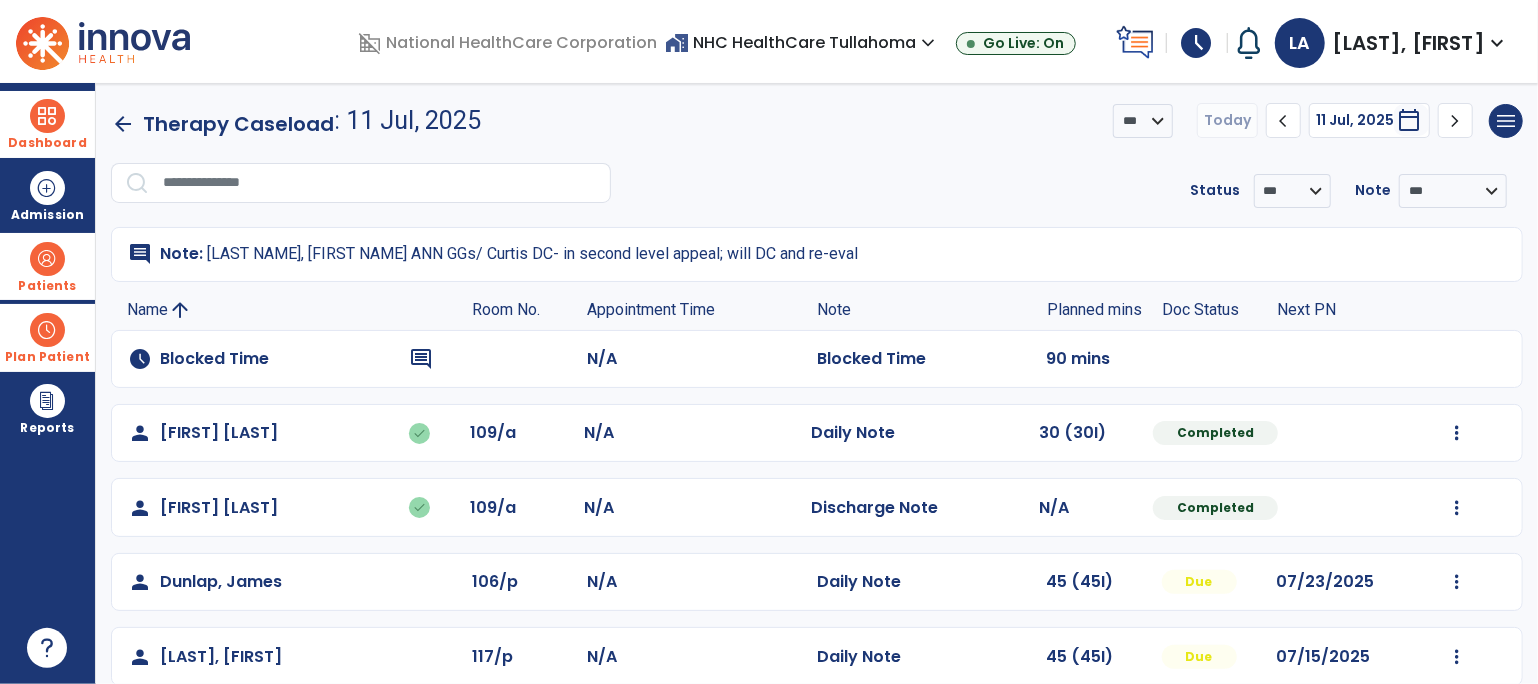 click at bounding box center (47, 259) 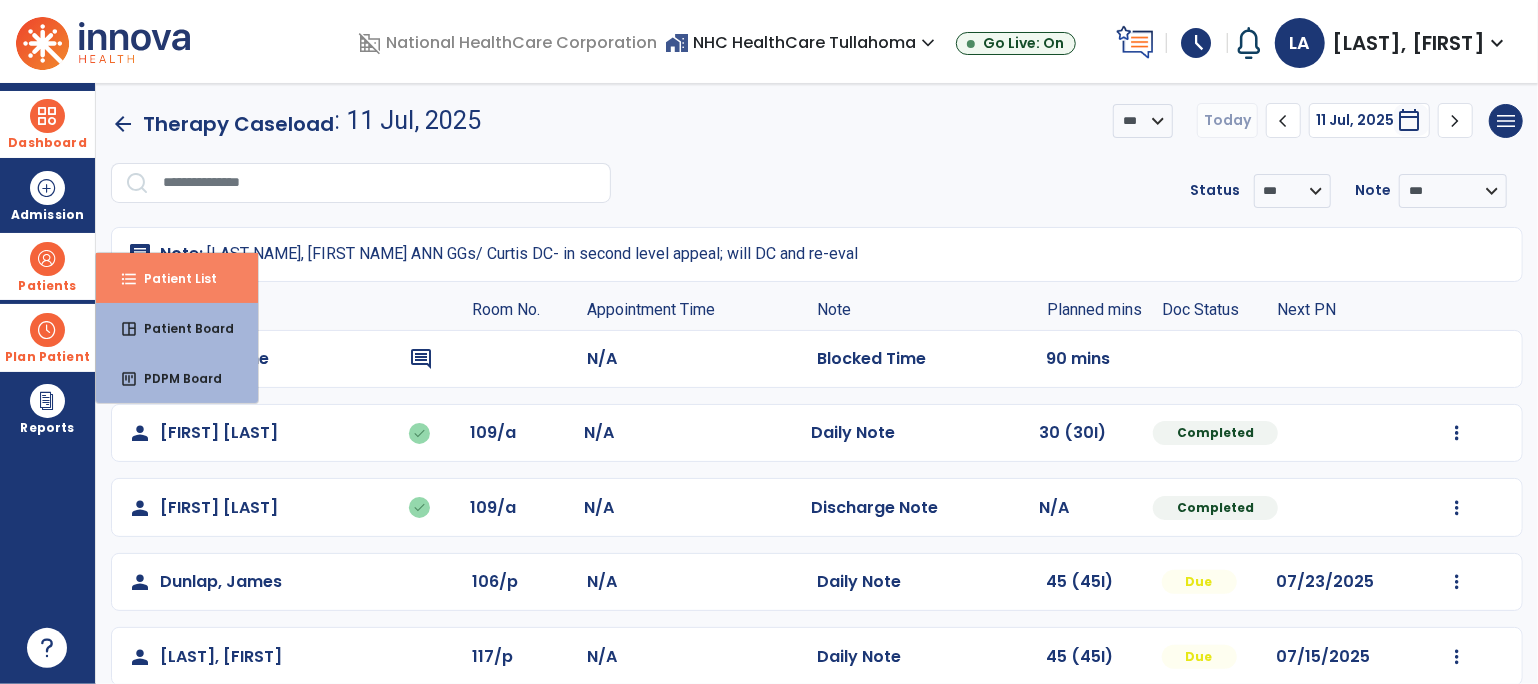 click on "Patient List" at bounding box center (172, 278) 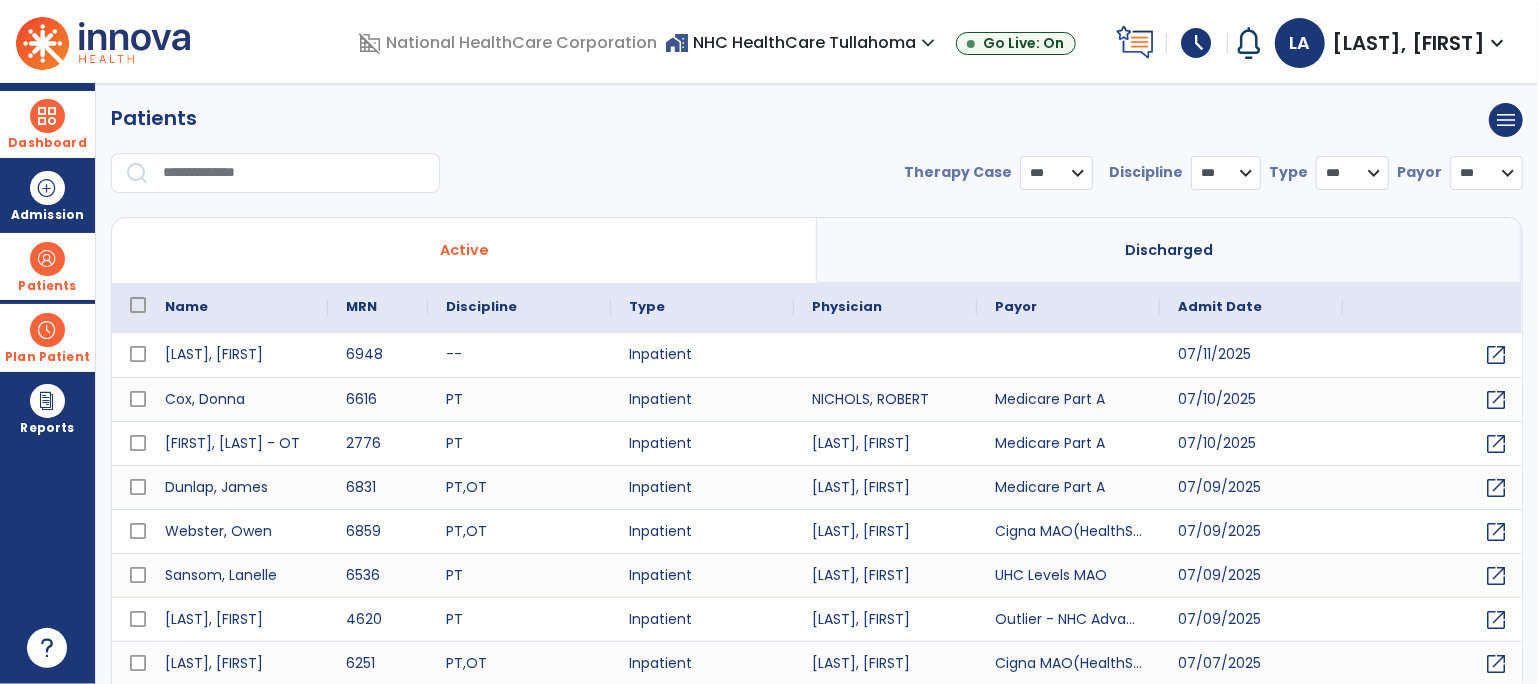 select on "***" 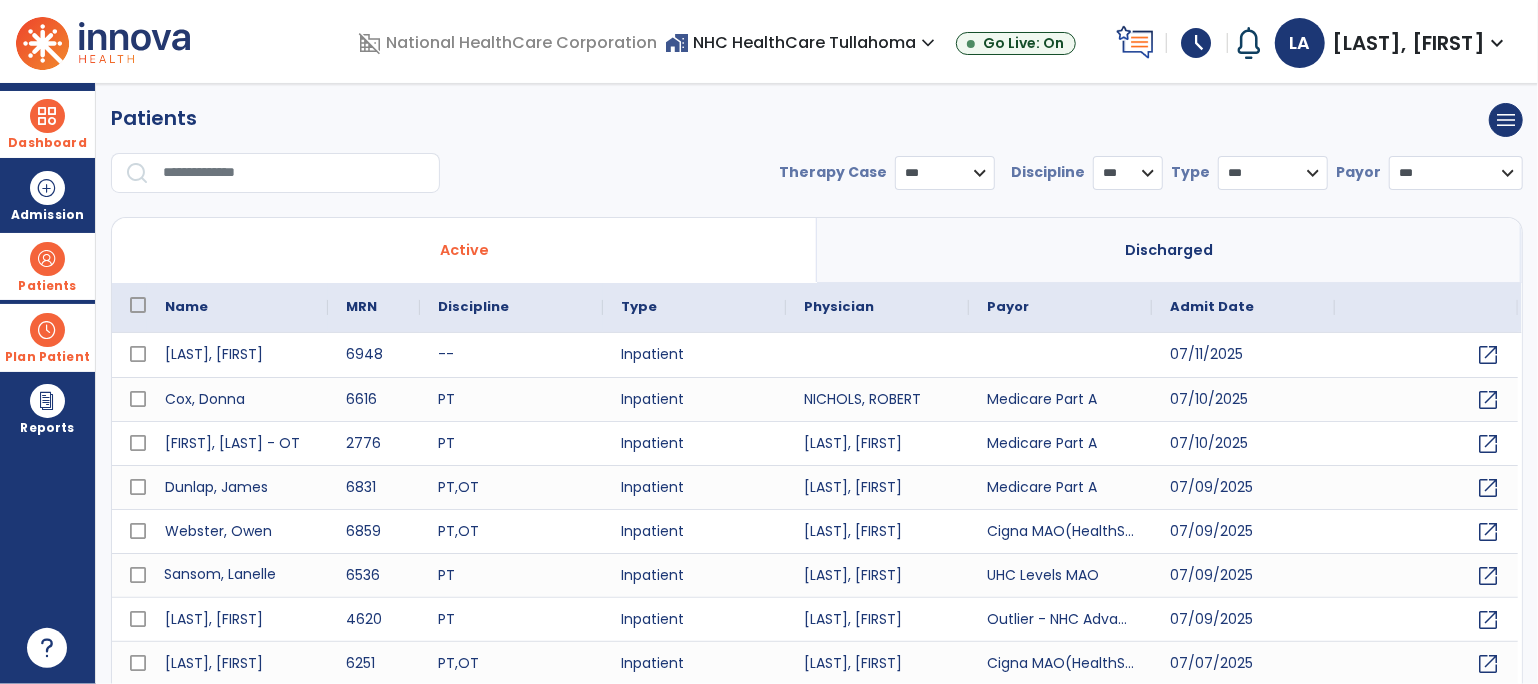 click on "Sansom, Lanelle" at bounding box center (237, 575) 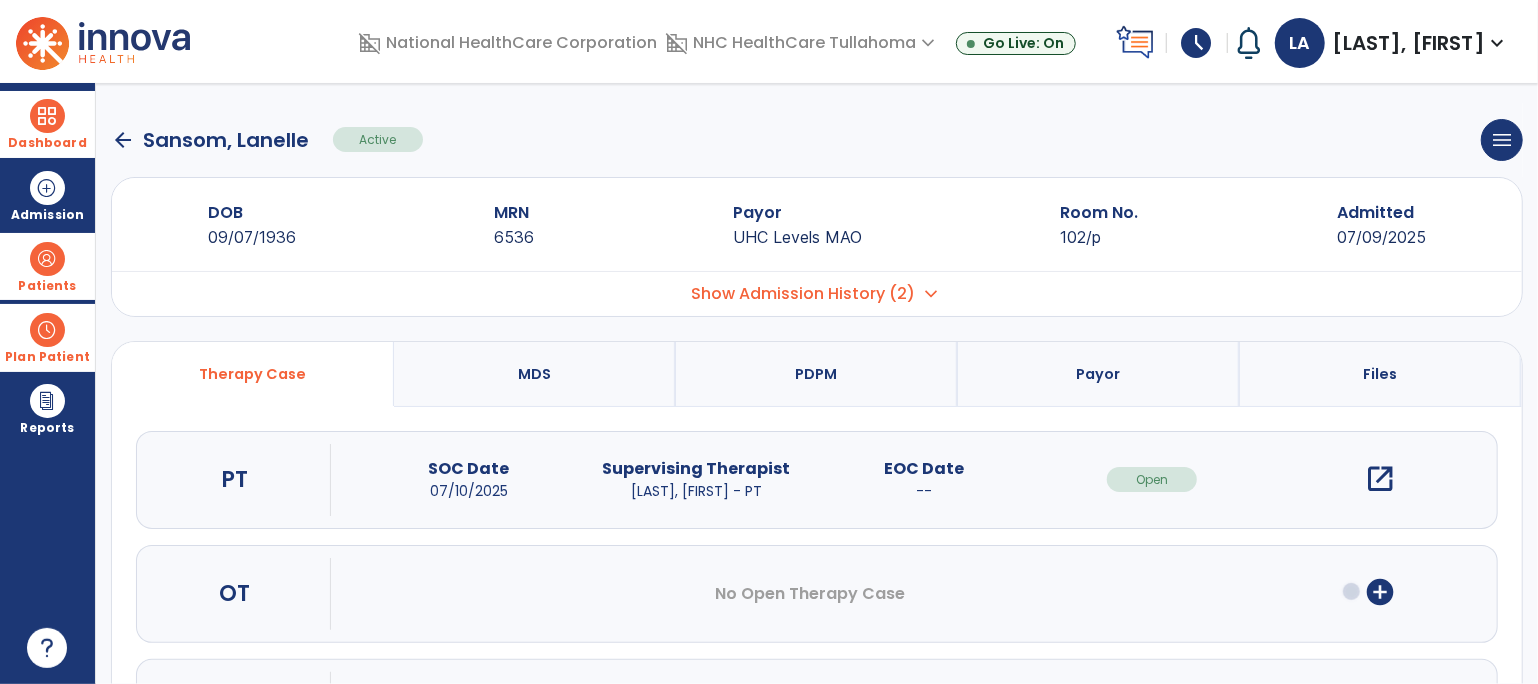 click on "open_in_new" at bounding box center (1380, 479) 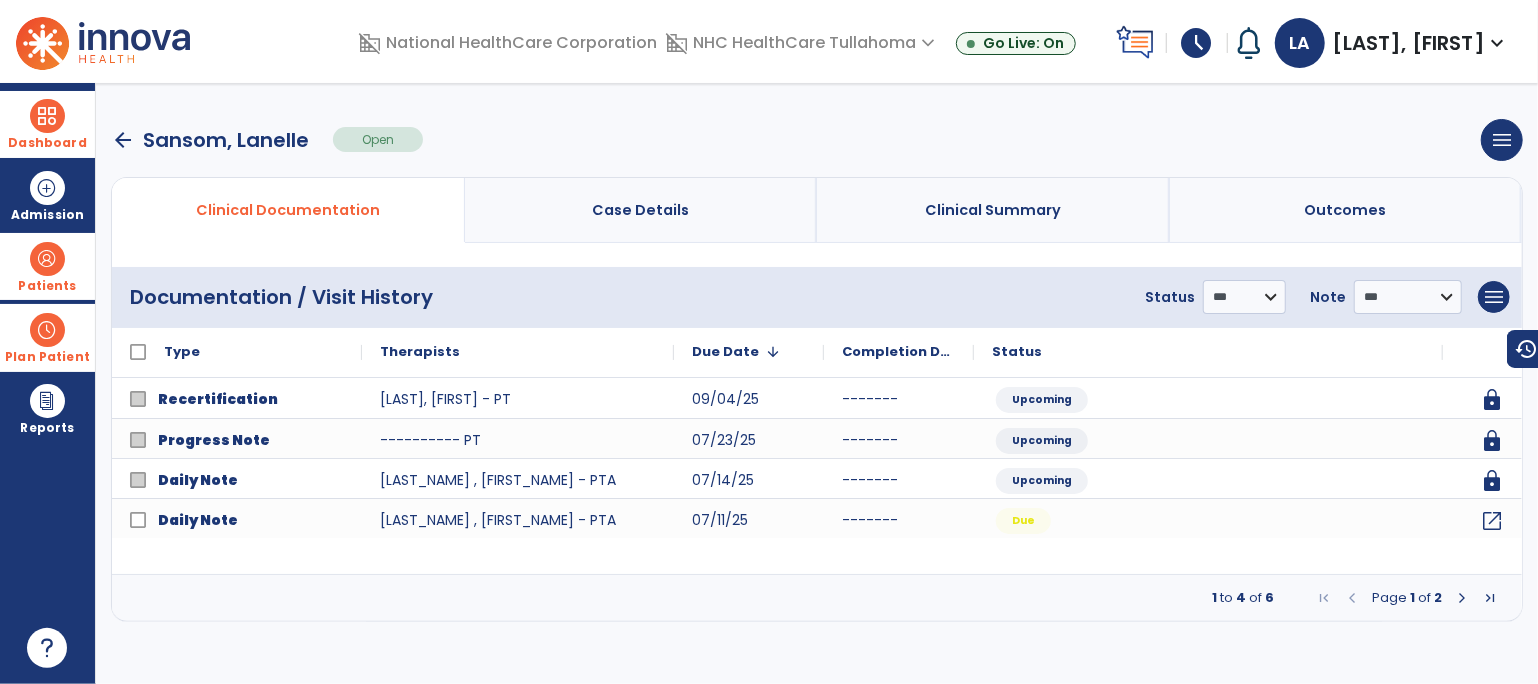 click at bounding box center [1462, 598] 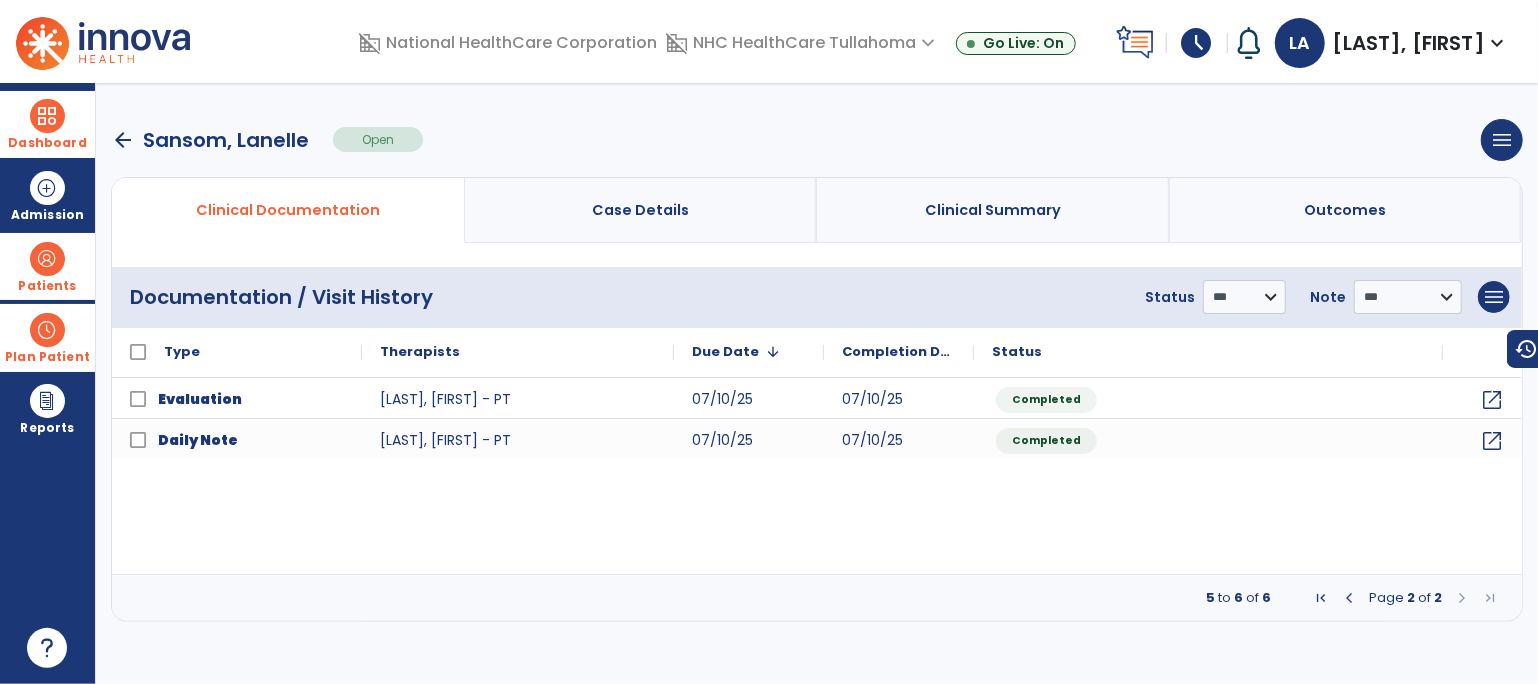 click at bounding box center (1349, 598) 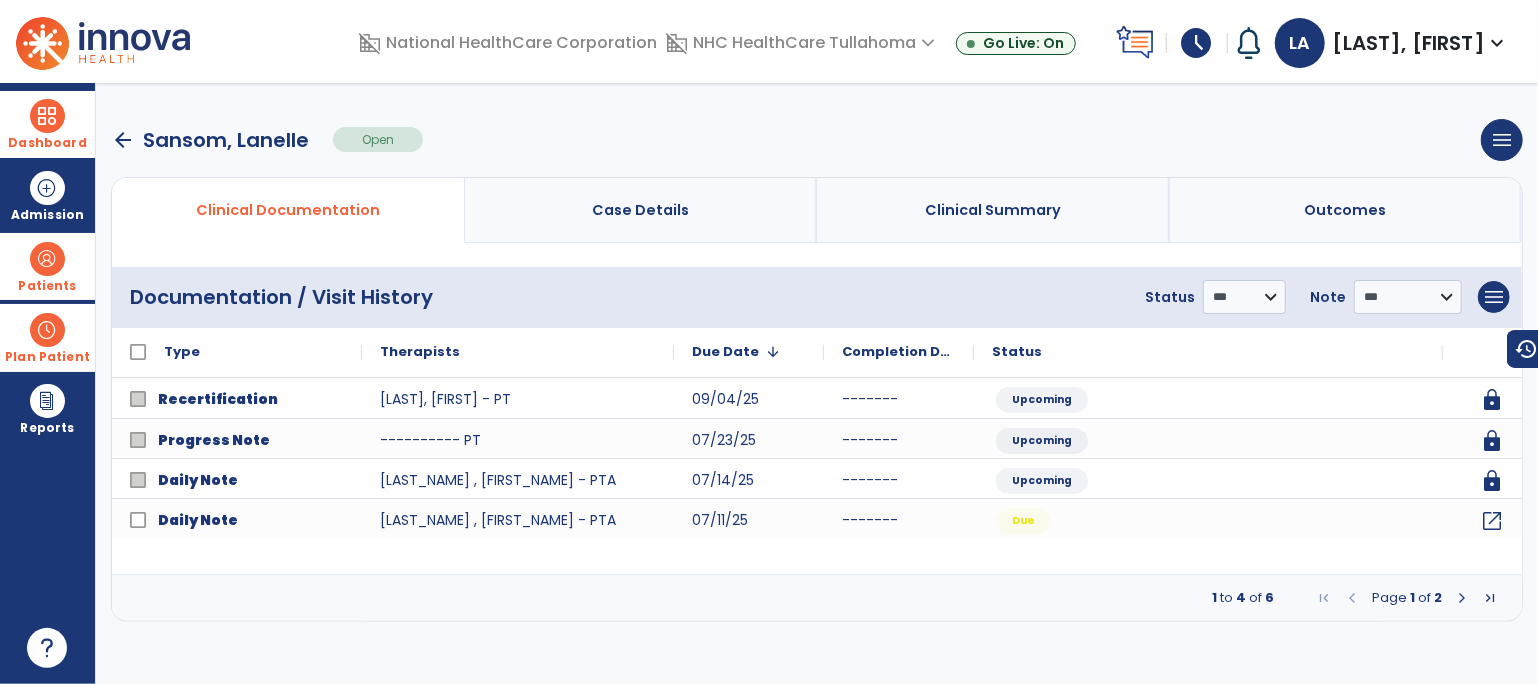 click at bounding box center (1462, 598) 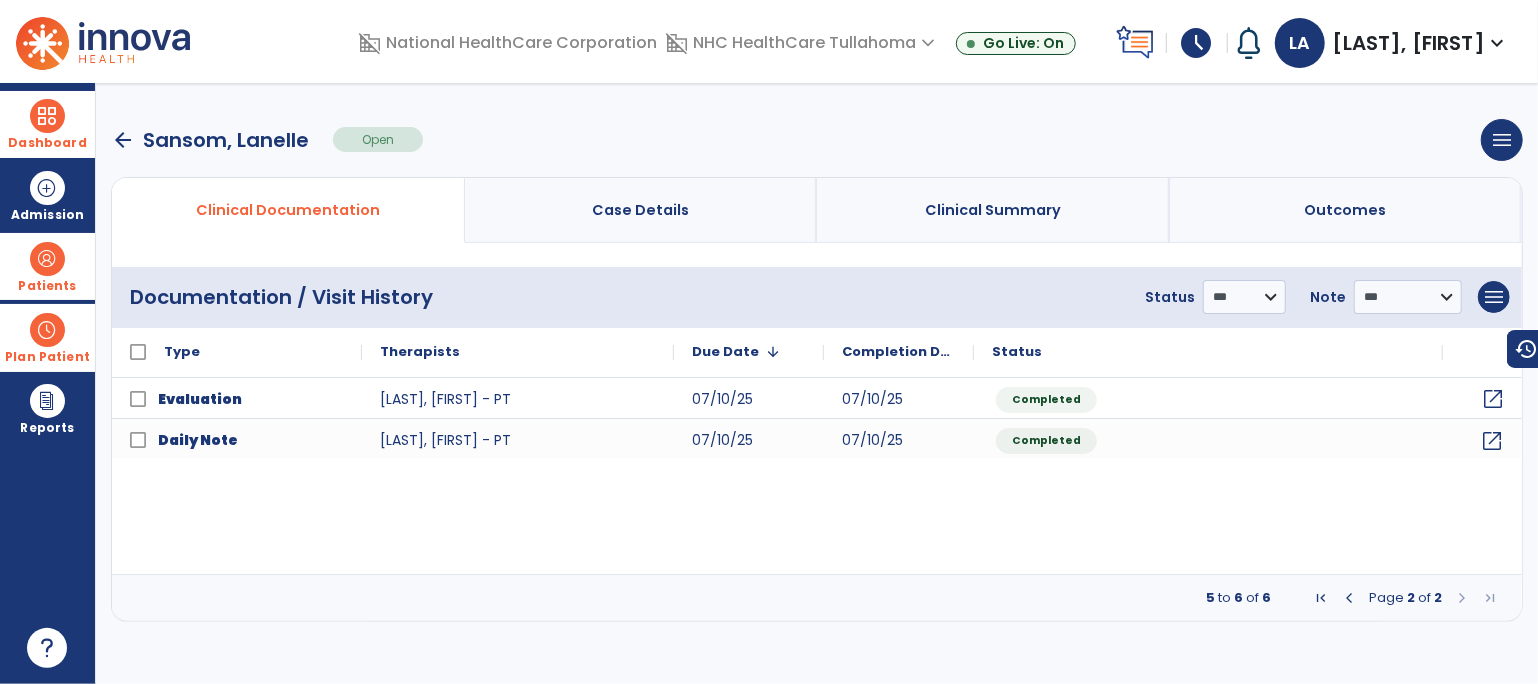 click on "open_in_new" 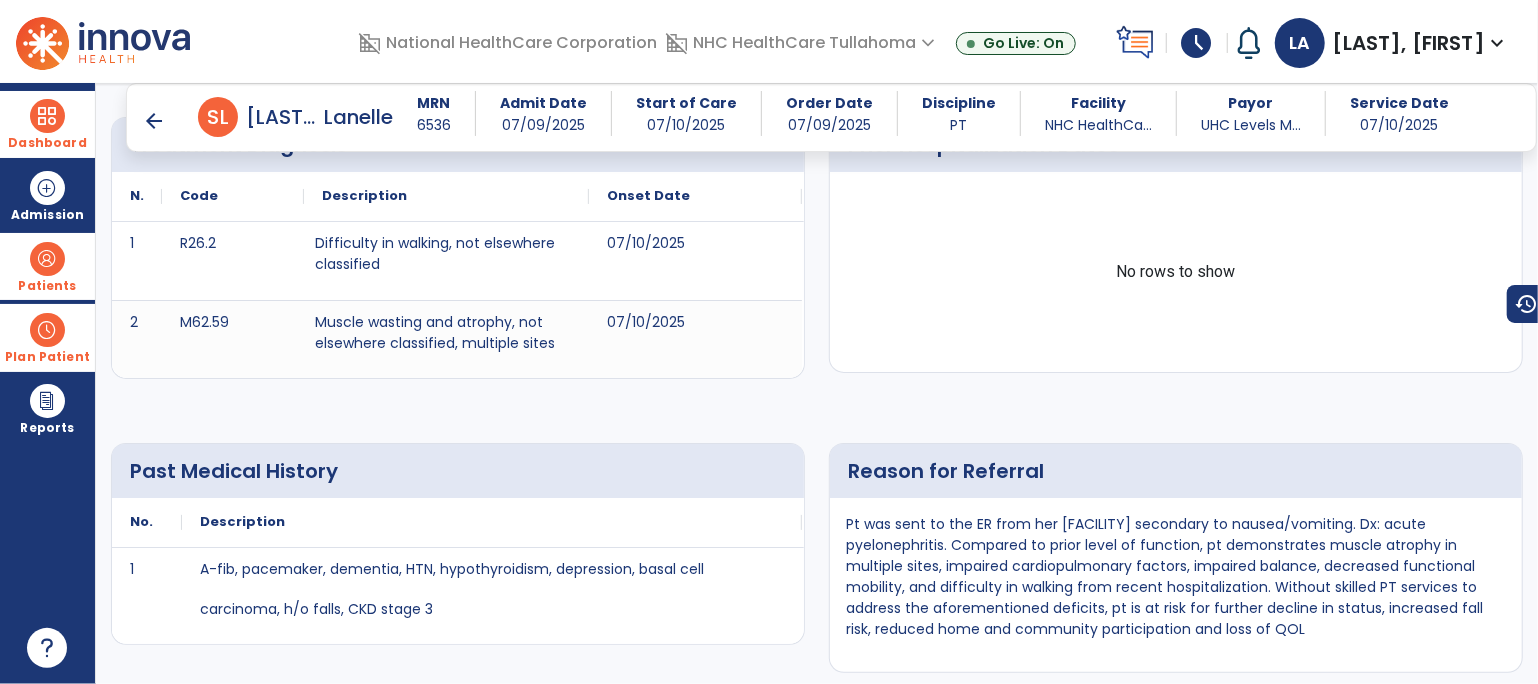 scroll, scrollTop: 0, scrollLeft: 0, axis: both 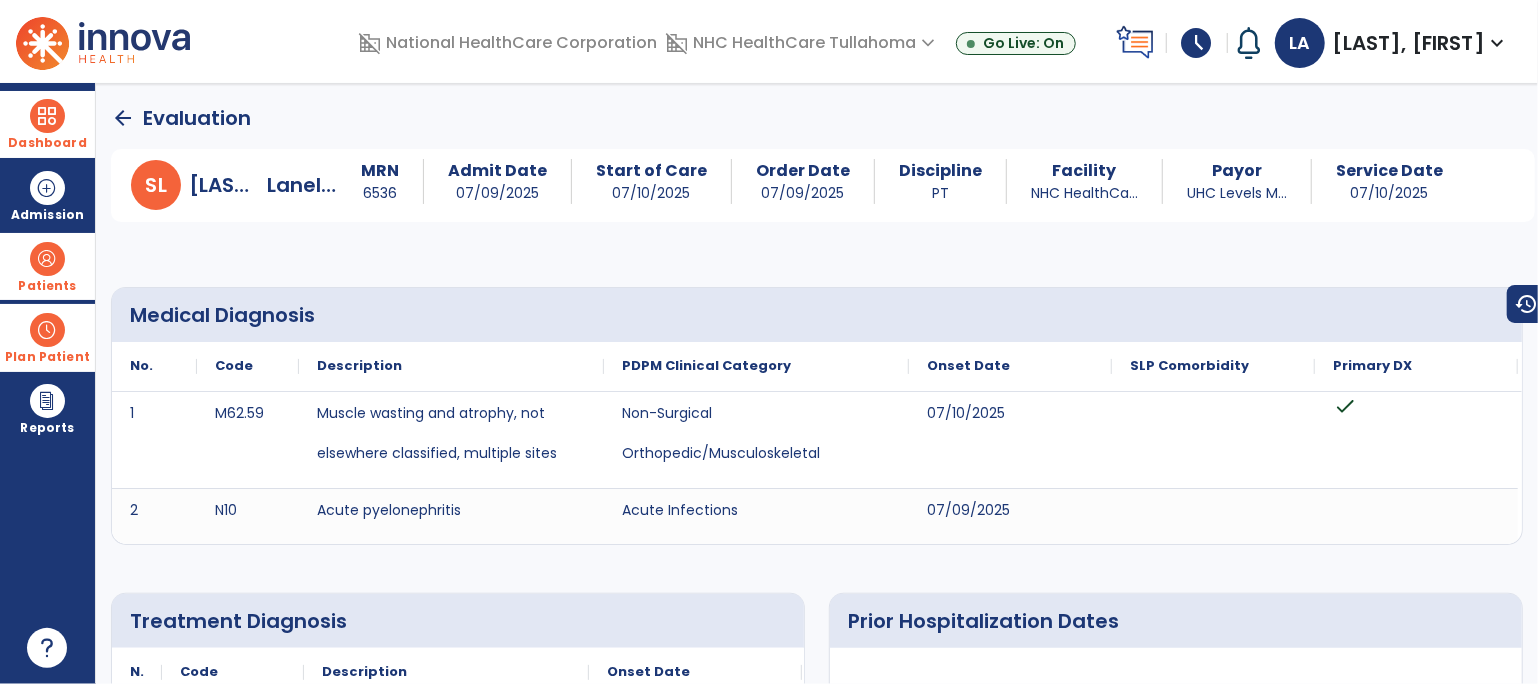 click on "arrow_back" 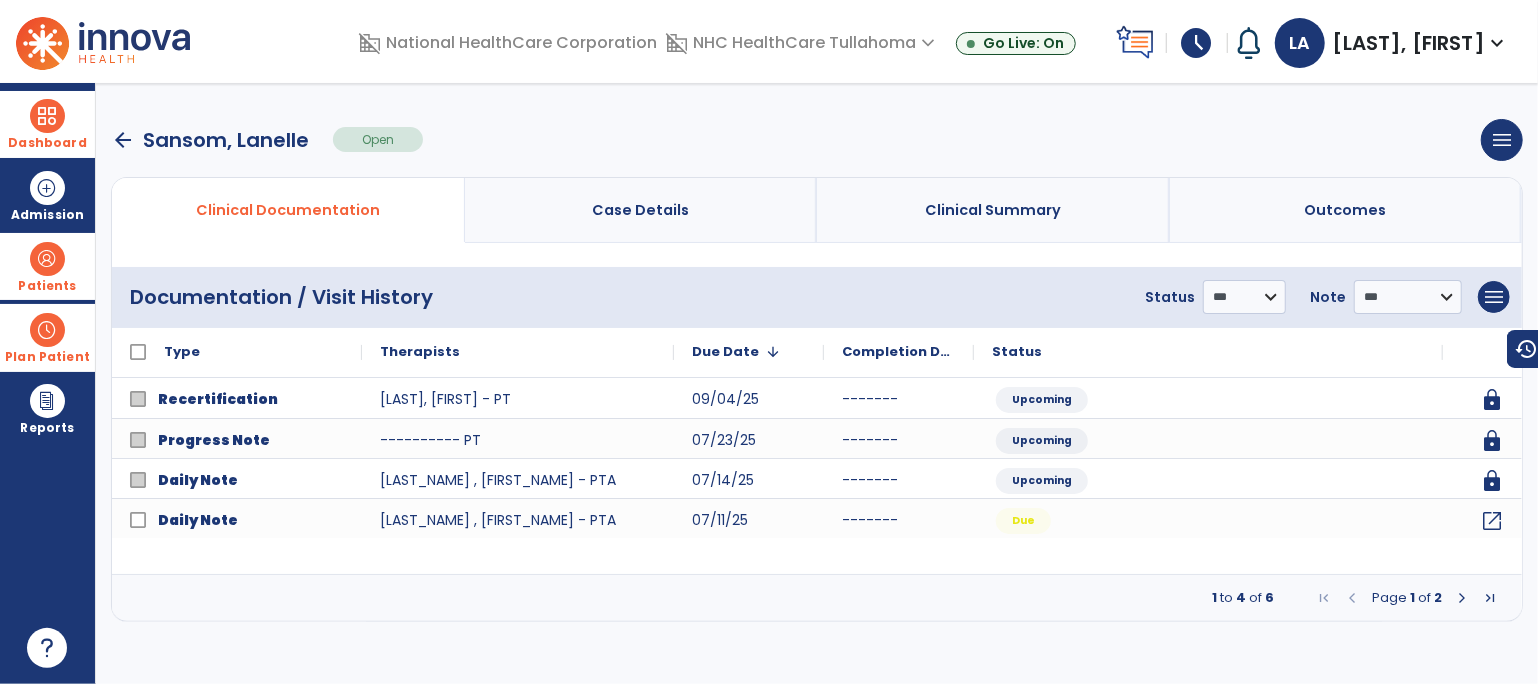 click at bounding box center (1462, 598) 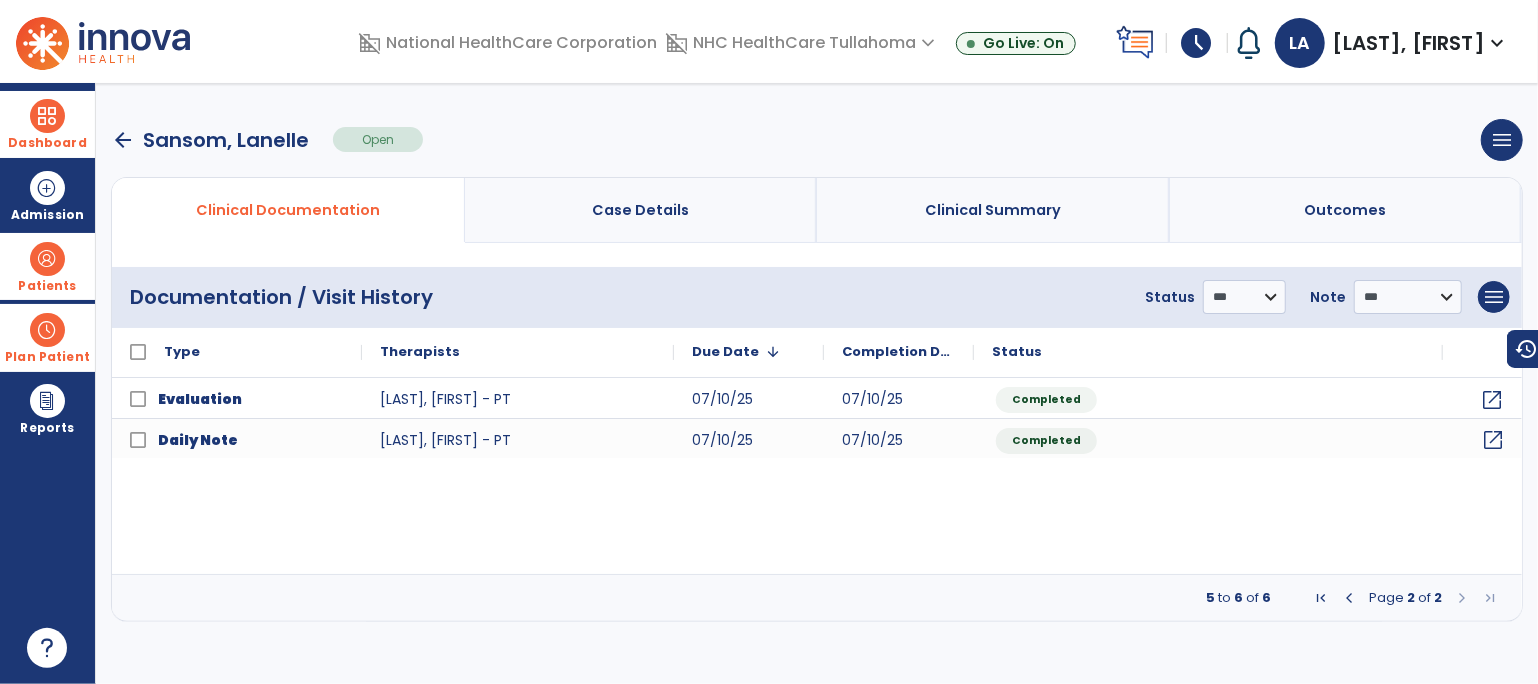 click on "open_in_new" 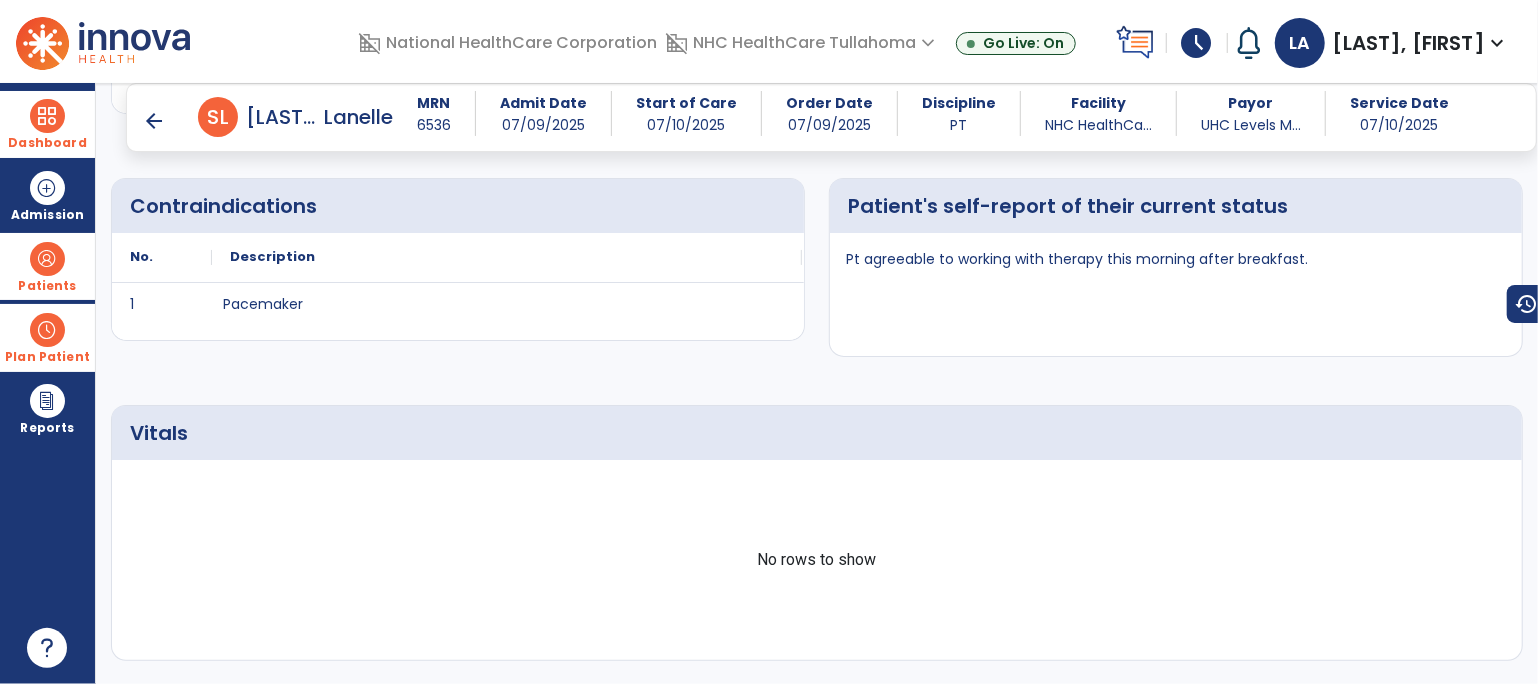 scroll, scrollTop: 0, scrollLeft: 0, axis: both 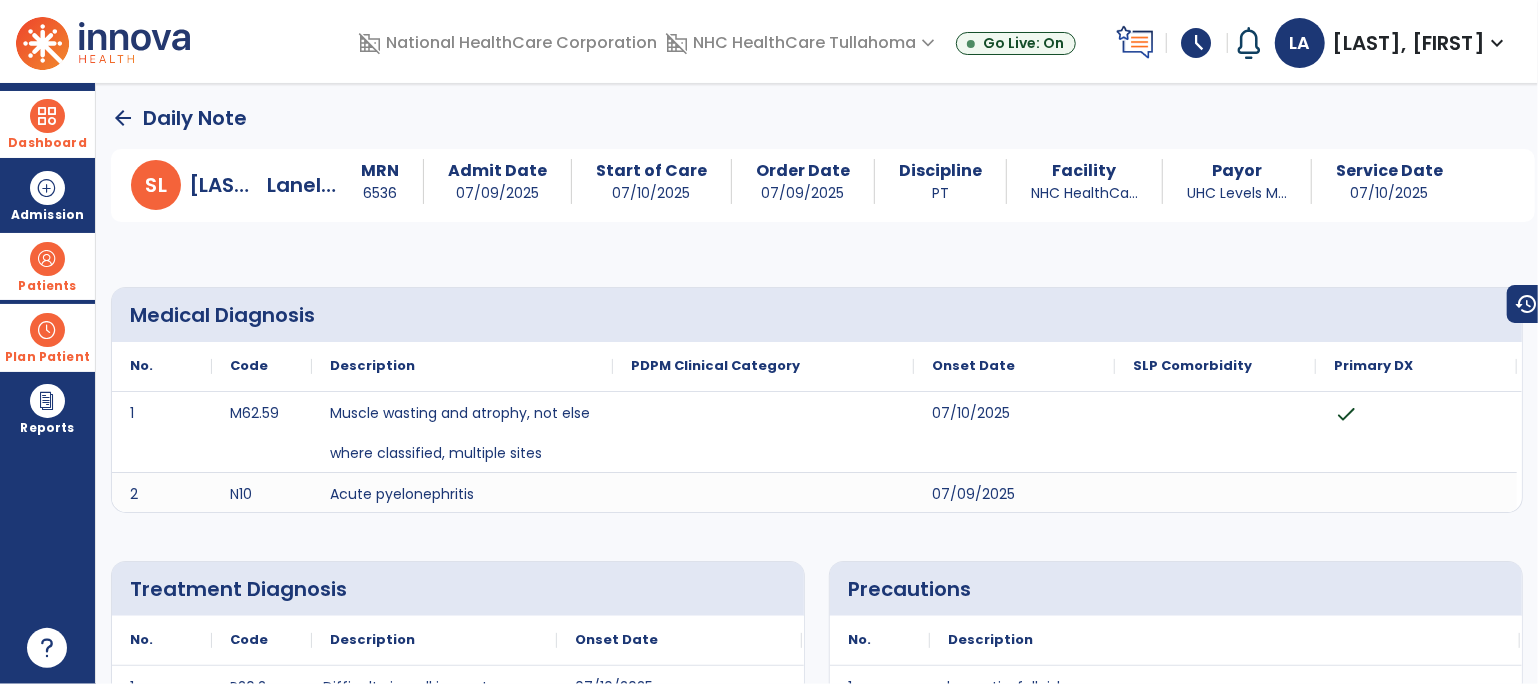 click on "arrow_back" 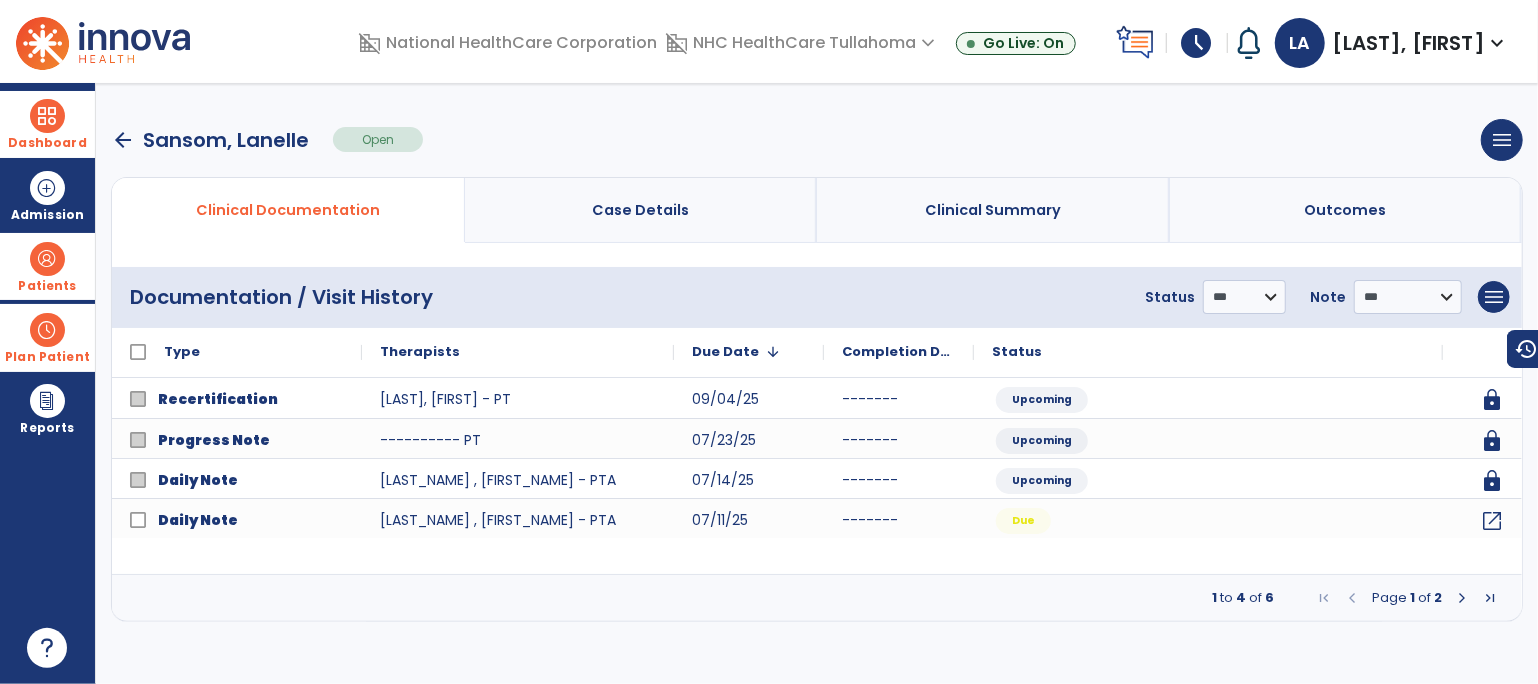 click on "arrow_back" at bounding box center (123, 140) 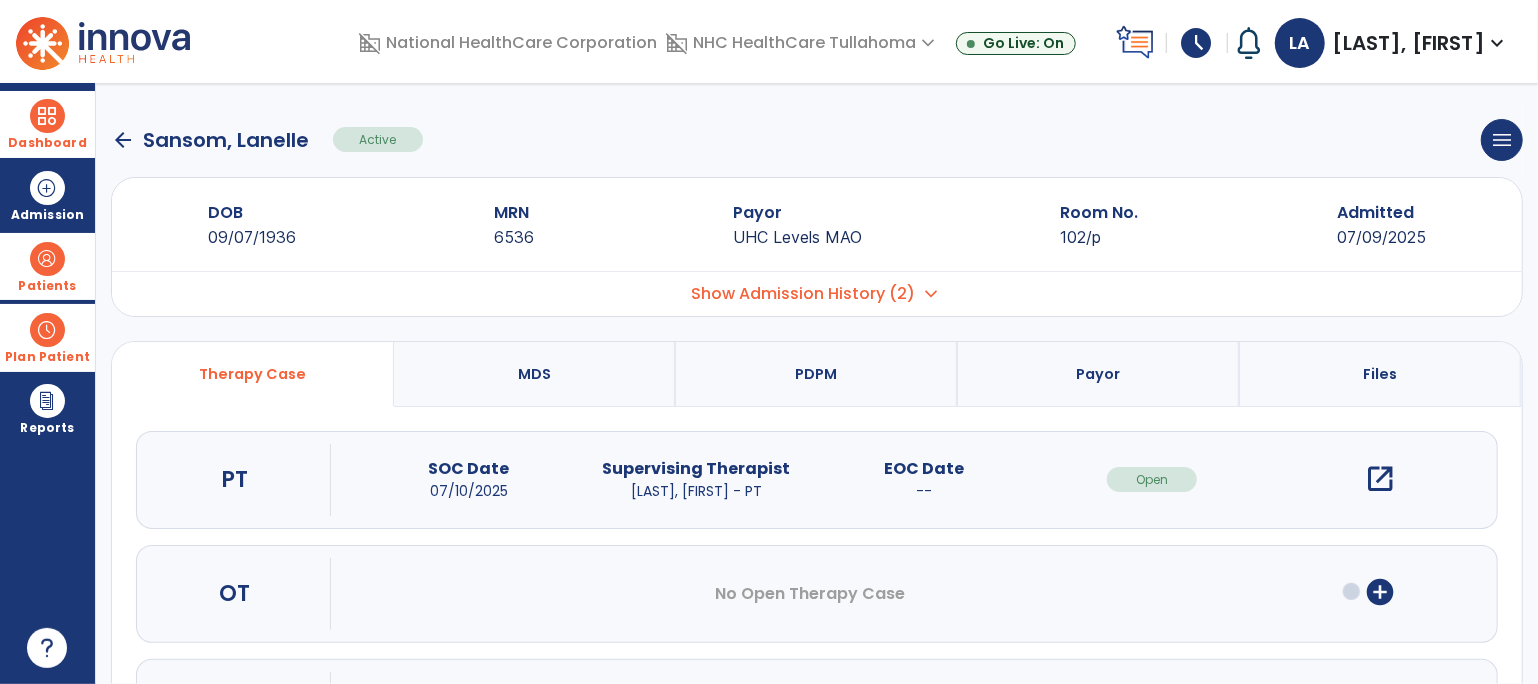 click on "add_circle" at bounding box center [1380, 592] 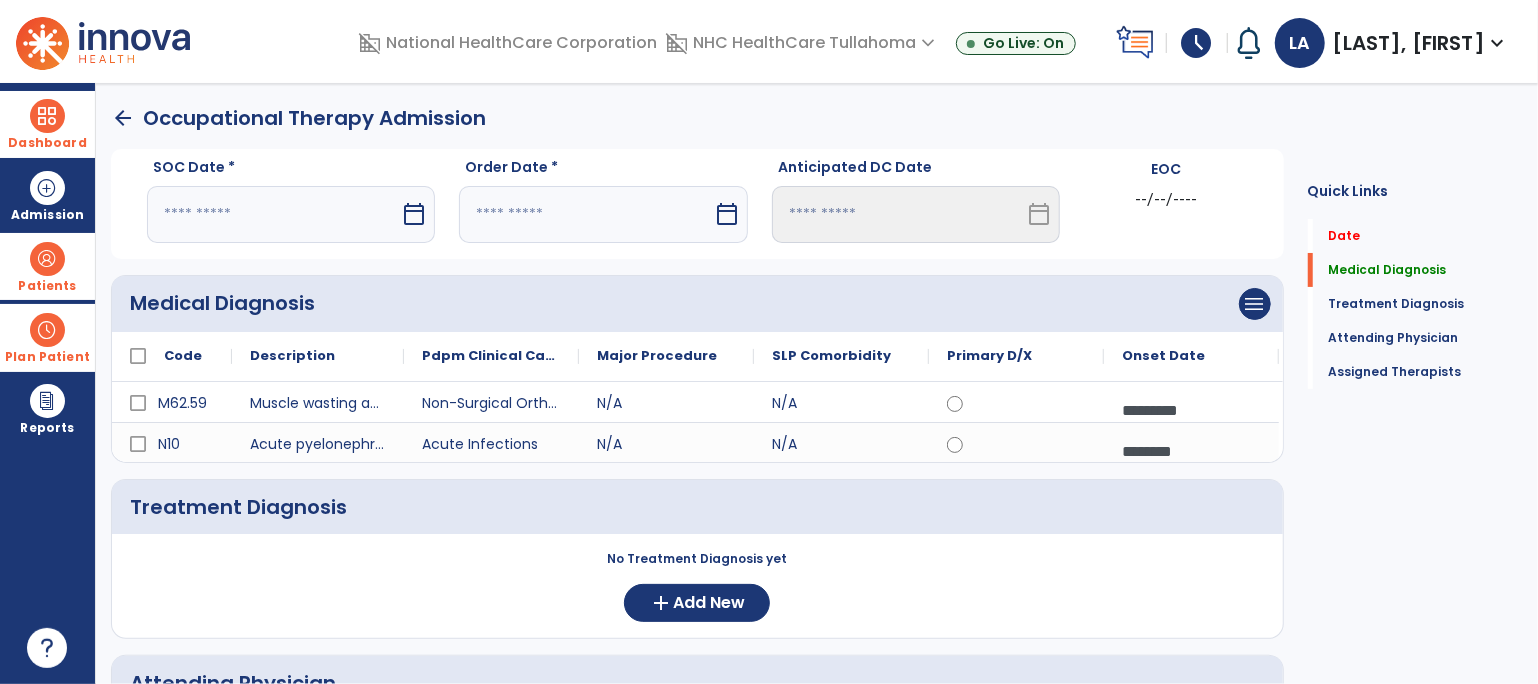 click on "calendar_today" at bounding box center [414, 214] 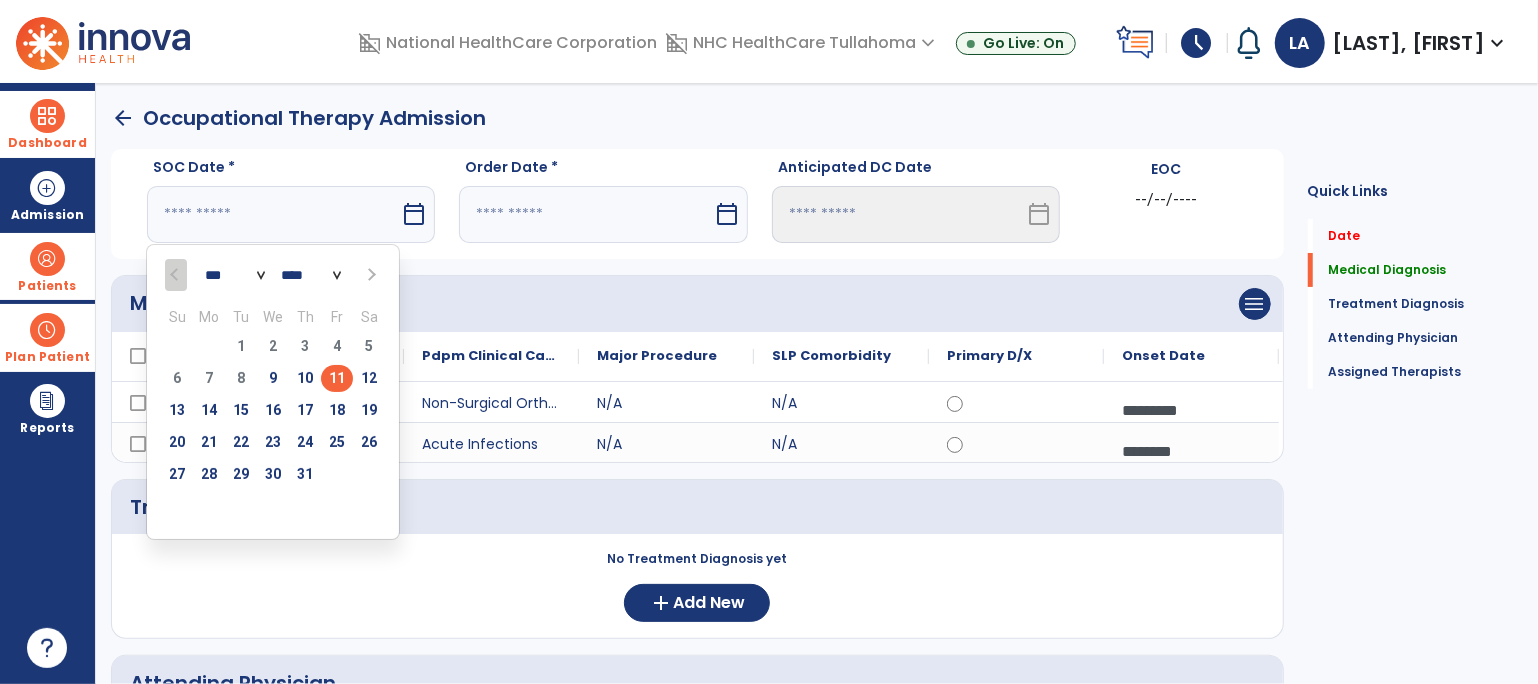 click on "11" at bounding box center (337, 378) 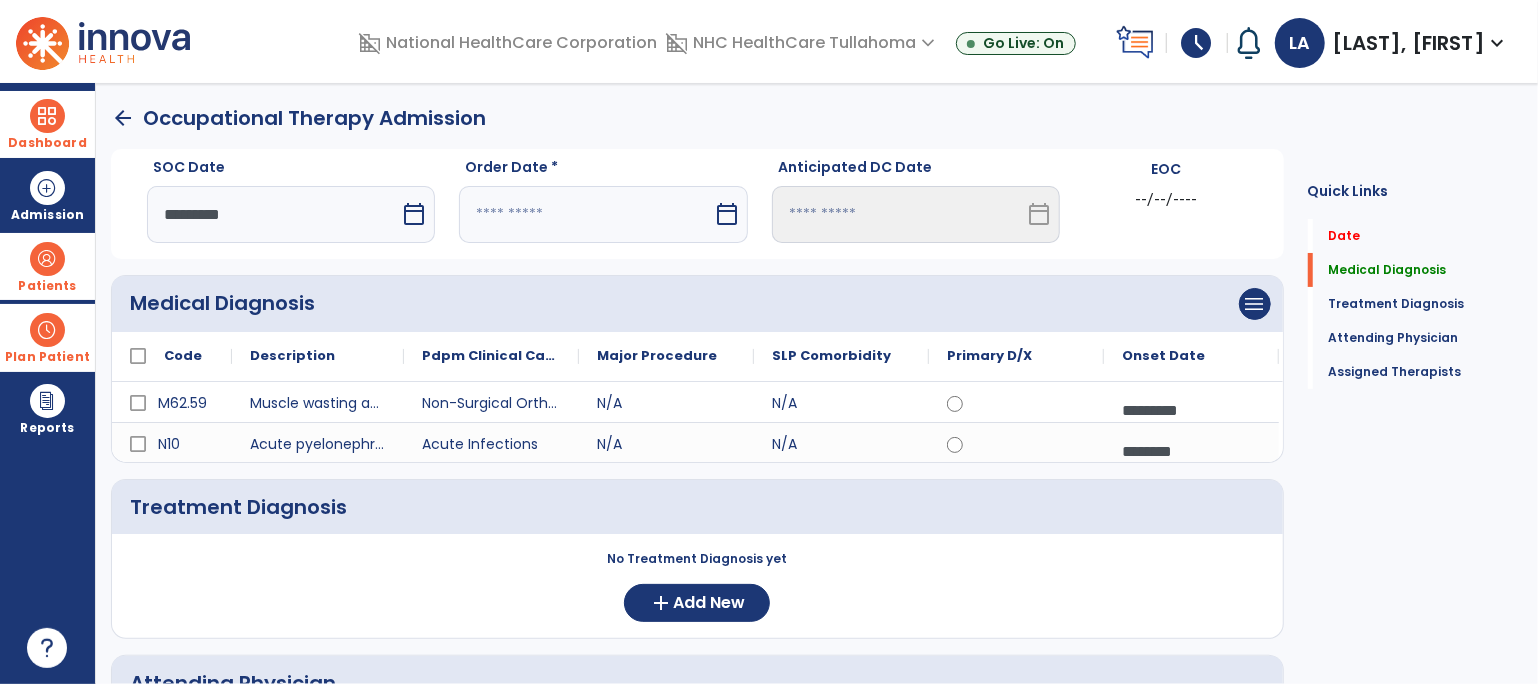 click on "calendar_today" at bounding box center [727, 214] 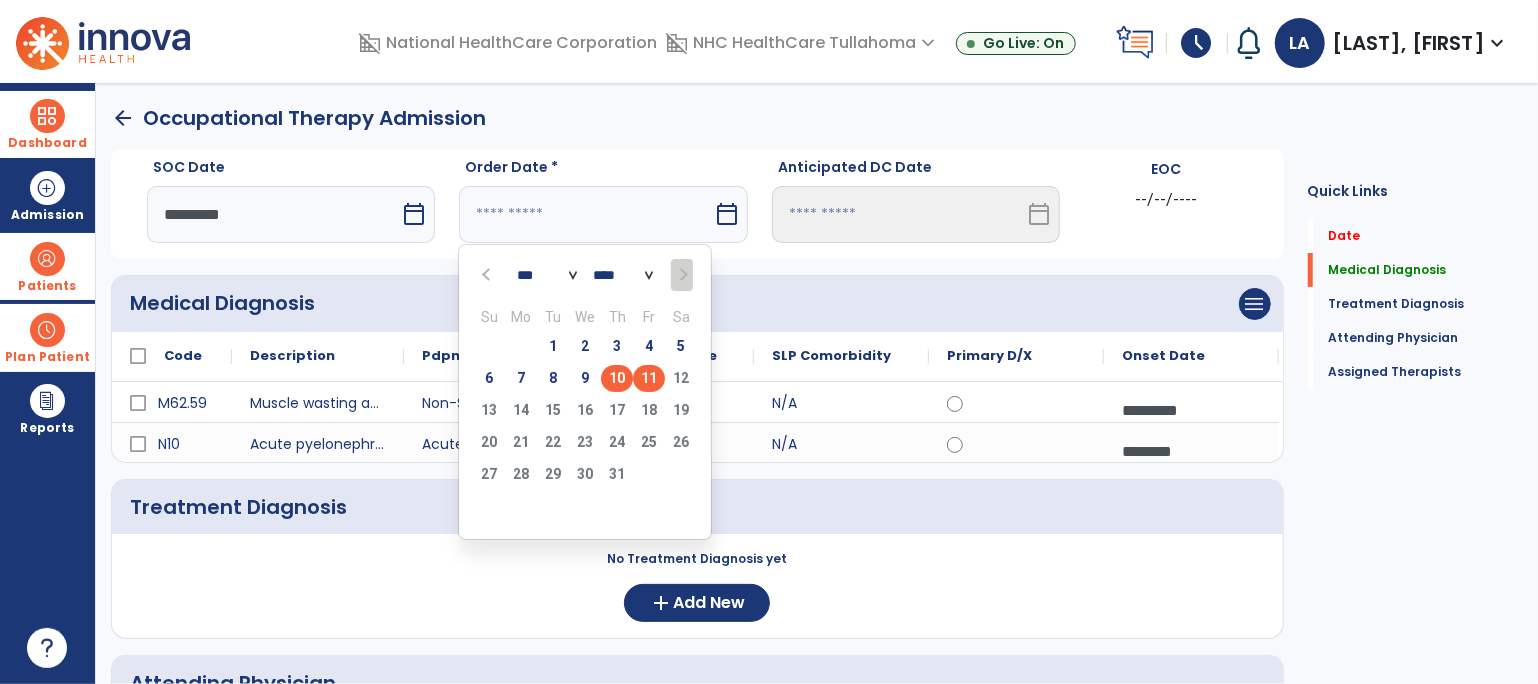click on "10" at bounding box center (617, 378) 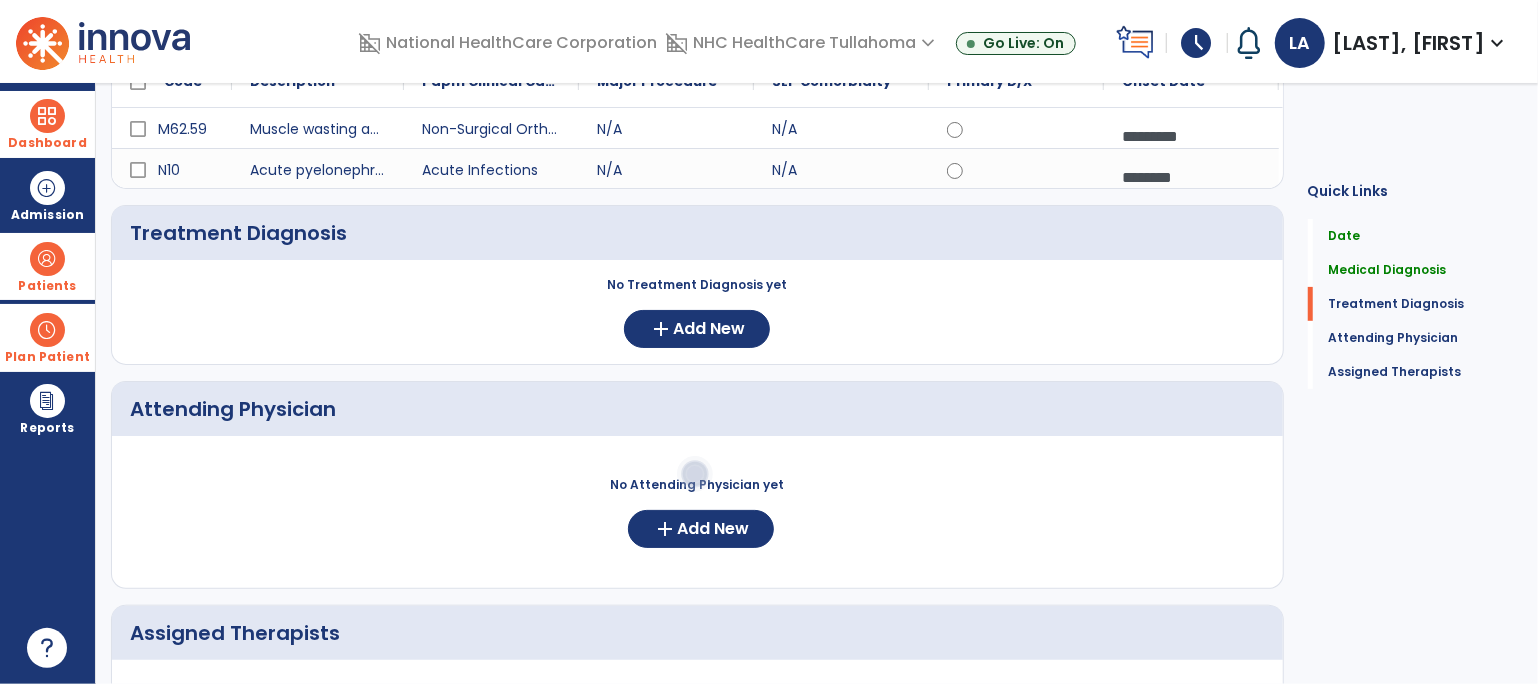 scroll, scrollTop: 299, scrollLeft: 0, axis: vertical 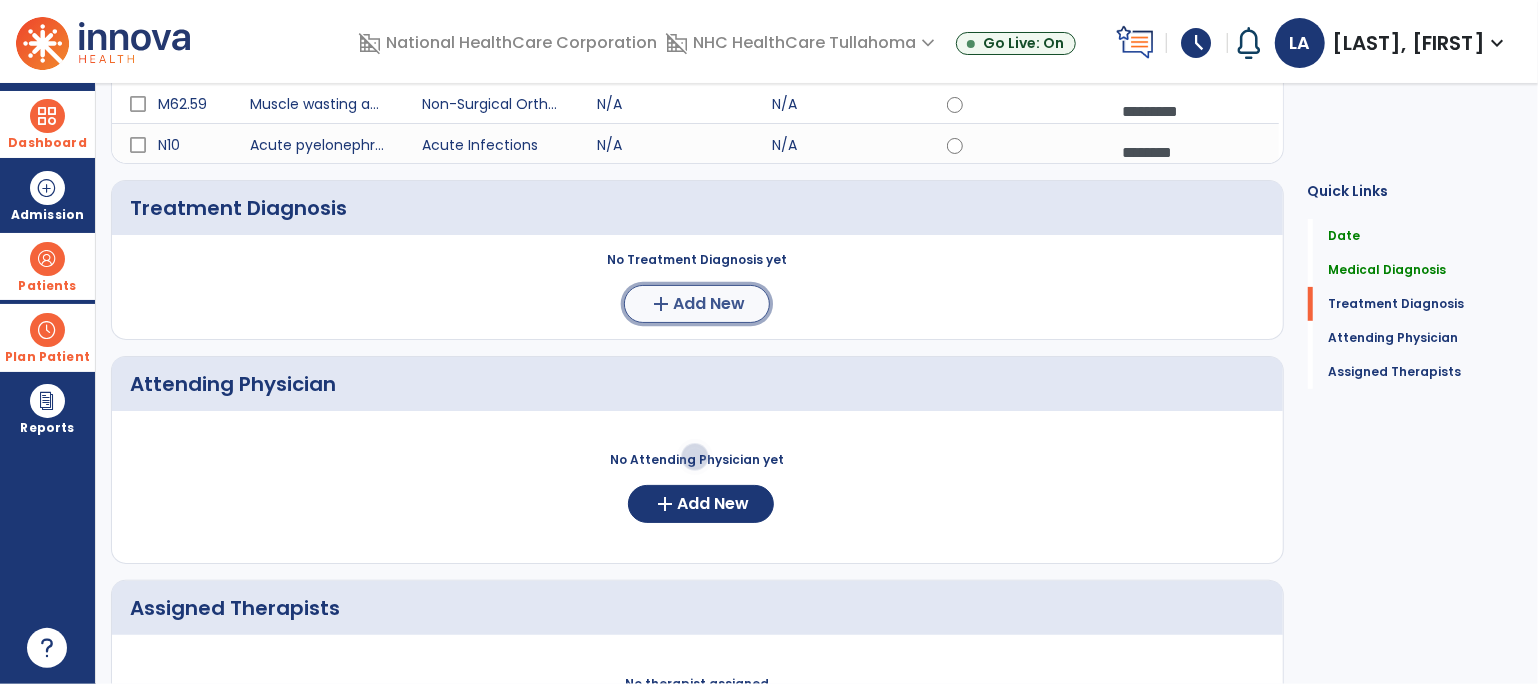 click on "add" 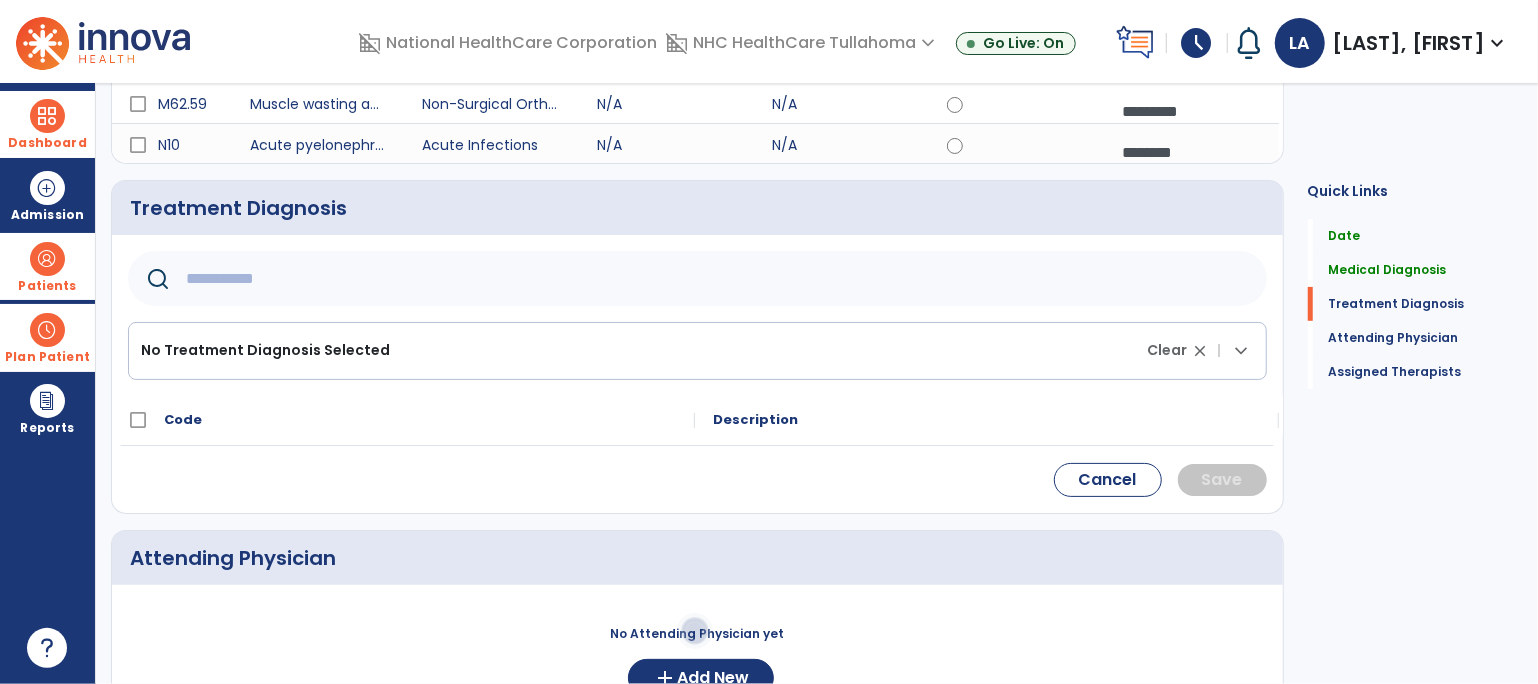 click 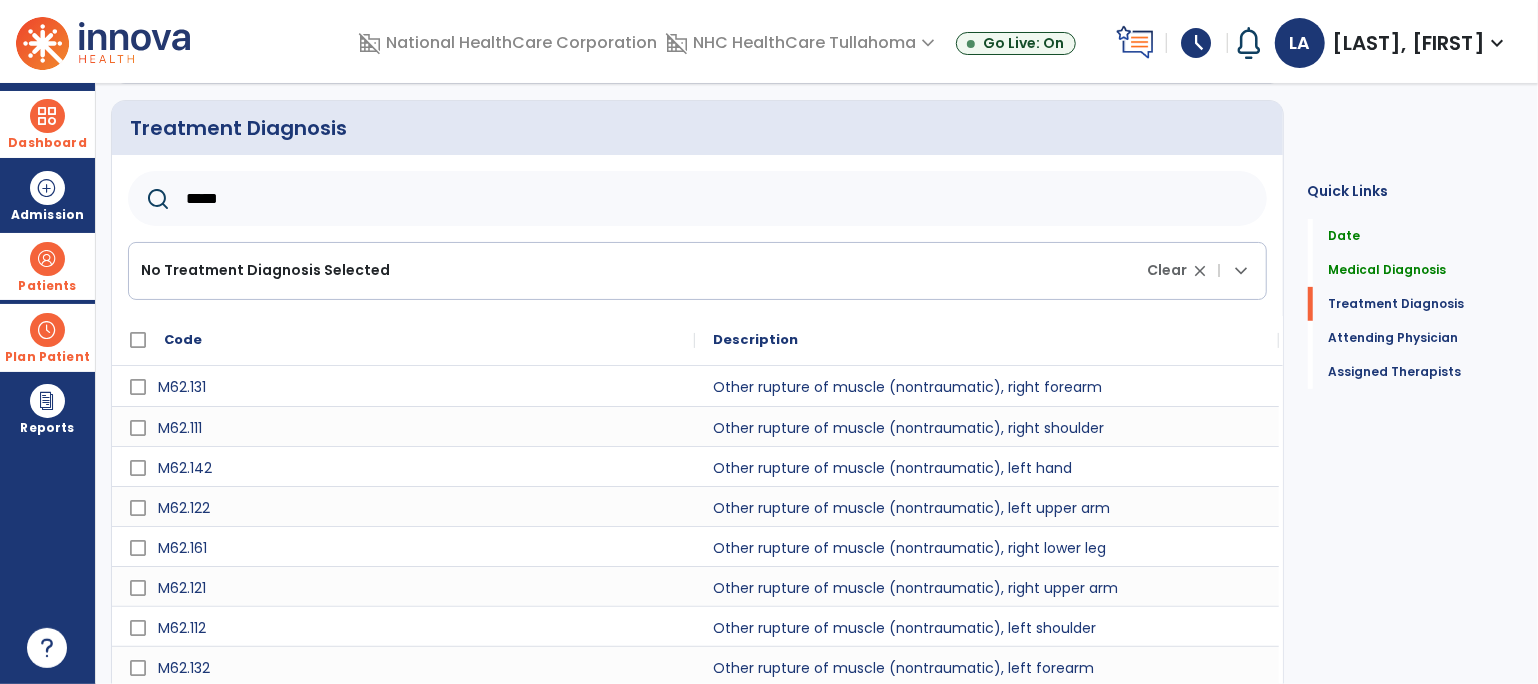 scroll, scrollTop: 402, scrollLeft: 0, axis: vertical 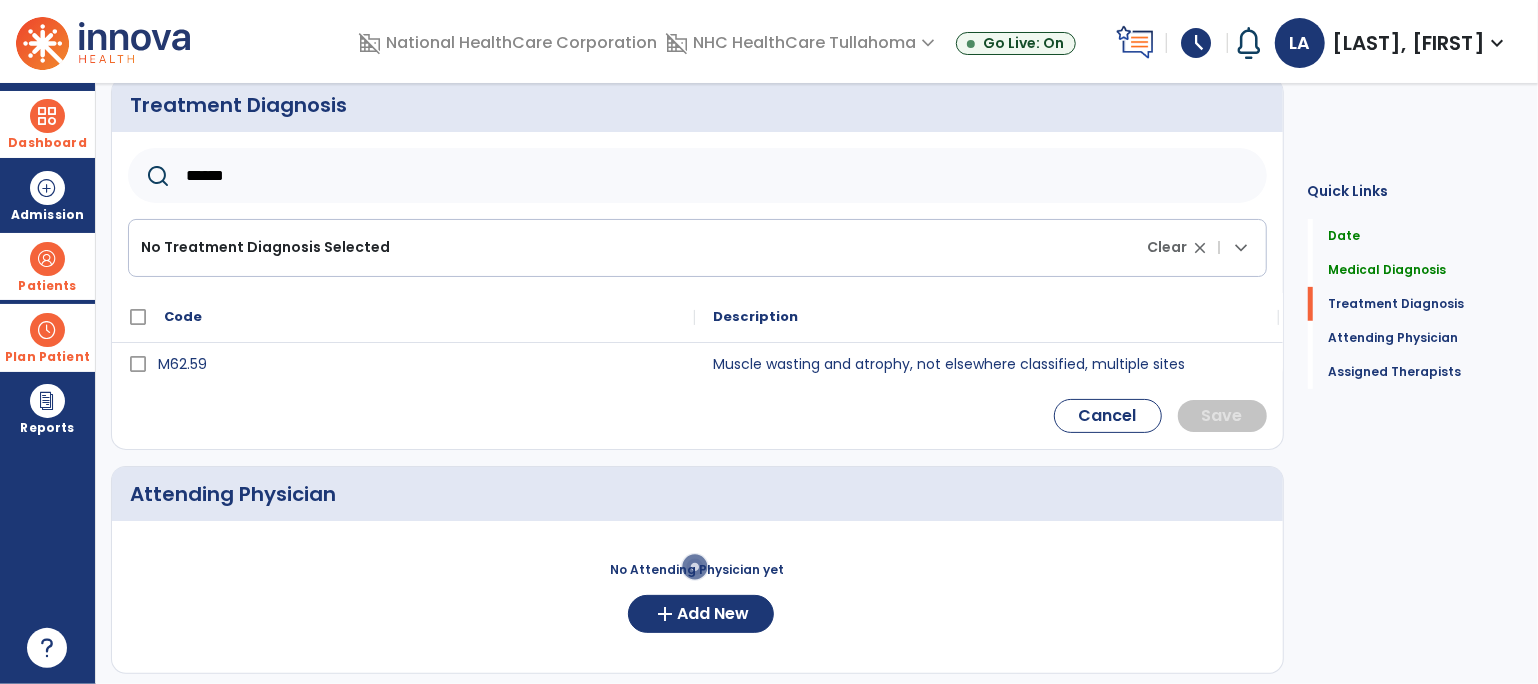 type on "******" 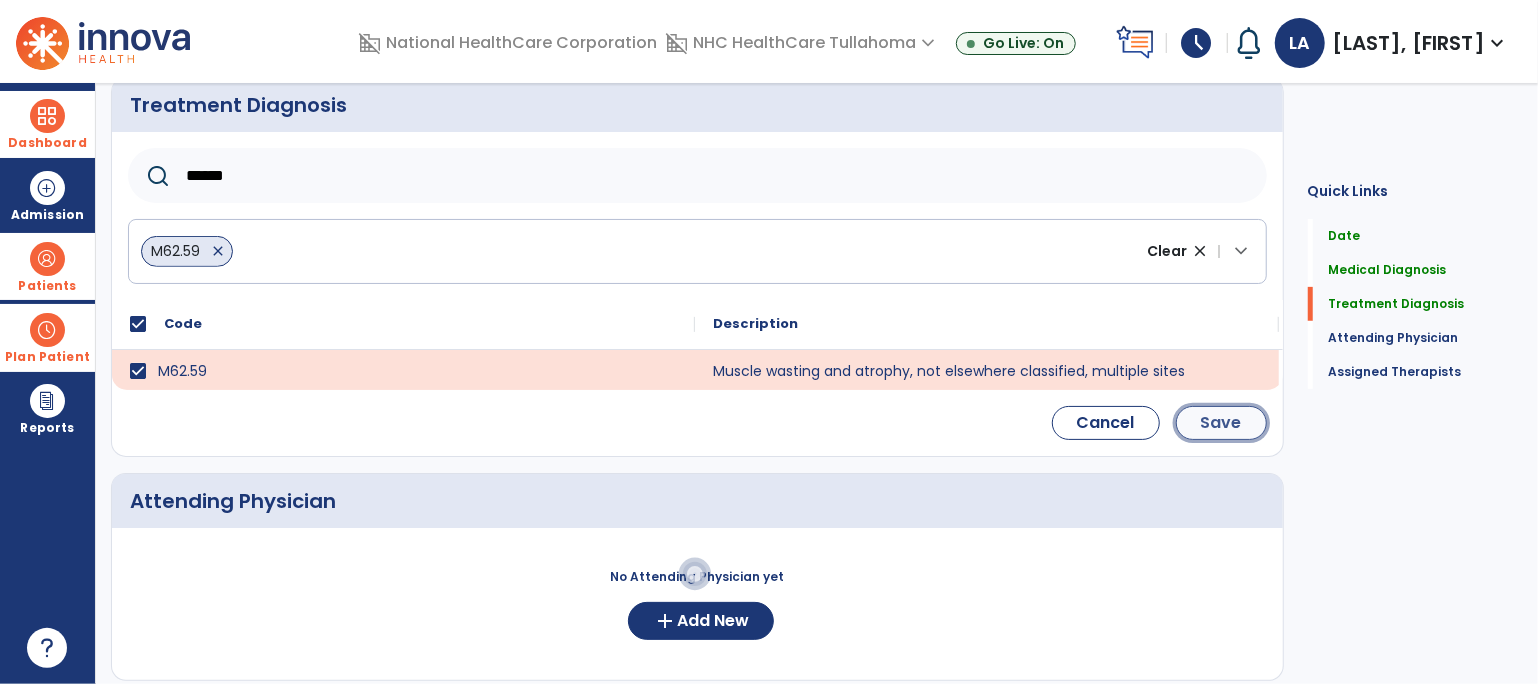 click on "Save" 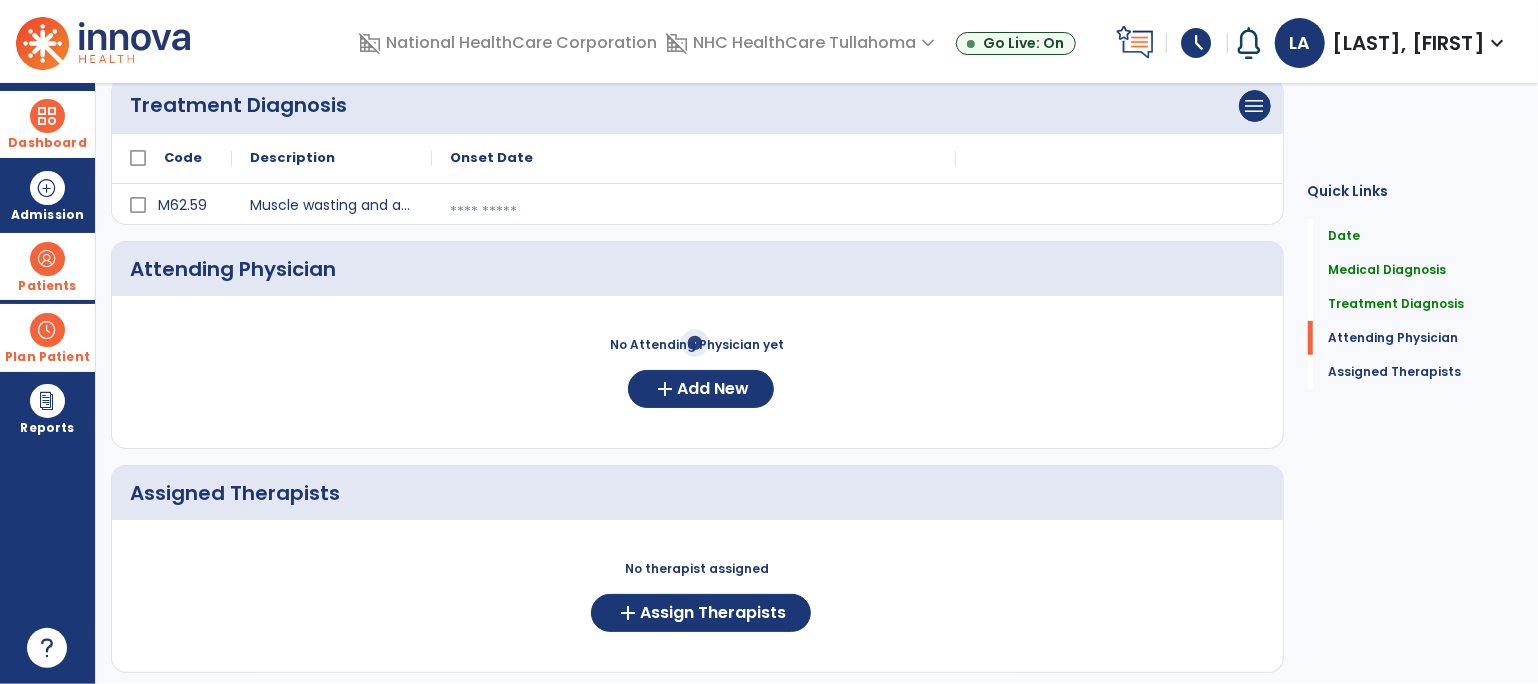 click on "Medical Diagnosis      menu   Add Medical Diagnosis   Delete Medical Diagnosis
Code
Description
Pdpm Clinical Category" 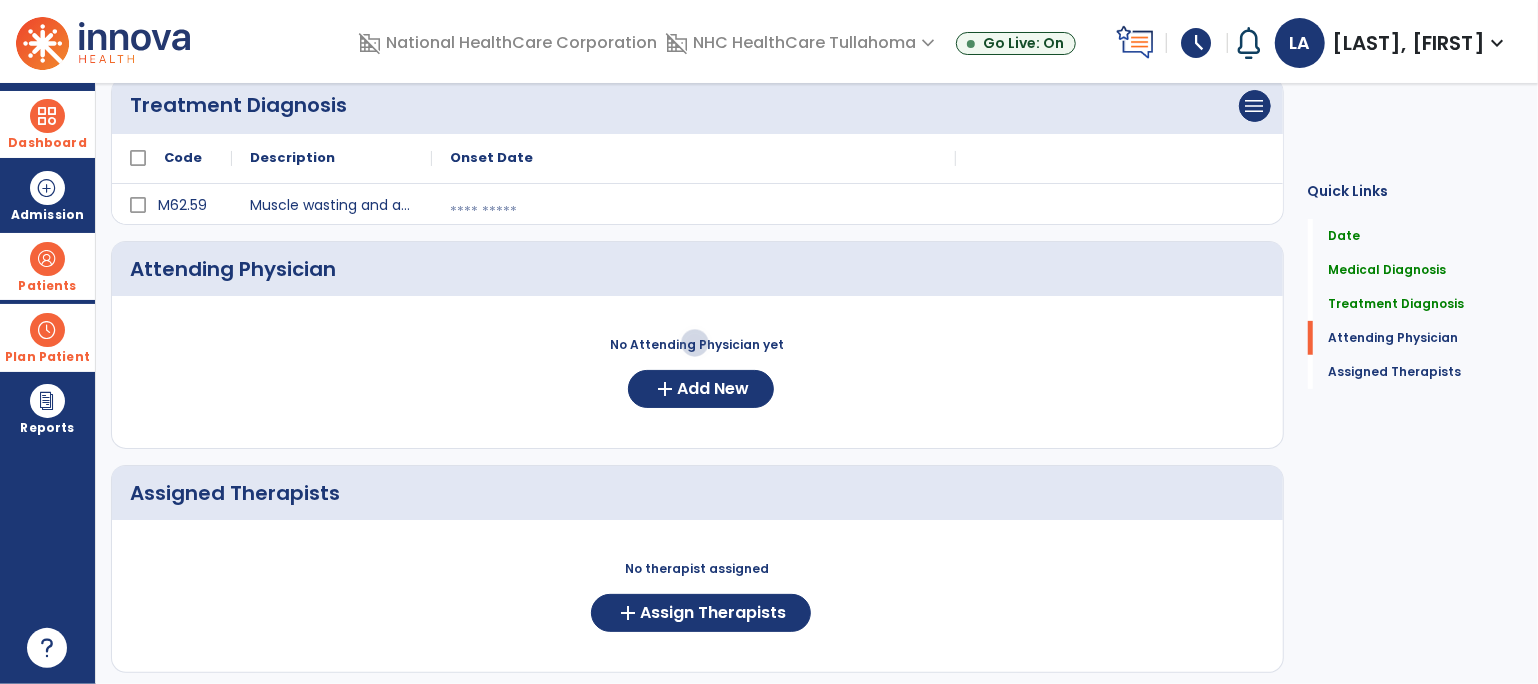 click at bounding box center (694, 212) 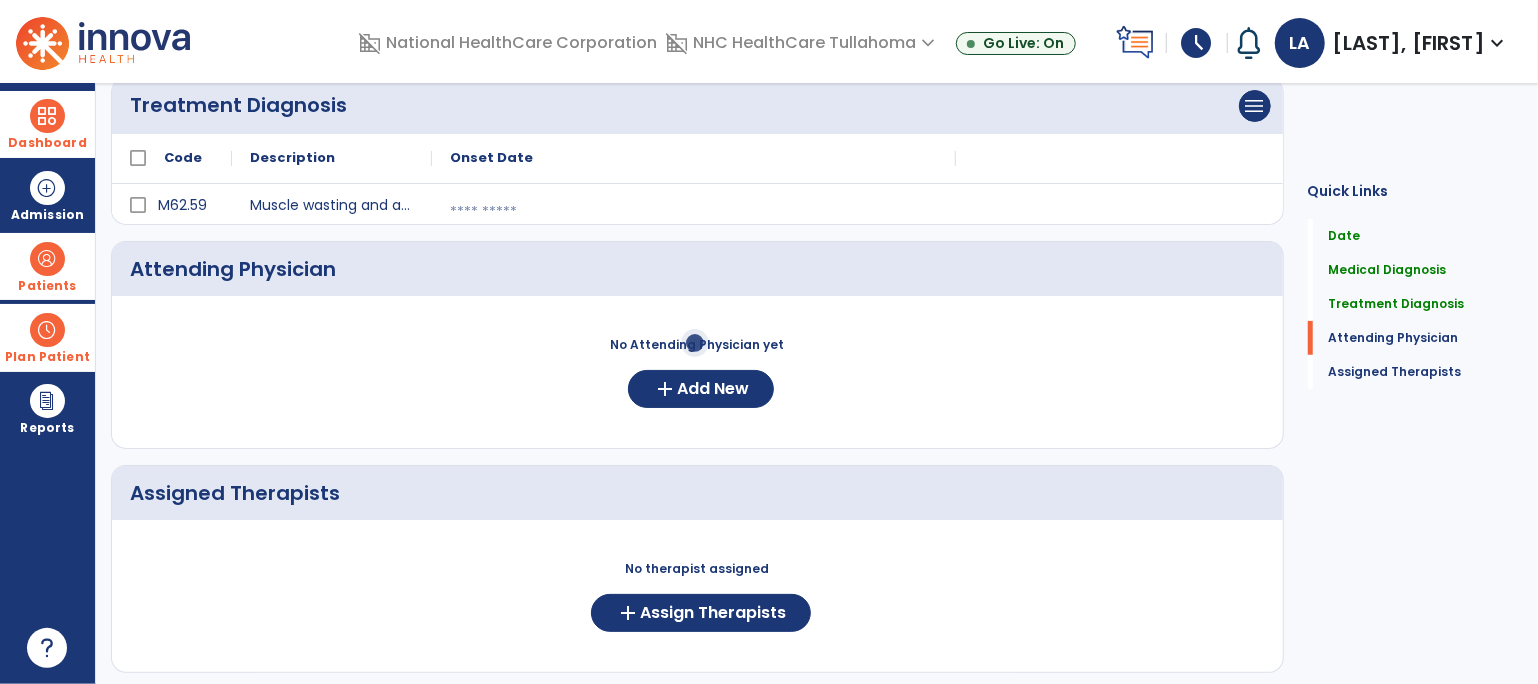 select on "*" 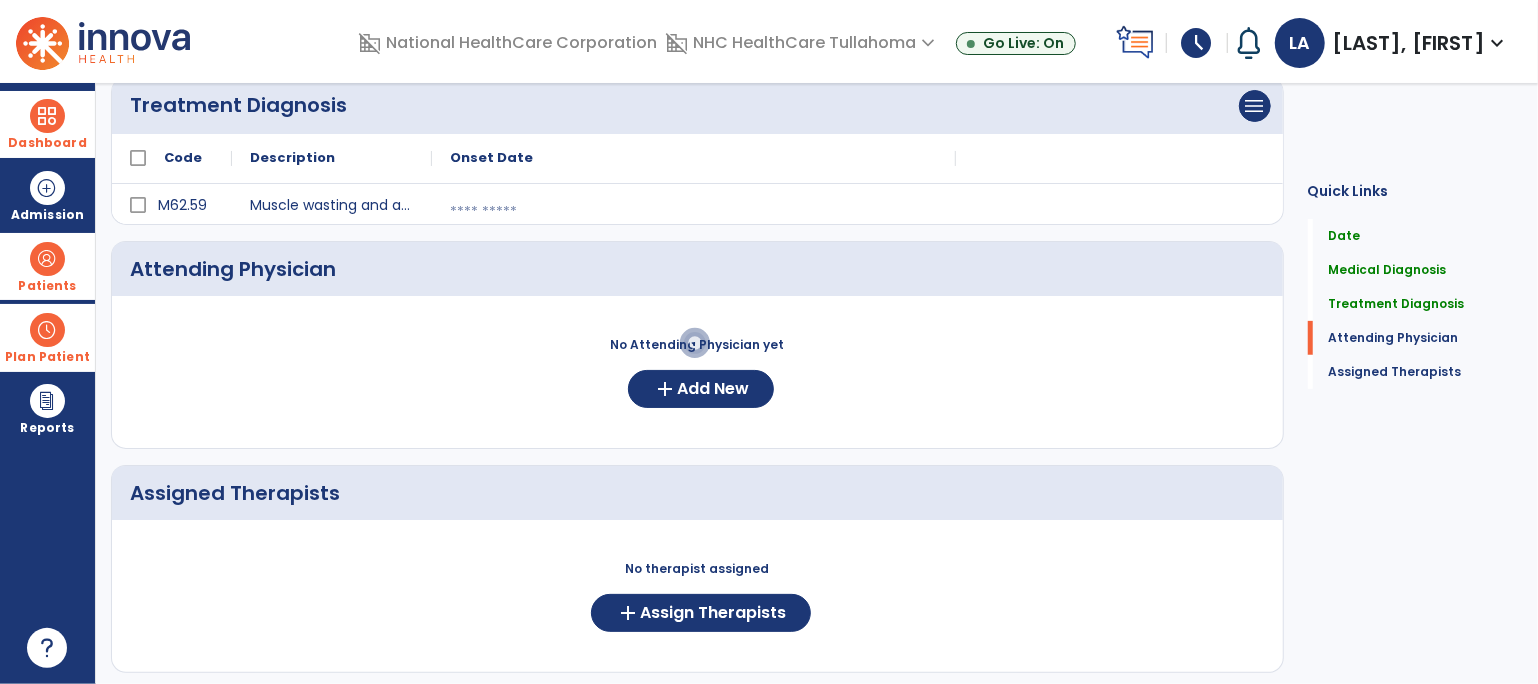 select on "****" 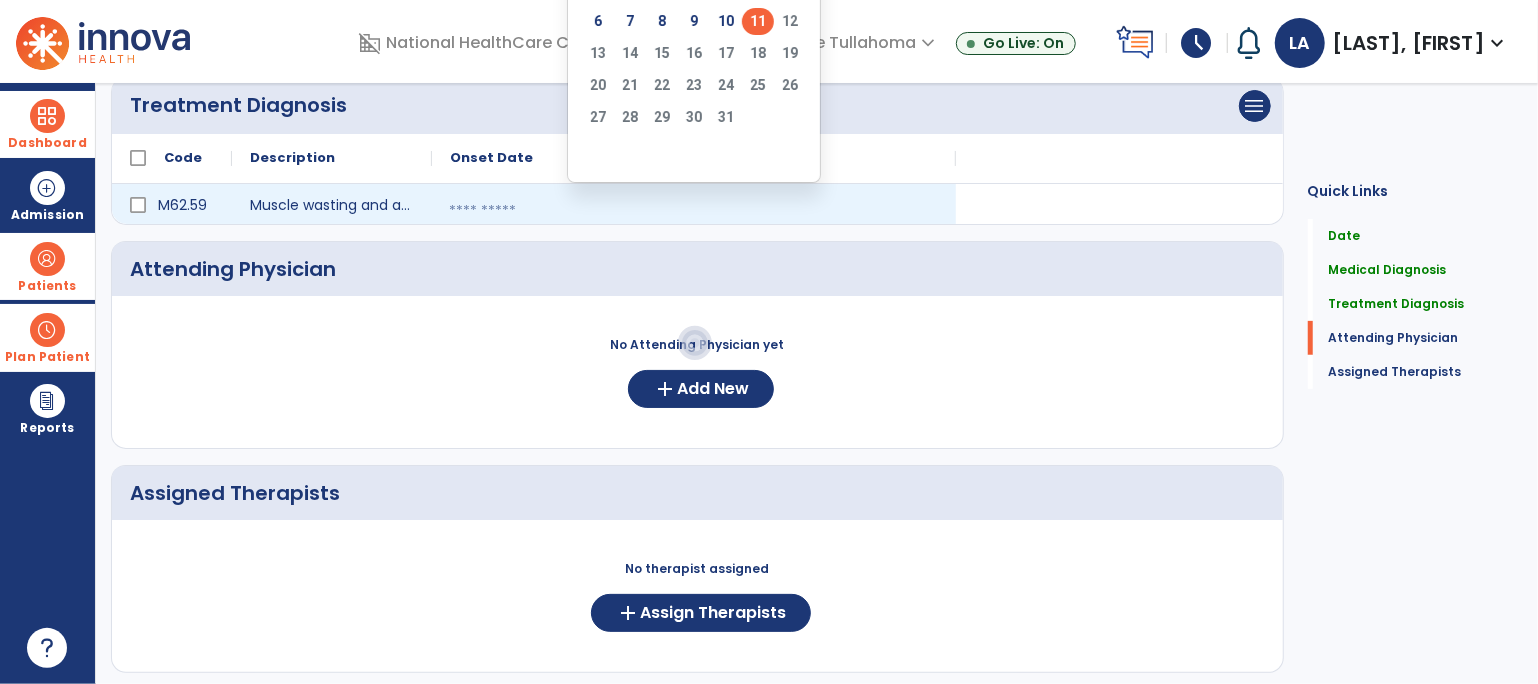 click on "11" 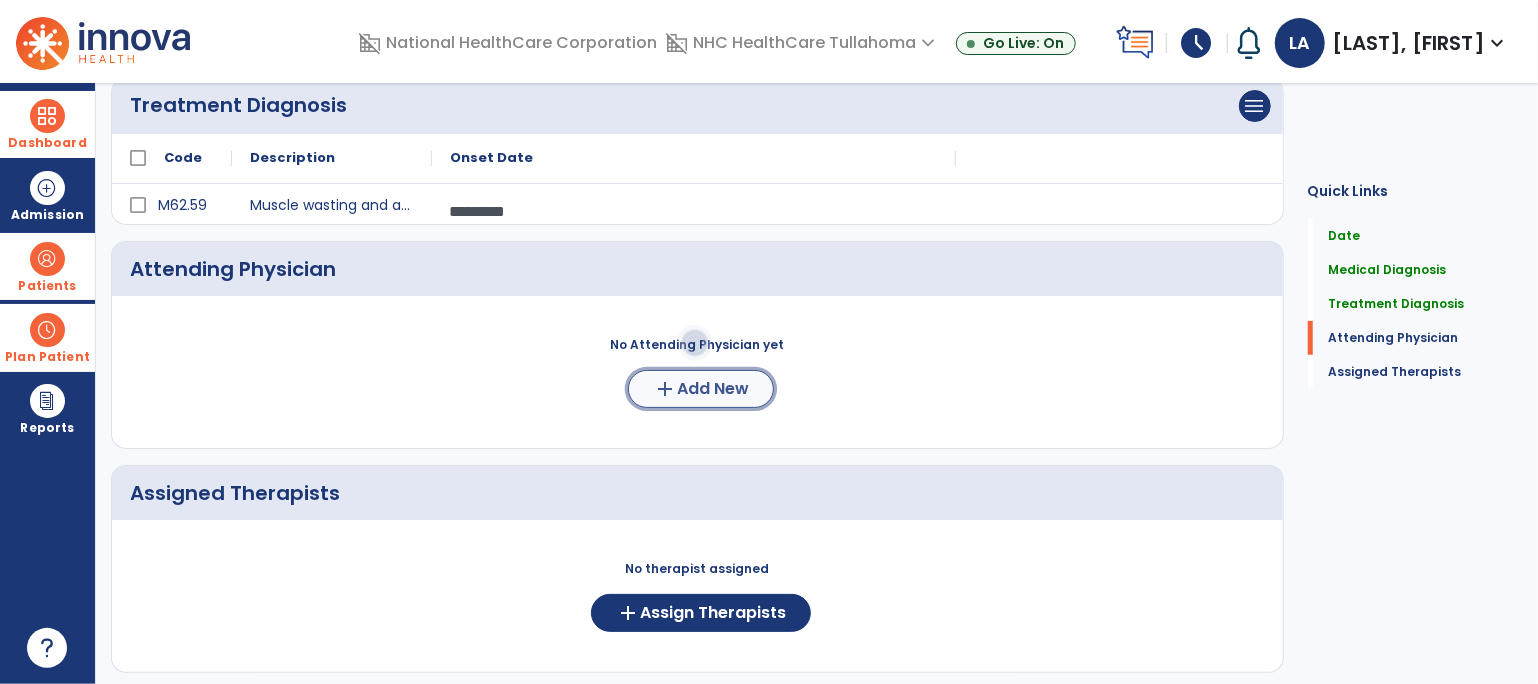 click on "add" 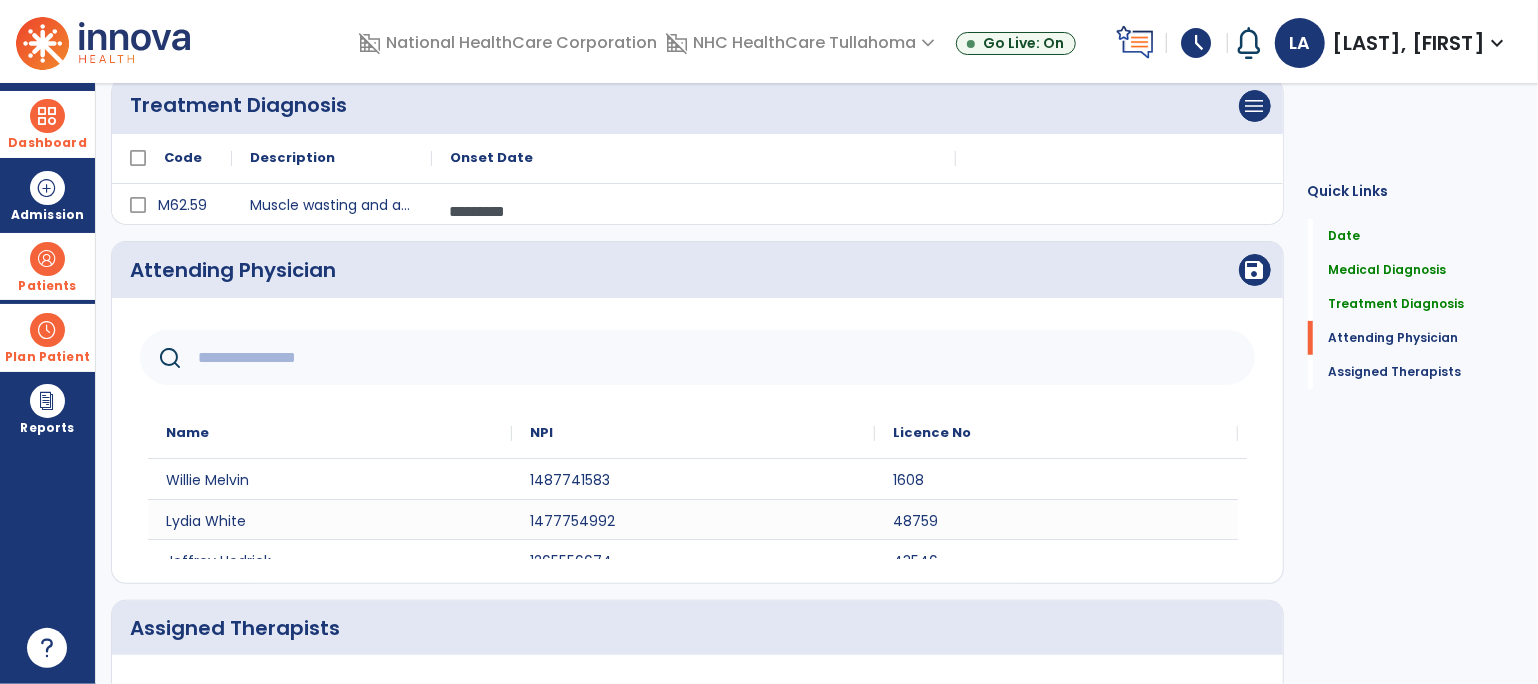 click 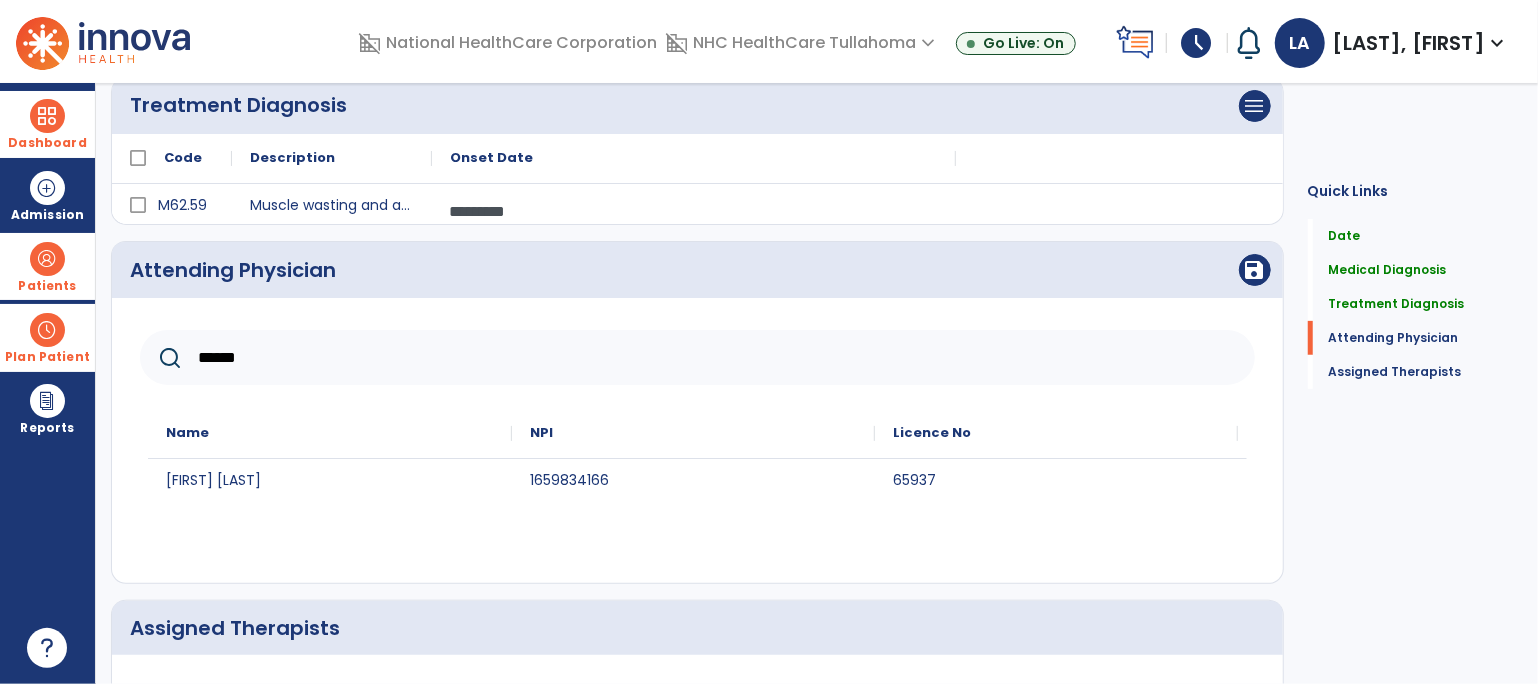 type on "******" 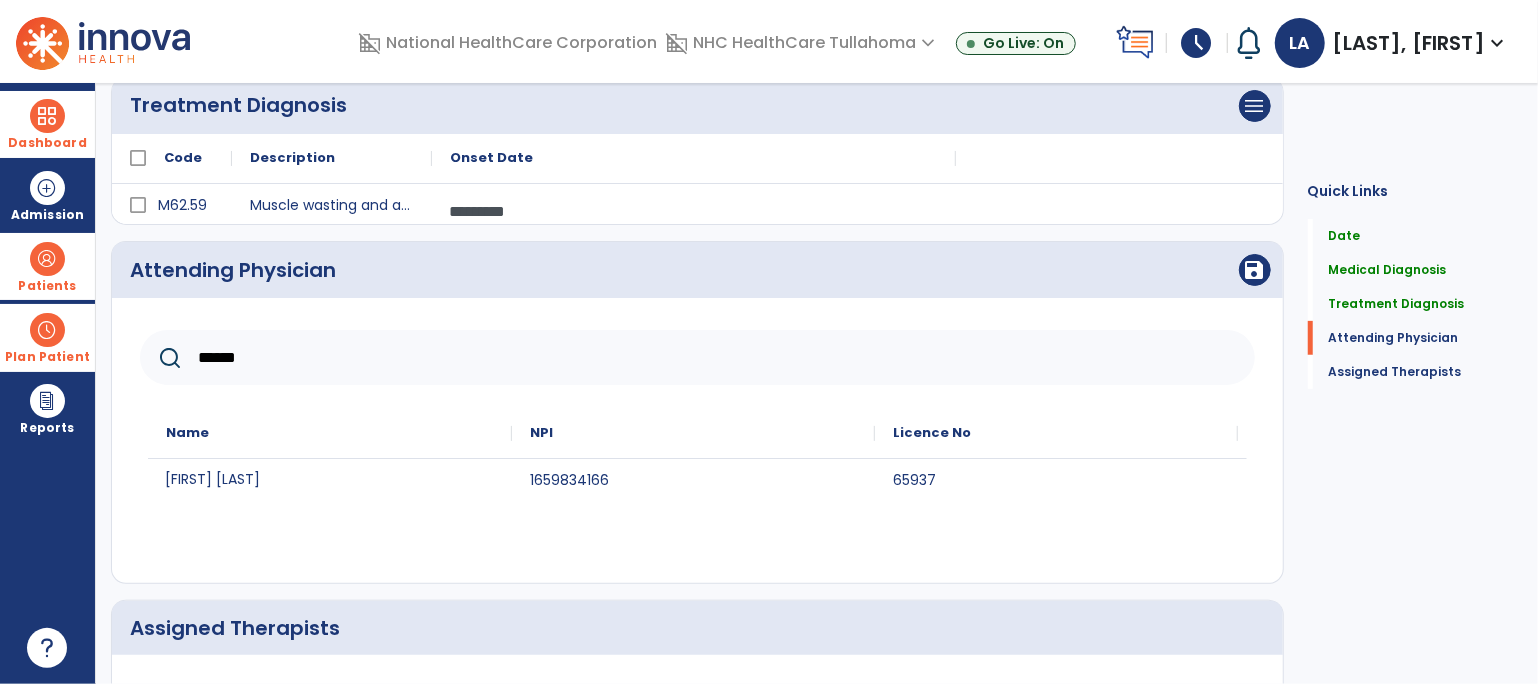 click on "[FIRST] [LAST]" 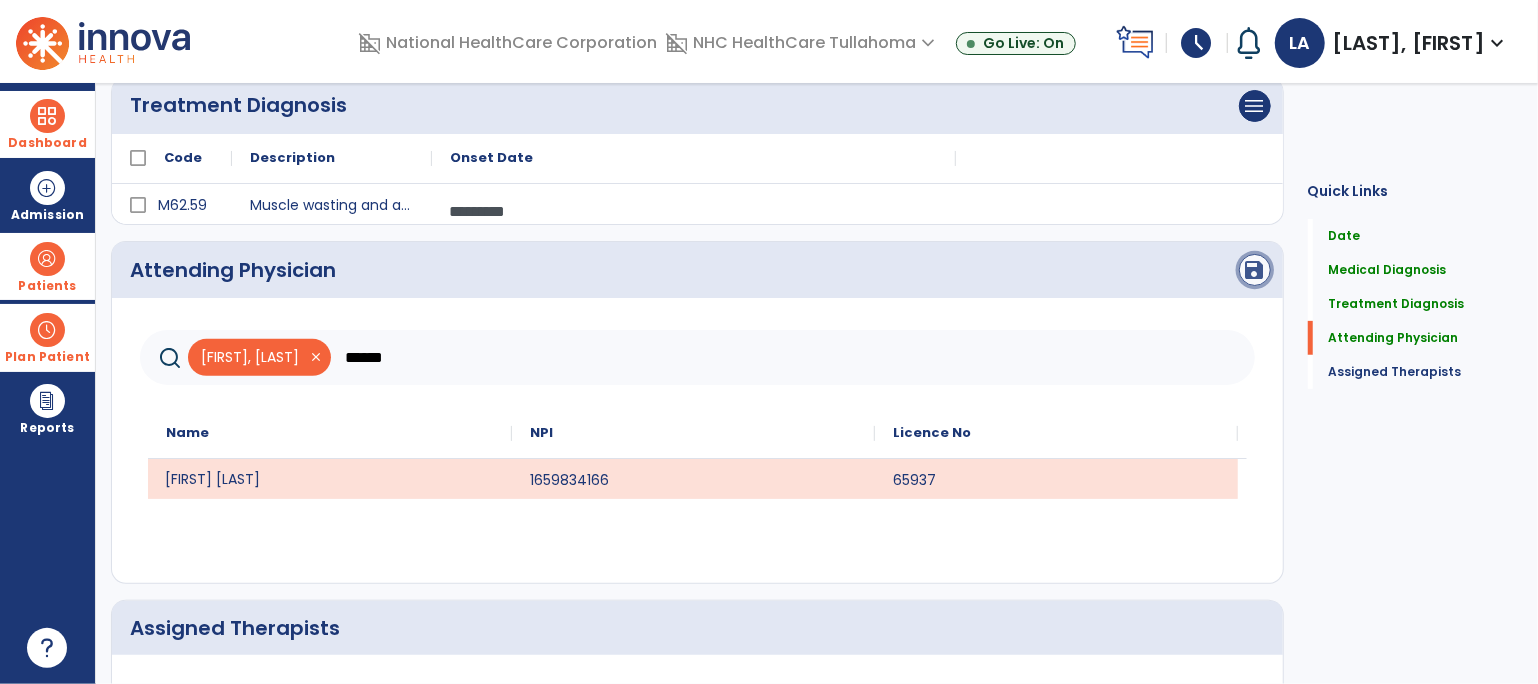 click on "save" 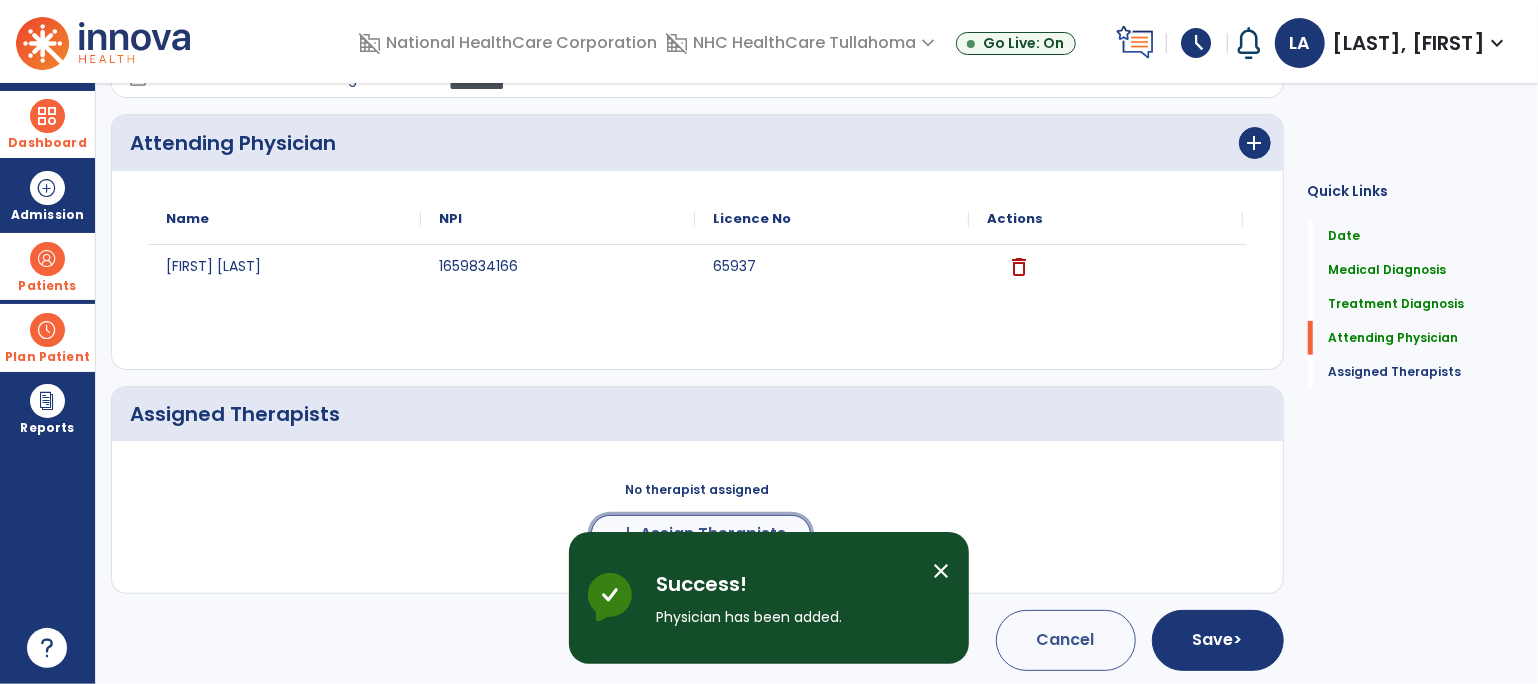 click on "Assign Therapists" 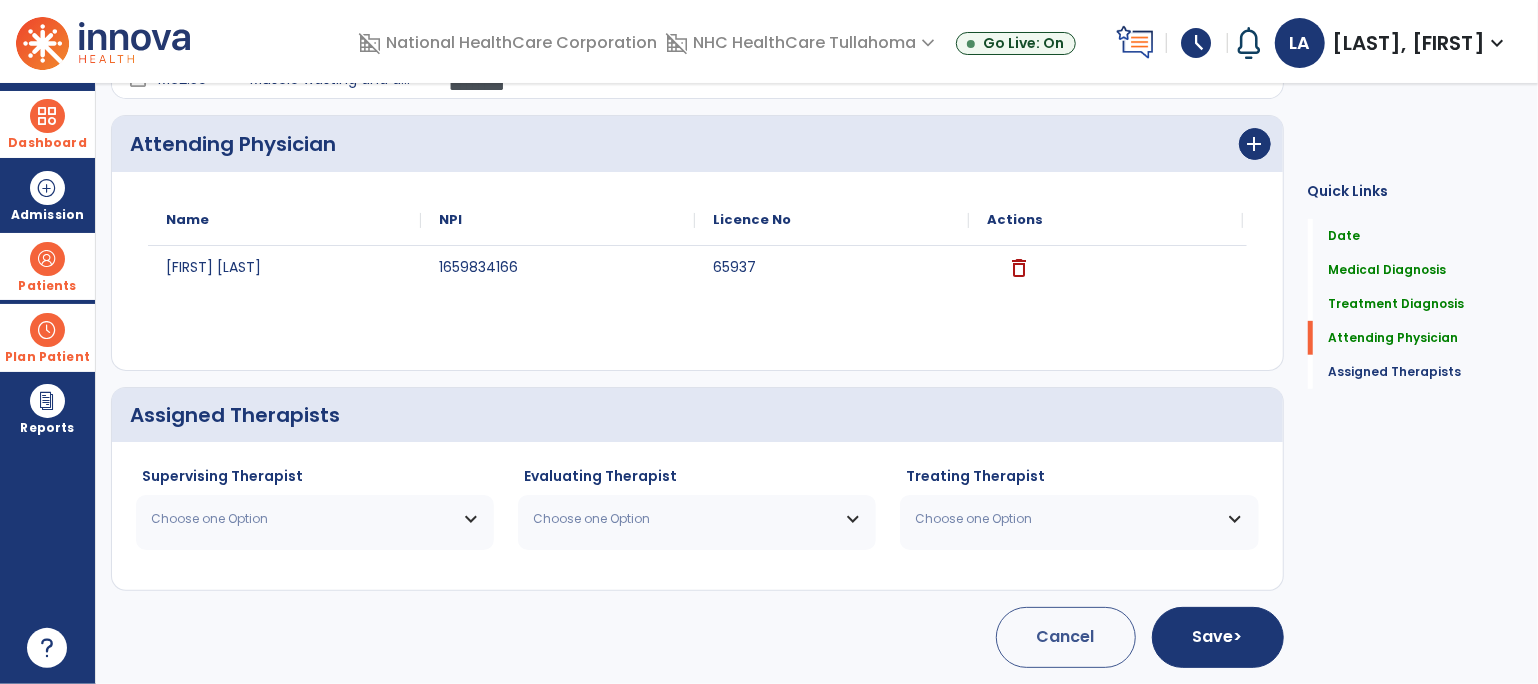 scroll, scrollTop: 525, scrollLeft: 0, axis: vertical 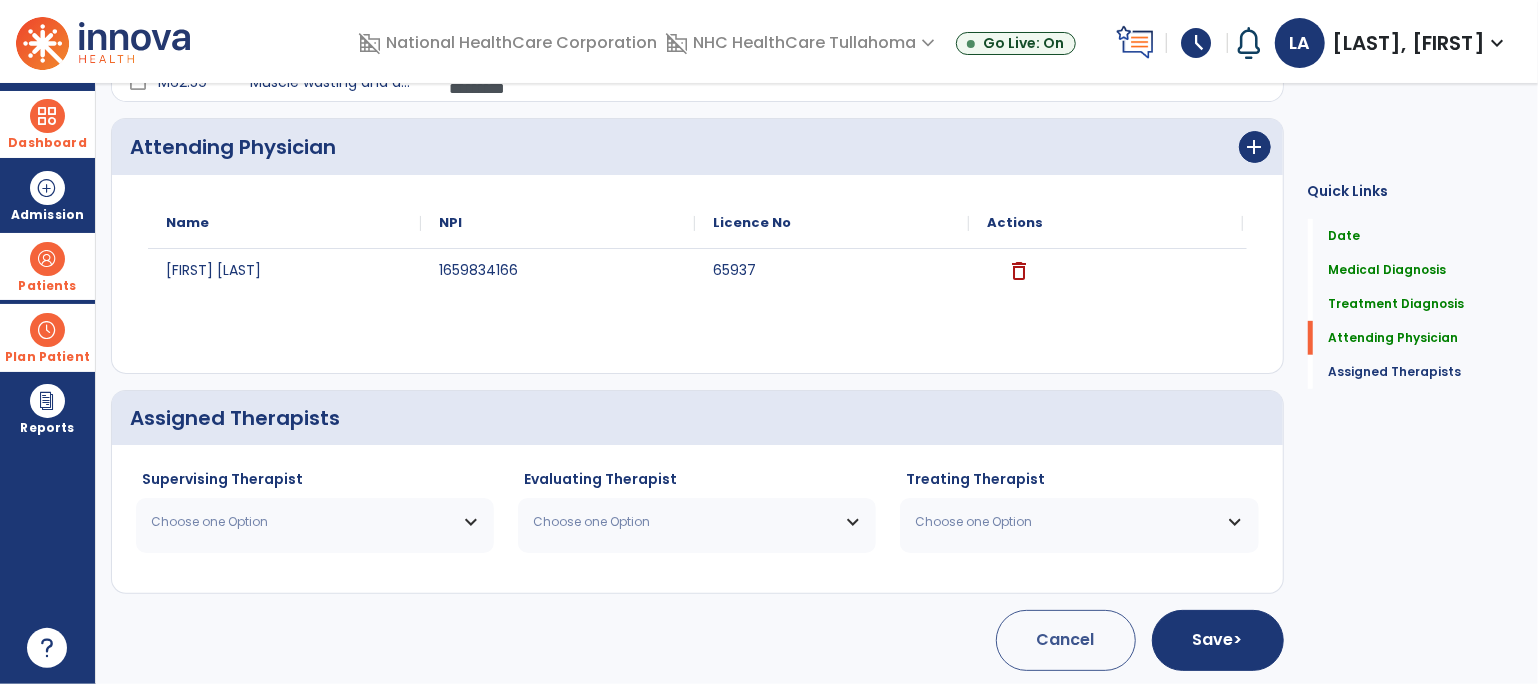 click on "Choose one Option" at bounding box center (302, 522) 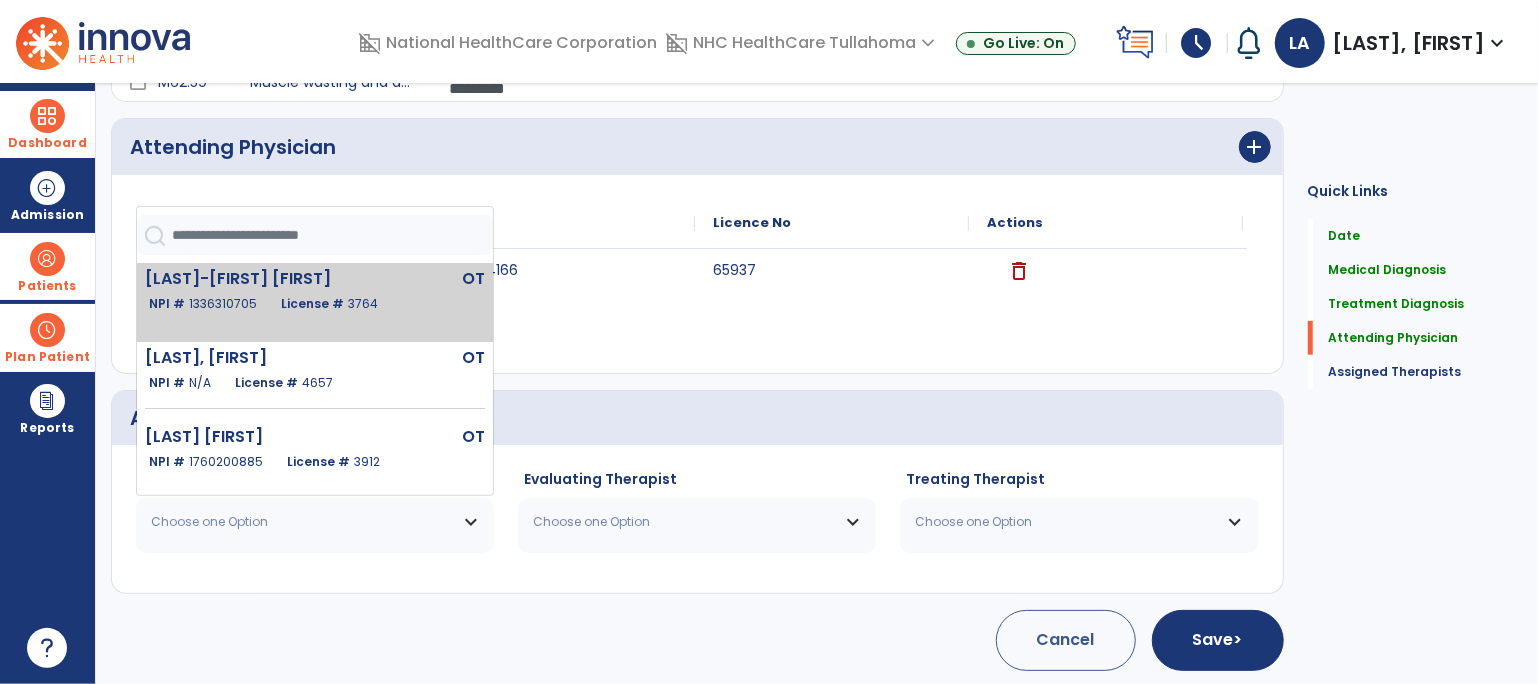 click on "[LAST], [FIRST]   OT   NPI #  [NPI]  License #  [LICENSE]" 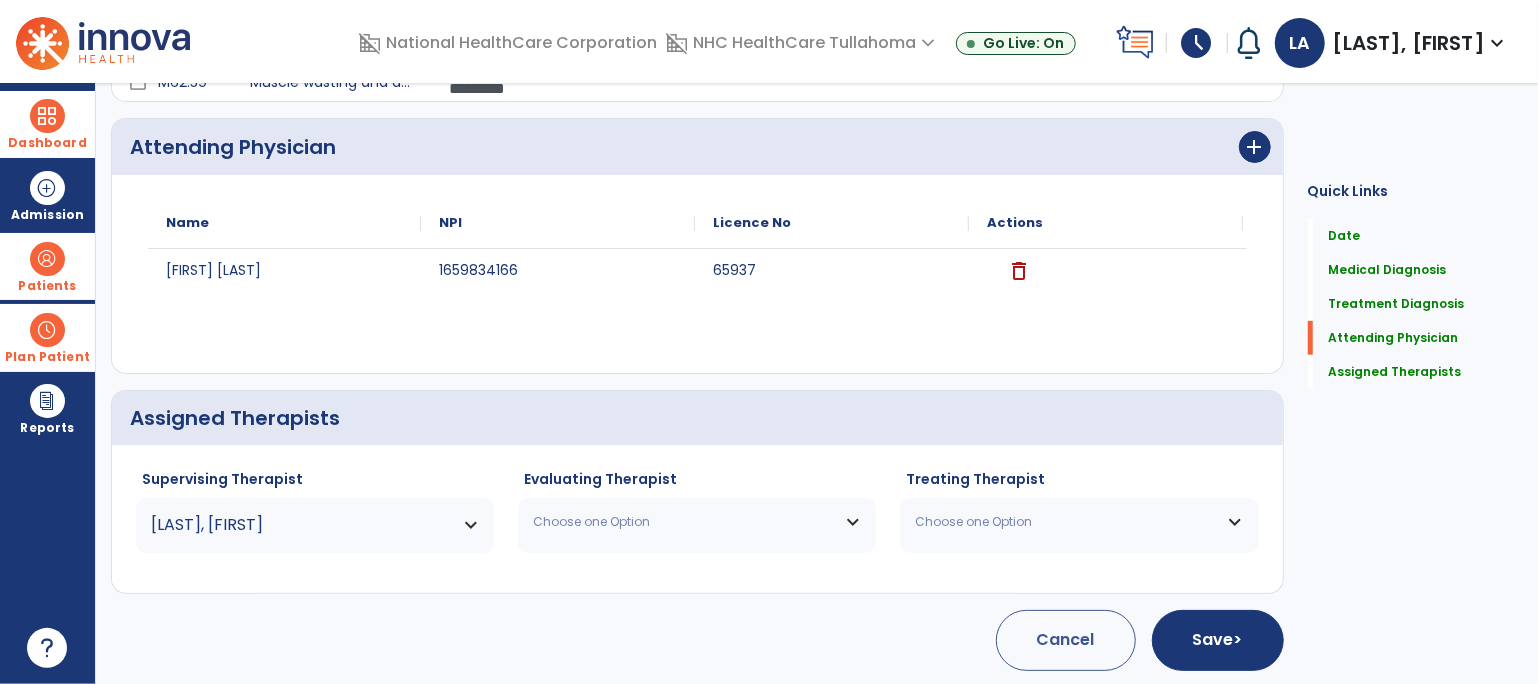 click on "Choose one Option" at bounding box center (684, 522) 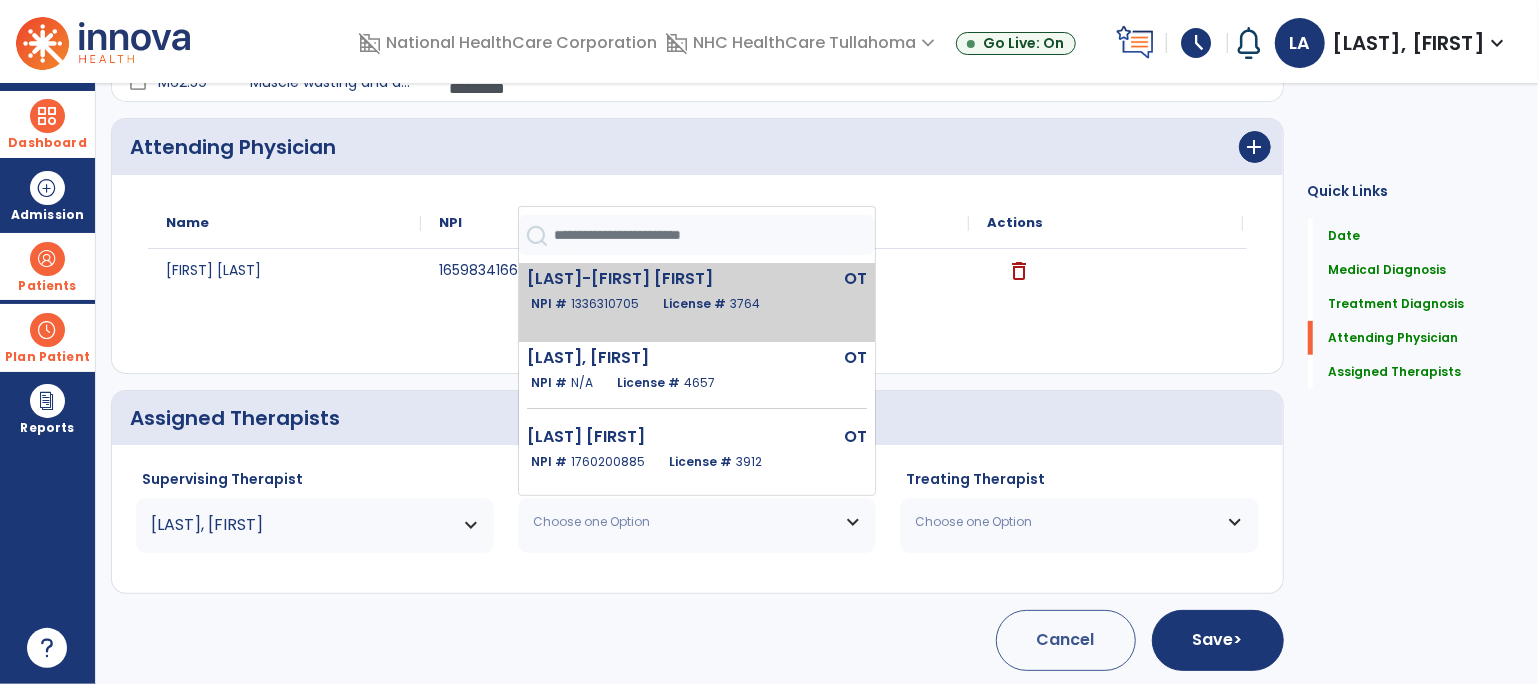 click on "[LAST]-[FIRST] [FIRST]" 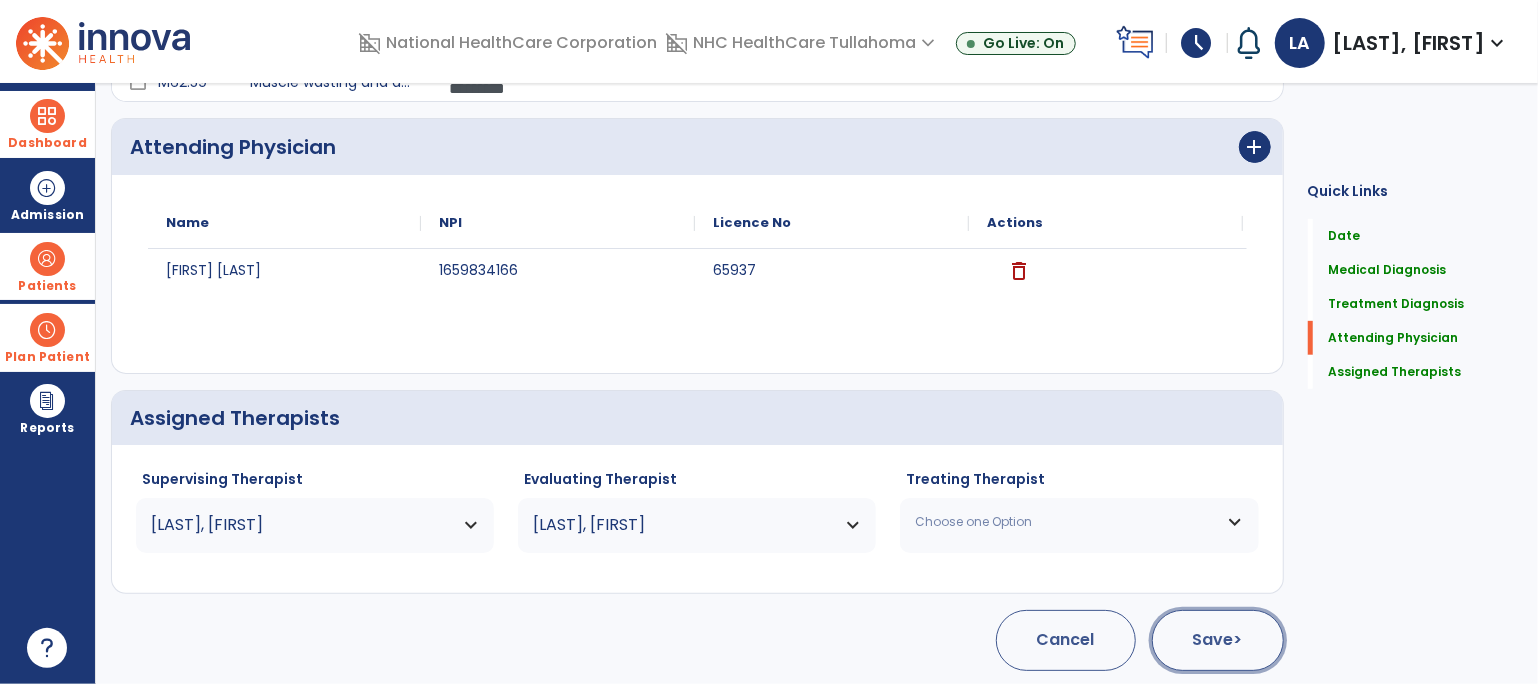 click on "Save  >" 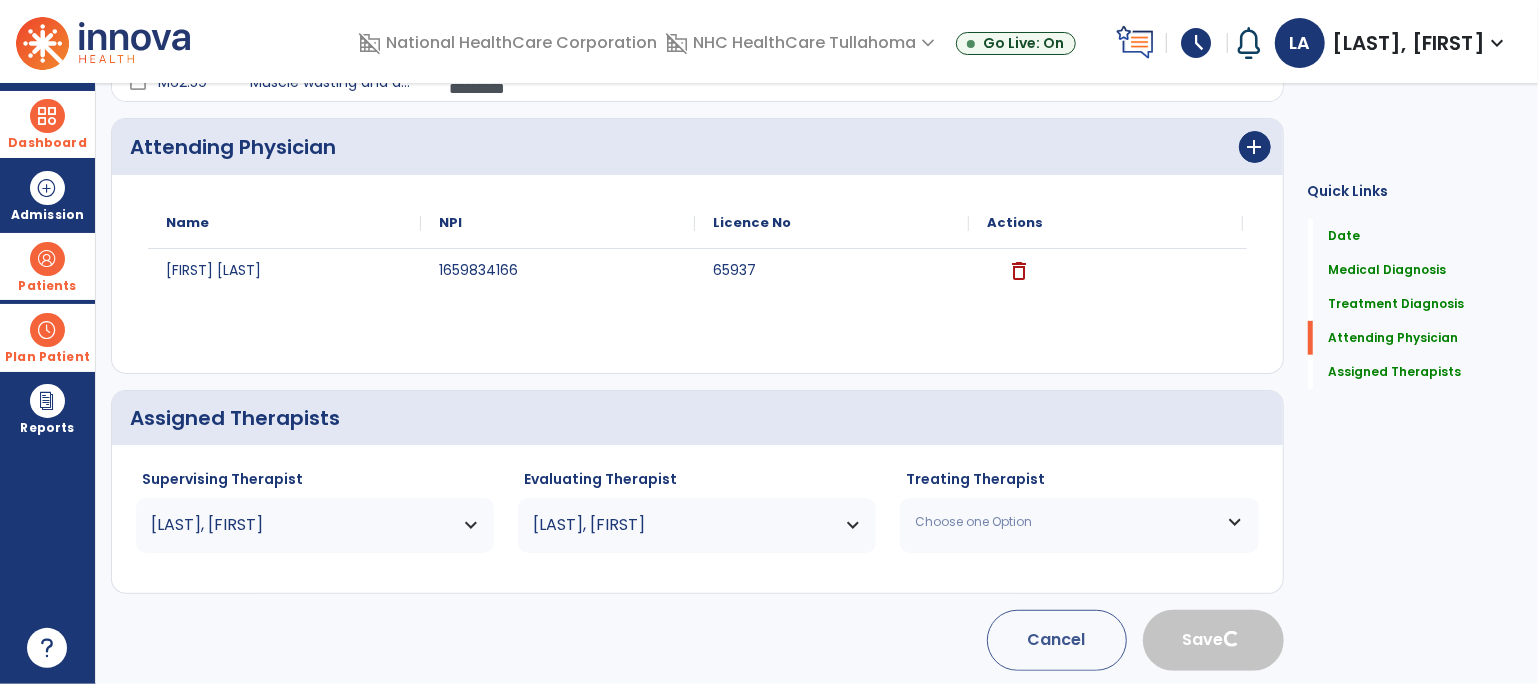 type 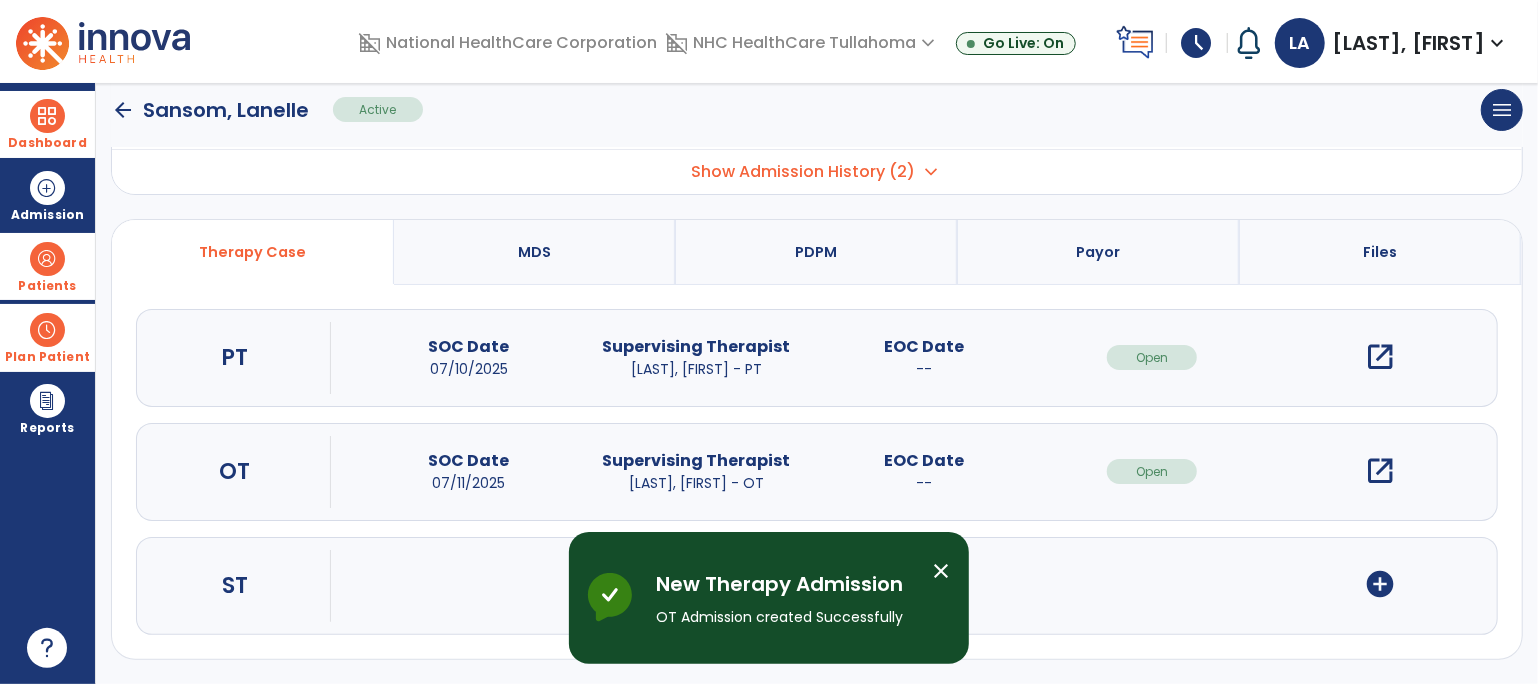 scroll, scrollTop: 0, scrollLeft: 0, axis: both 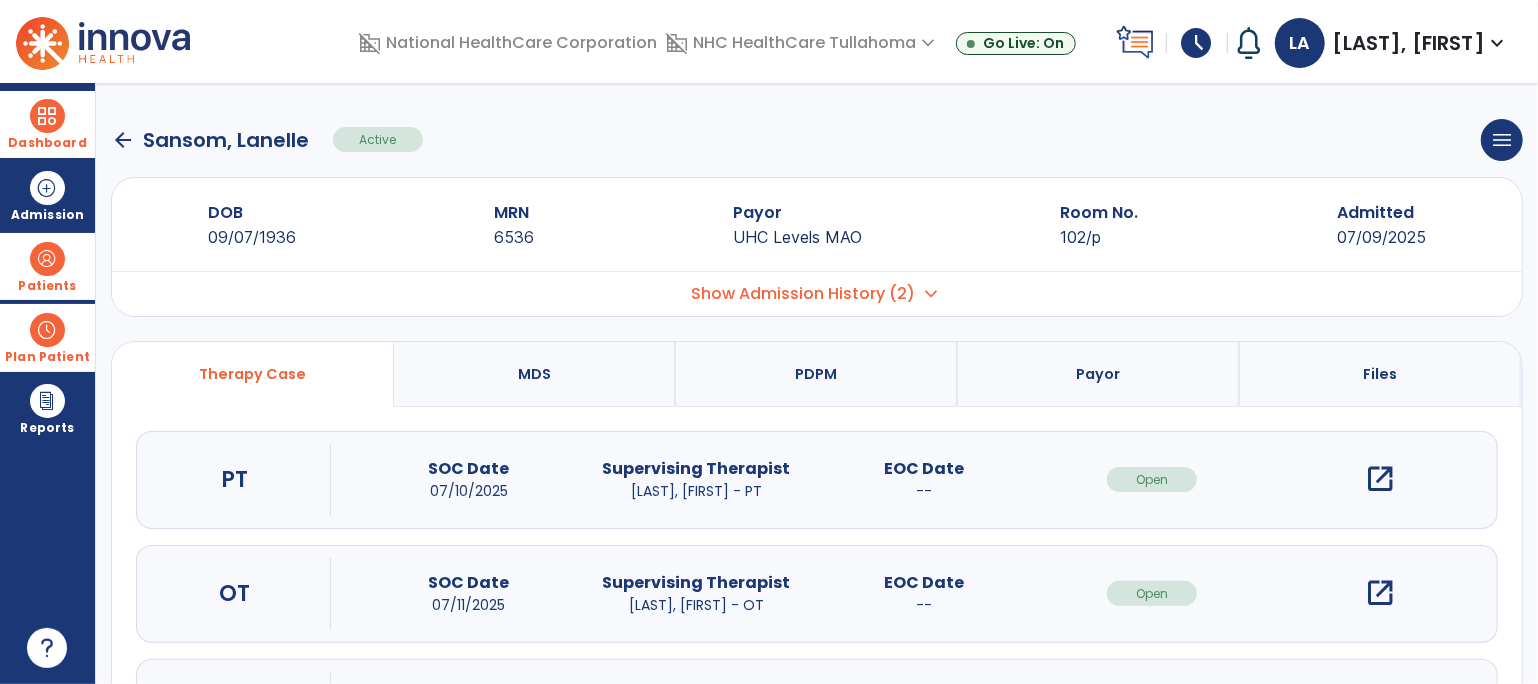 click on "open_in_new" at bounding box center [1380, 479] 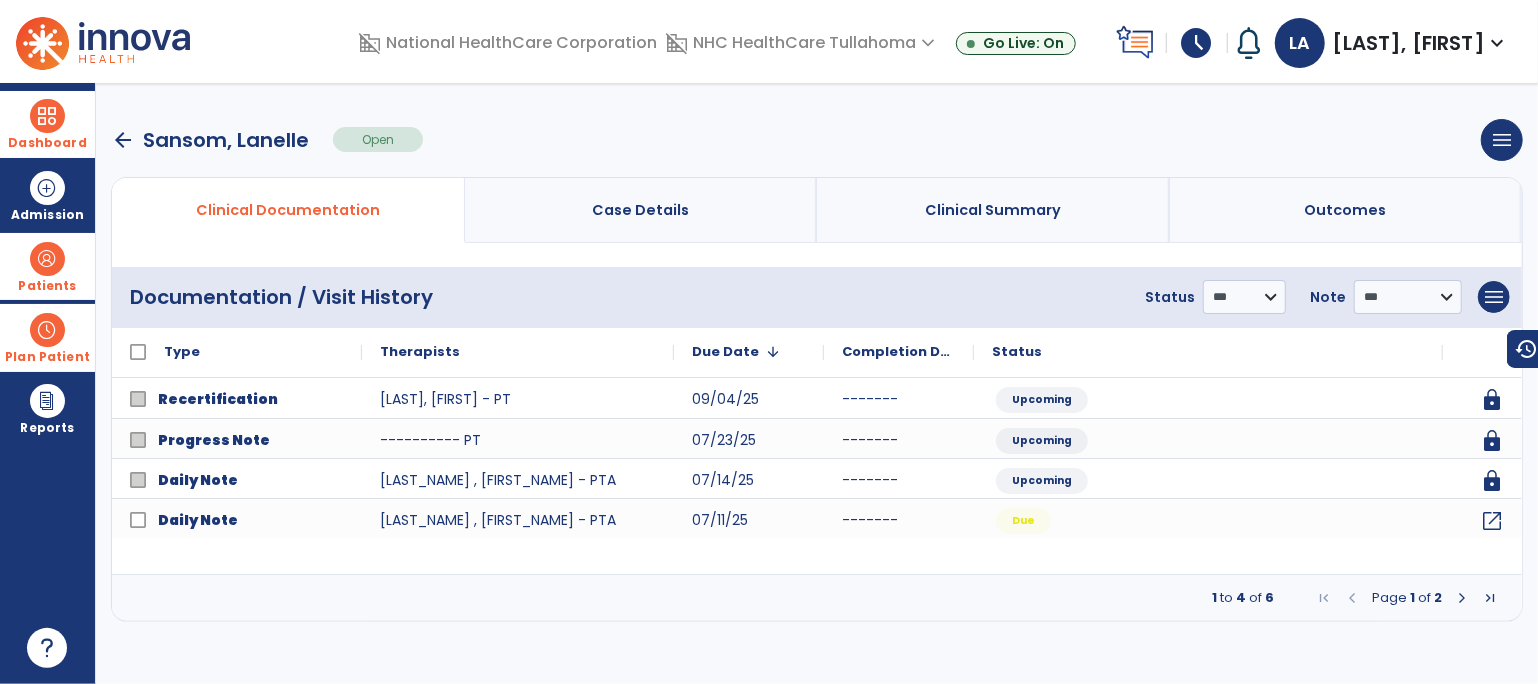 click at bounding box center (1462, 598) 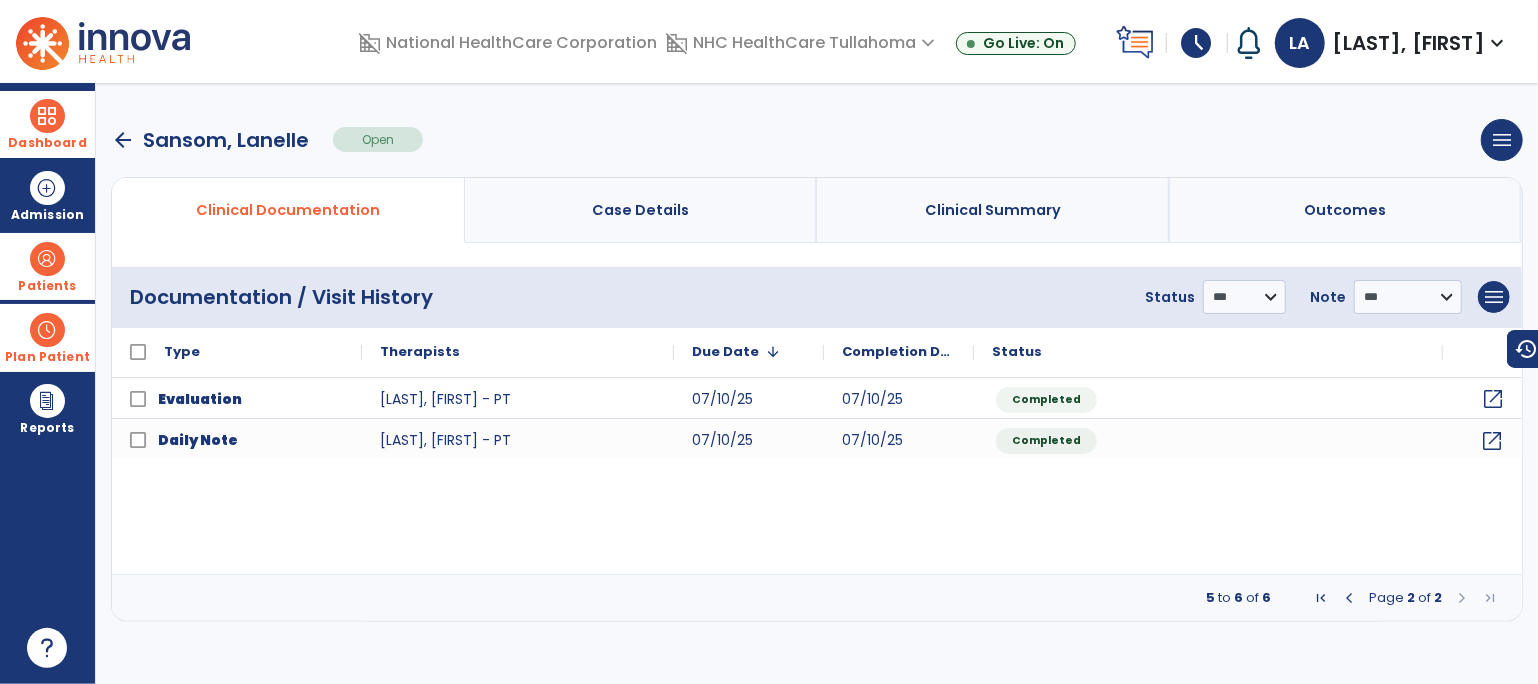 click on "open_in_new" 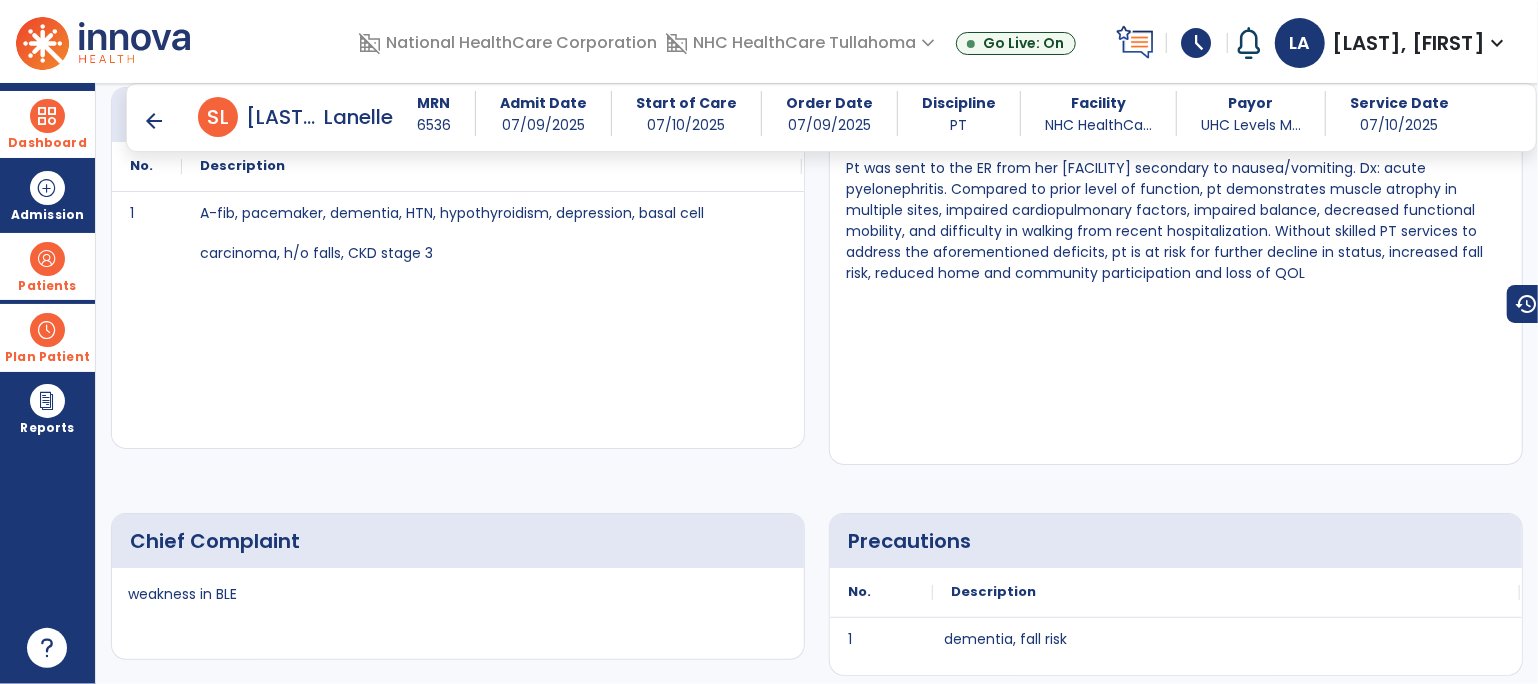 scroll, scrollTop: 731, scrollLeft: 0, axis: vertical 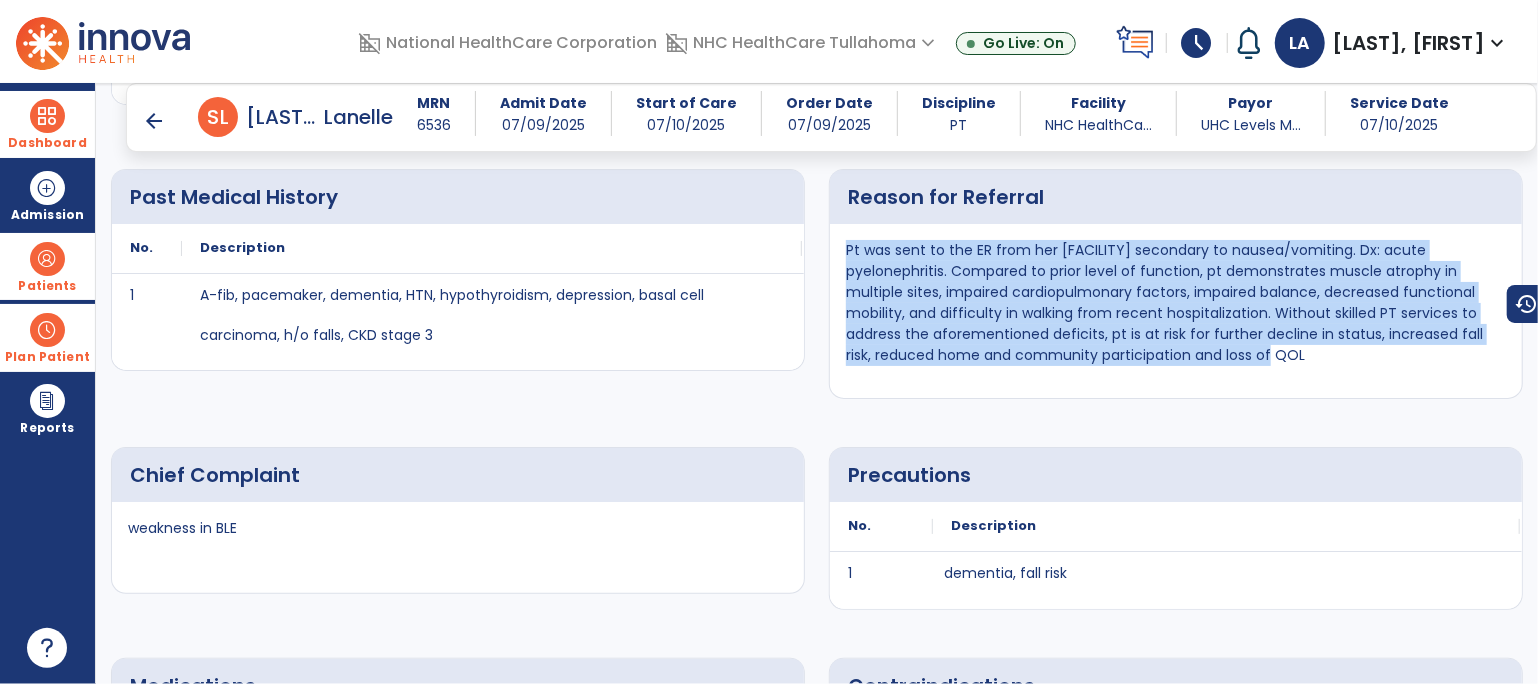 drag, startPoint x: 843, startPoint y: 245, endPoint x: 1253, endPoint y: 350, distance: 423.23163 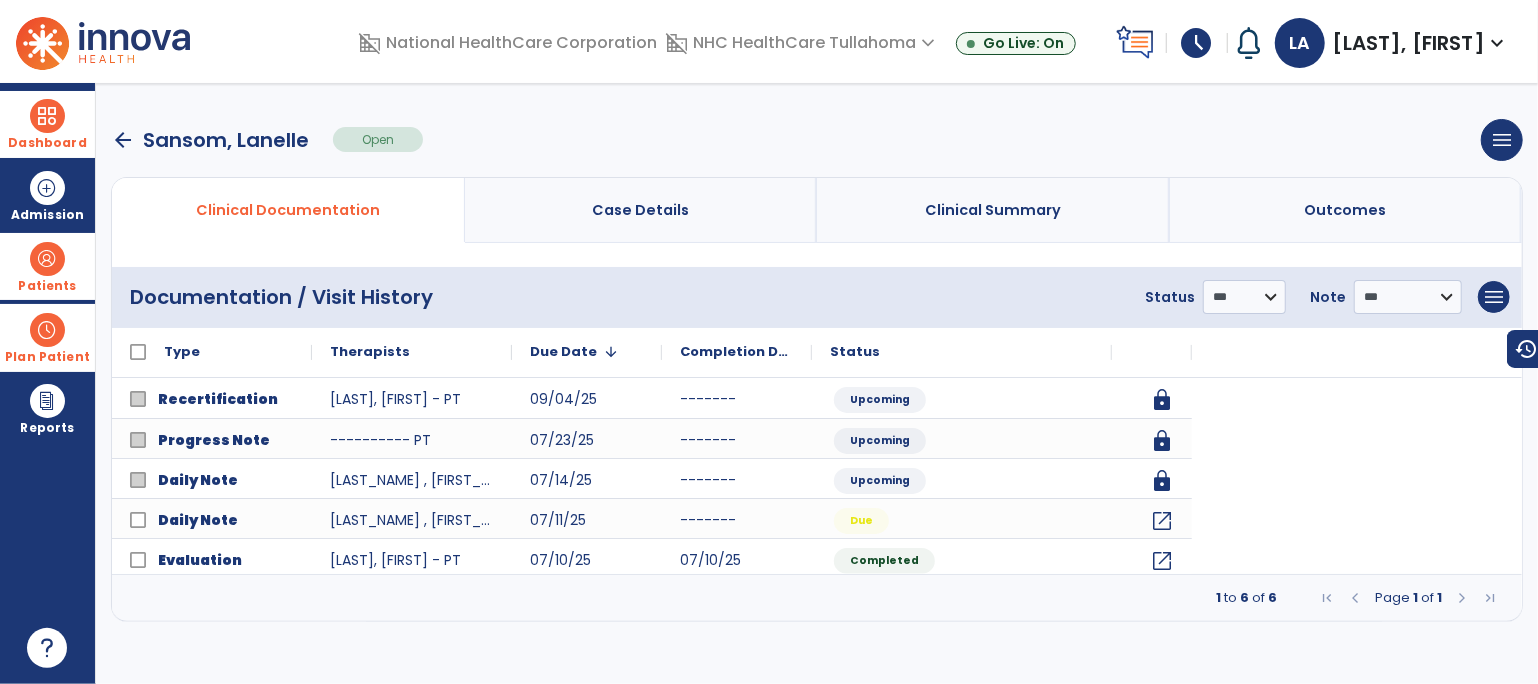 scroll, scrollTop: 0, scrollLeft: 0, axis: both 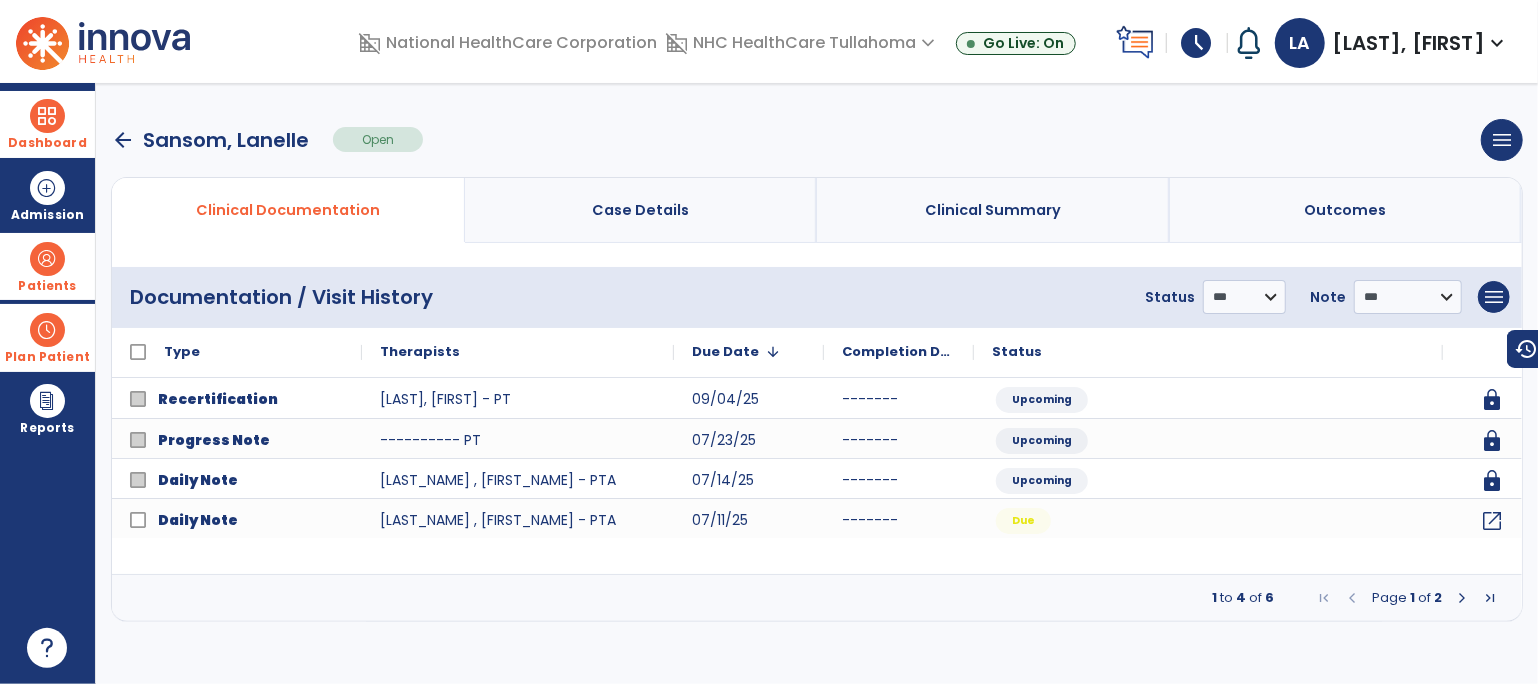 click on "arrow_back" at bounding box center (123, 140) 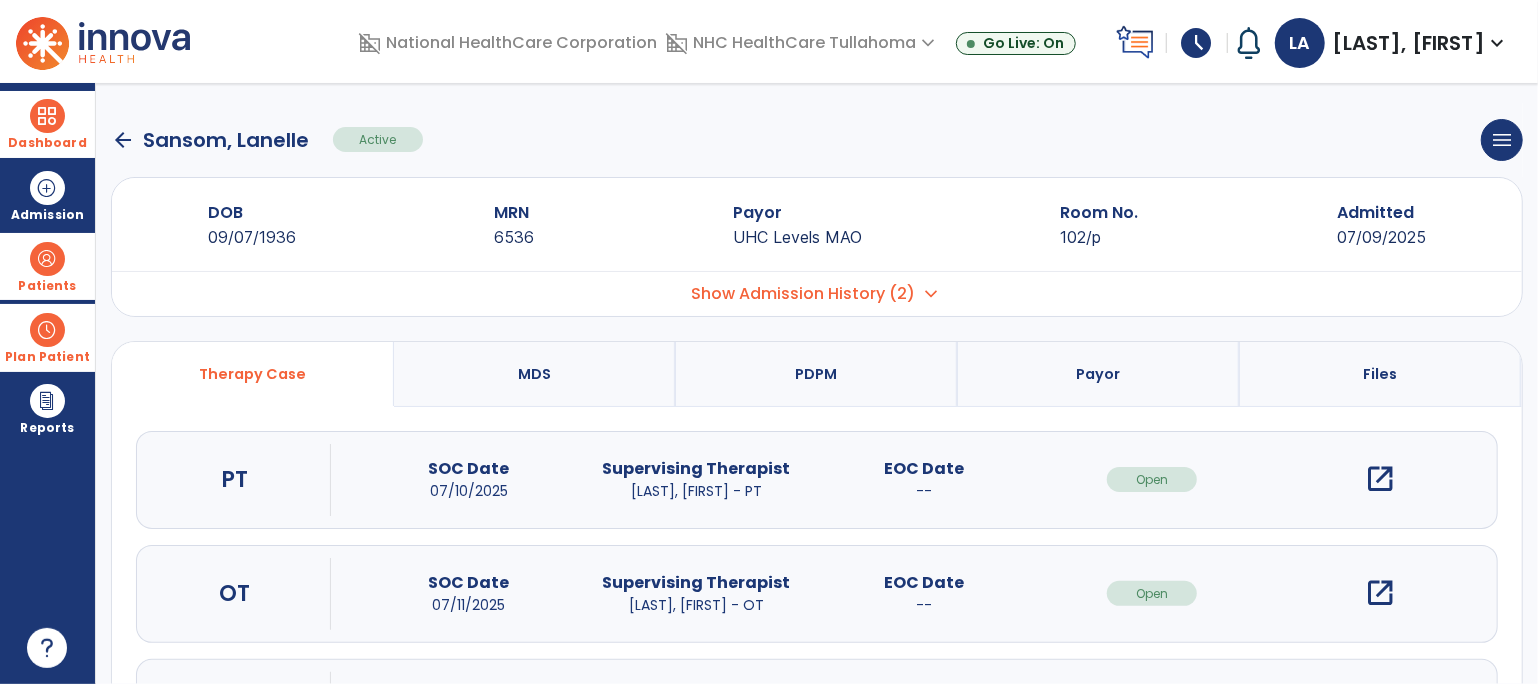 click on "open_in_new" at bounding box center (1380, 593) 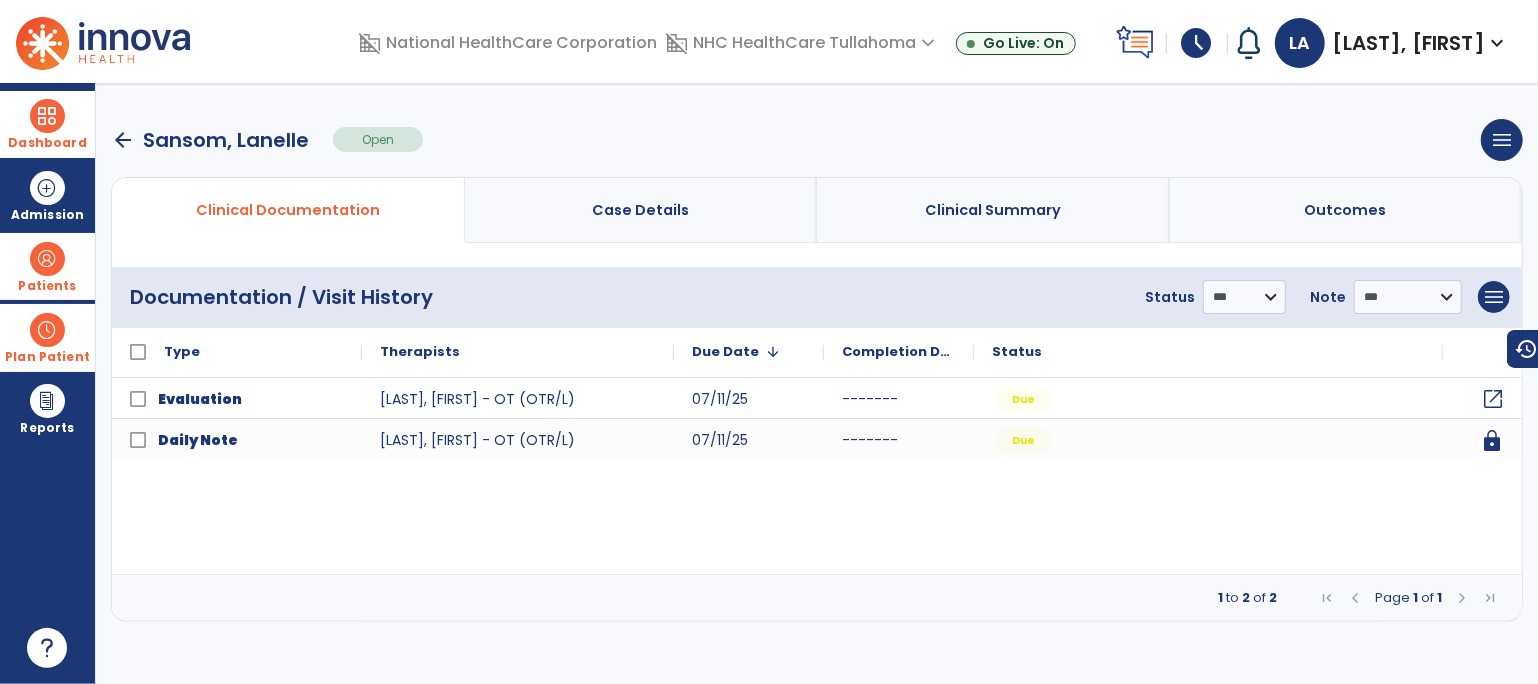 click on "open_in_new" 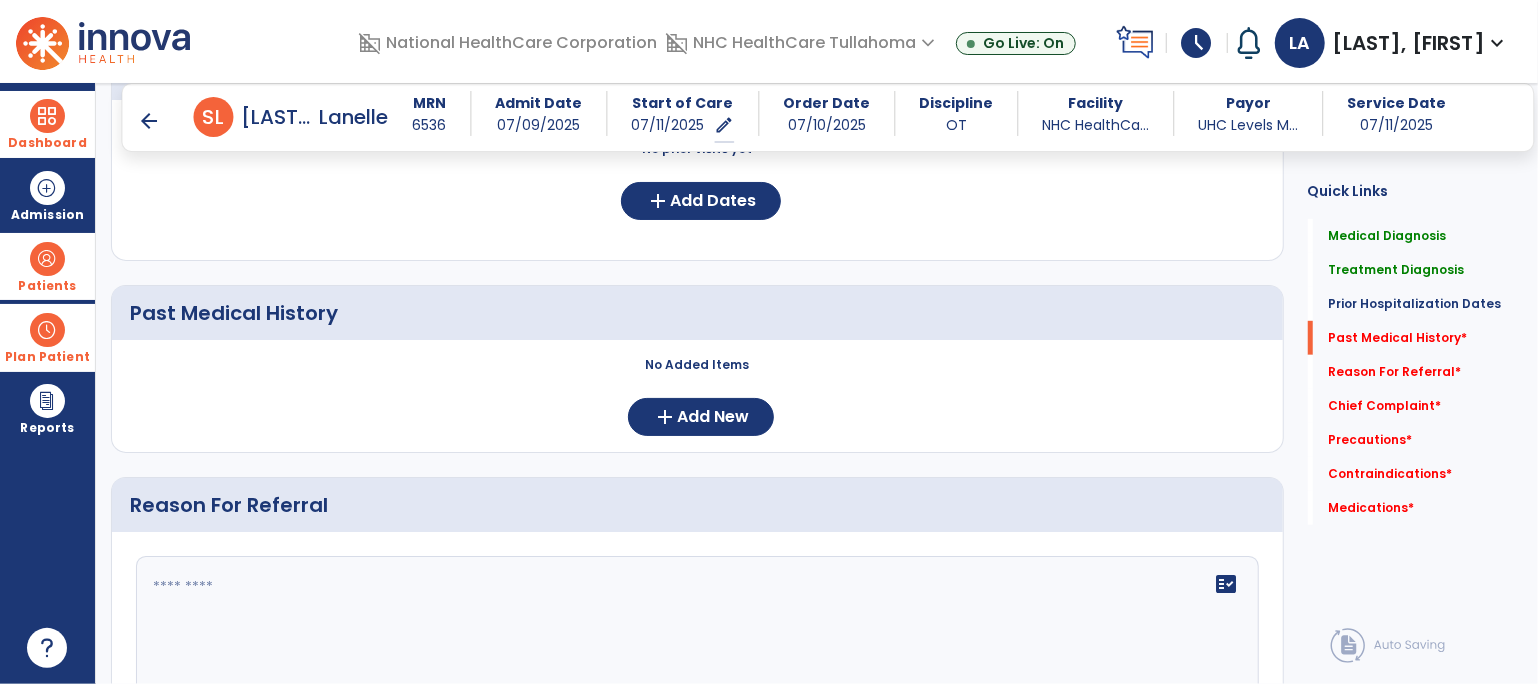 scroll, scrollTop: 715, scrollLeft: 0, axis: vertical 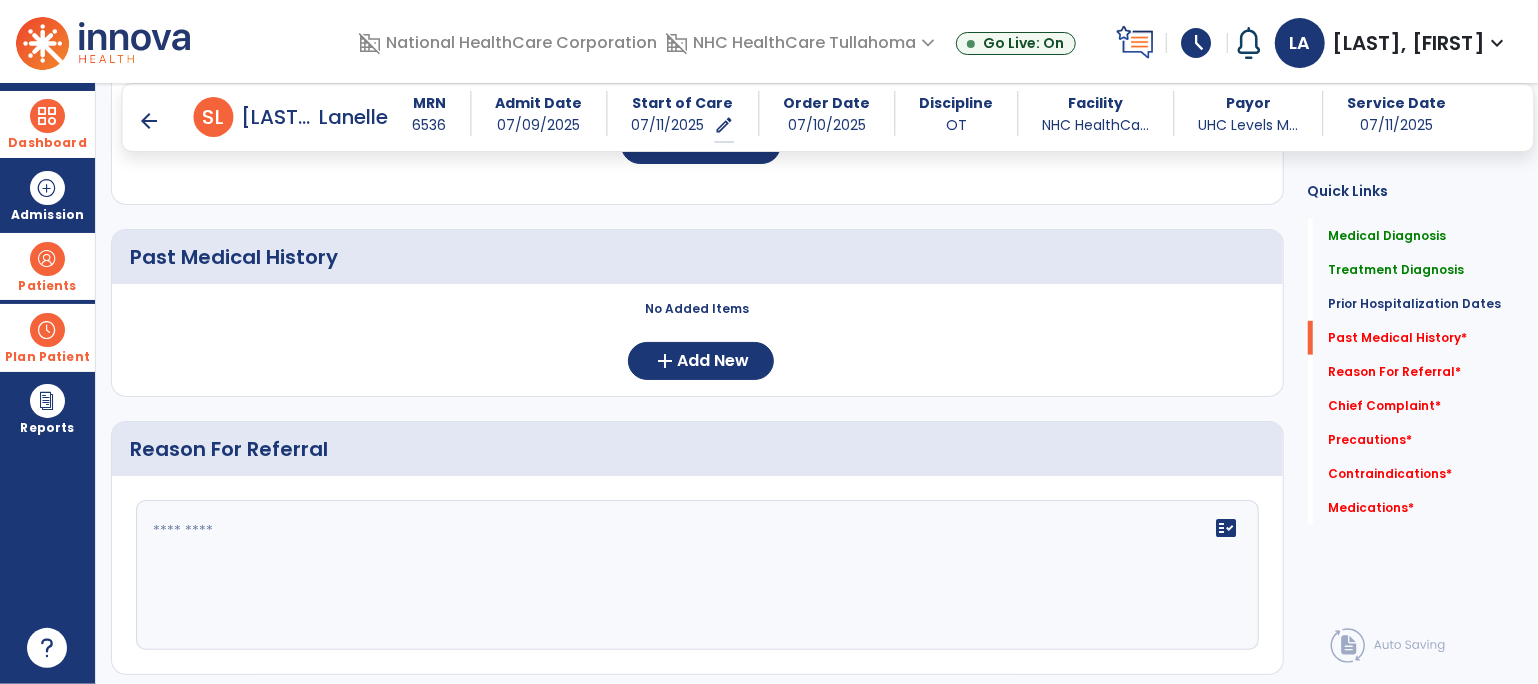 click 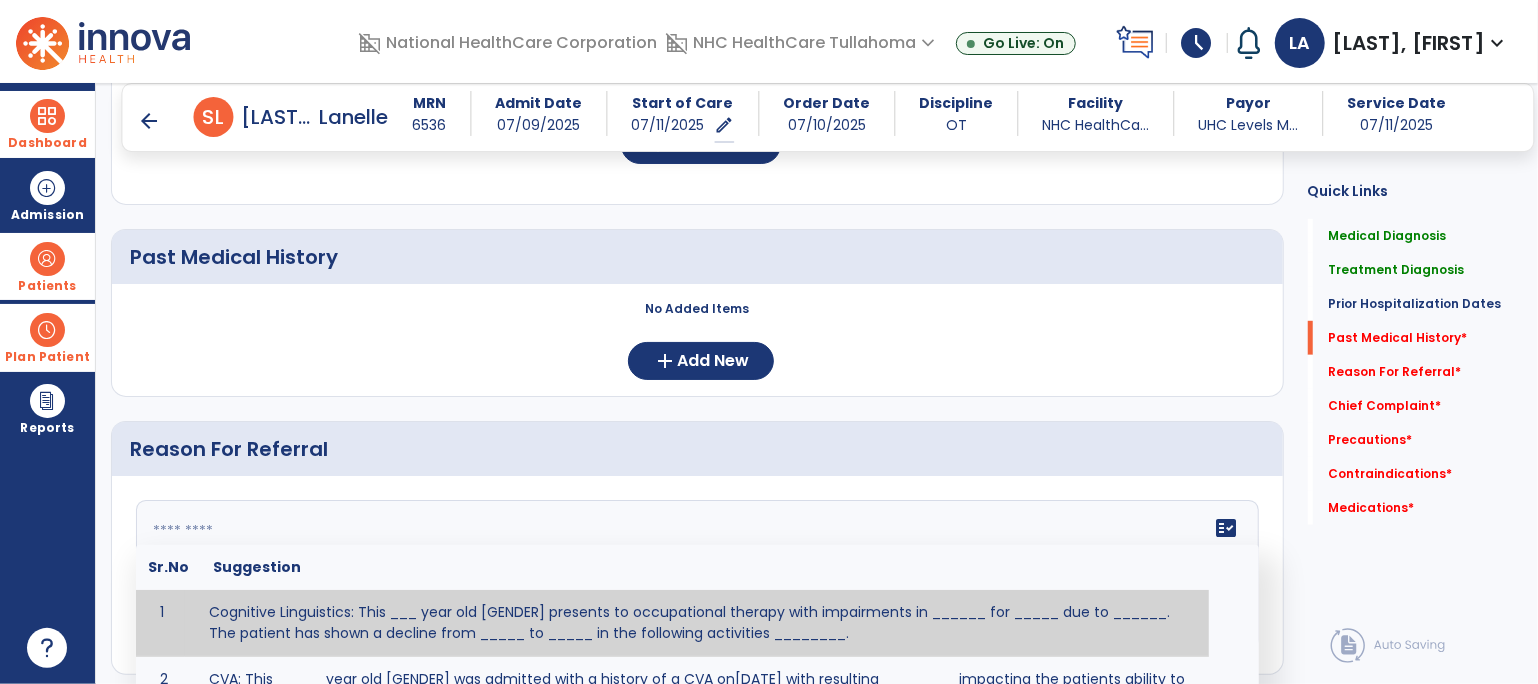 paste on "**********" 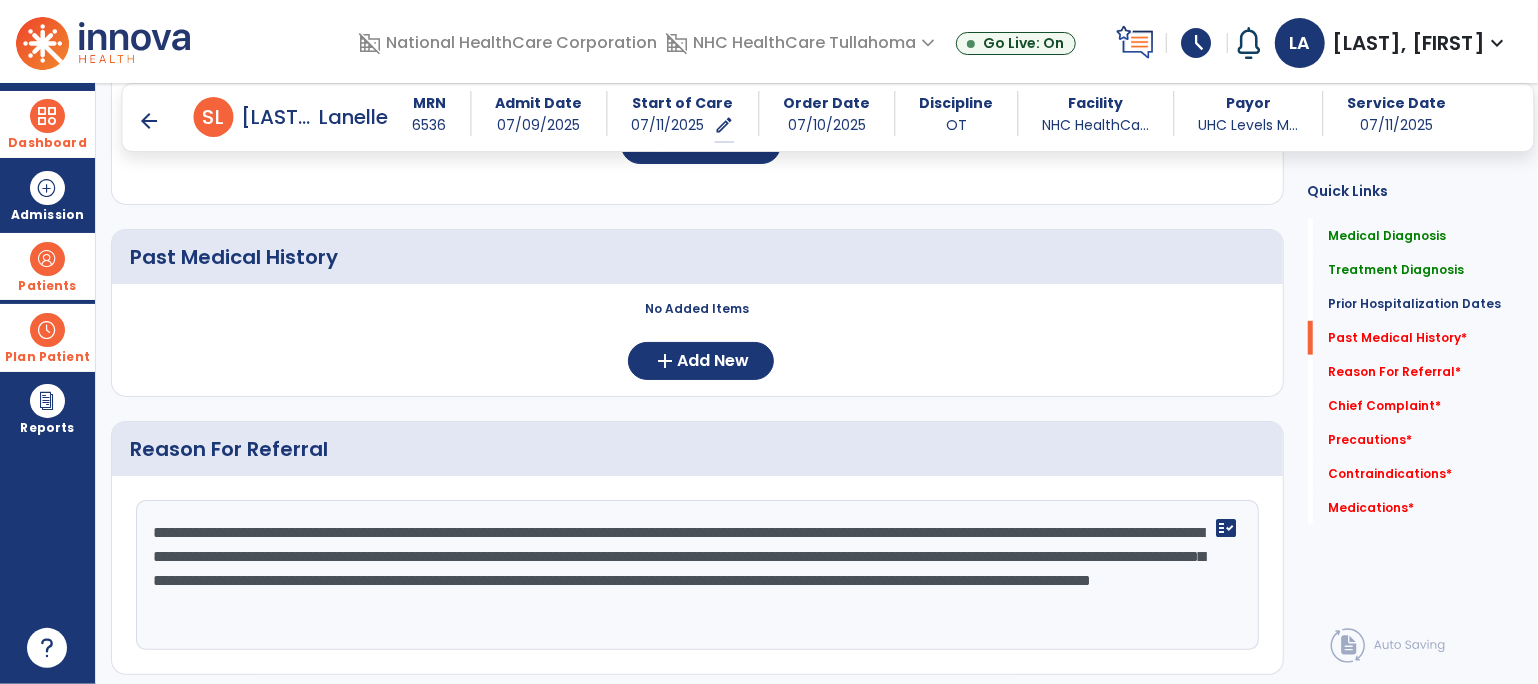 click on "**********" 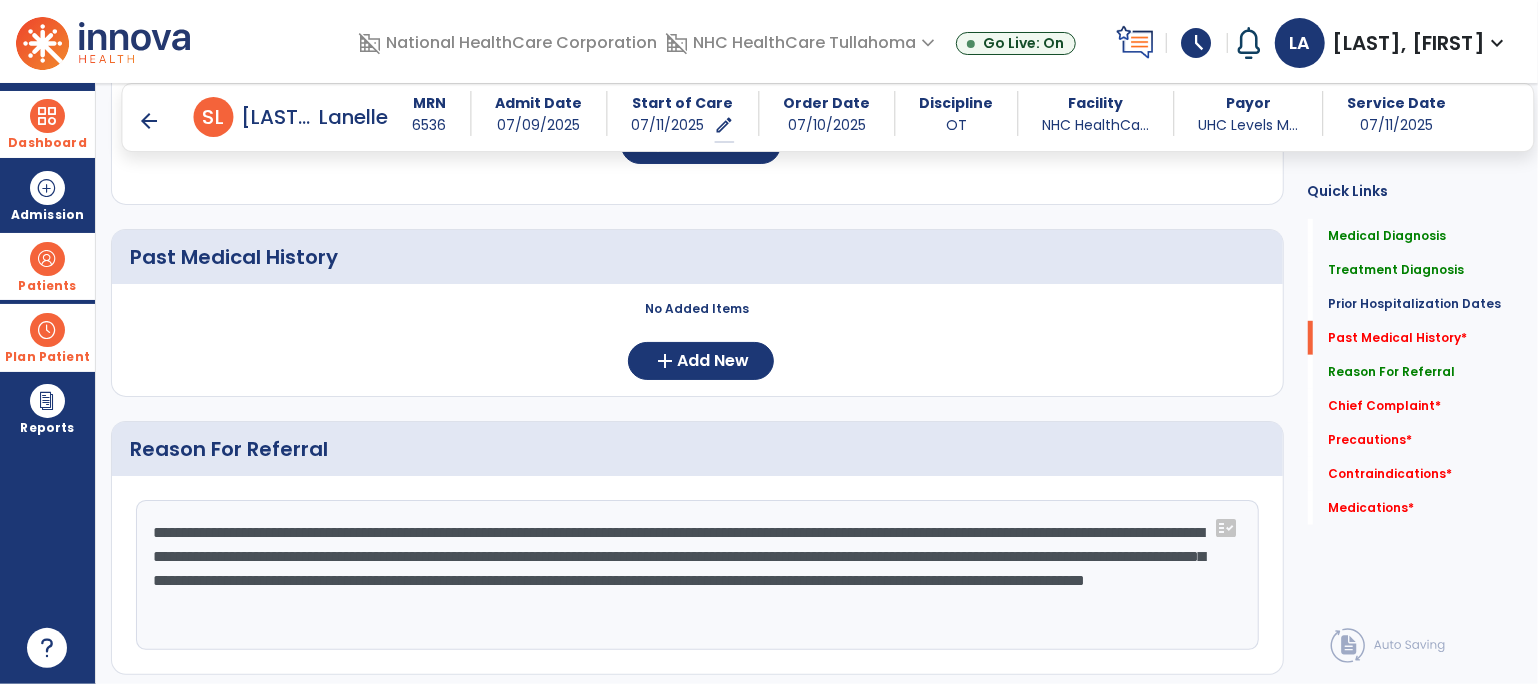 type on "**********" 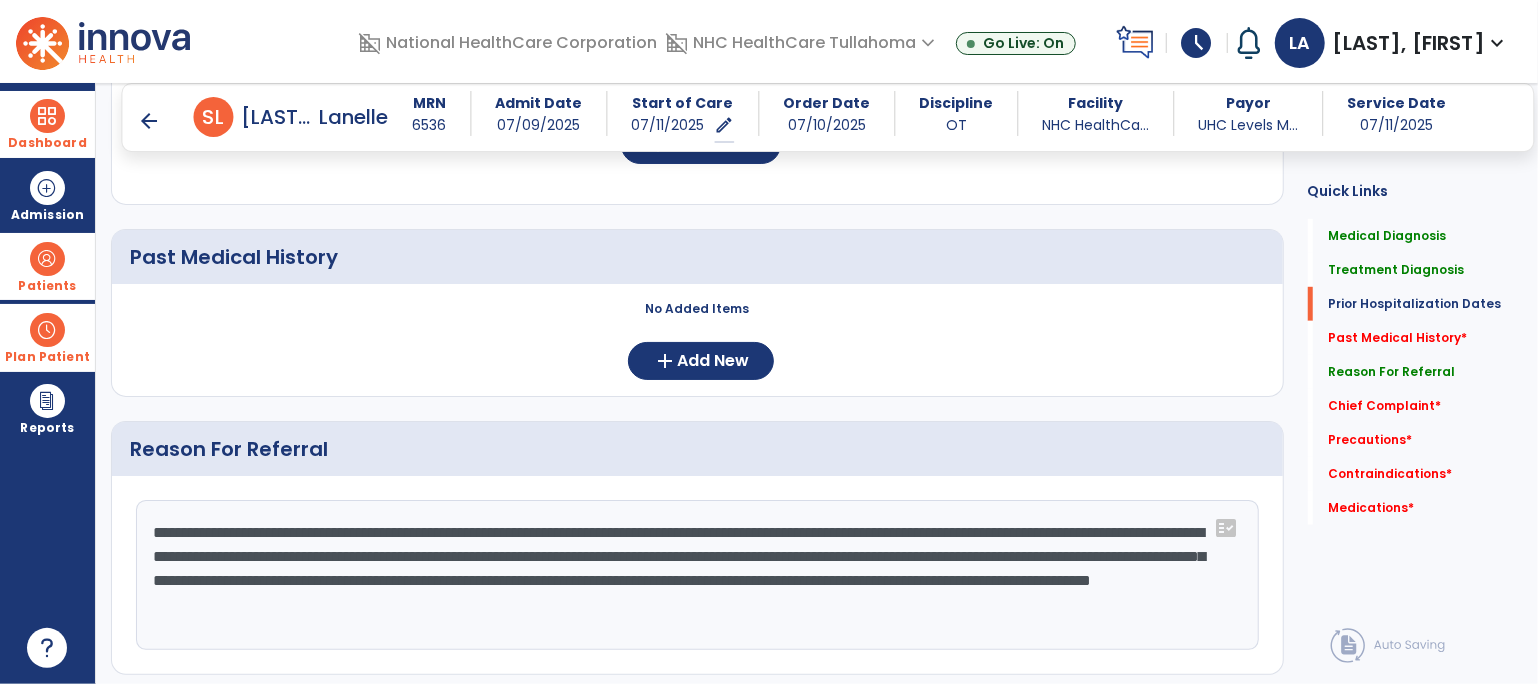 scroll, scrollTop: 0, scrollLeft: 0, axis: both 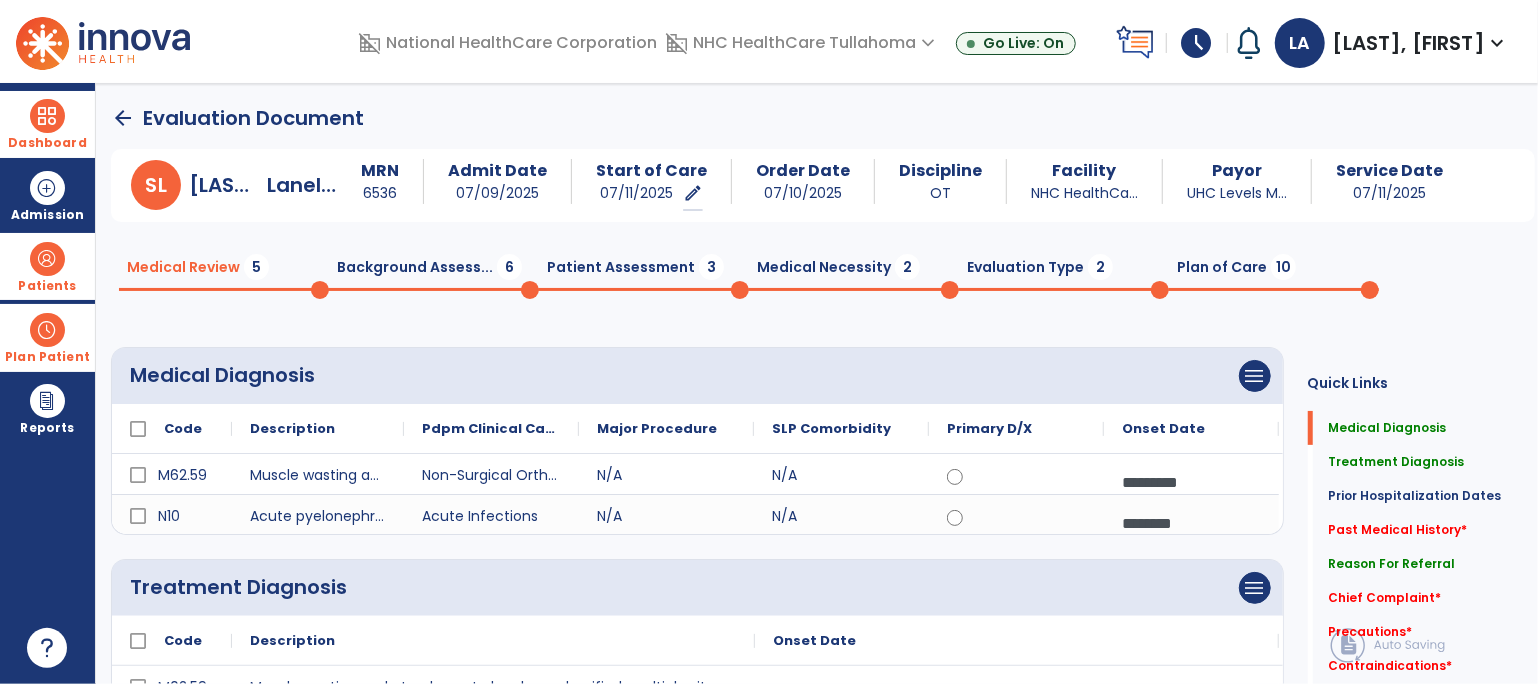 click on "arrow_back" 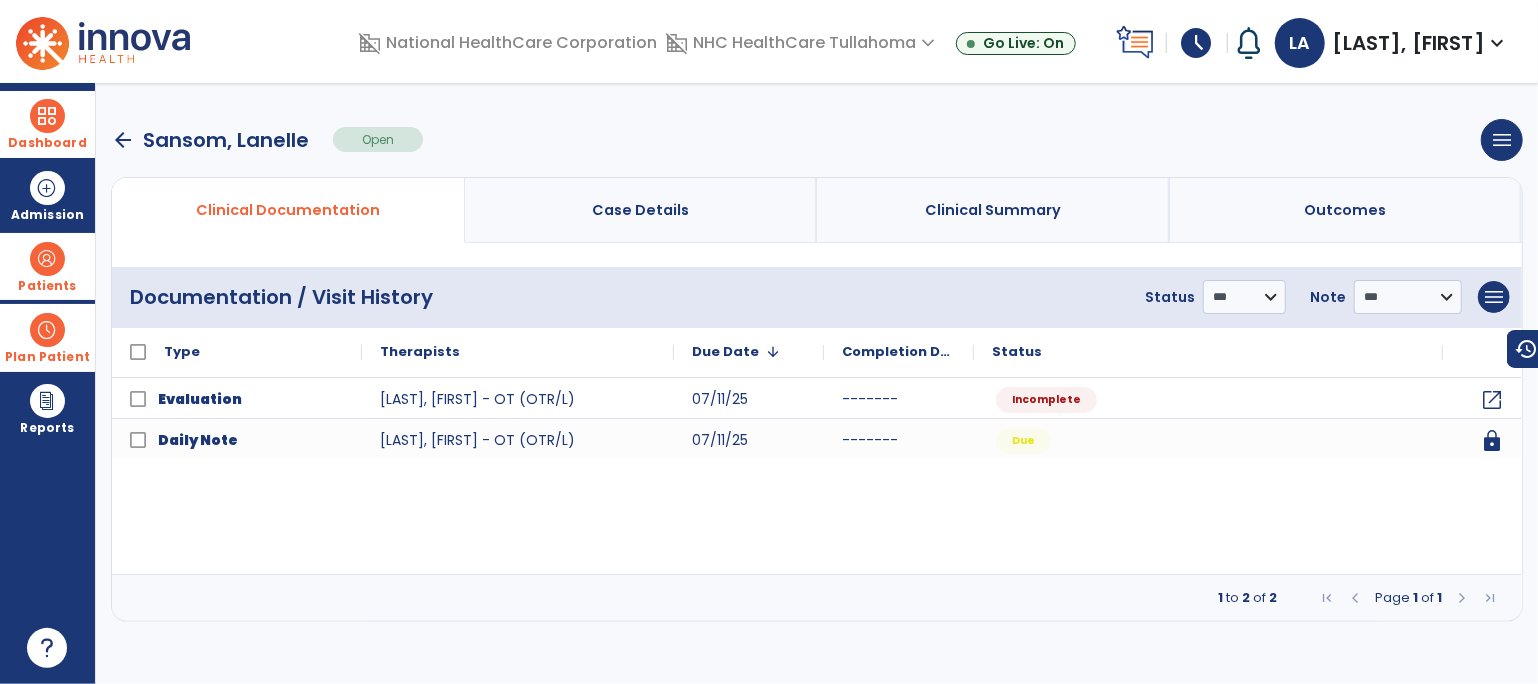click on "arrow_back" at bounding box center [123, 140] 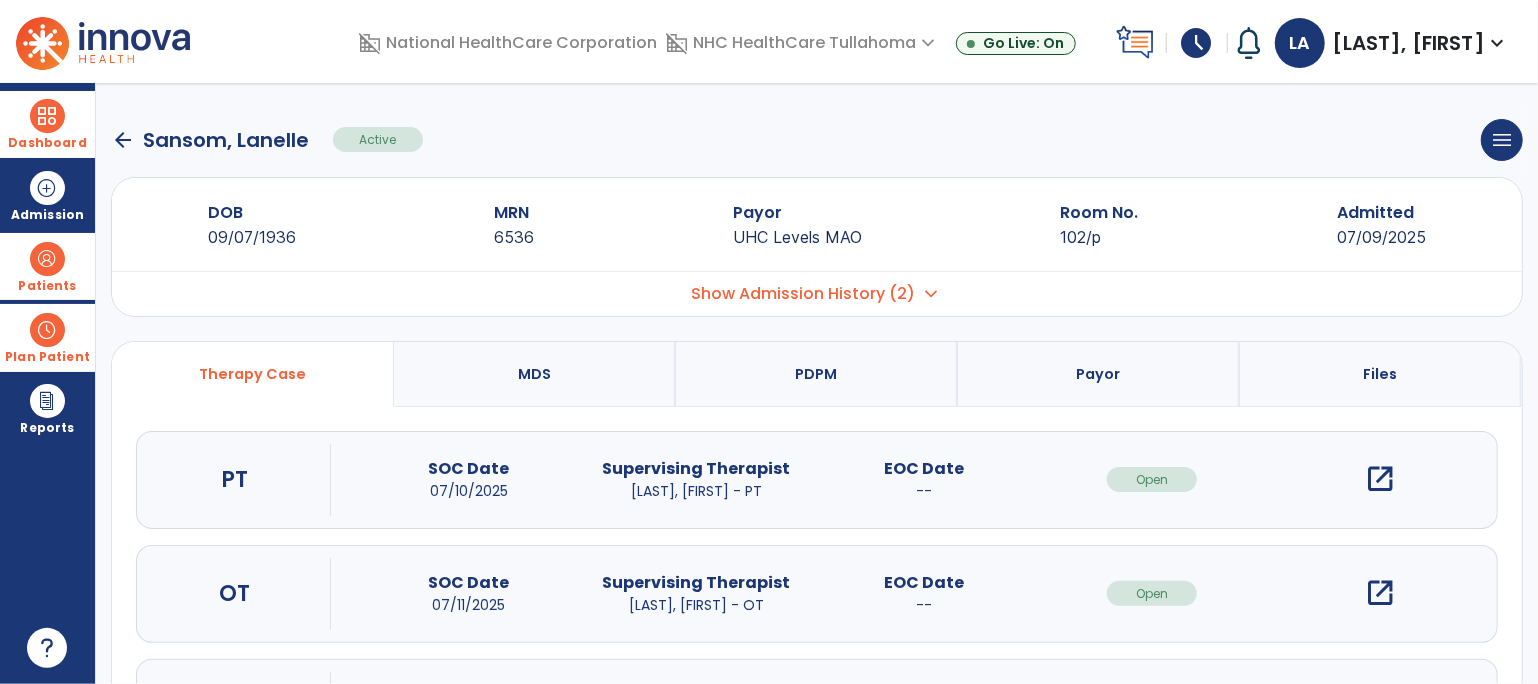 click on "open_in_new" at bounding box center (1380, 479) 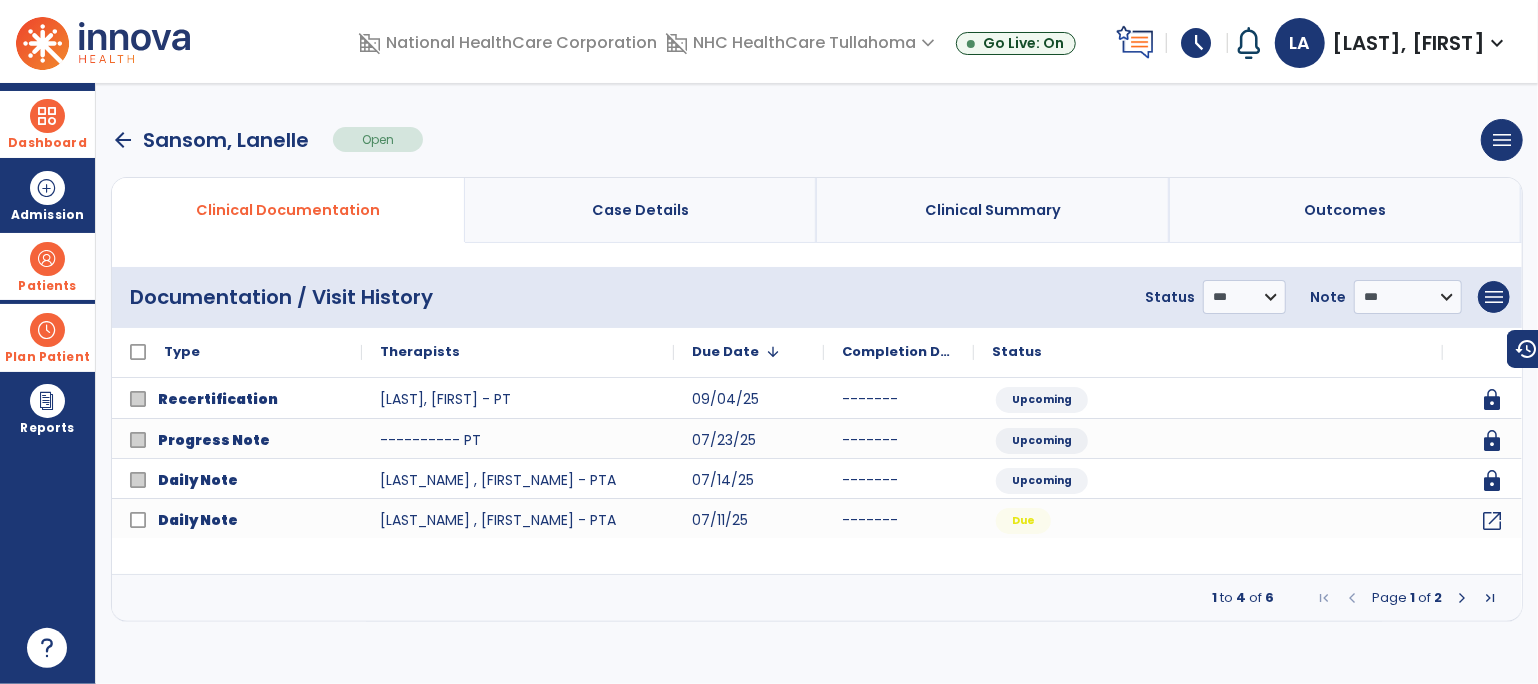 click at bounding box center [1462, 598] 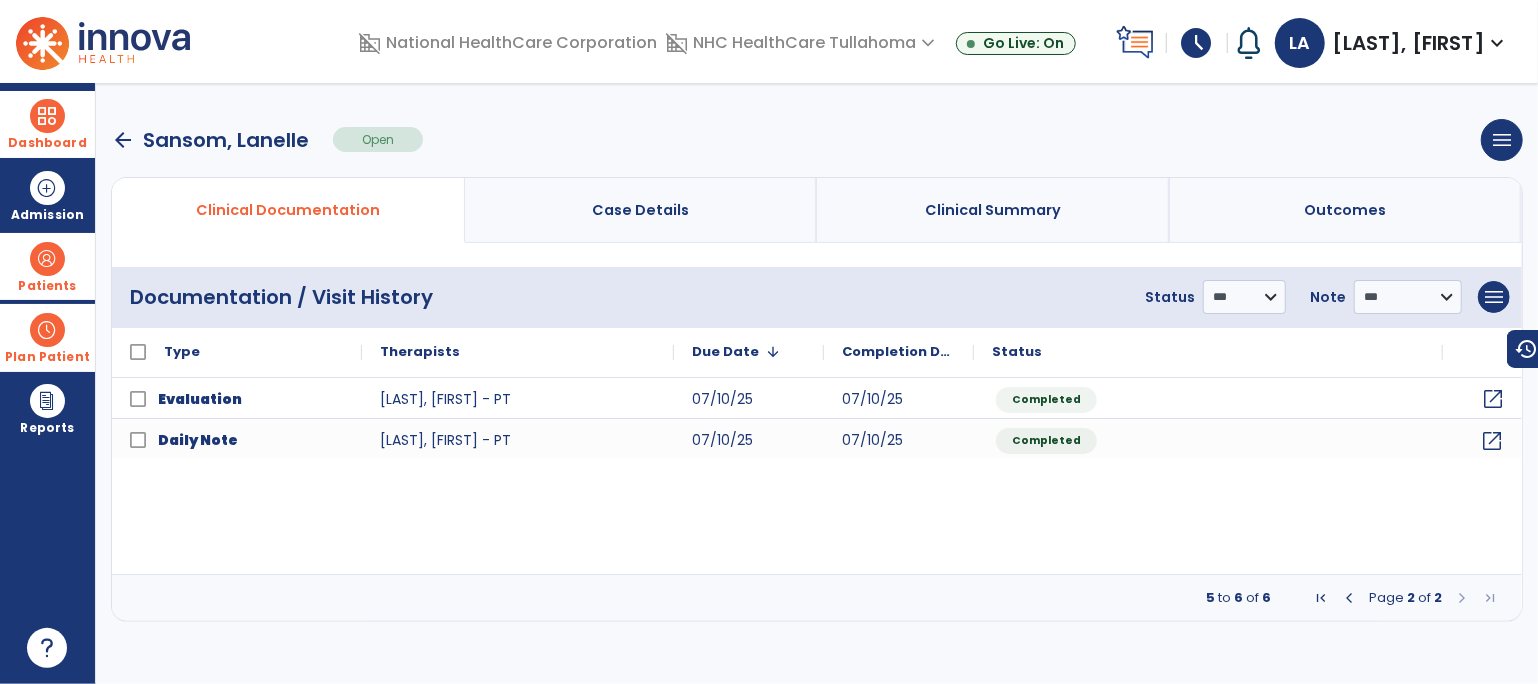 click on "open_in_new" 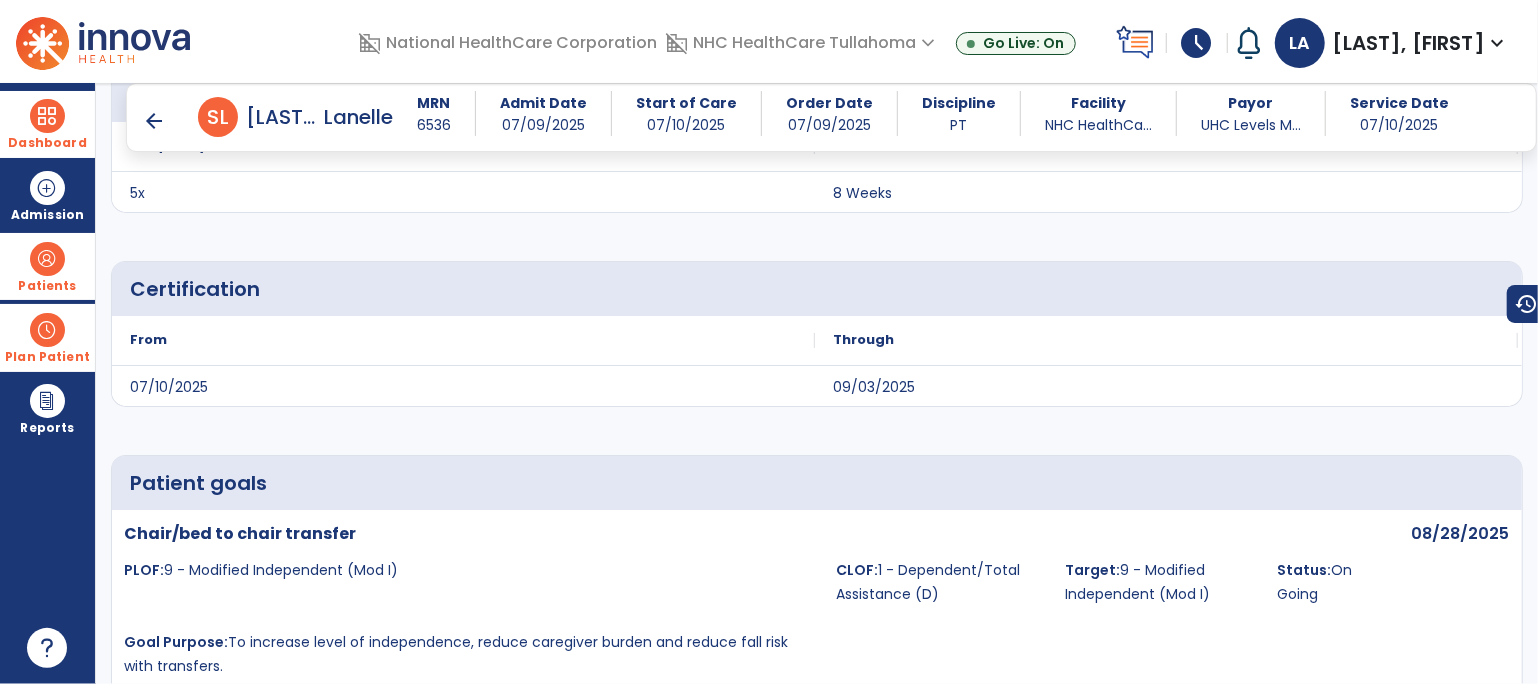 scroll, scrollTop: 4540, scrollLeft: 0, axis: vertical 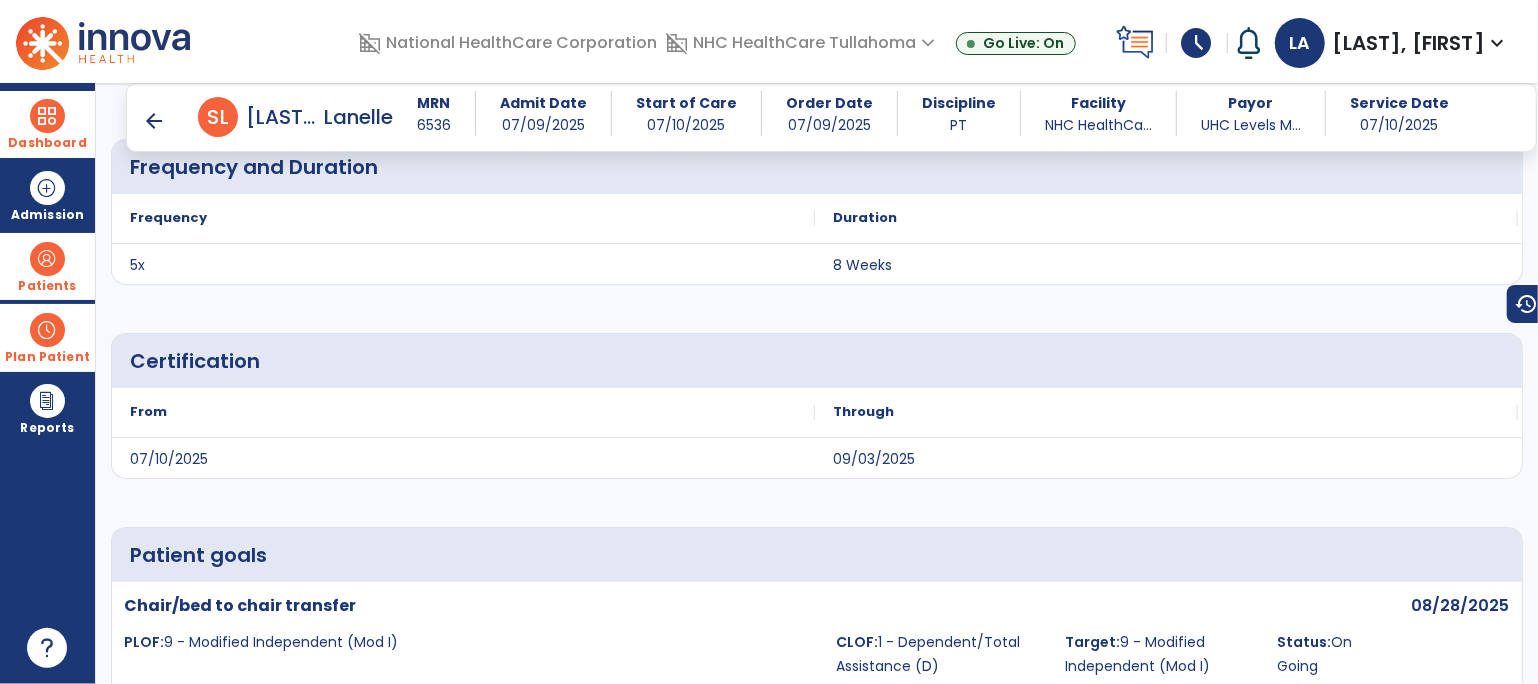 click on "arrow_back" at bounding box center (154, 121) 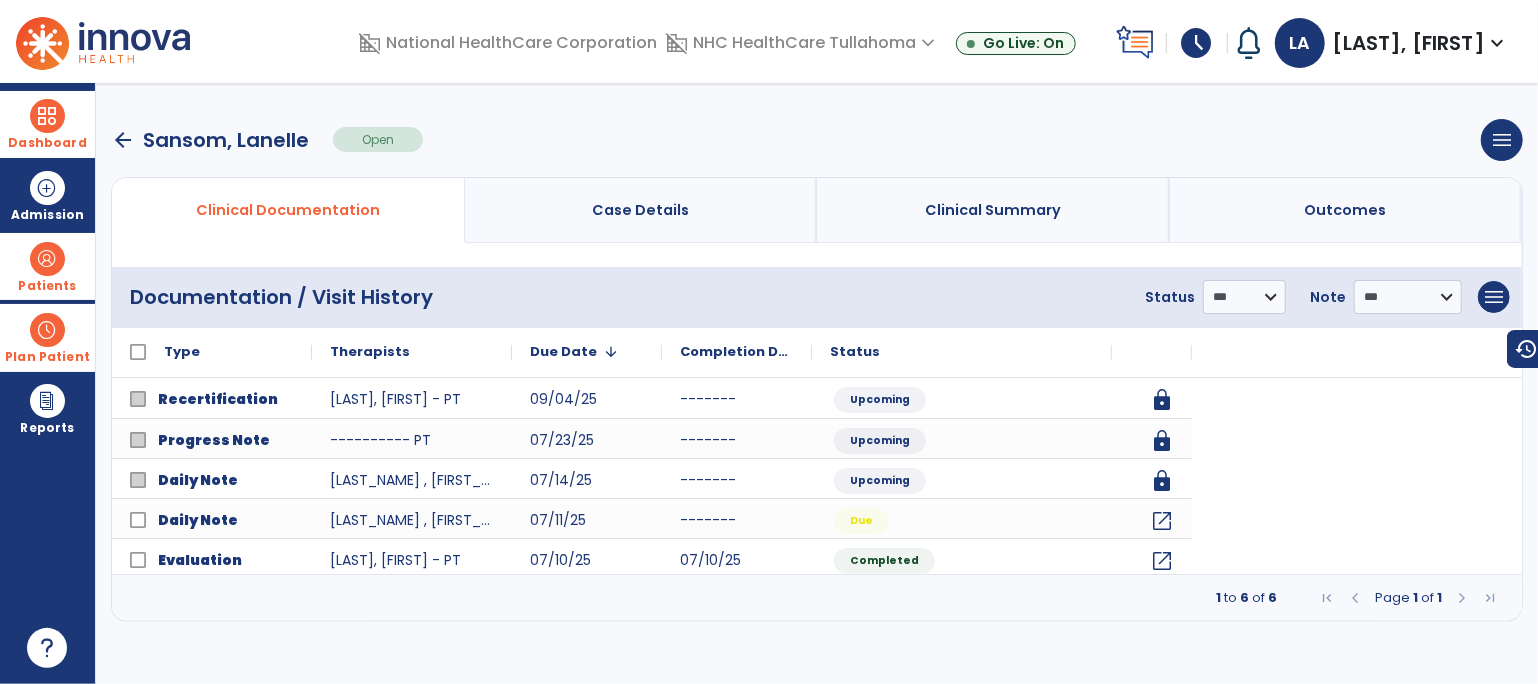 scroll, scrollTop: 0, scrollLeft: 0, axis: both 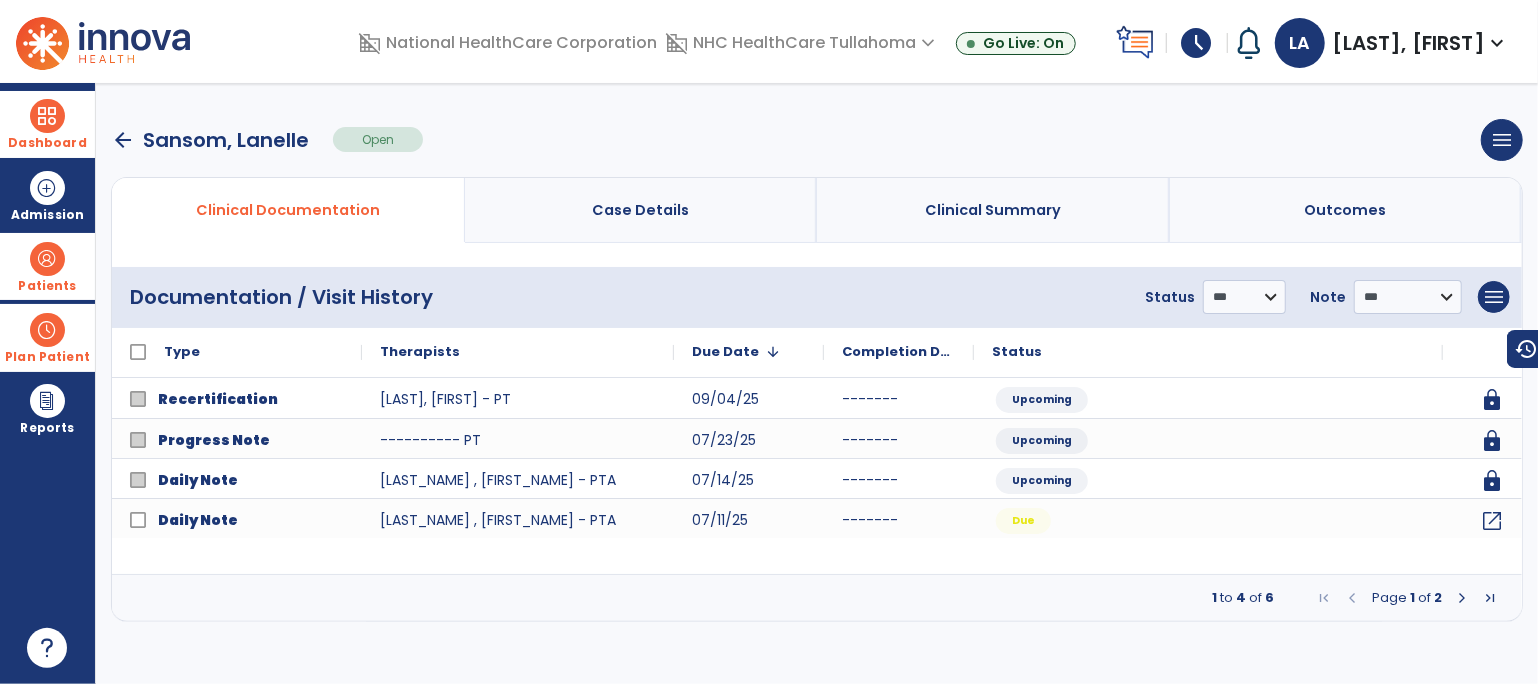 click on "arrow_back" at bounding box center (123, 140) 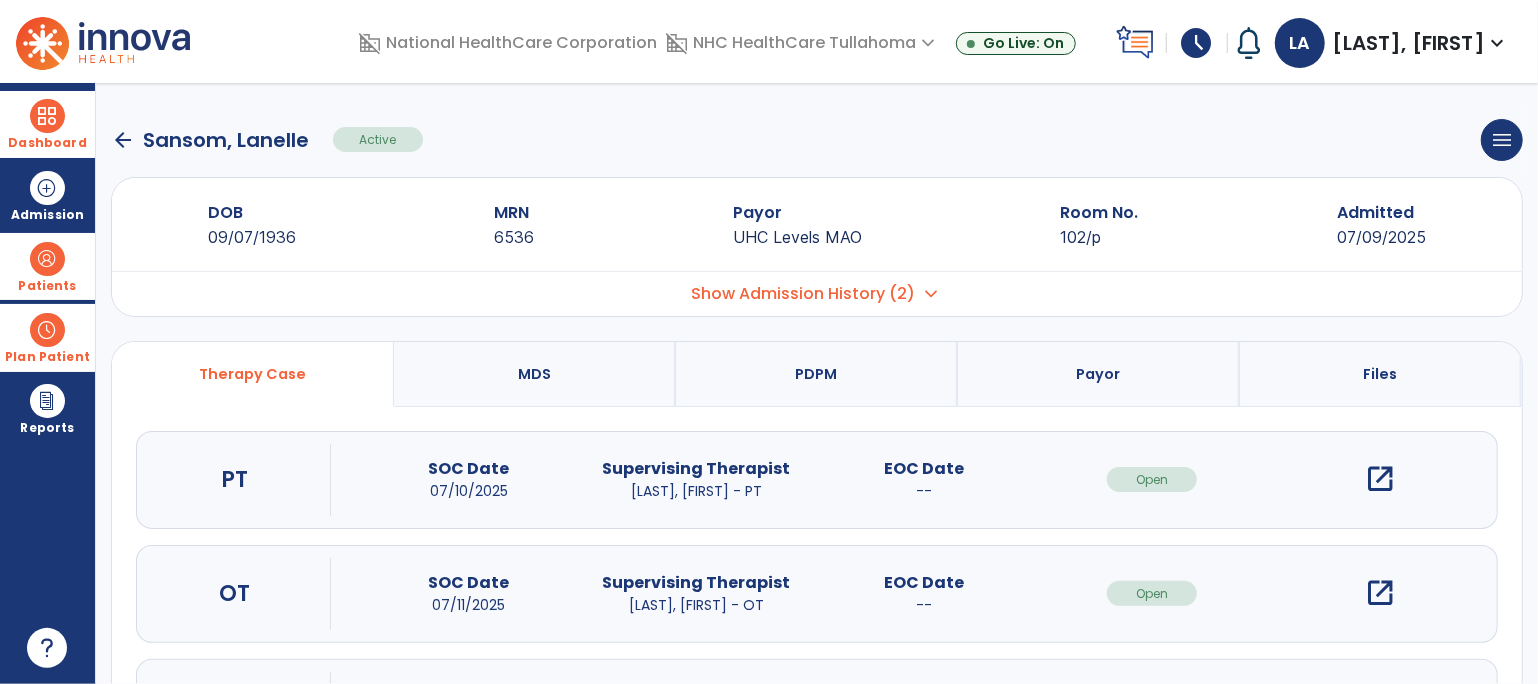 click on "open_in_new" at bounding box center [1380, 593] 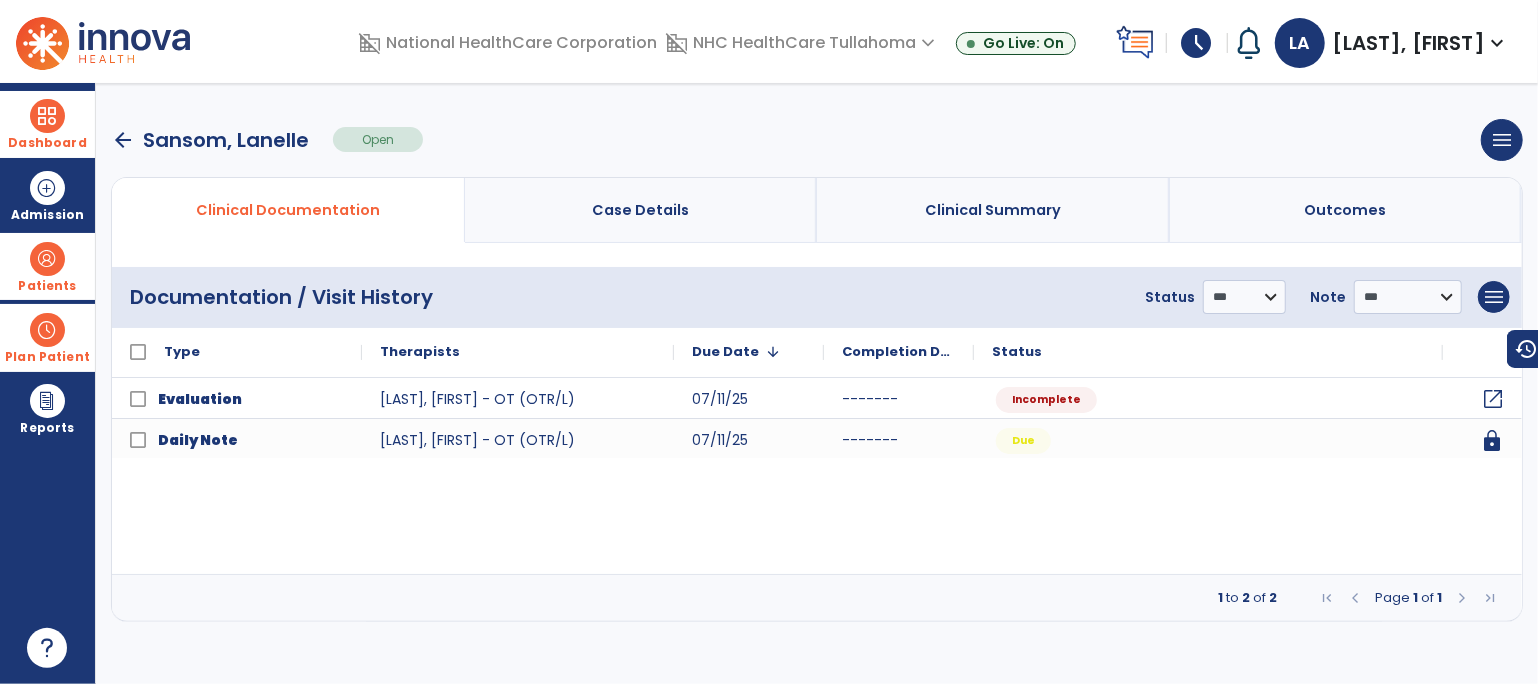 click on "open_in_new" 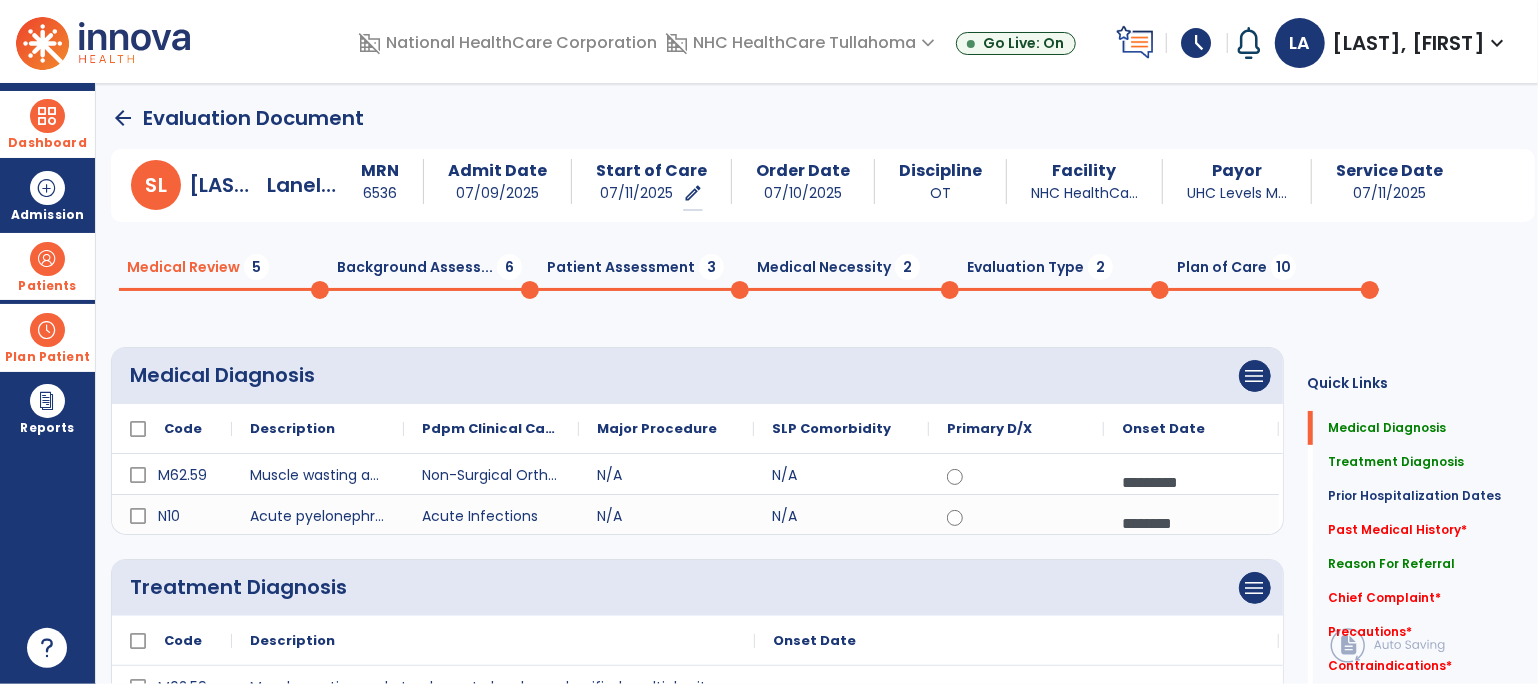click on "Background Assess...  6" 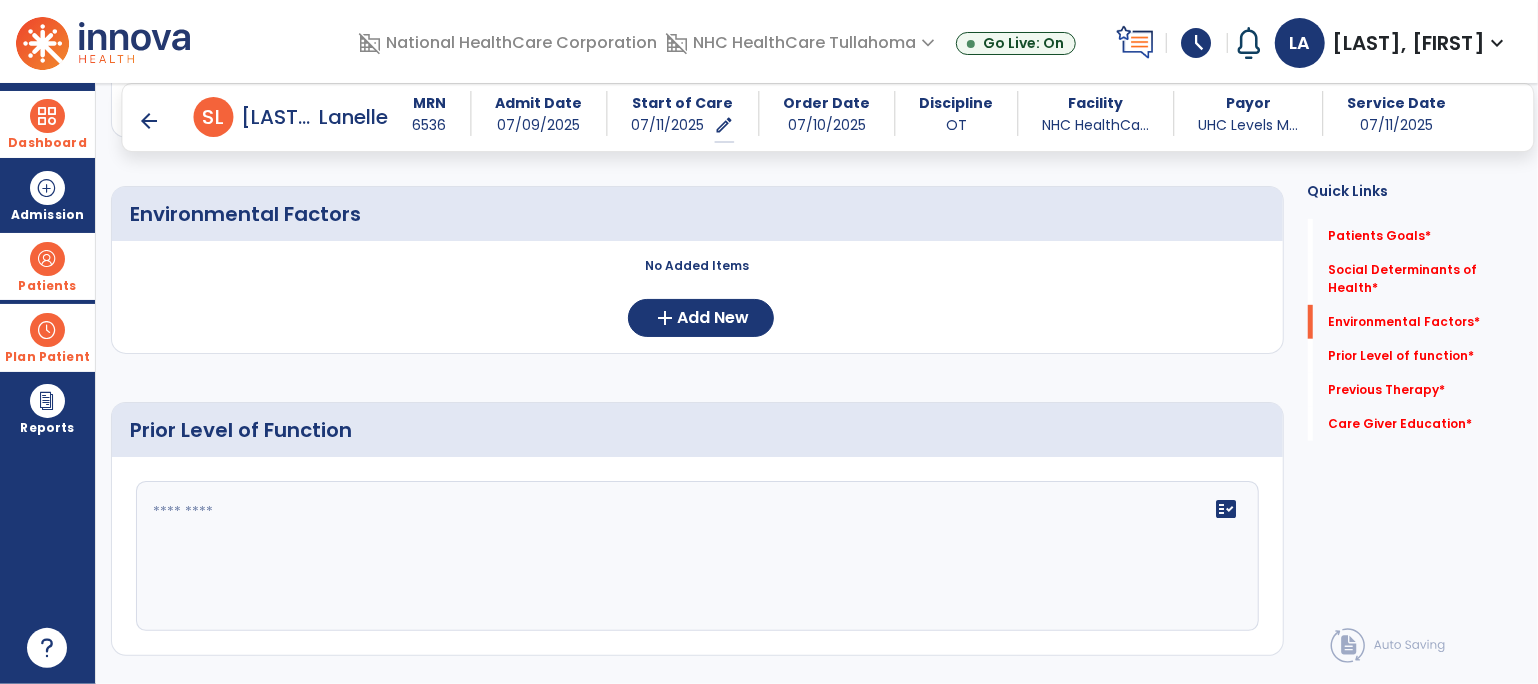 scroll, scrollTop: 611, scrollLeft: 0, axis: vertical 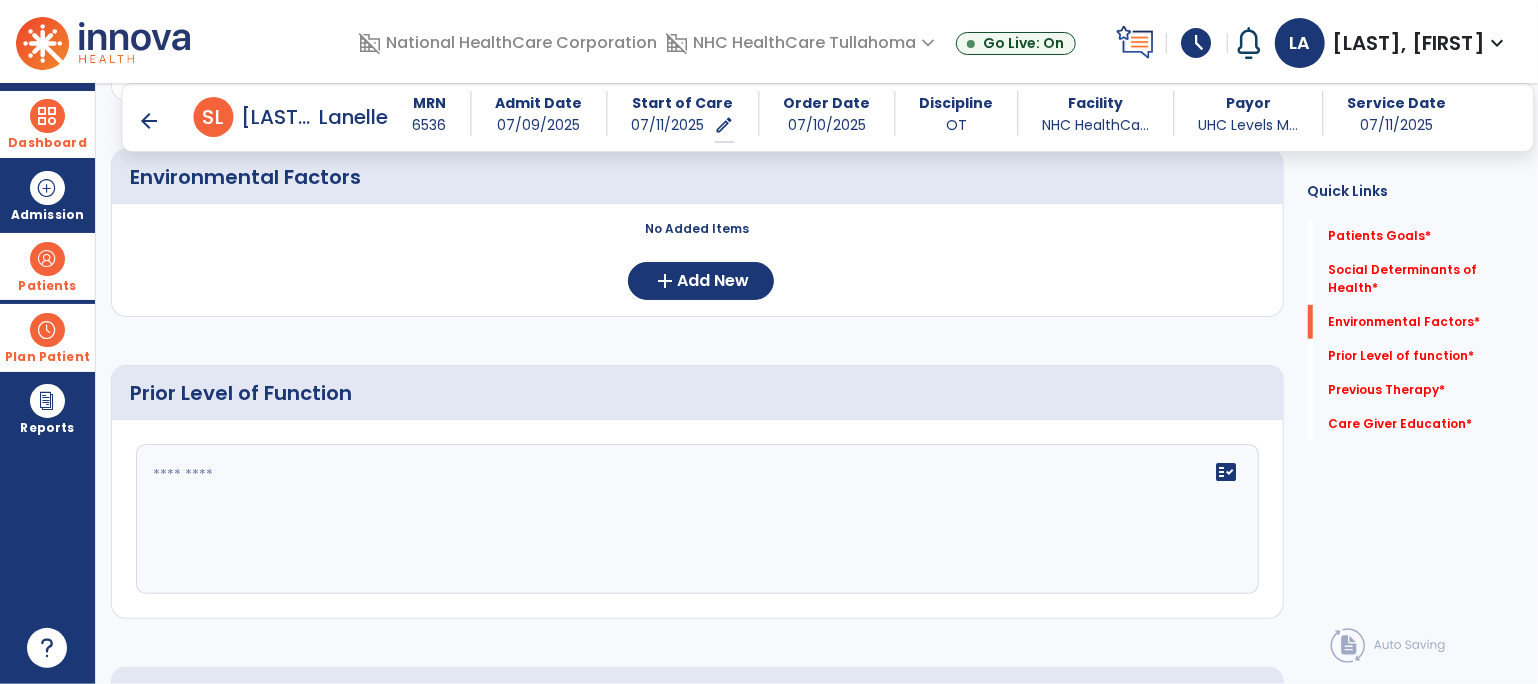 click on "fact_check" 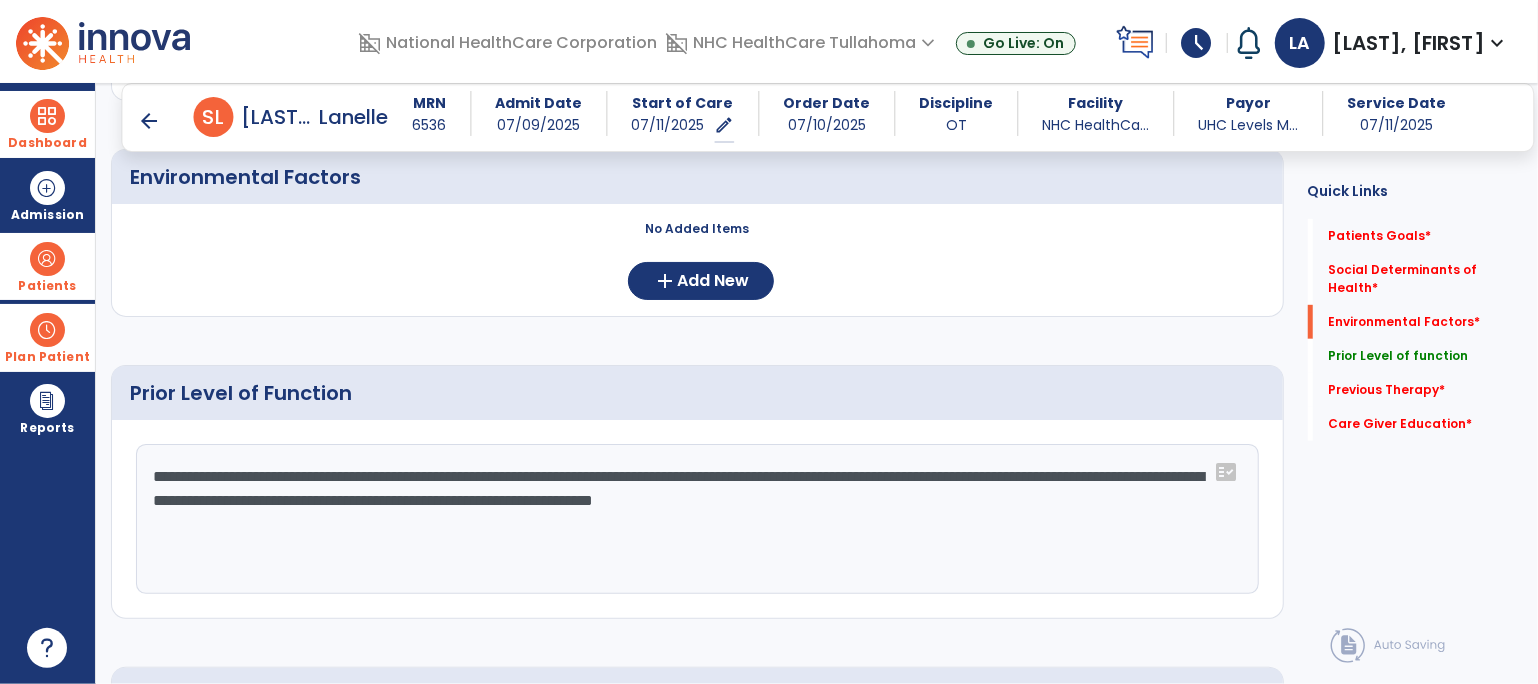 type on "**********" 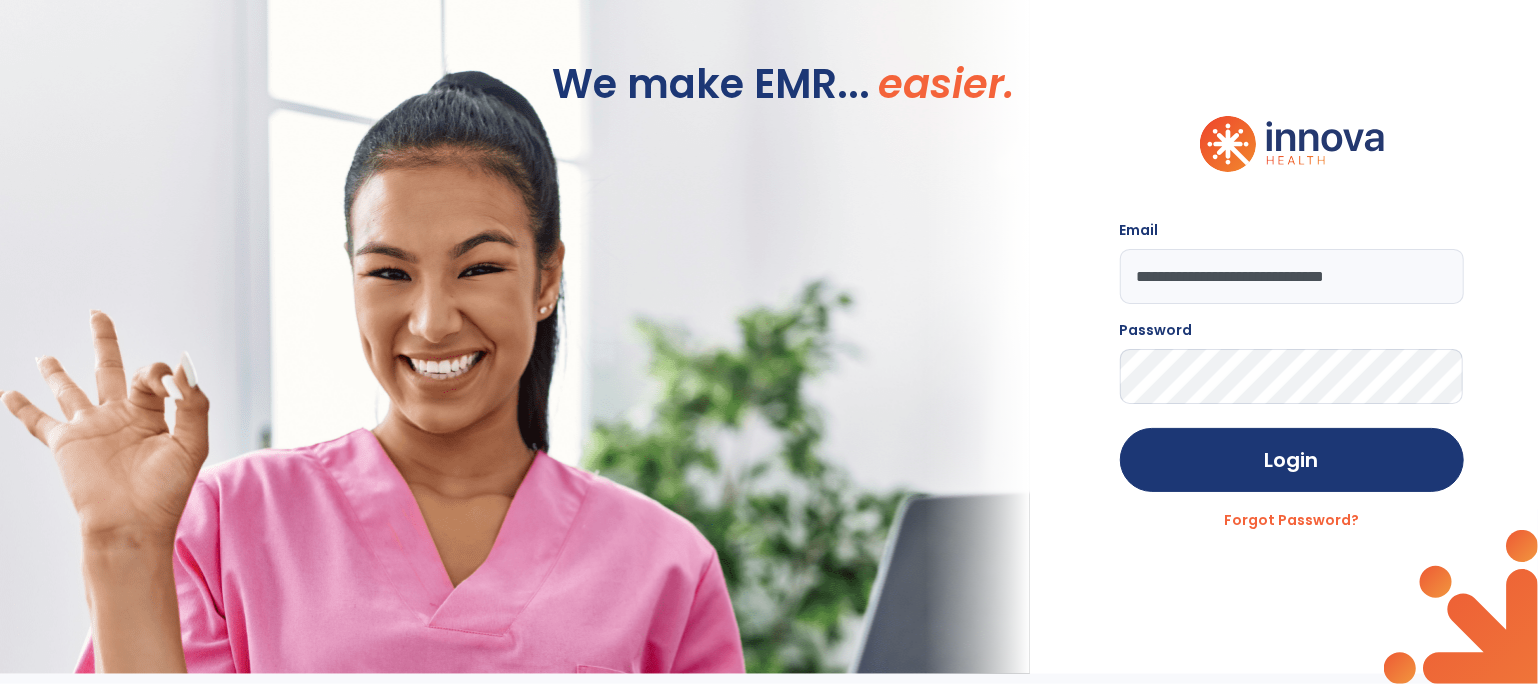 scroll, scrollTop: 0, scrollLeft: 0, axis: both 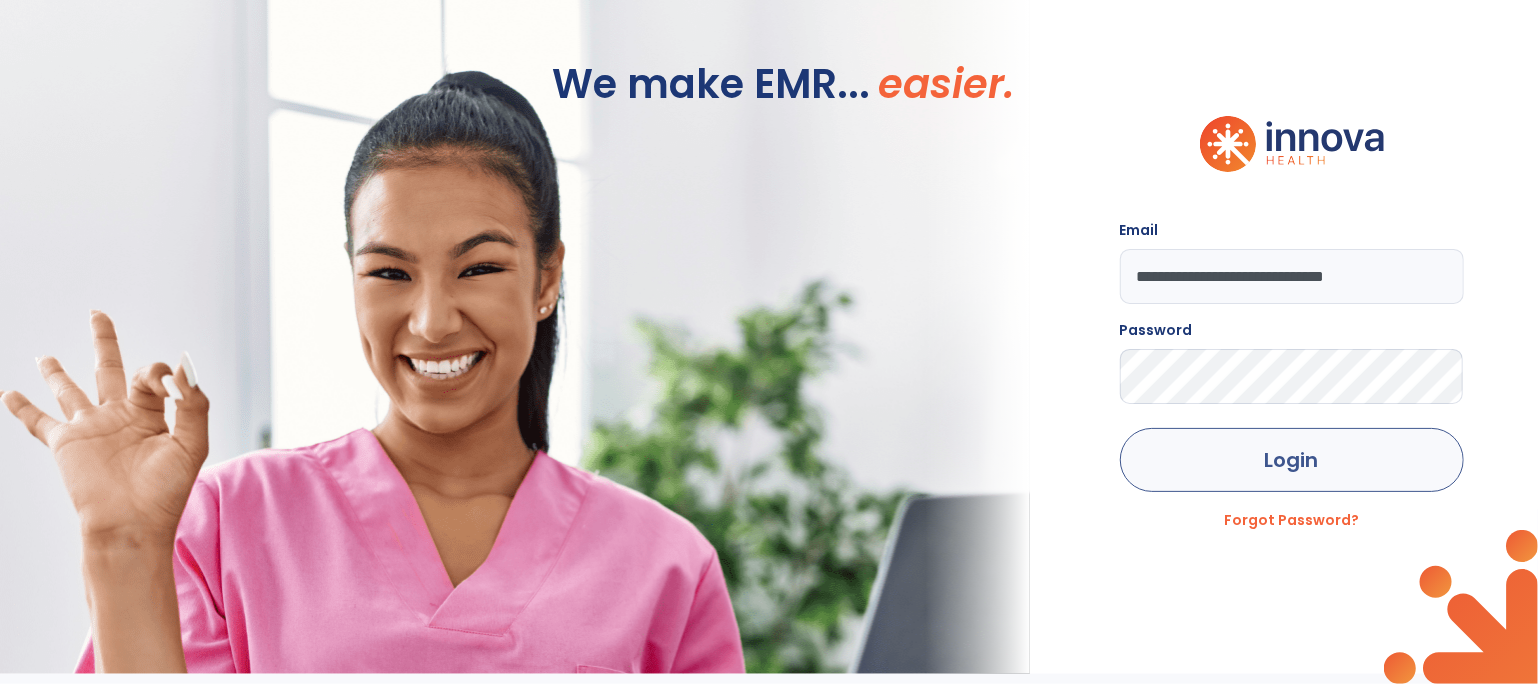 click on "Login" 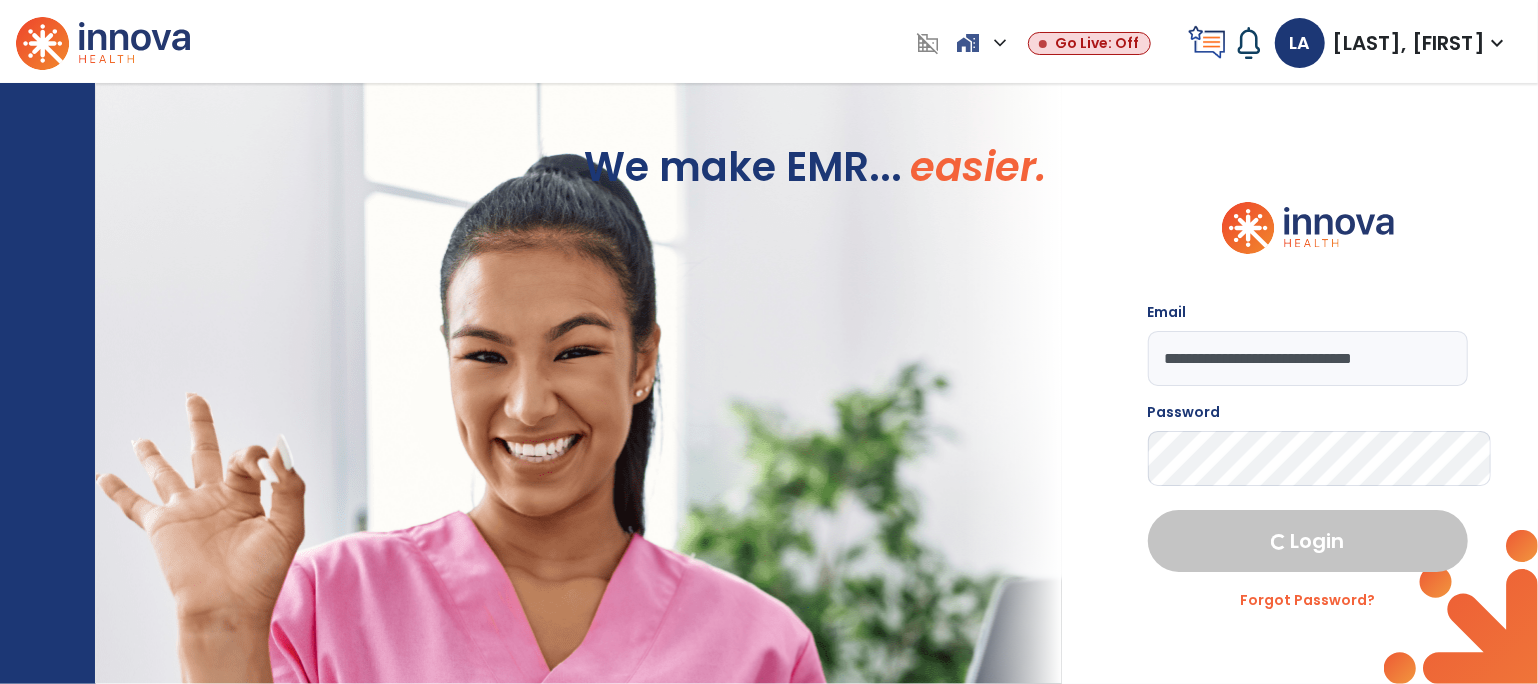 select on "****" 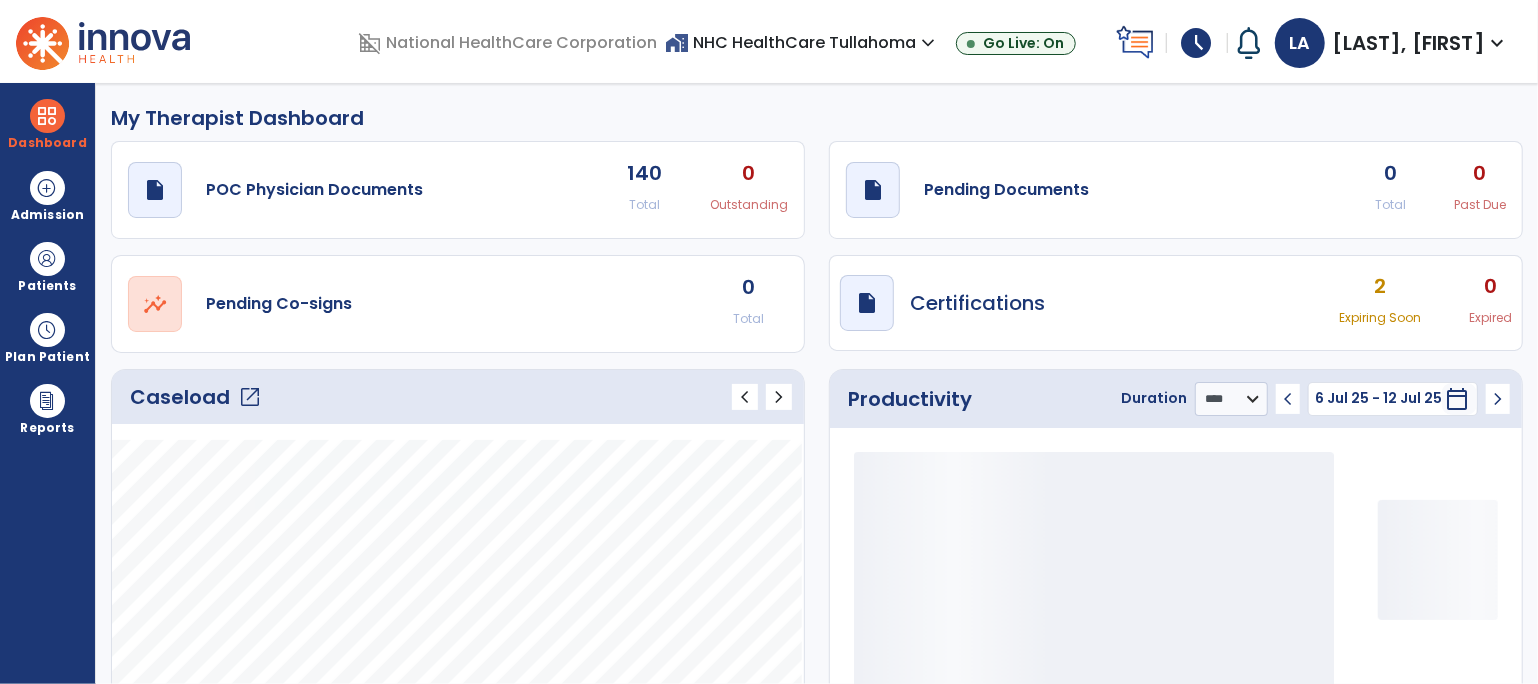 click on "draft   open_in_new  Pending Documents 0 Total 0 Past Due" 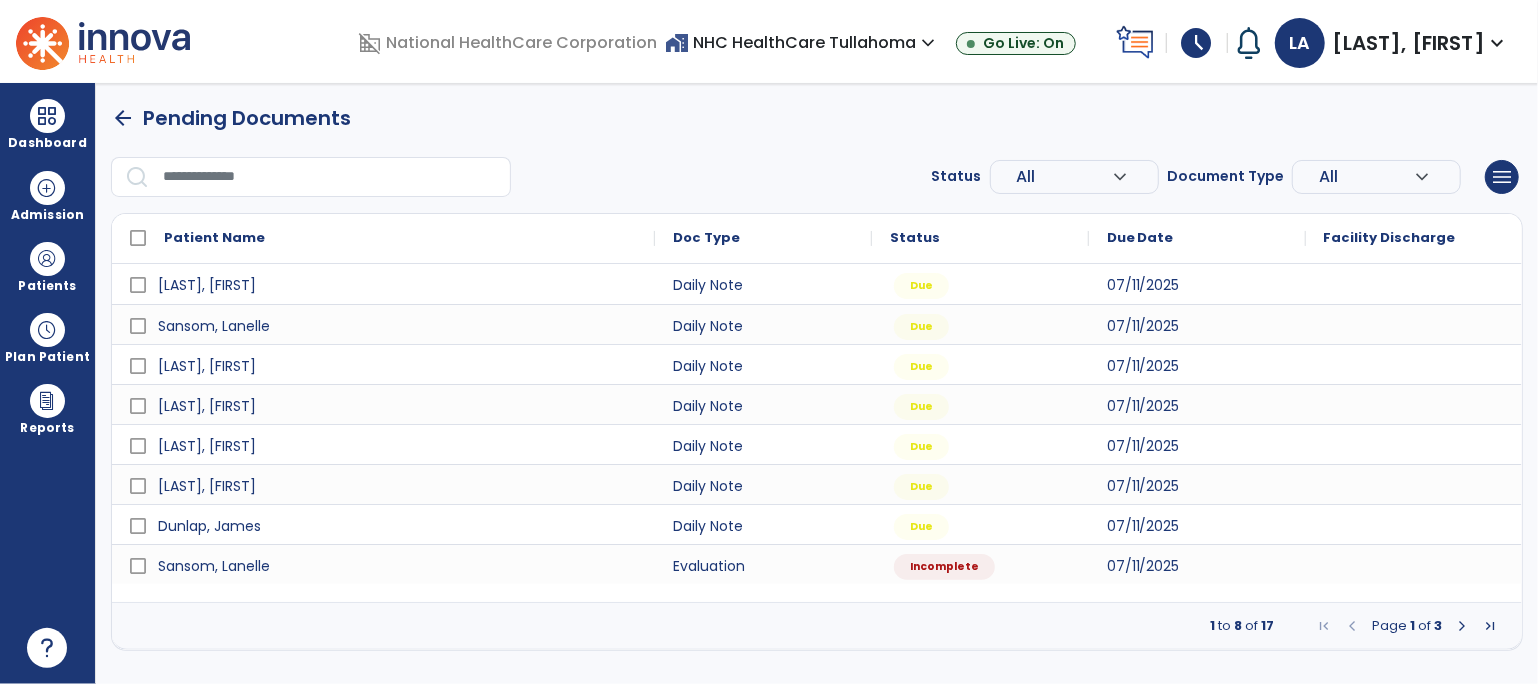 click at bounding box center [1490, 626] 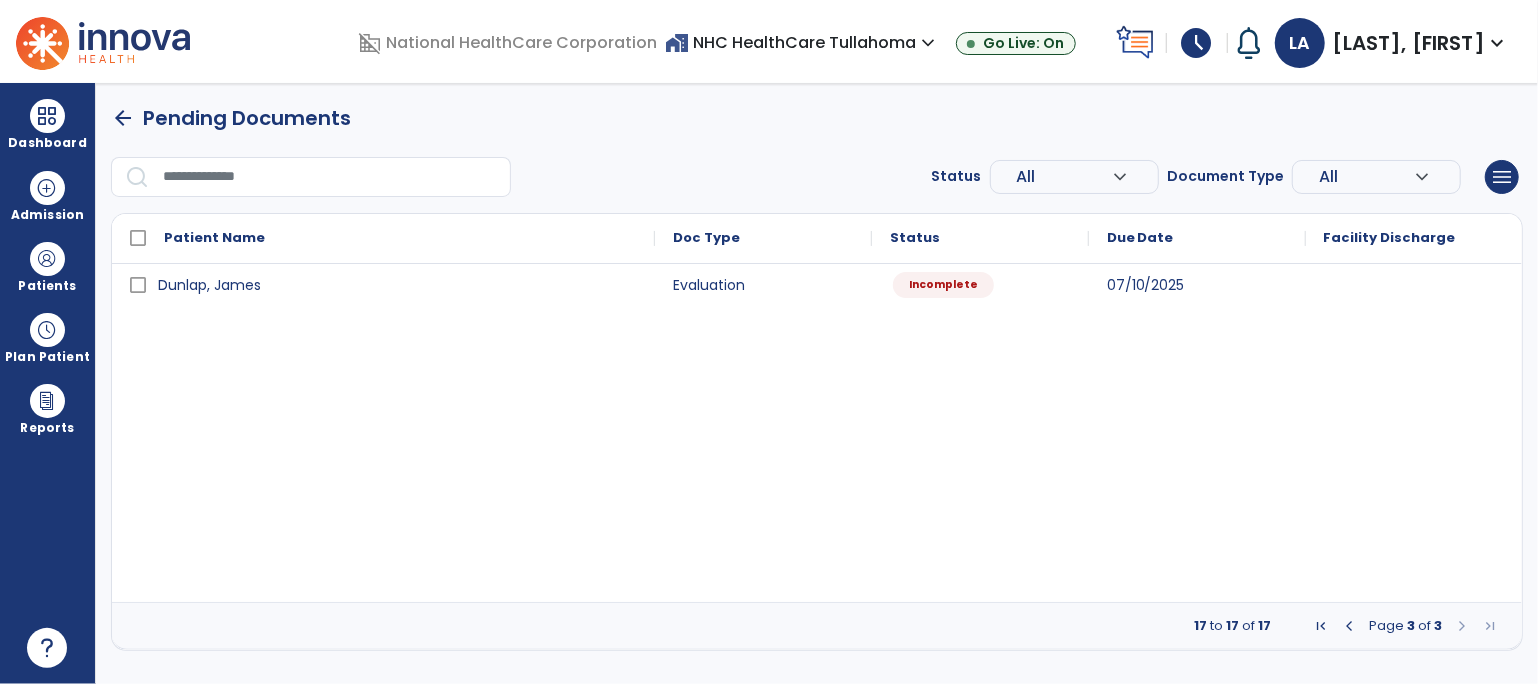 click on "Incomplete" at bounding box center [943, 285] 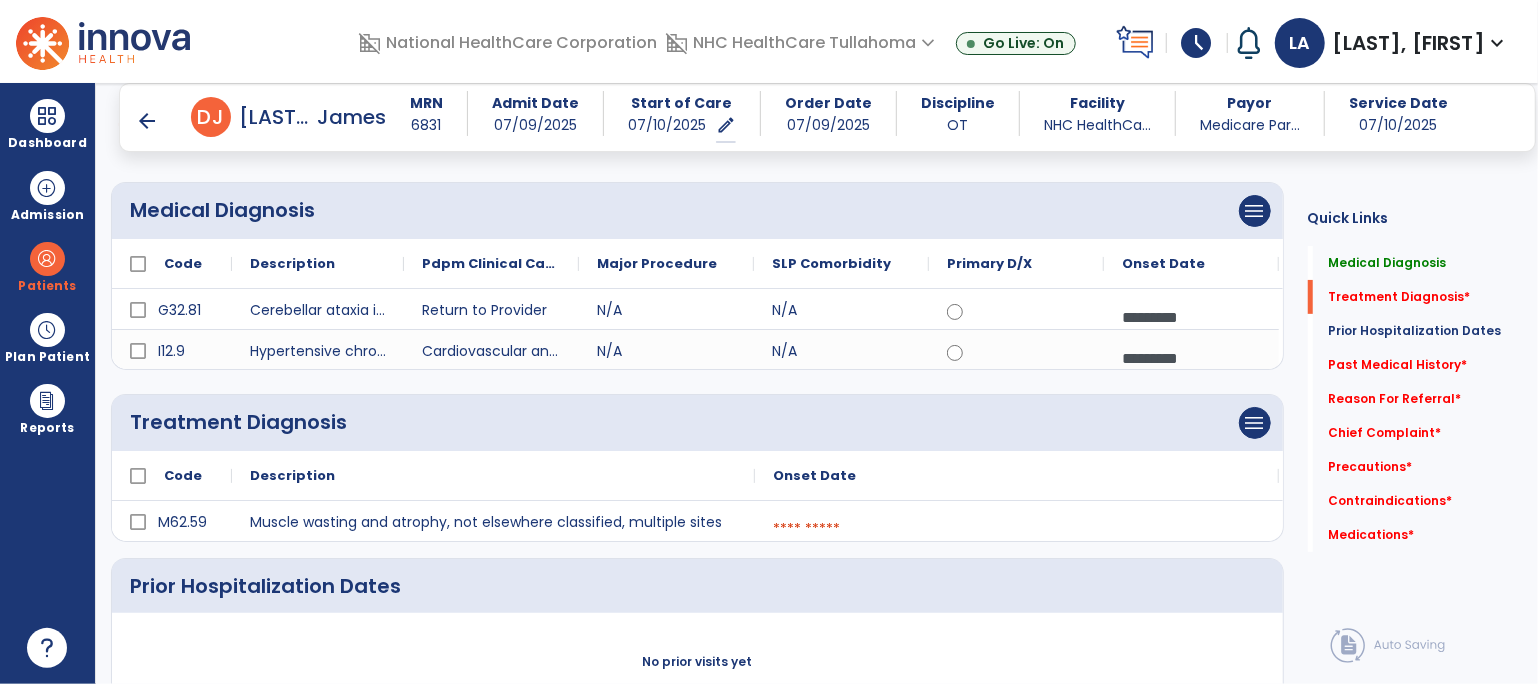 scroll, scrollTop: 245, scrollLeft: 0, axis: vertical 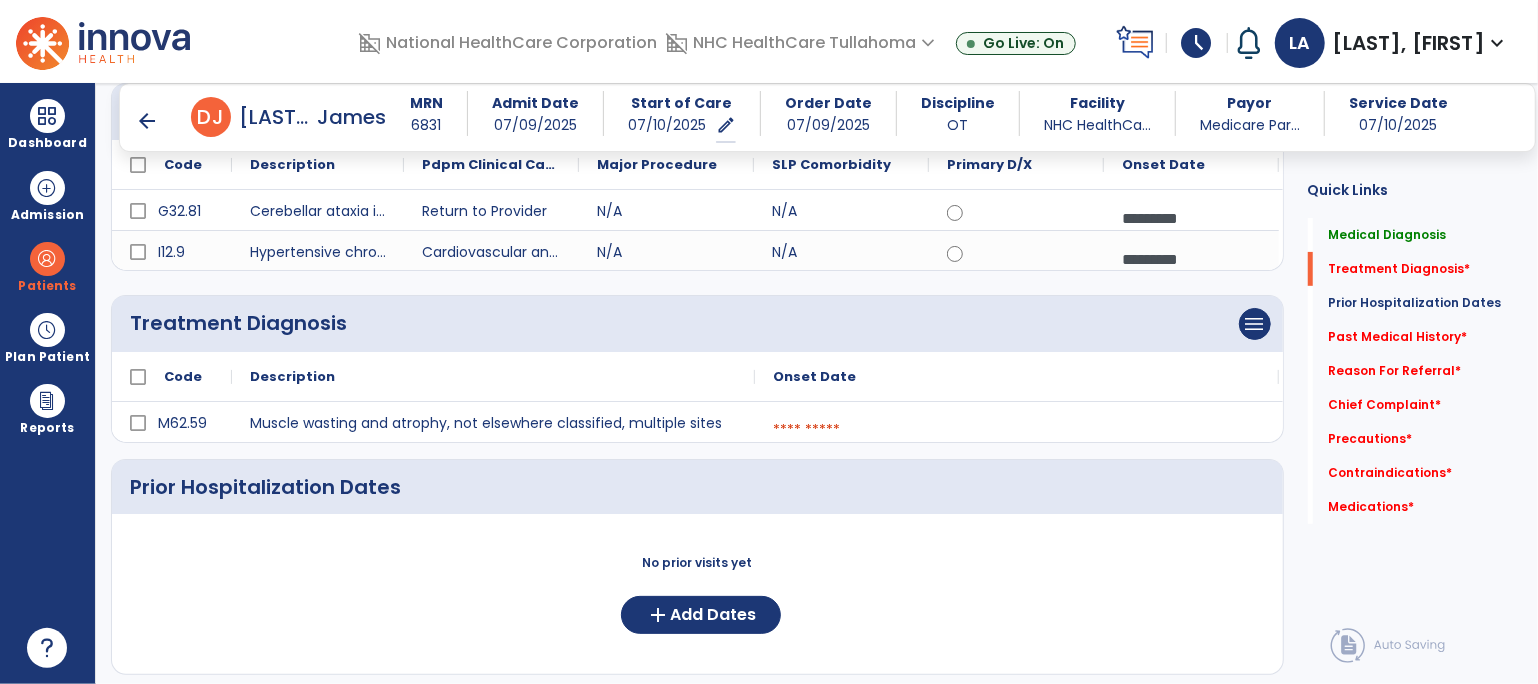 click at bounding box center (1017, 430) 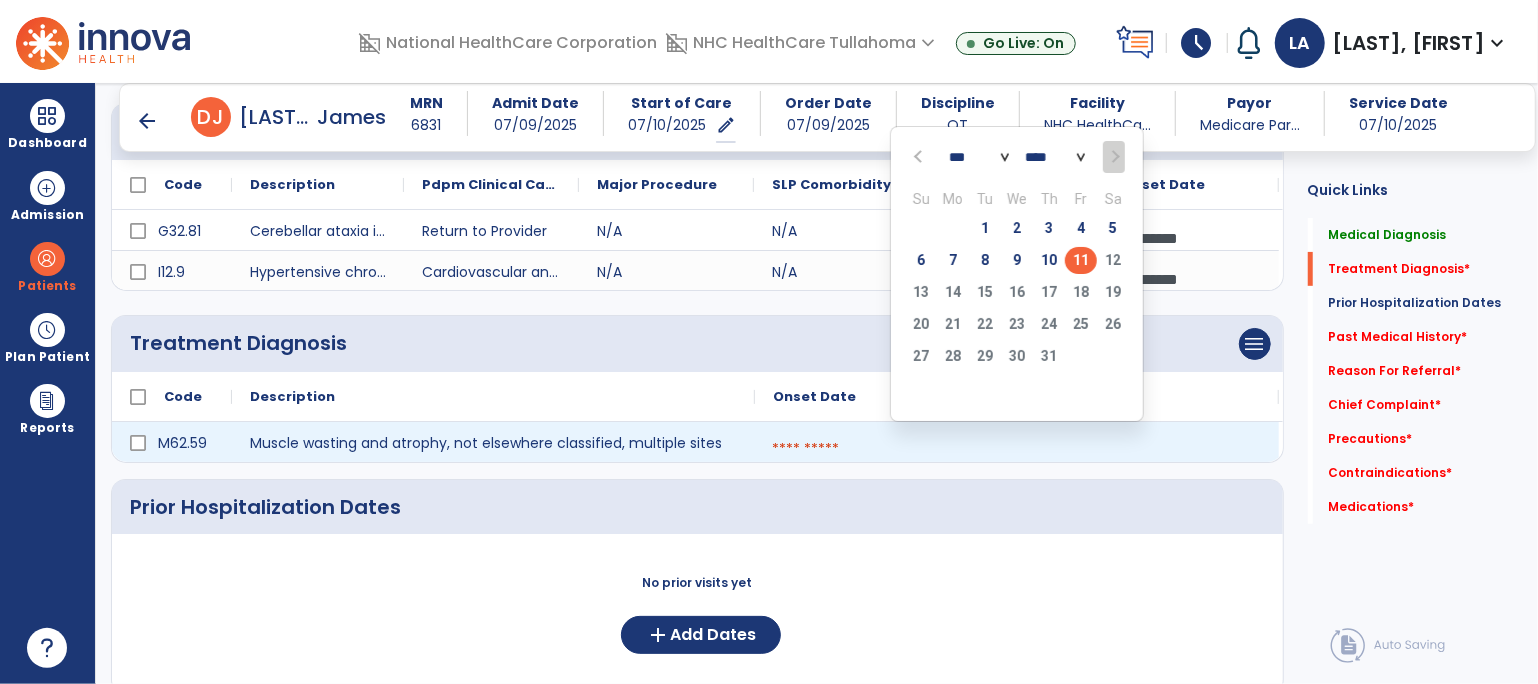 scroll, scrollTop: 229, scrollLeft: 0, axis: vertical 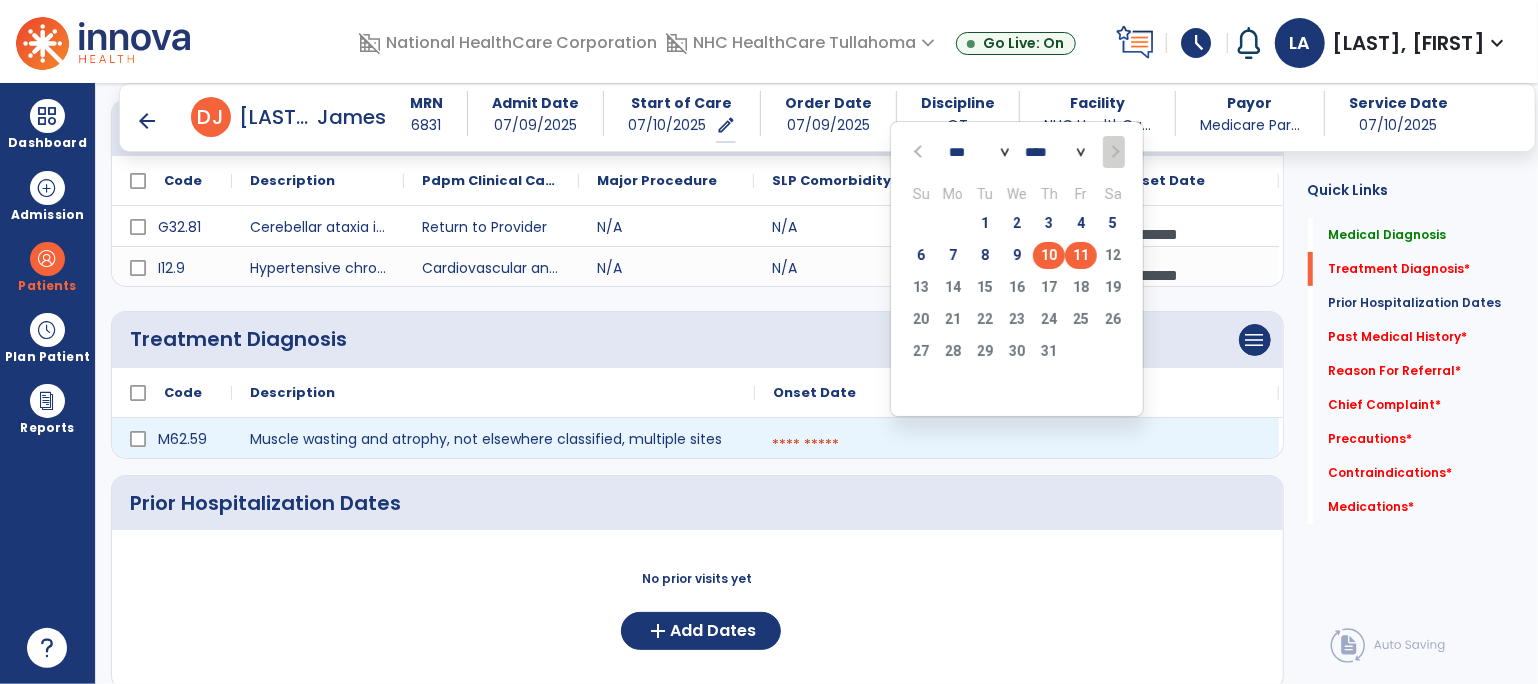 click on "10" 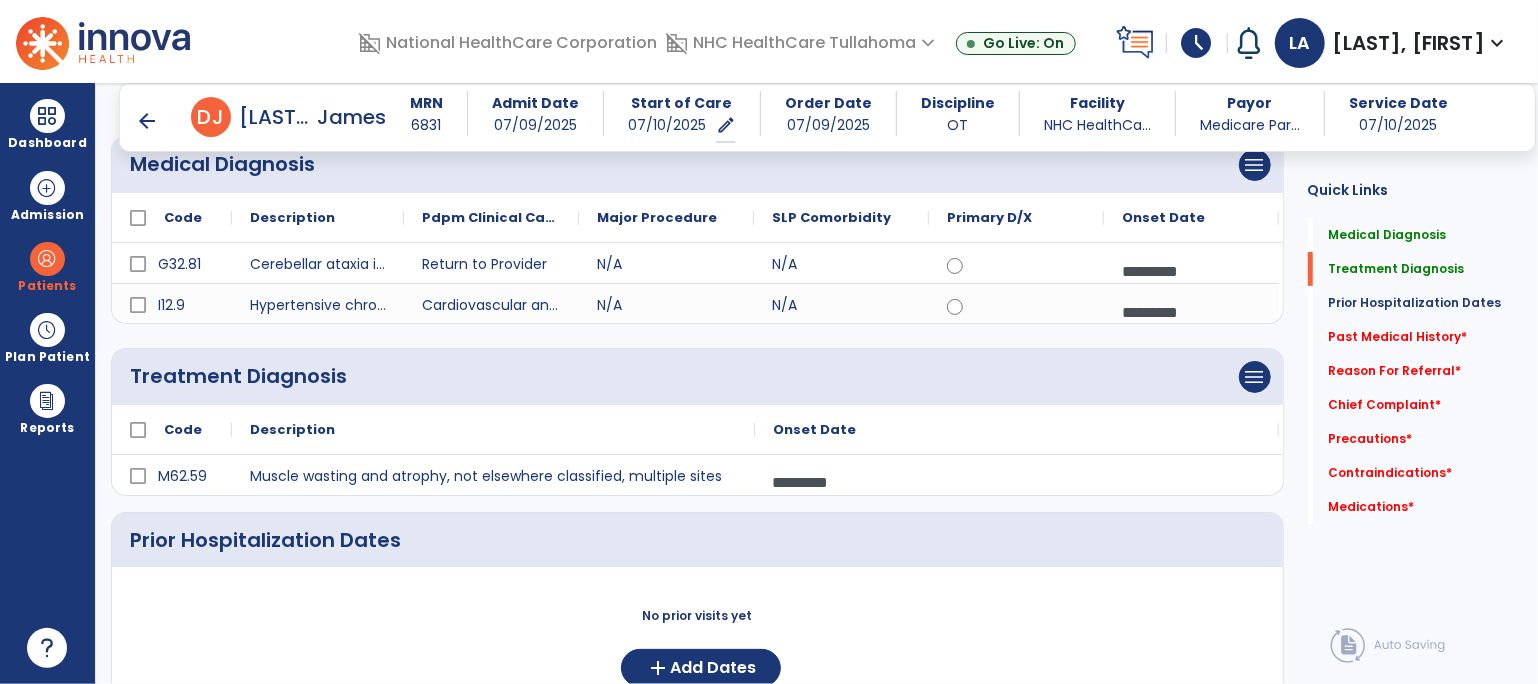 scroll, scrollTop: 188, scrollLeft: 0, axis: vertical 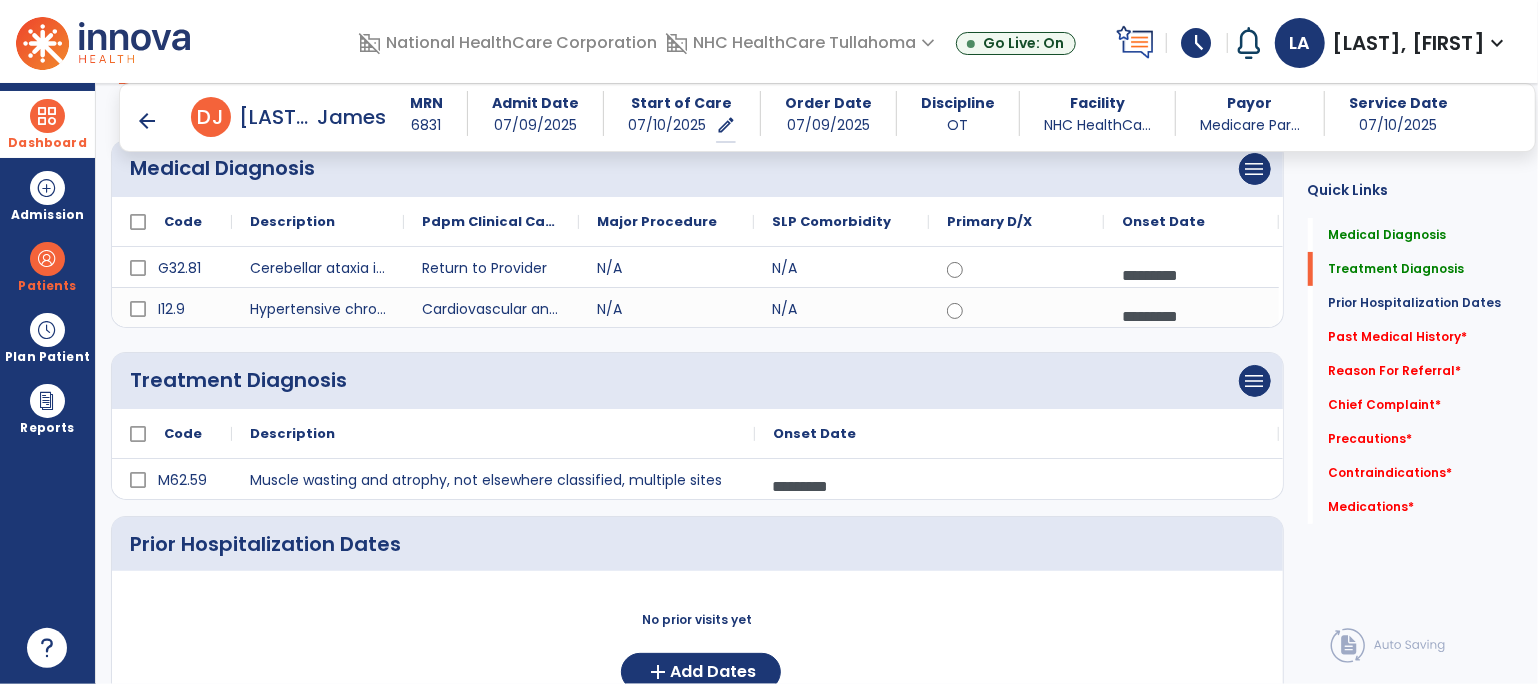click on "Dashboard" at bounding box center (47, 124) 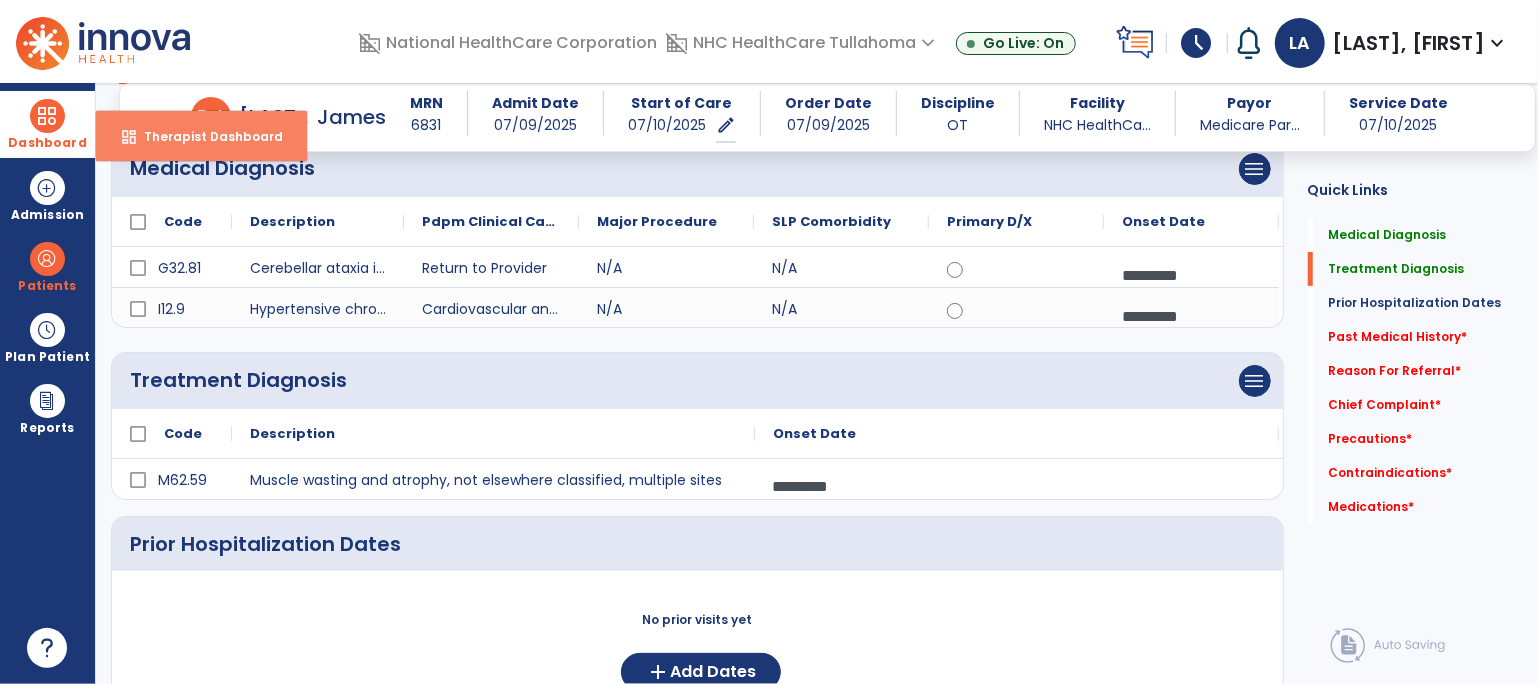 click on "Therapist Dashboard" at bounding box center [205, 136] 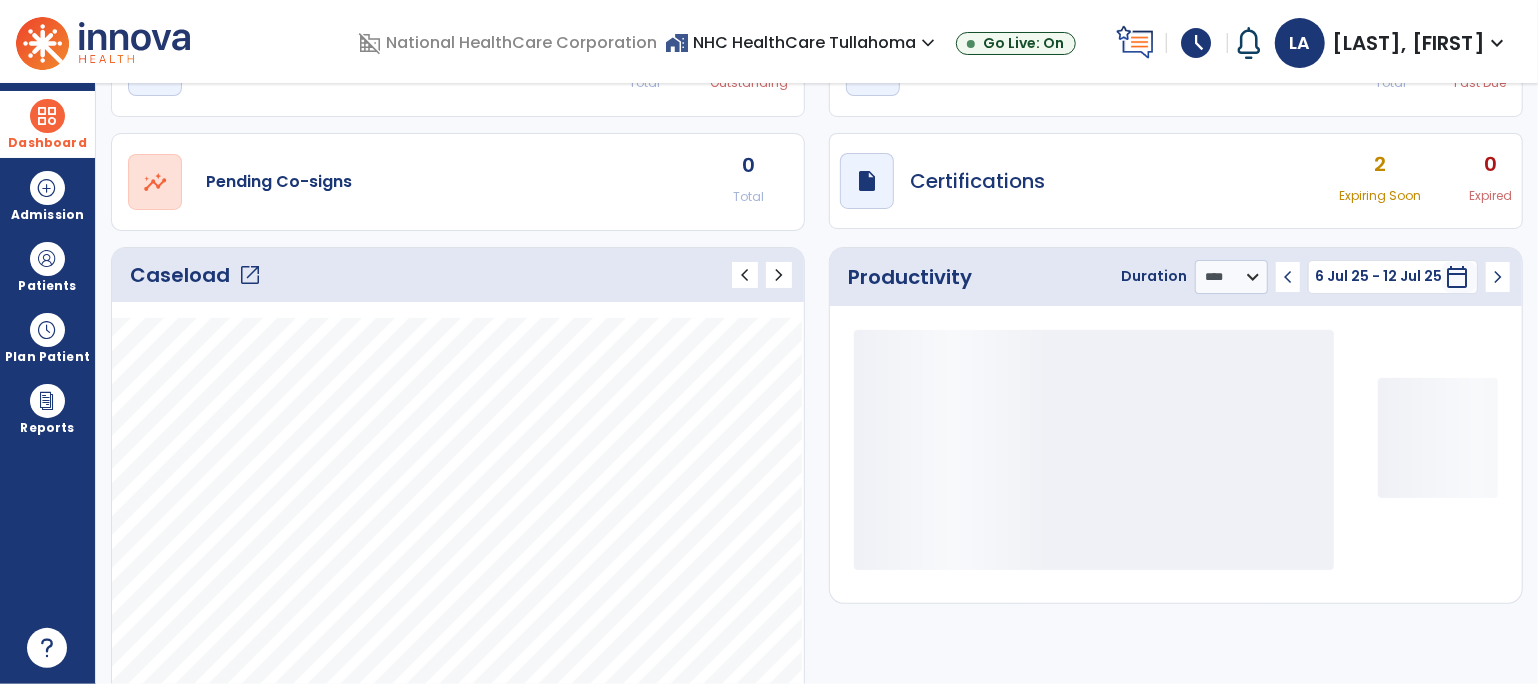 scroll, scrollTop: 0, scrollLeft: 0, axis: both 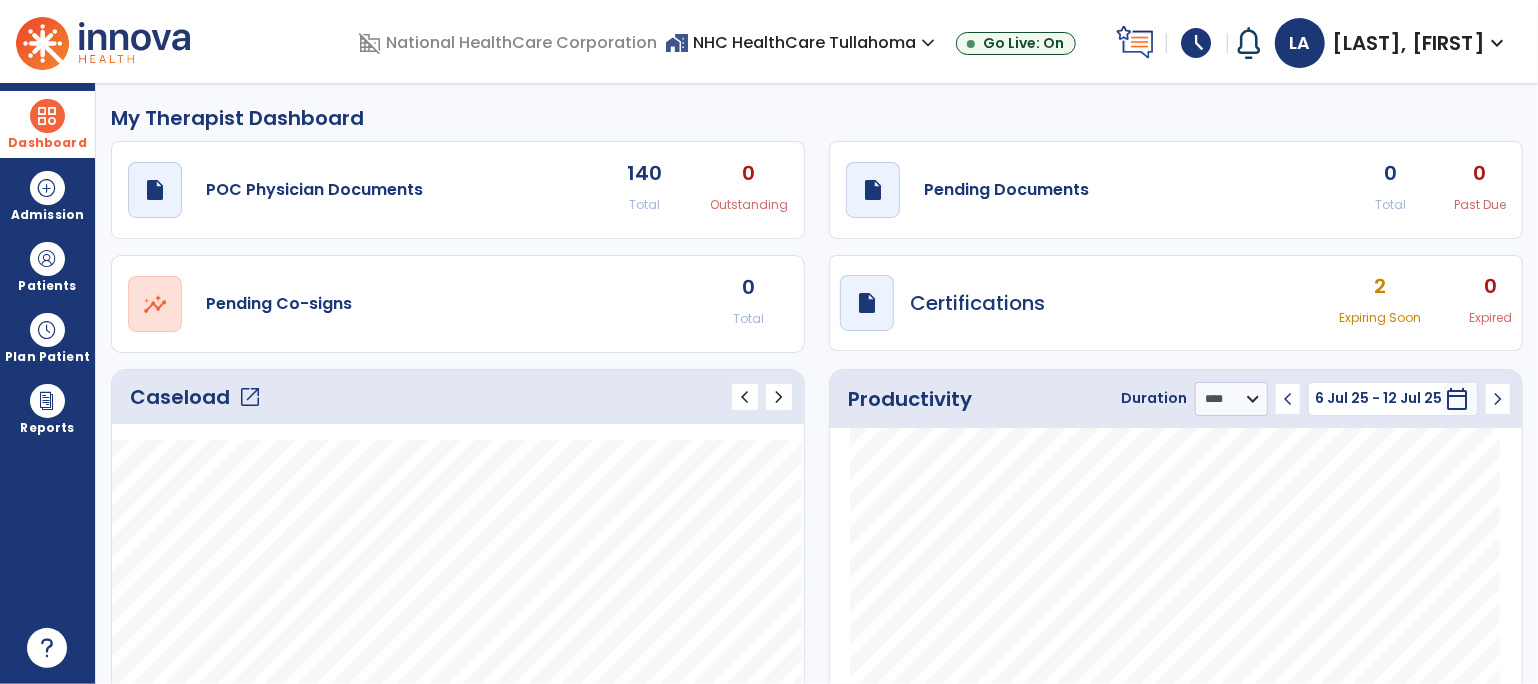 click on "draft   open_in_new  Pending Documents 0 Total 0 Past Due" 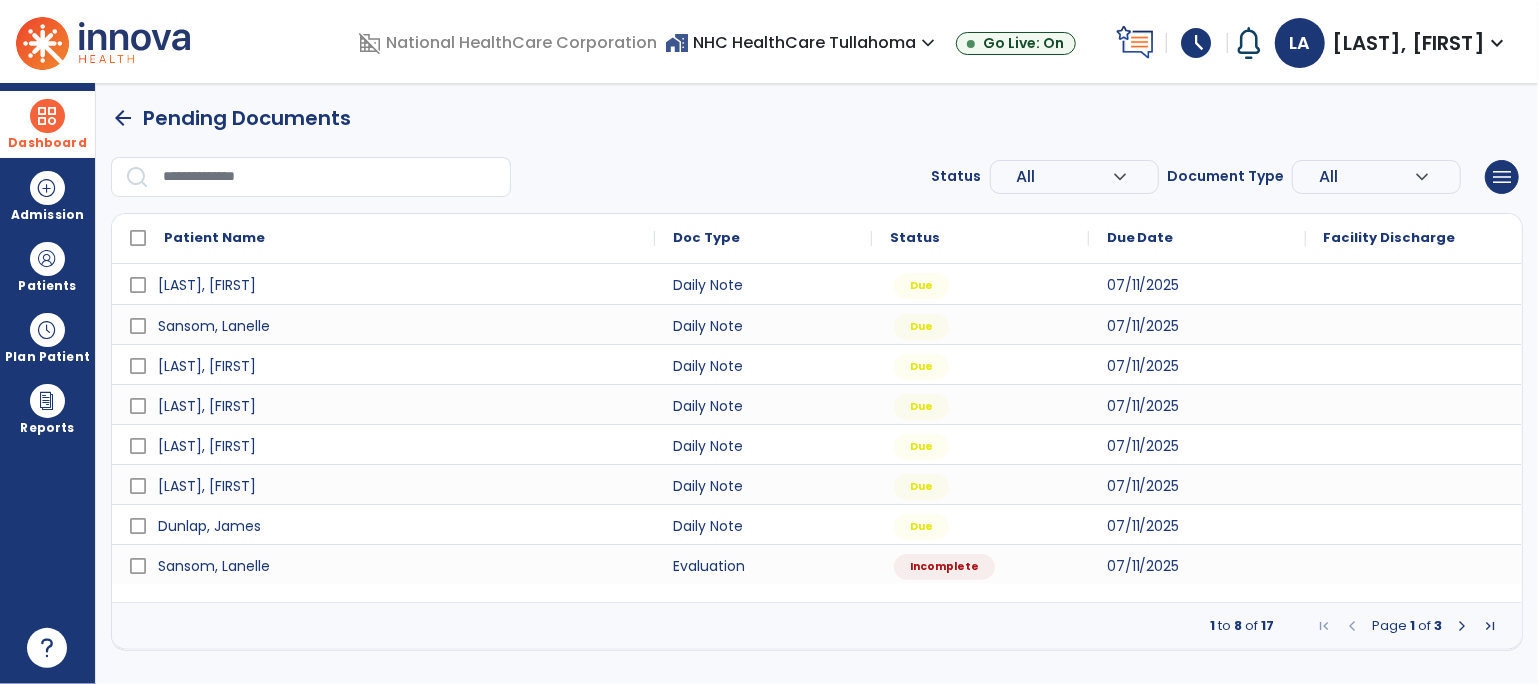 click at bounding box center (1462, 626) 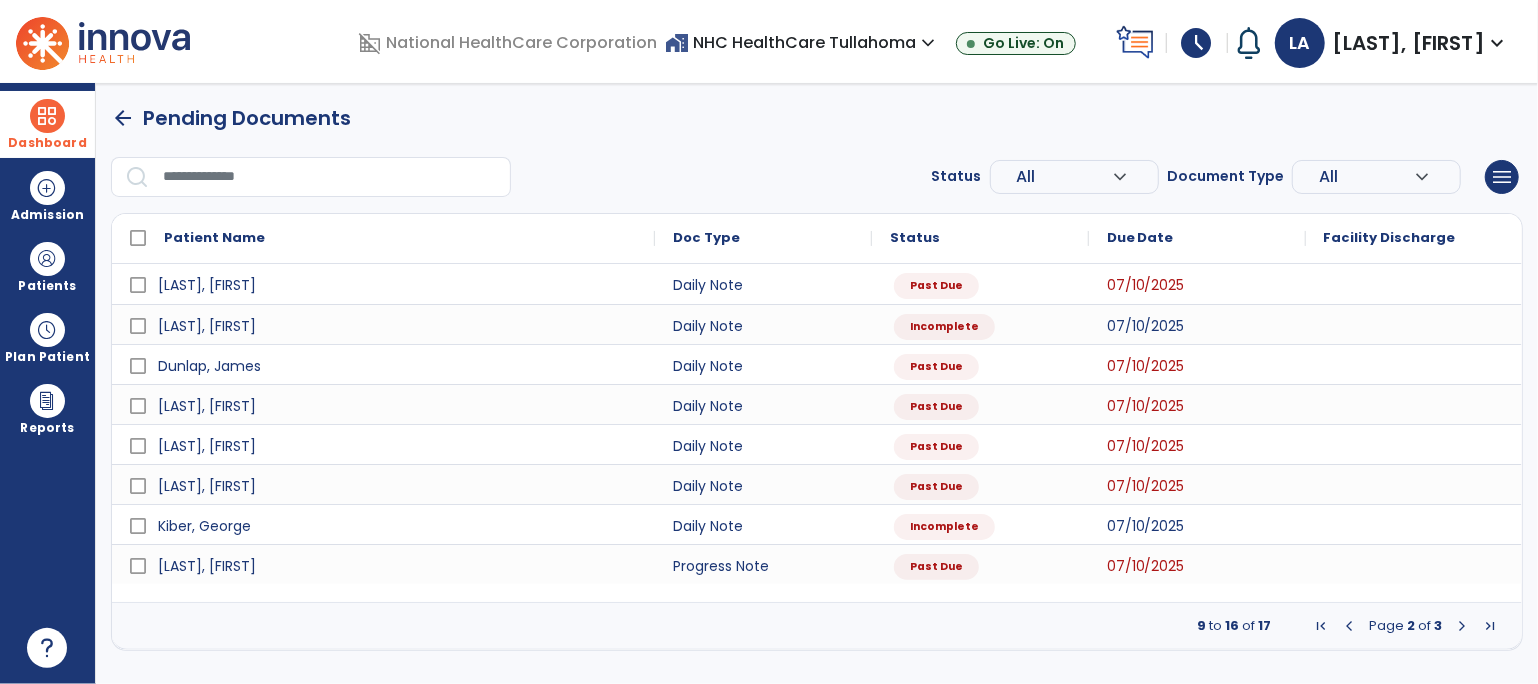 click at bounding box center (1462, 626) 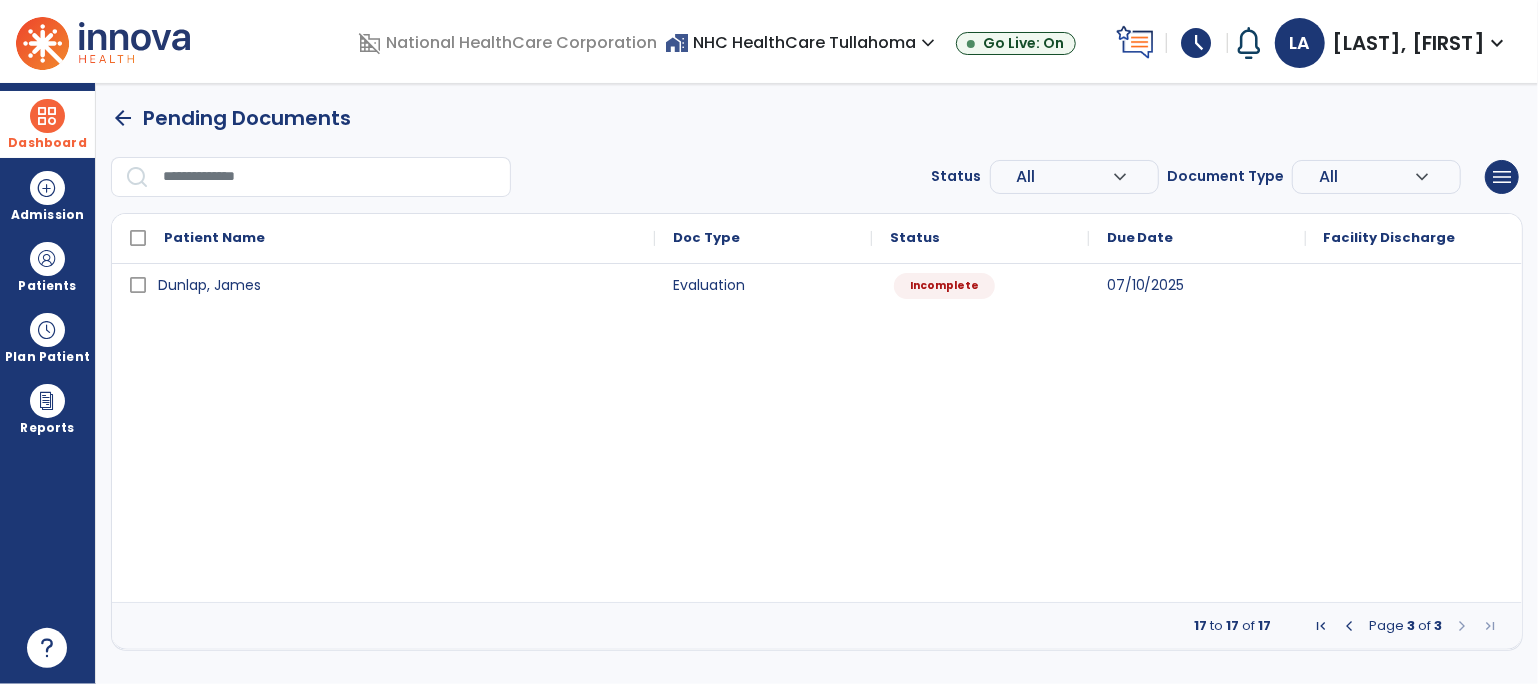 click at bounding box center [1349, 626] 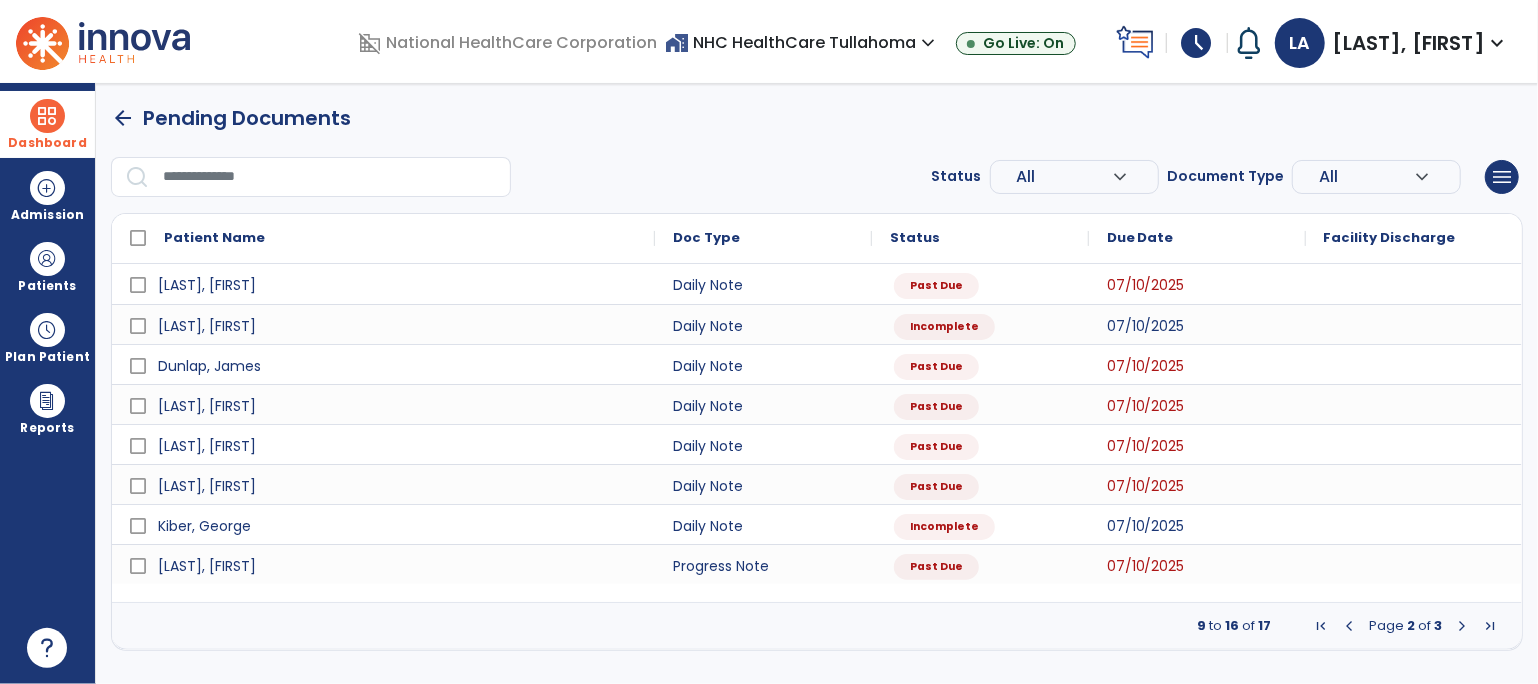 click at bounding box center (1349, 626) 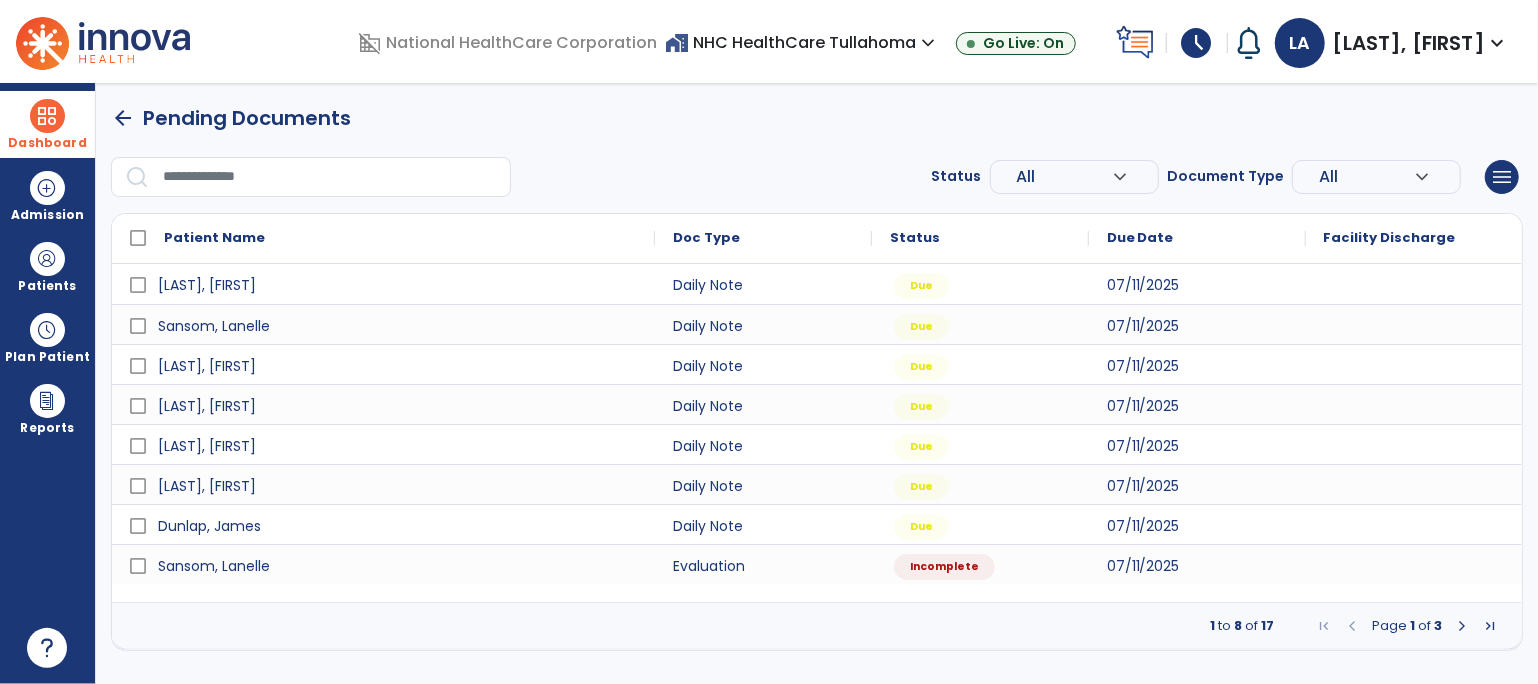click at bounding box center (1462, 626) 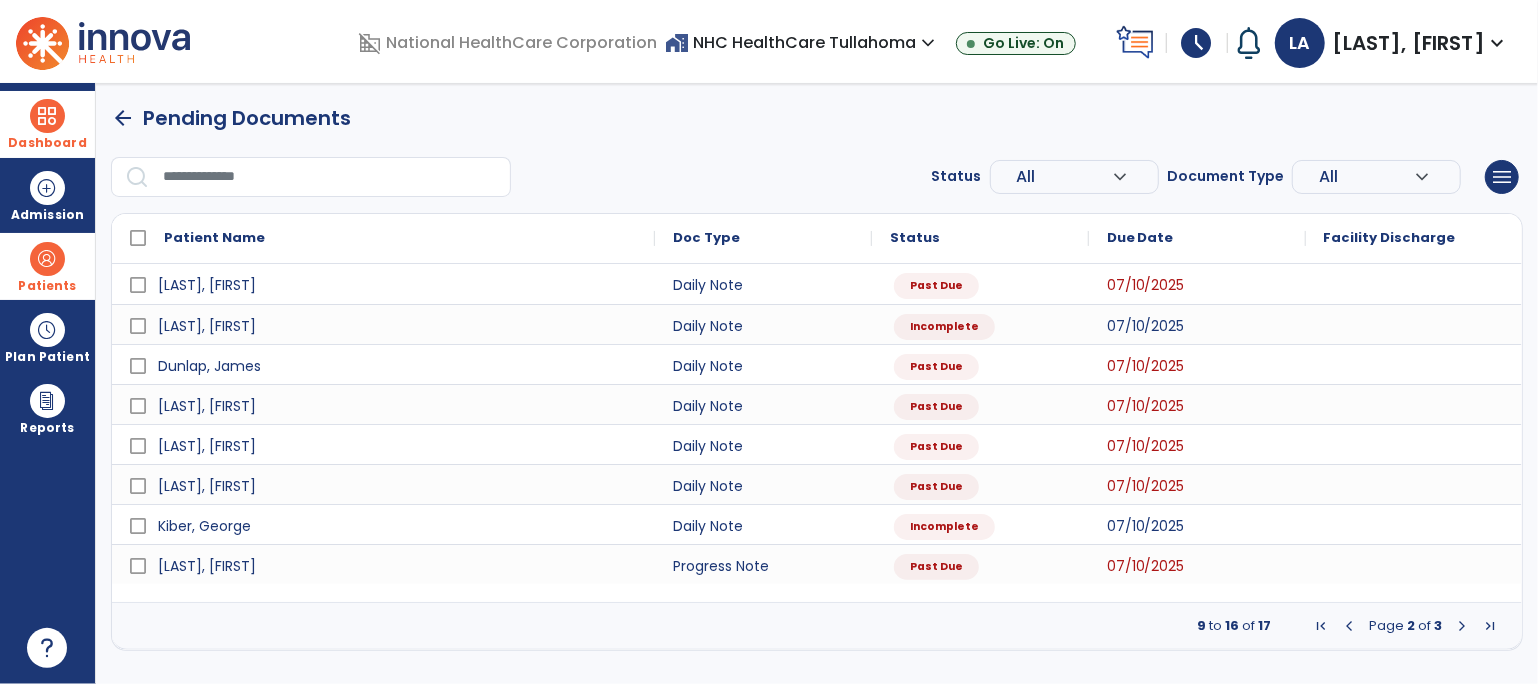 click at bounding box center [47, 259] 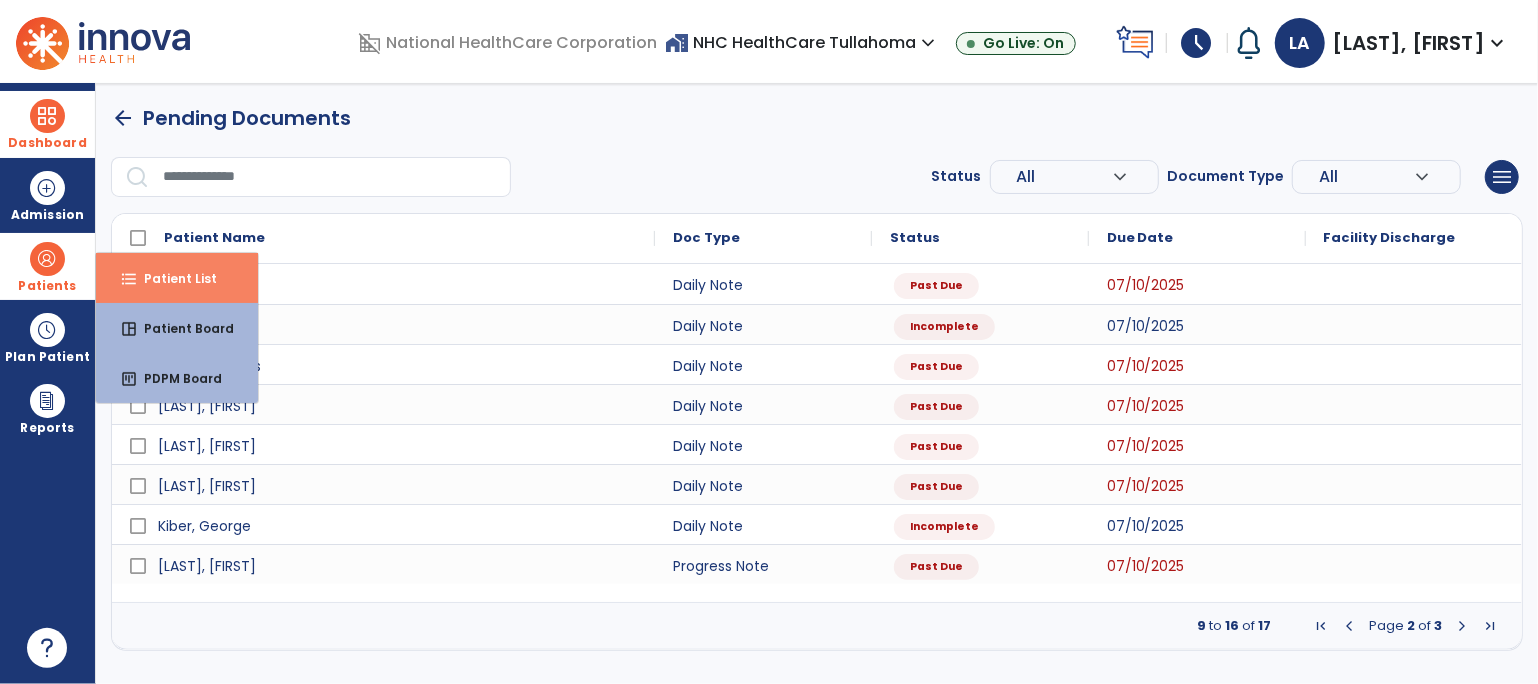 click on "Patient List" at bounding box center (172, 278) 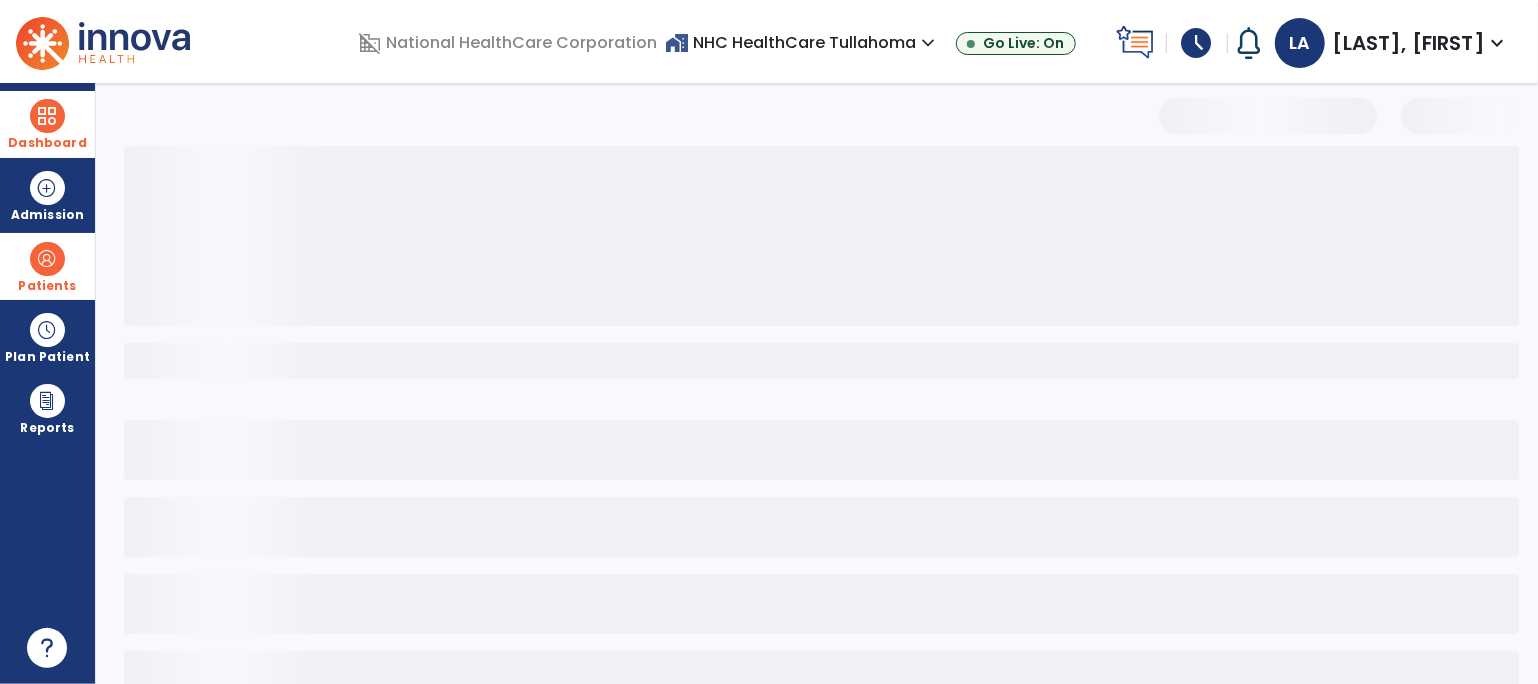 select on "***" 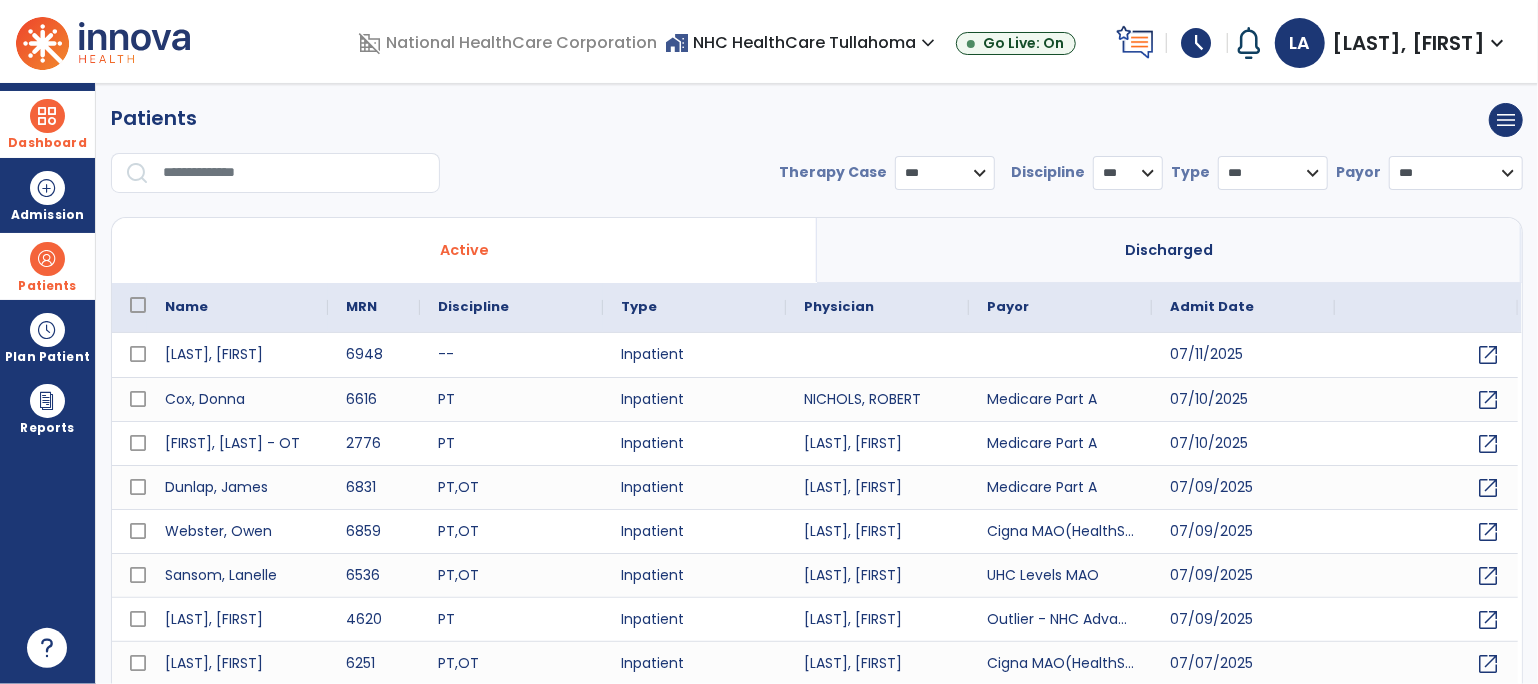 click at bounding box center (294, 173) 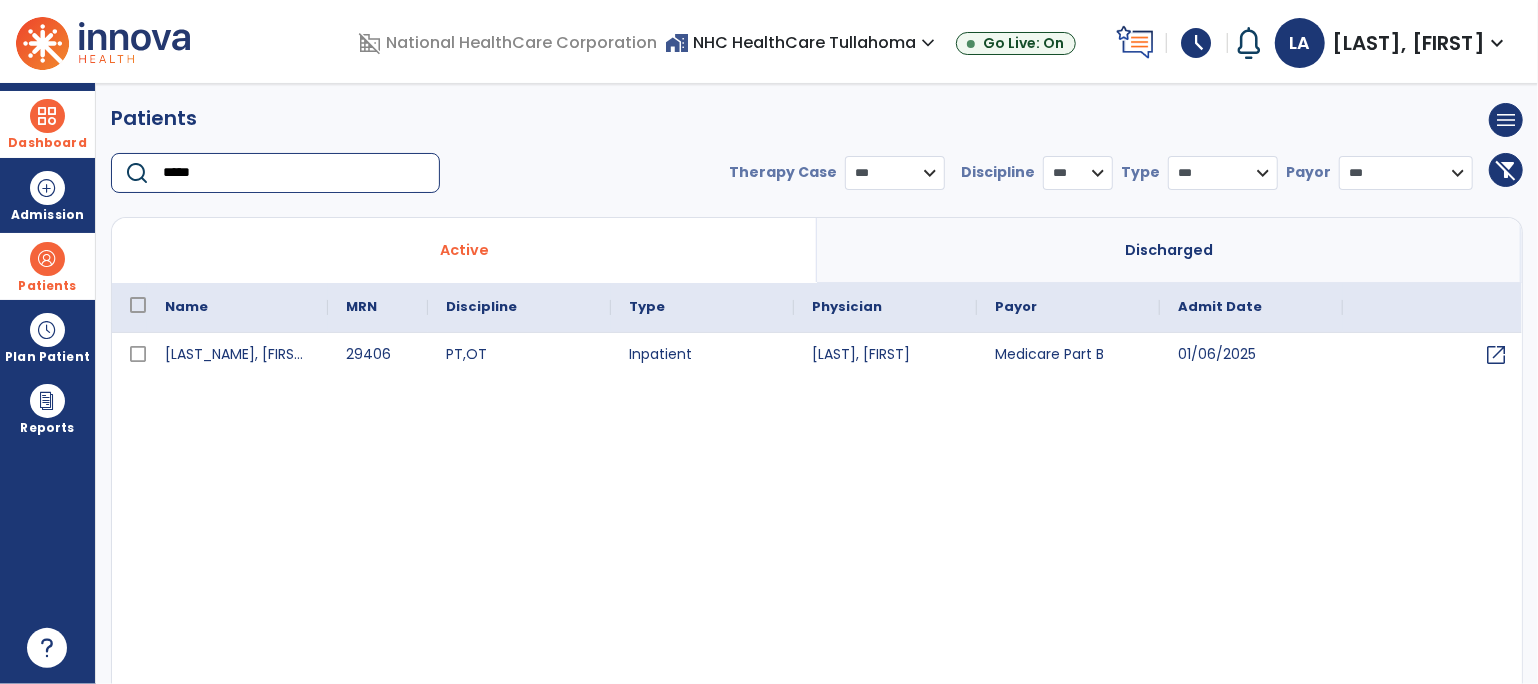 type on "*****" 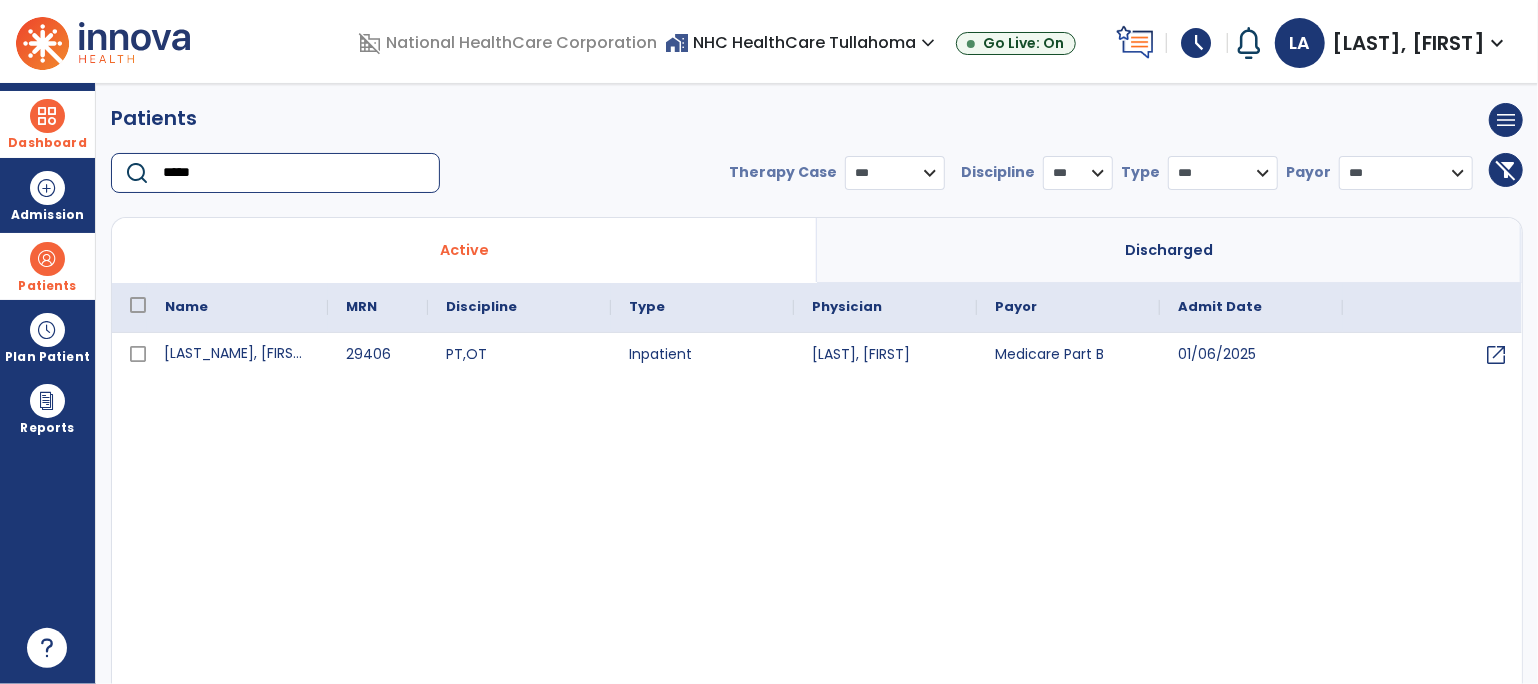 click on "[LAST_NAME], [FIRST_NAME]" at bounding box center [237, 355] 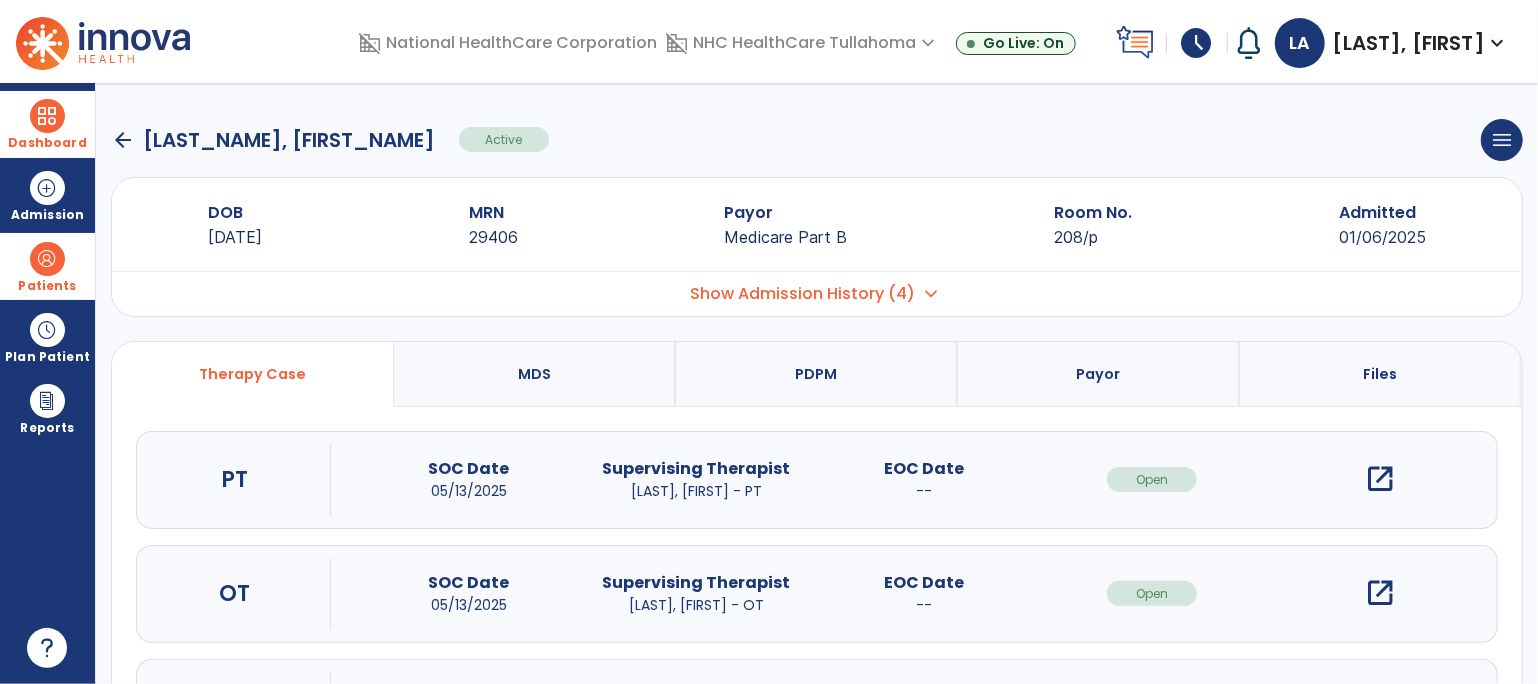 click on "open_in_new" at bounding box center (1380, 593) 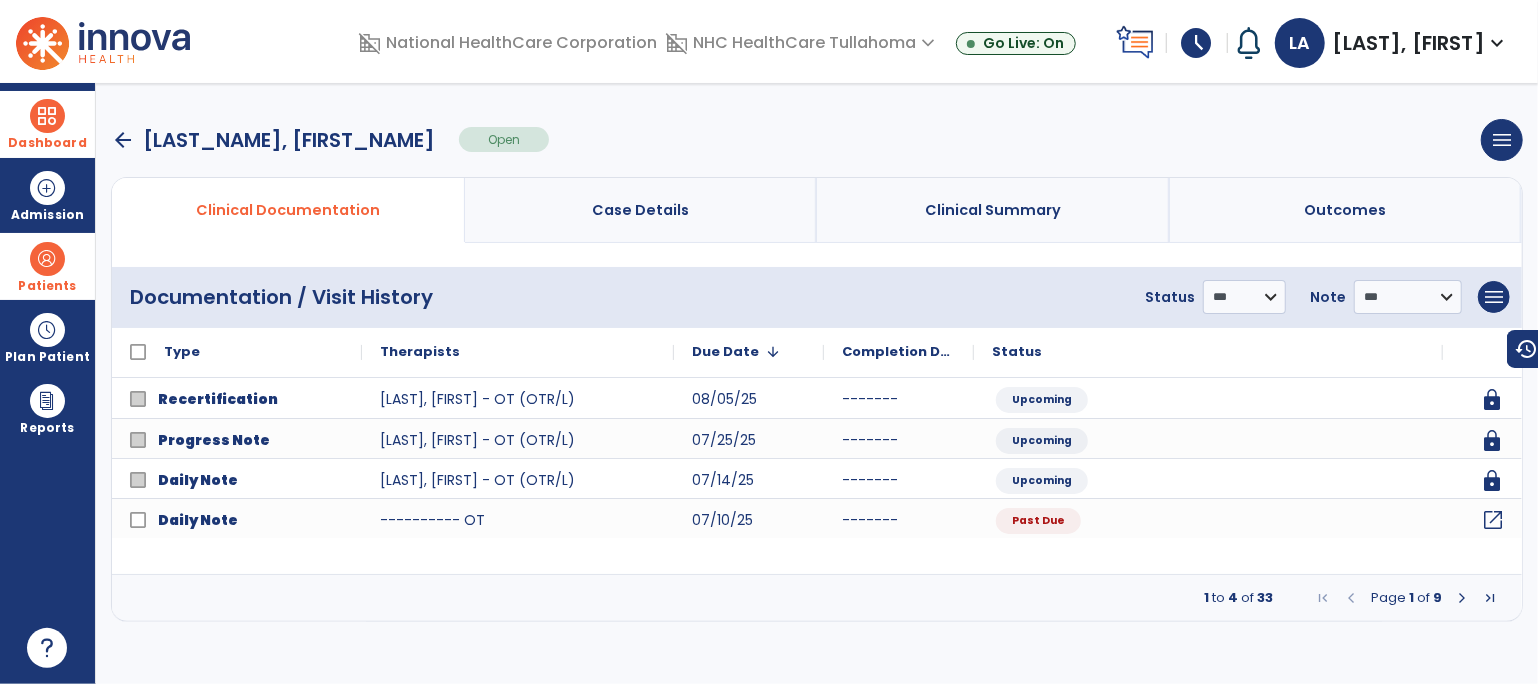 click on "open_in_new" 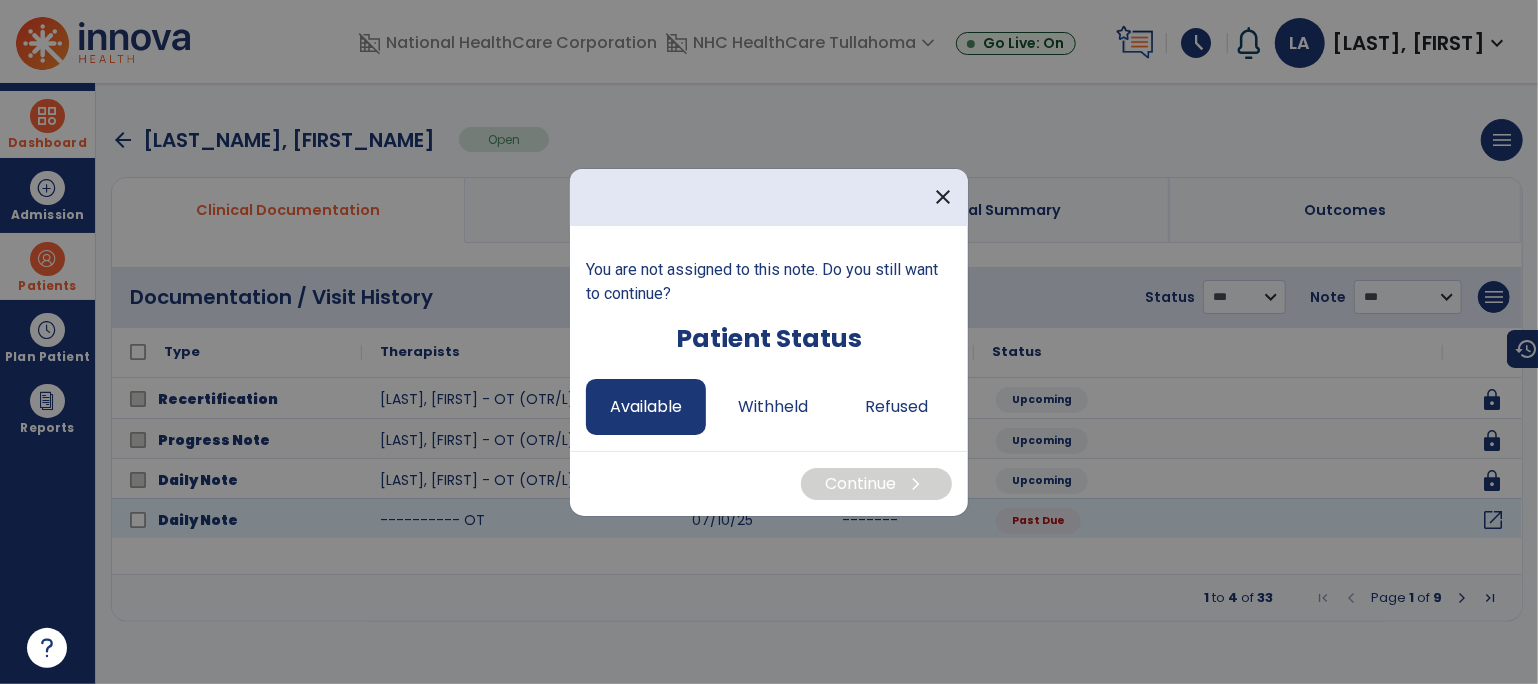 click on "Available" at bounding box center (646, 407) 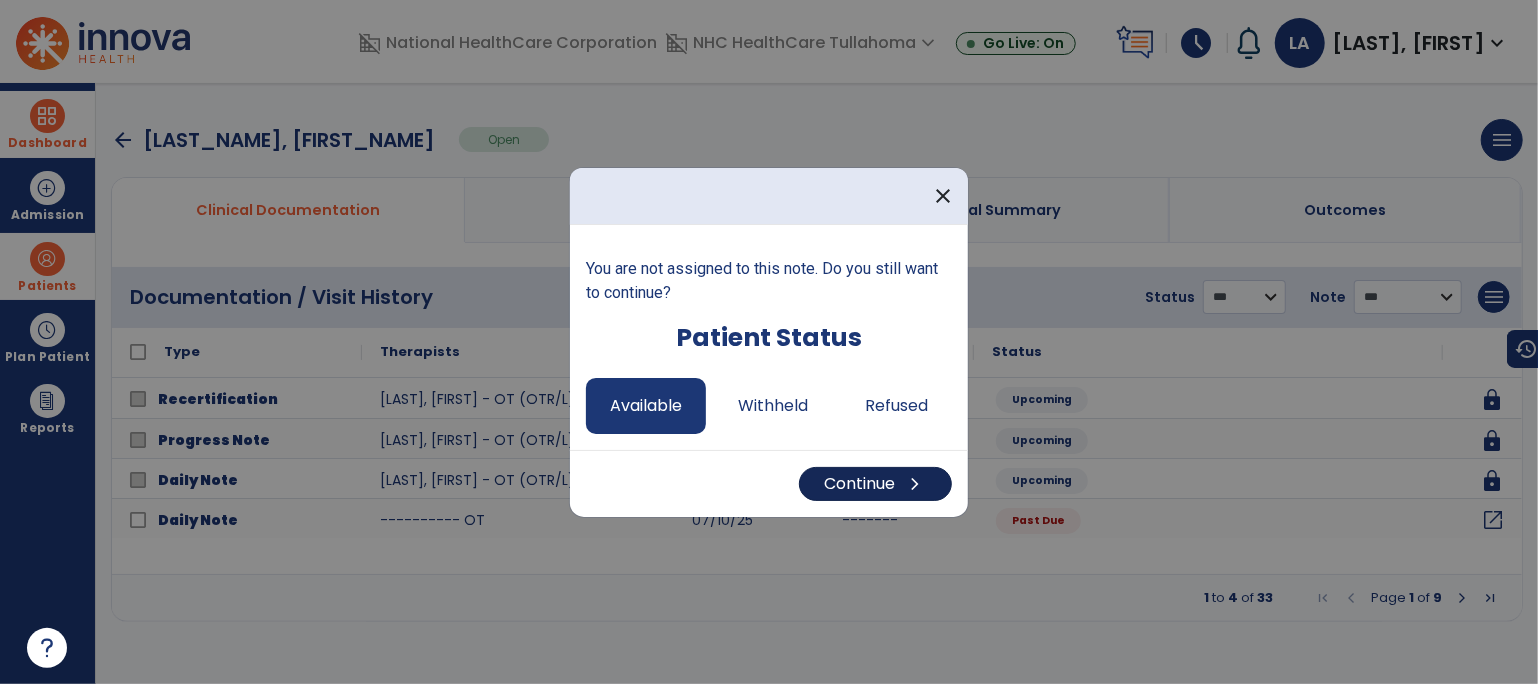 click on "Continue   chevron_right" at bounding box center (875, 484) 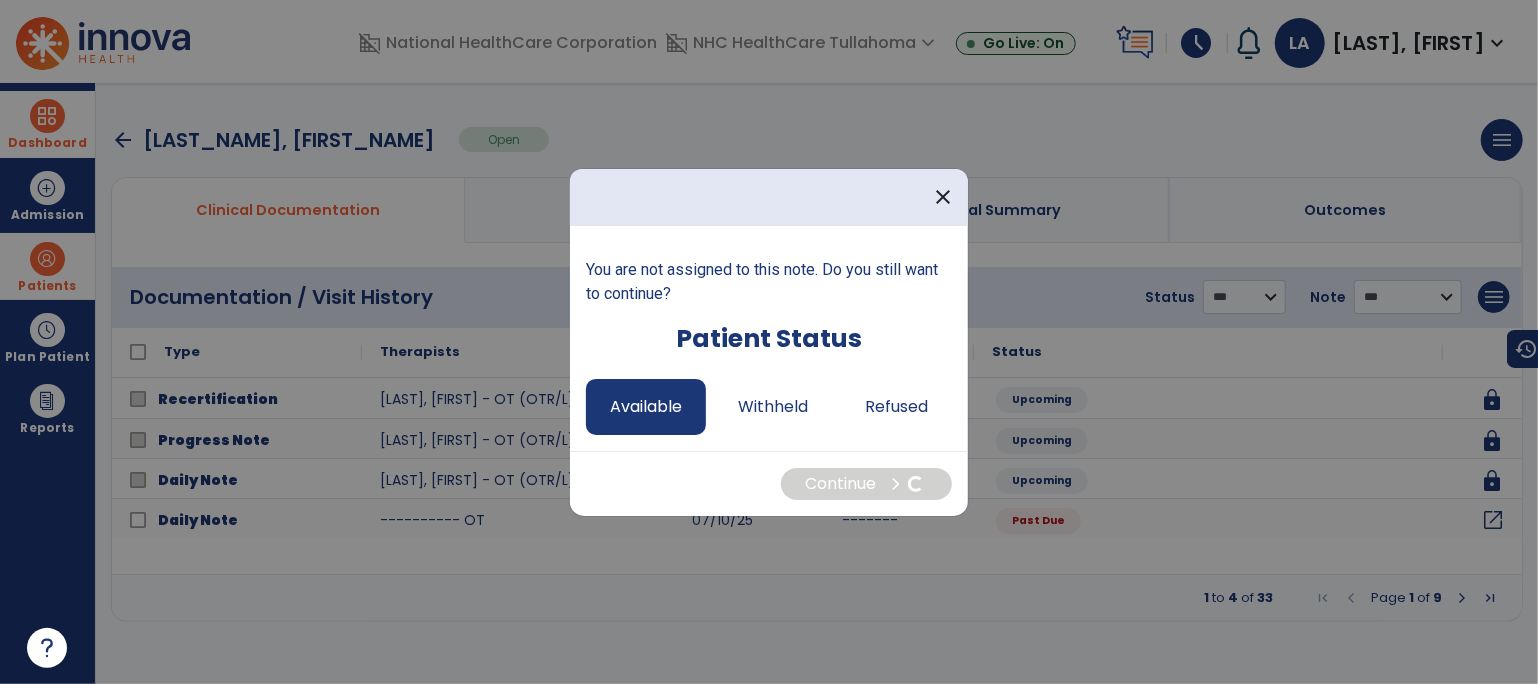 select on "*" 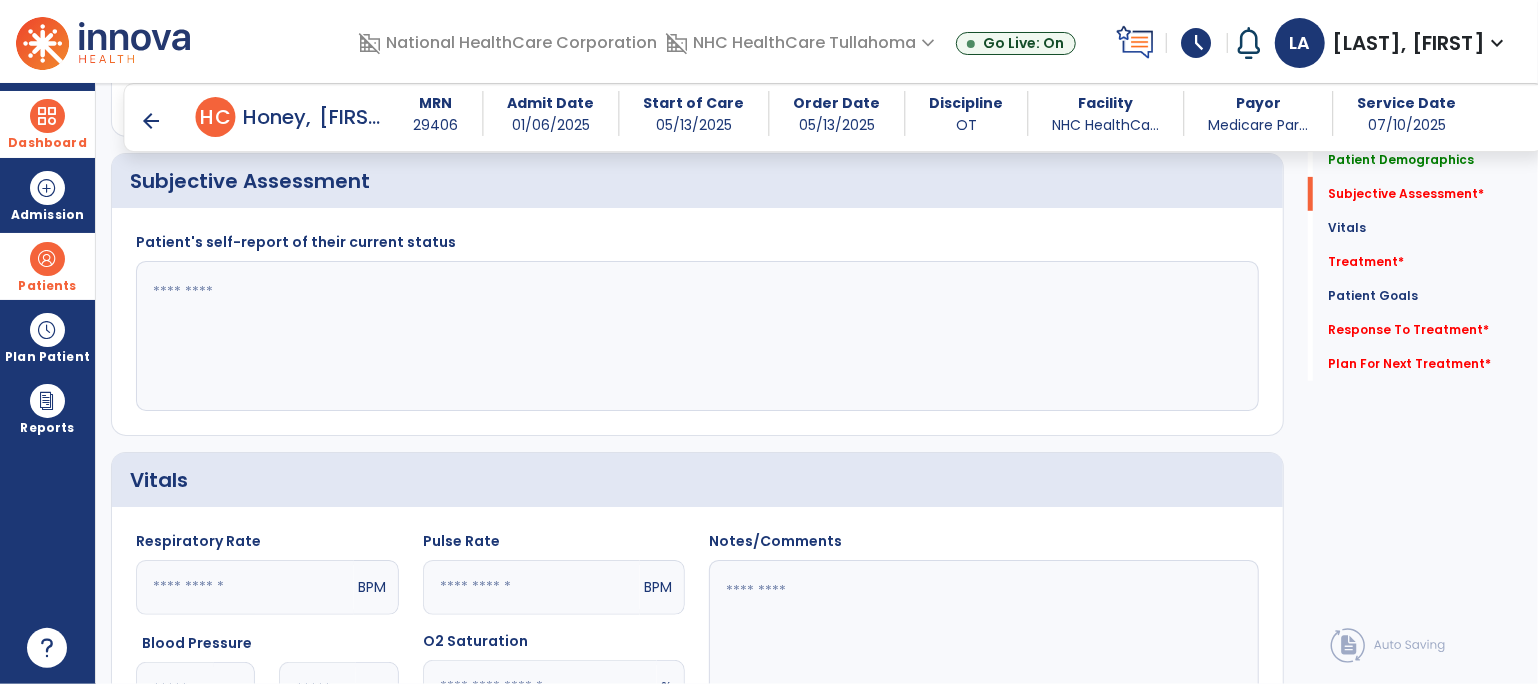 scroll, scrollTop: 418, scrollLeft: 0, axis: vertical 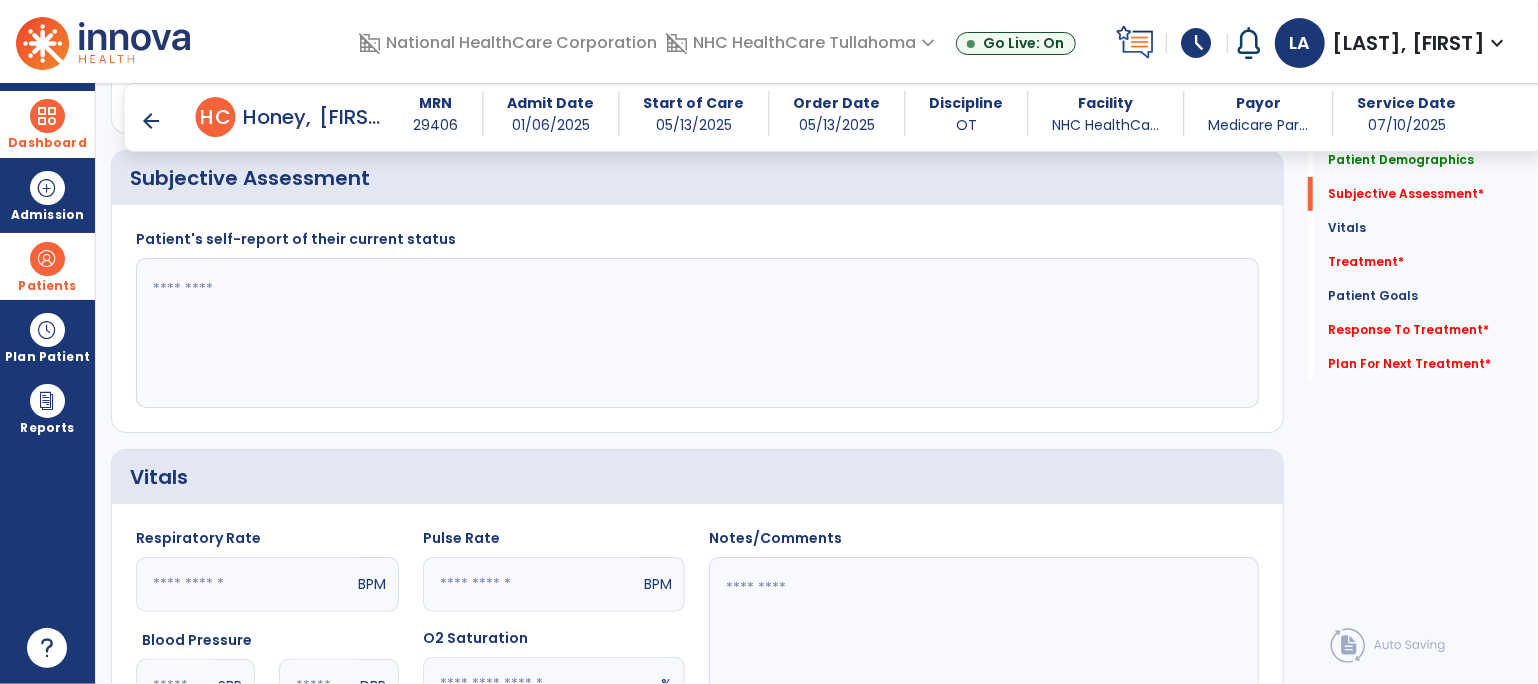 click 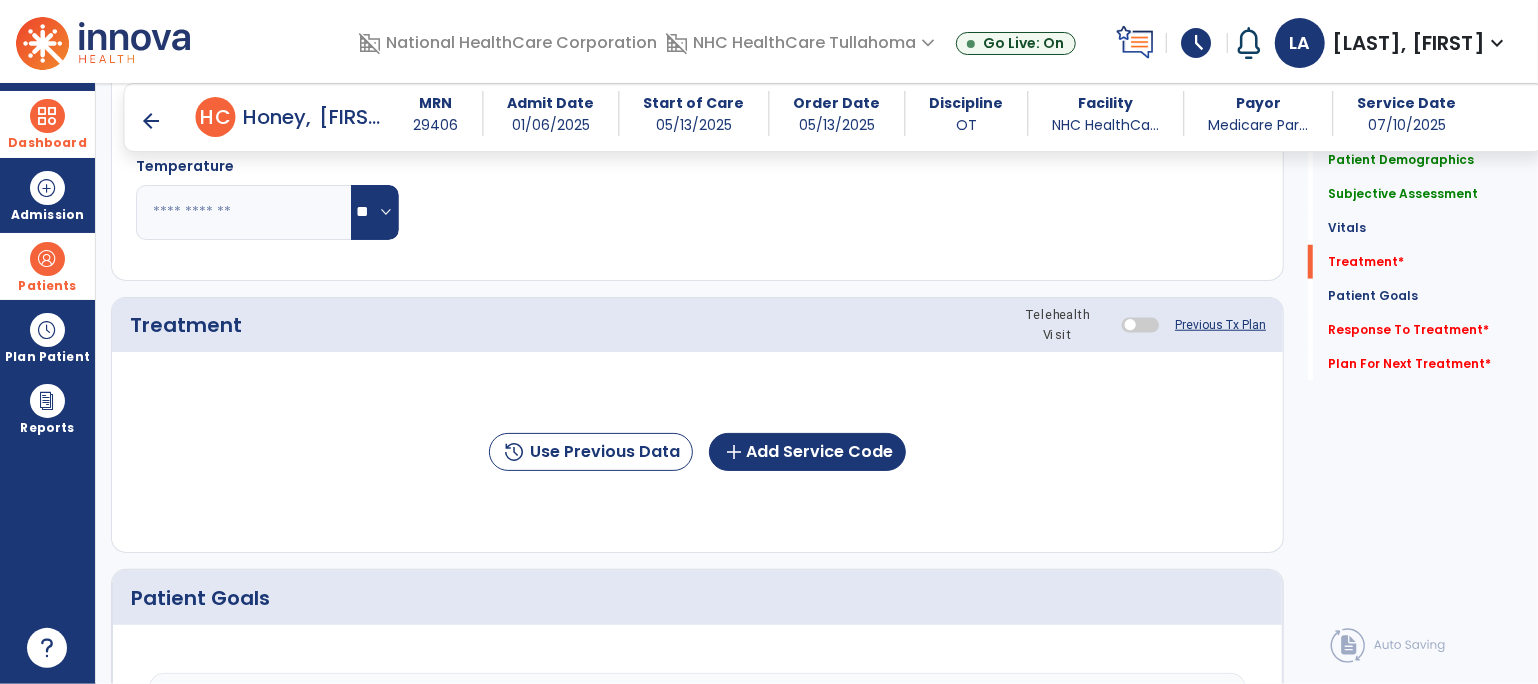 scroll, scrollTop: 980, scrollLeft: 0, axis: vertical 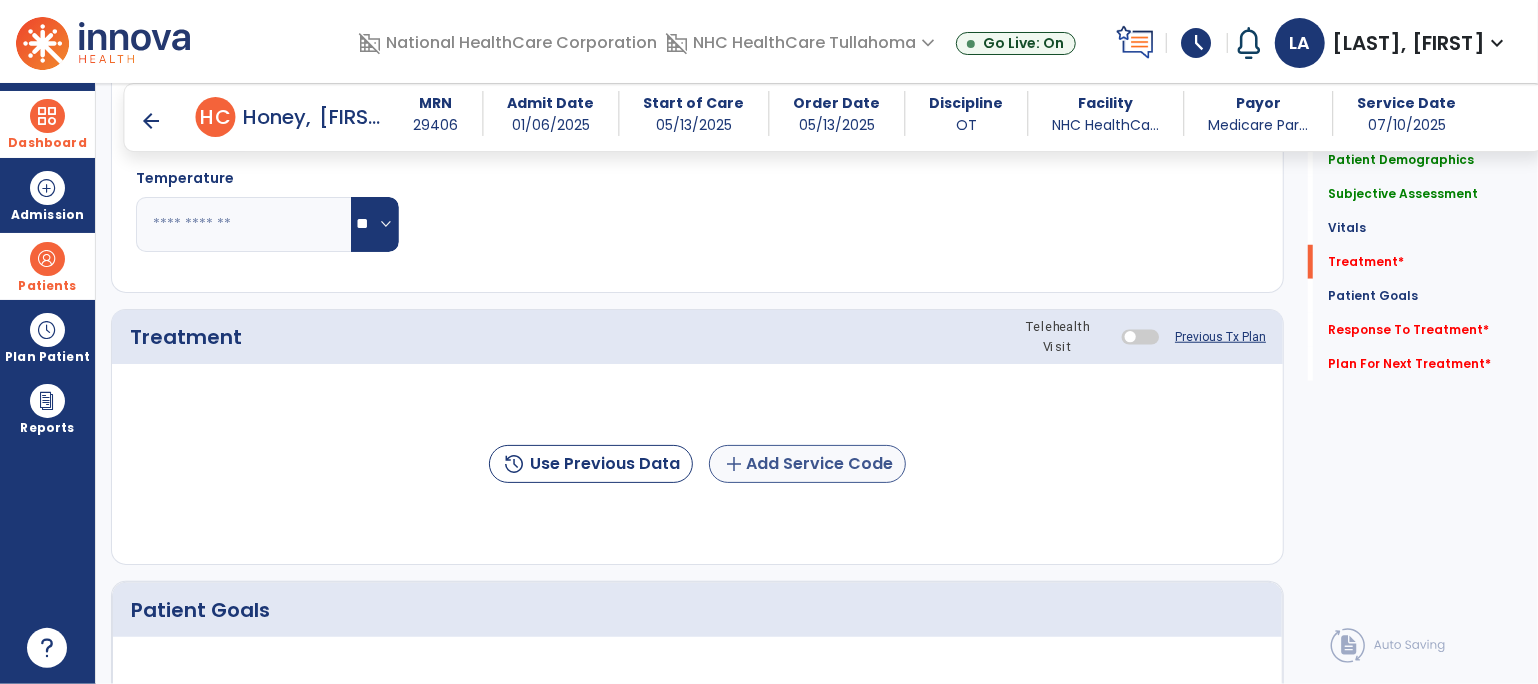 type on "**********" 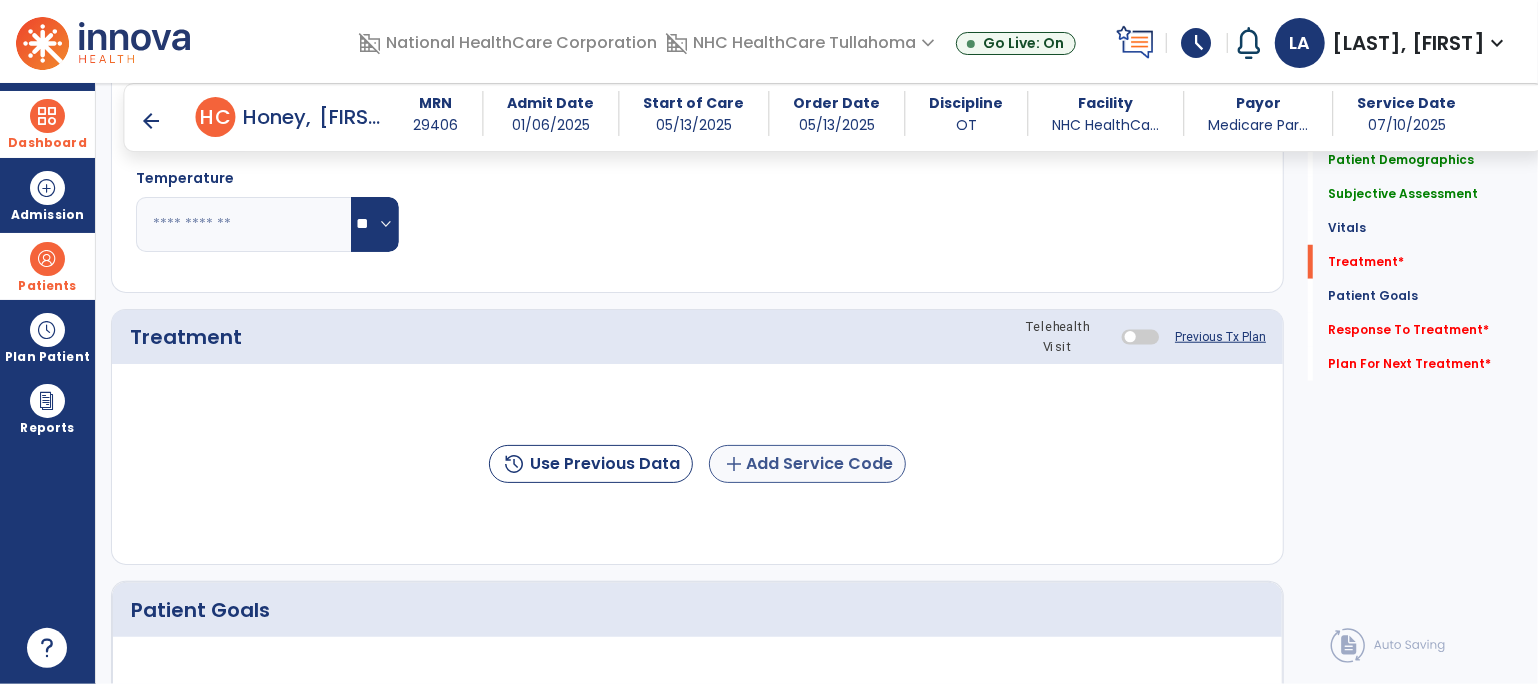 click on "add" 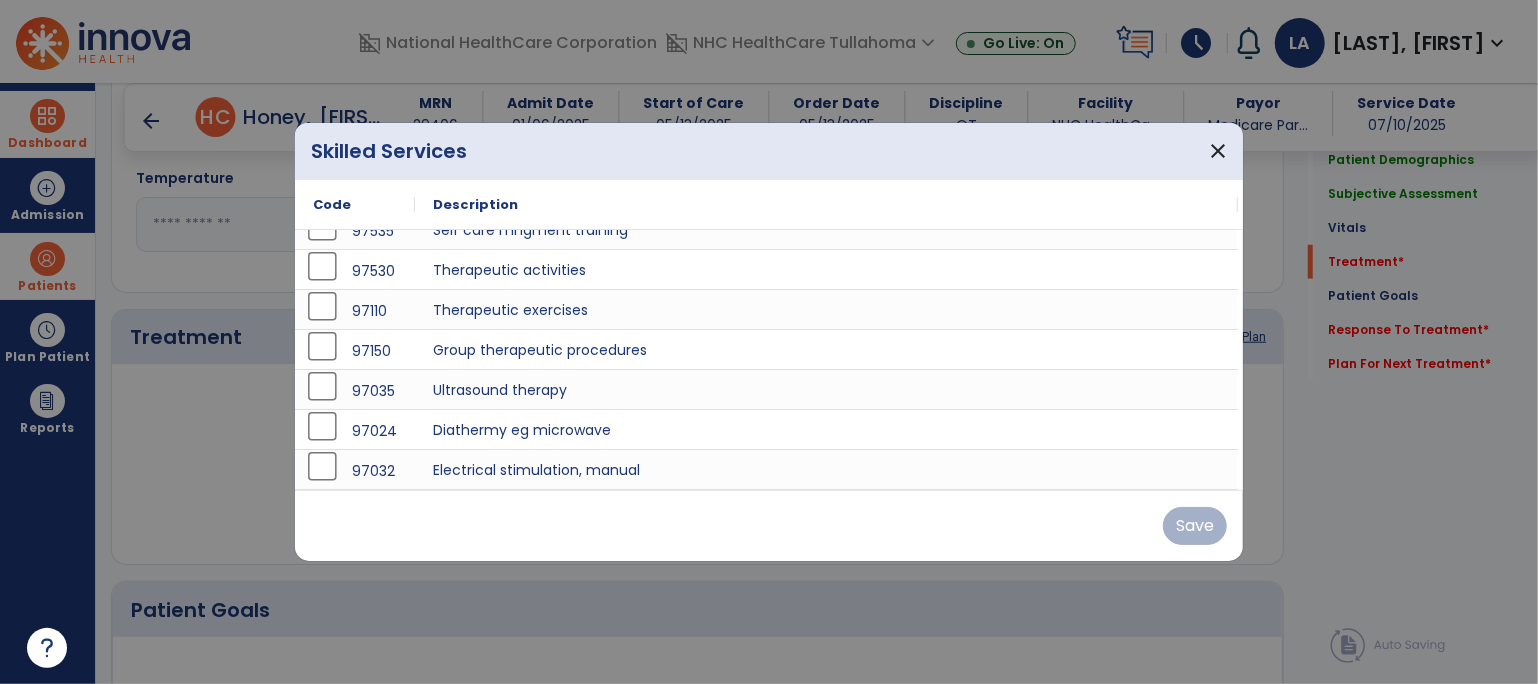 scroll, scrollTop: 32, scrollLeft: 0, axis: vertical 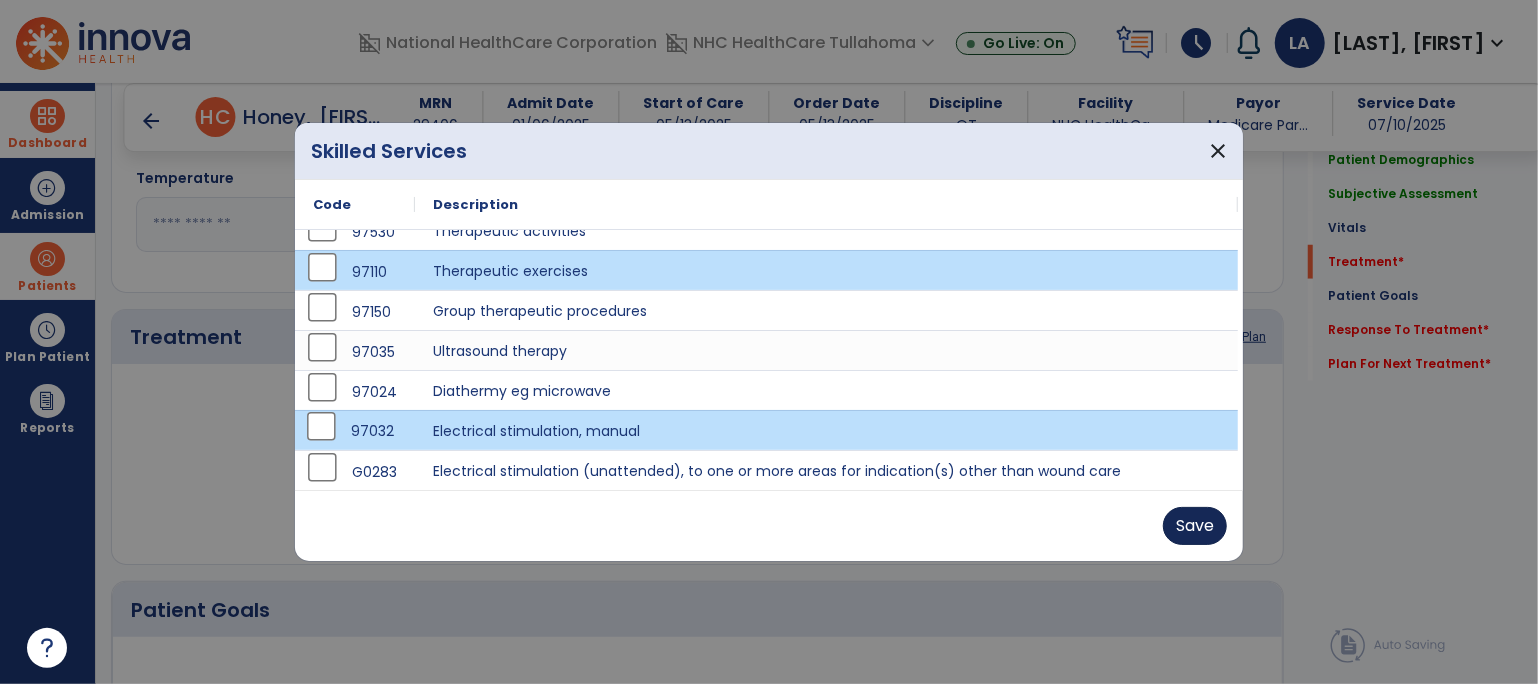 click on "Save" at bounding box center [1195, 526] 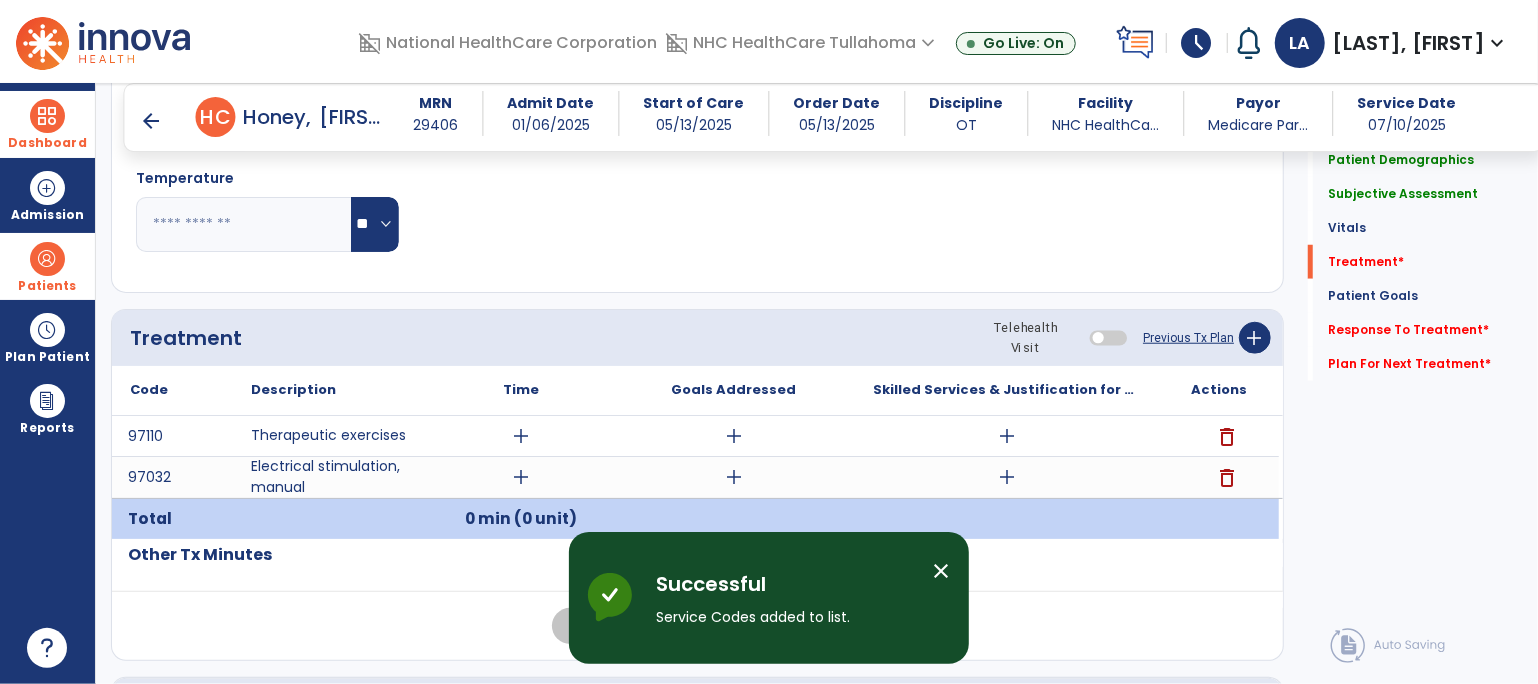 click on "add" at bounding box center [521, 436] 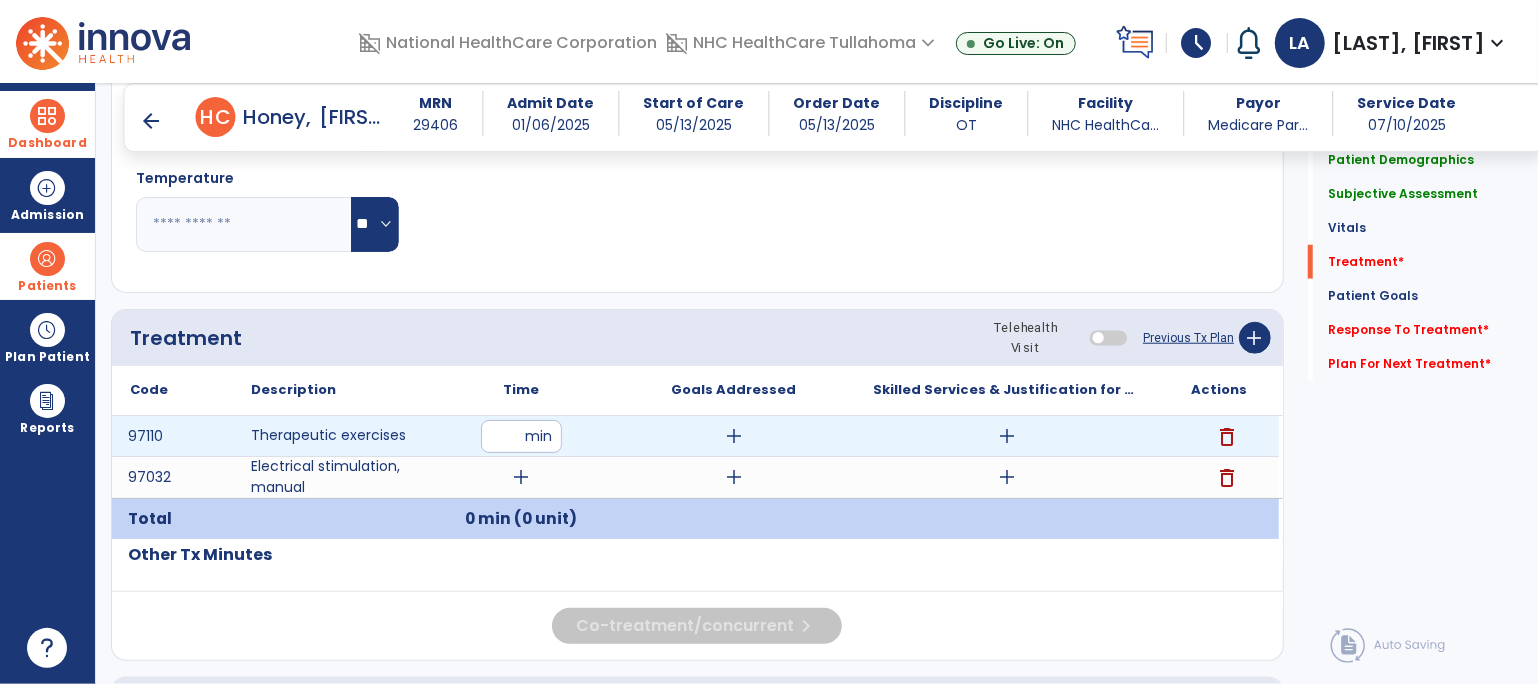 type on "**" 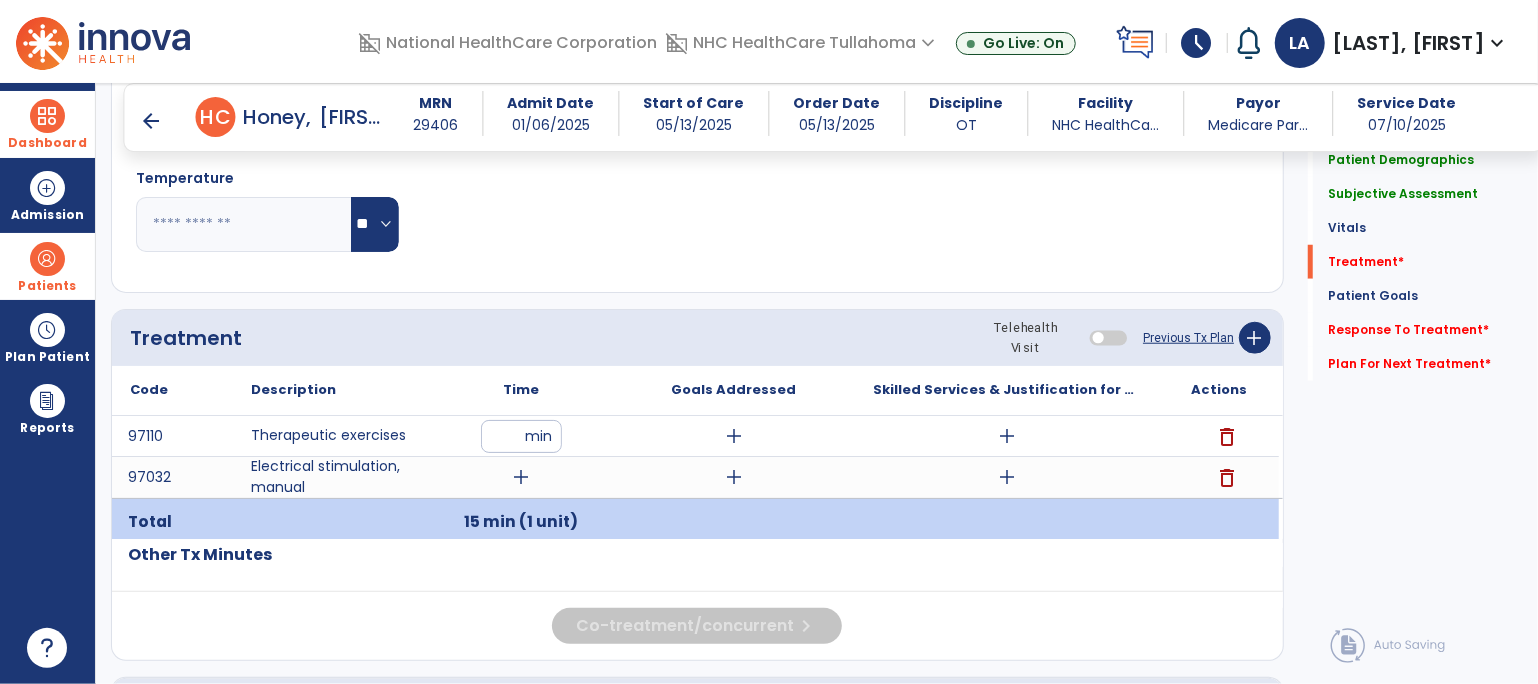 click on "add" at bounding box center [521, 477] 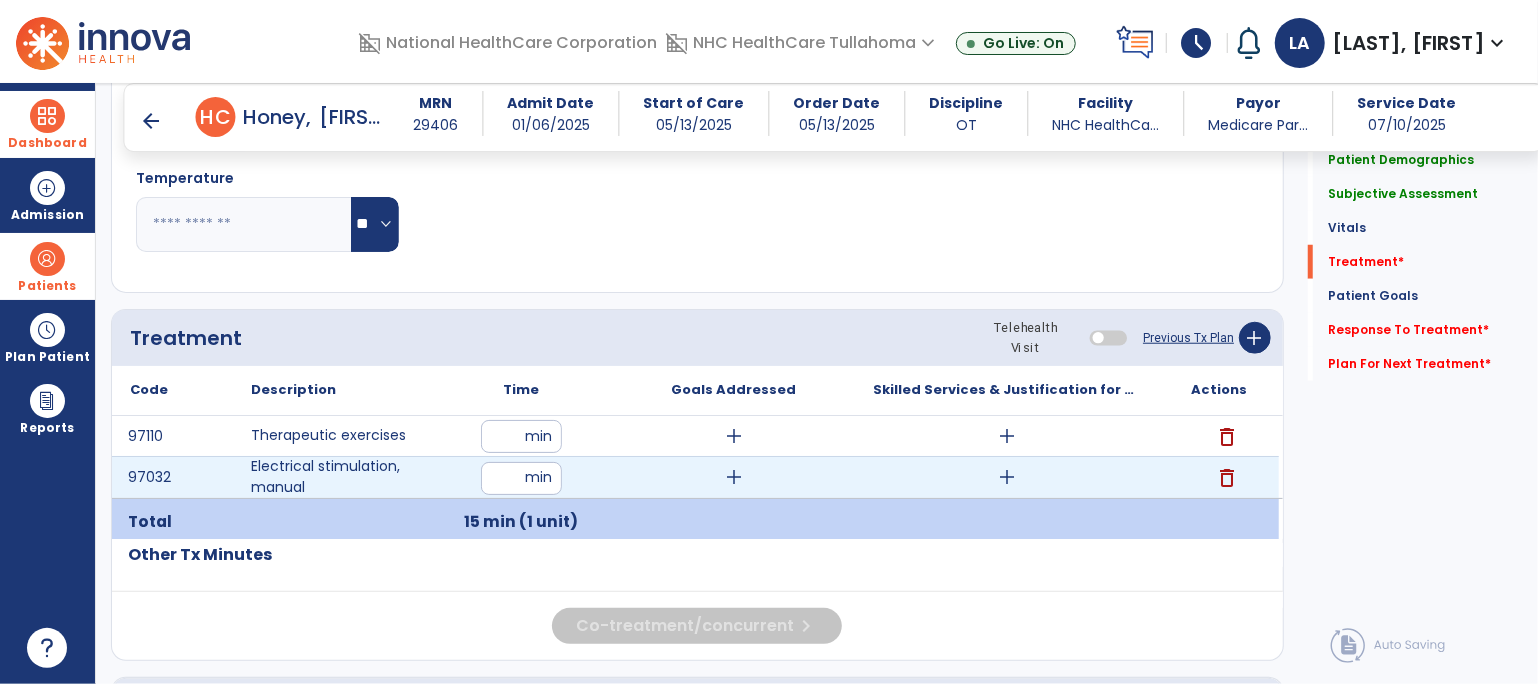 type on "**" 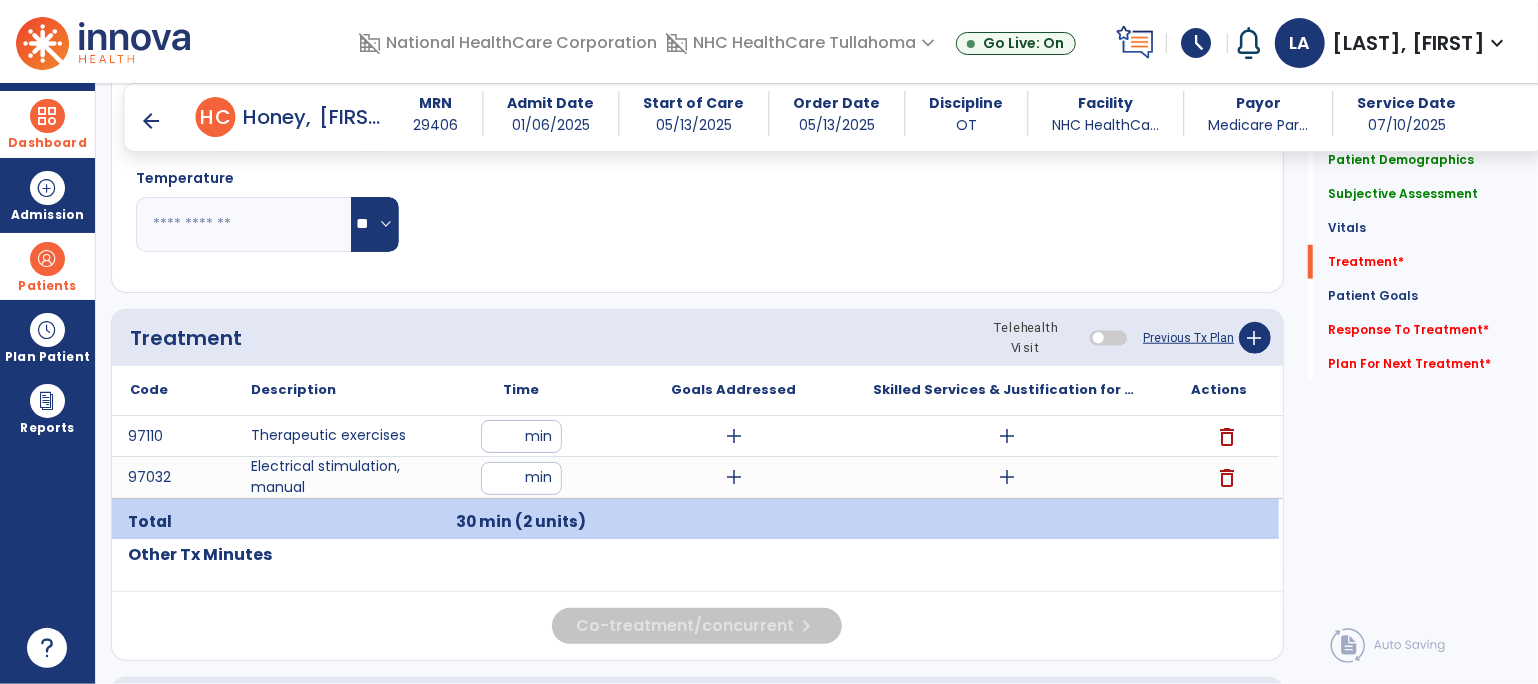 click on "add" at bounding box center (1007, 436) 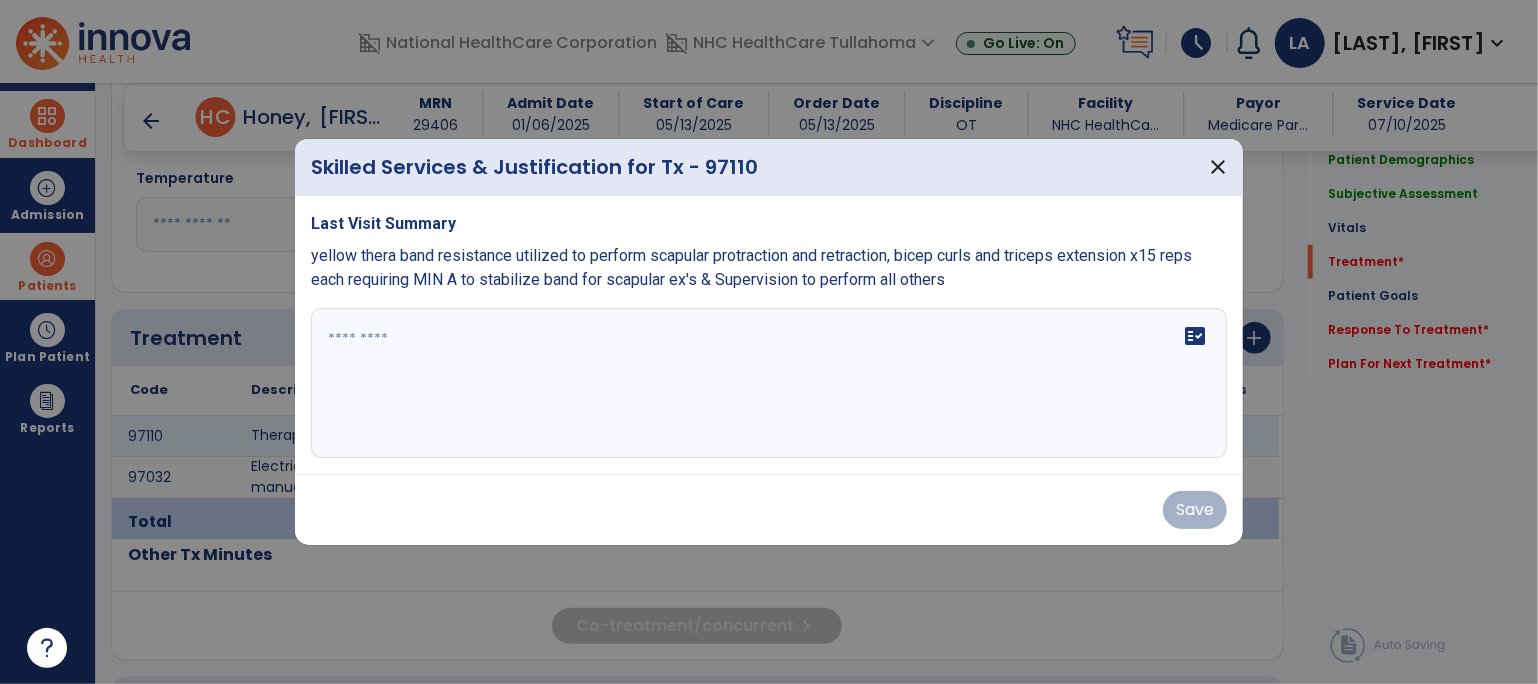click at bounding box center (769, 383) 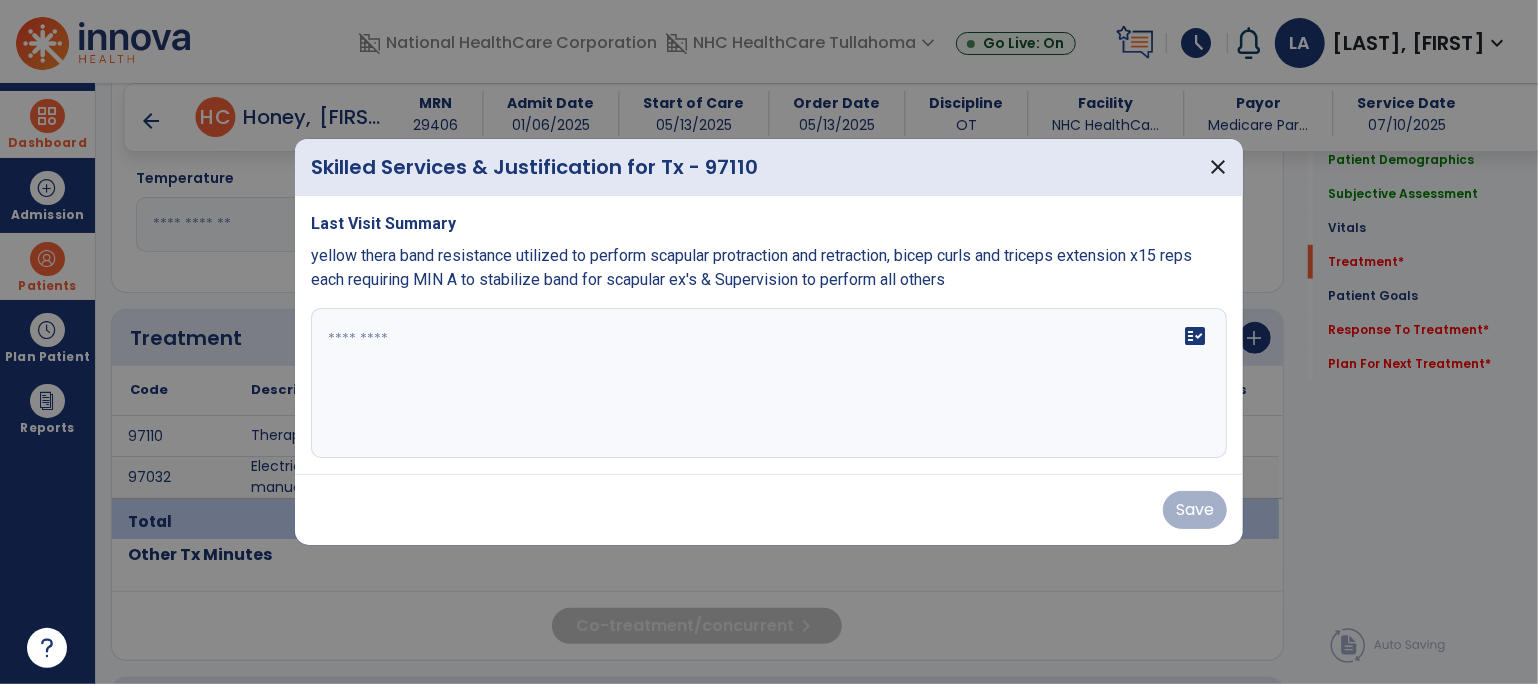 scroll, scrollTop: 0, scrollLeft: 0, axis: both 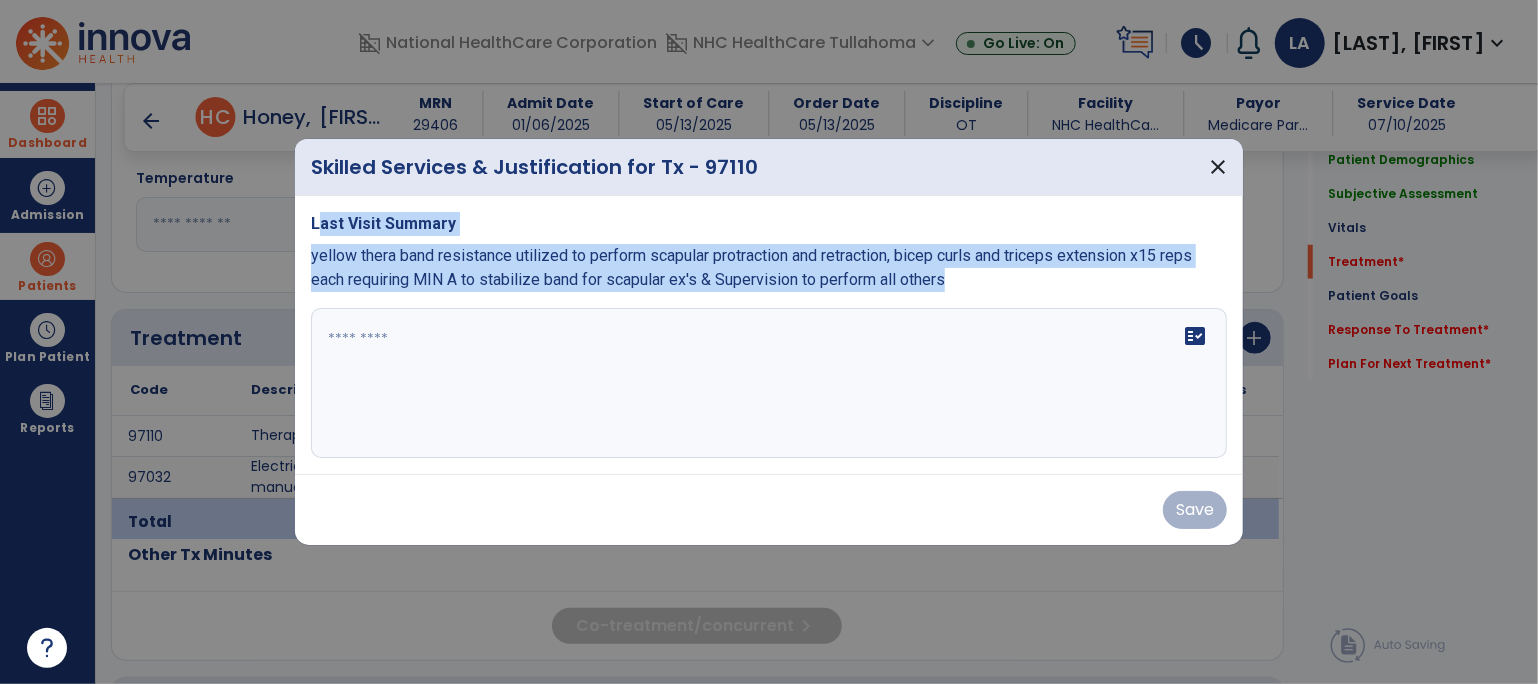 drag, startPoint x: 303, startPoint y: 236, endPoint x: 984, endPoint y: 296, distance: 683.63806 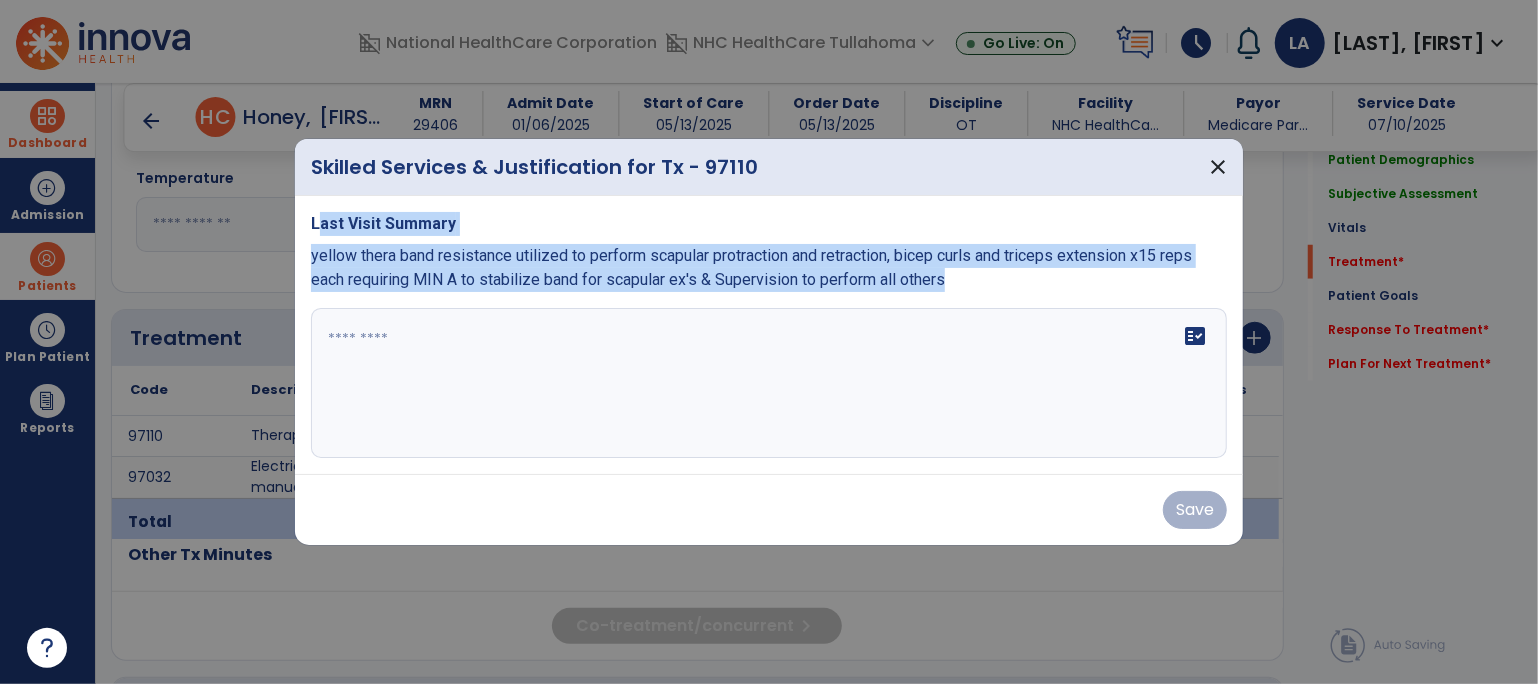 click on "Last Visit Summary yellow thera band resistance utilized to perform scapular protraction and retraction, bicep curls and triceps extension x15 reps each requiring MIN A to stabilize band for scapular ex's & Supervision to perform all others    fact_check" at bounding box center [769, 335] 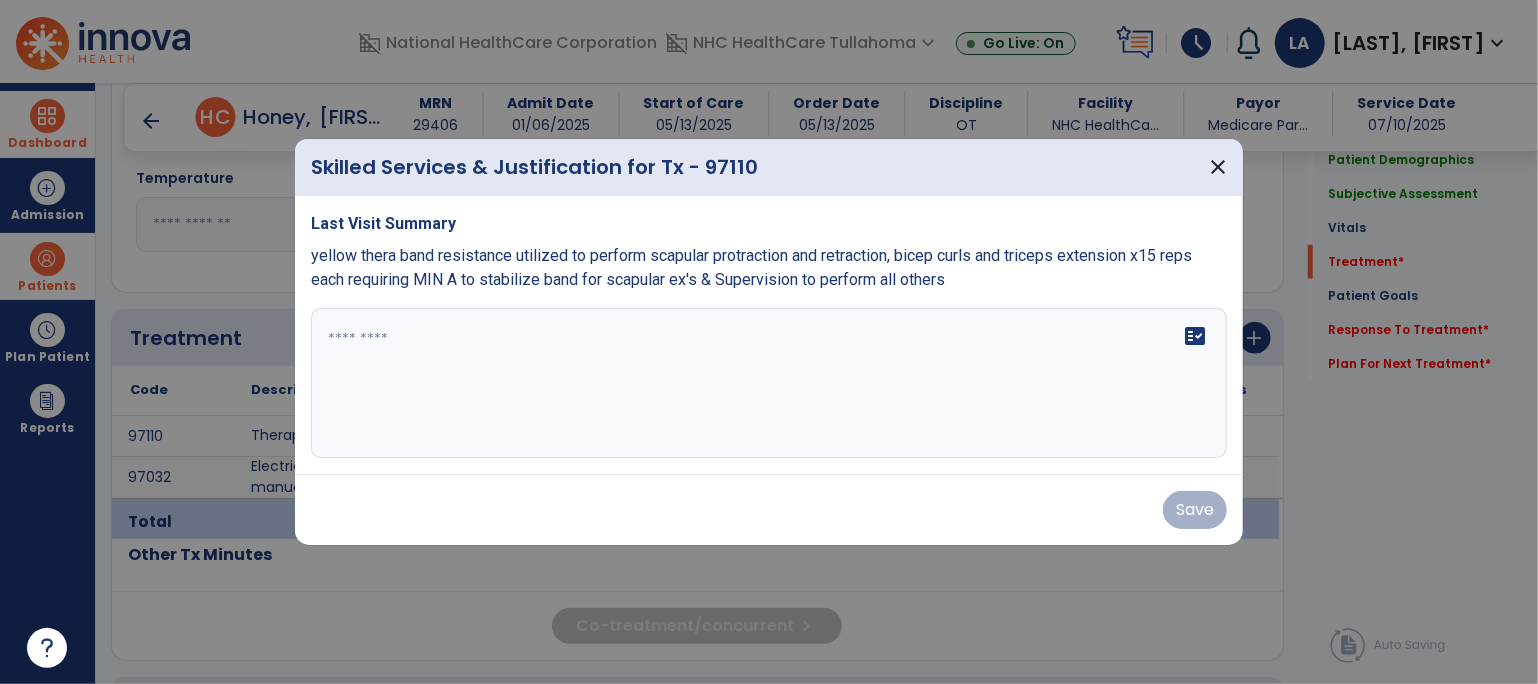 click on "Last Visit Summary yellow thera band resistance utilized to perform scapular protraction and retraction, bicep curls and triceps extension x15 reps each requiring MIN A to stabilize band for scapular ex's & Supervision to perform all others    fact_check" at bounding box center (769, 335) 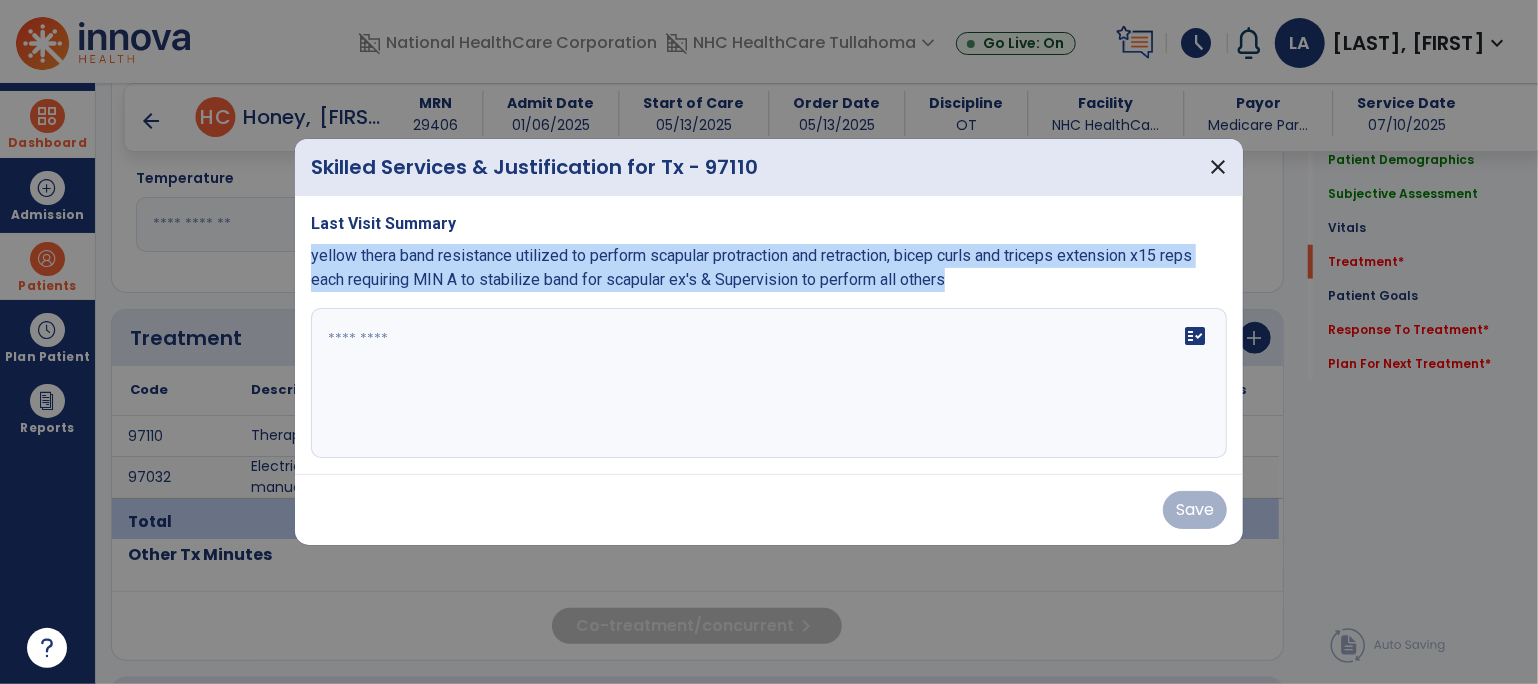 drag, startPoint x: 310, startPoint y: 259, endPoint x: 1023, endPoint y: 302, distance: 714.2955 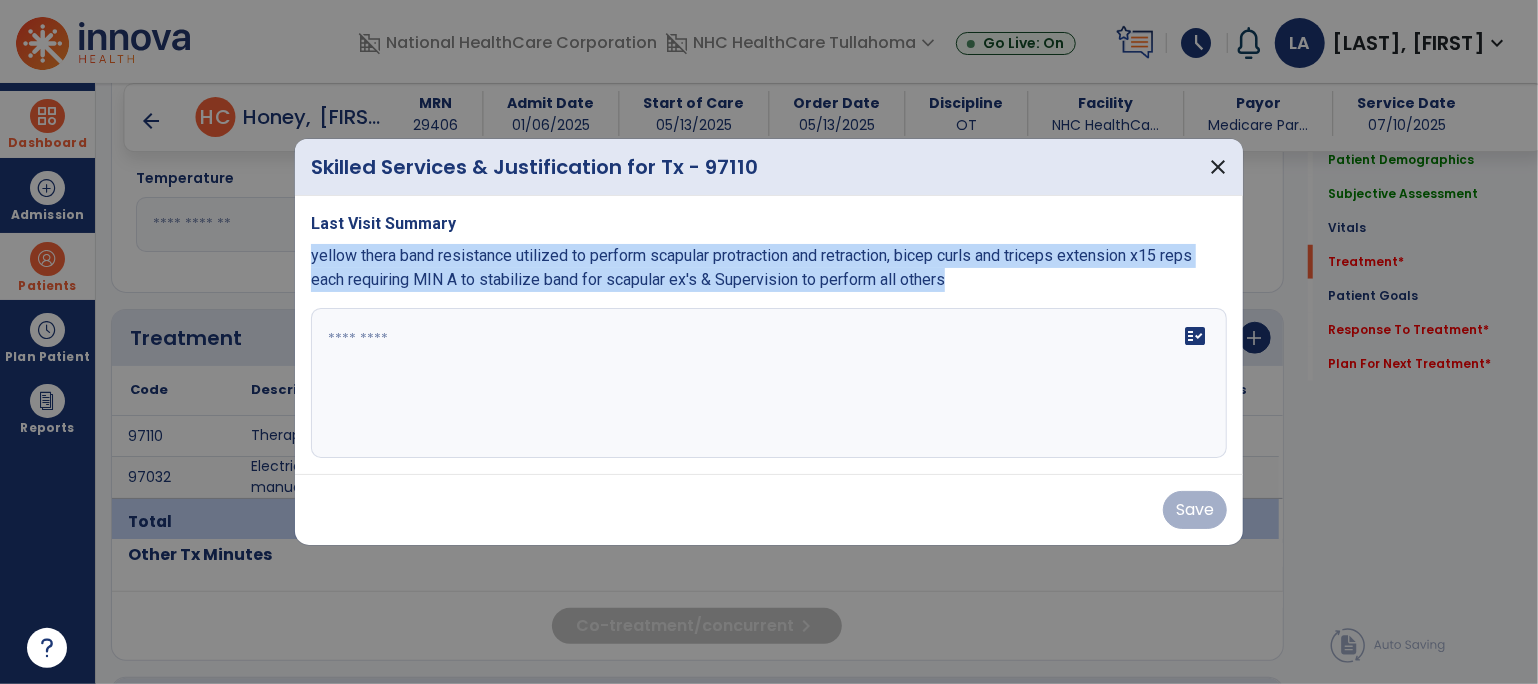 click on "Last Visit Summary yellow thera band resistance utilized to perform scapular protraction and retraction, bicep curls and triceps extension x15 reps each requiring MIN A to stabilize band for scapular ex's & Supervision to perform all others    fact_check" at bounding box center [769, 335] 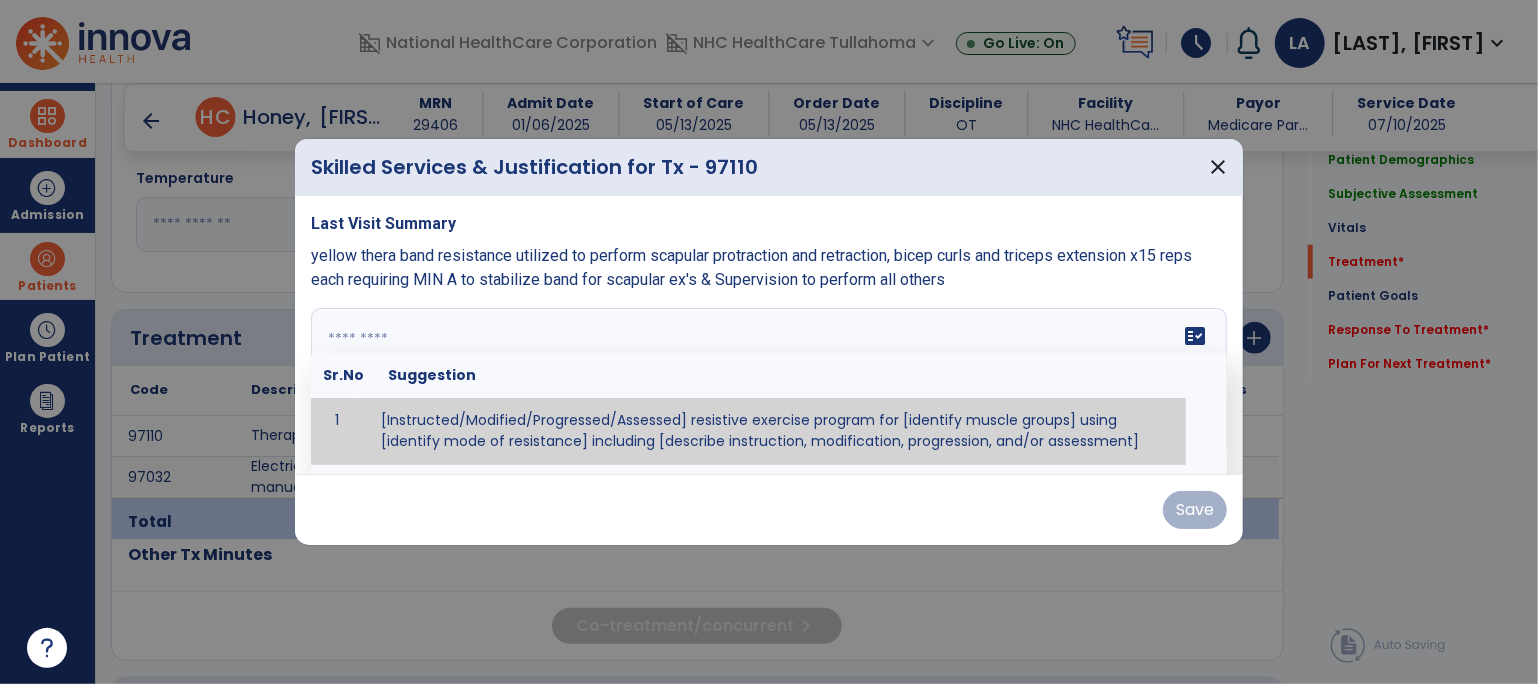 paste on "**********" 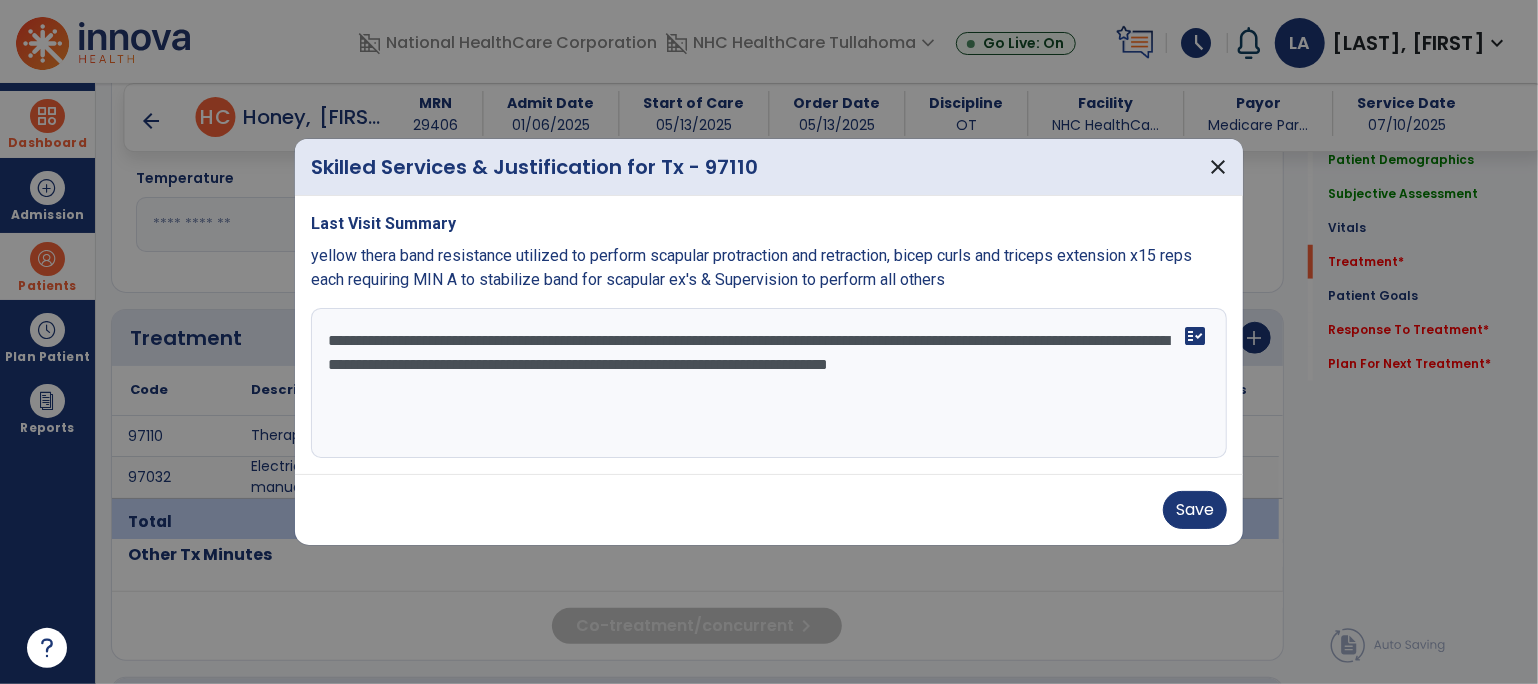 click on "**********" at bounding box center (769, 383) 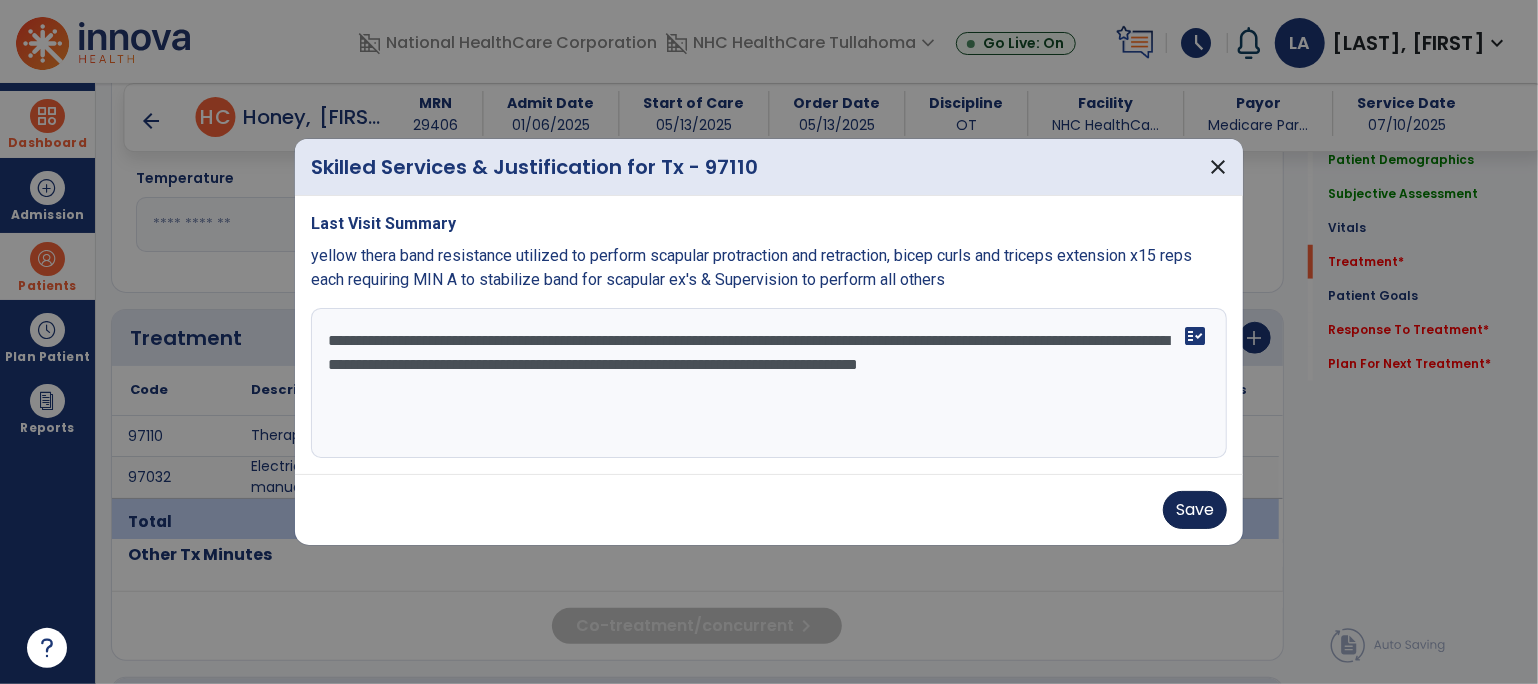 type on "**********" 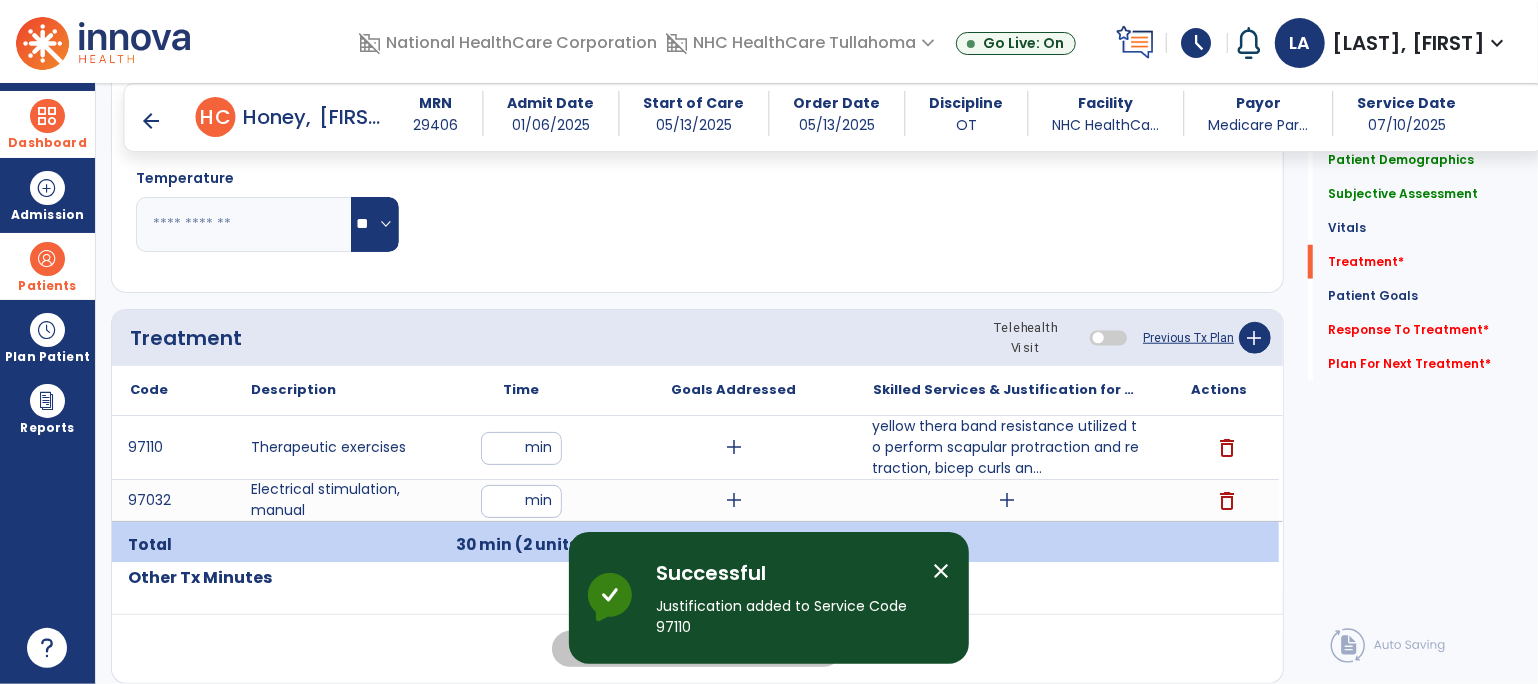 click on "add" at bounding box center [1007, 500] 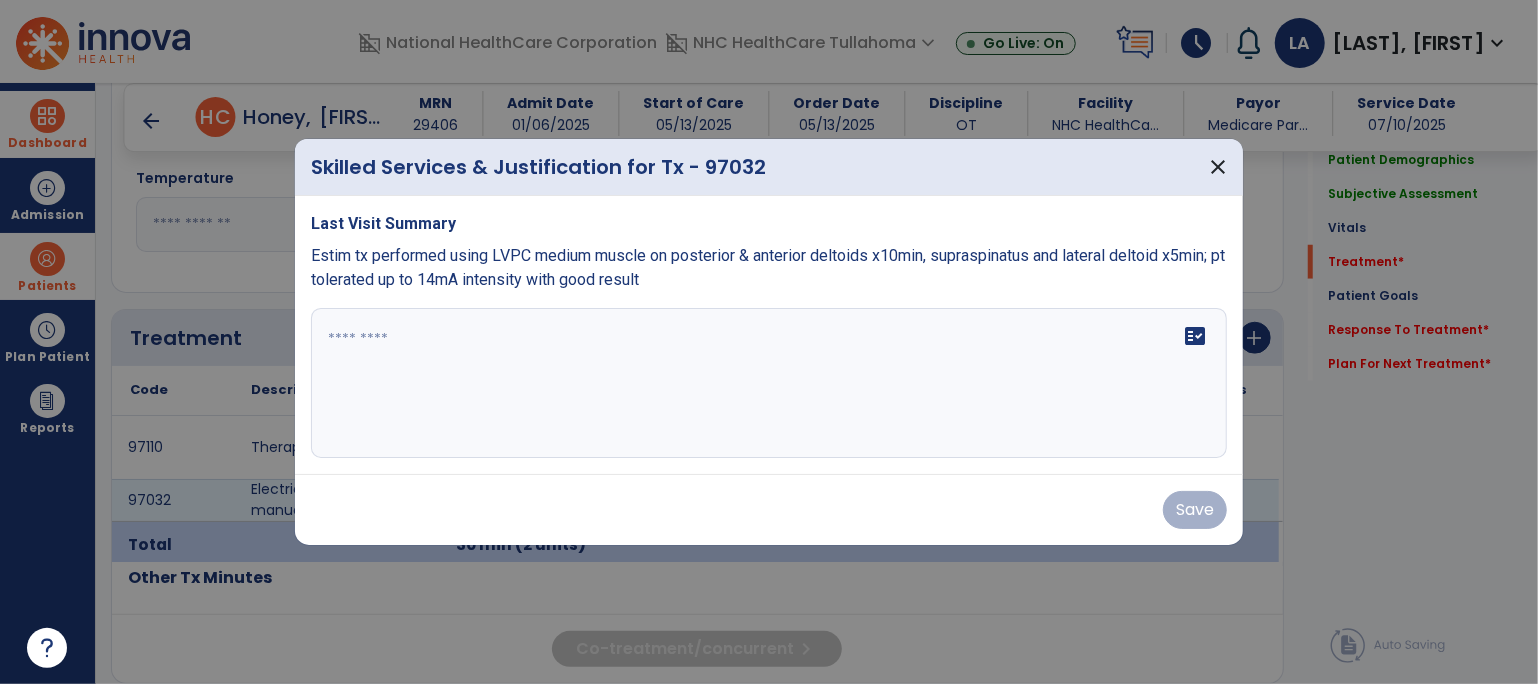 click at bounding box center [769, 383] 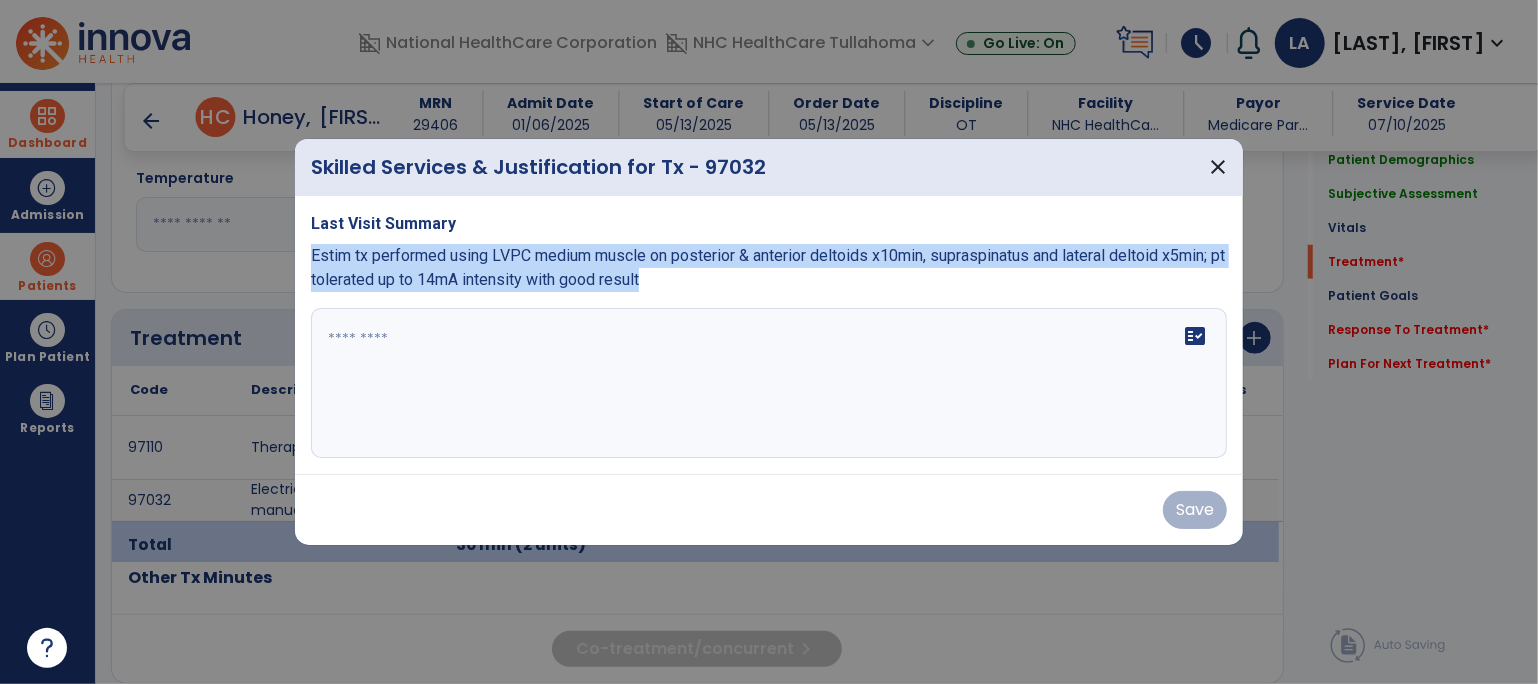 drag, startPoint x: 311, startPoint y: 262, endPoint x: 683, endPoint y: 290, distance: 373.05228 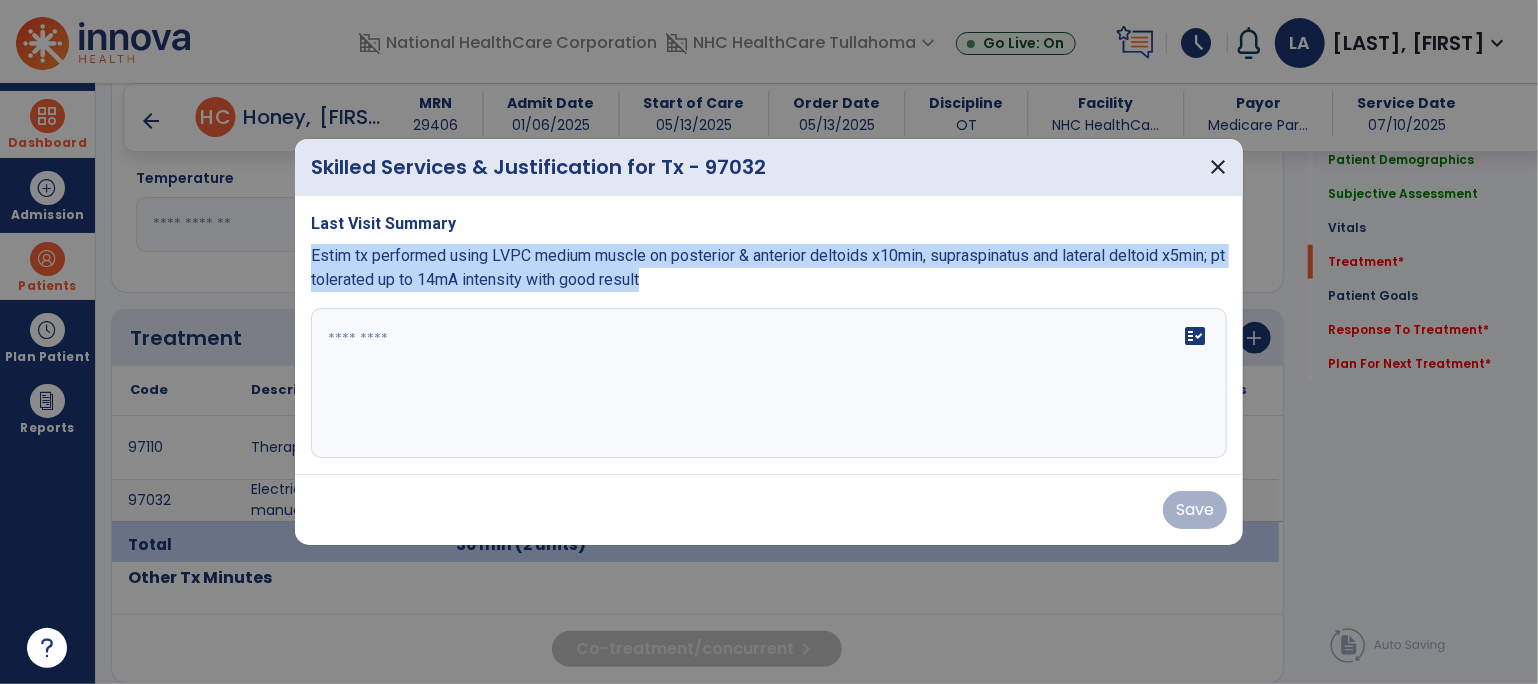 click on "Estim tx performed using LVPC medium muscle on posterior & anterior deltoids x10min, supraspinatus and lateral deltoid x5min; pt tolerated up to 14mA intensity with good result" at bounding box center (769, 268) 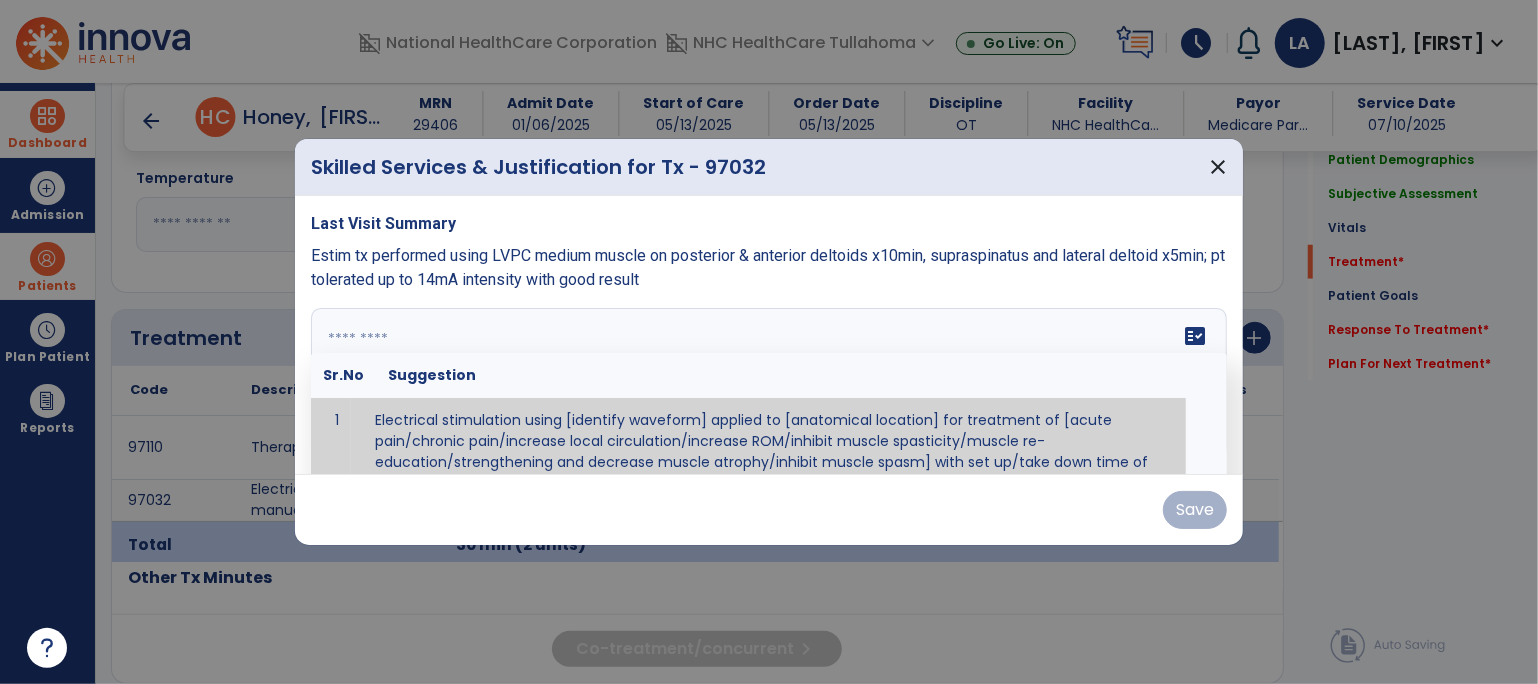 scroll, scrollTop: 51, scrollLeft: 0, axis: vertical 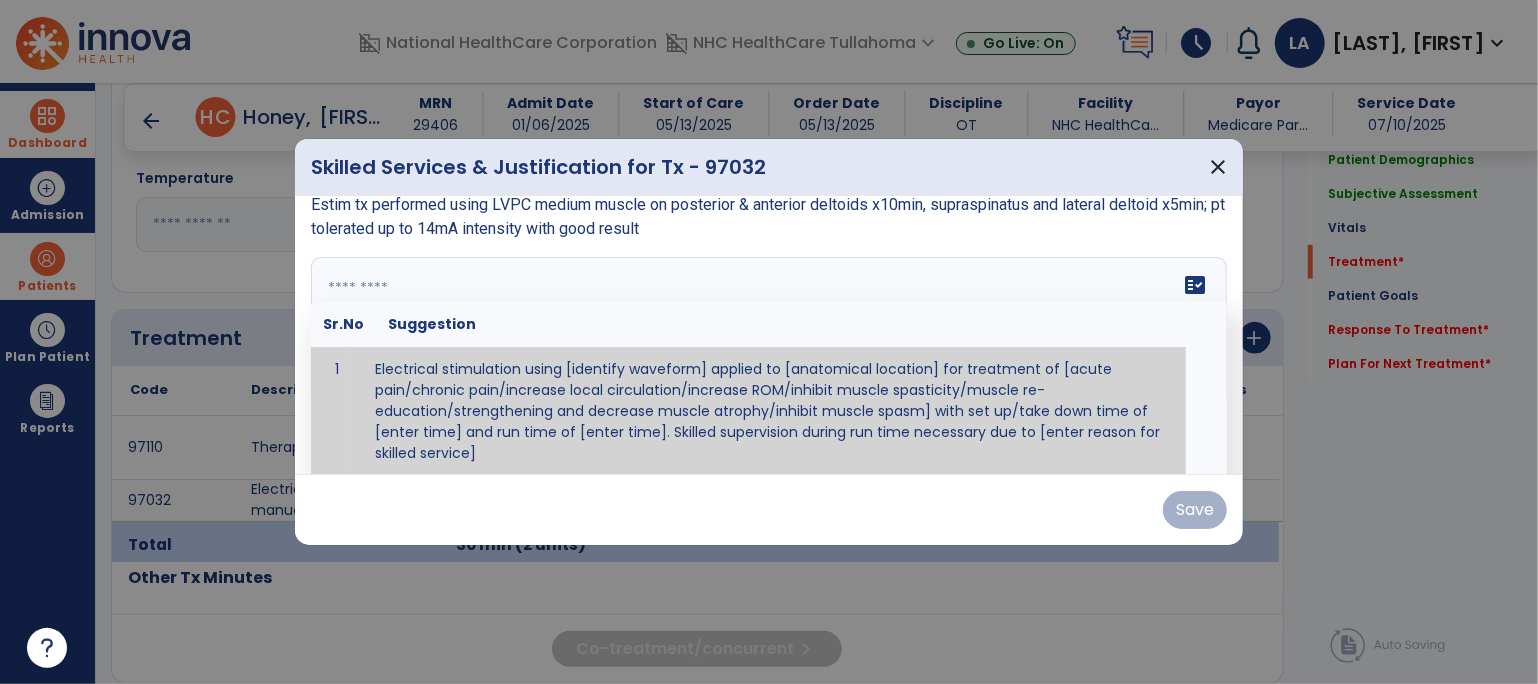 paste on "**********" 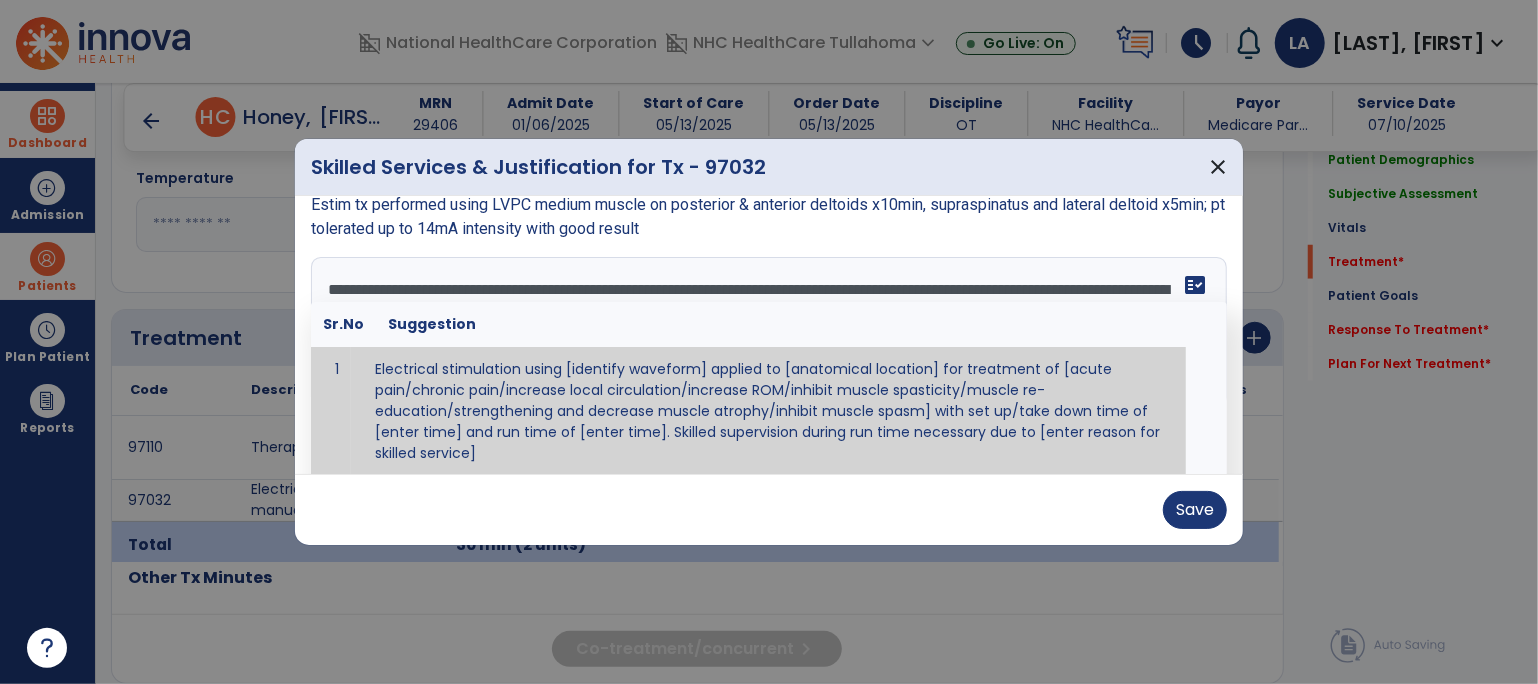 scroll, scrollTop: 0, scrollLeft: 0, axis: both 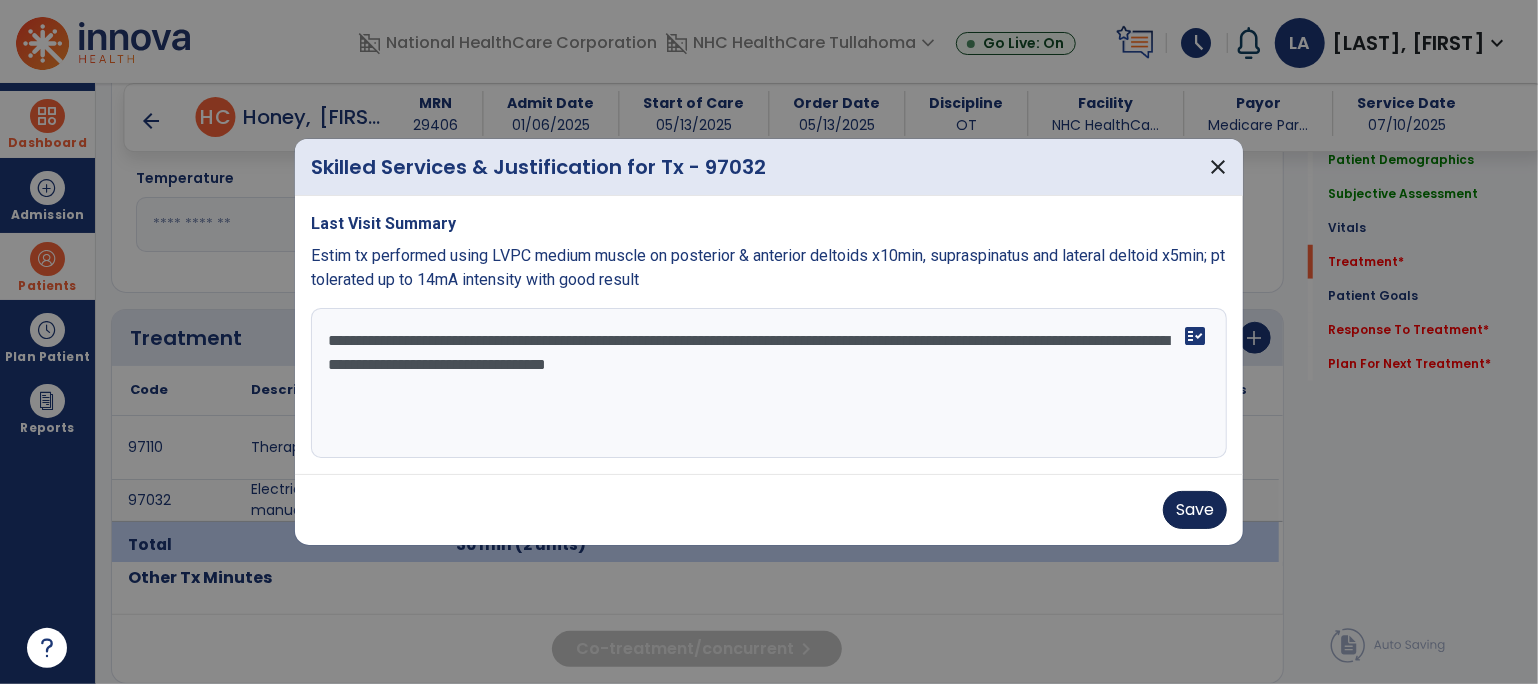 type on "**********" 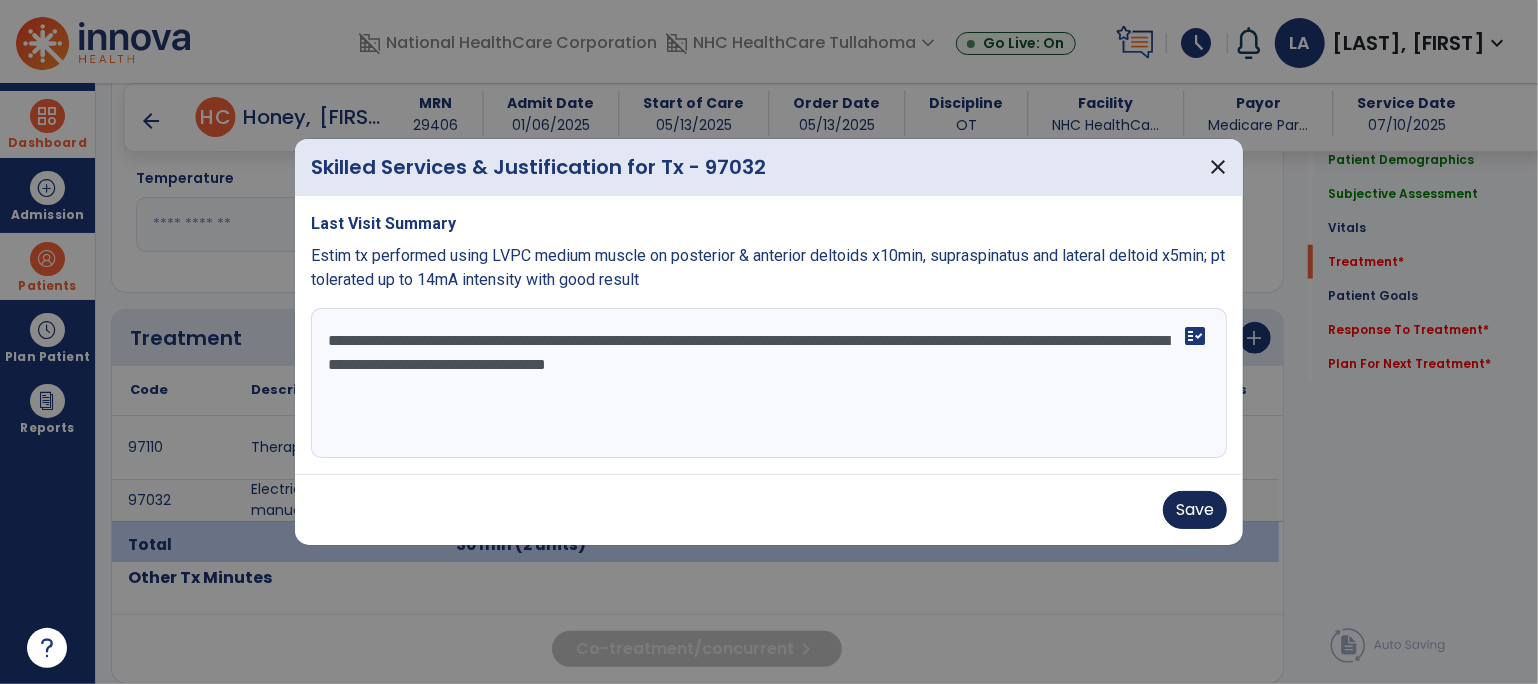 click on "Save" at bounding box center (1195, 510) 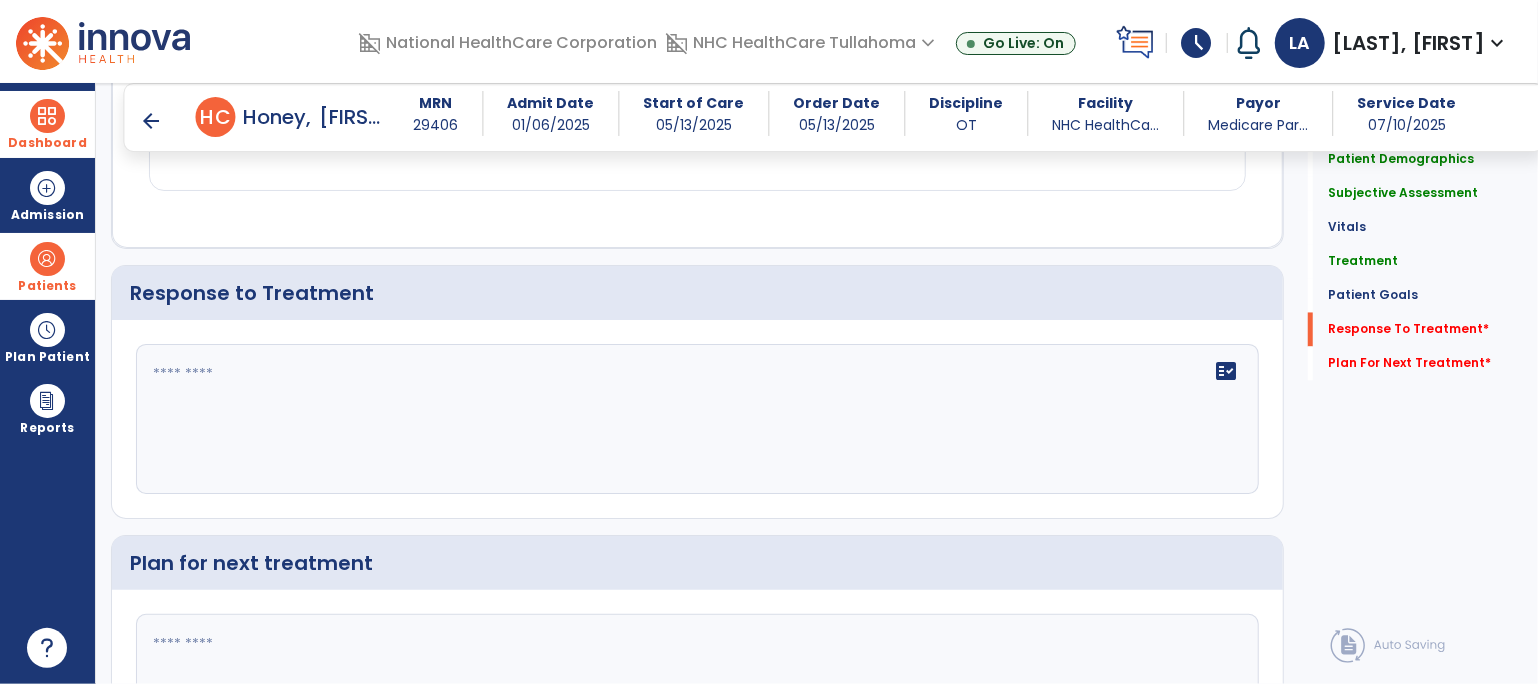 scroll, scrollTop: 2281, scrollLeft: 0, axis: vertical 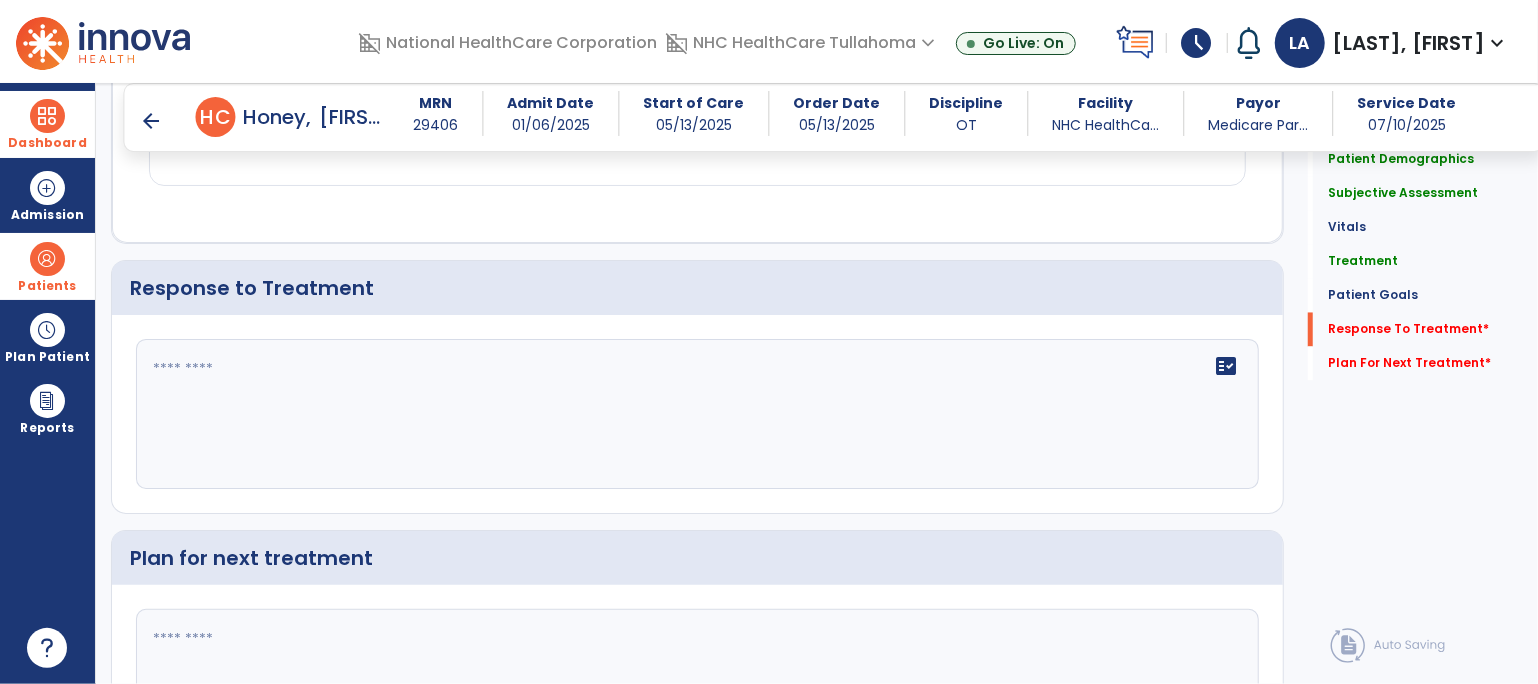 click 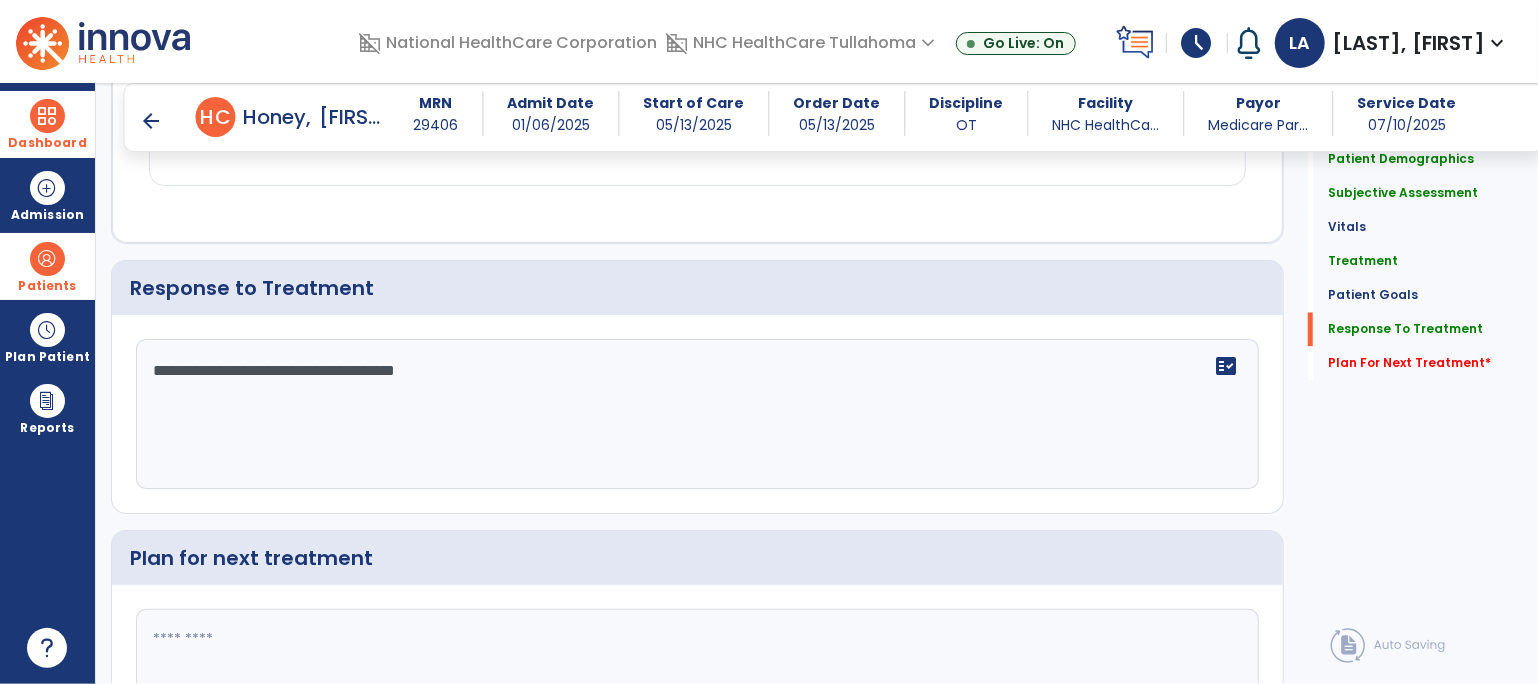 scroll, scrollTop: 2440, scrollLeft: 0, axis: vertical 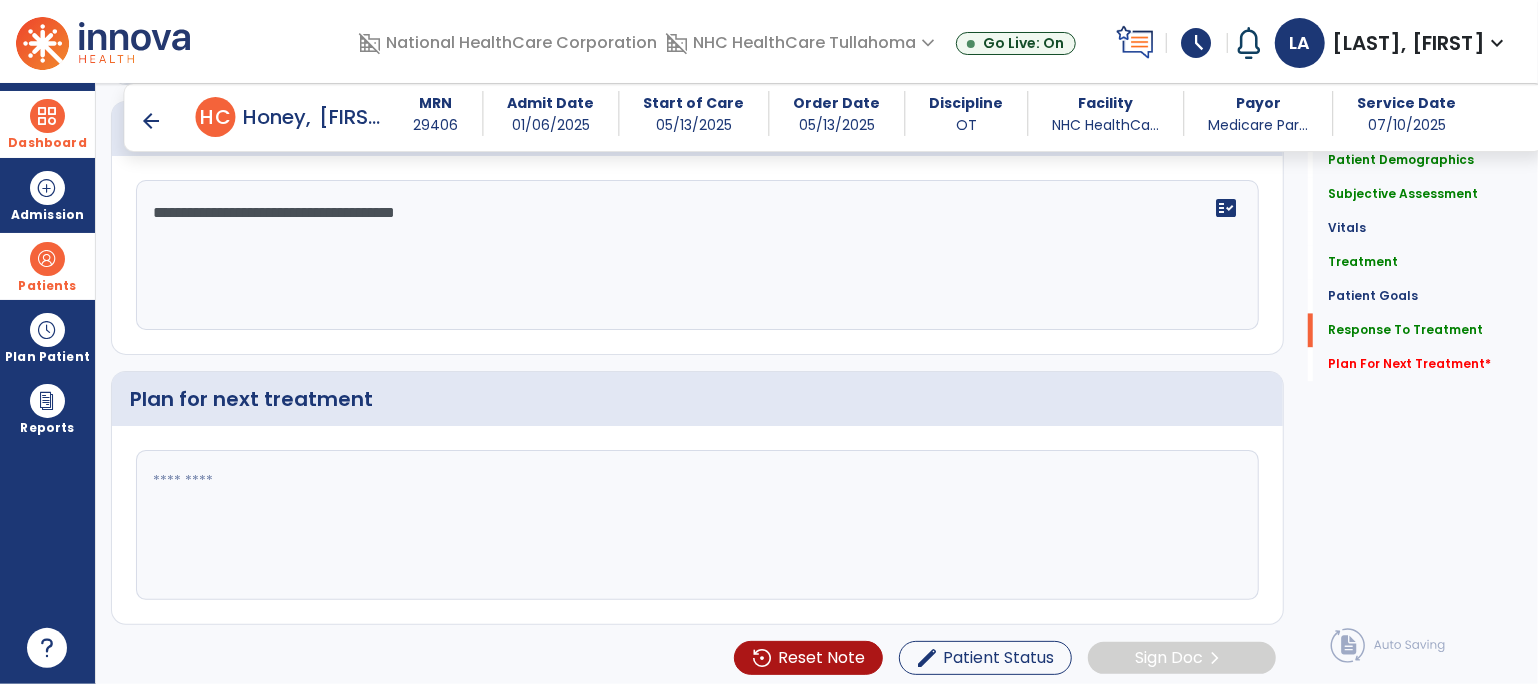 type on "**********" 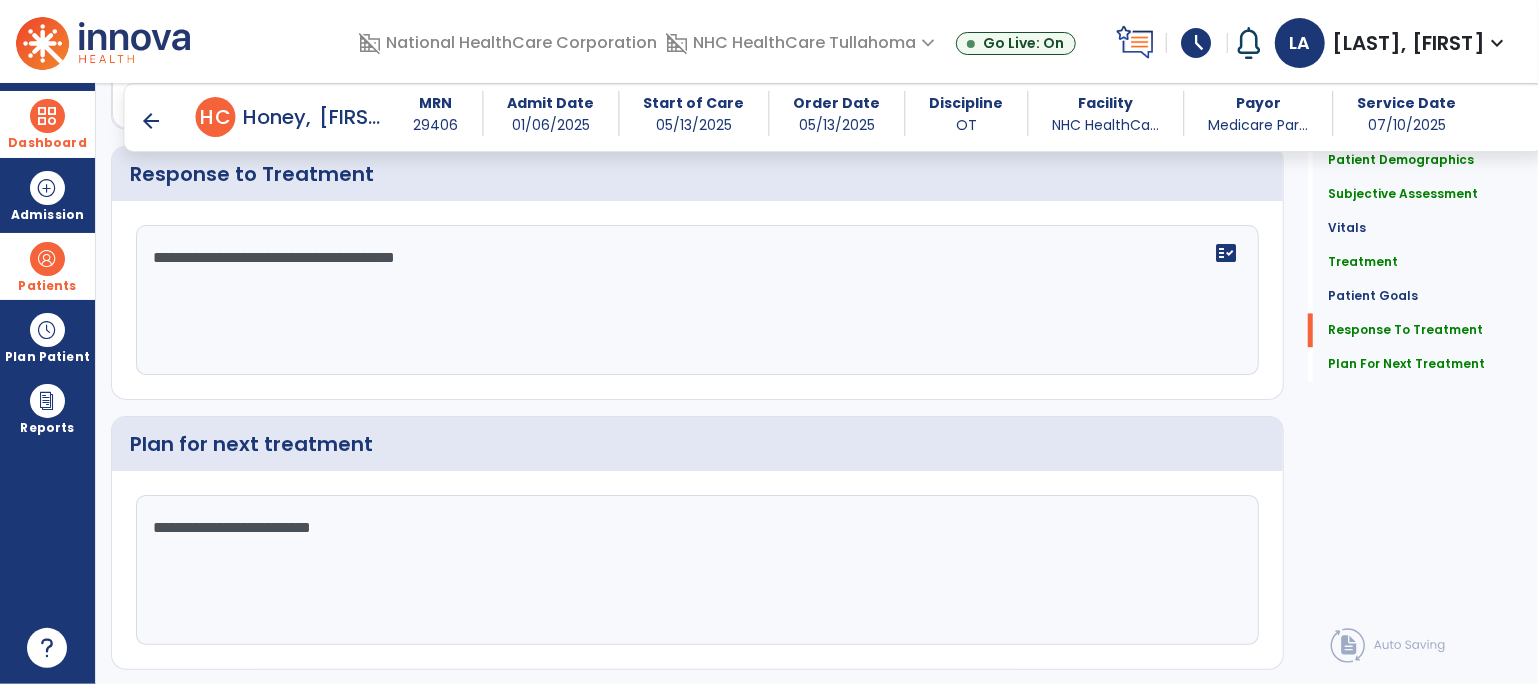scroll, scrollTop: 2440, scrollLeft: 0, axis: vertical 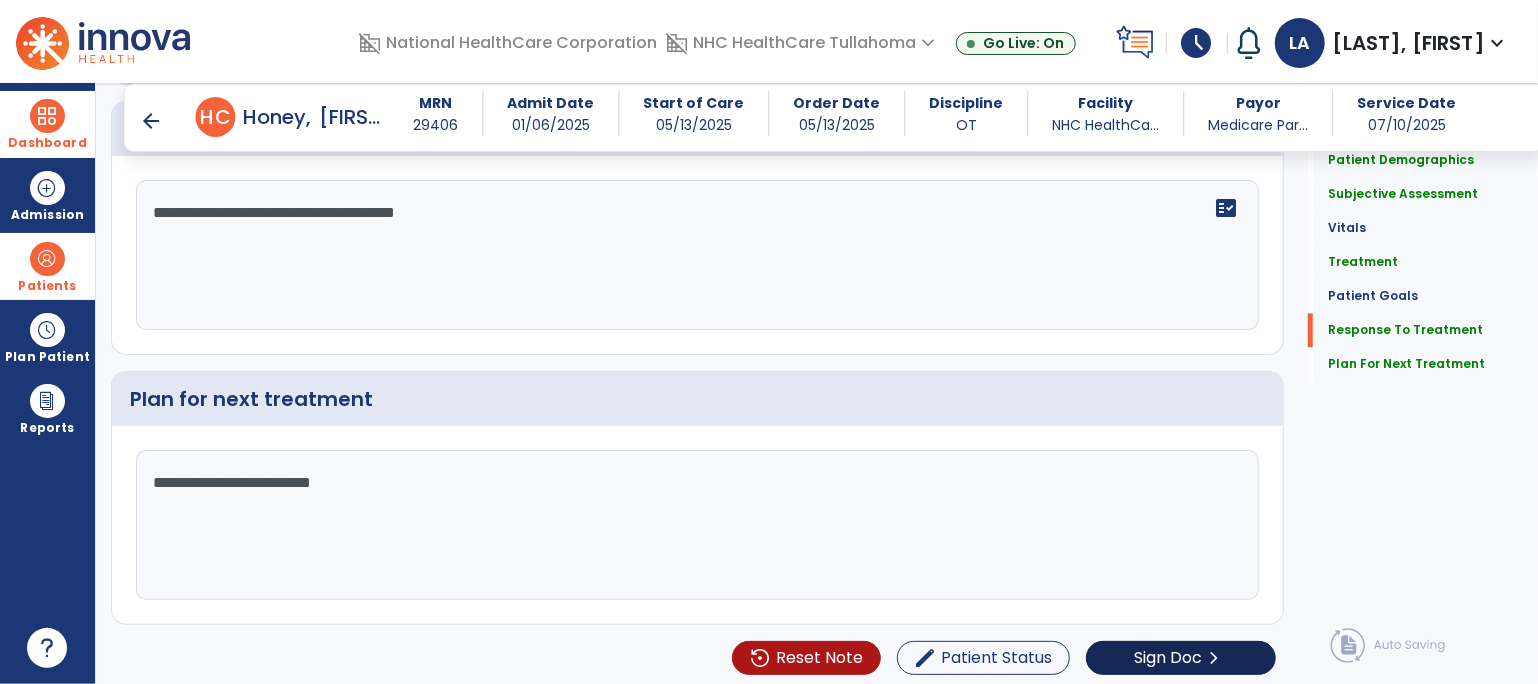type on "**********" 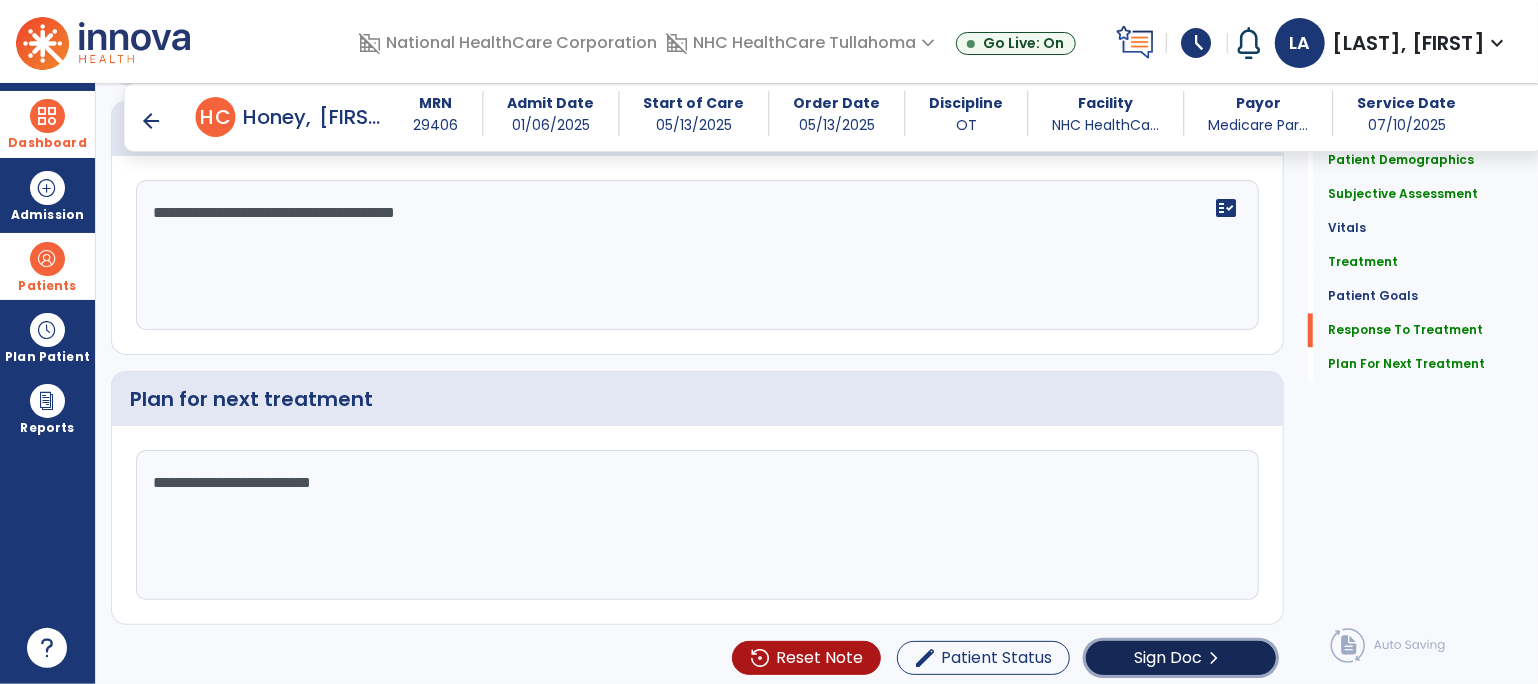 click on "Sign Doc" 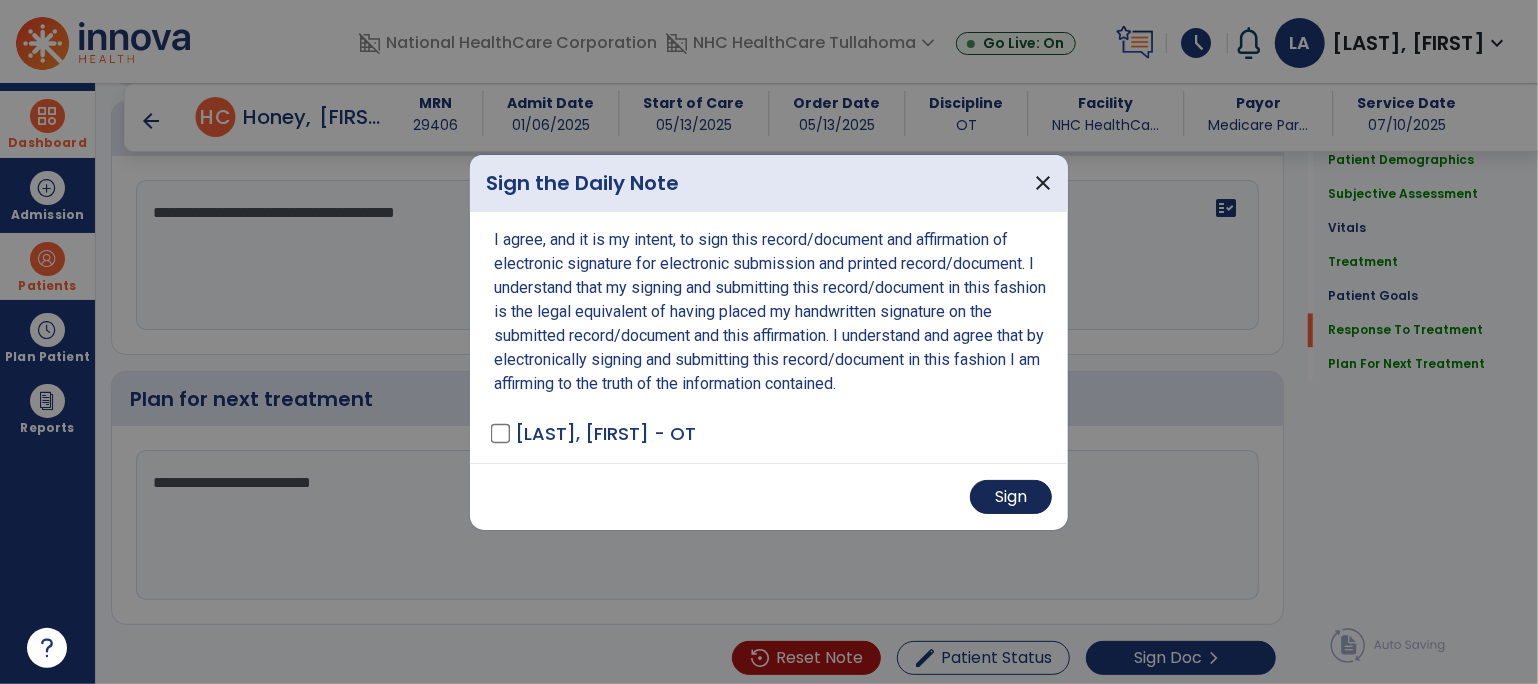 click on "Sign" at bounding box center (1011, 497) 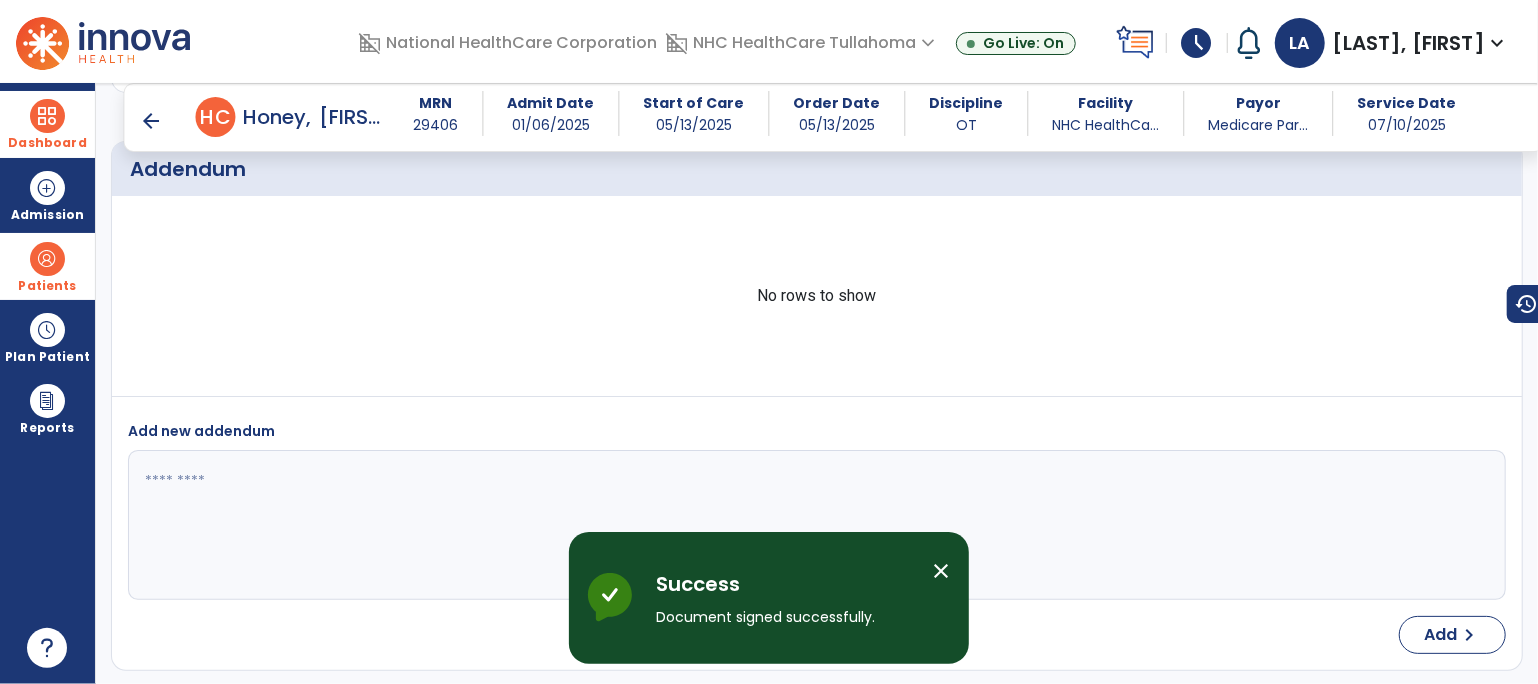 scroll, scrollTop: 3384, scrollLeft: 0, axis: vertical 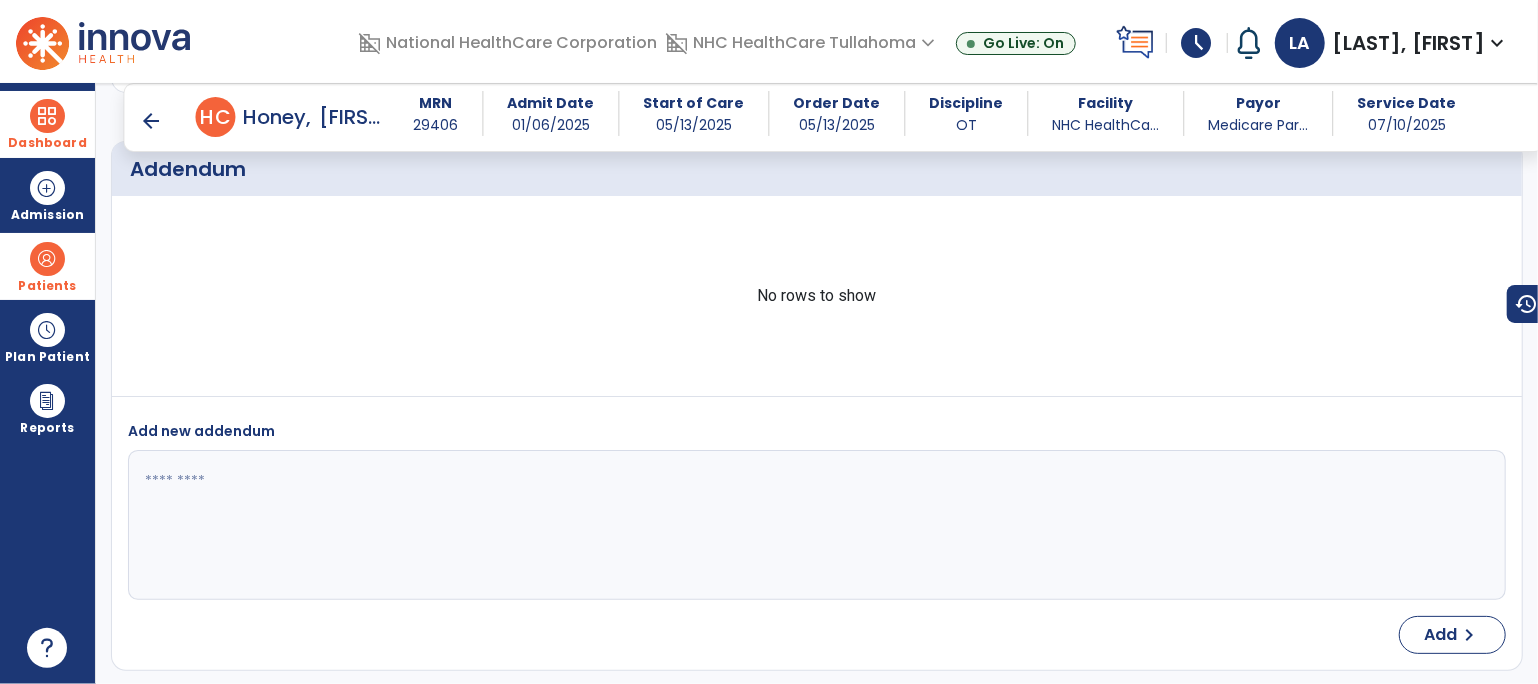 click on "arrow_back" at bounding box center [152, 121] 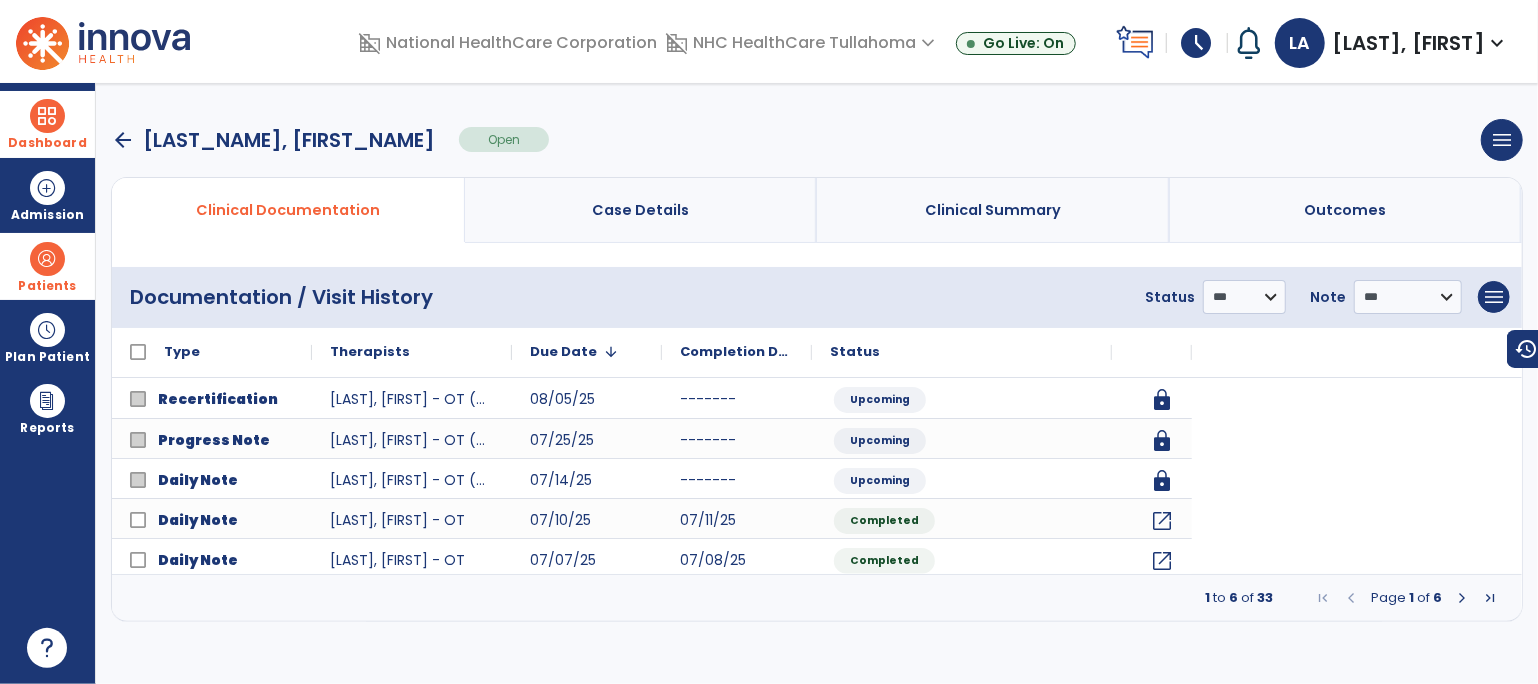 scroll, scrollTop: 0, scrollLeft: 0, axis: both 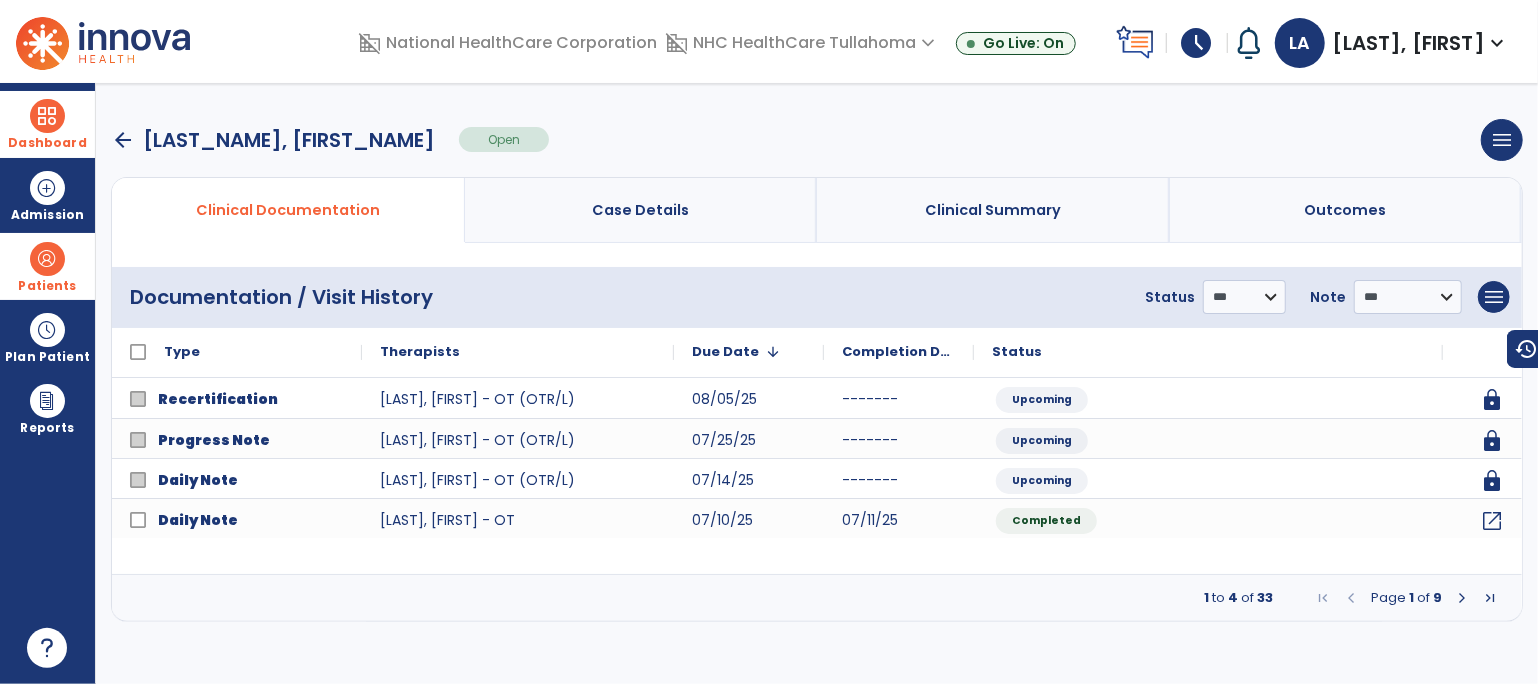 click on "arrow_back" at bounding box center (123, 140) 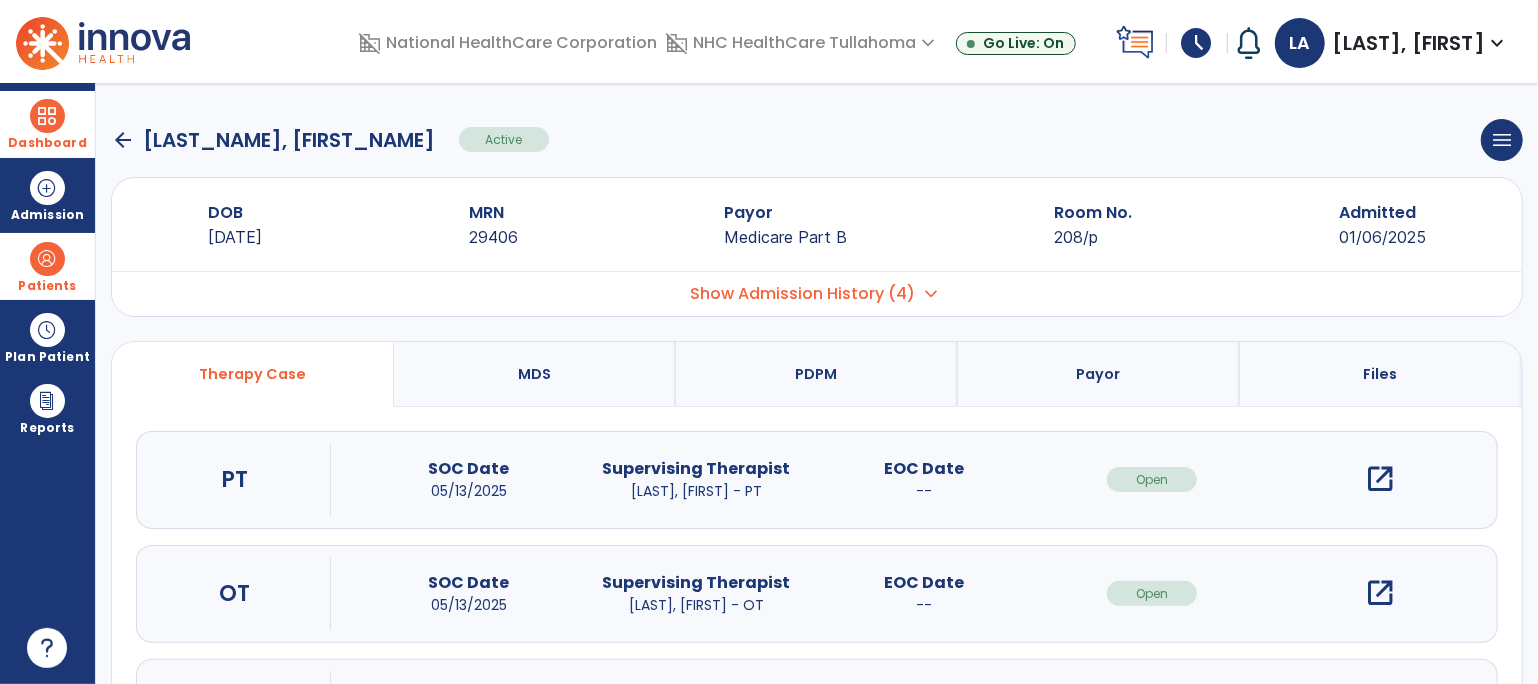 click at bounding box center (47, 116) 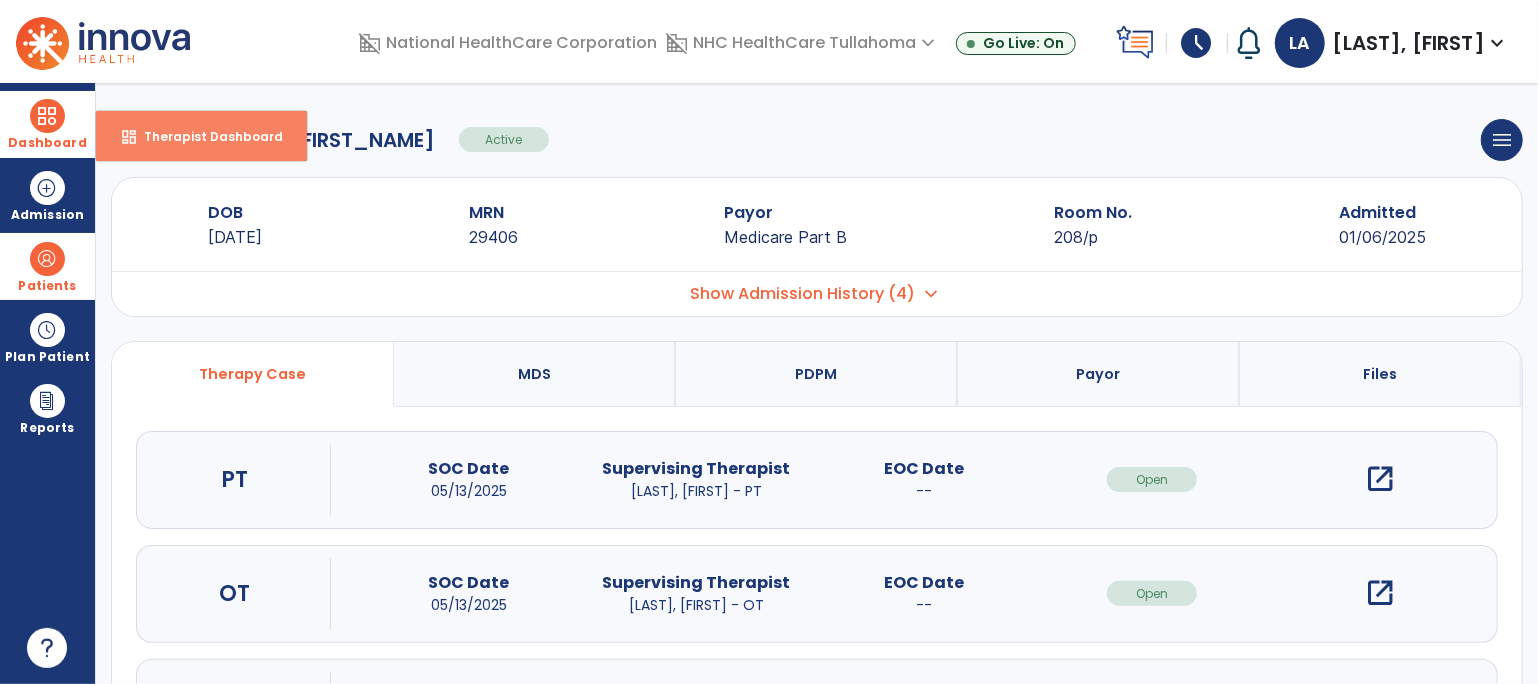 click on "Therapist Dashboard" at bounding box center (205, 136) 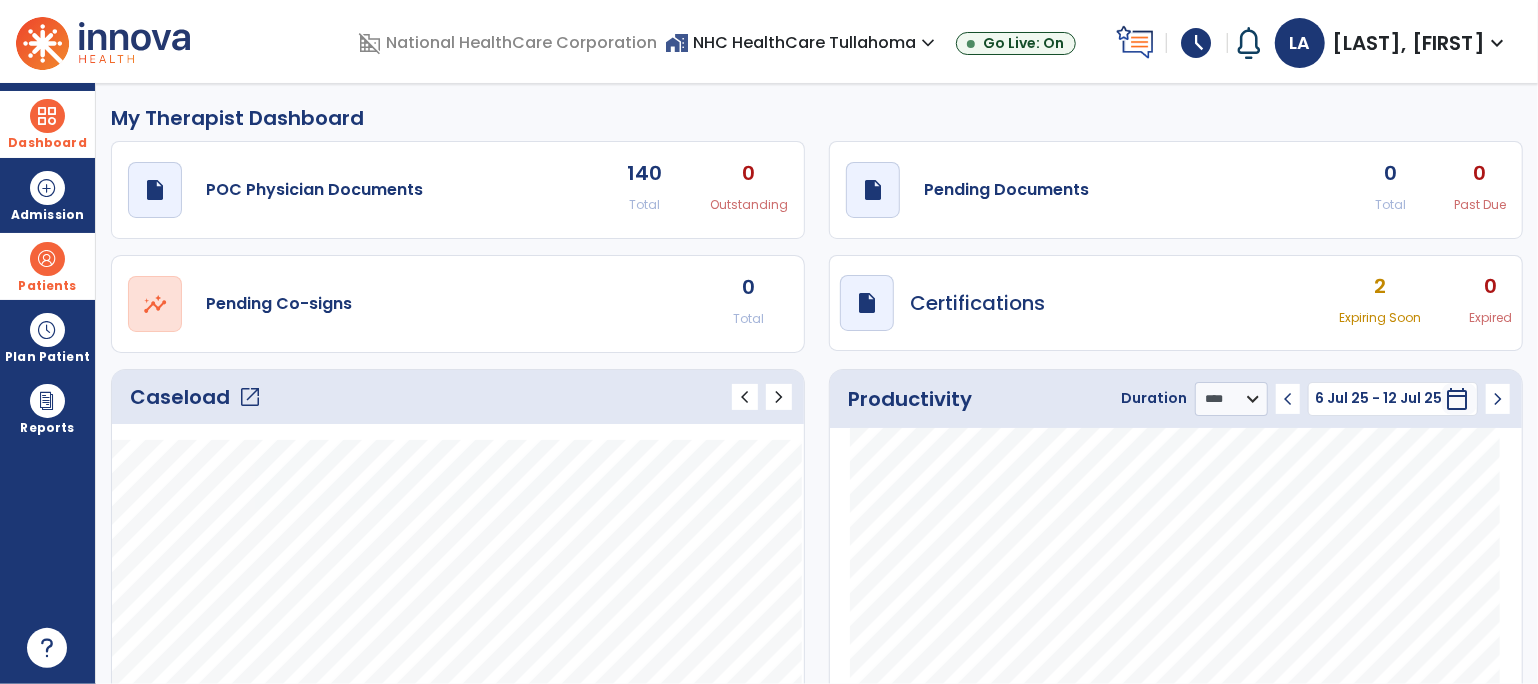 click on "0 Total 0 Past Due" 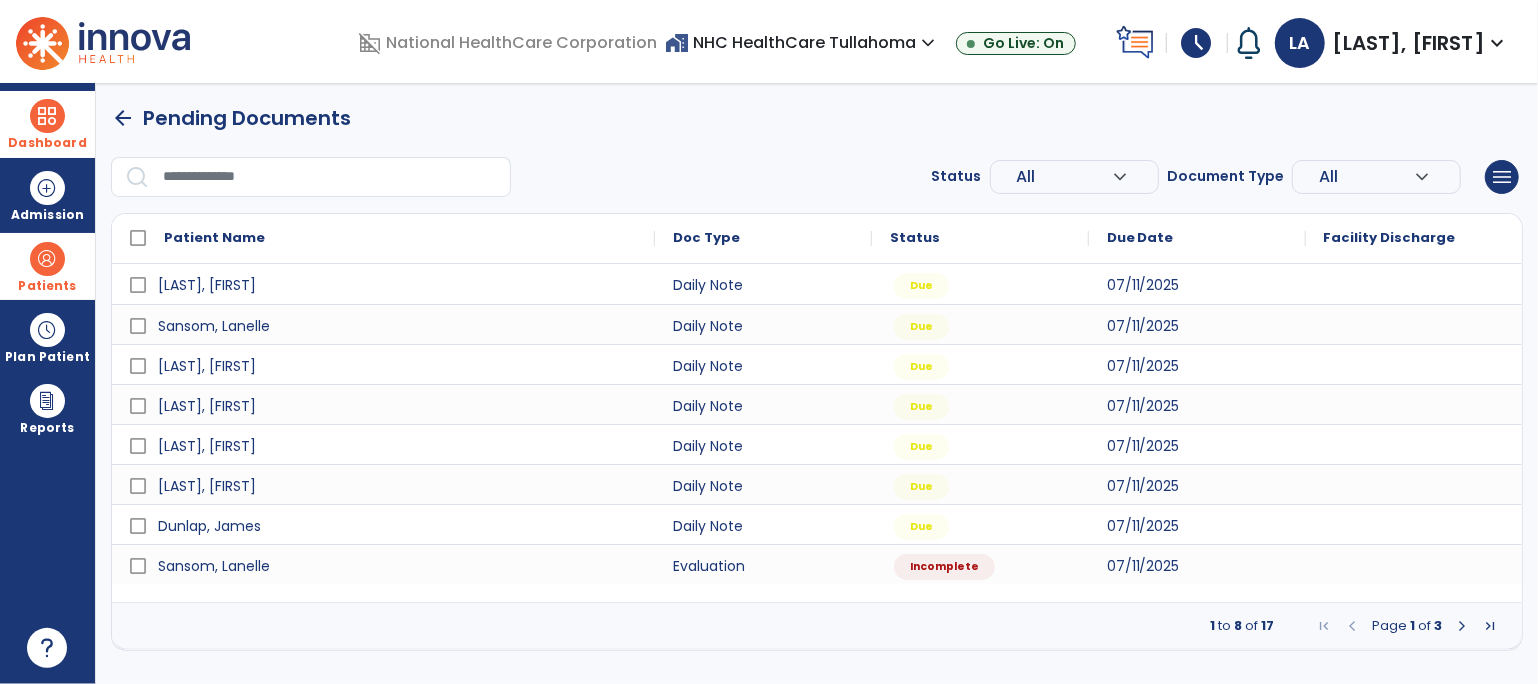 click at bounding box center (1462, 626) 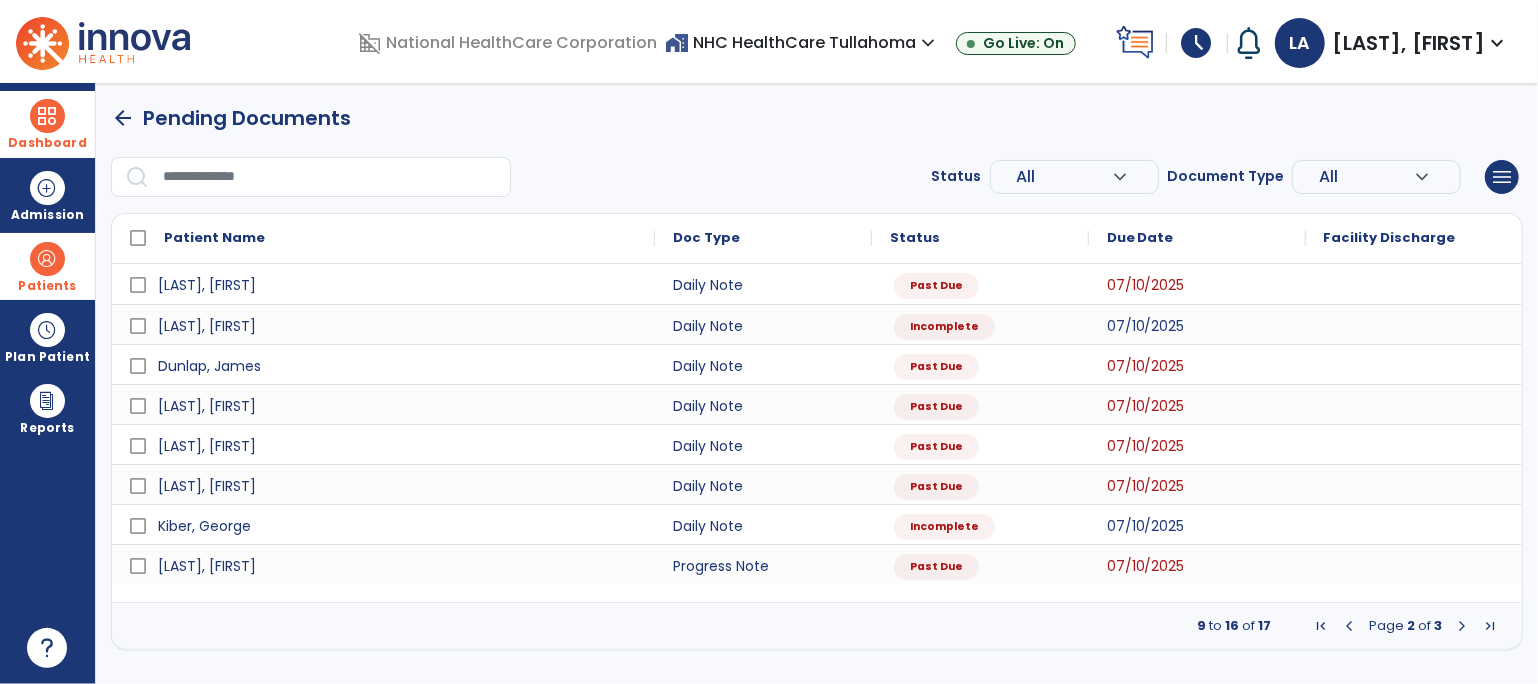 click at bounding box center (1490, 626) 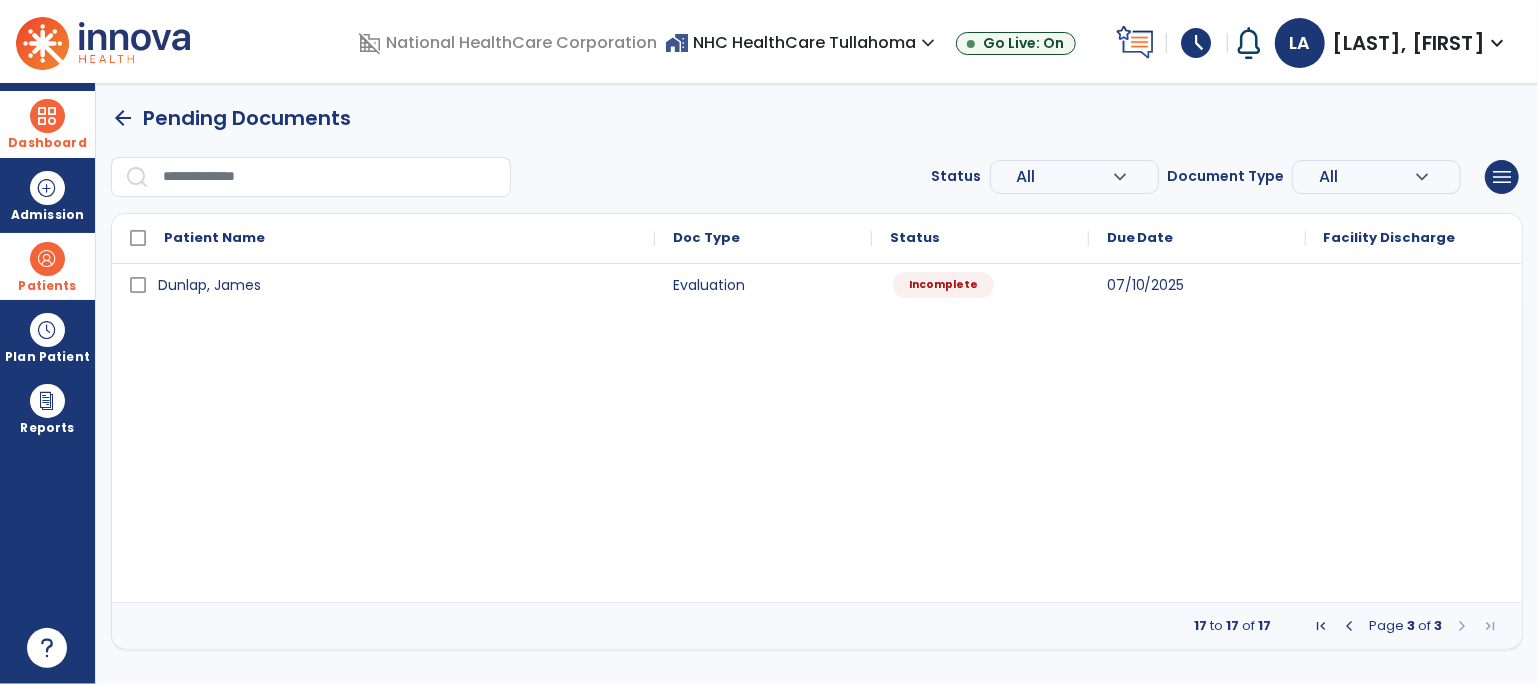 click on "Incomplete" at bounding box center (943, 285) 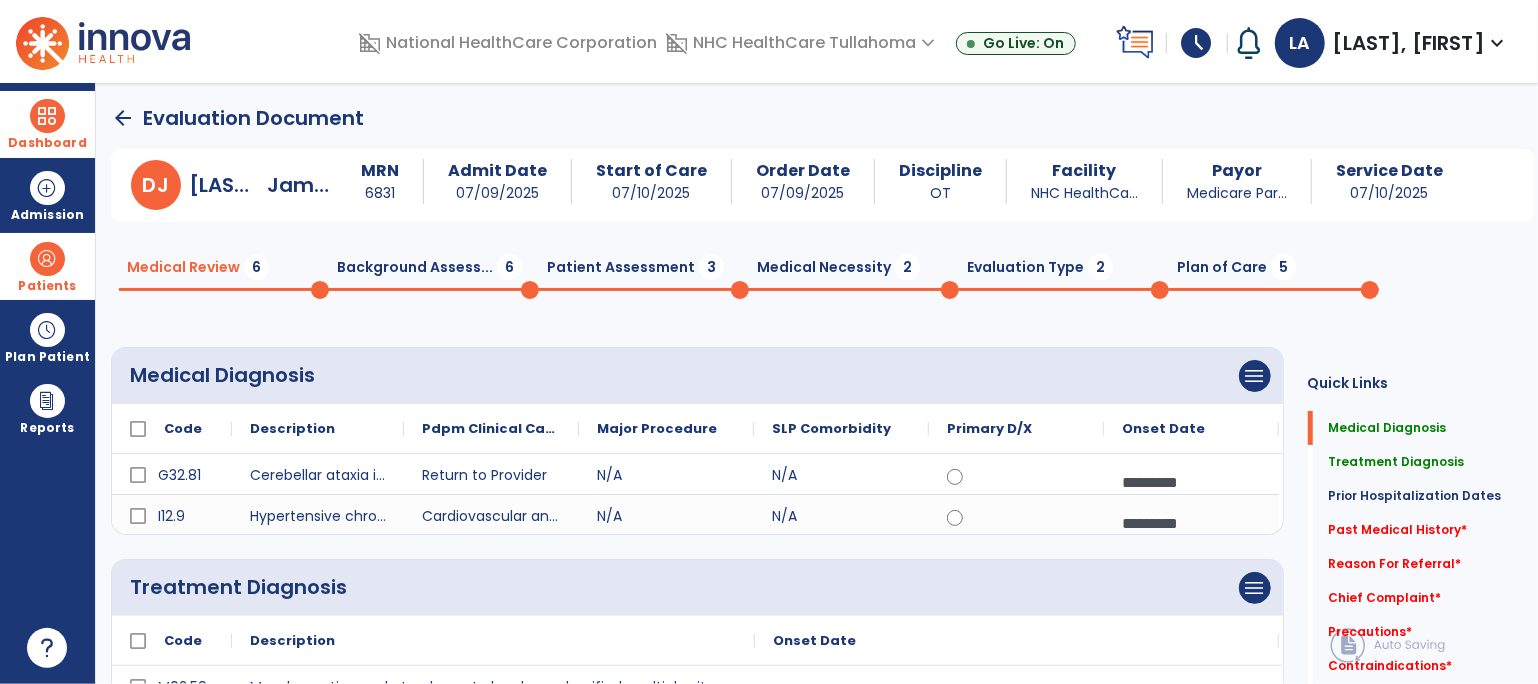 click at bounding box center [47, 259] 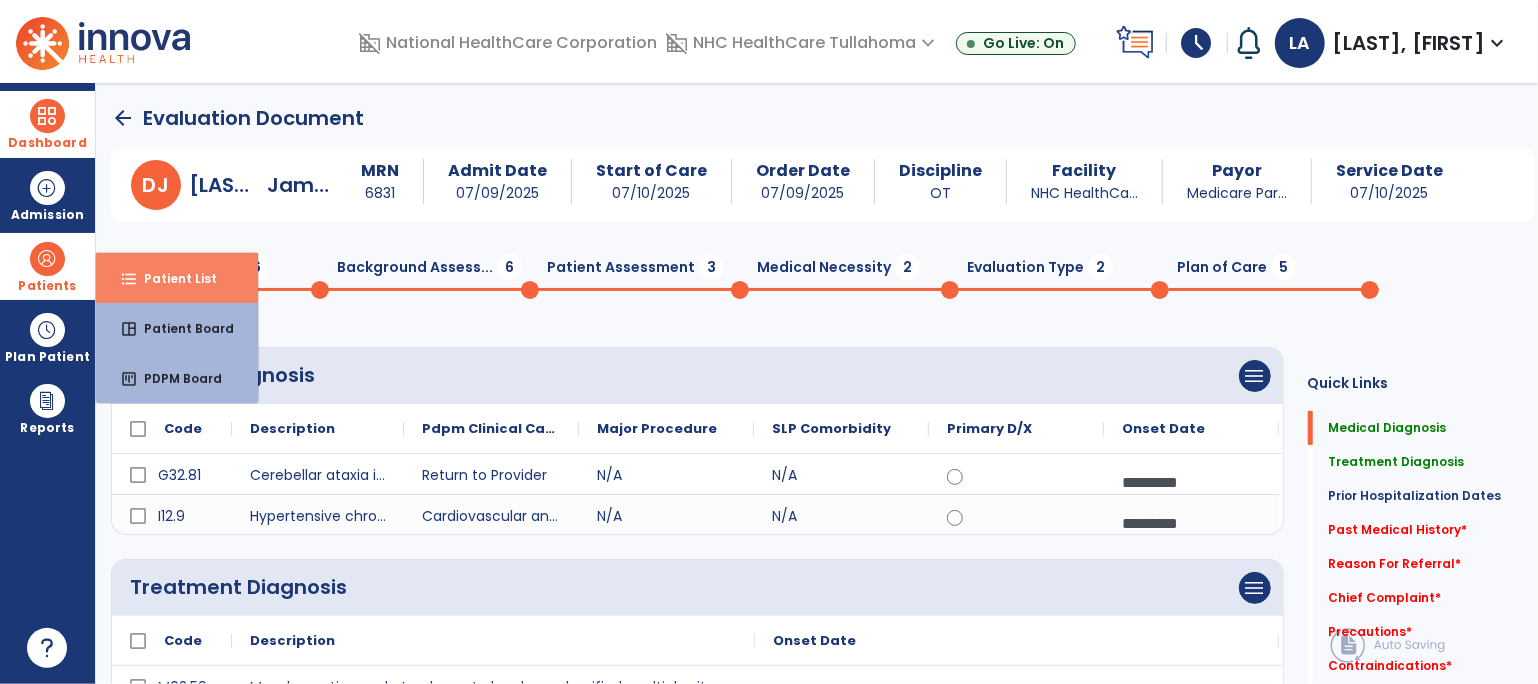 click on "Patient List" at bounding box center (172, 278) 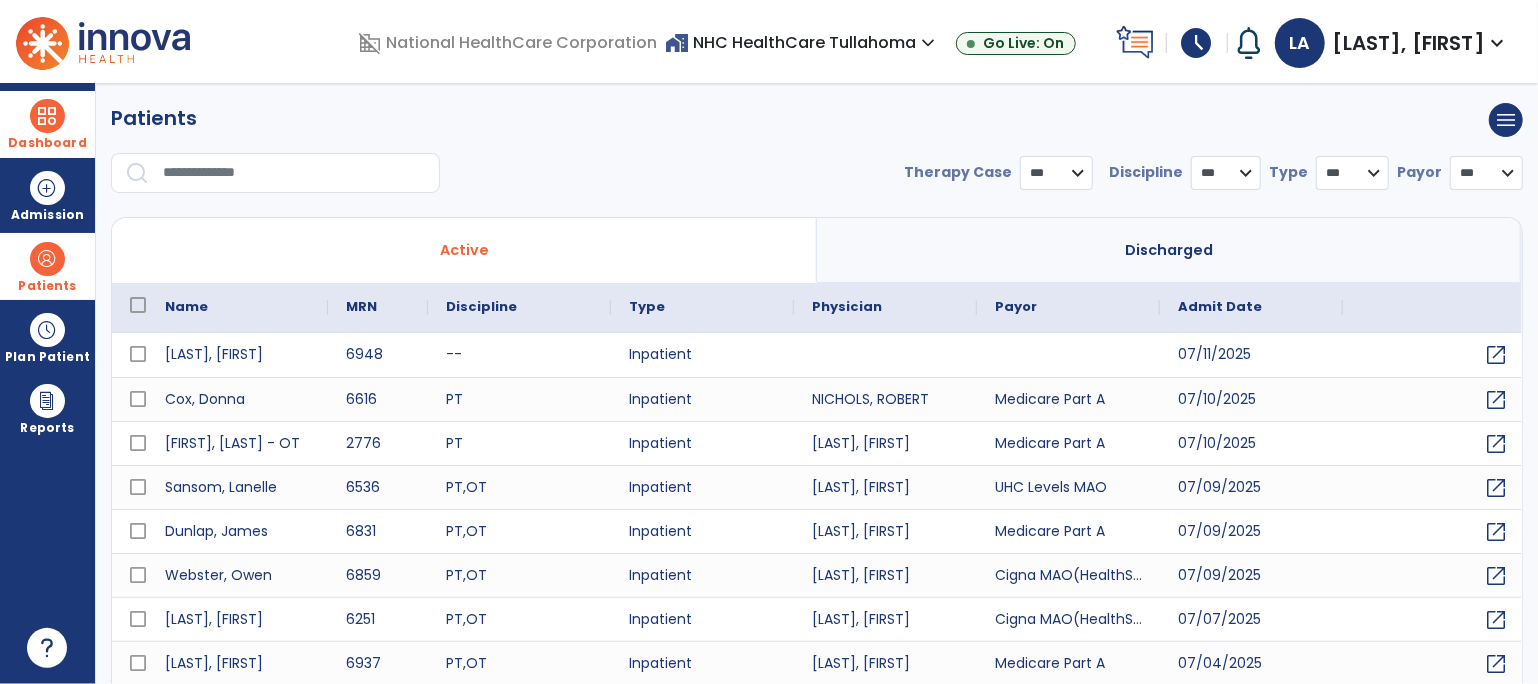 select on "***" 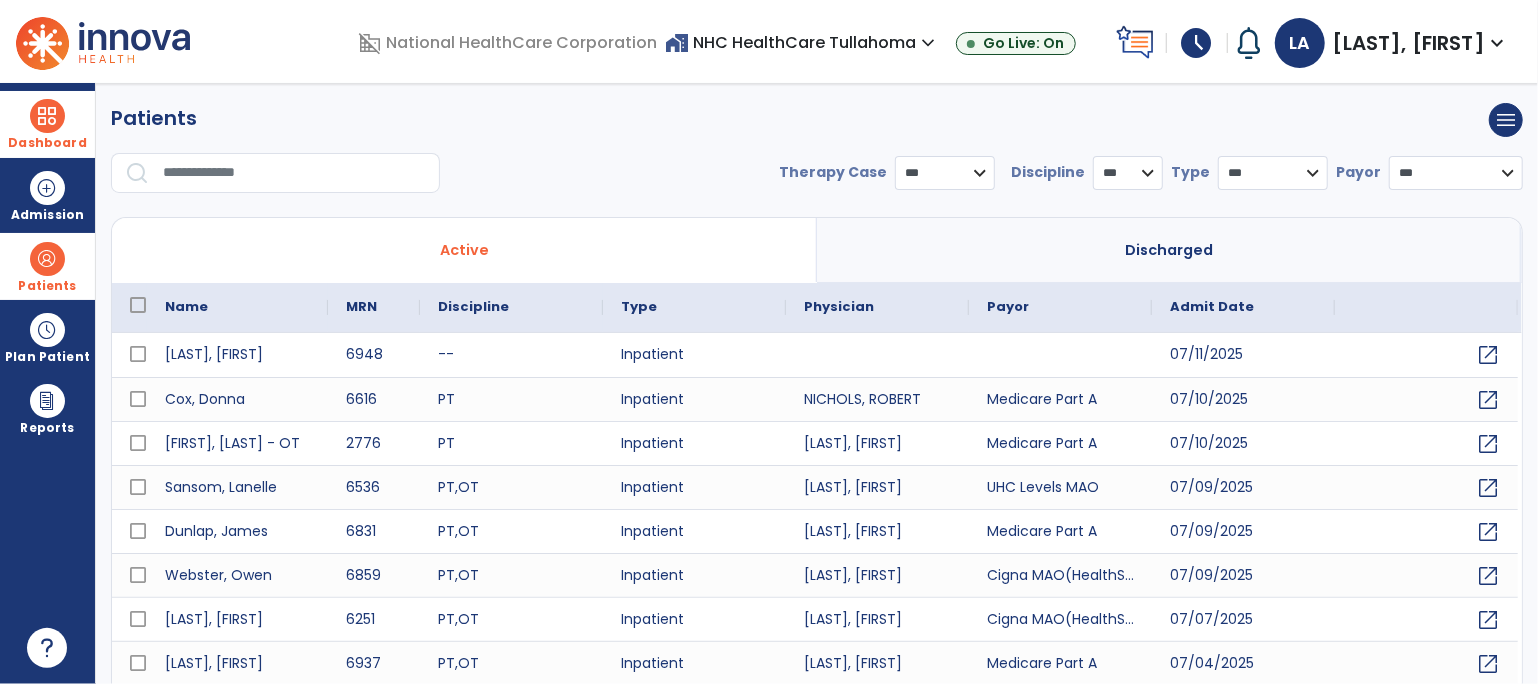 click at bounding box center [294, 173] 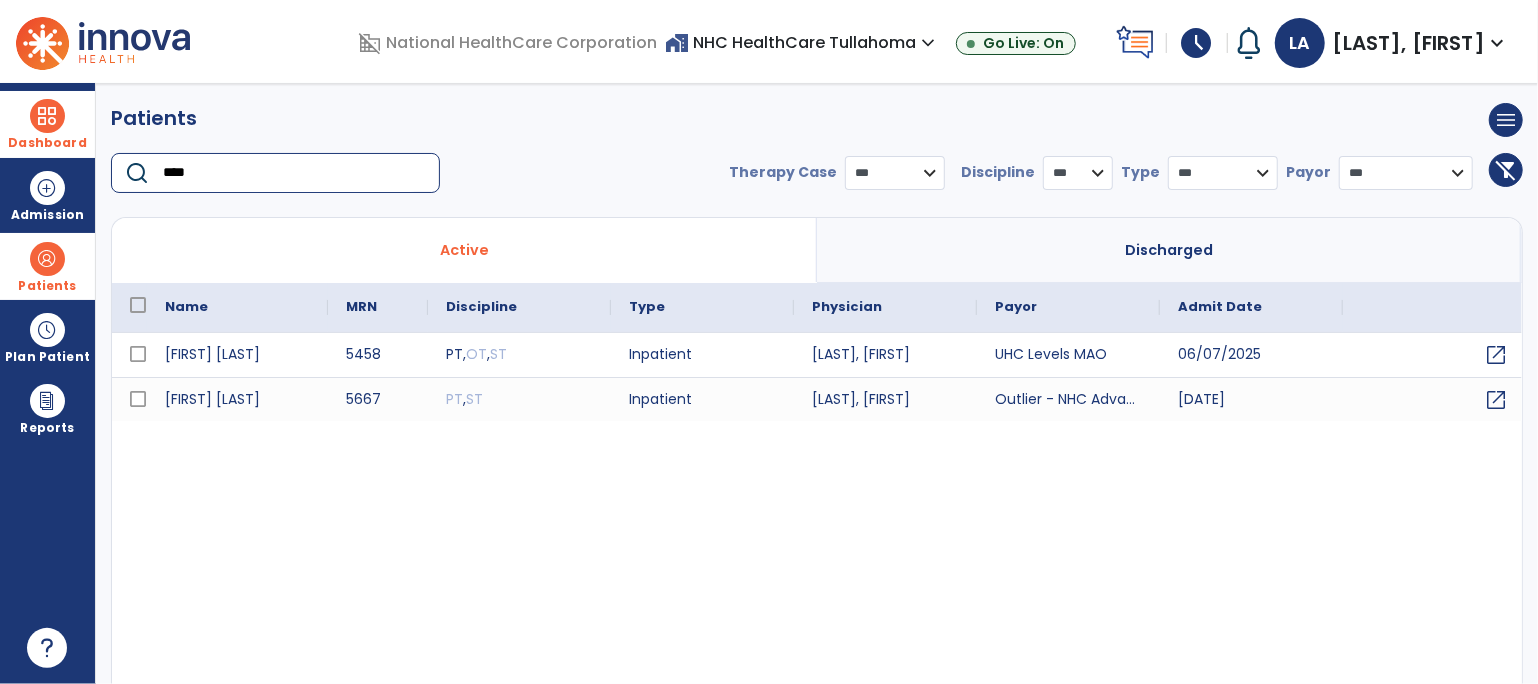 type on "****" 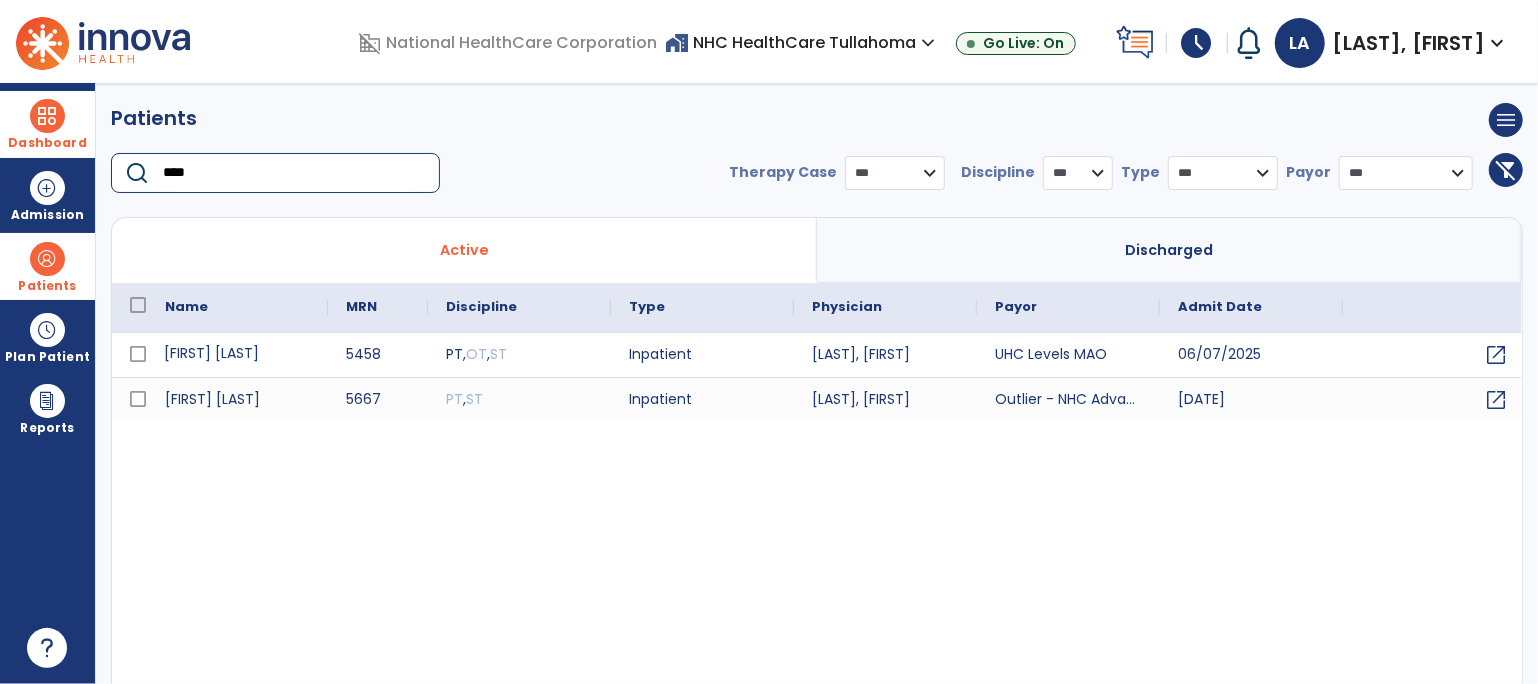 click on "[FIRST] [LAST]" at bounding box center (237, 355) 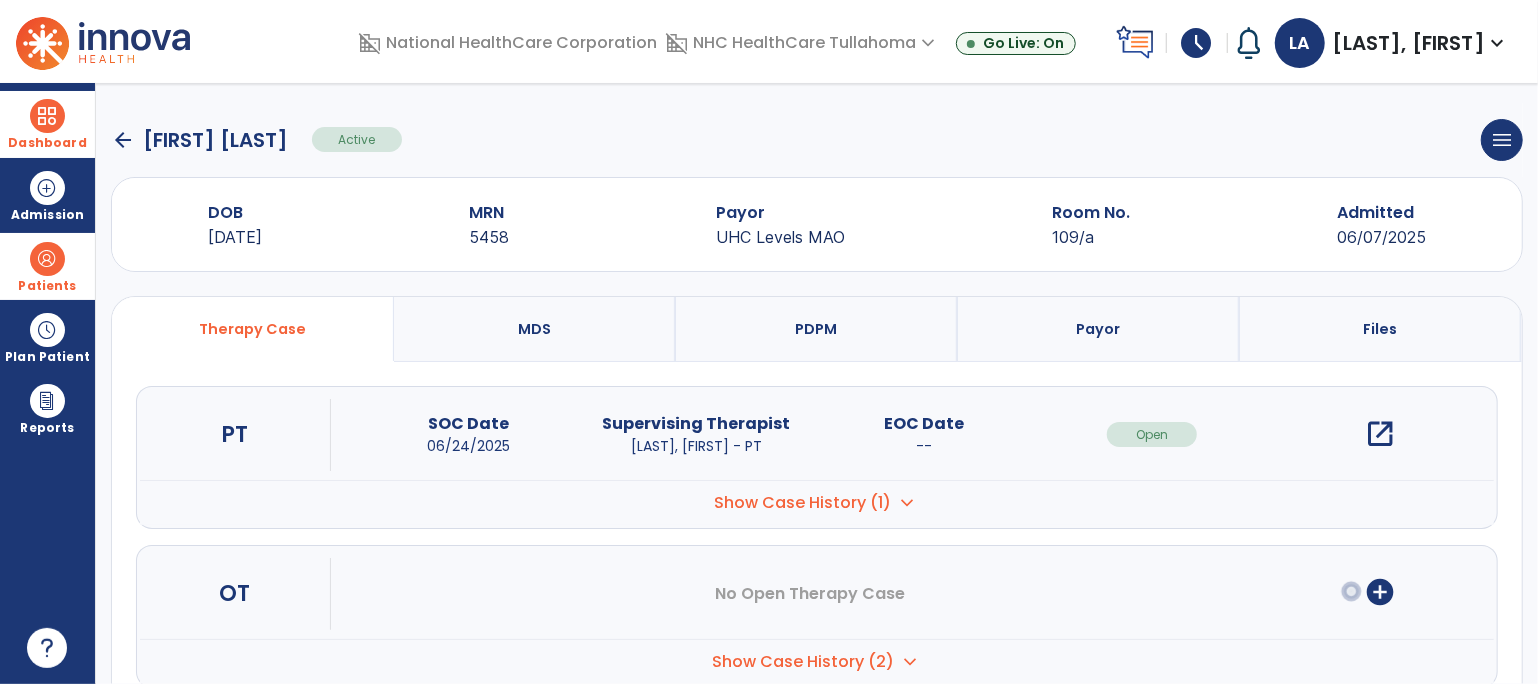 click on "Show Case History (2)" at bounding box center (803, 503) 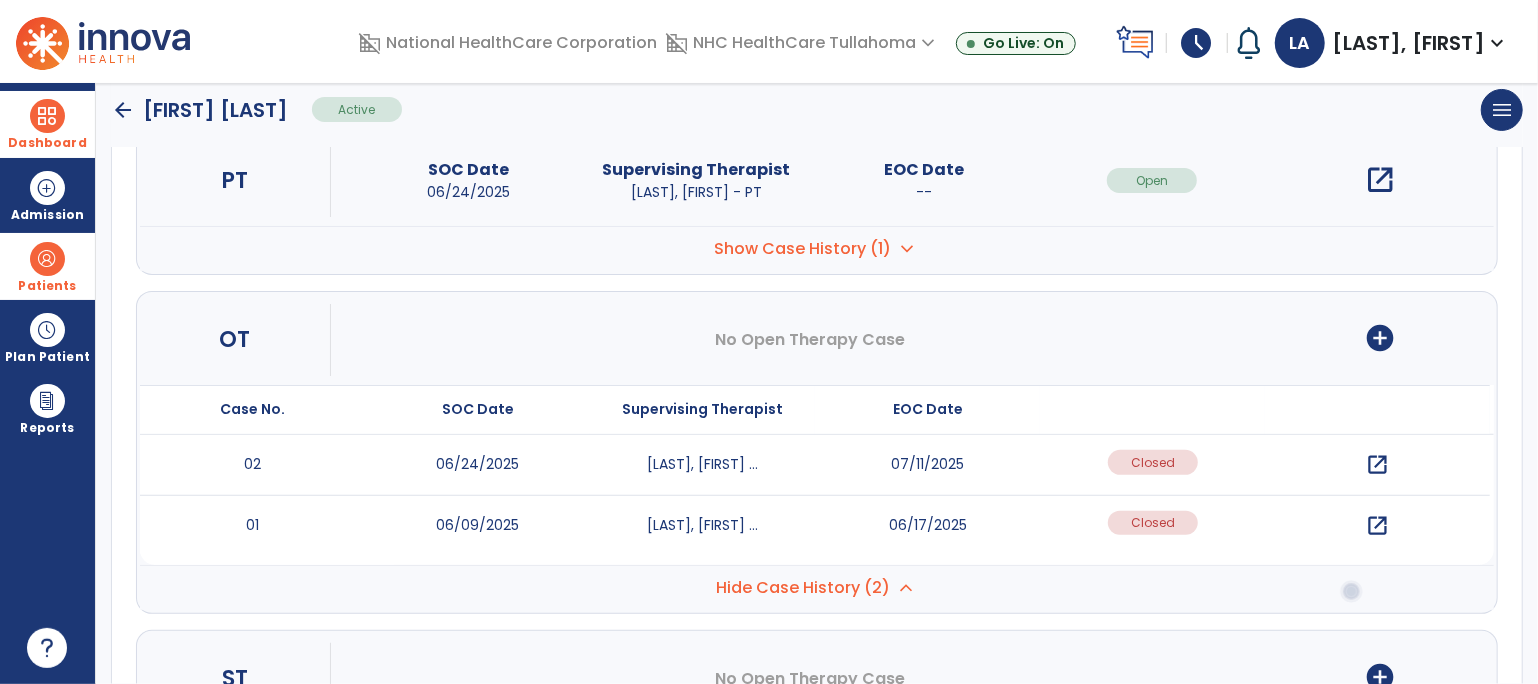 scroll, scrollTop: 269, scrollLeft: 0, axis: vertical 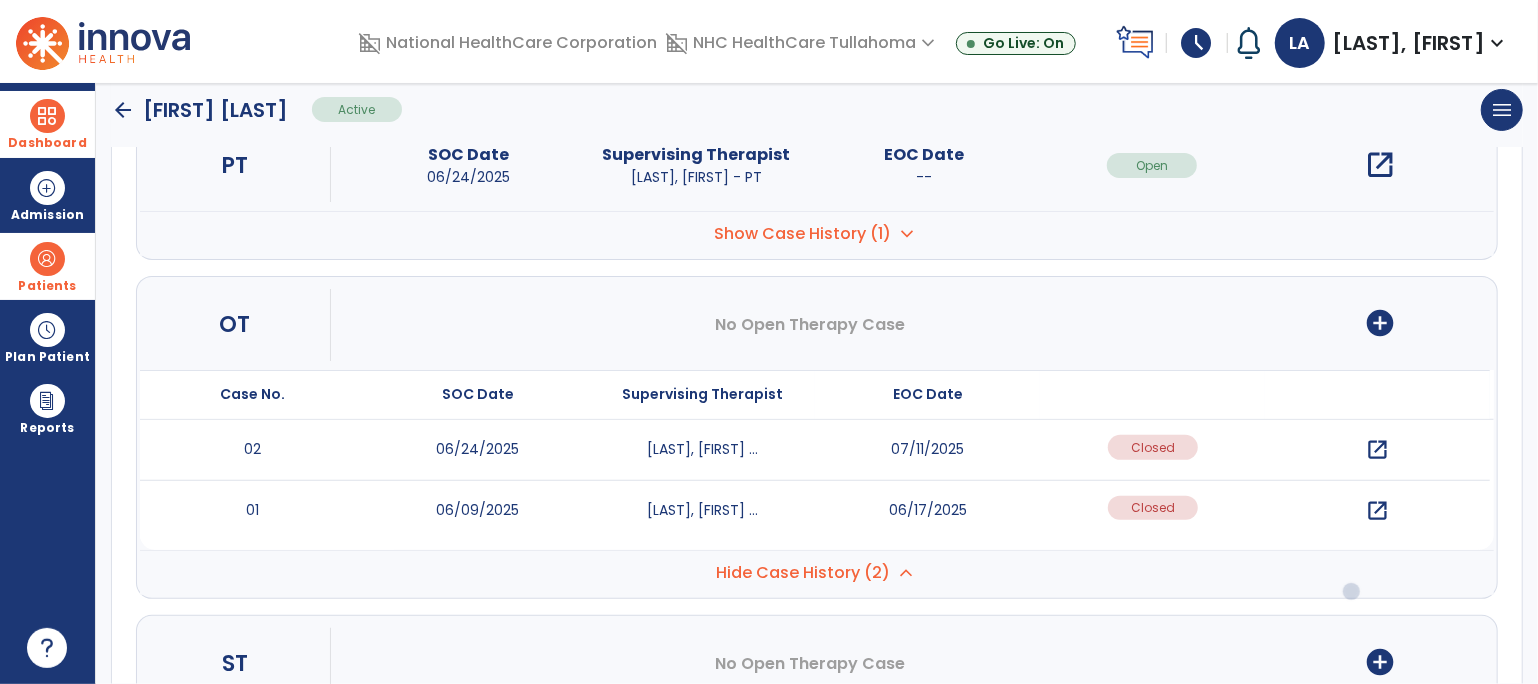 click on "open_in_new" at bounding box center (1373, 291) 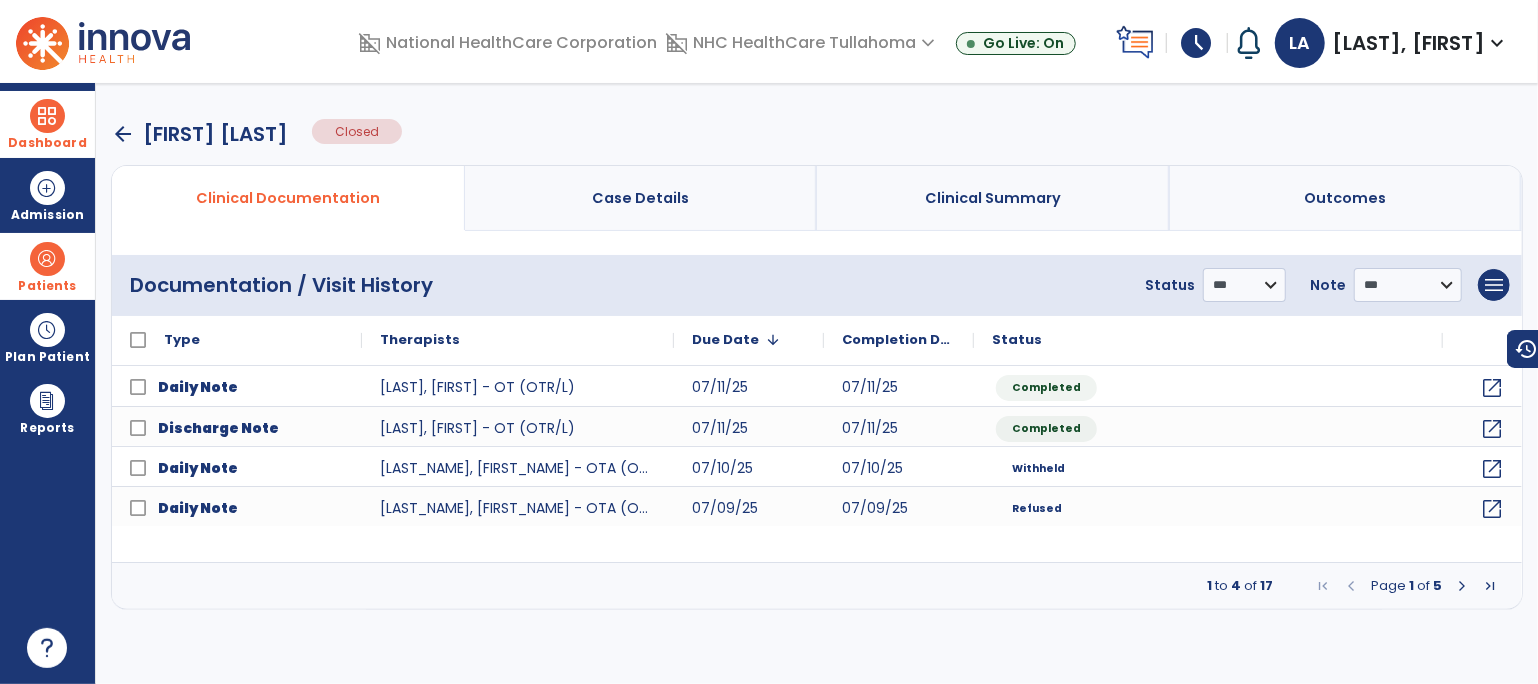 scroll, scrollTop: 0, scrollLeft: 0, axis: both 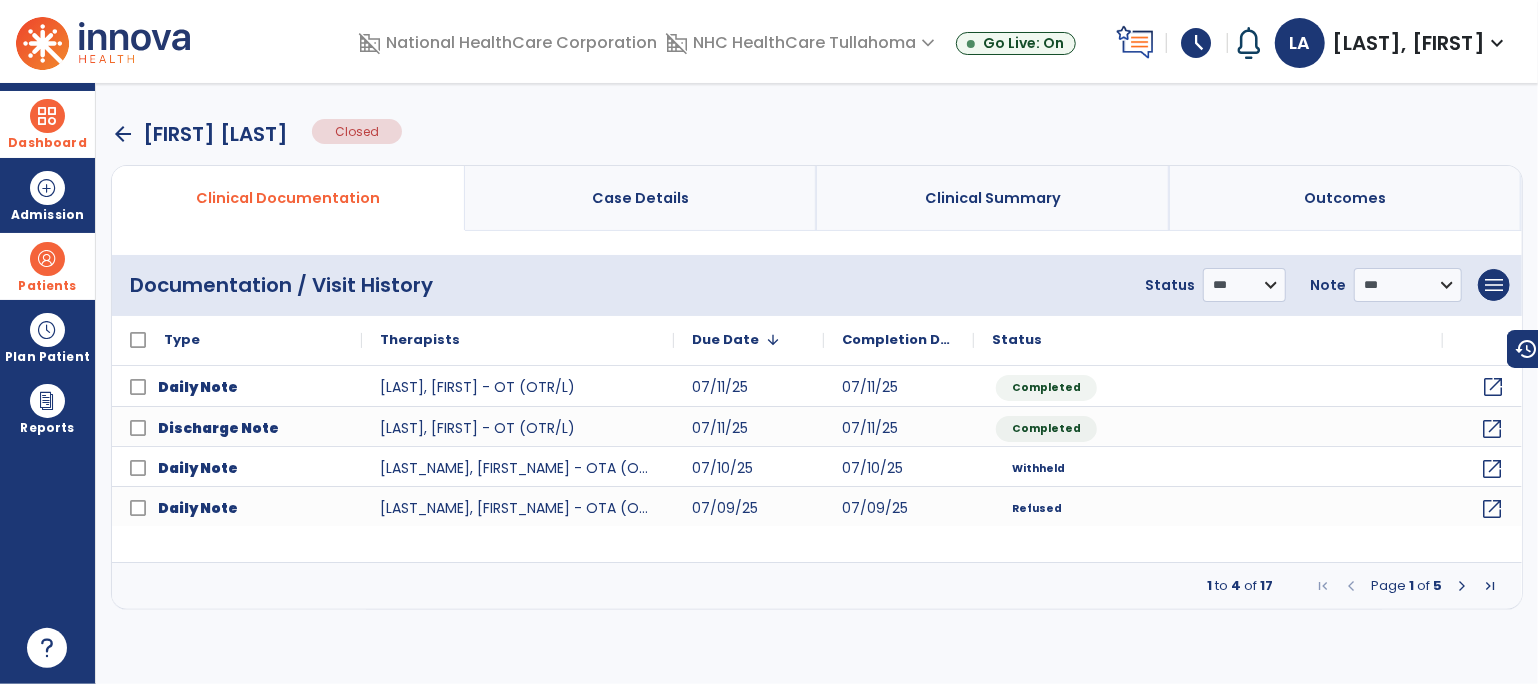 click on "open_in_new" 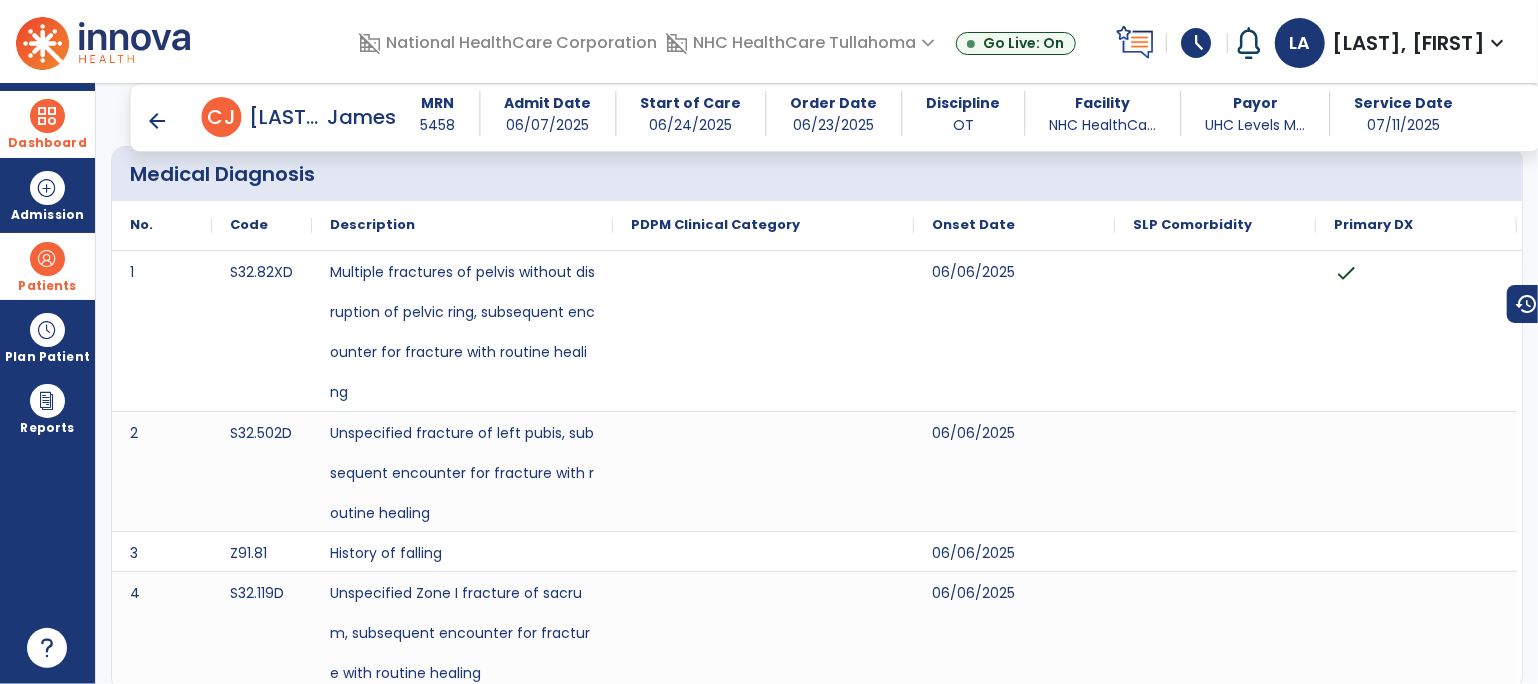 scroll, scrollTop: 0, scrollLeft: 0, axis: both 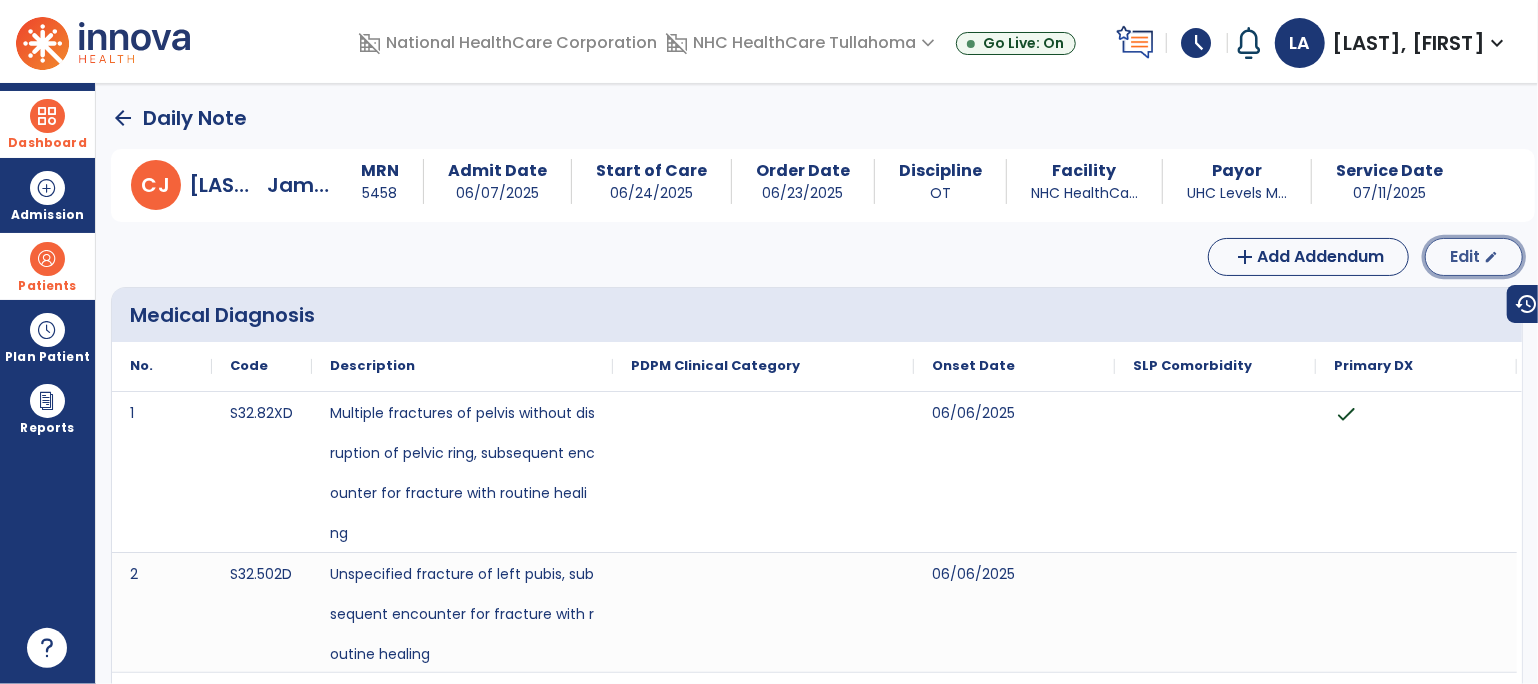 click on "Edit" 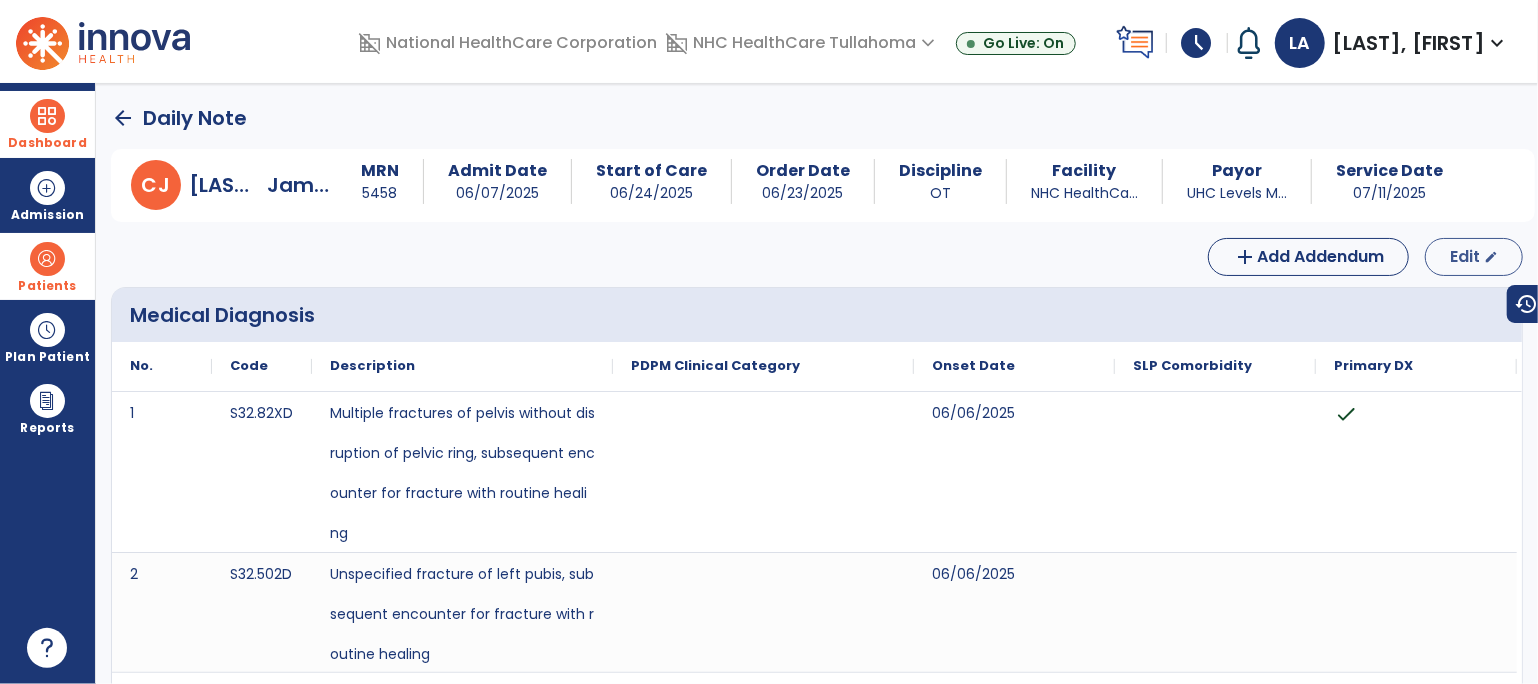 select on "*" 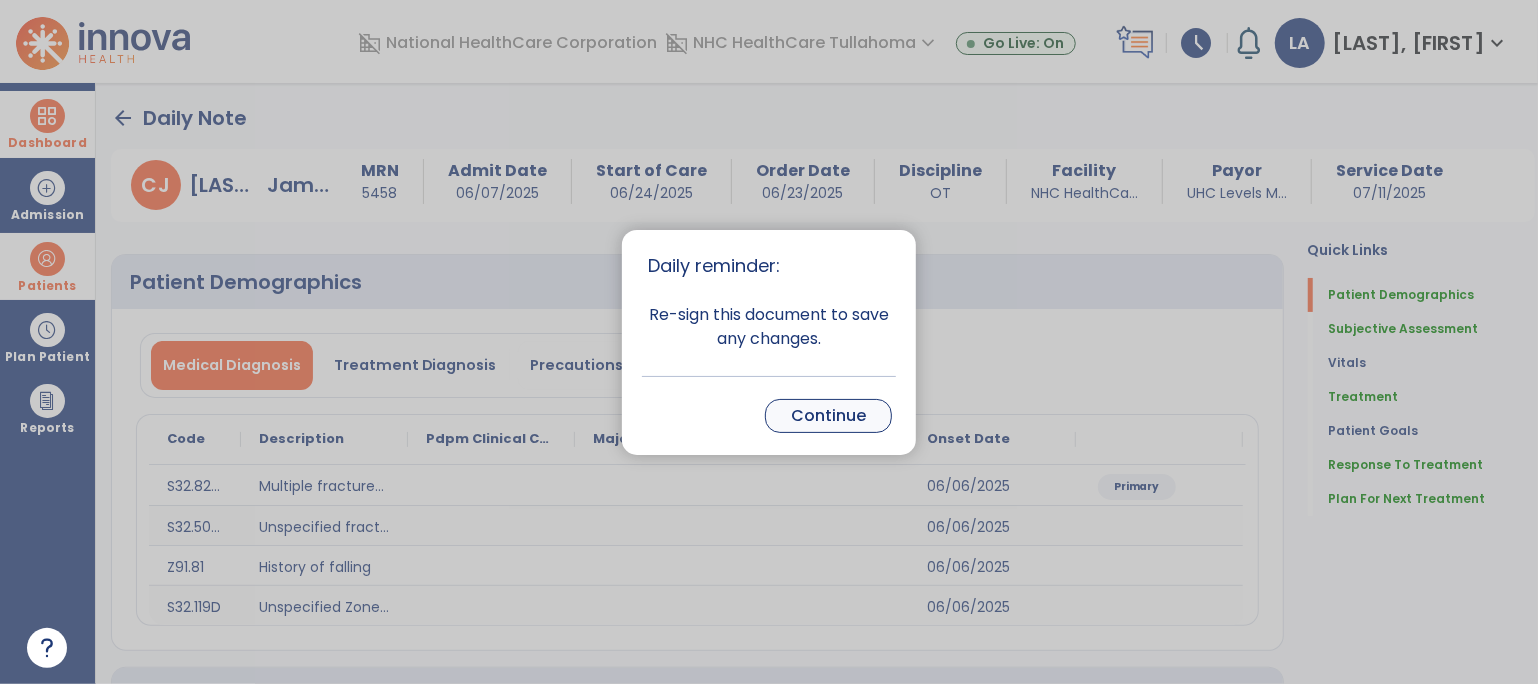 click on "Continue" at bounding box center [828, 416] 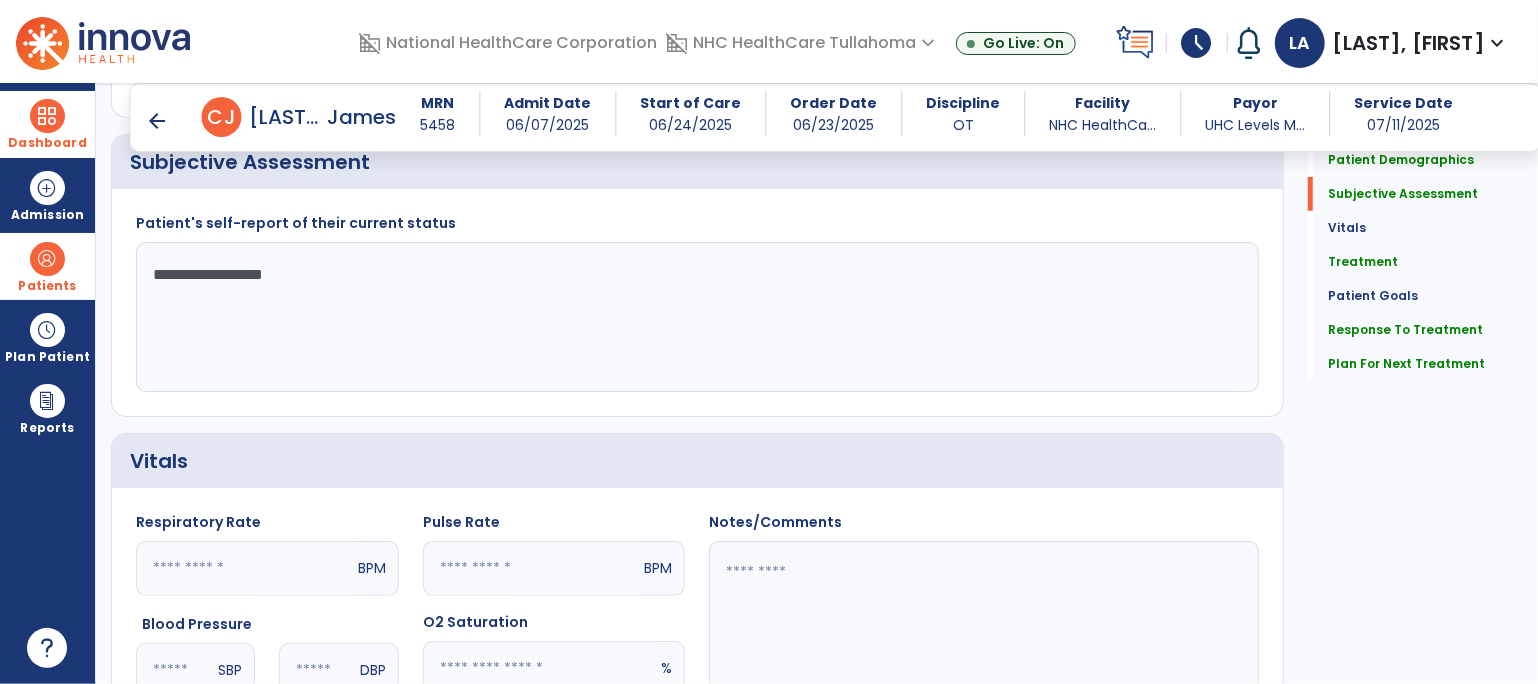 scroll, scrollTop: 510, scrollLeft: 0, axis: vertical 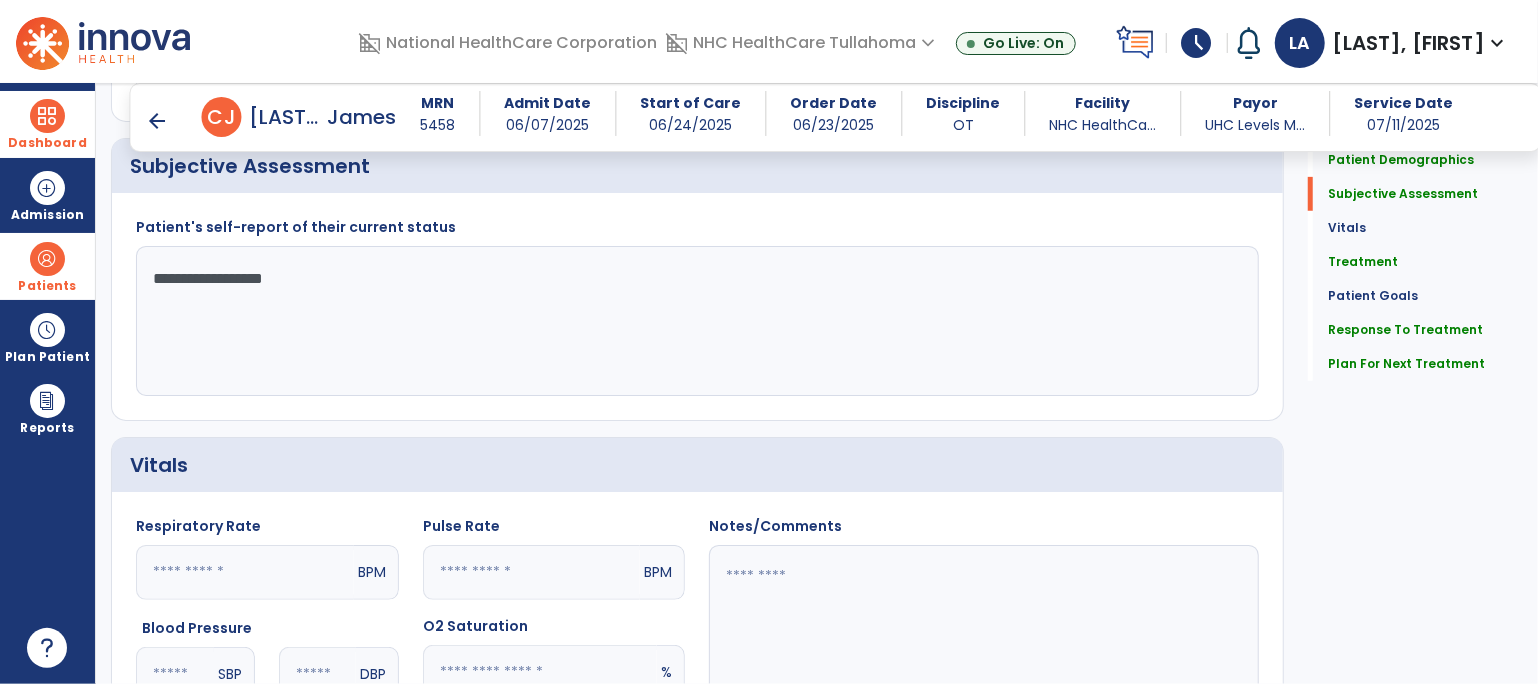 click on "**********" 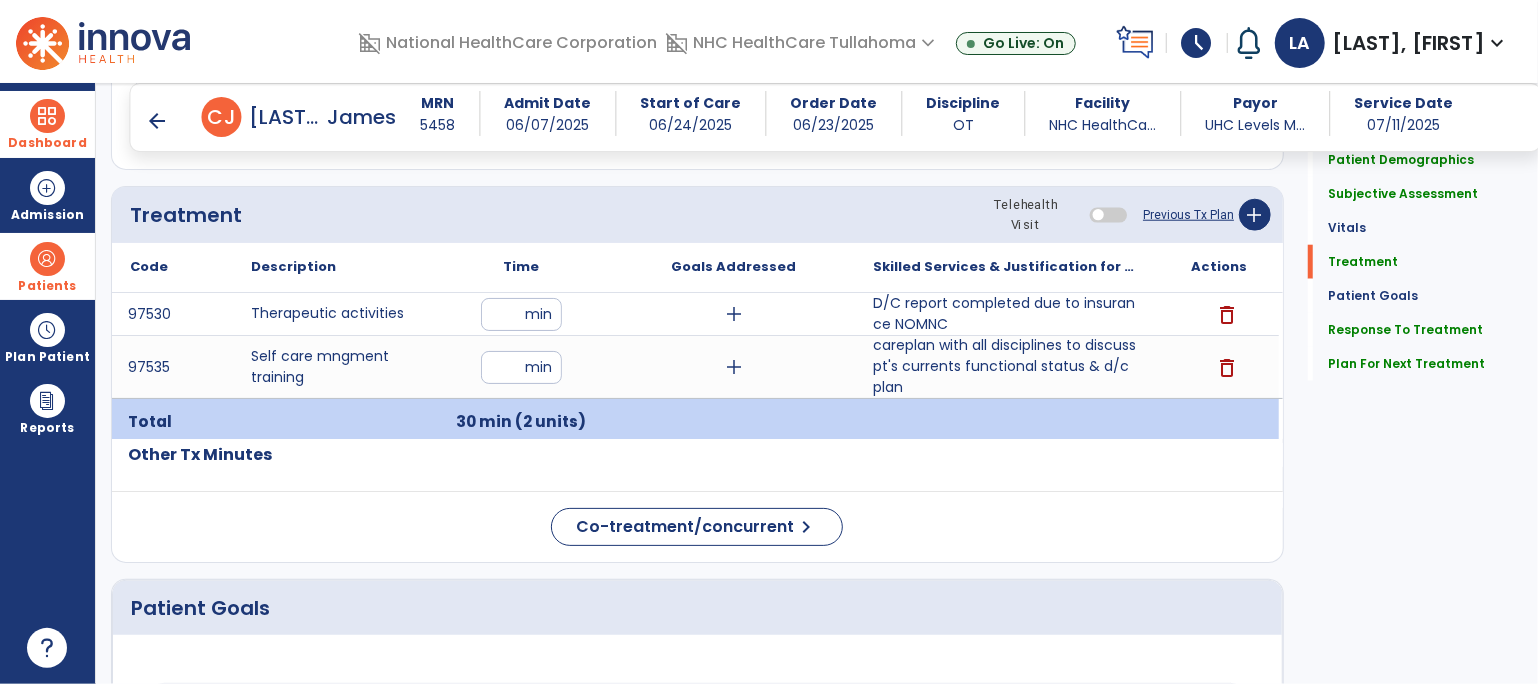 scroll, scrollTop: 1180, scrollLeft: 0, axis: vertical 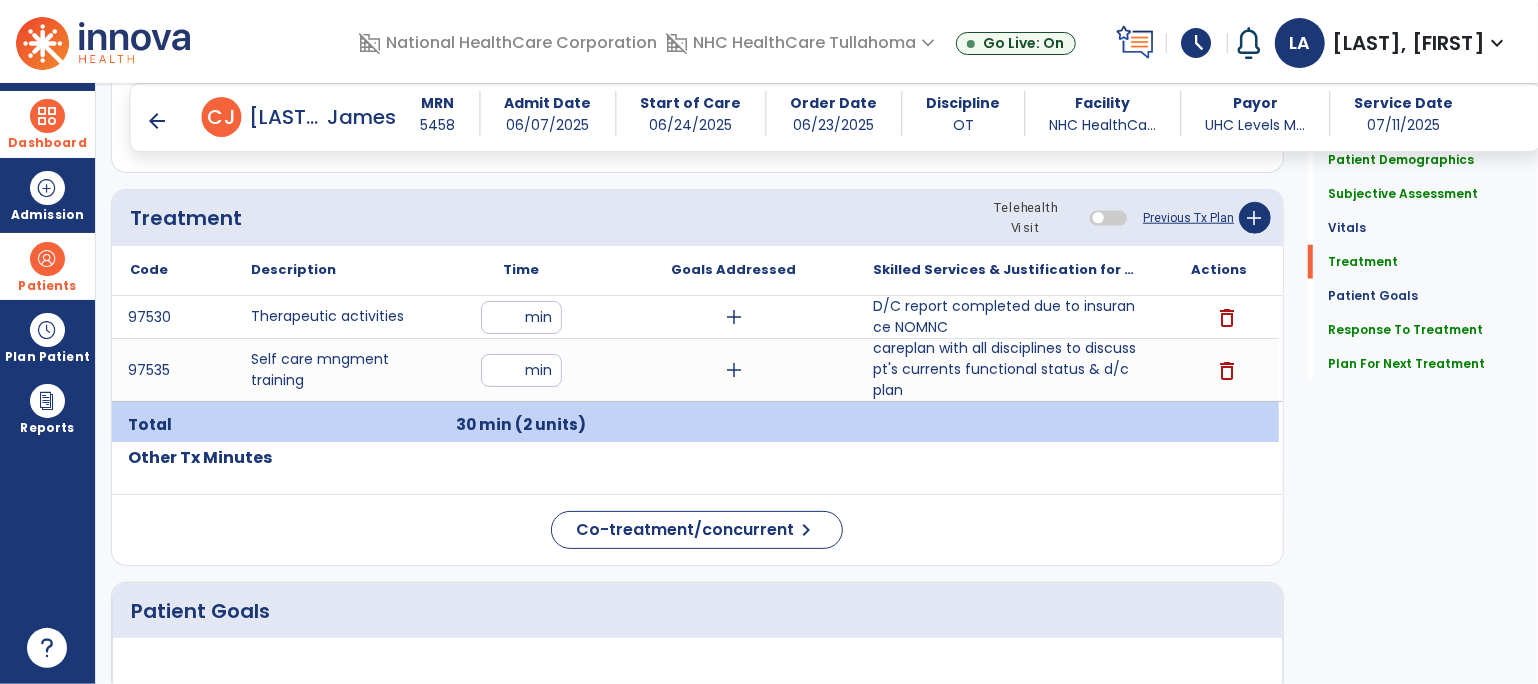 type on "**********" 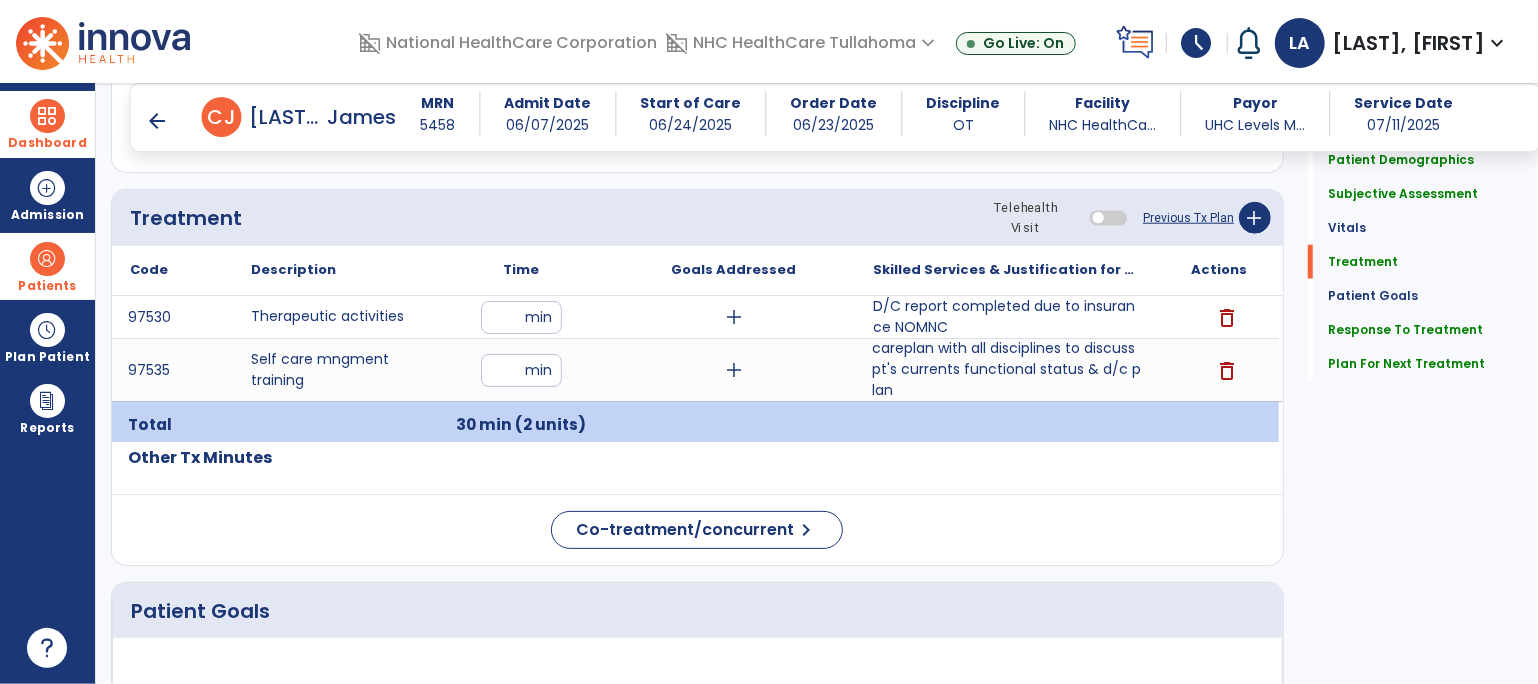 click on "careplan with all disciplines to discuss pt's currents functional status & d/c plan" at bounding box center (1006, 369) 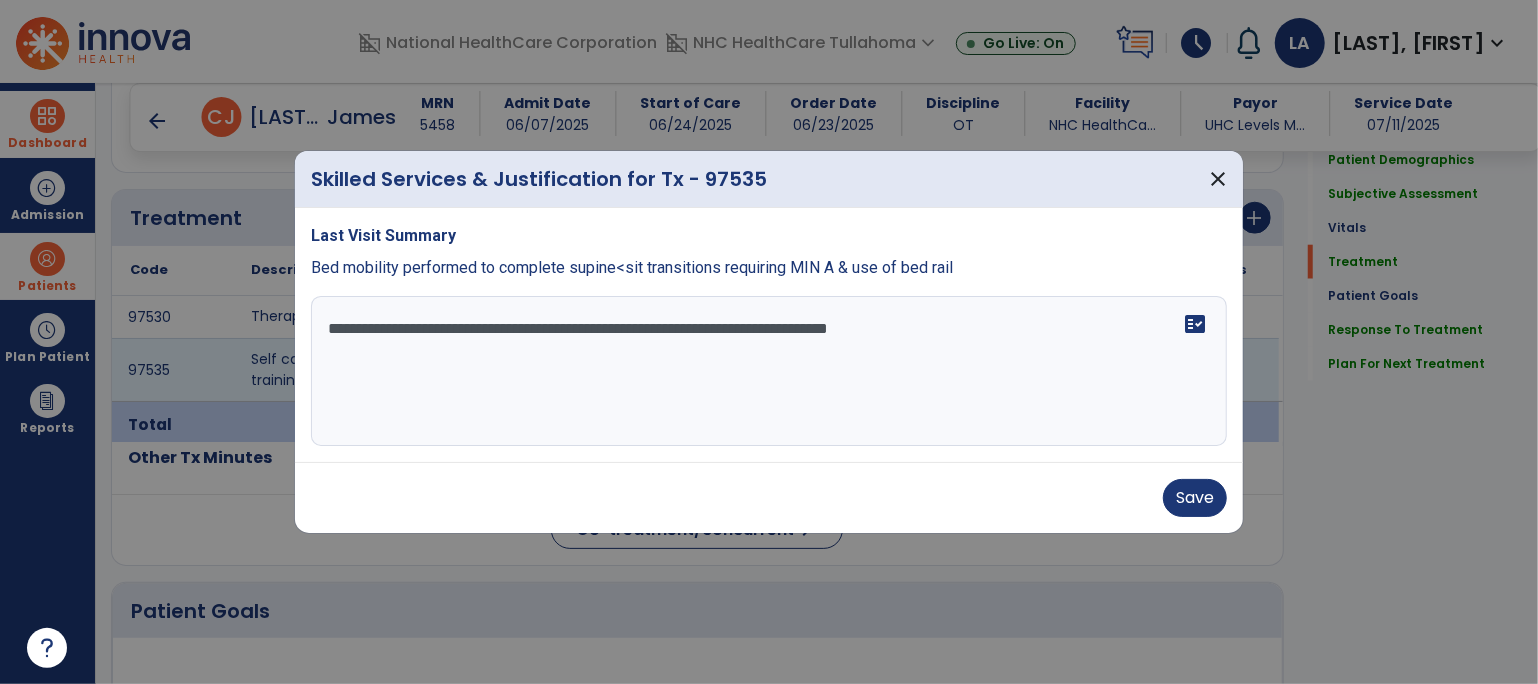 click on "**********" at bounding box center [769, 371] 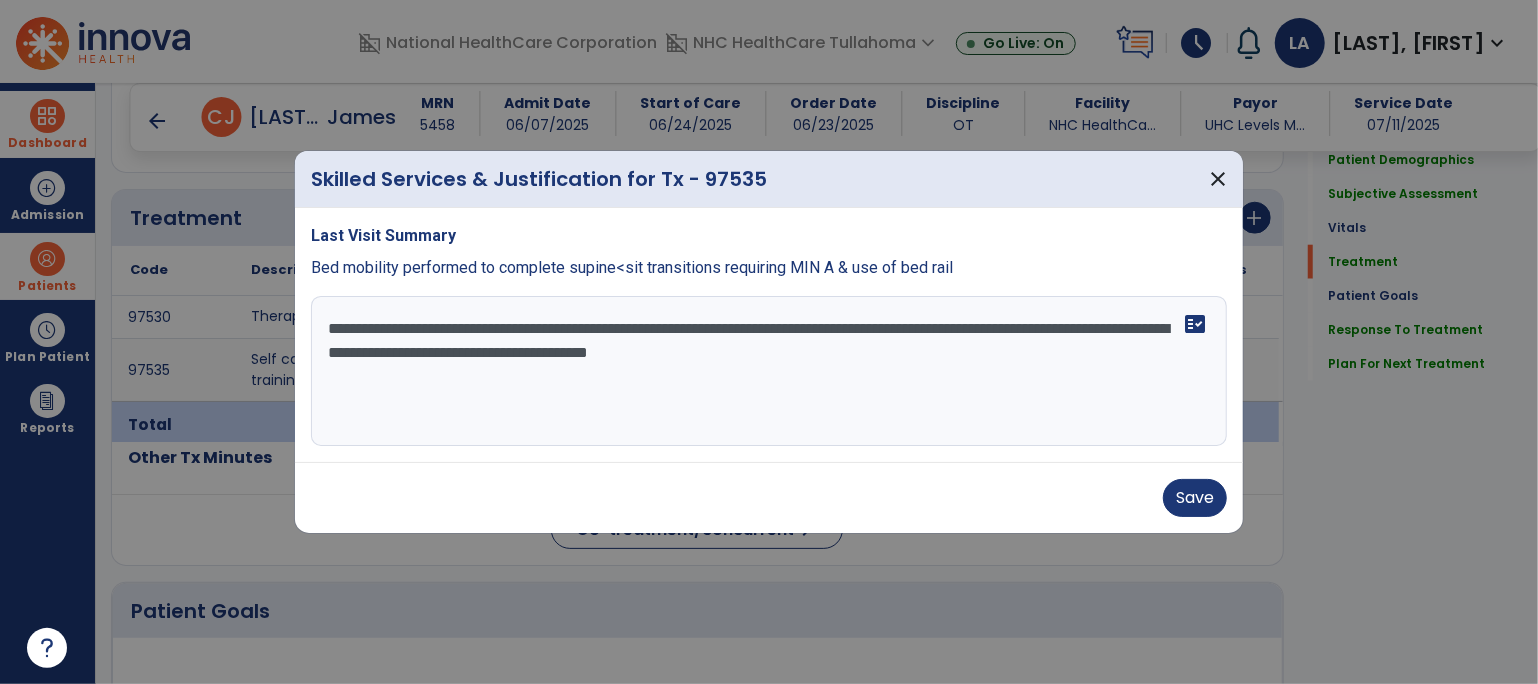 type on "**********" 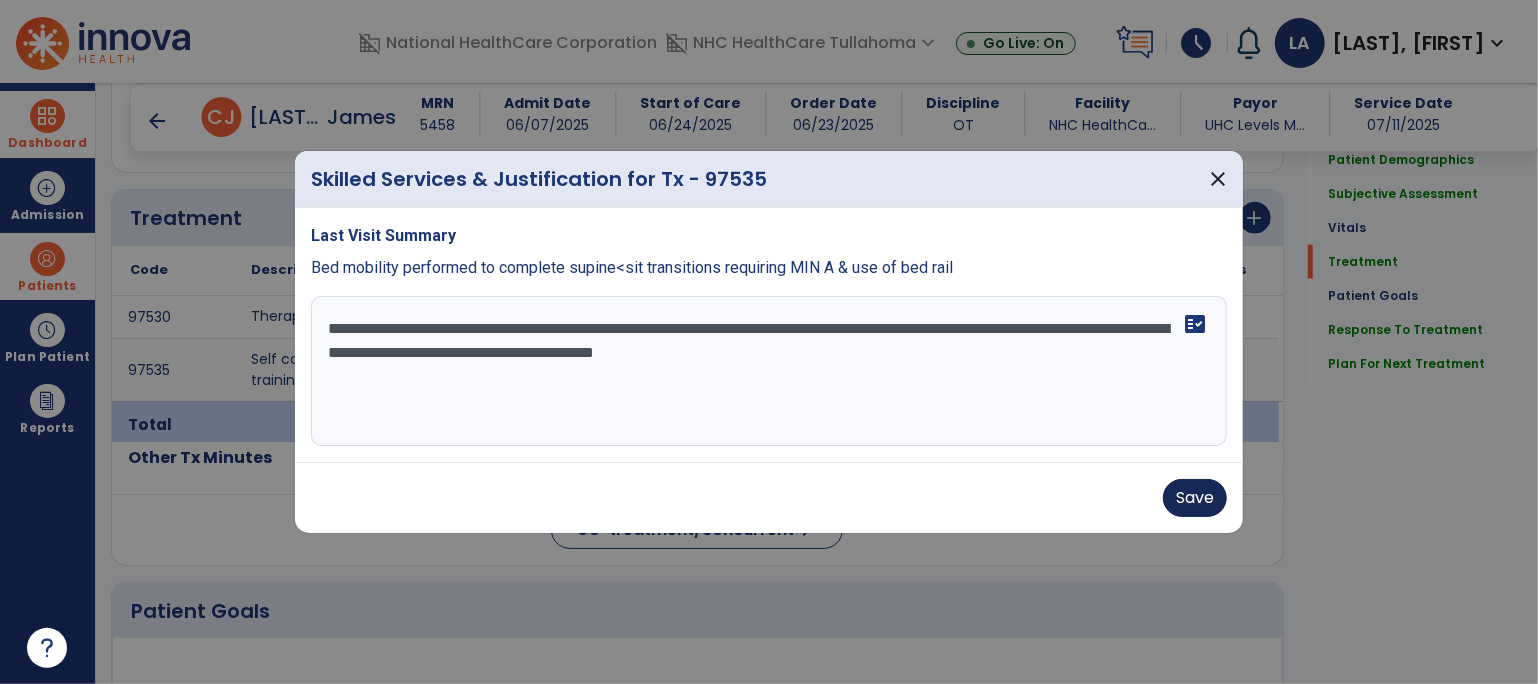 click on "Save" at bounding box center (1195, 498) 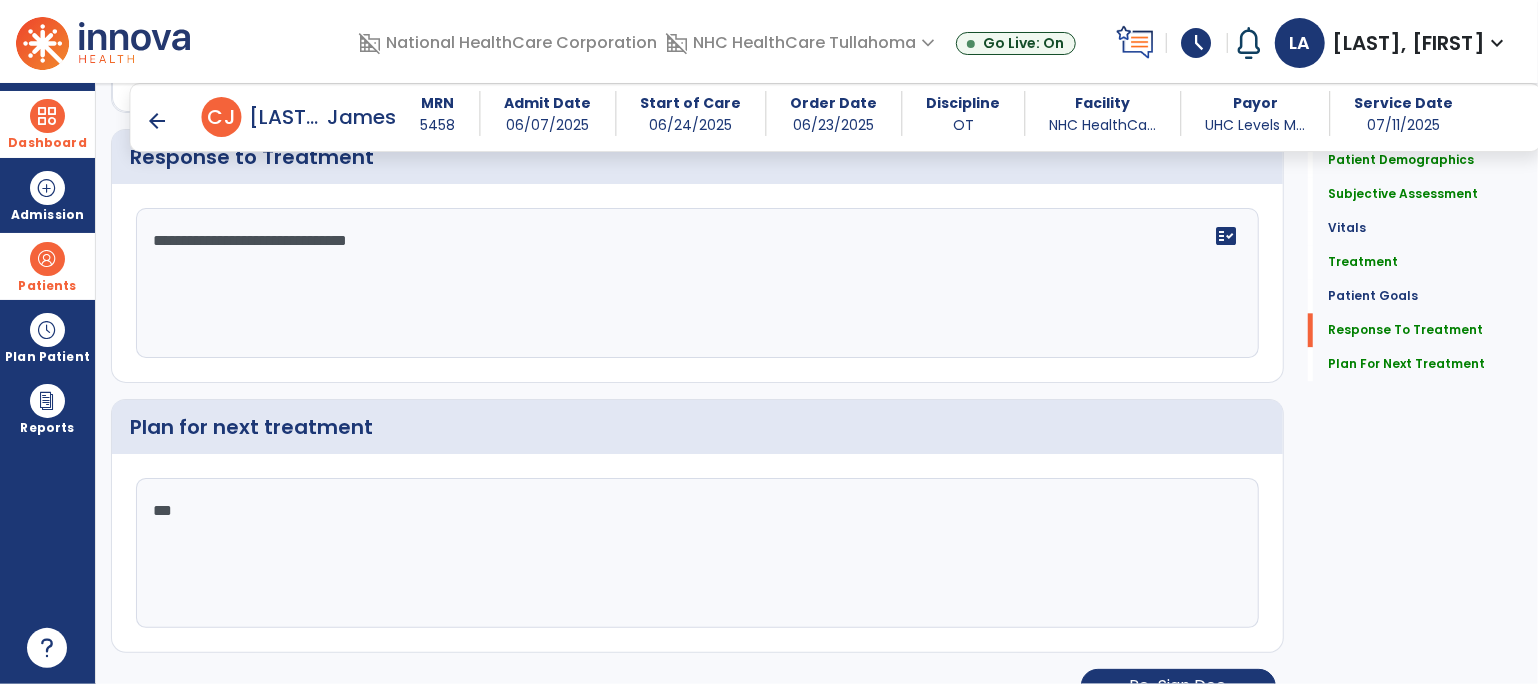 scroll, scrollTop: 2814, scrollLeft: 0, axis: vertical 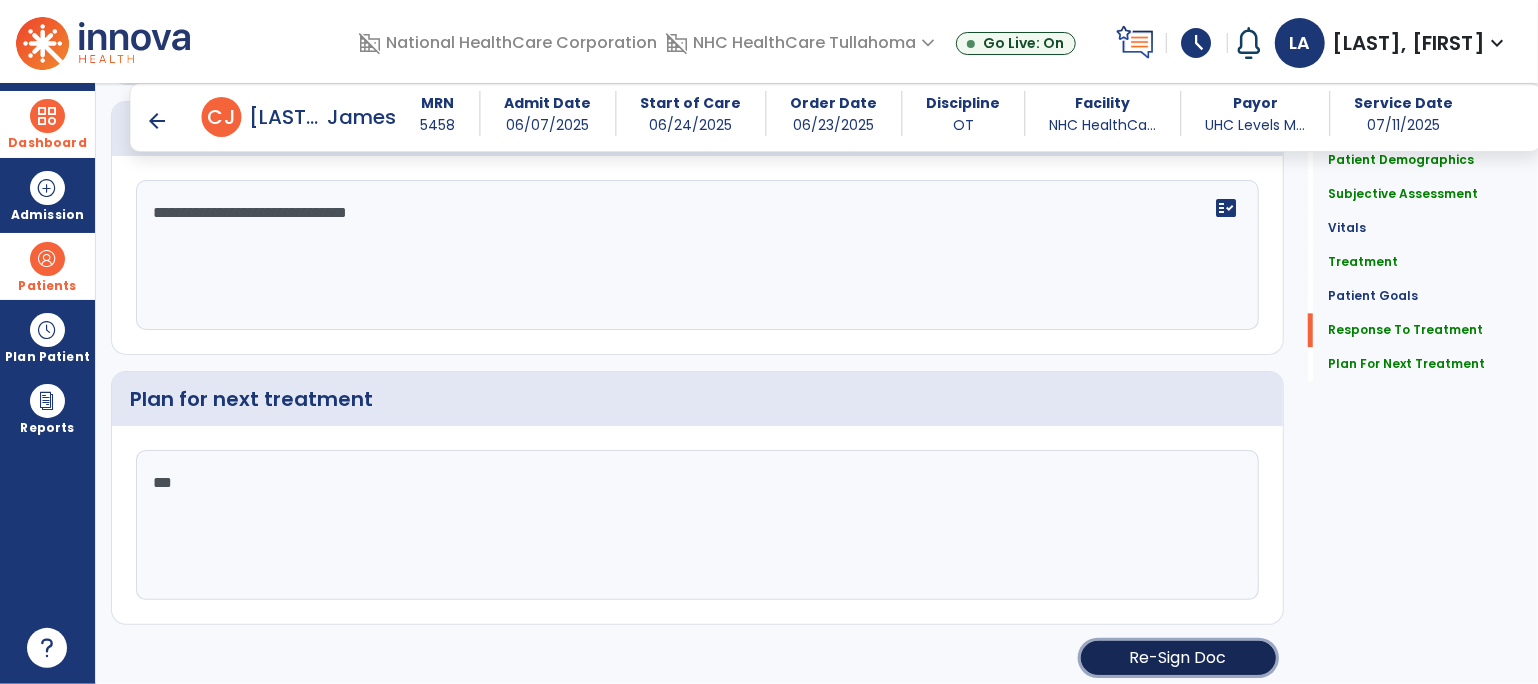 click on "Re-Sign Doc" 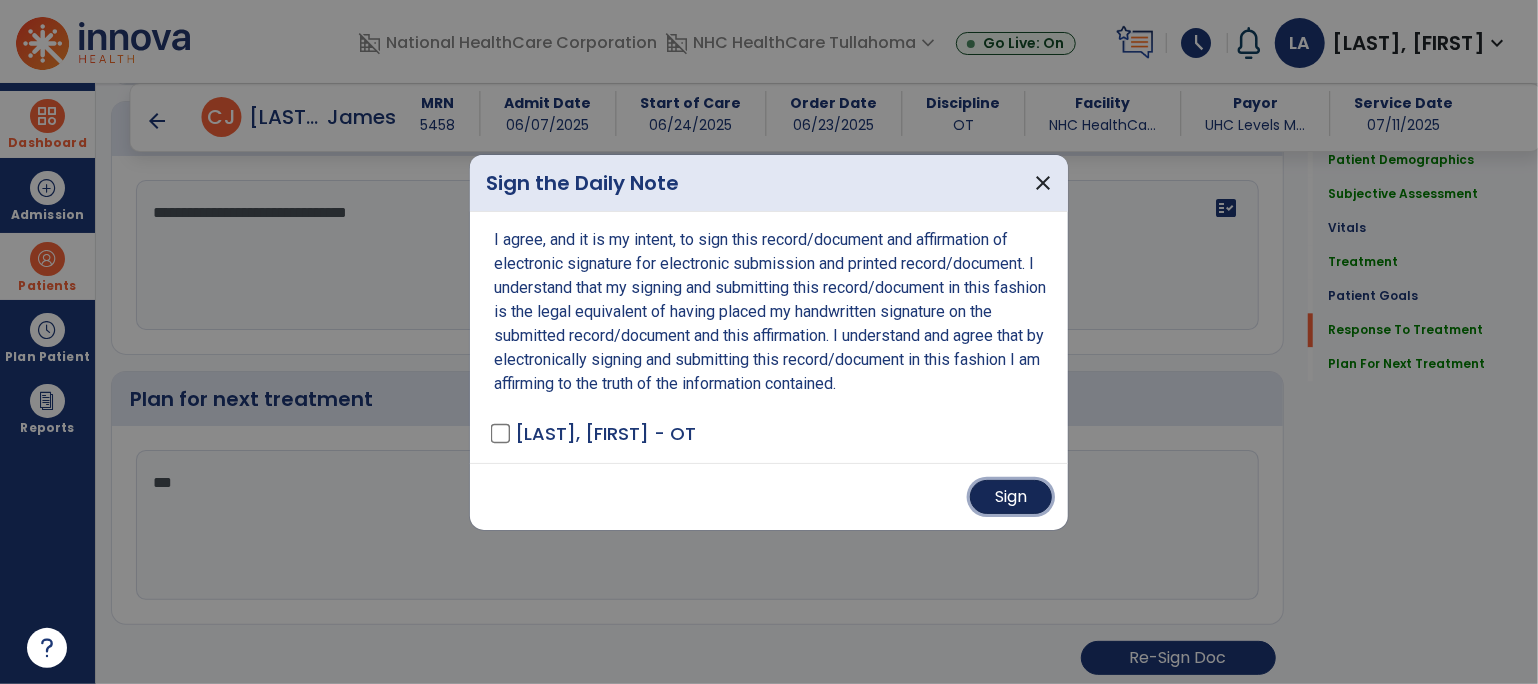 click on "Sign" at bounding box center (1011, 497) 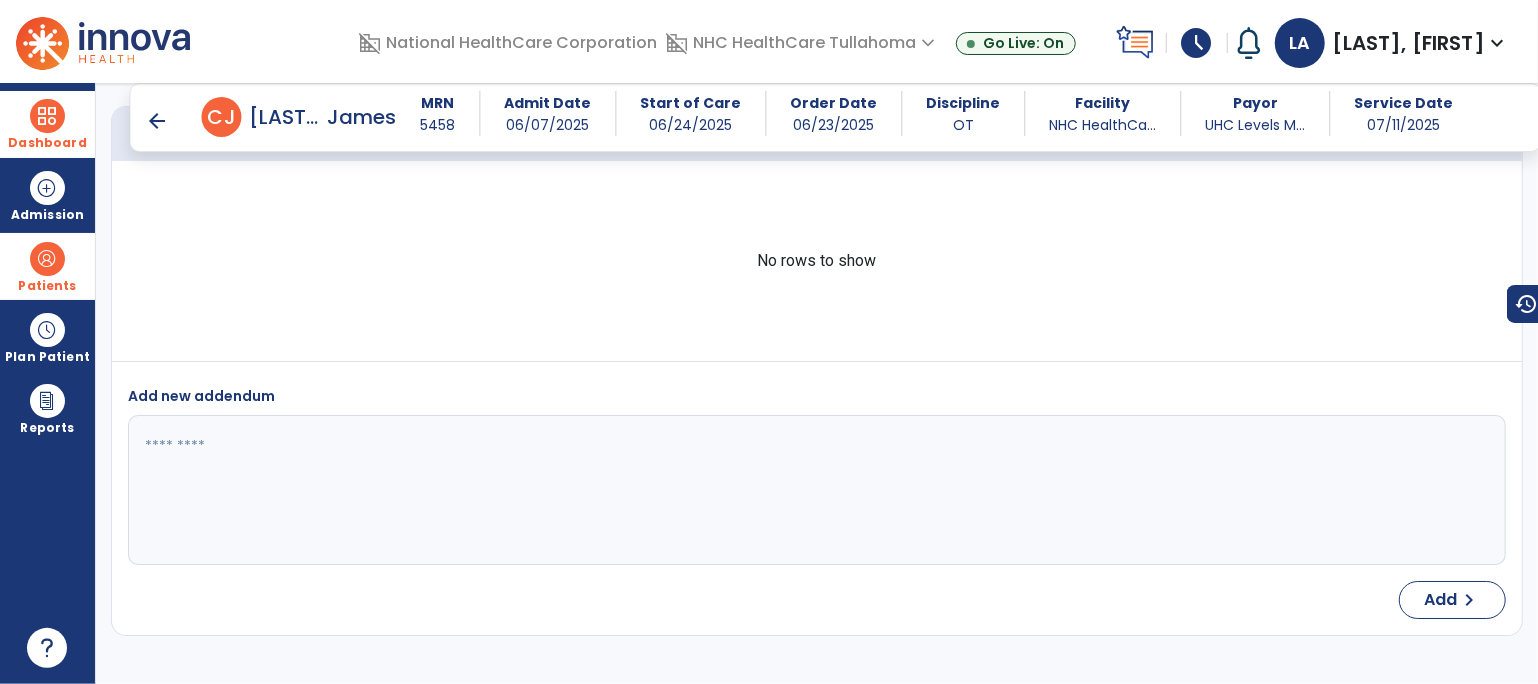 scroll, scrollTop: 4064, scrollLeft: 0, axis: vertical 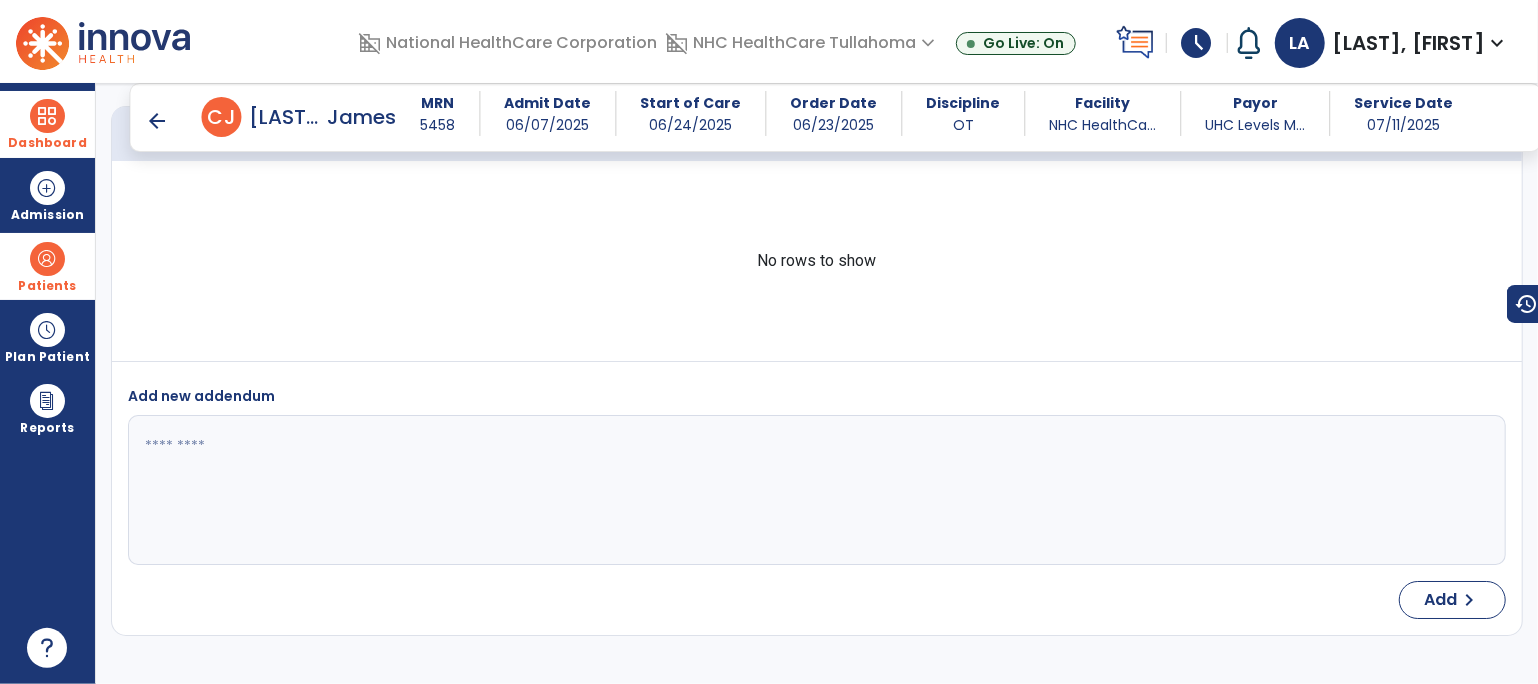 click at bounding box center [47, 116] 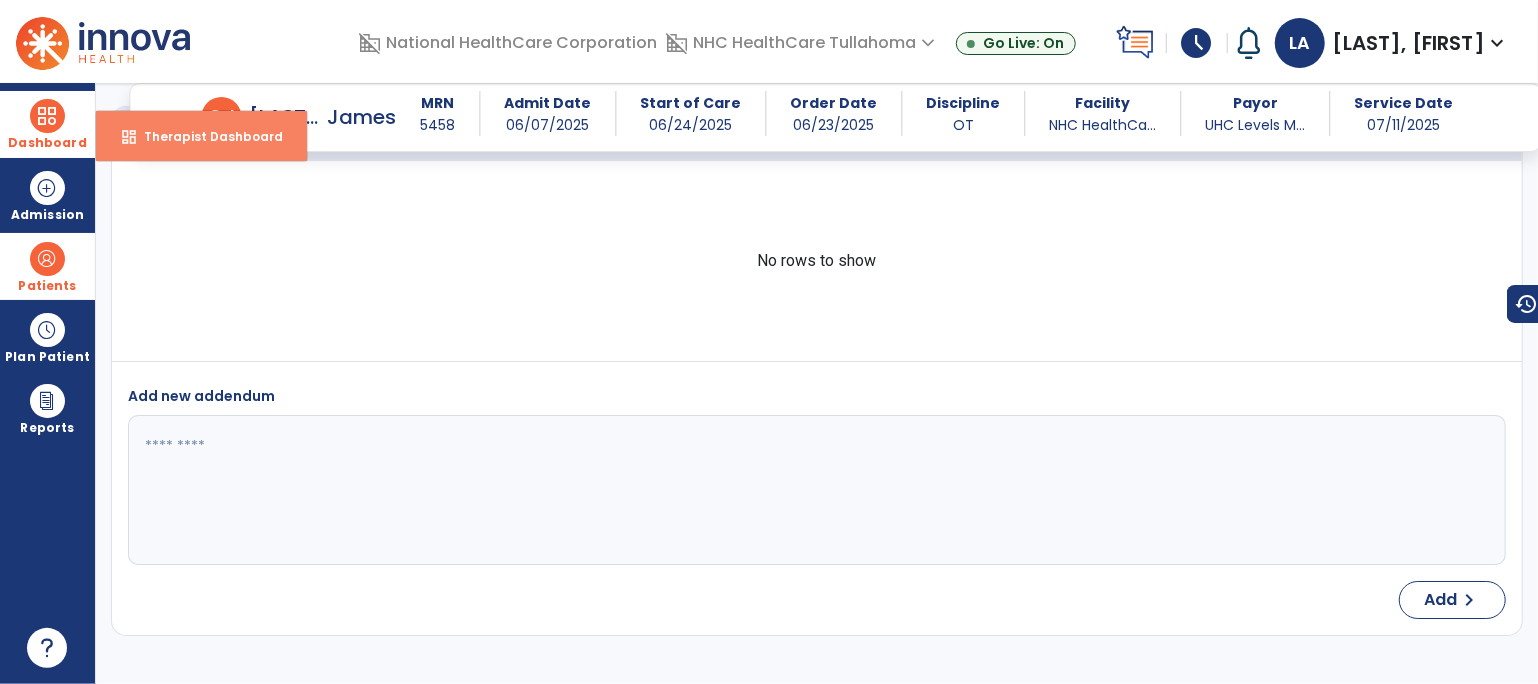 click on "Therapist Dashboard" at bounding box center (205, 136) 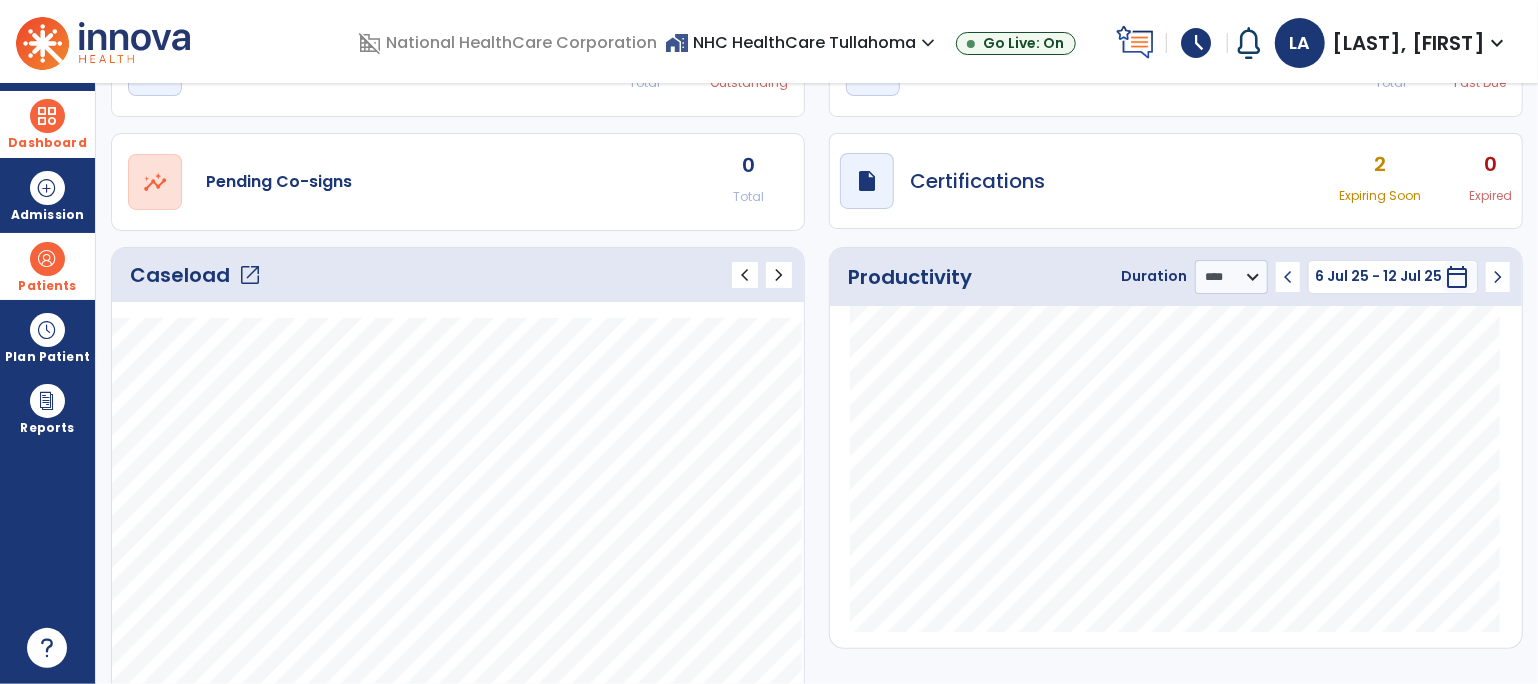 scroll, scrollTop: 0, scrollLeft: 0, axis: both 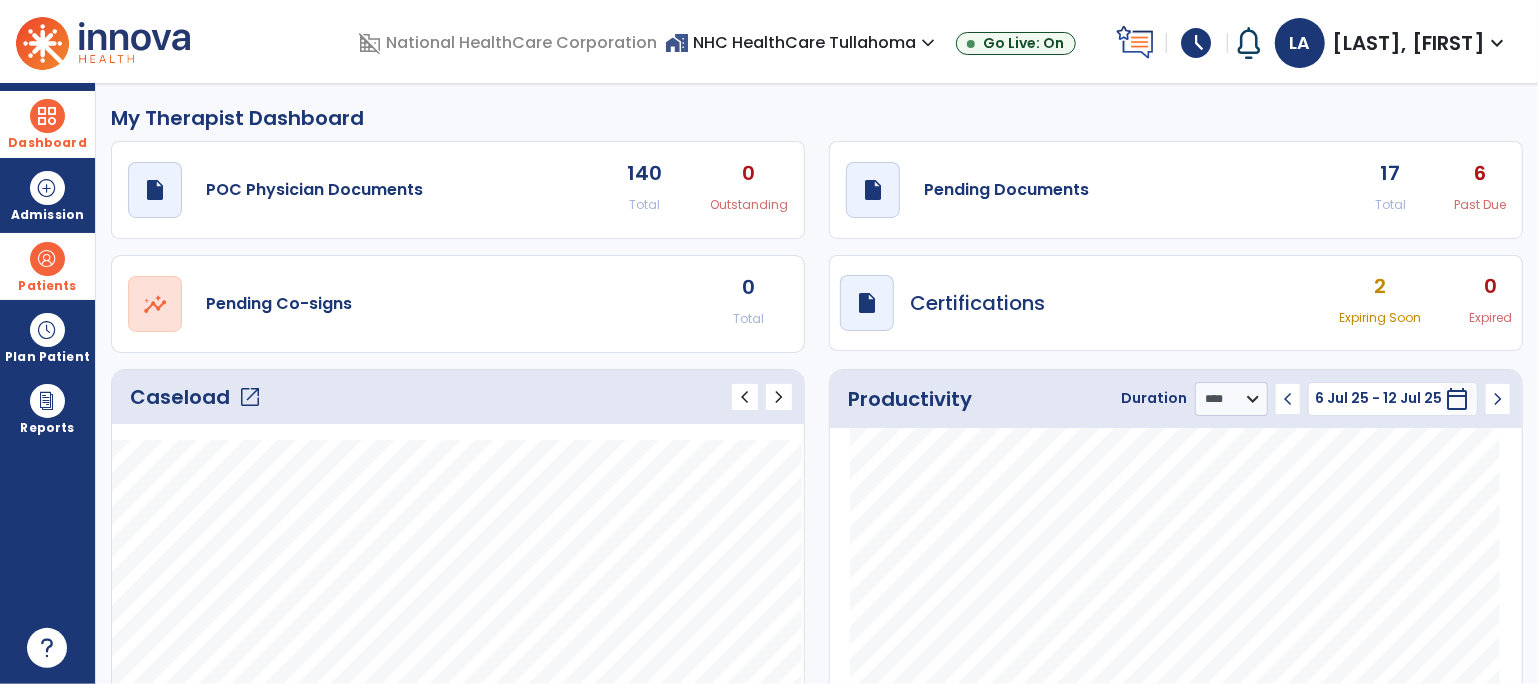 click on "draft   open_in_new  Pending Documents 17 Total 6 Past Due" 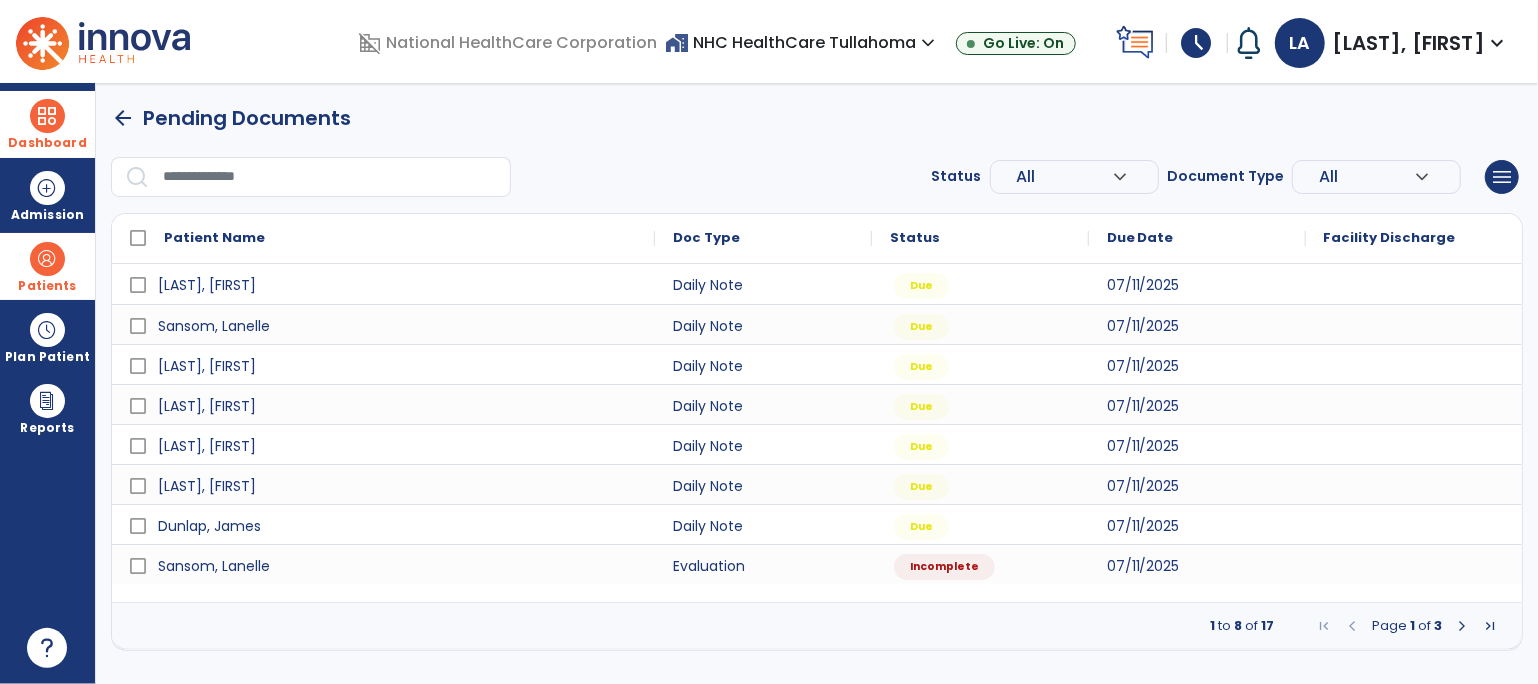 click at bounding box center (1490, 626) 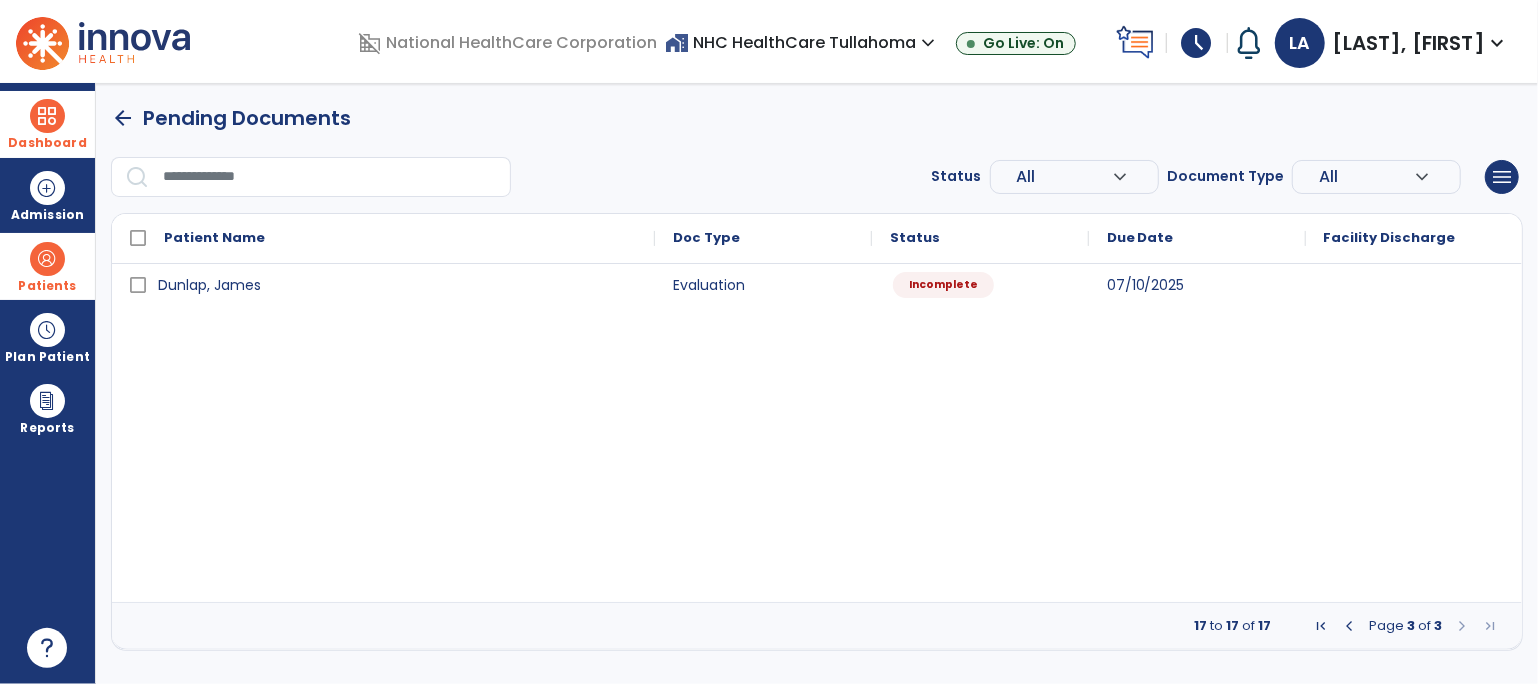 click on "Incomplete" at bounding box center [943, 285] 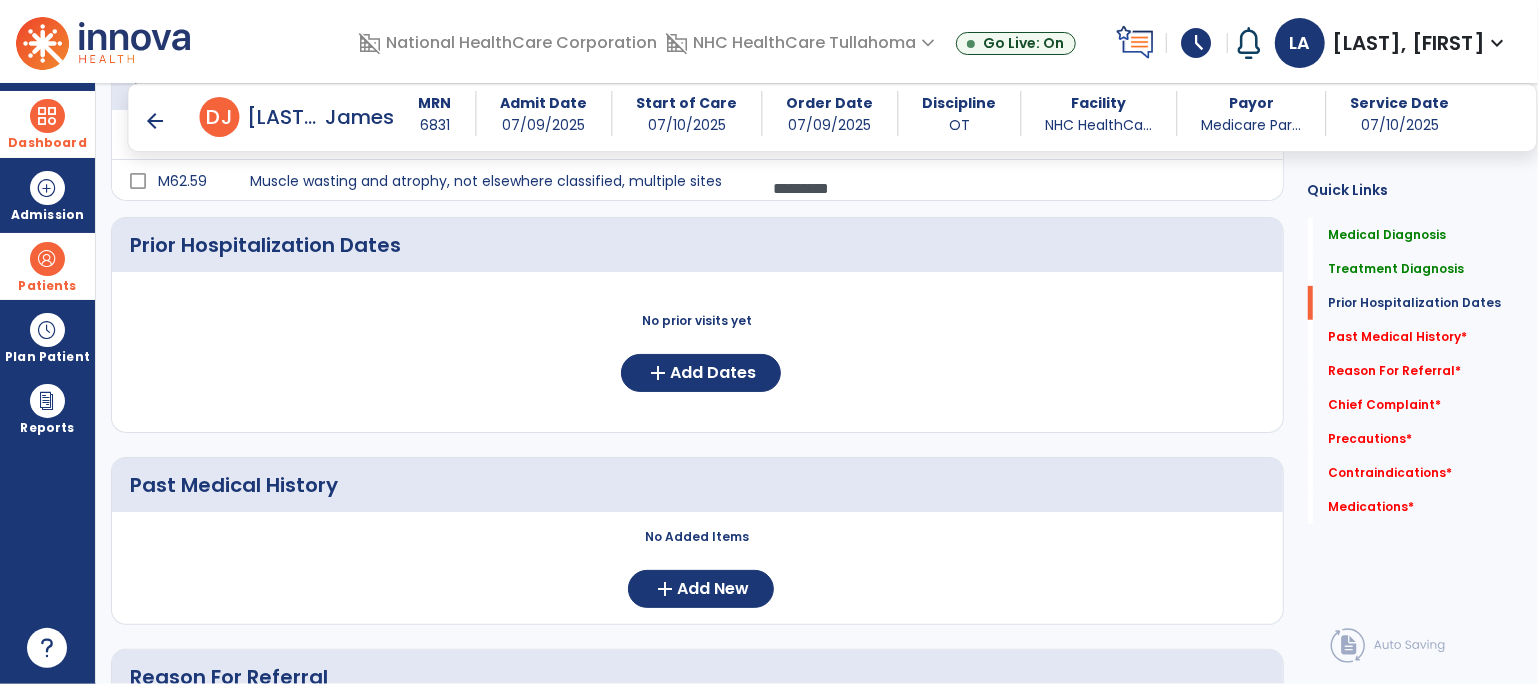 scroll, scrollTop: 547, scrollLeft: 0, axis: vertical 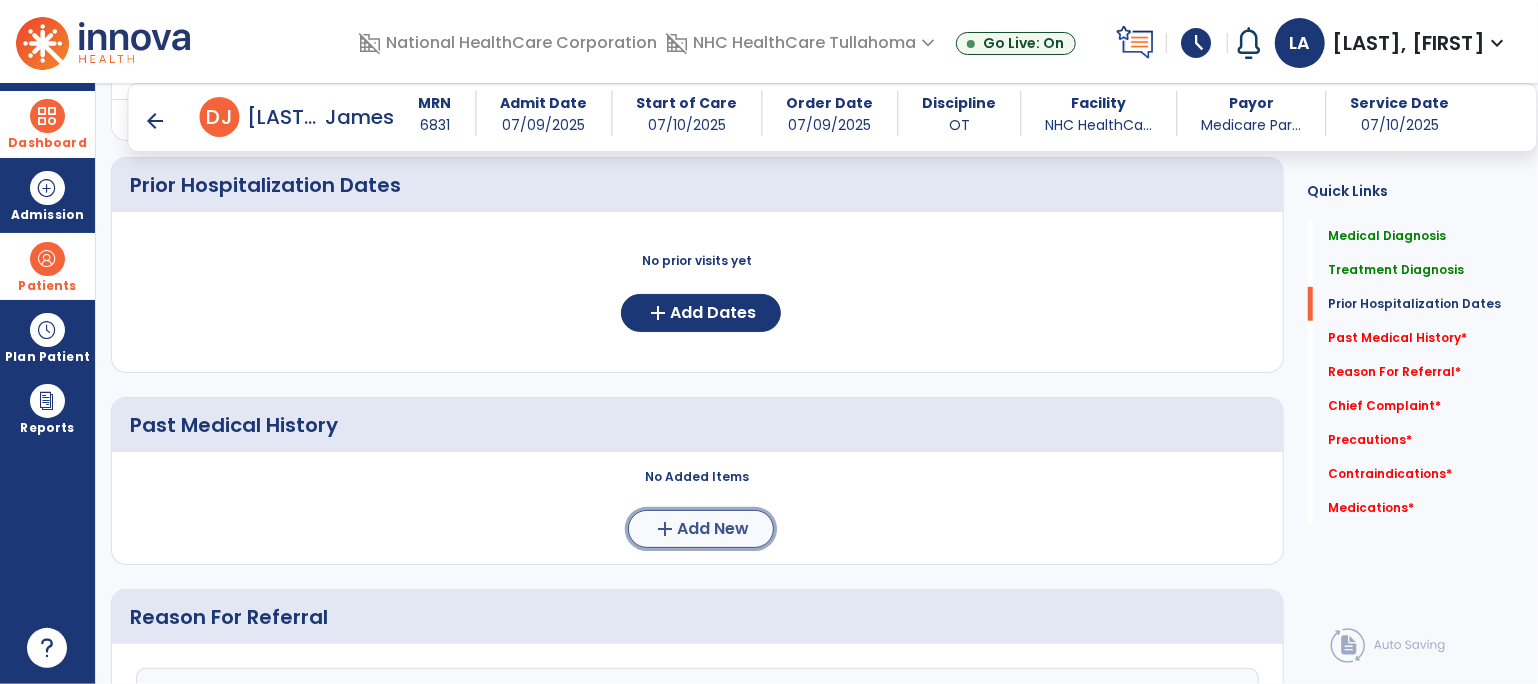 click on "add" 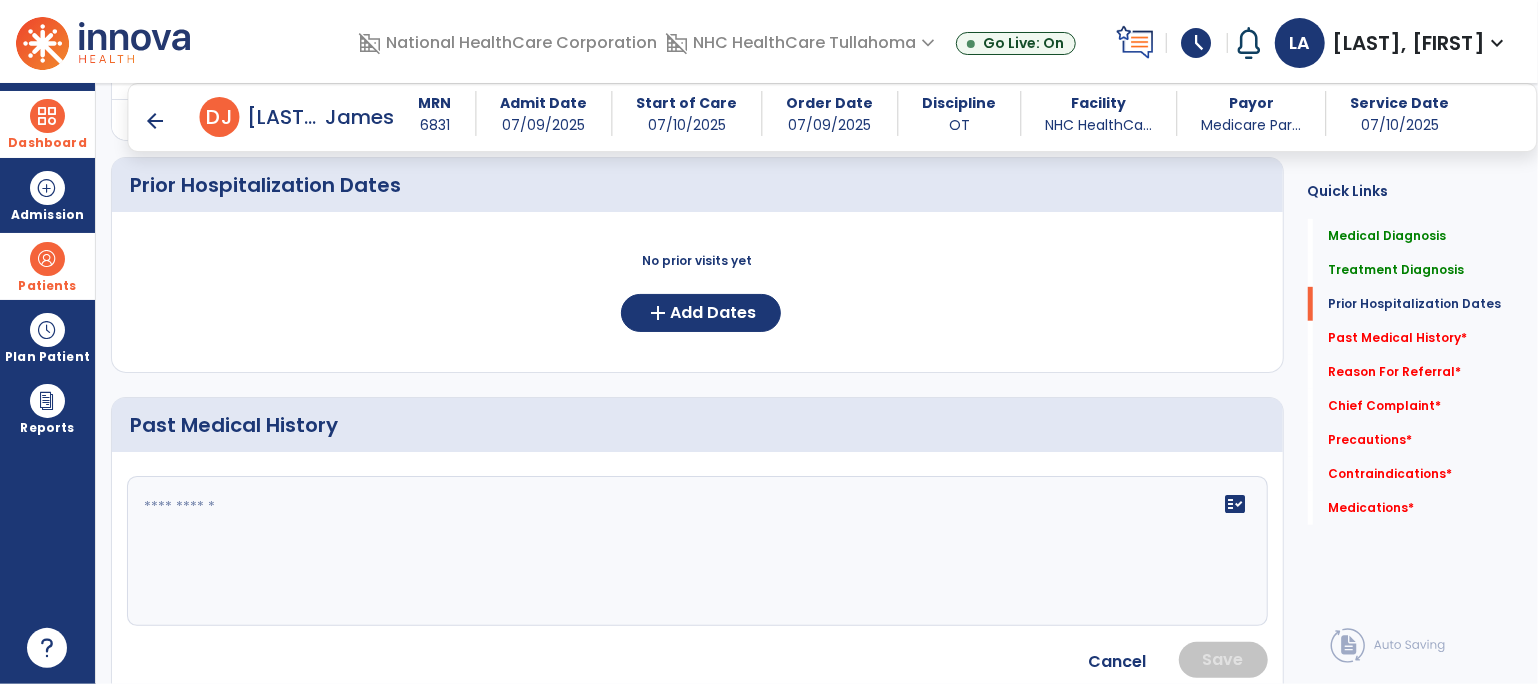click 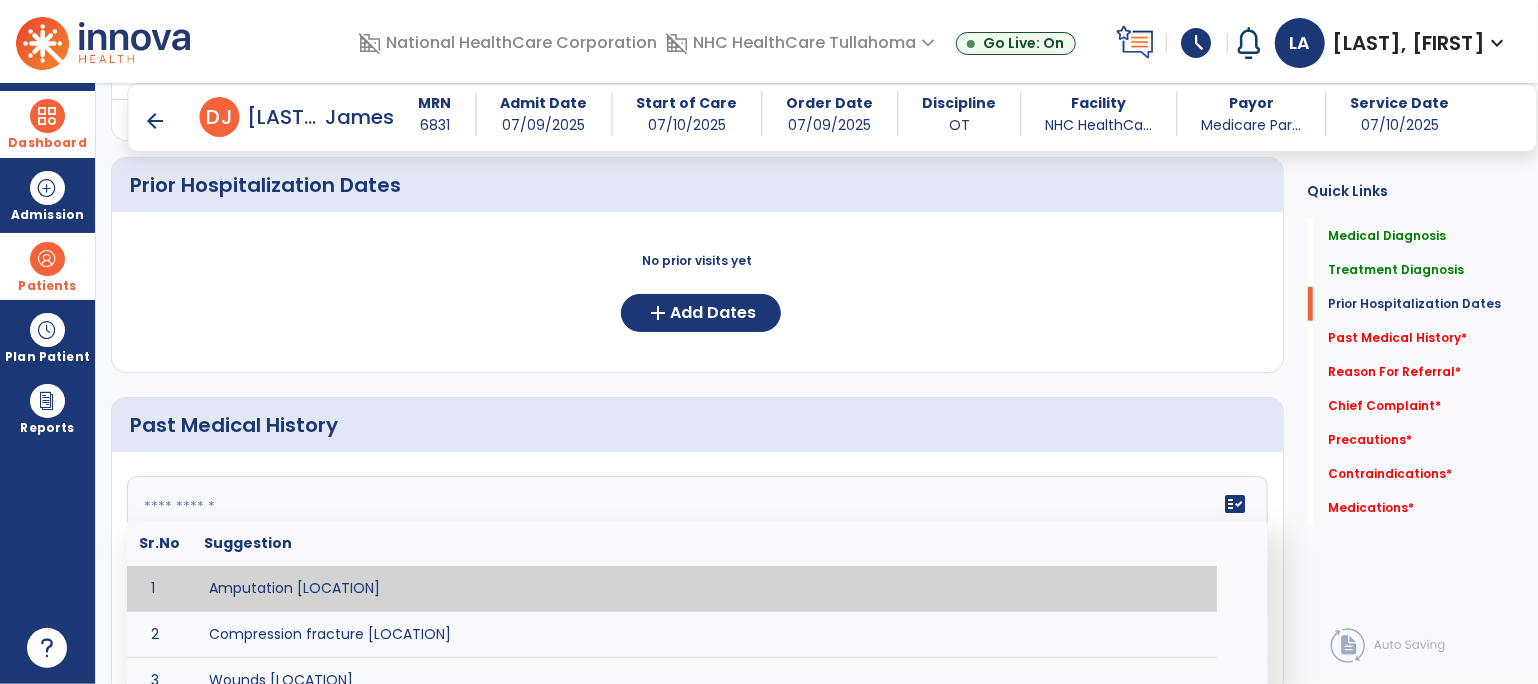 paste on "**********" 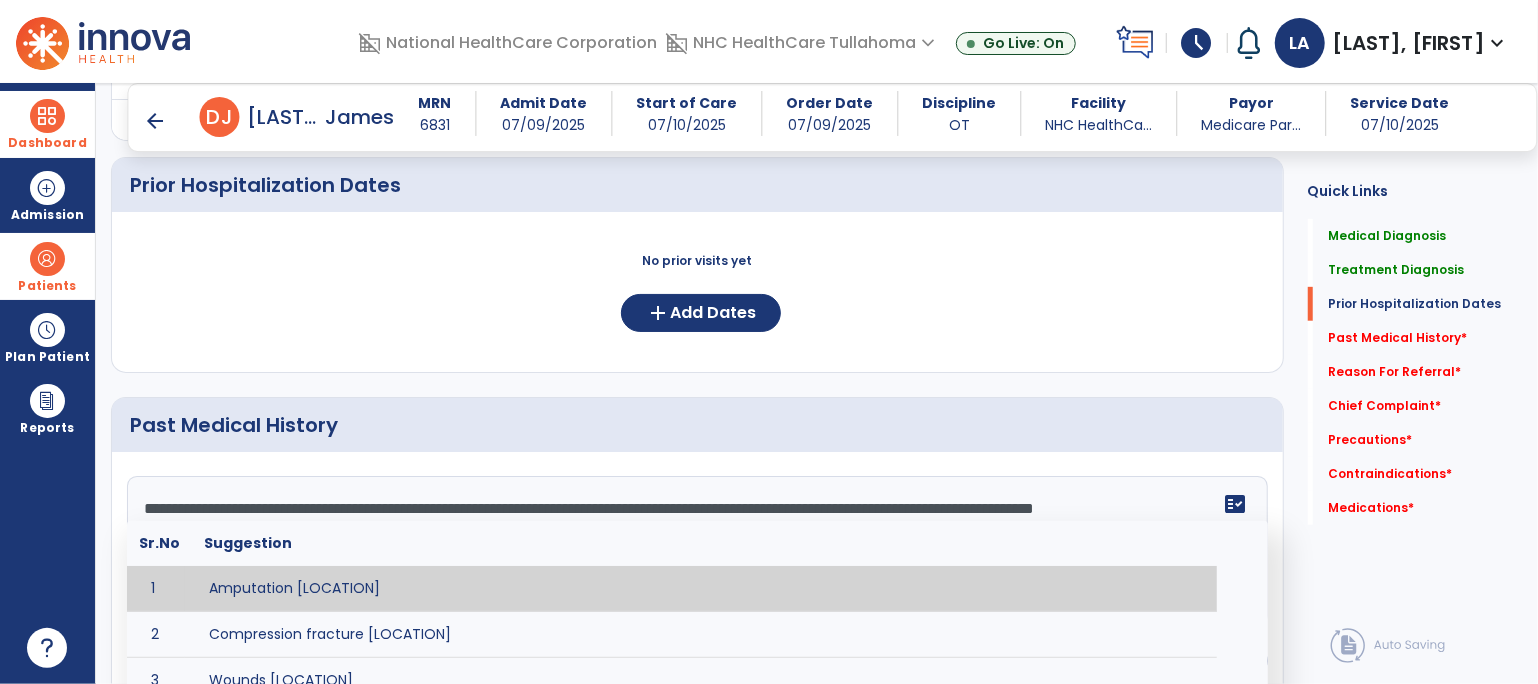 scroll, scrollTop: 326, scrollLeft: 0, axis: vertical 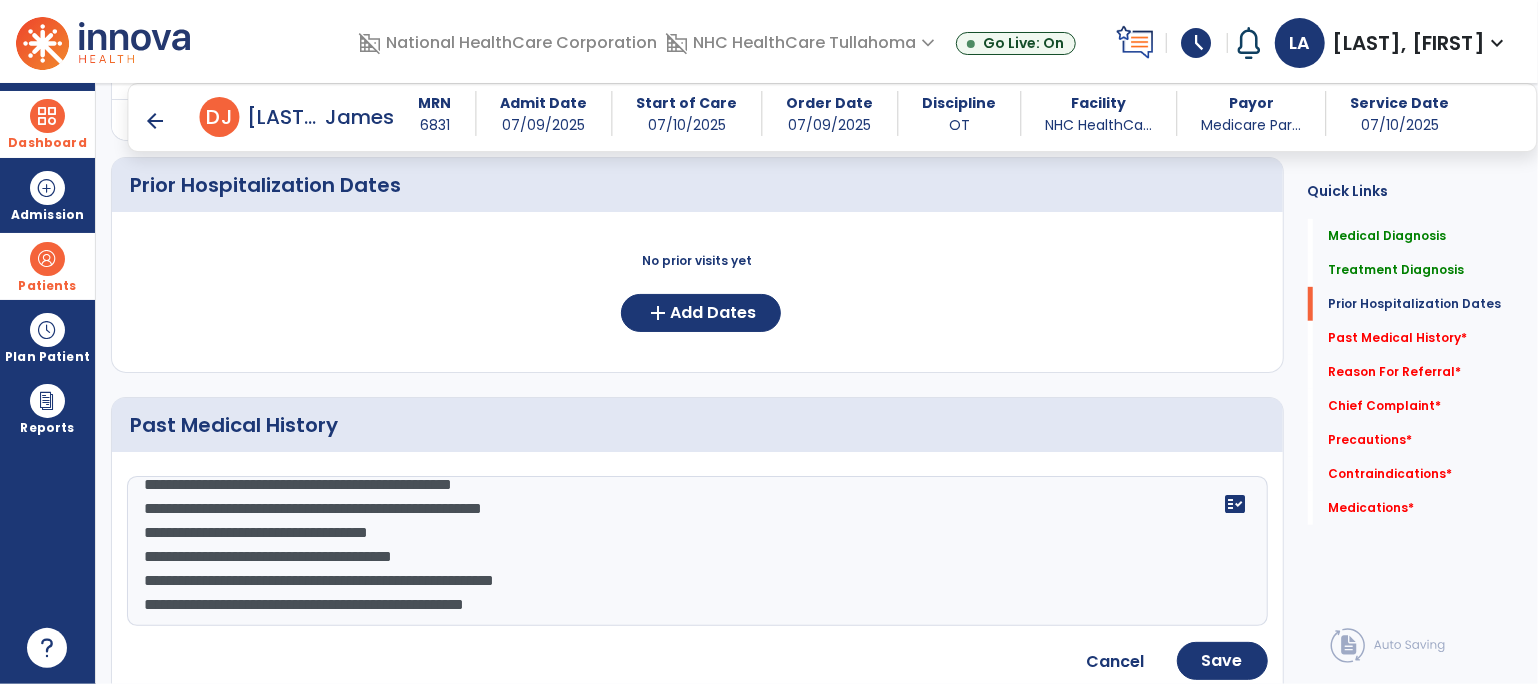 click on "**********" 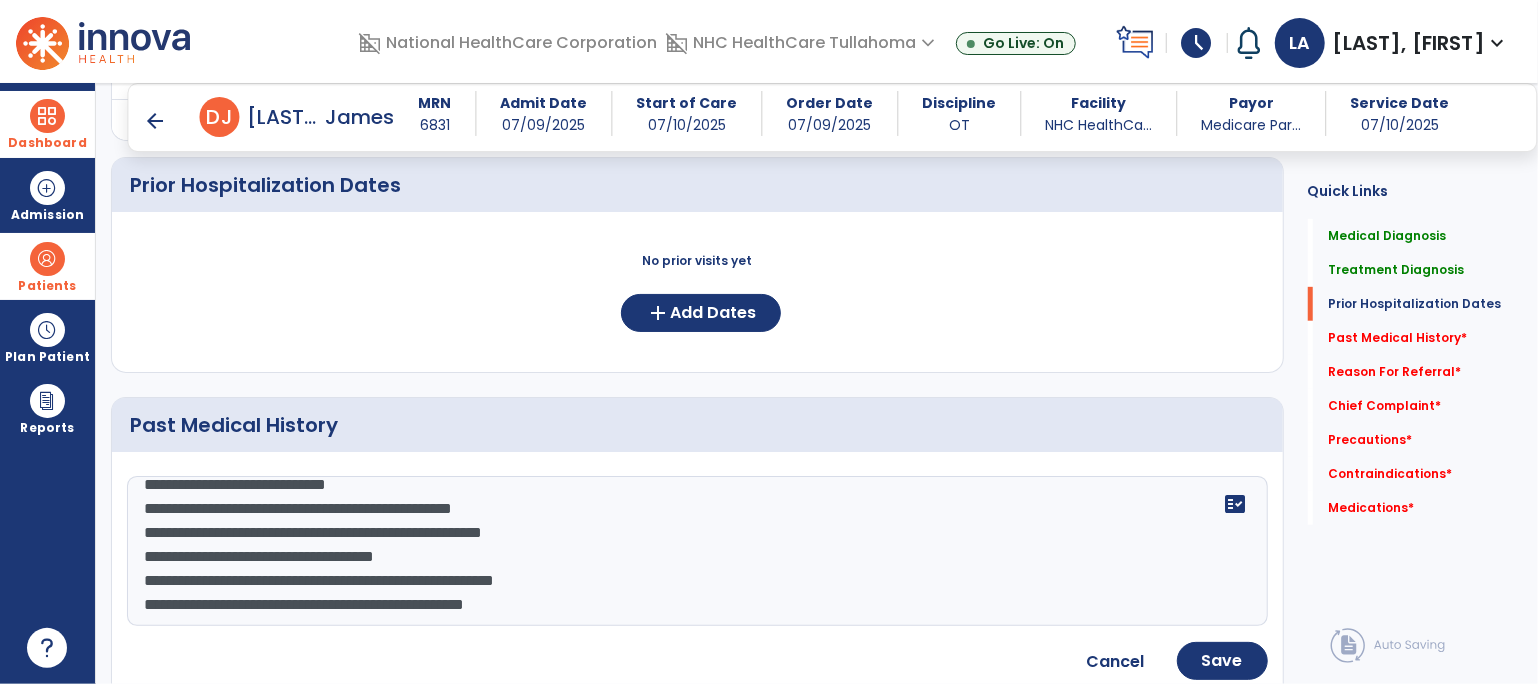 scroll, scrollTop: 311, scrollLeft: 0, axis: vertical 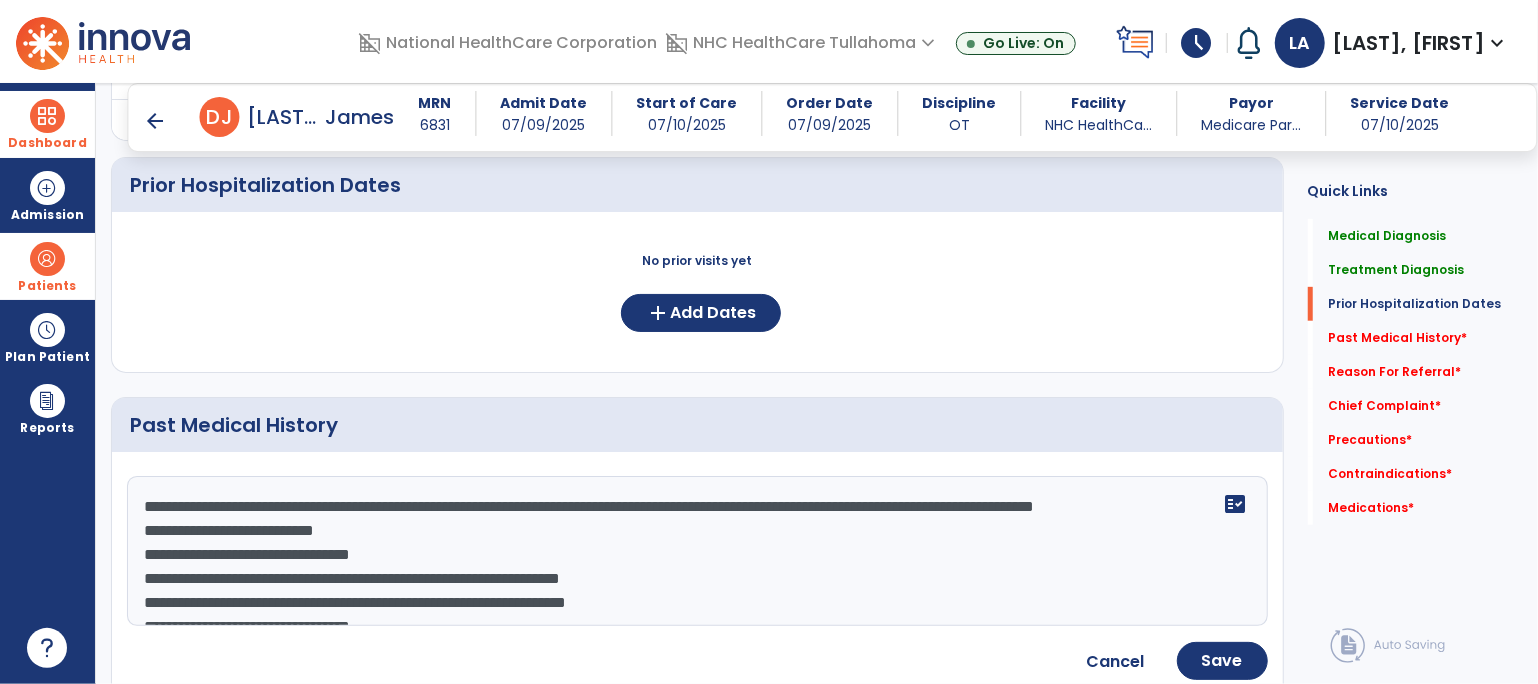 click on "**********" 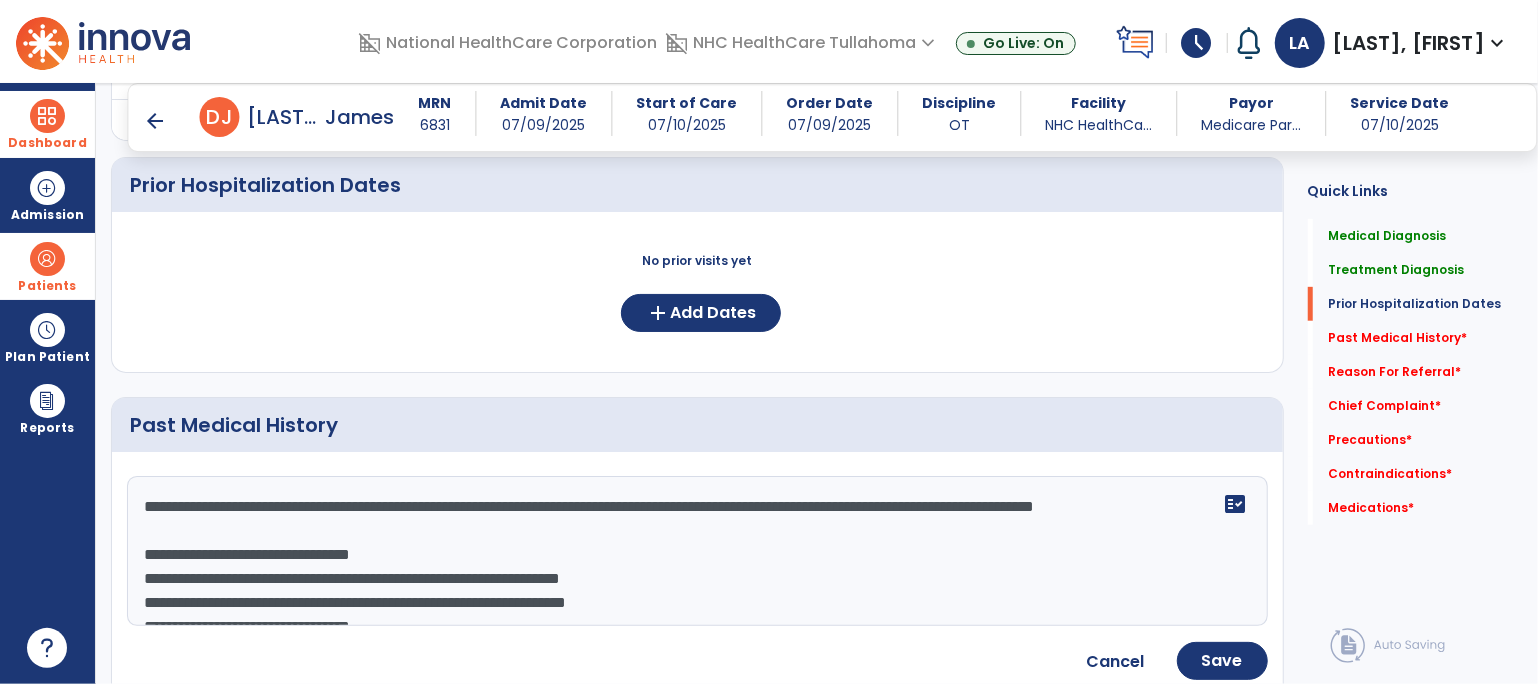 type on "**********" 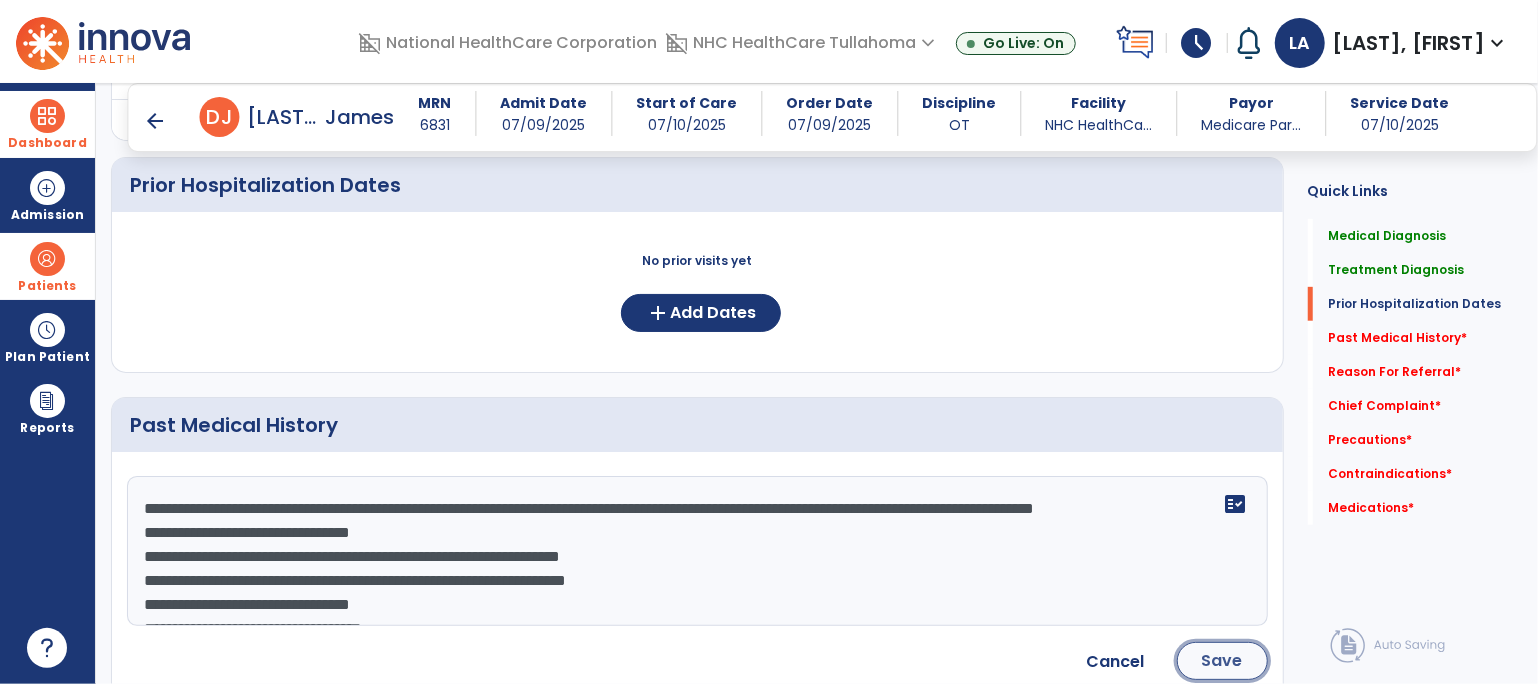 click on "Save" 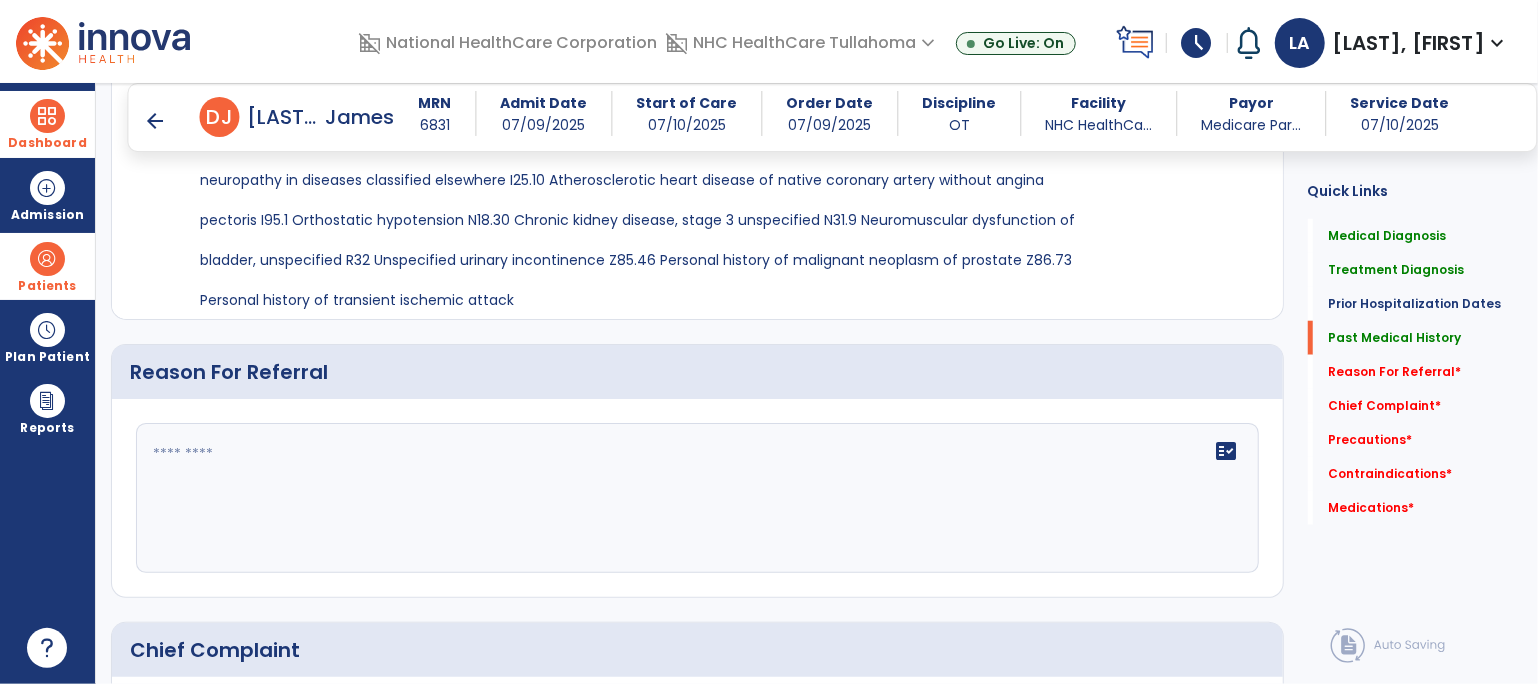 click on "fact_check" 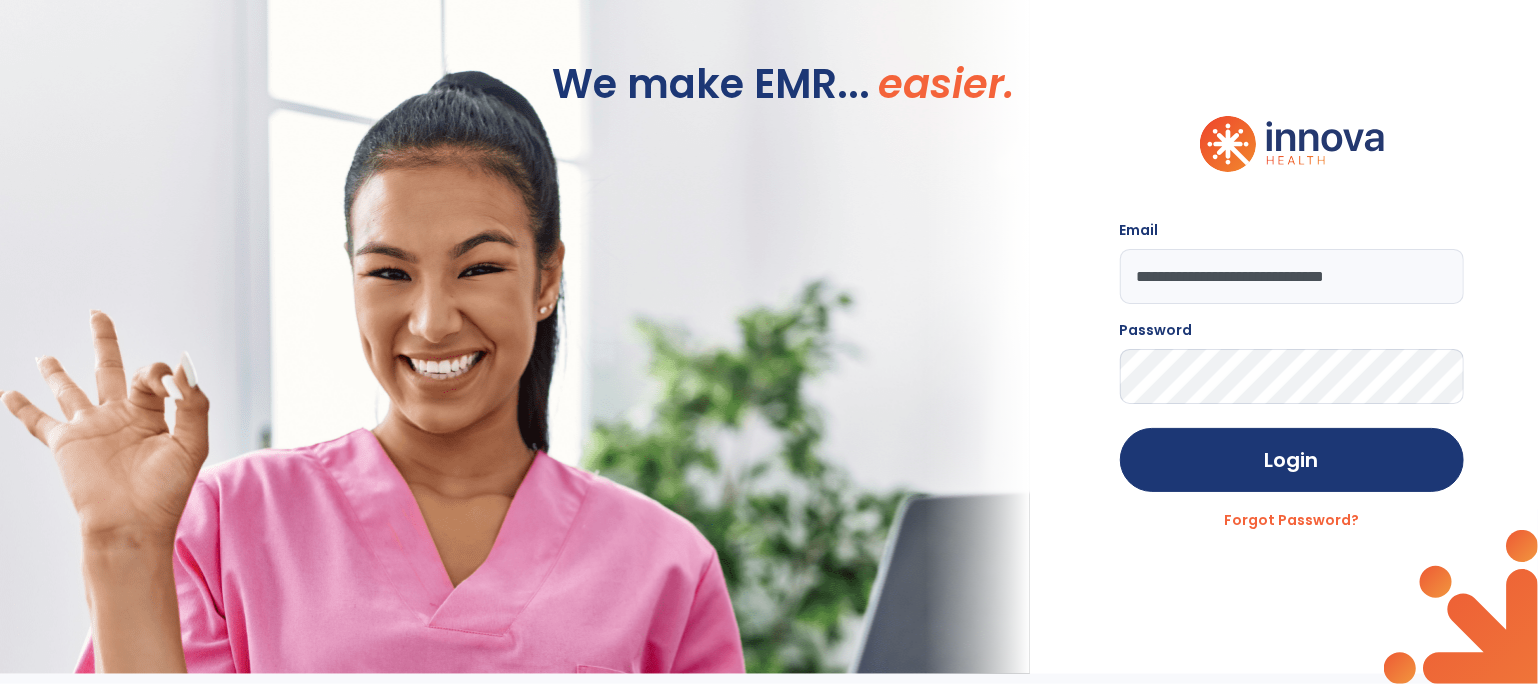 scroll, scrollTop: 0, scrollLeft: 0, axis: both 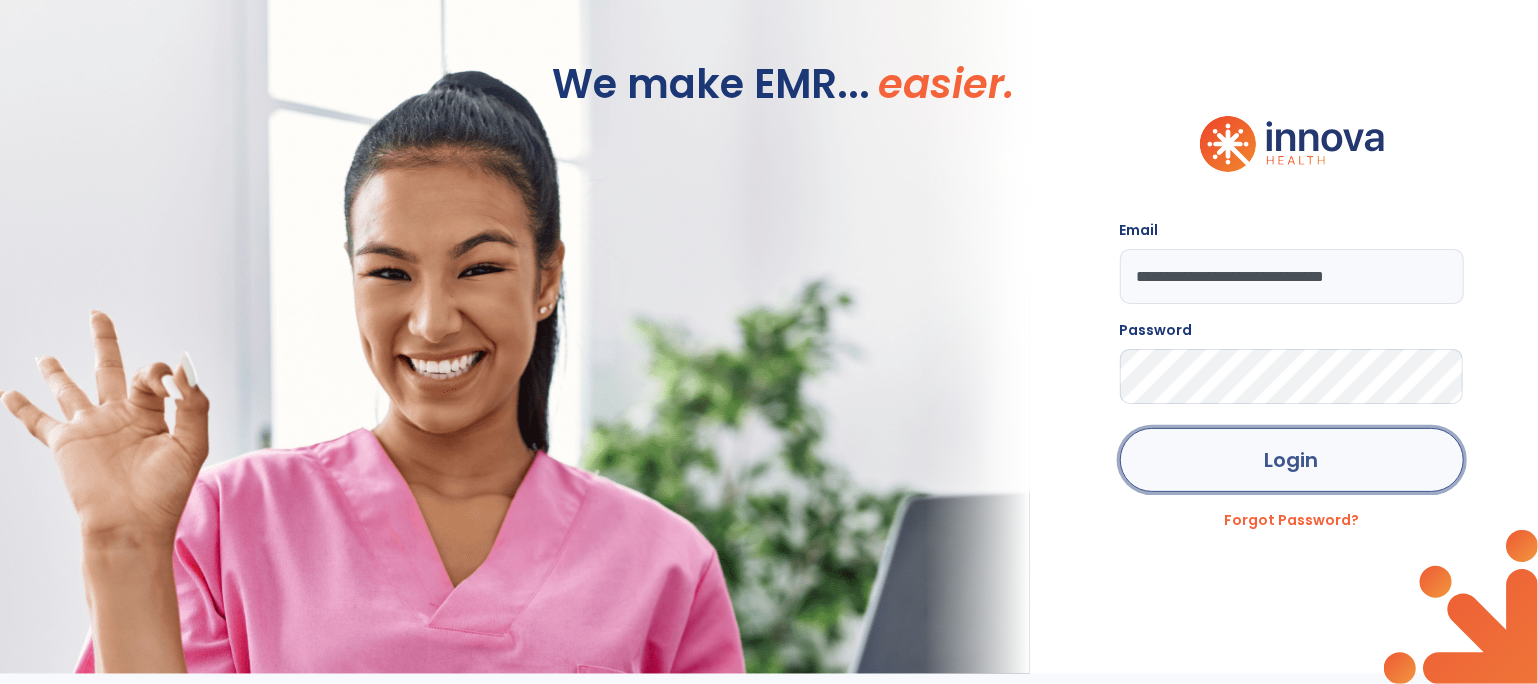 click on "Login" 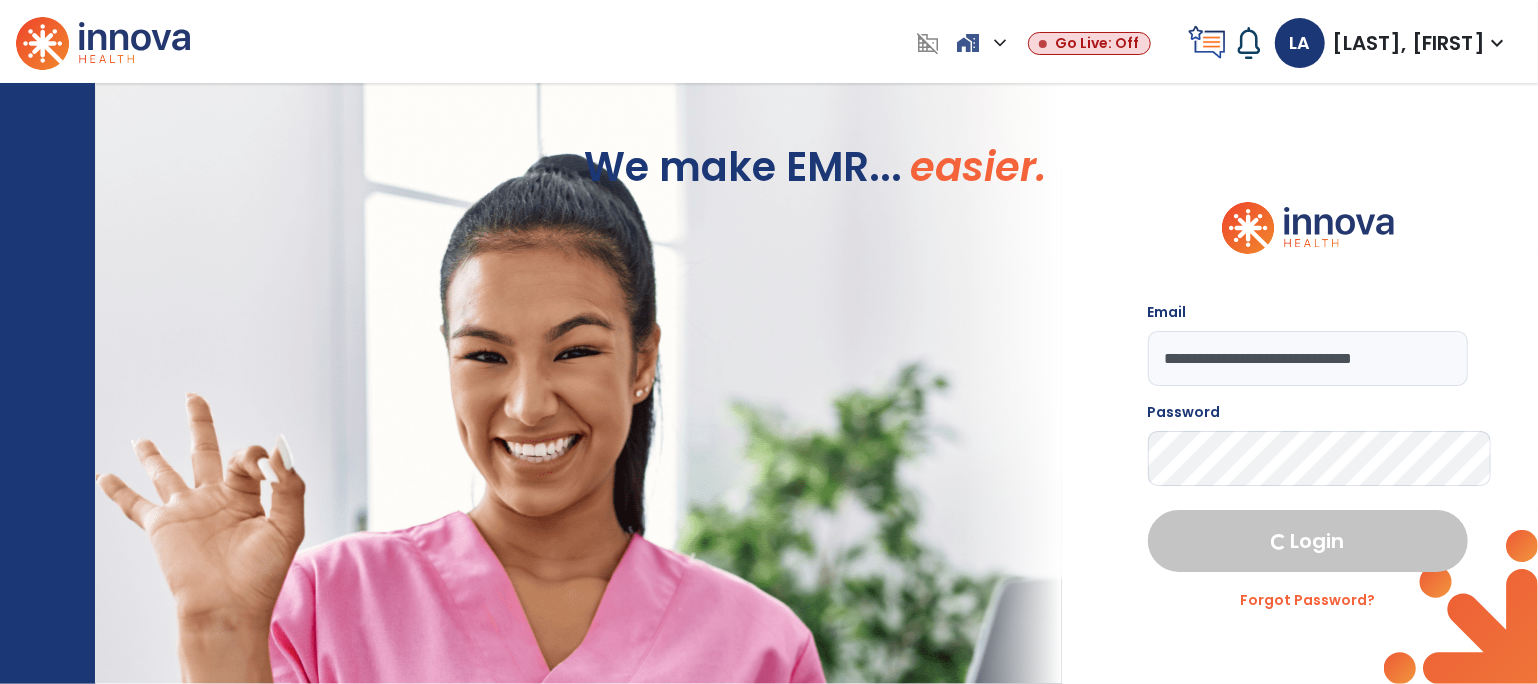 select on "****" 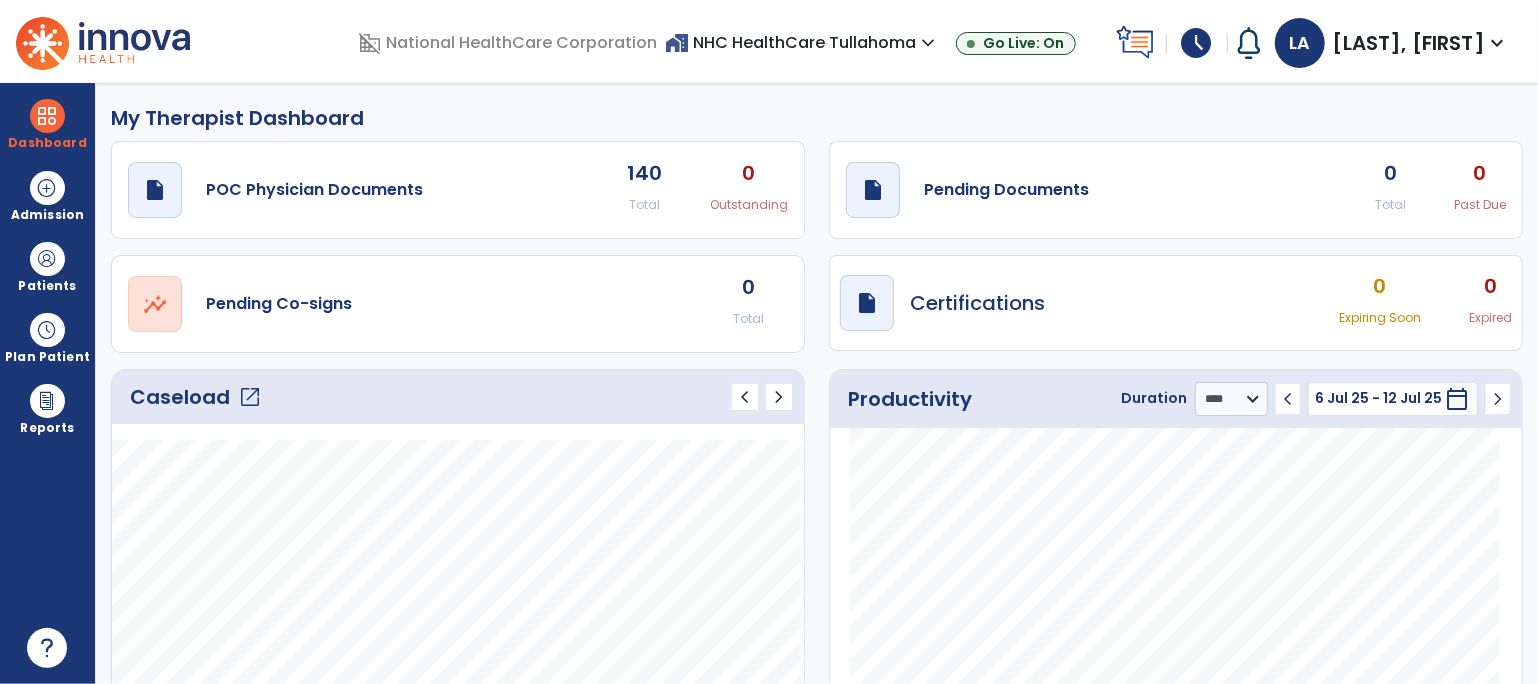 click on "open_in_new" 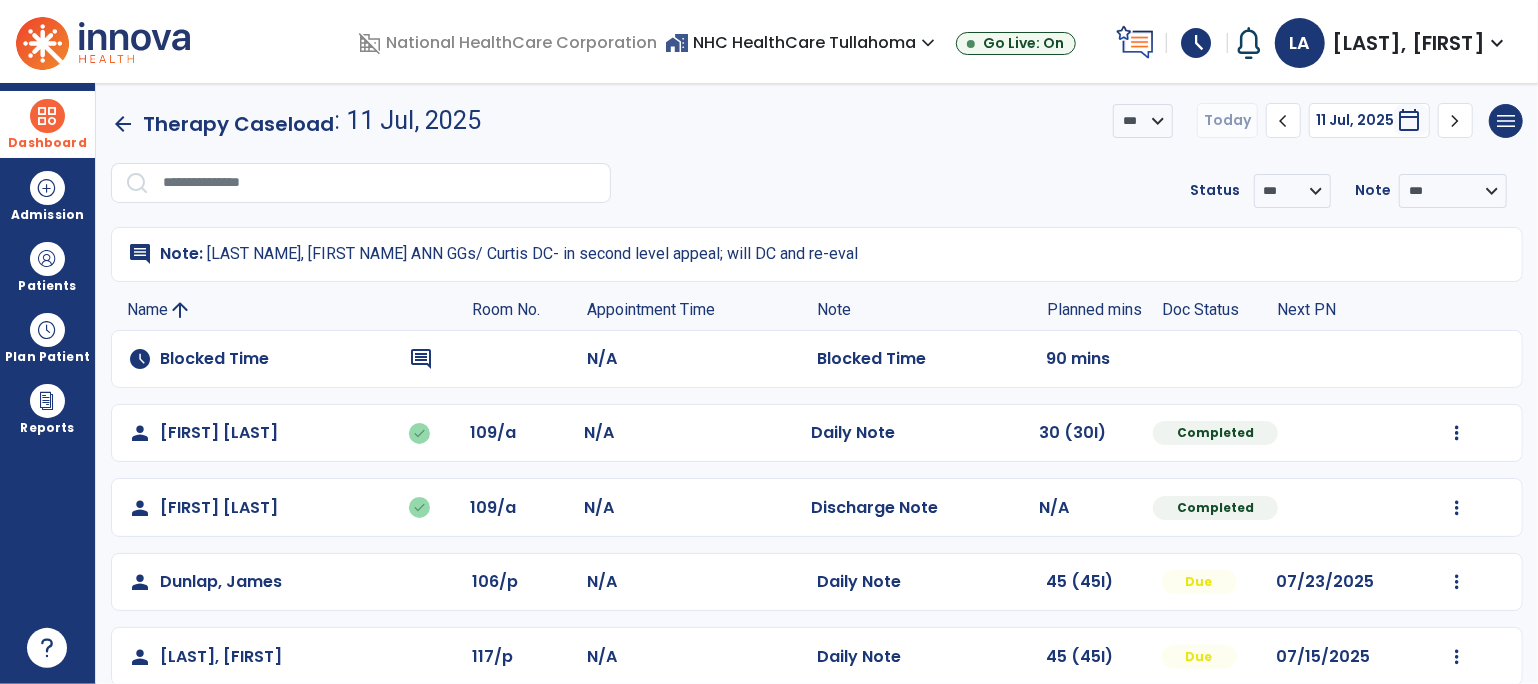 click at bounding box center (47, 116) 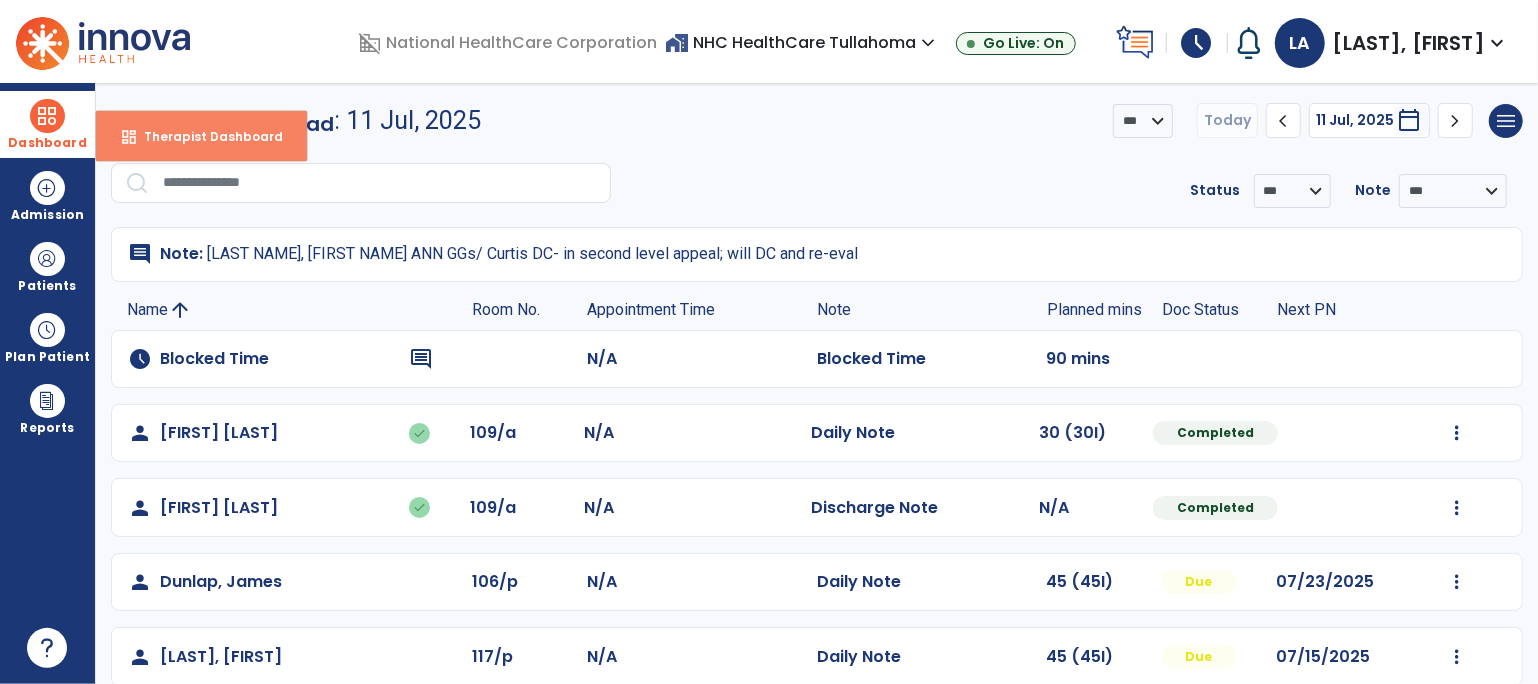 click on "Therapist Dashboard" at bounding box center (205, 136) 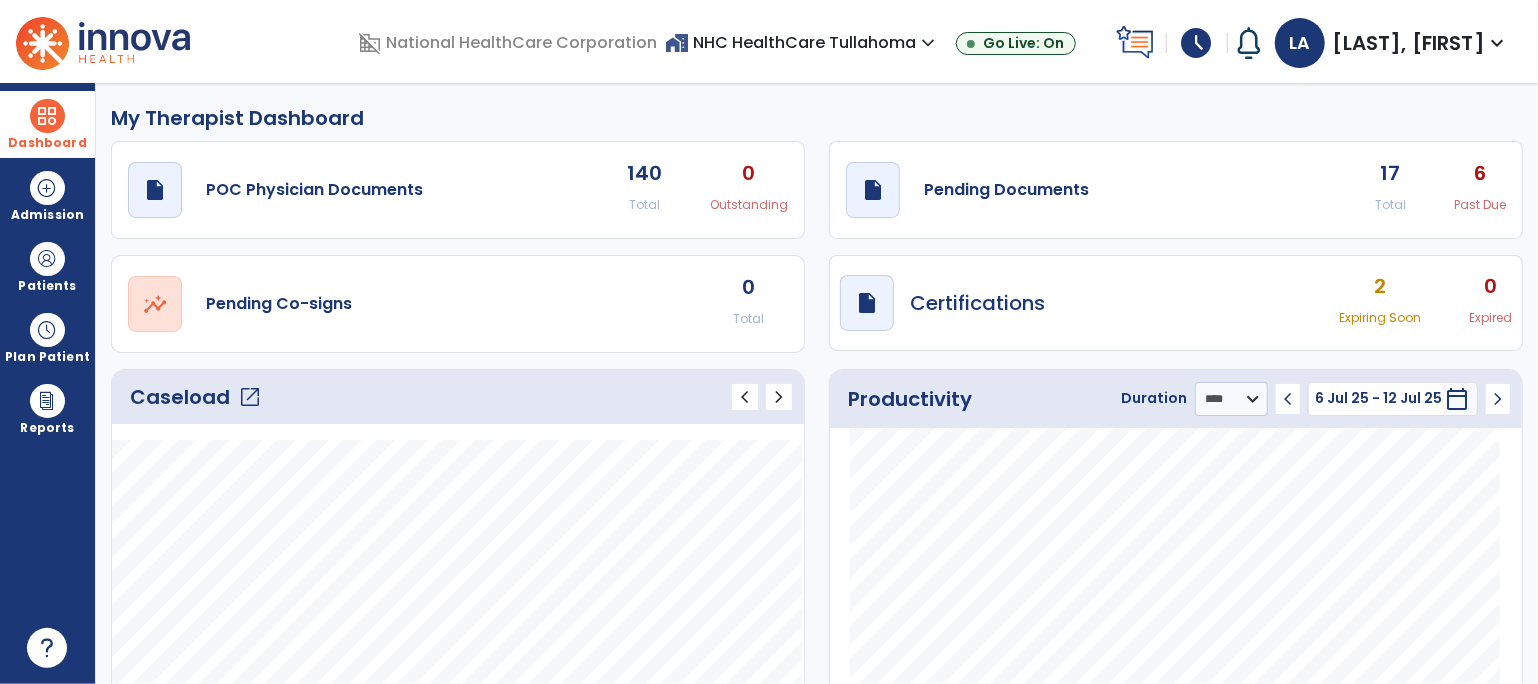 click on "6 Past Due" 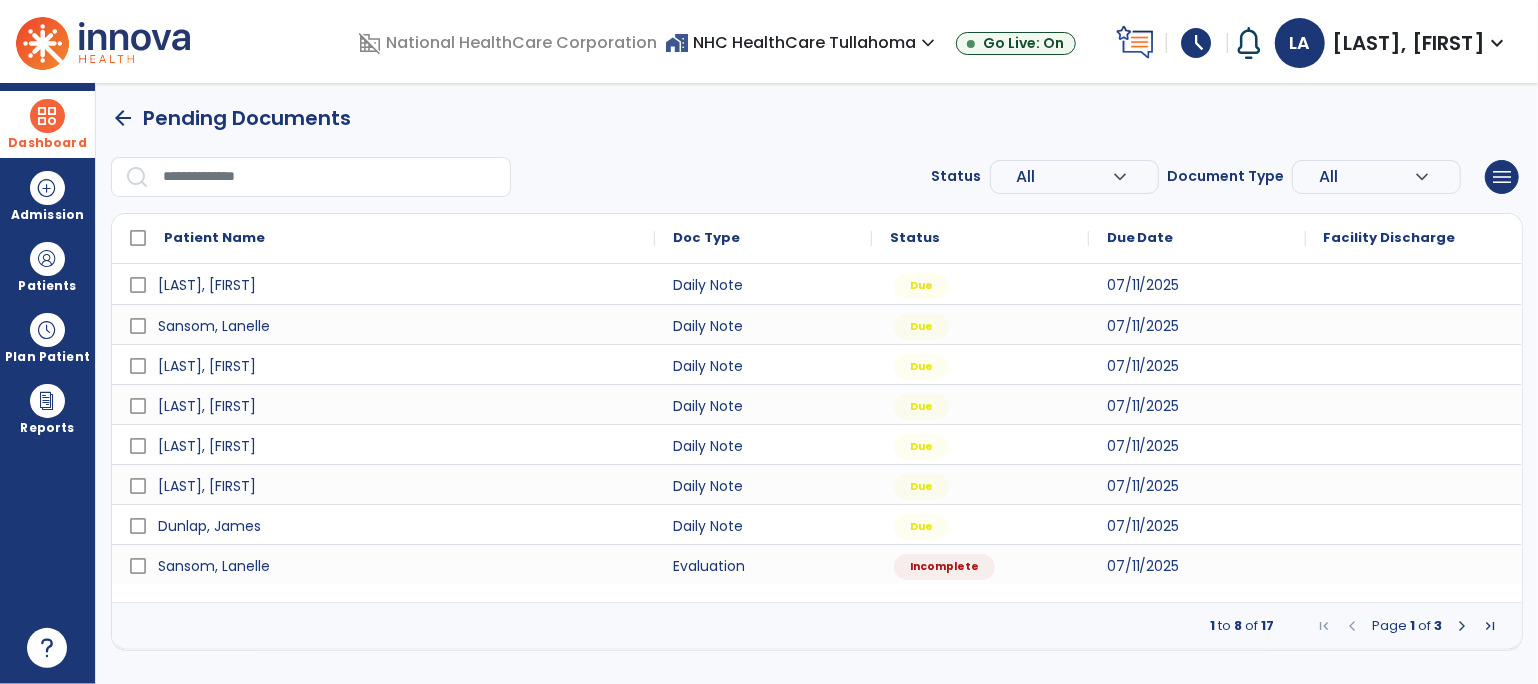 click at bounding box center (1462, 626) 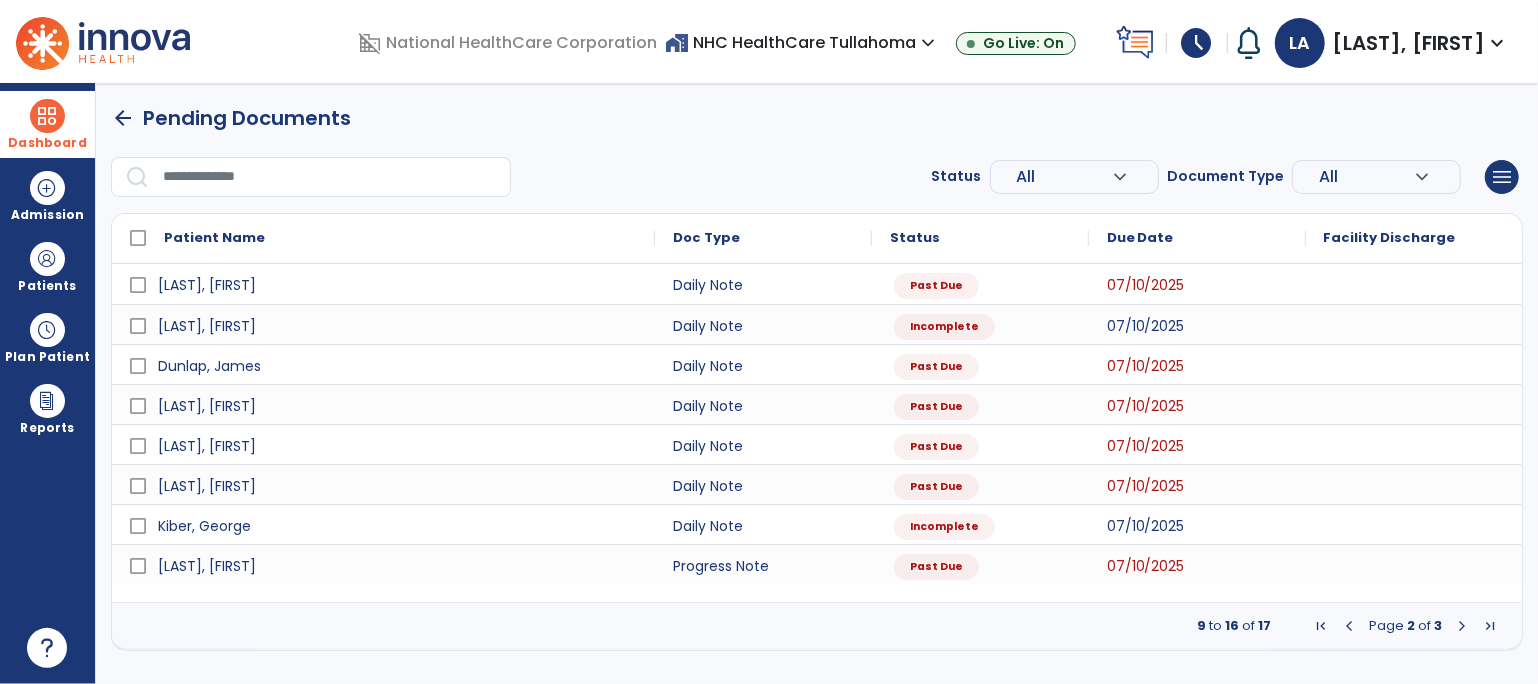 click at bounding box center [47, 116] 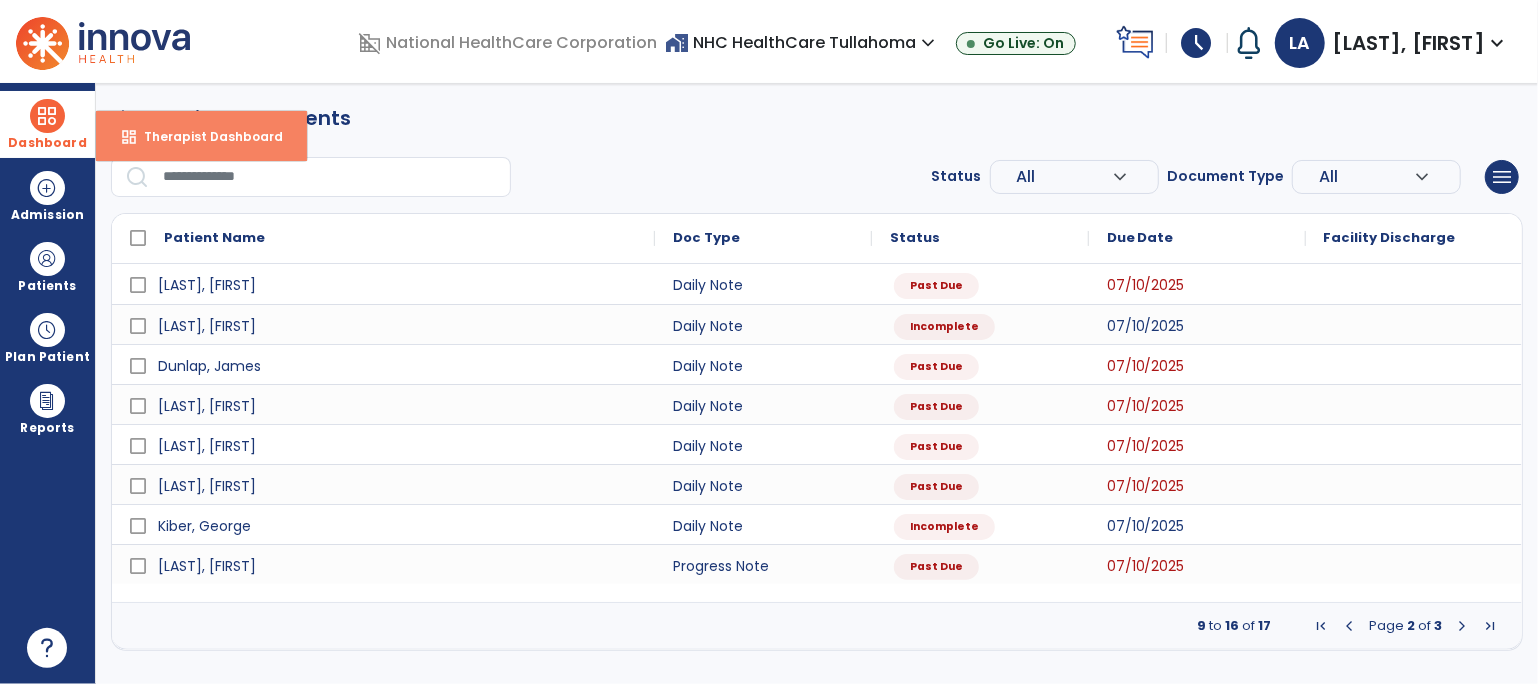click on "Therapist Dashboard" at bounding box center (205, 136) 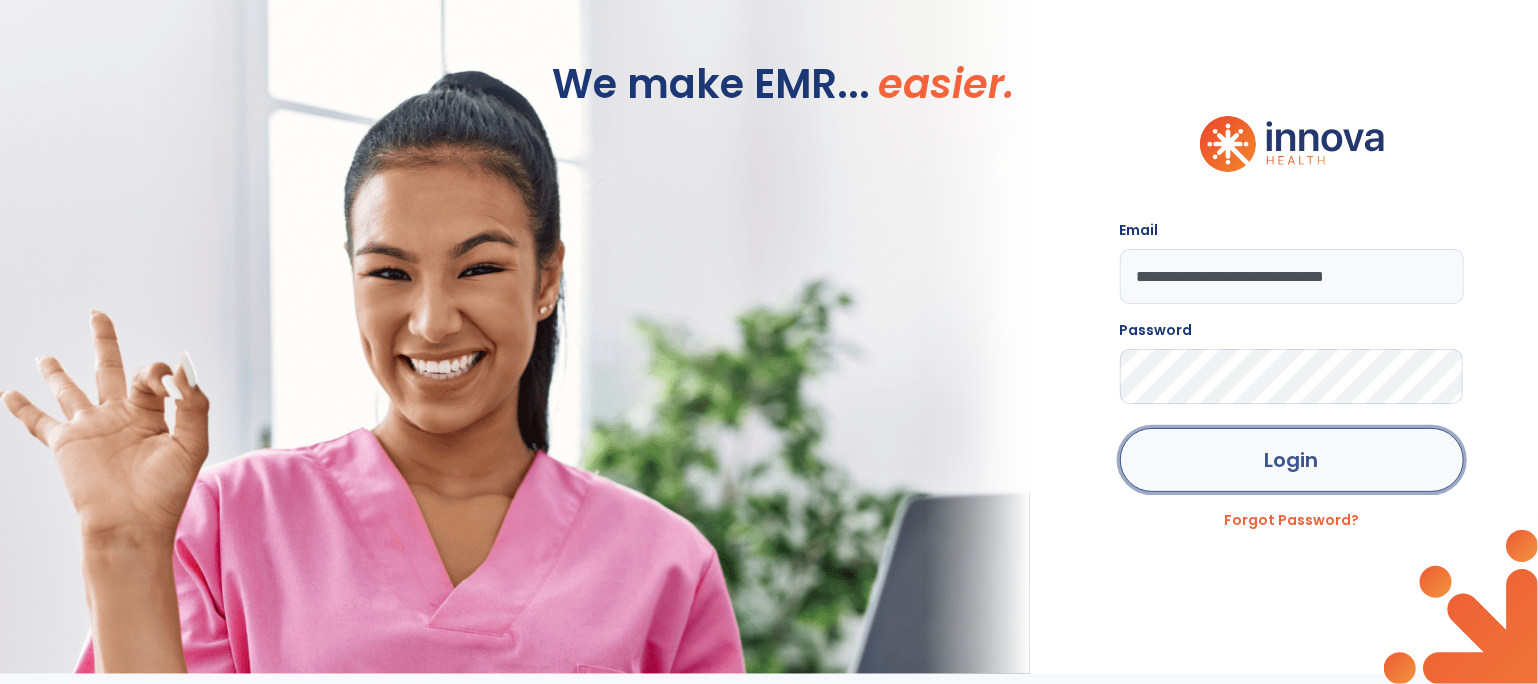 click on "Login" 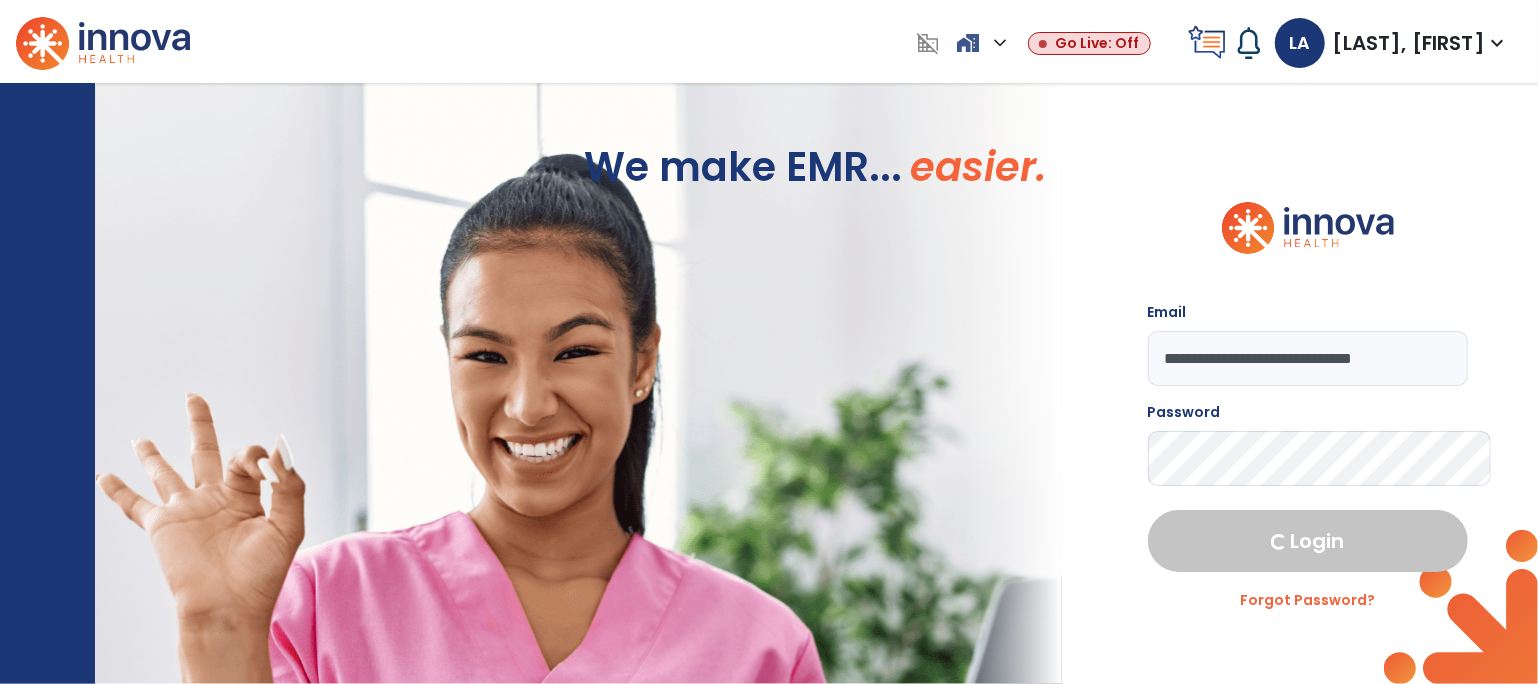 select on "****" 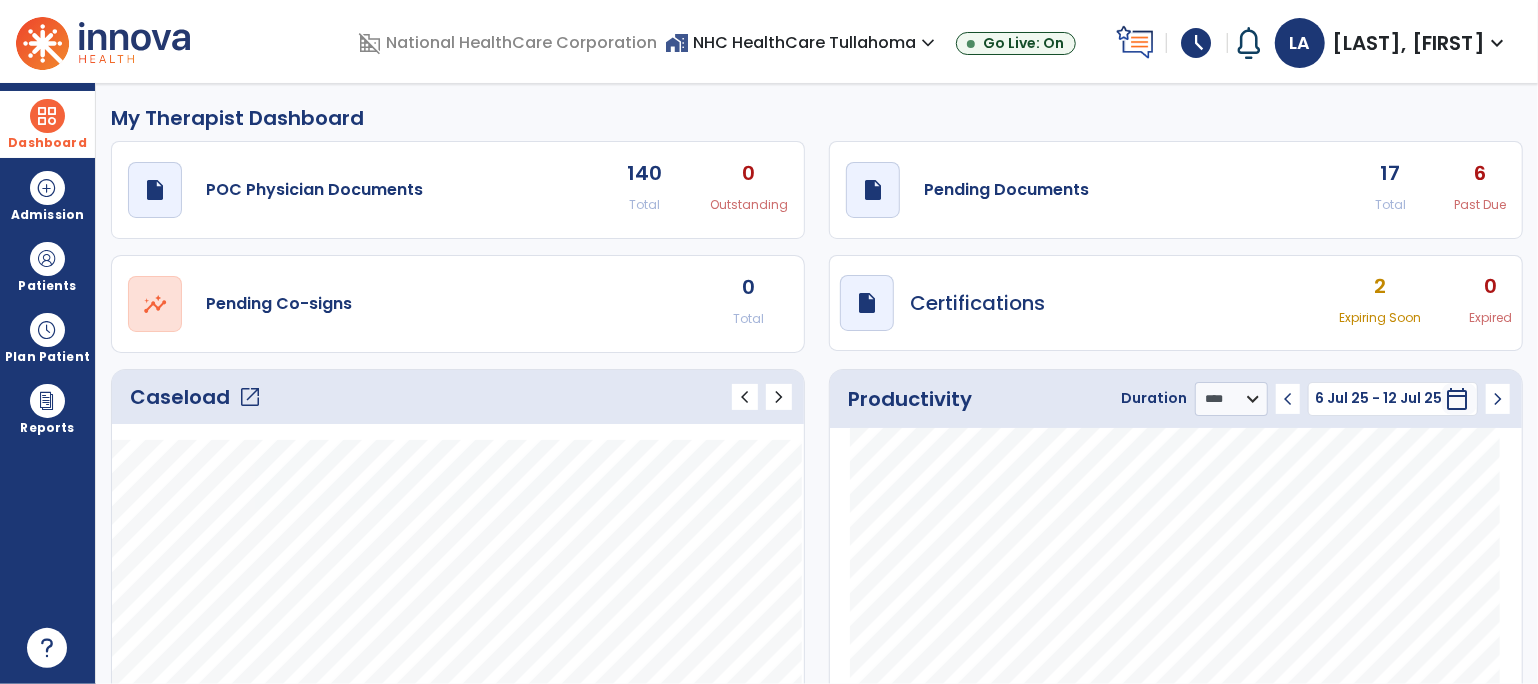 click at bounding box center (47, 116) 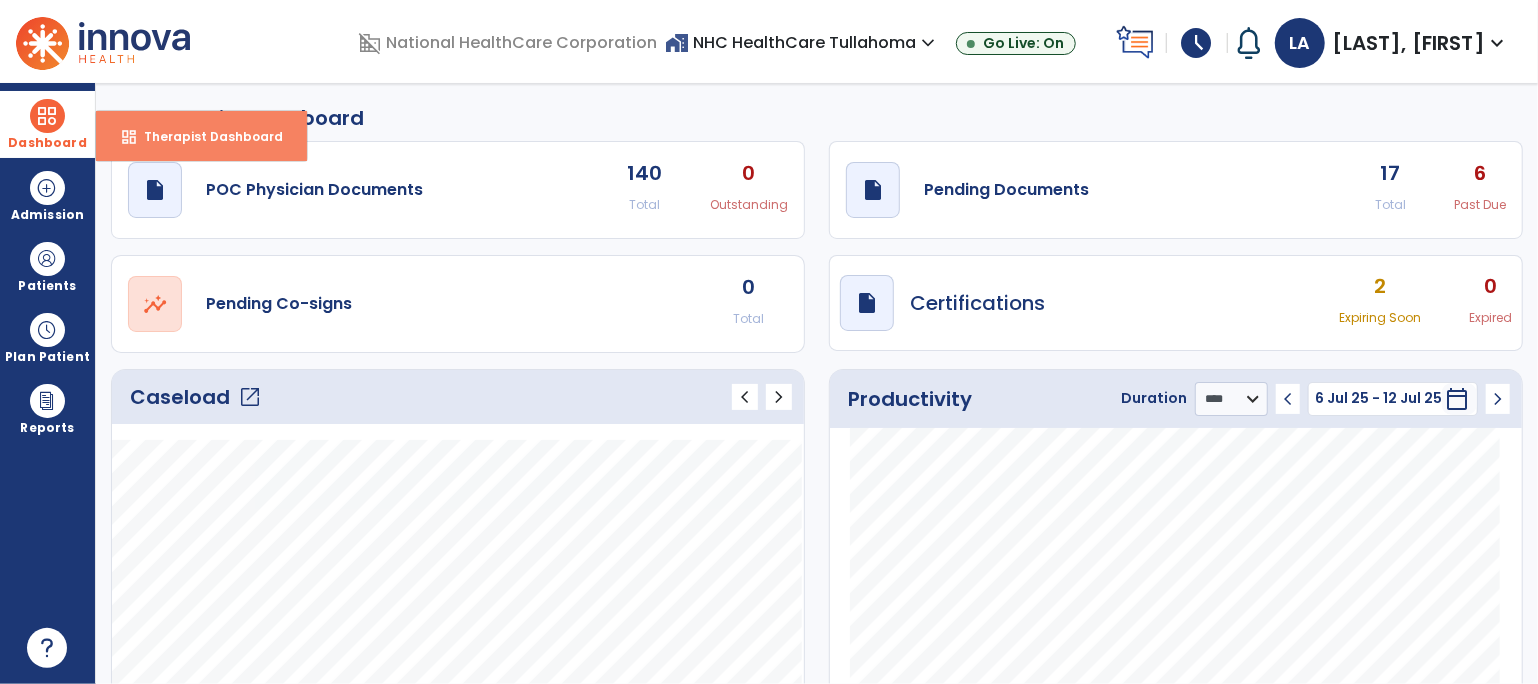 click on "Therapist Dashboard" at bounding box center [205, 136] 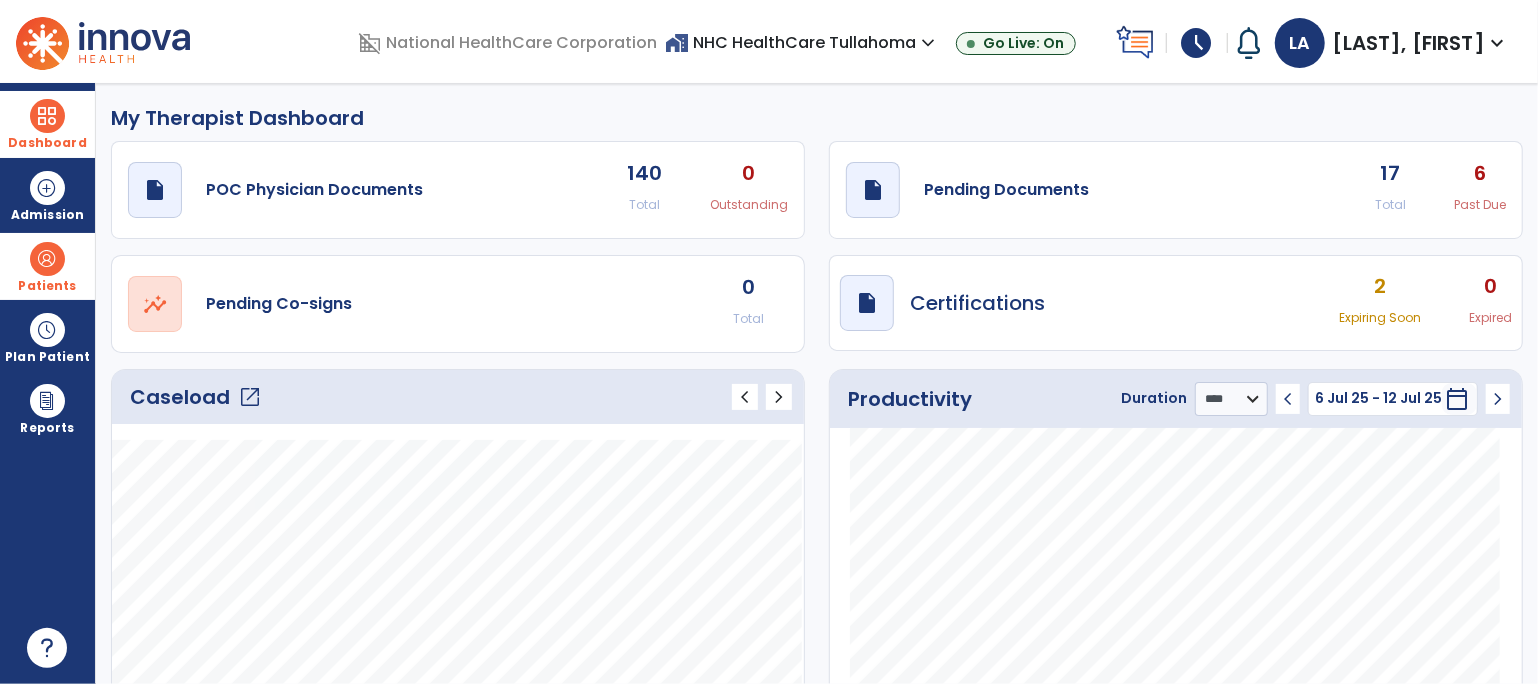 click at bounding box center (47, 259) 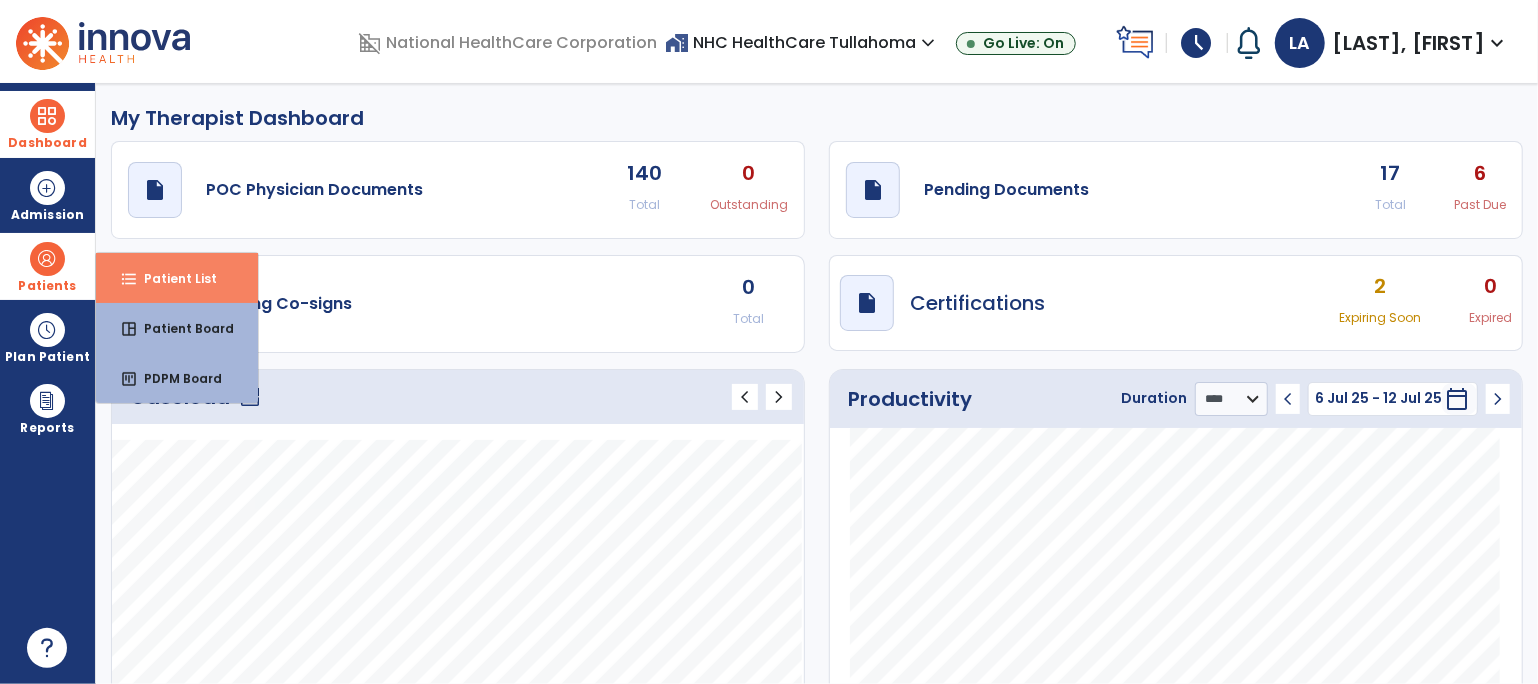 click on "Patient List" at bounding box center [172, 278] 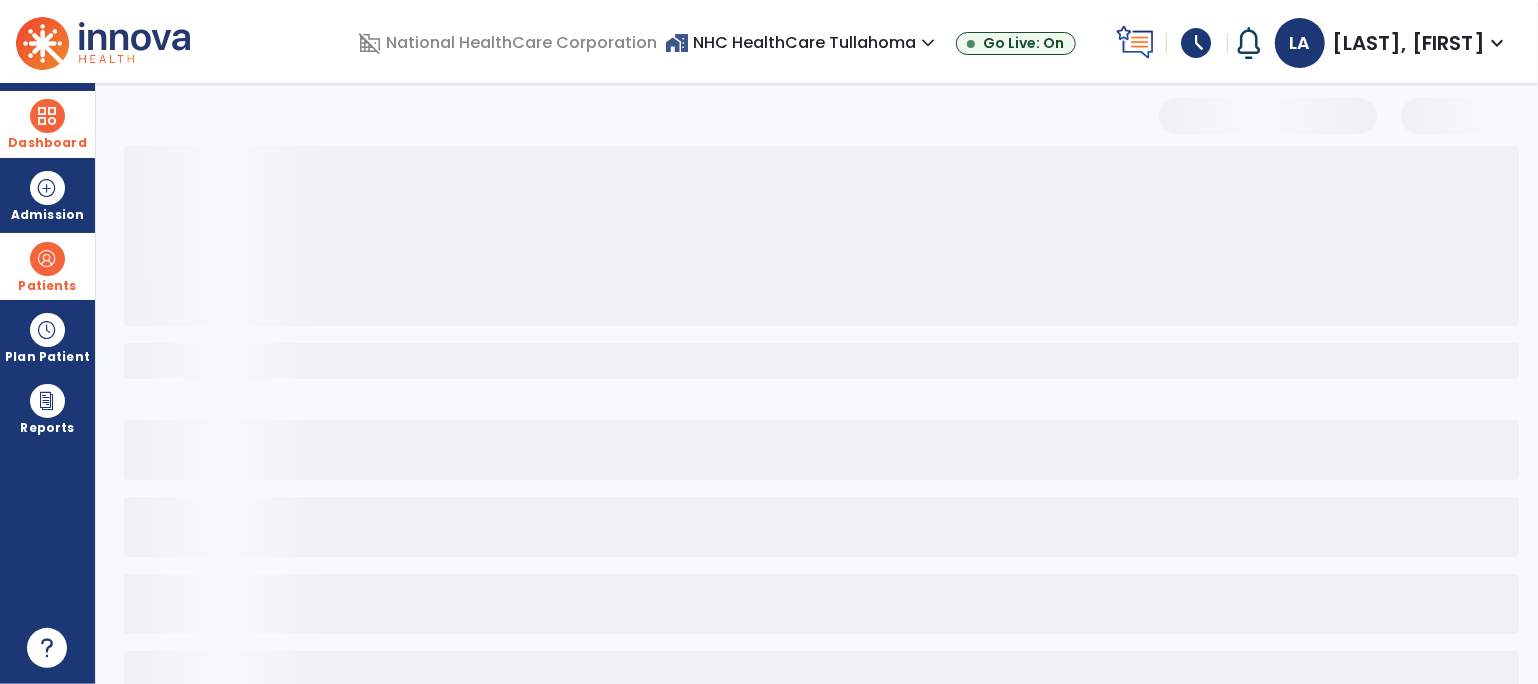 select on "***" 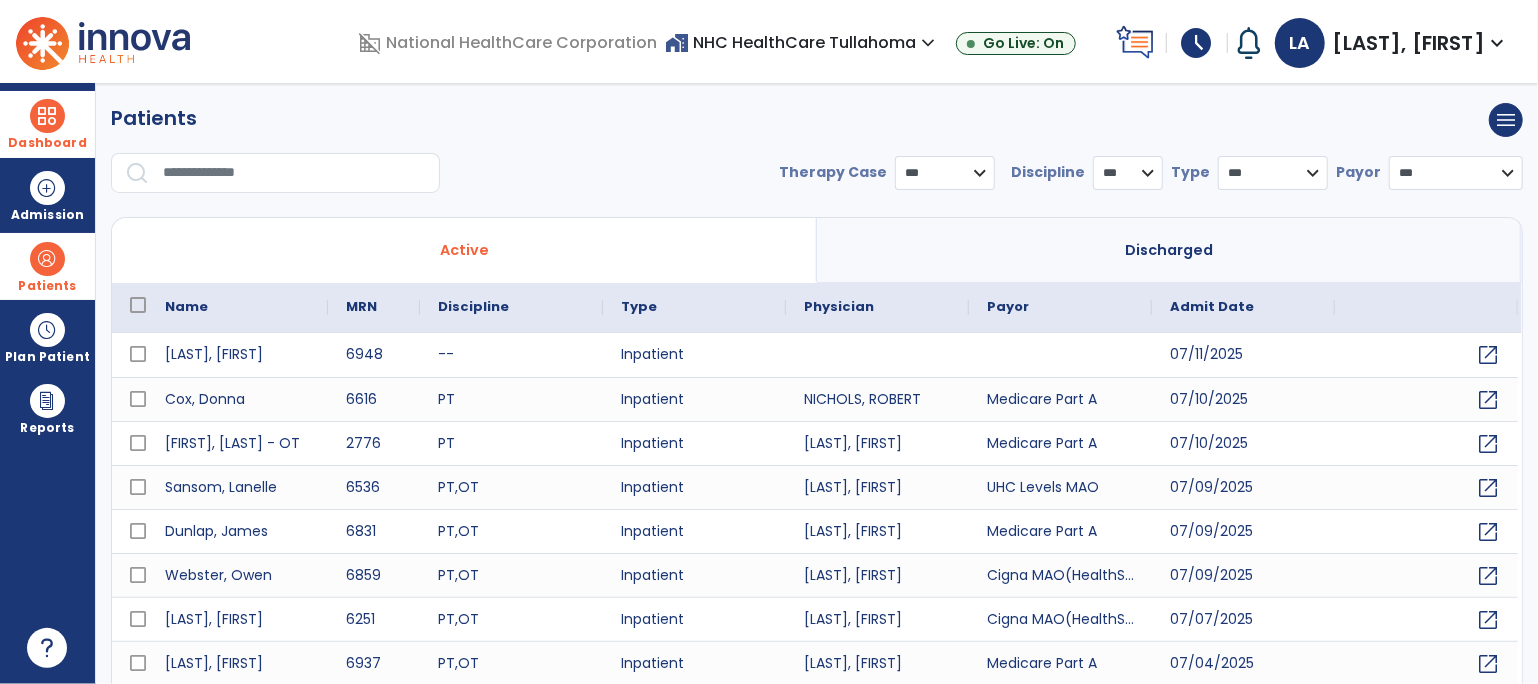 click at bounding box center (294, 173) 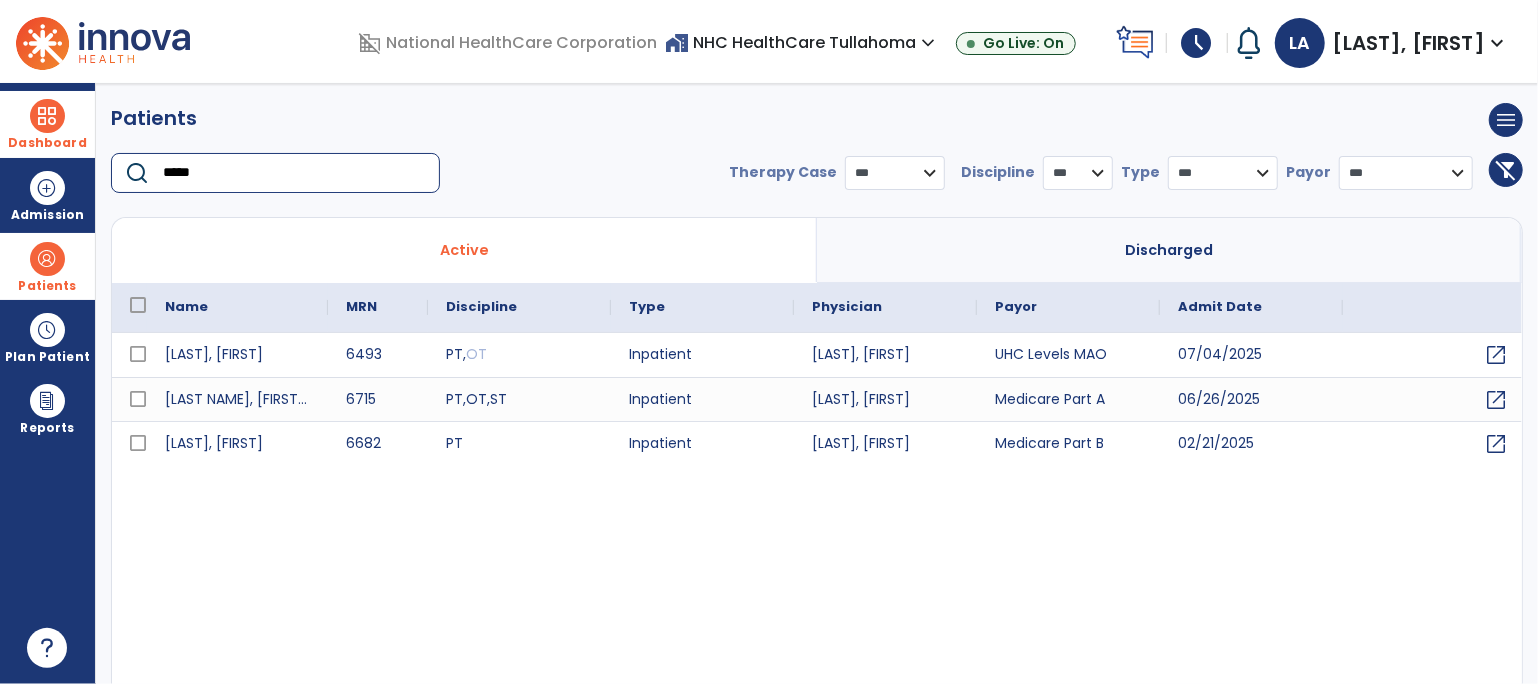 type on "*****" 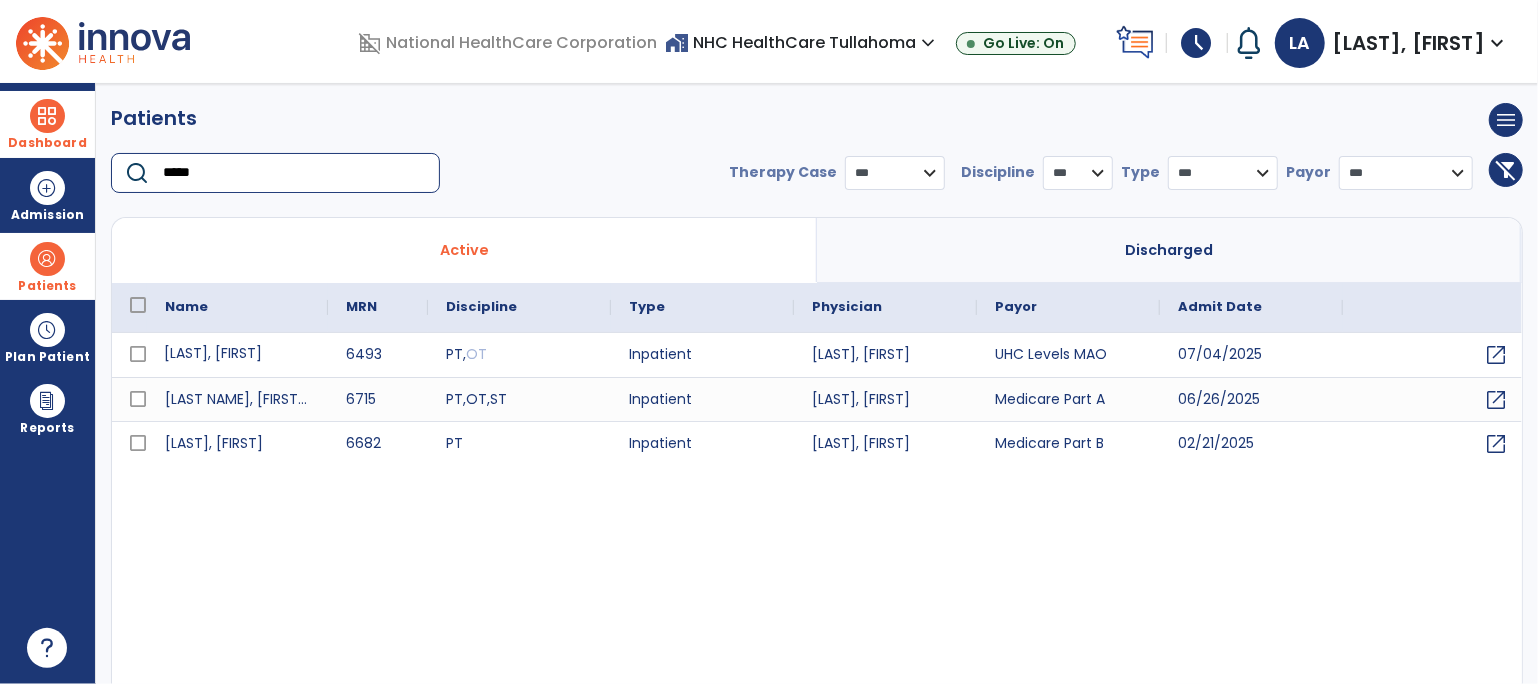 click on "[LAST], [FIRST]" at bounding box center (237, 355) 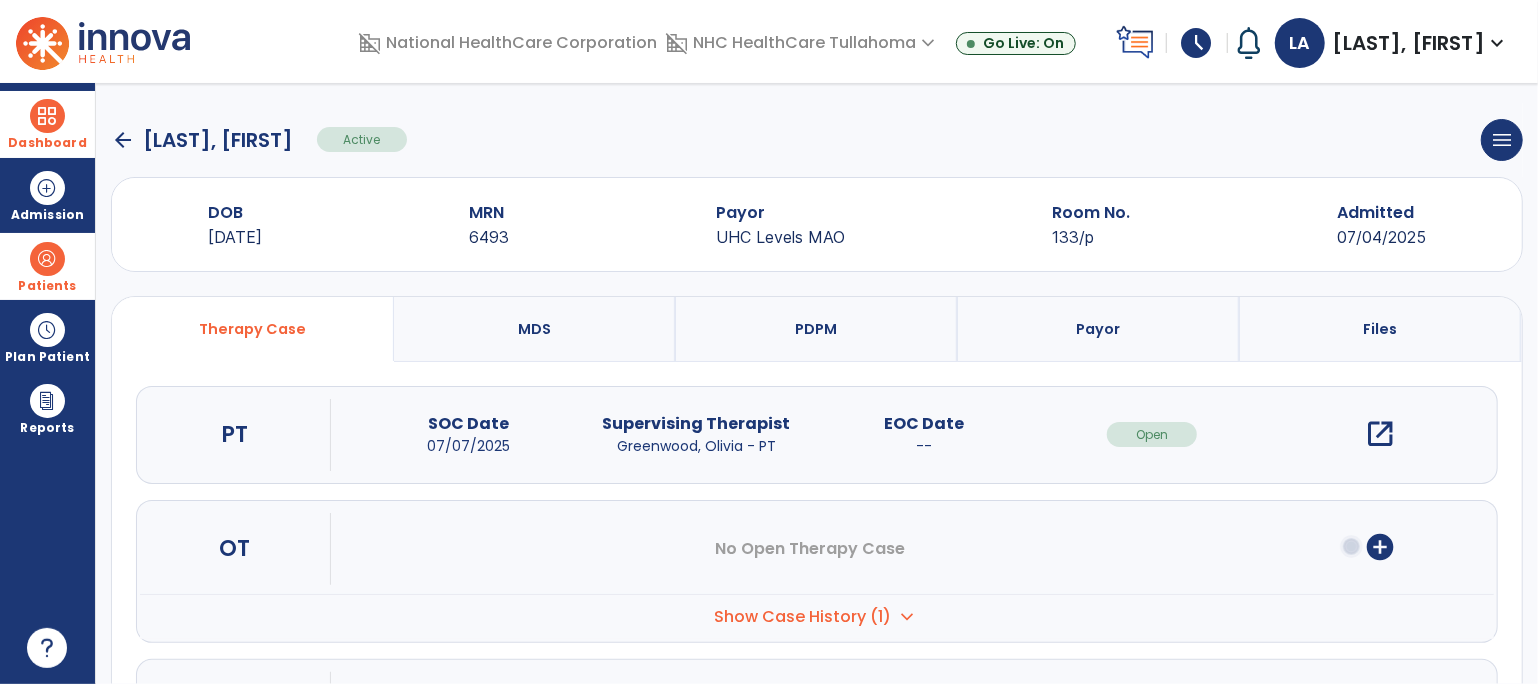 click on "Show Case History (1)" at bounding box center [803, 617] 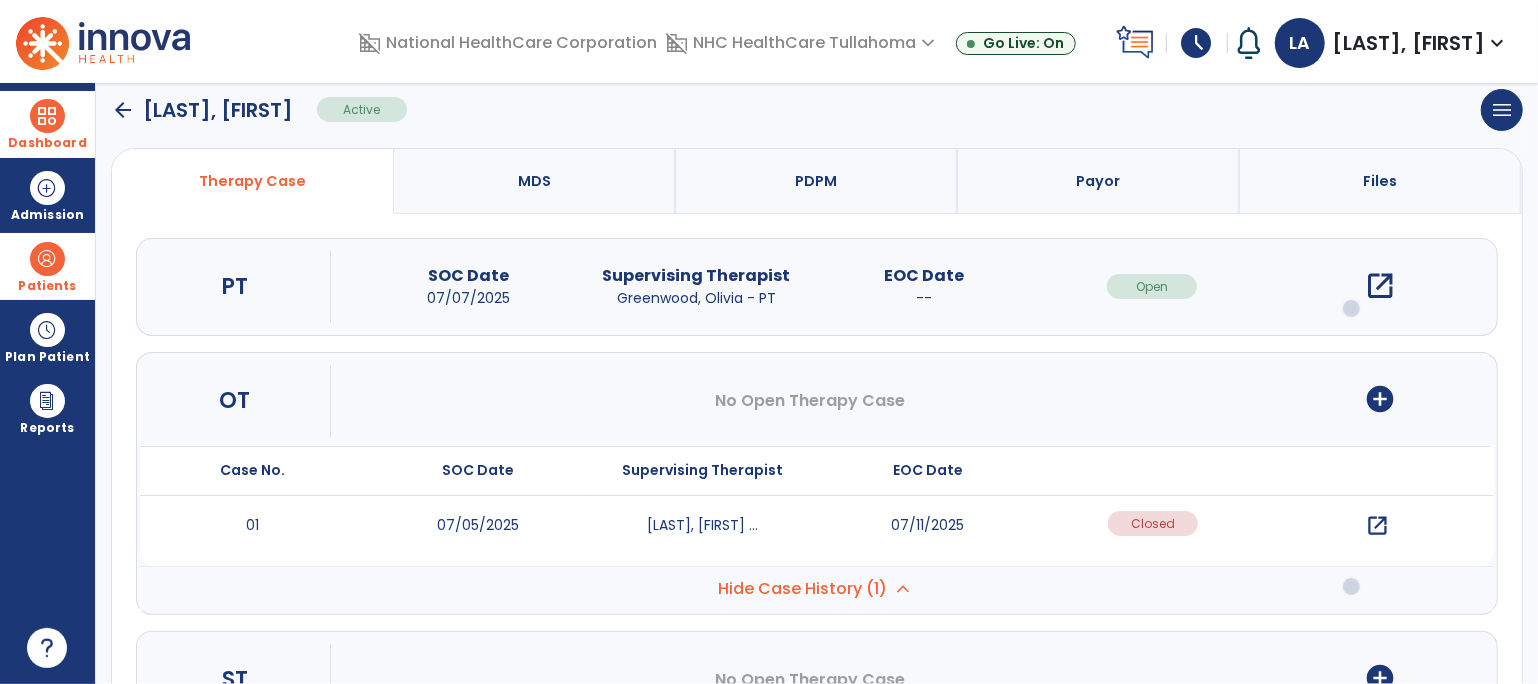 scroll, scrollTop: 238, scrollLeft: 0, axis: vertical 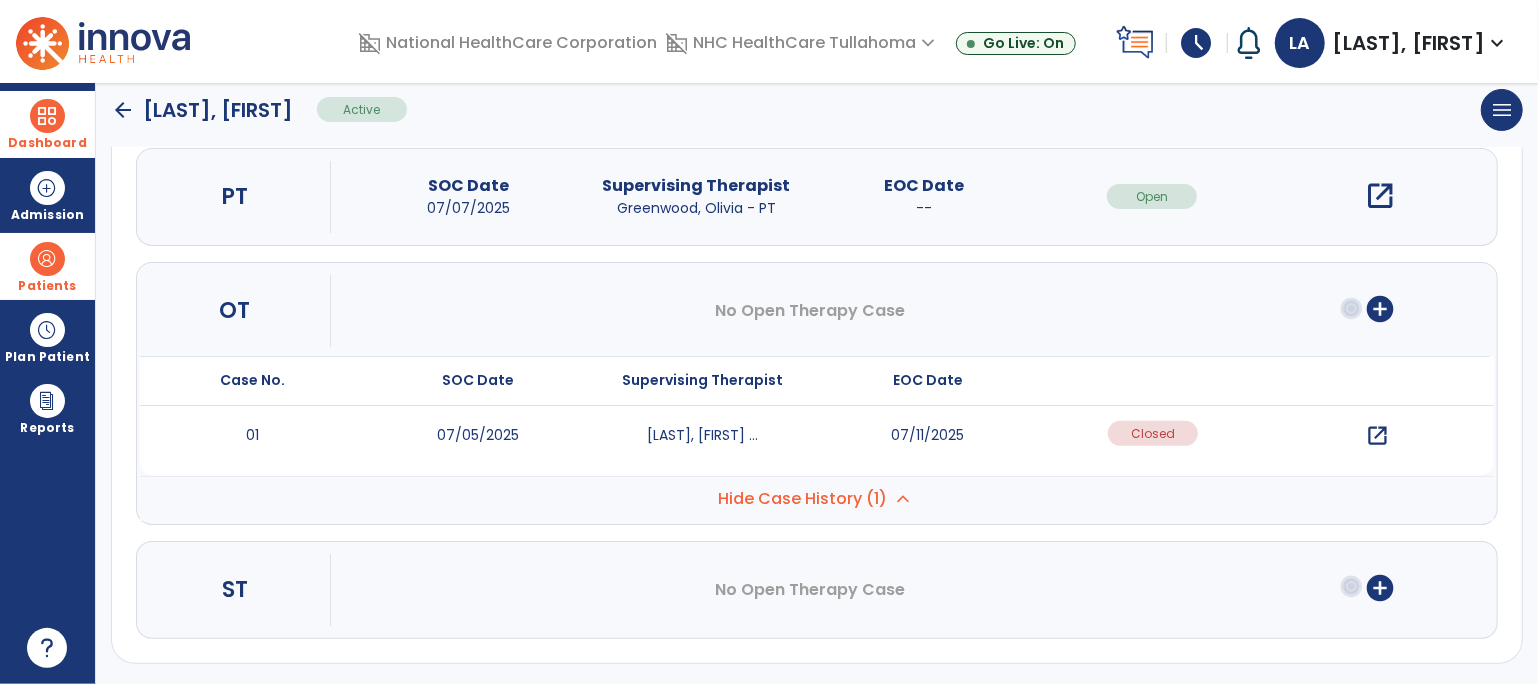 click on "open_in_new" at bounding box center [1377, 436] 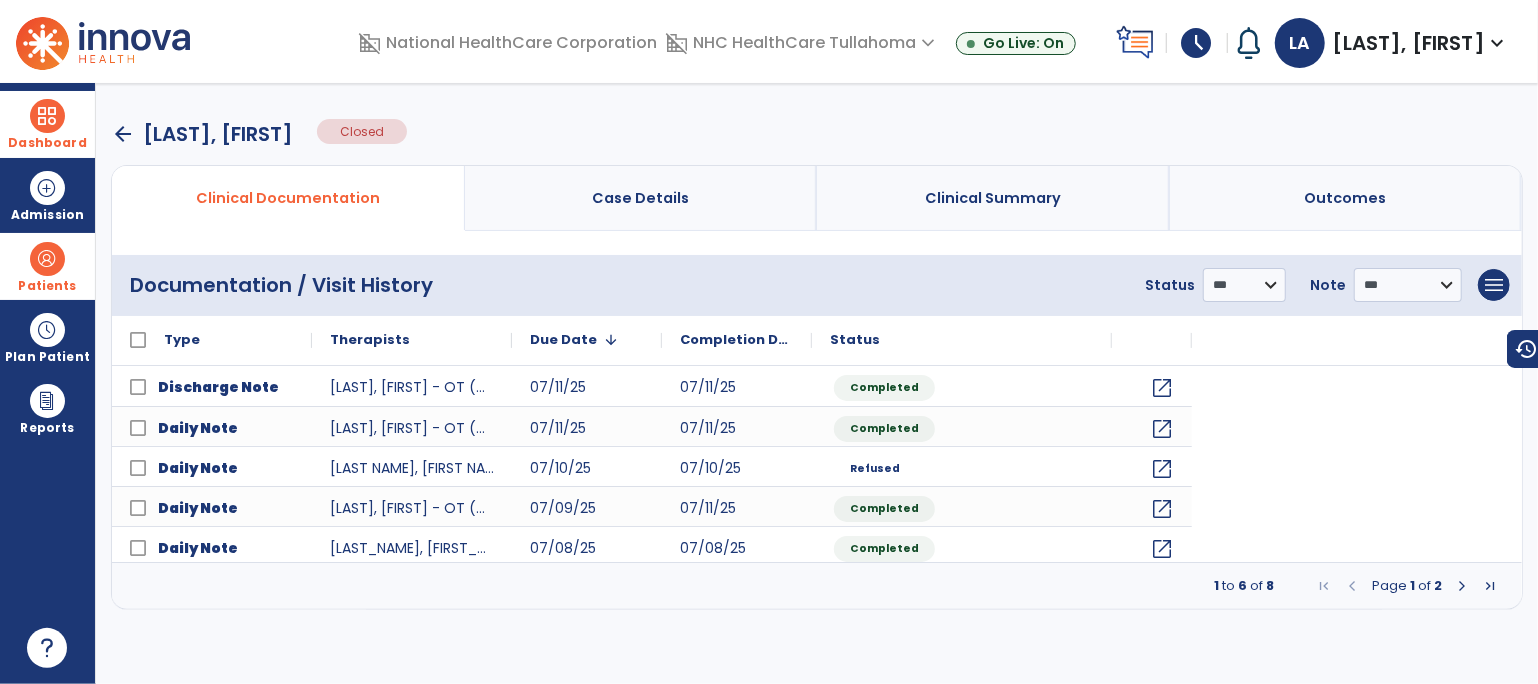 scroll, scrollTop: 0, scrollLeft: 0, axis: both 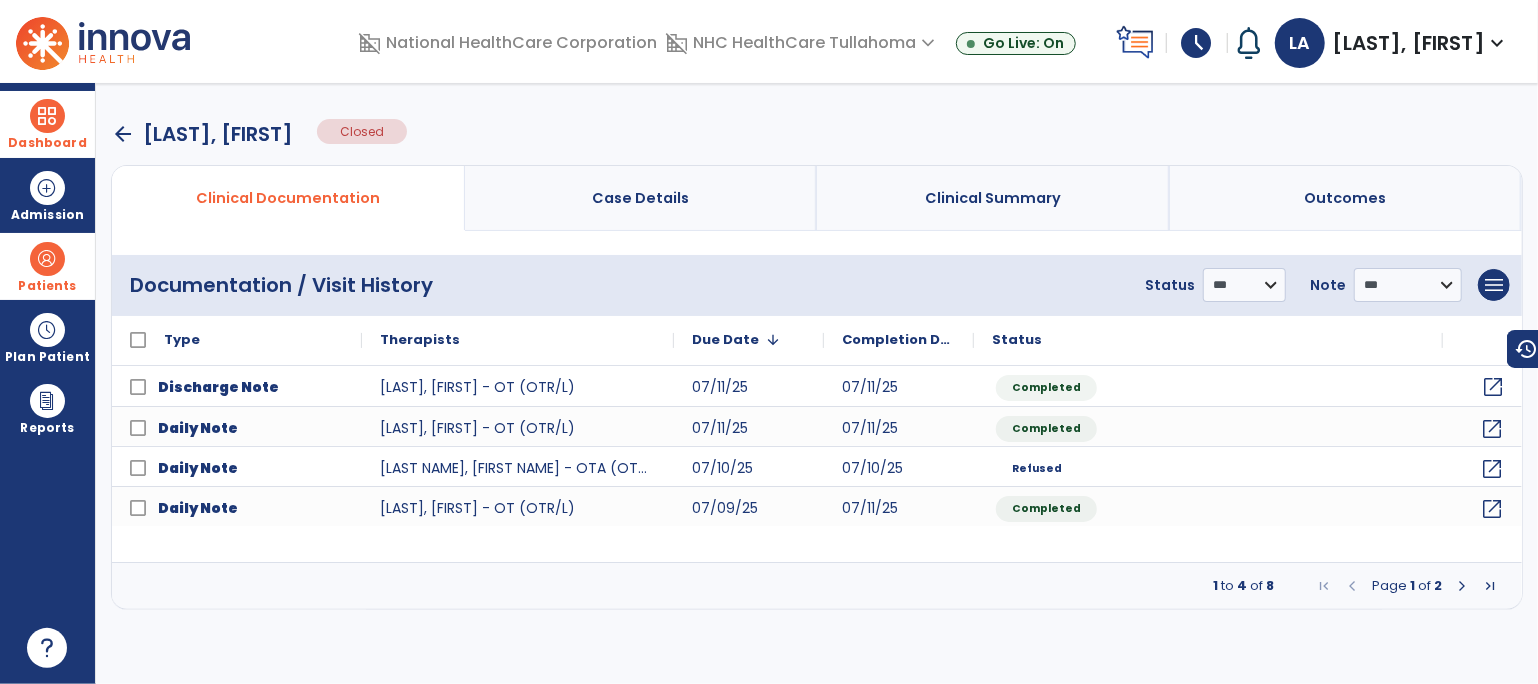 click on "open_in_new" 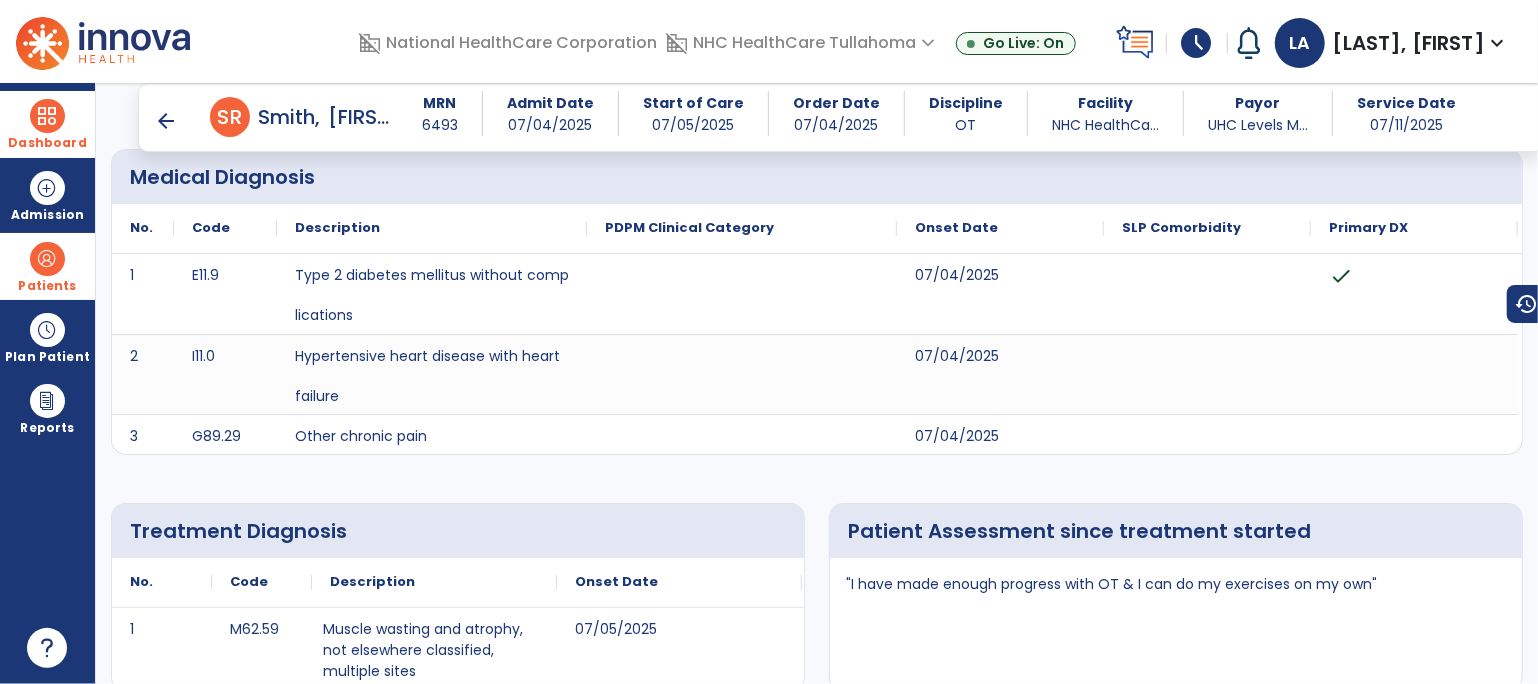 scroll, scrollTop: 0, scrollLeft: 0, axis: both 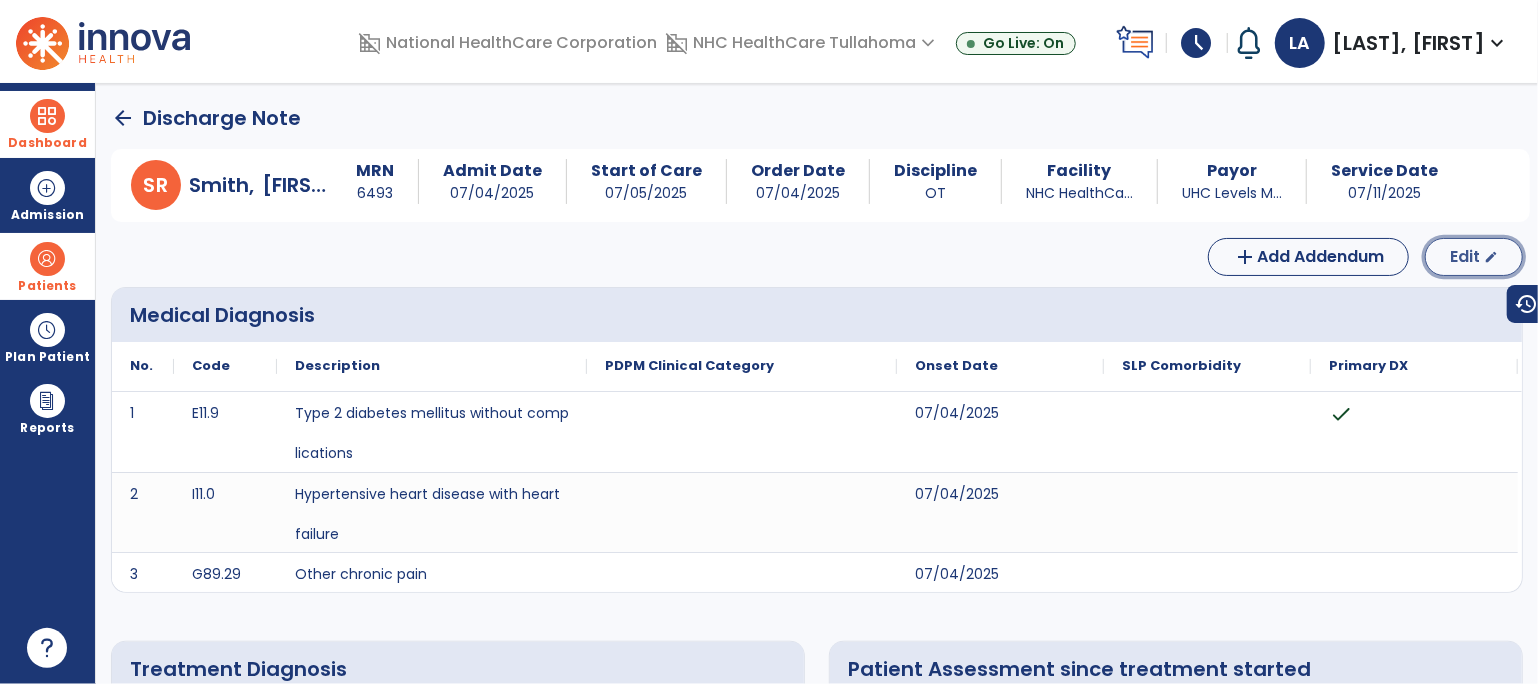 click on "Edit" 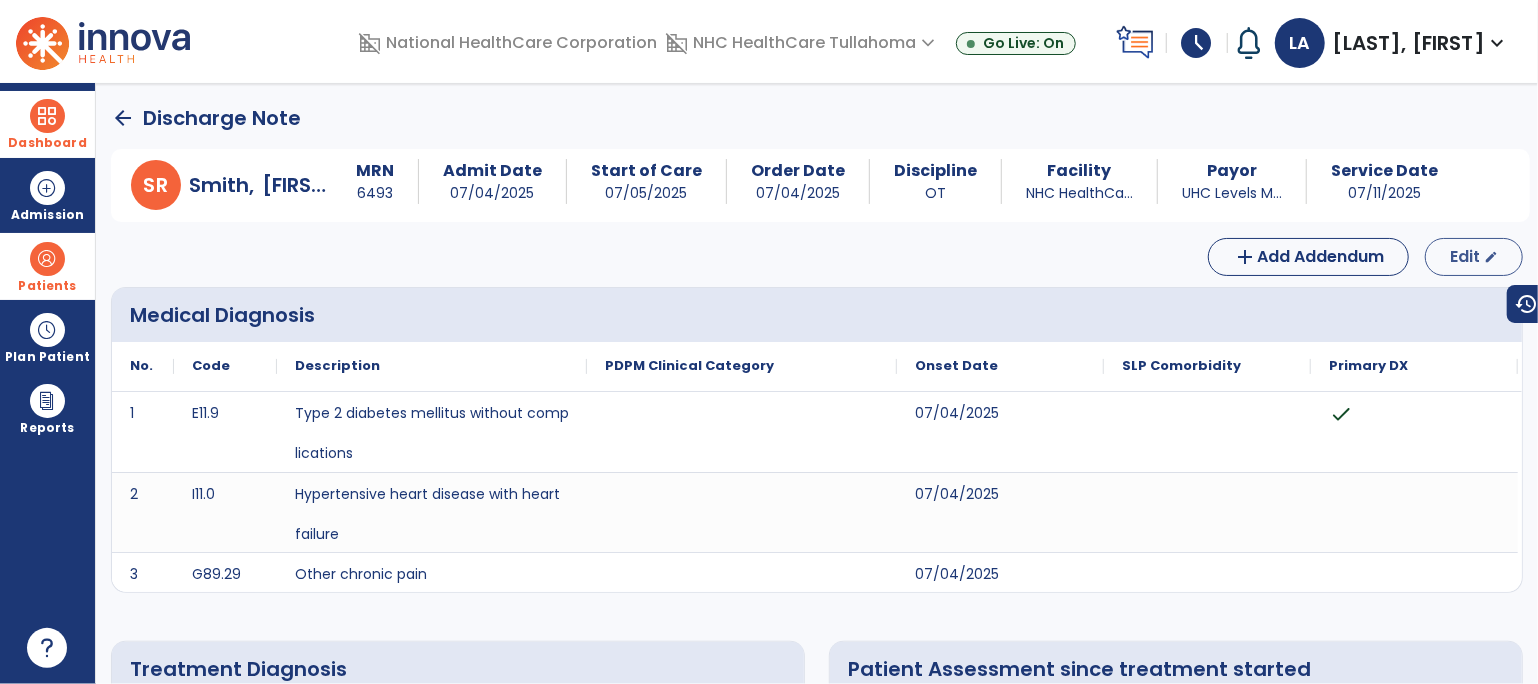 select on "****" 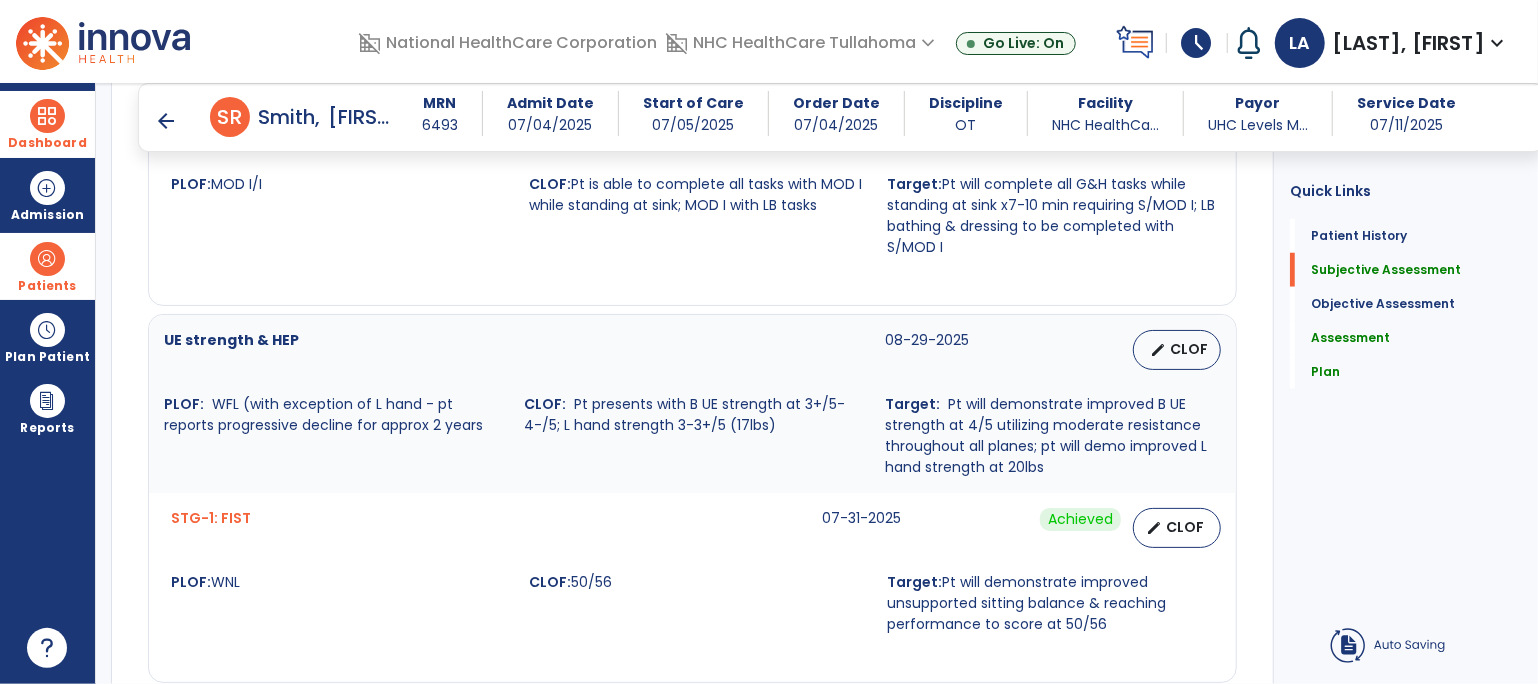 scroll, scrollTop: 1060, scrollLeft: 0, axis: vertical 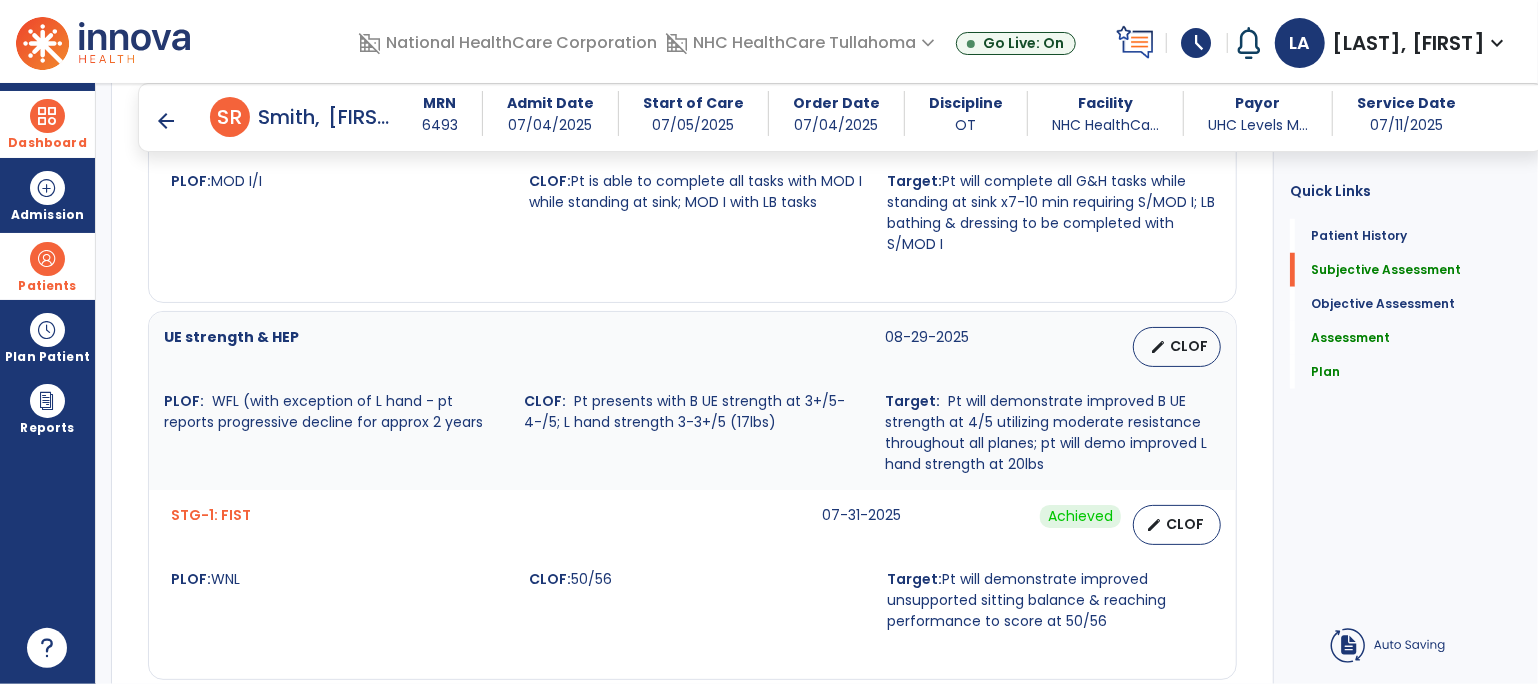 click on "CLOF" at bounding box center [1189, 346] 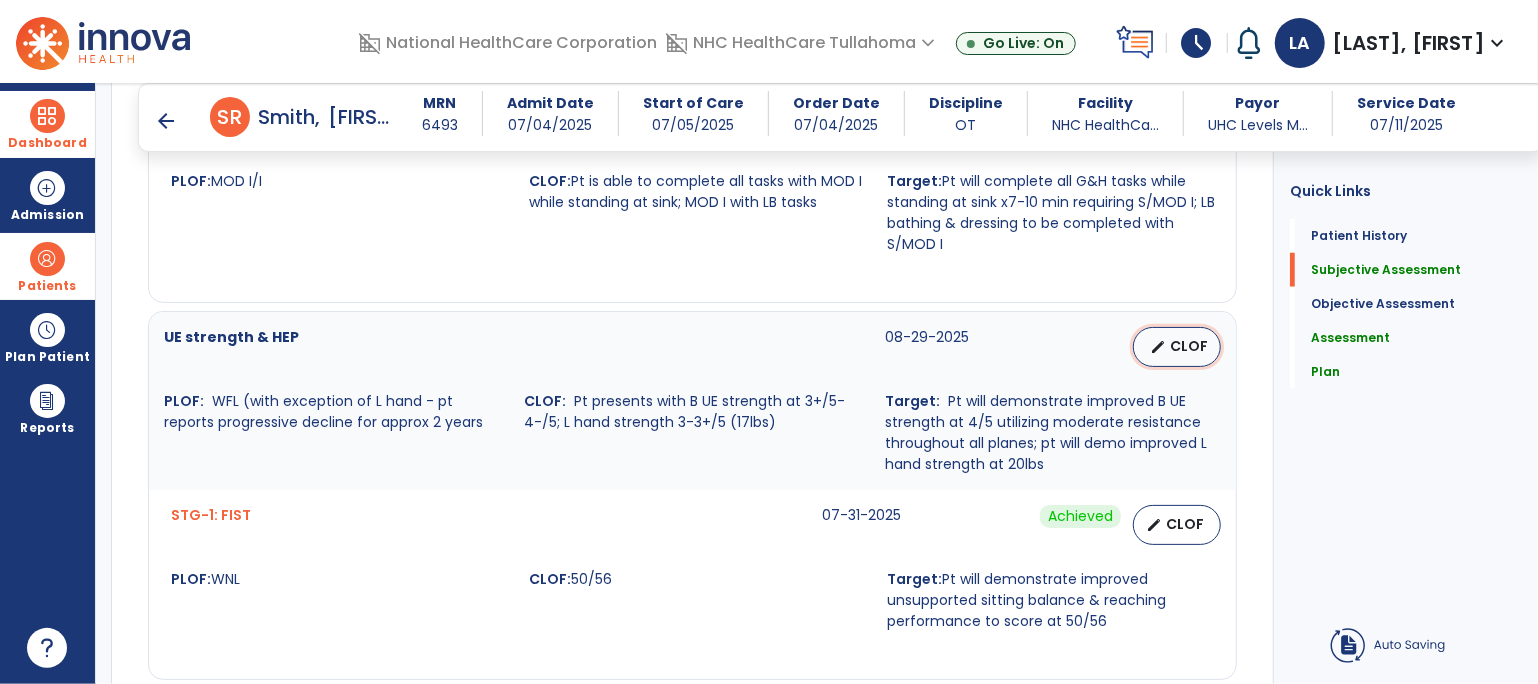 select on "********" 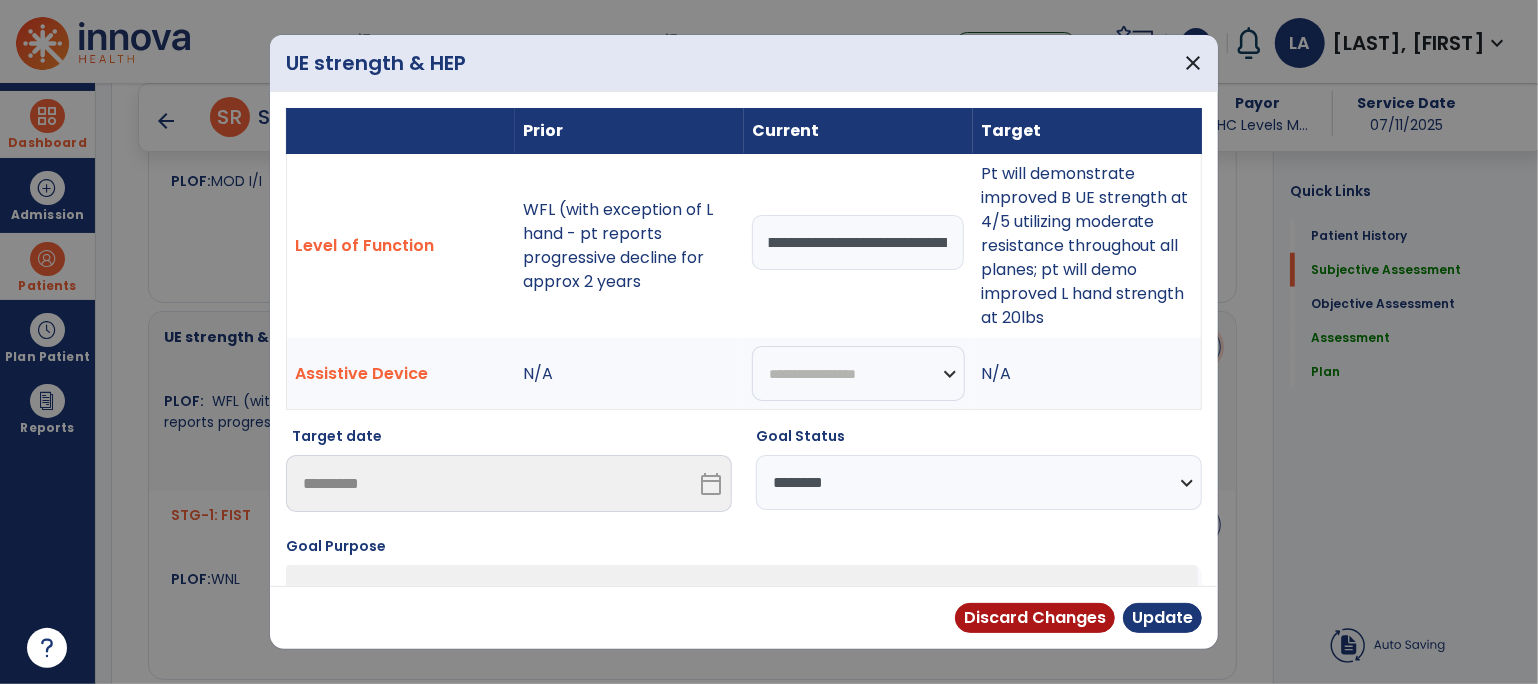 scroll, scrollTop: 0, scrollLeft: 237, axis: horizontal 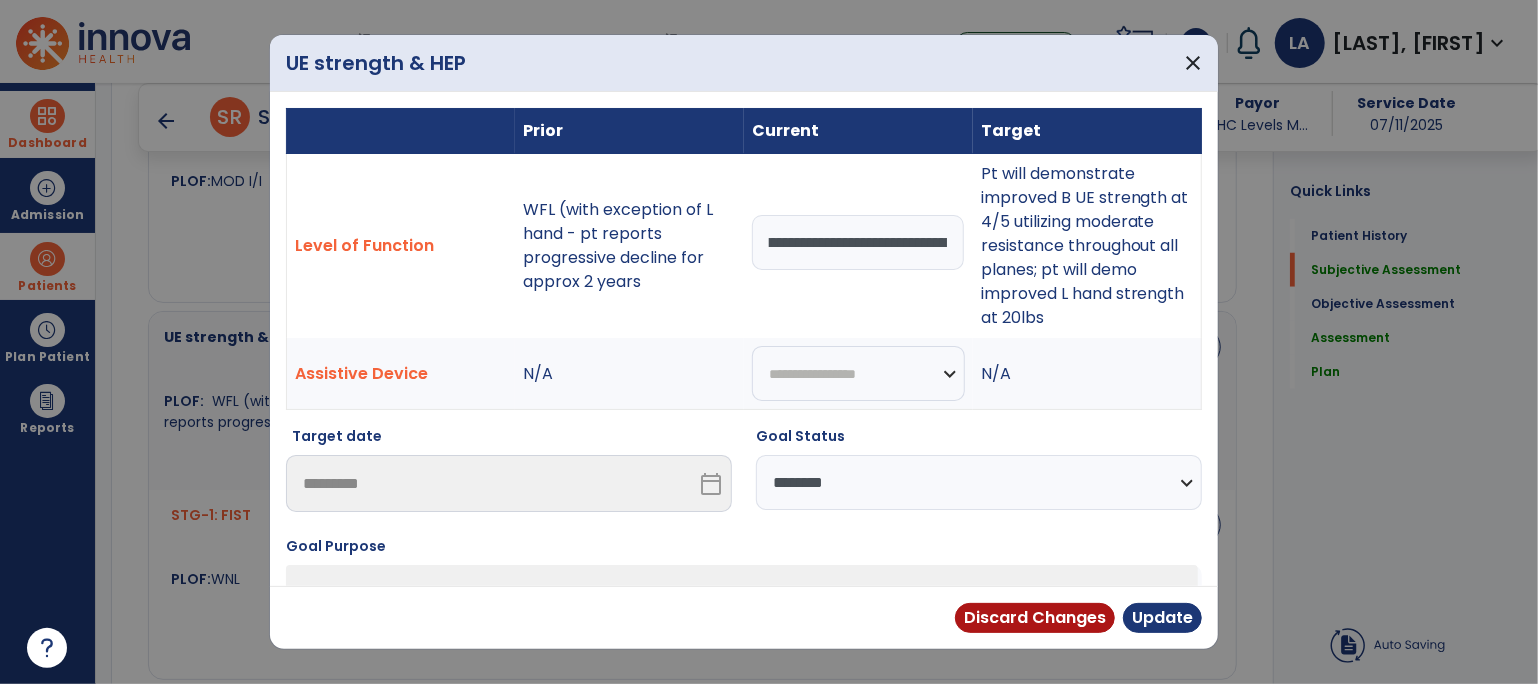 click on "**********" at bounding box center [858, 242] 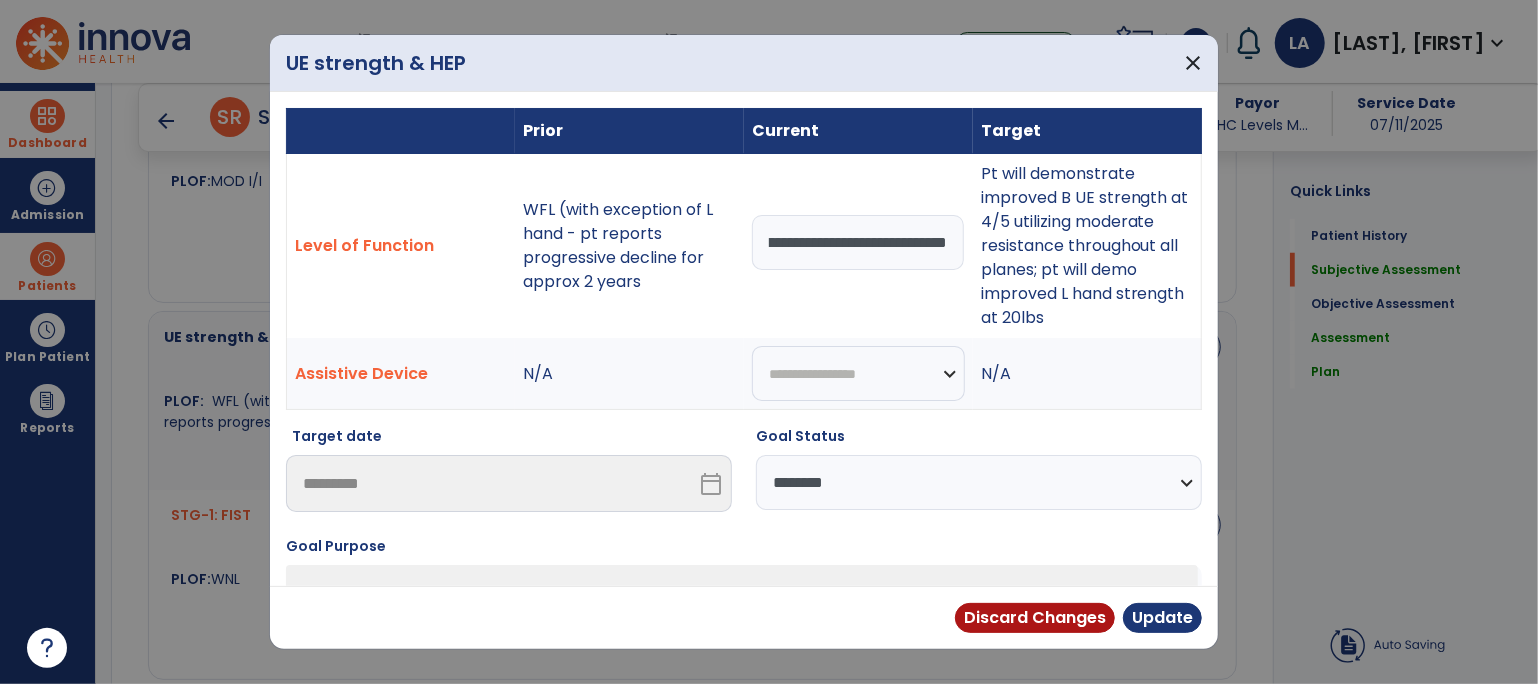 scroll, scrollTop: 0, scrollLeft: 414, axis: horizontal 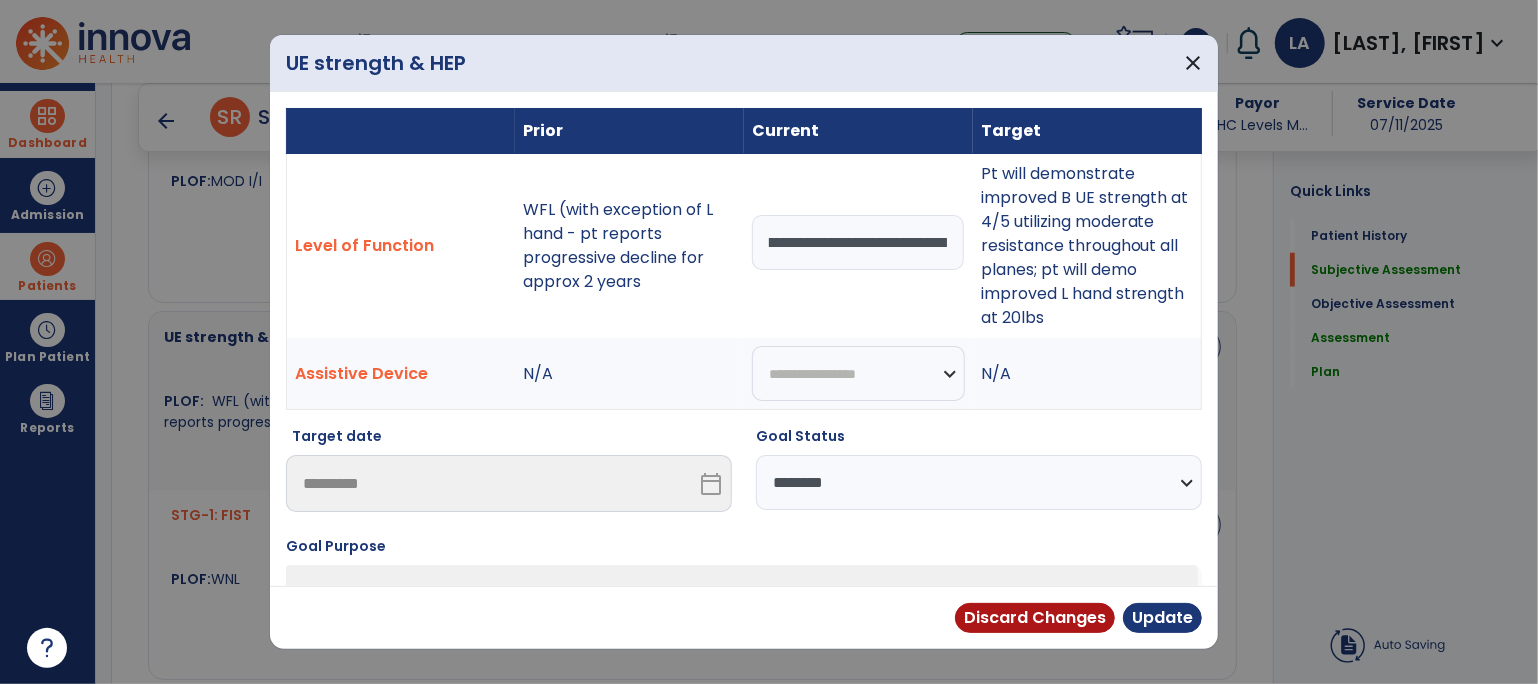 click on "**********" at bounding box center [858, 242] 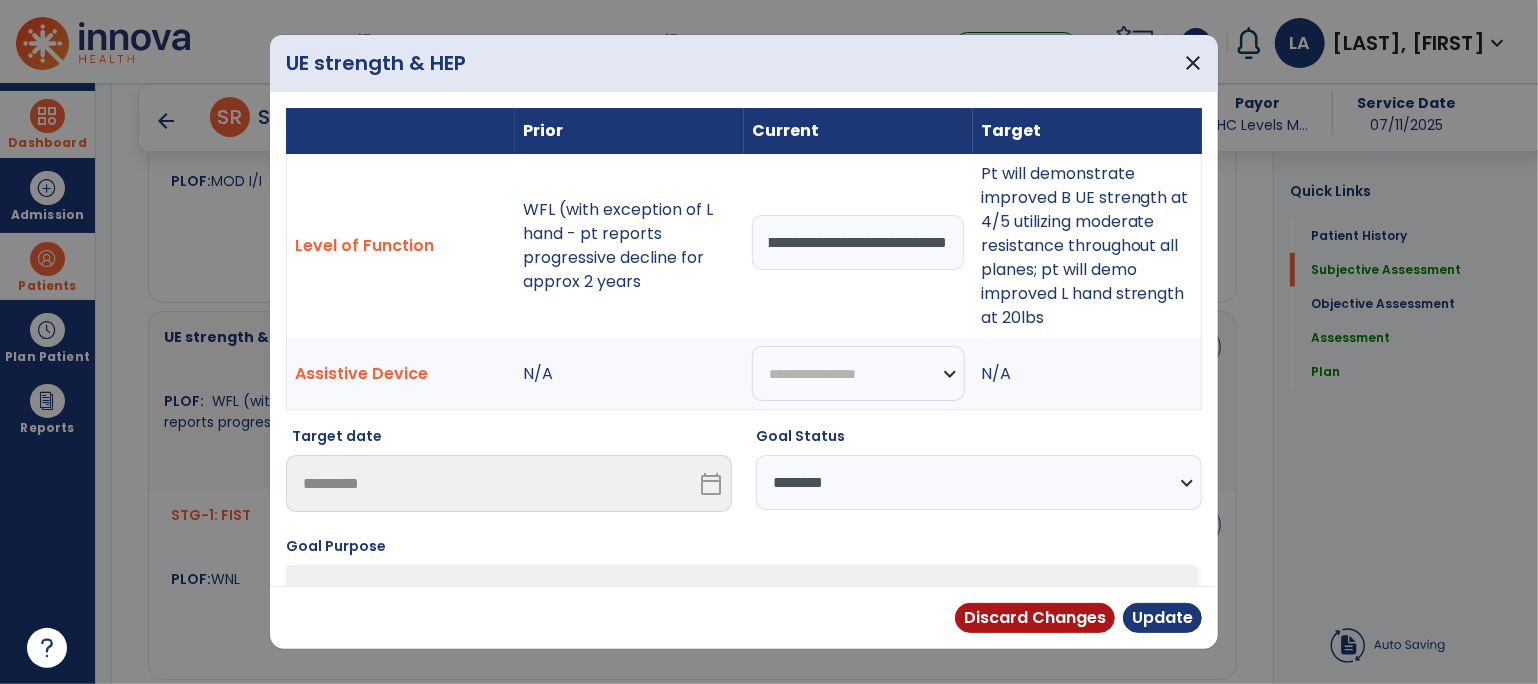 scroll, scrollTop: 0, scrollLeft: 313, axis: horizontal 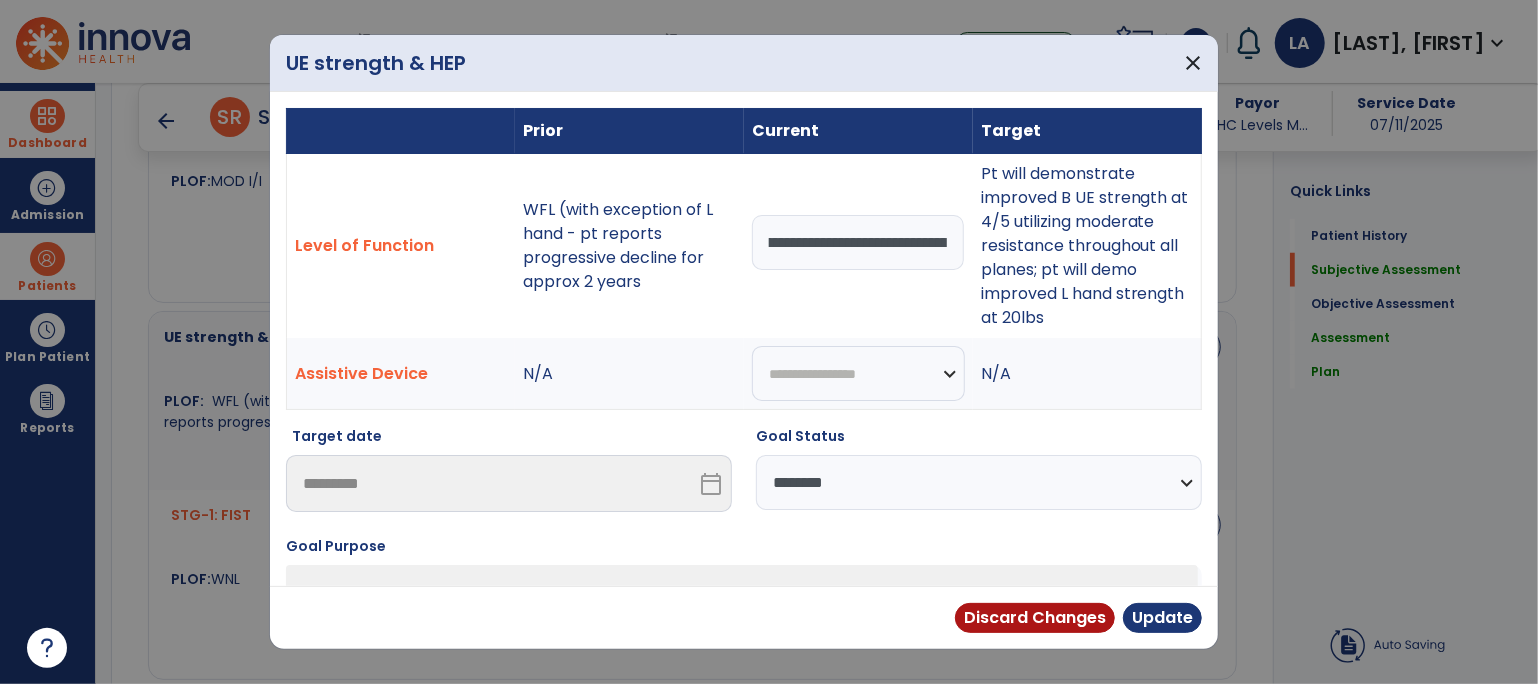 type on "**********" 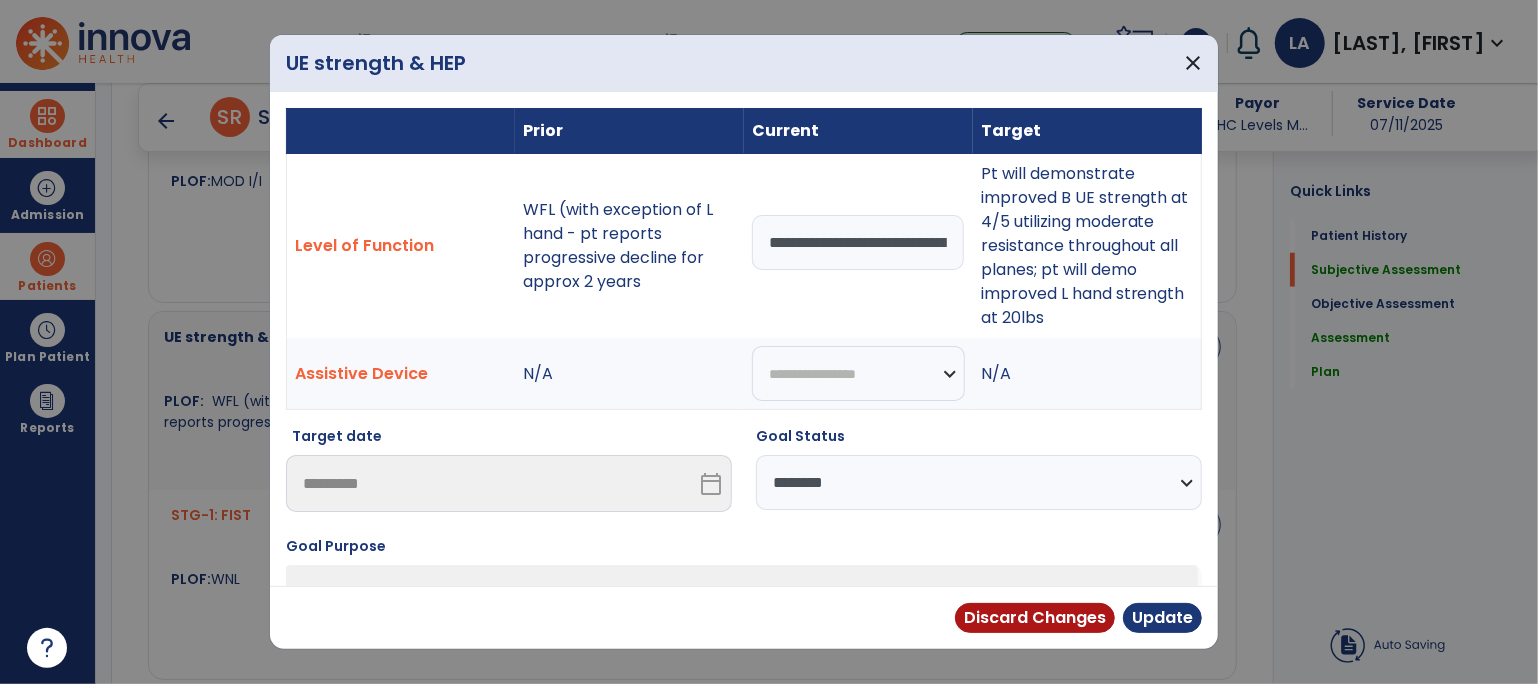 select on "********" 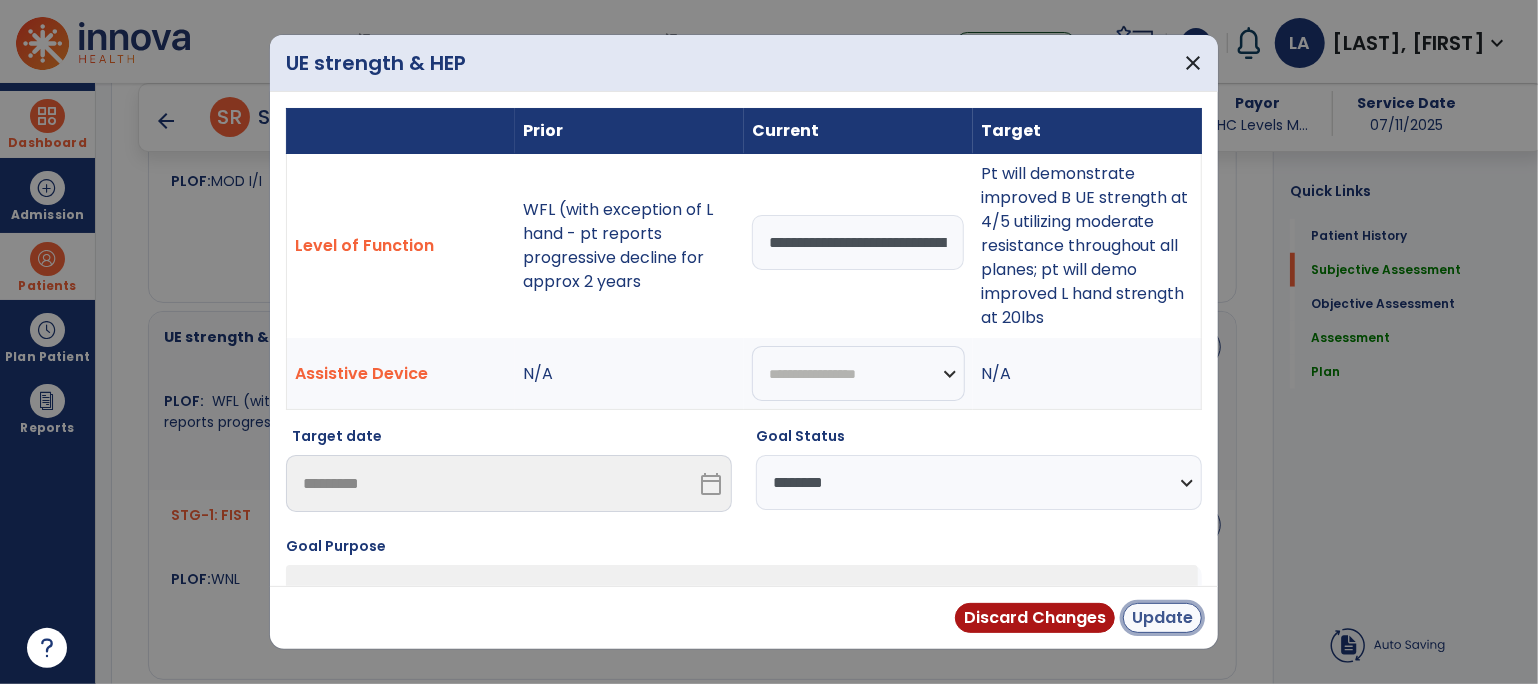click on "Update" at bounding box center (1162, 618) 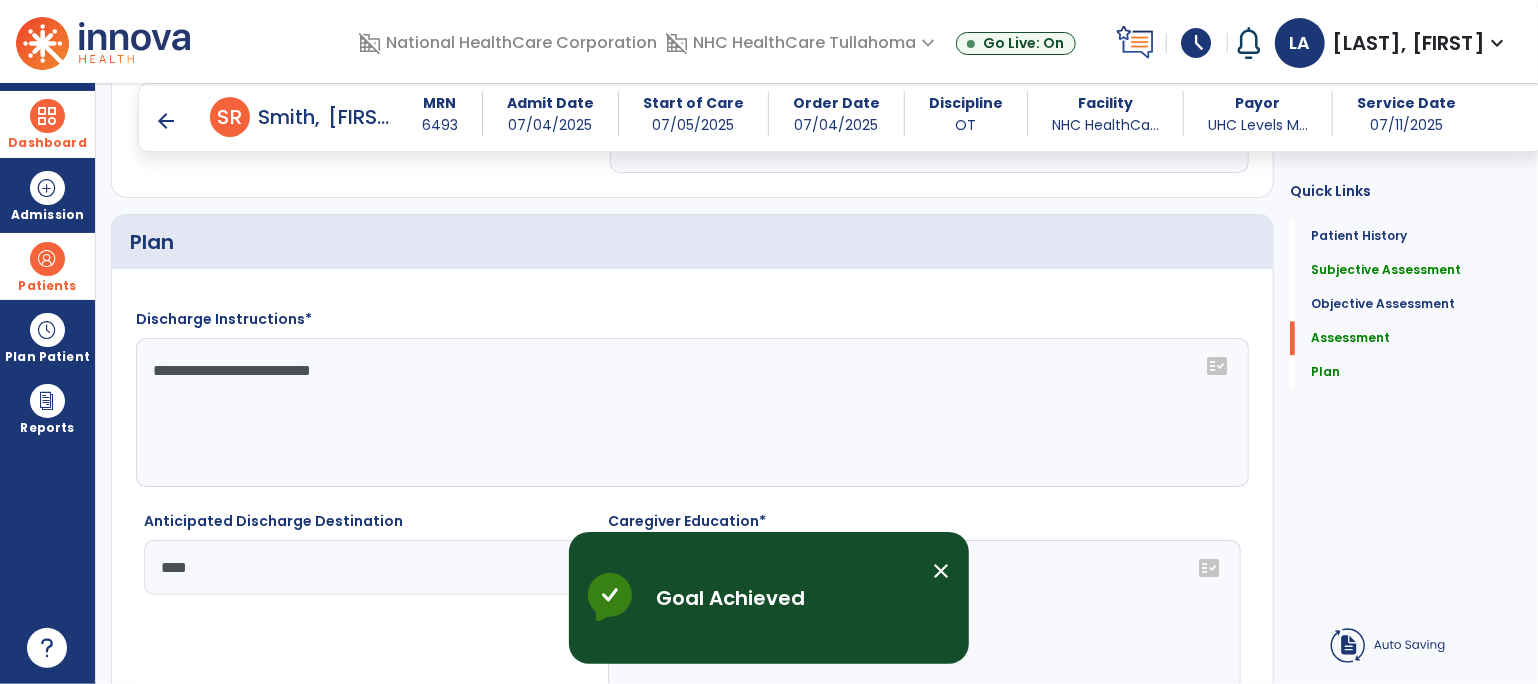 scroll, scrollTop: 2550, scrollLeft: 0, axis: vertical 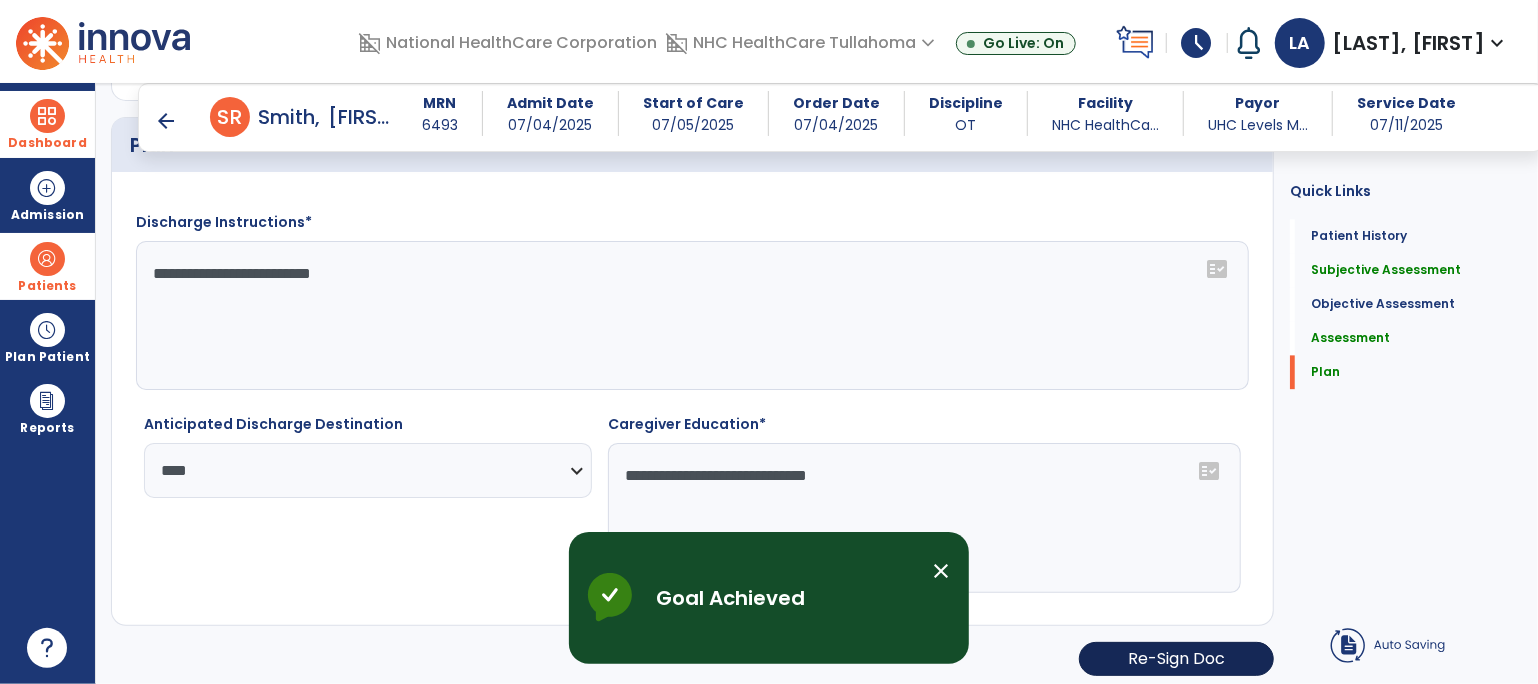click on "Re-Sign Doc" 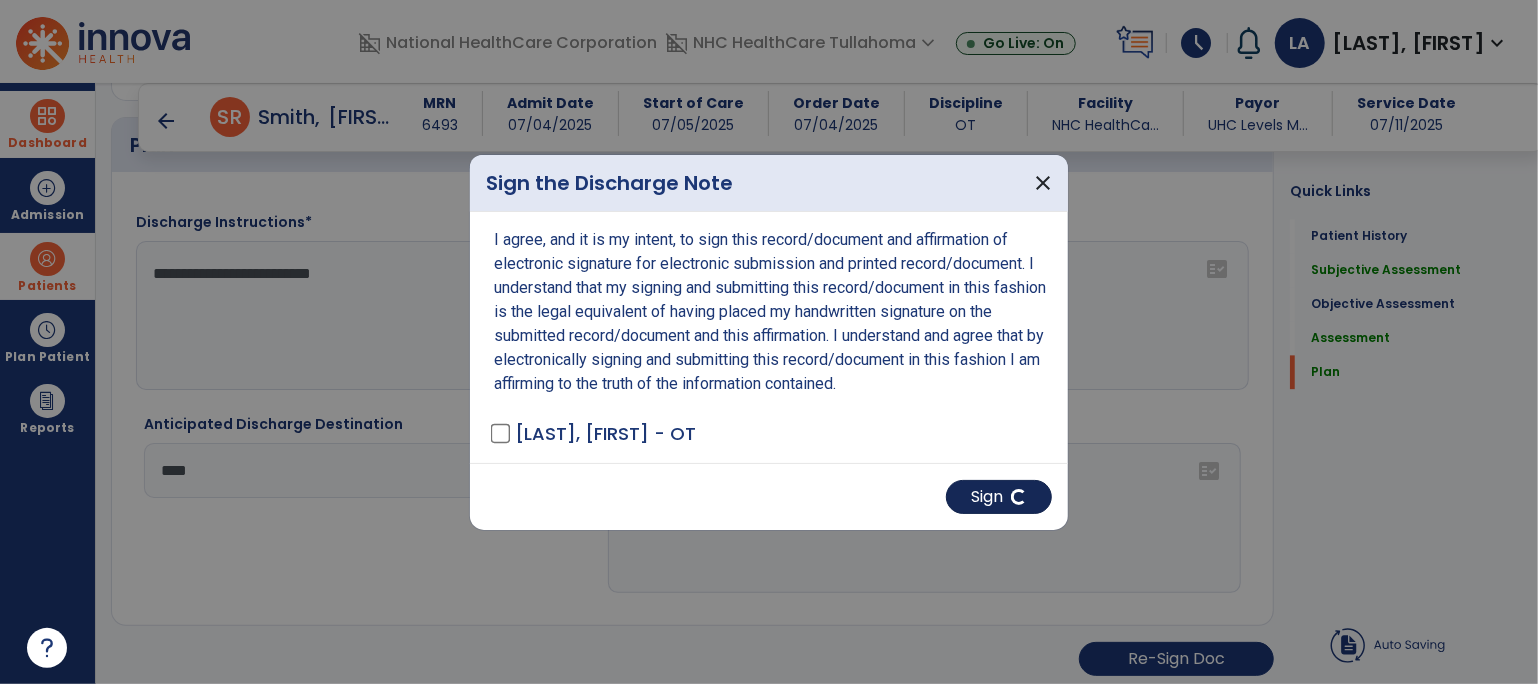 click at bounding box center (1019, 497) 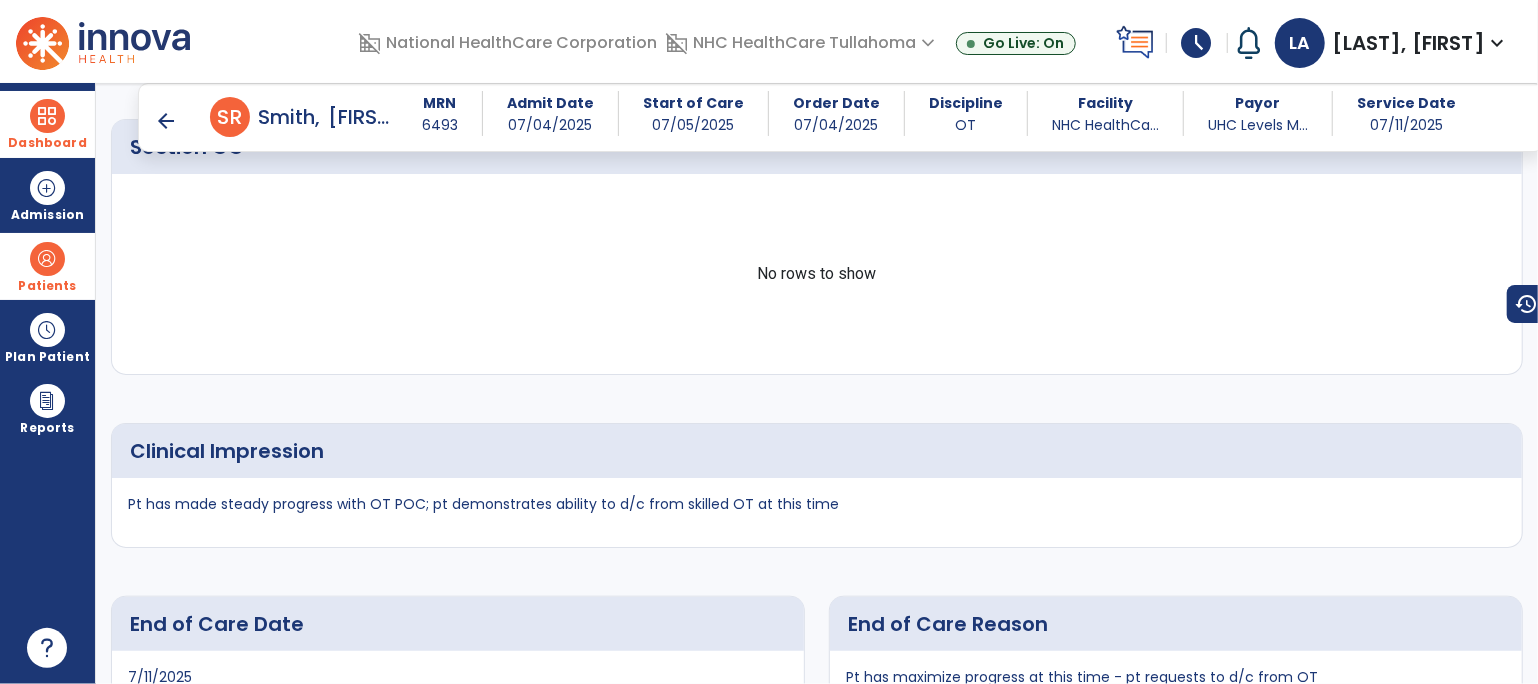 scroll, scrollTop: 3065, scrollLeft: 0, axis: vertical 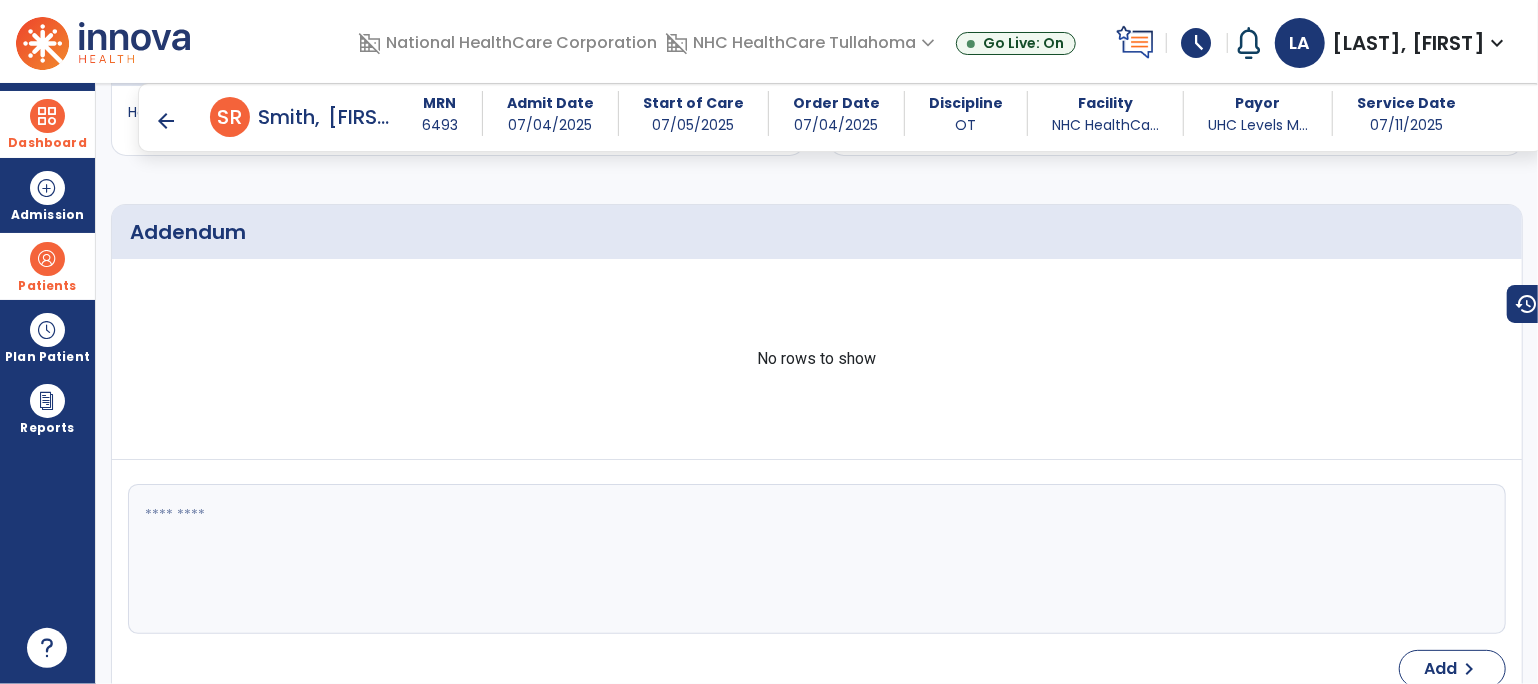 click on "arrow_back" at bounding box center (166, 121) 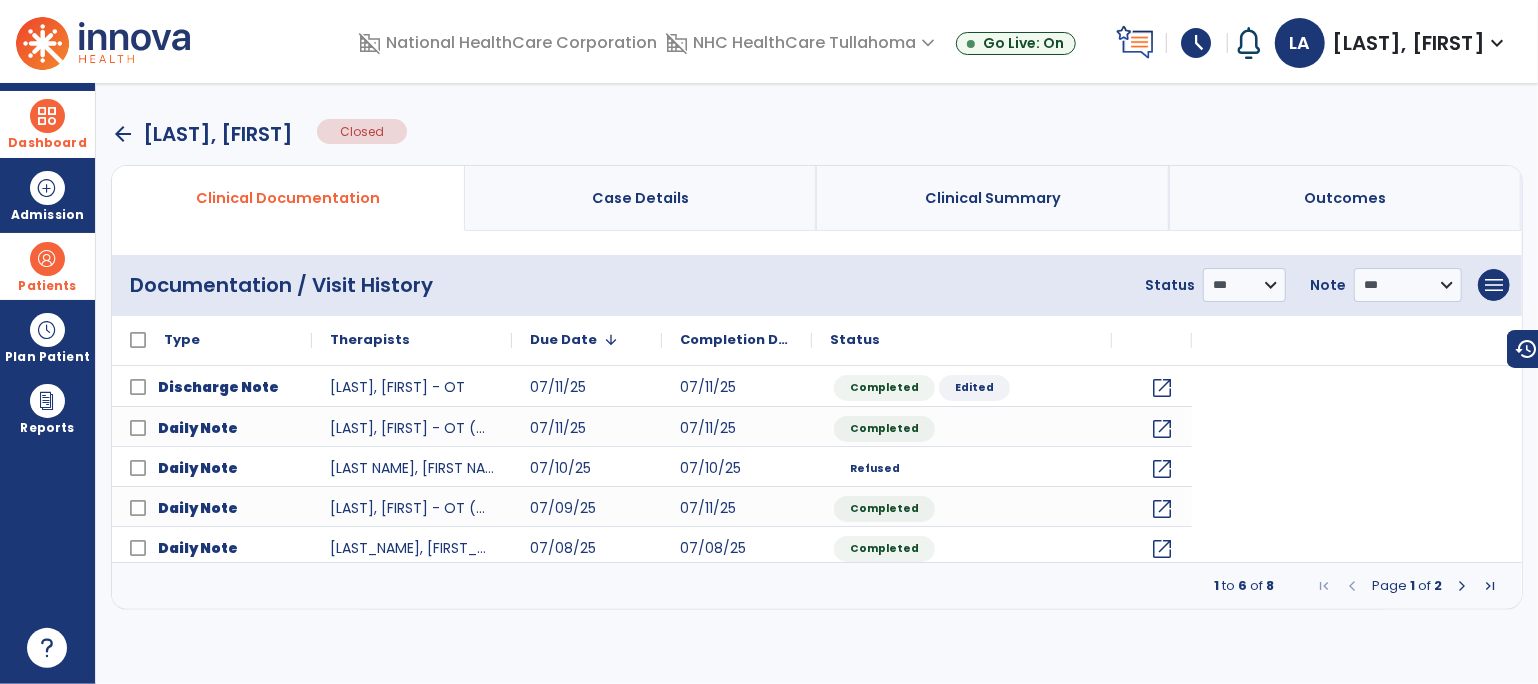 scroll, scrollTop: 0, scrollLeft: 0, axis: both 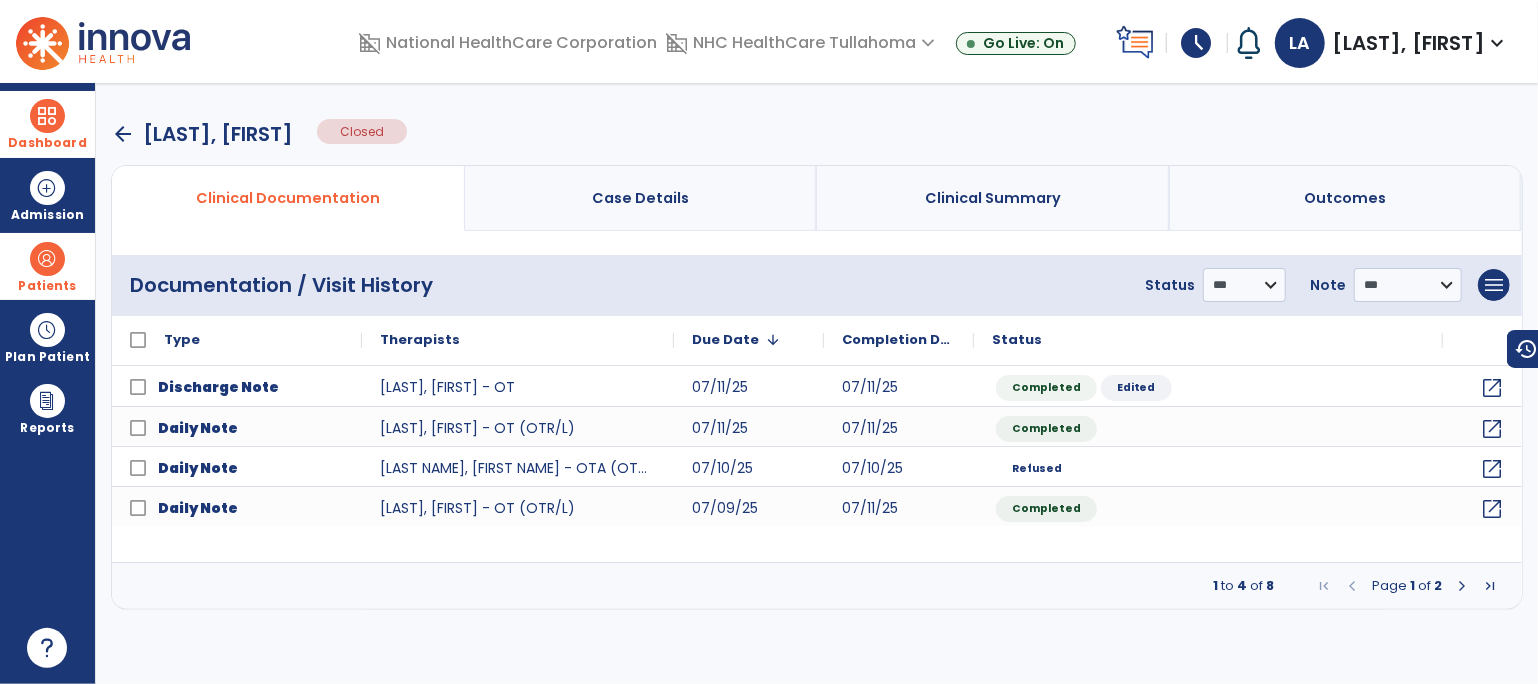 click on "Dashboard" at bounding box center [47, 143] 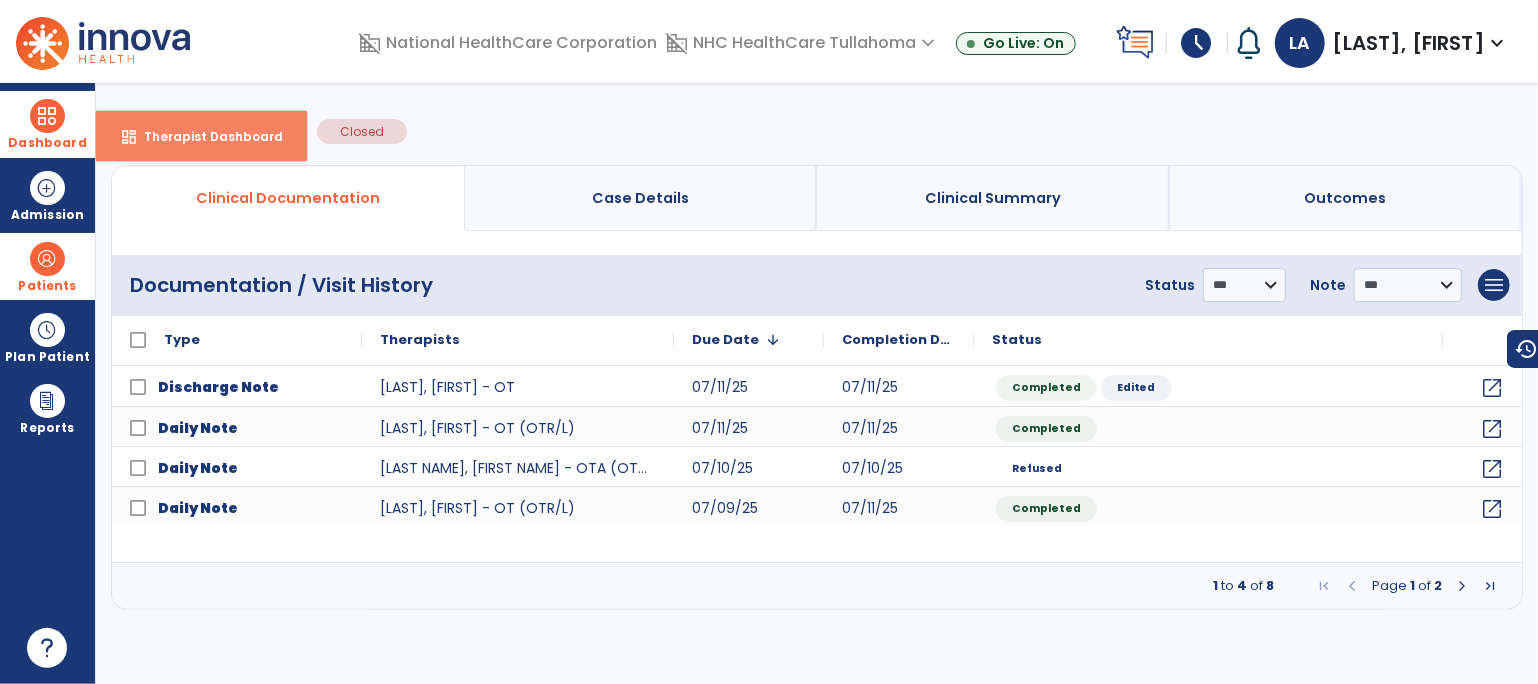click on "Therapist Dashboard" at bounding box center (205, 136) 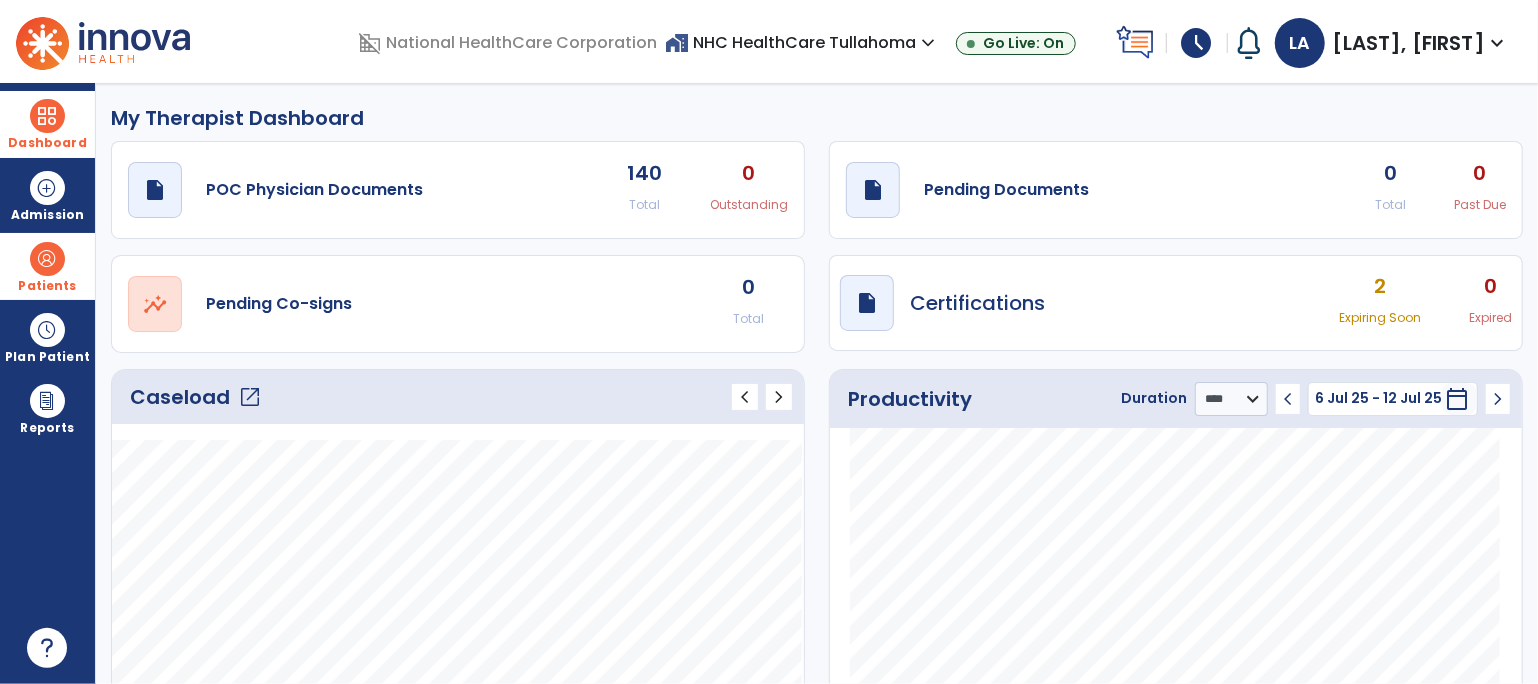 click on "open_in_new" 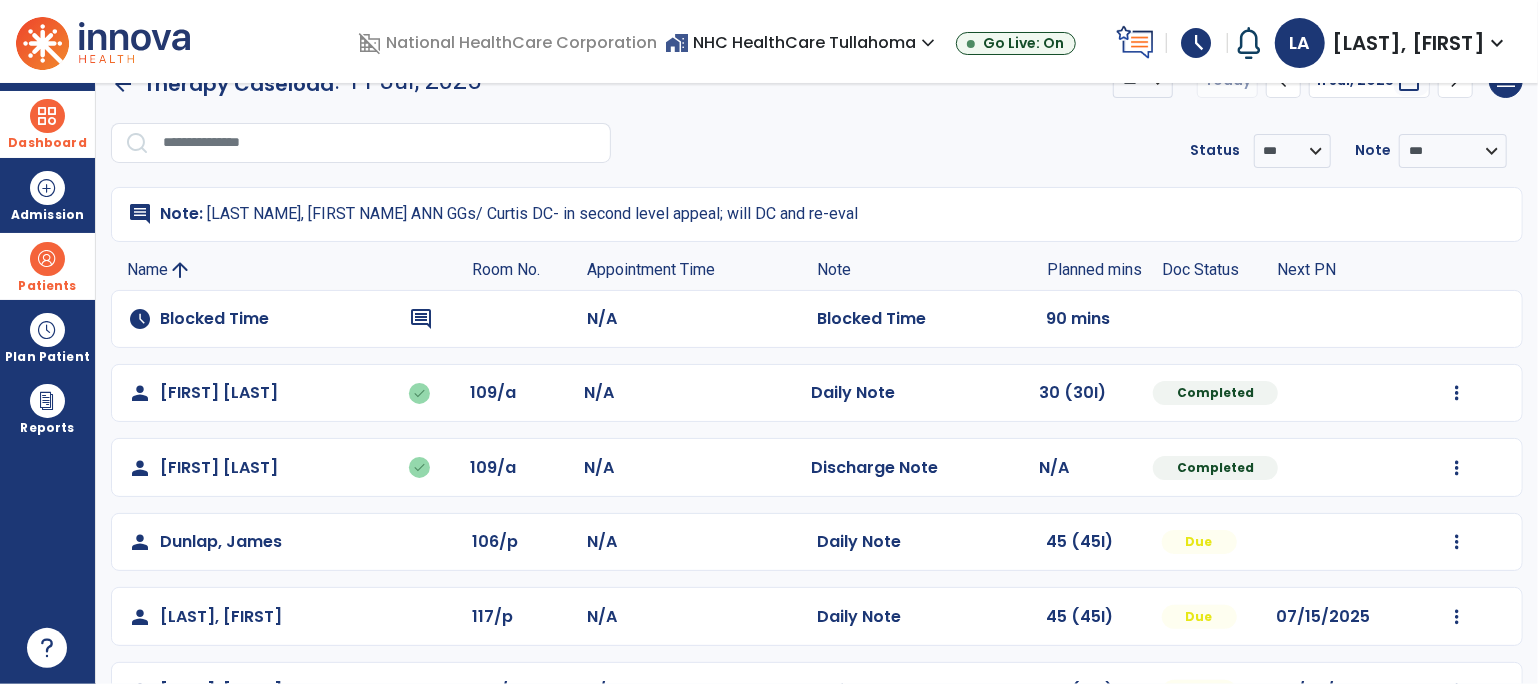 scroll, scrollTop: 0, scrollLeft: 0, axis: both 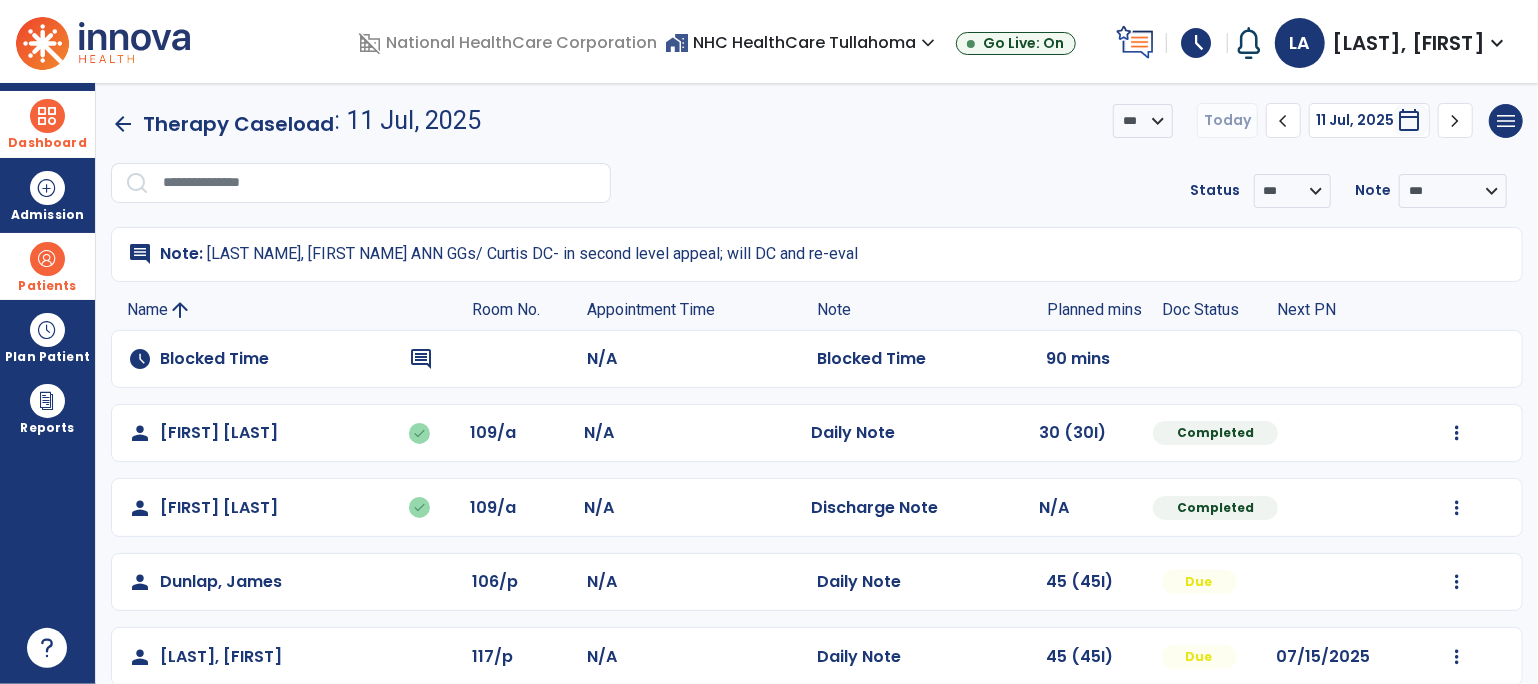 click at bounding box center (47, 116) 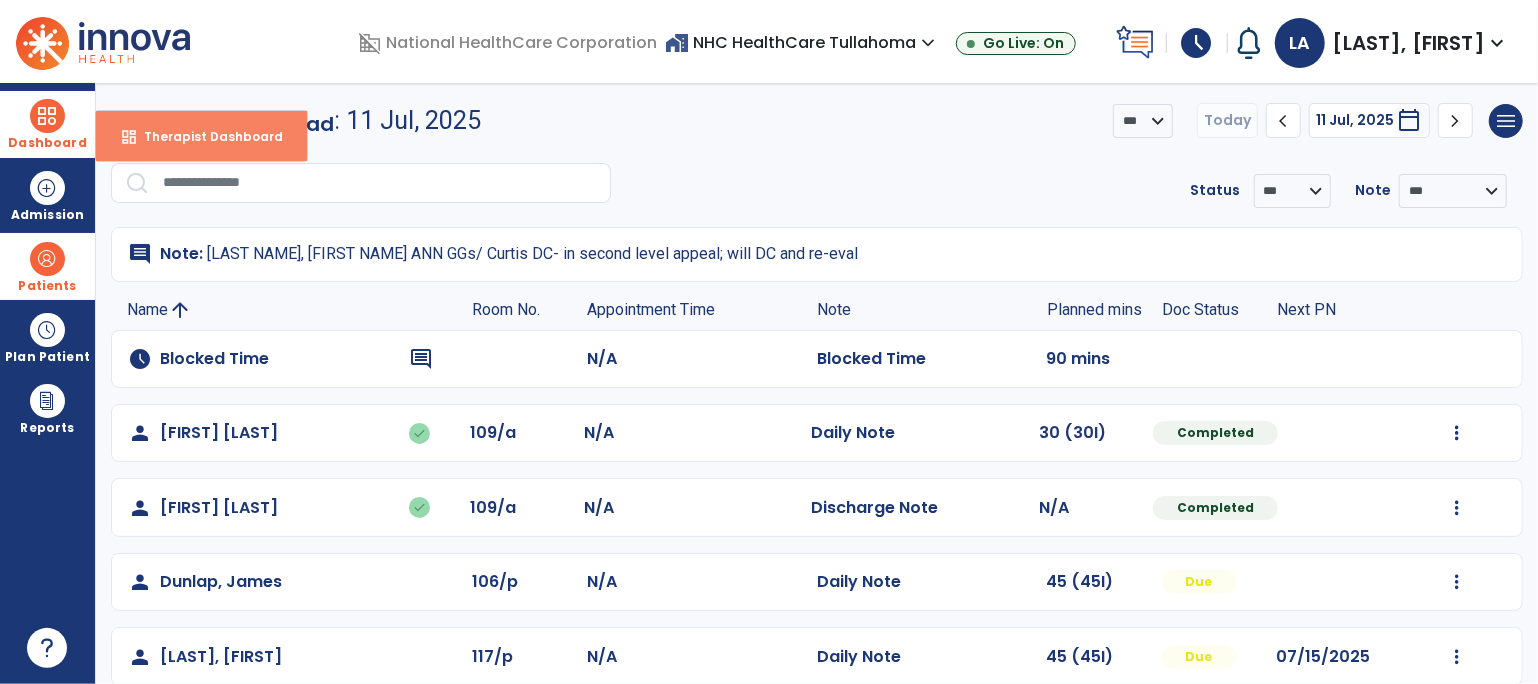 click on "Therapist Dashboard" at bounding box center [205, 136] 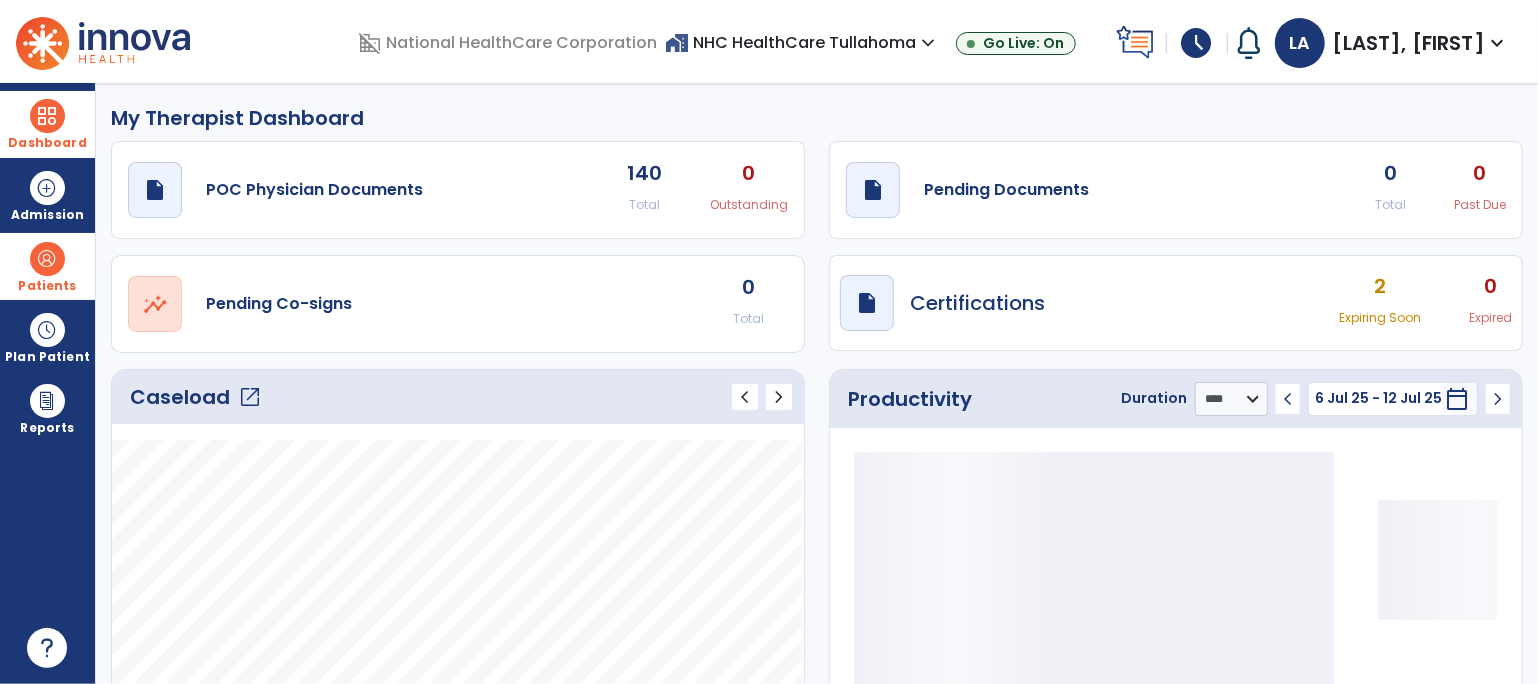 click on "draft   open_in_new  Pending Documents 0 Total 0 Past Due" 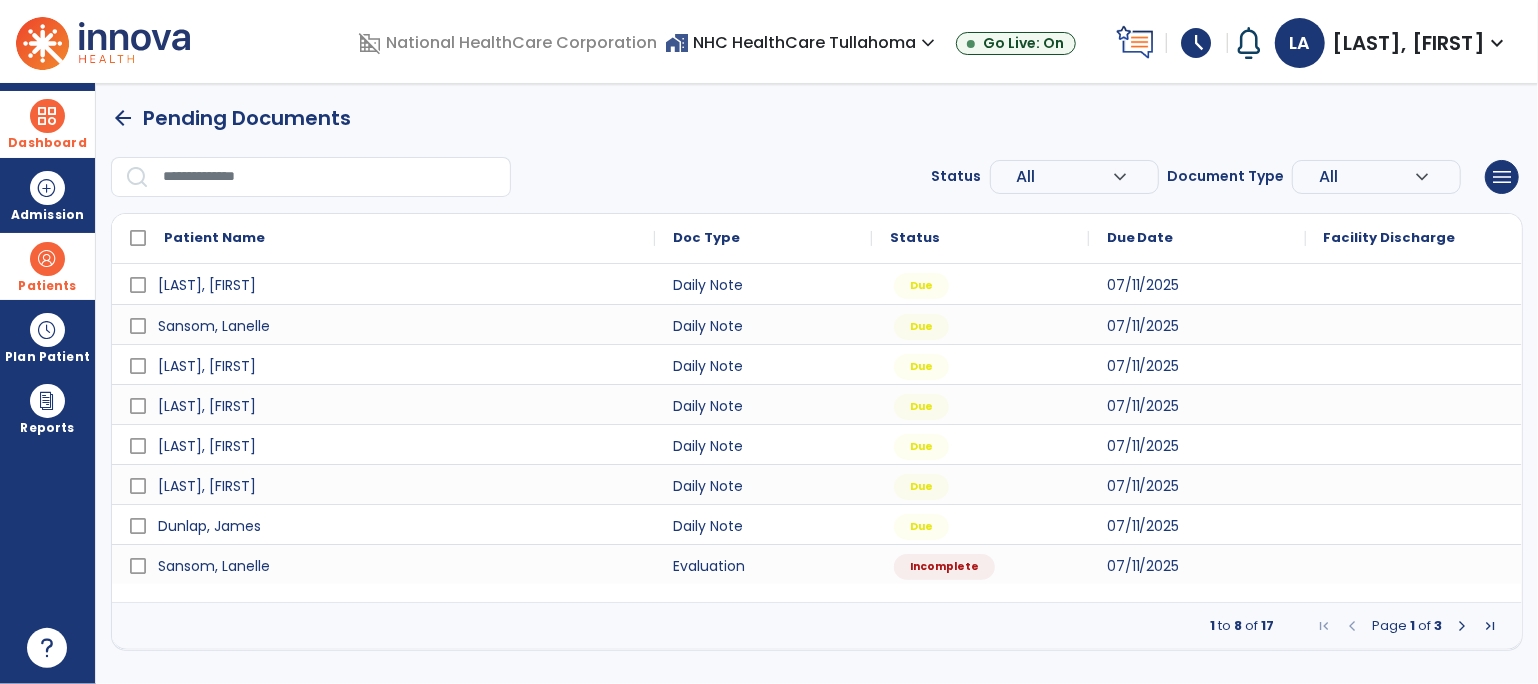 click at bounding box center (1462, 626) 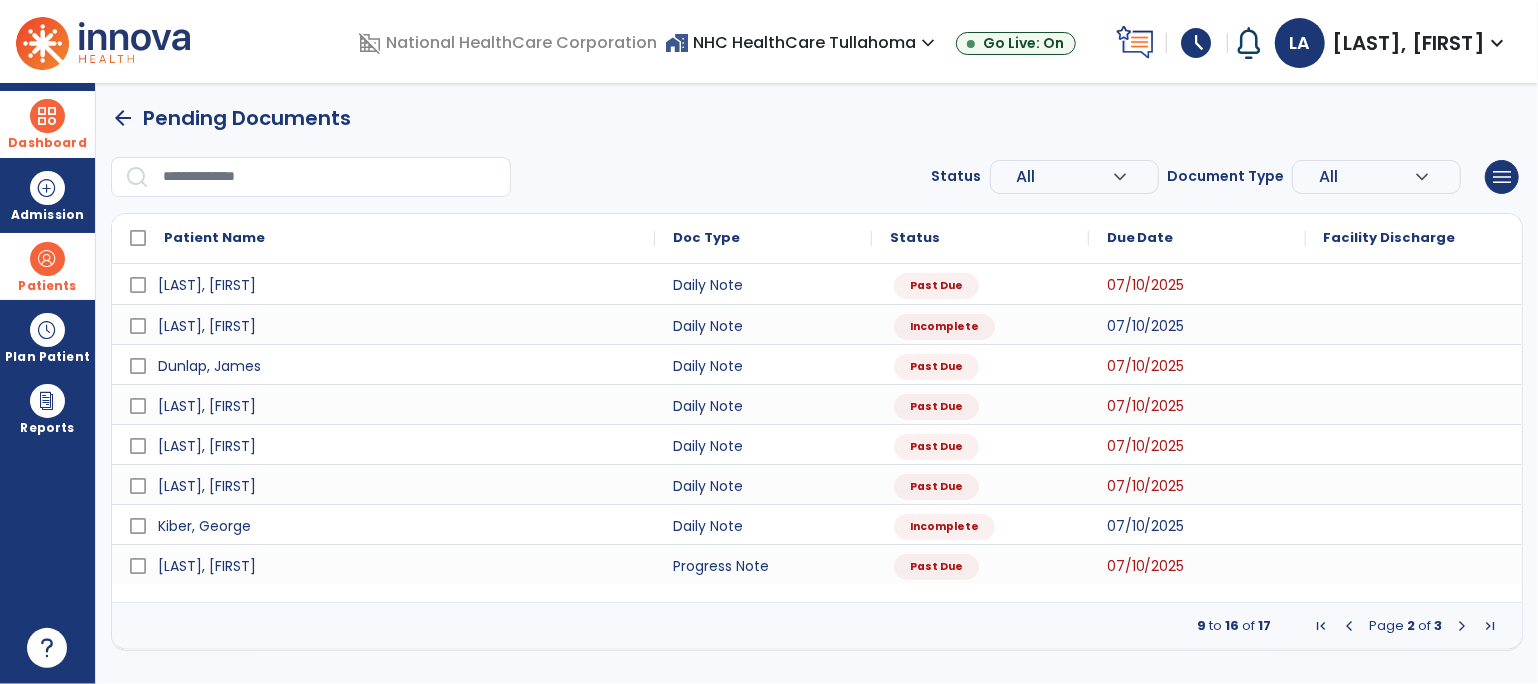 click at bounding box center (1462, 626) 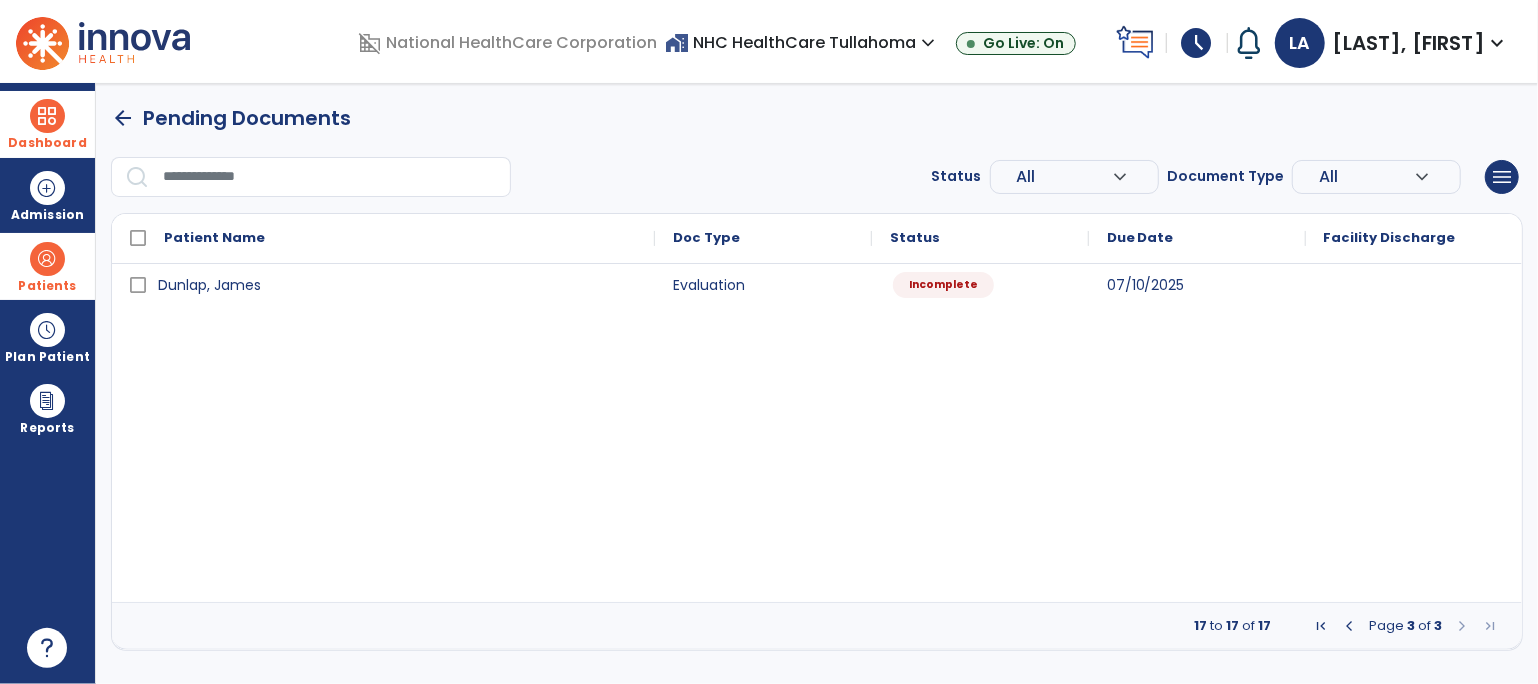 click on "Incomplete" at bounding box center (943, 285) 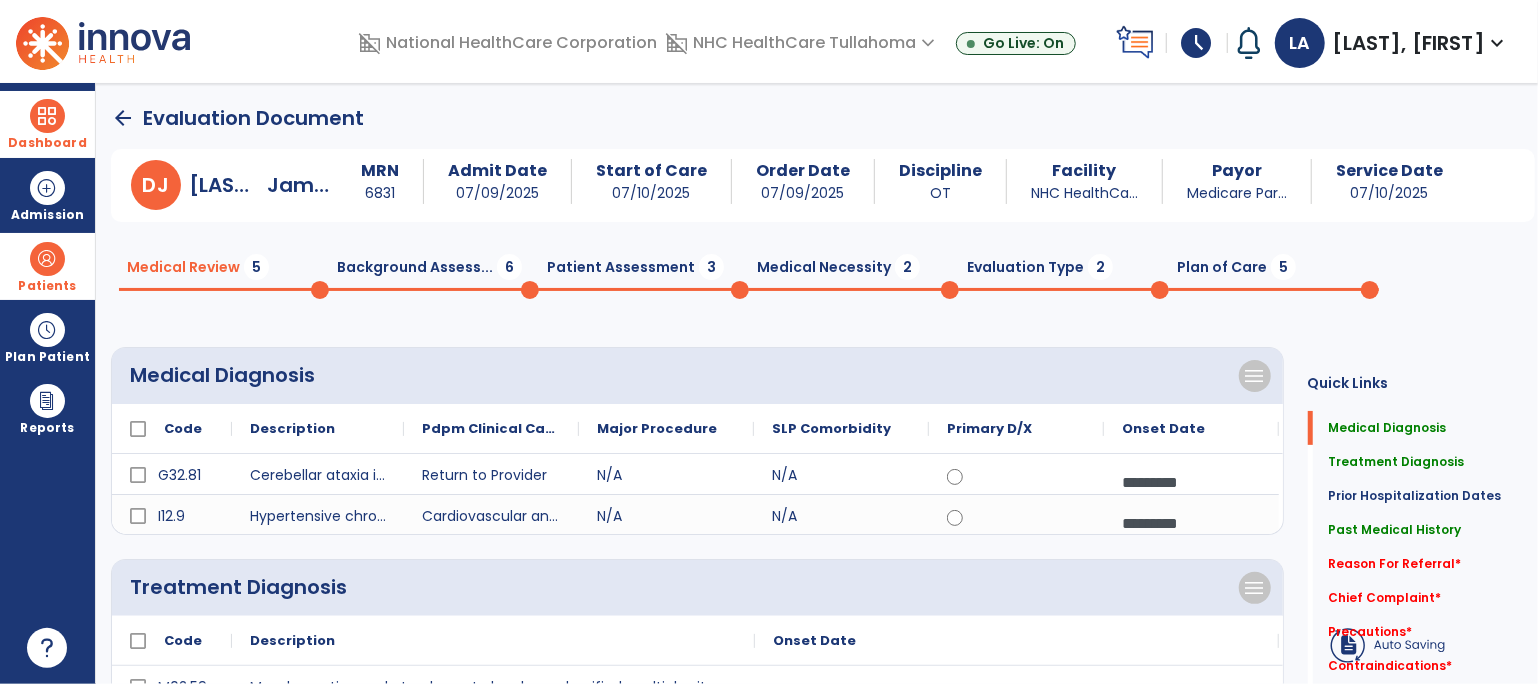 click on "Background Assess...  6" 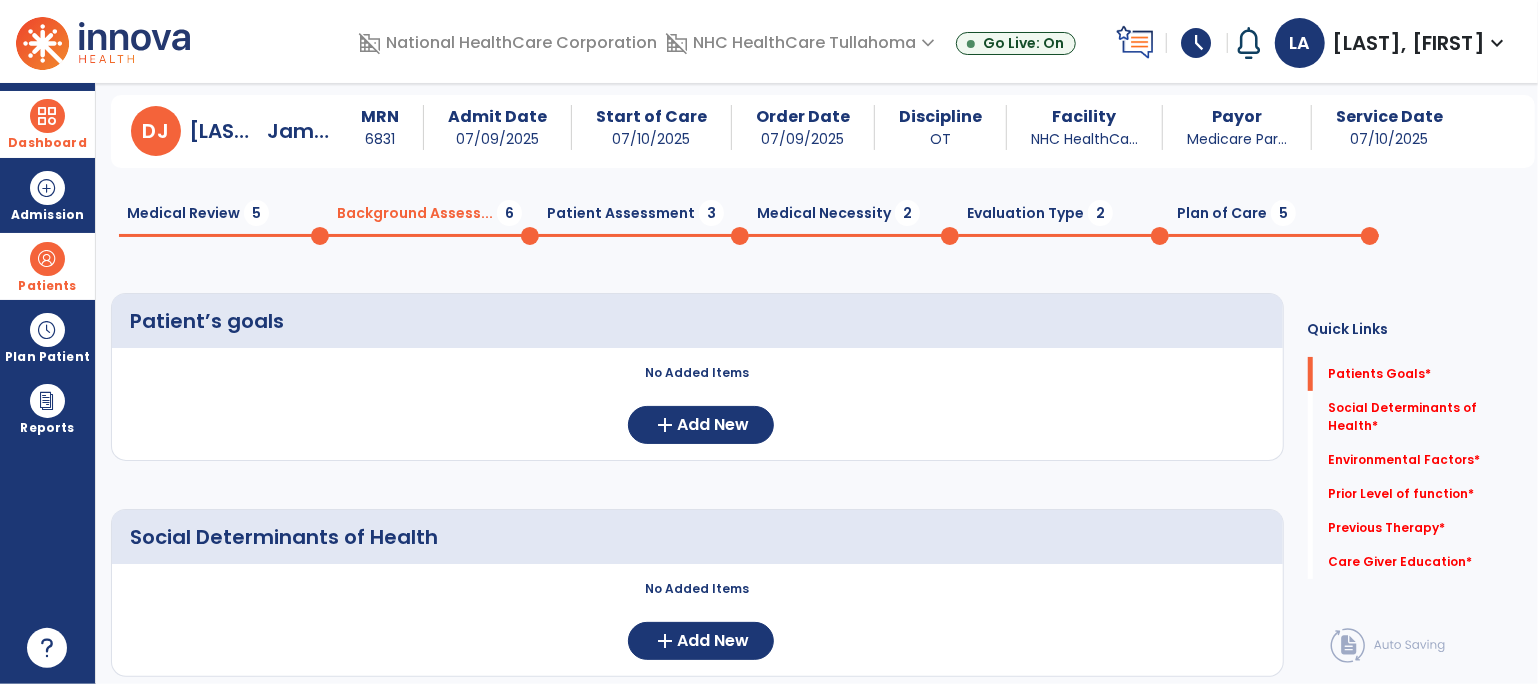 scroll, scrollTop: 0, scrollLeft: 0, axis: both 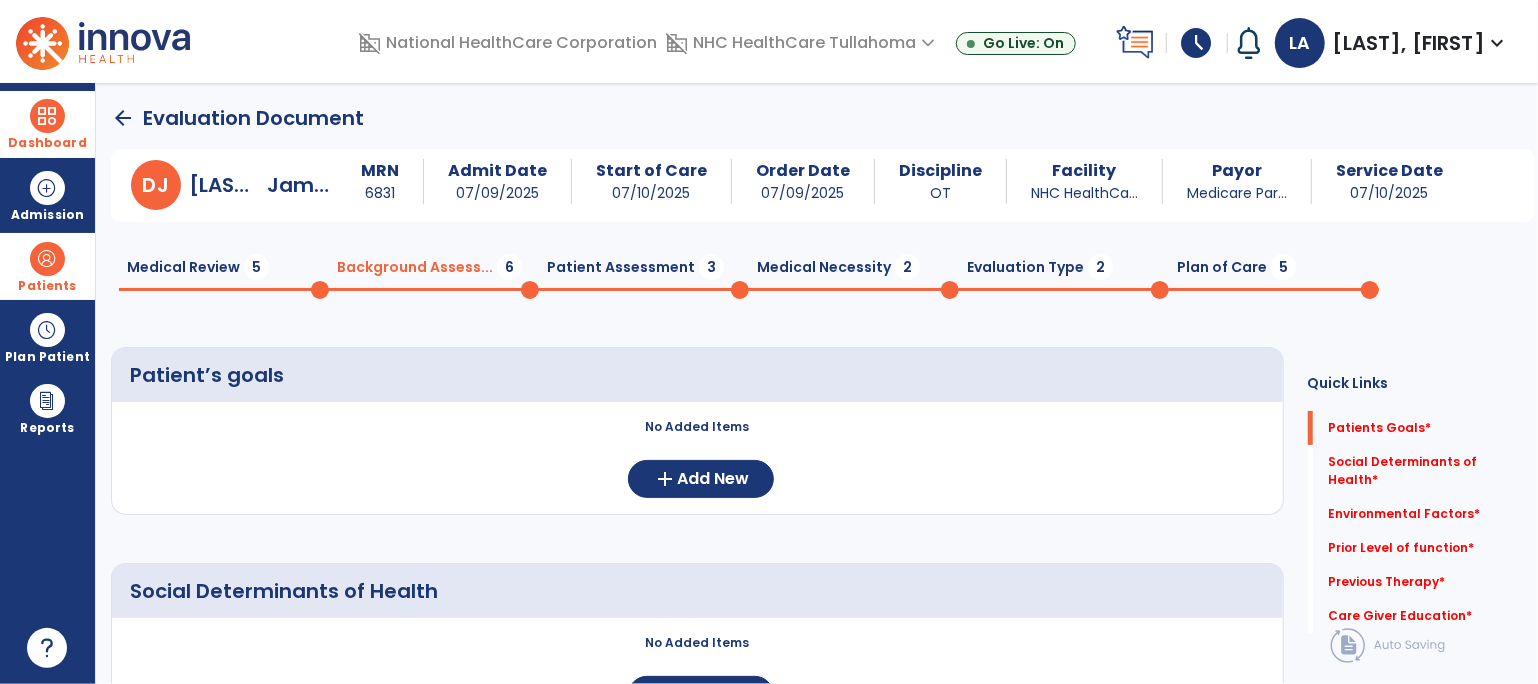 click on "arrow_back" 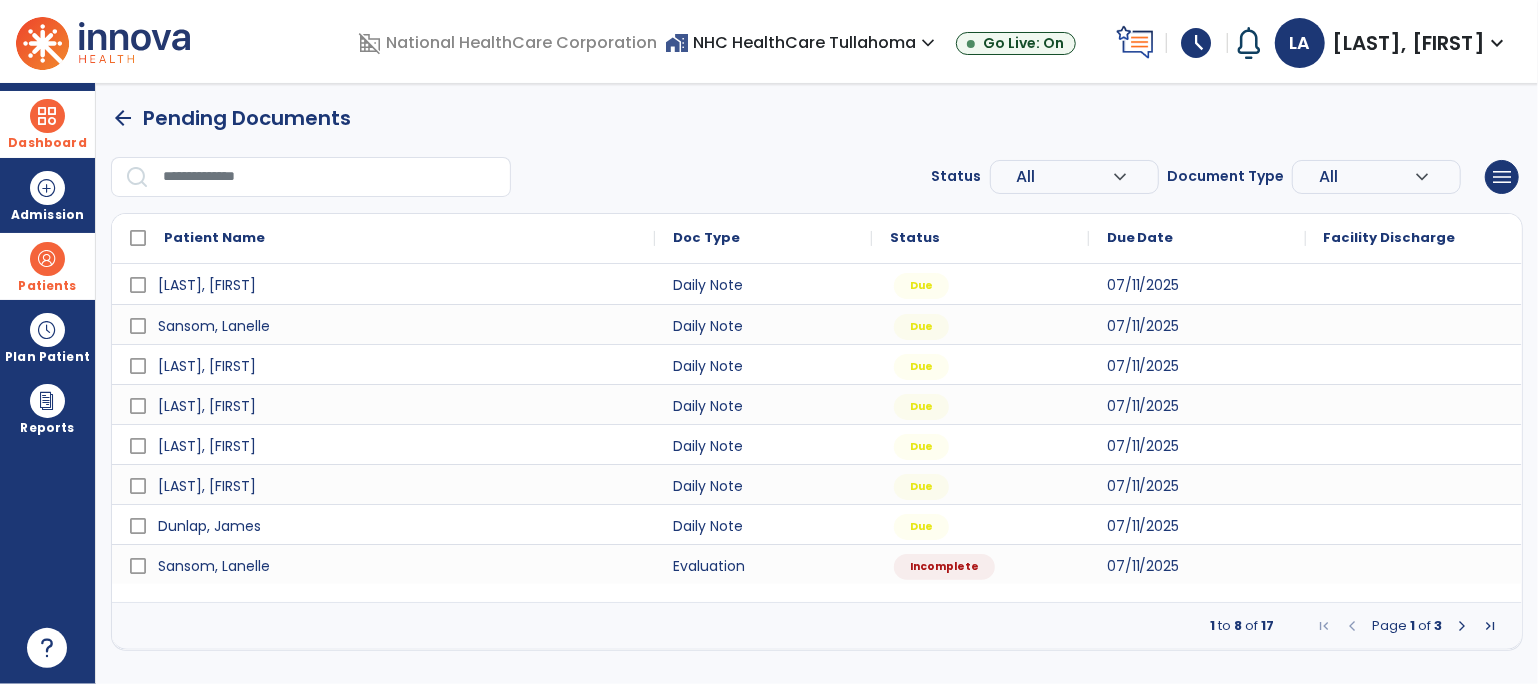 click at bounding box center [47, 259] 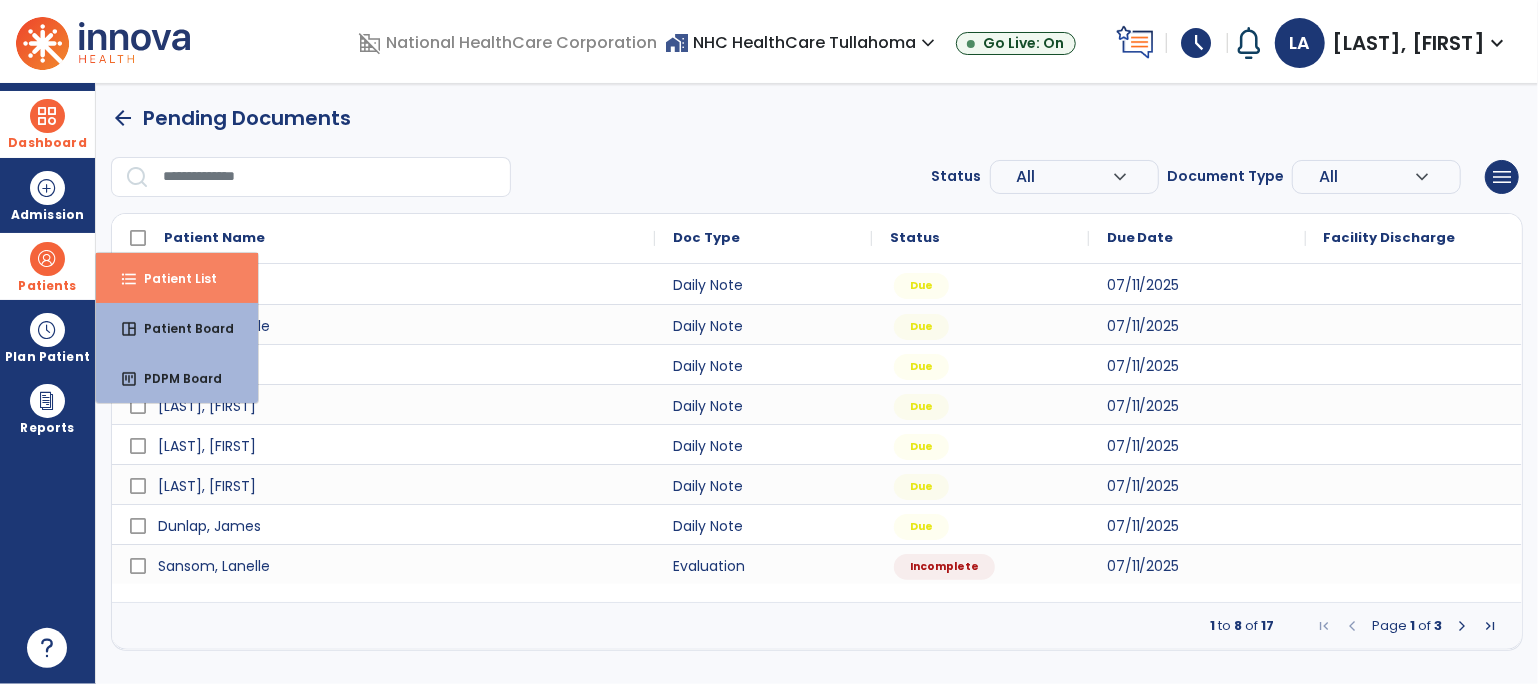 click on "Patient List" at bounding box center [172, 278] 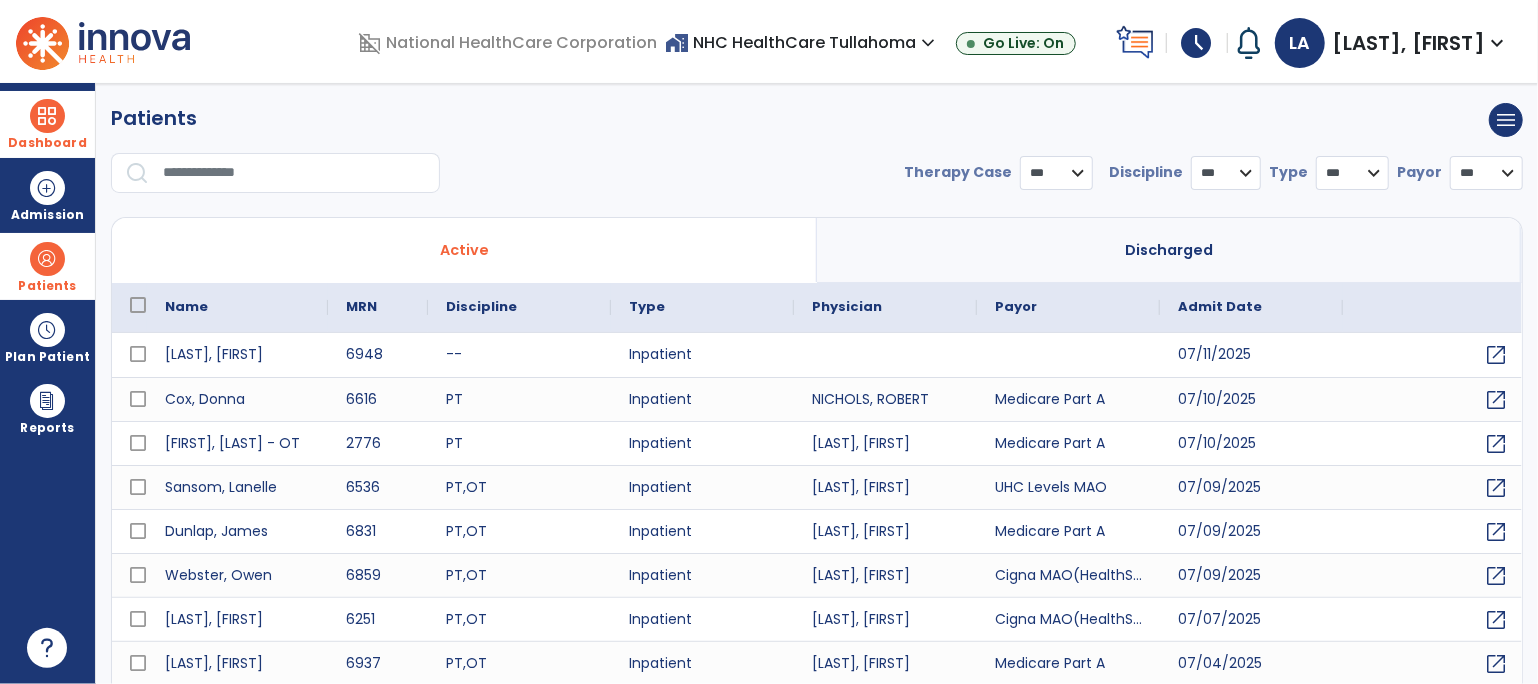 select on "***" 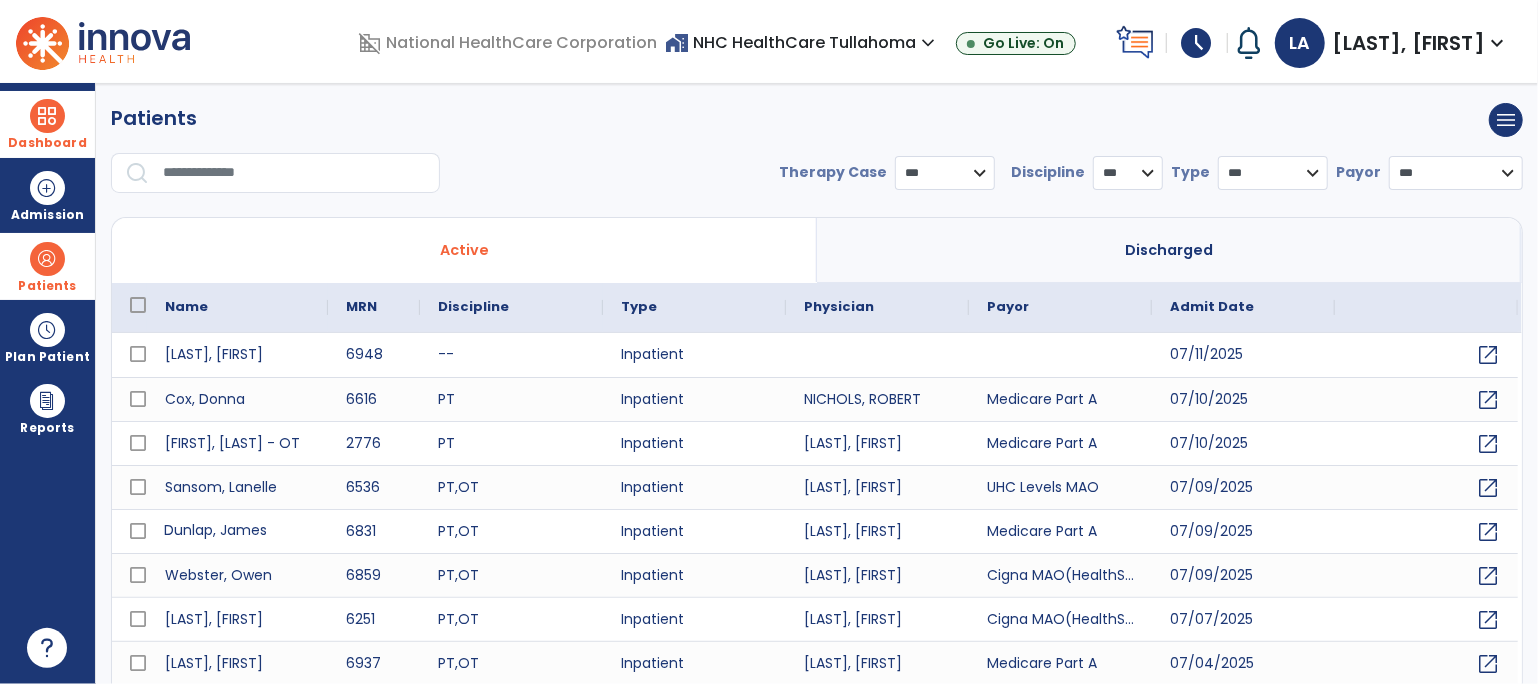 click on "Dunlap, James" at bounding box center (237, 531) 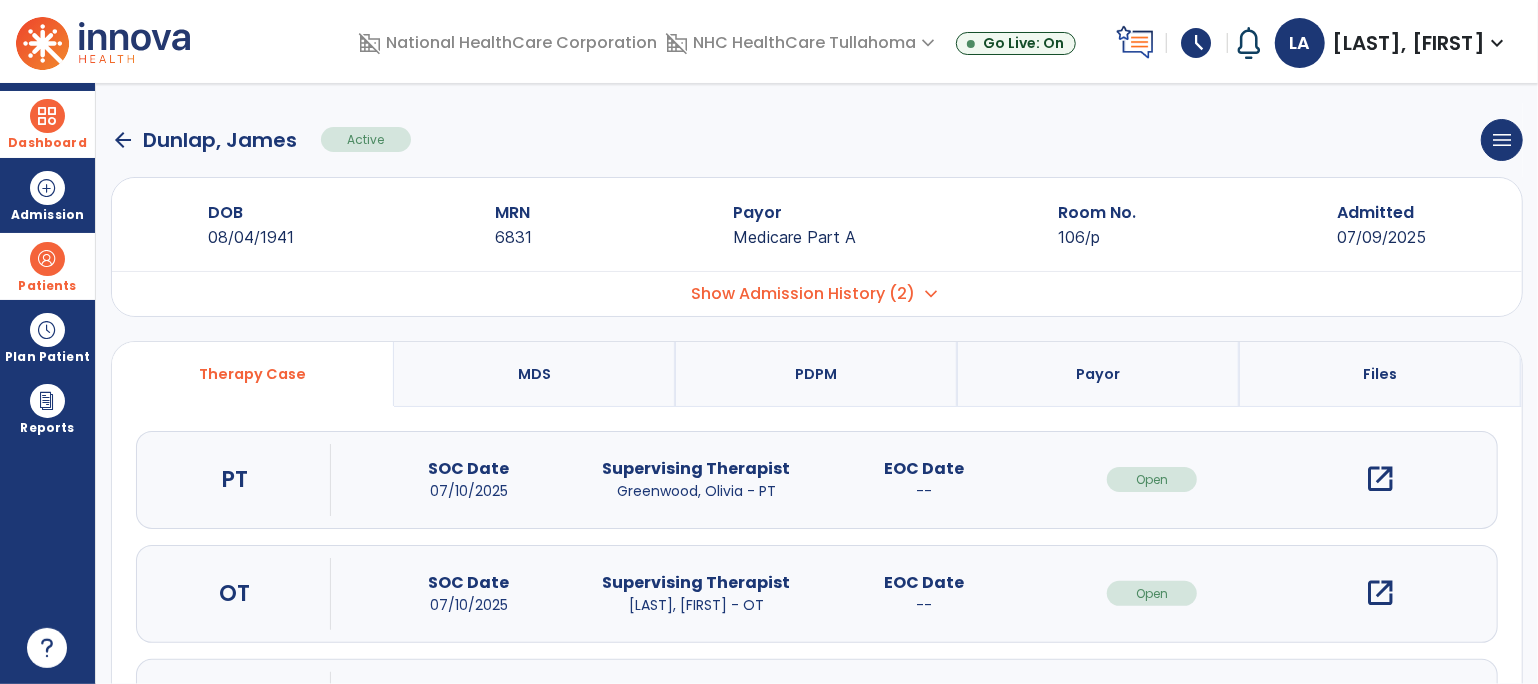click on "open_in_new" at bounding box center [1380, 593] 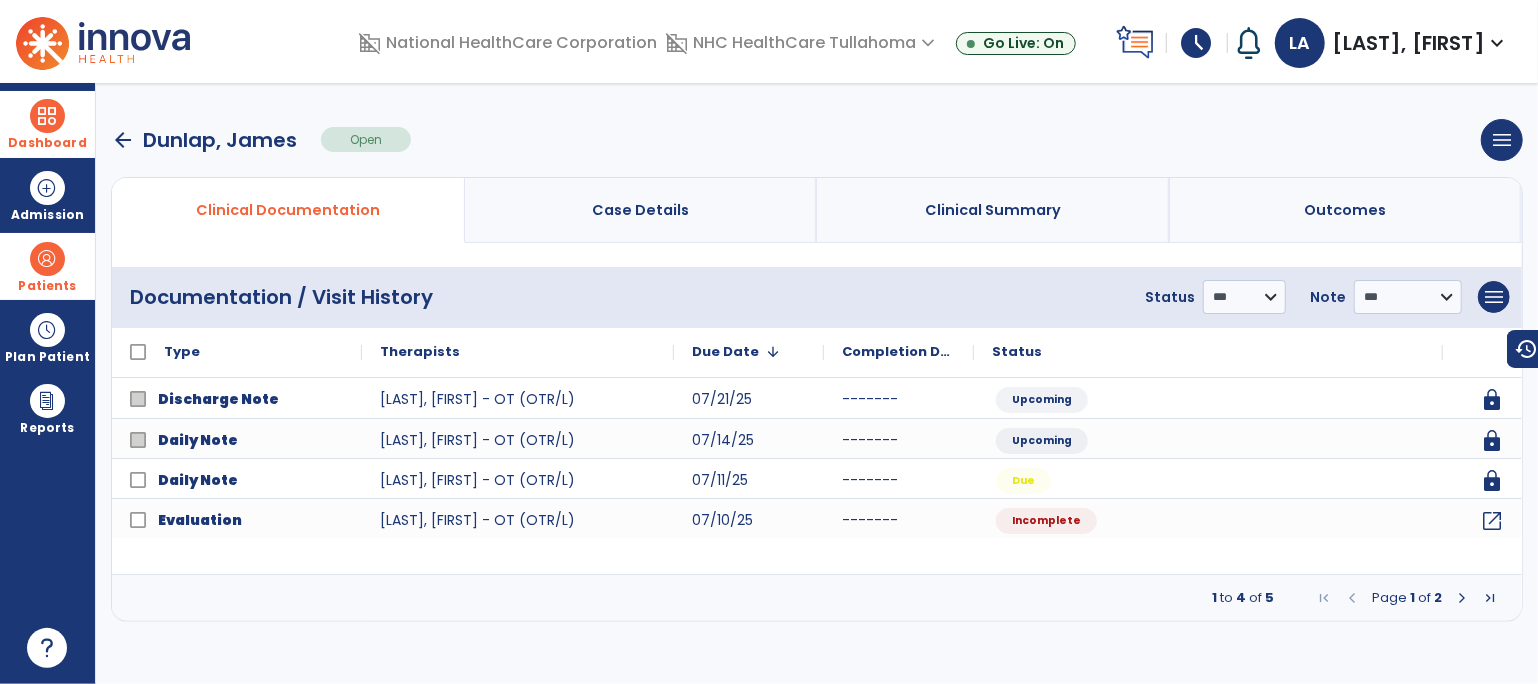 click on "arrow_back" at bounding box center [123, 140] 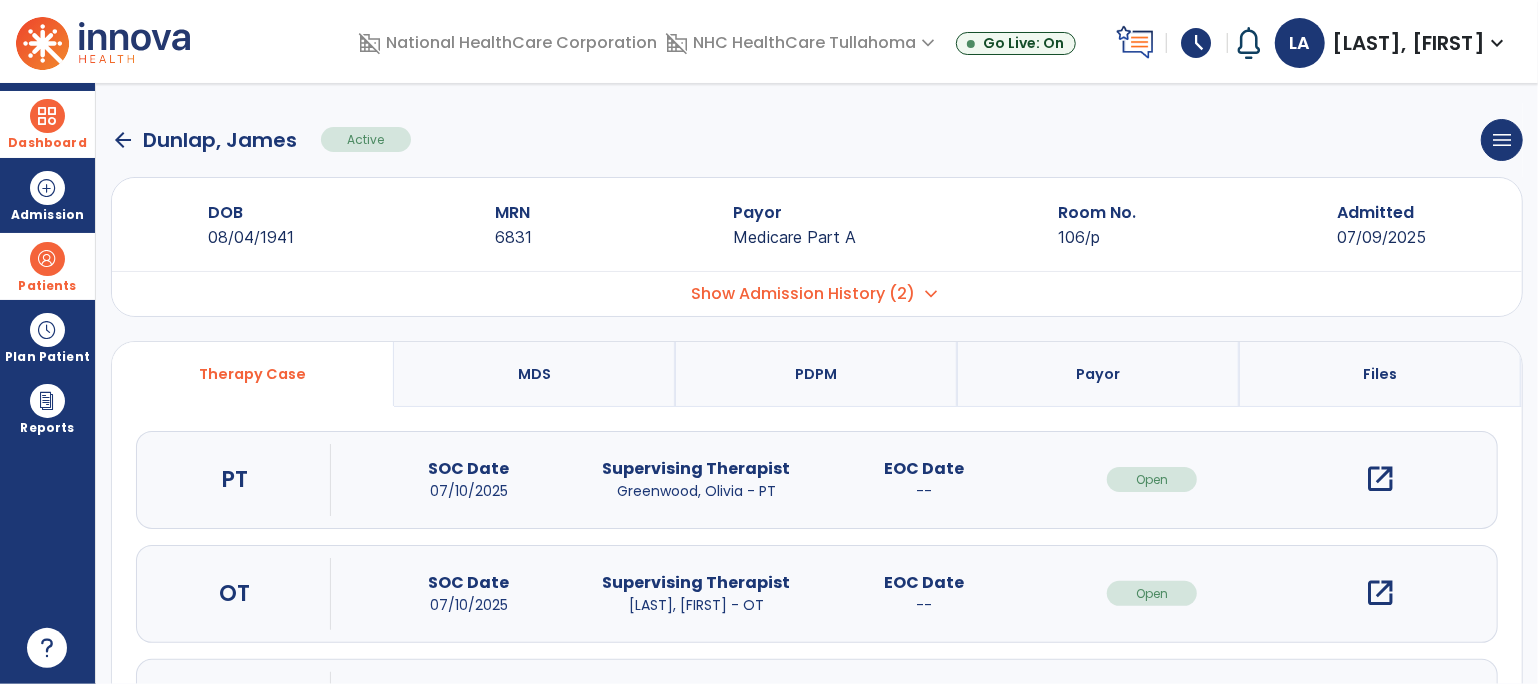 click on "open_in_new" at bounding box center [1380, 479] 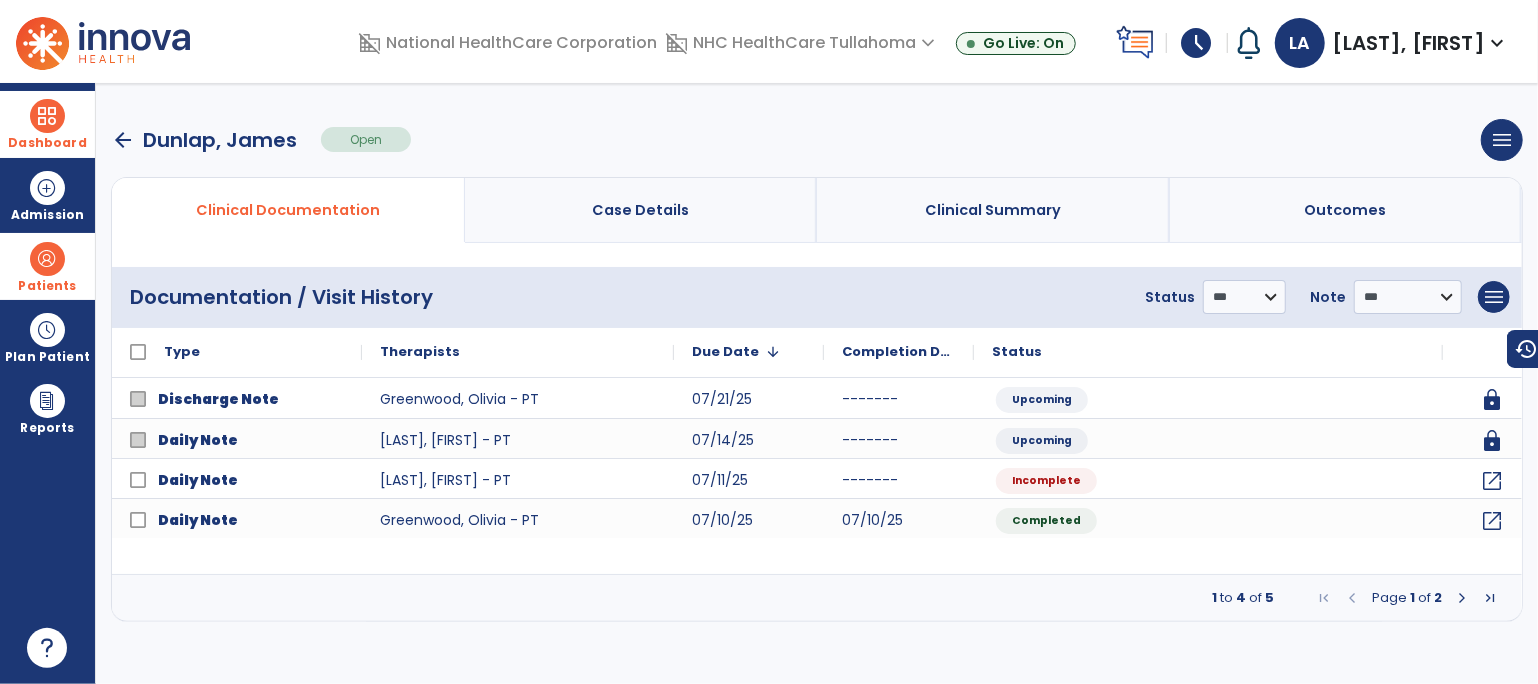 click at bounding box center [1462, 598] 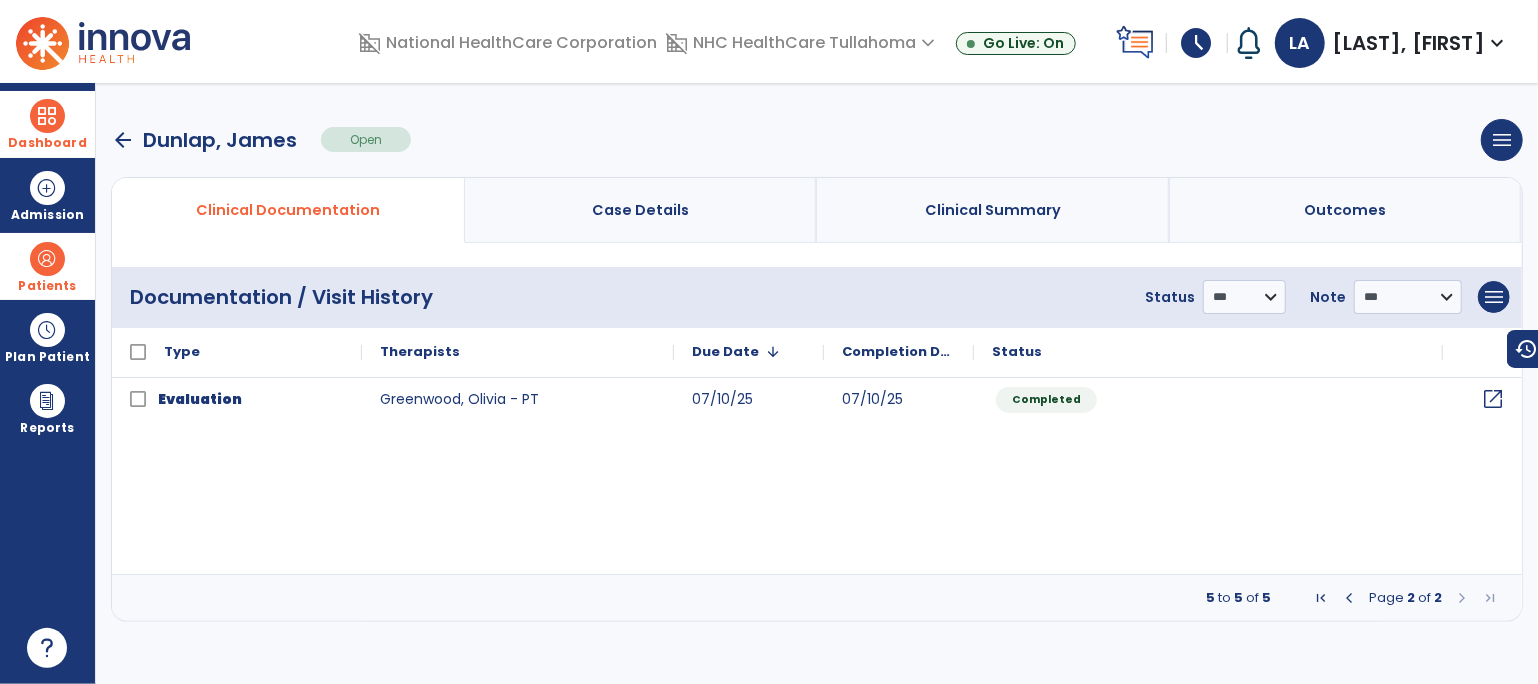 click on "open_in_new" 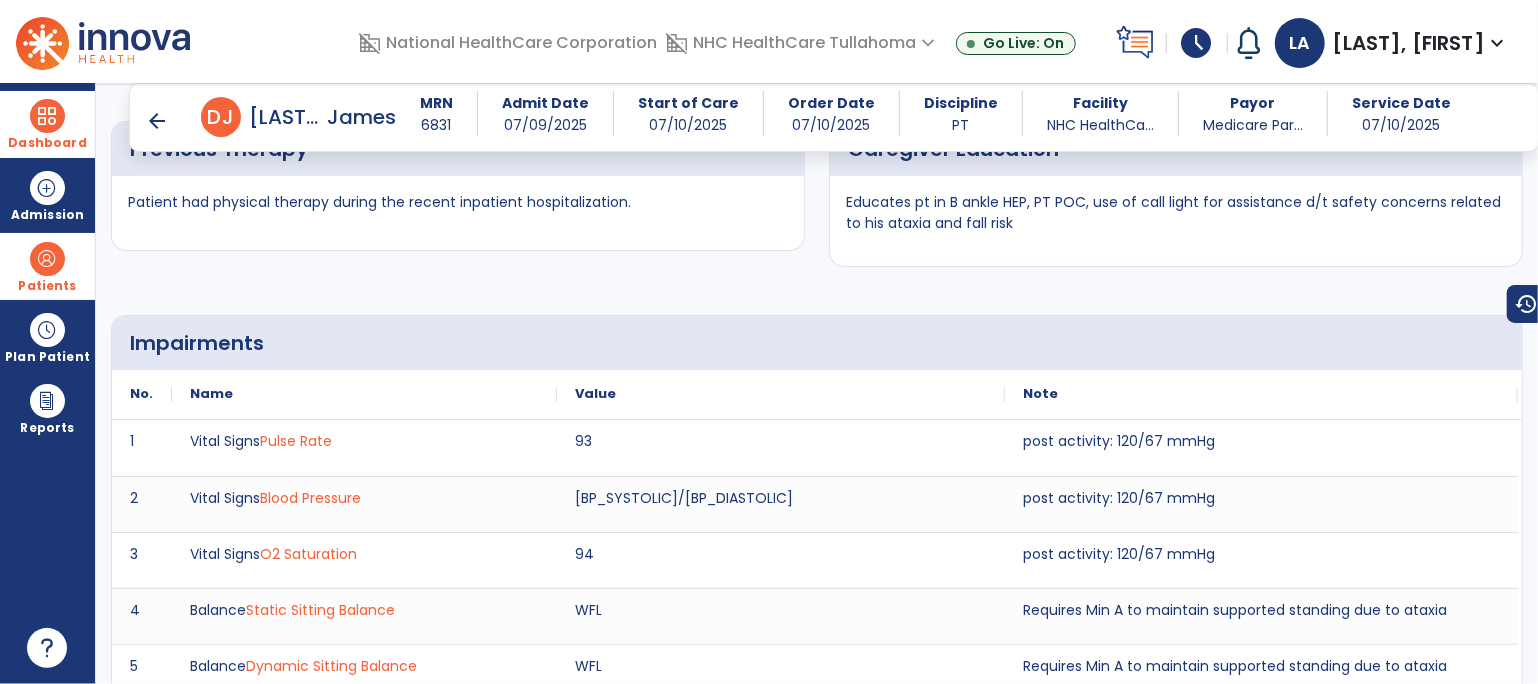 scroll, scrollTop: 1524, scrollLeft: 0, axis: vertical 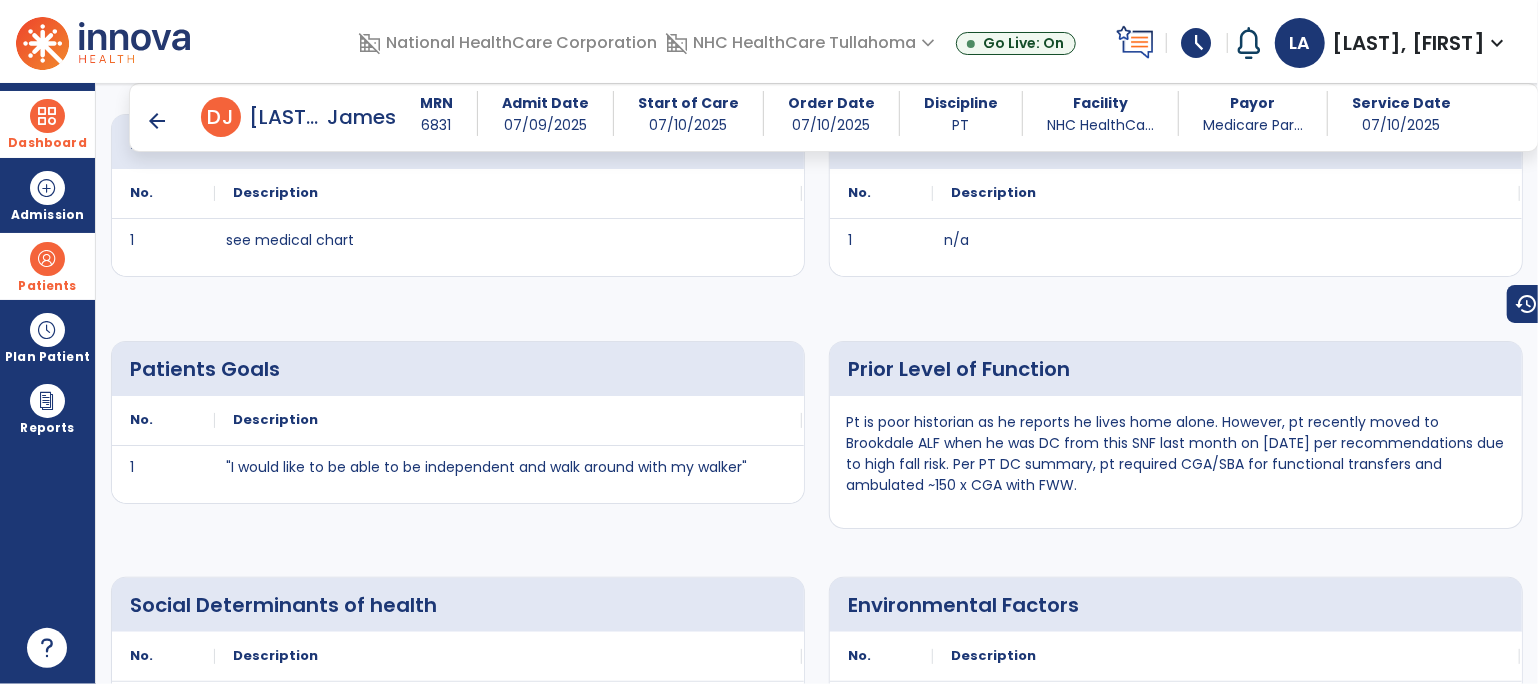 drag, startPoint x: 840, startPoint y: 418, endPoint x: 1135, endPoint y: 490, distance: 303.65936 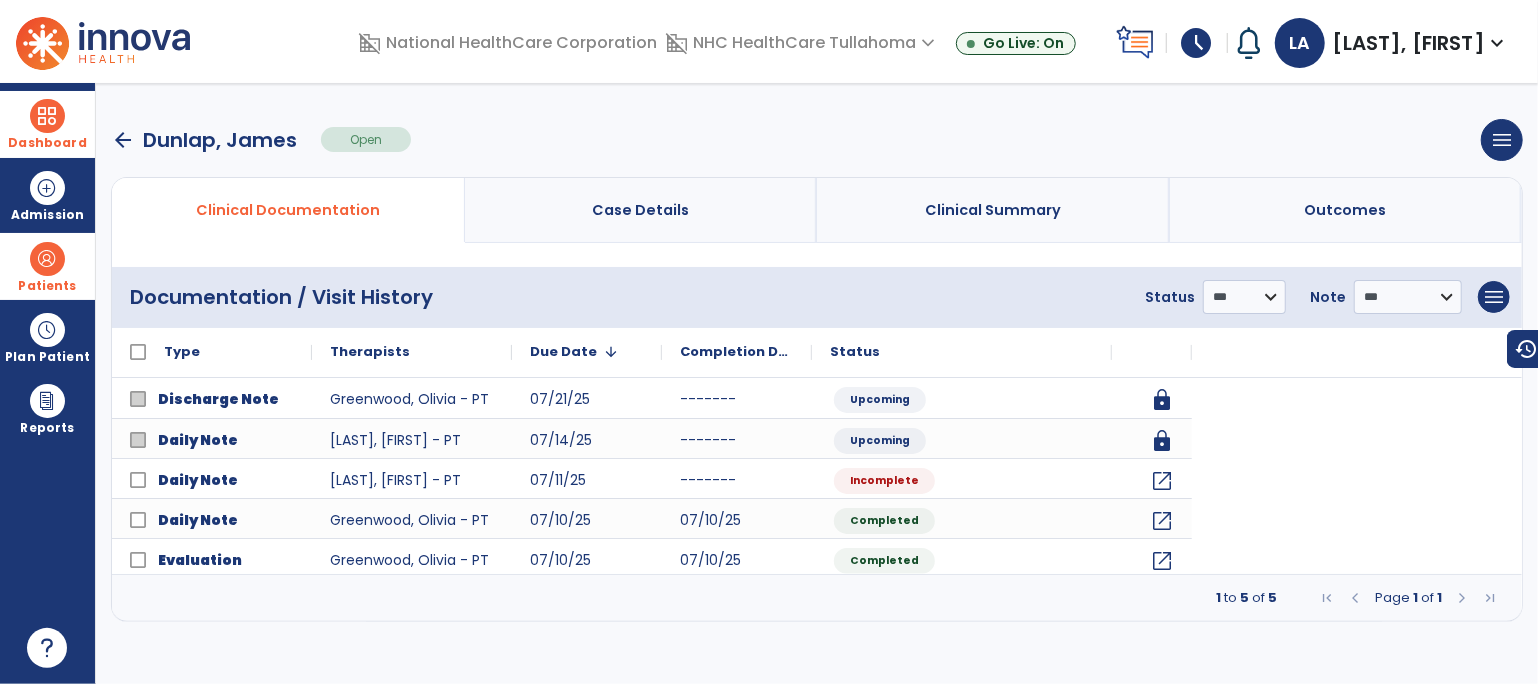 scroll, scrollTop: 0, scrollLeft: 0, axis: both 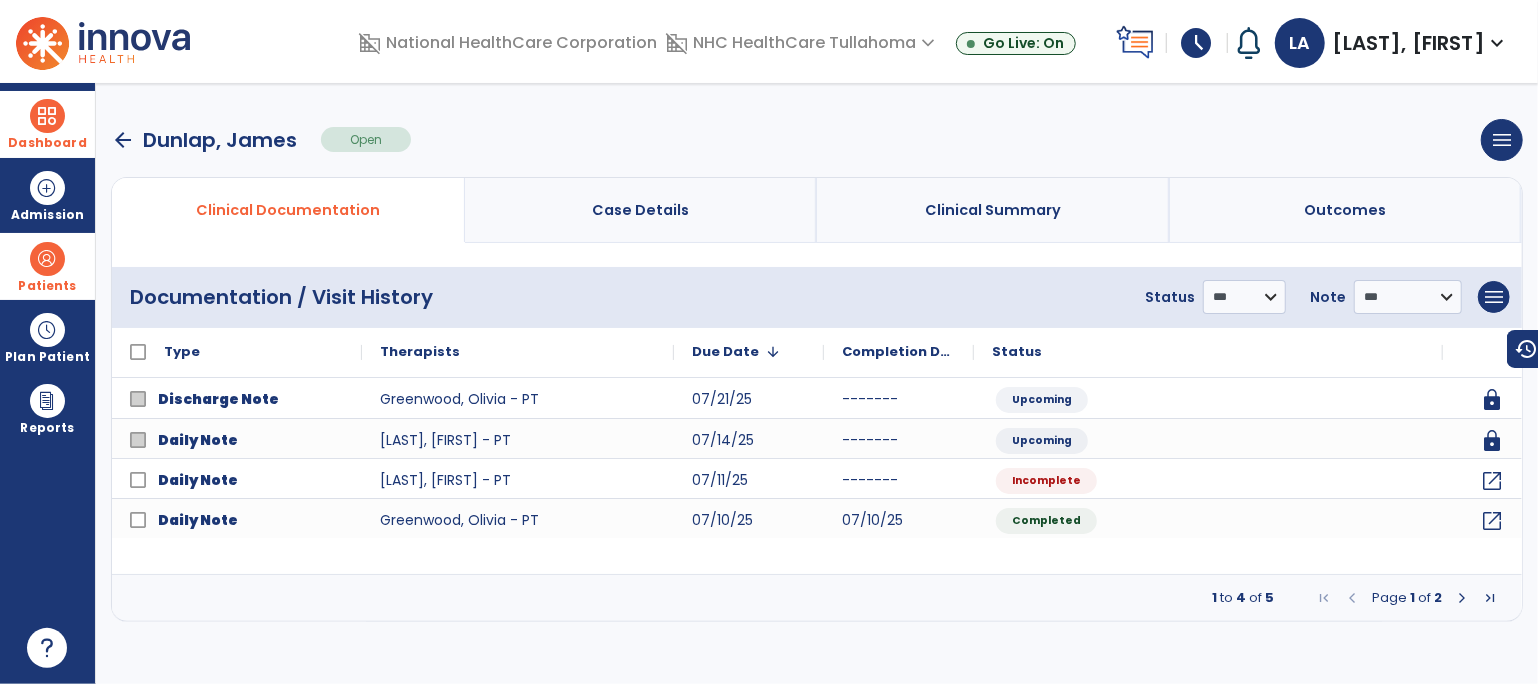 click on "arrow_back" at bounding box center [123, 140] 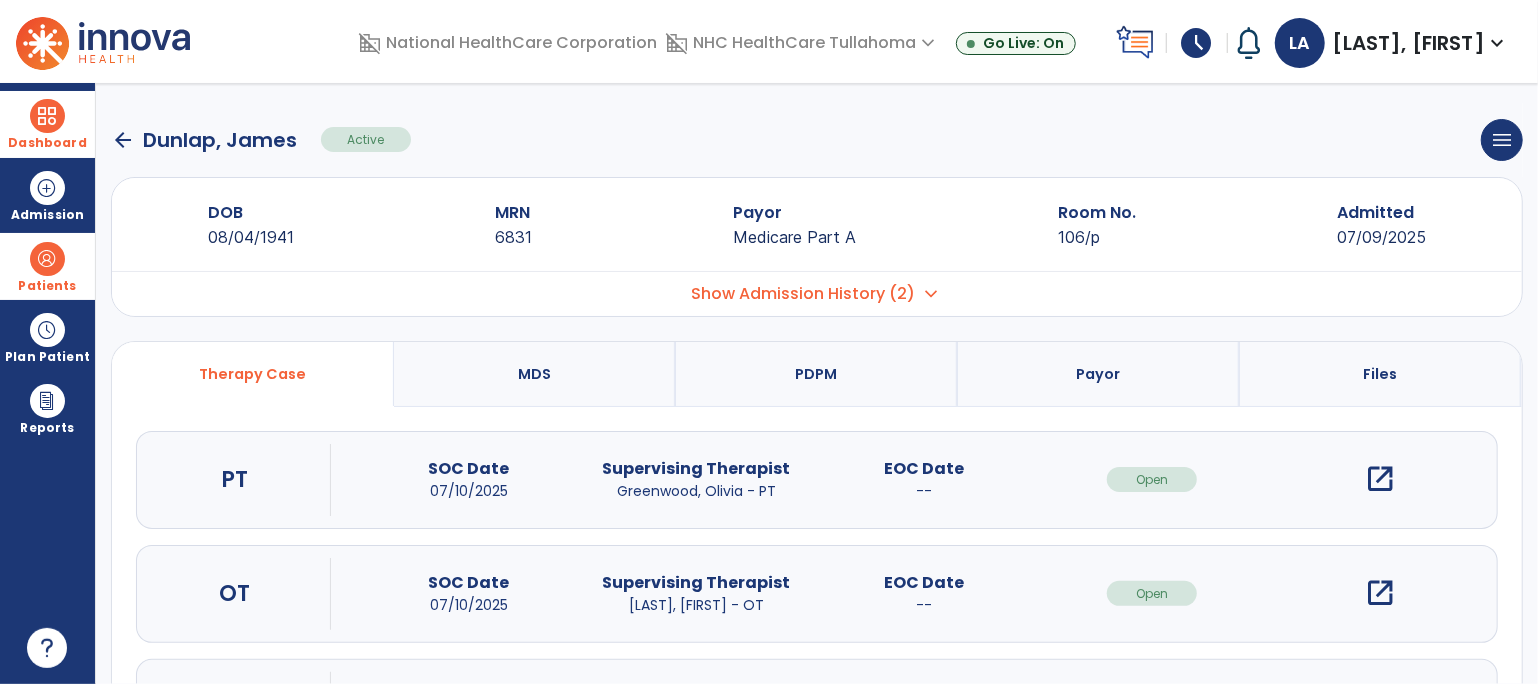 click on "open_in_new" at bounding box center (1380, 593) 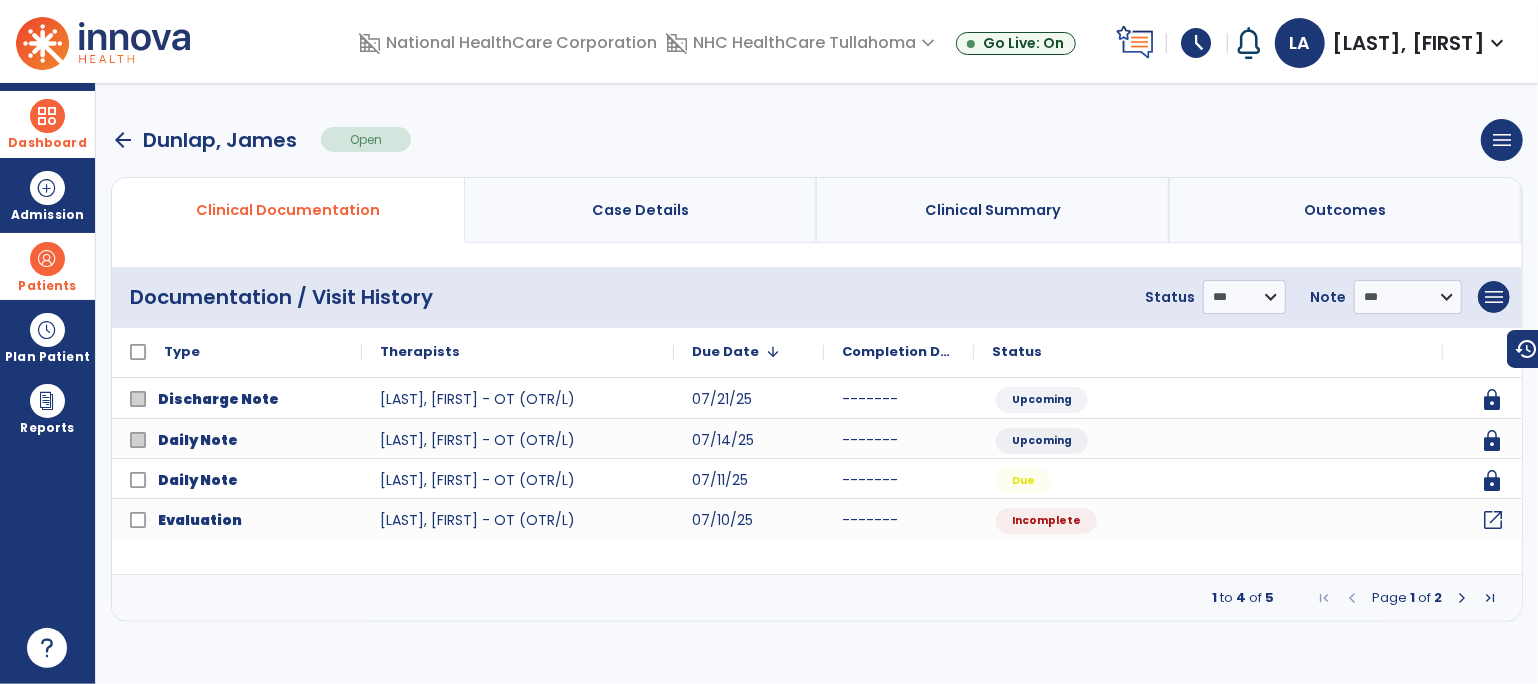 click on "open_in_new" 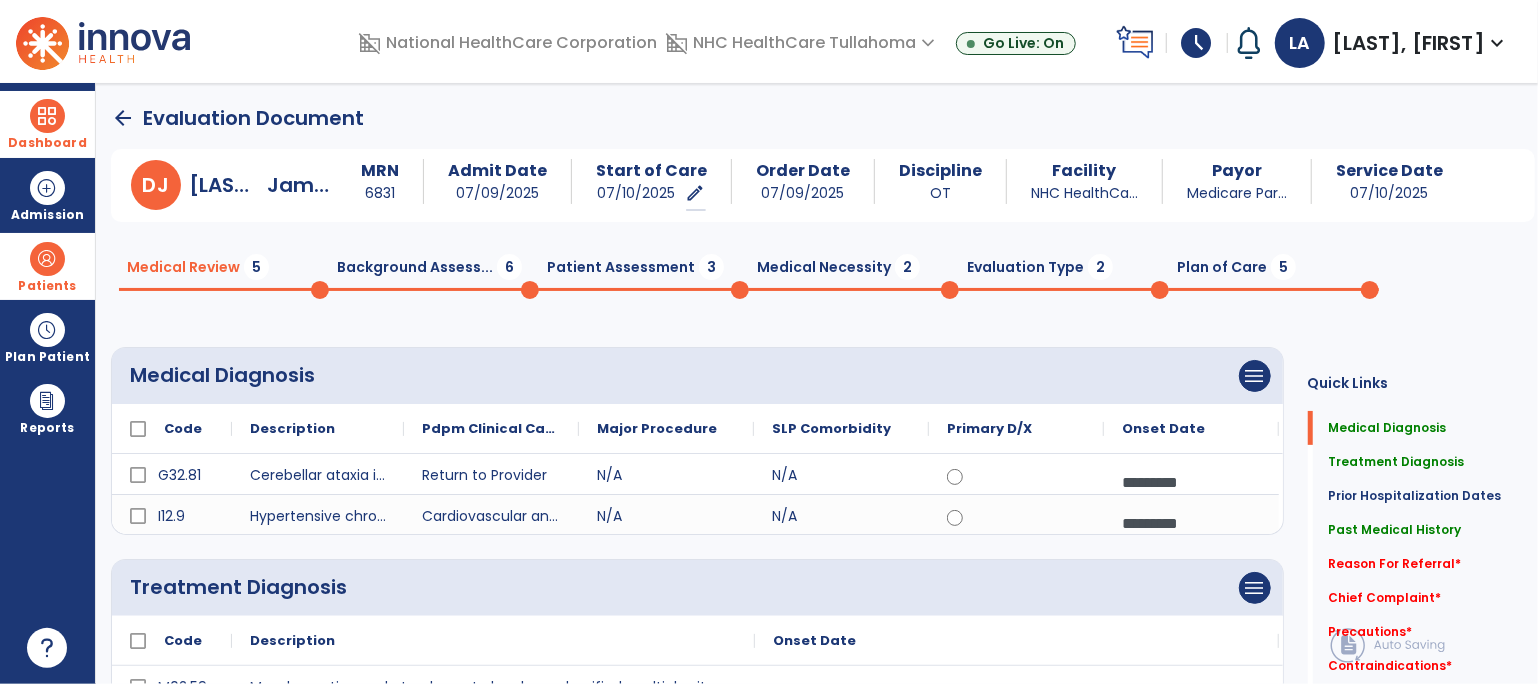 click on "Background Assess...  6" 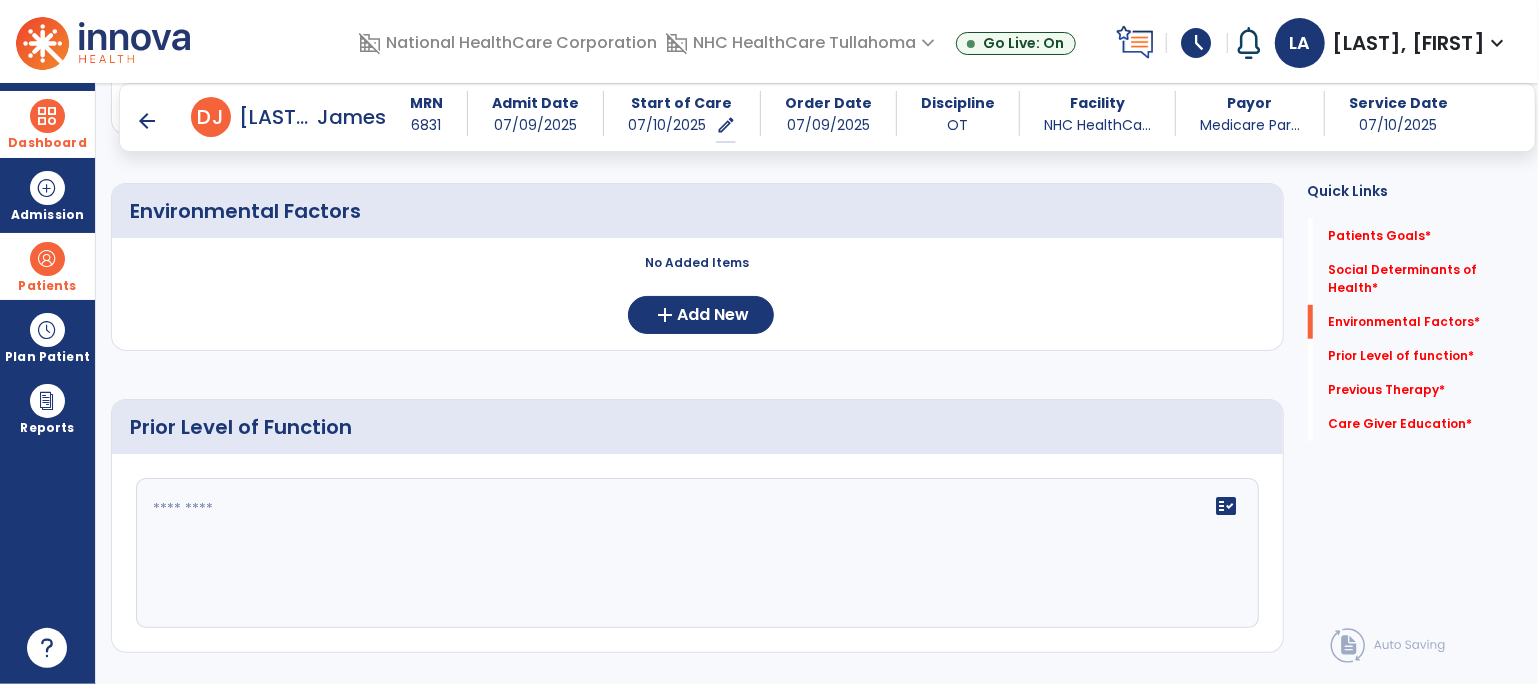 scroll, scrollTop: 595, scrollLeft: 0, axis: vertical 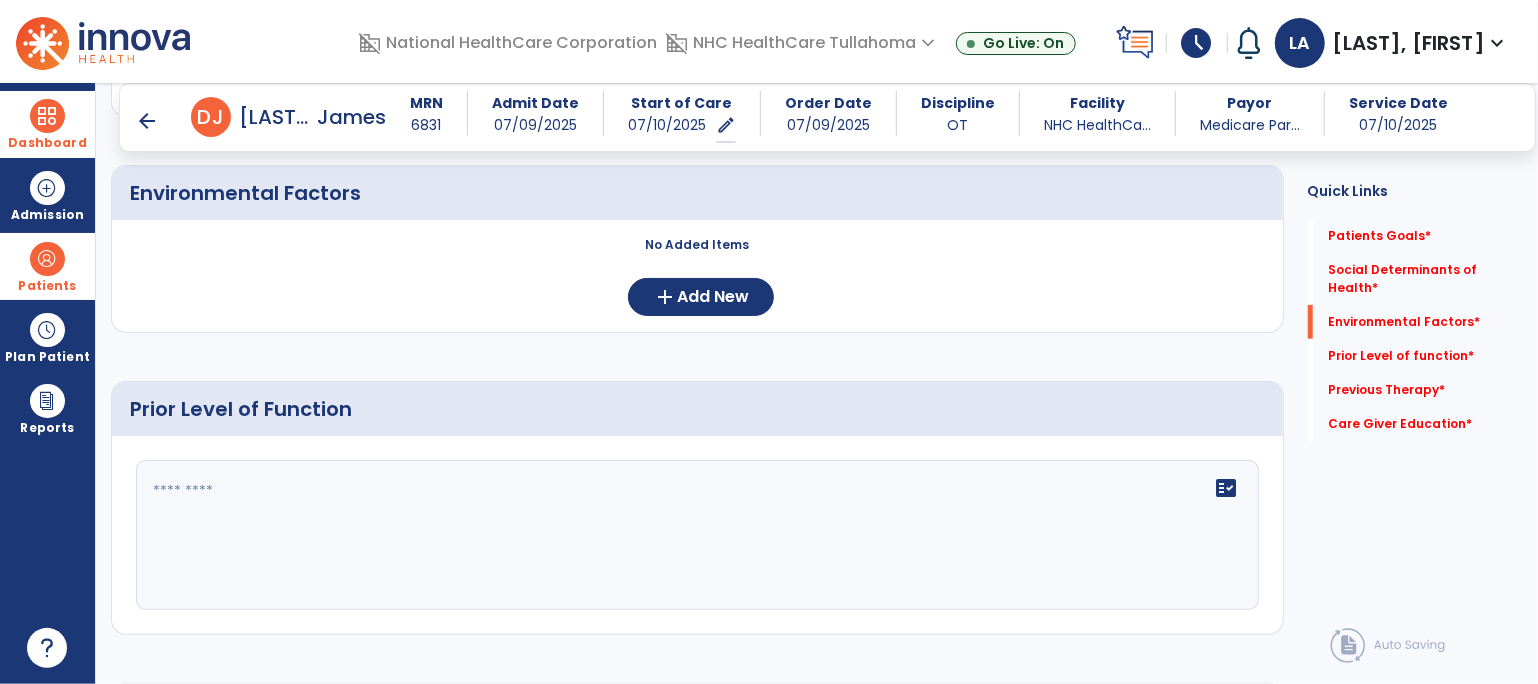click 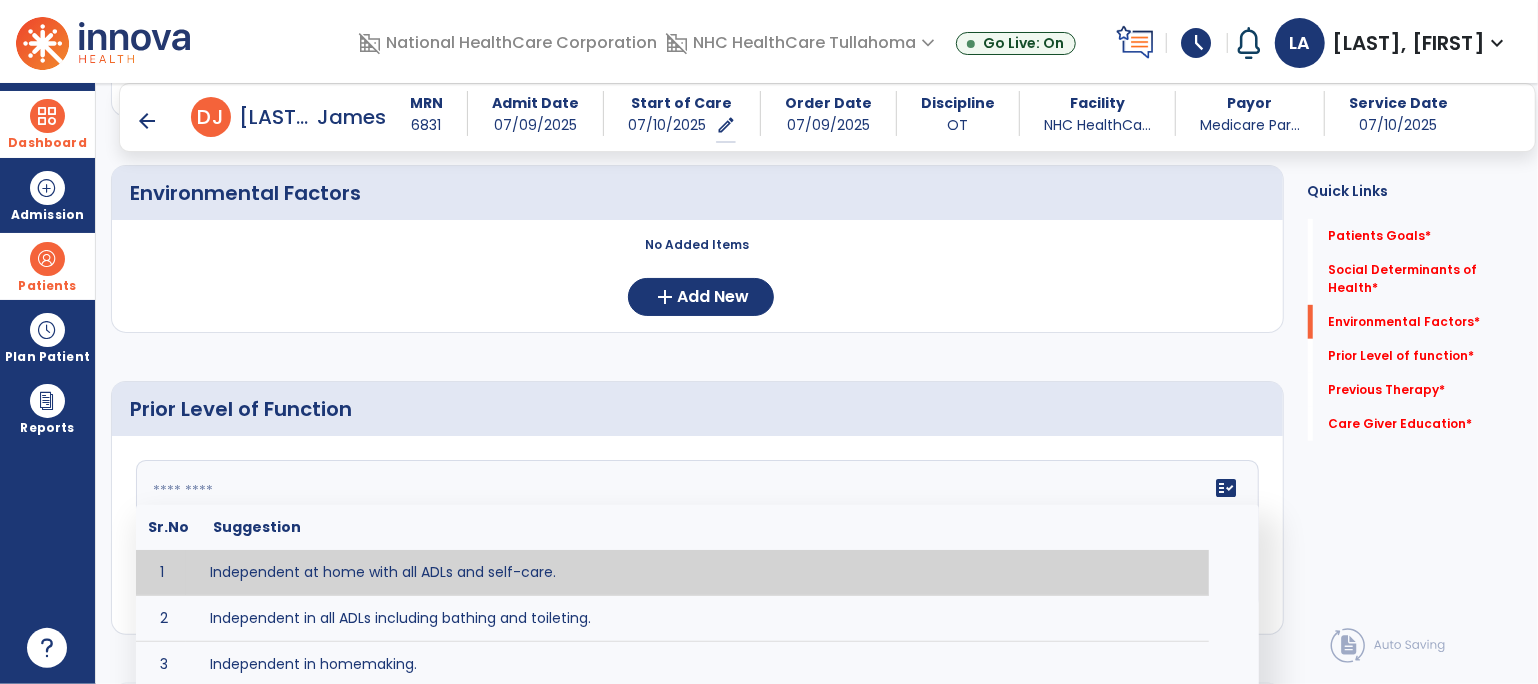 paste on "**********" 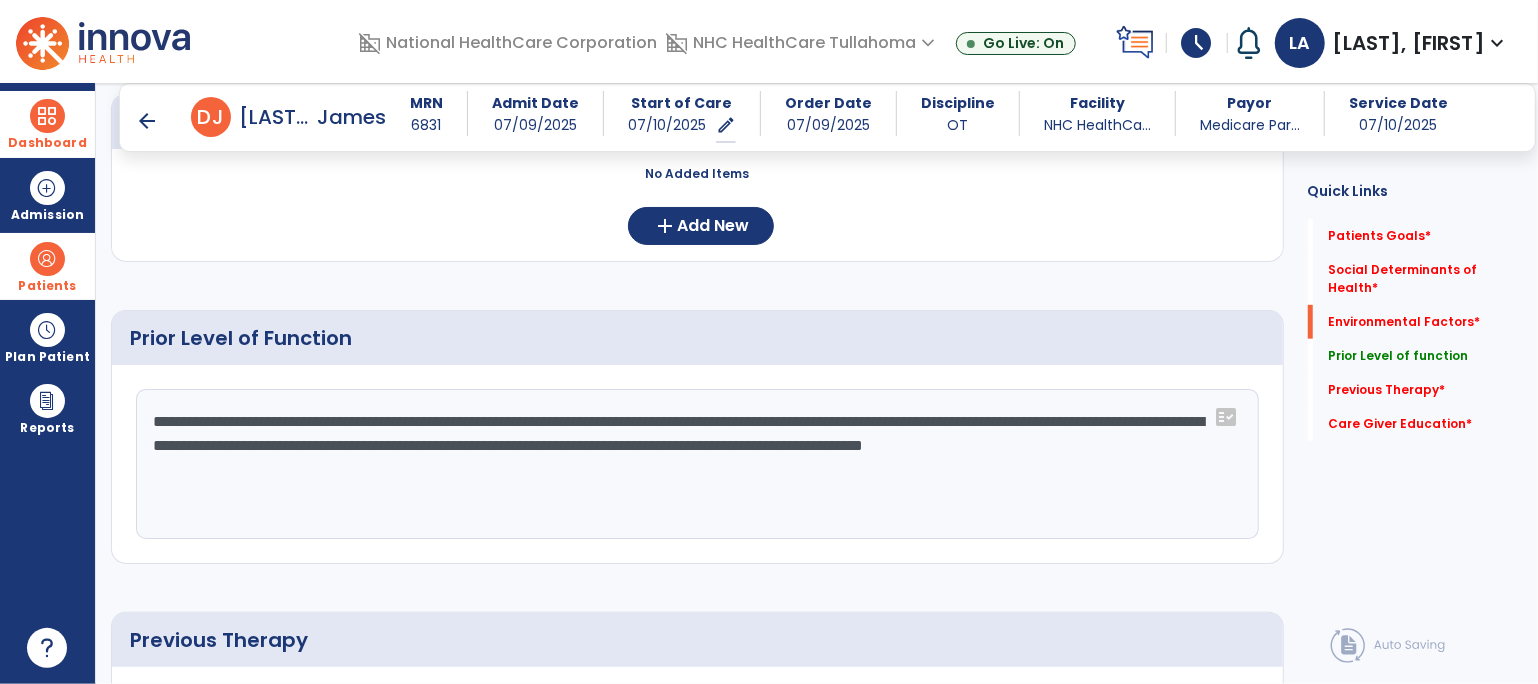 scroll, scrollTop: 717, scrollLeft: 0, axis: vertical 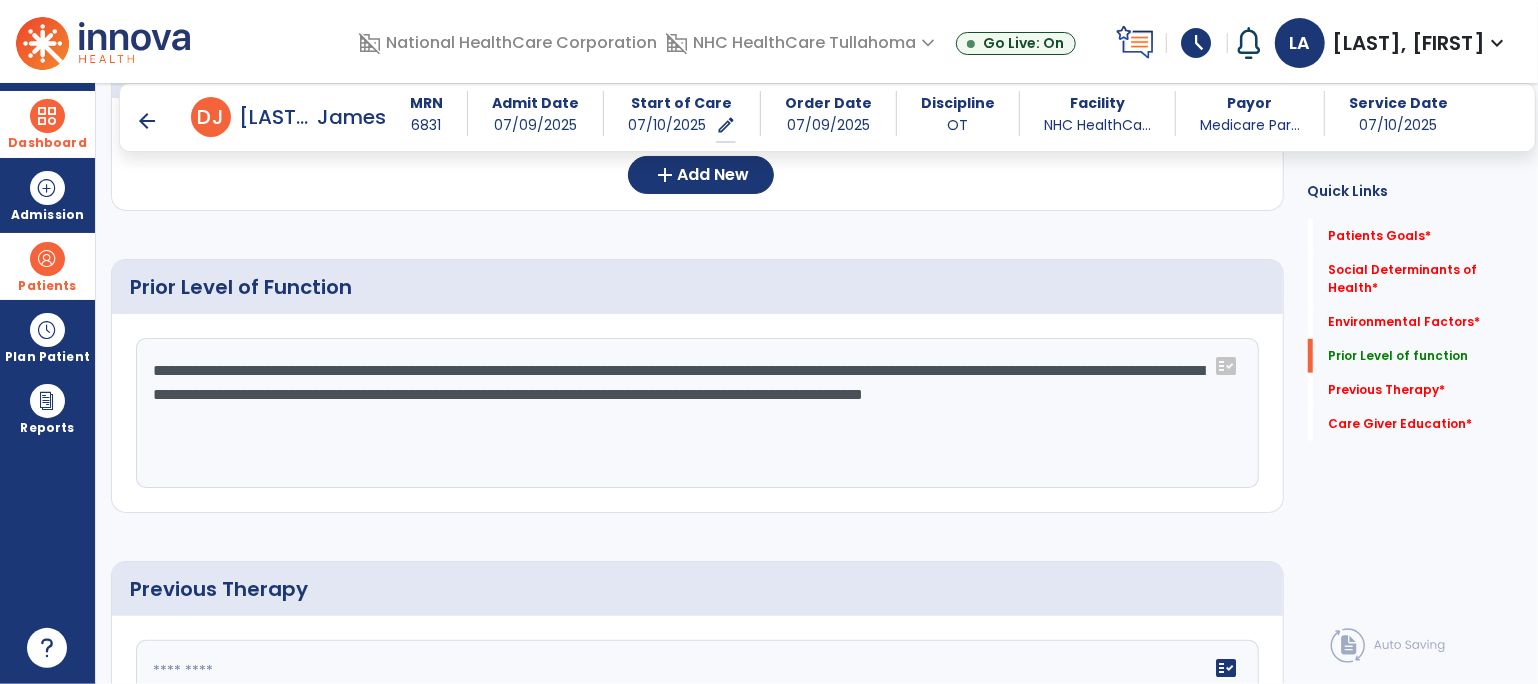 click on "**********" 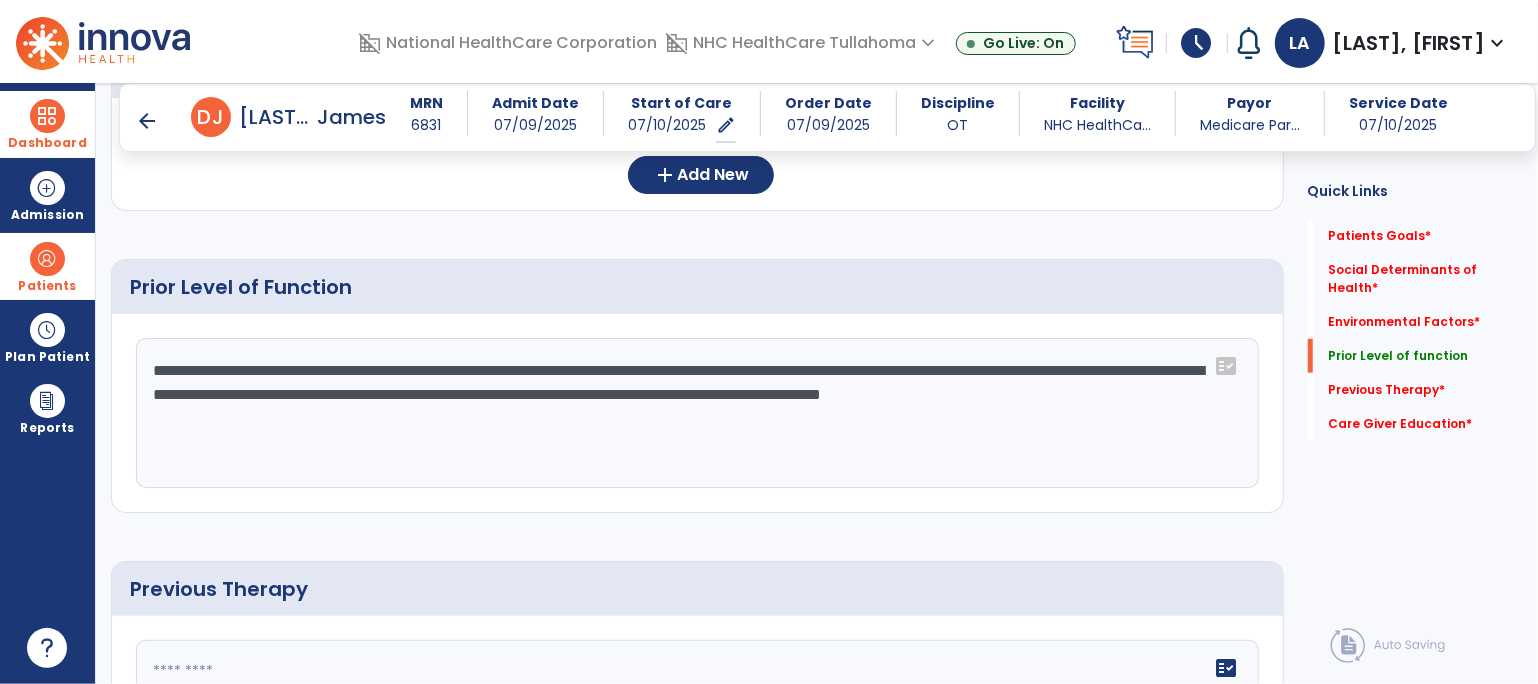 click on "**********" 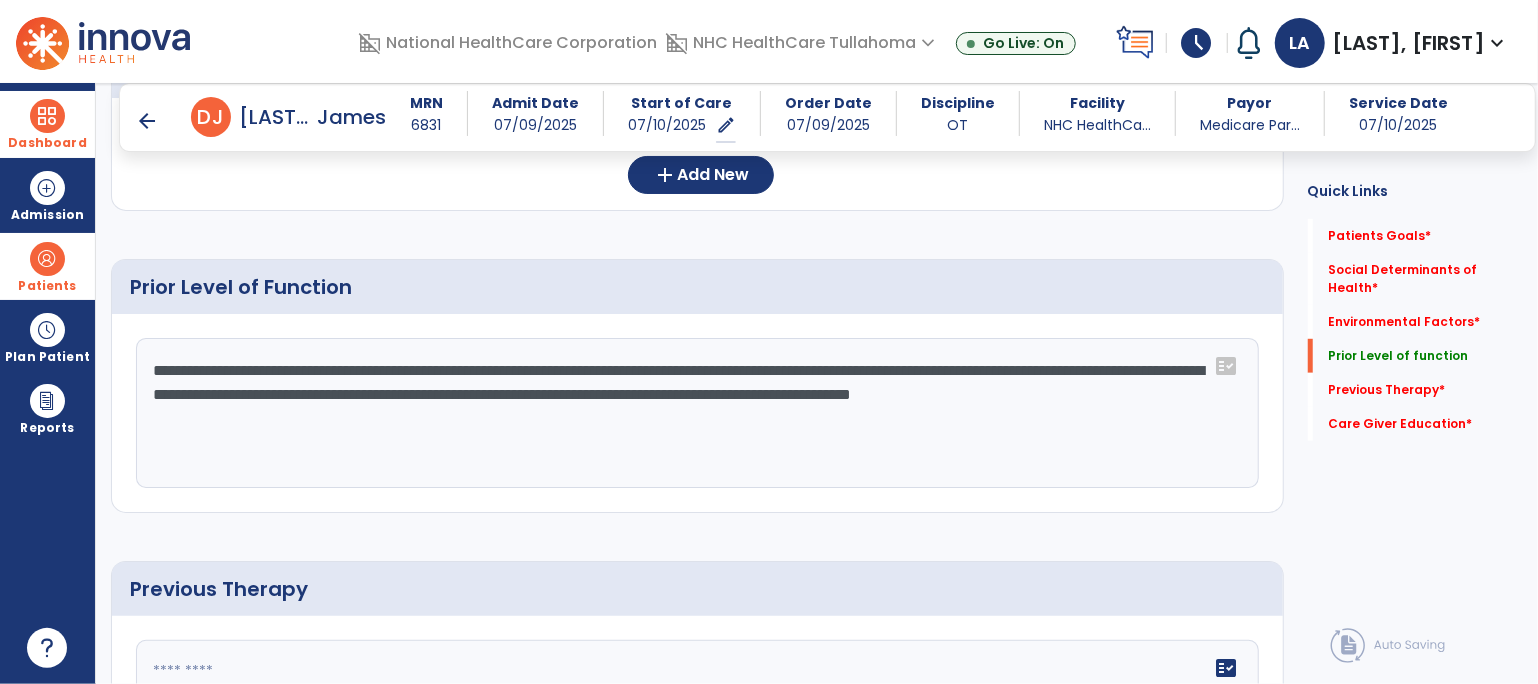 click on "**********" 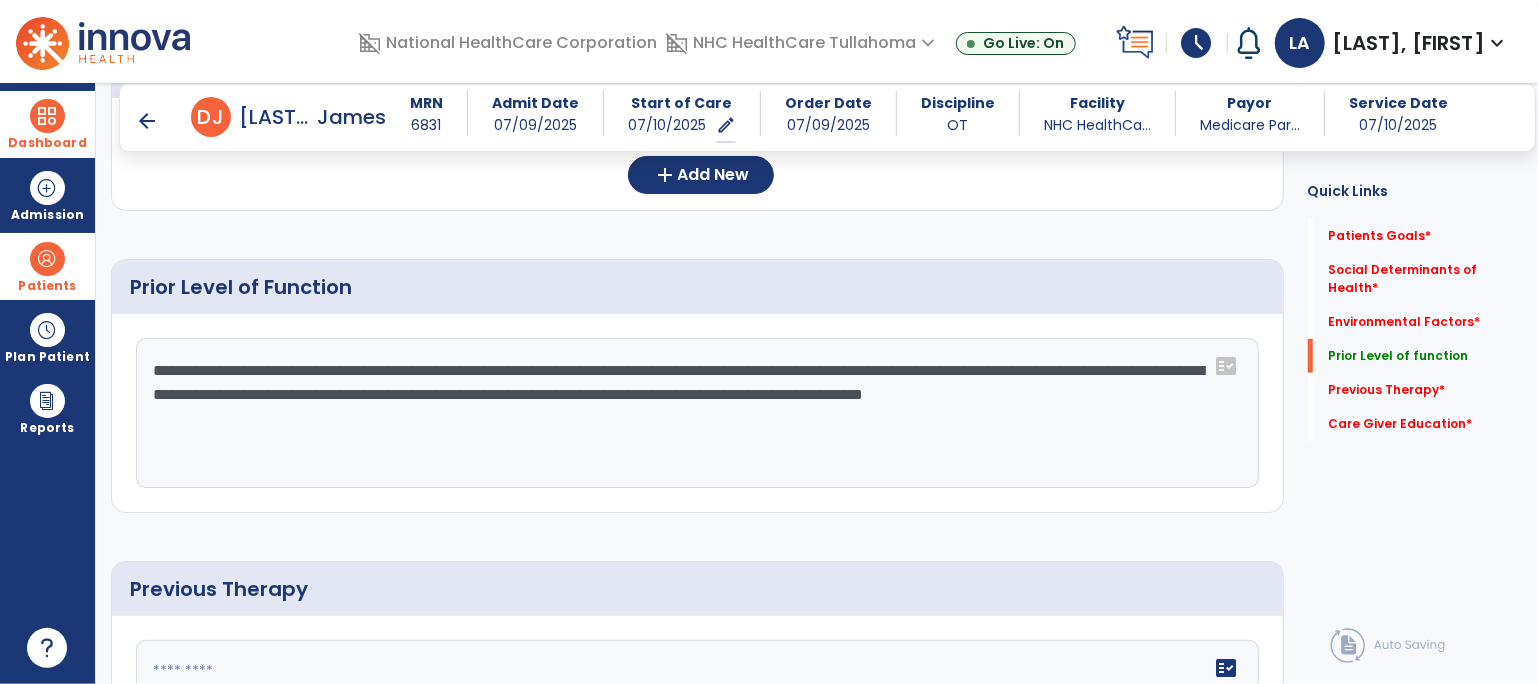 click on "**********" 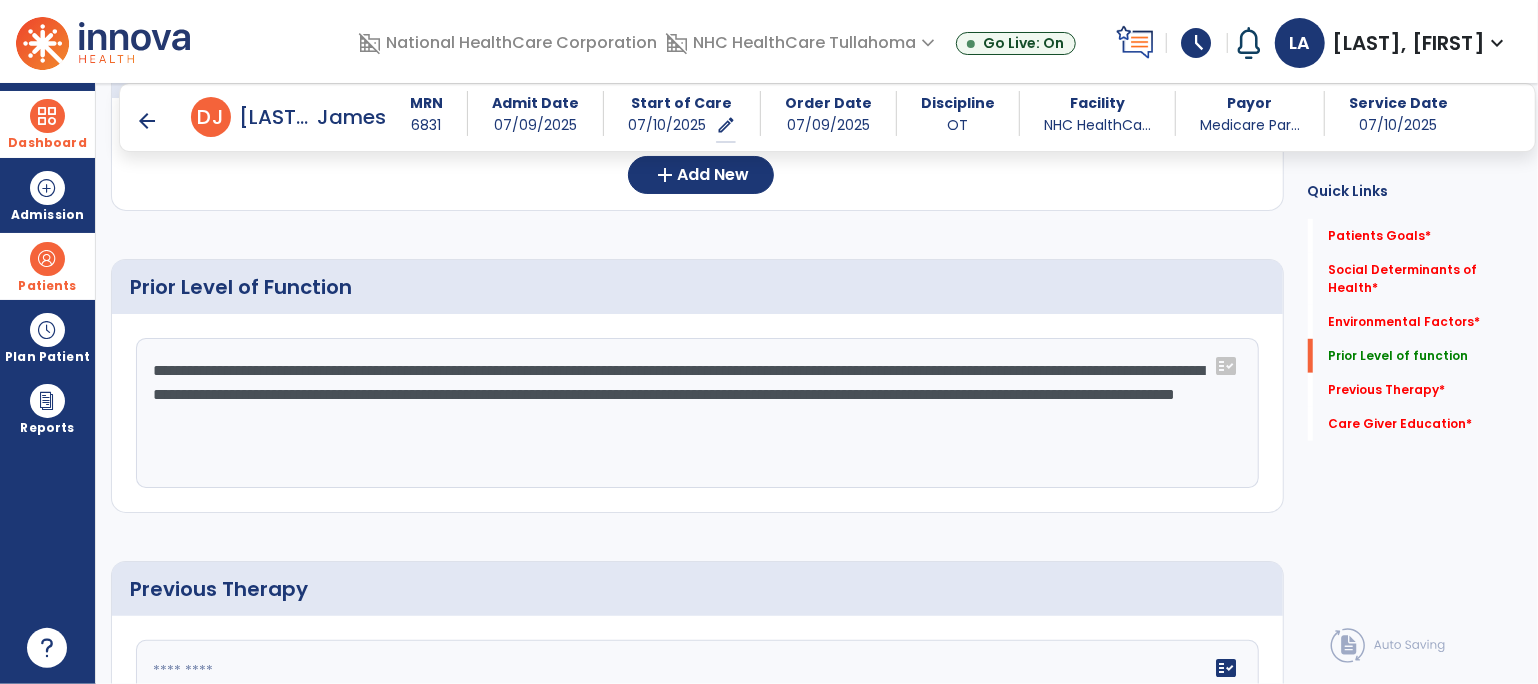 click on "**********" 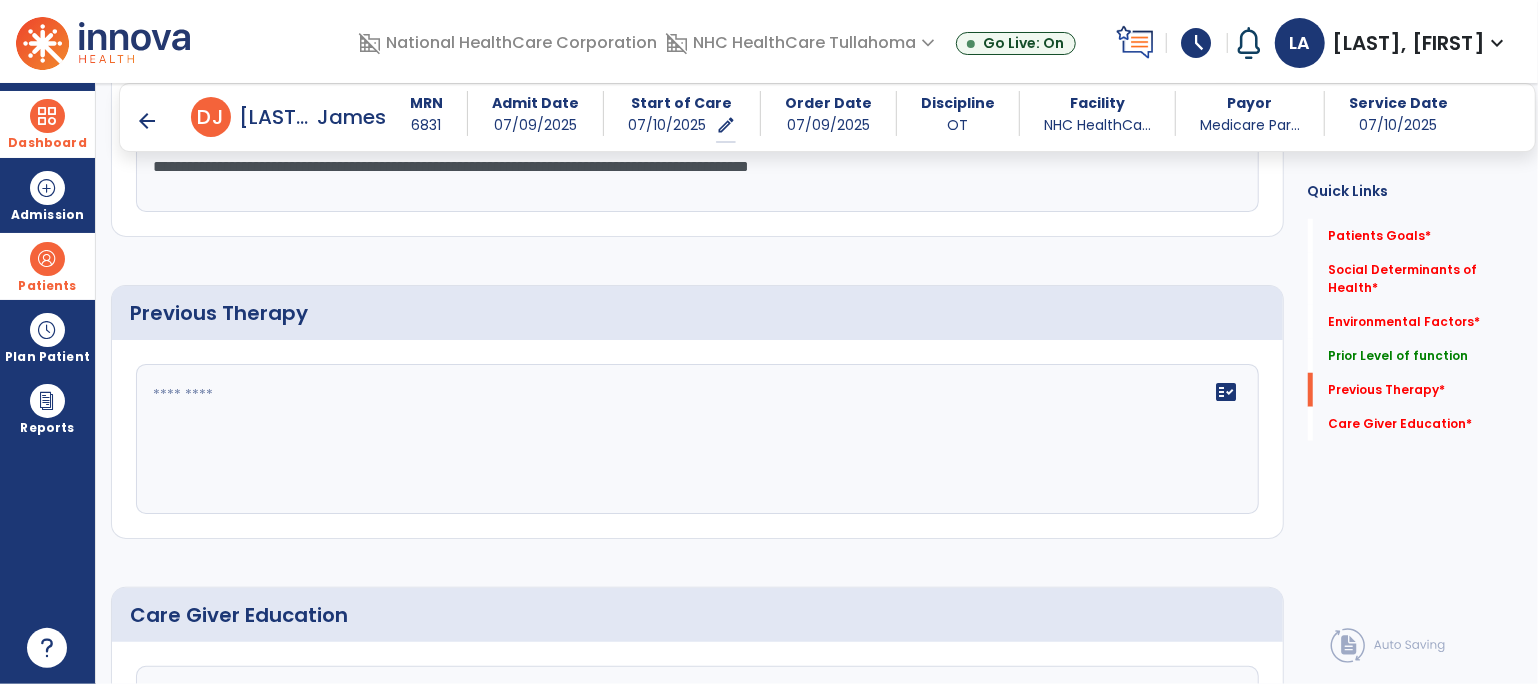 scroll, scrollTop: 997, scrollLeft: 0, axis: vertical 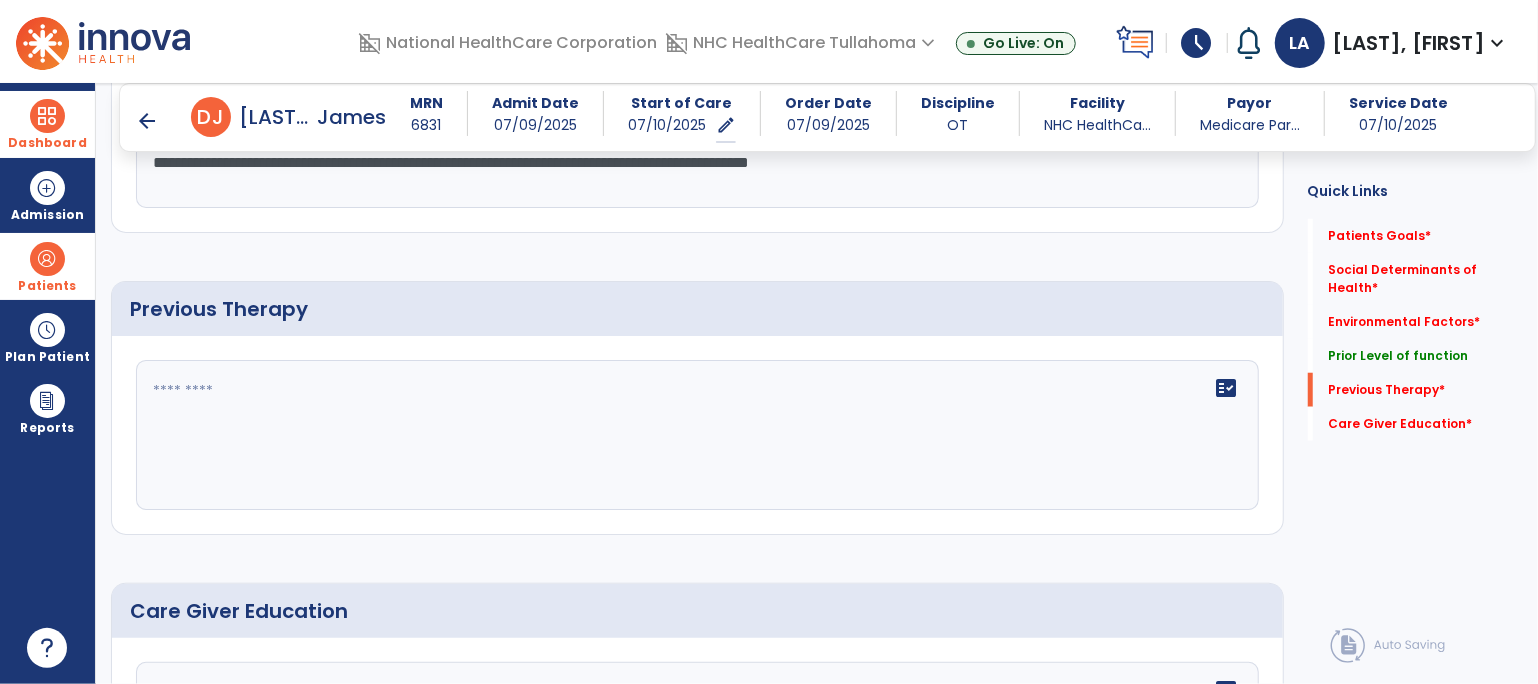 type on "**********" 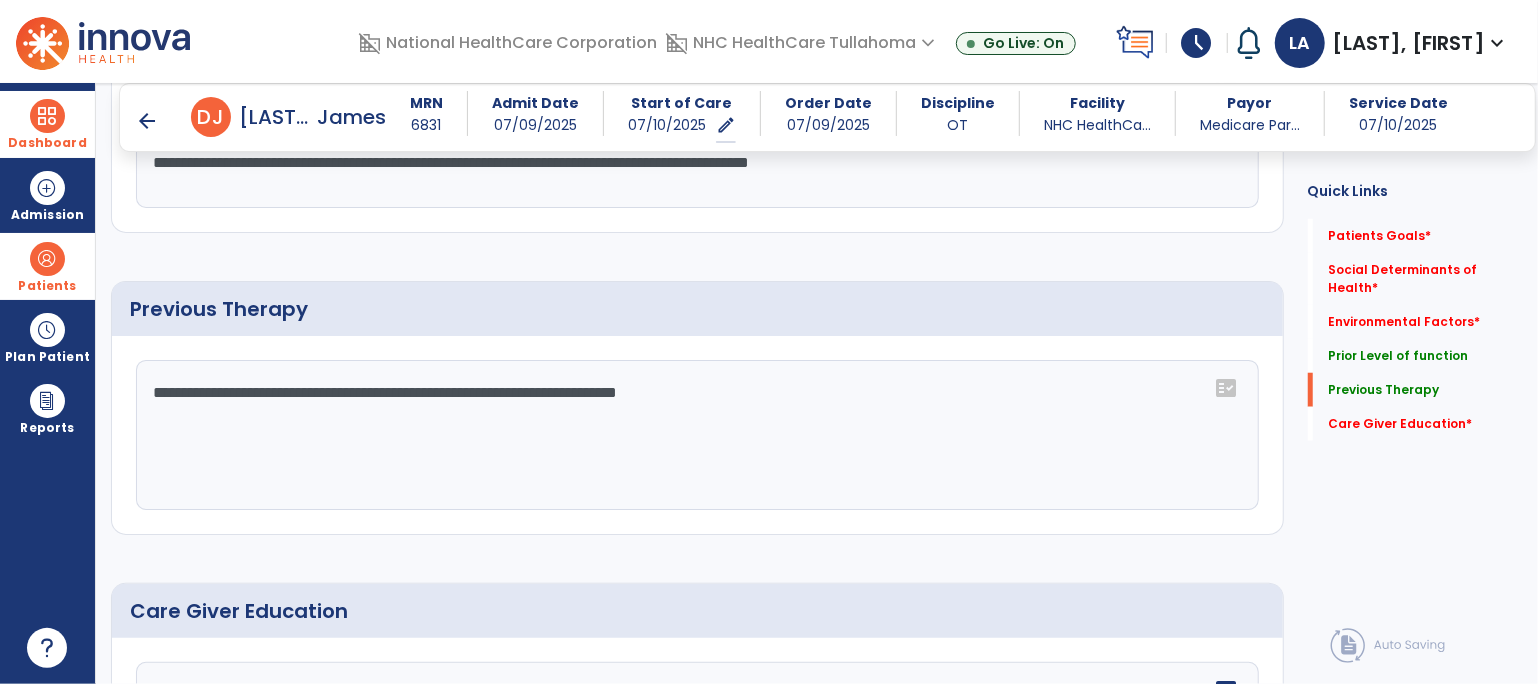 click on "**********" 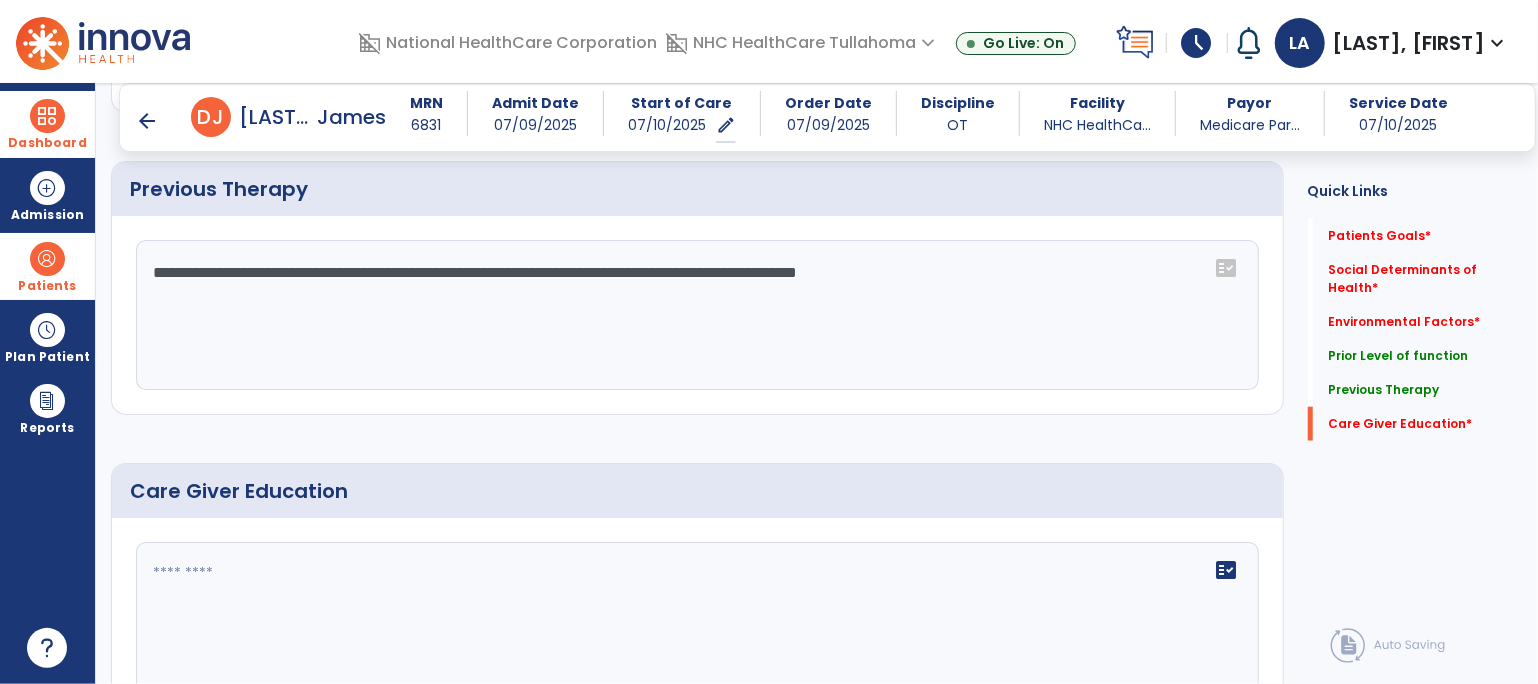 scroll, scrollTop: 1214, scrollLeft: 0, axis: vertical 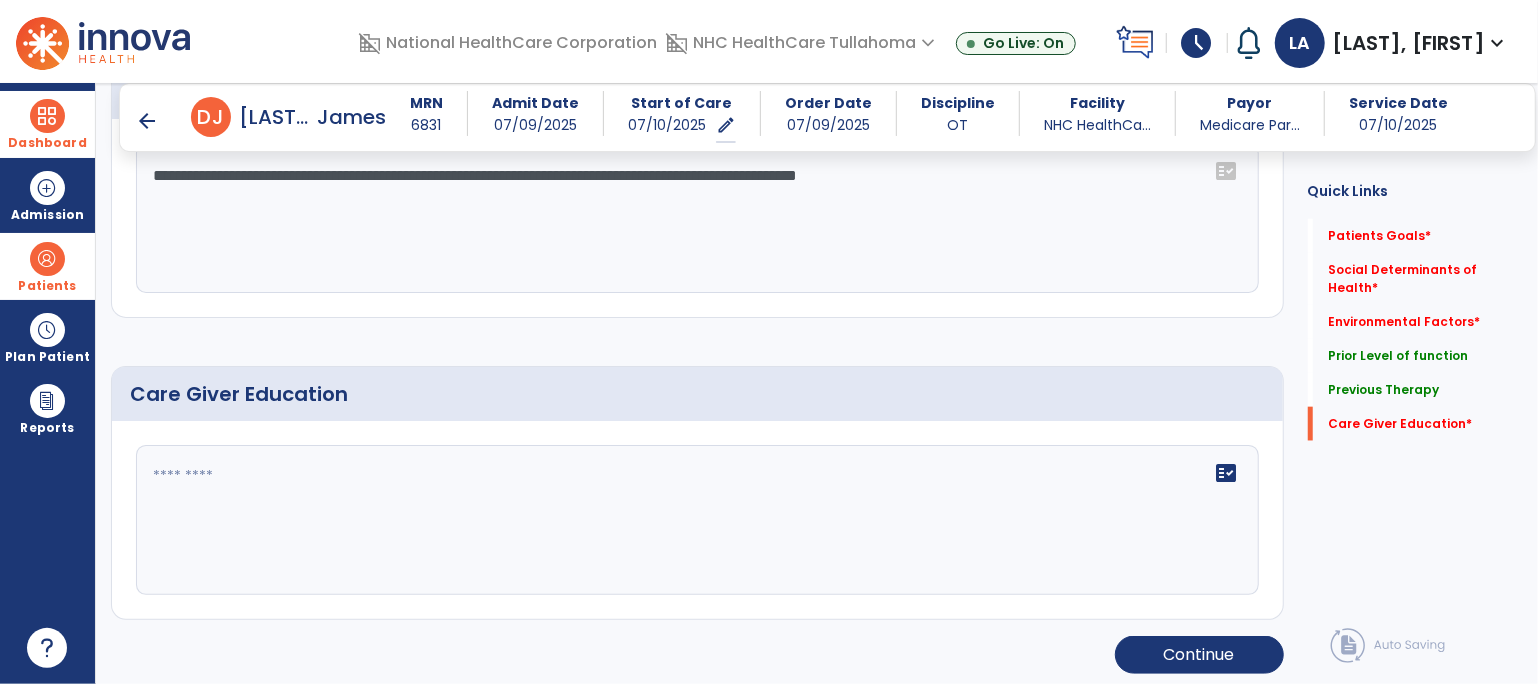 type on "**********" 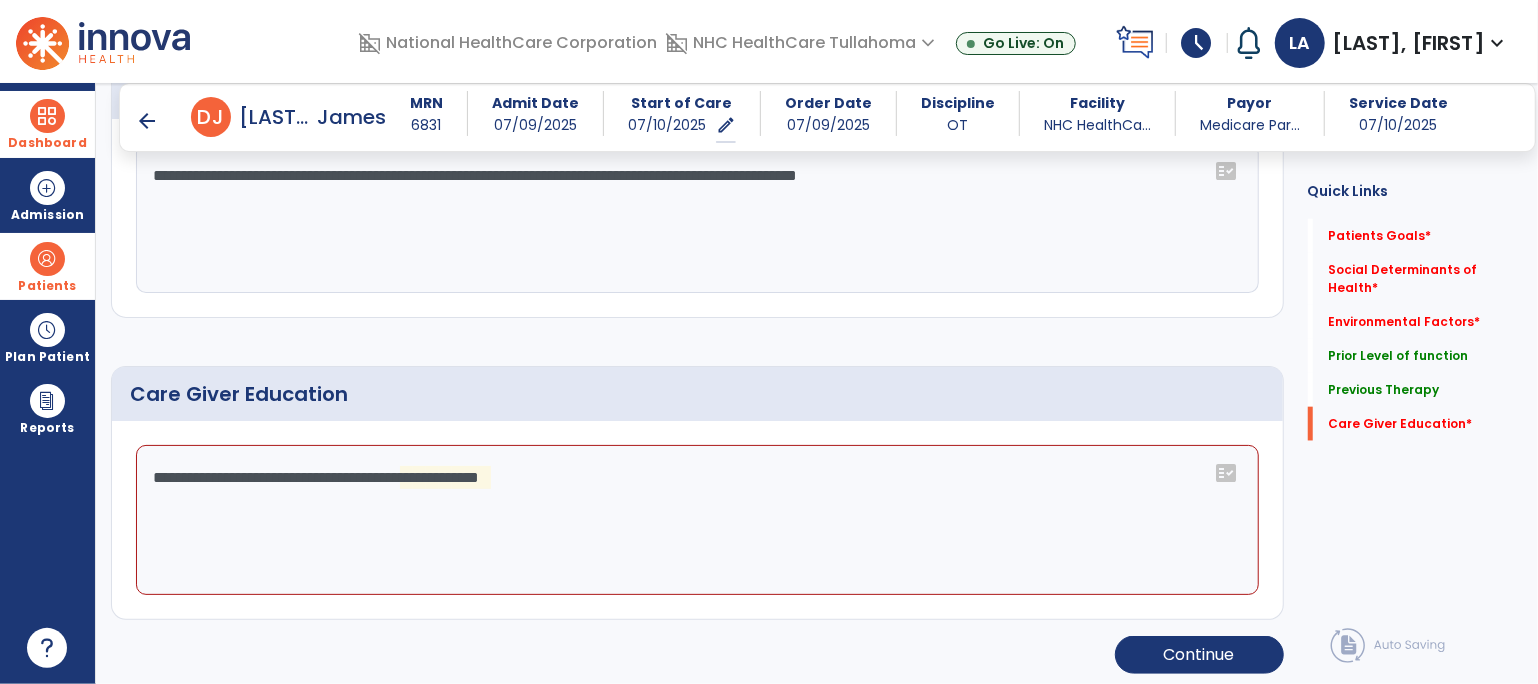 click on "**********" 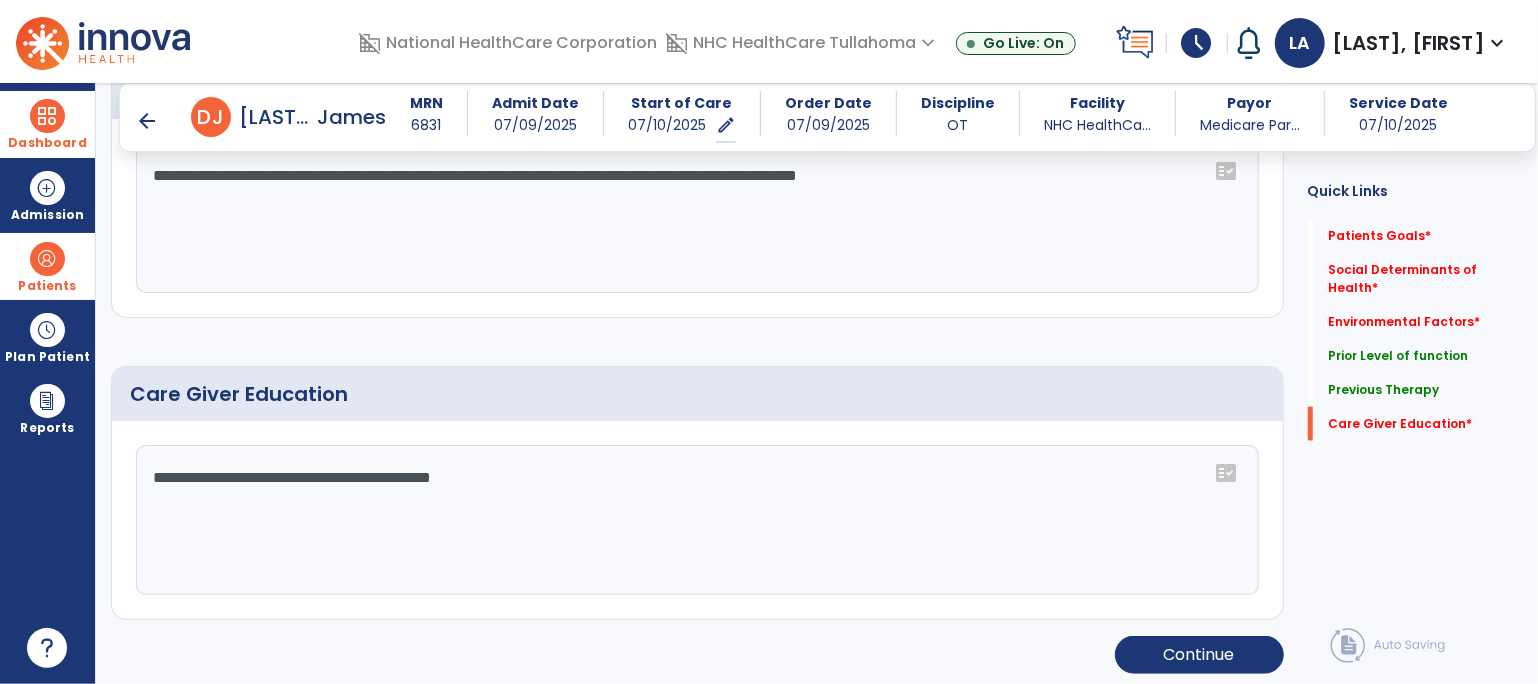 click on "**********" 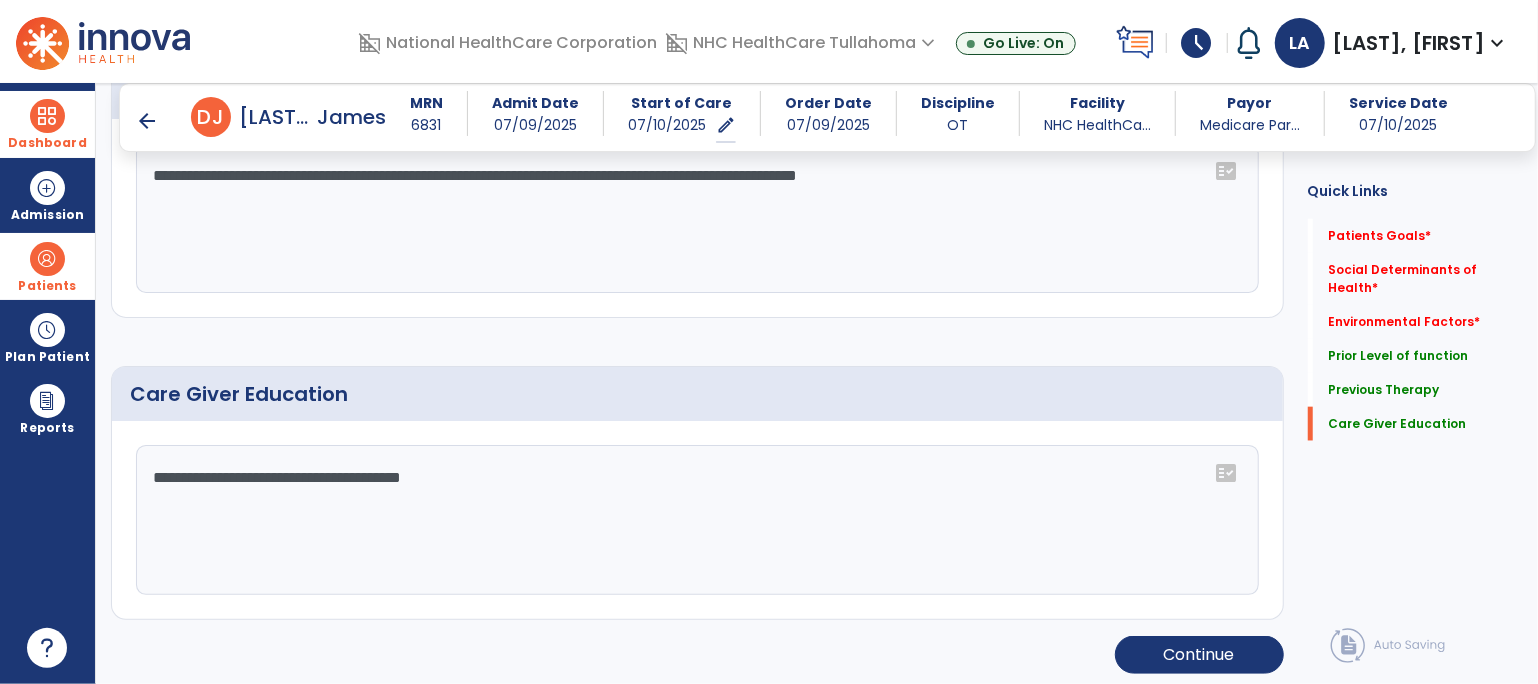 scroll, scrollTop: 1214, scrollLeft: 0, axis: vertical 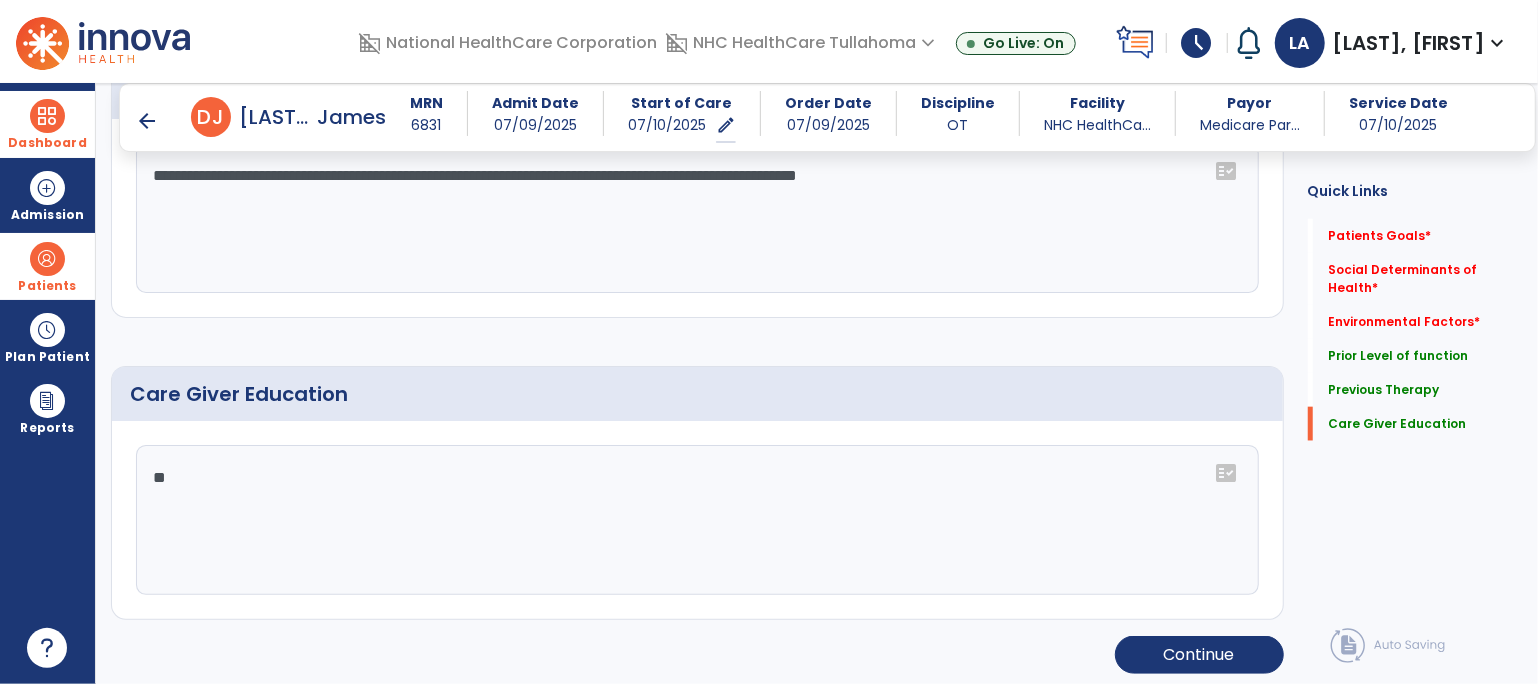 type on "*" 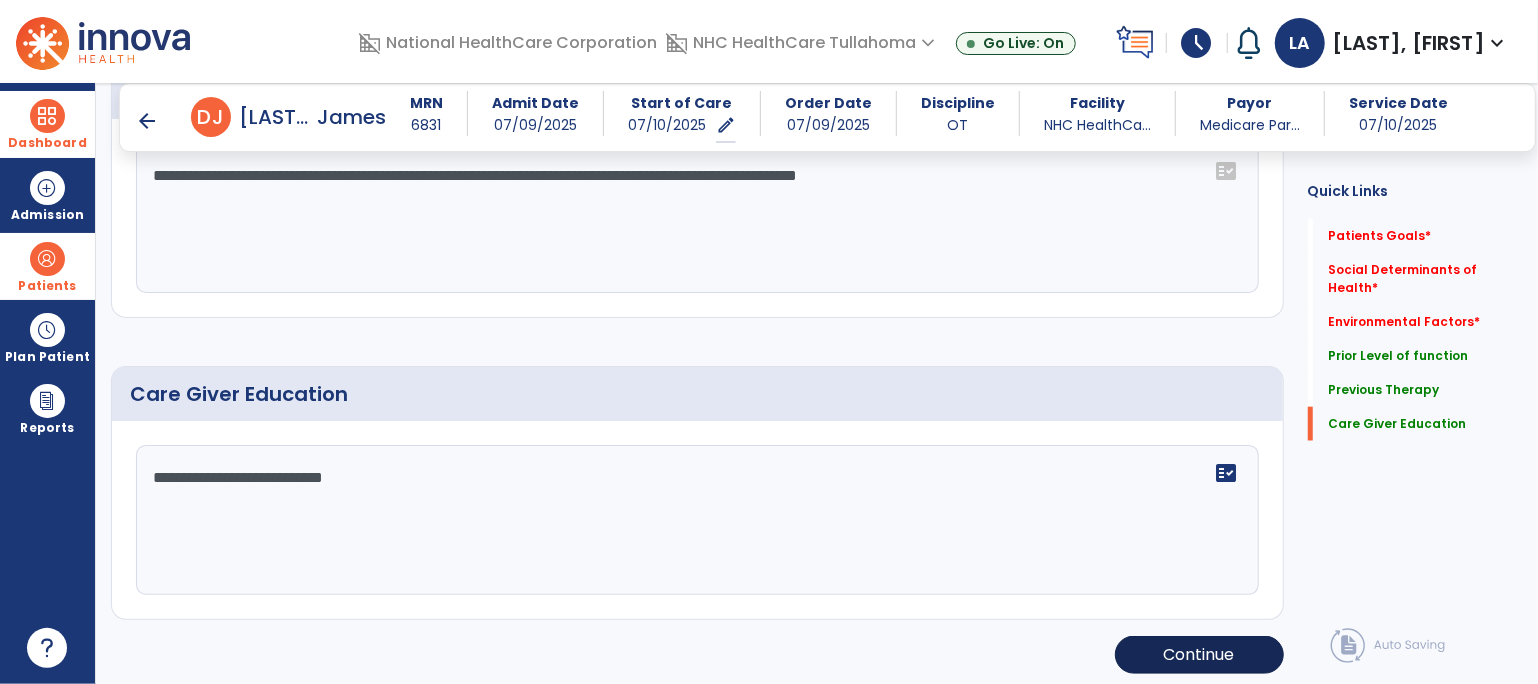 type on "**********" 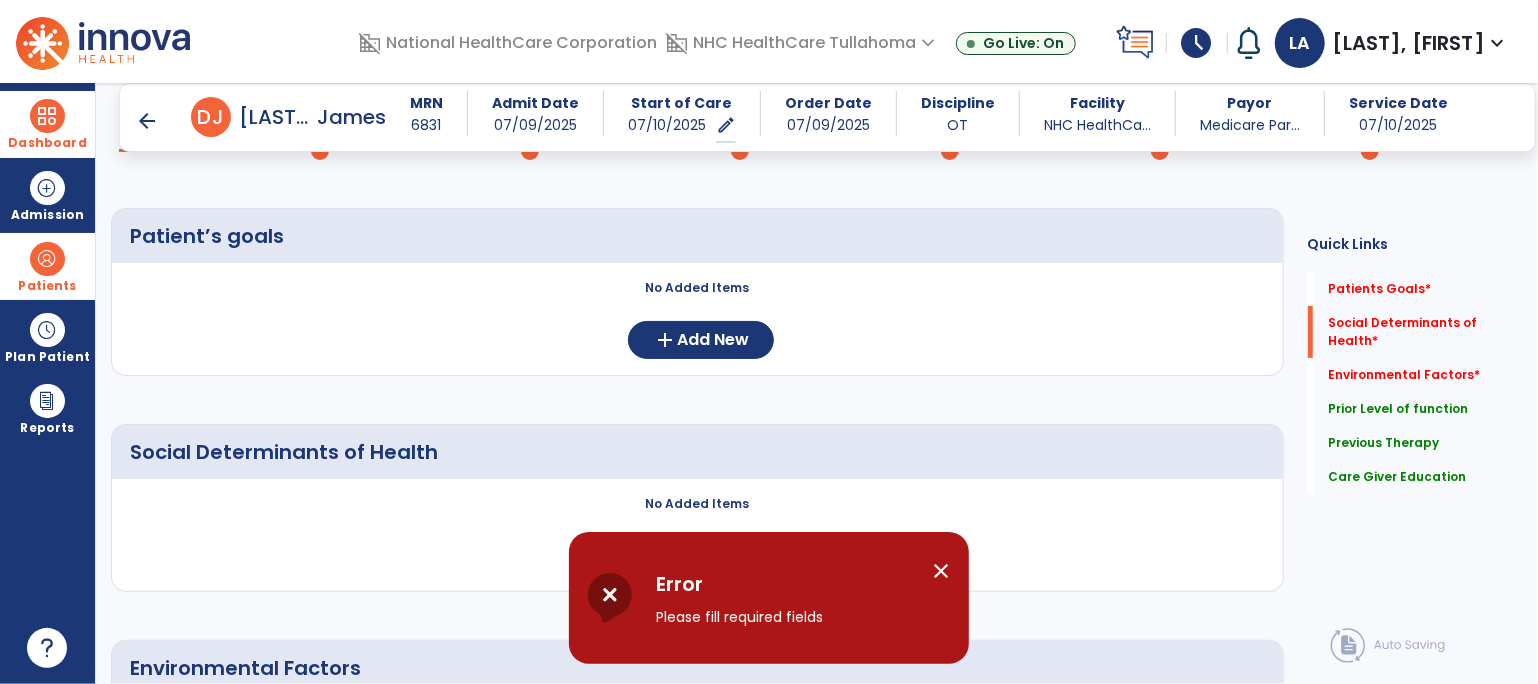 scroll, scrollTop: 0, scrollLeft: 0, axis: both 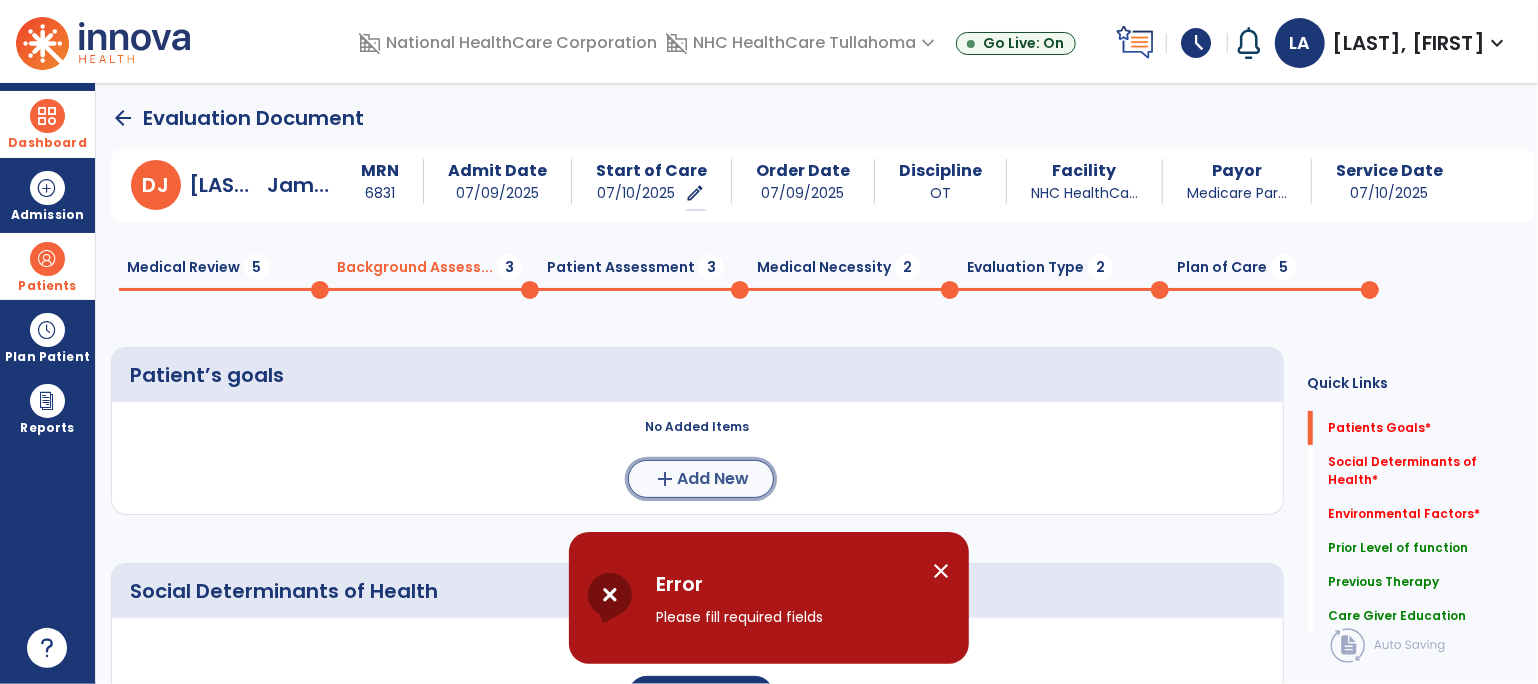 click on "add  Add New" 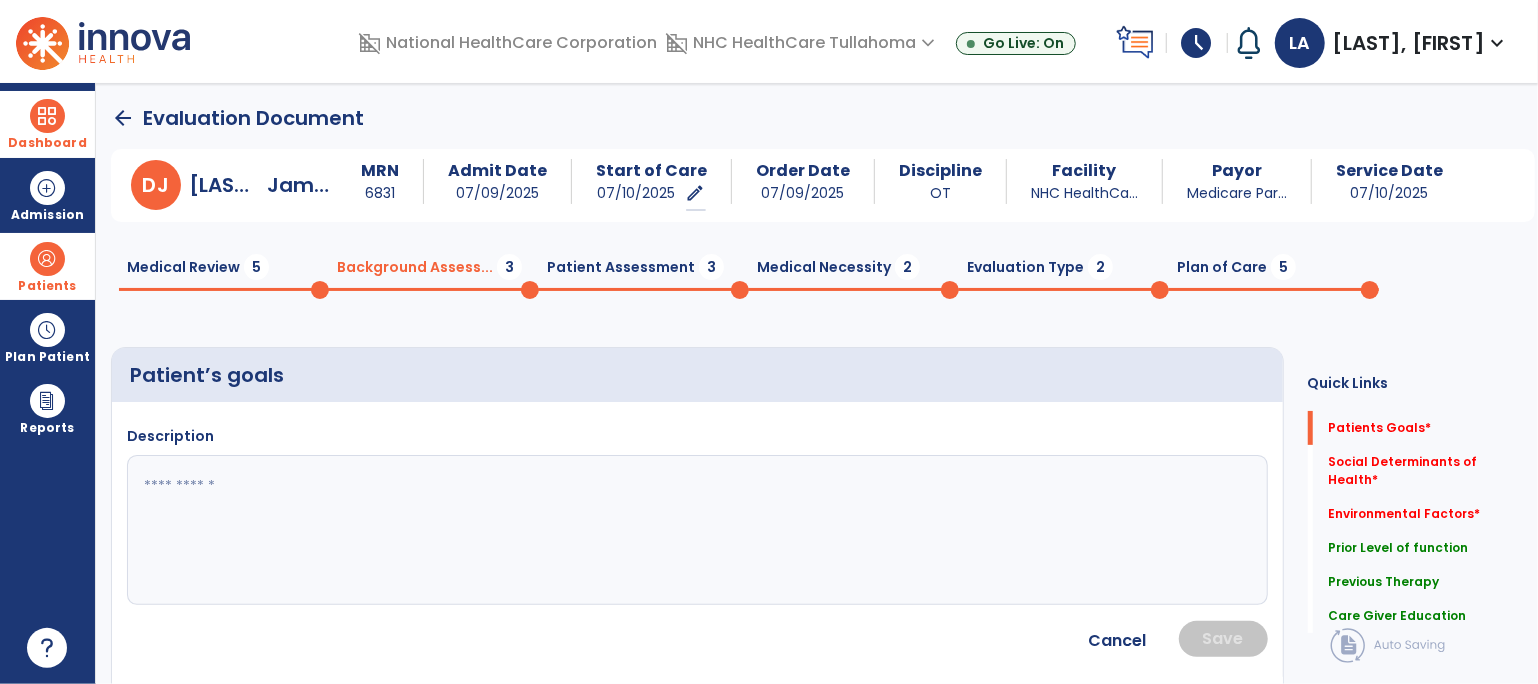 click 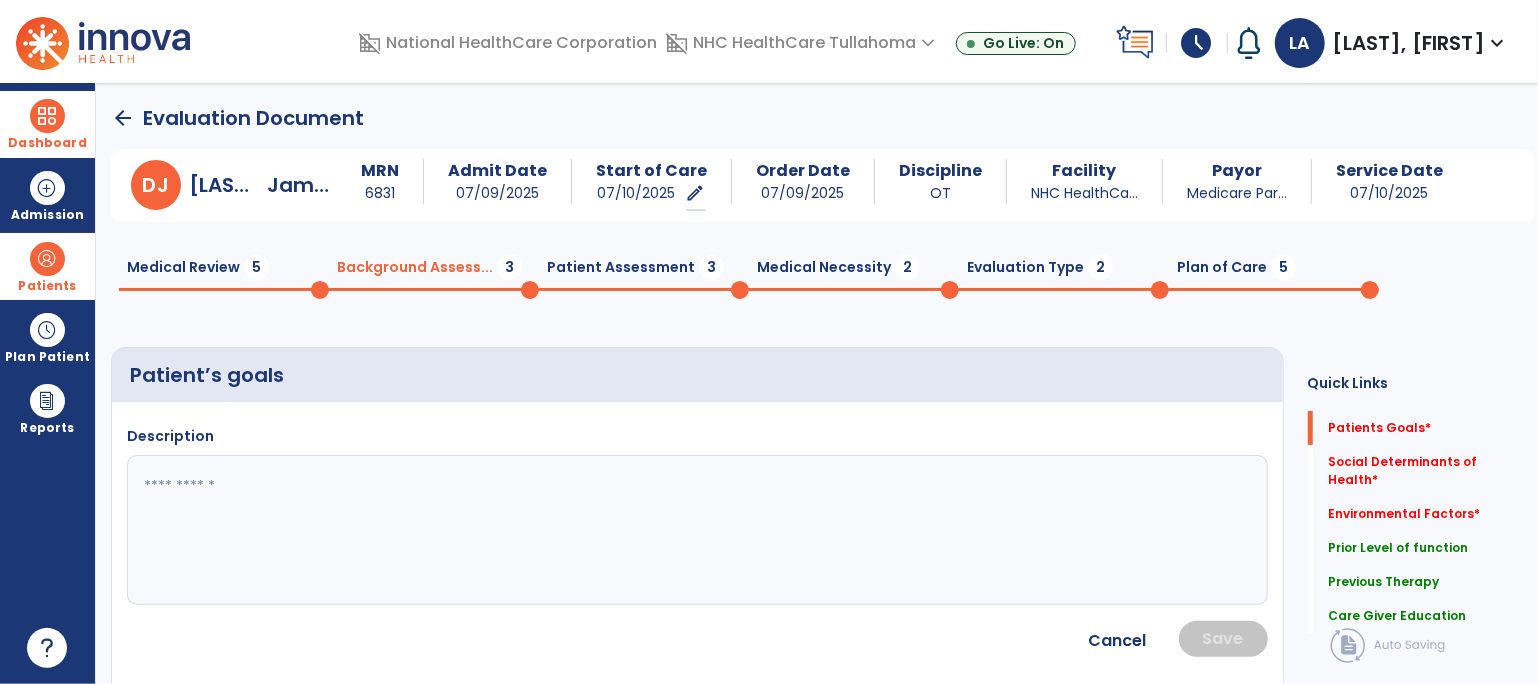 click 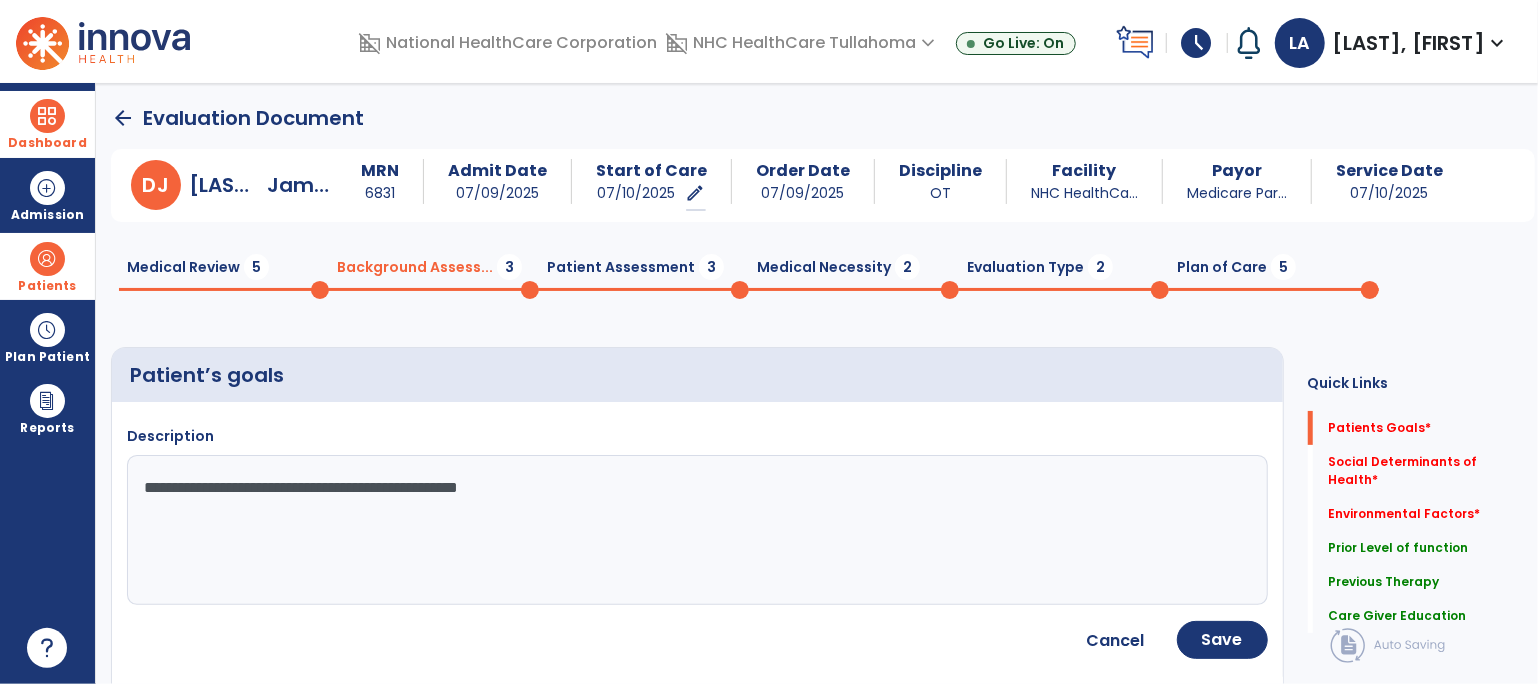 type on "**********" 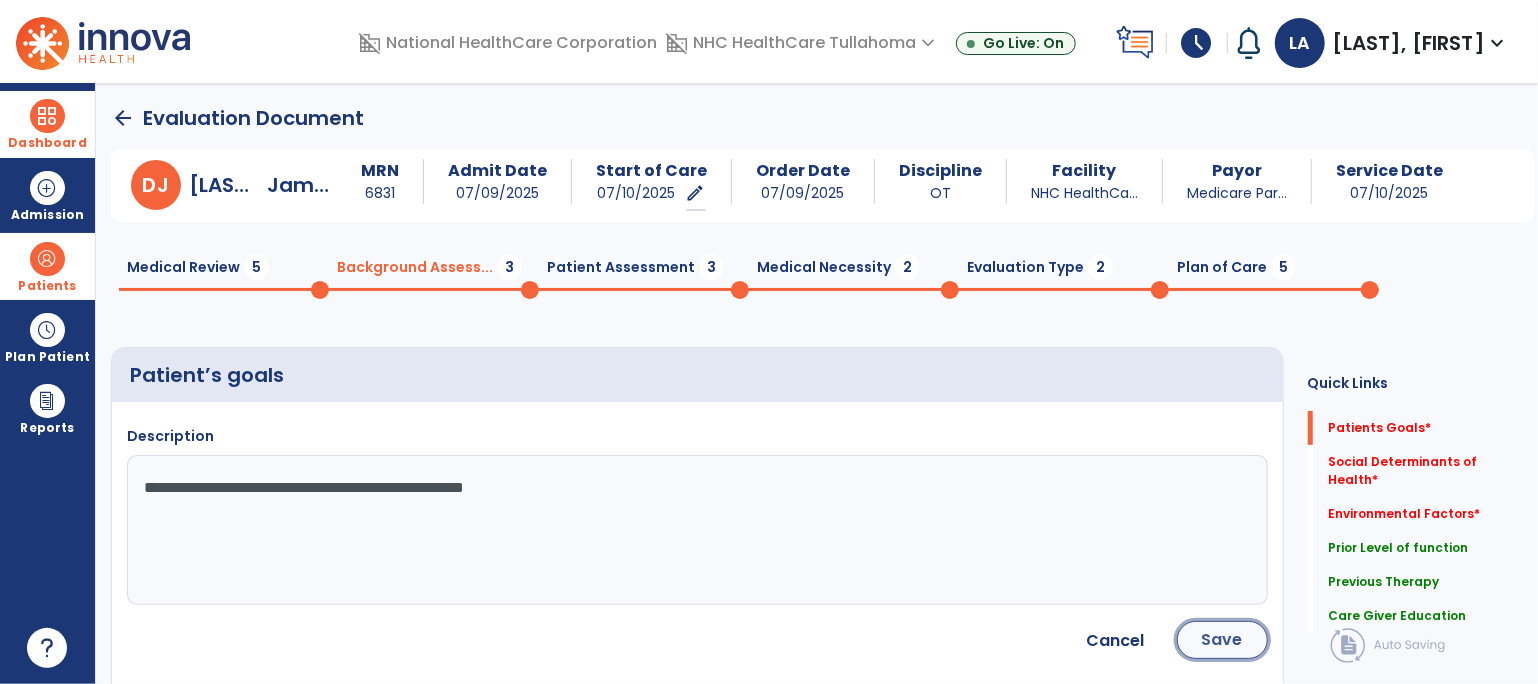click on "Save" 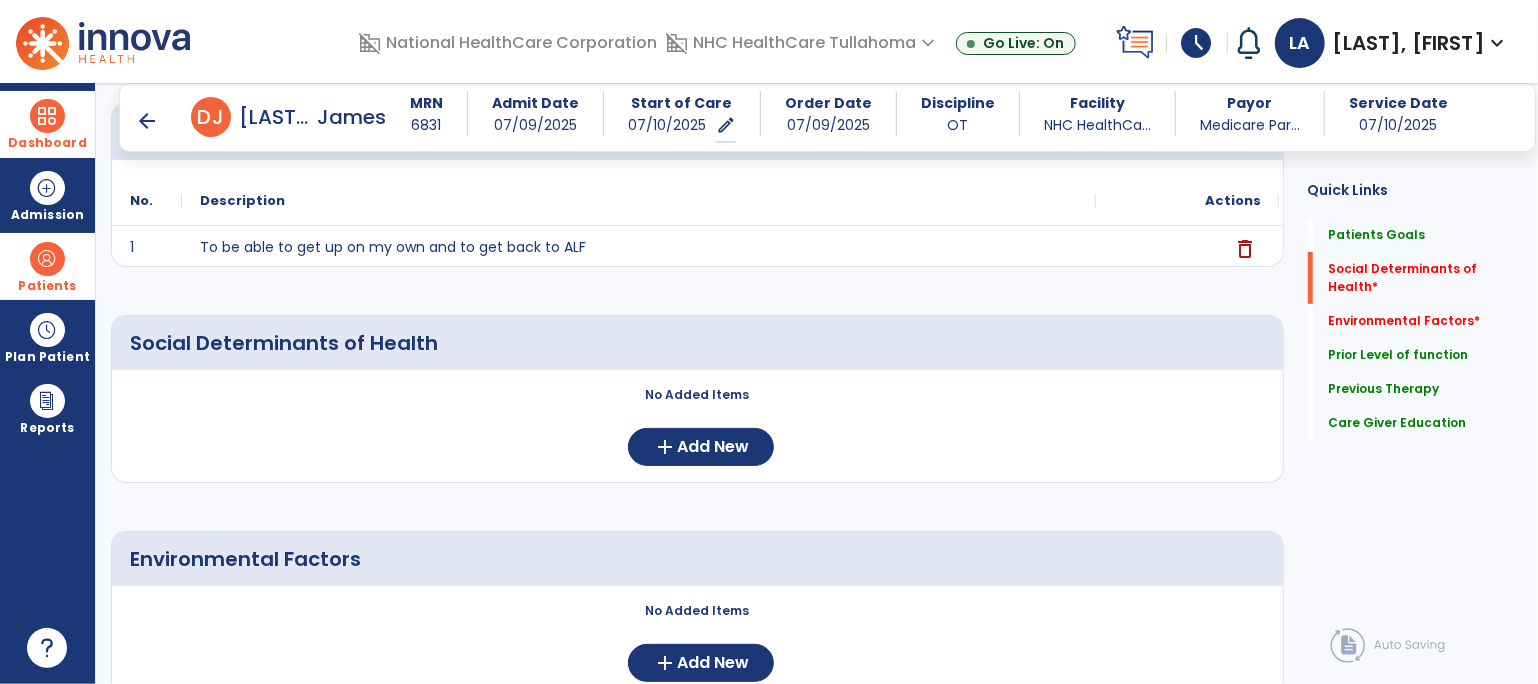 scroll, scrollTop: 256, scrollLeft: 0, axis: vertical 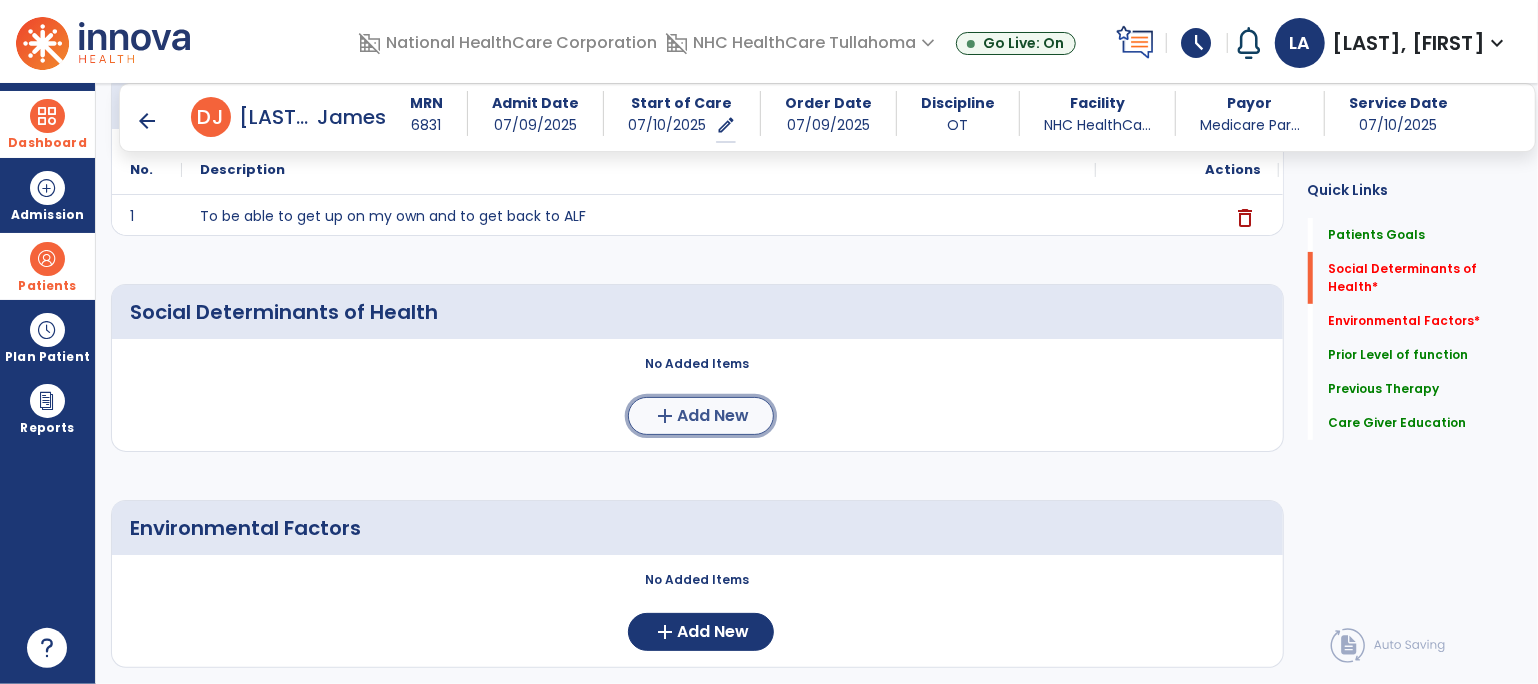 click on "add  Add New" 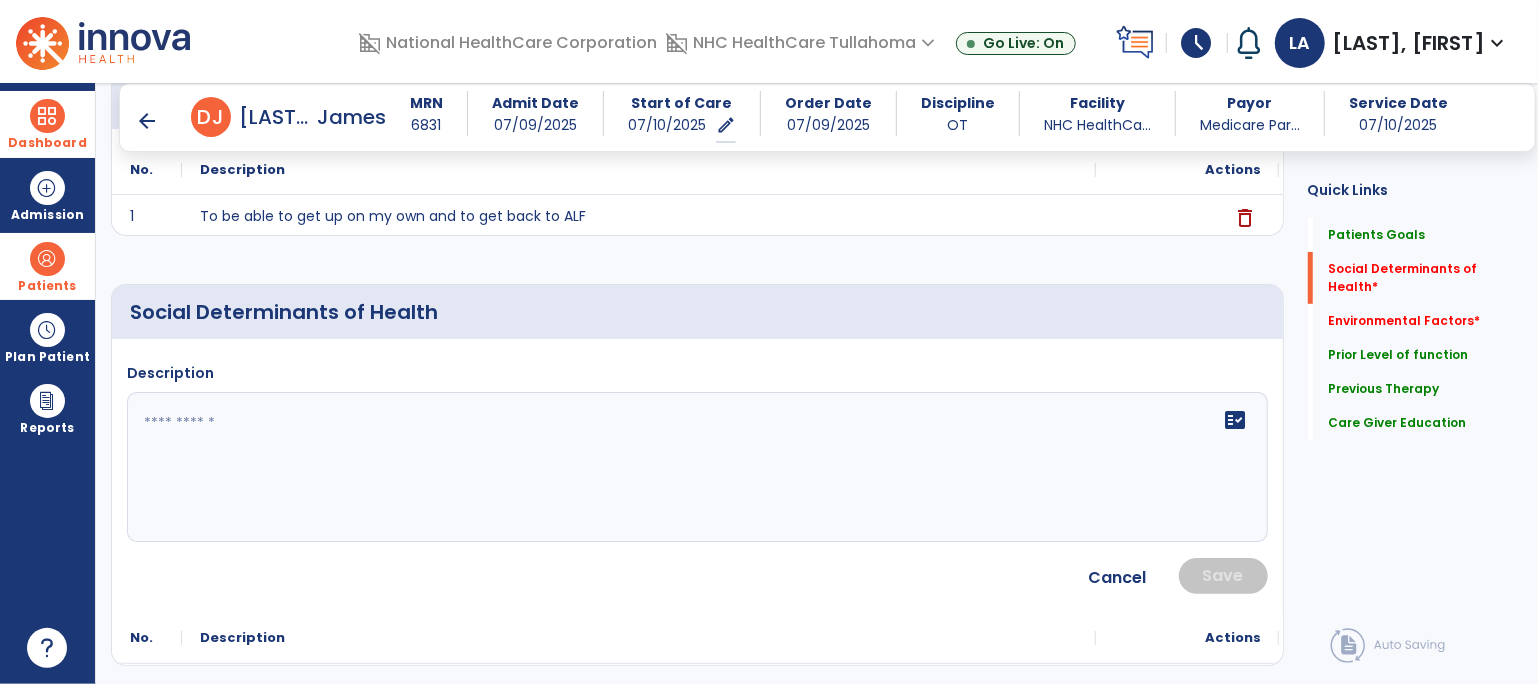 click 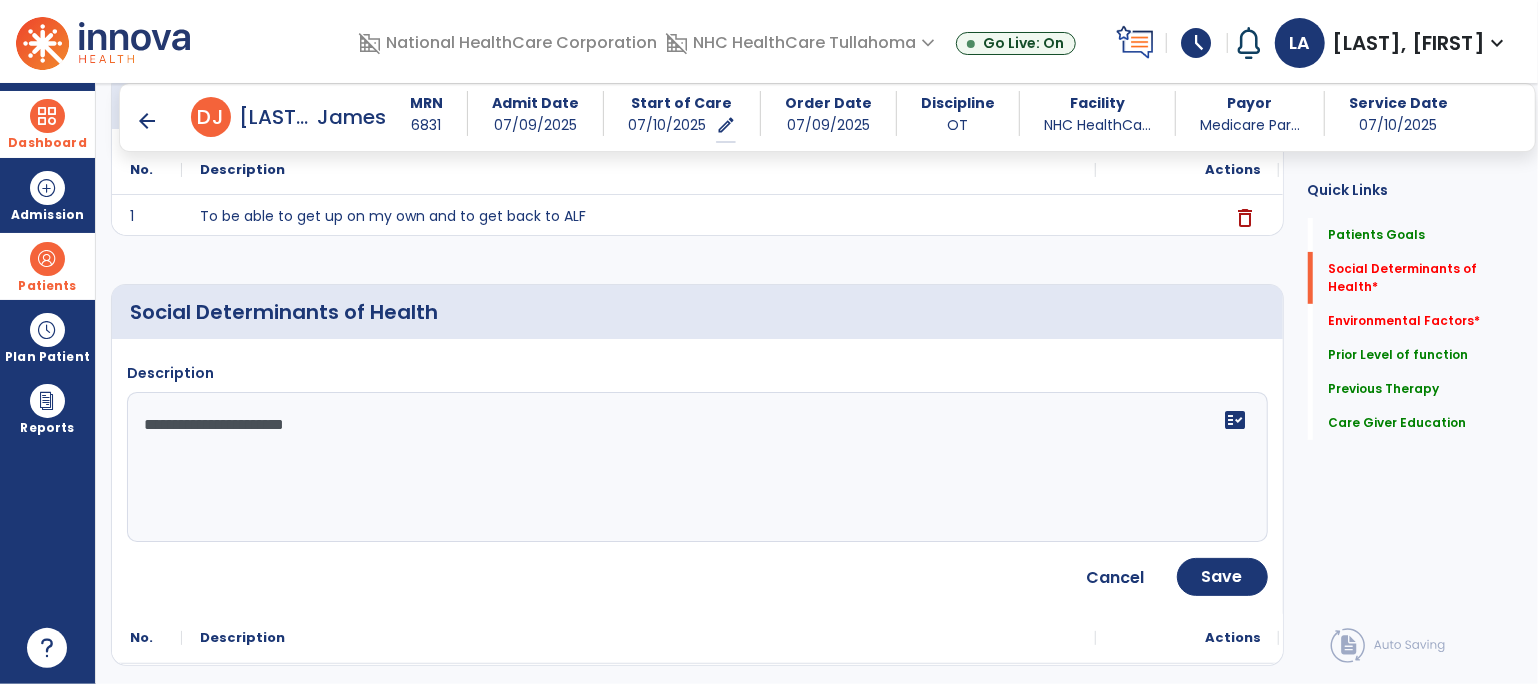 type on "**********" 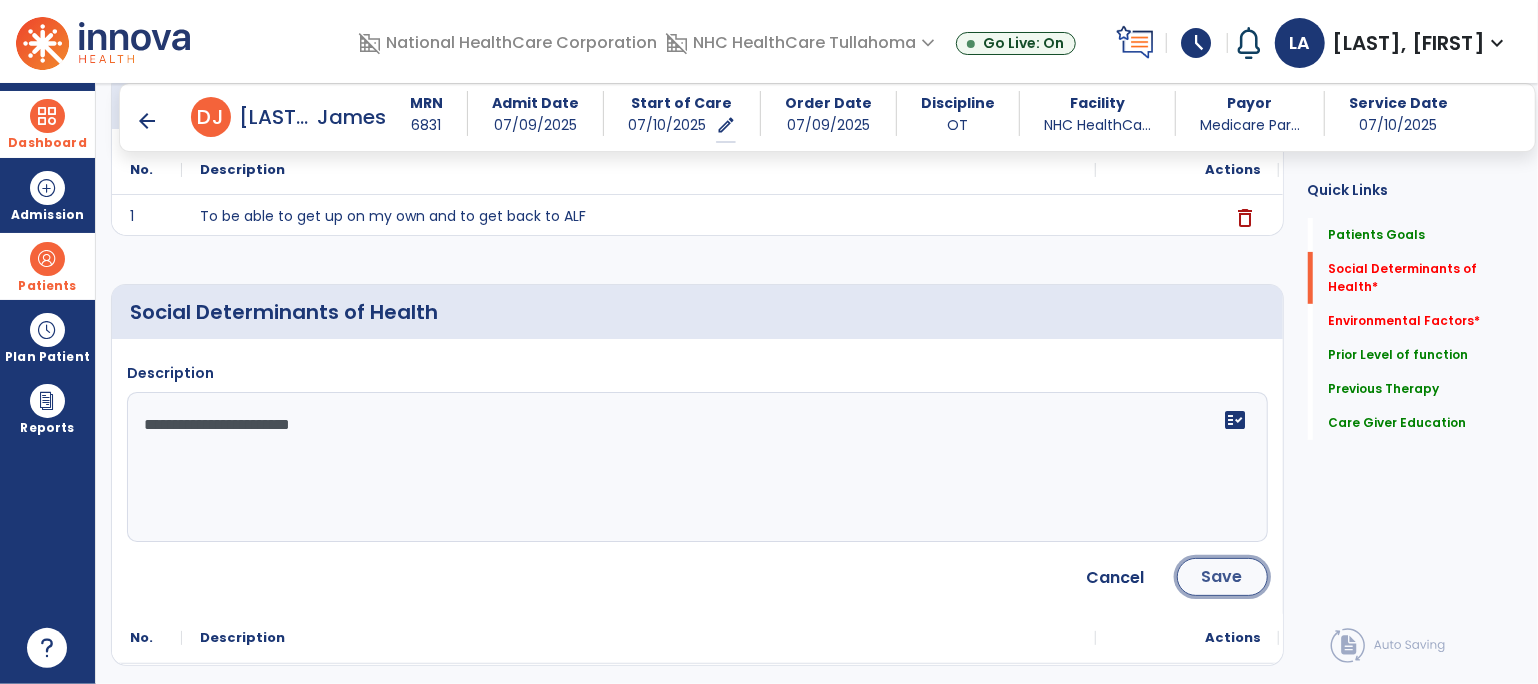 click on "Save" 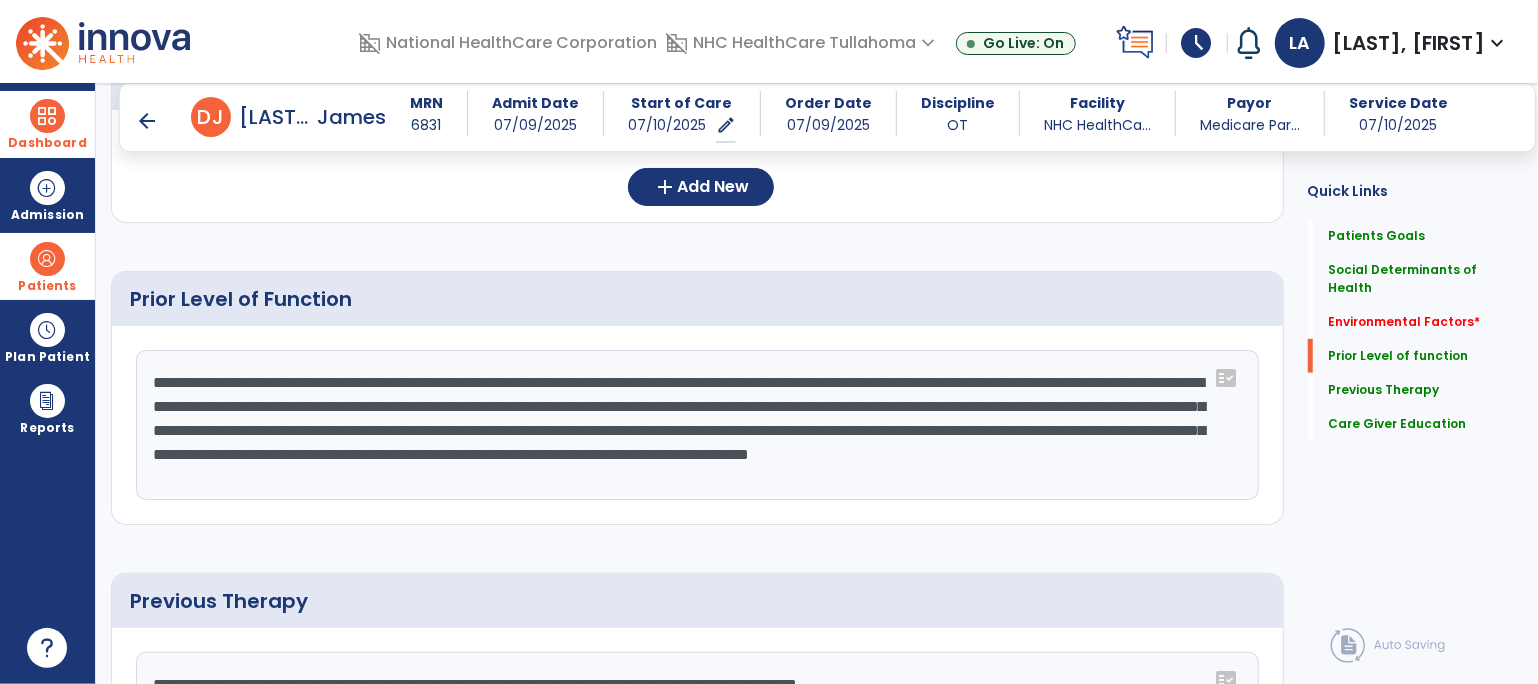 scroll, scrollTop: 707, scrollLeft: 0, axis: vertical 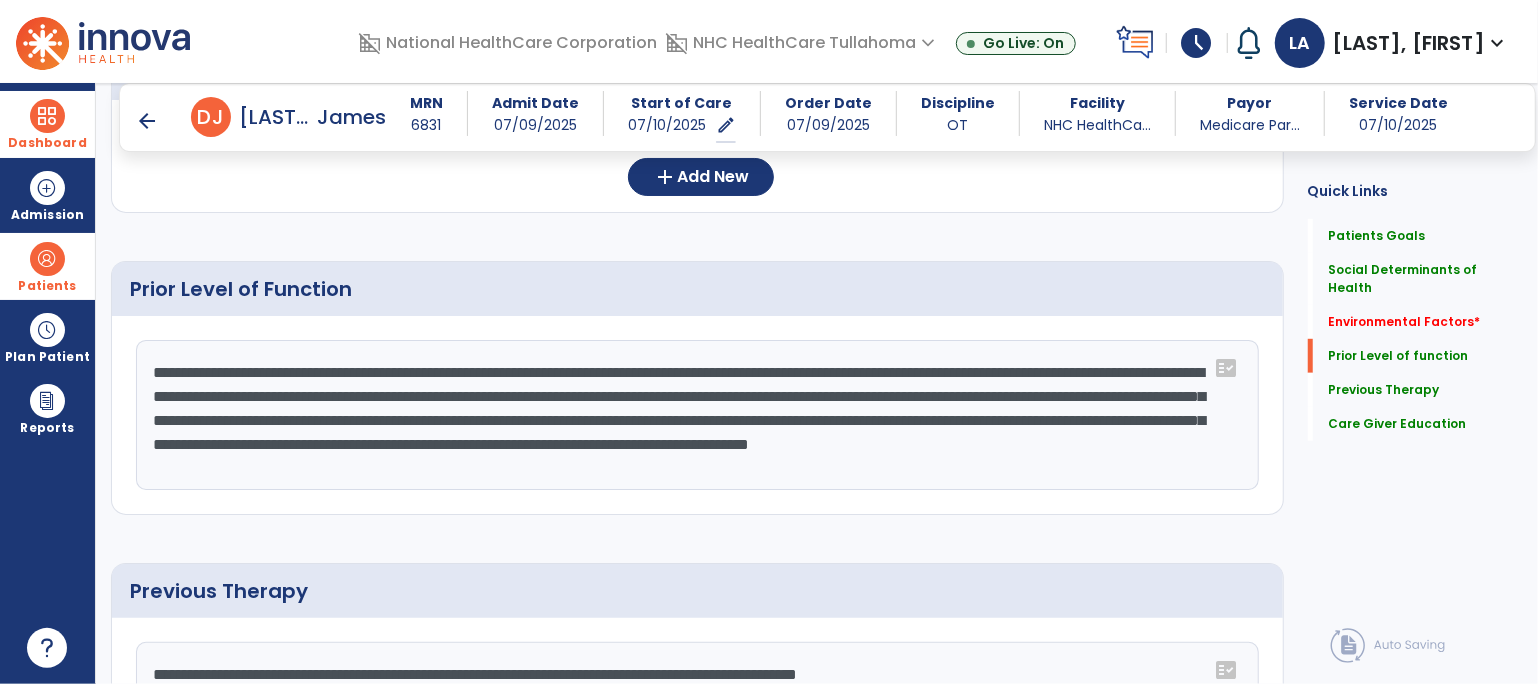 click on "**********" 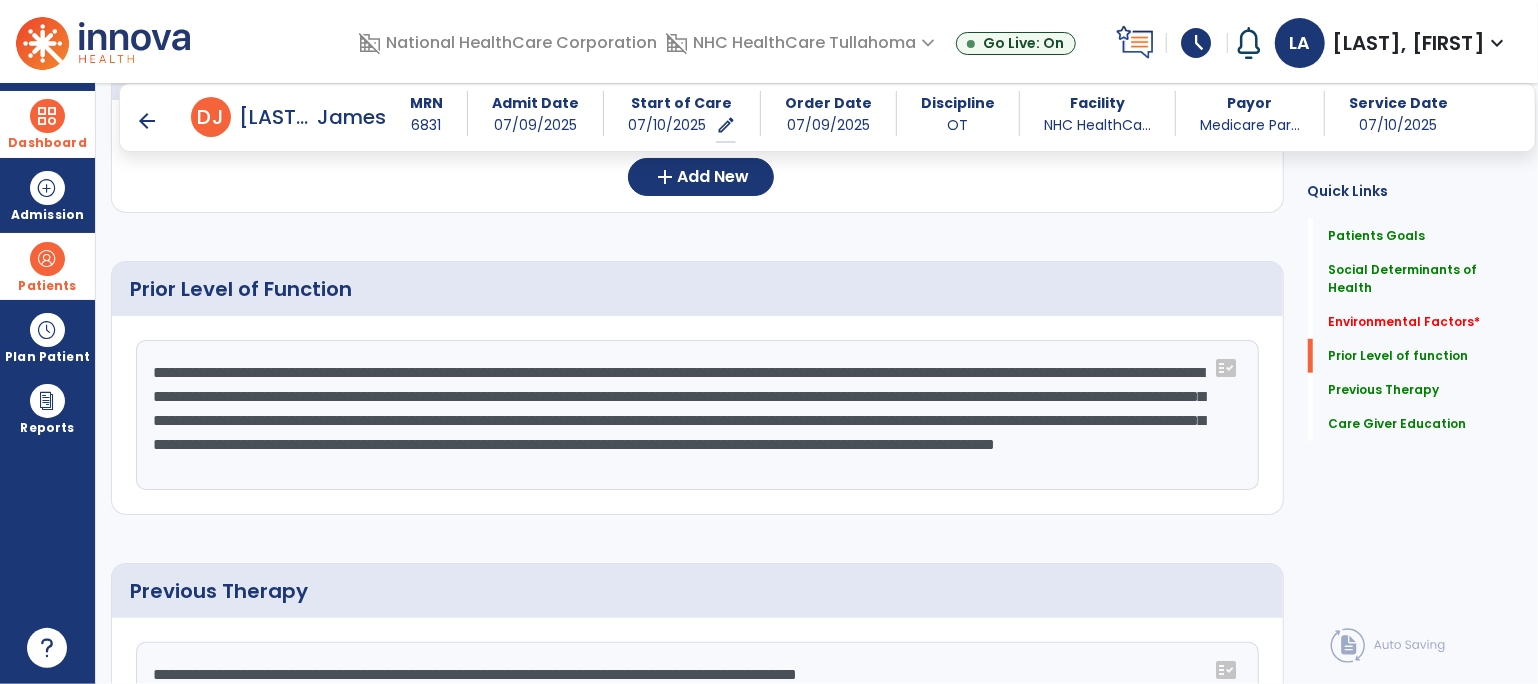 click on "**********" 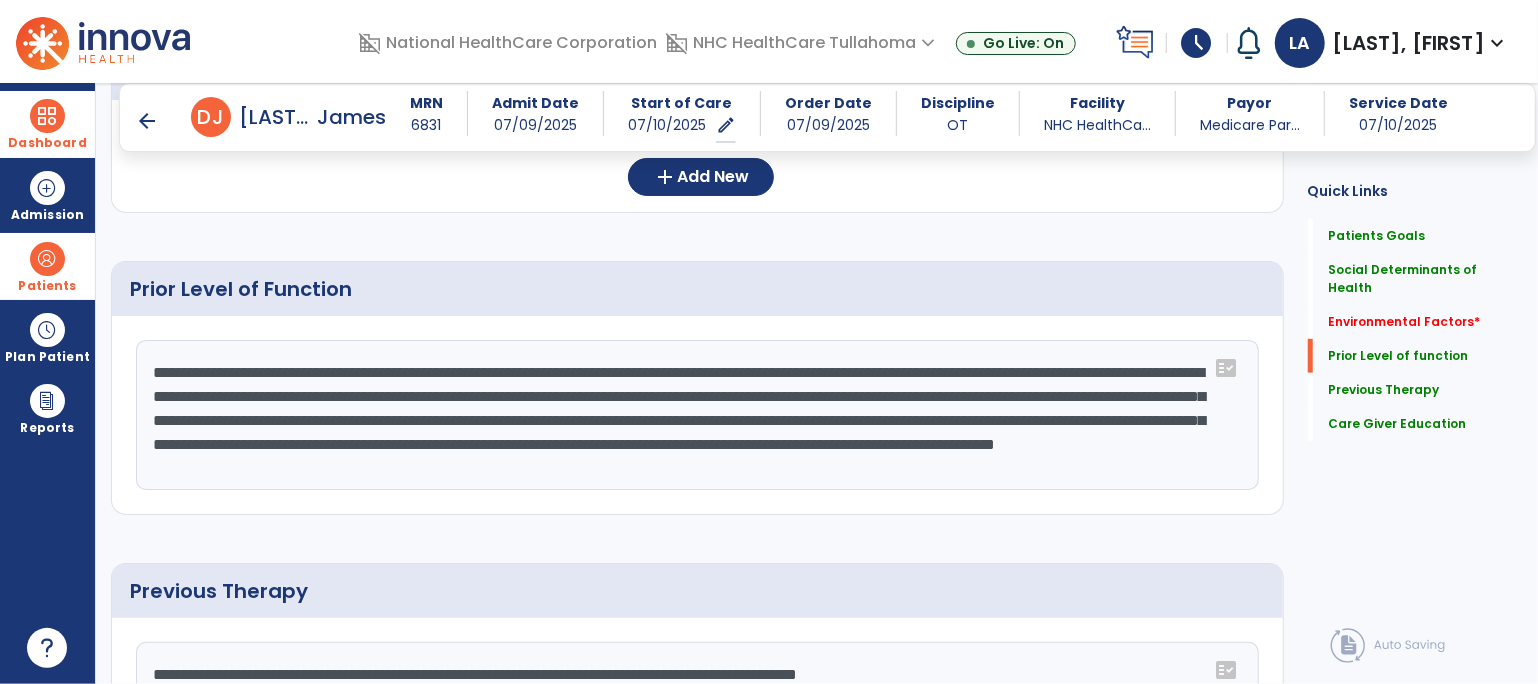 click on "**********" 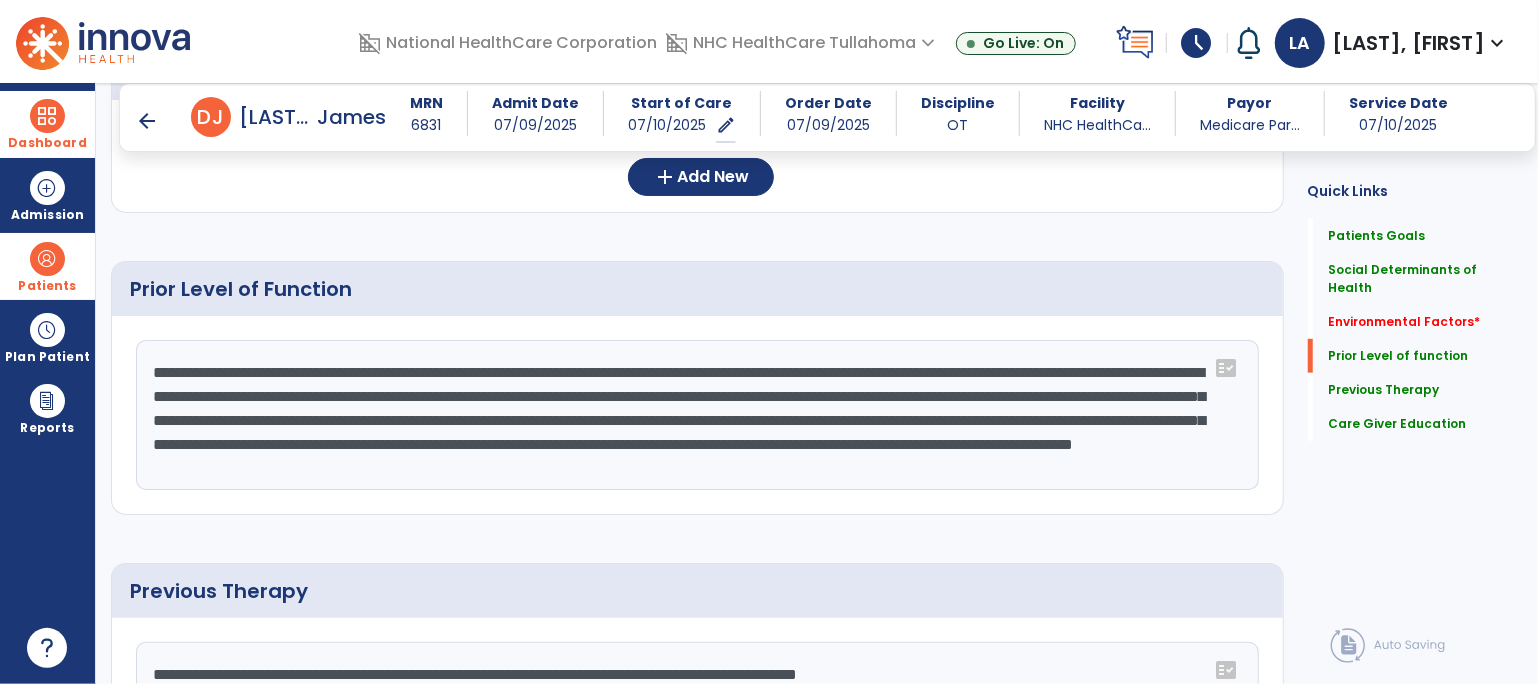 click on "**********" 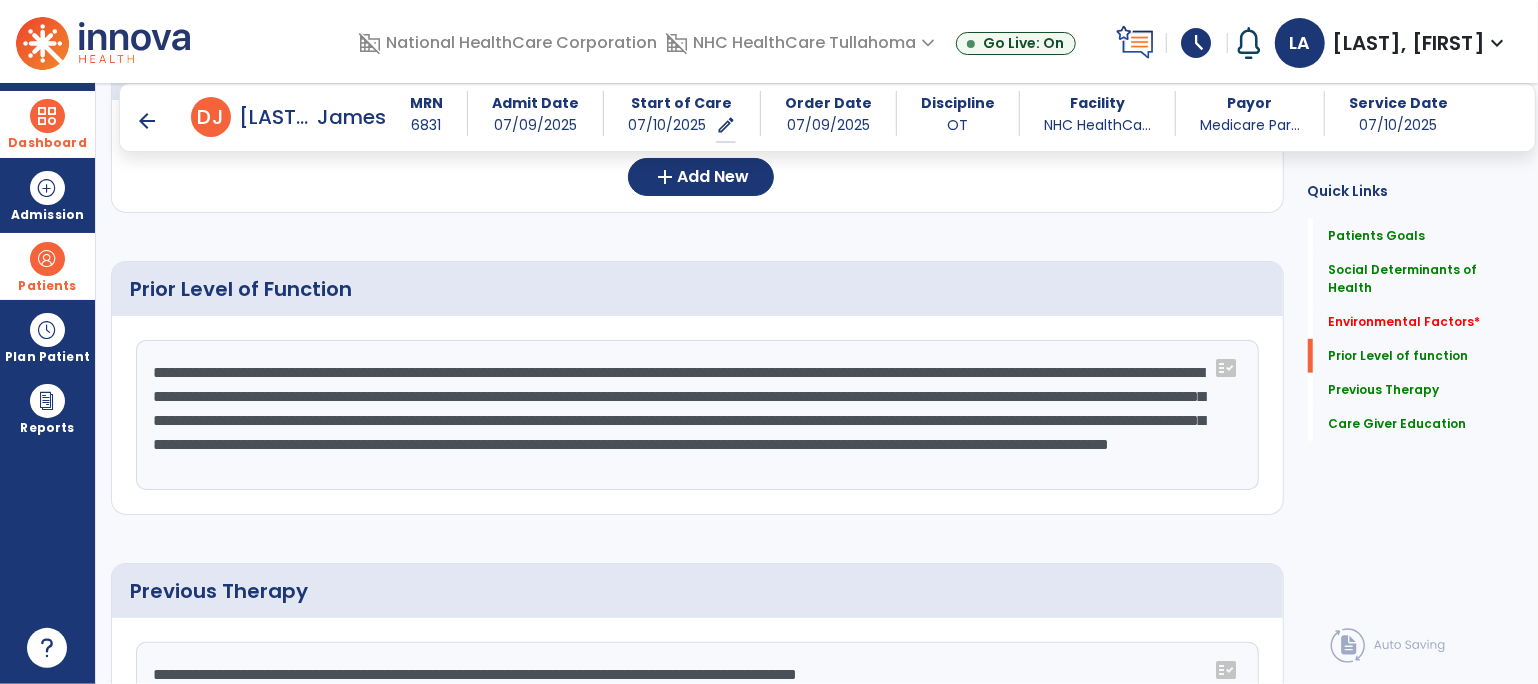 scroll, scrollTop: 24, scrollLeft: 0, axis: vertical 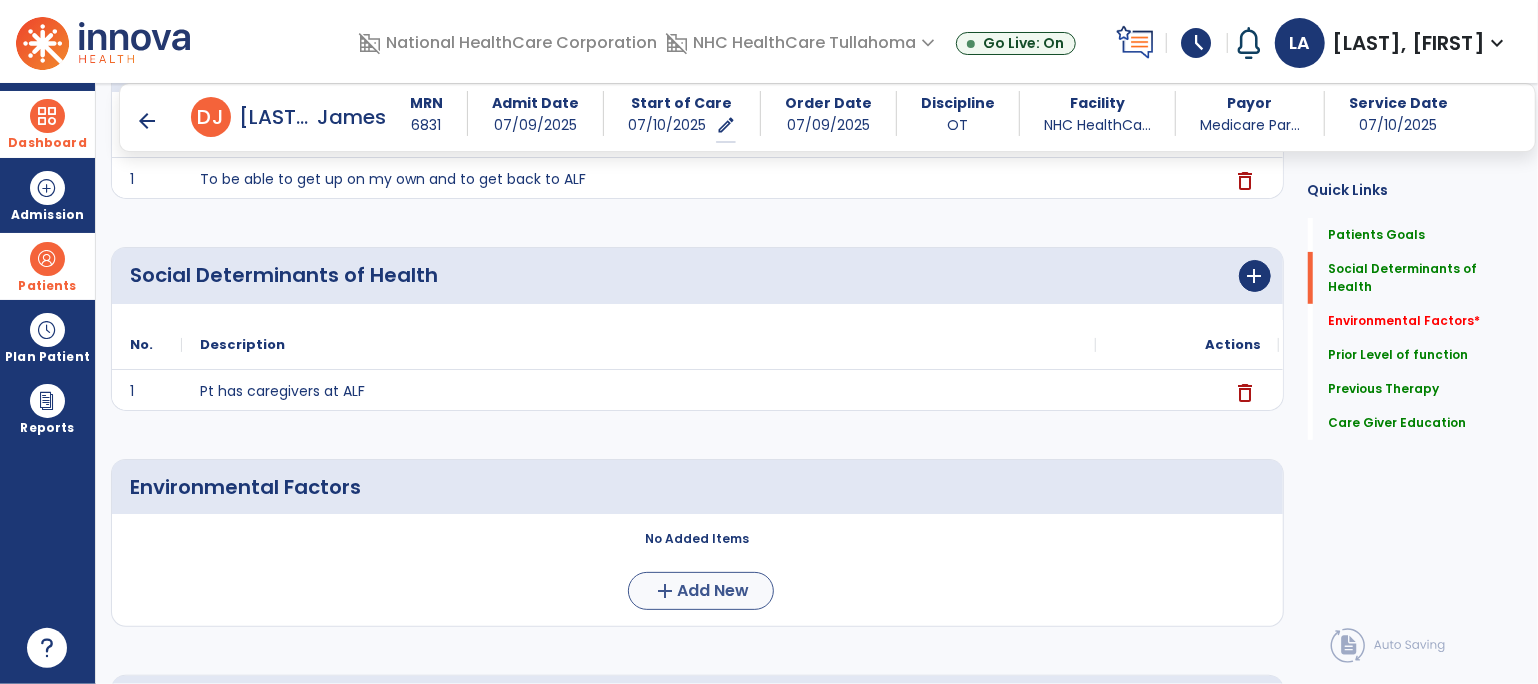 type on "**********" 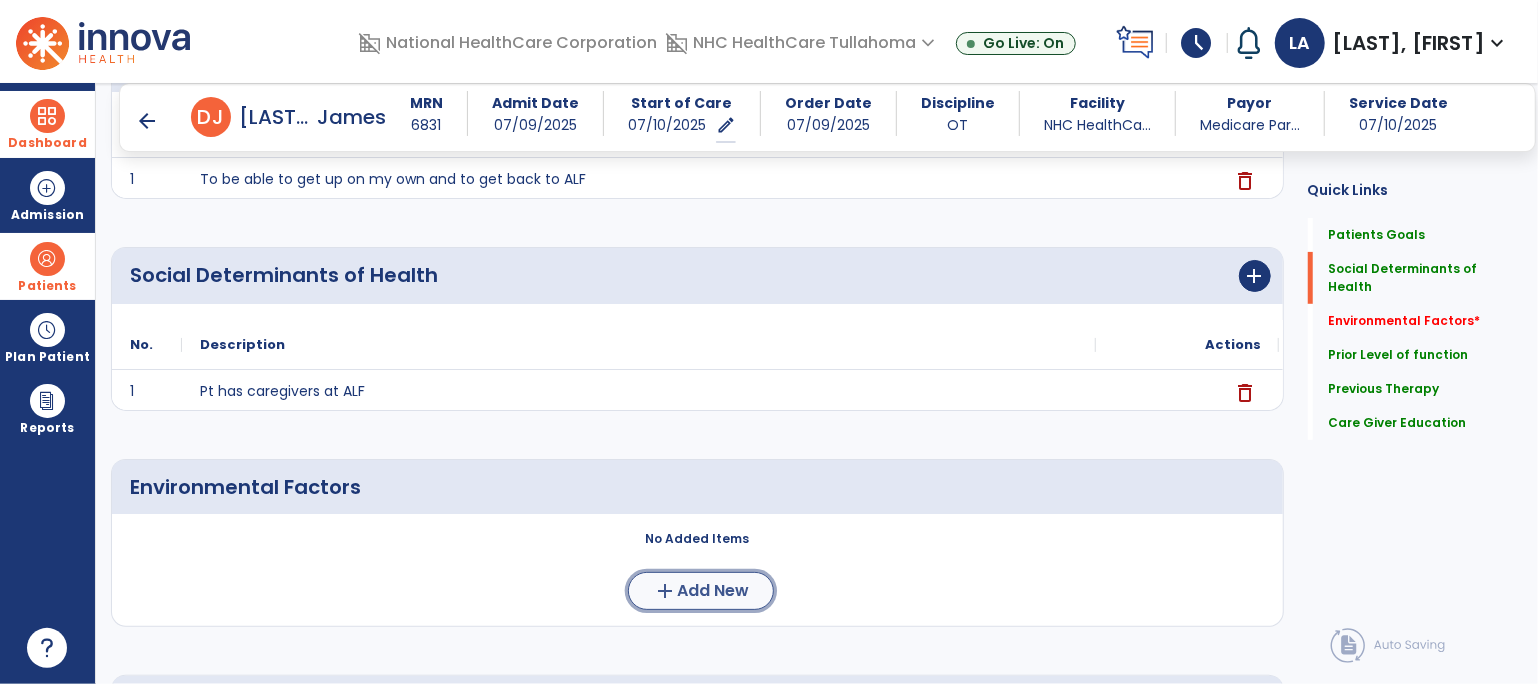 click on "add" 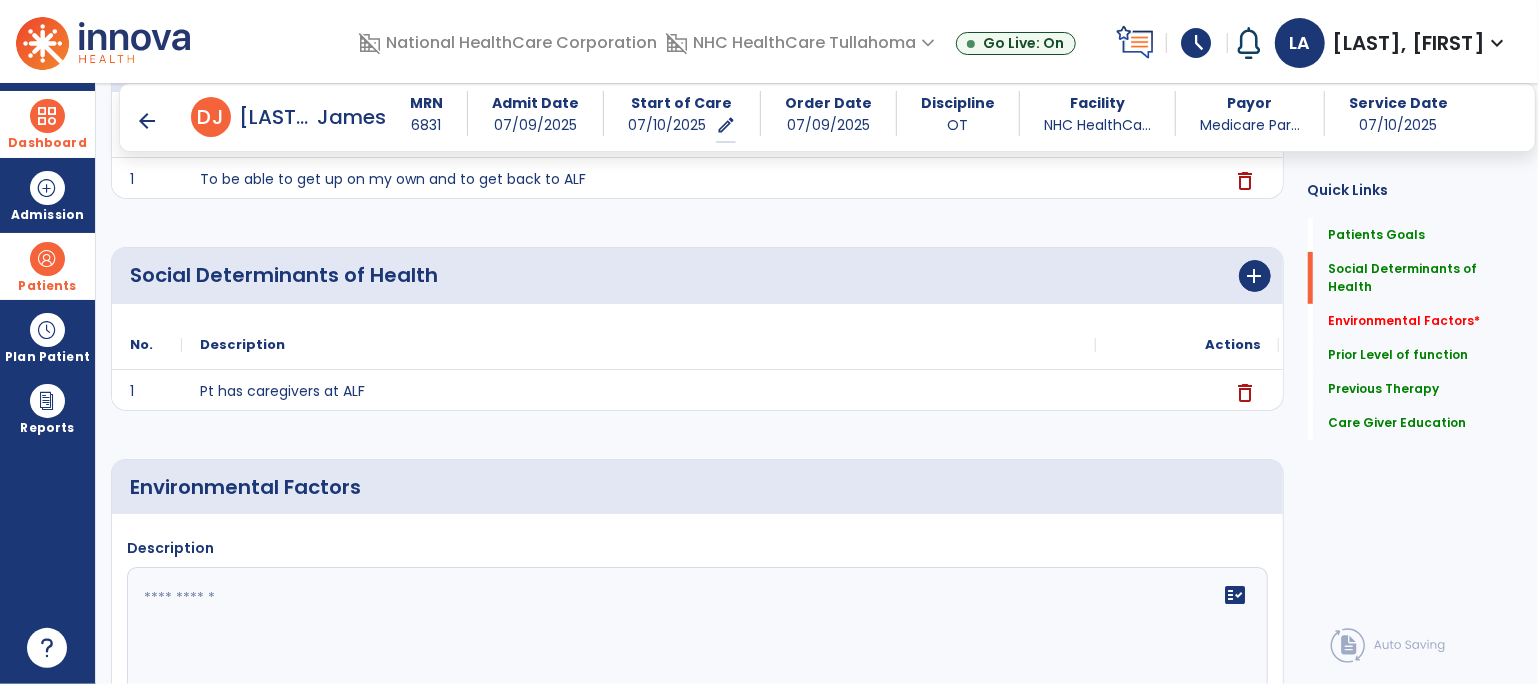 click 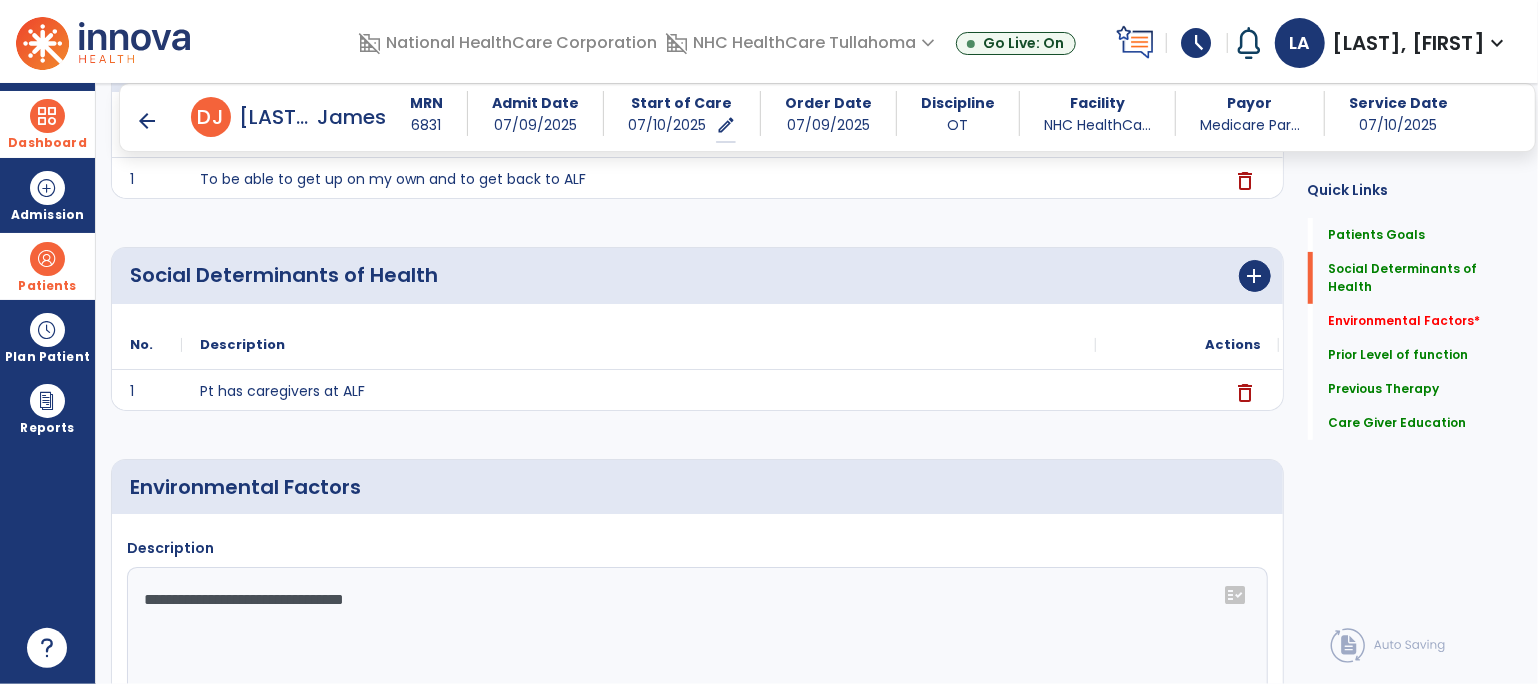click on "**********" 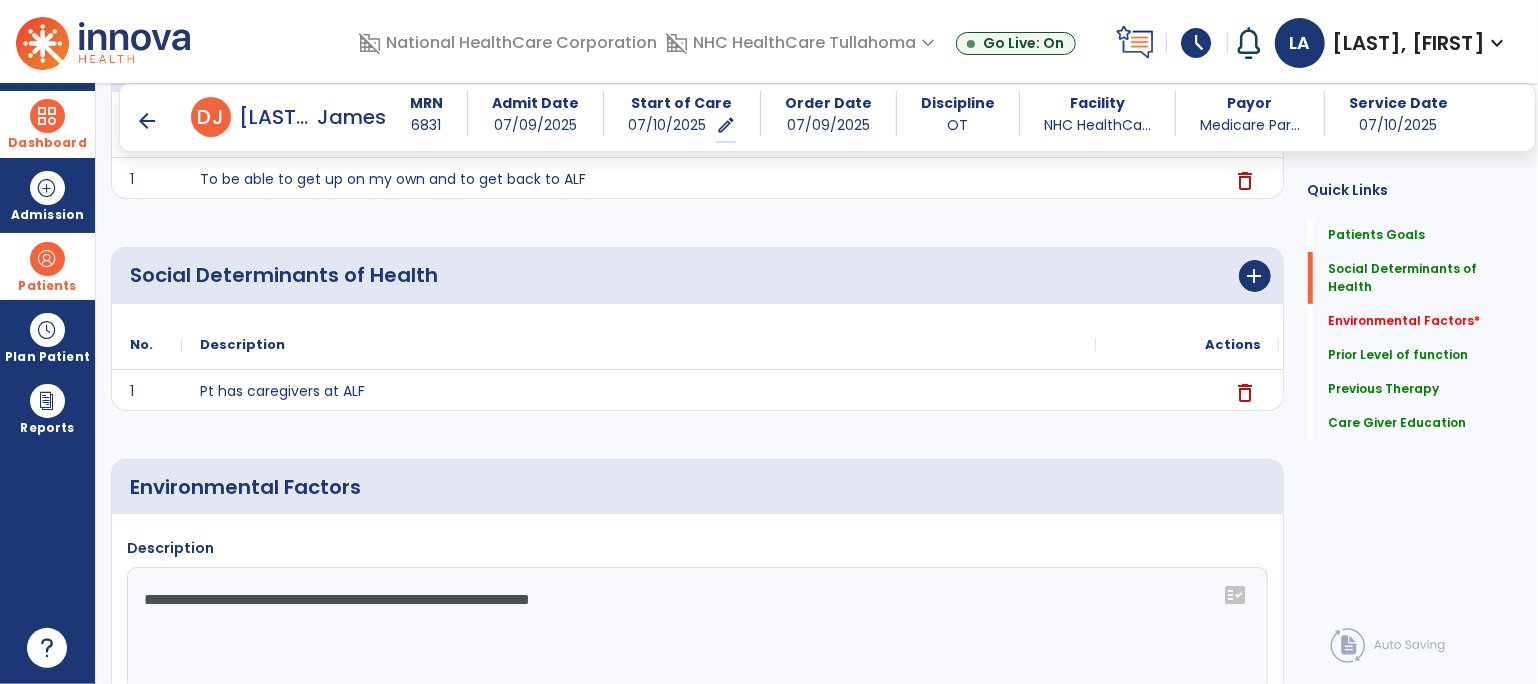 type on "**********" 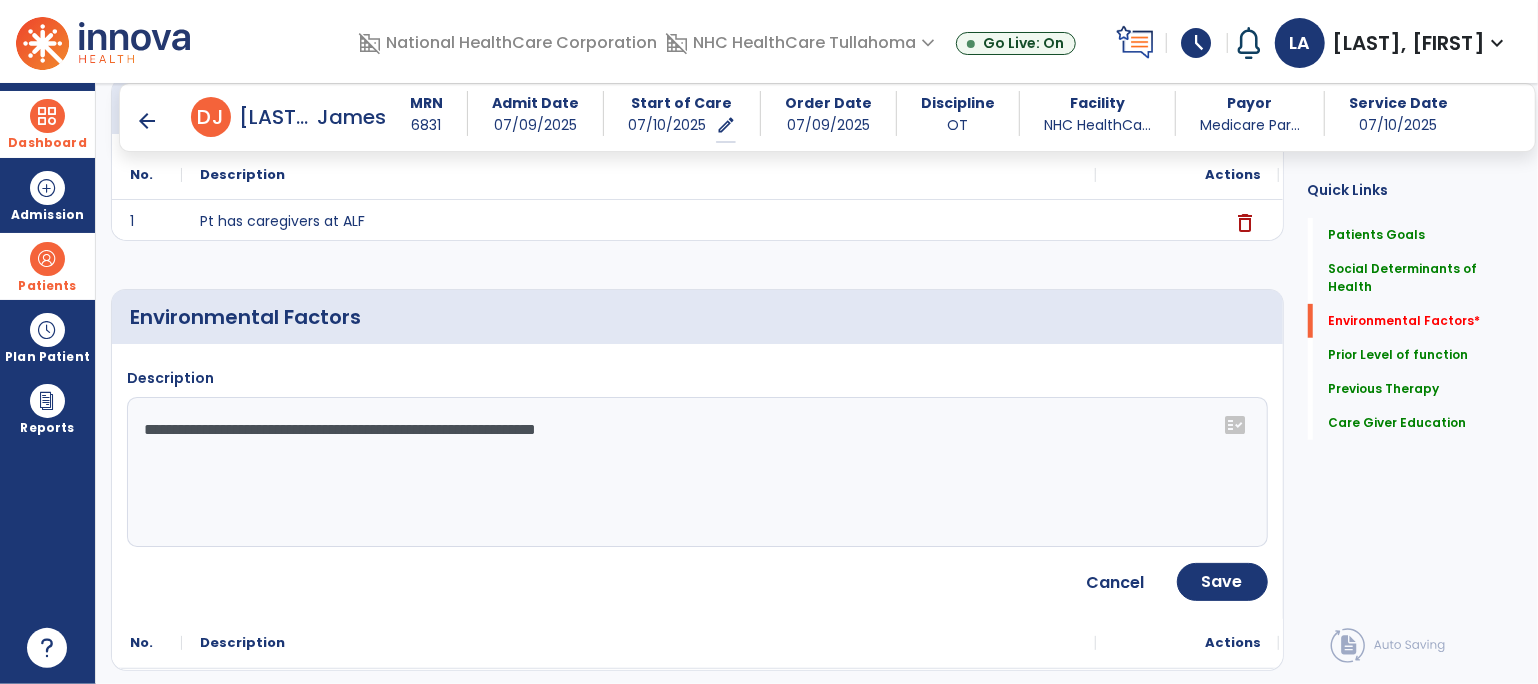 scroll, scrollTop: 438, scrollLeft: 0, axis: vertical 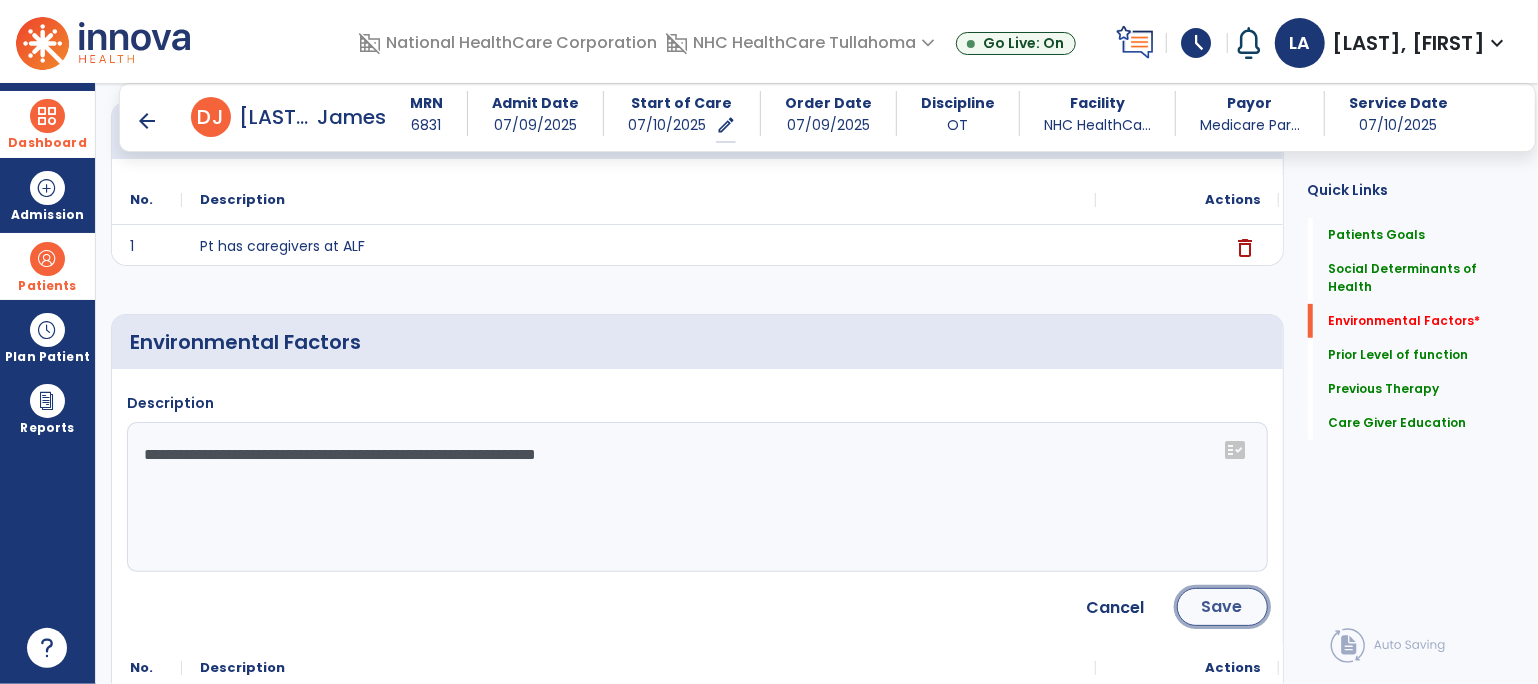 click on "Save" 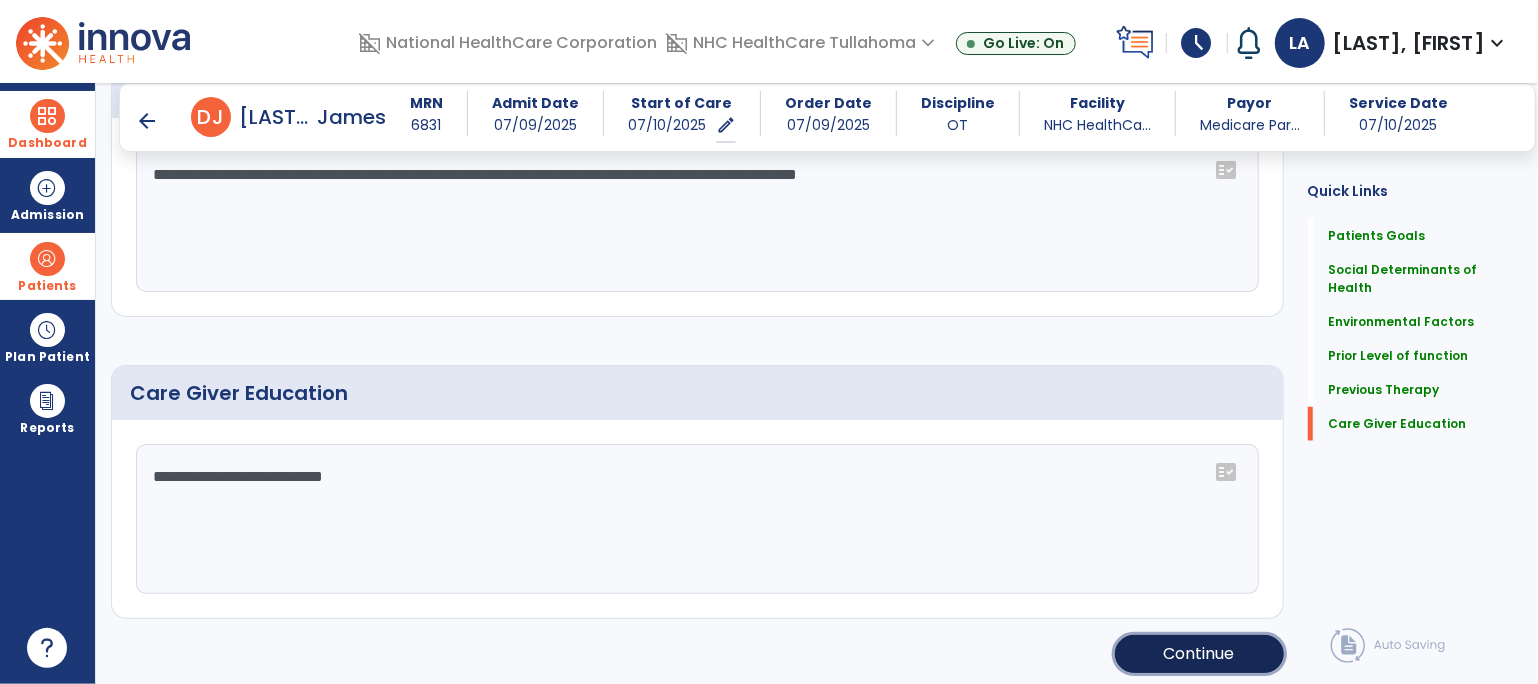 click on "Continue" 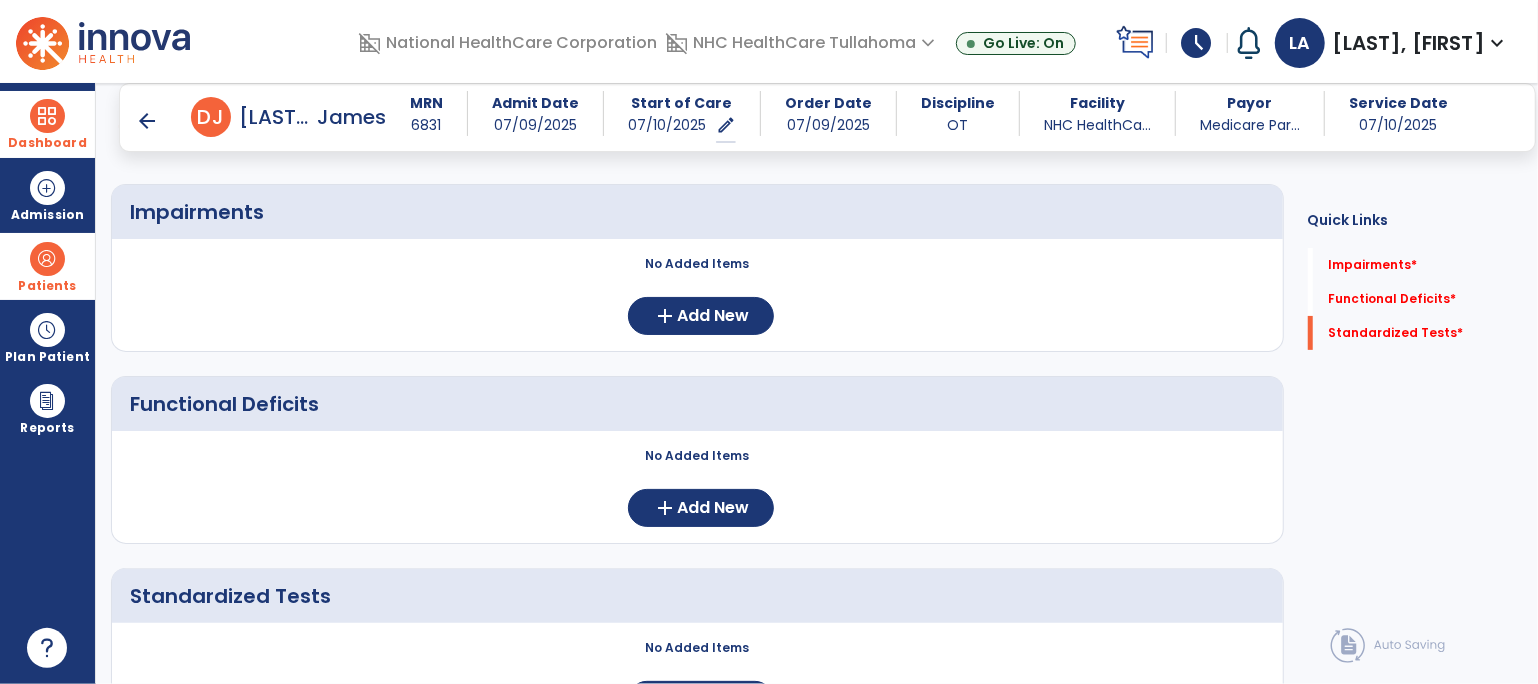scroll, scrollTop: 65, scrollLeft: 0, axis: vertical 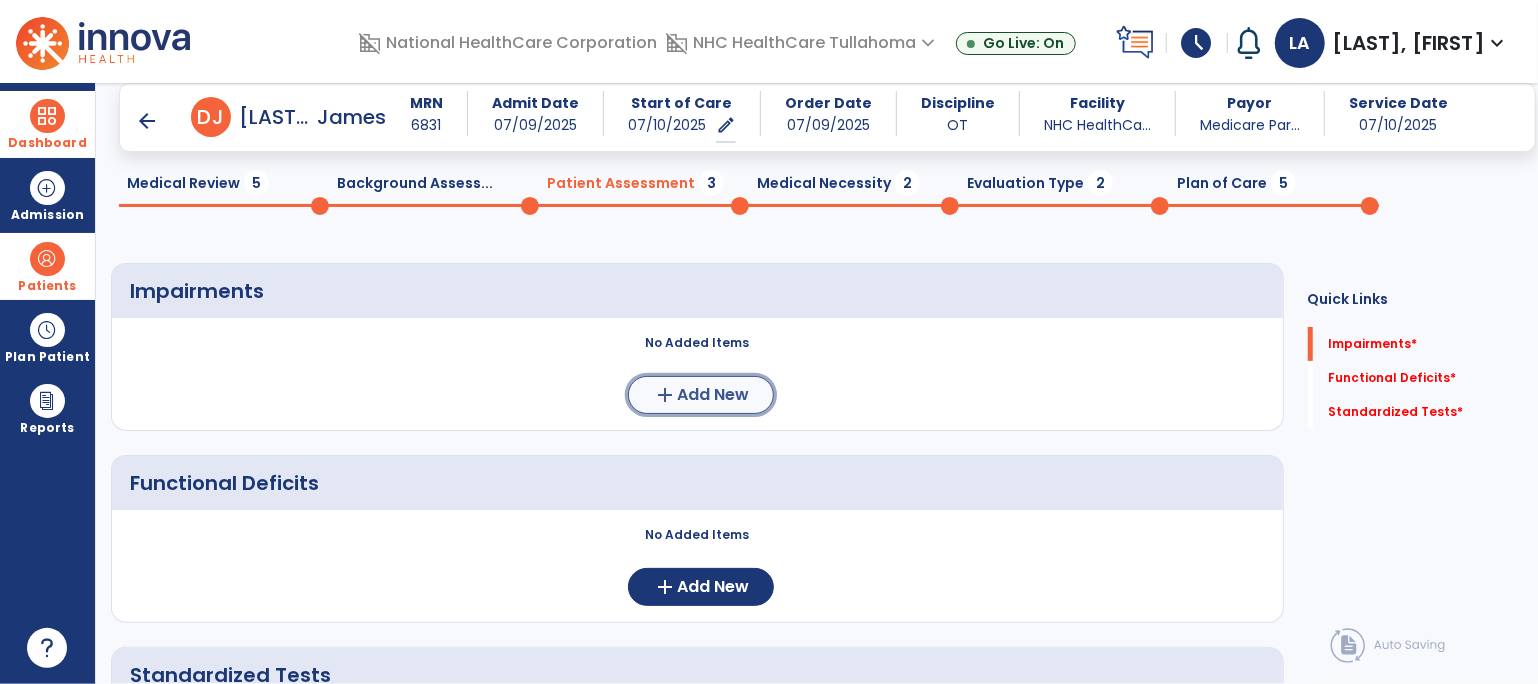 click on "add" 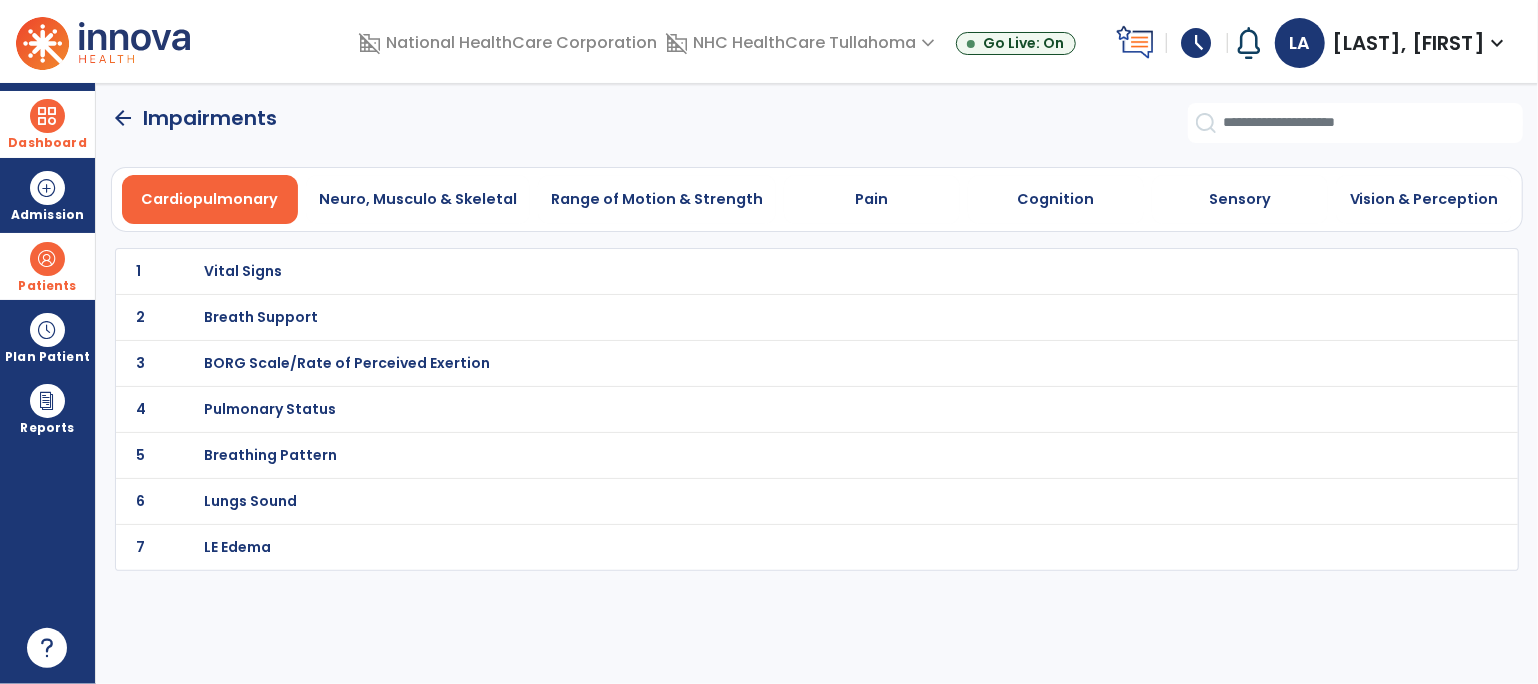 scroll, scrollTop: 0, scrollLeft: 0, axis: both 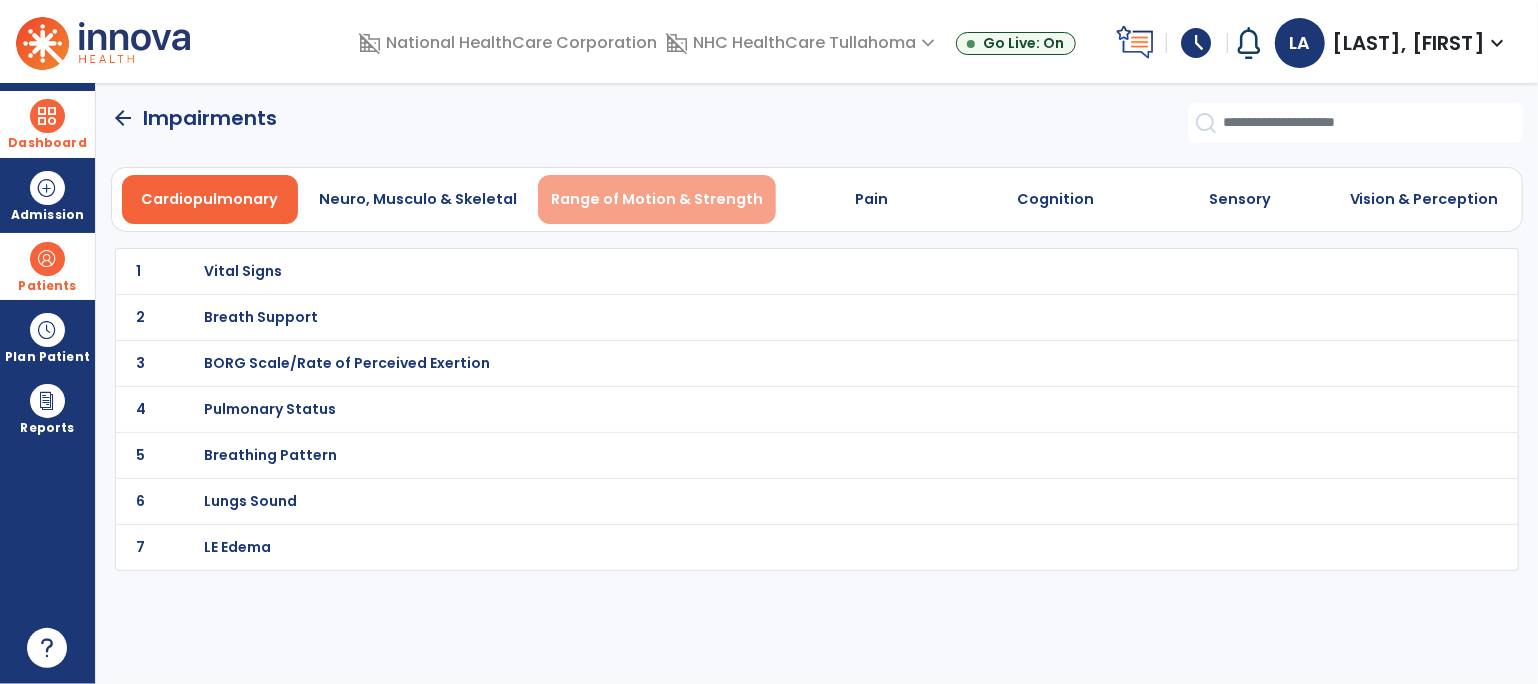 click on "Range of Motion & Strength" at bounding box center (657, 199) 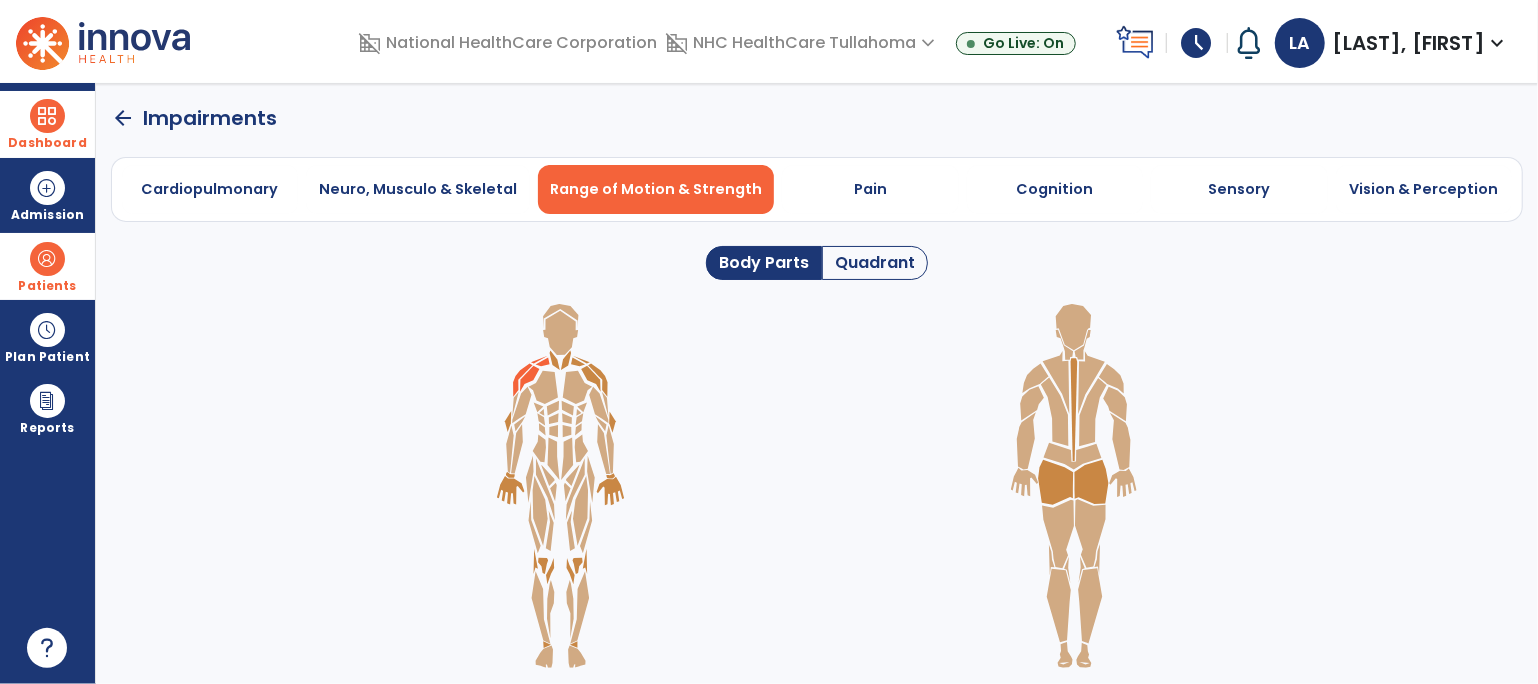 click 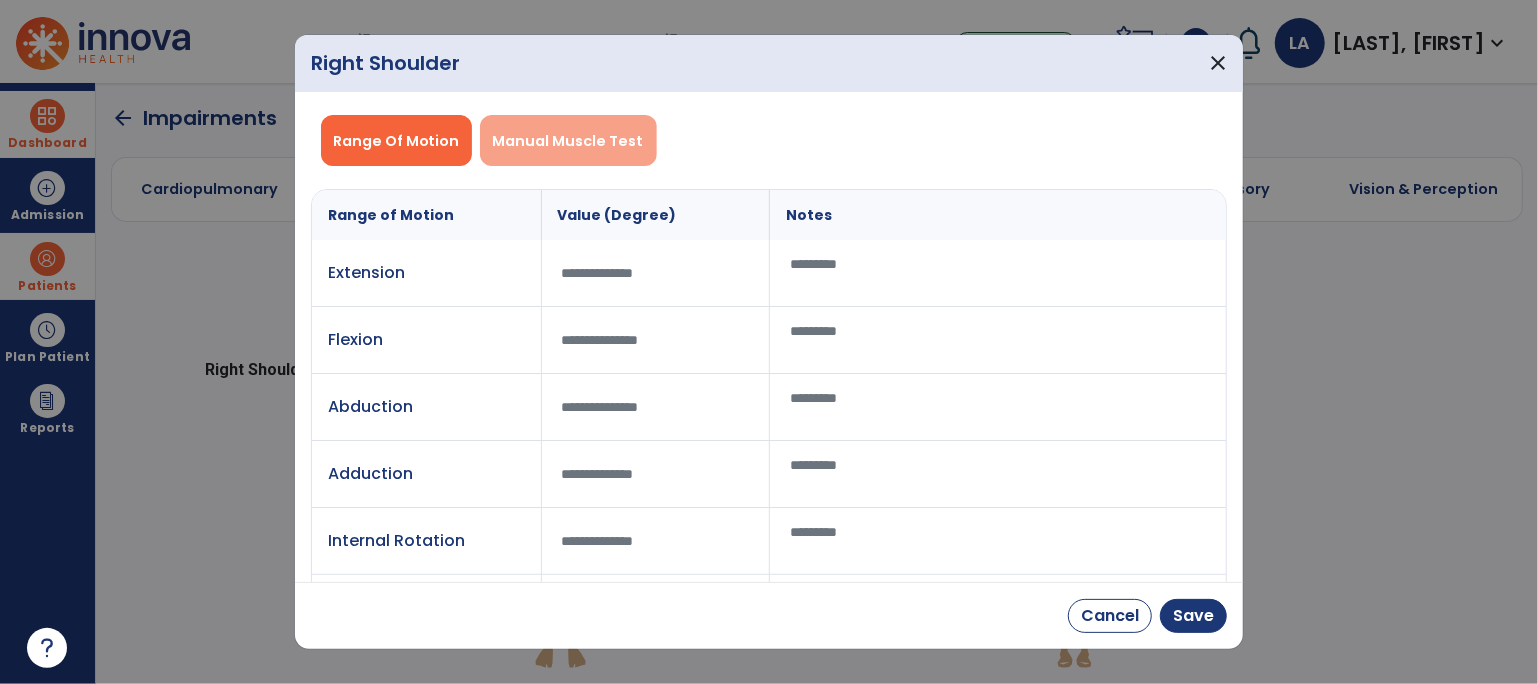 click on "Manual Muscle Test" at bounding box center [568, 140] 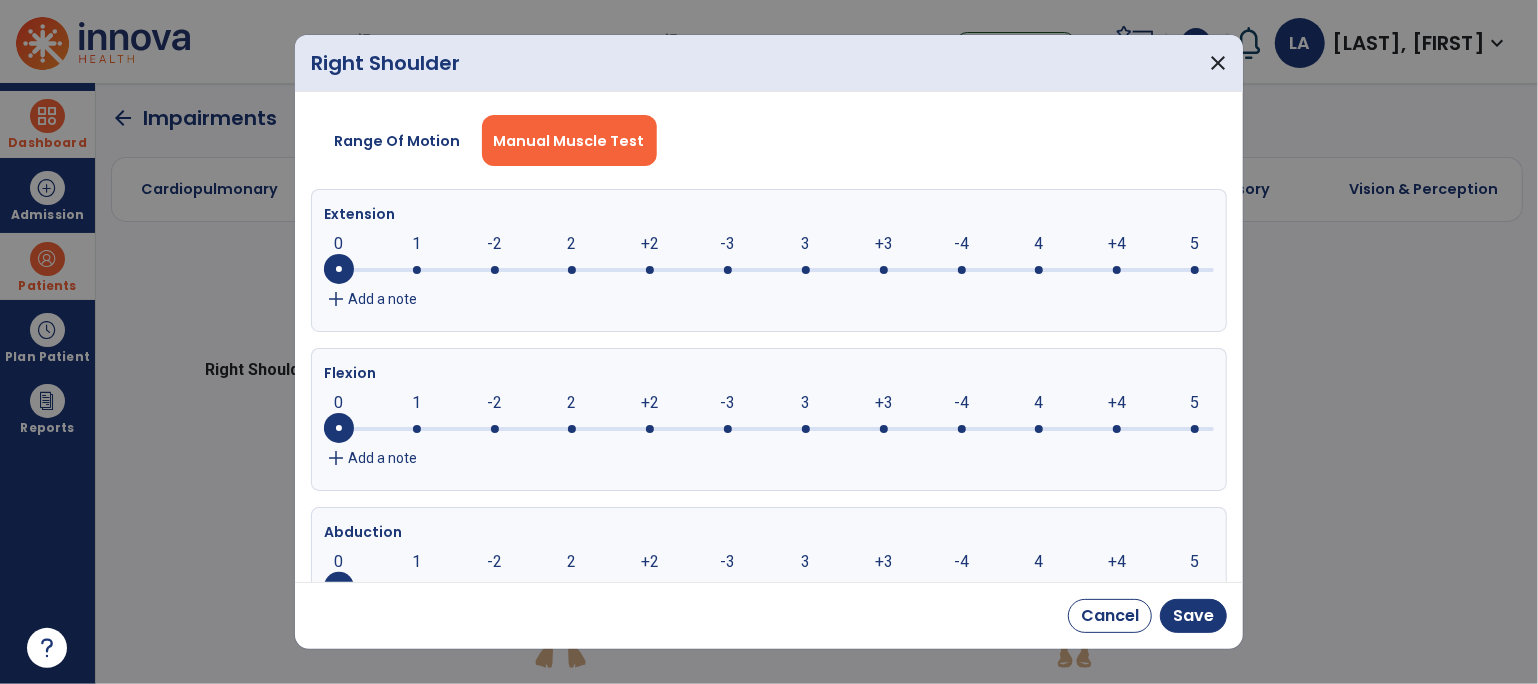 click 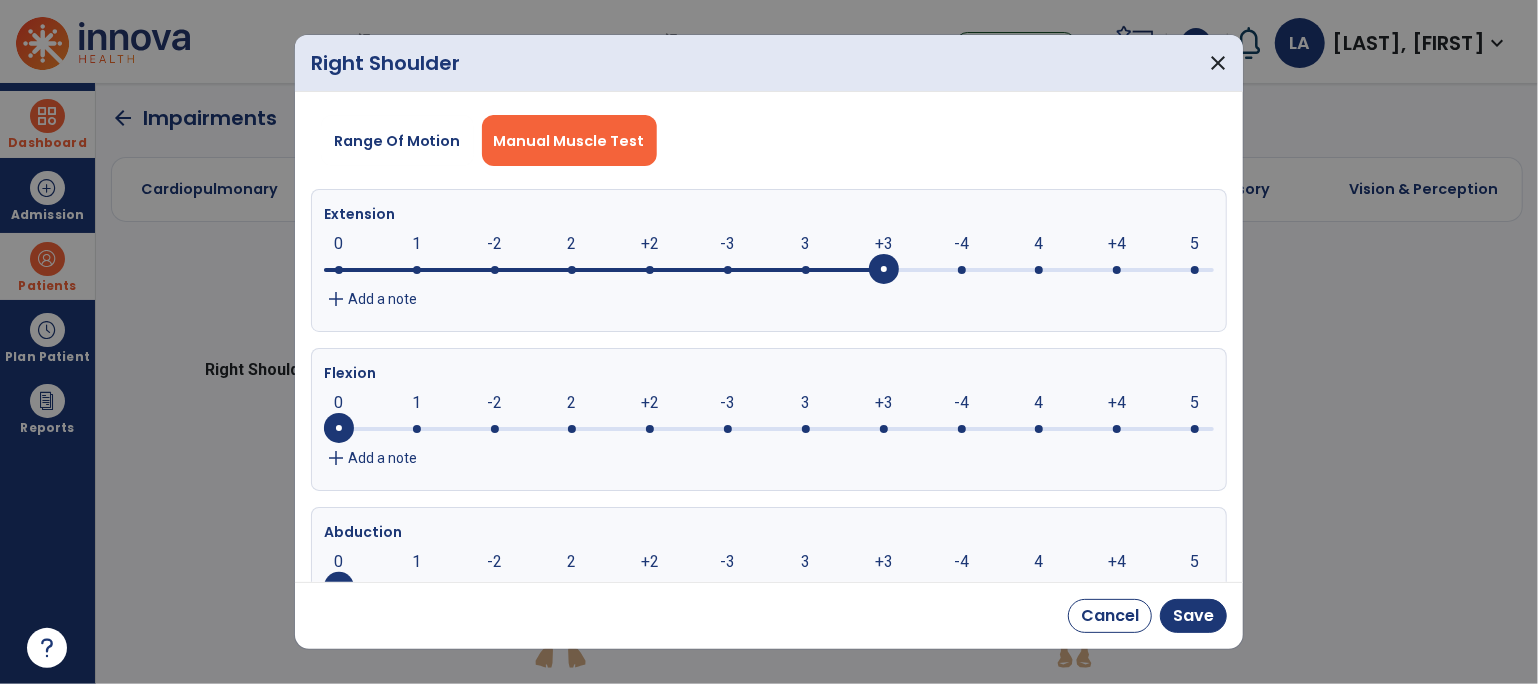 click 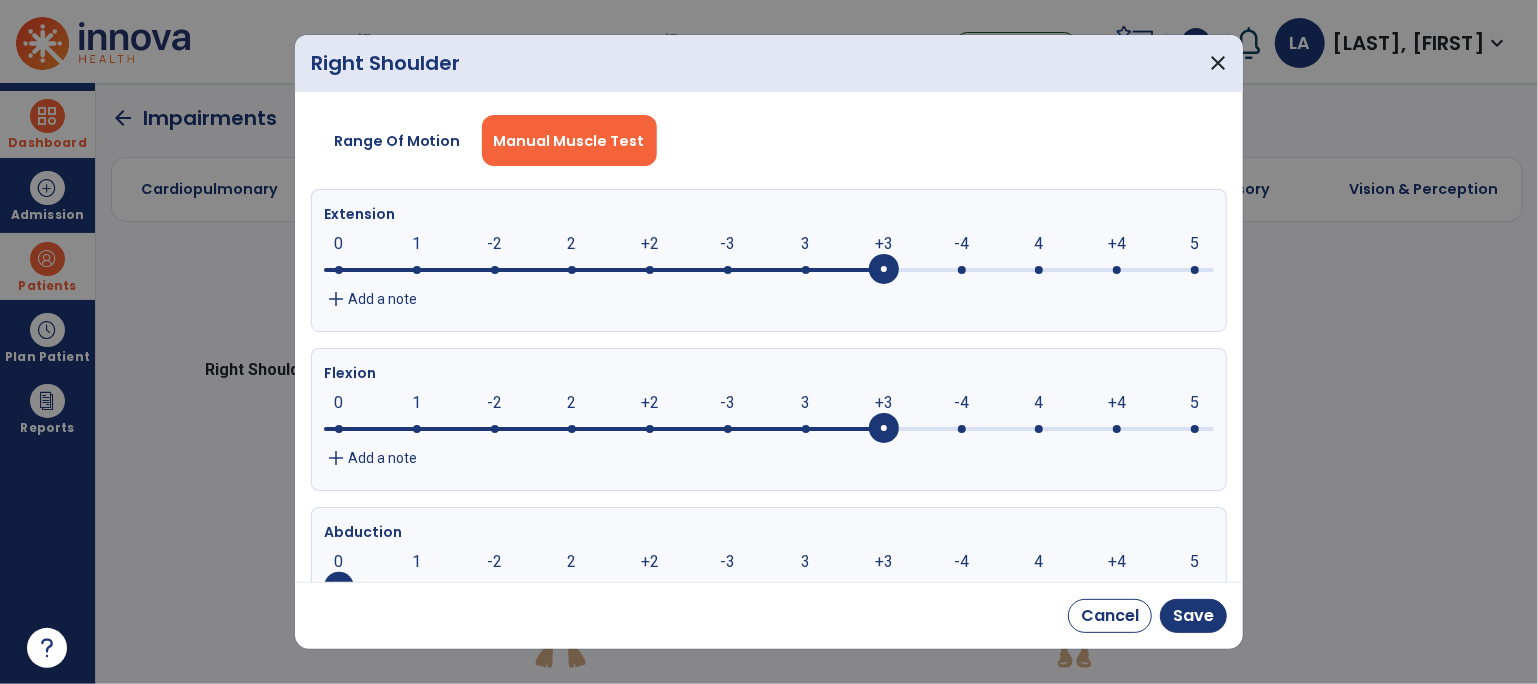 click 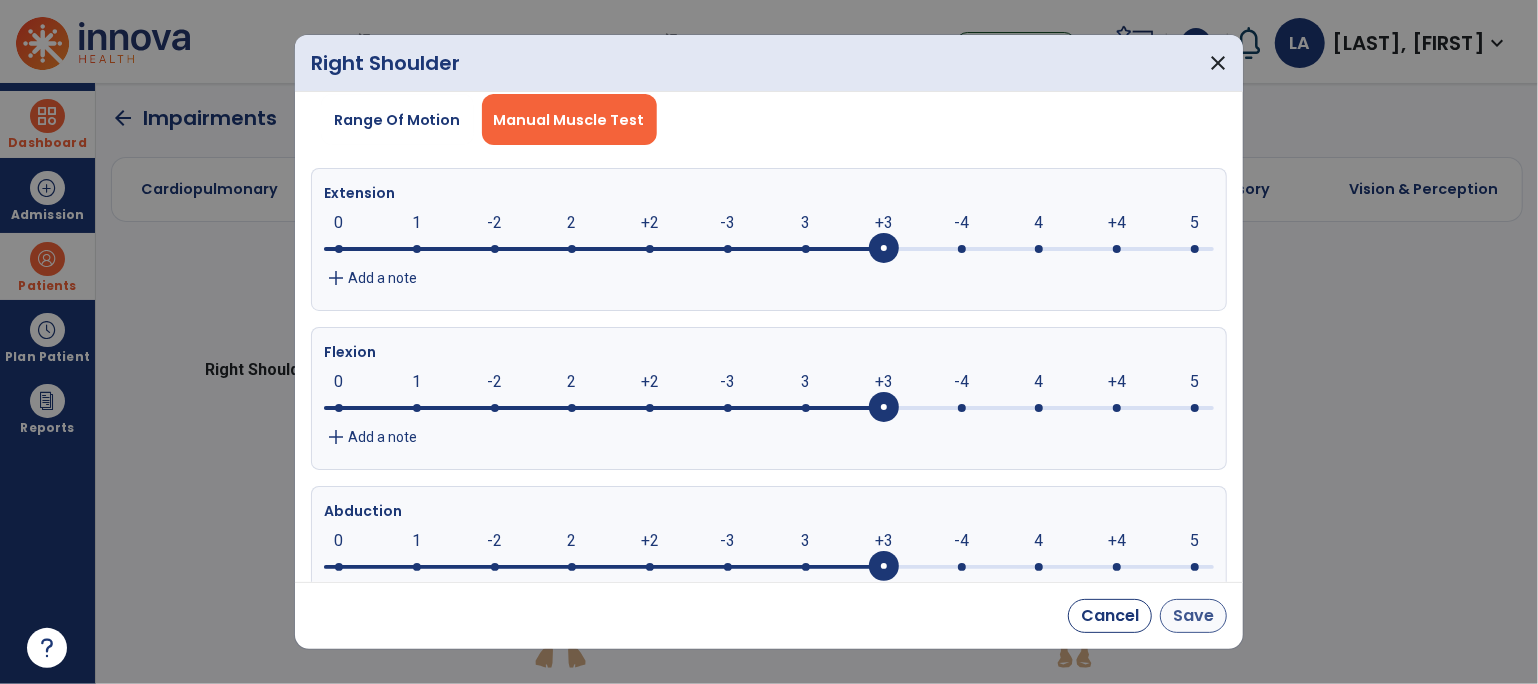 click on "Save" at bounding box center [1193, 616] 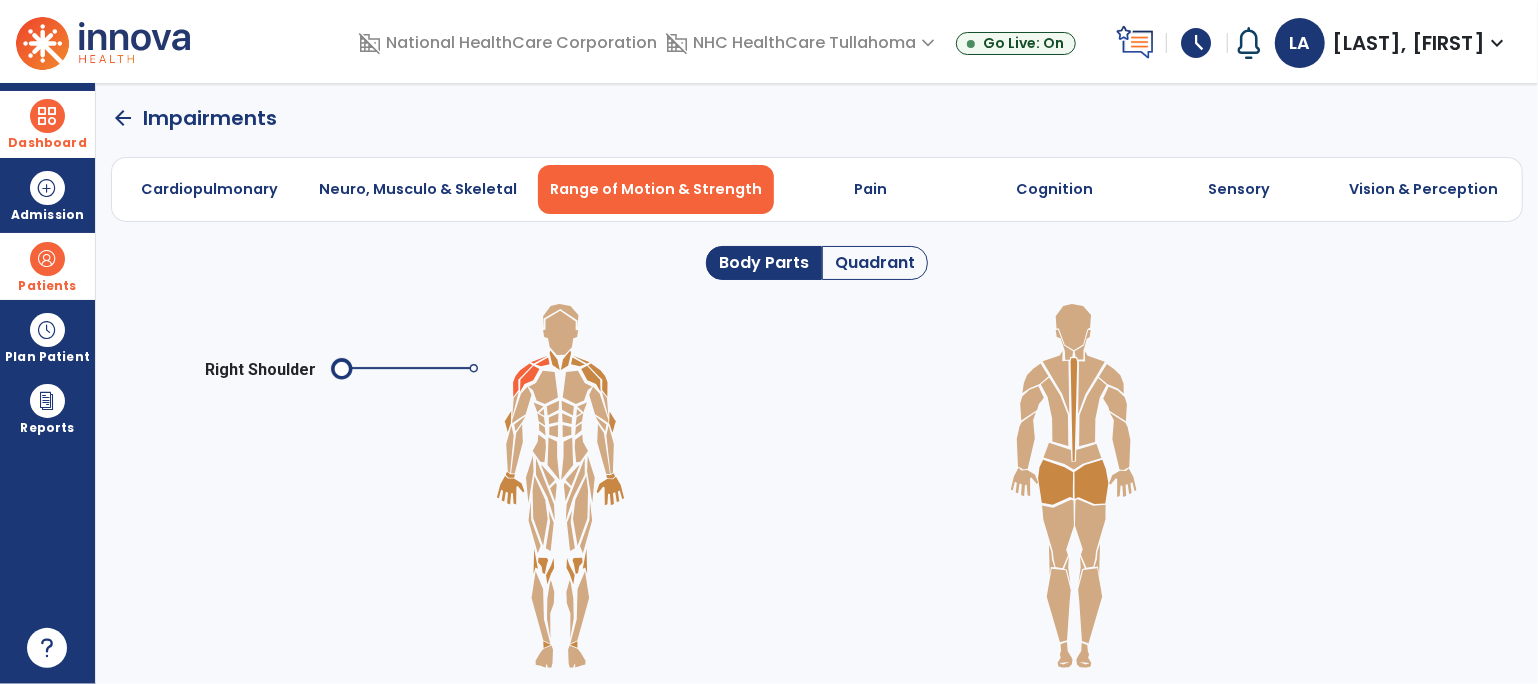 click 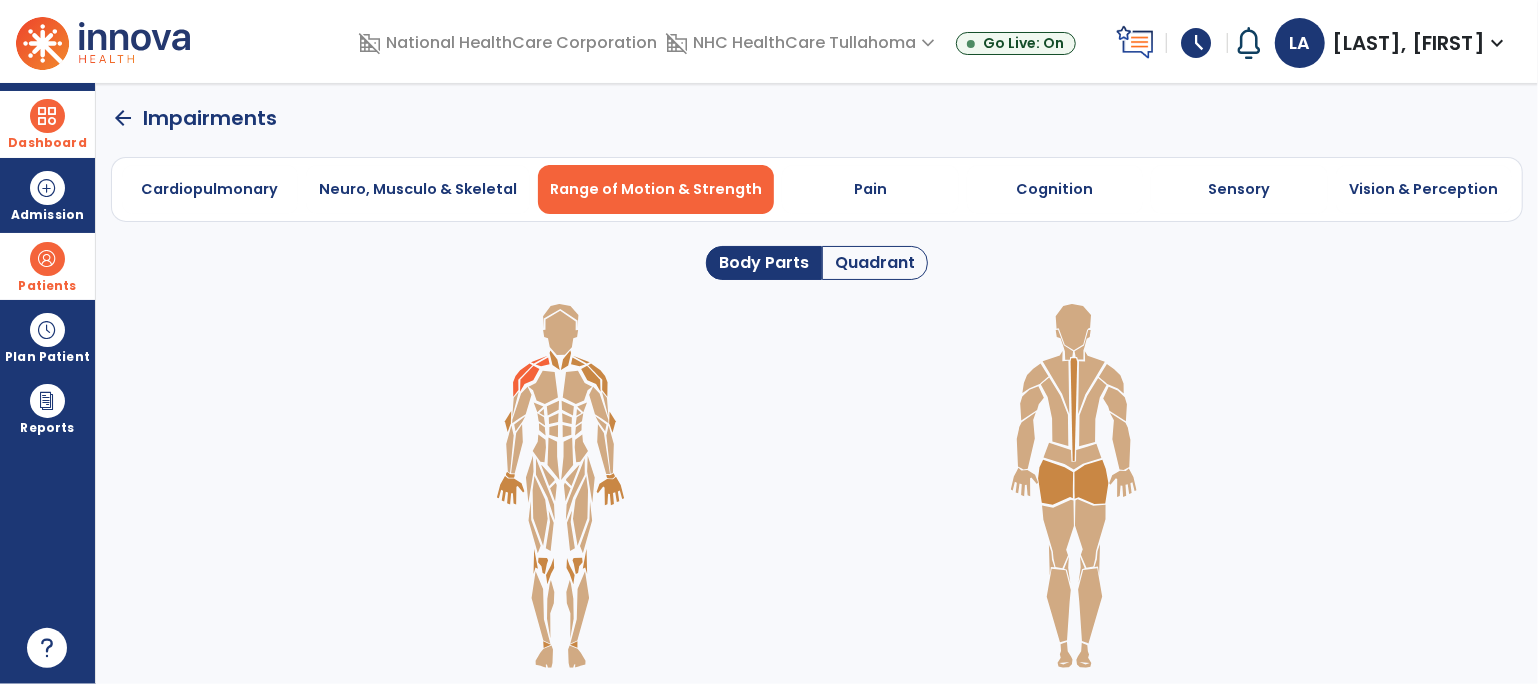 click 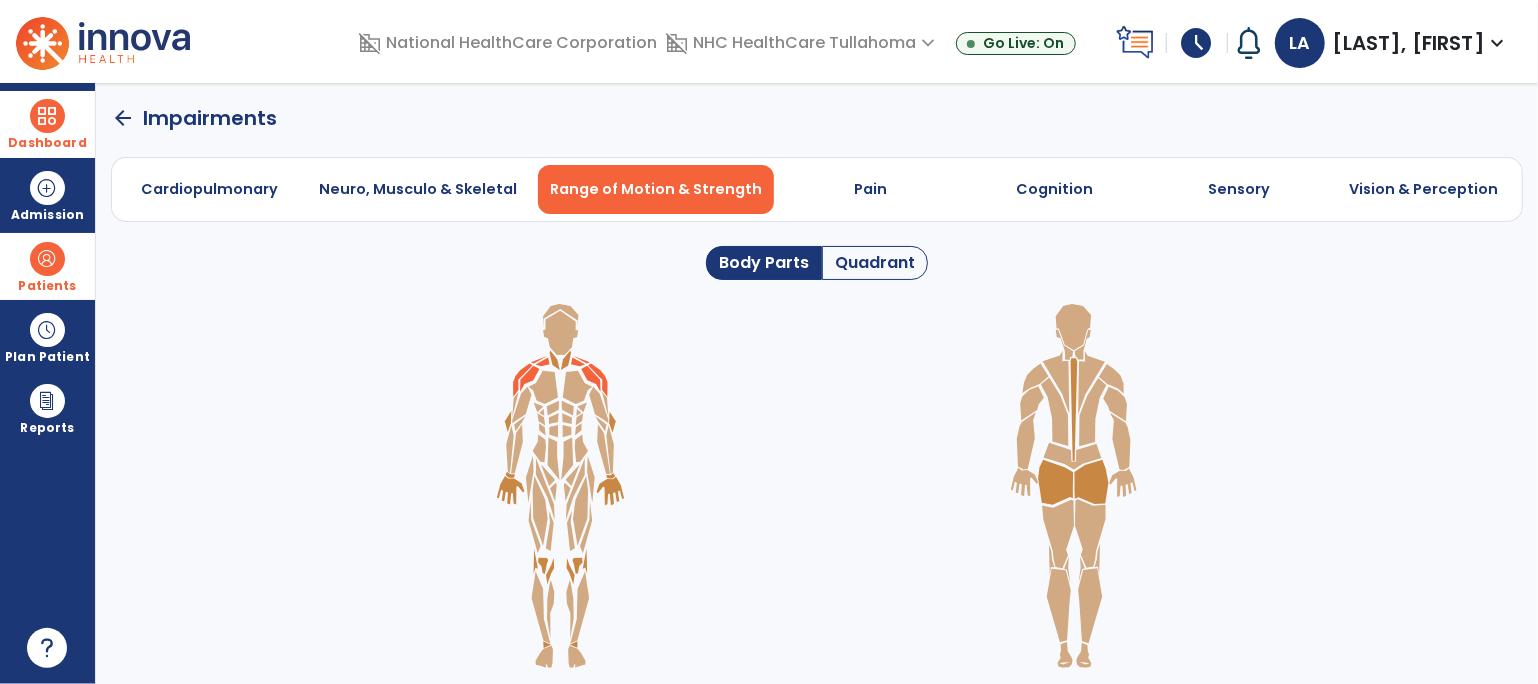 click 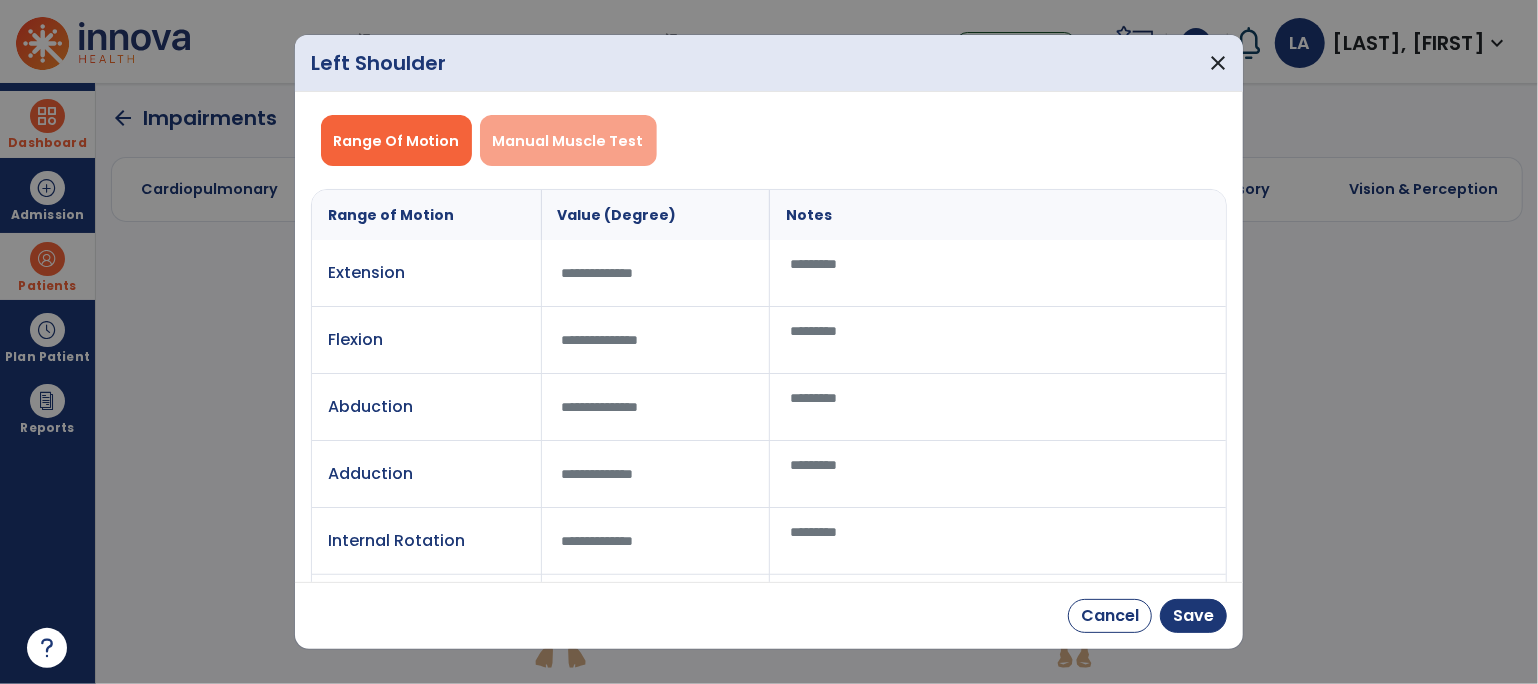 click on "Manual Muscle Test" at bounding box center [568, 141] 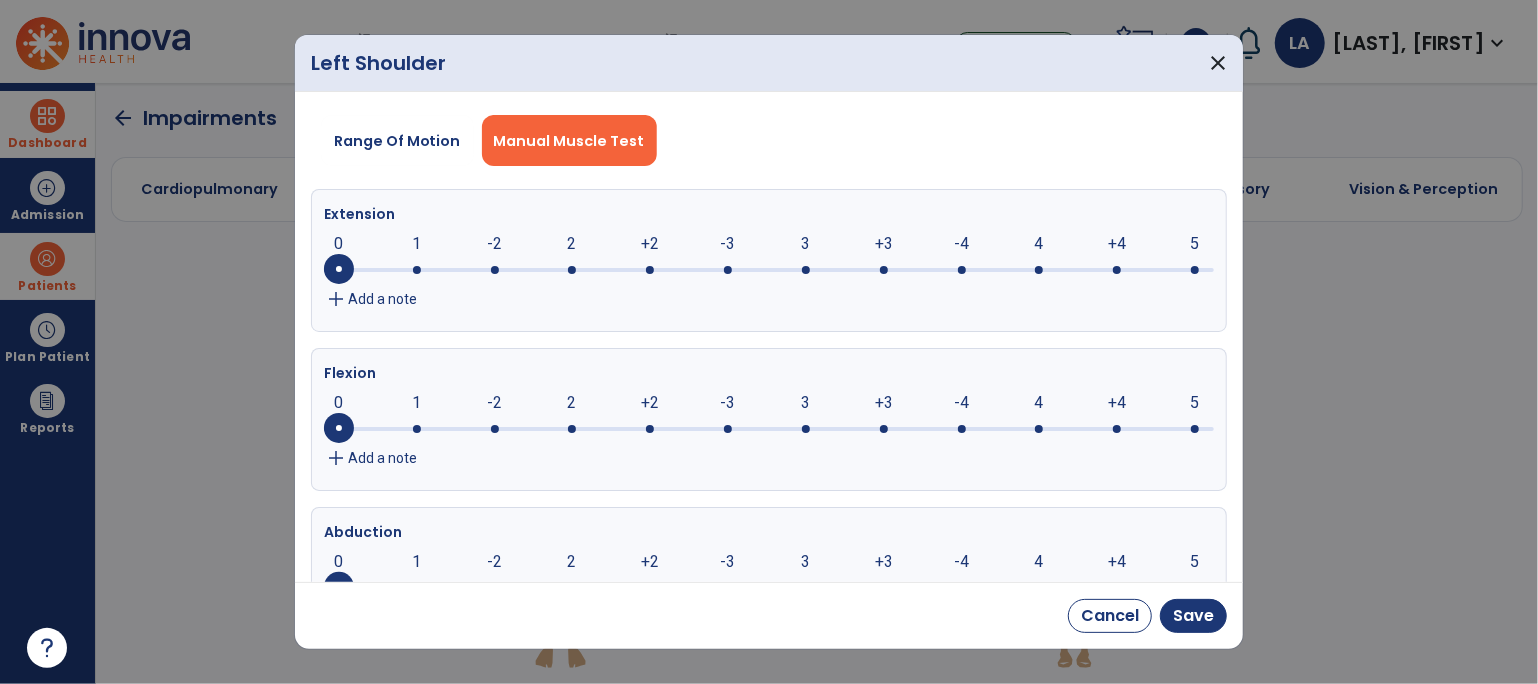 click 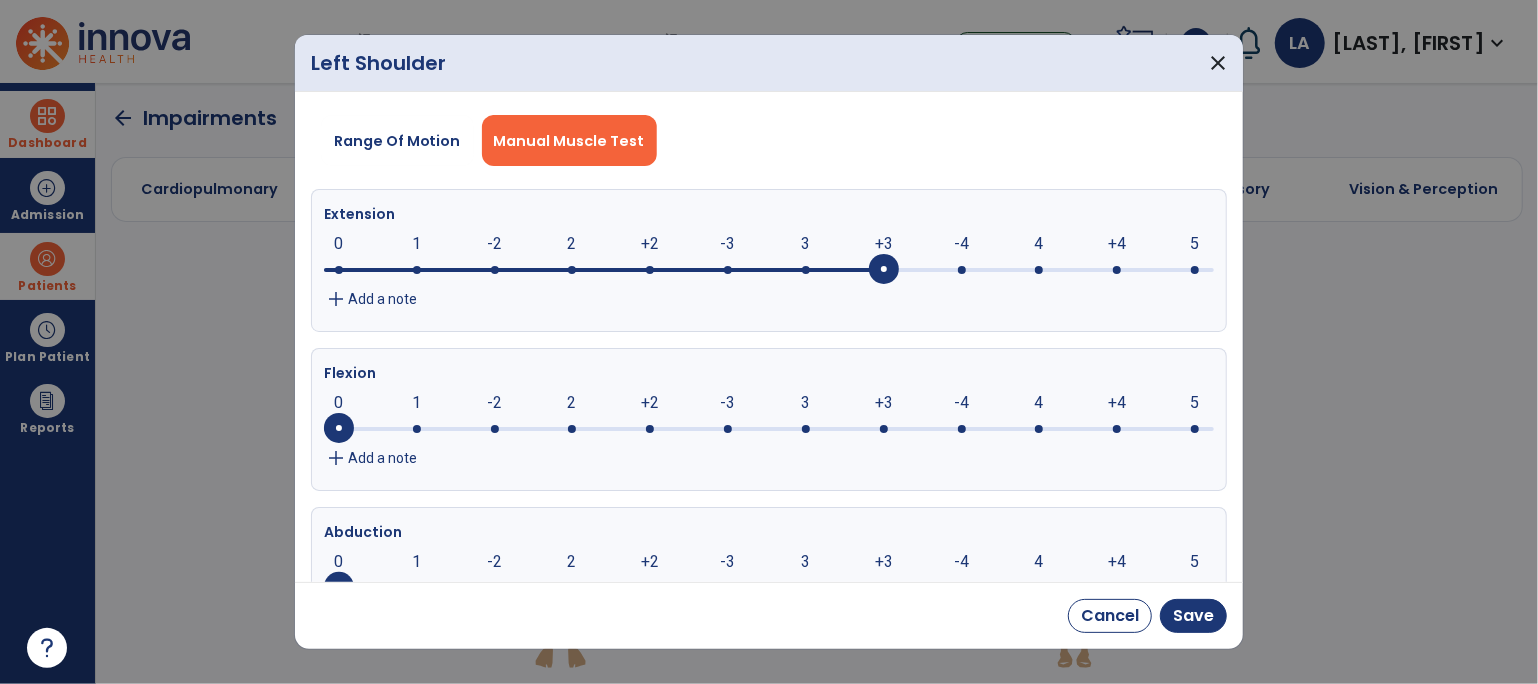 click 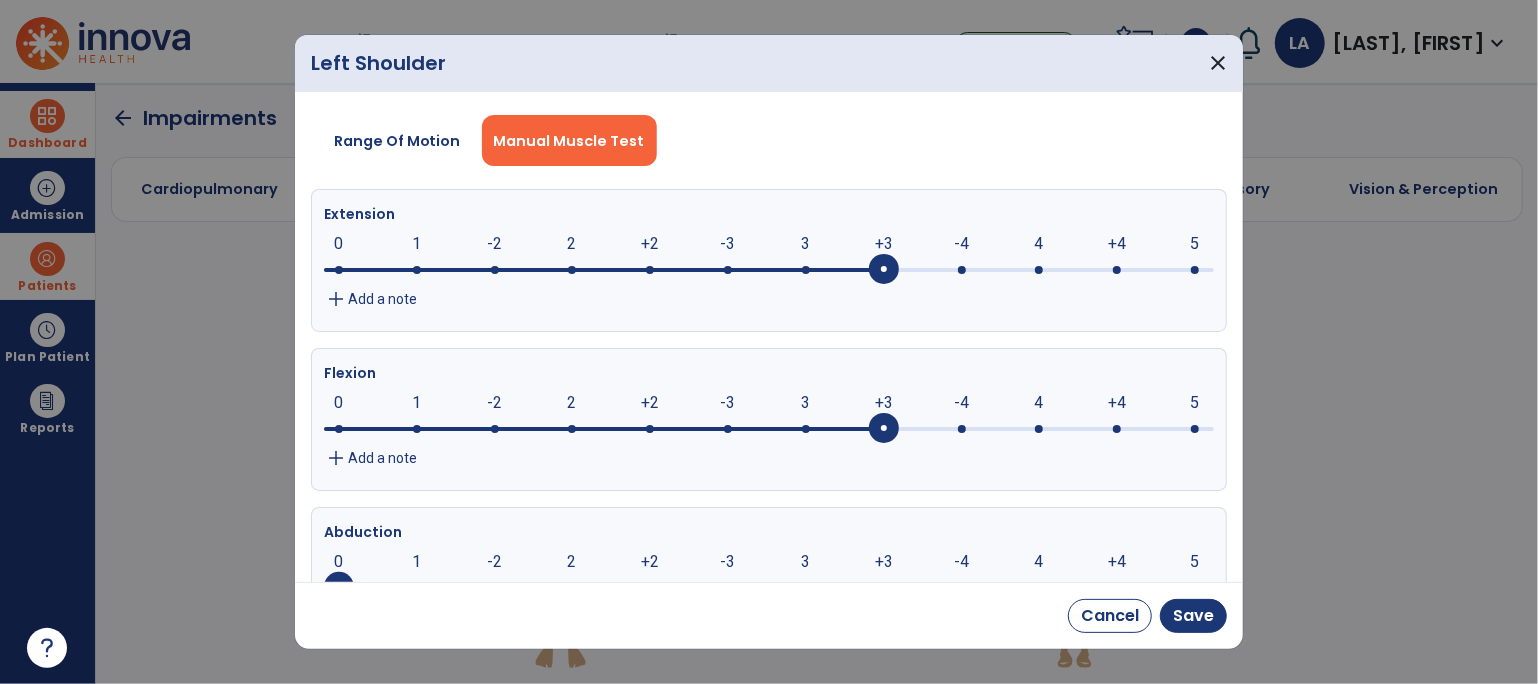 click 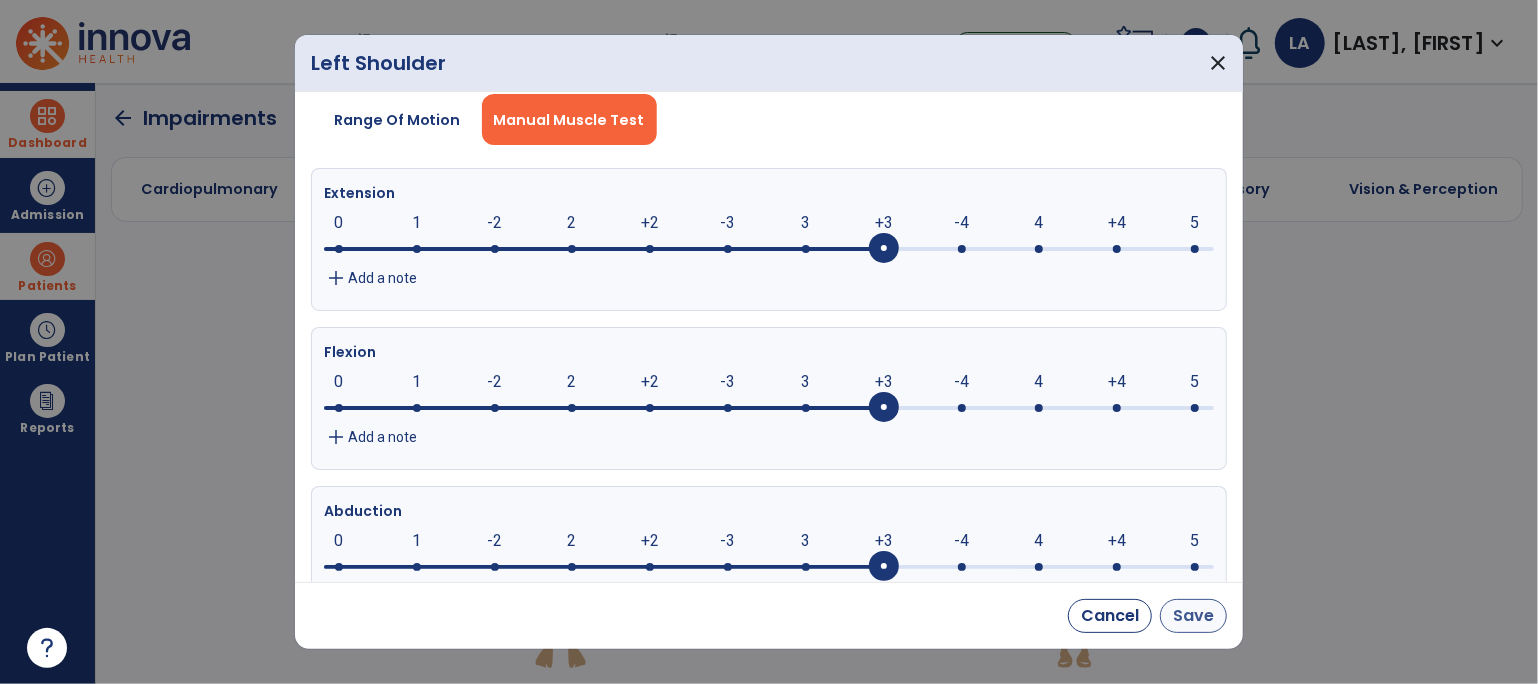 click on "Save" at bounding box center [1193, 616] 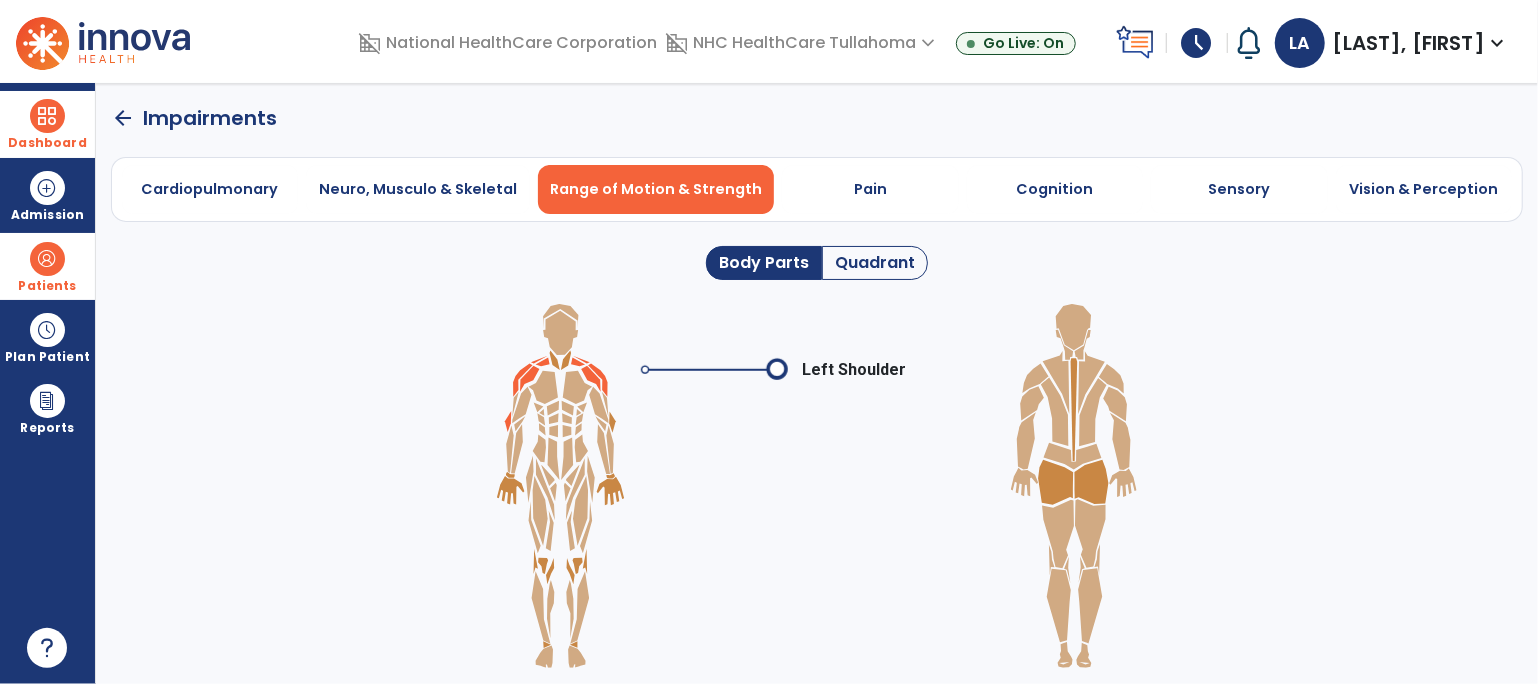 click 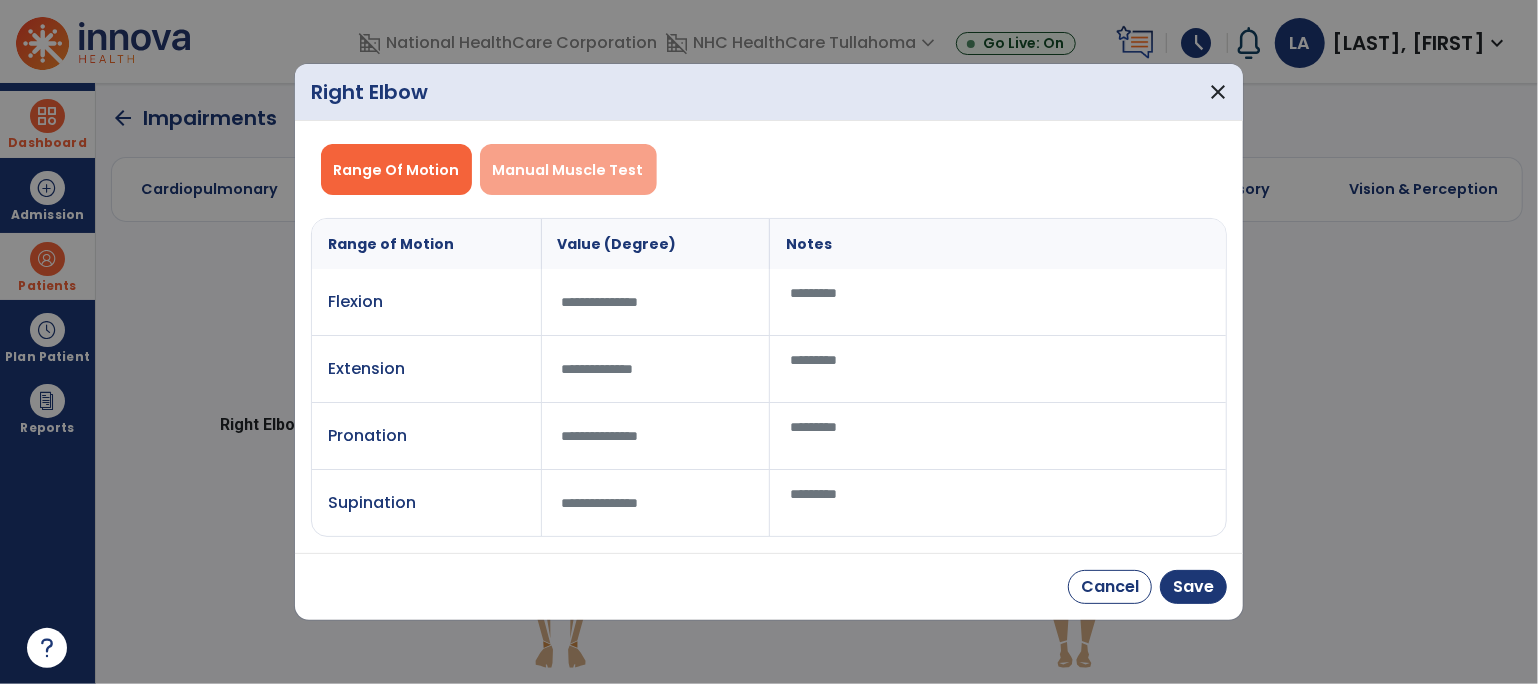 click on "Manual Muscle Test" at bounding box center [568, 170] 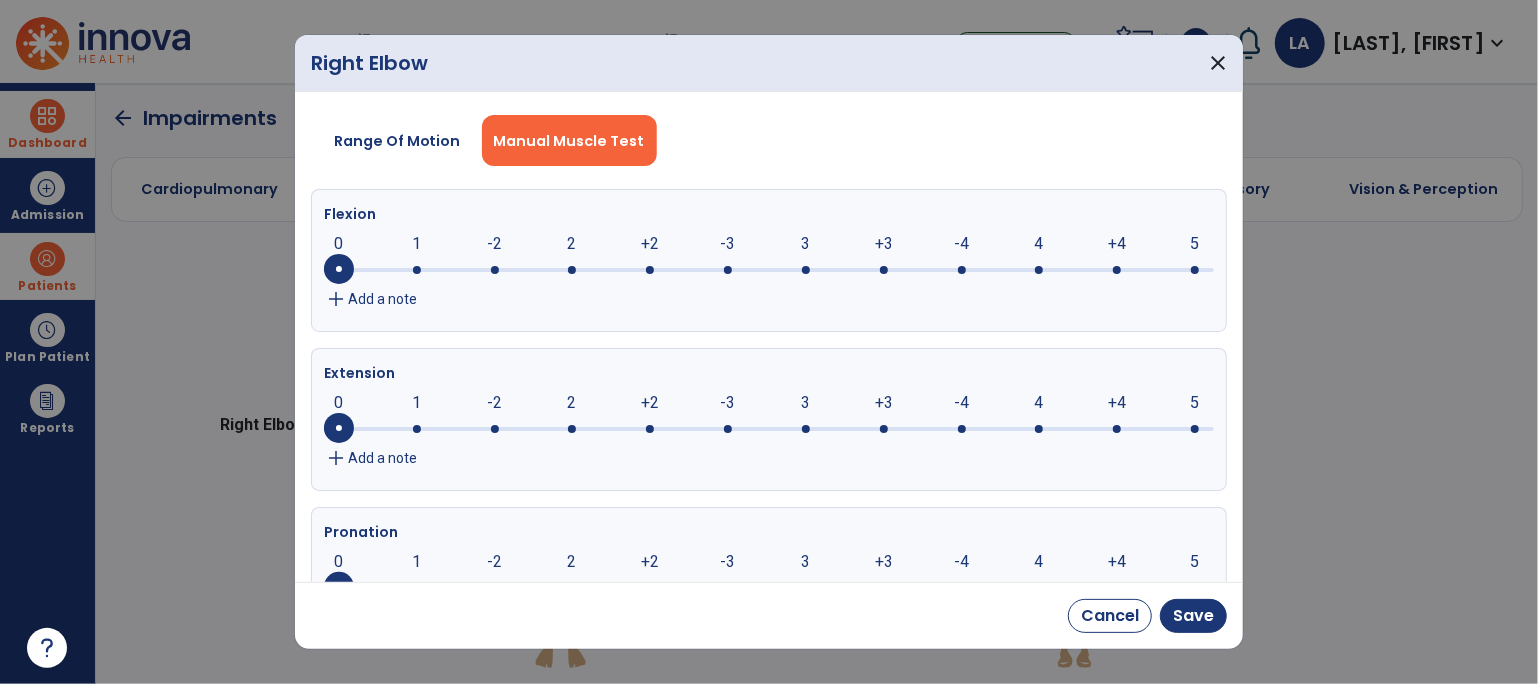 click 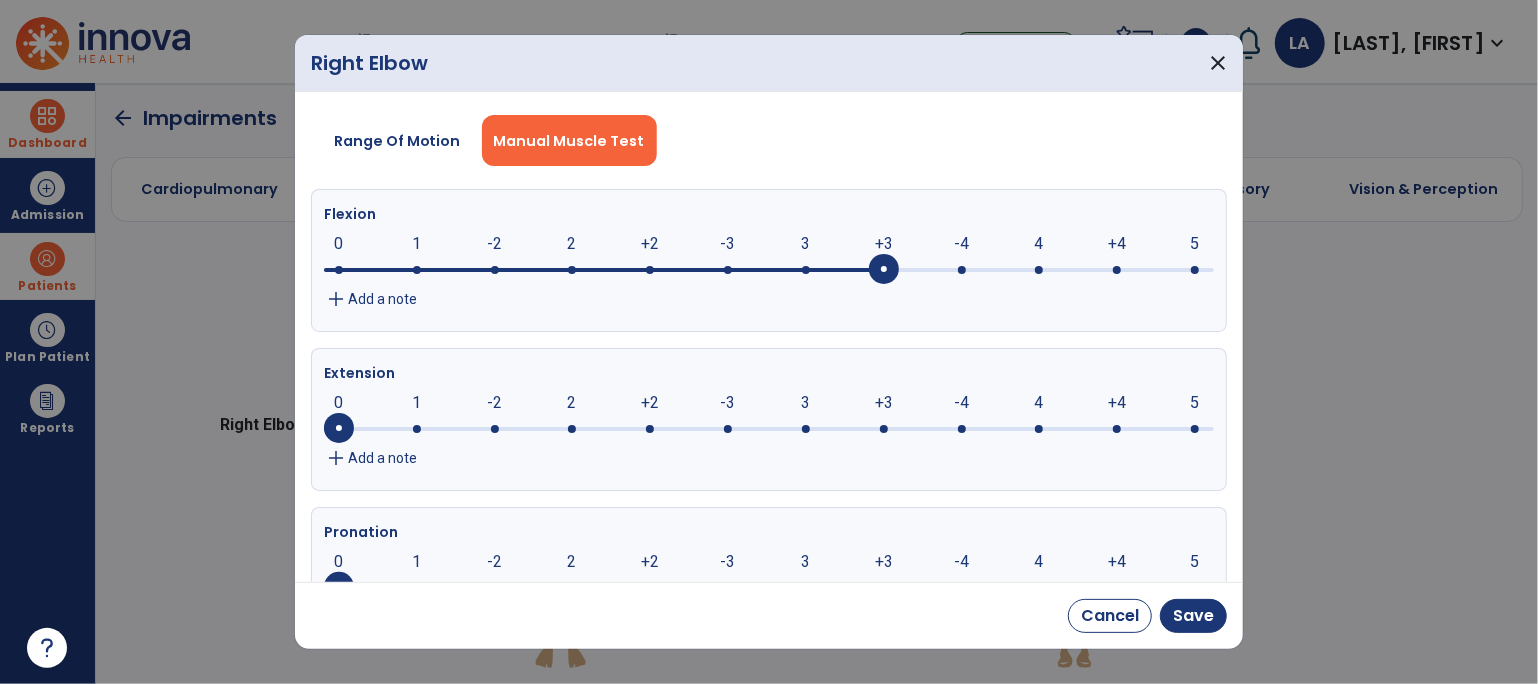 click 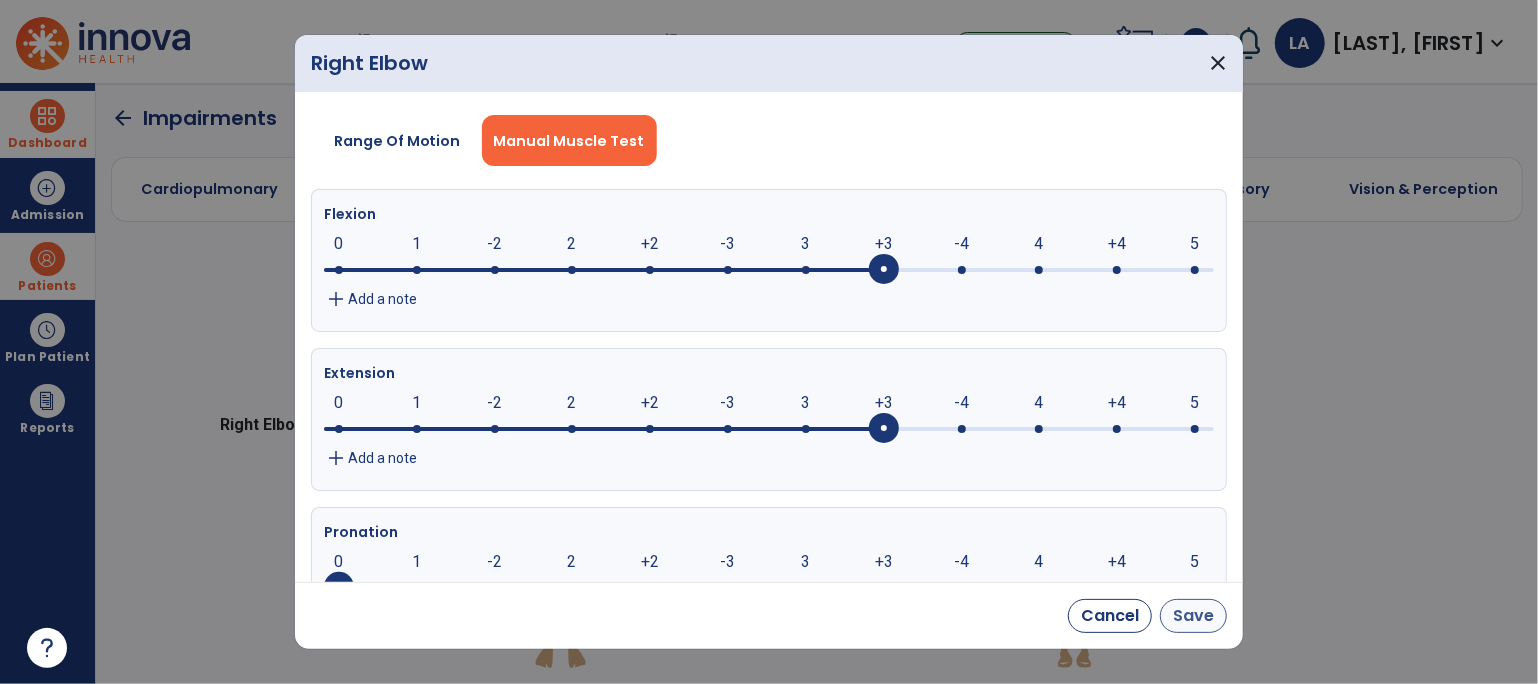 click on "Save" at bounding box center (1193, 616) 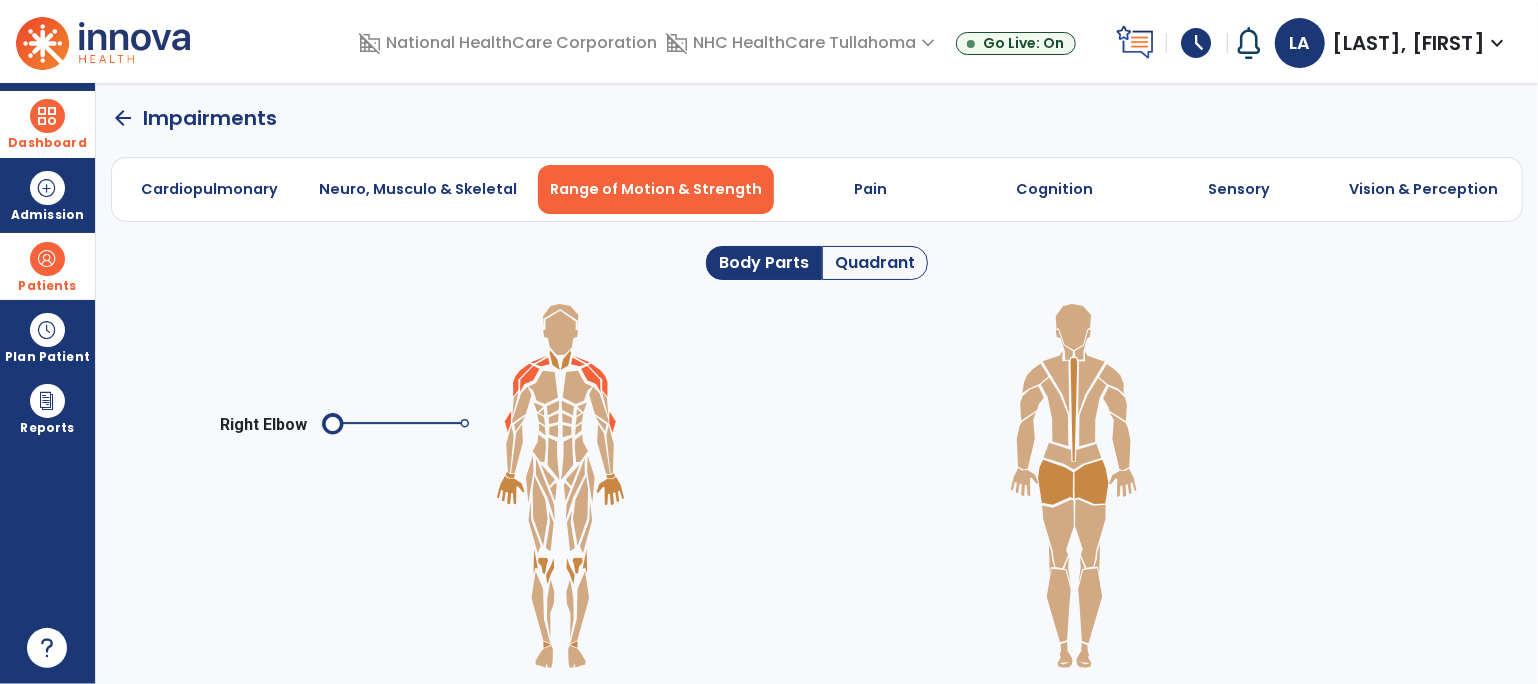 click 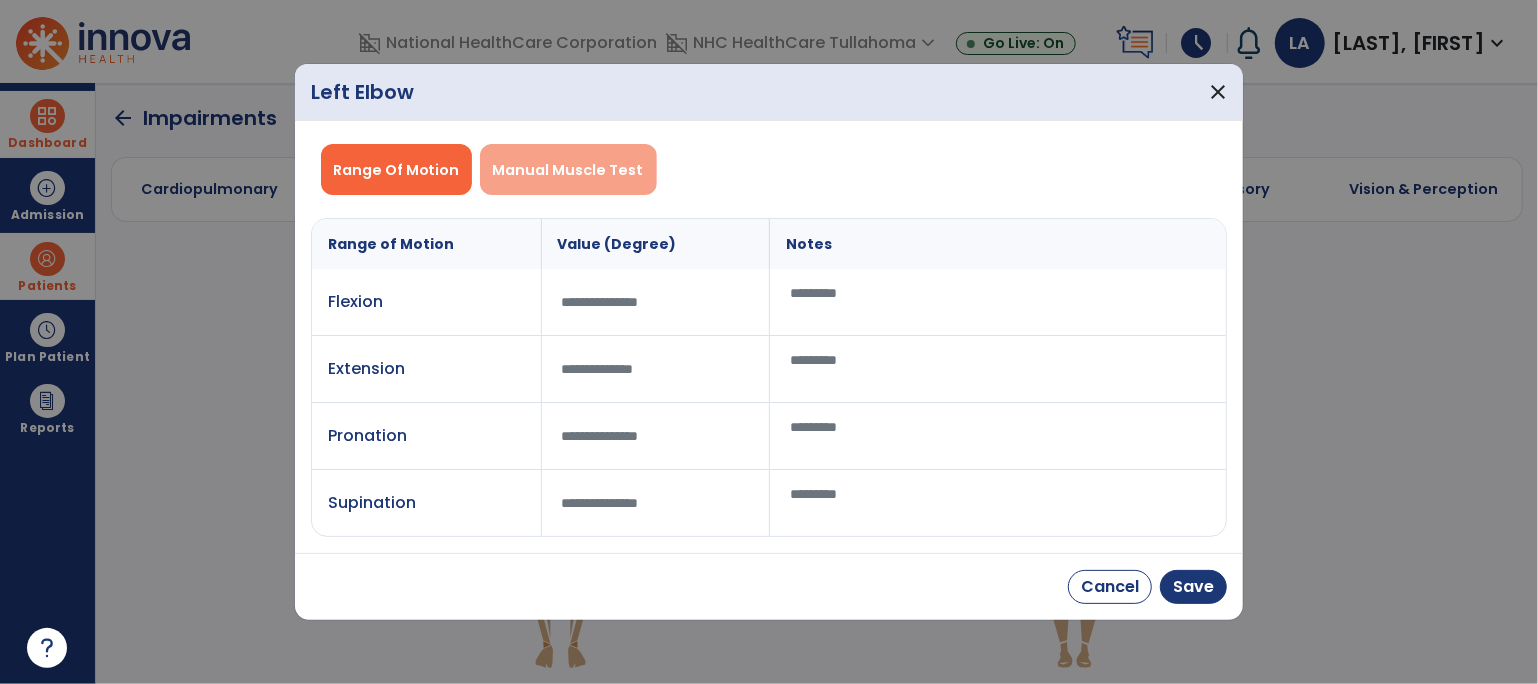 click on "Manual Muscle Test" at bounding box center (568, 170) 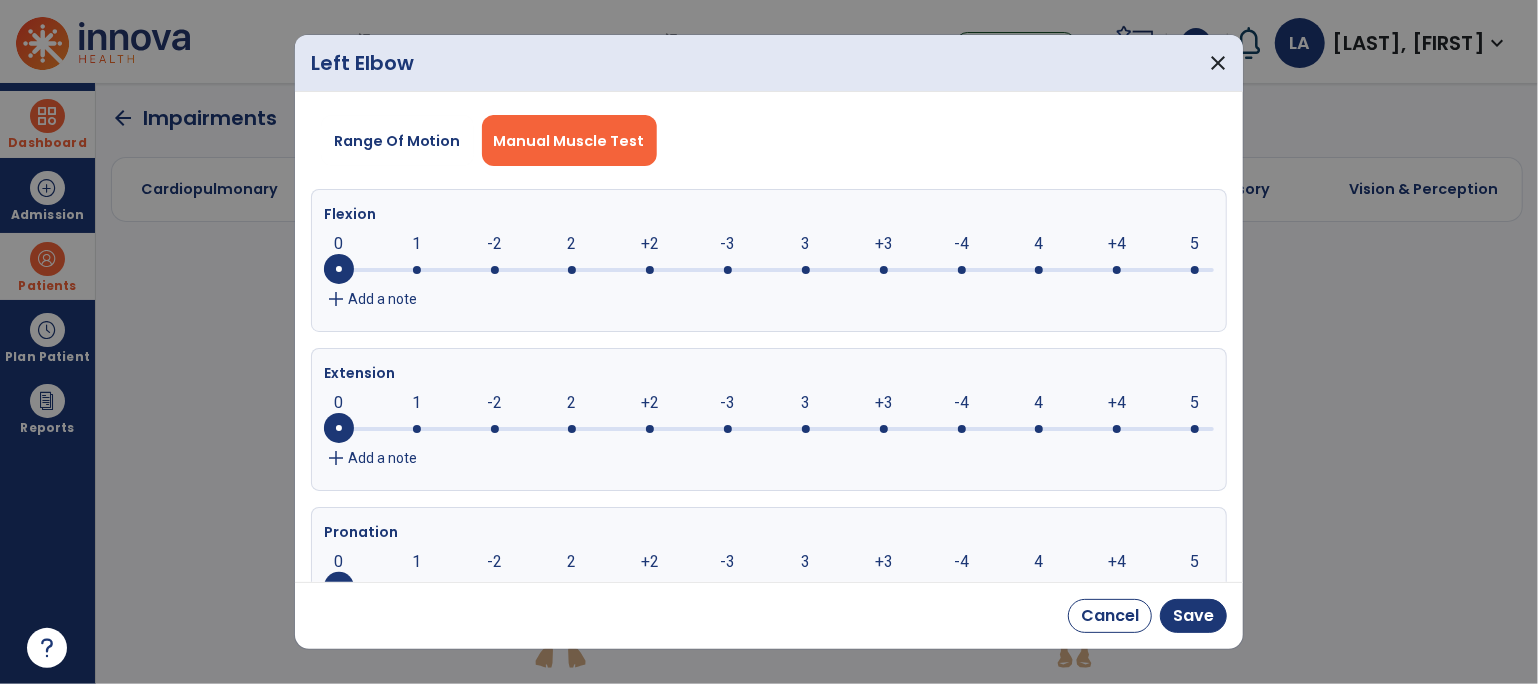click 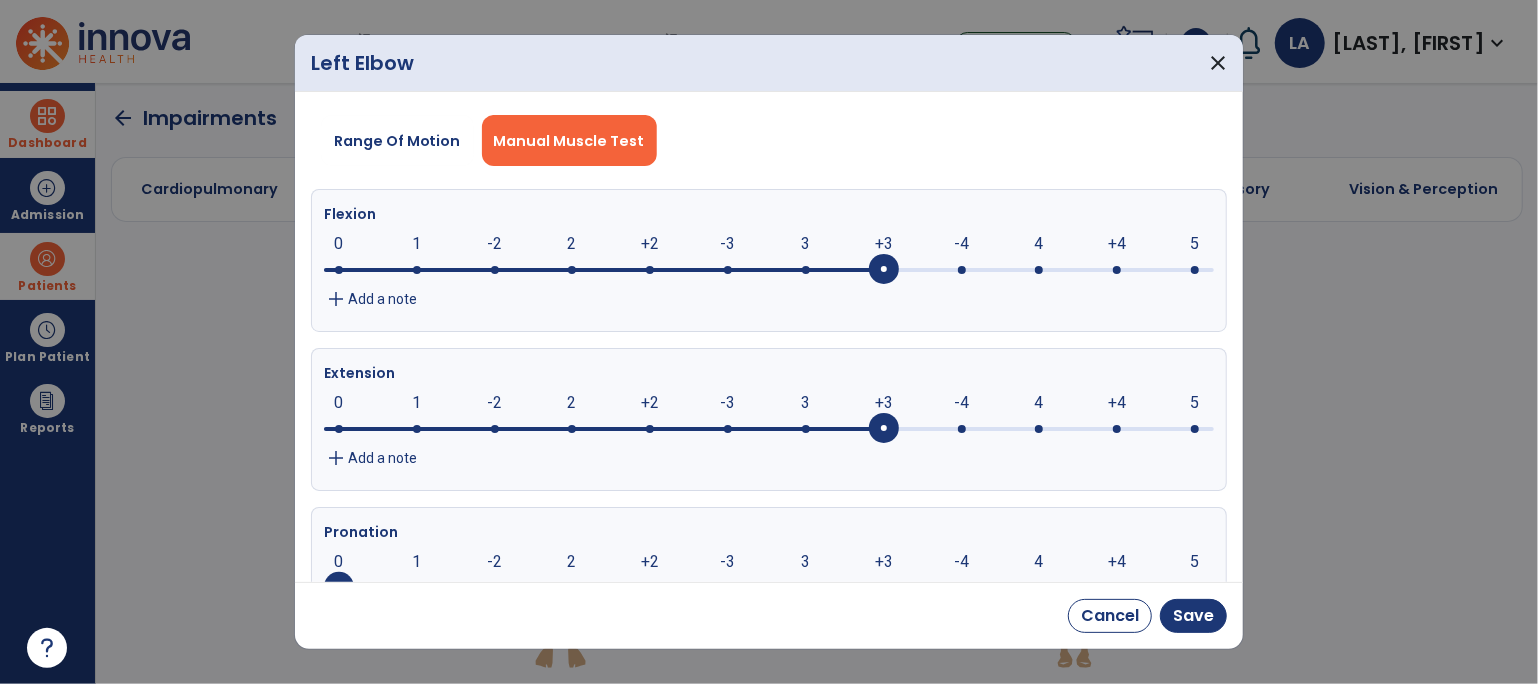click 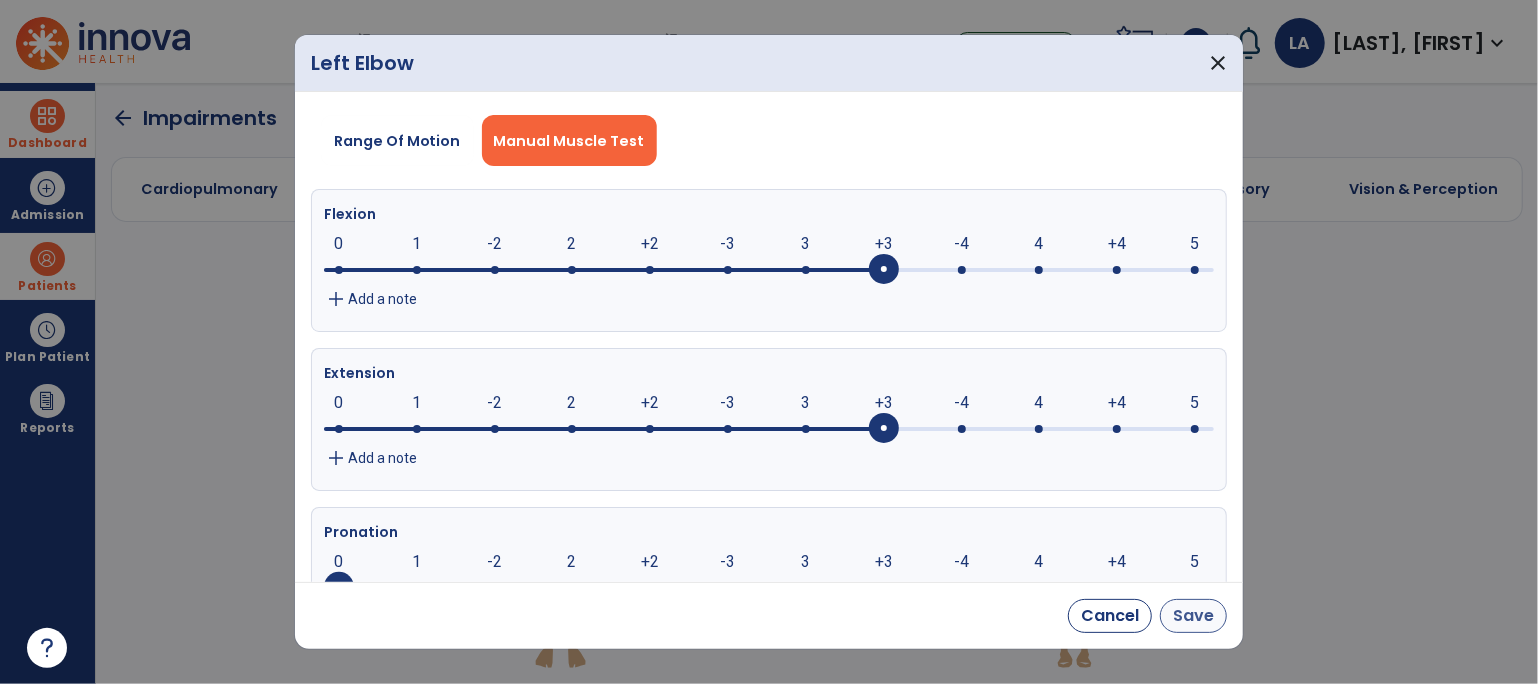 click on "Save" at bounding box center [1193, 616] 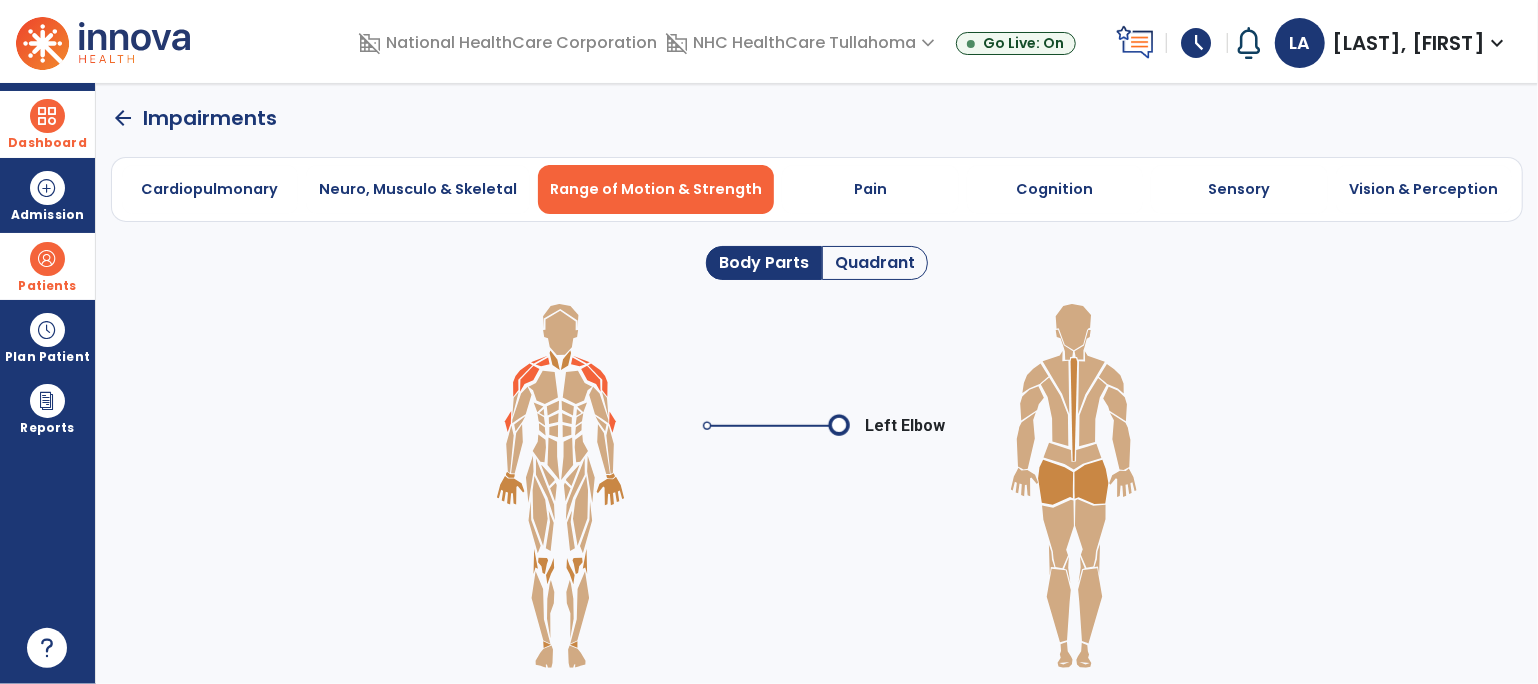 click on "arrow_back" 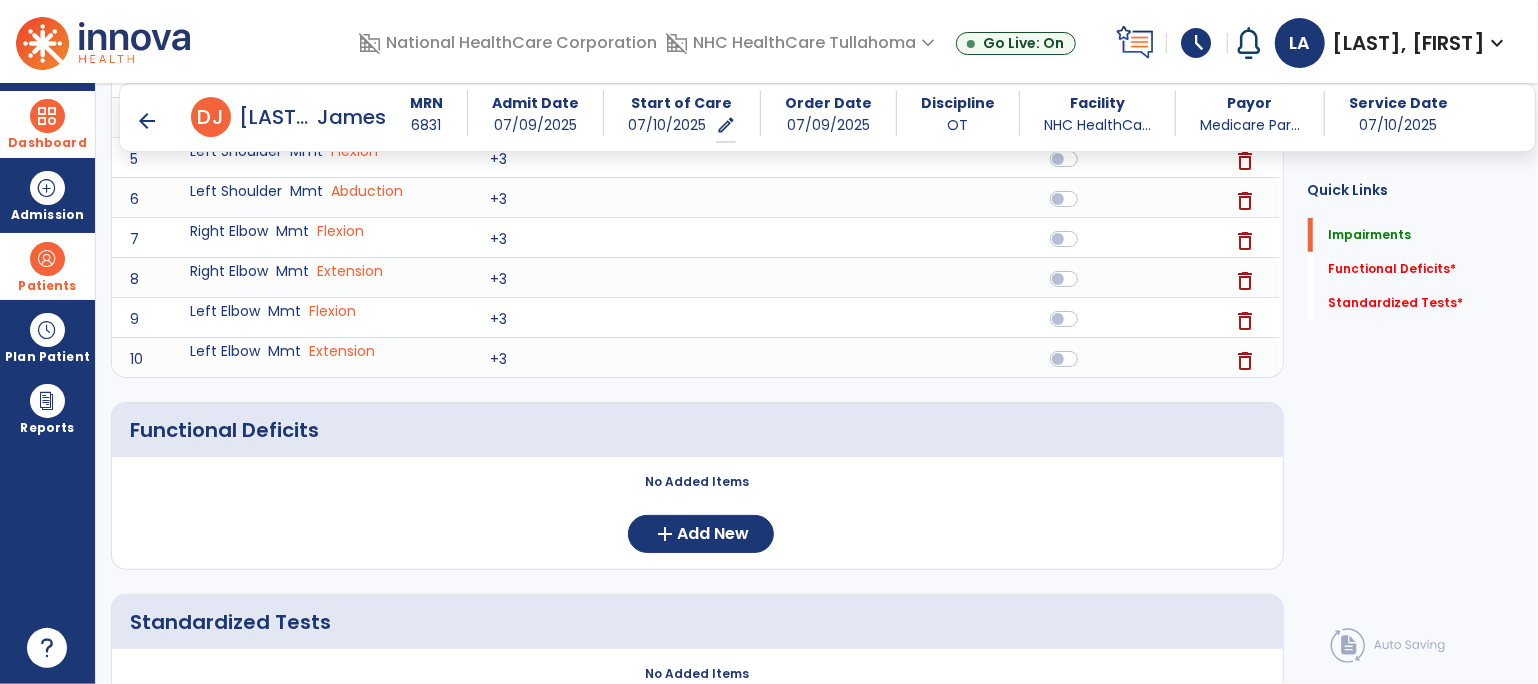 scroll, scrollTop: 467, scrollLeft: 0, axis: vertical 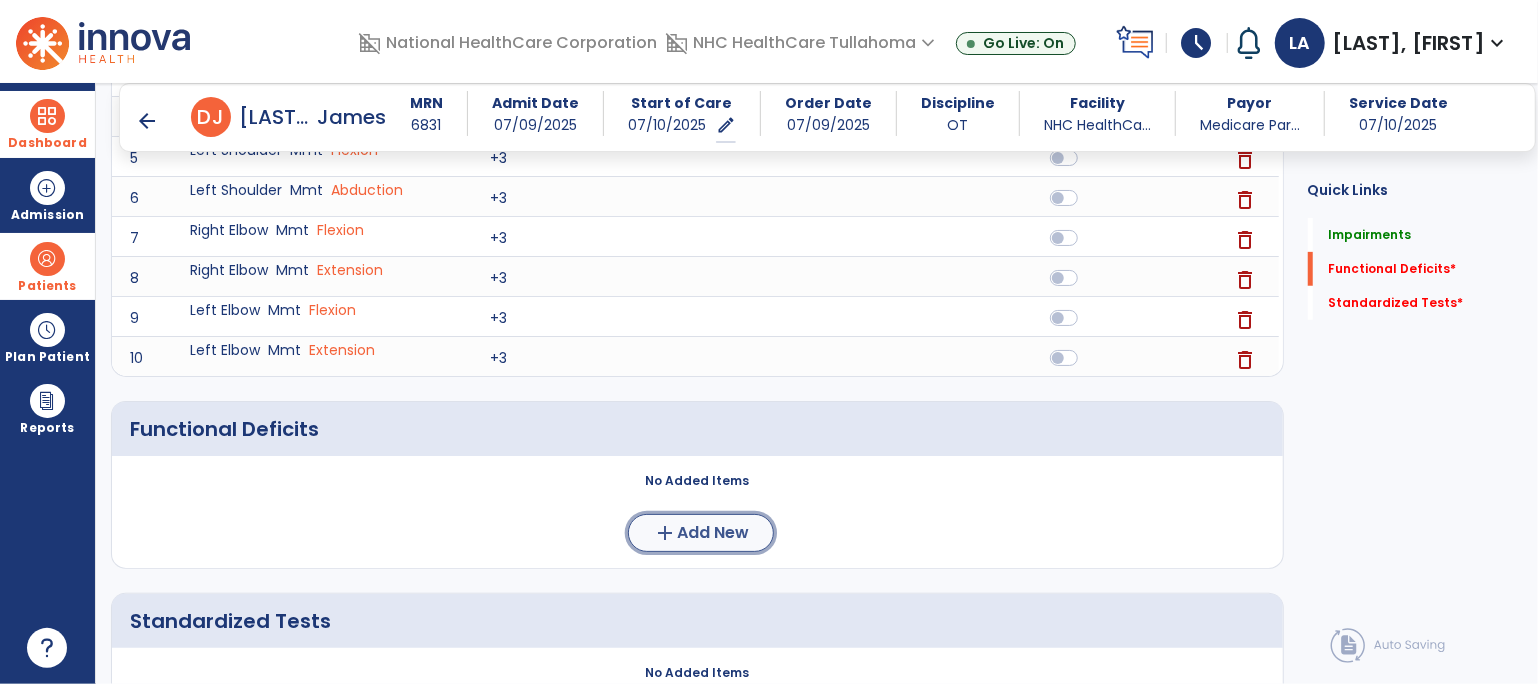 click on "Add New" 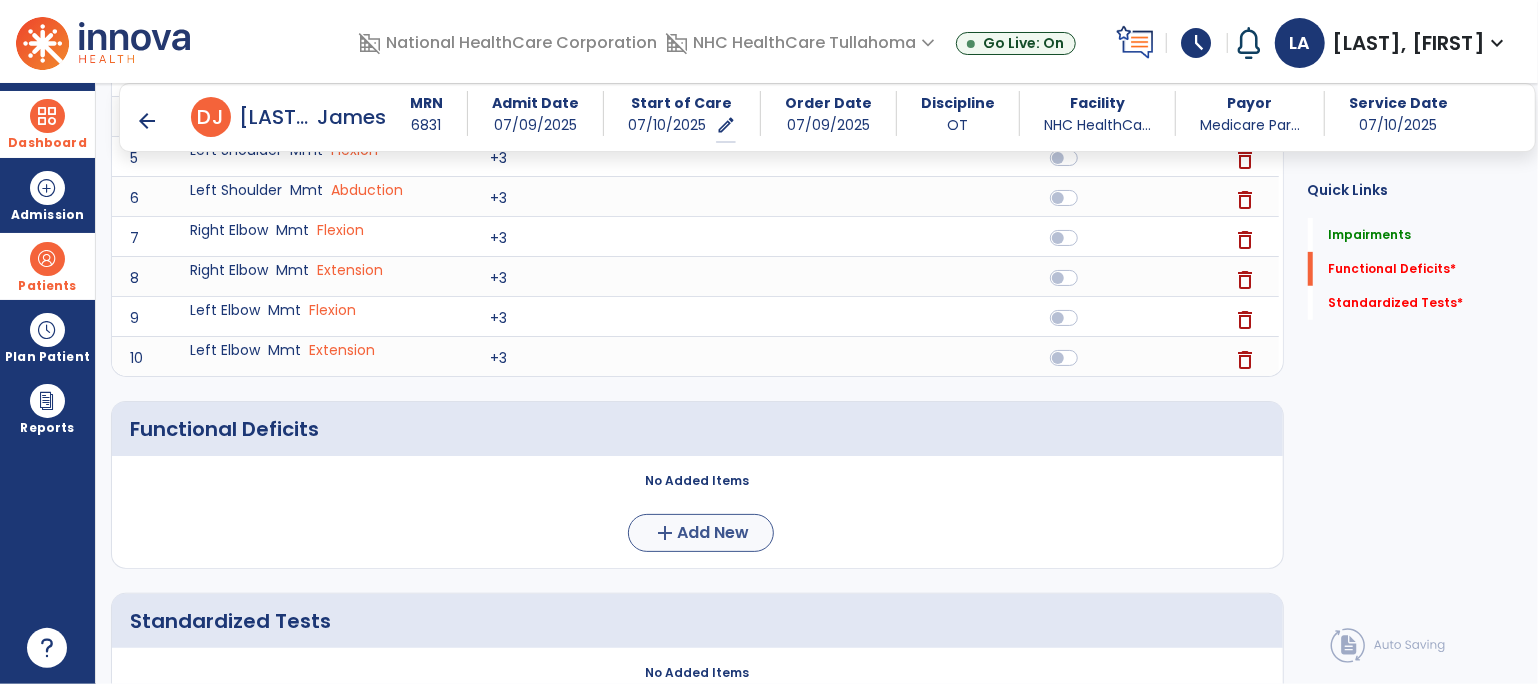 scroll, scrollTop: 0, scrollLeft: 0, axis: both 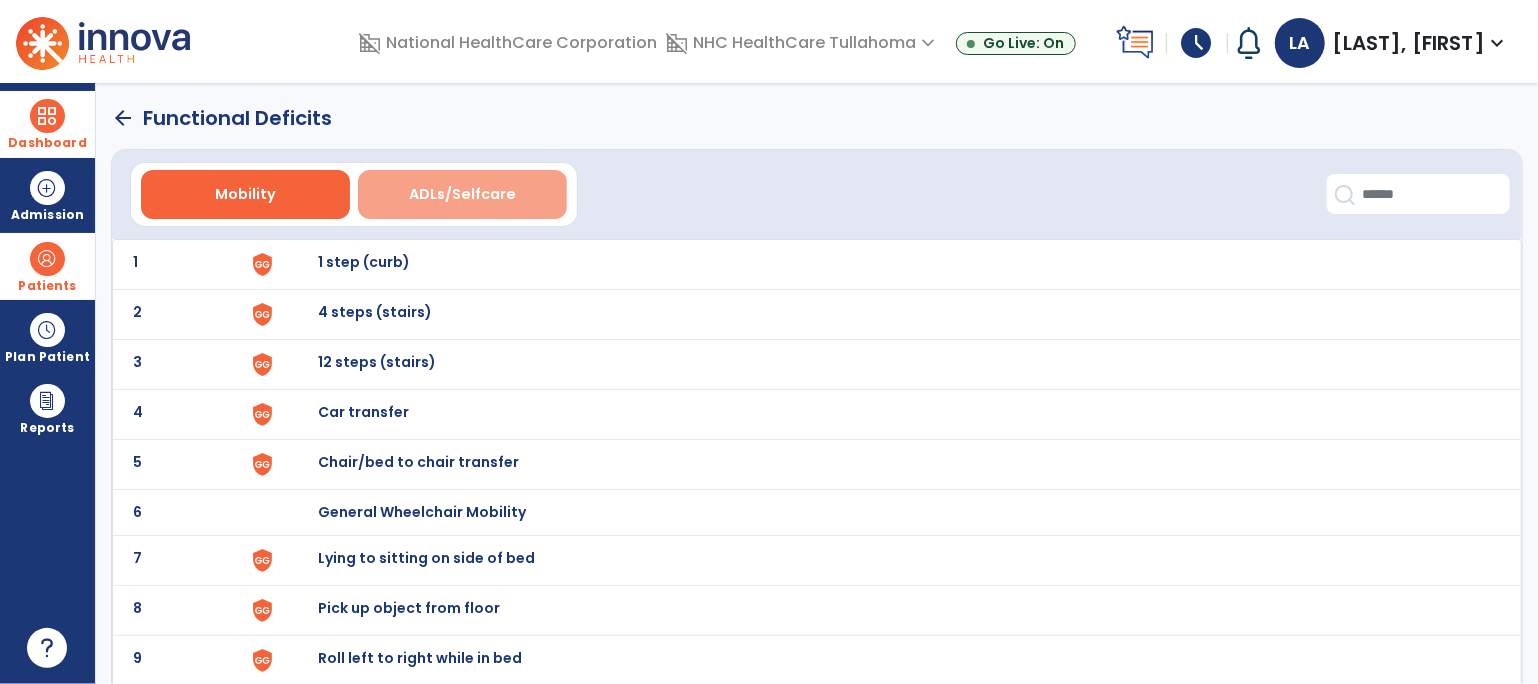 click on "ADLs/Selfcare" at bounding box center [462, 194] 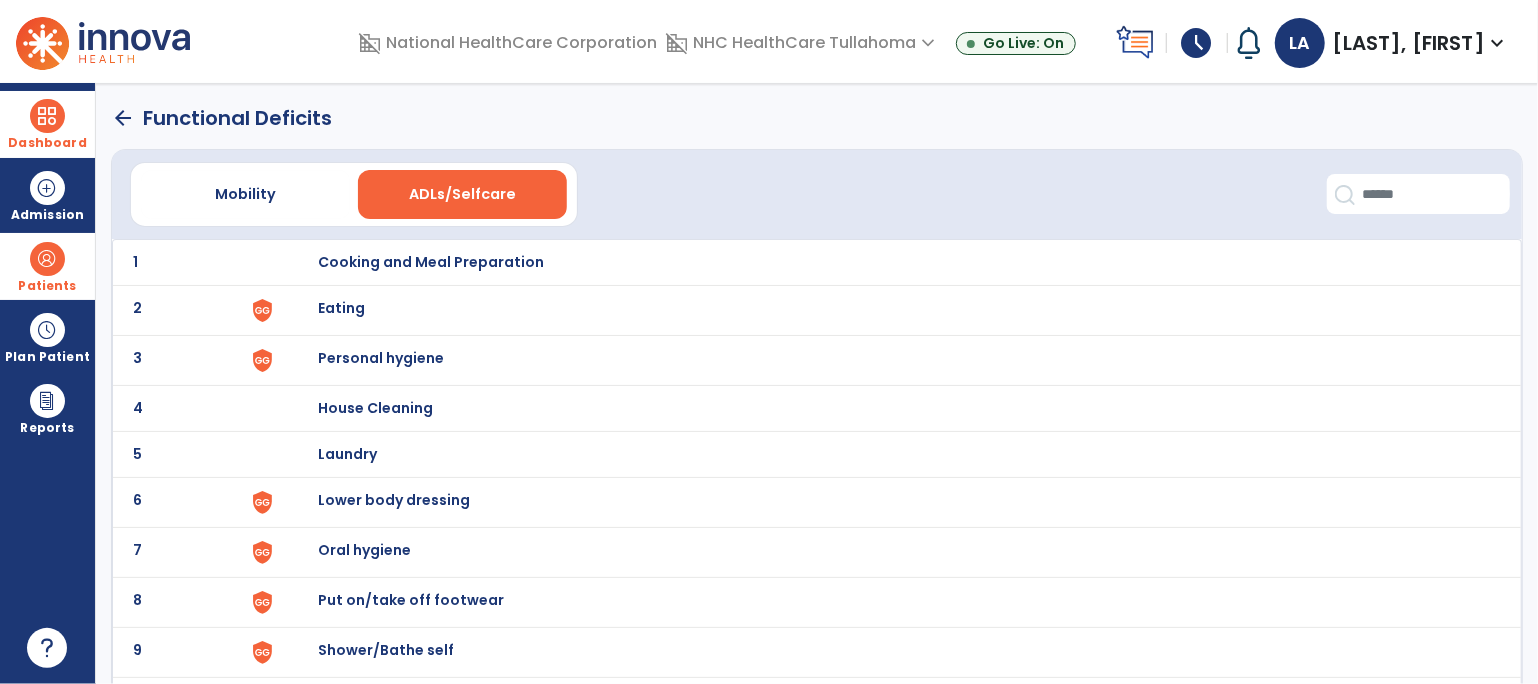 click on "Eating" at bounding box center (889, 262) 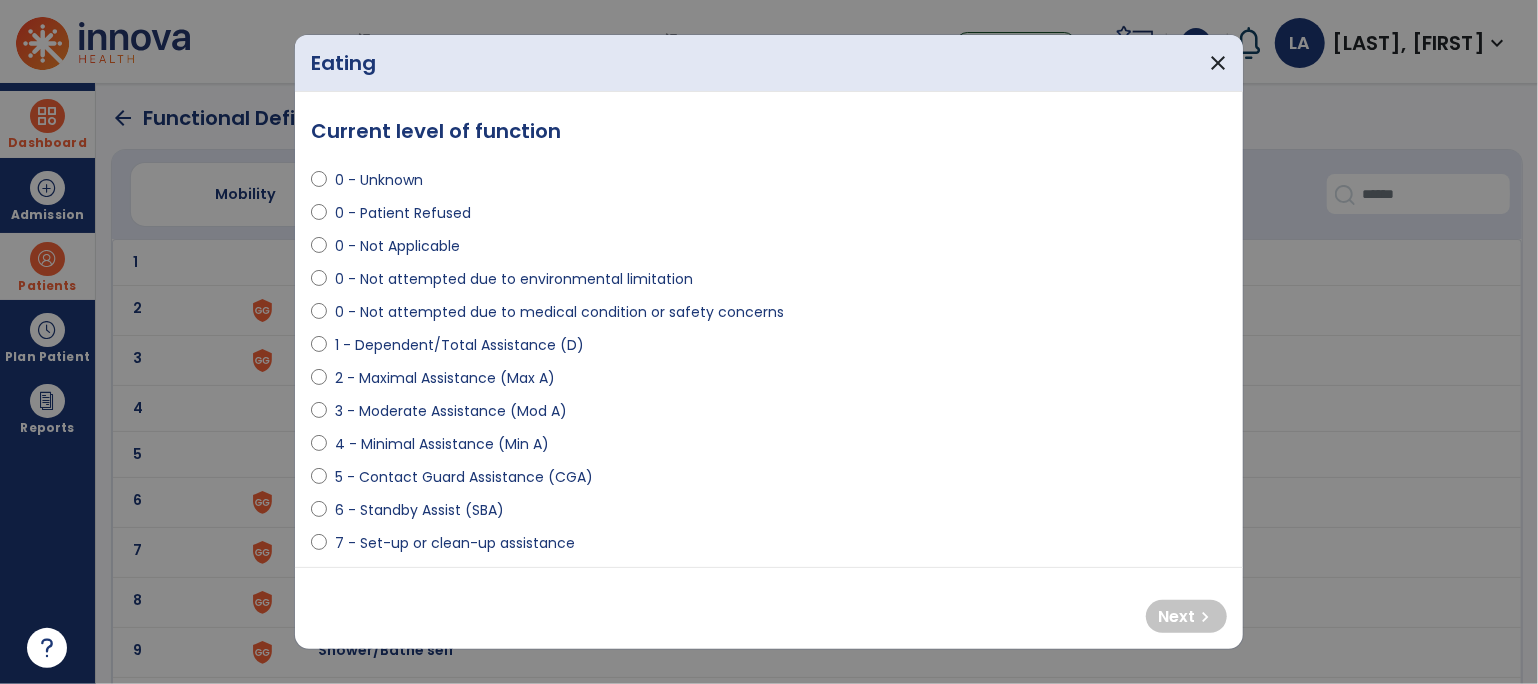 click on "7 - Set-up or clean-up assistance" at bounding box center [455, 543] 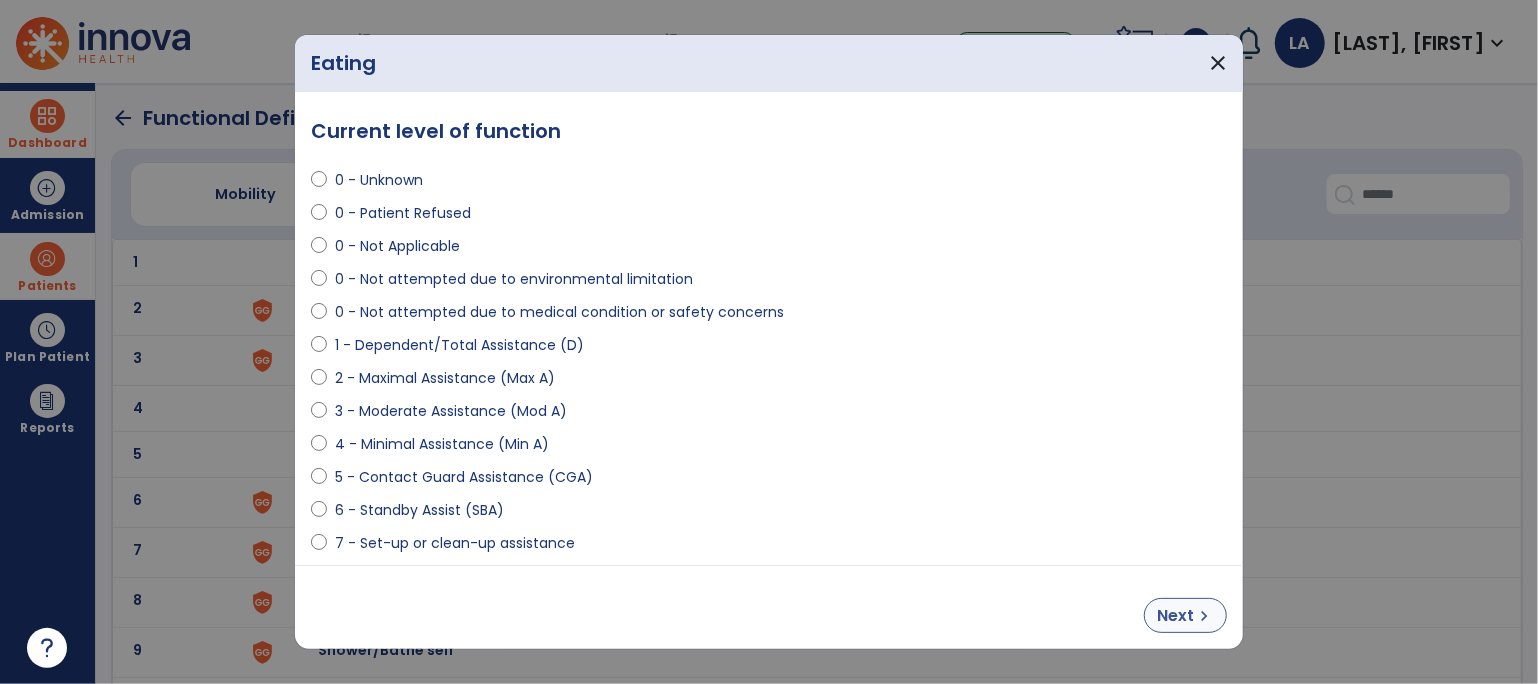 click on "Next" at bounding box center (1175, 616) 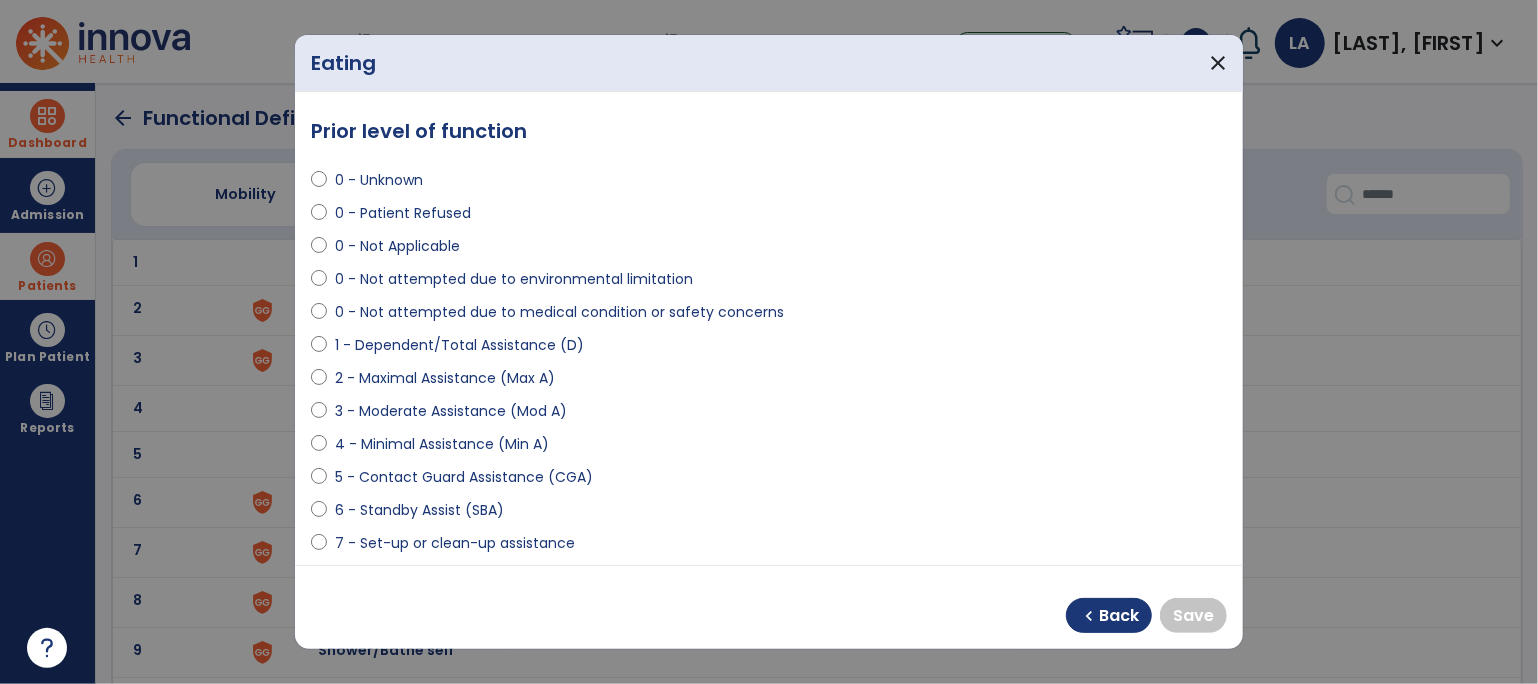 click on "7 - Set-up or clean-up assistance" at bounding box center (455, 543) 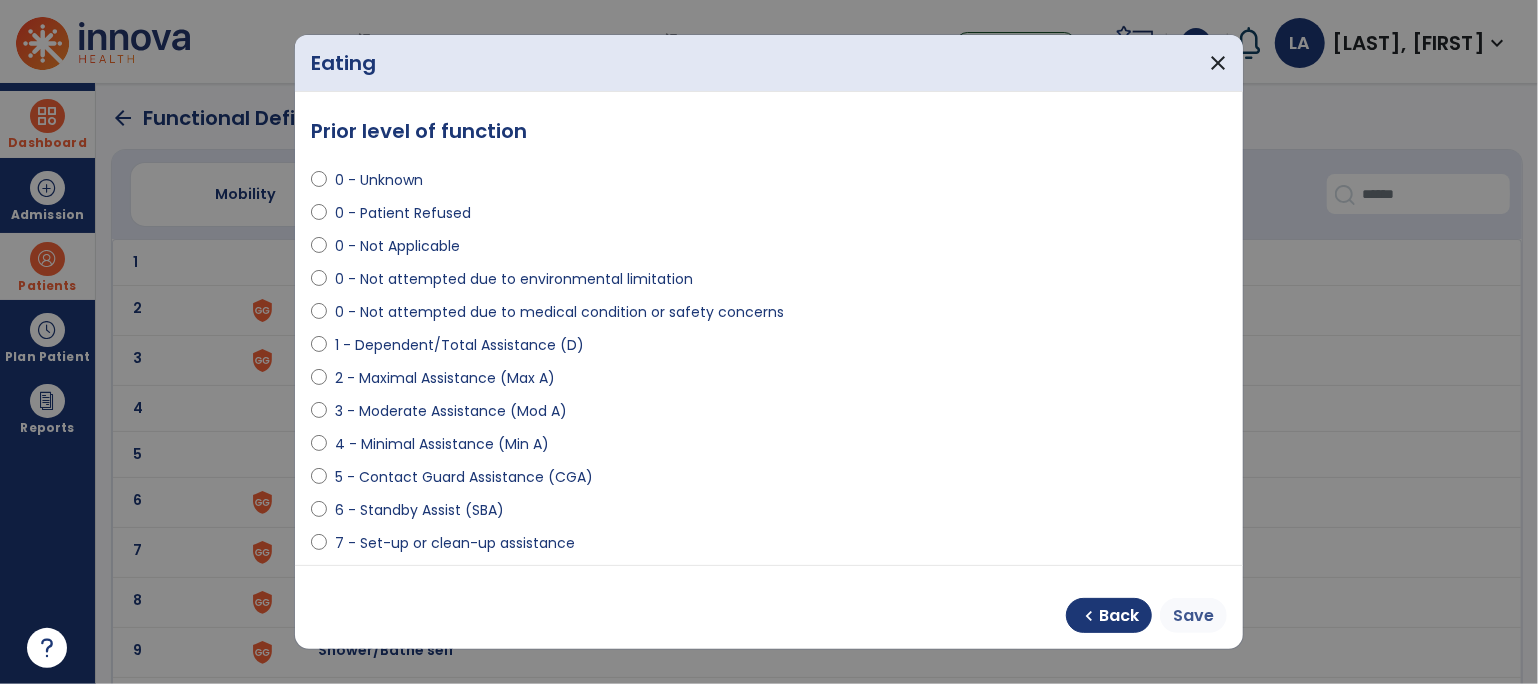 click on "Save" at bounding box center [1193, 615] 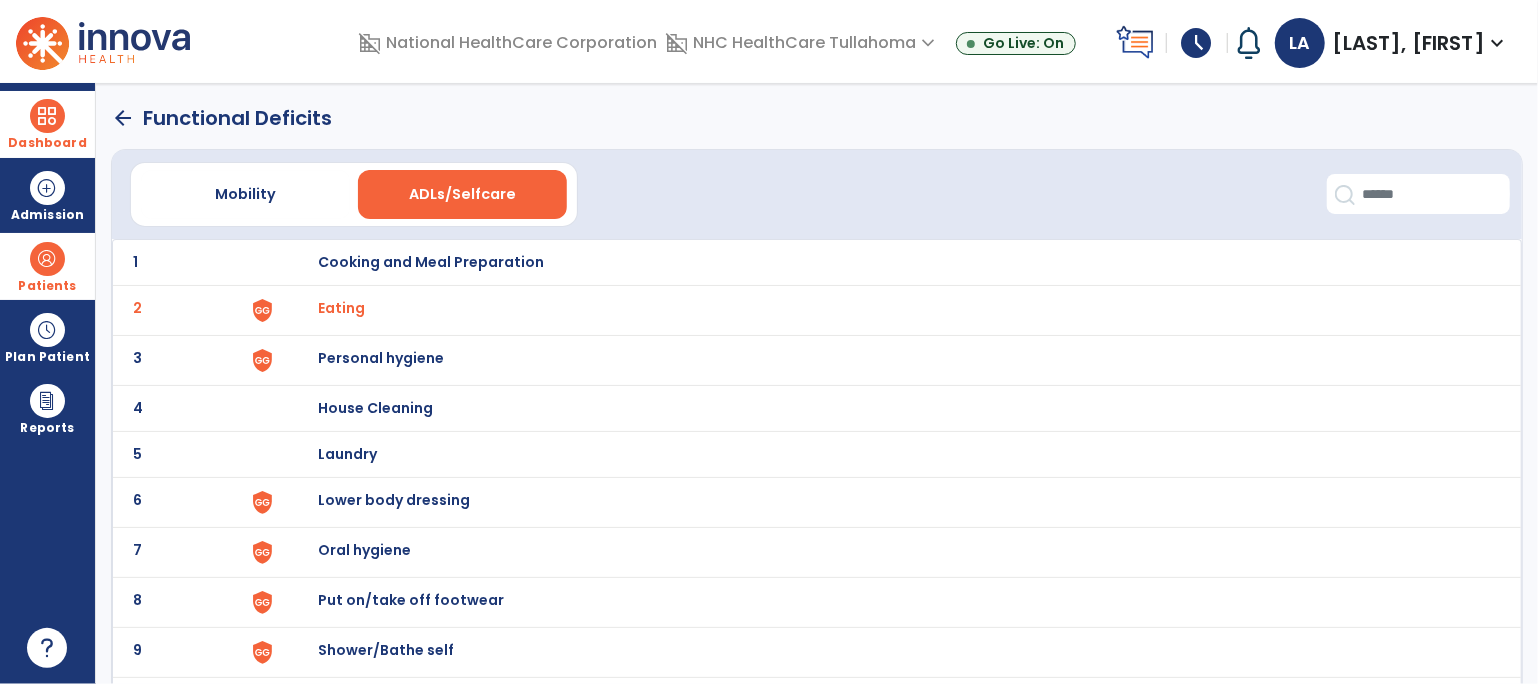 click on "Personal hygiene" at bounding box center (431, 262) 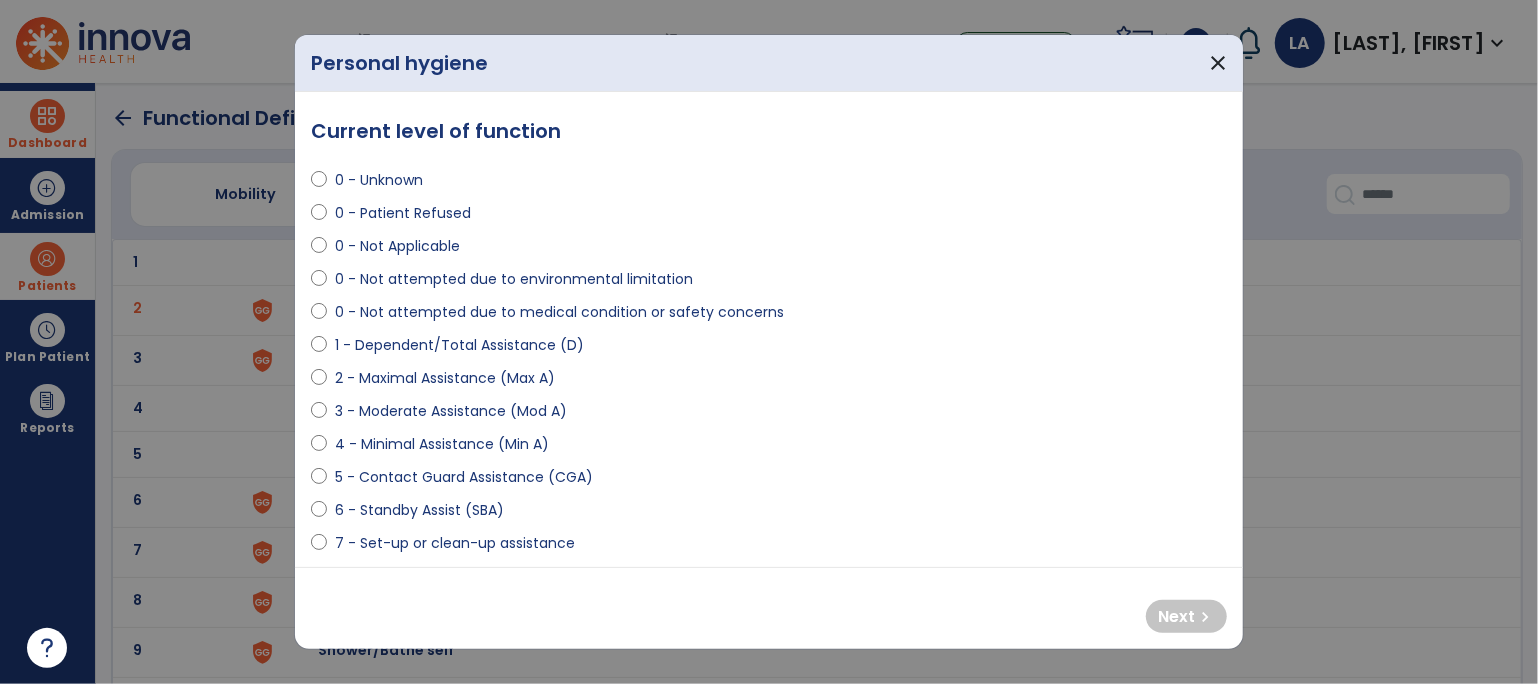click on "7 - Set-up or clean-up assistance" at bounding box center [455, 543] 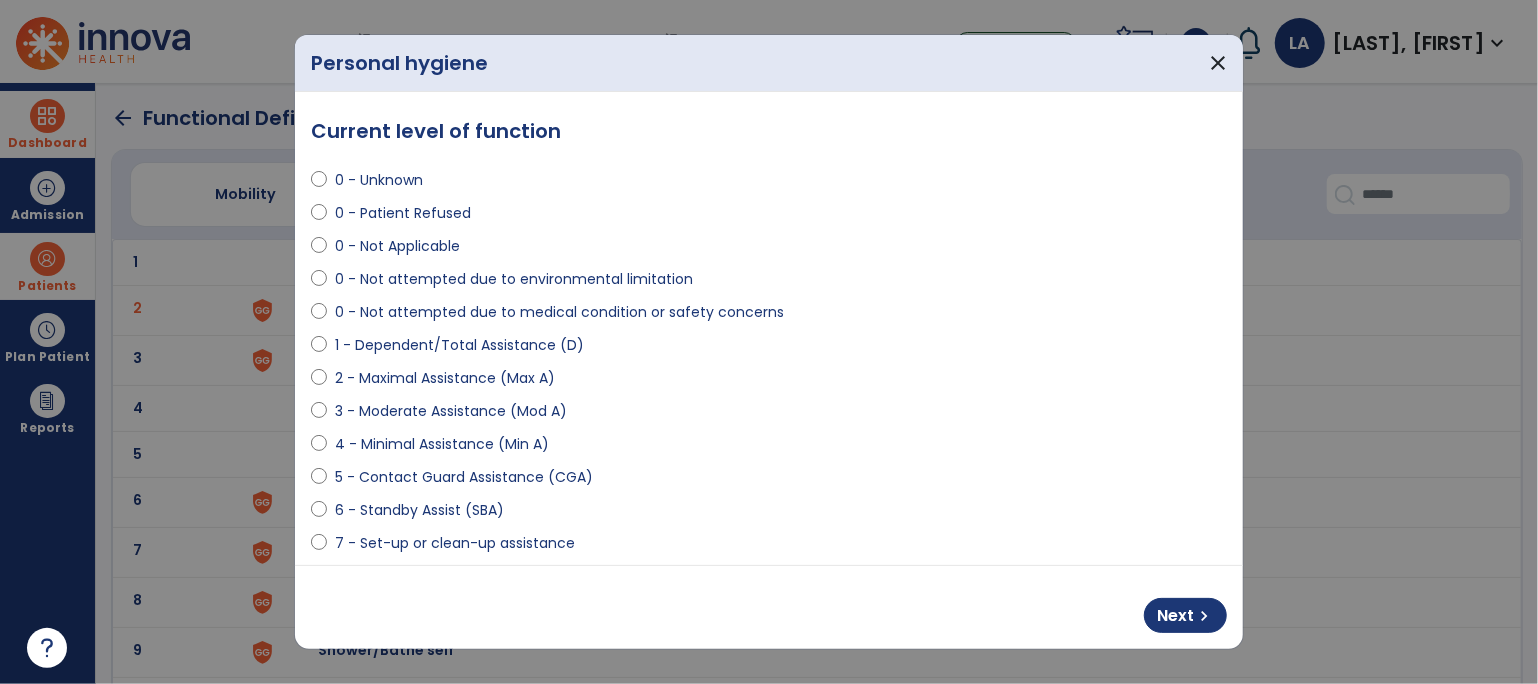 click on "6 - Standby Assist (SBA)" at bounding box center (419, 510) 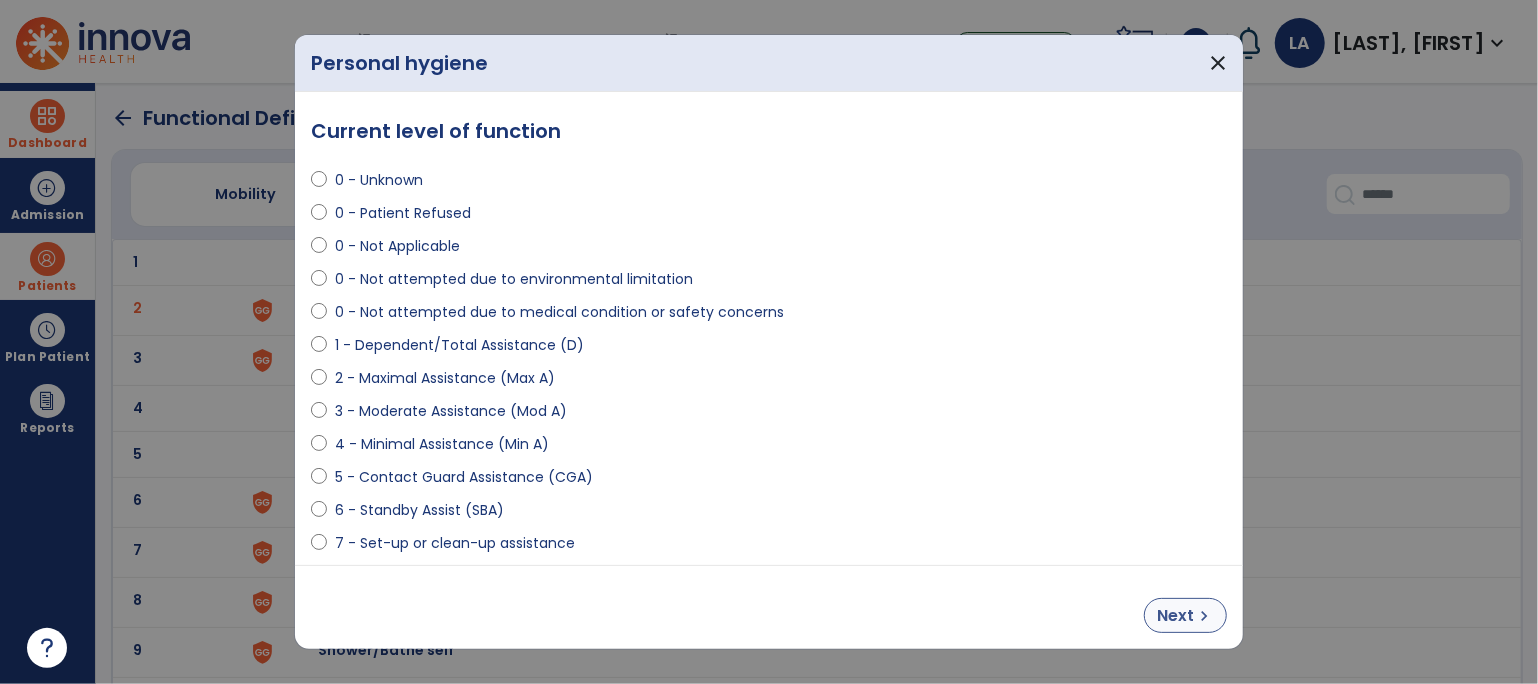 click on "Next" at bounding box center (1175, 616) 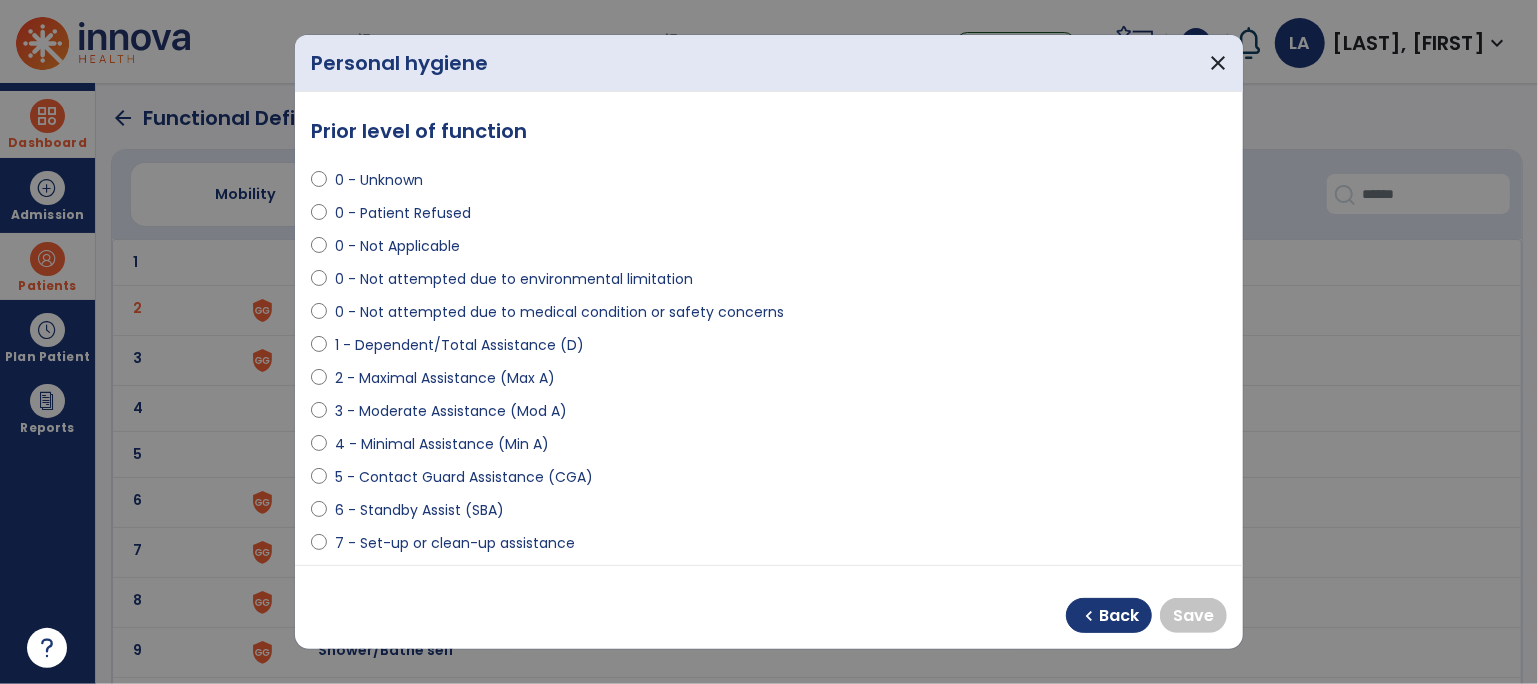 click on "7 - Set-up or clean-up assistance" at bounding box center (455, 543) 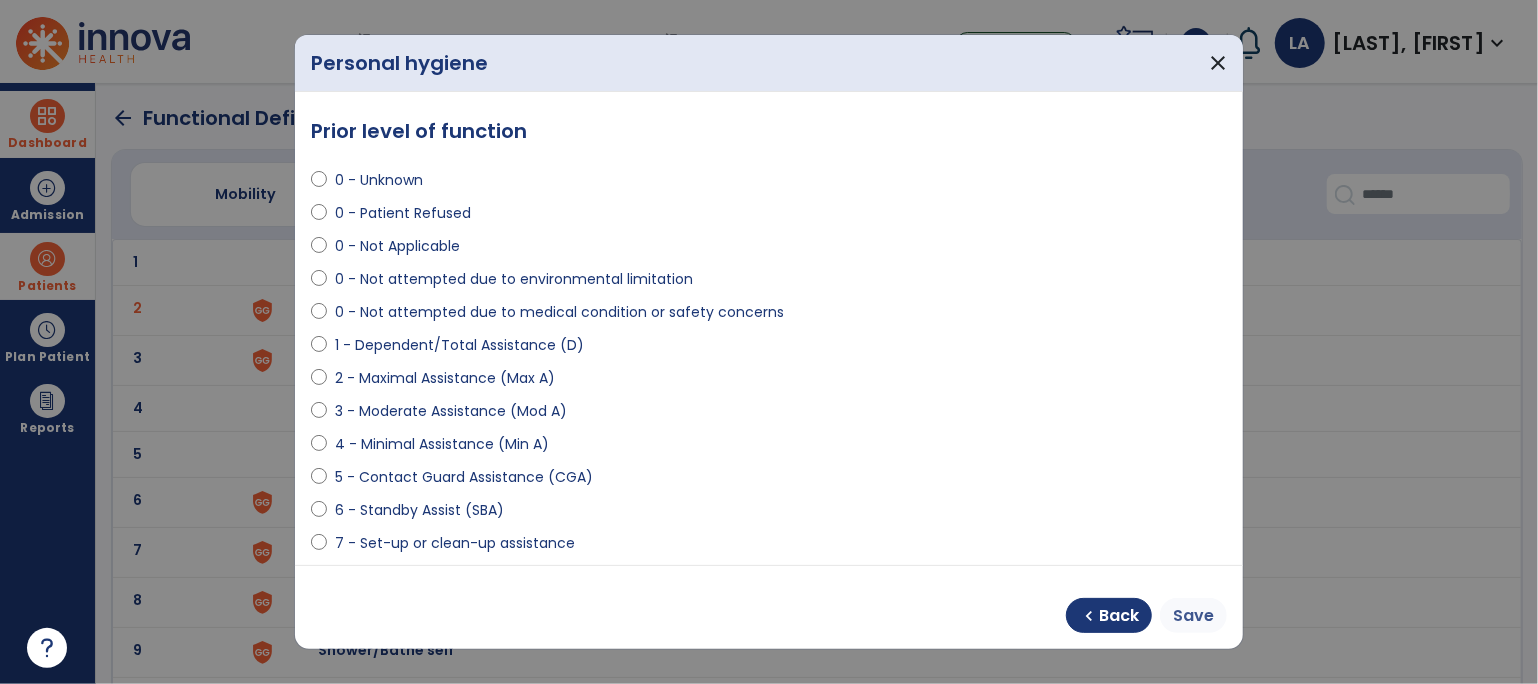 click on "Save" at bounding box center [1193, 616] 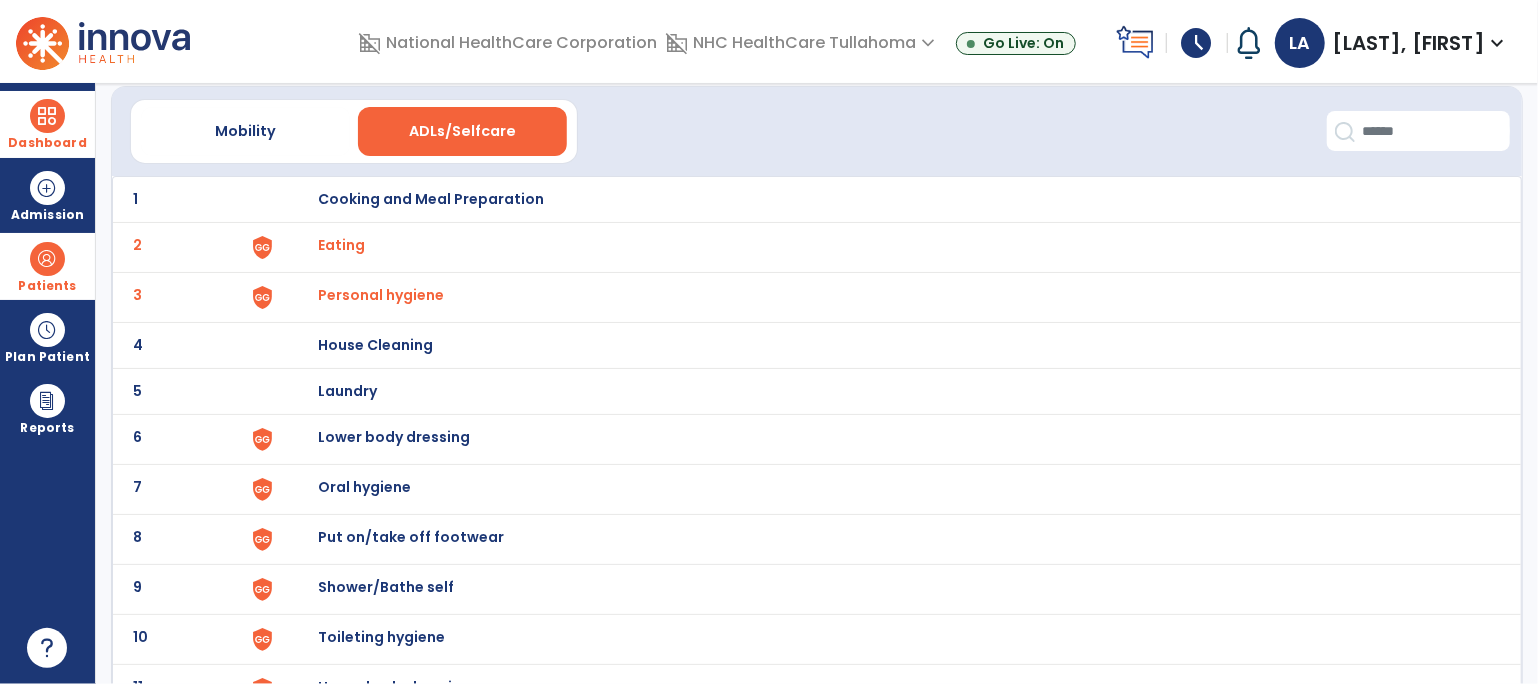 scroll, scrollTop: 84, scrollLeft: 0, axis: vertical 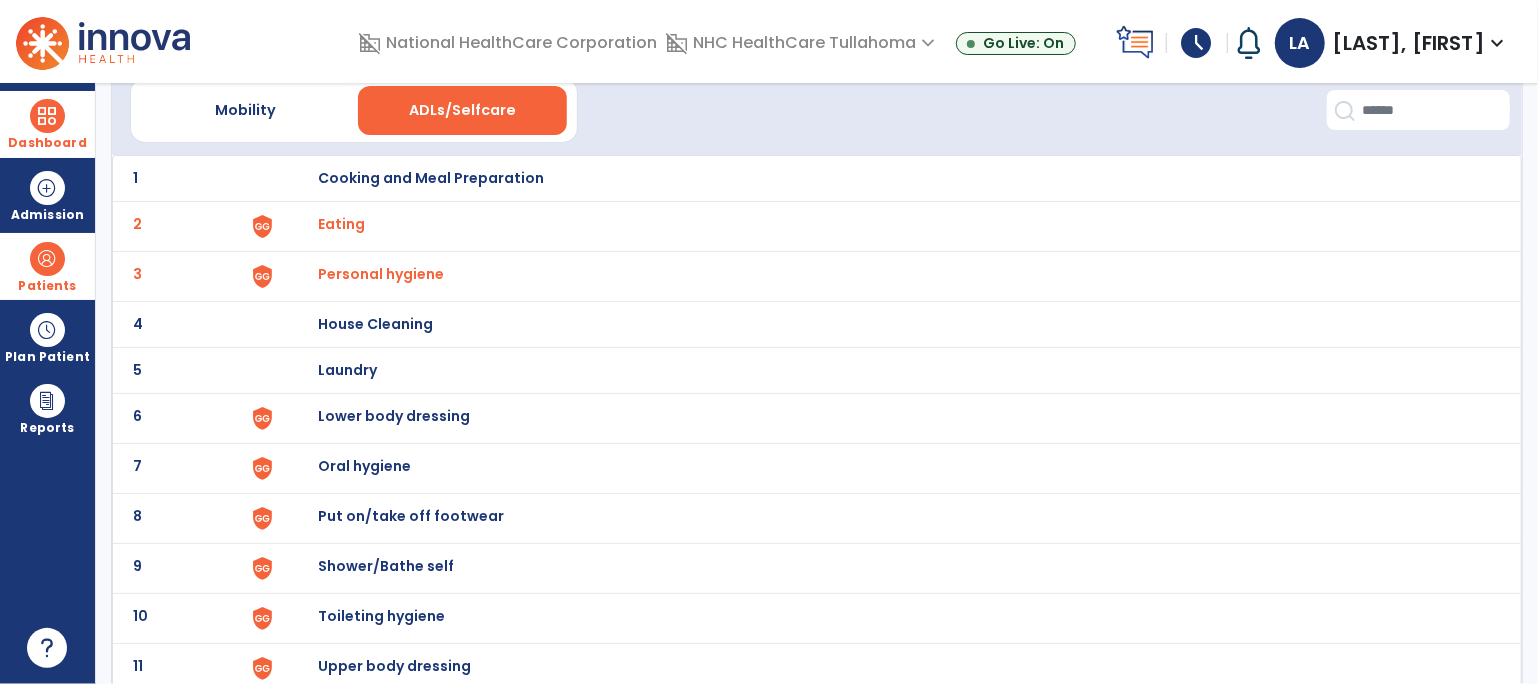 click on "Lower body dressing" at bounding box center (431, 178) 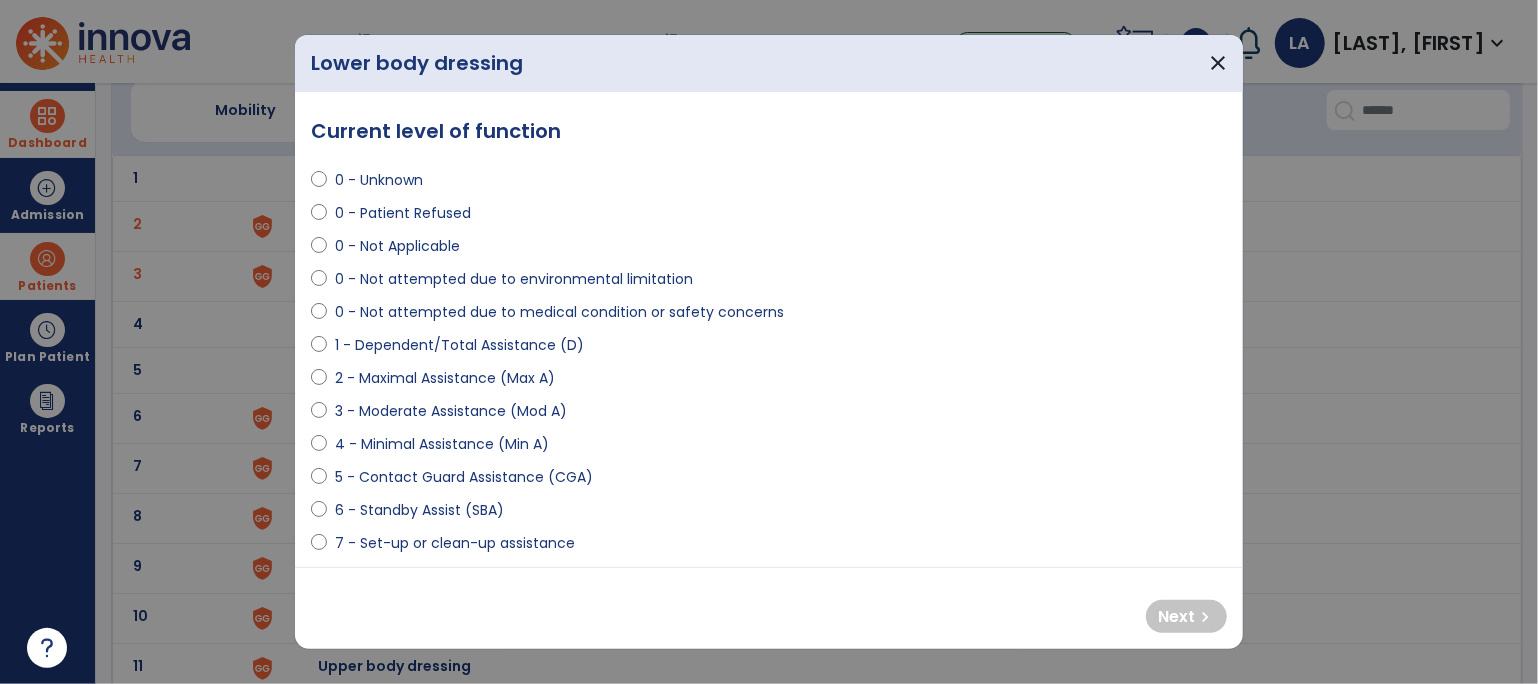 click on "4 - Minimal Assistance (Min A)" at bounding box center [442, 444] 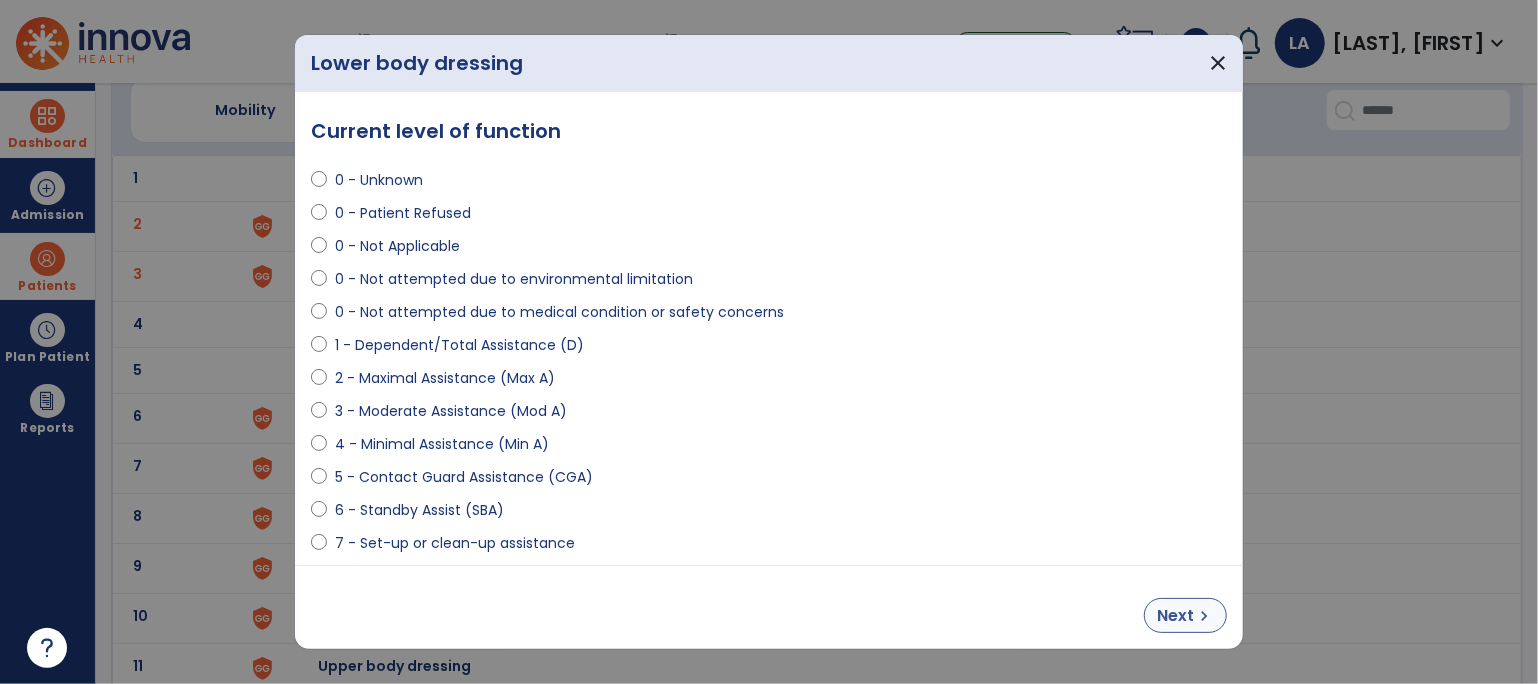 click on "Next" at bounding box center [1175, 616] 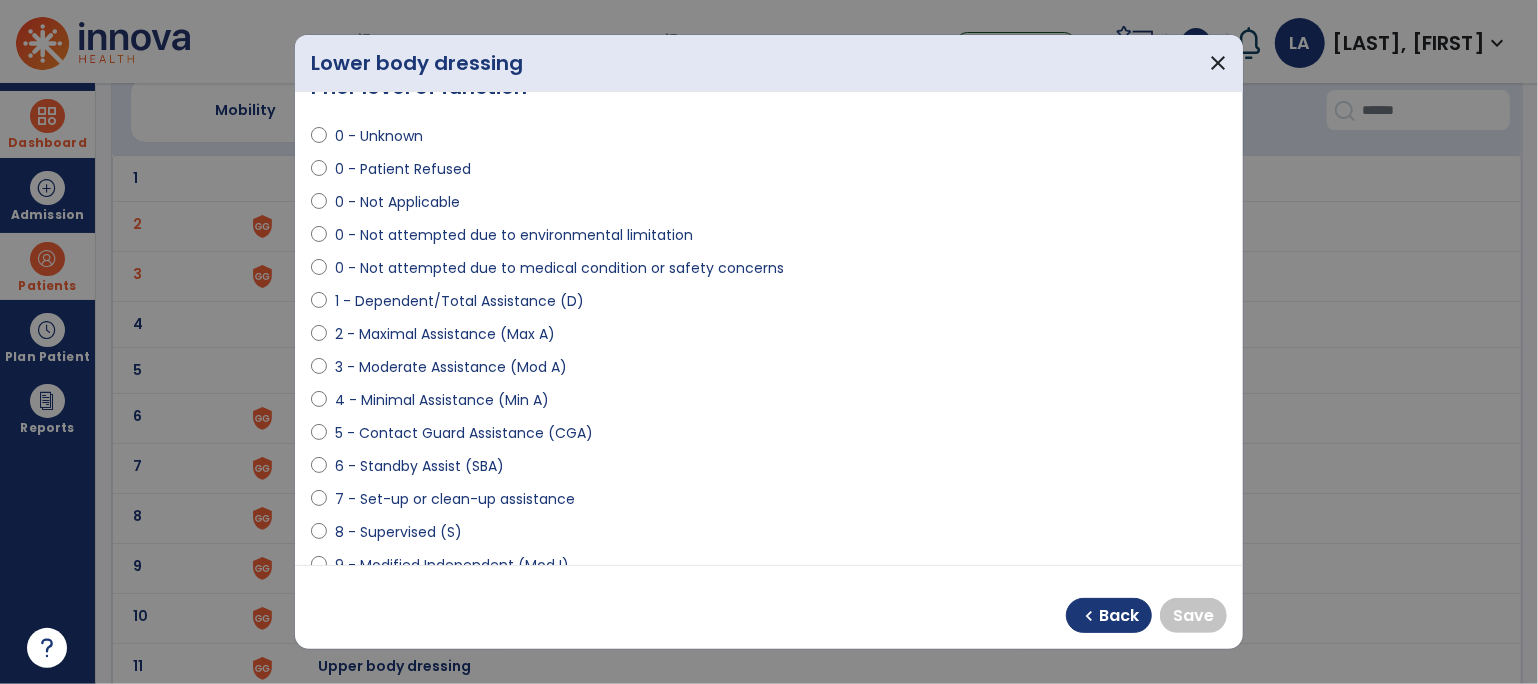 scroll, scrollTop: 52, scrollLeft: 0, axis: vertical 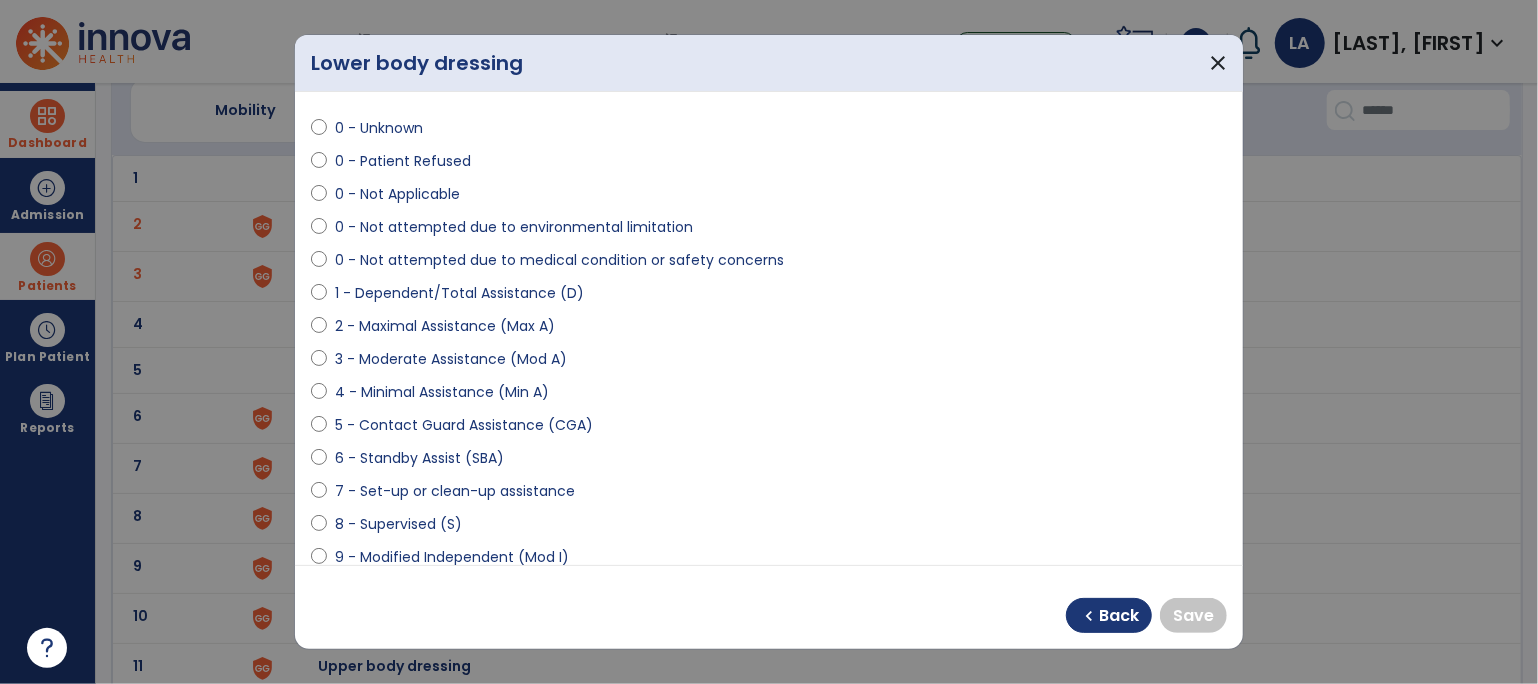 click on "5 - Contact Guard Assistance (CGA)" at bounding box center [464, 425] 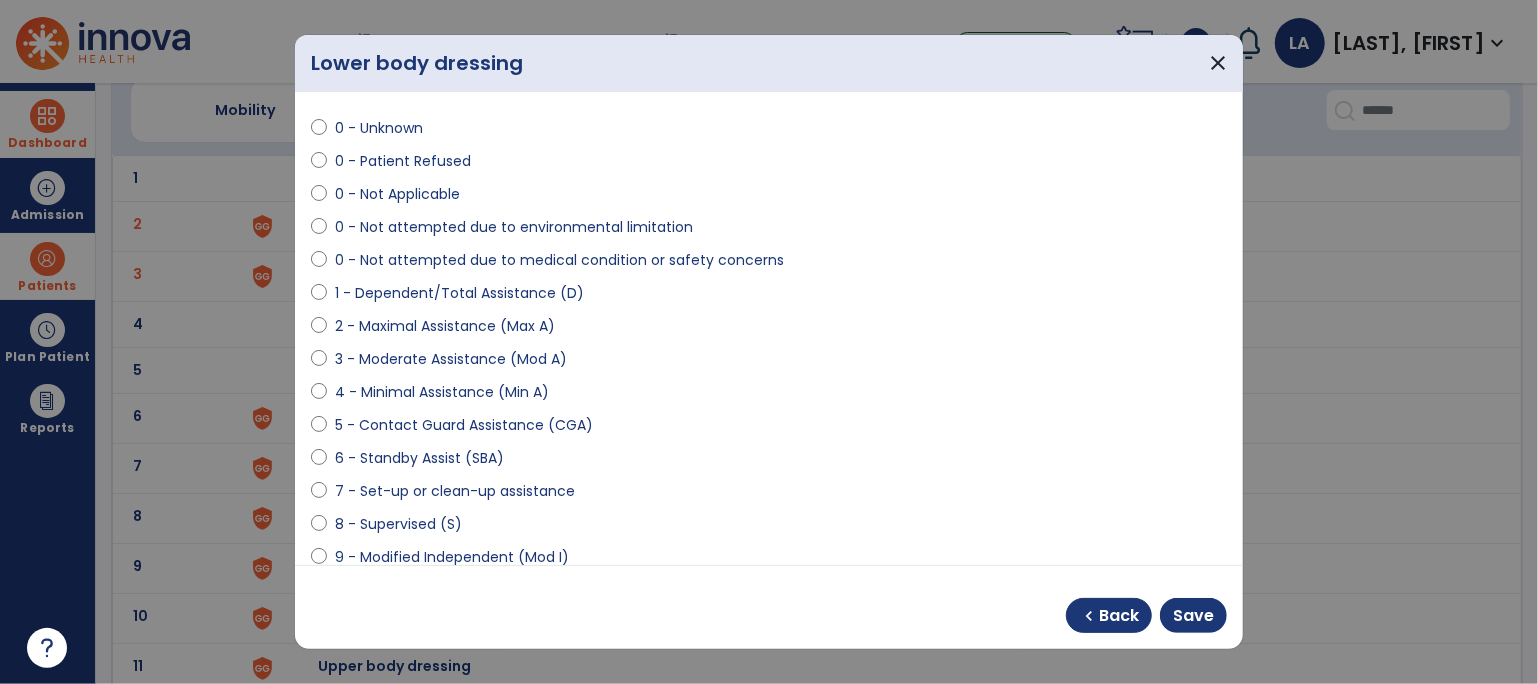 click on "4 - Minimal Assistance (Min A)" at bounding box center [442, 392] 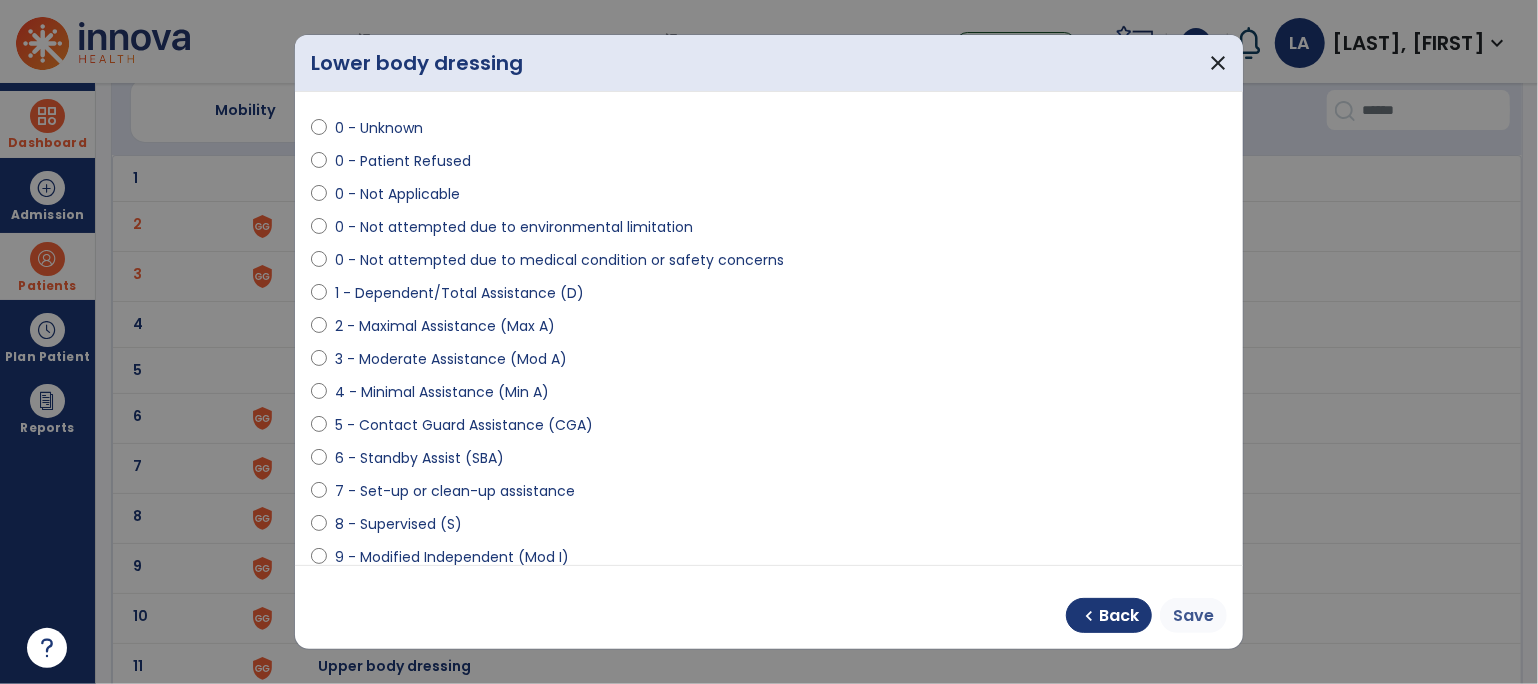 click on "Save" at bounding box center (1193, 616) 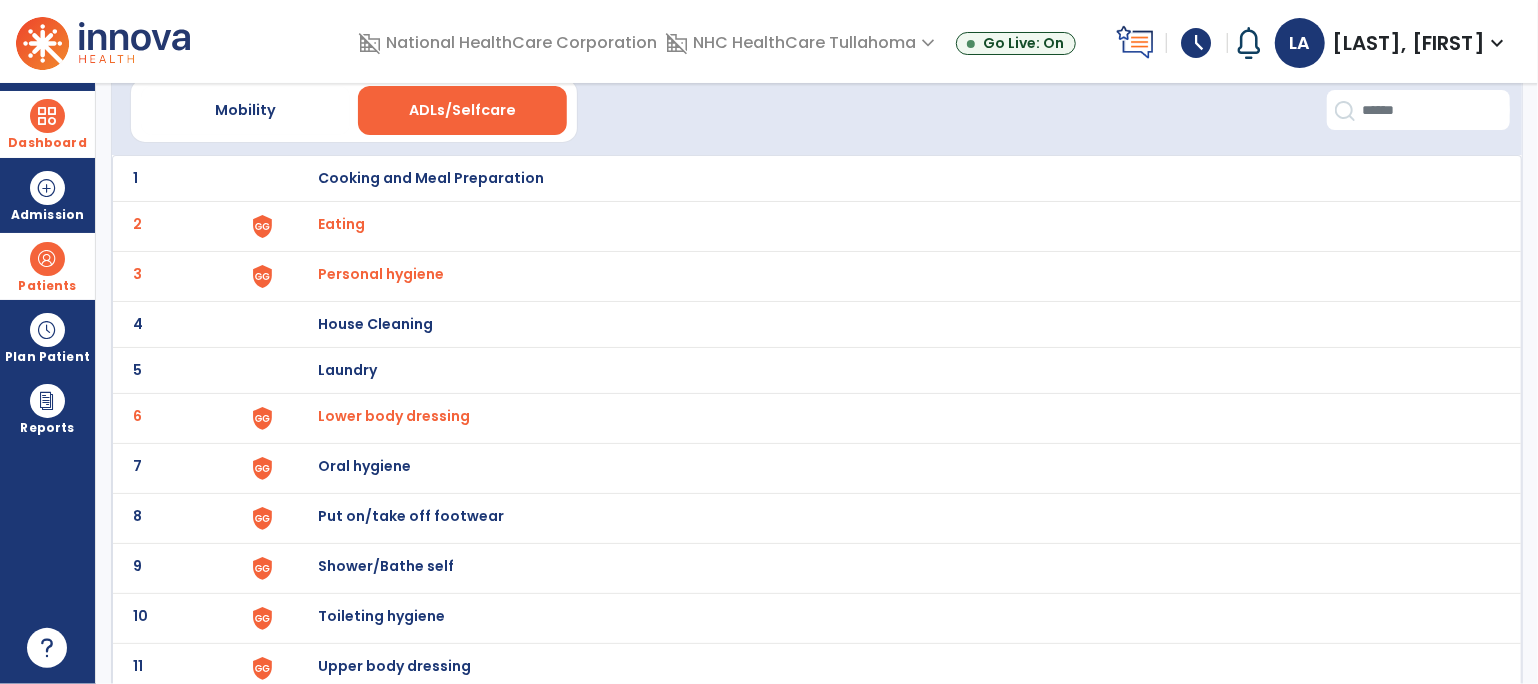 click on "Lower body dressing" at bounding box center [341, 224] 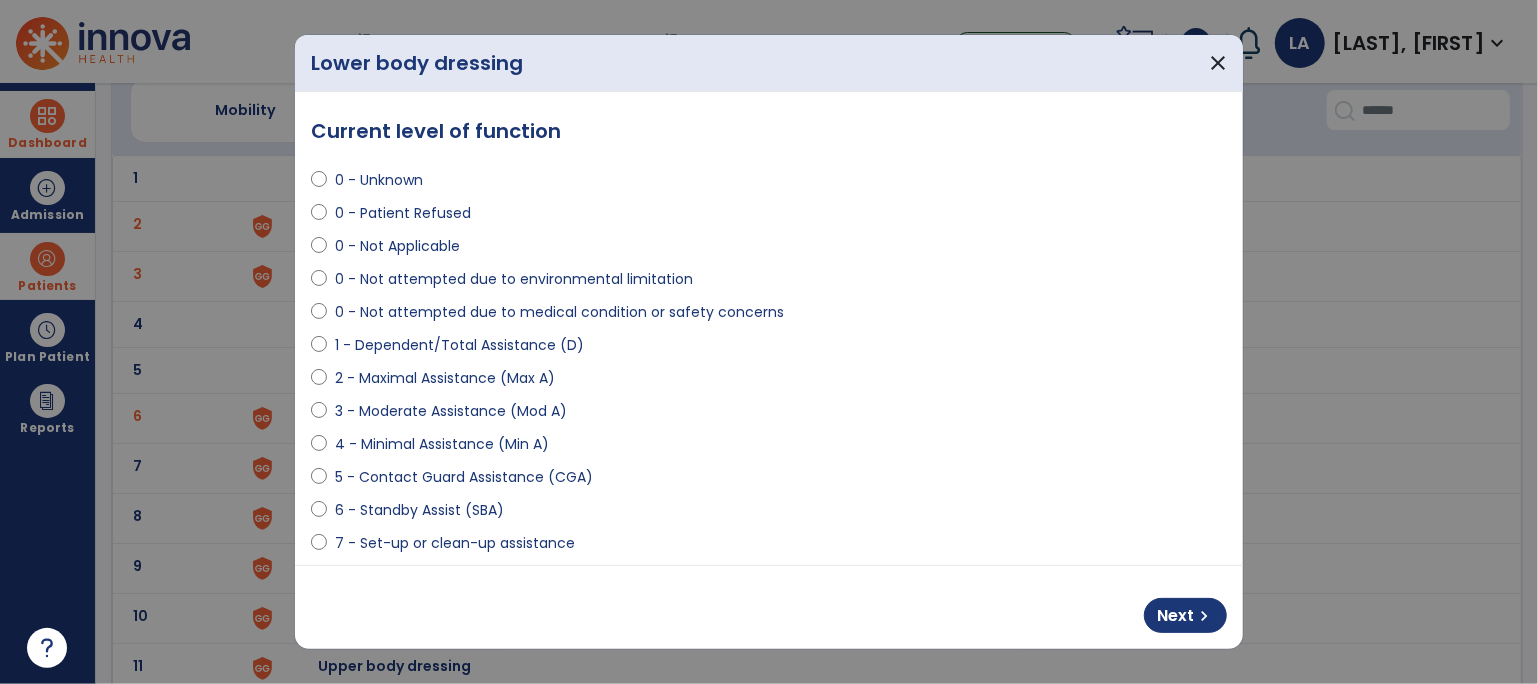 click on "3 - Moderate Assistance (Mod A)" at bounding box center (451, 411) 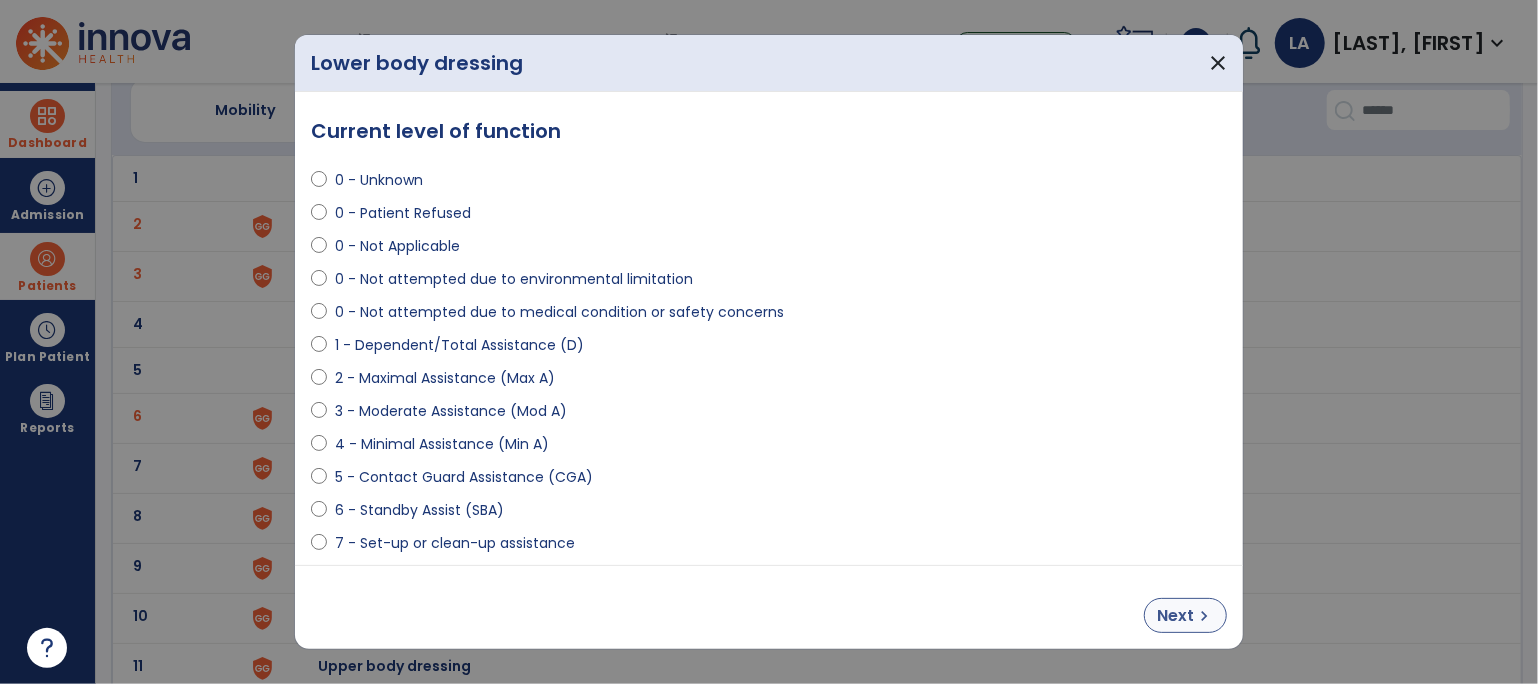 click on "Next" at bounding box center [1175, 616] 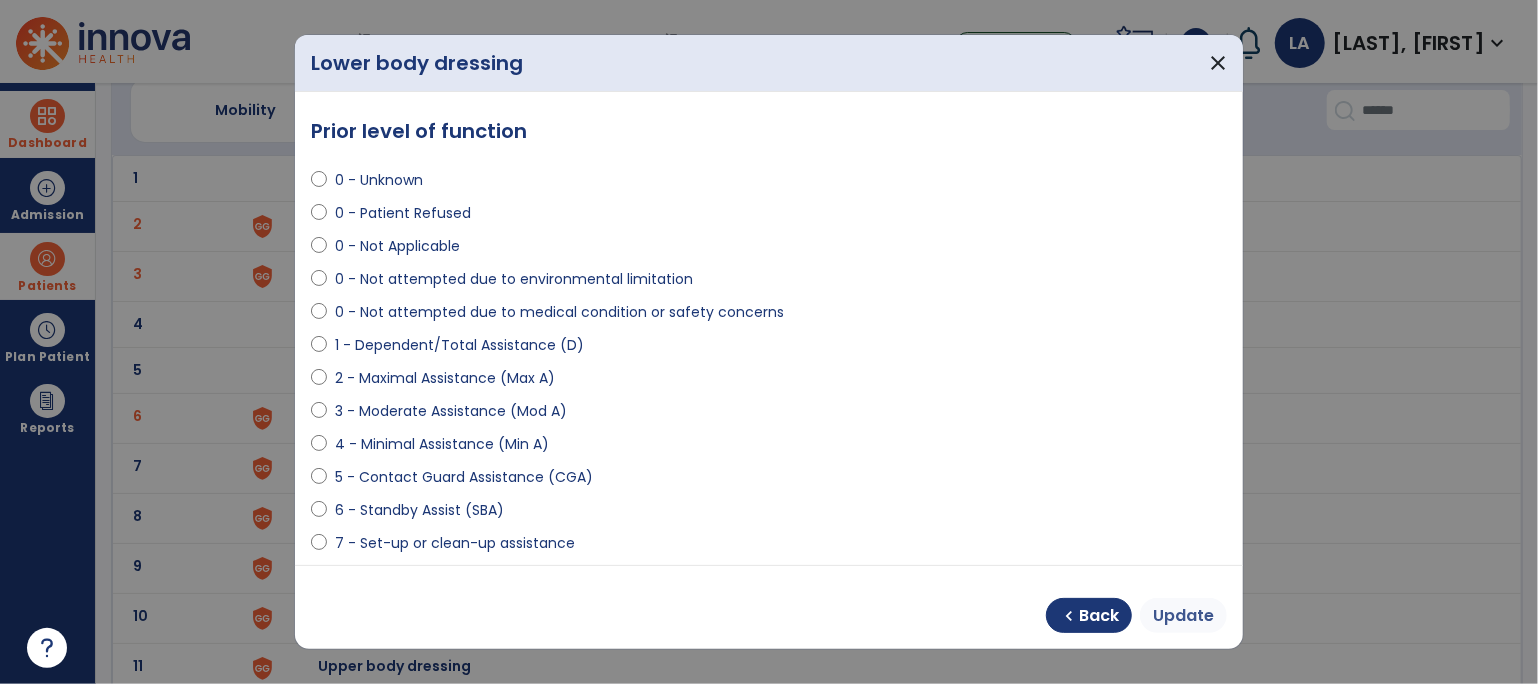 click on "Update" at bounding box center [1183, 616] 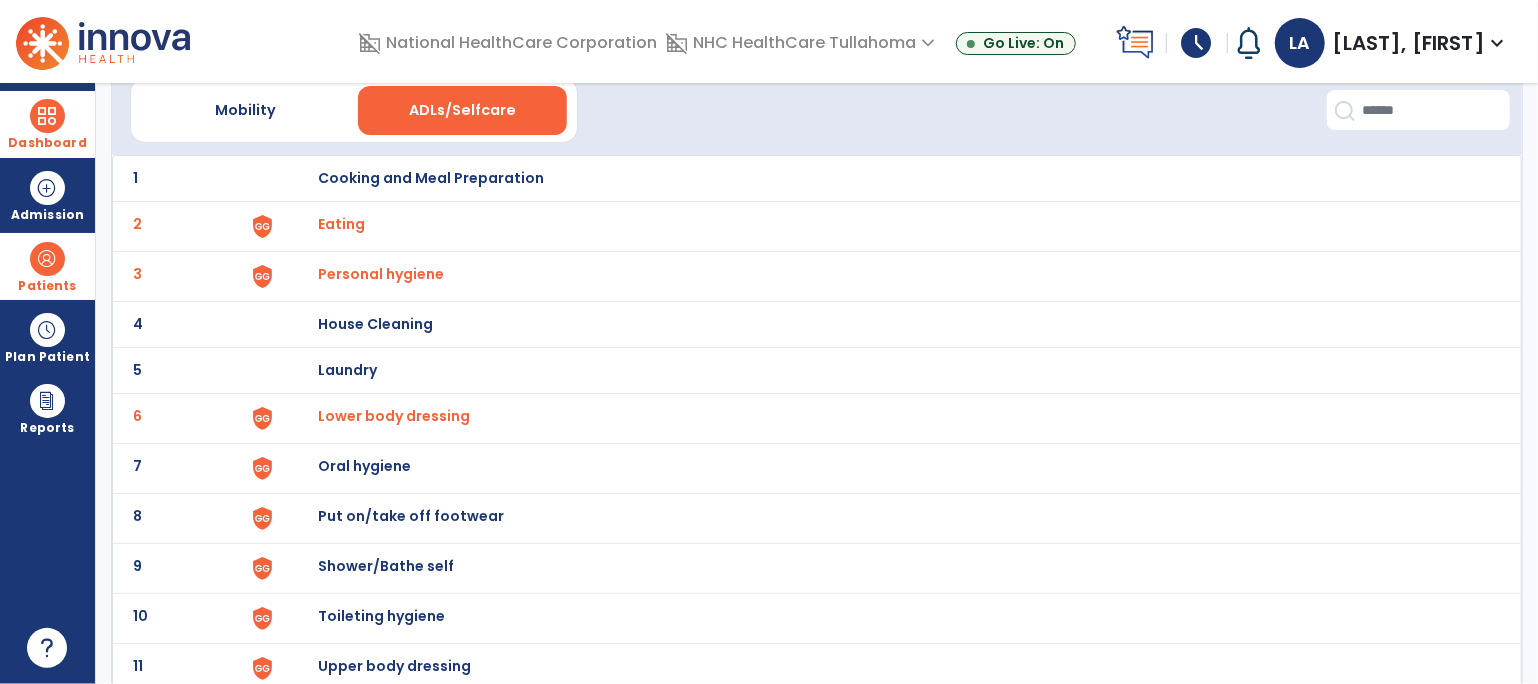 click on "Toileting hygiene" at bounding box center (431, 178) 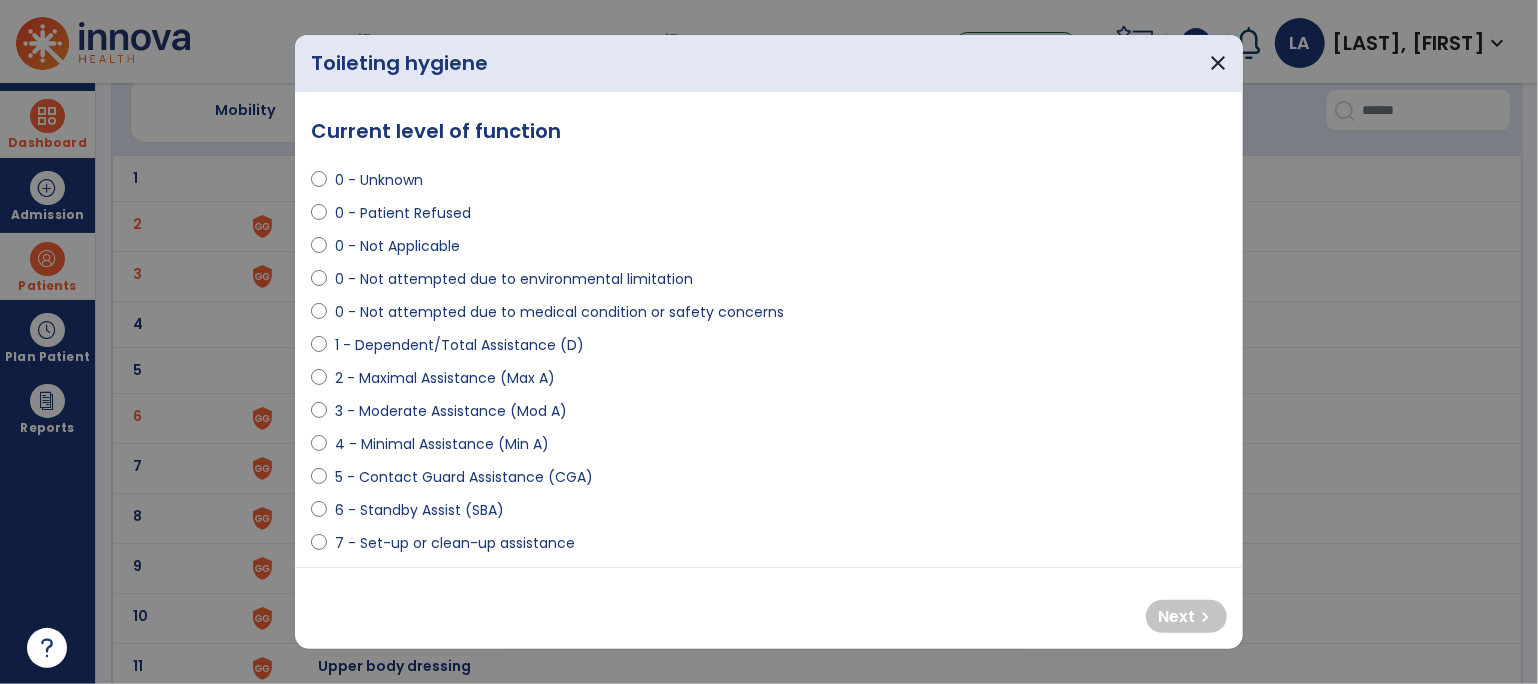 click on "2 - Maximal Assistance (Max A)" at bounding box center (445, 378) 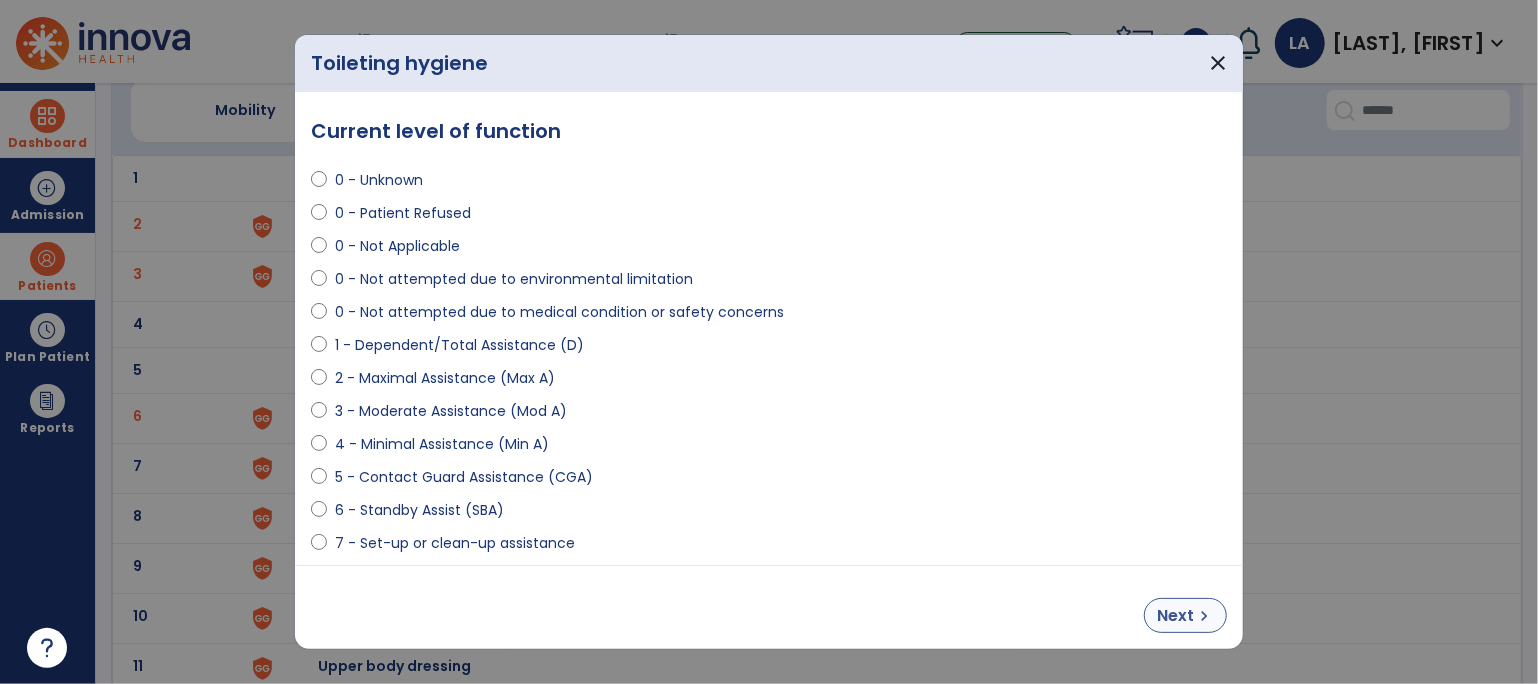 click on "chevron_right" at bounding box center (1204, 616) 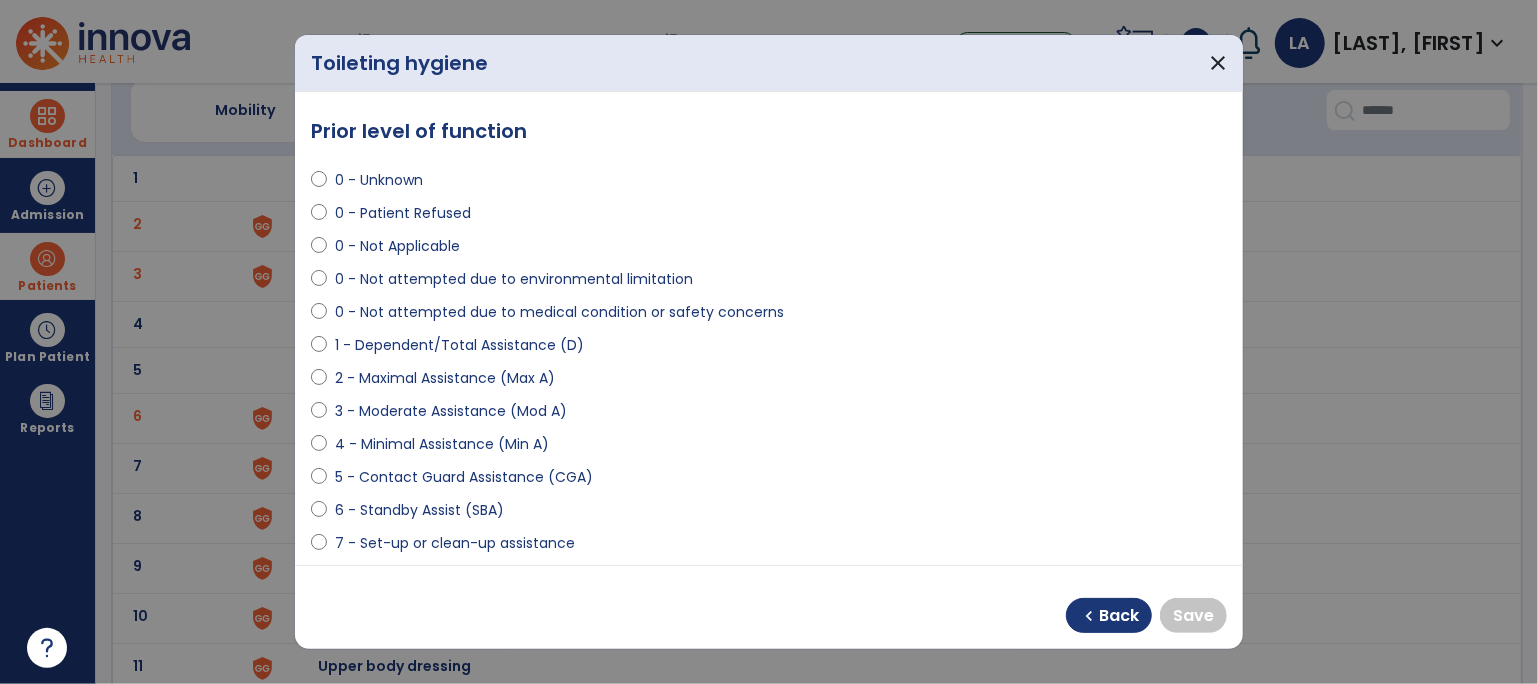 click on "3 - Moderate Assistance (Mod A)" at bounding box center [451, 411] 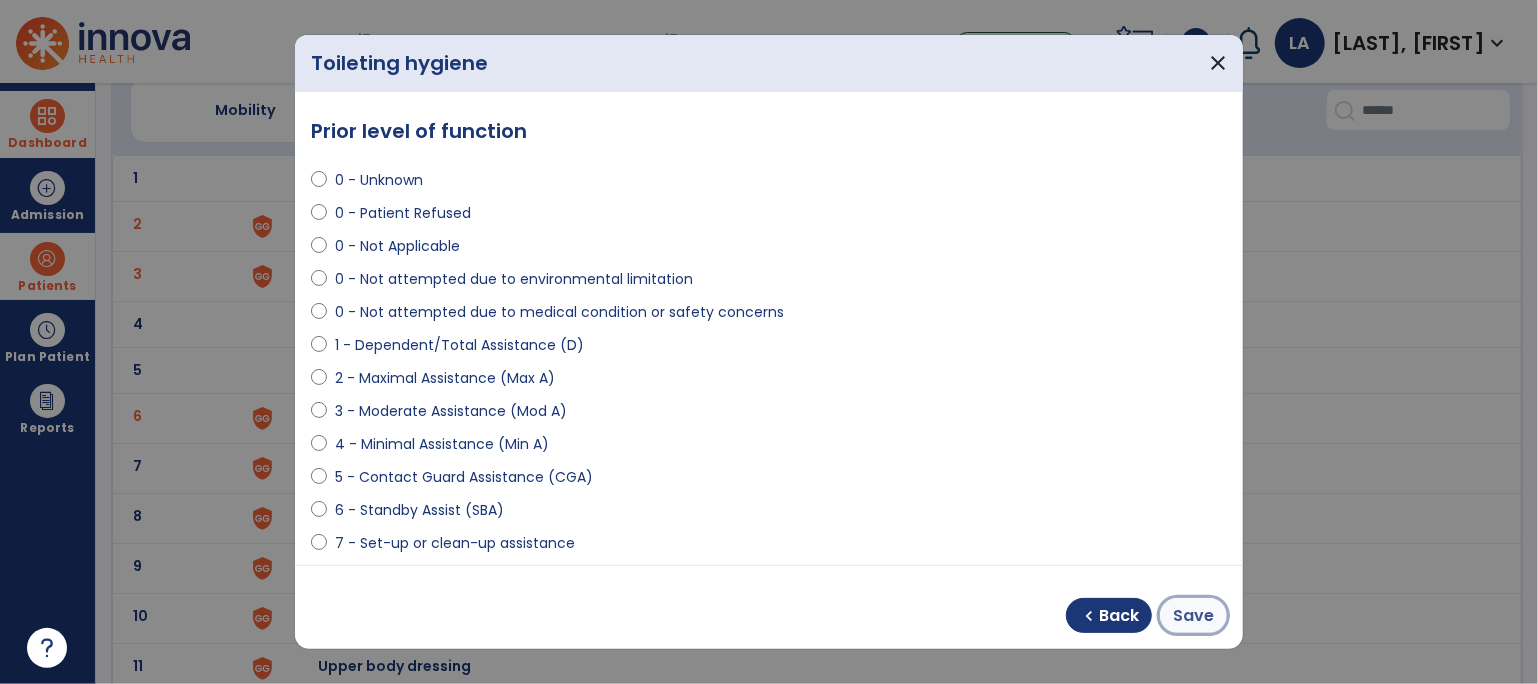 click on "Save" at bounding box center [1193, 616] 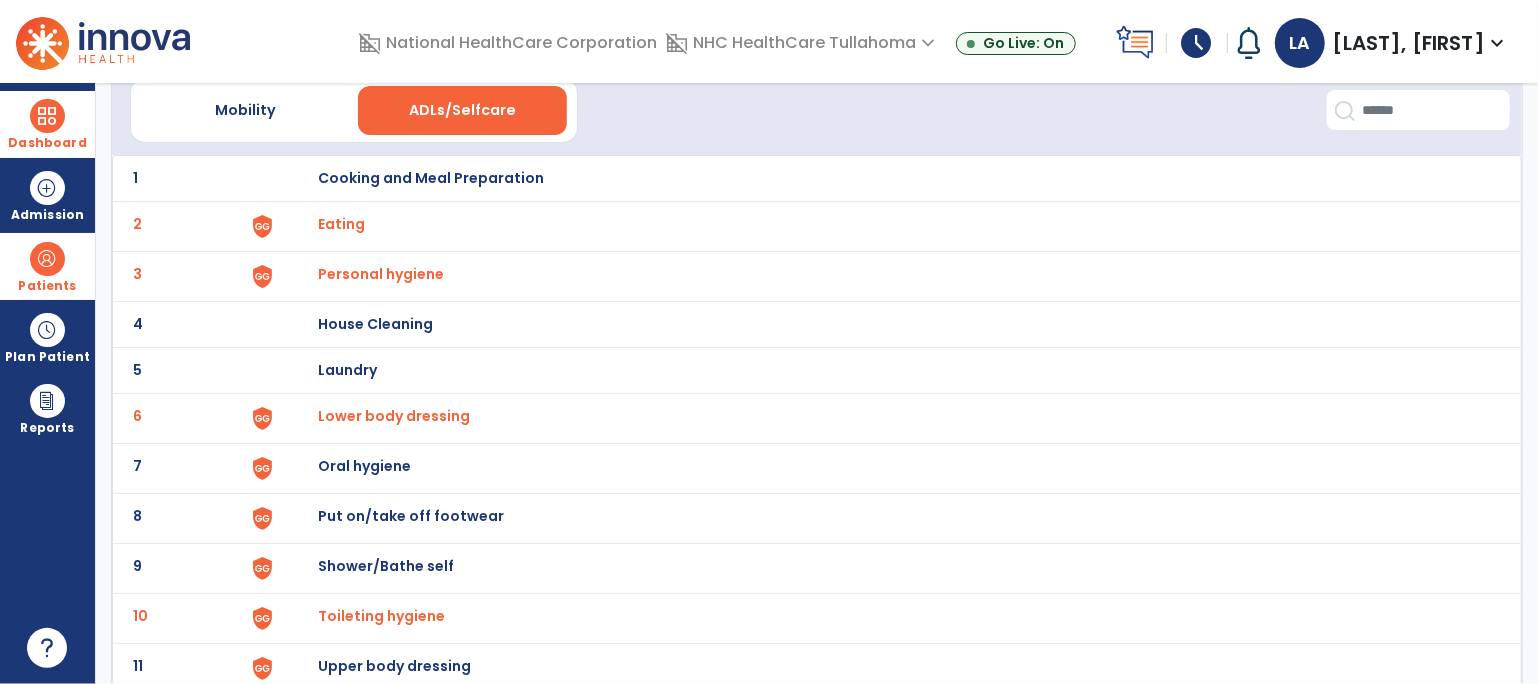 scroll, scrollTop: 0, scrollLeft: 0, axis: both 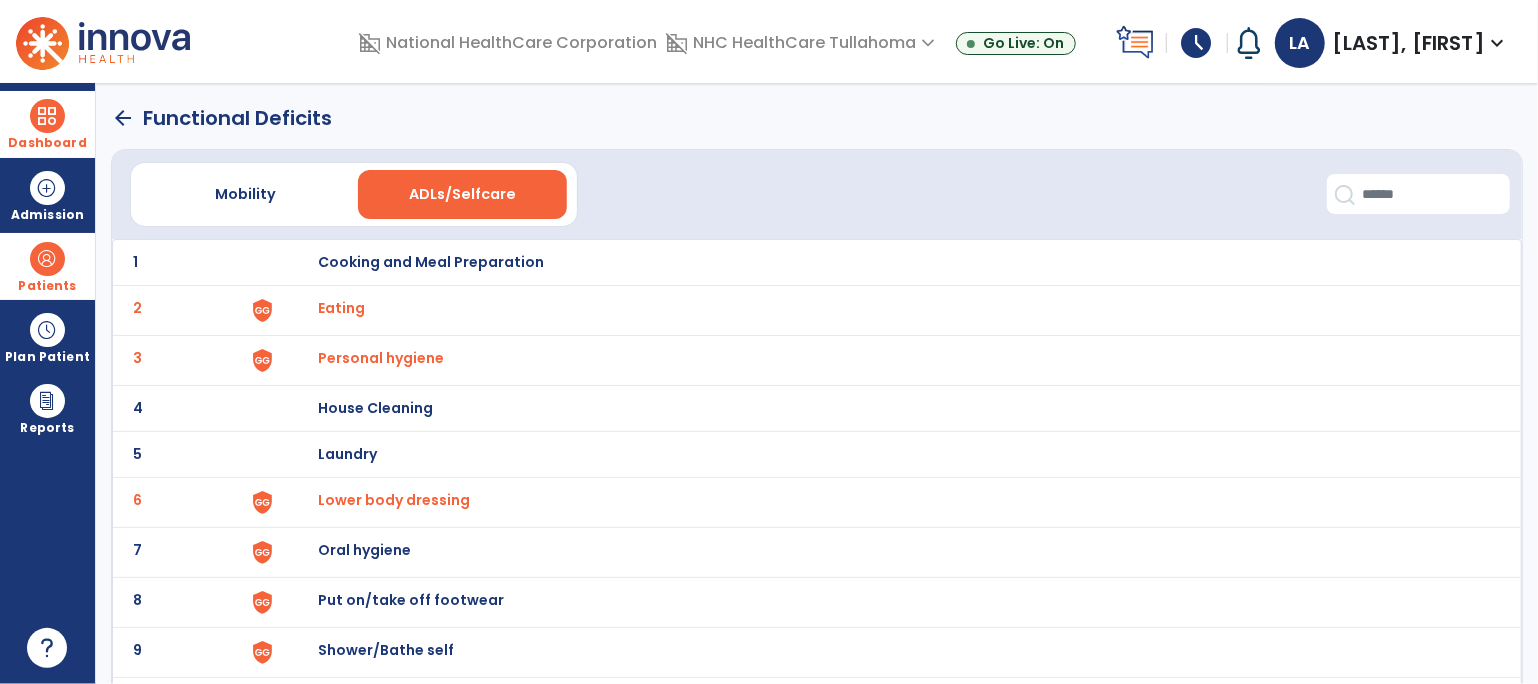 click on "arrow_back" 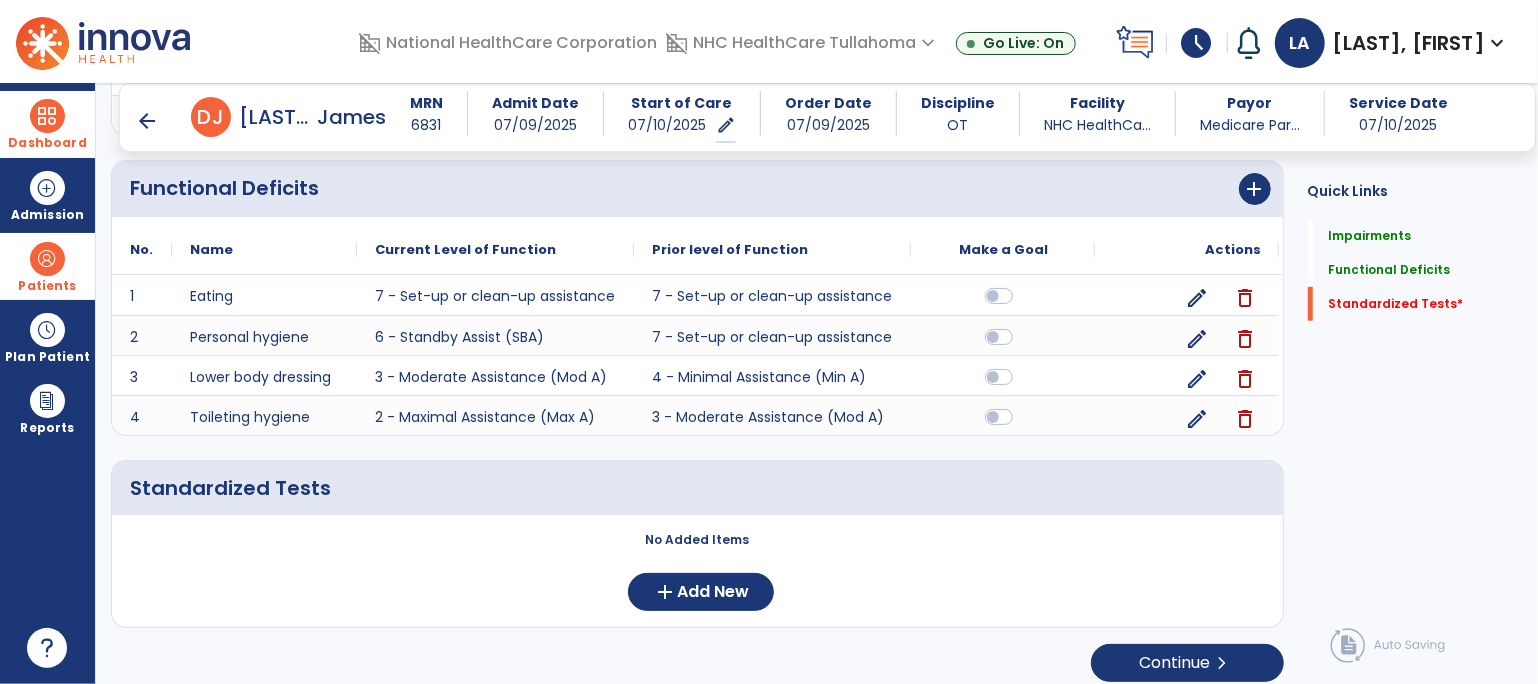 scroll, scrollTop: 719, scrollLeft: 0, axis: vertical 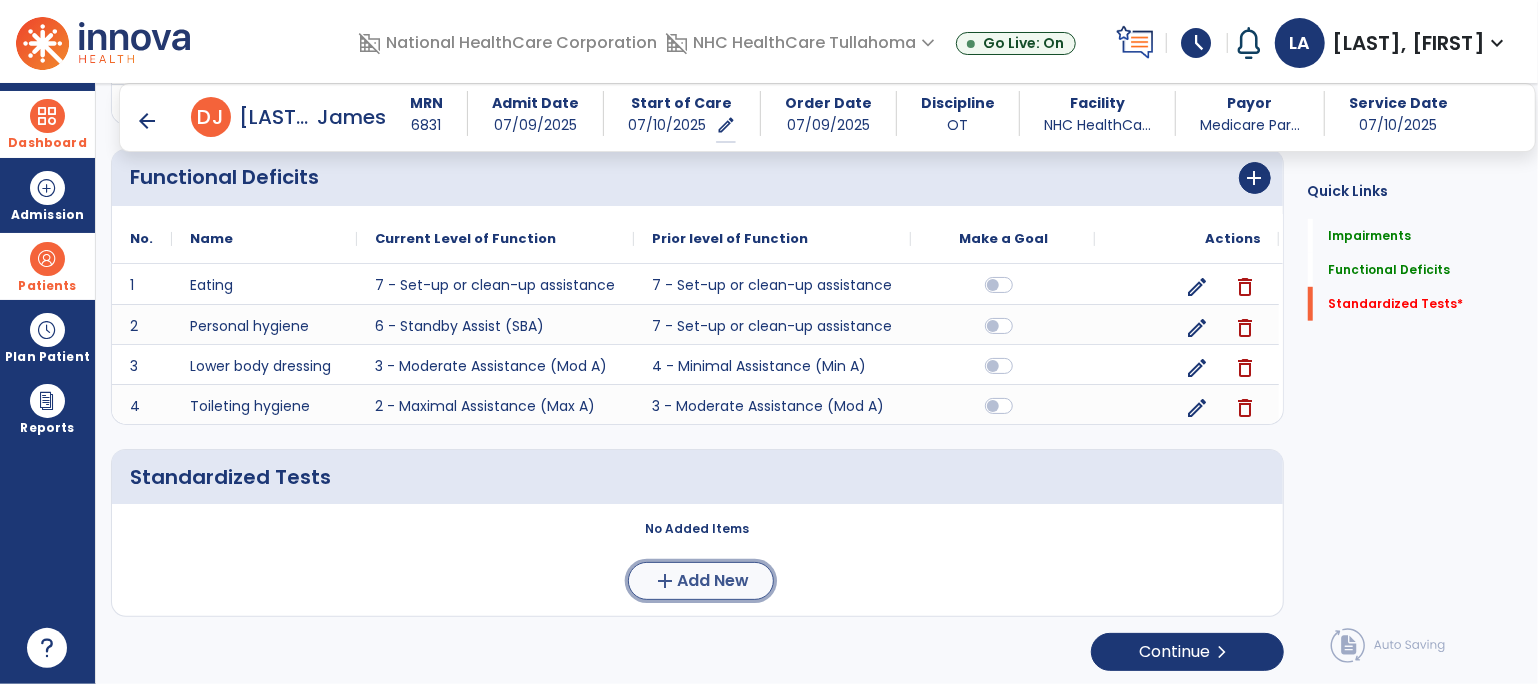 click on "add  Add New" 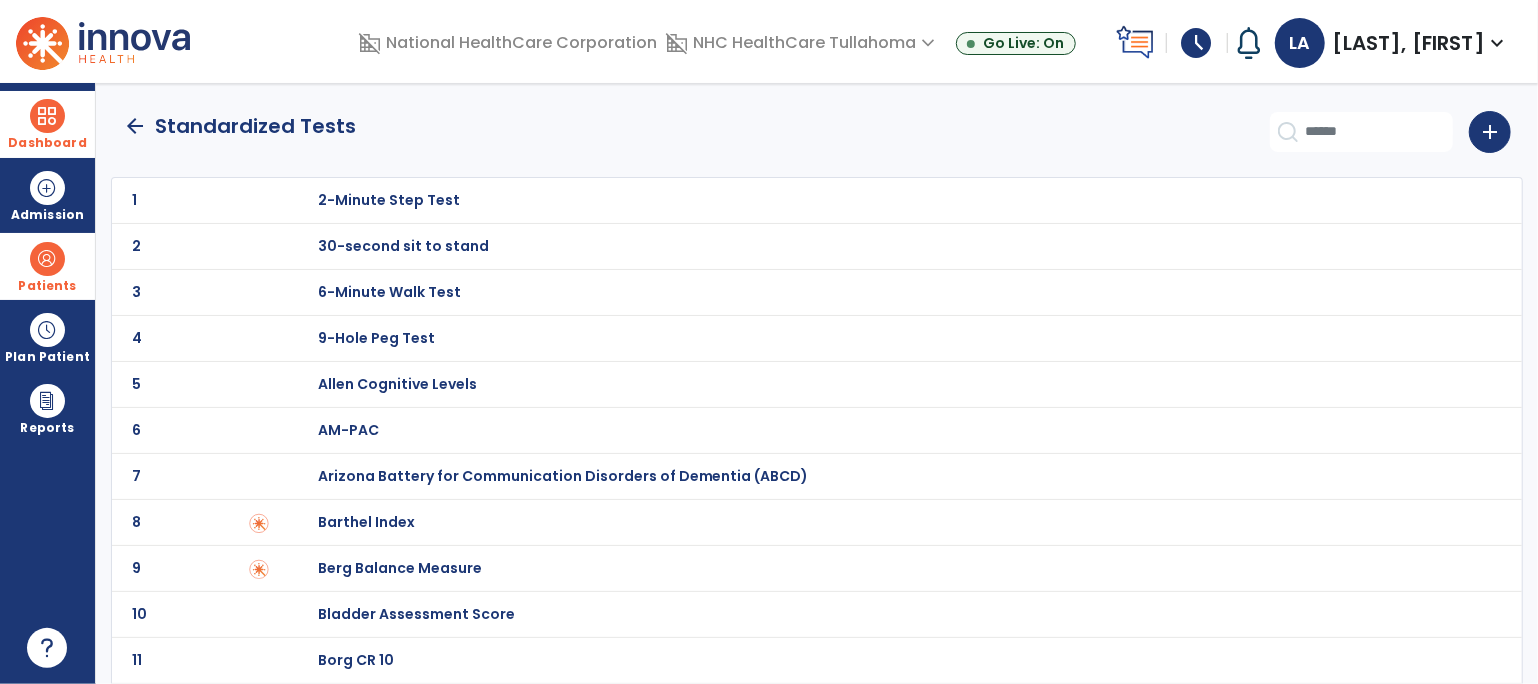 click on "Berg Balance Measure" at bounding box center [890, 200] 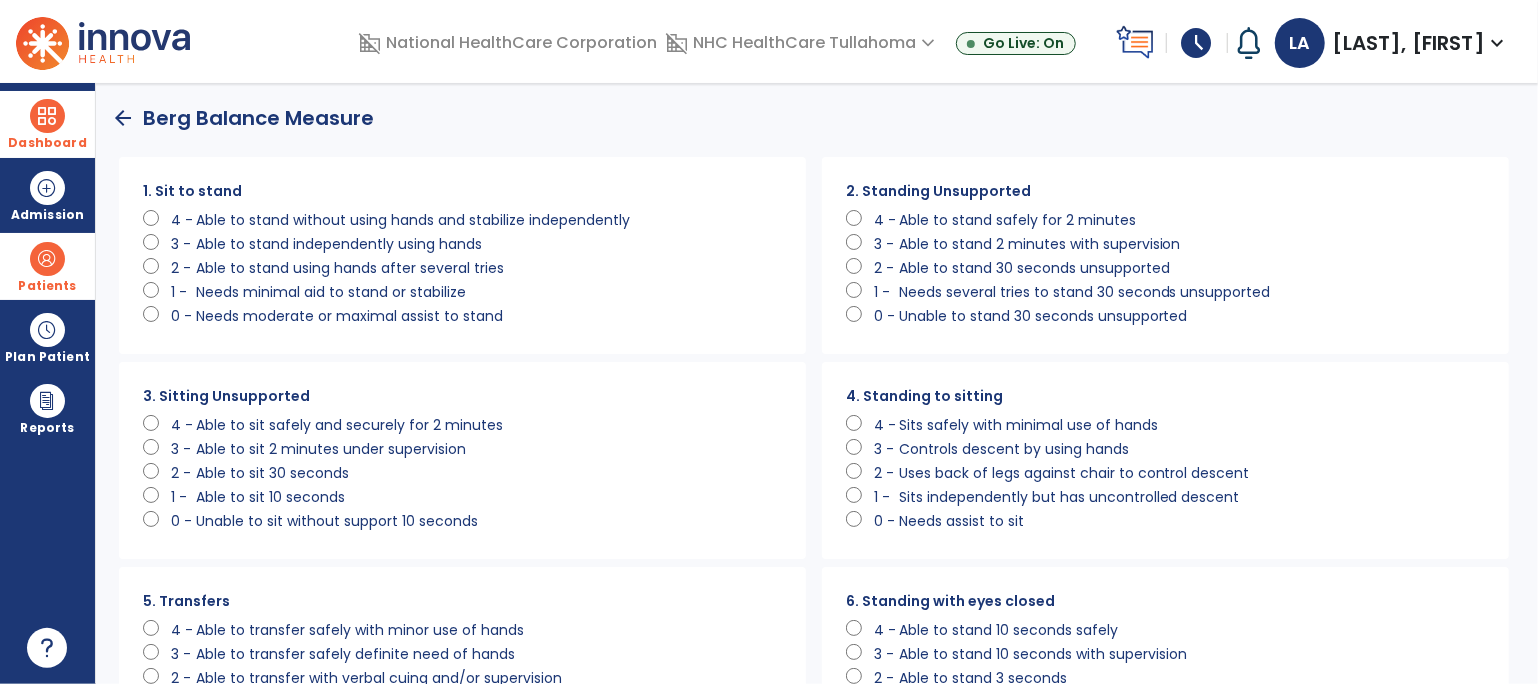 scroll, scrollTop: 0, scrollLeft: 0, axis: both 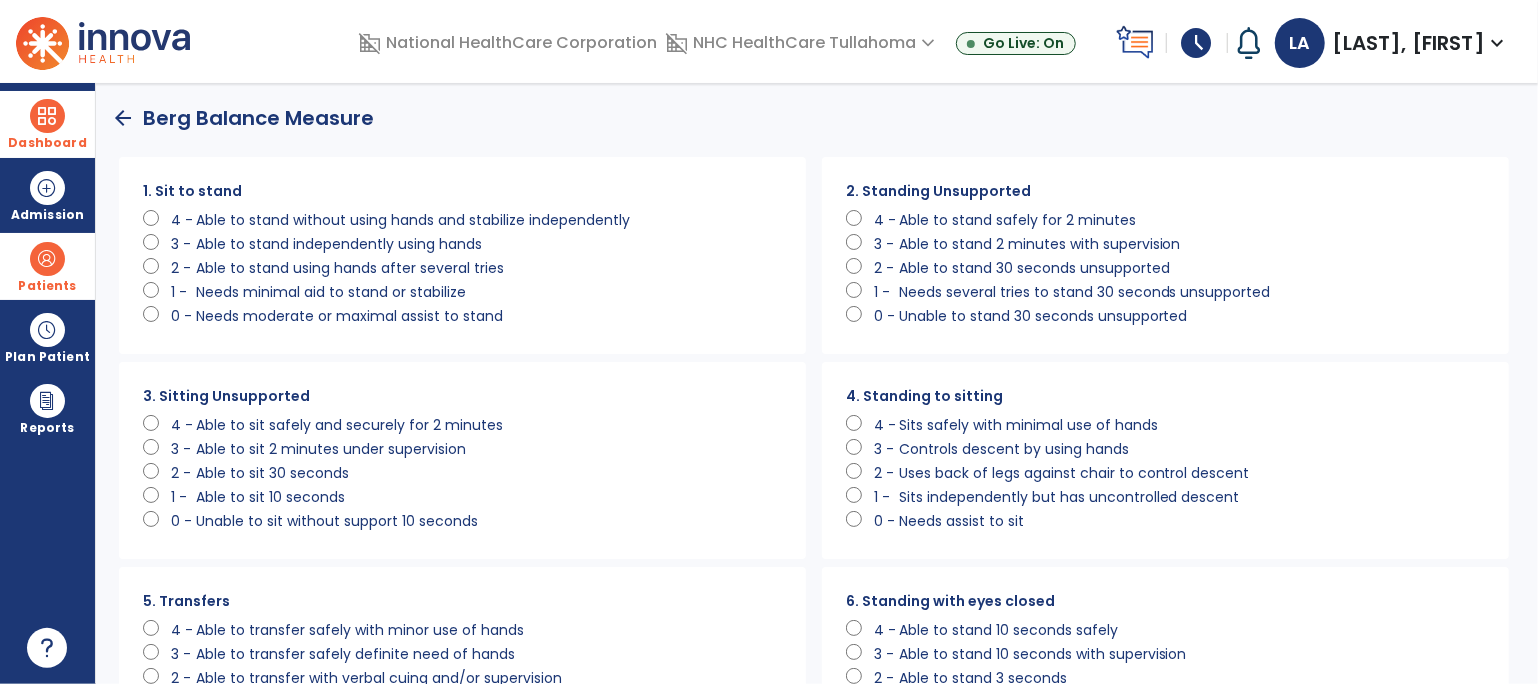 click on "arrow_back" 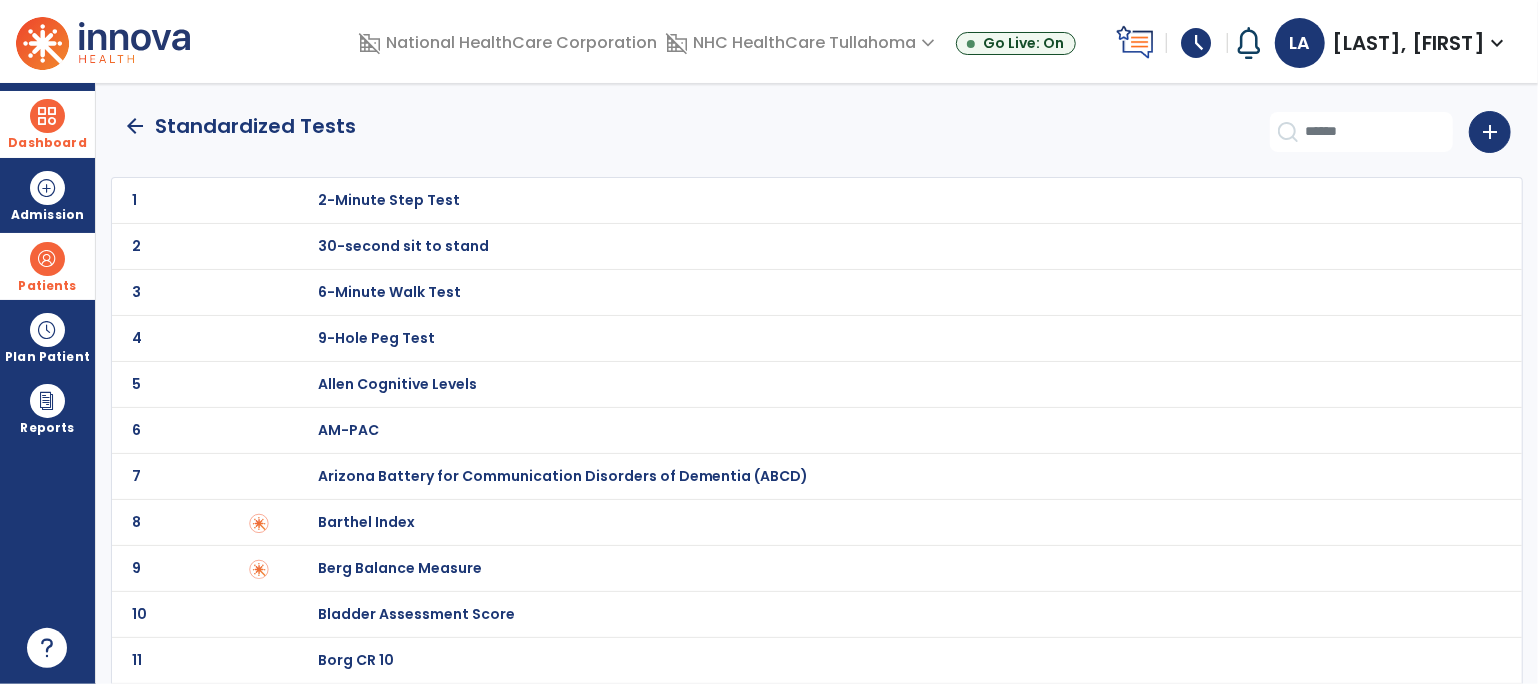 scroll, scrollTop: 20, scrollLeft: 0, axis: vertical 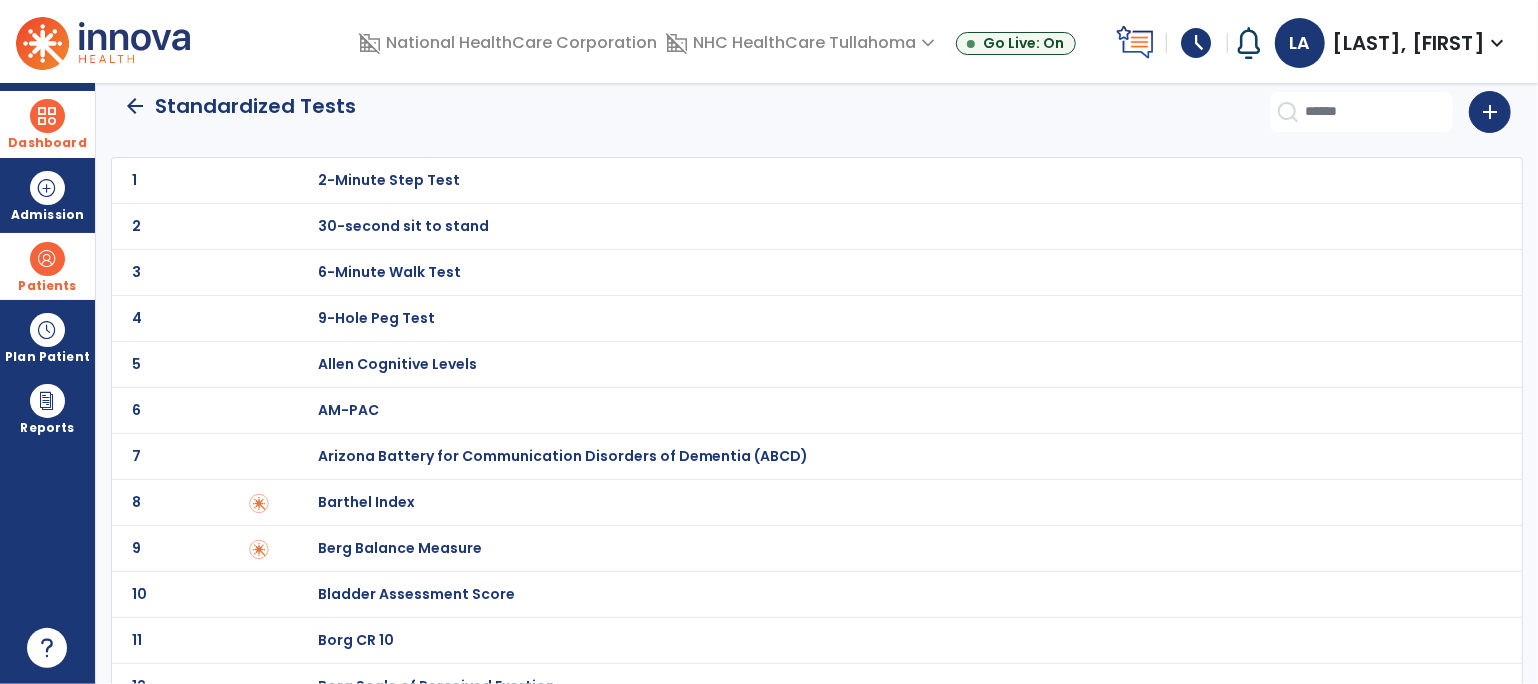 click on "8 Barthel Index" 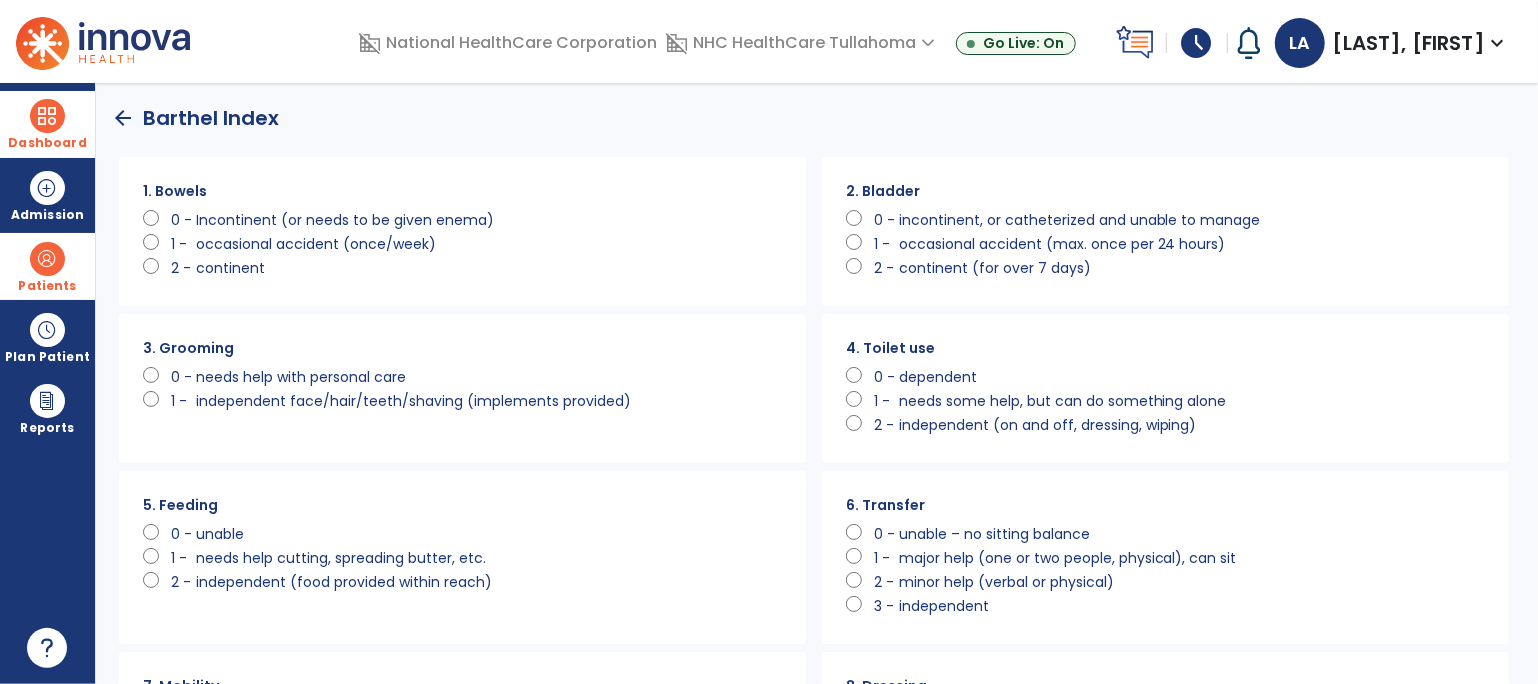 click on "occasional accident (once/week)" 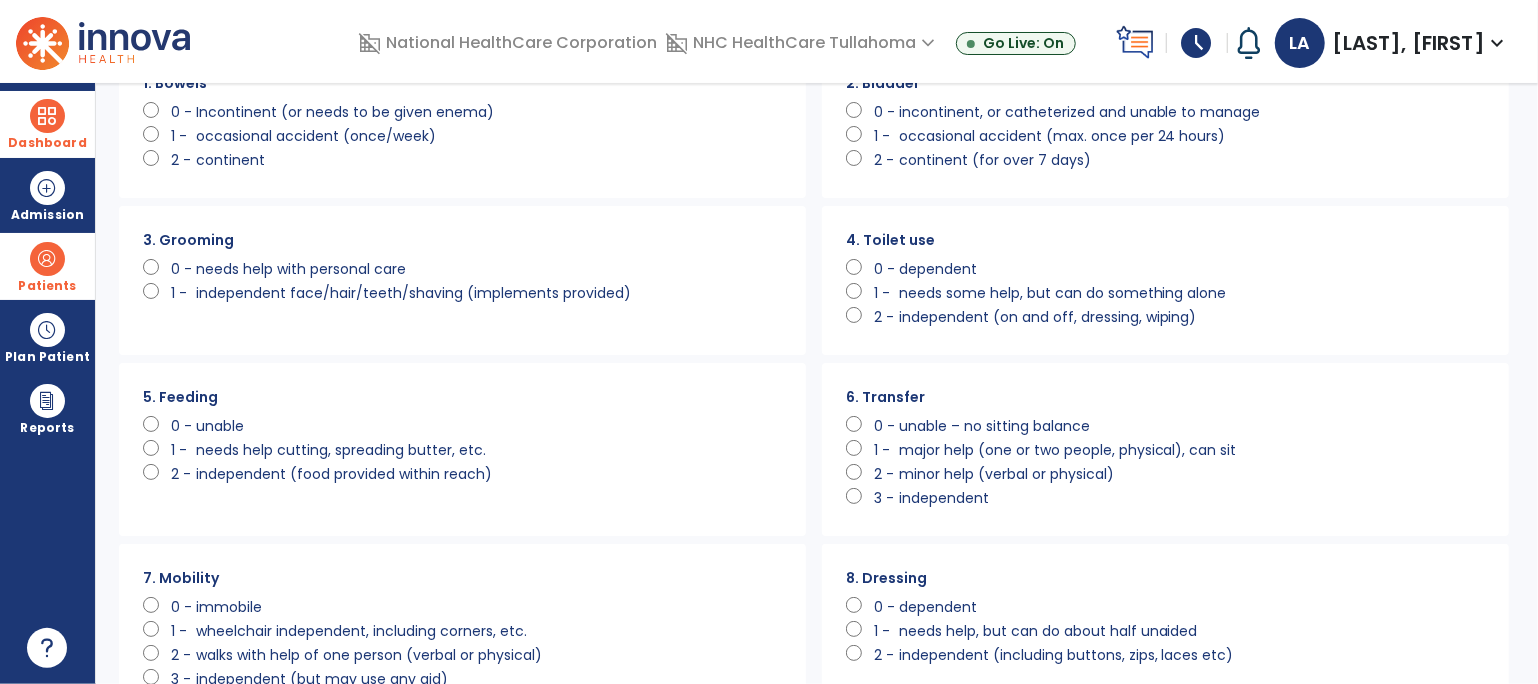 scroll, scrollTop: 149, scrollLeft: 0, axis: vertical 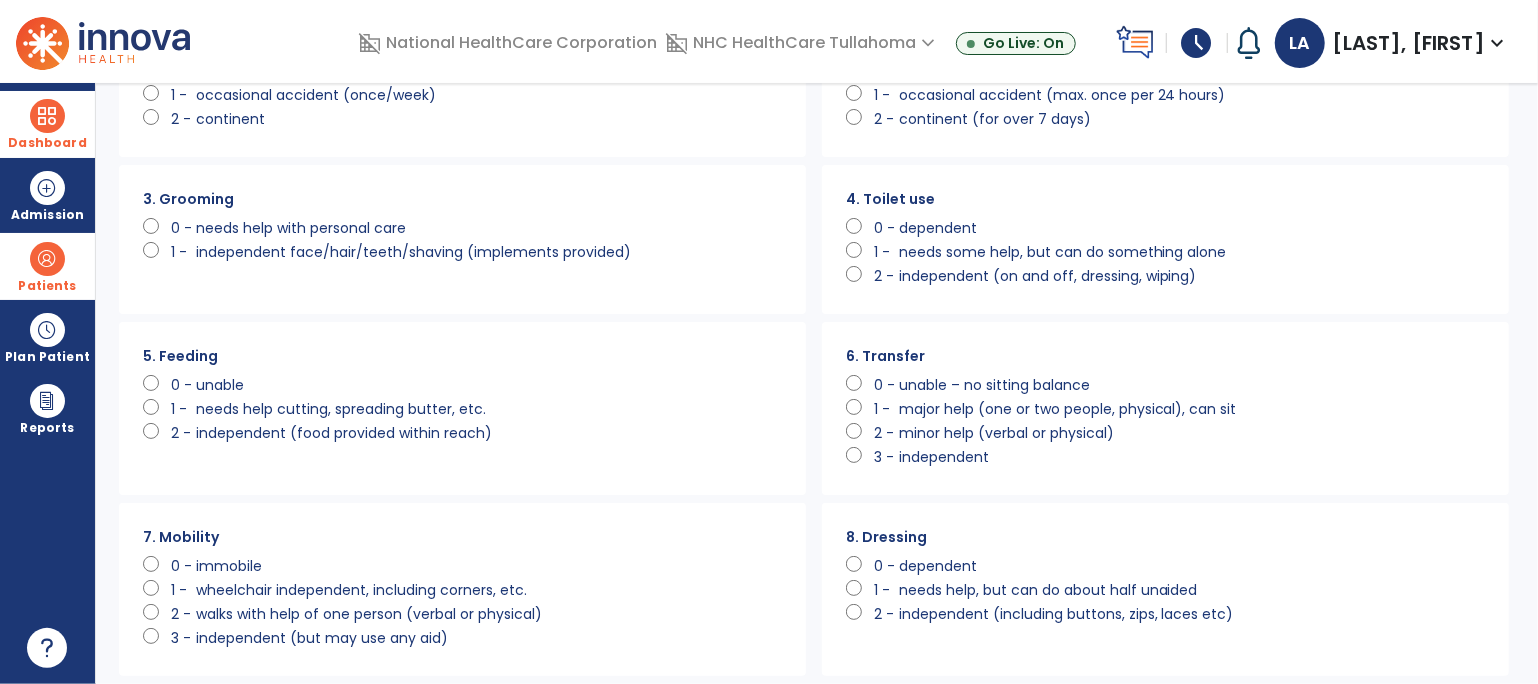 click on "major help (one or two people, physical), can sit" 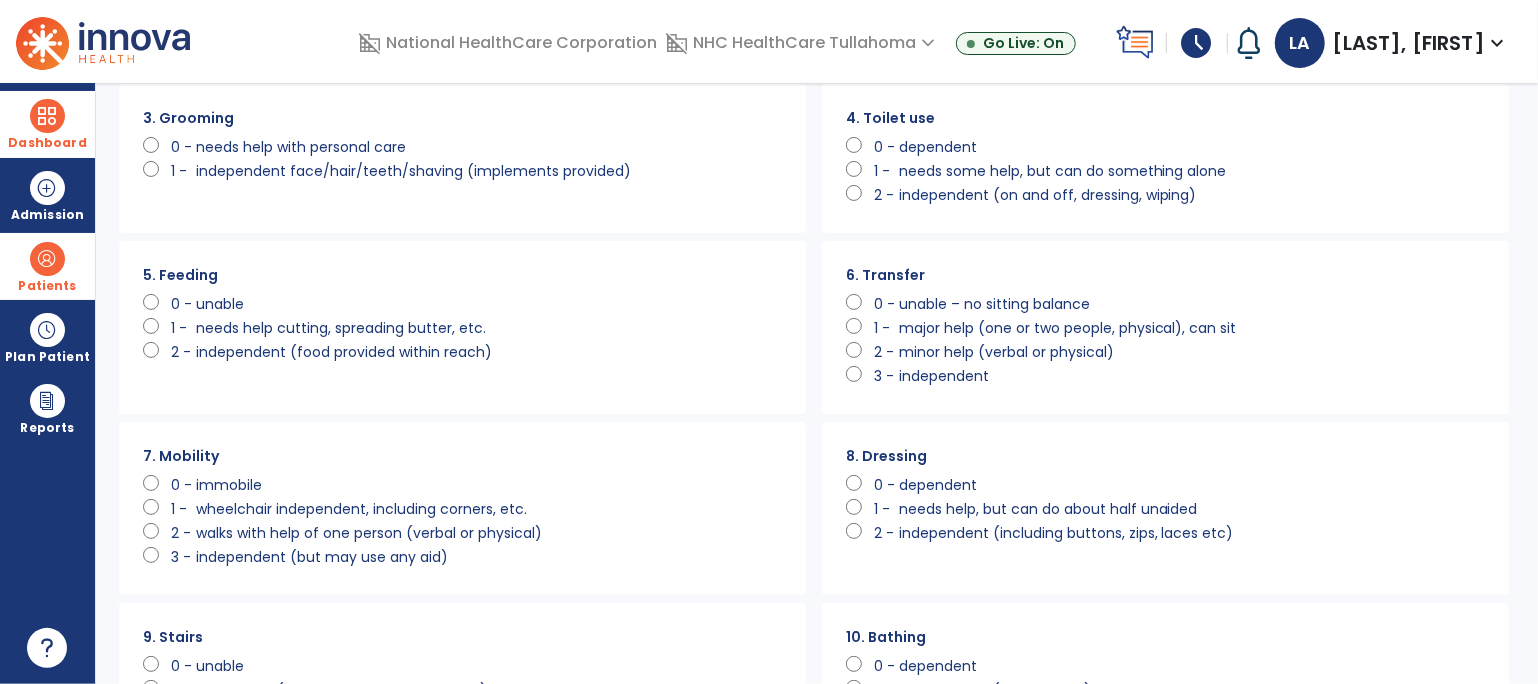 scroll, scrollTop: 264, scrollLeft: 0, axis: vertical 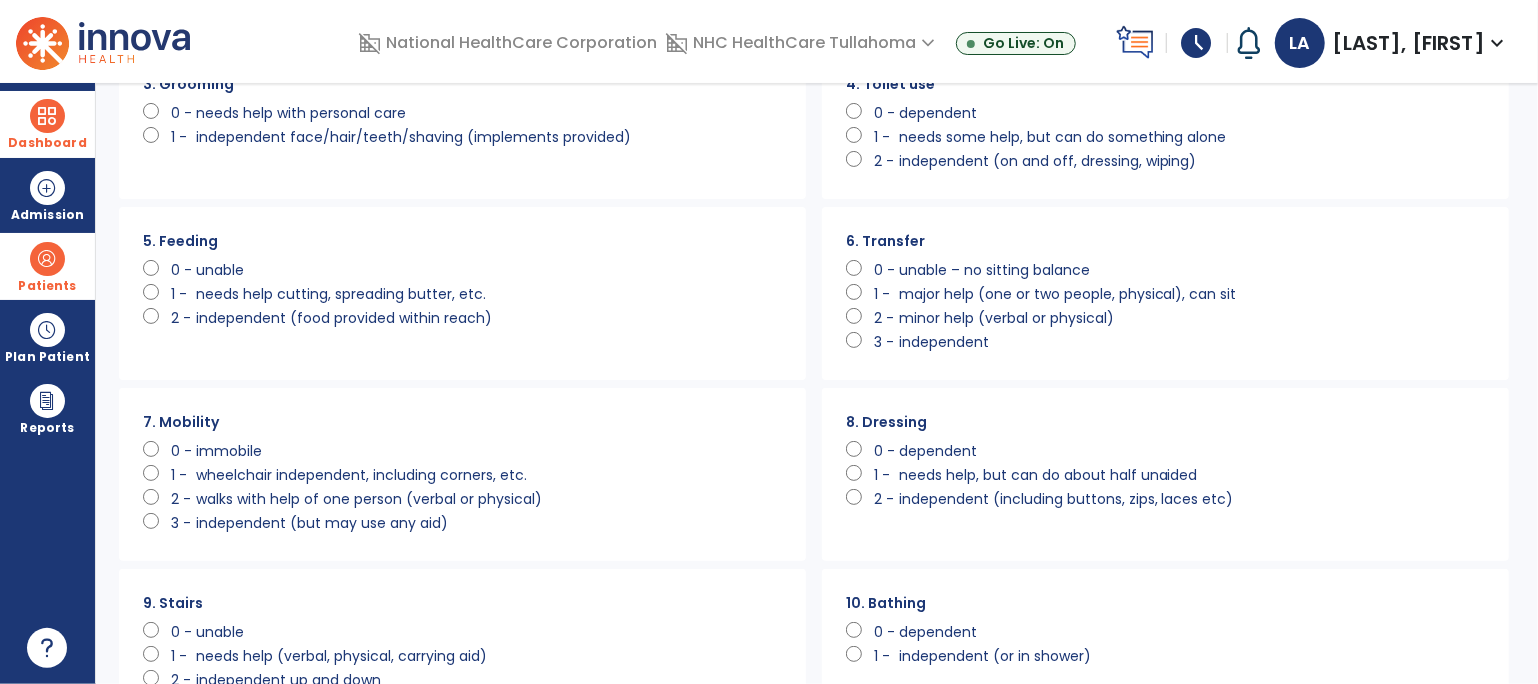 click on "walks with help of one person (verbal or physical)" 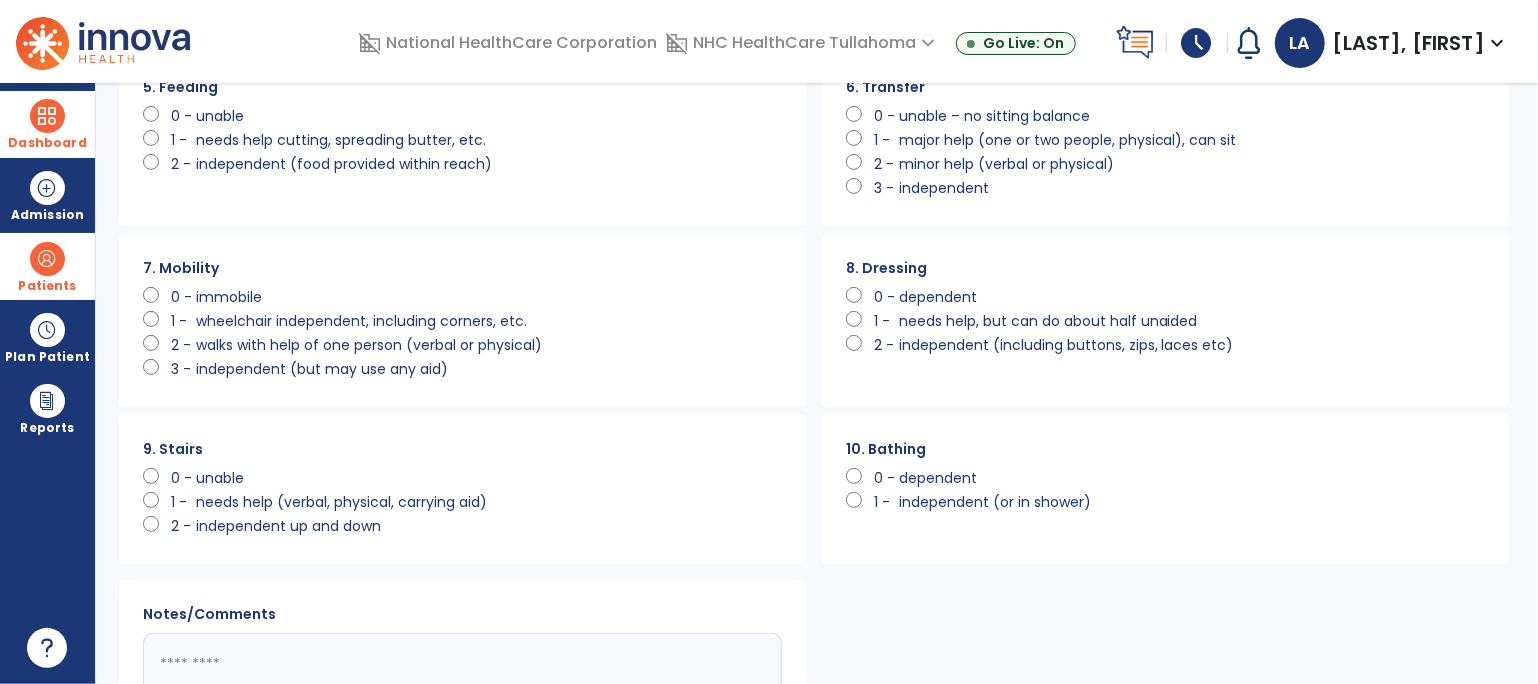 scroll, scrollTop: 446, scrollLeft: 0, axis: vertical 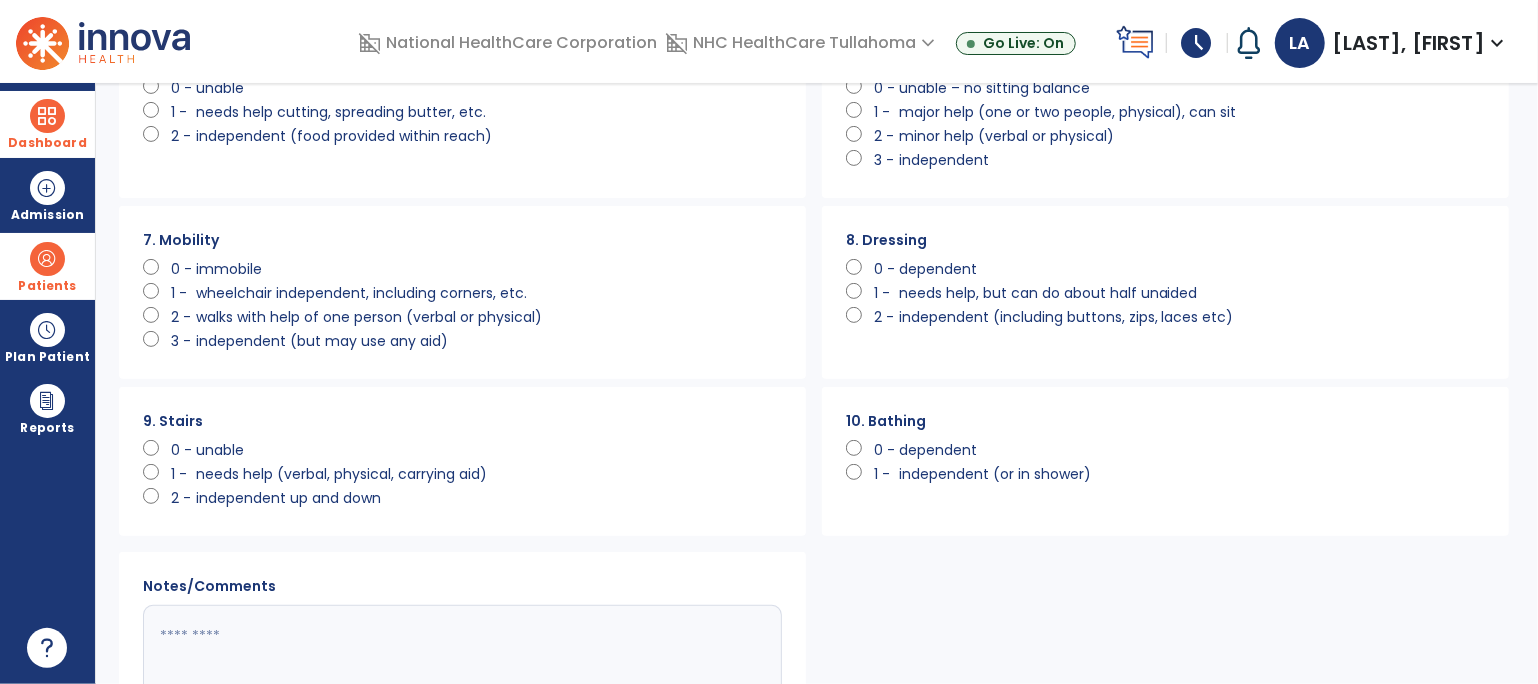 click on "unable" 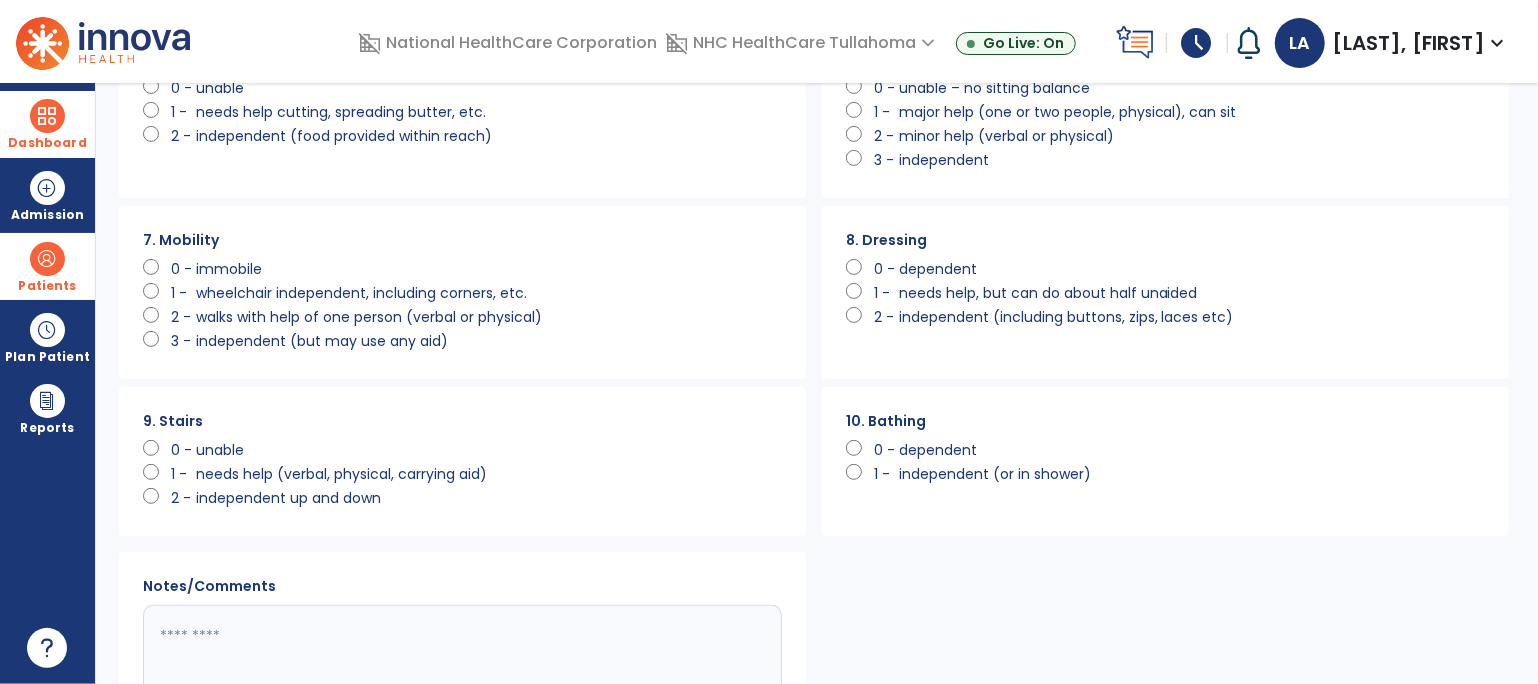 click on "dependent" 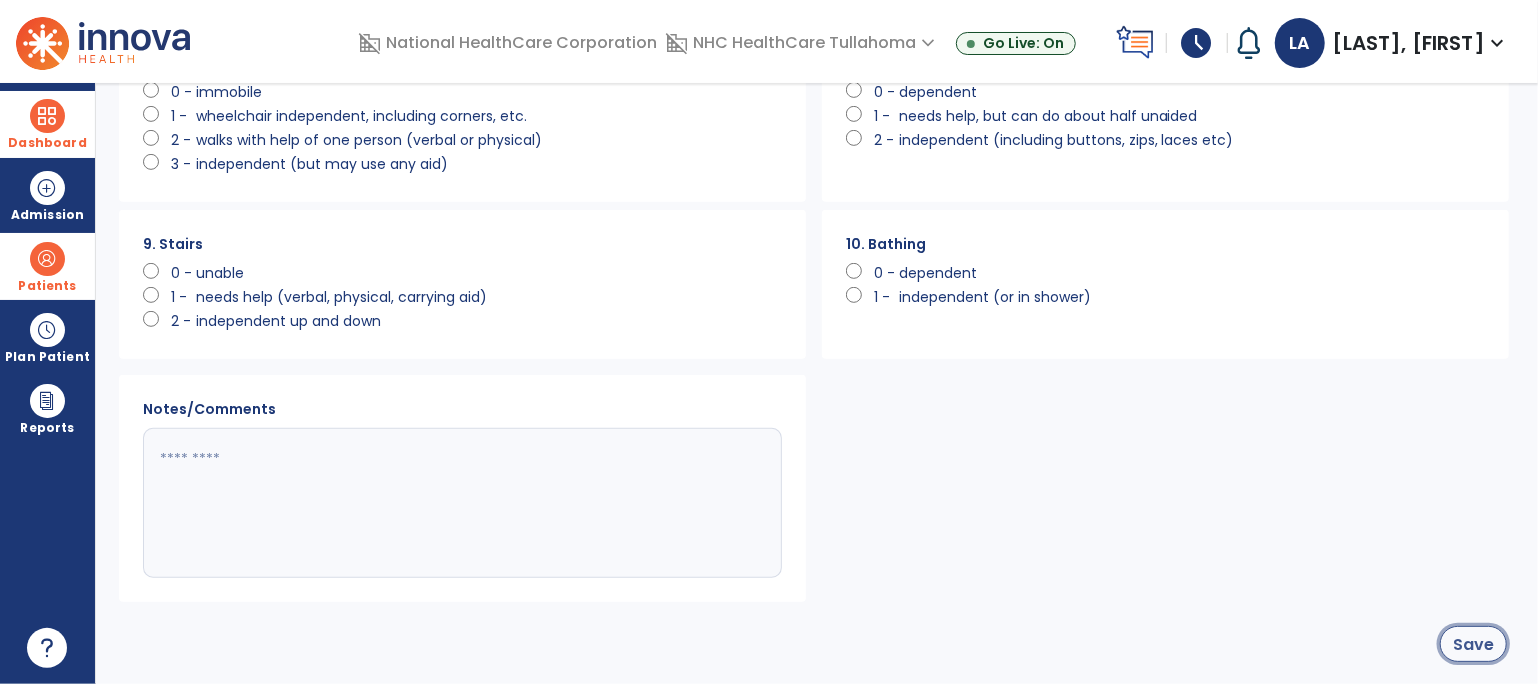 click on "Save" 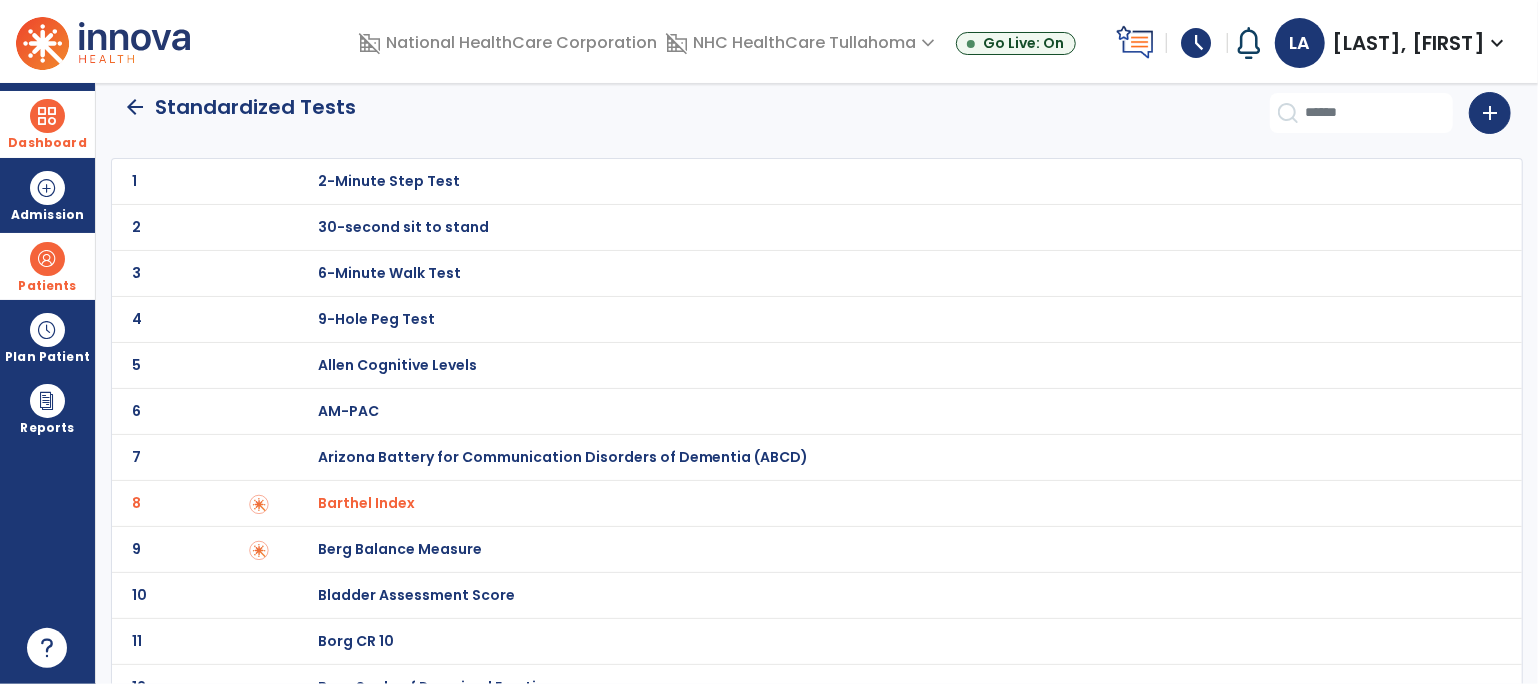 scroll, scrollTop: 0, scrollLeft: 0, axis: both 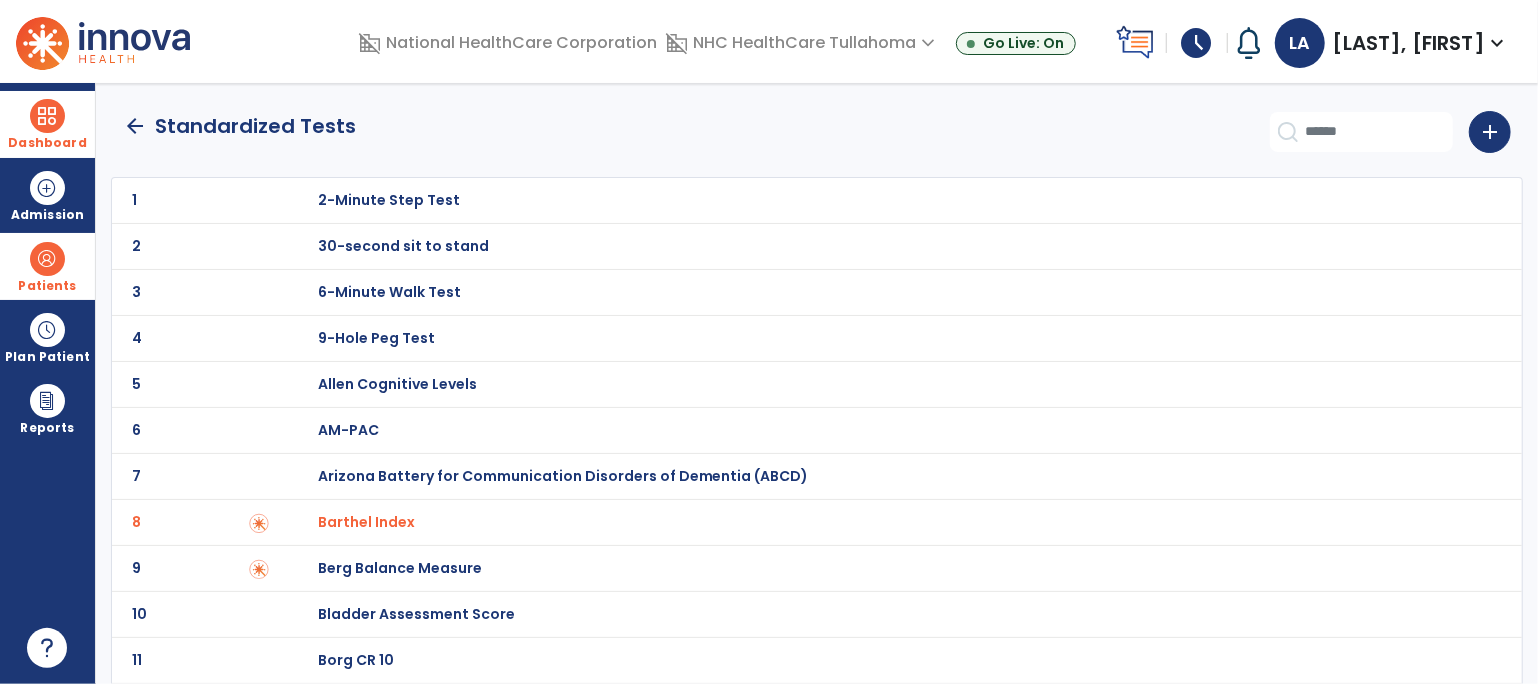 click on "arrow_back" 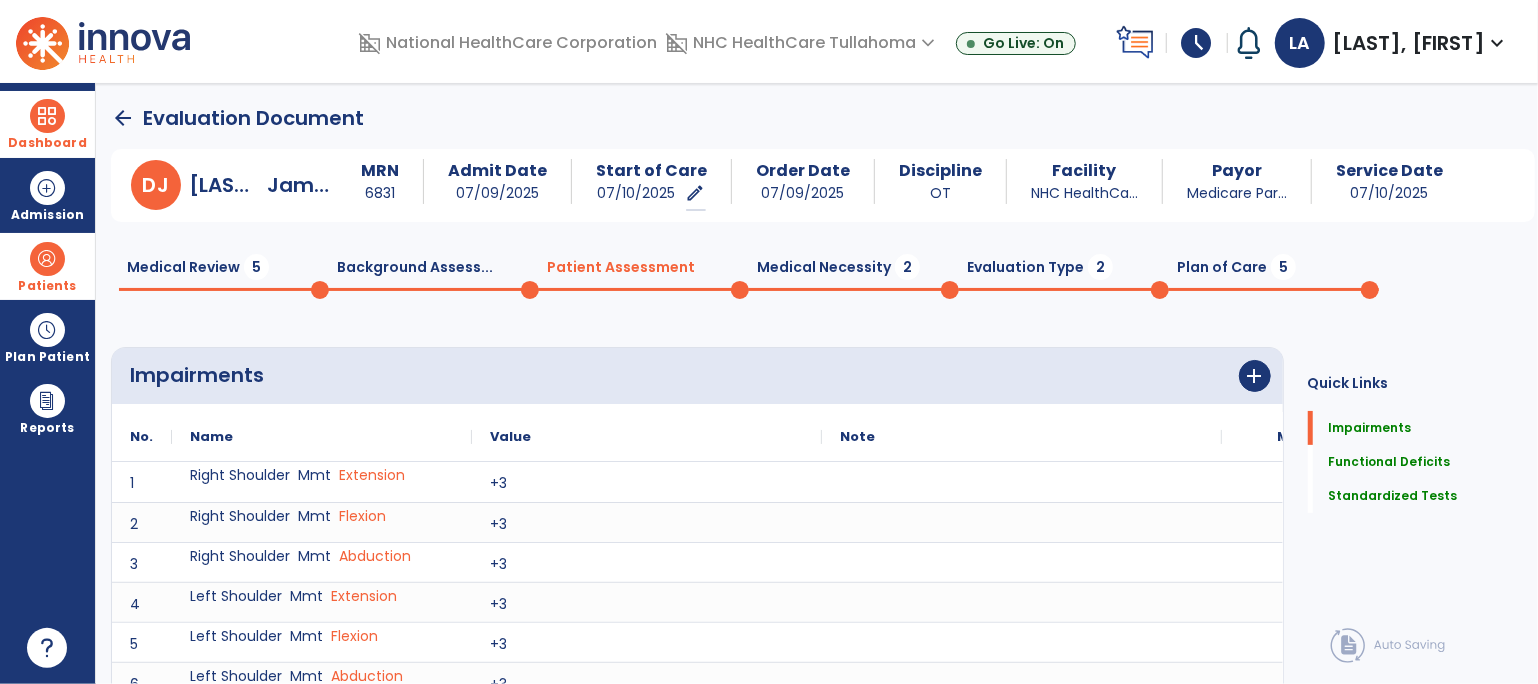 scroll, scrollTop: 20, scrollLeft: 0, axis: vertical 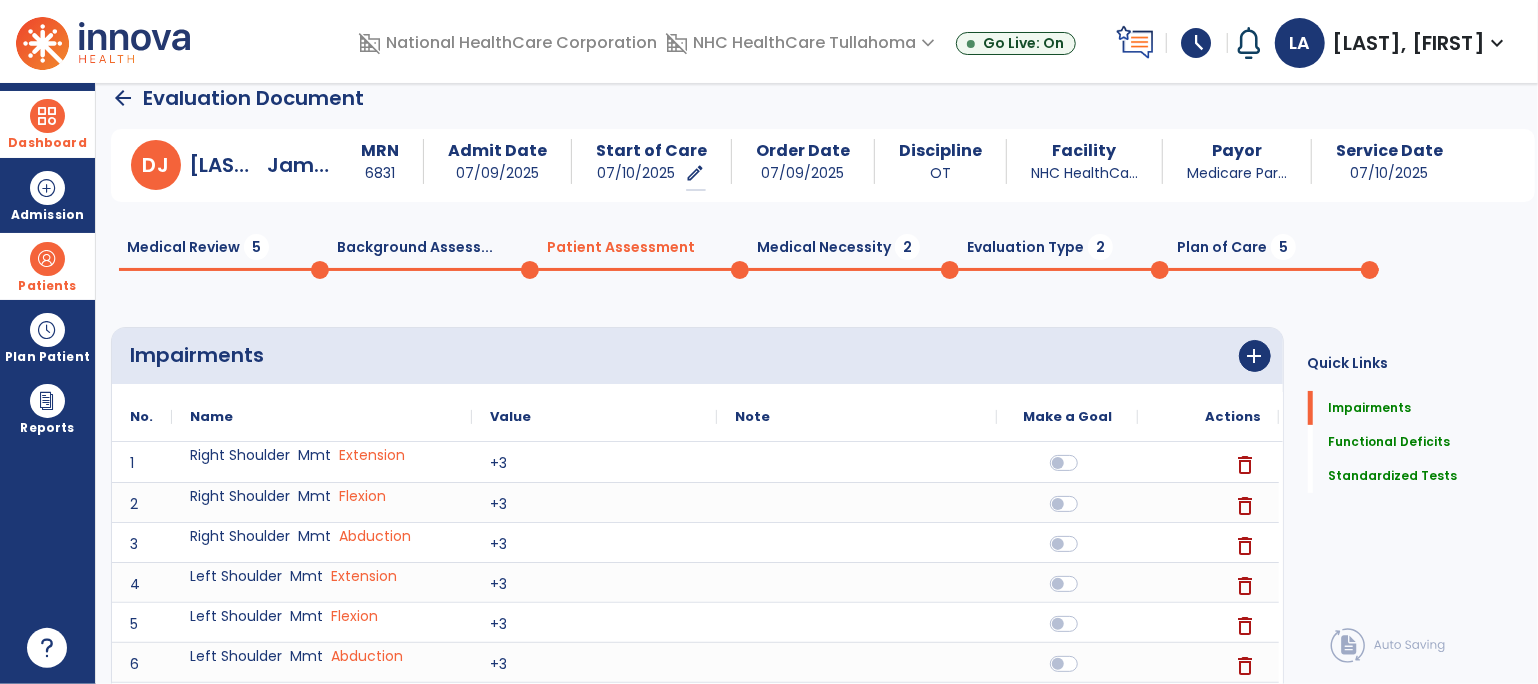 click on "Medical Necessity  2" 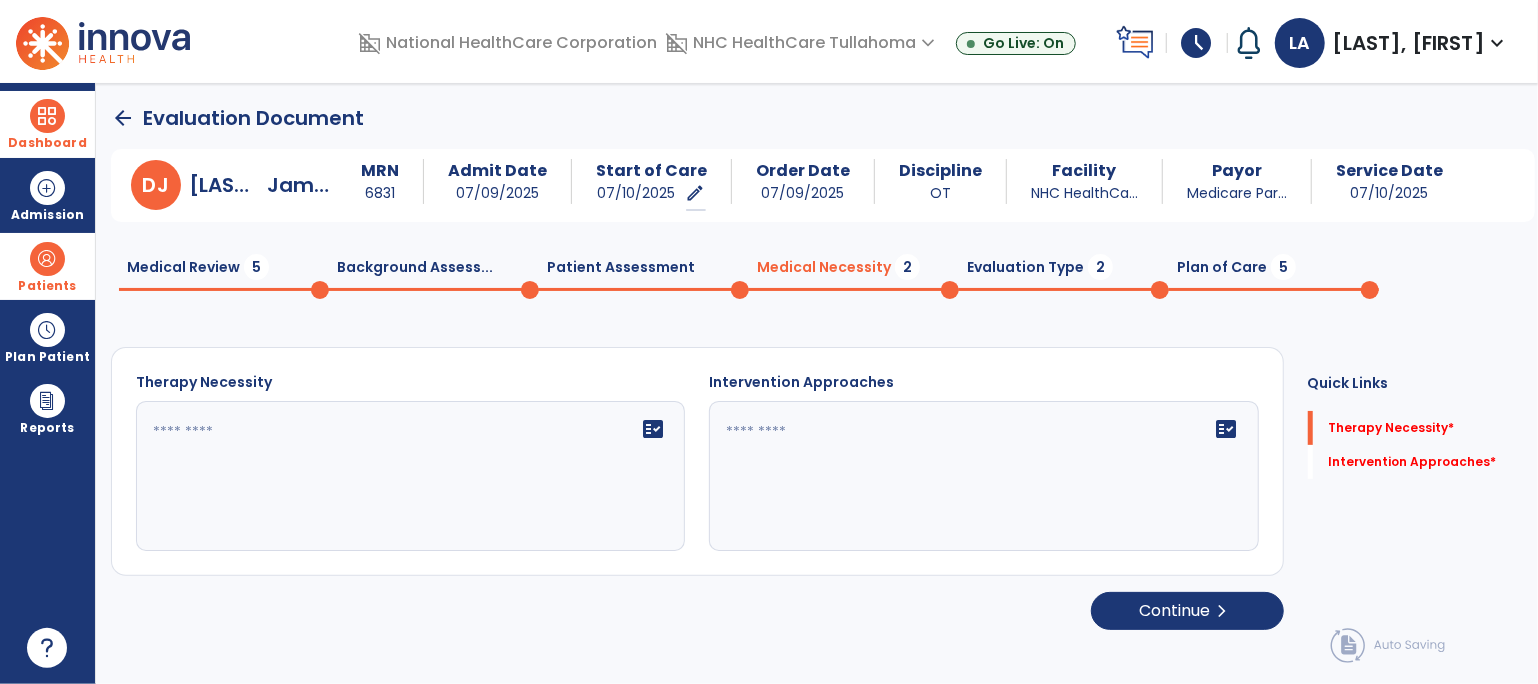 click on "fact_check" 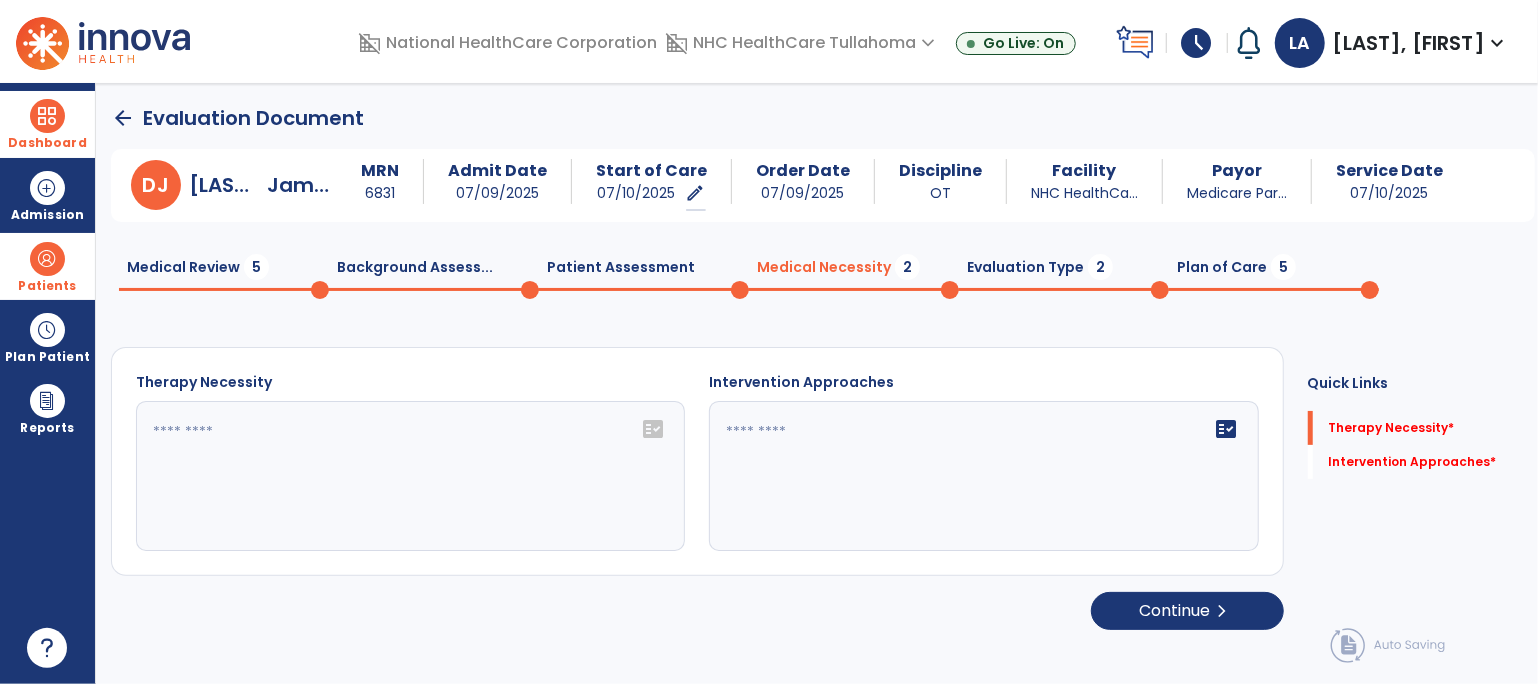 click 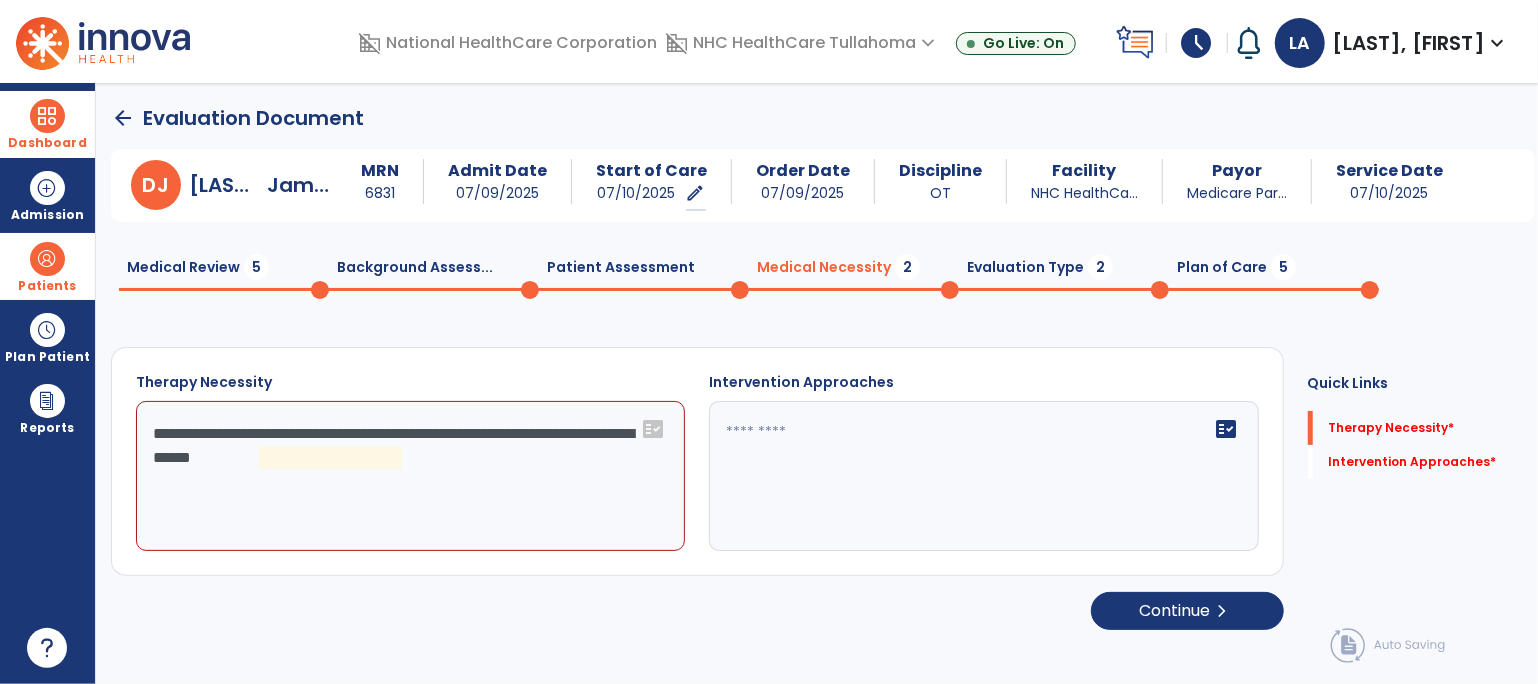 click on "**********" 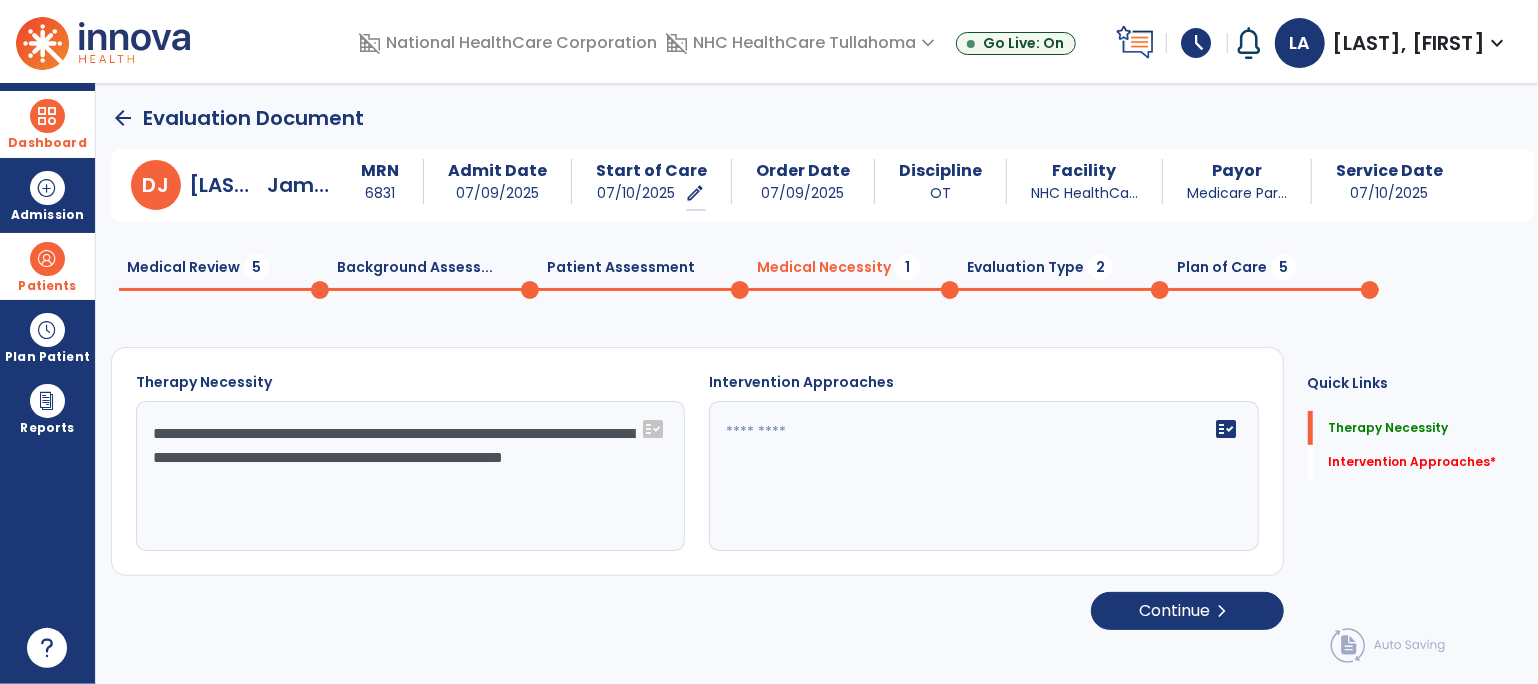 type on "**********" 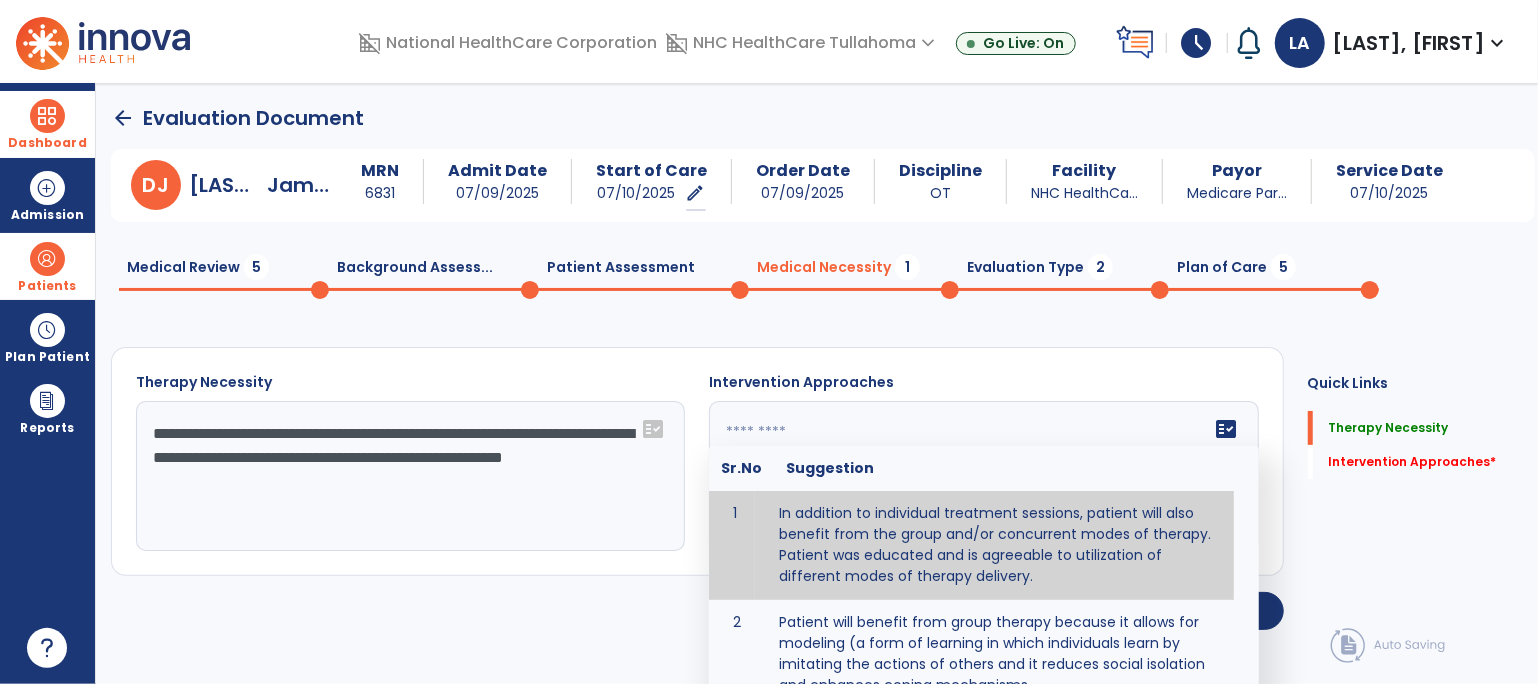 type on "**********" 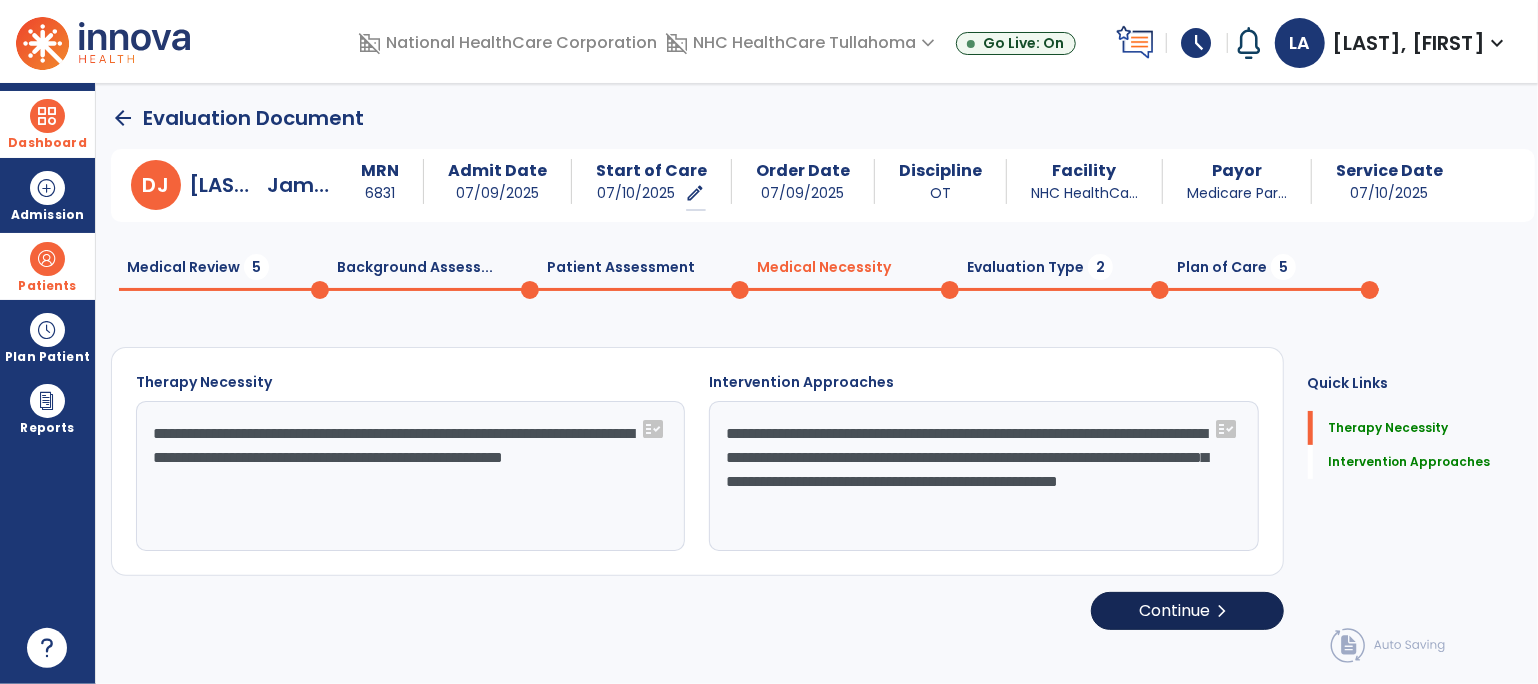 click on "Continue  chevron_right" 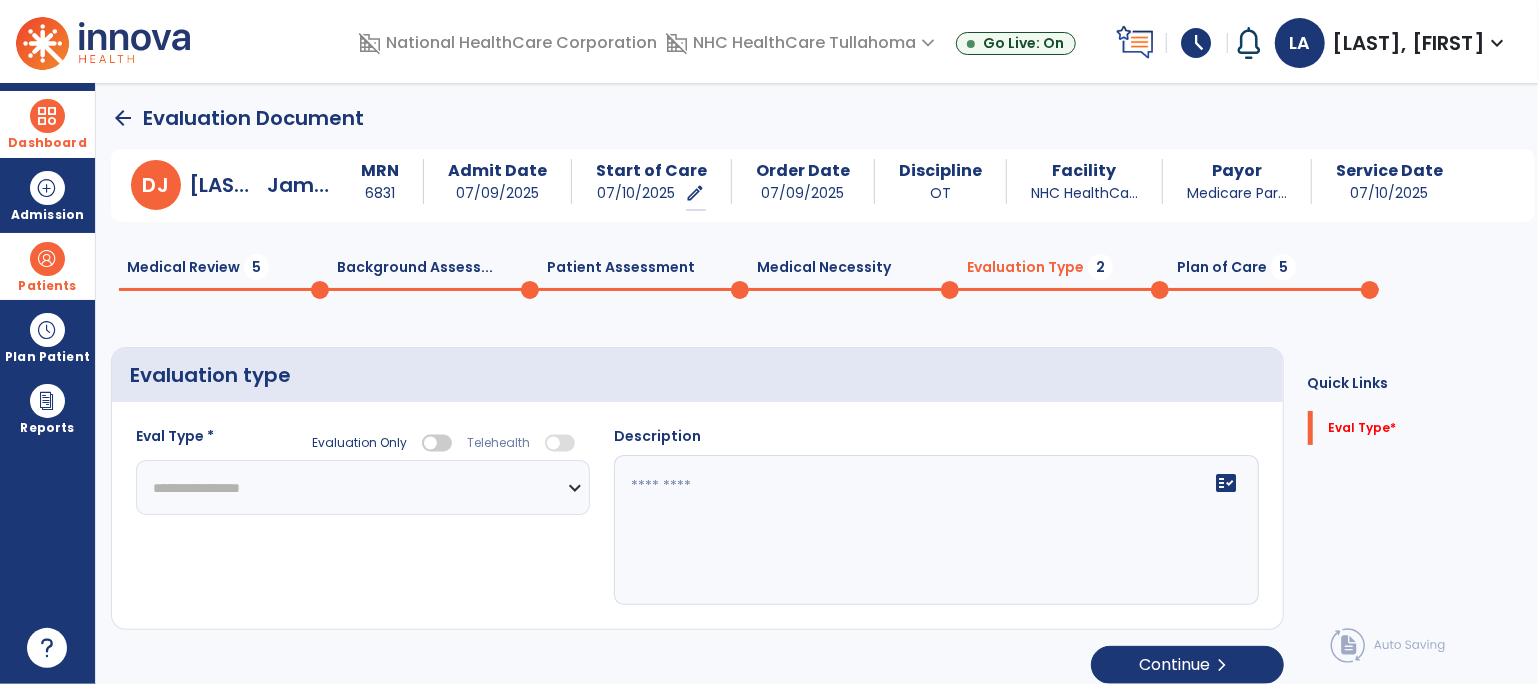 click on "**********" 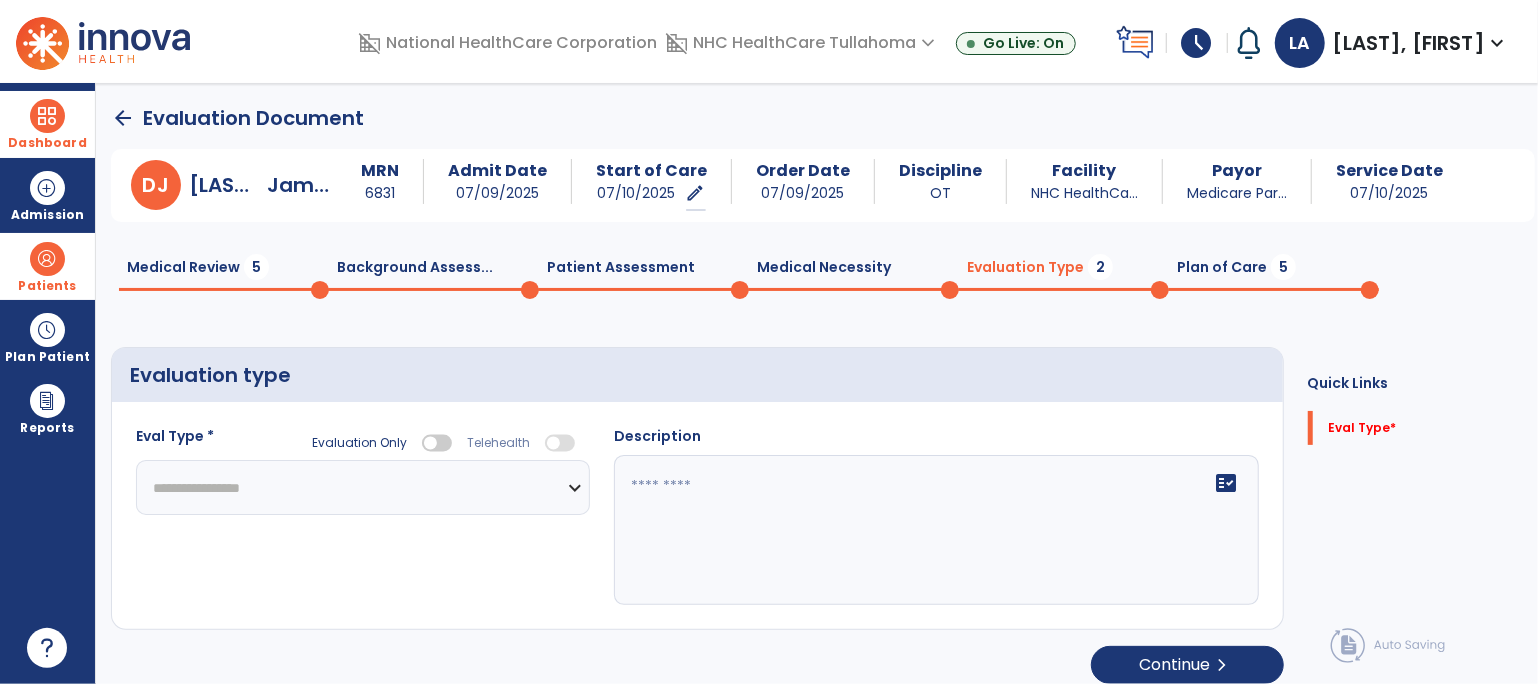 select on "**********" 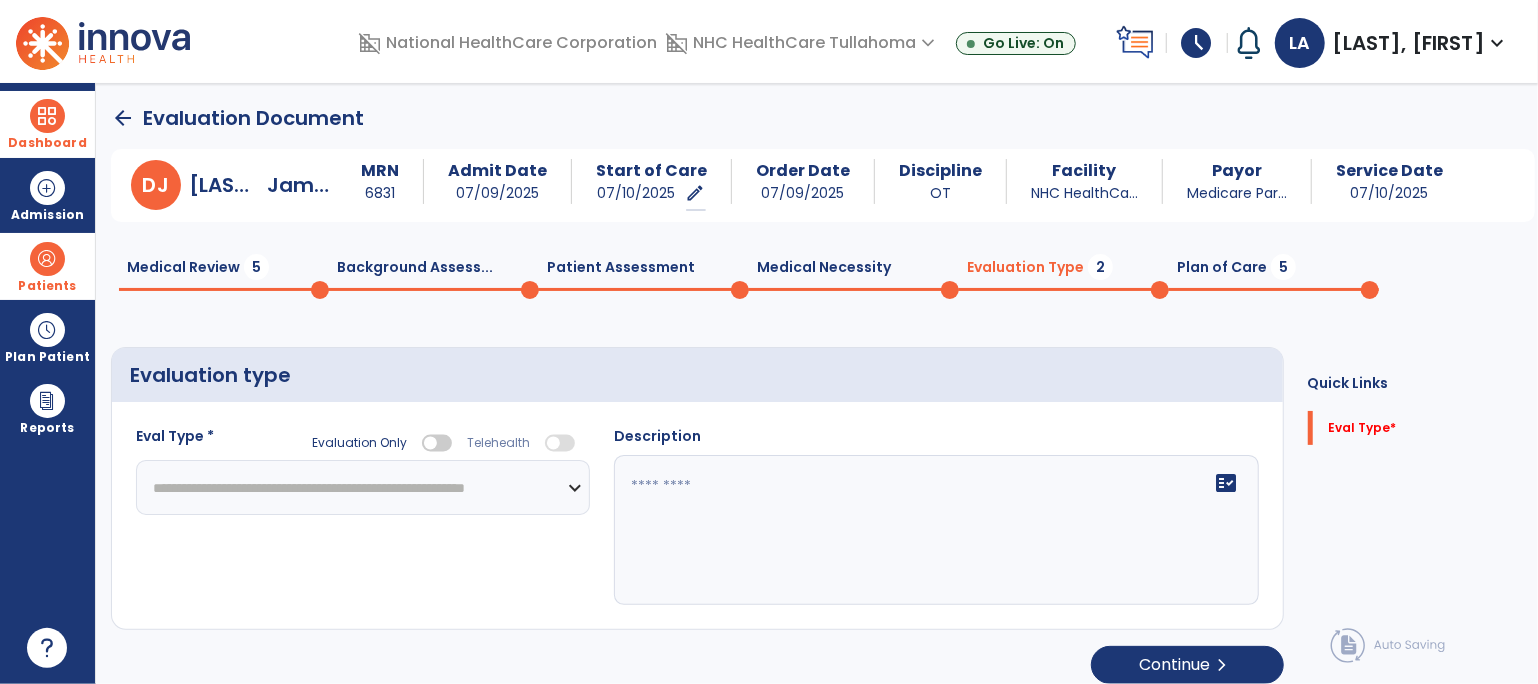 click on "**********" 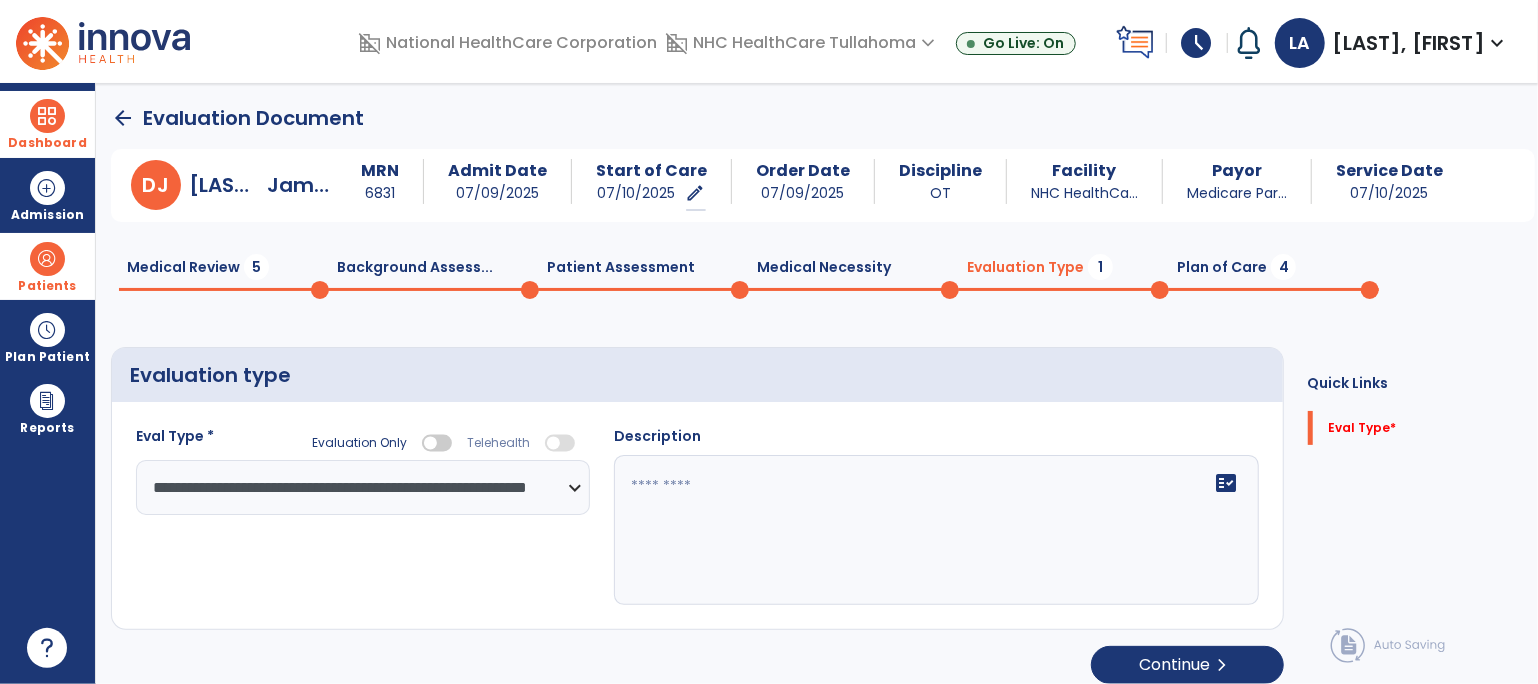 click 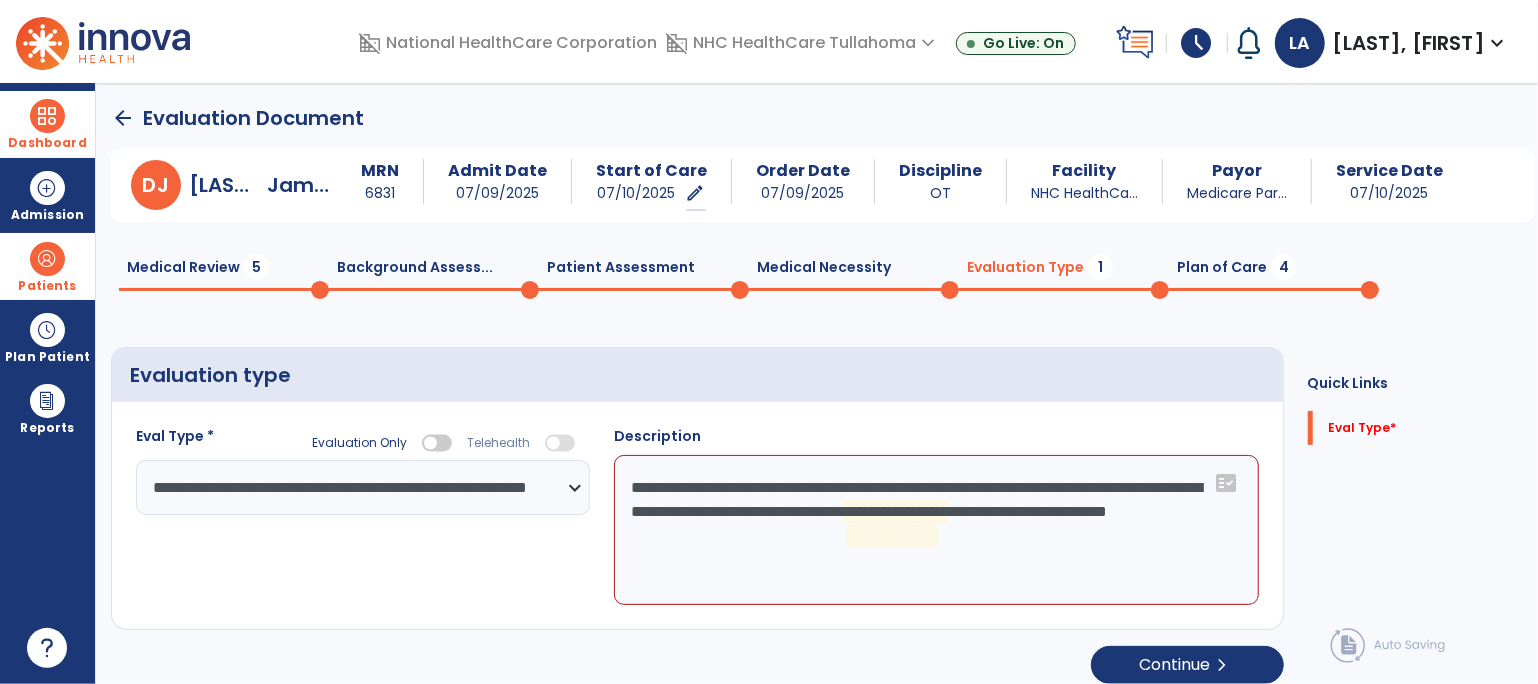 click on "**********" 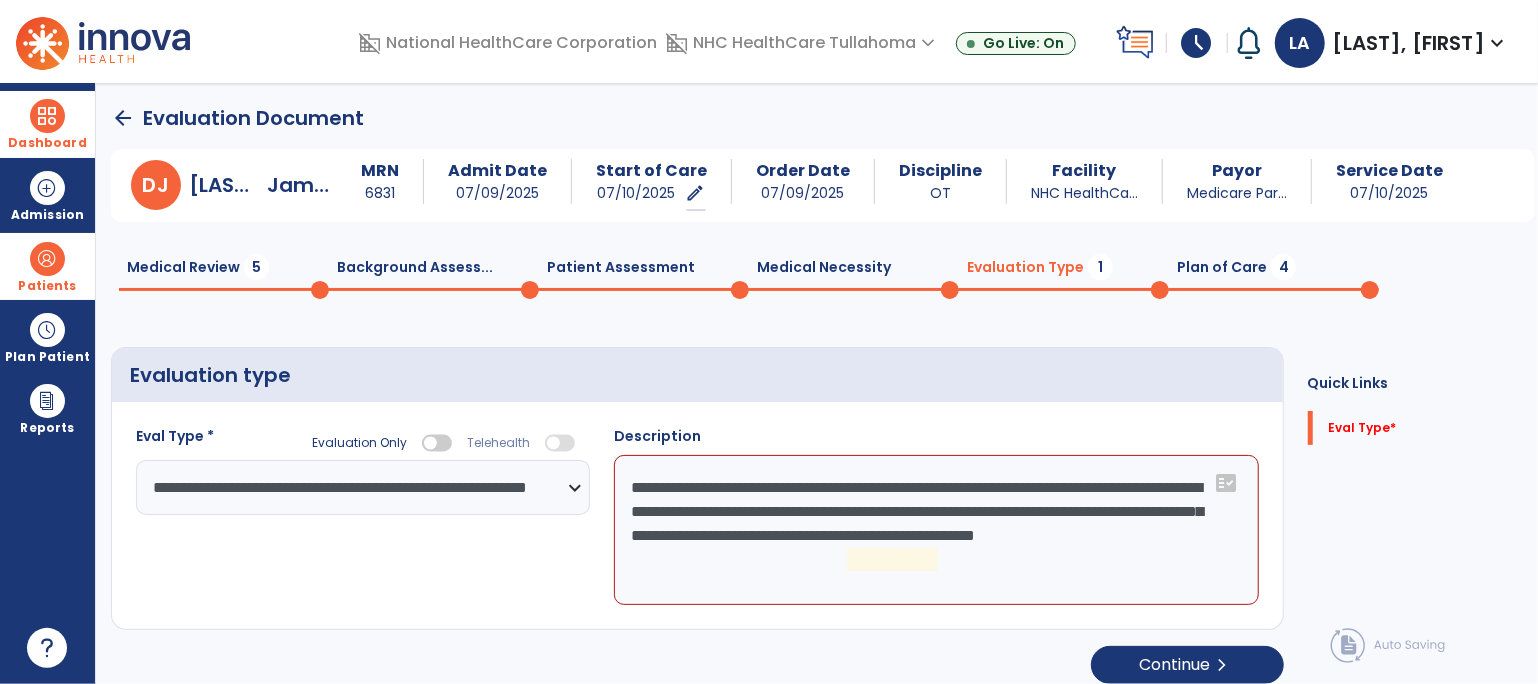 click on "**********" 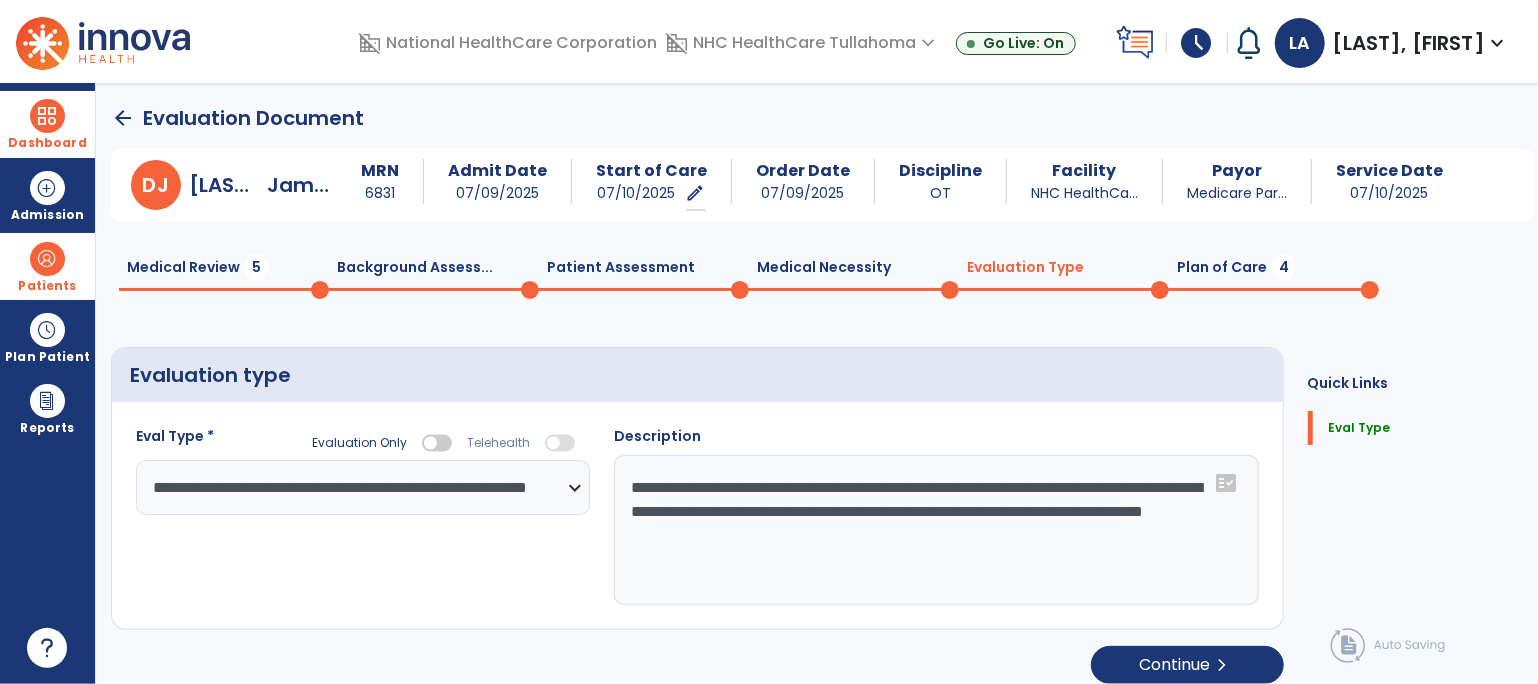 type on "**********" 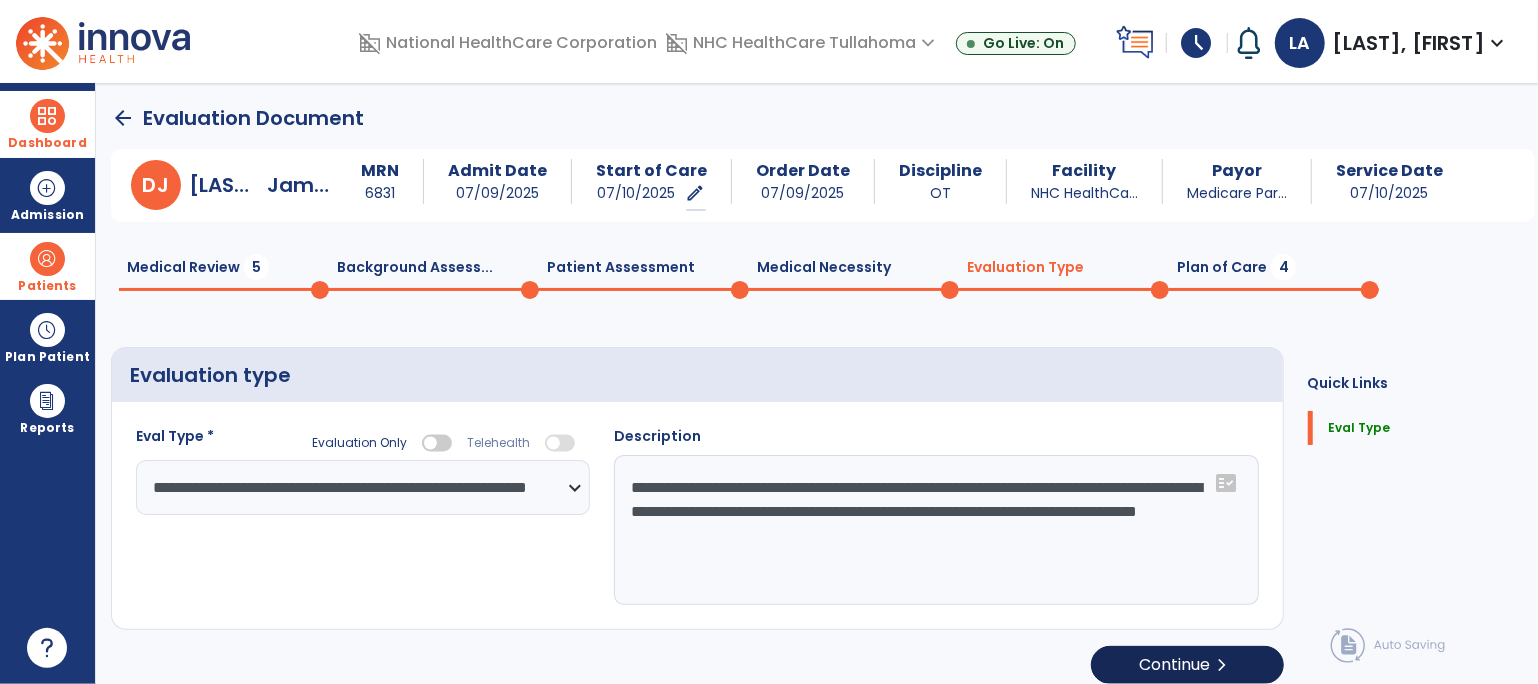 click on "Continue  chevron_right" 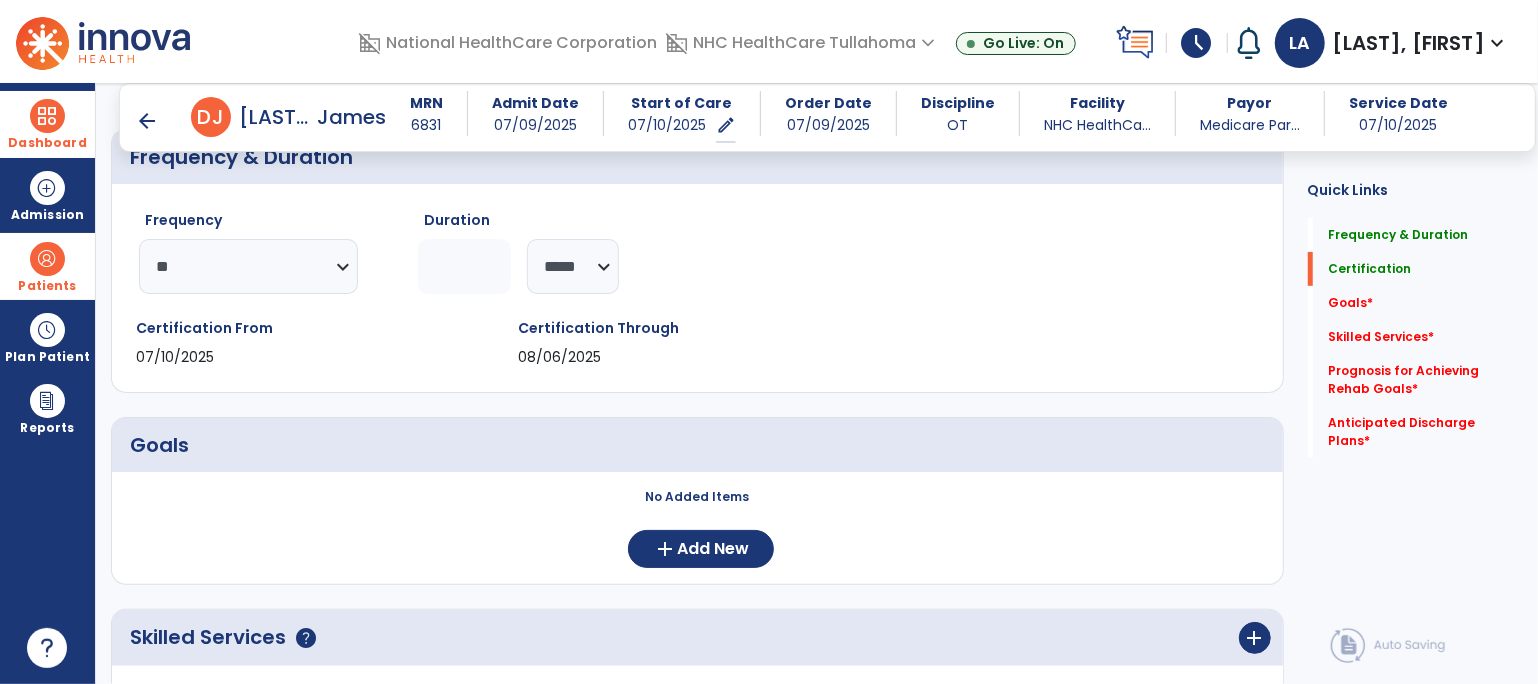 scroll, scrollTop: 357, scrollLeft: 0, axis: vertical 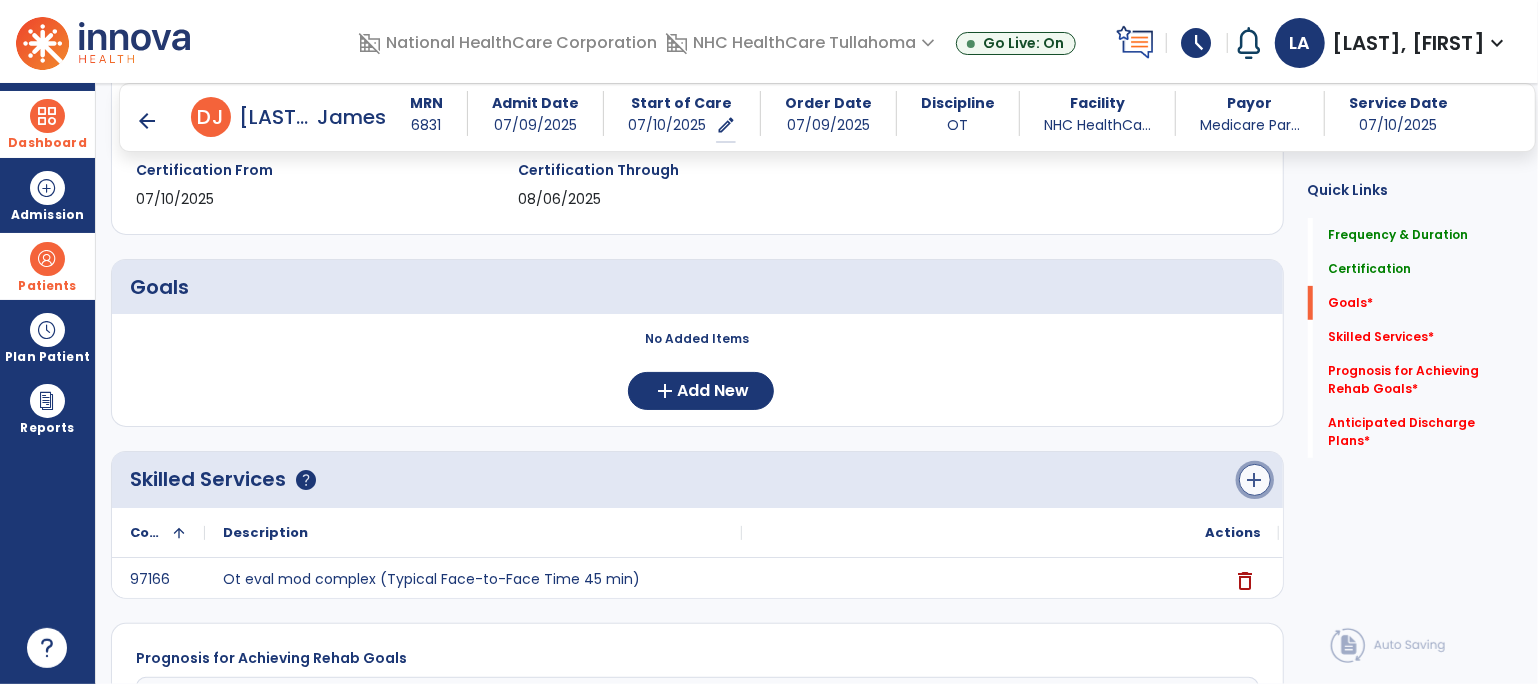 click on "add" 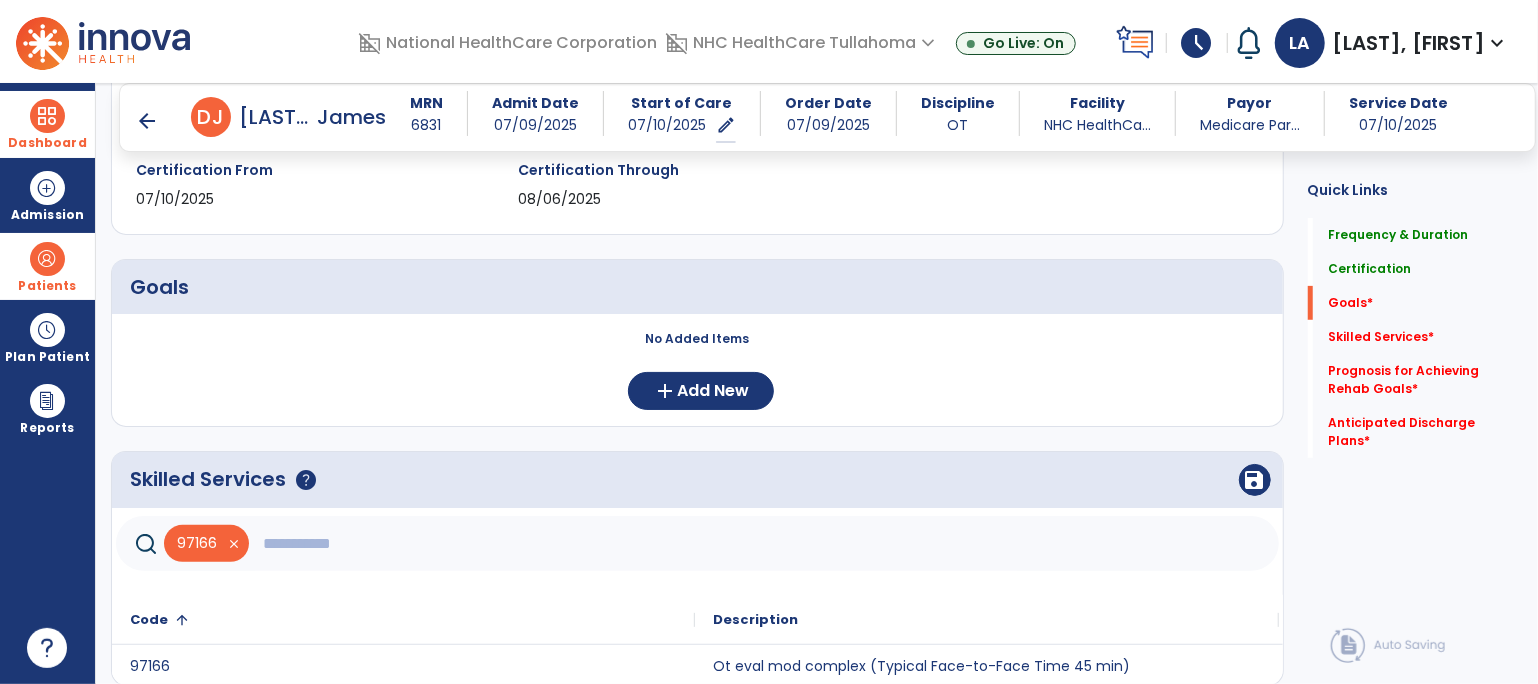 click 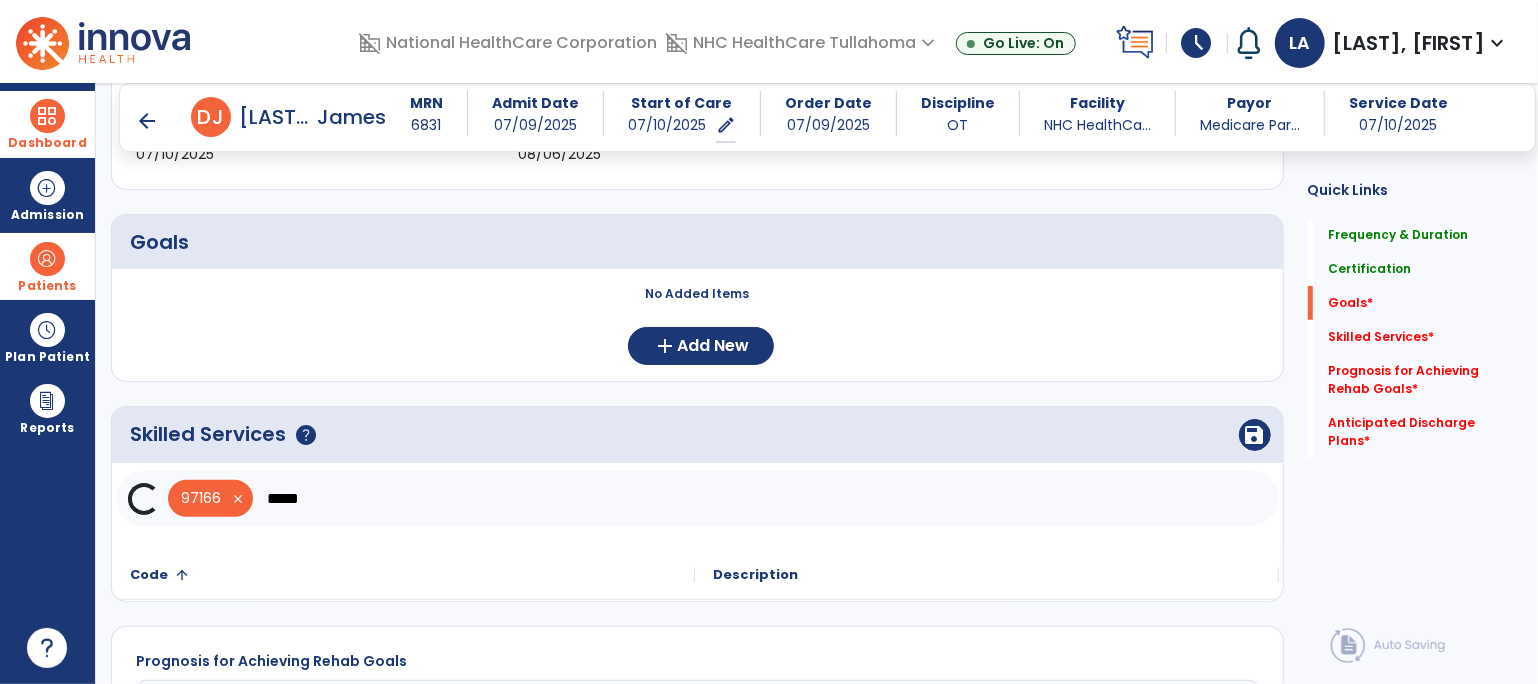 scroll, scrollTop: 402, scrollLeft: 0, axis: vertical 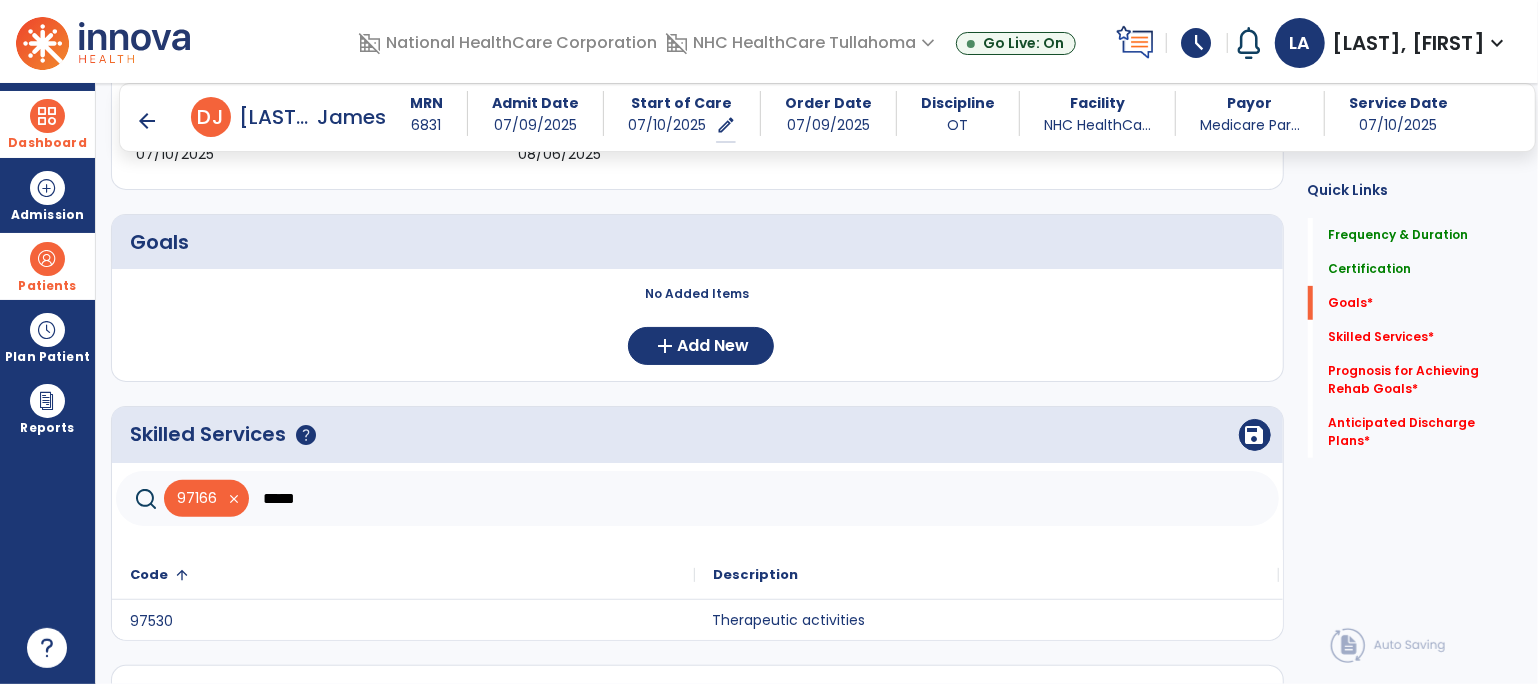 click on "Therapeutic activities" 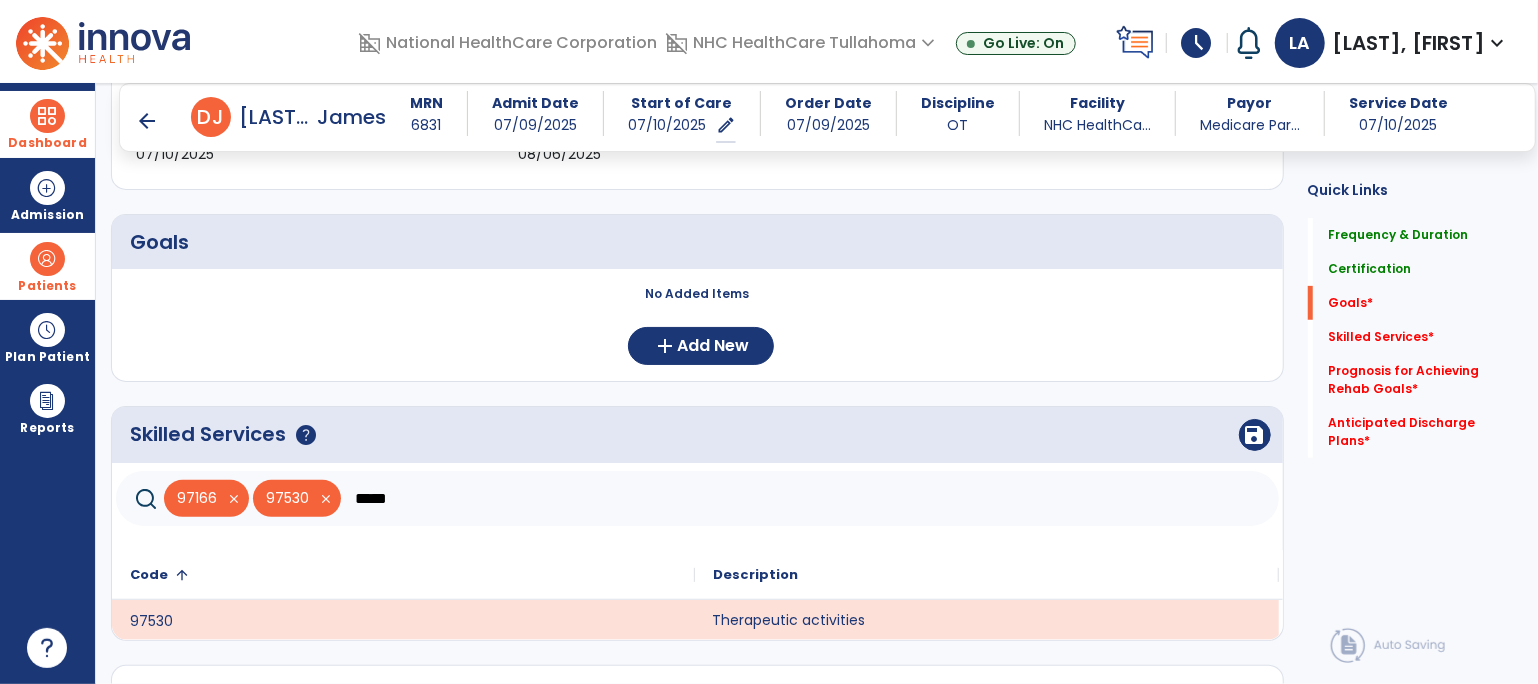 click on "*****" 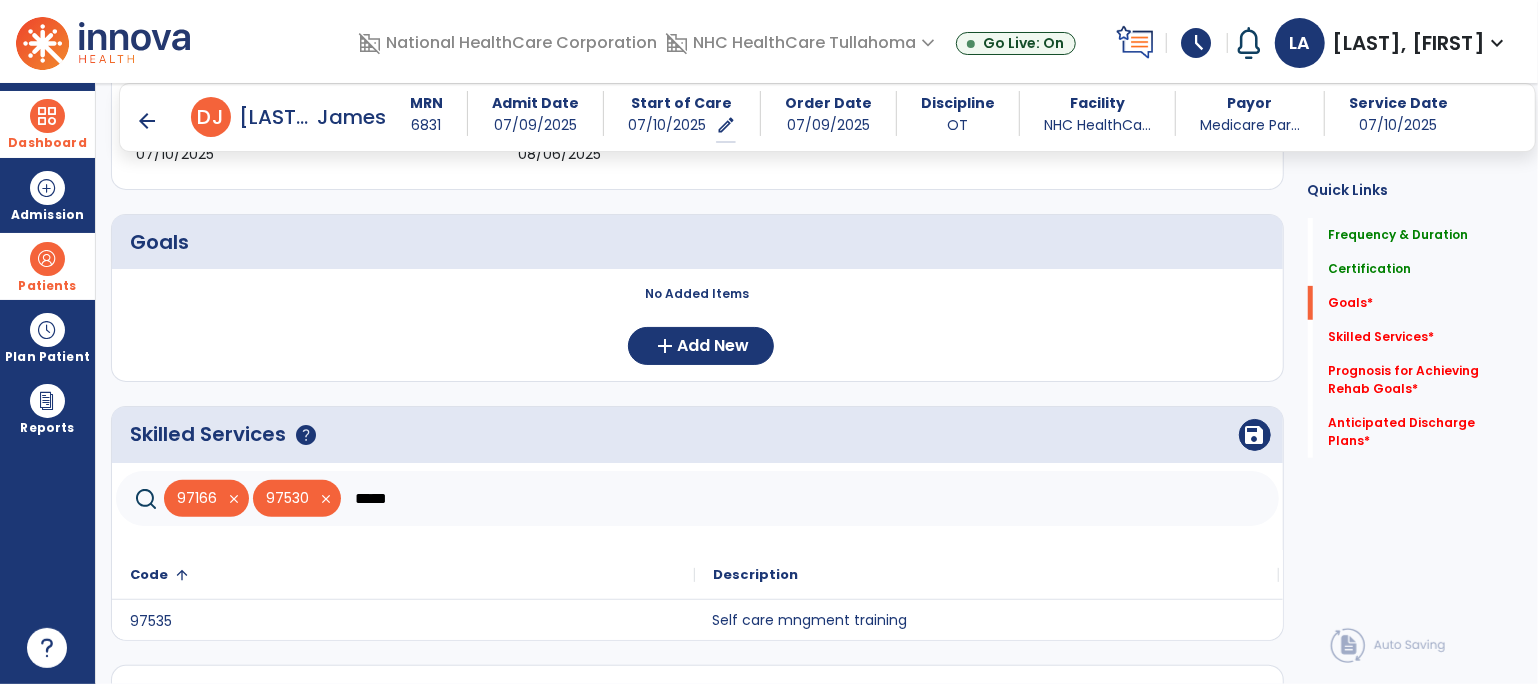 click on "Self care mngment training" 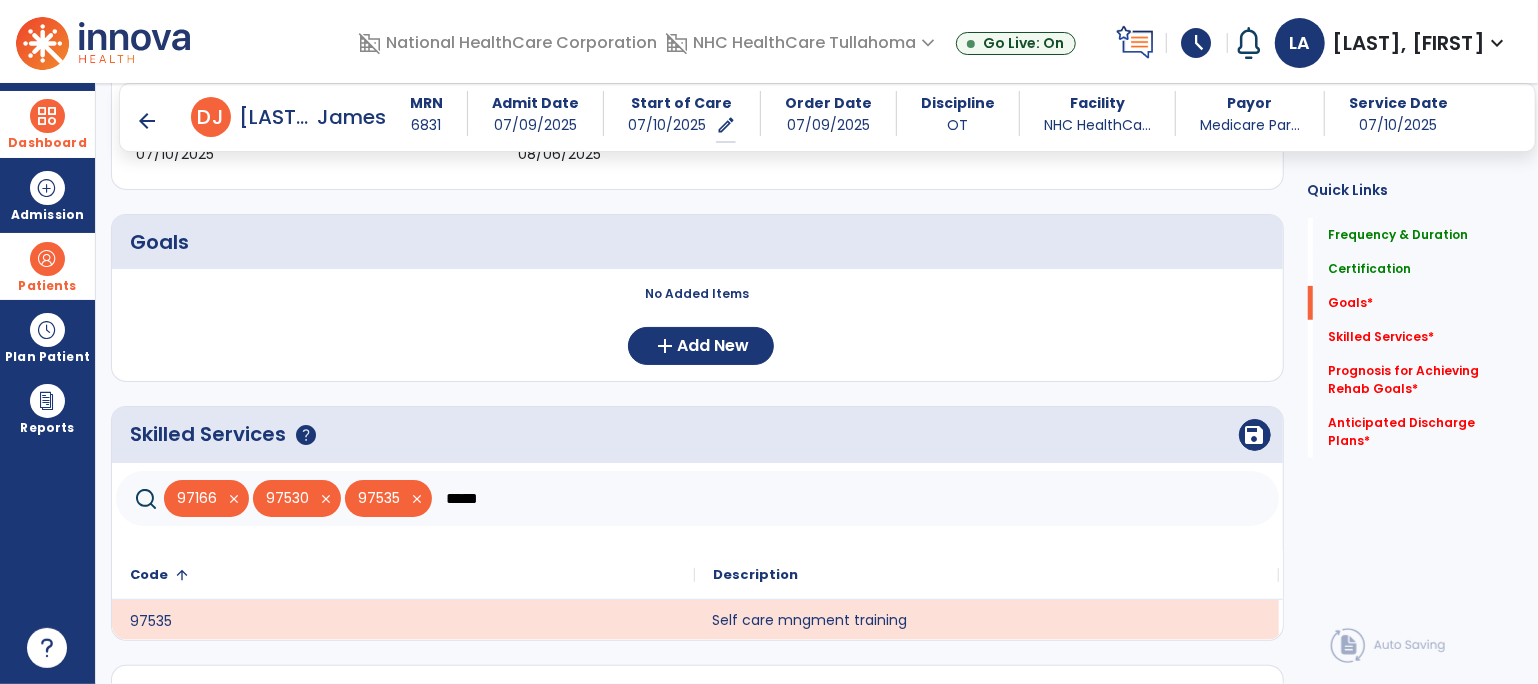 click on "*****" 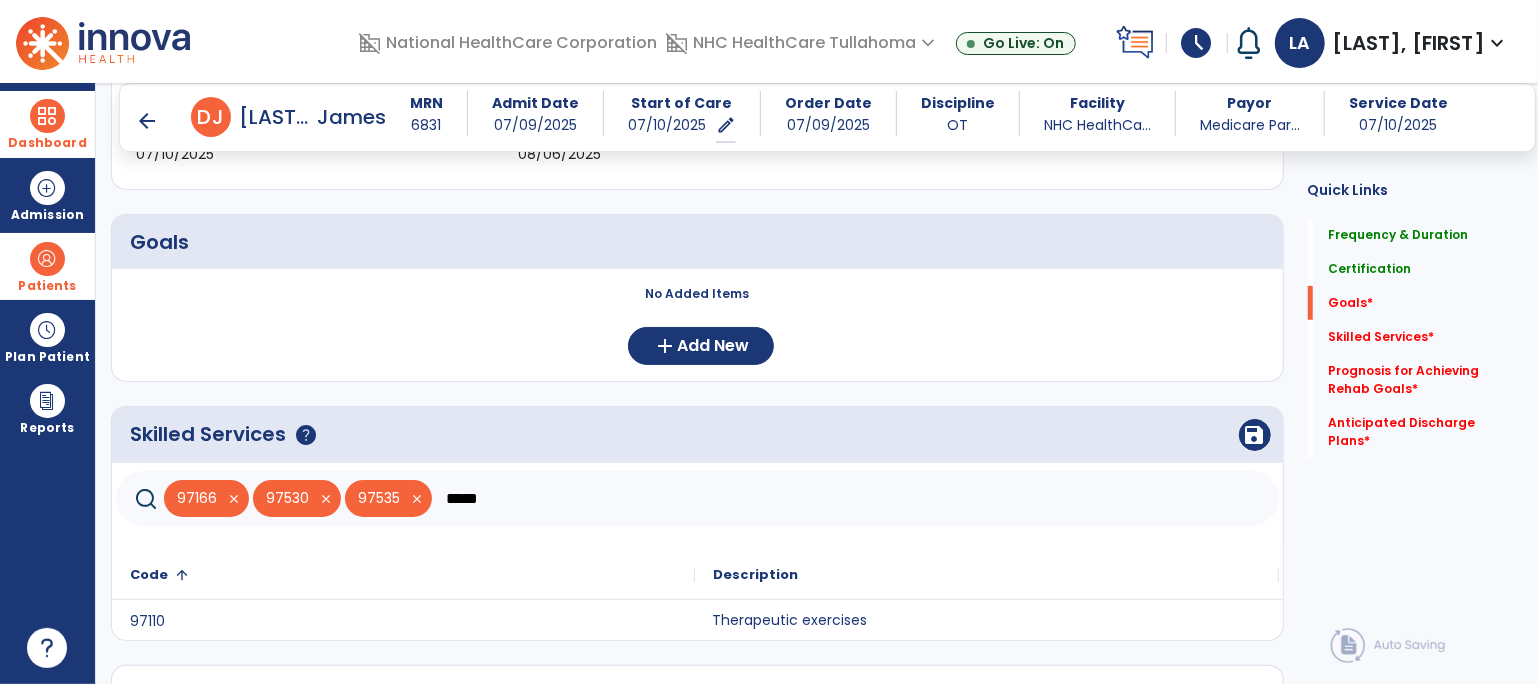 click on "Therapeutic exercises" 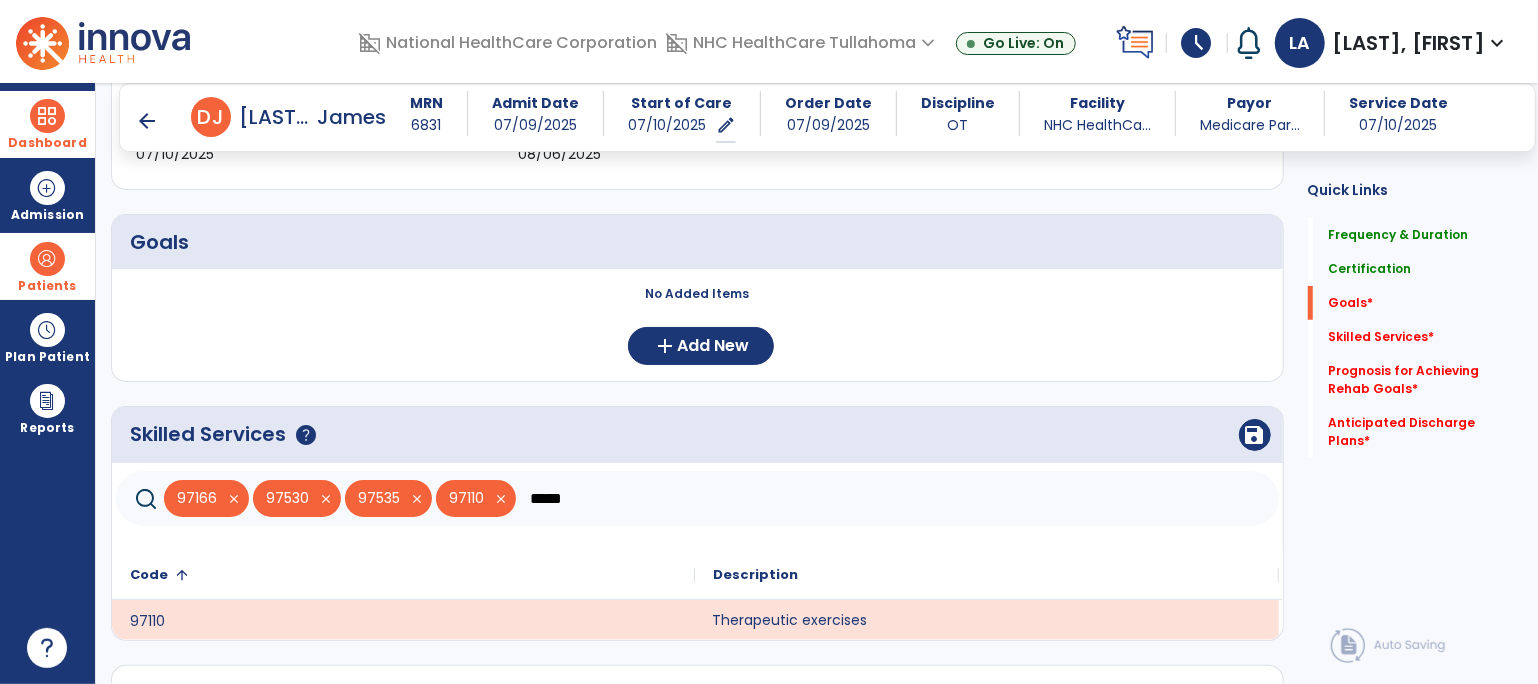 click on "*****" 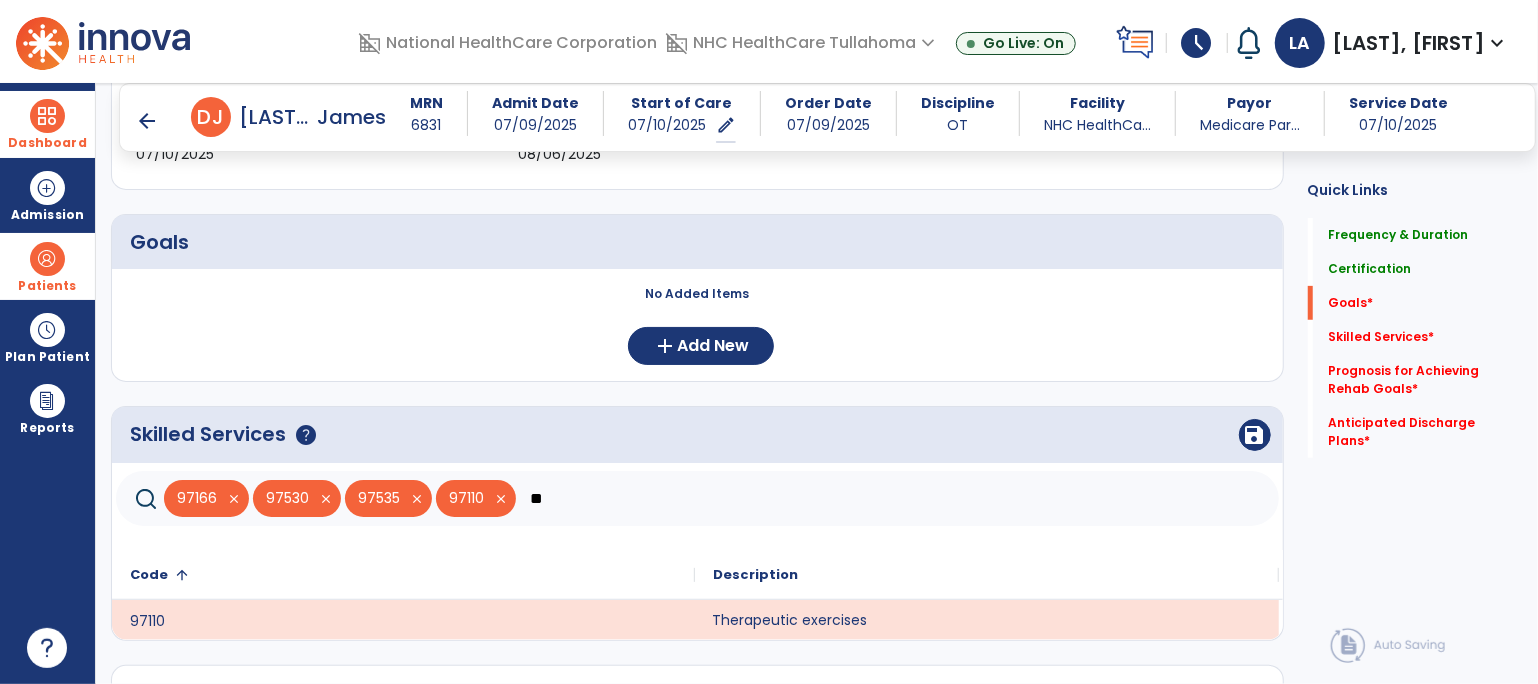 type on "*" 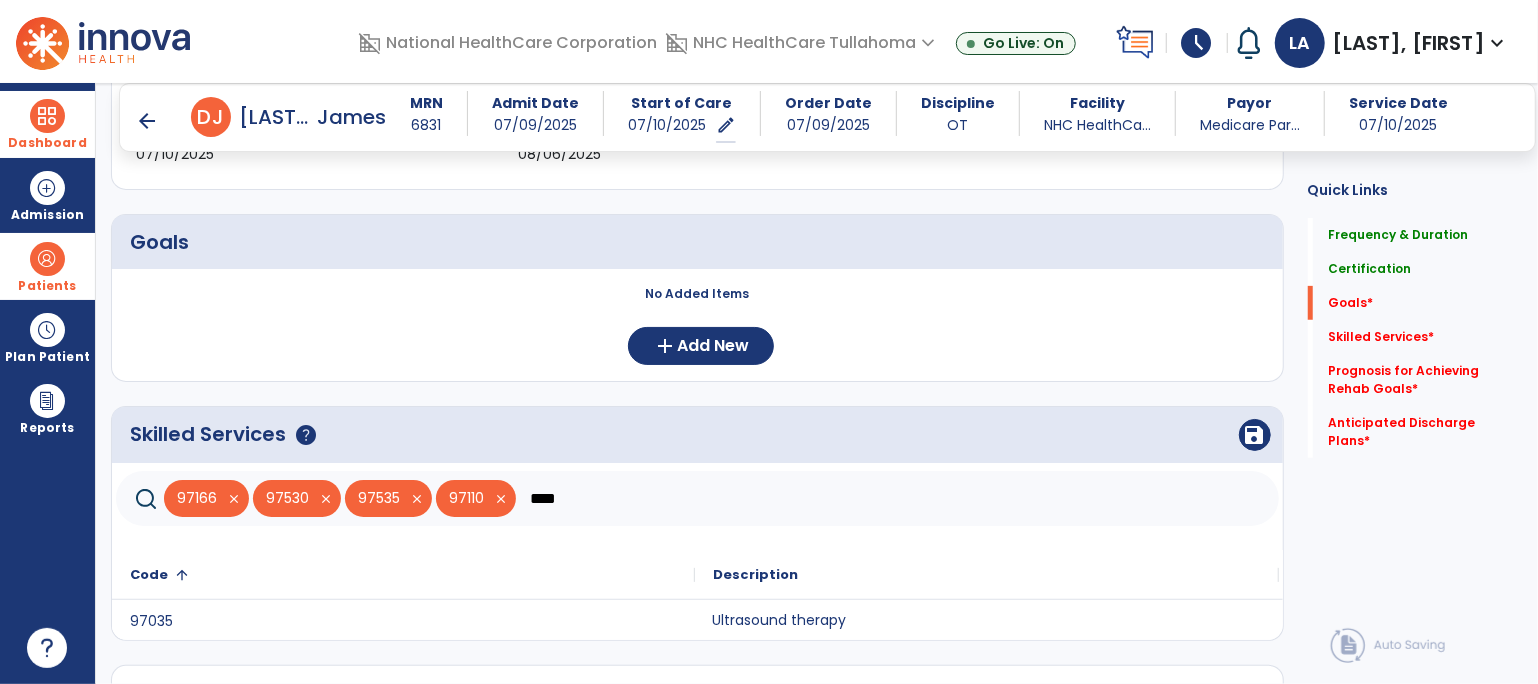 click on "Ultrasound therapy" 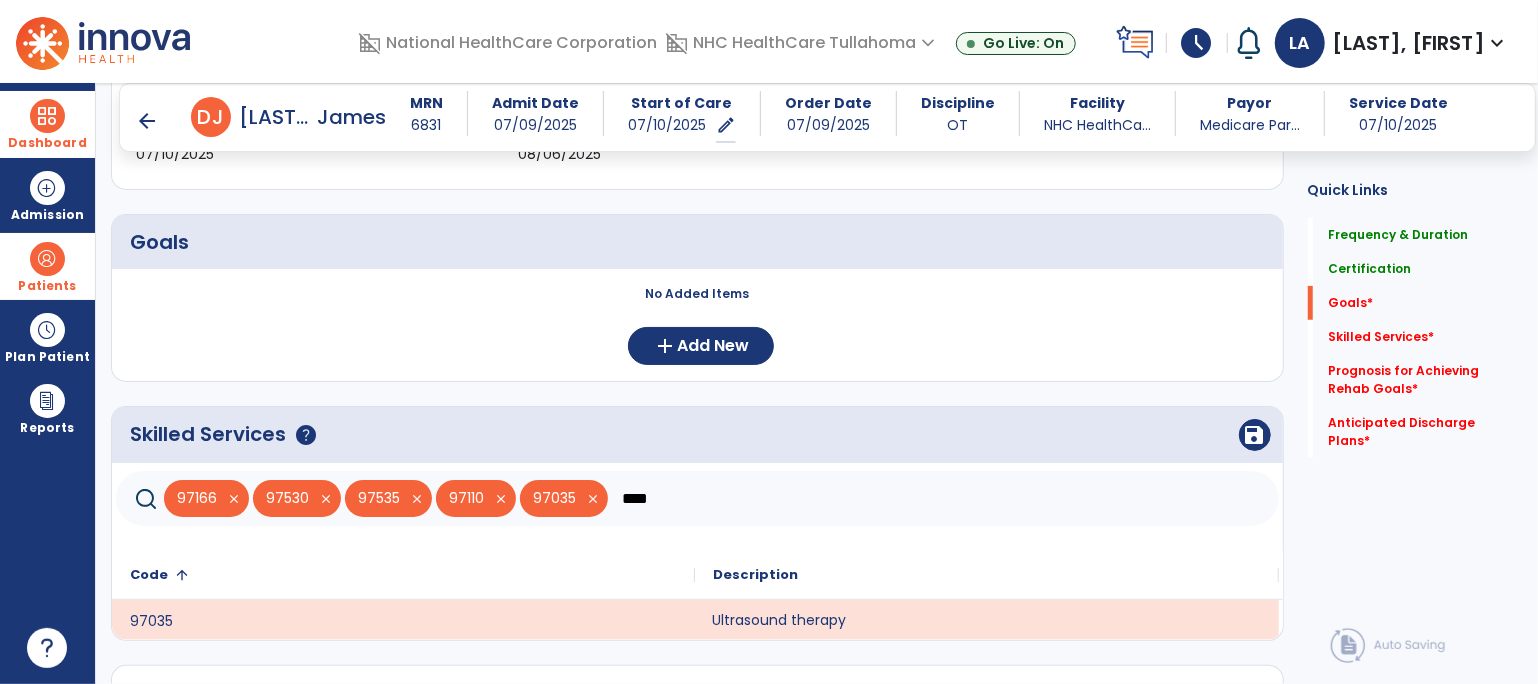 click on "****" 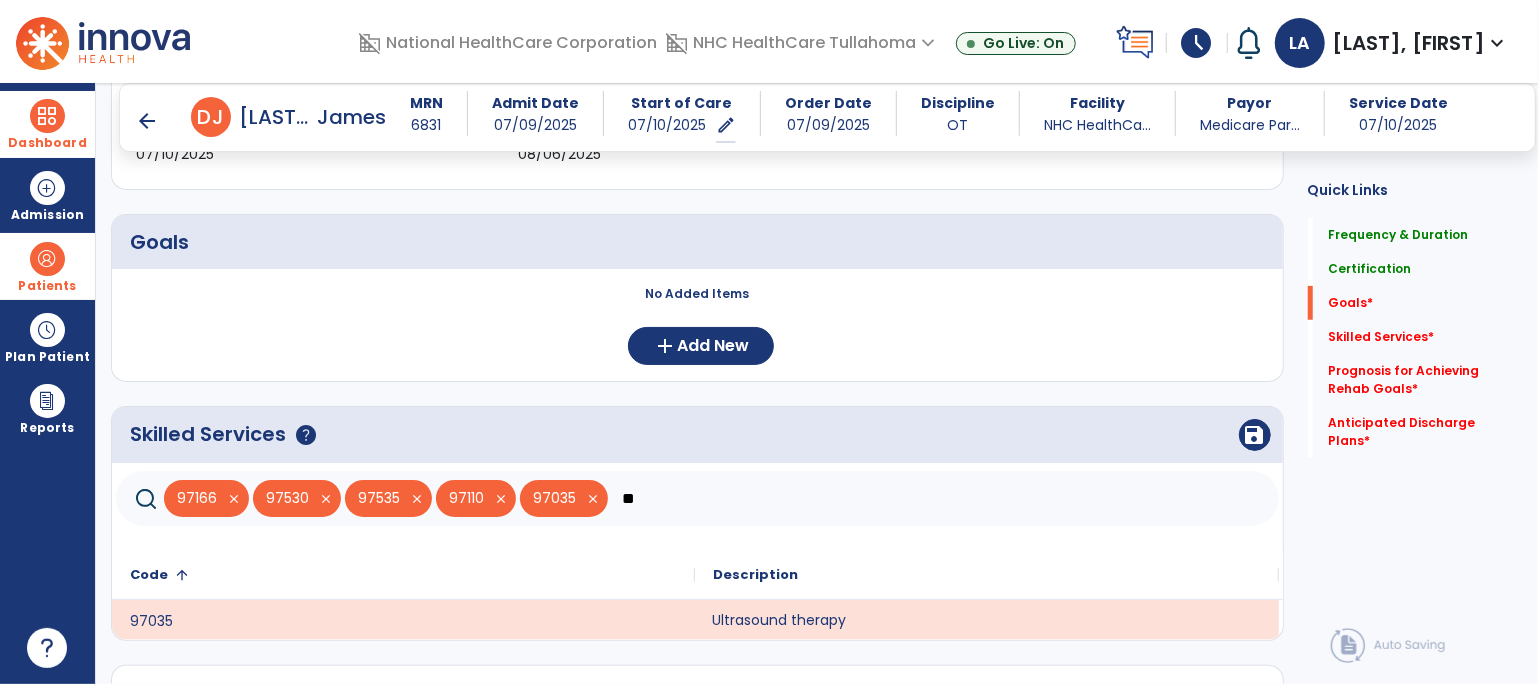 type on "*" 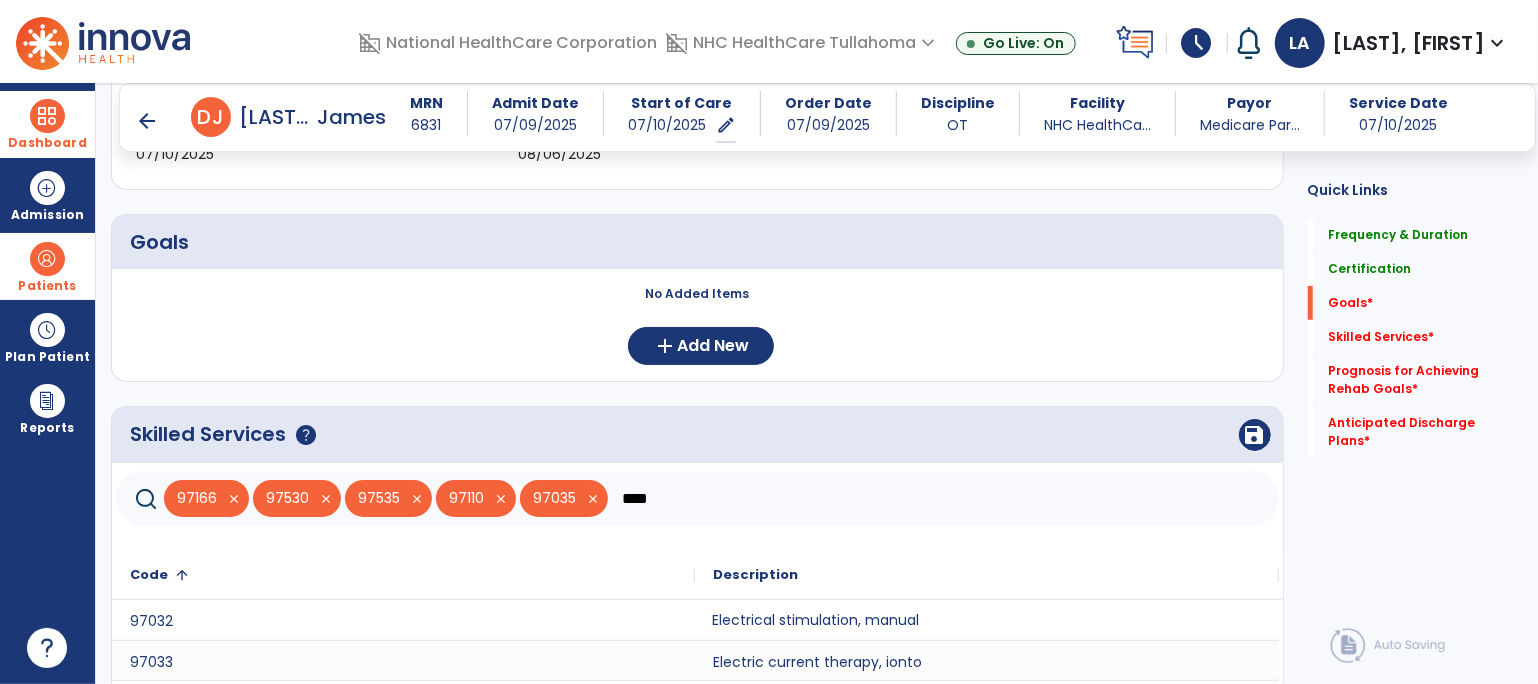 click on "Electrical stimulation, manual" 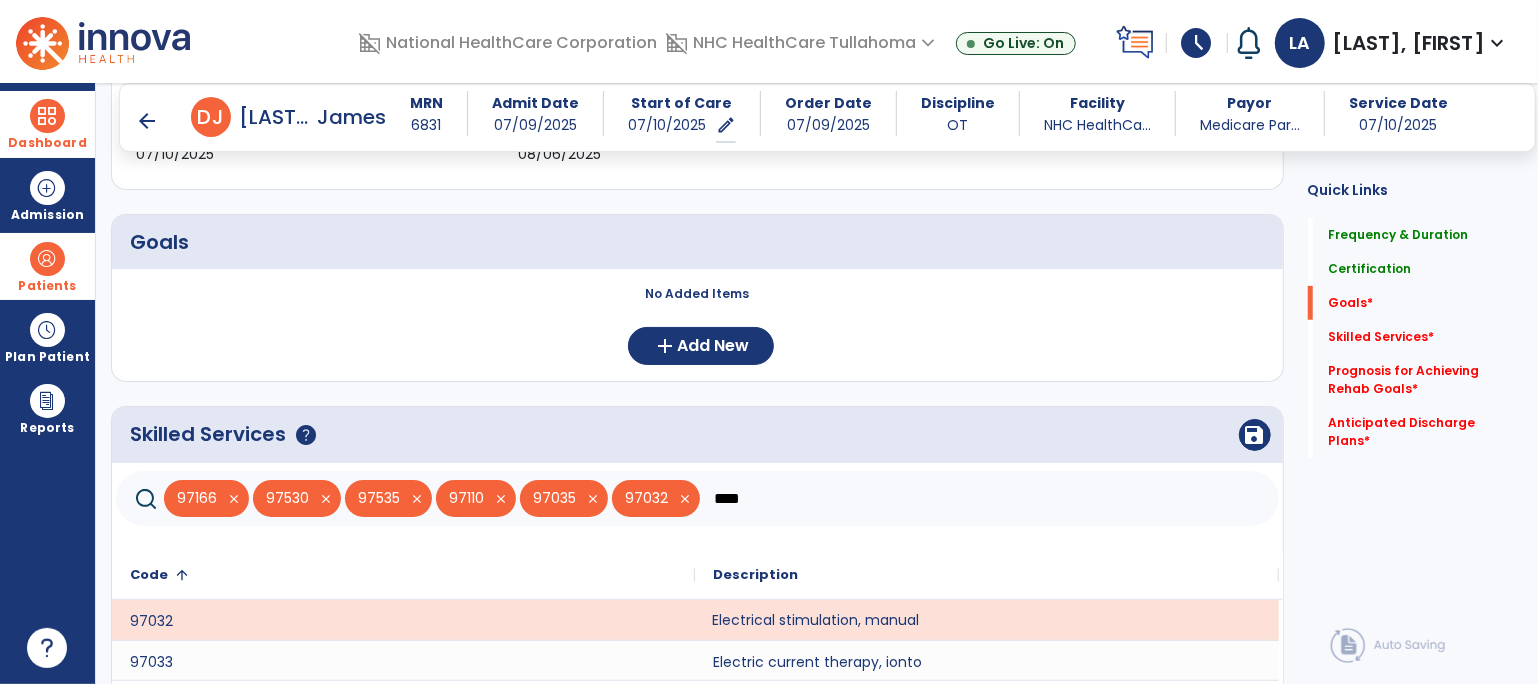 click on "****" 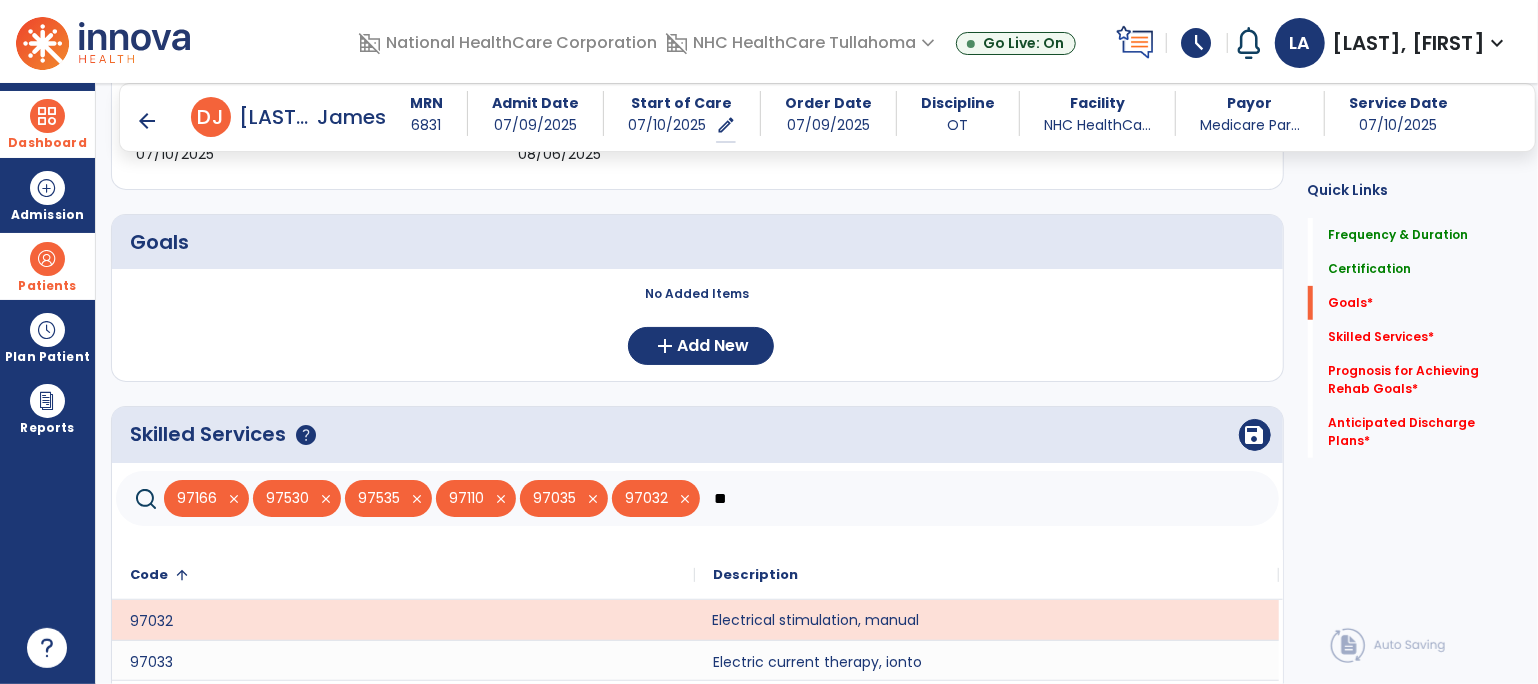 type on "*" 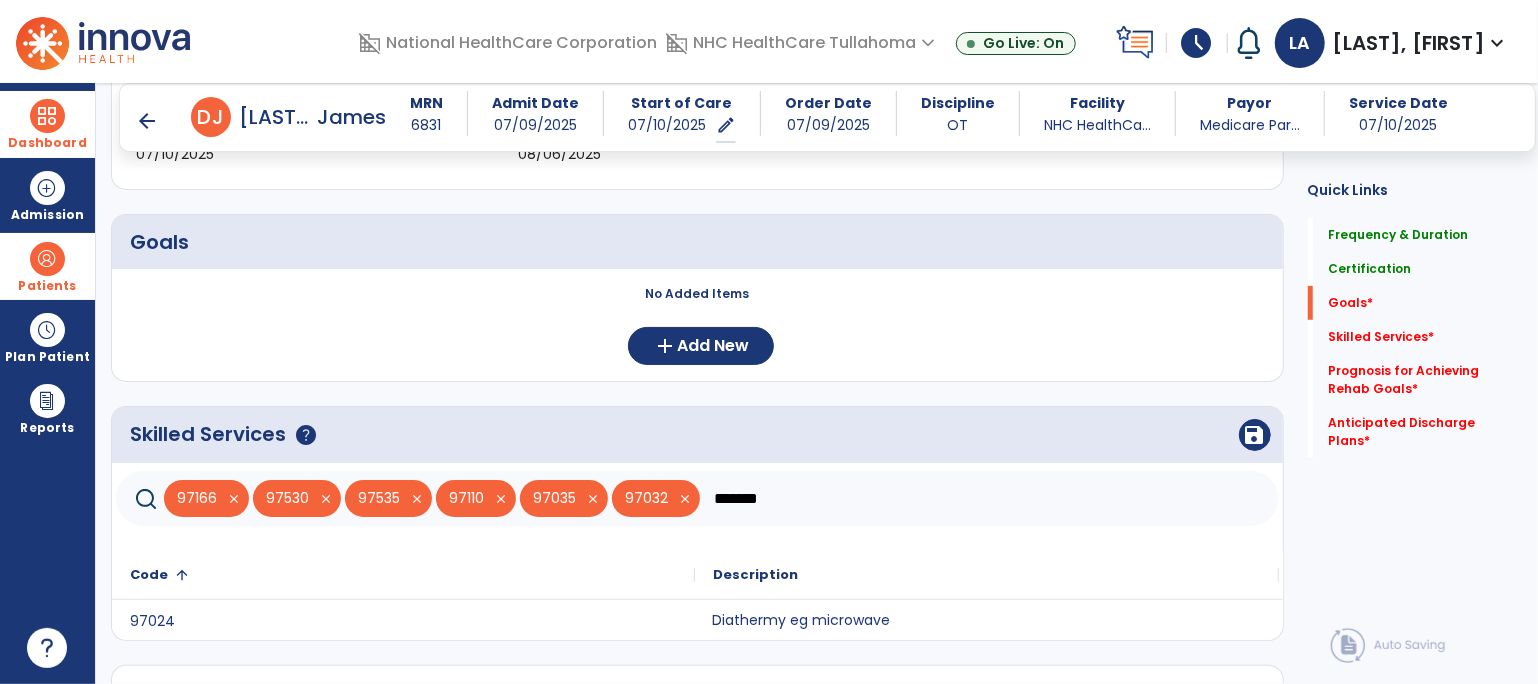 click on "Diathermy eg microwave" 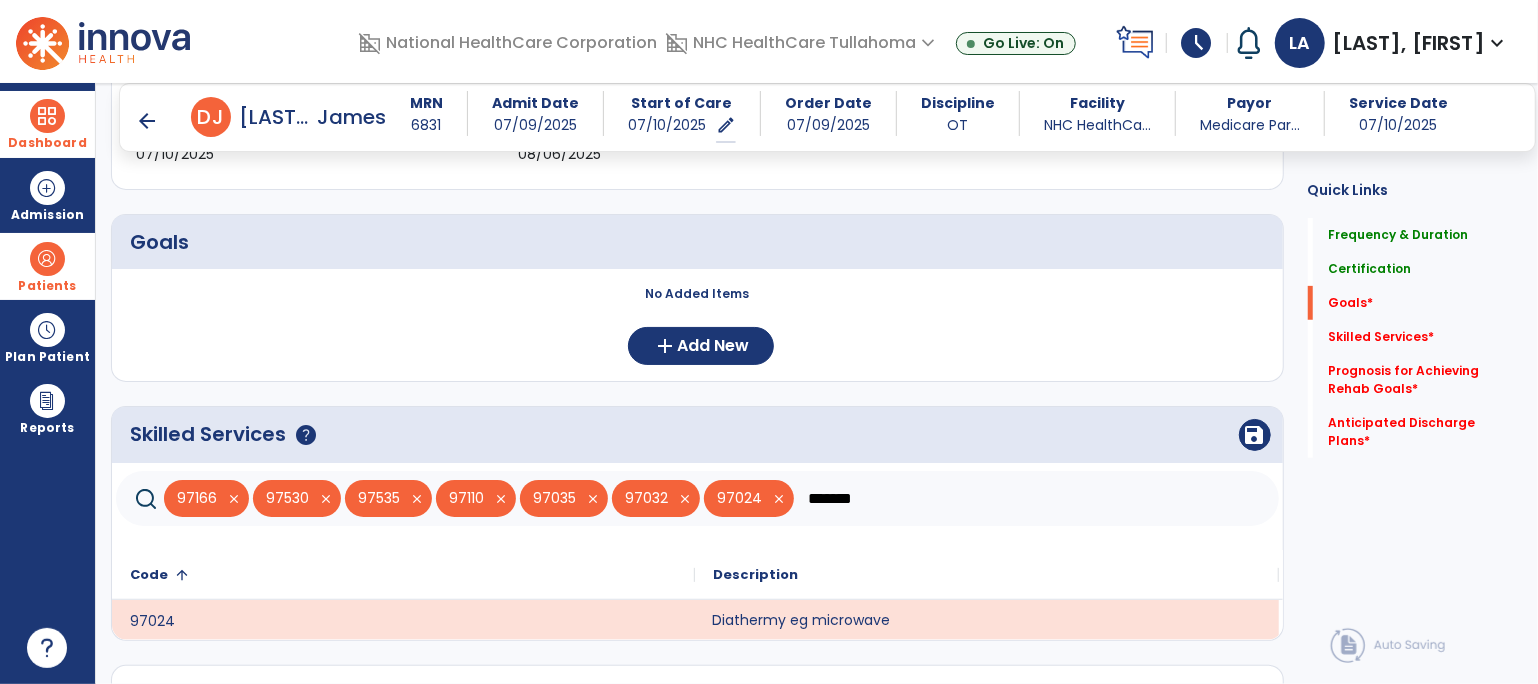 click on "*******" 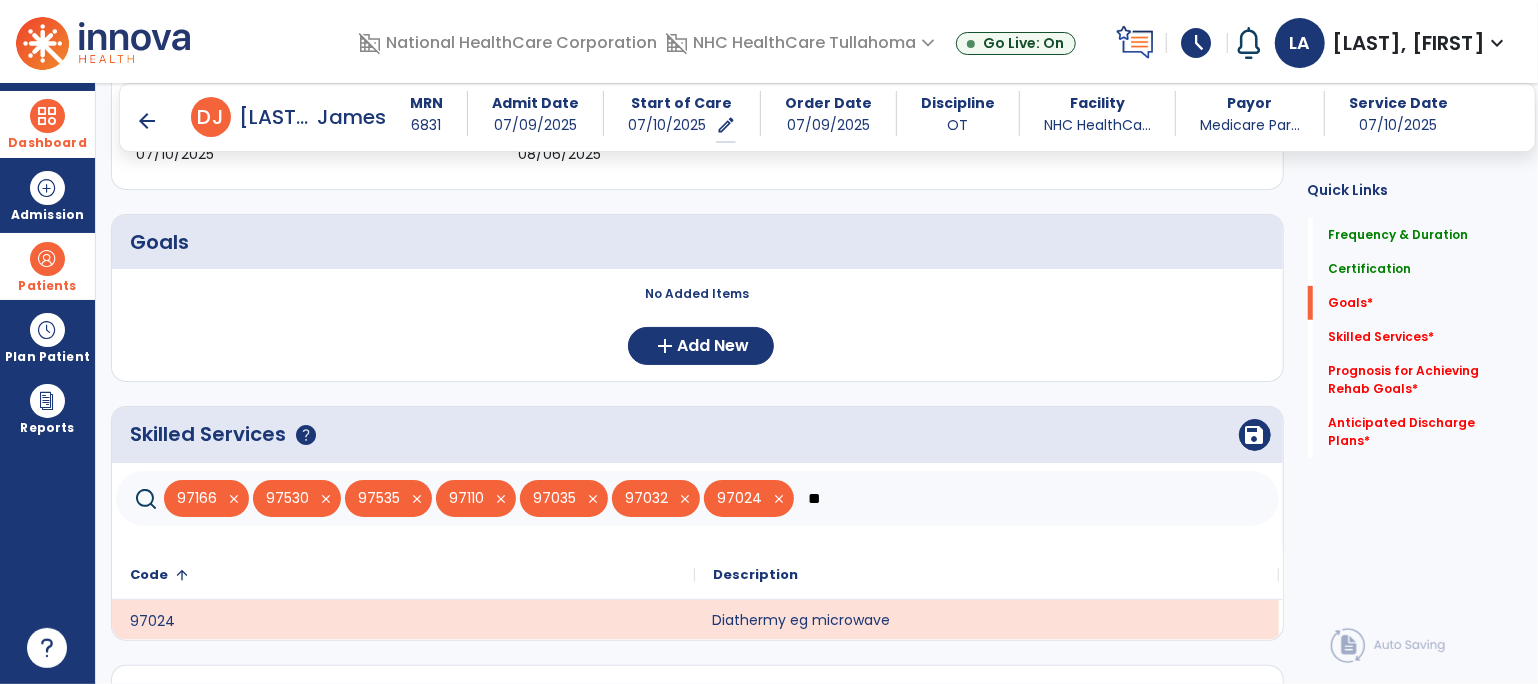 type on "*" 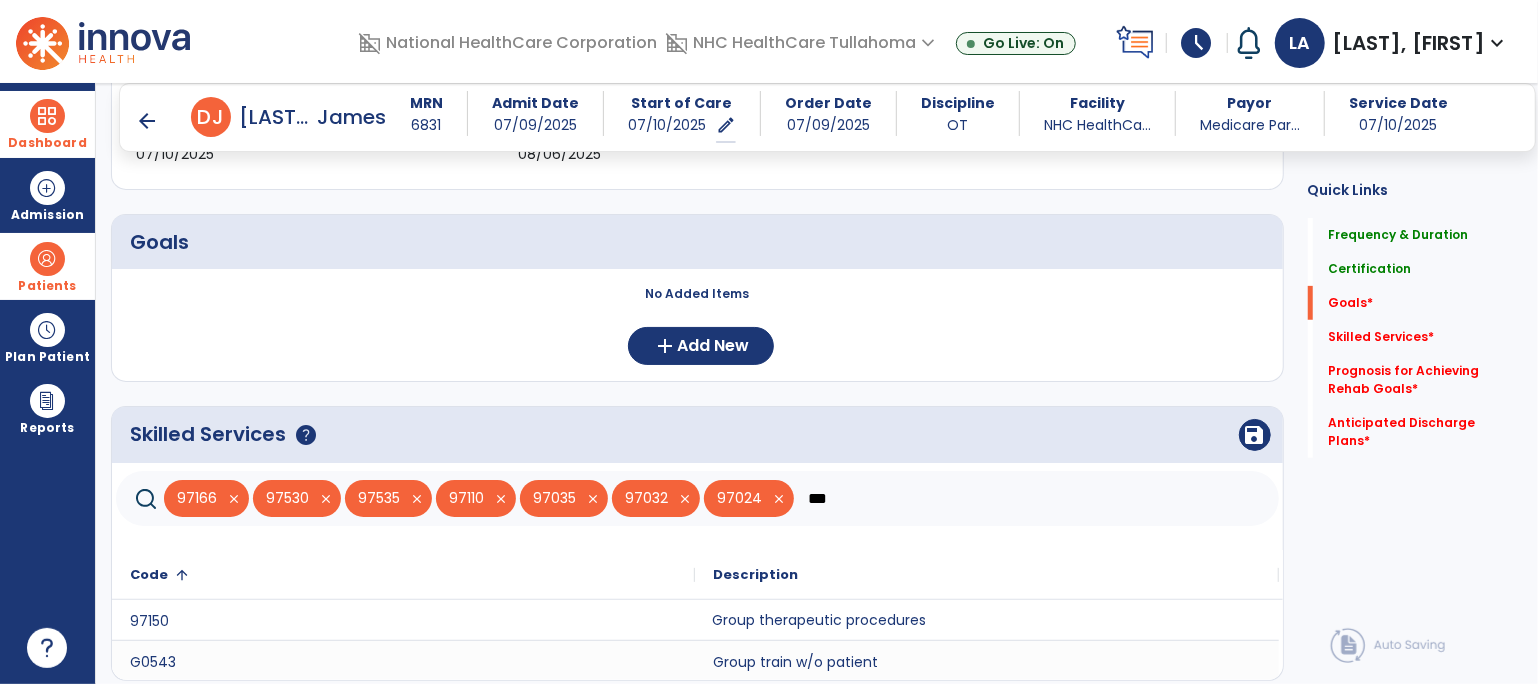 type on "***" 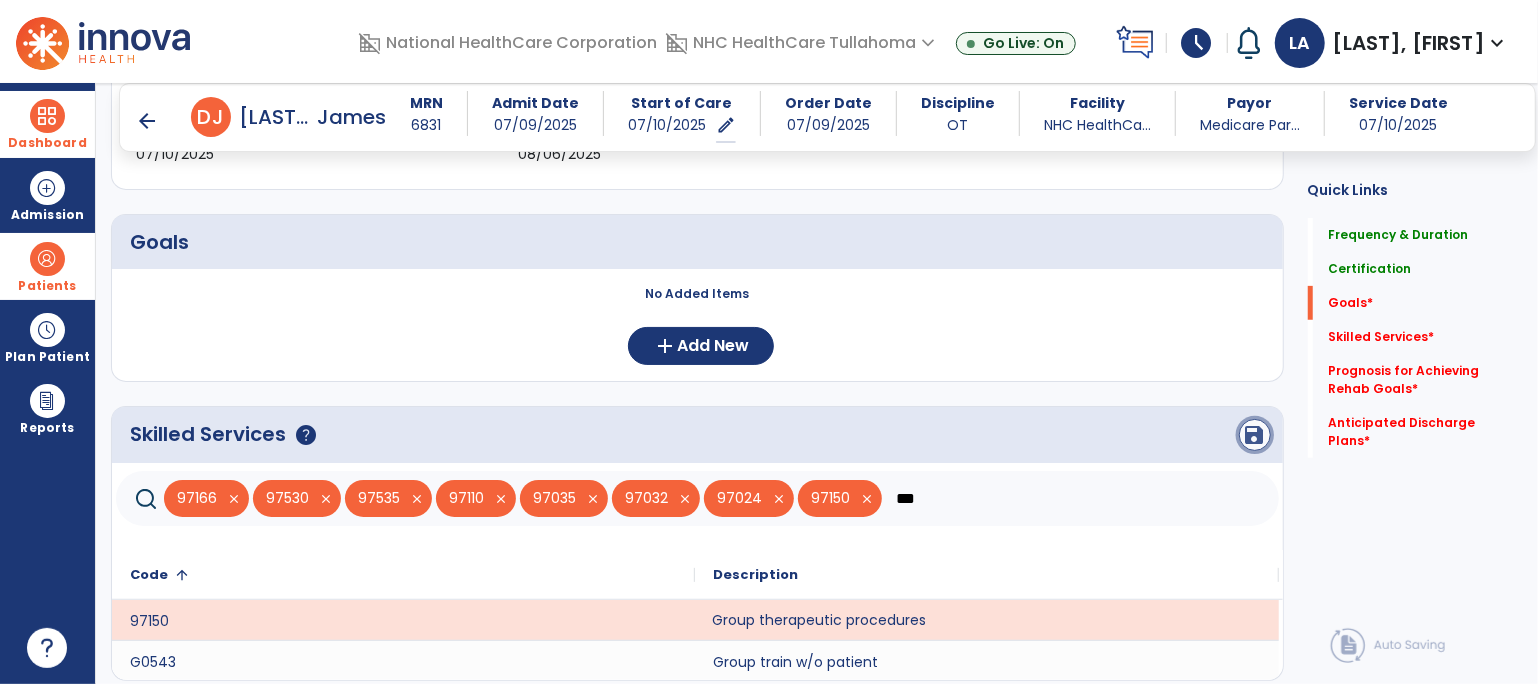 click on "save" 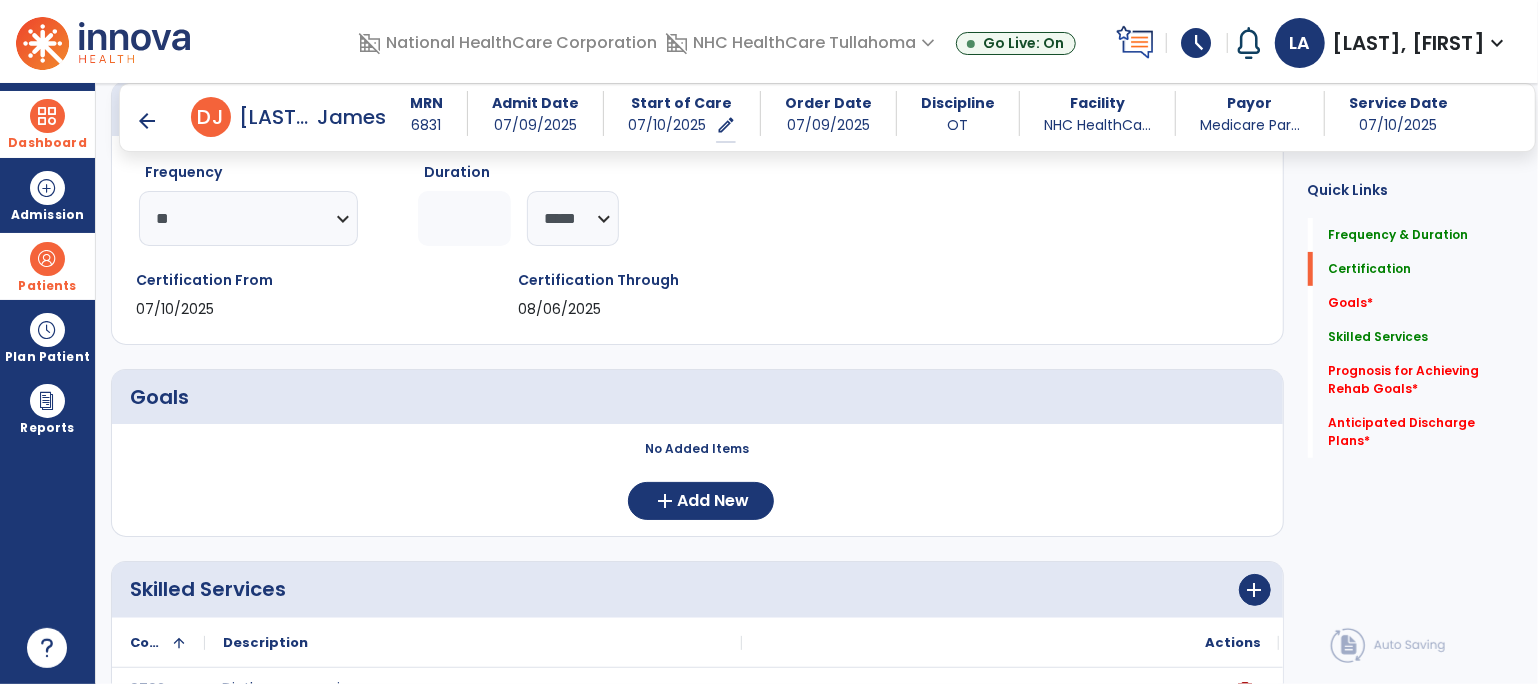 scroll, scrollTop: 185, scrollLeft: 0, axis: vertical 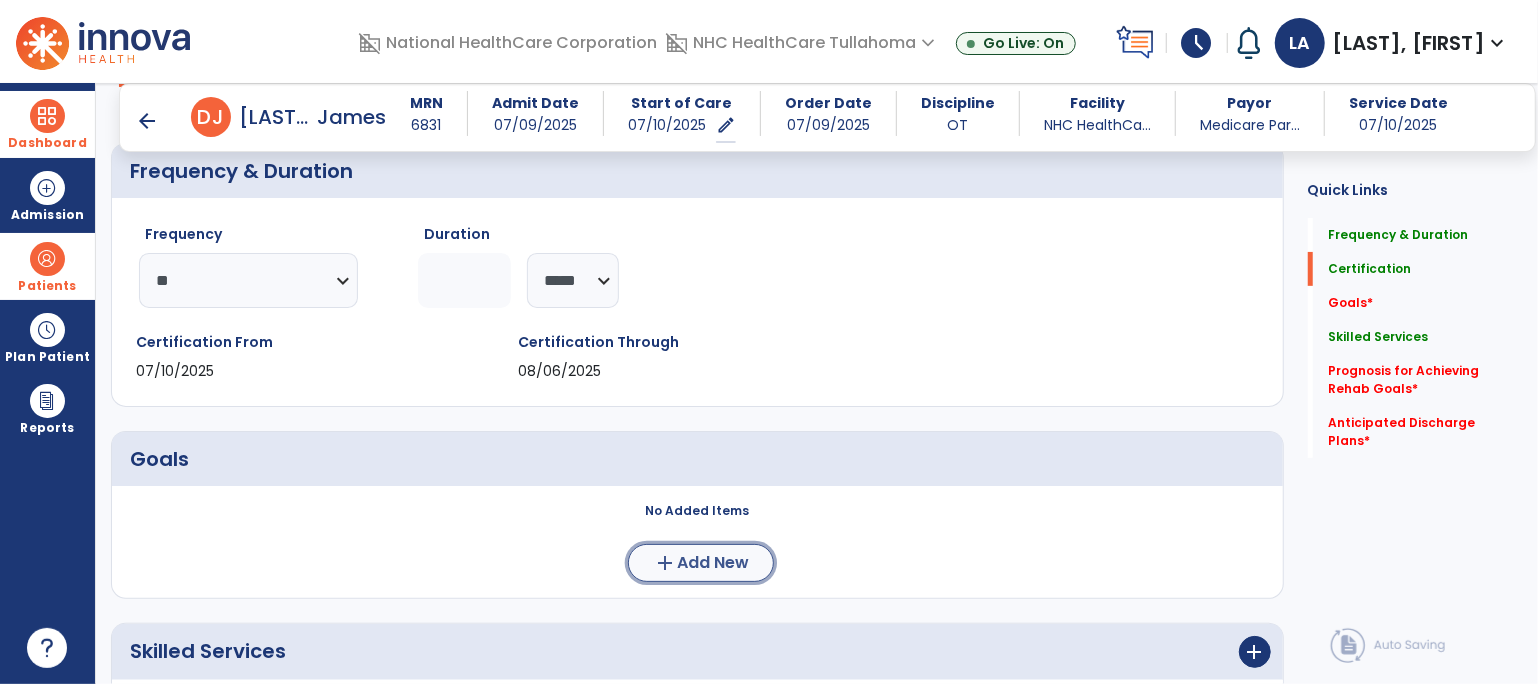 click on "add" at bounding box center [665, 563] 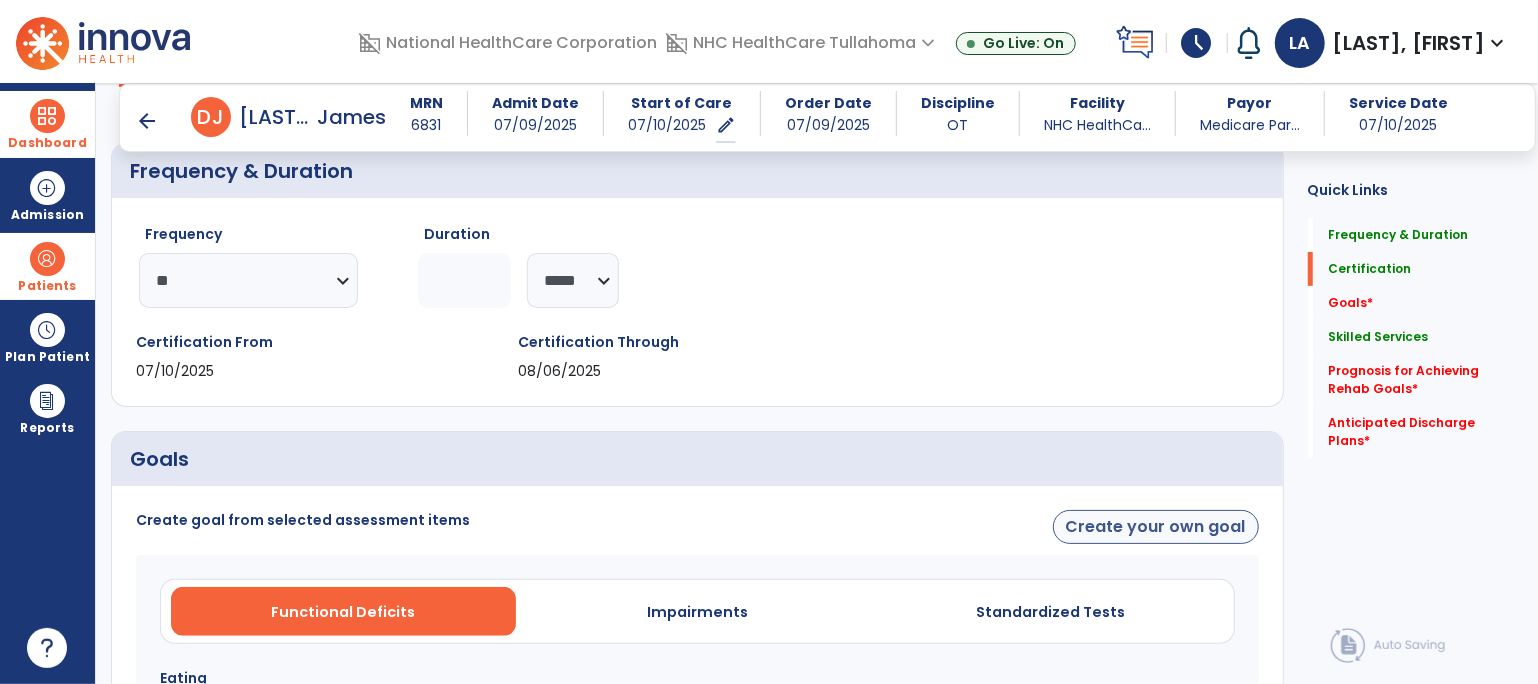 click on "Create your own goal" at bounding box center [1156, 527] 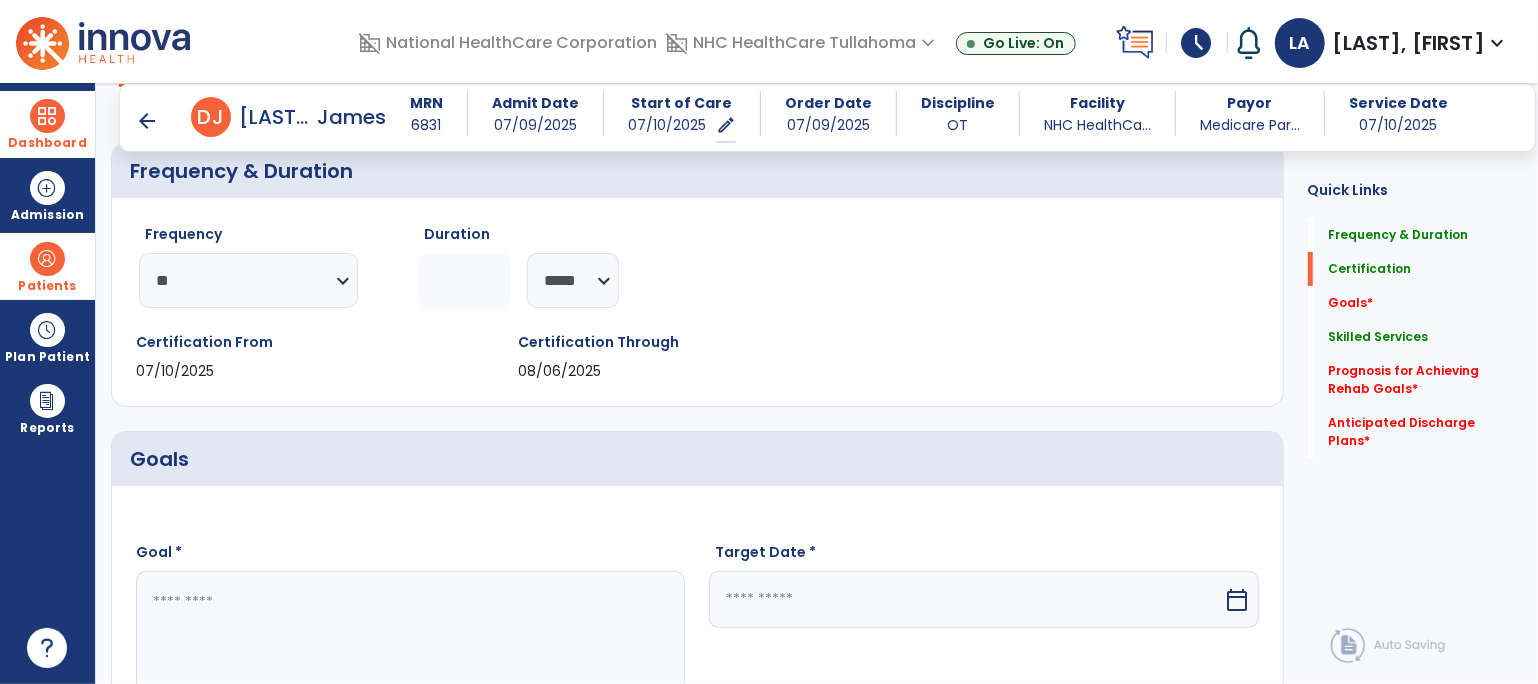 click at bounding box center [410, 646] 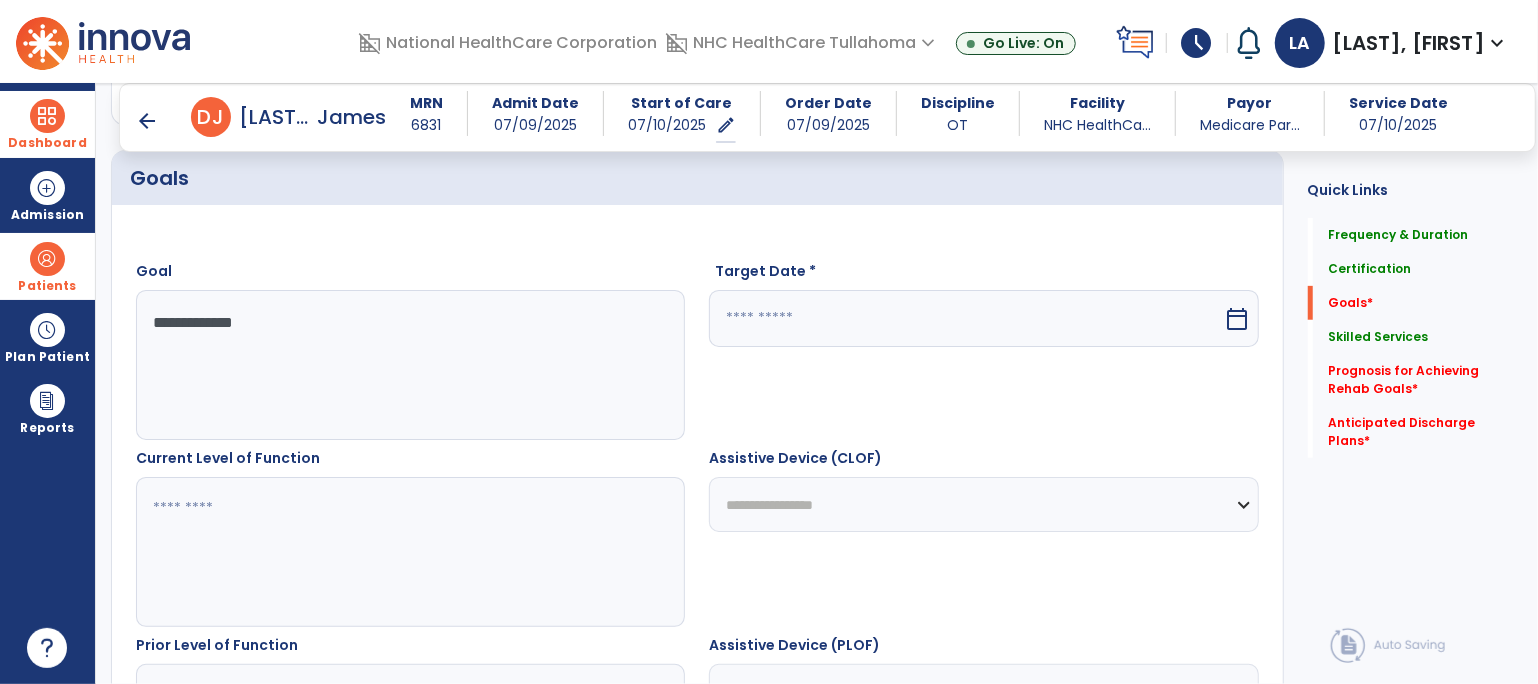 scroll, scrollTop: 467, scrollLeft: 0, axis: vertical 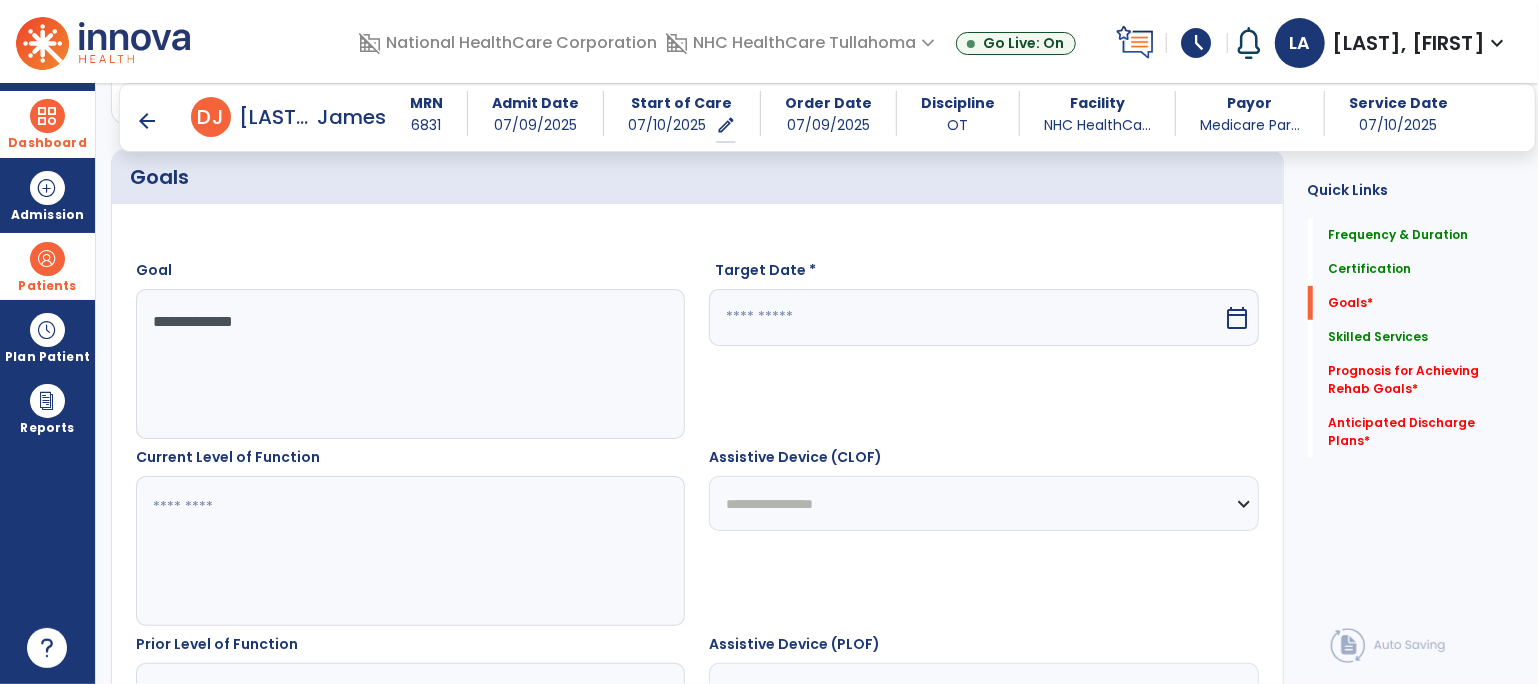 type on "**********" 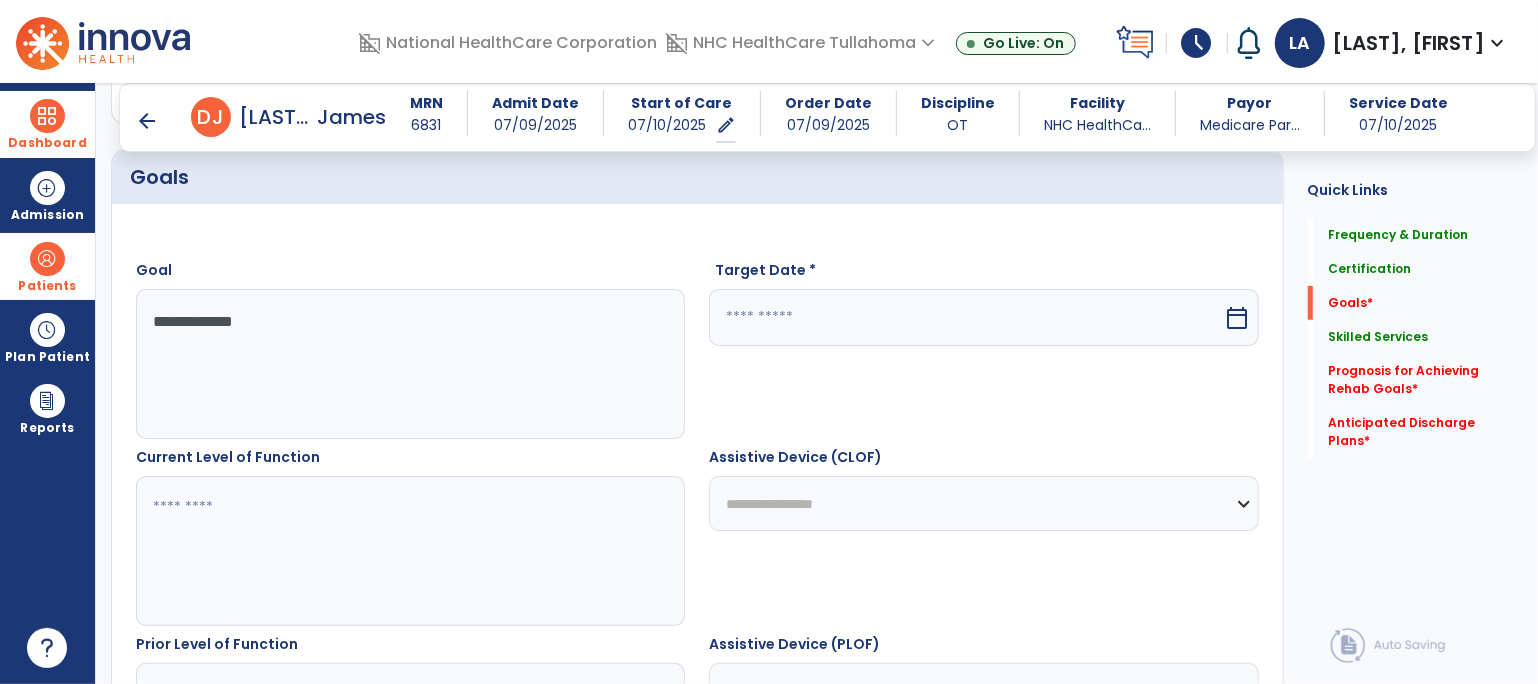 click at bounding box center (966, 317) 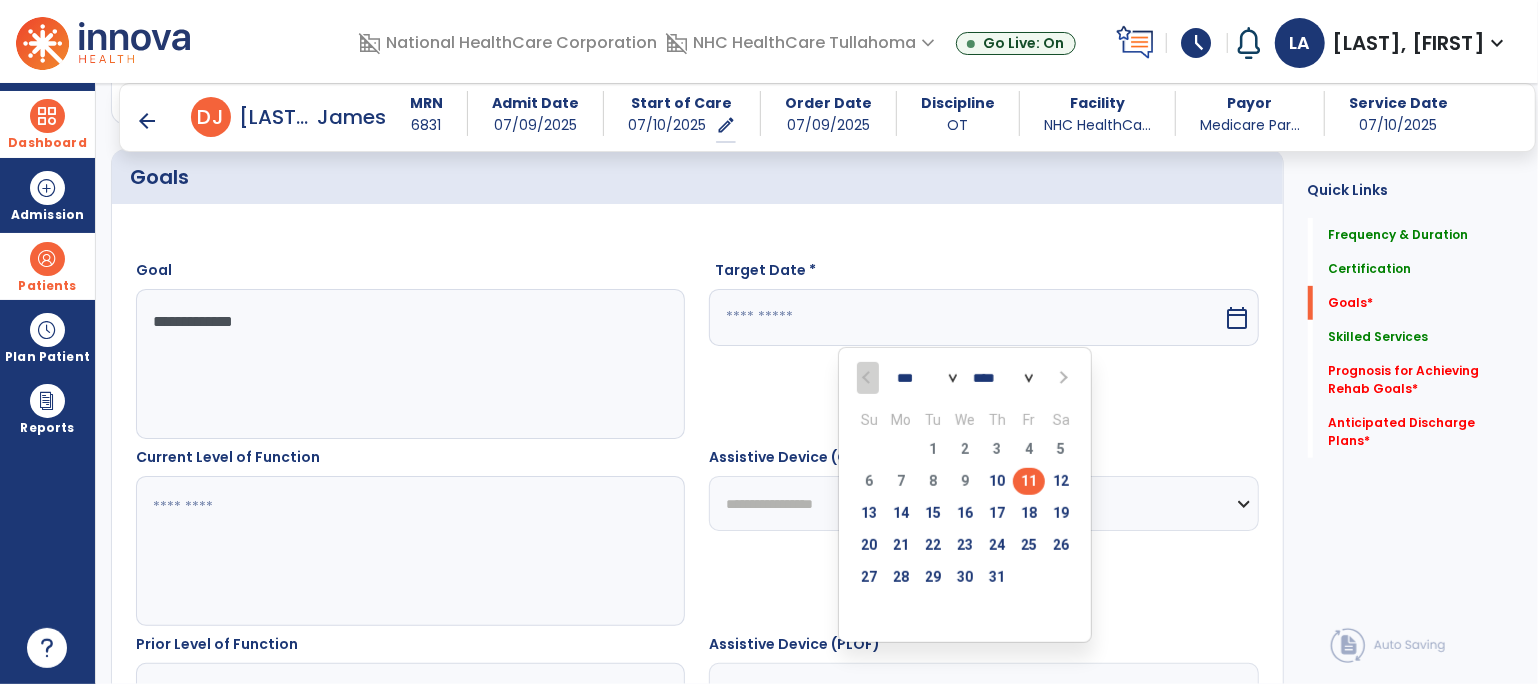 click at bounding box center (1061, 378) 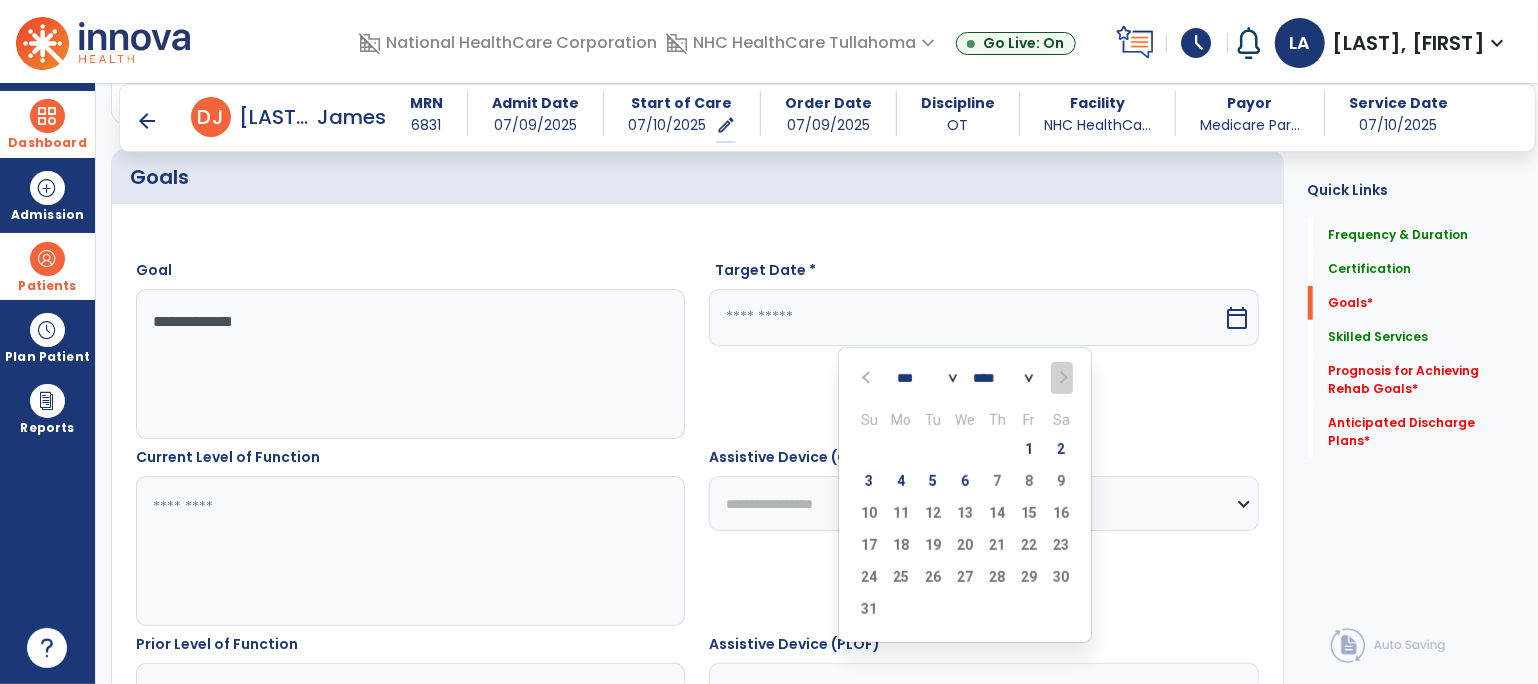 click at bounding box center (1061, 378) 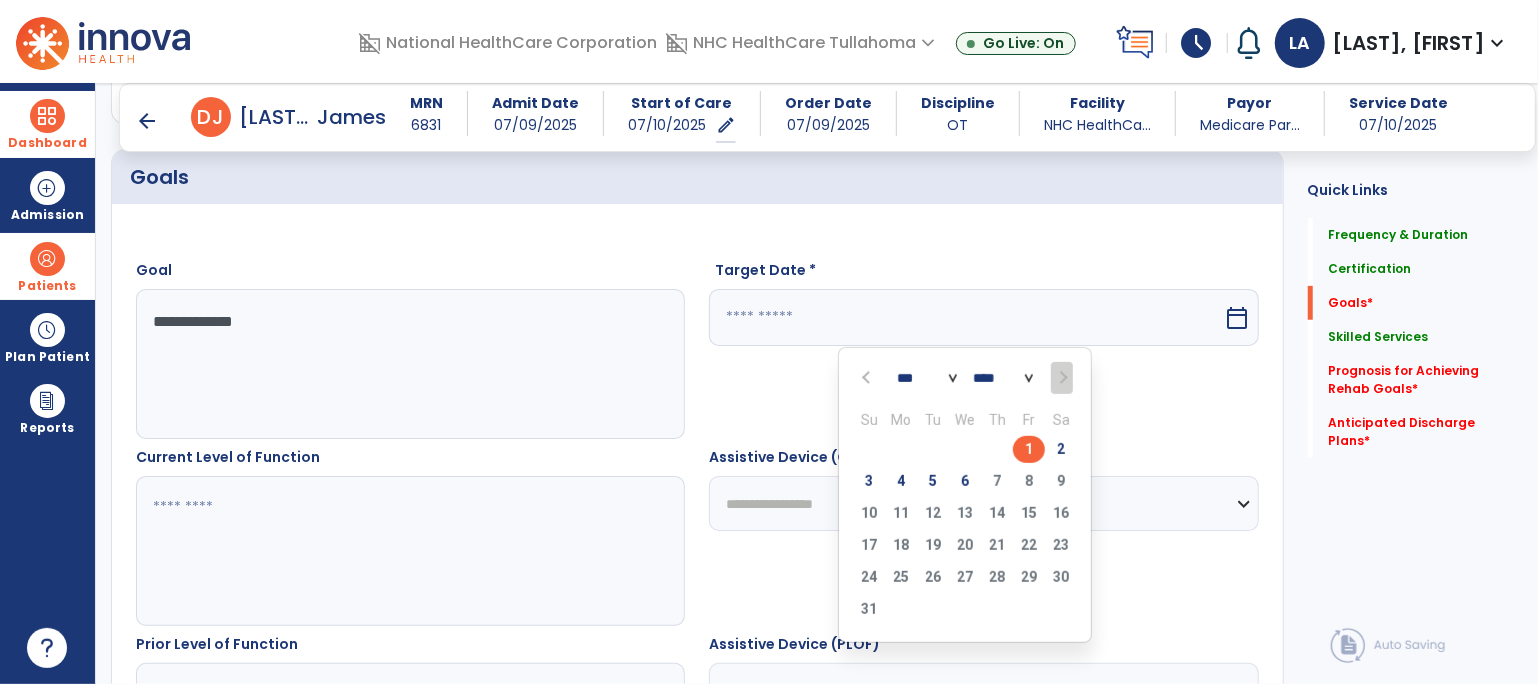 click on "1" at bounding box center [1029, 449] 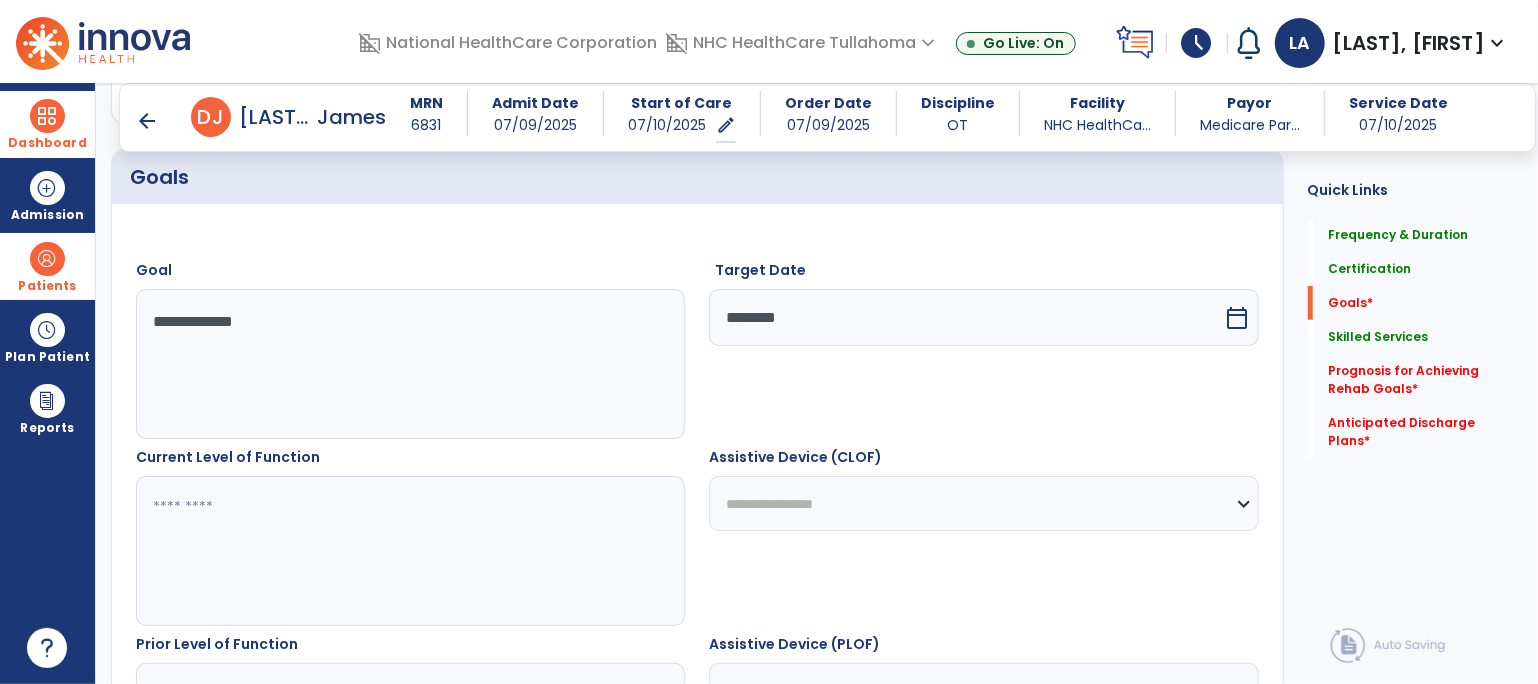 click at bounding box center [410, 551] 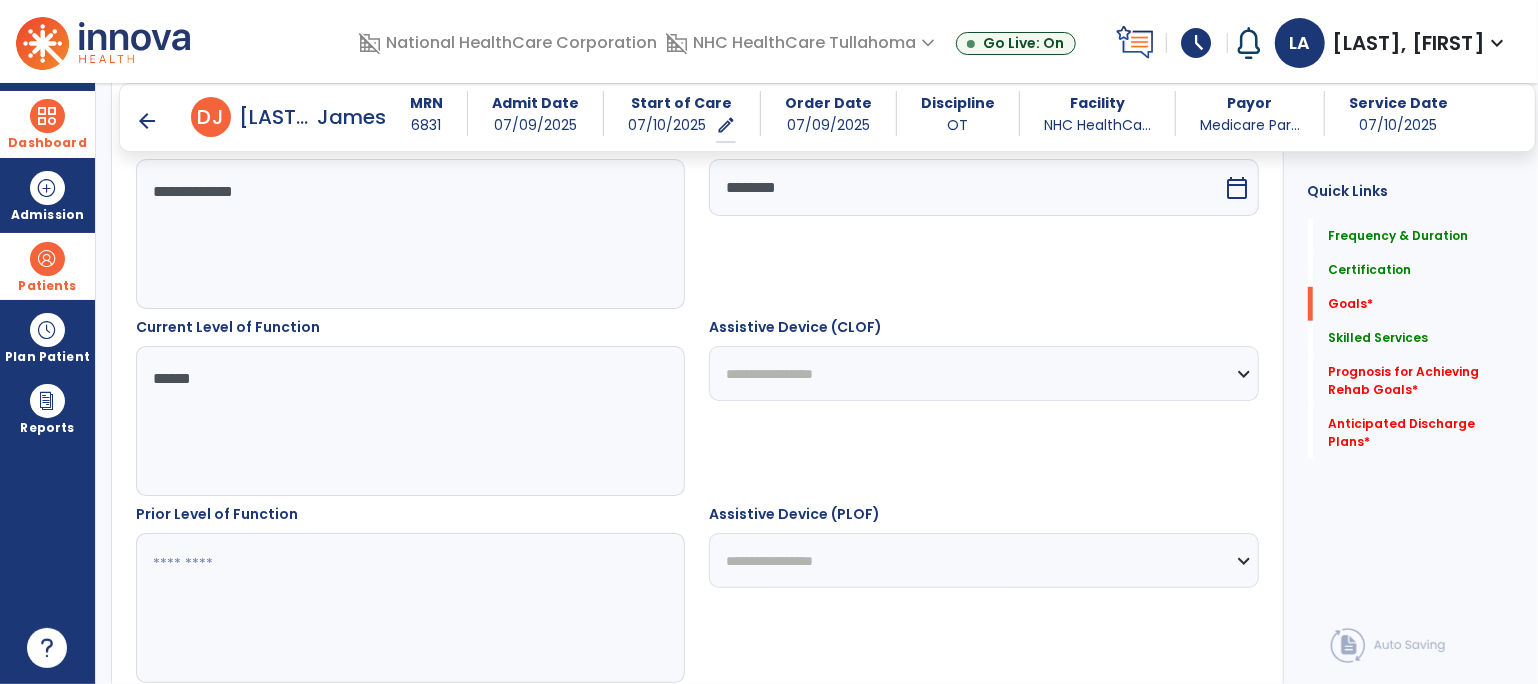 scroll, scrollTop: 697, scrollLeft: 0, axis: vertical 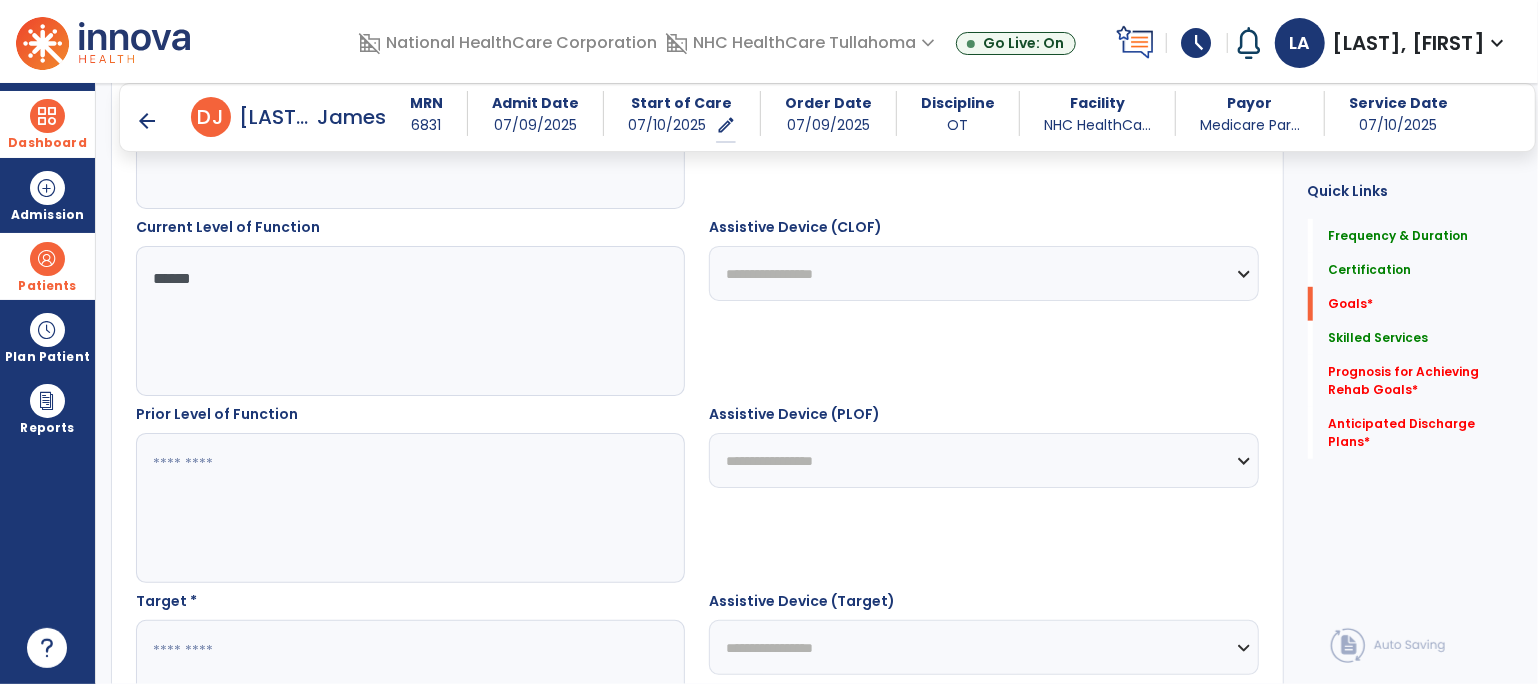 type on "******" 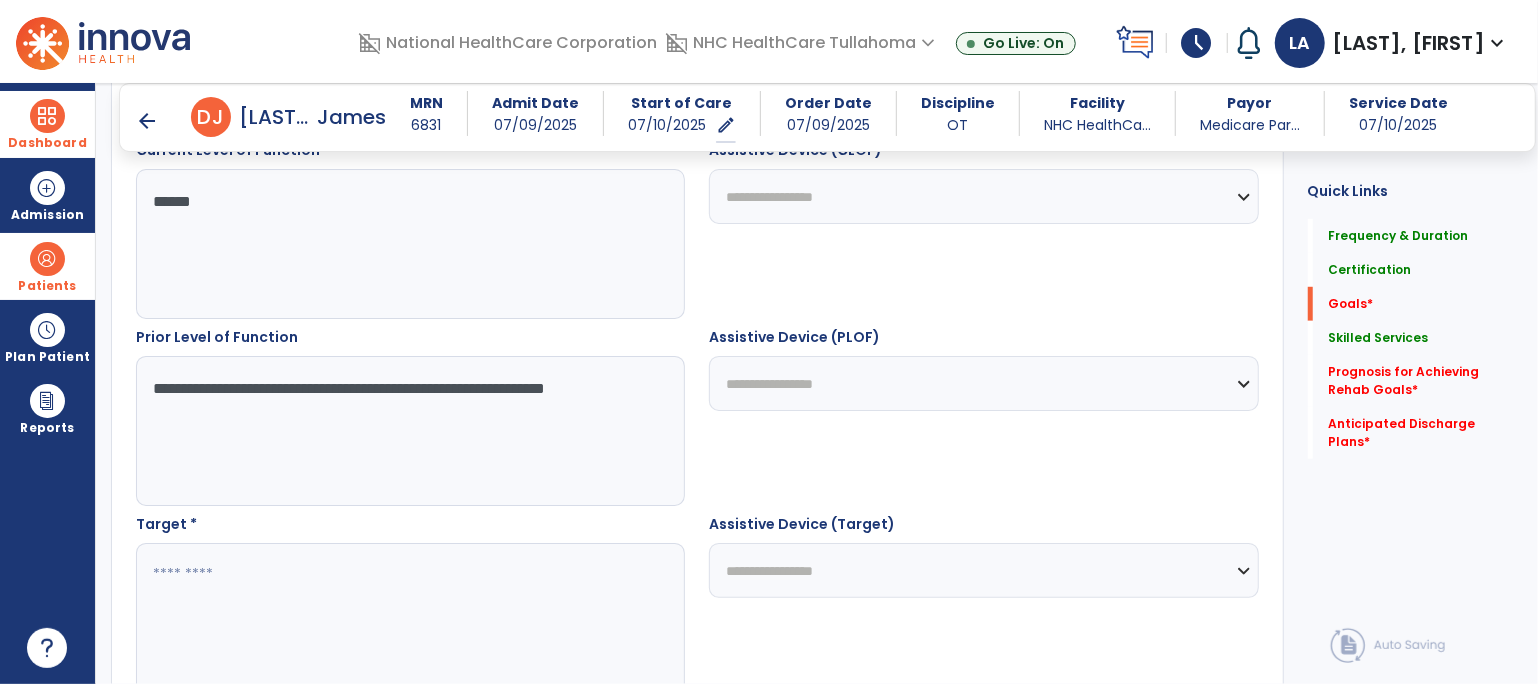 scroll, scrollTop: 872, scrollLeft: 0, axis: vertical 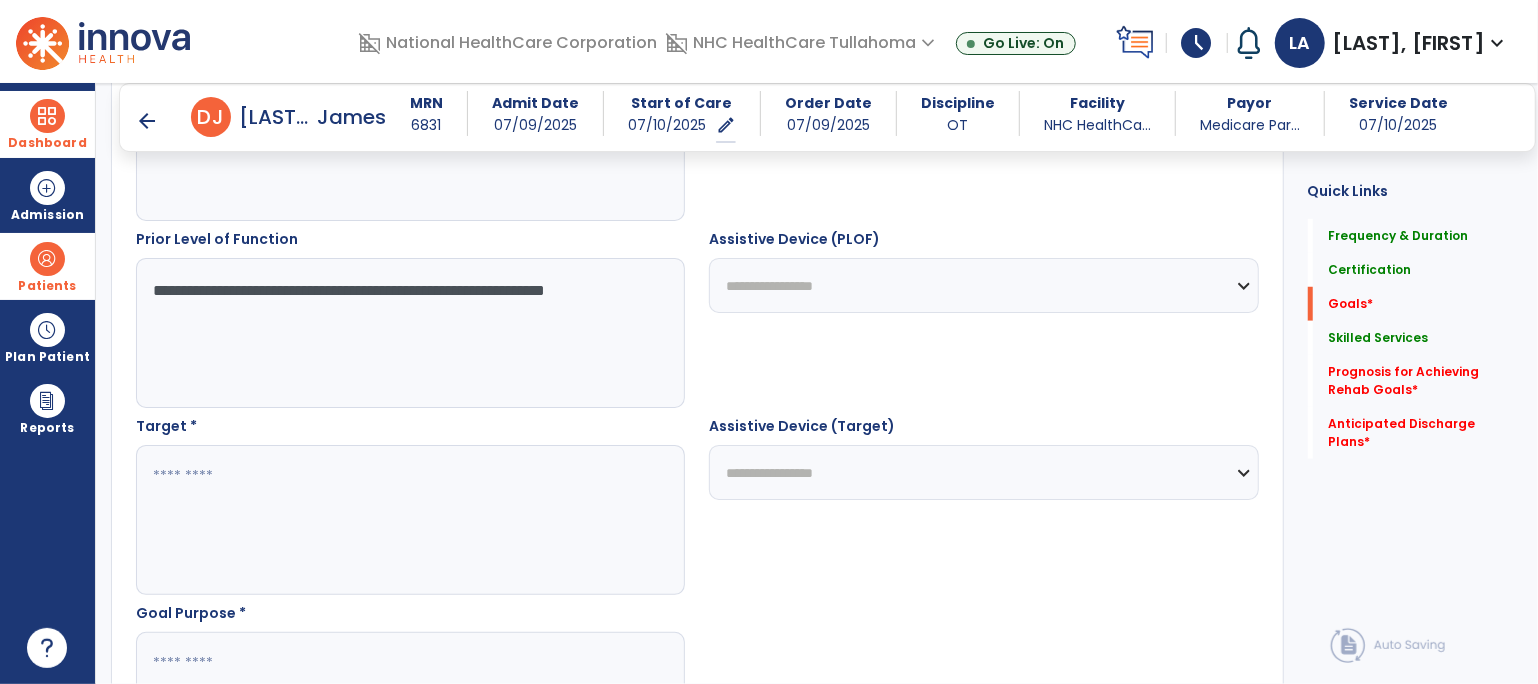 type on "**********" 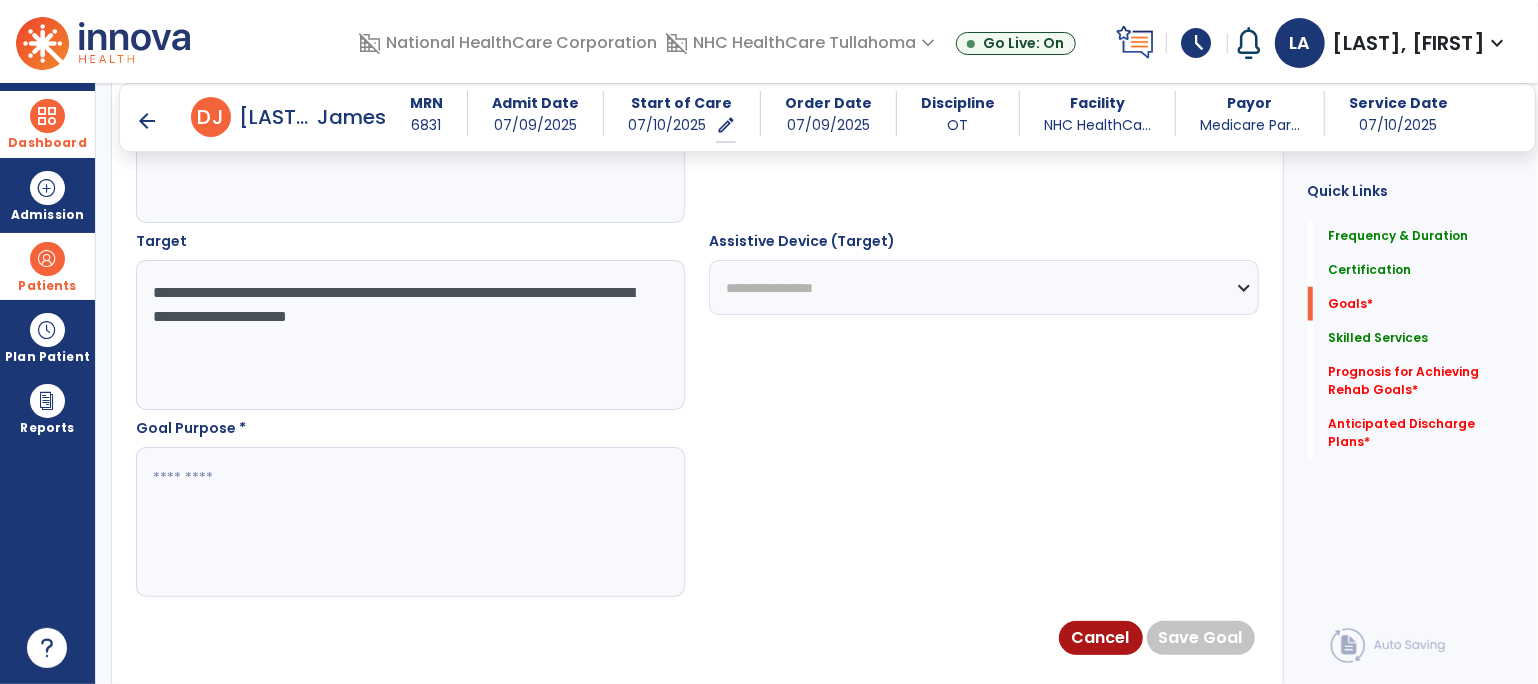 scroll, scrollTop: 1089, scrollLeft: 0, axis: vertical 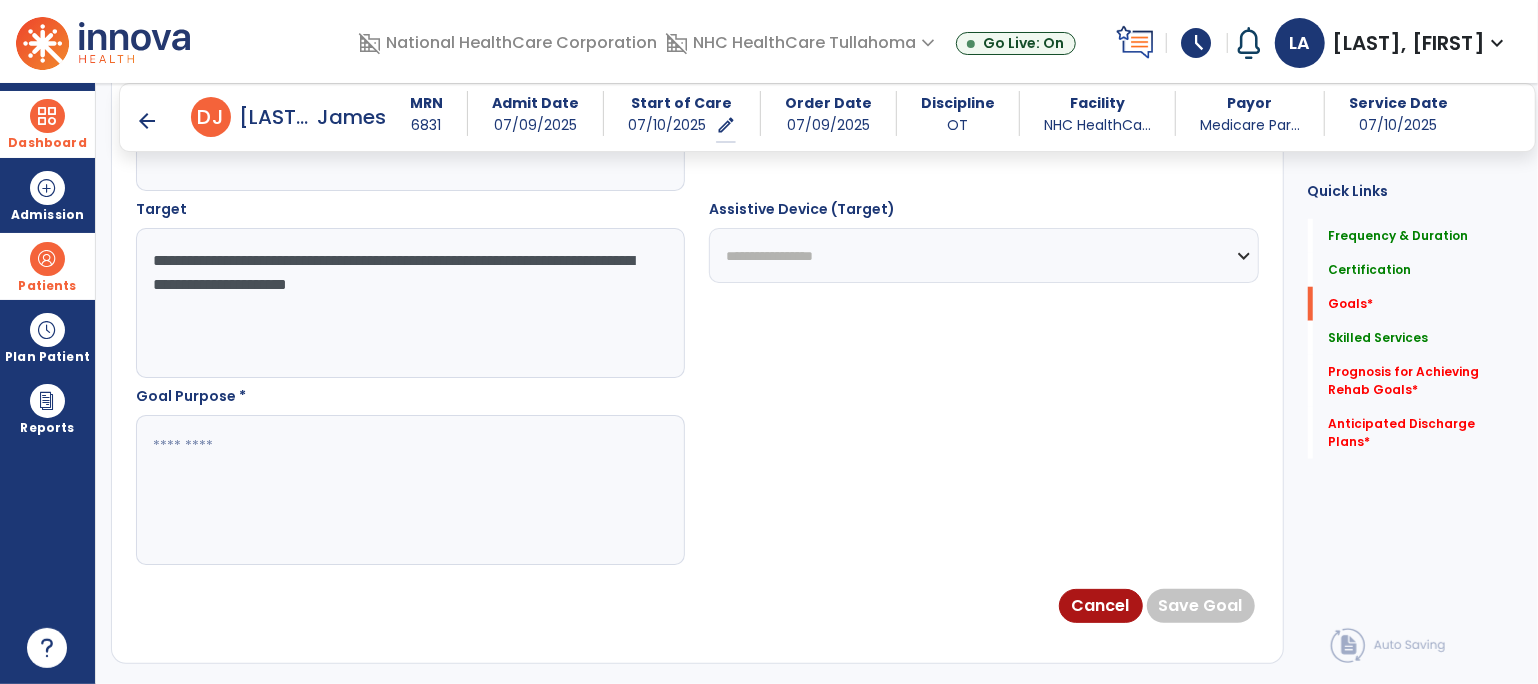 type on "**********" 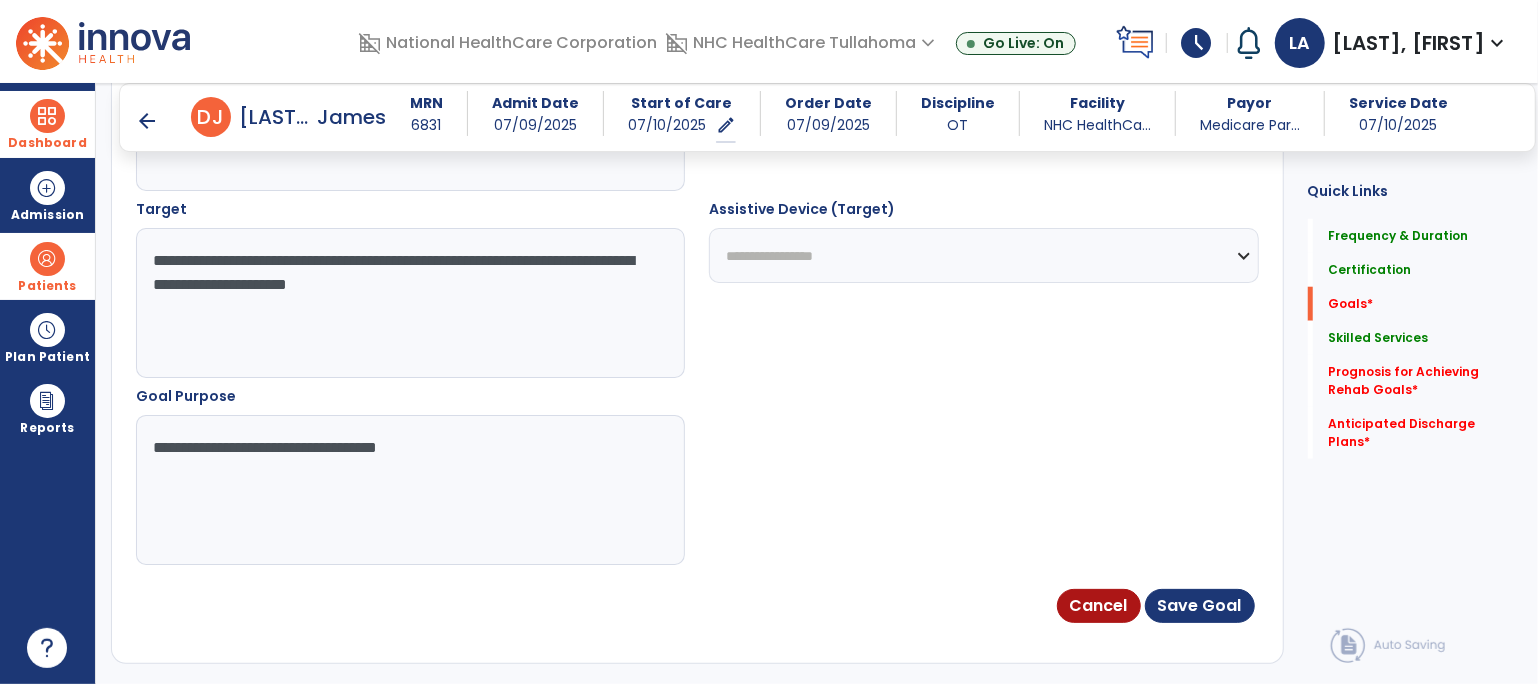 type on "**********" 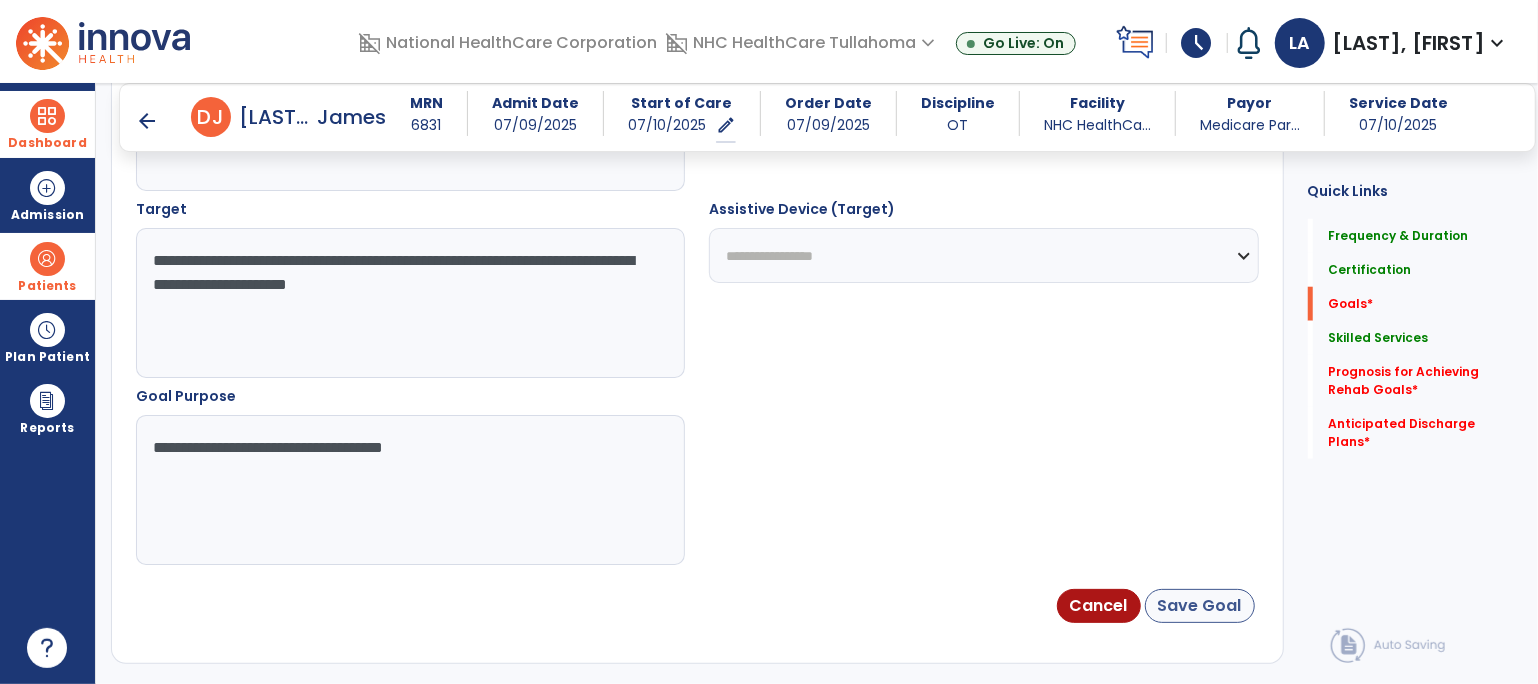 click on "Save Goal" at bounding box center (1200, 606) 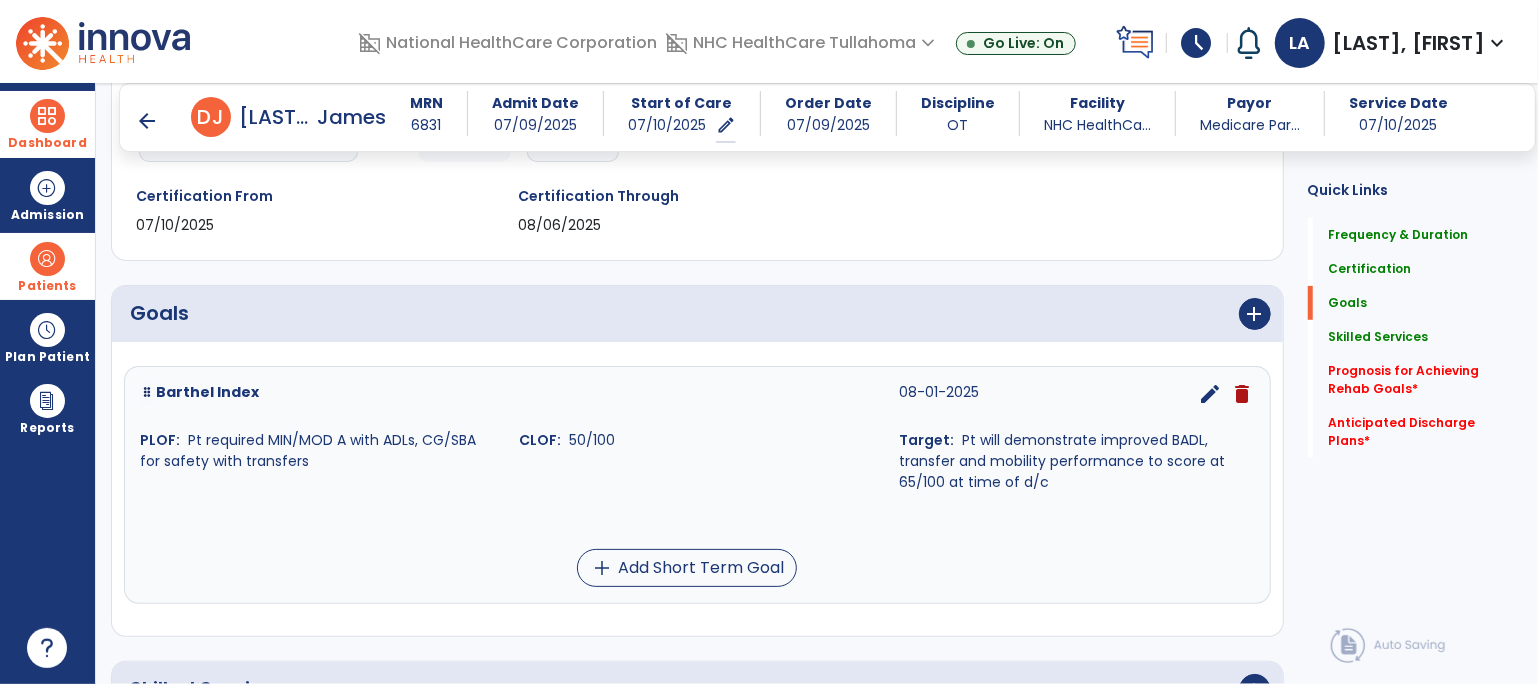 scroll, scrollTop: 314, scrollLeft: 0, axis: vertical 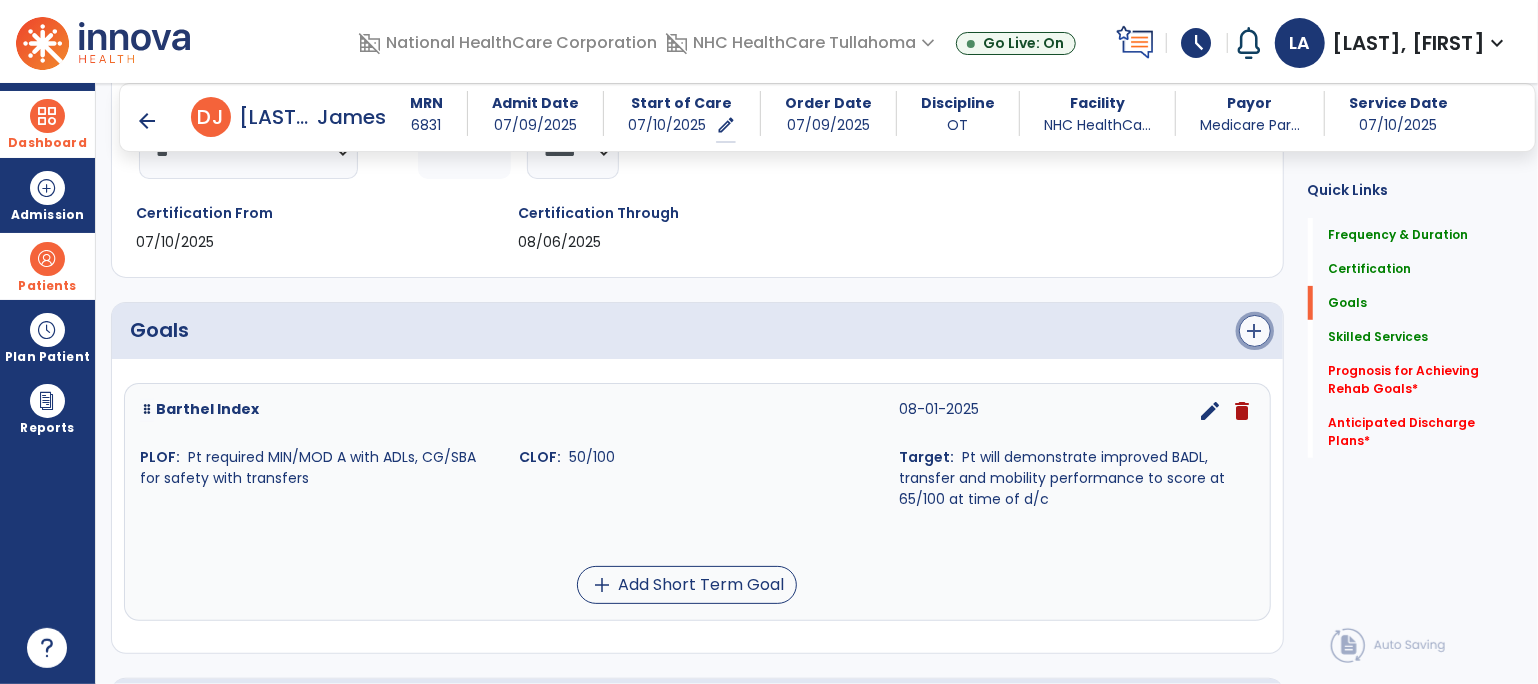 click on "add" at bounding box center (1255, 331) 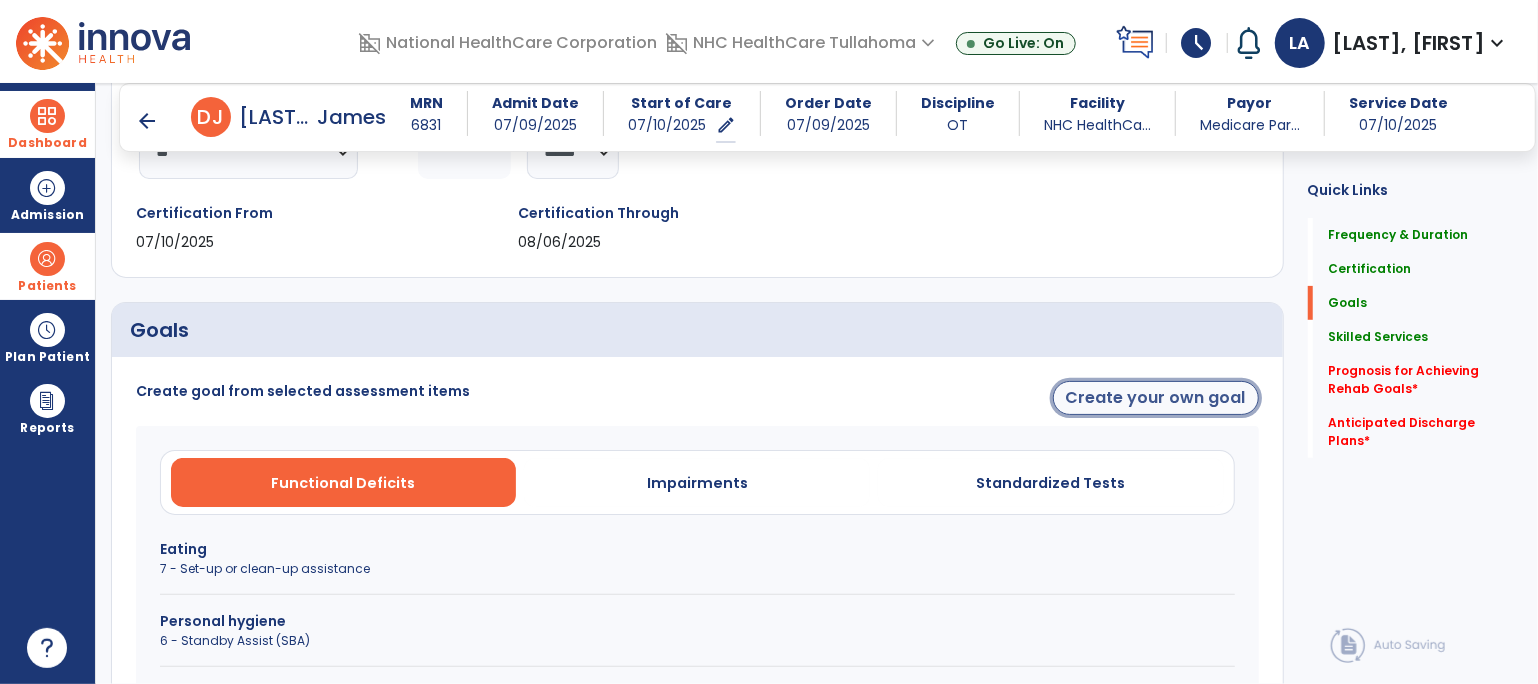 click on "Create your own goal" at bounding box center (1156, 398) 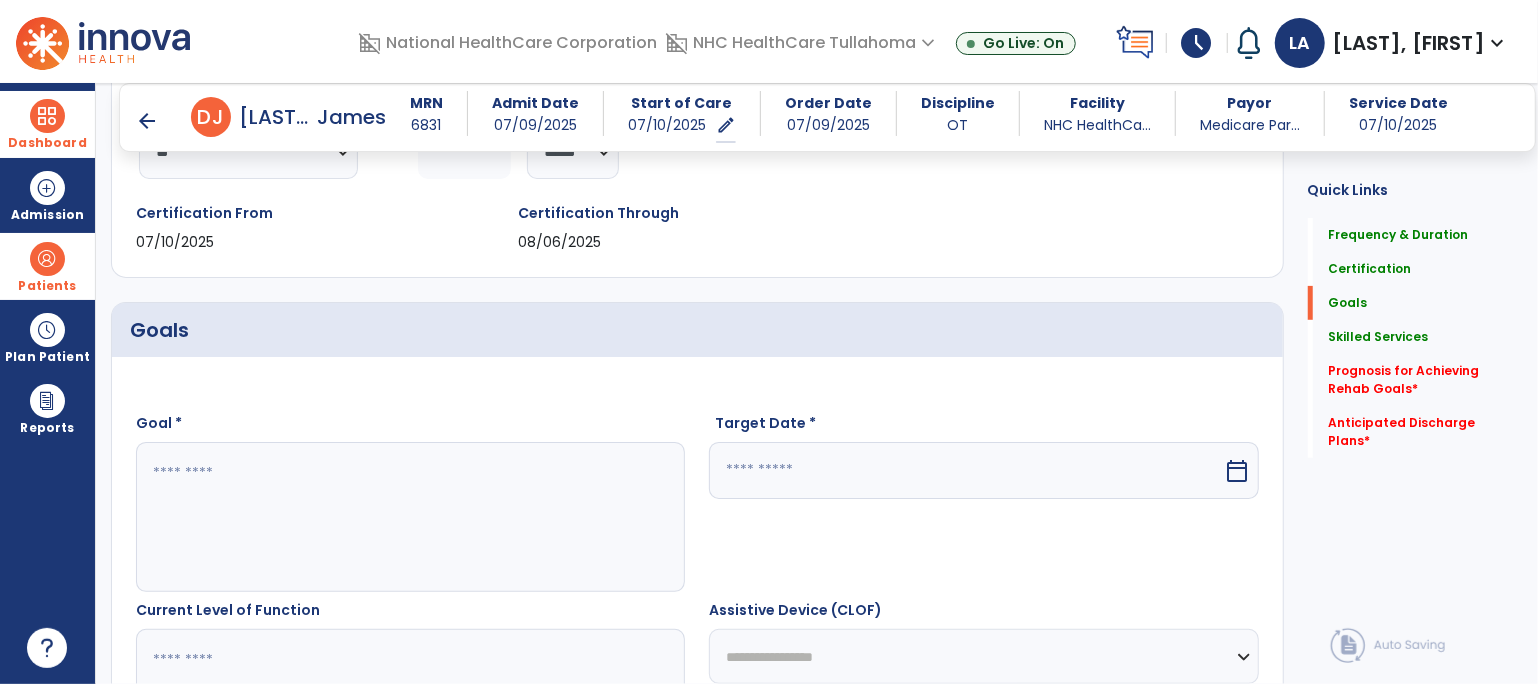 click at bounding box center (410, 517) 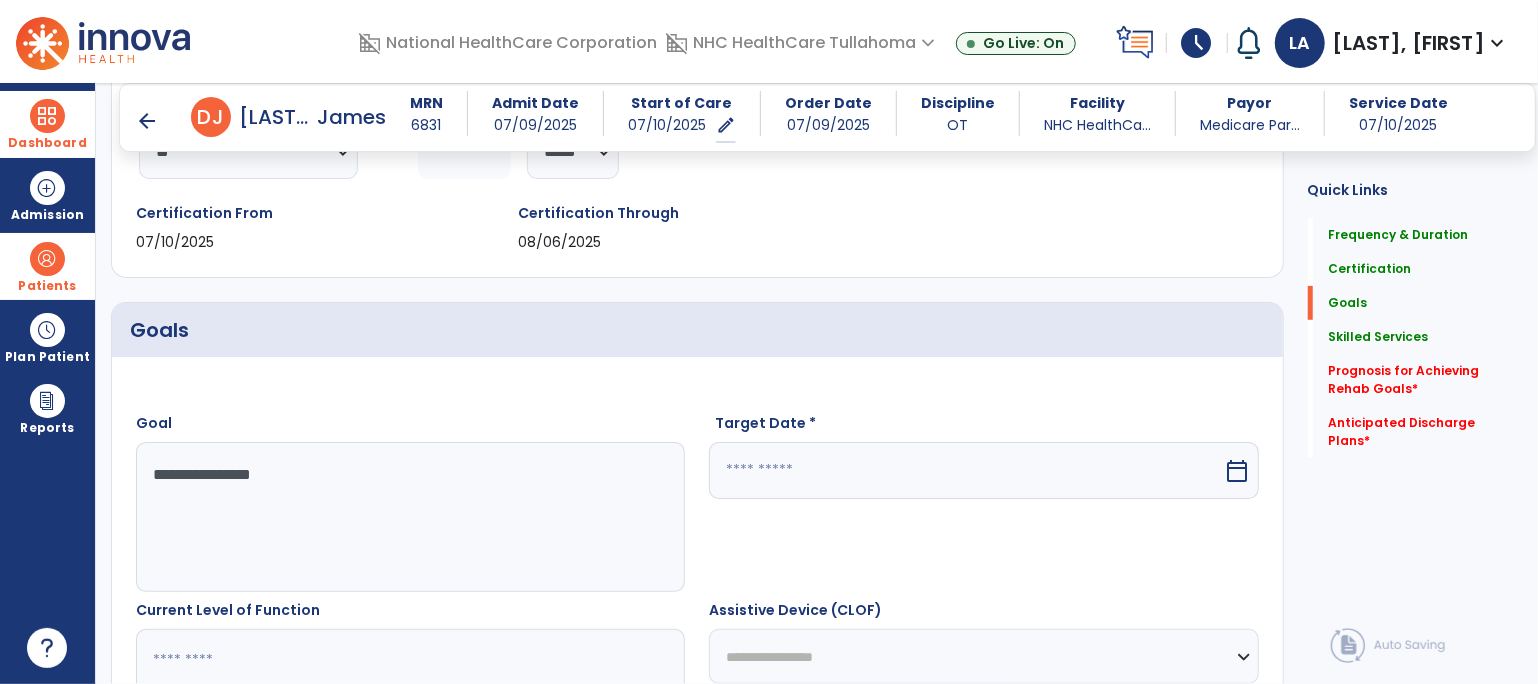 type on "**********" 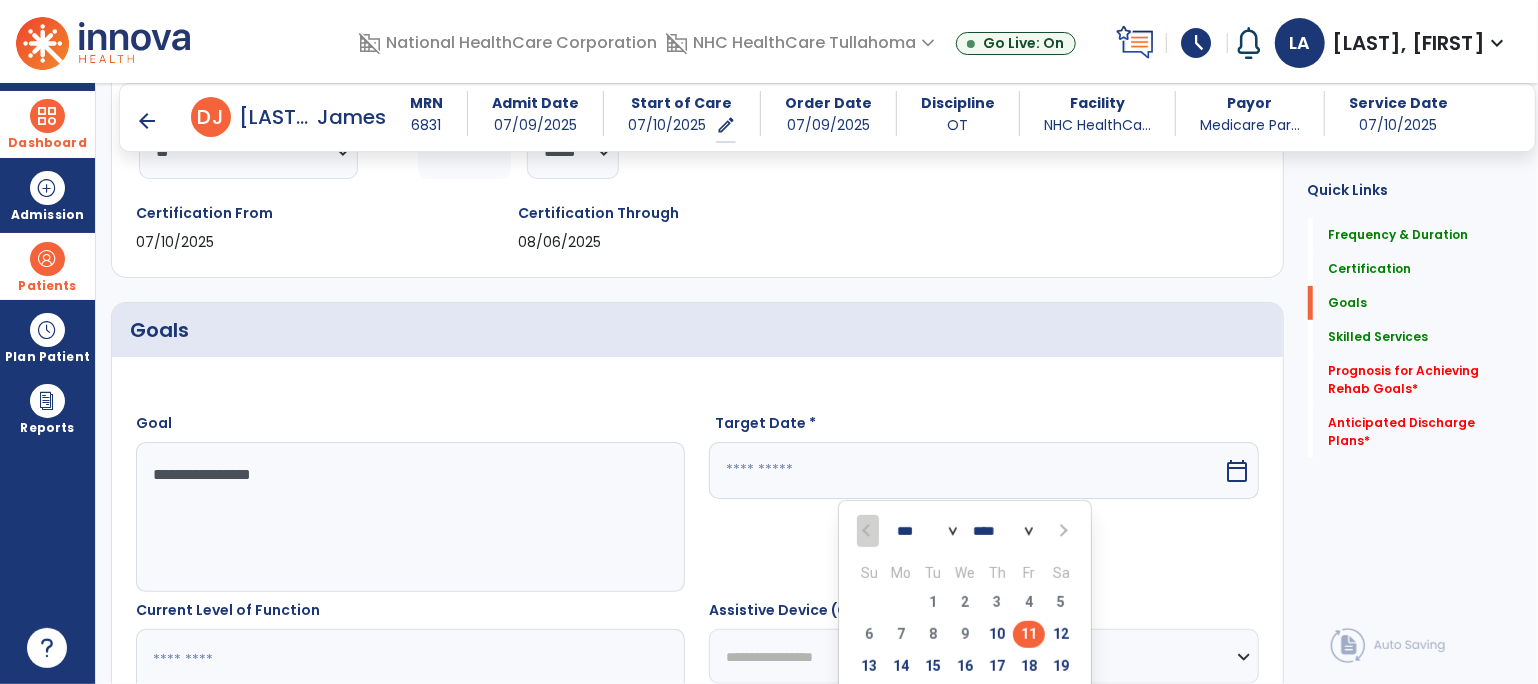 click at bounding box center (1061, 531) 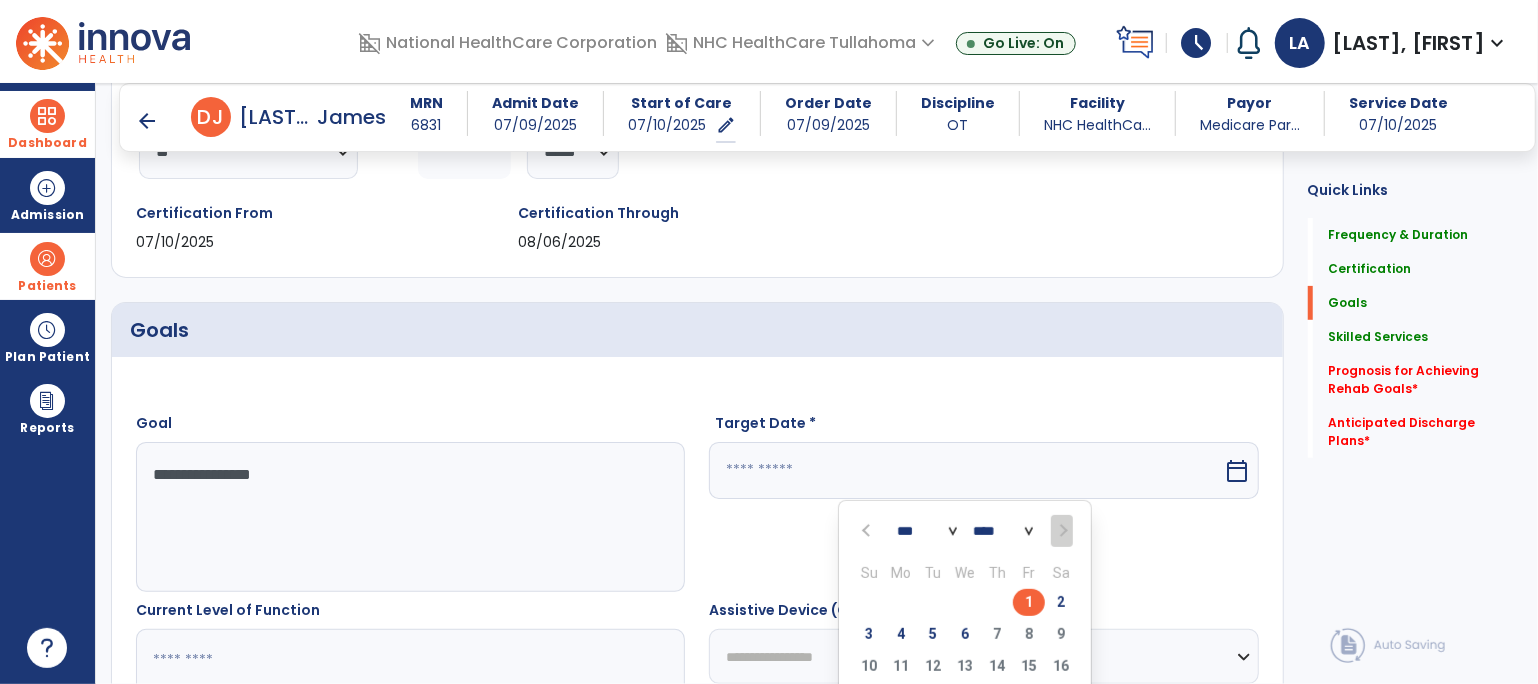 click on "1" at bounding box center [1029, 602] 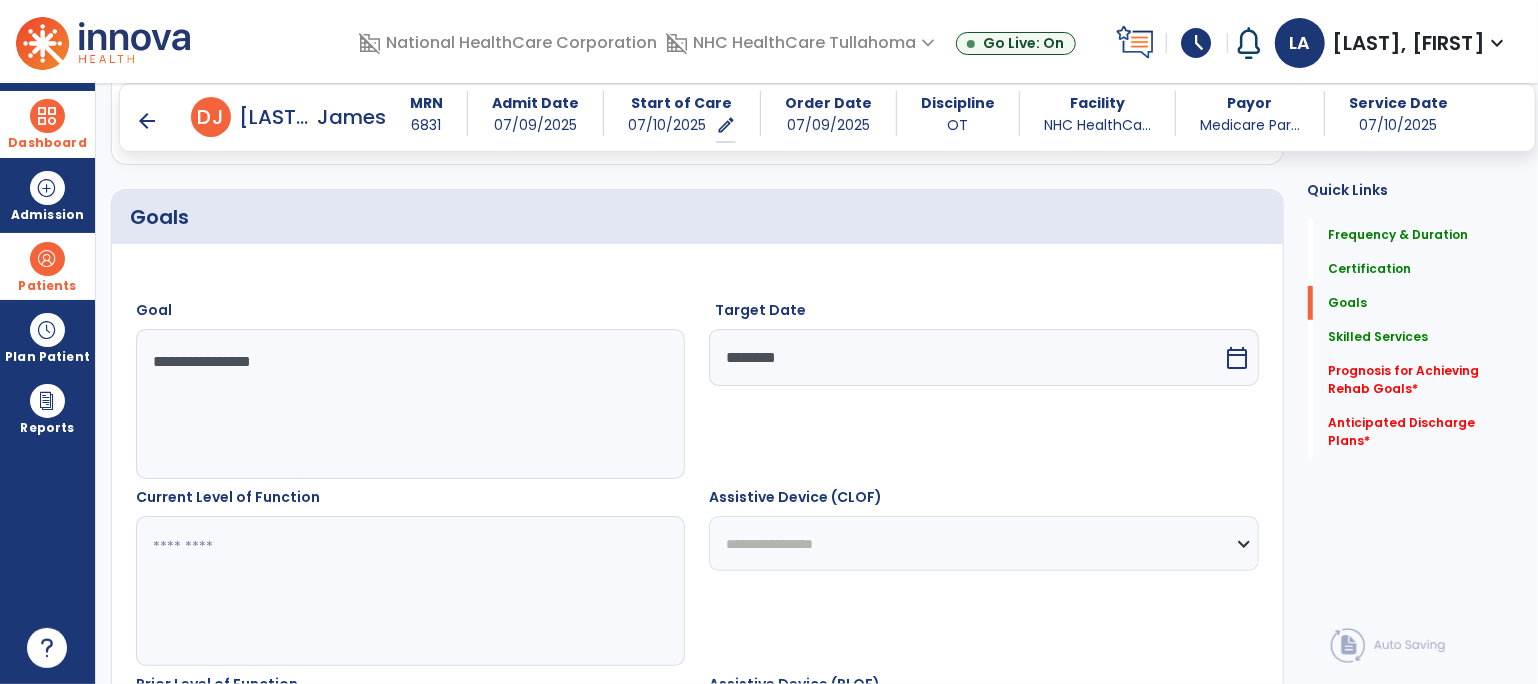 scroll, scrollTop: 465, scrollLeft: 0, axis: vertical 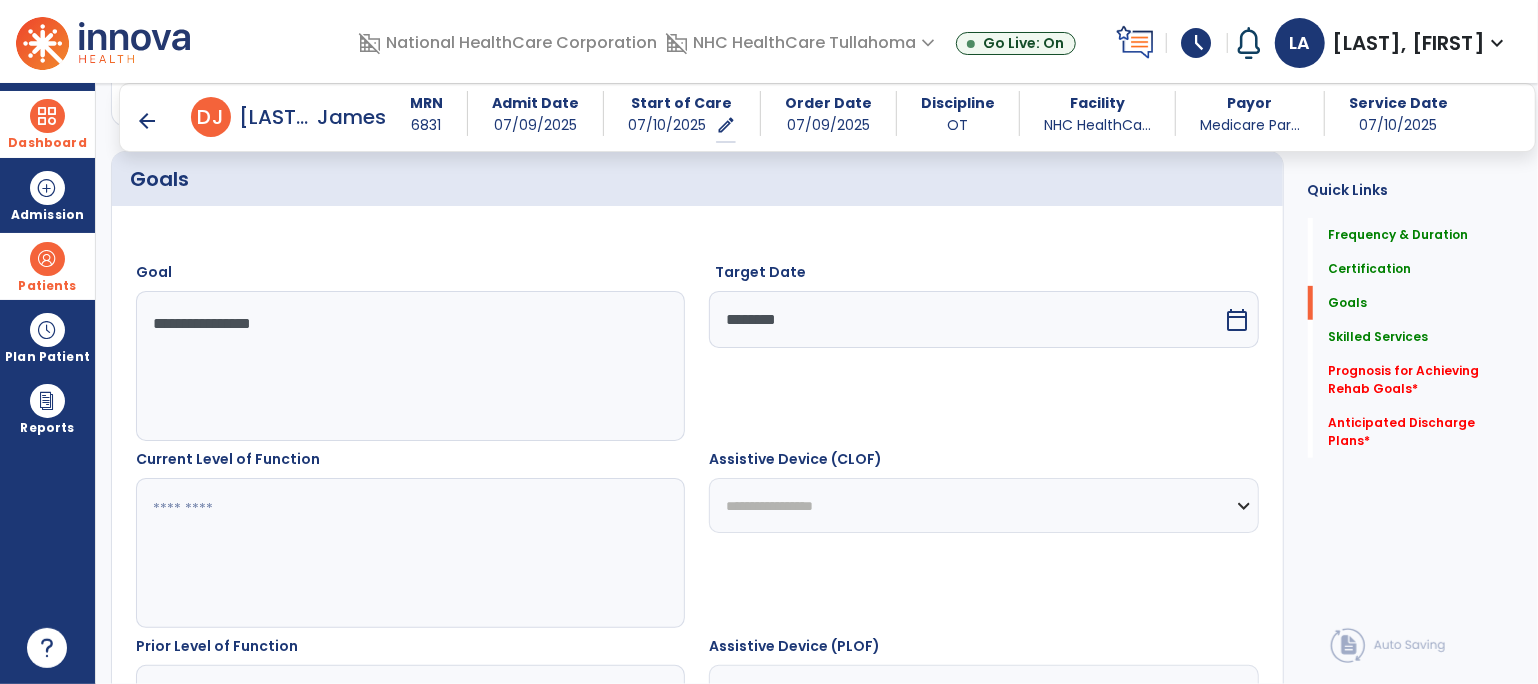 click at bounding box center [410, 553] 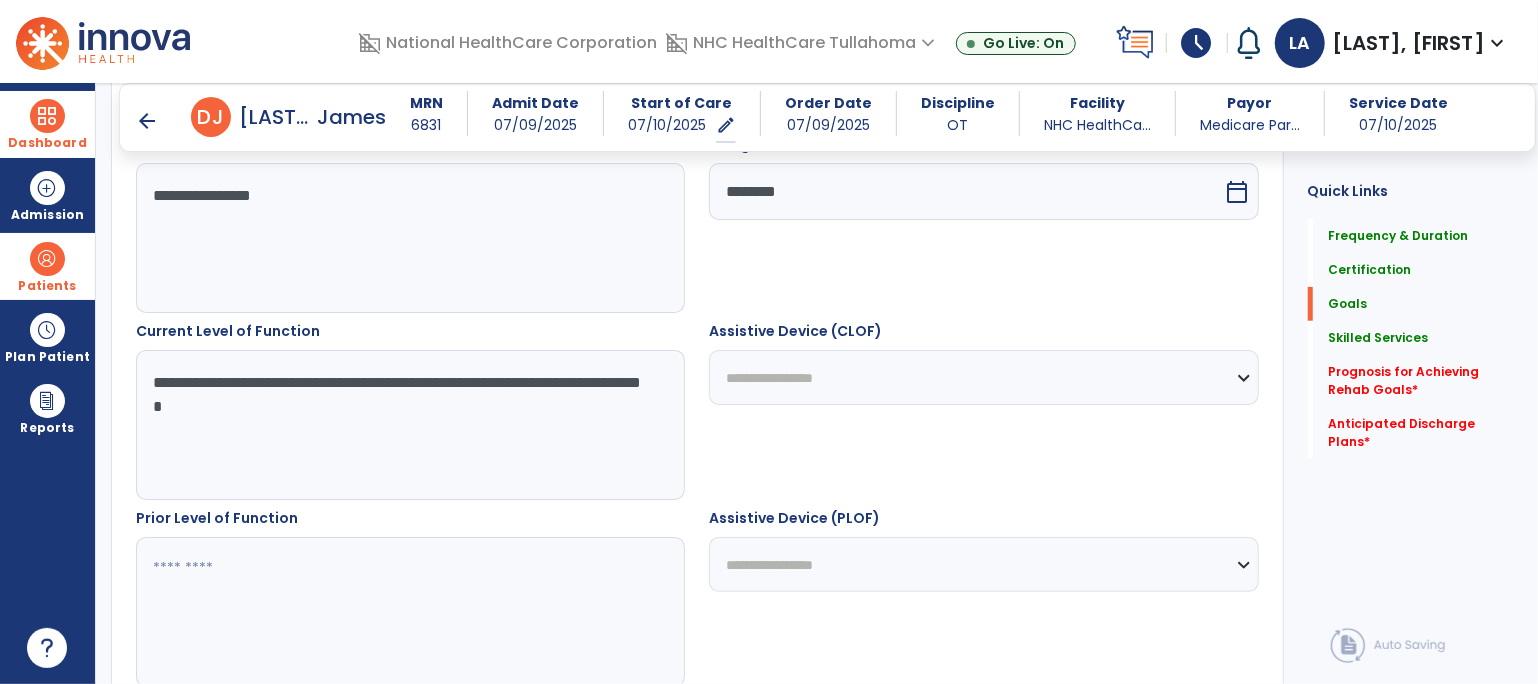 scroll, scrollTop: 677, scrollLeft: 0, axis: vertical 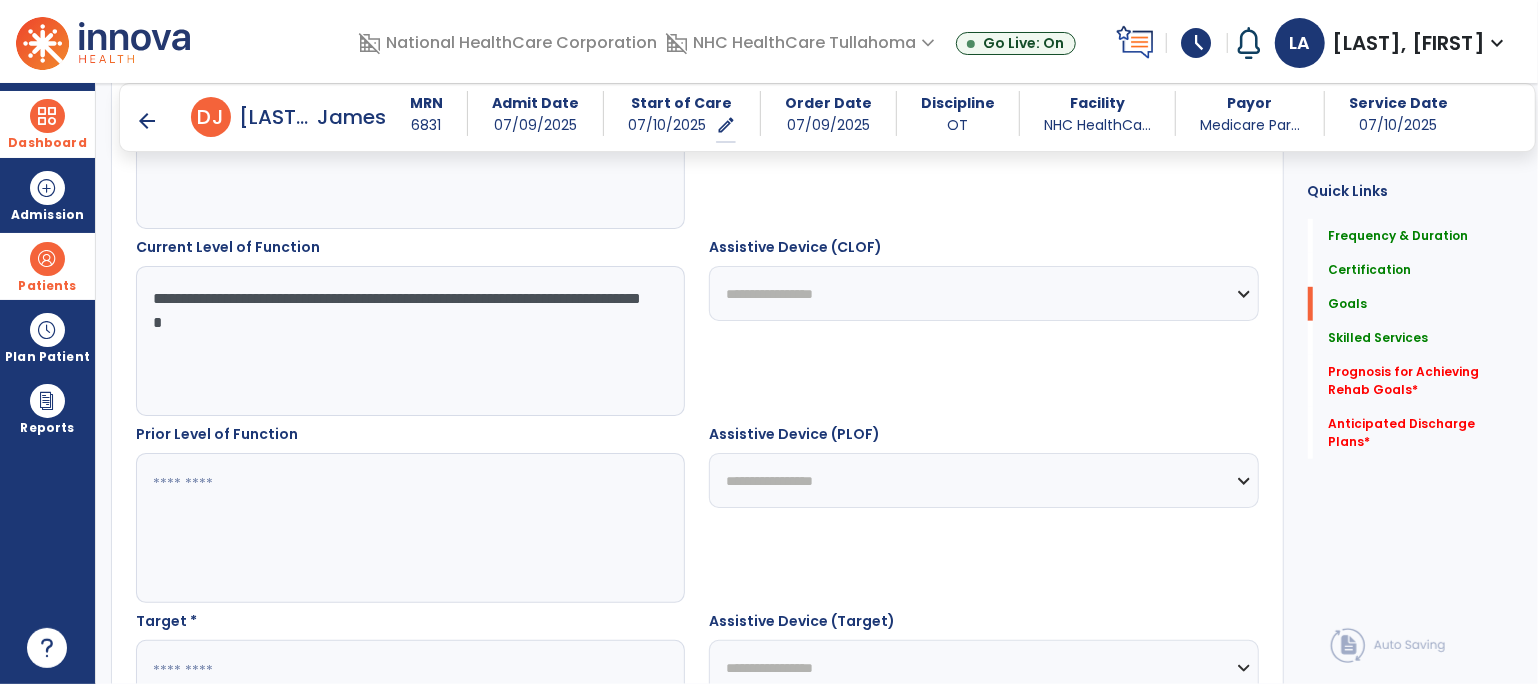 type on "**********" 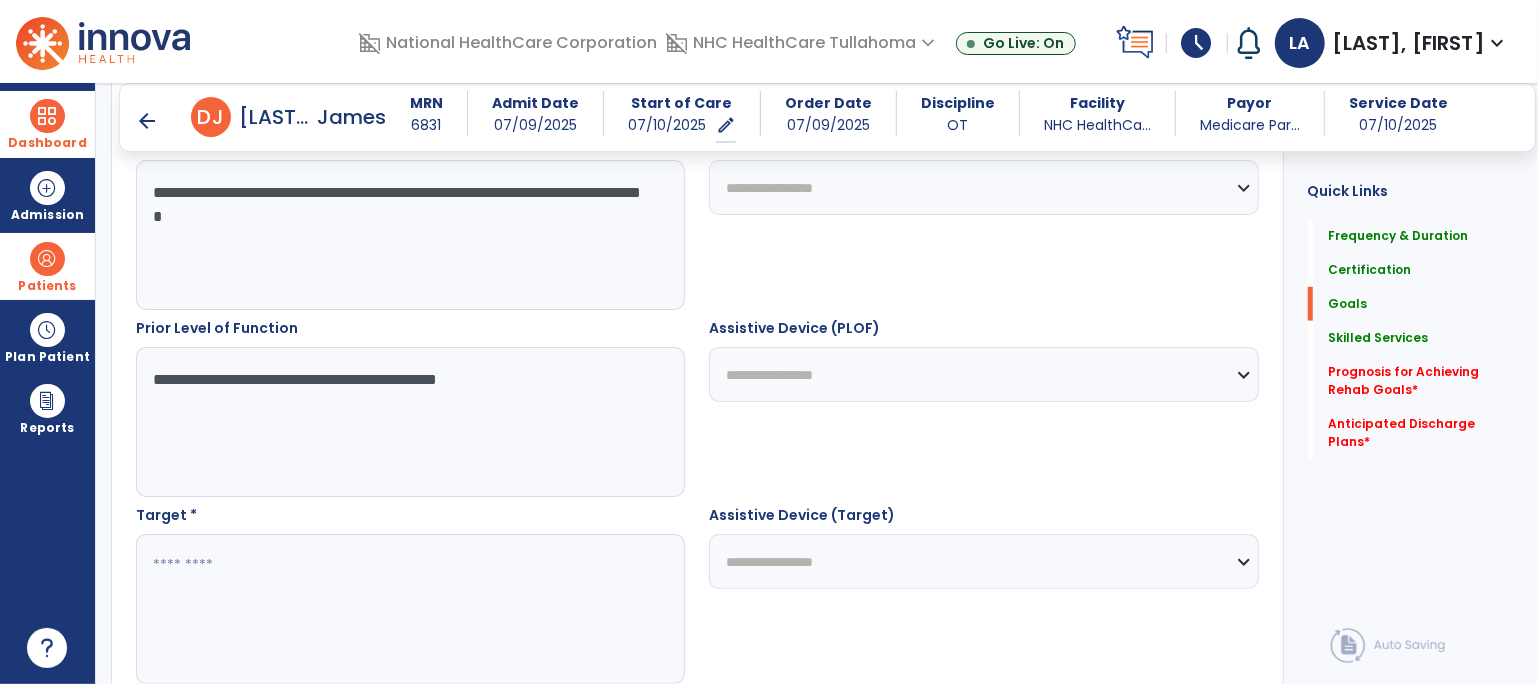 scroll, scrollTop: 820, scrollLeft: 0, axis: vertical 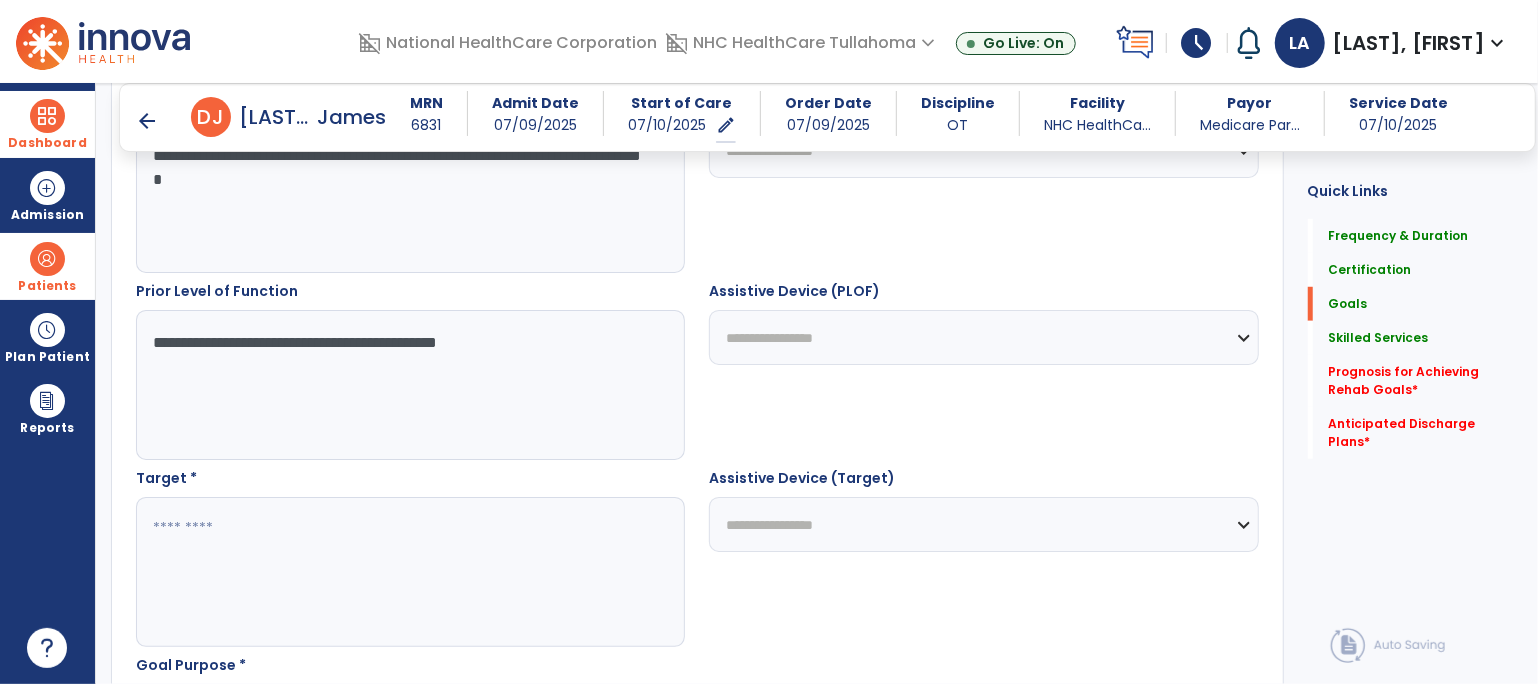type on "**********" 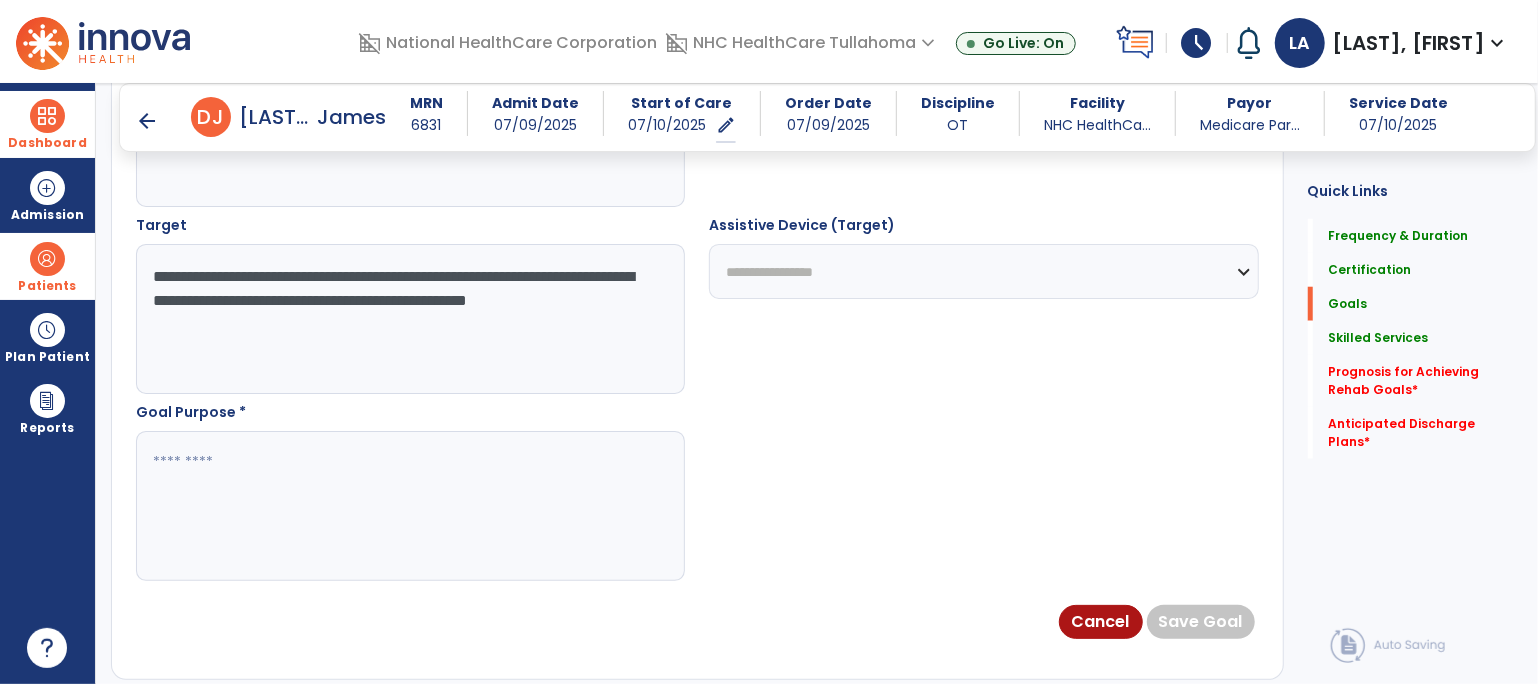 scroll, scrollTop: 1082, scrollLeft: 0, axis: vertical 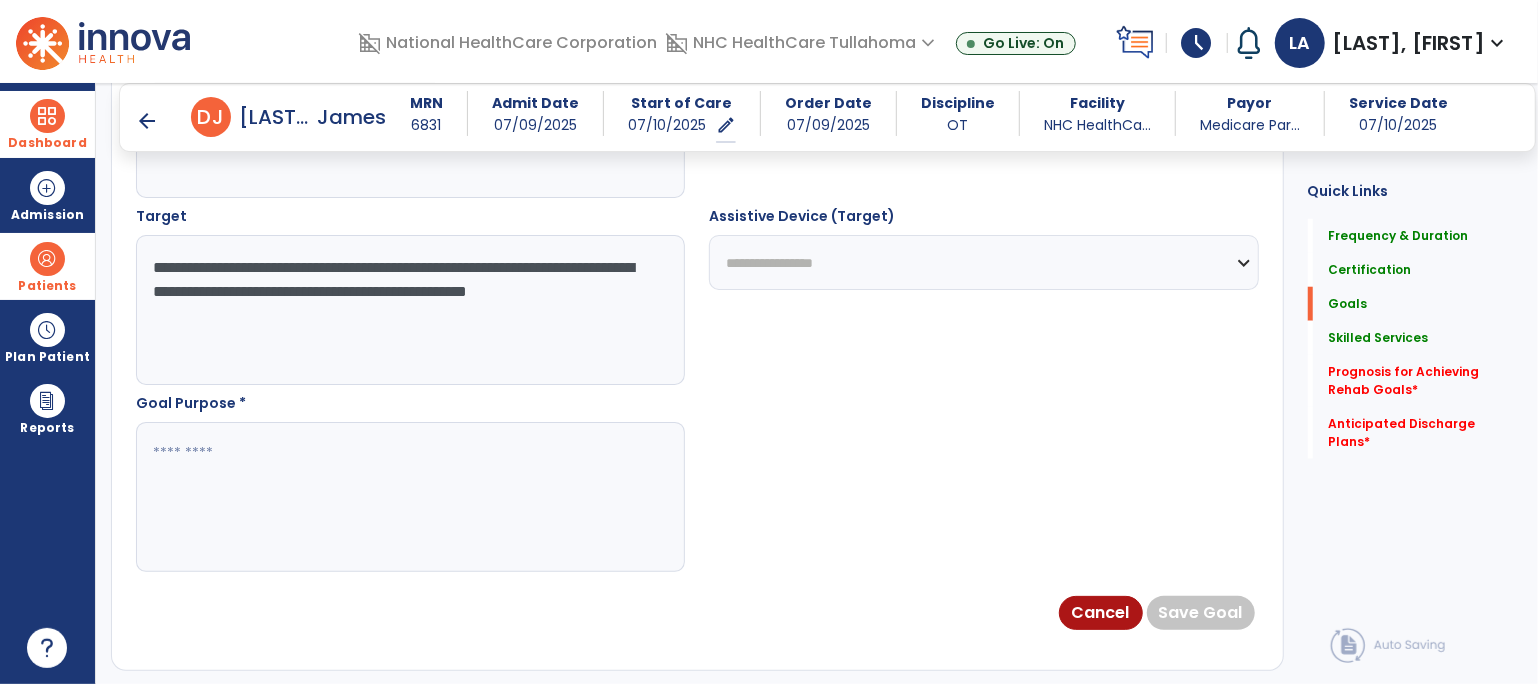 type on "**********" 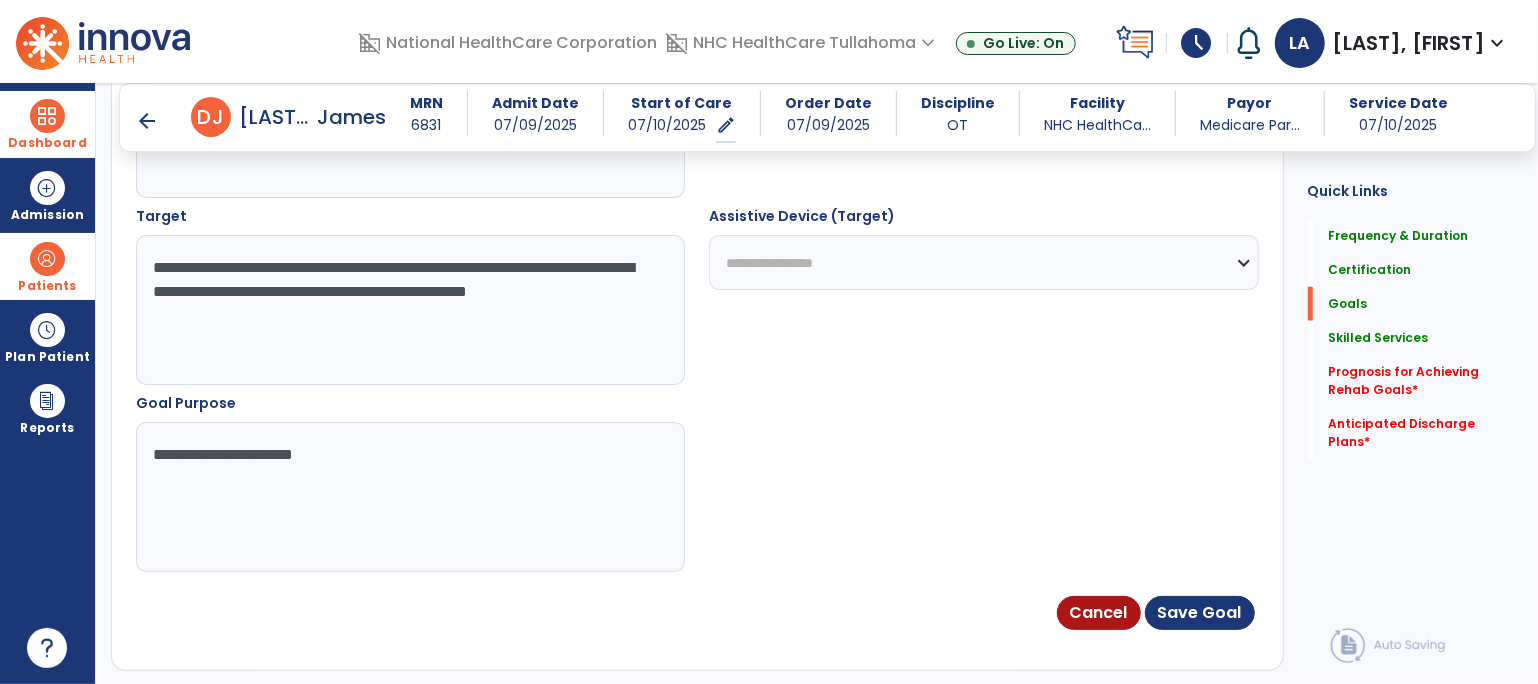 type on "**********" 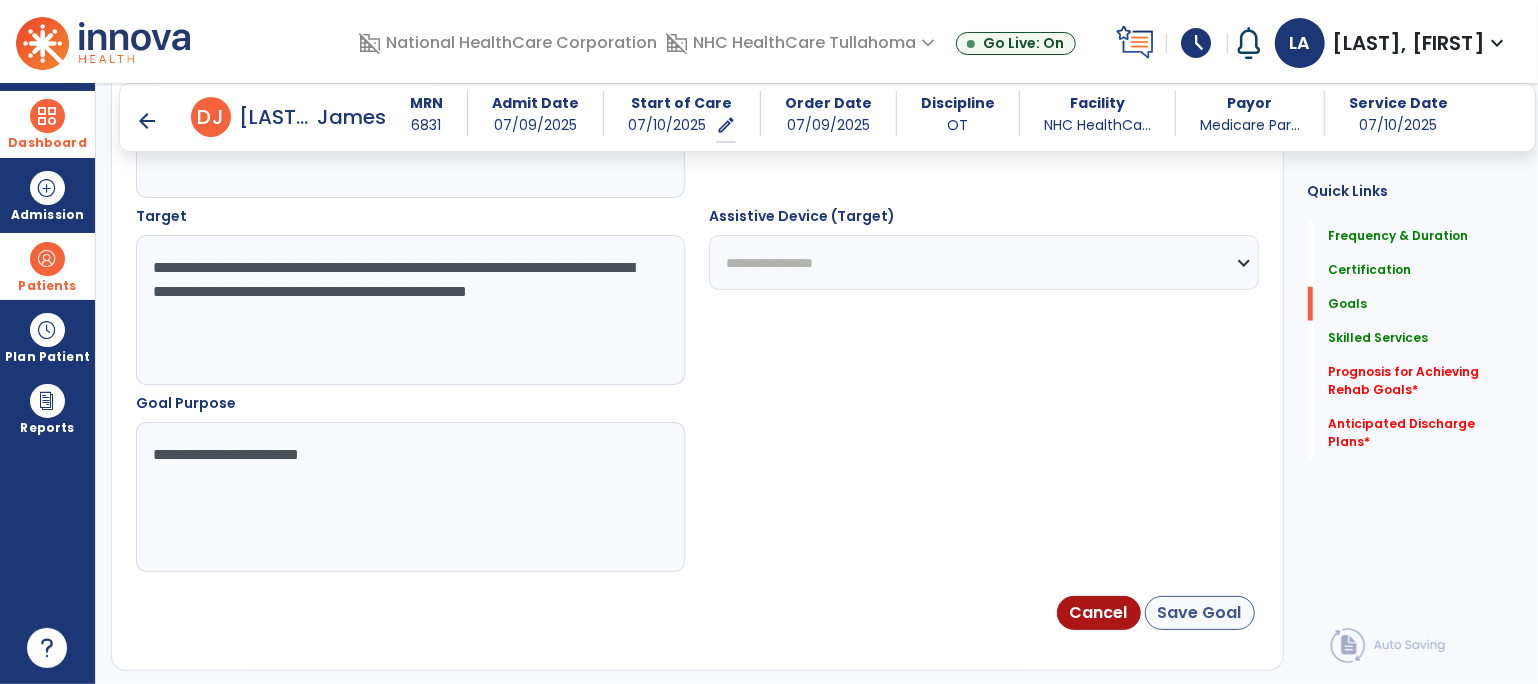 click on "Save Goal" at bounding box center [1200, 613] 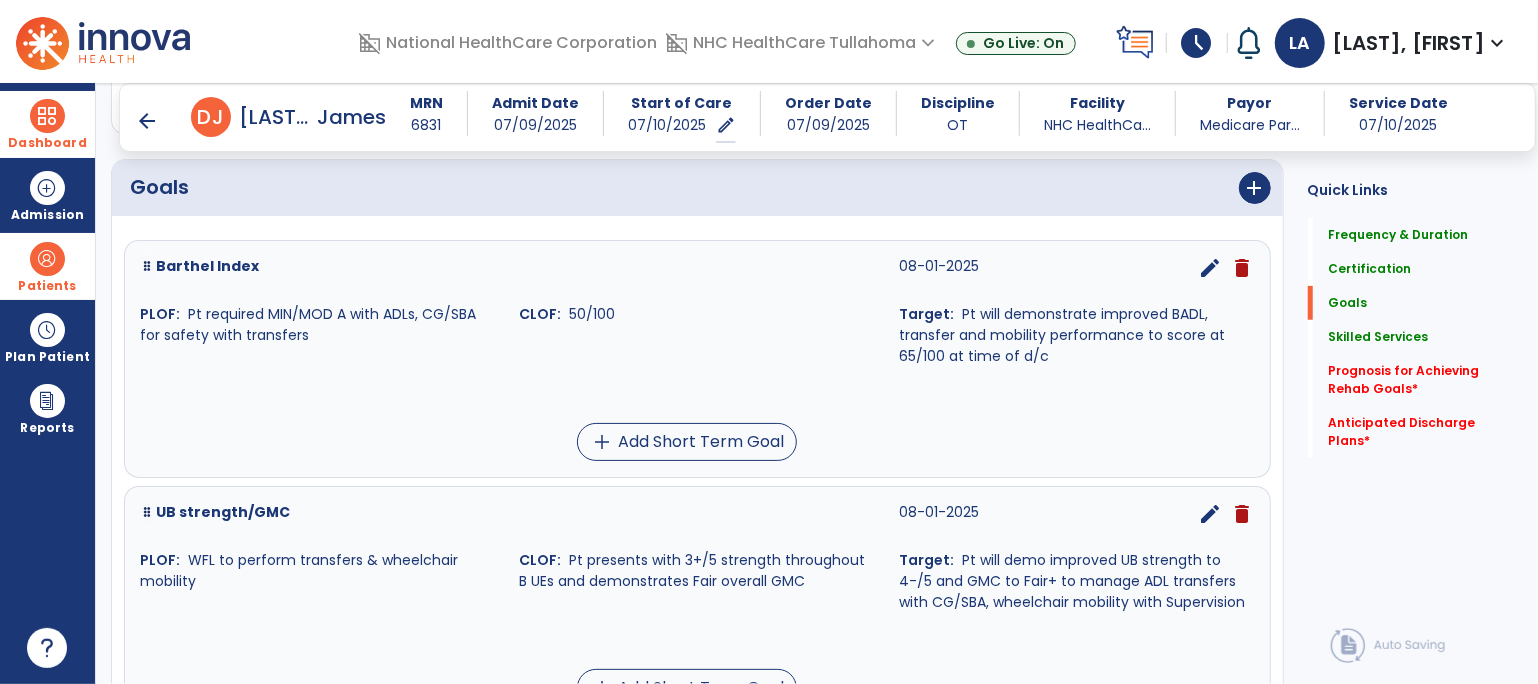 scroll, scrollTop: 462, scrollLeft: 0, axis: vertical 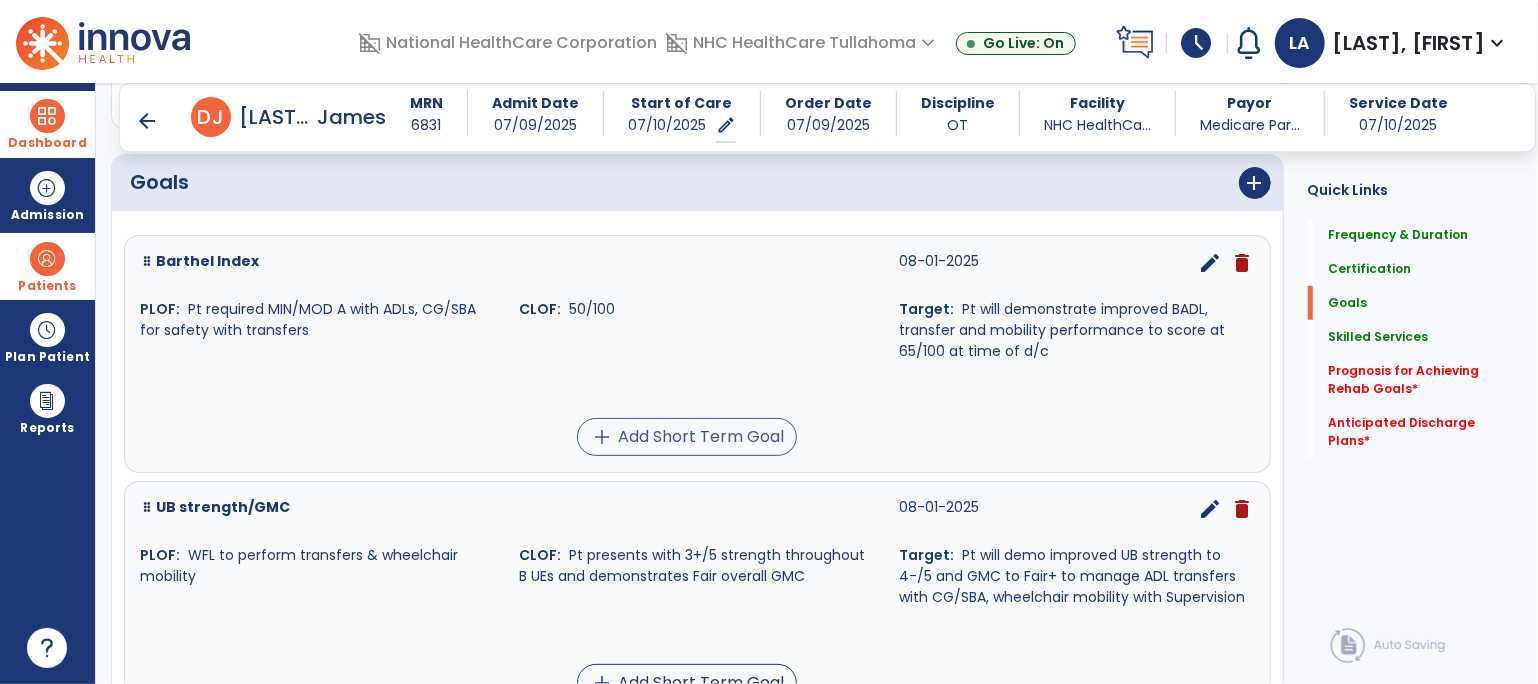 click on "add" at bounding box center (602, 437) 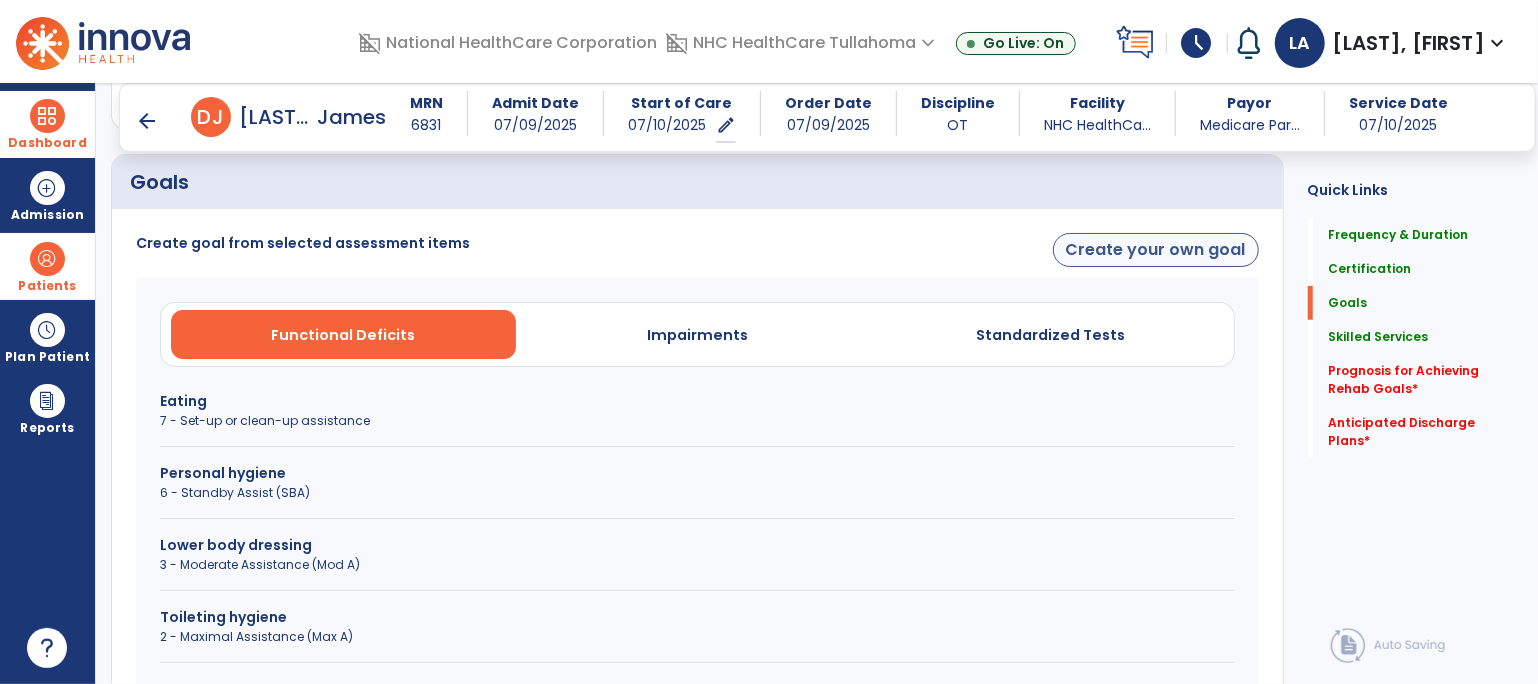 click on "Create your own goal" at bounding box center (1156, 250) 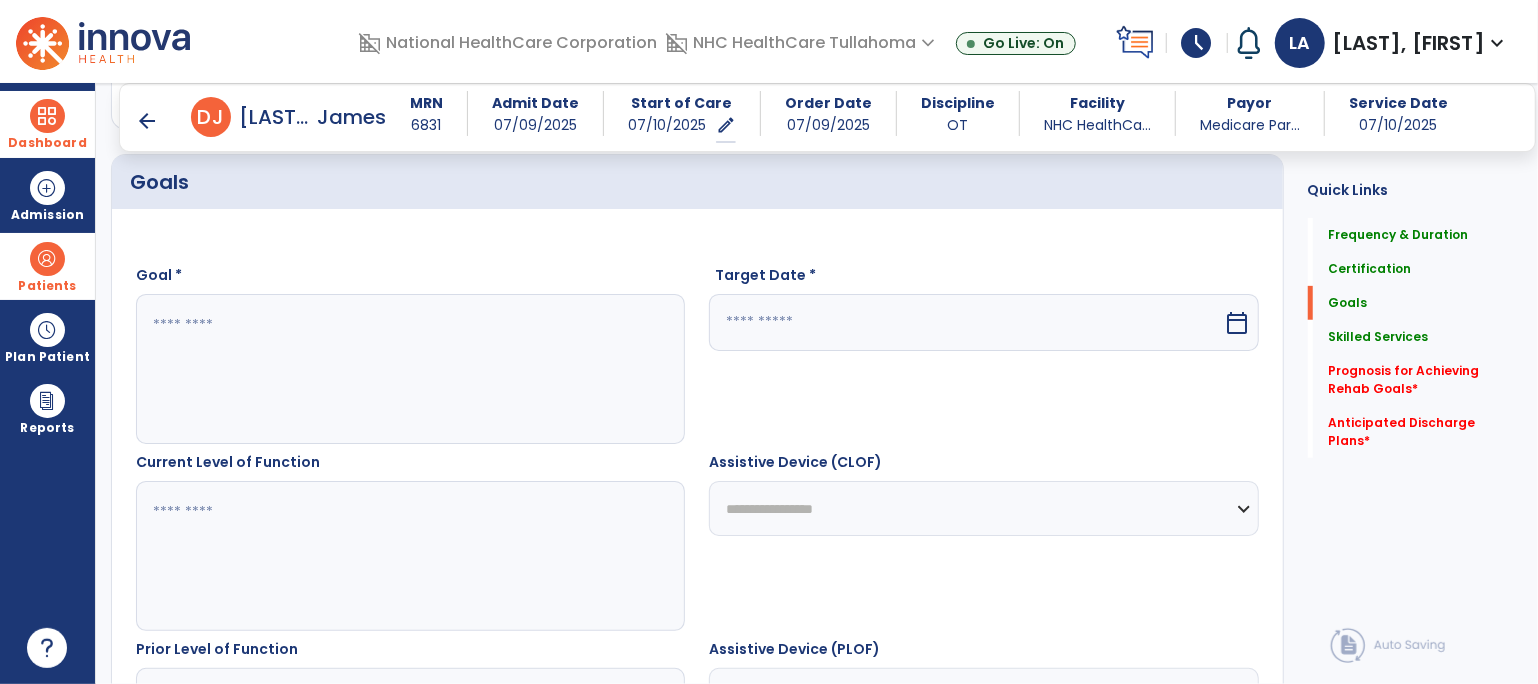 click at bounding box center (410, 369) 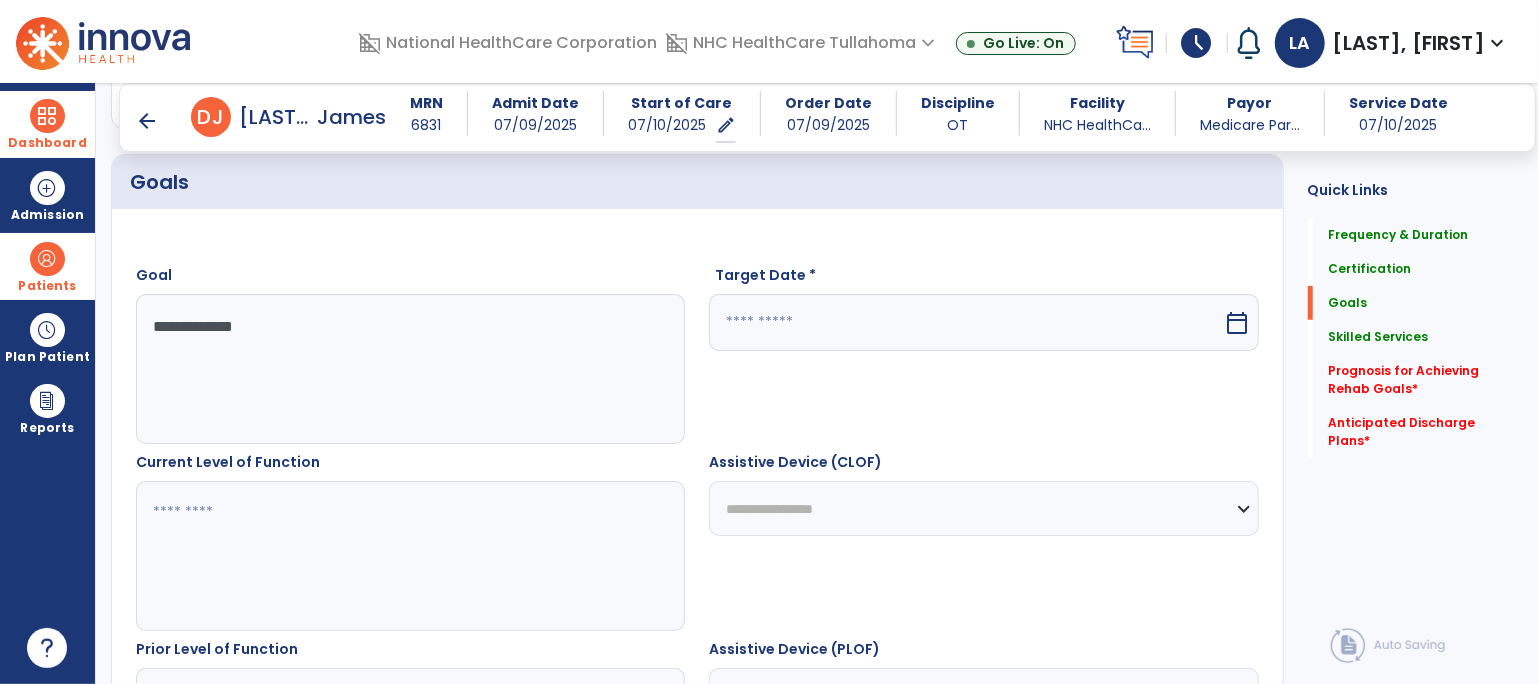 type on "**********" 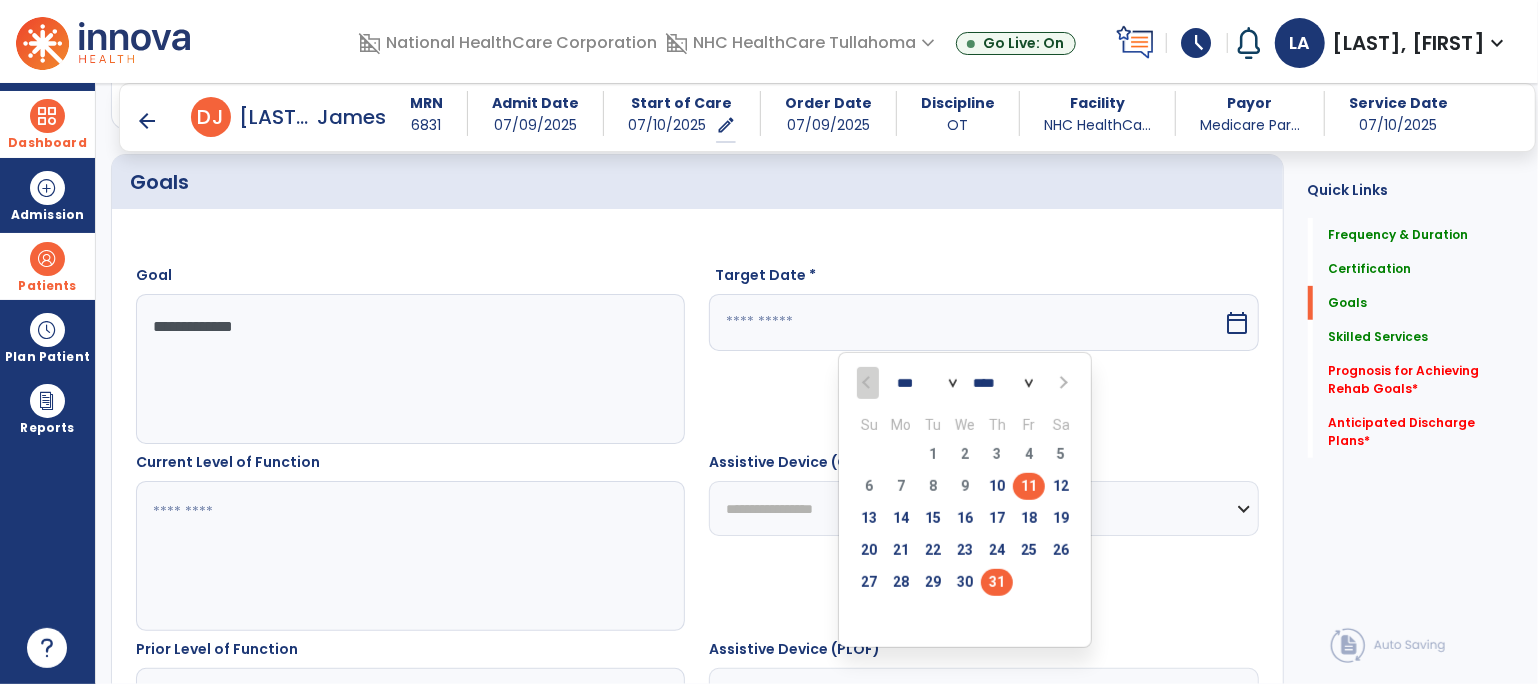 click on "31" at bounding box center [997, 582] 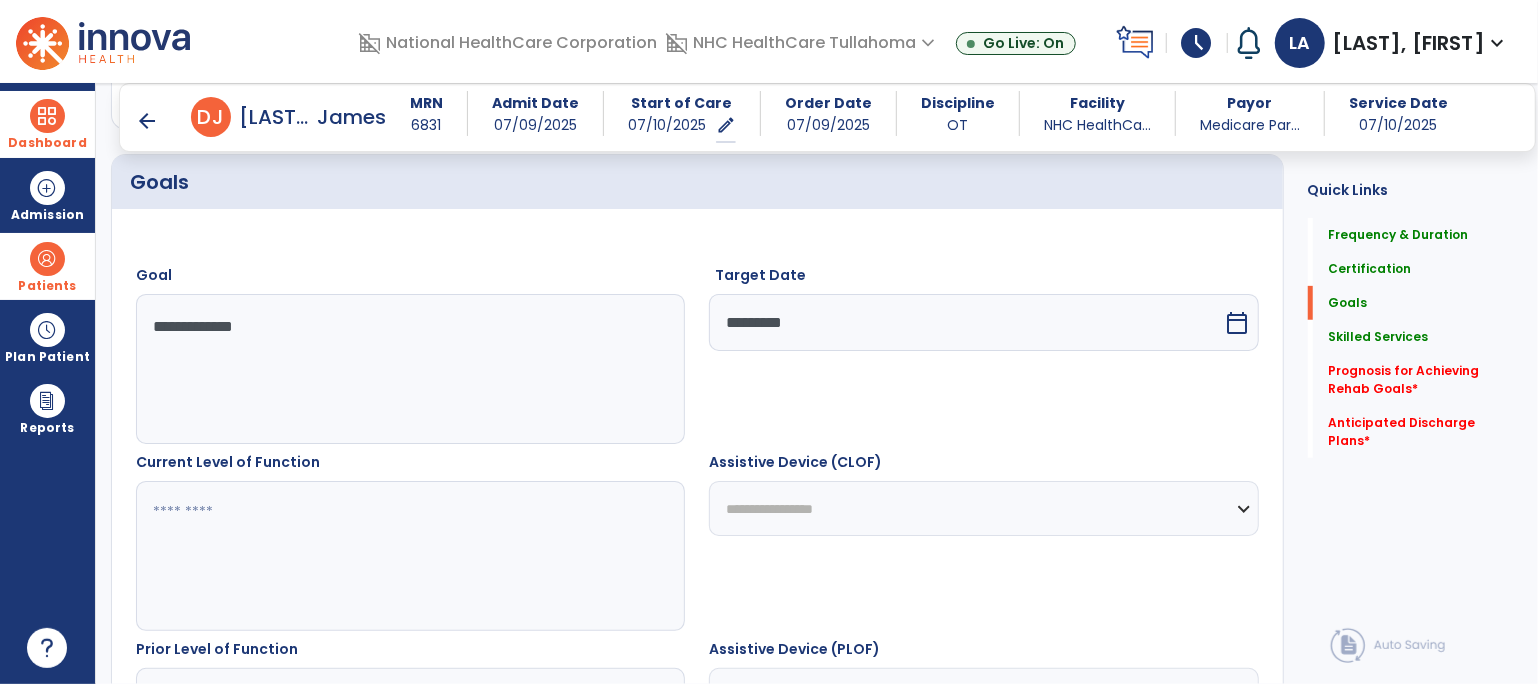 click on "*********" at bounding box center [966, 322] 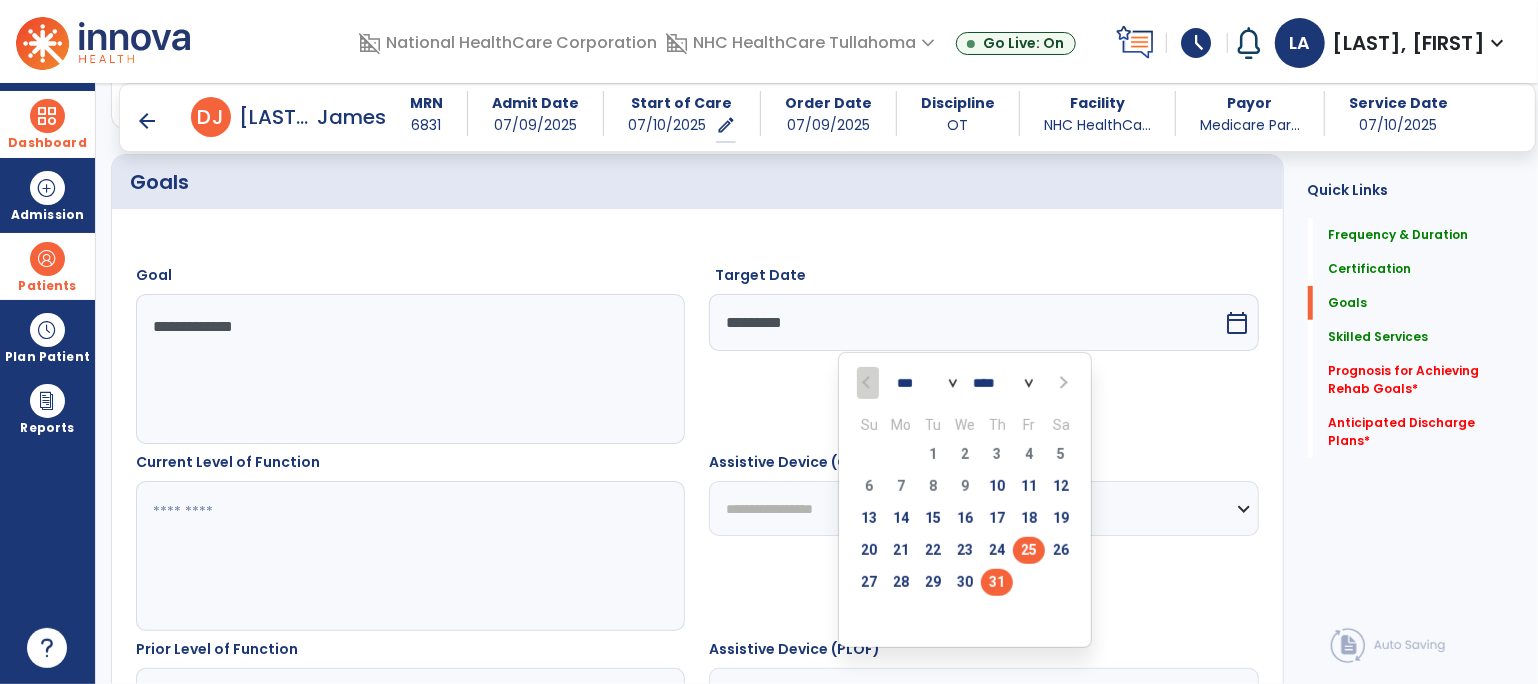 click on "25" at bounding box center (1029, 550) 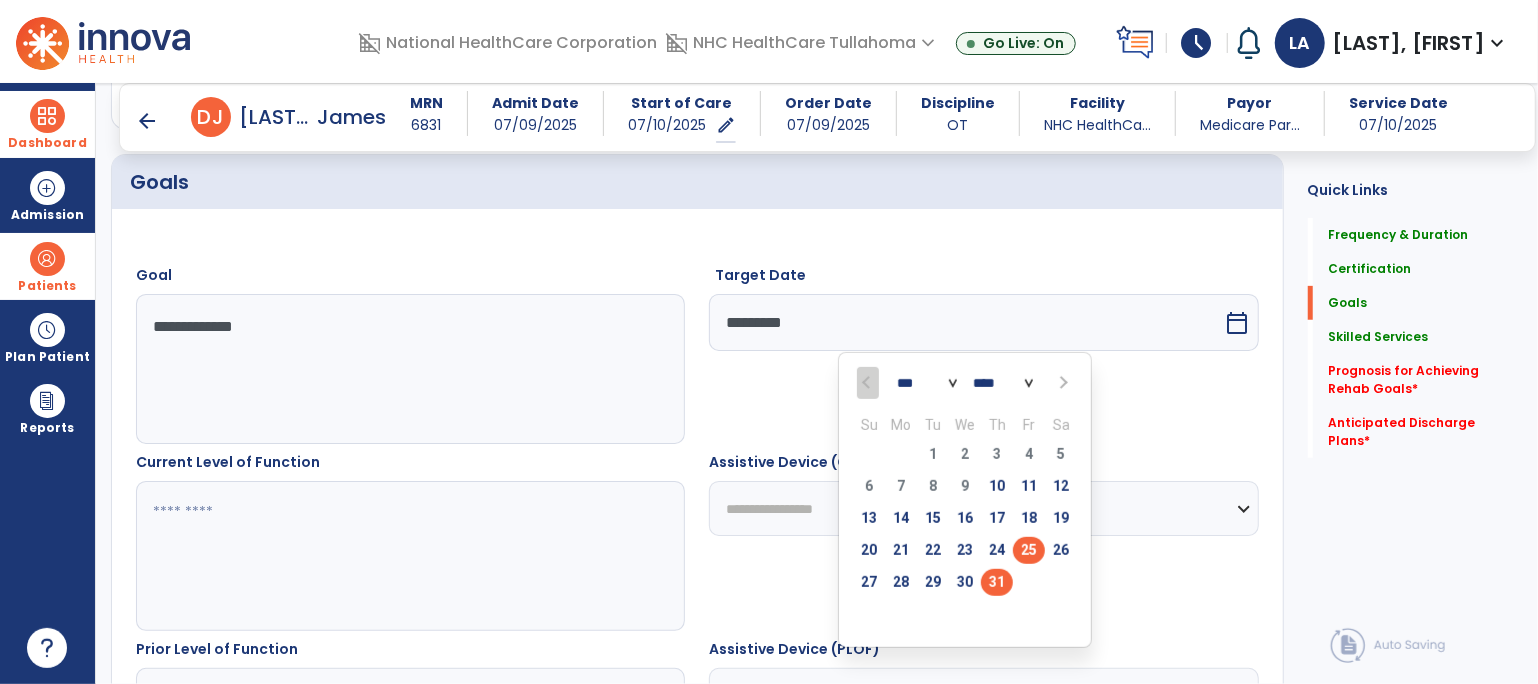 type on "*********" 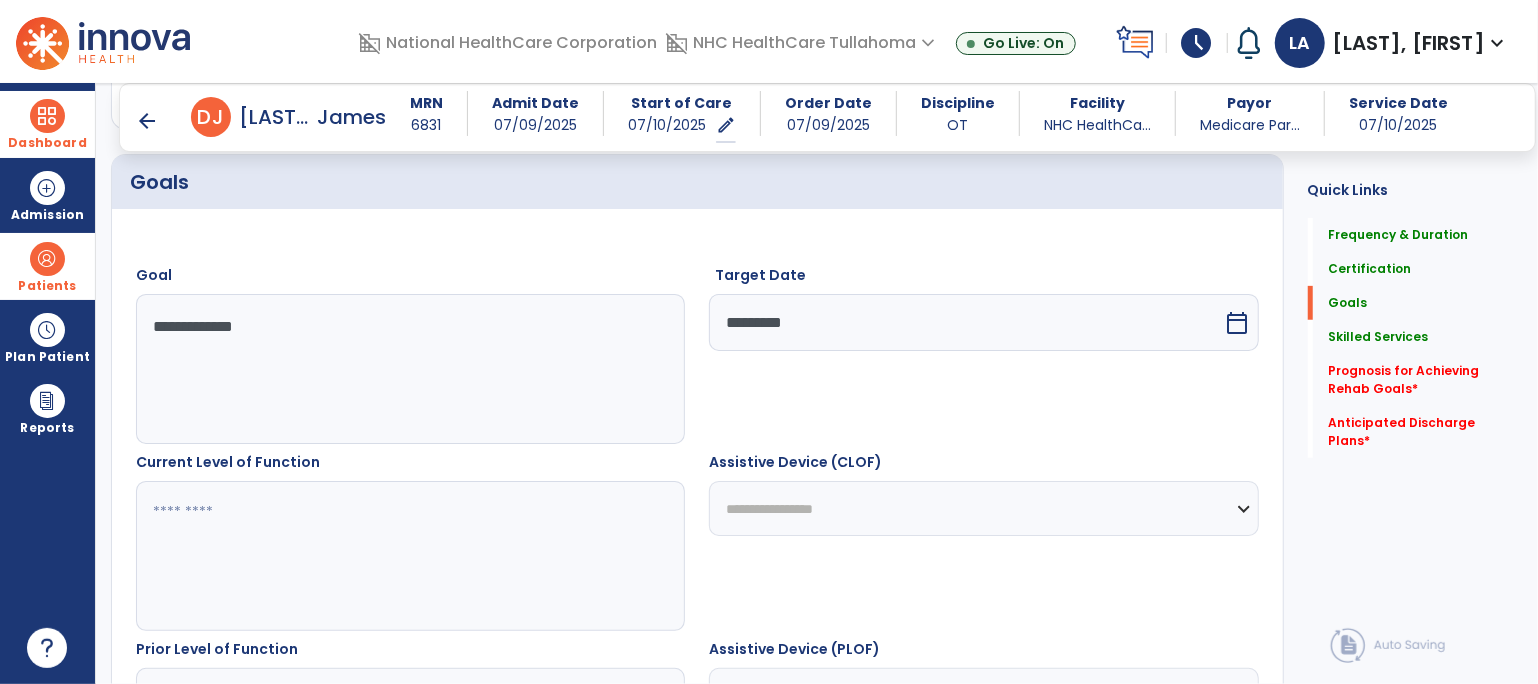 click at bounding box center (410, 556) 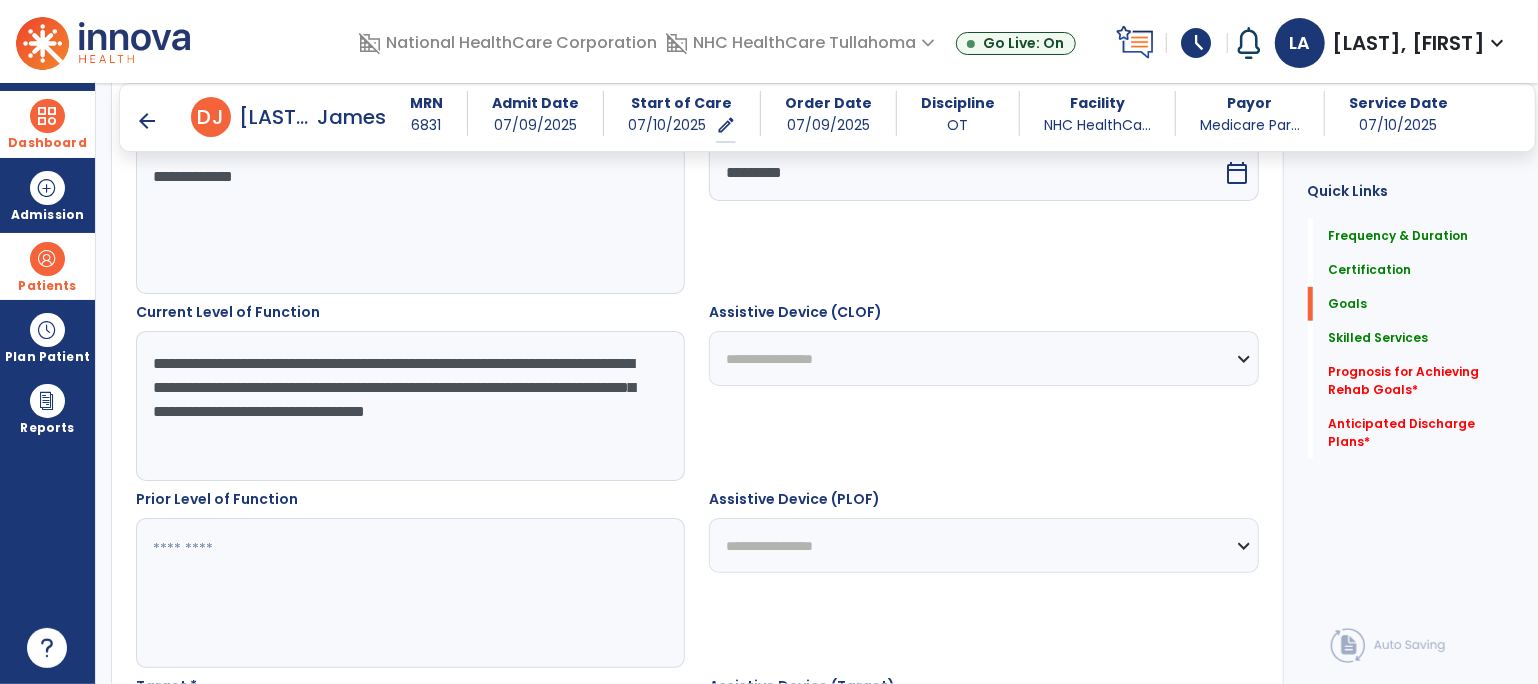 scroll, scrollTop: 621, scrollLeft: 0, axis: vertical 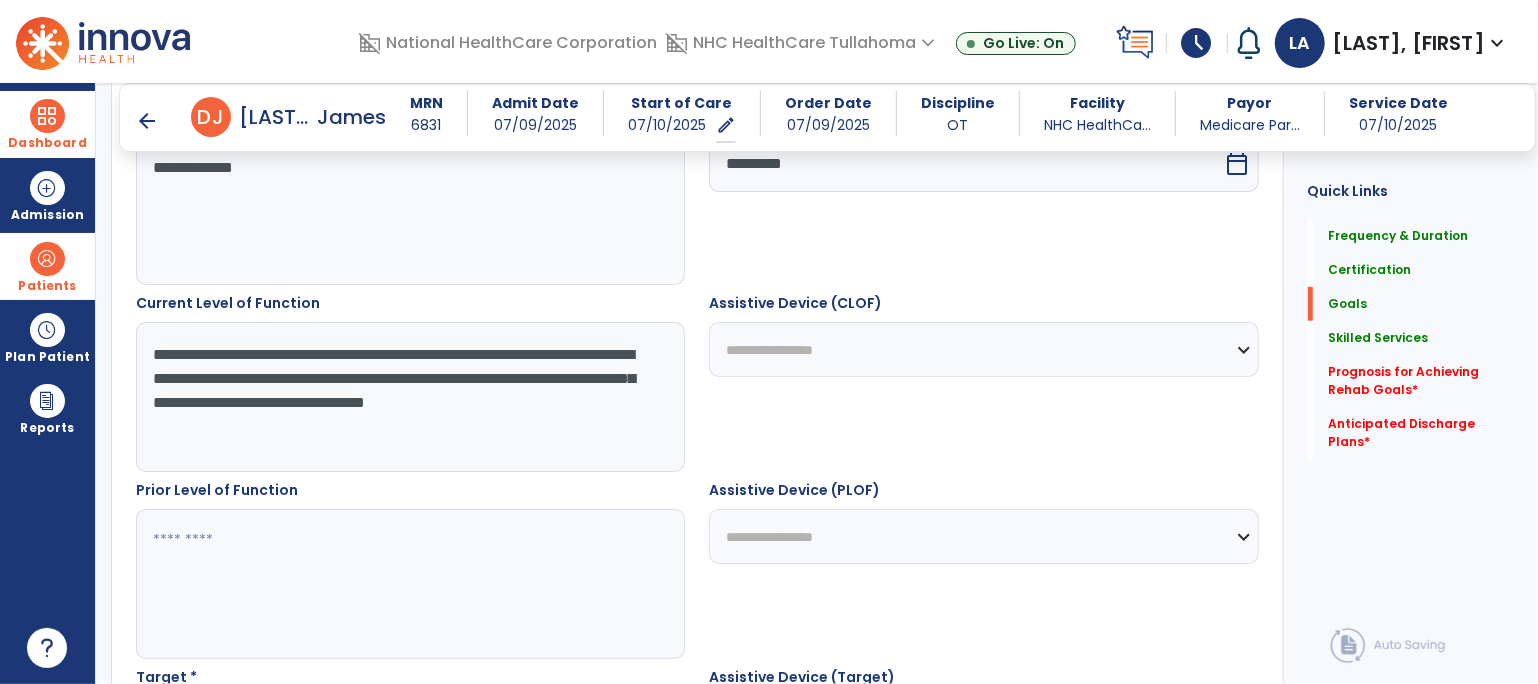 type on "**********" 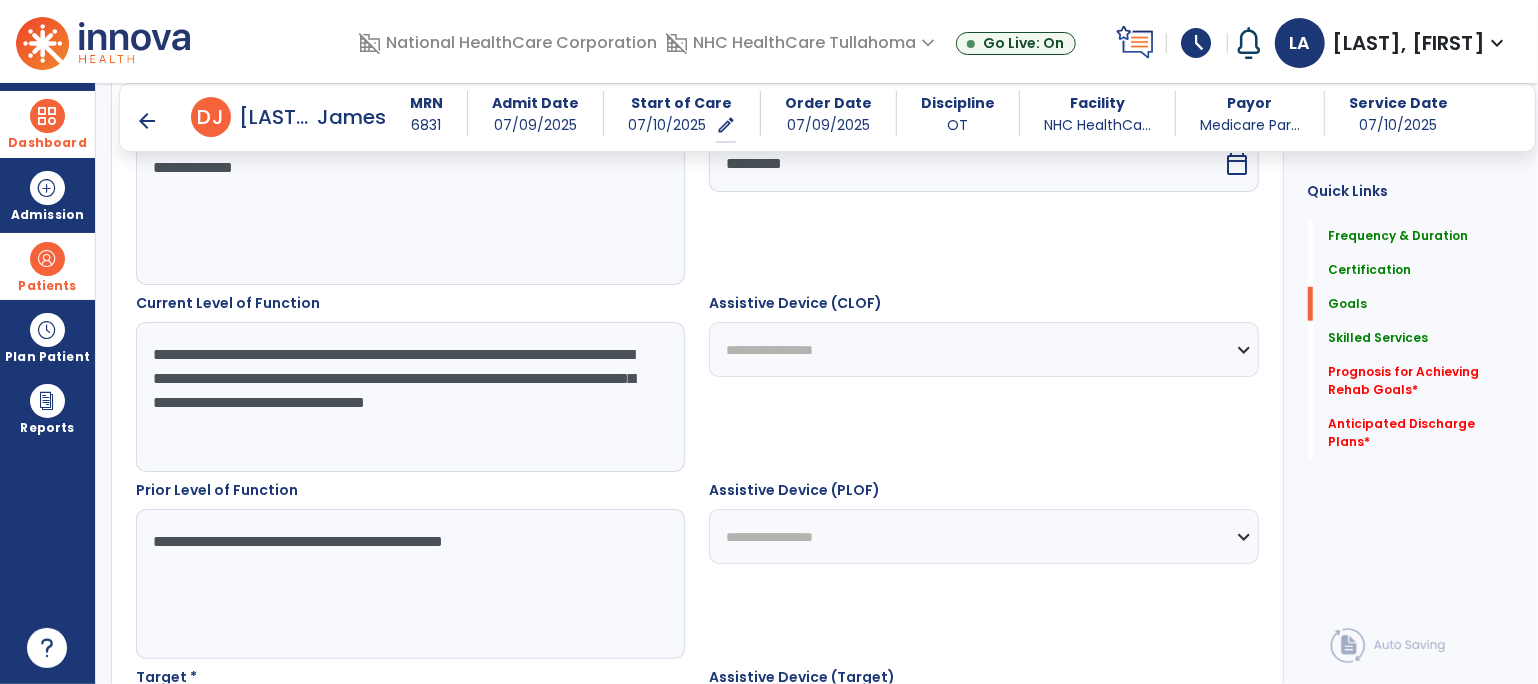 type on "**********" 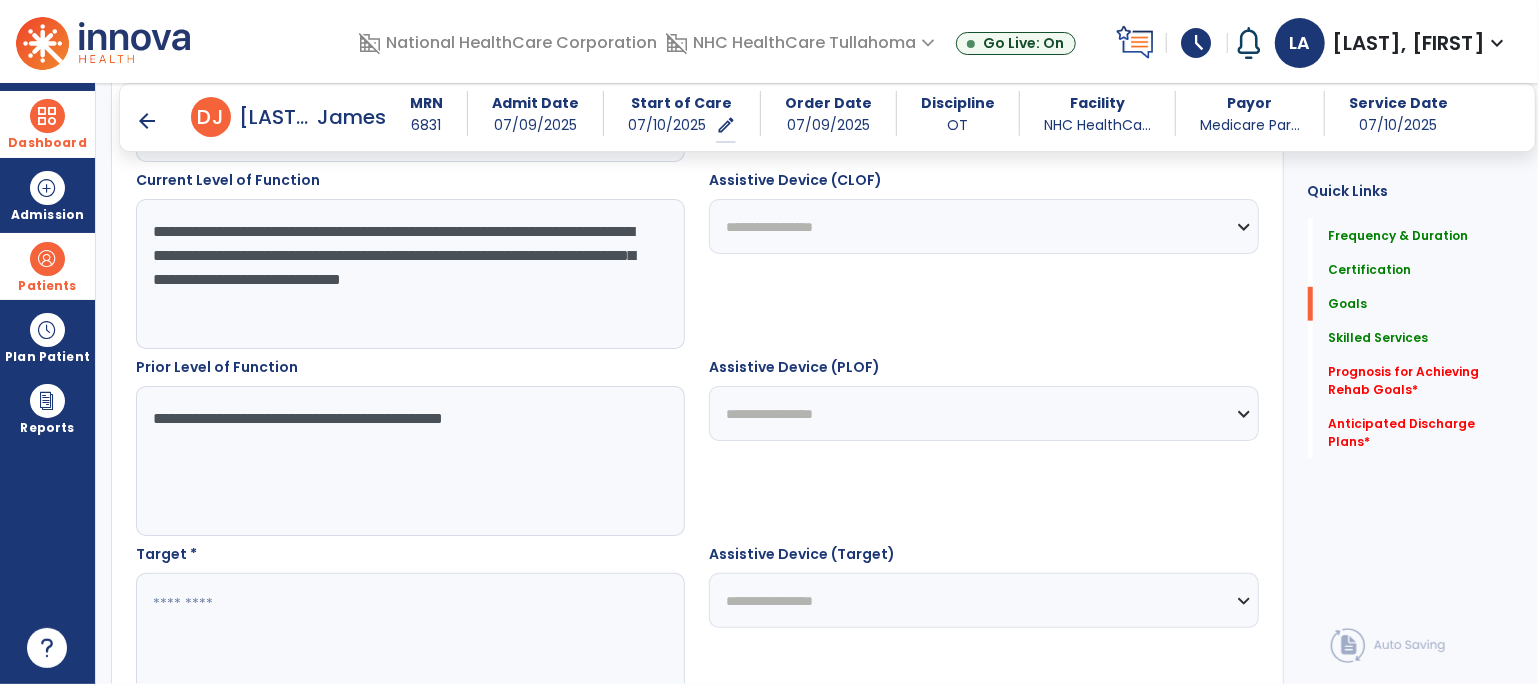 scroll, scrollTop: 871, scrollLeft: 0, axis: vertical 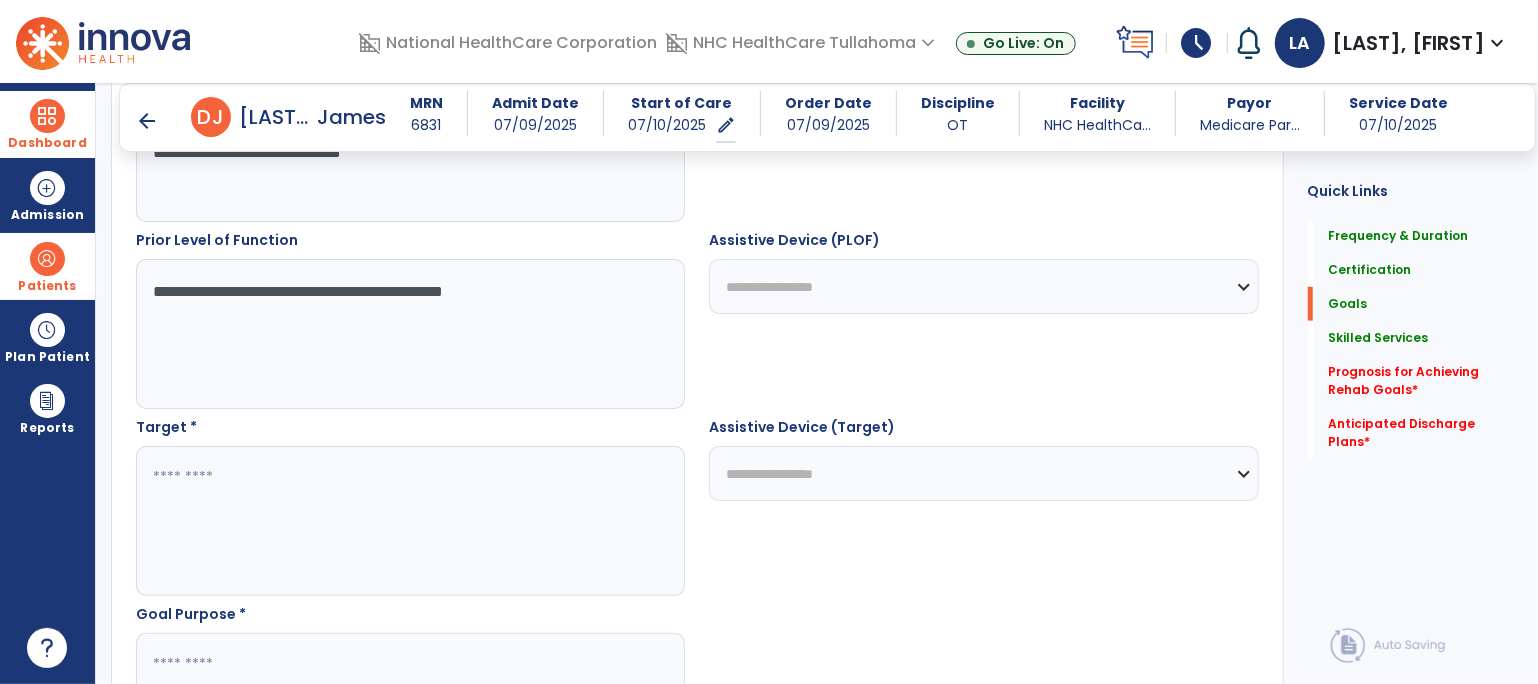type on "**********" 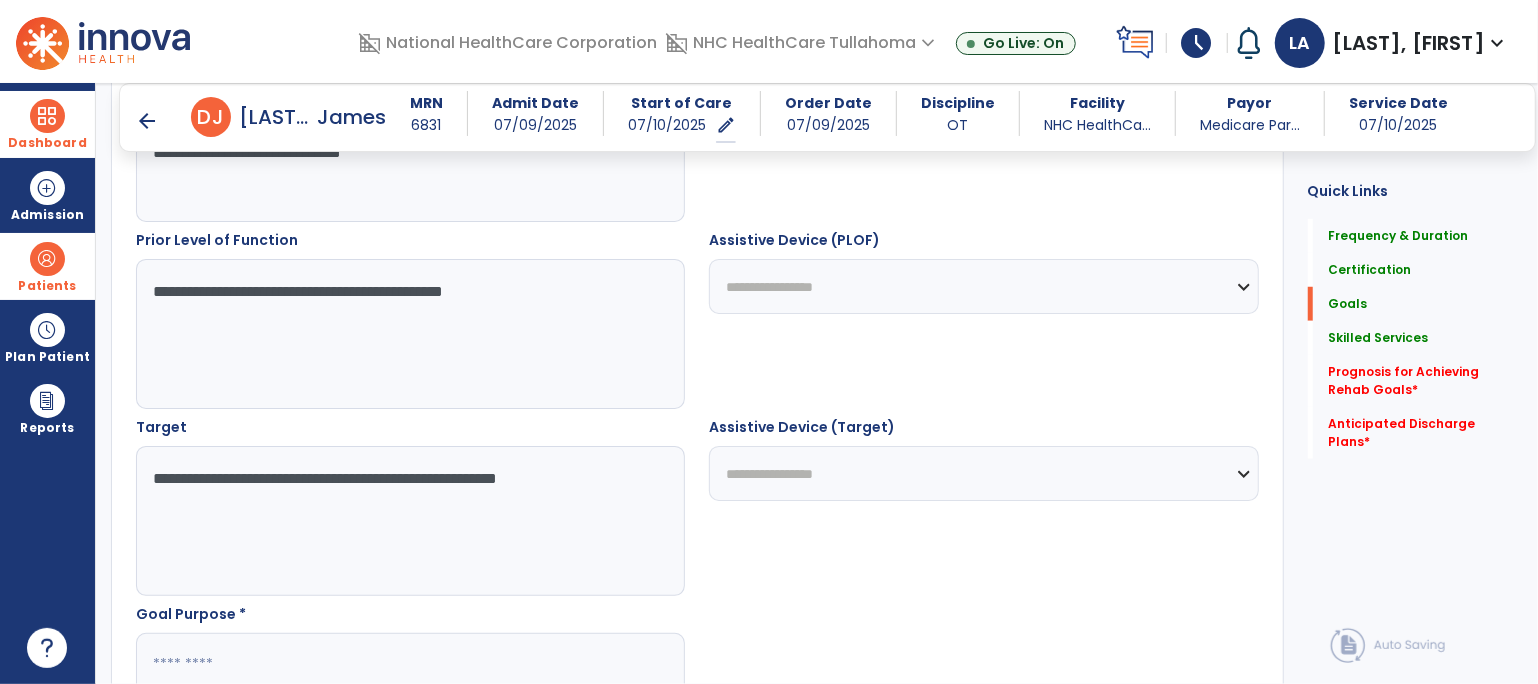 click on "**********" at bounding box center [410, 521] 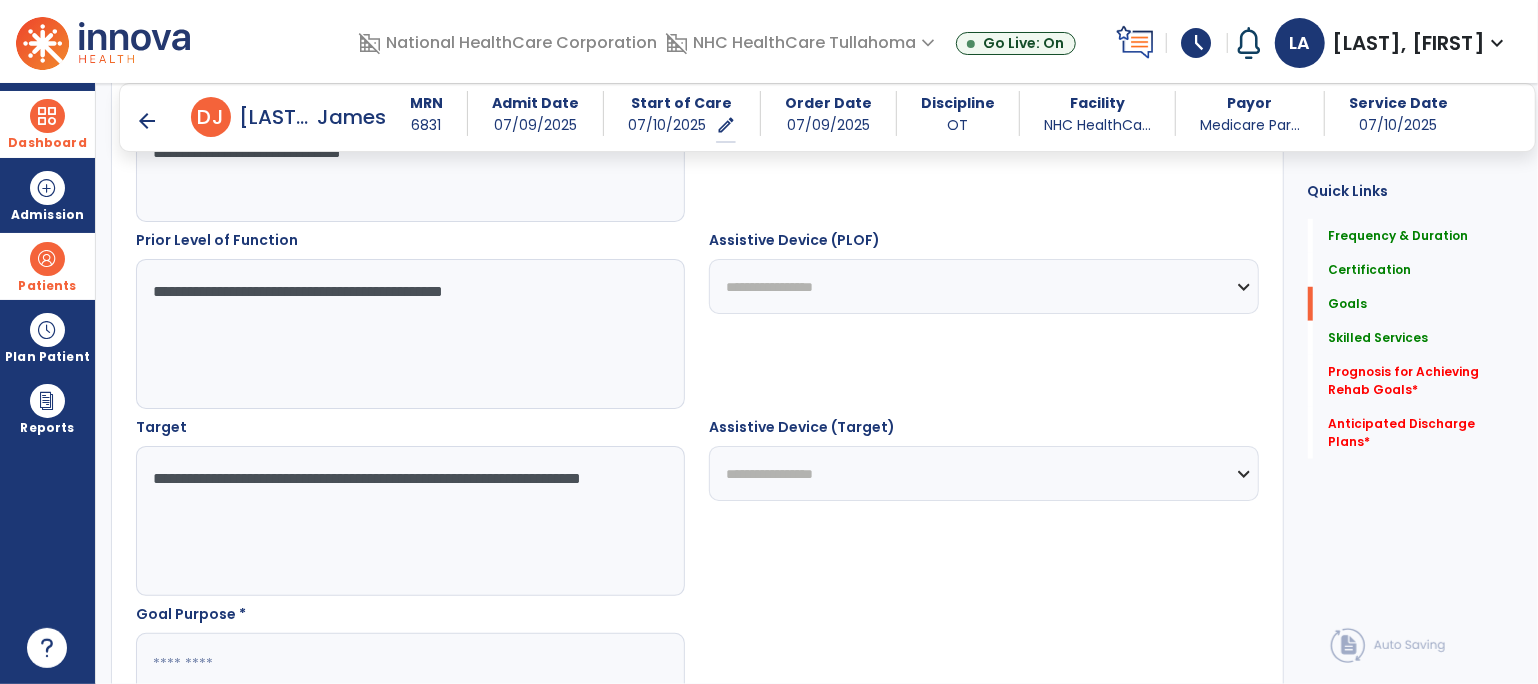 click on "**********" at bounding box center [410, 521] 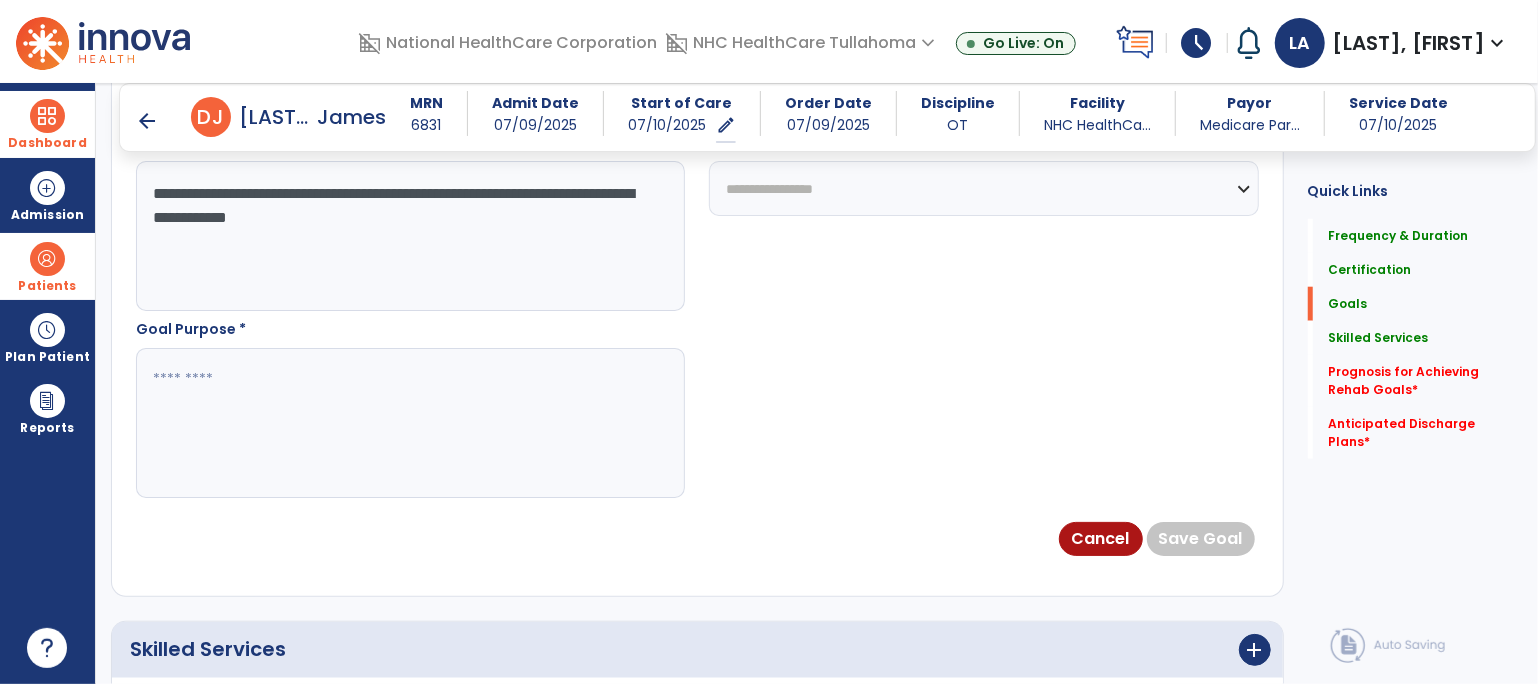 scroll, scrollTop: 1157, scrollLeft: 0, axis: vertical 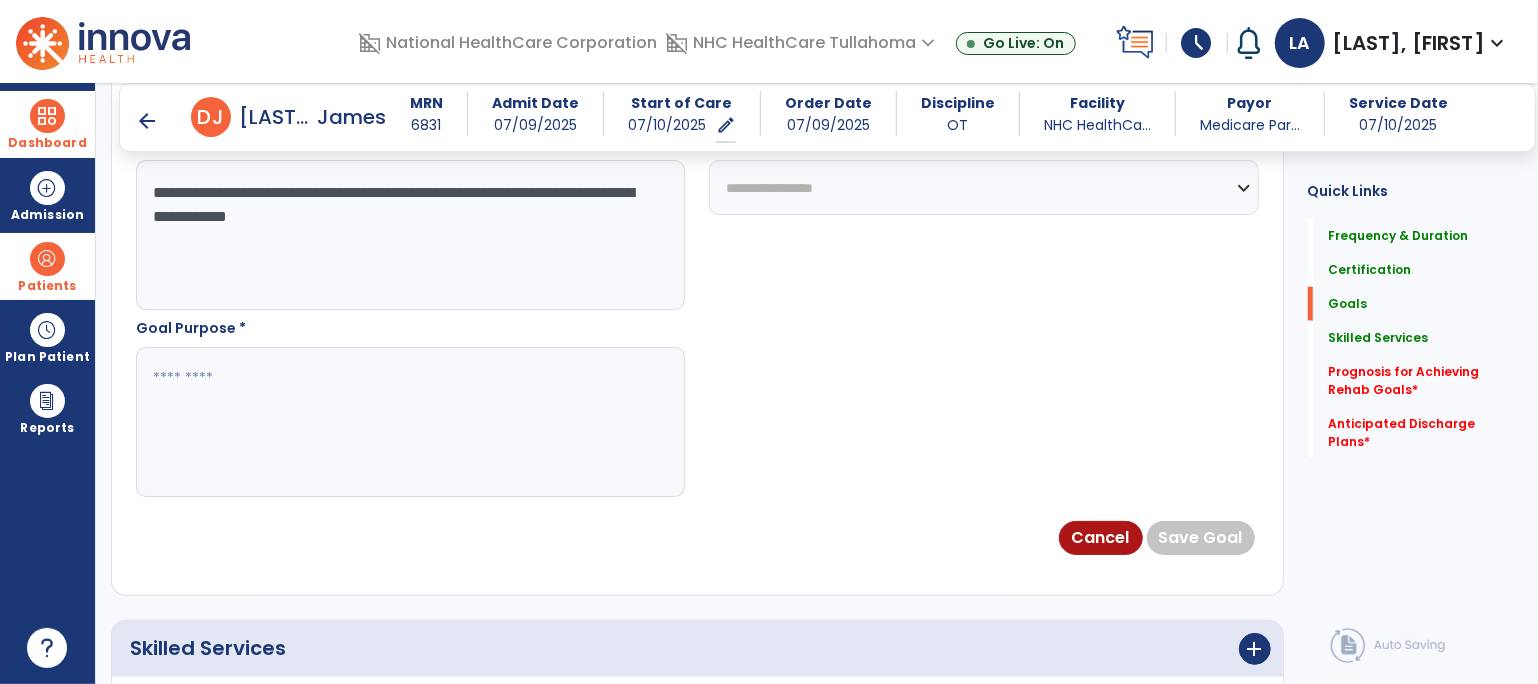 type on "**********" 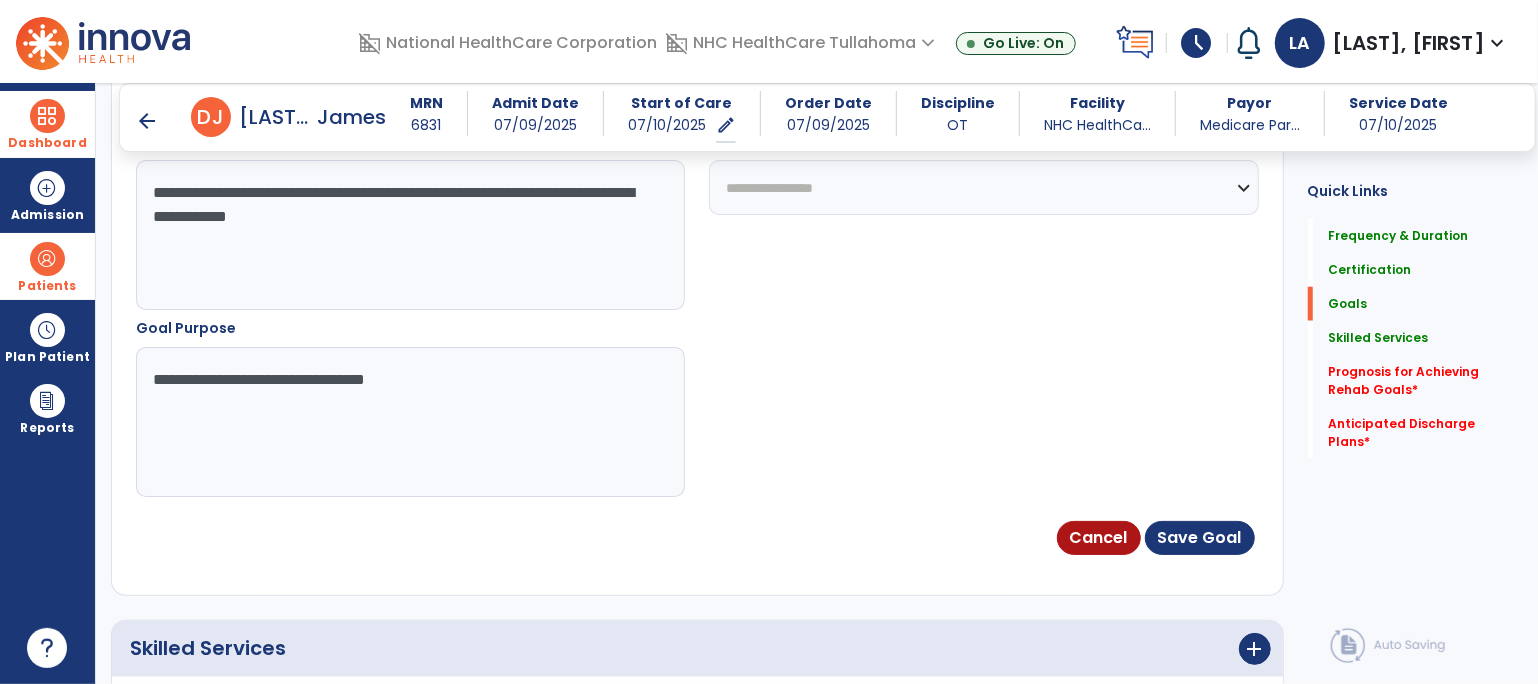 type on "**********" 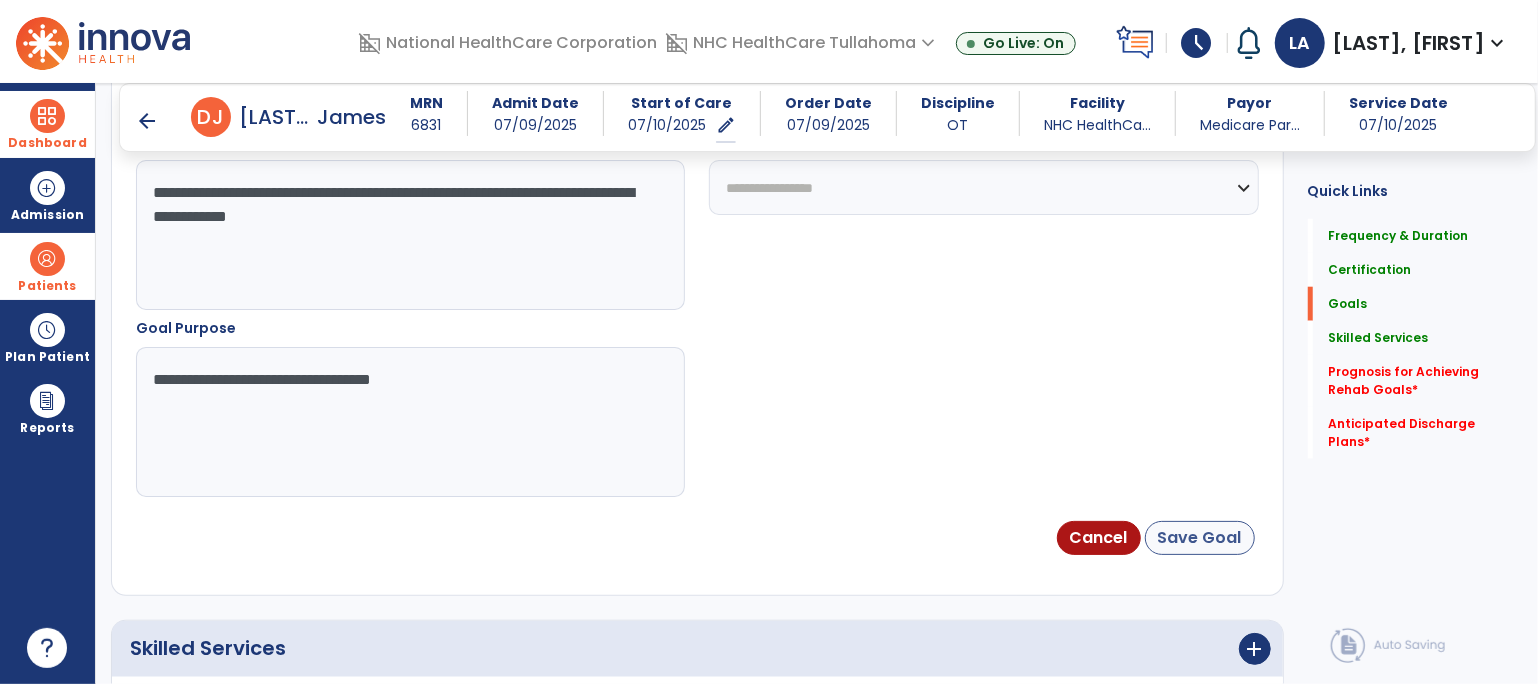 click on "Save Goal" at bounding box center [1200, 538] 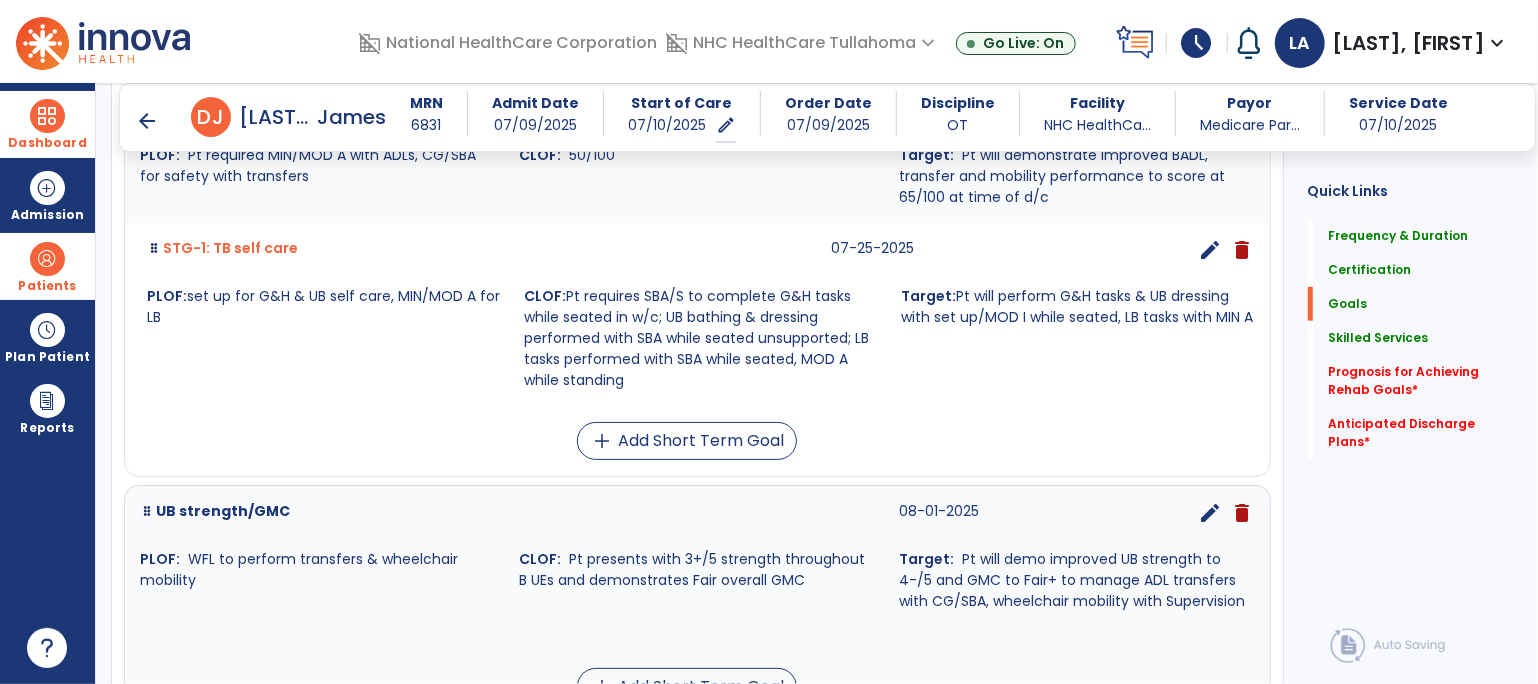 scroll, scrollTop: 619, scrollLeft: 0, axis: vertical 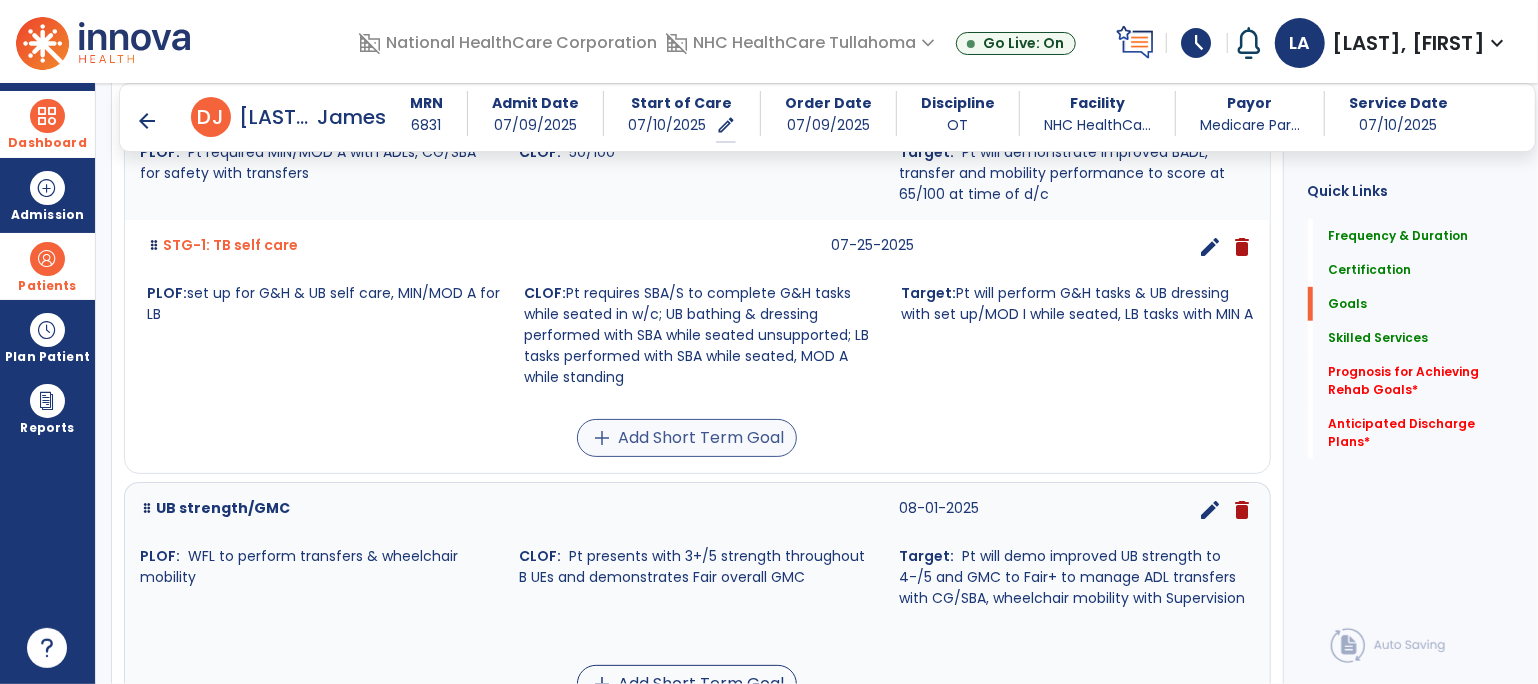 click on "add" at bounding box center (602, 438) 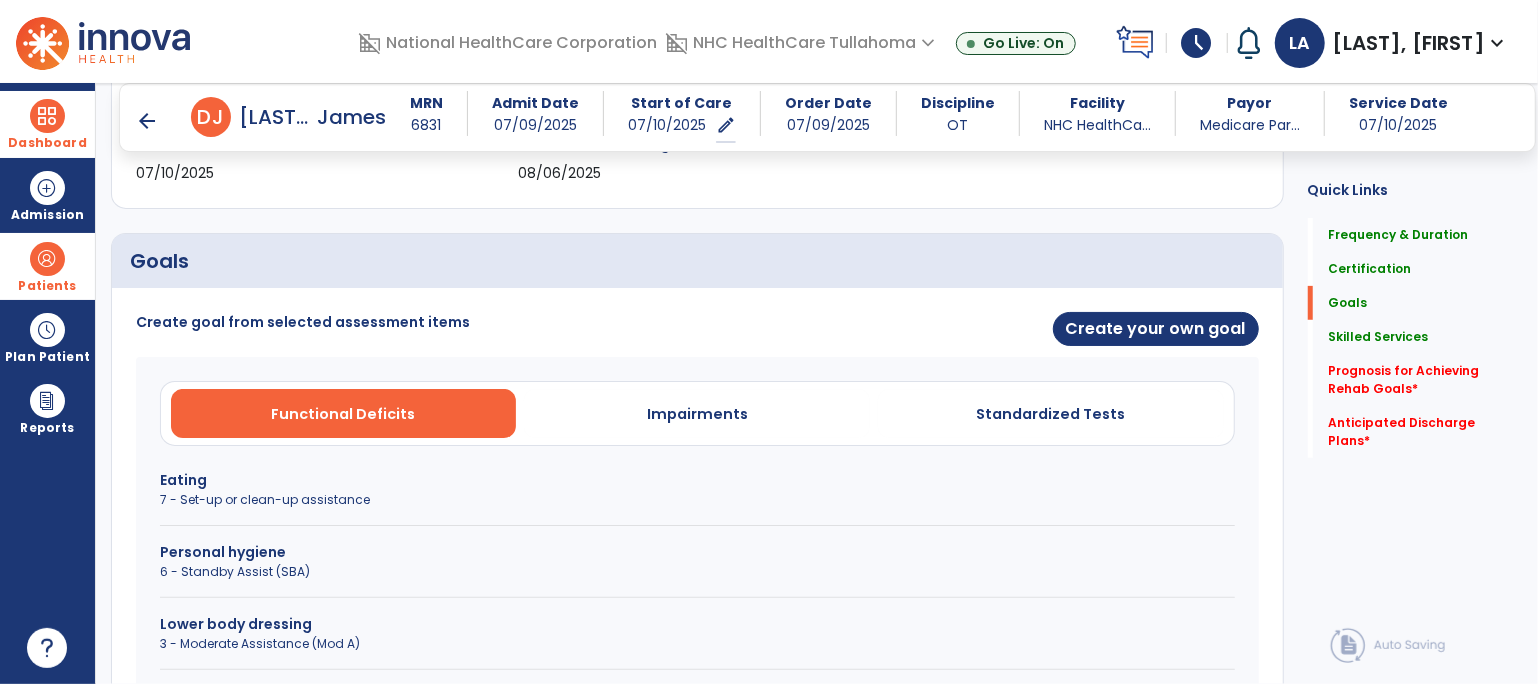 scroll, scrollTop: 381, scrollLeft: 0, axis: vertical 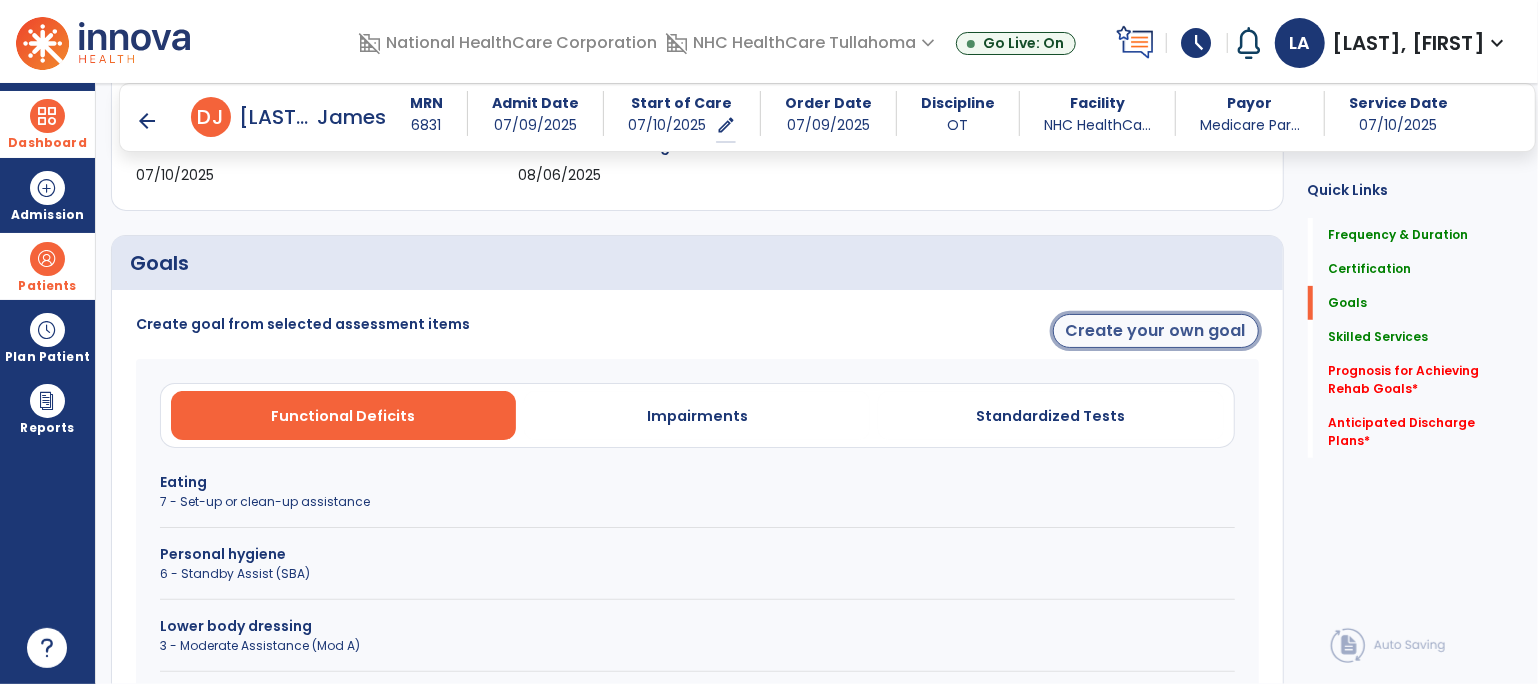 click on "Create your own goal" at bounding box center [1156, 331] 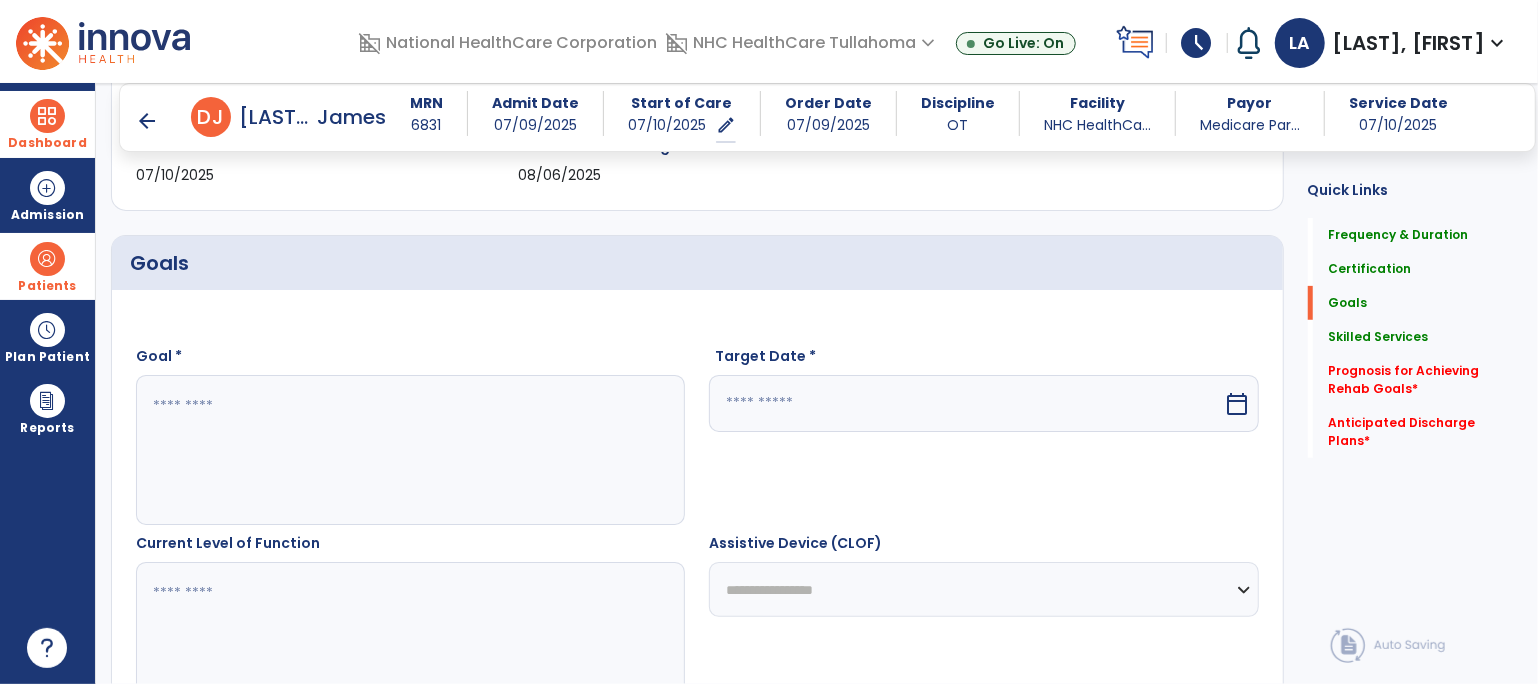 click at bounding box center [410, 450] 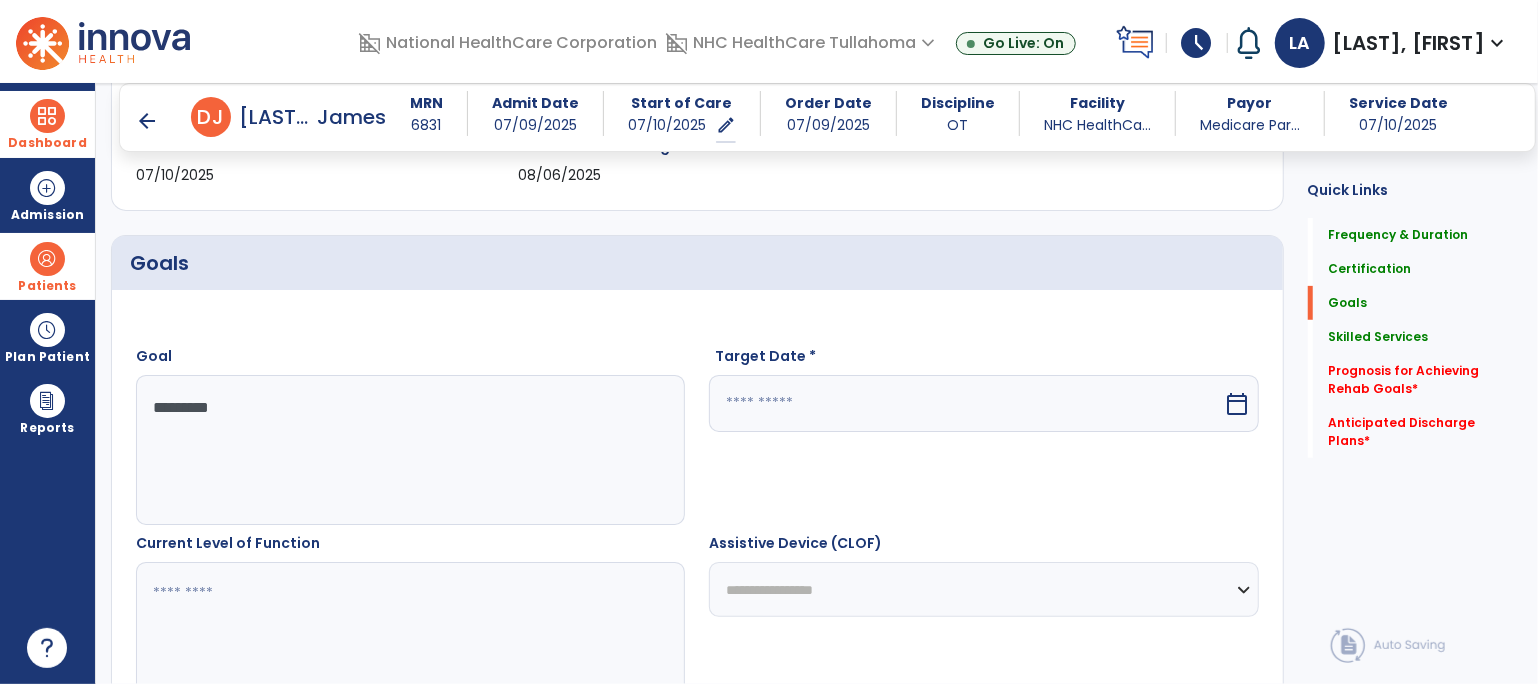 type on "*********" 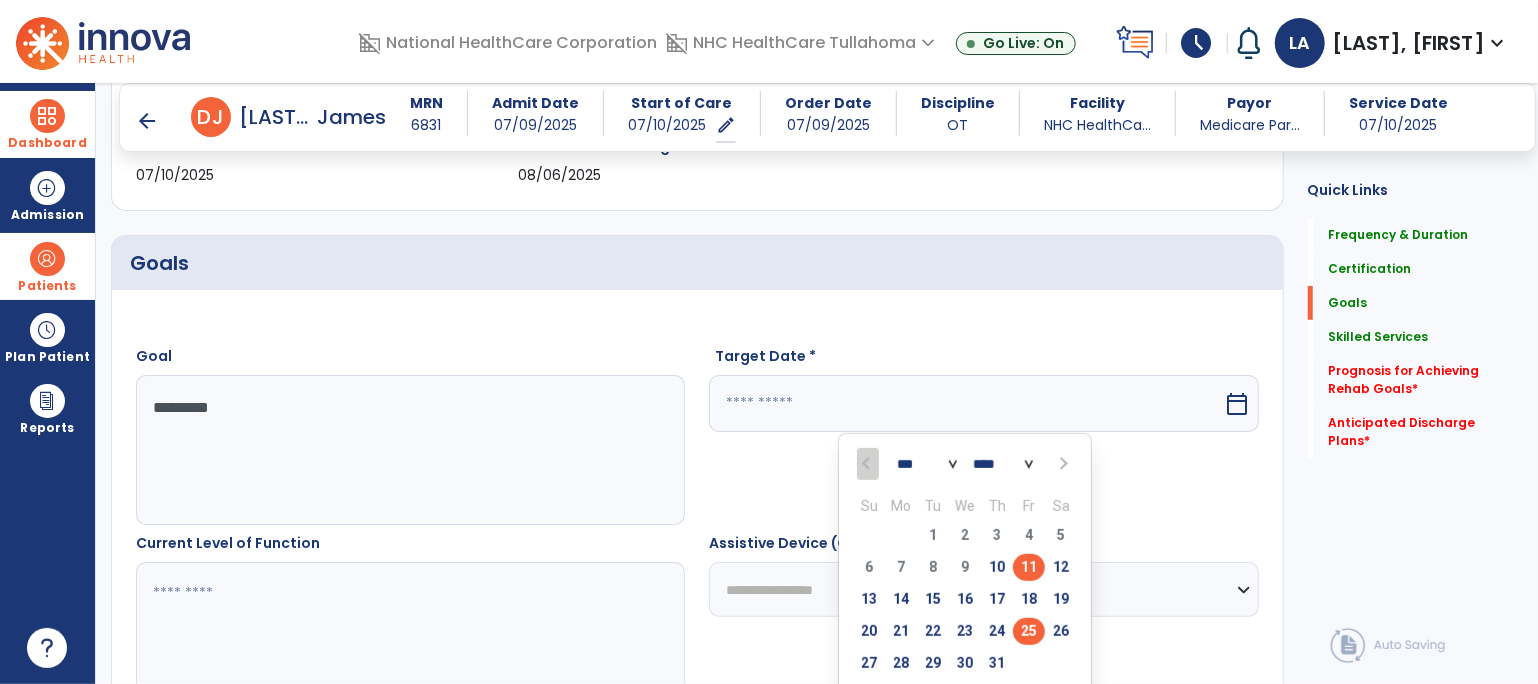 click on "25" at bounding box center (1029, 631) 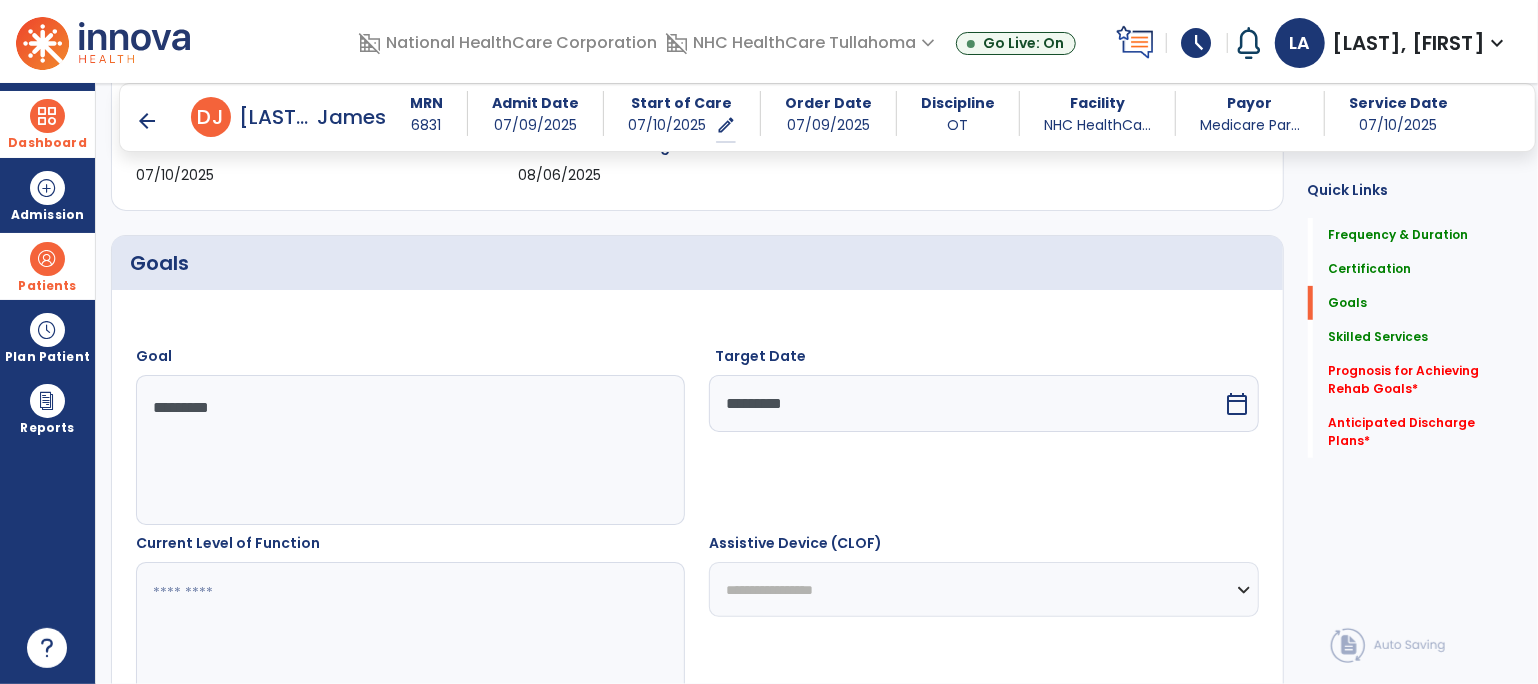 click at bounding box center [410, 637] 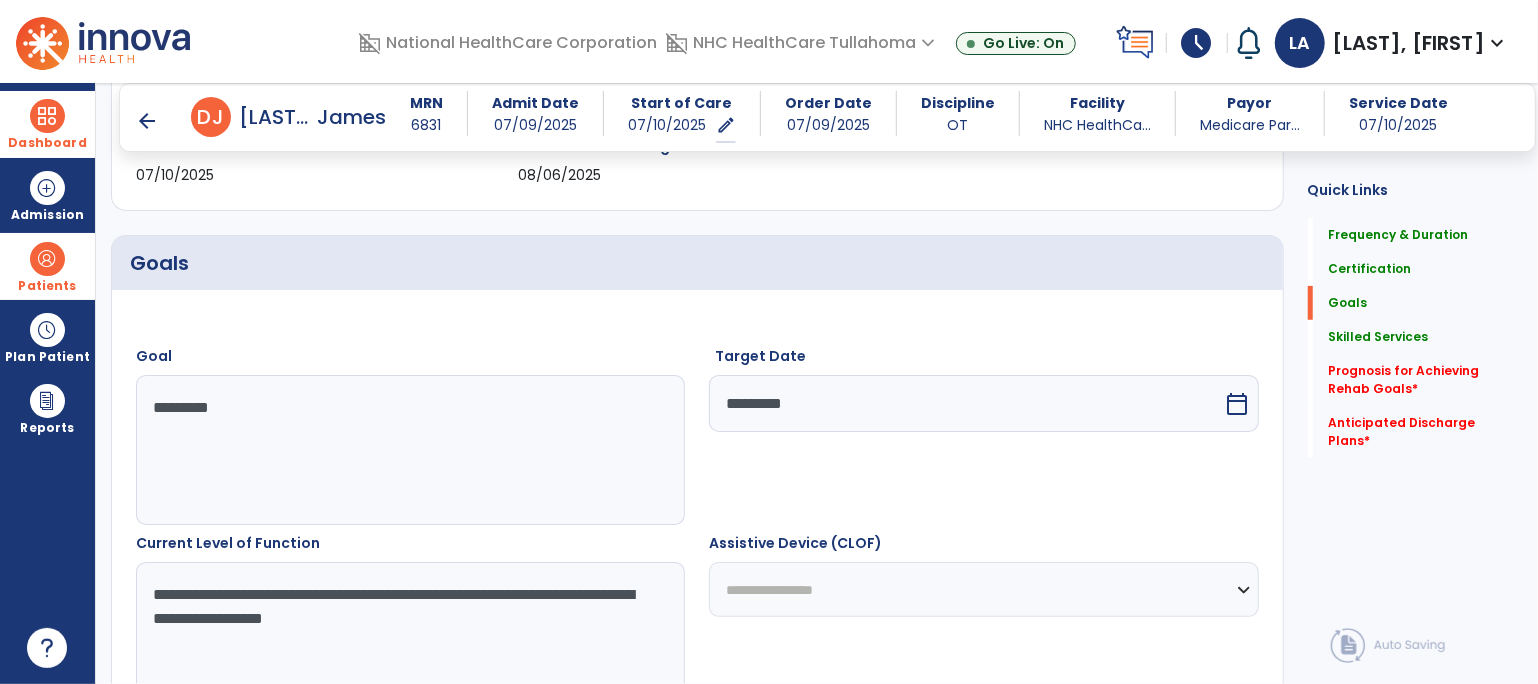 click on "**********" at bounding box center [410, 637] 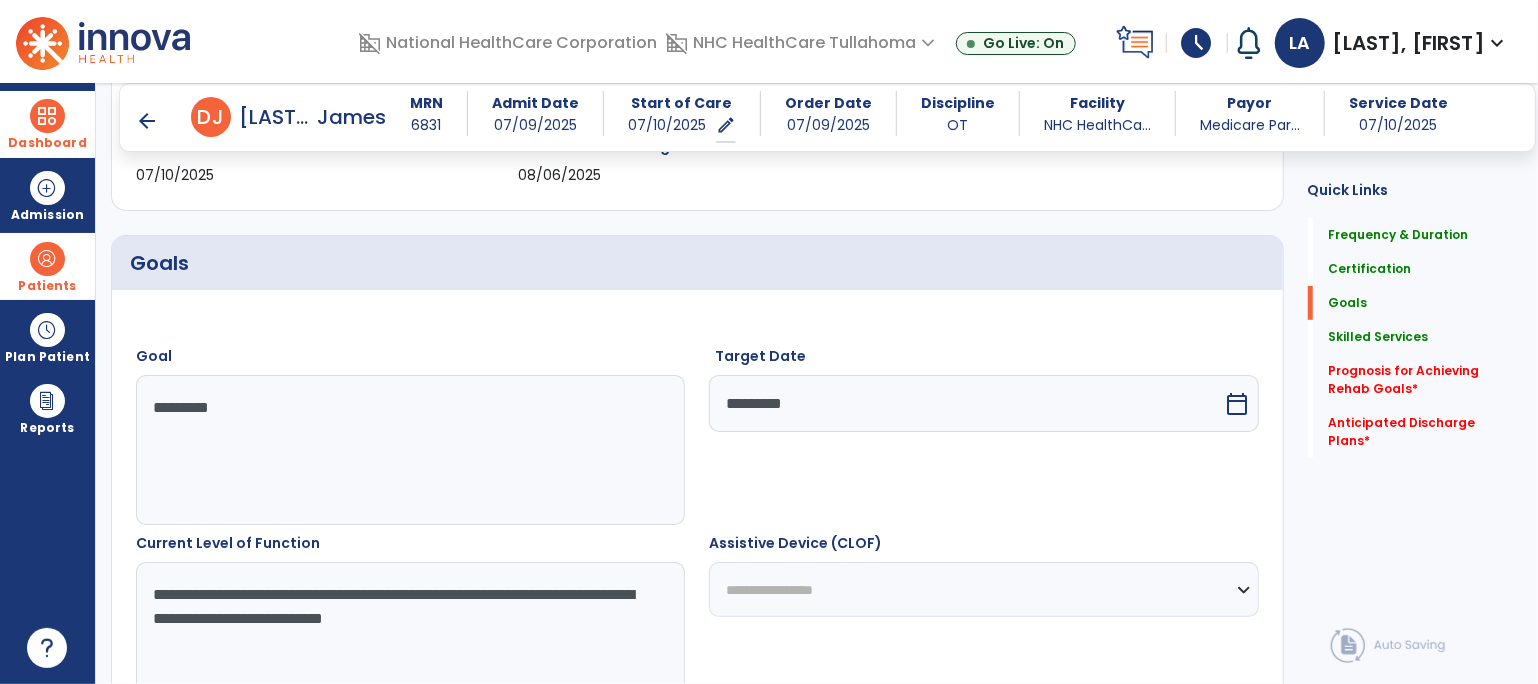 click on "**********" at bounding box center (410, 637) 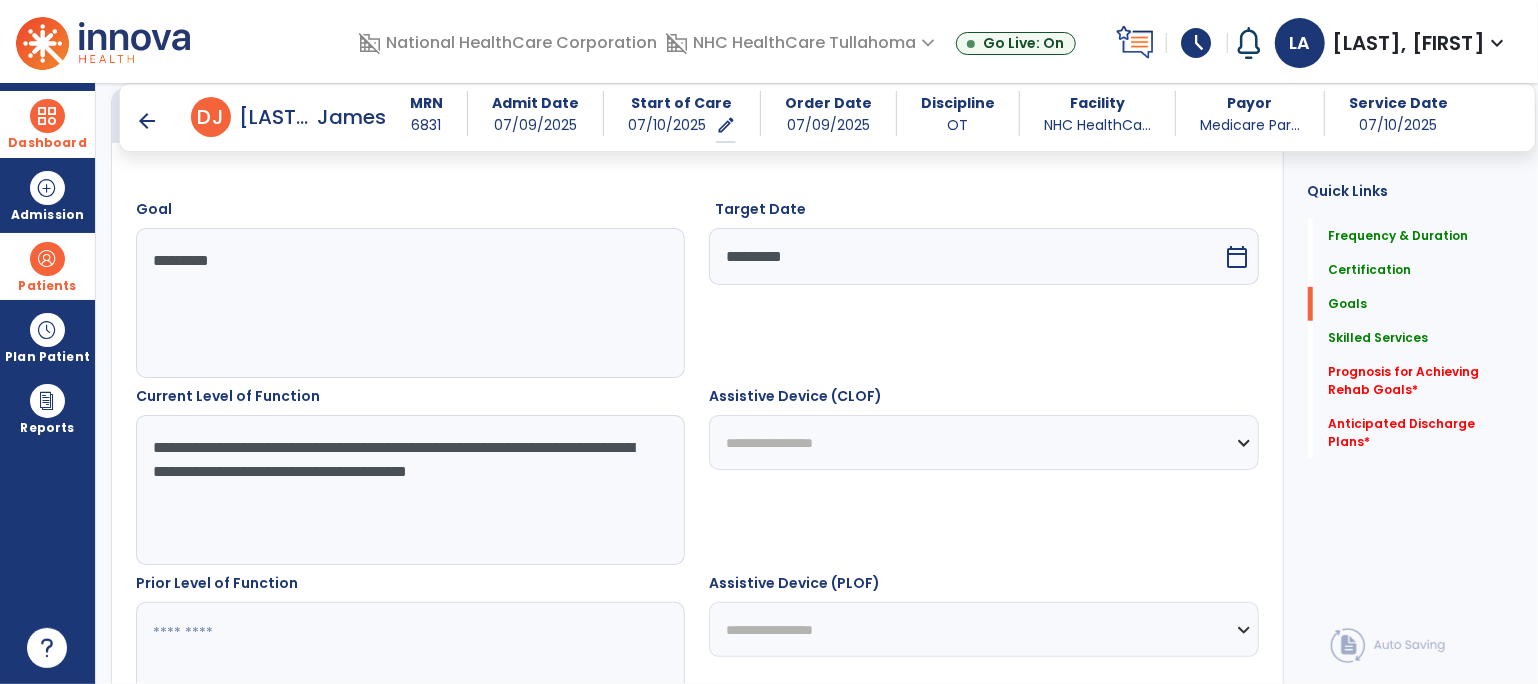 scroll, scrollTop: 699, scrollLeft: 0, axis: vertical 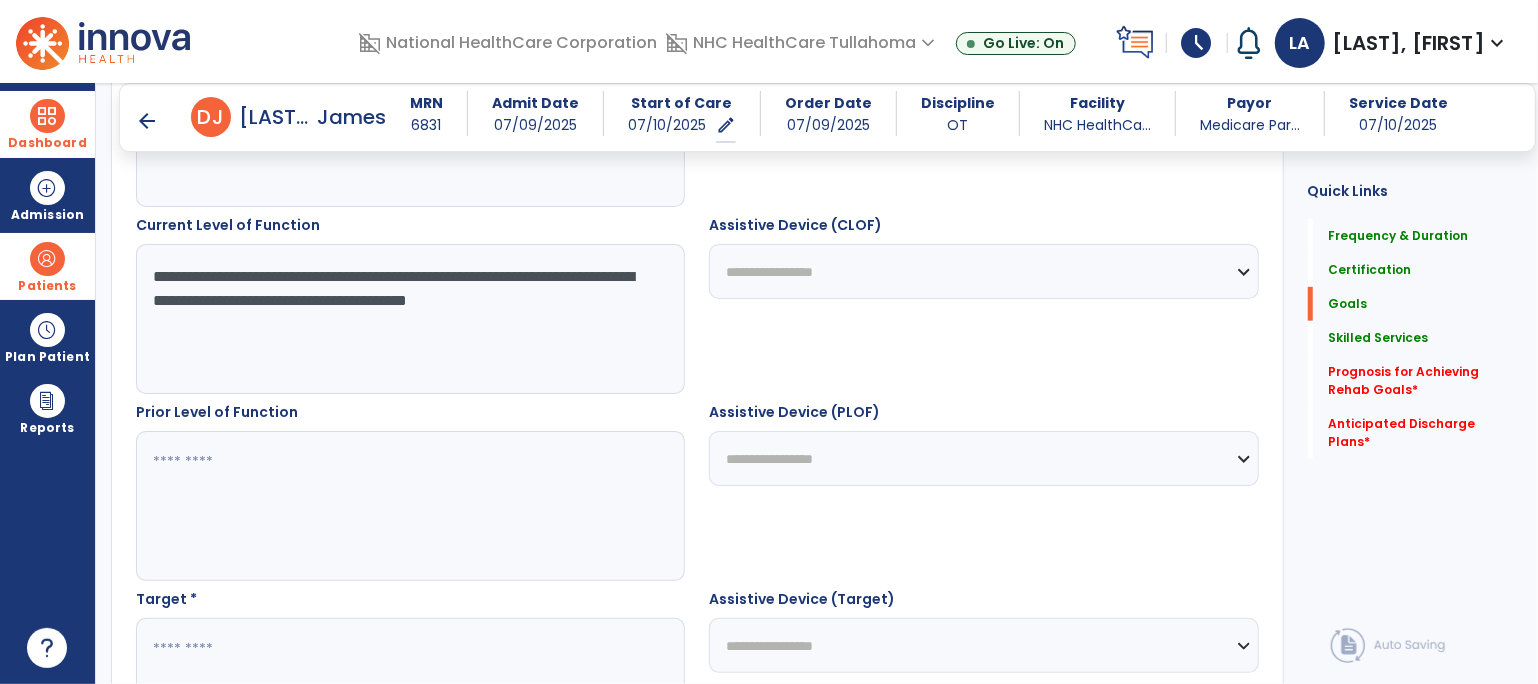 type on "**********" 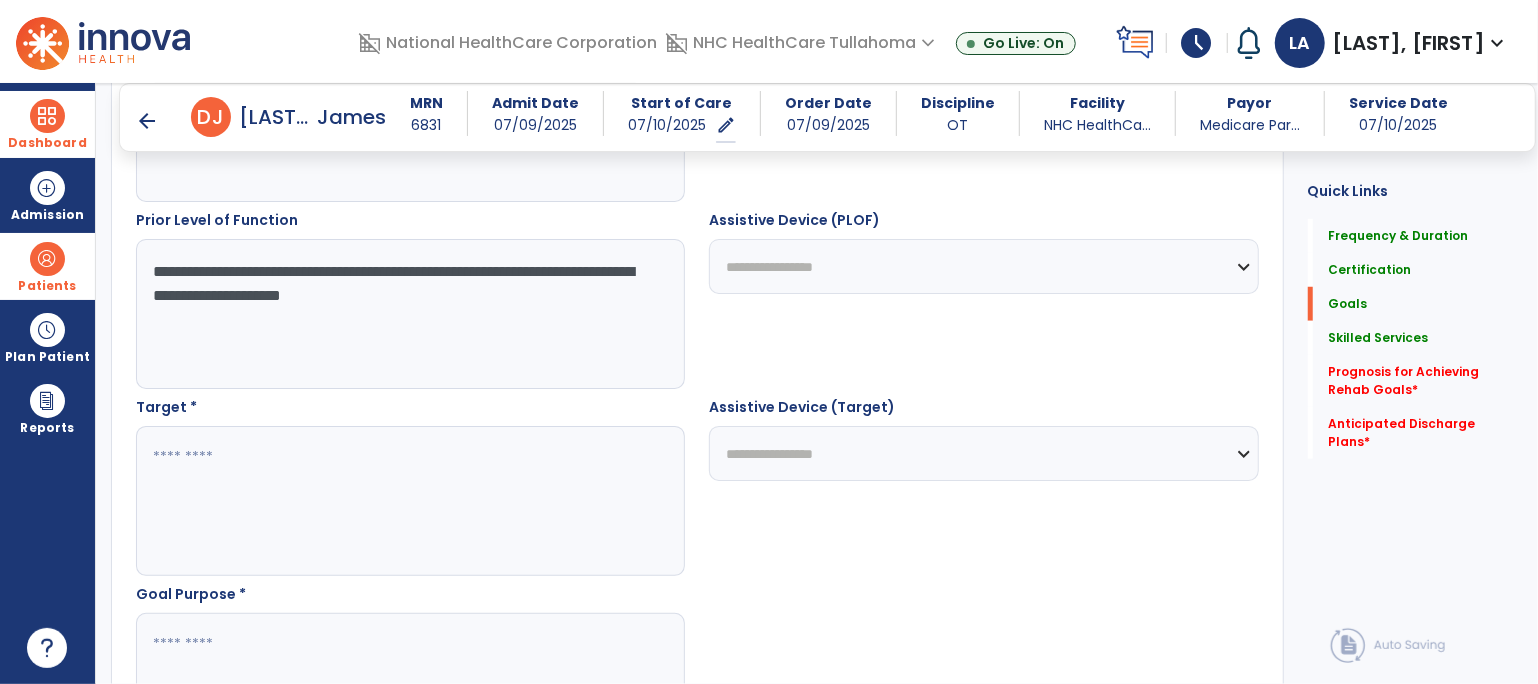 scroll, scrollTop: 896, scrollLeft: 0, axis: vertical 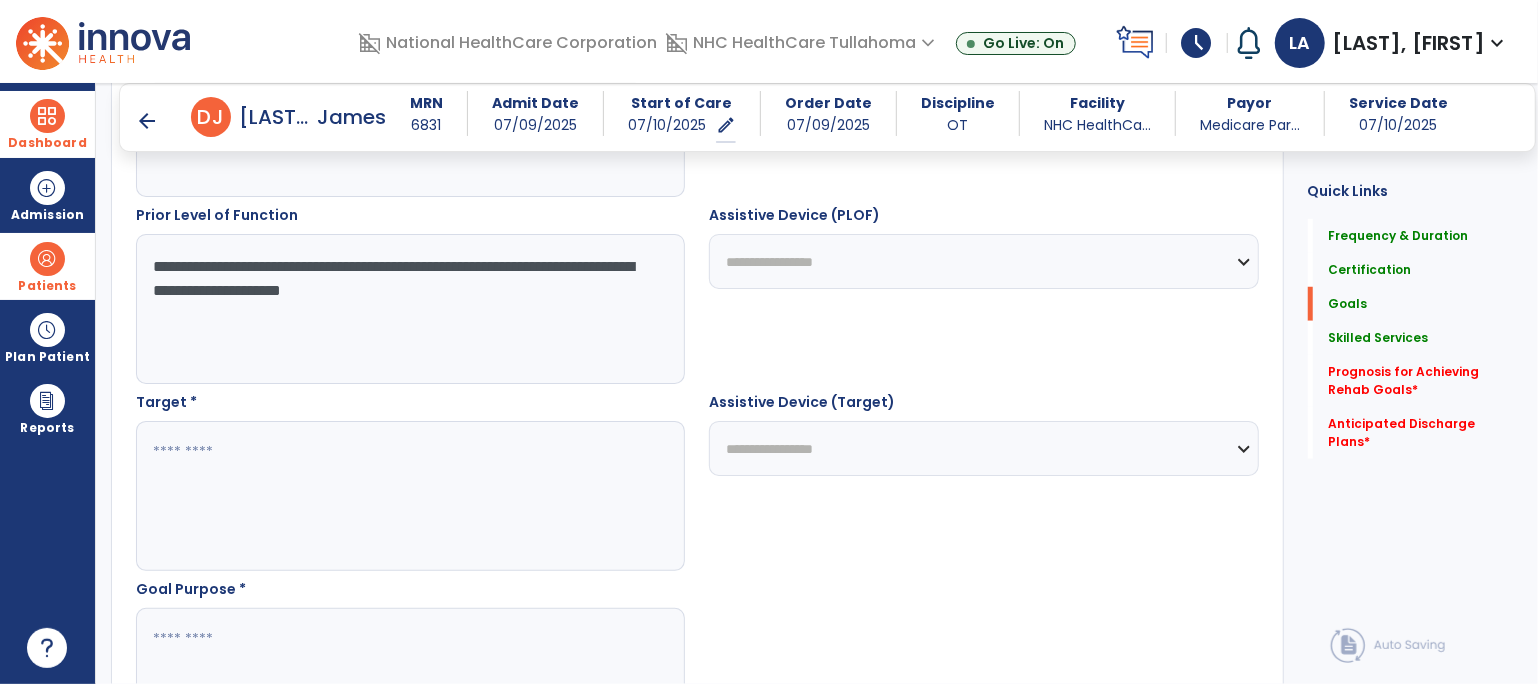 type on "**********" 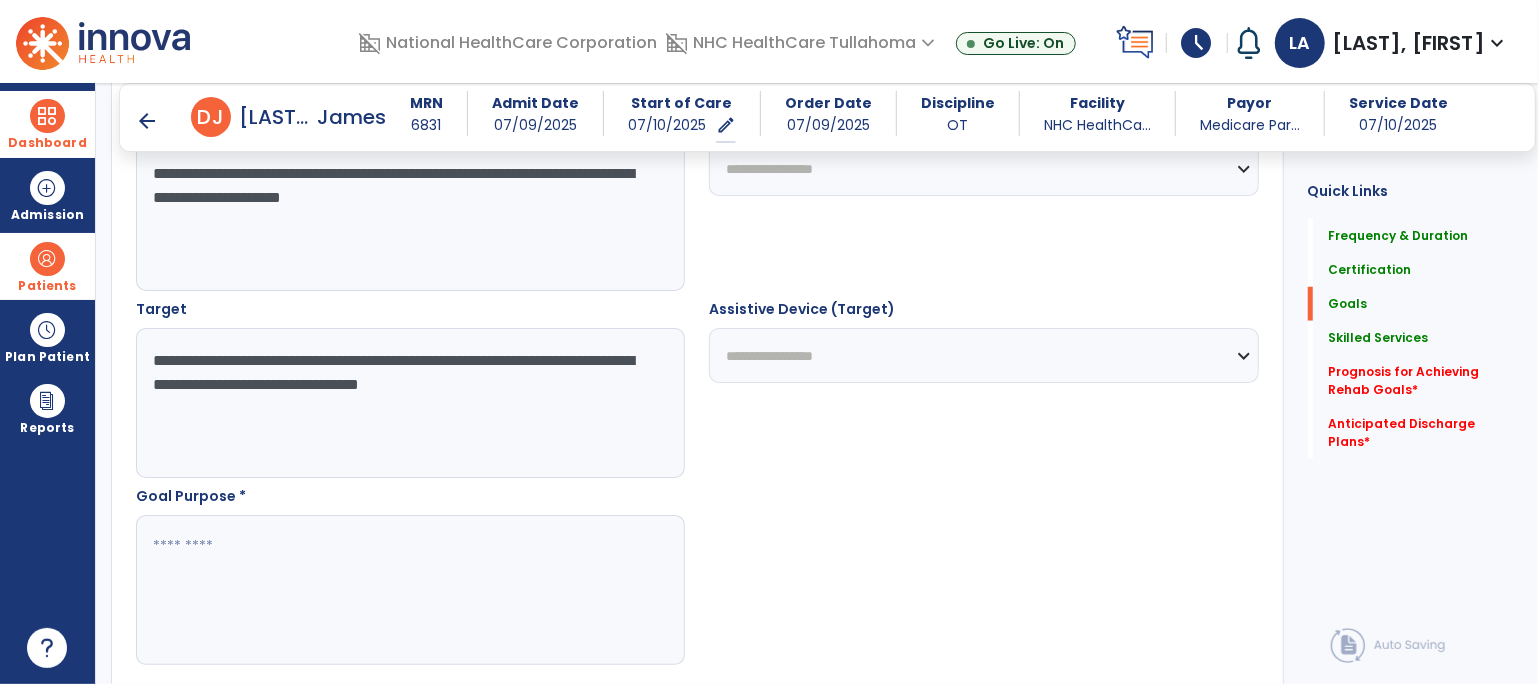 scroll, scrollTop: 998, scrollLeft: 0, axis: vertical 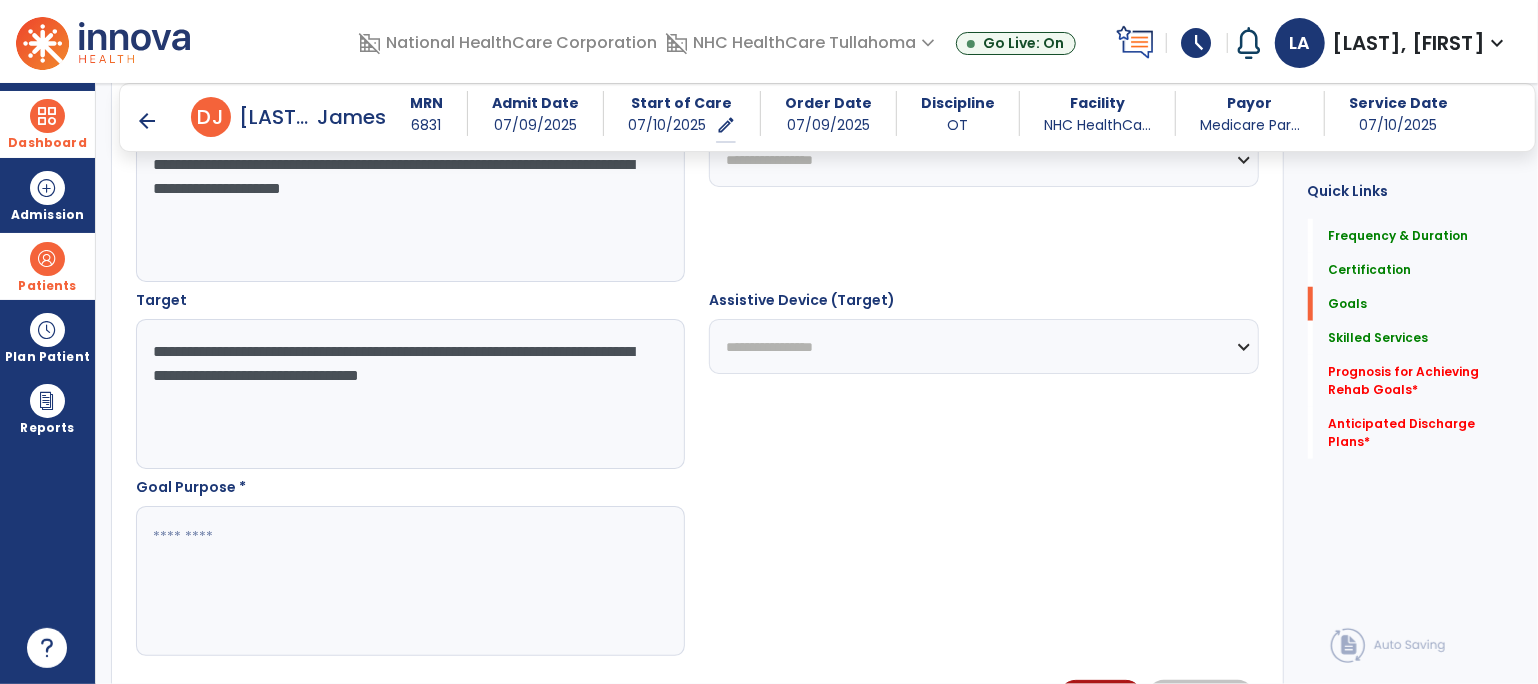 type on "**********" 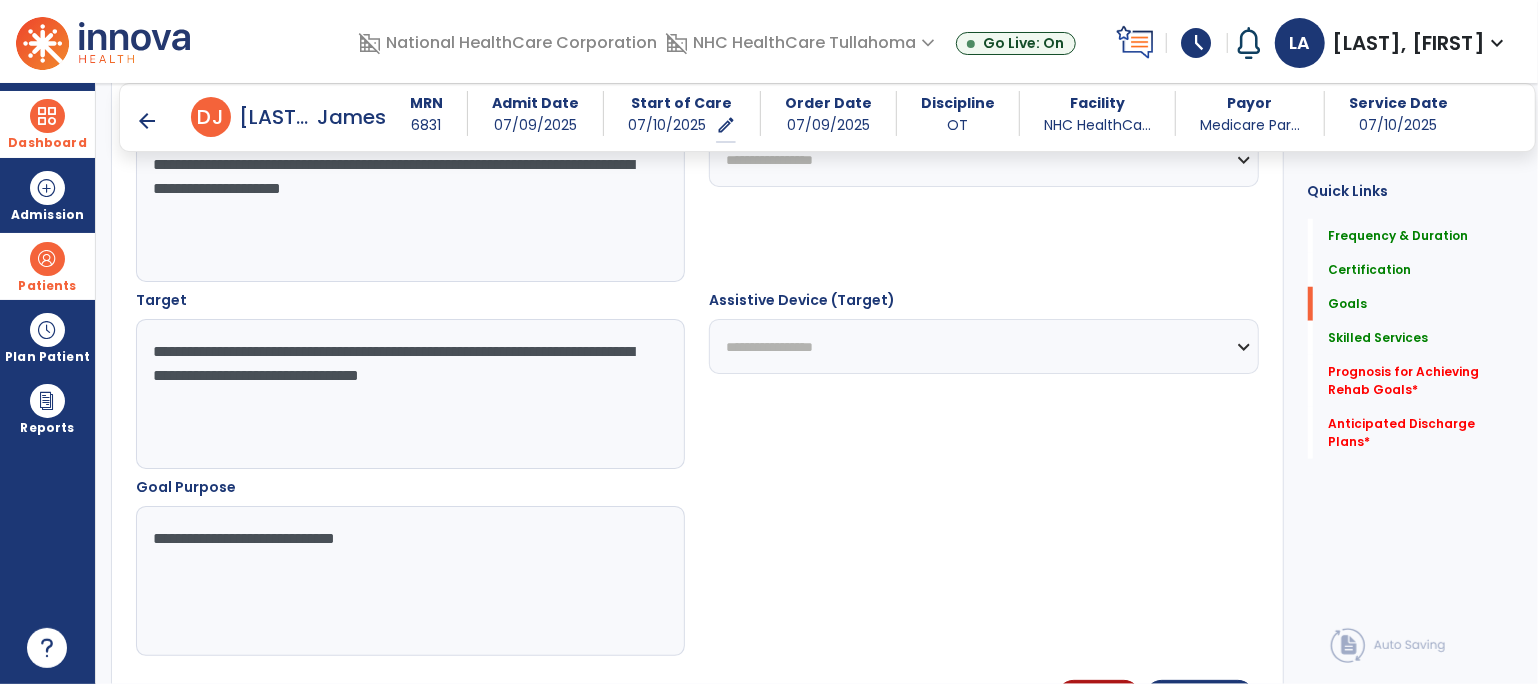 type on "**********" 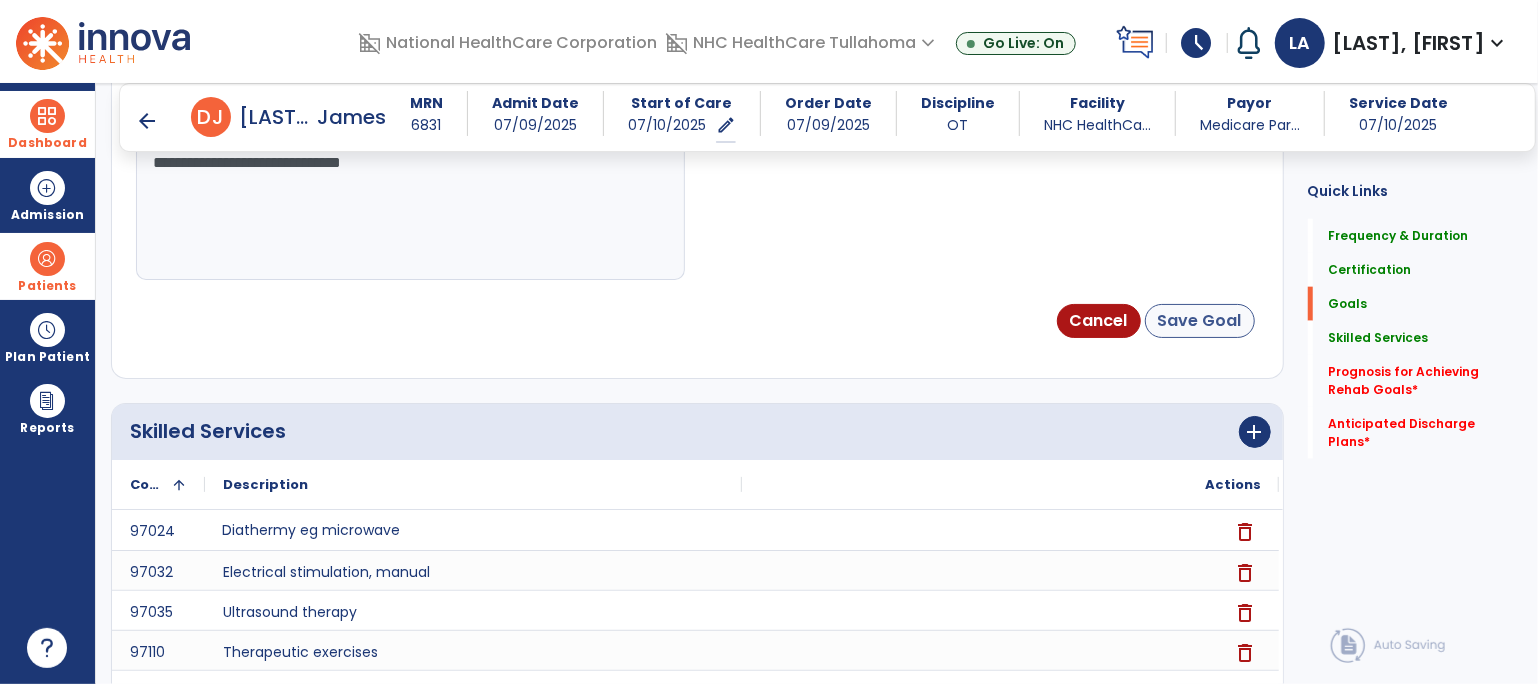 click on "Save Goal" at bounding box center [1200, 321] 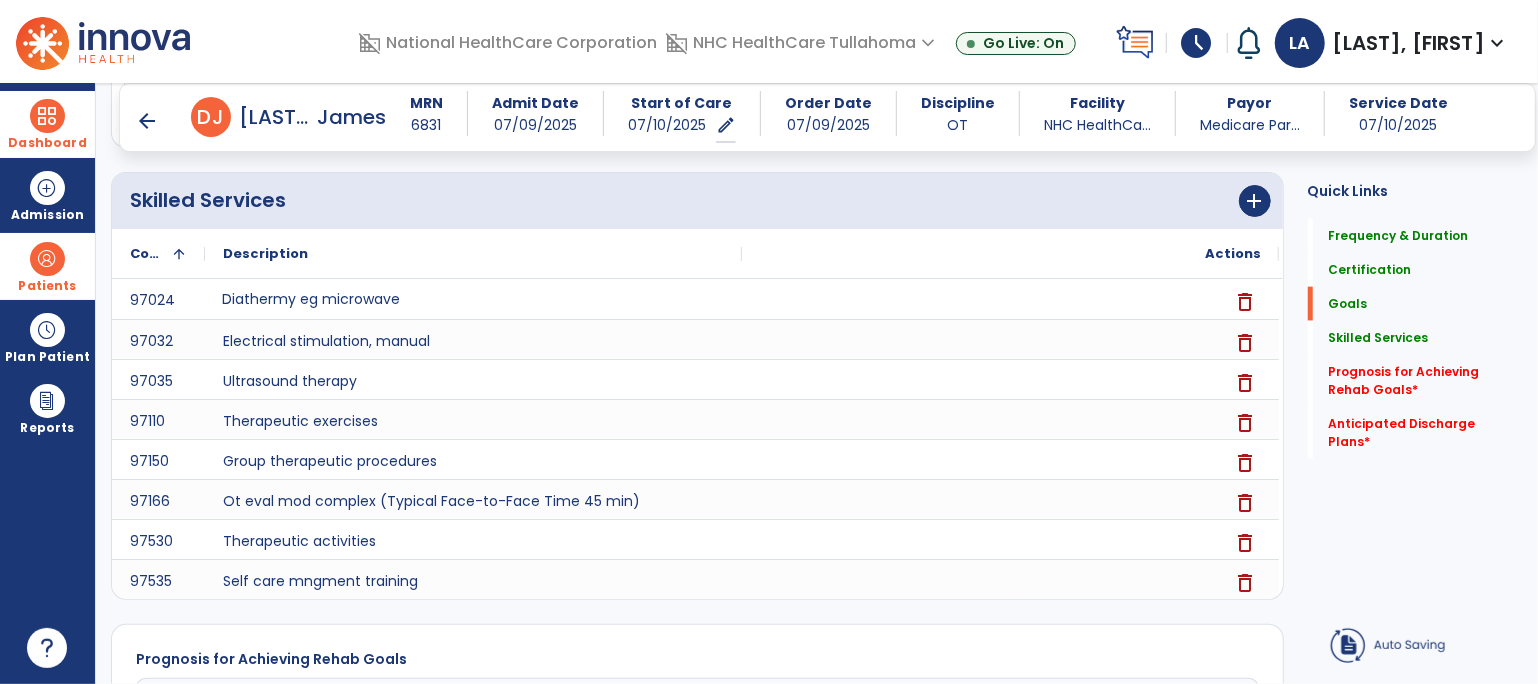 scroll, scrollTop: 298, scrollLeft: 0, axis: vertical 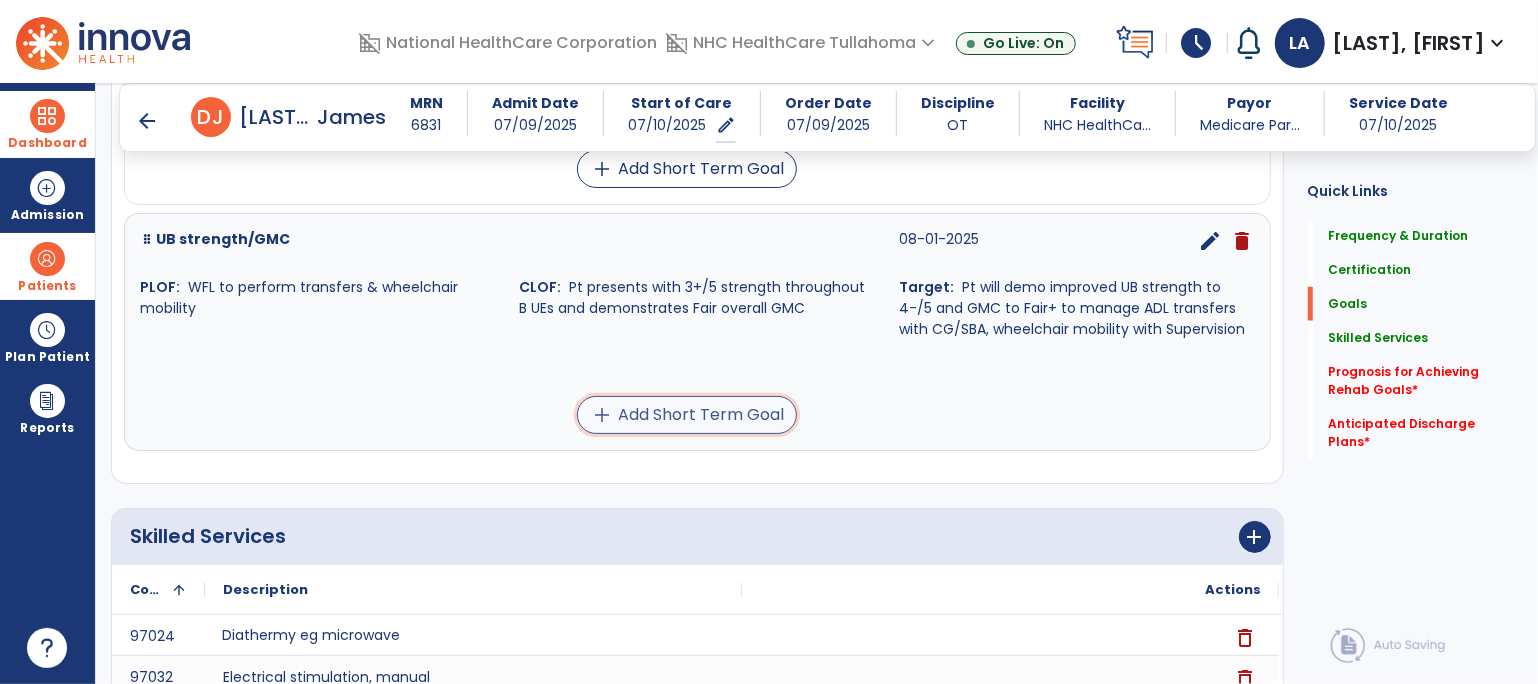 click on "add" at bounding box center (602, 415) 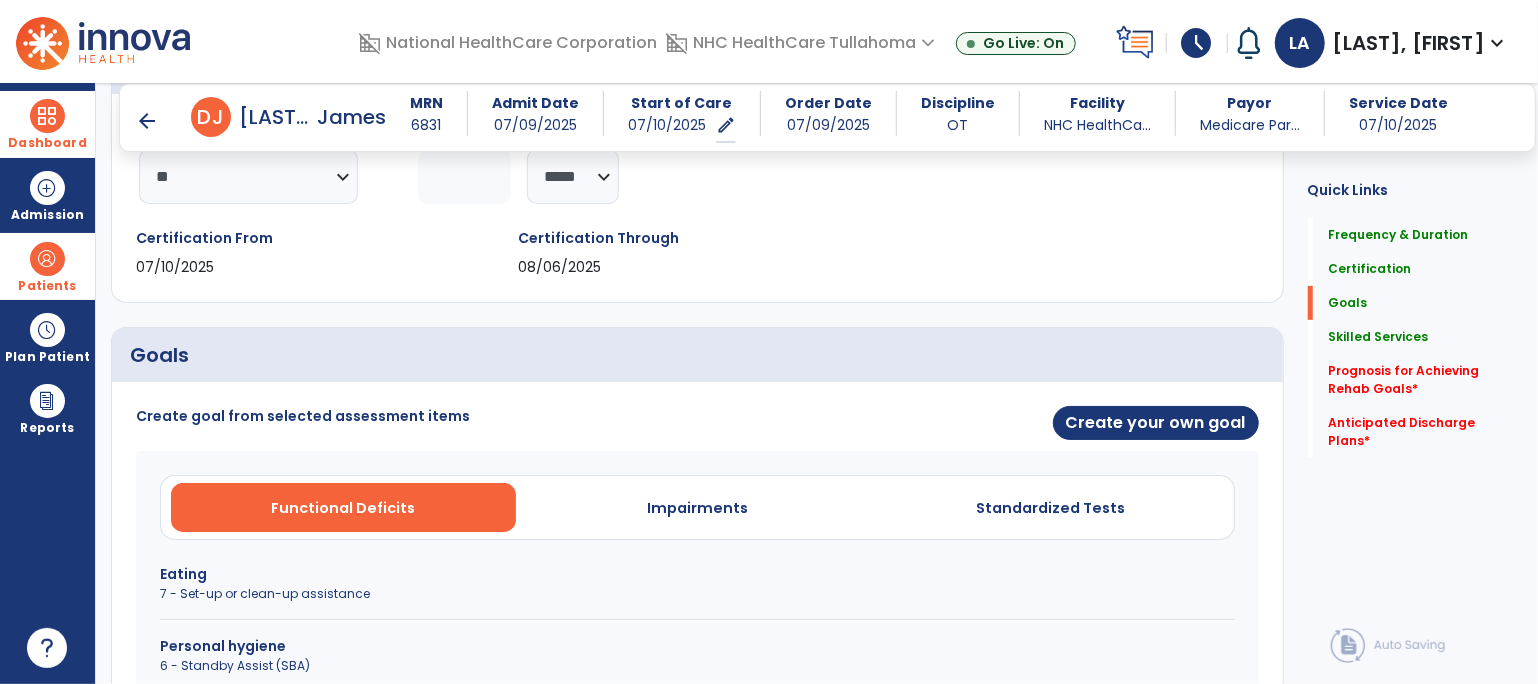 scroll, scrollTop: 286, scrollLeft: 0, axis: vertical 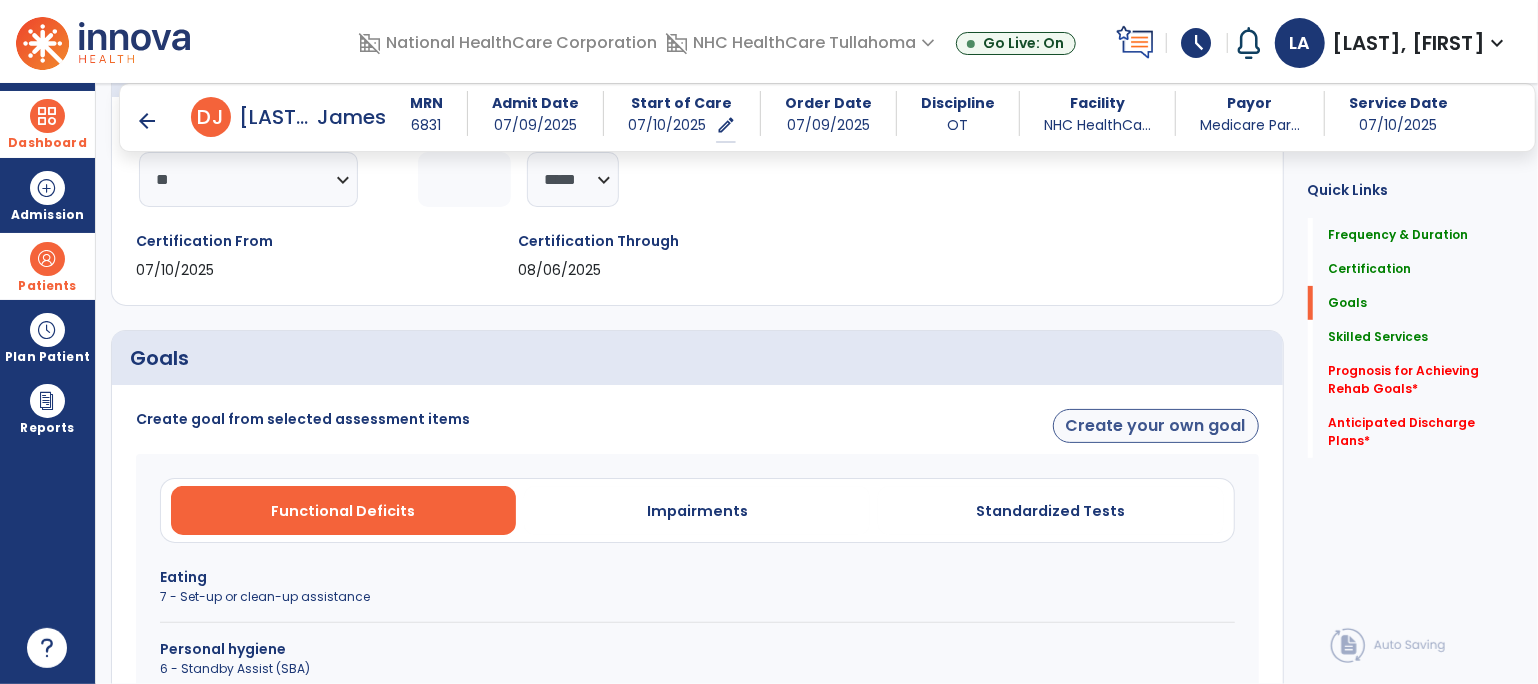 click on "Create your own goal" at bounding box center [1156, 426] 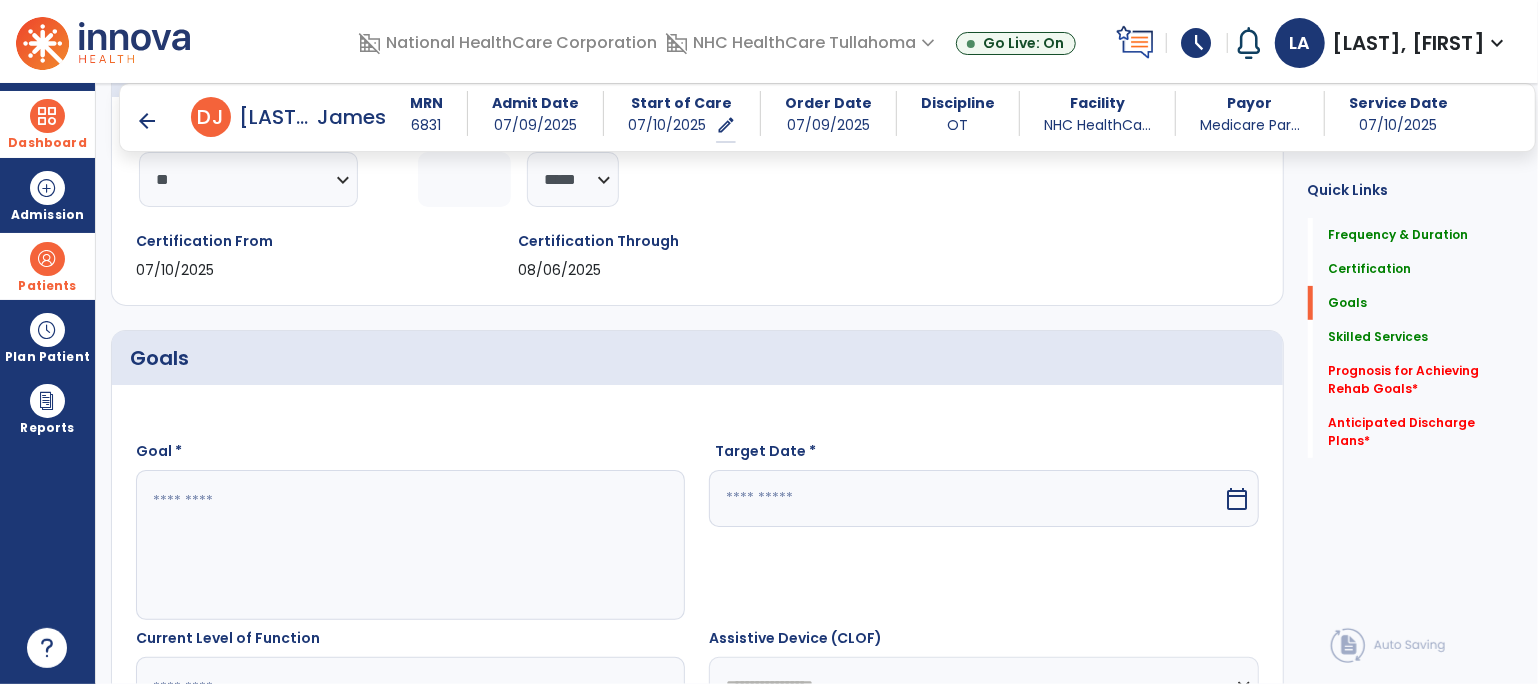 click at bounding box center (410, 545) 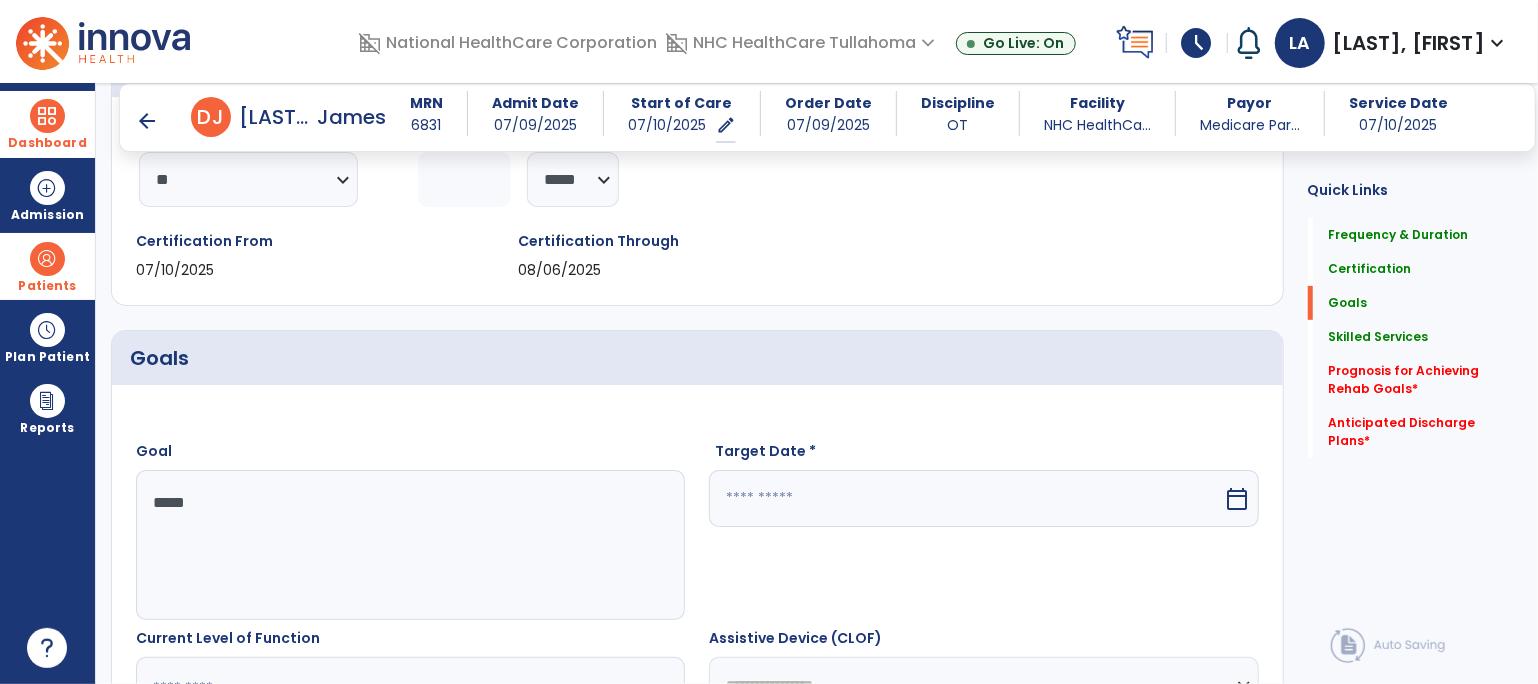 type on "****" 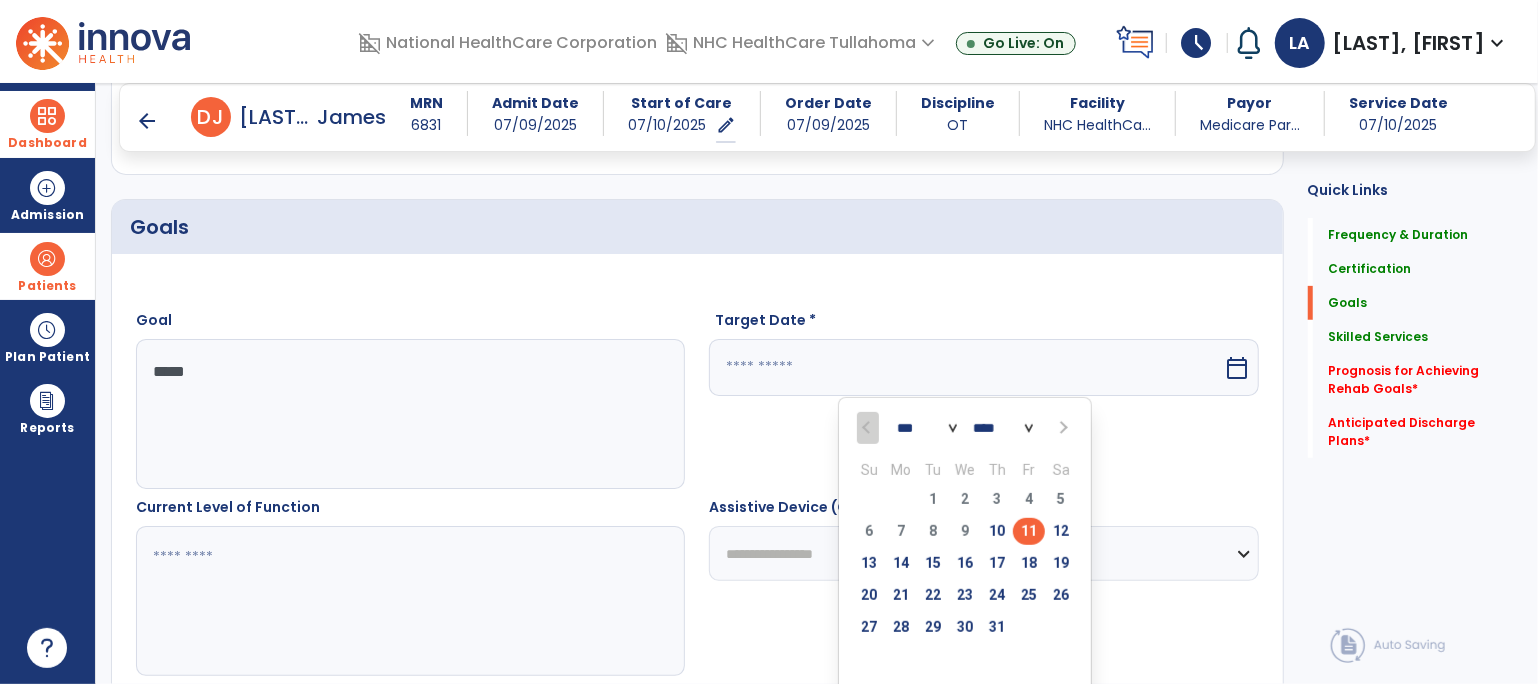 scroll, scrollTop: 470, scrollLeft: 0, axis: vertical 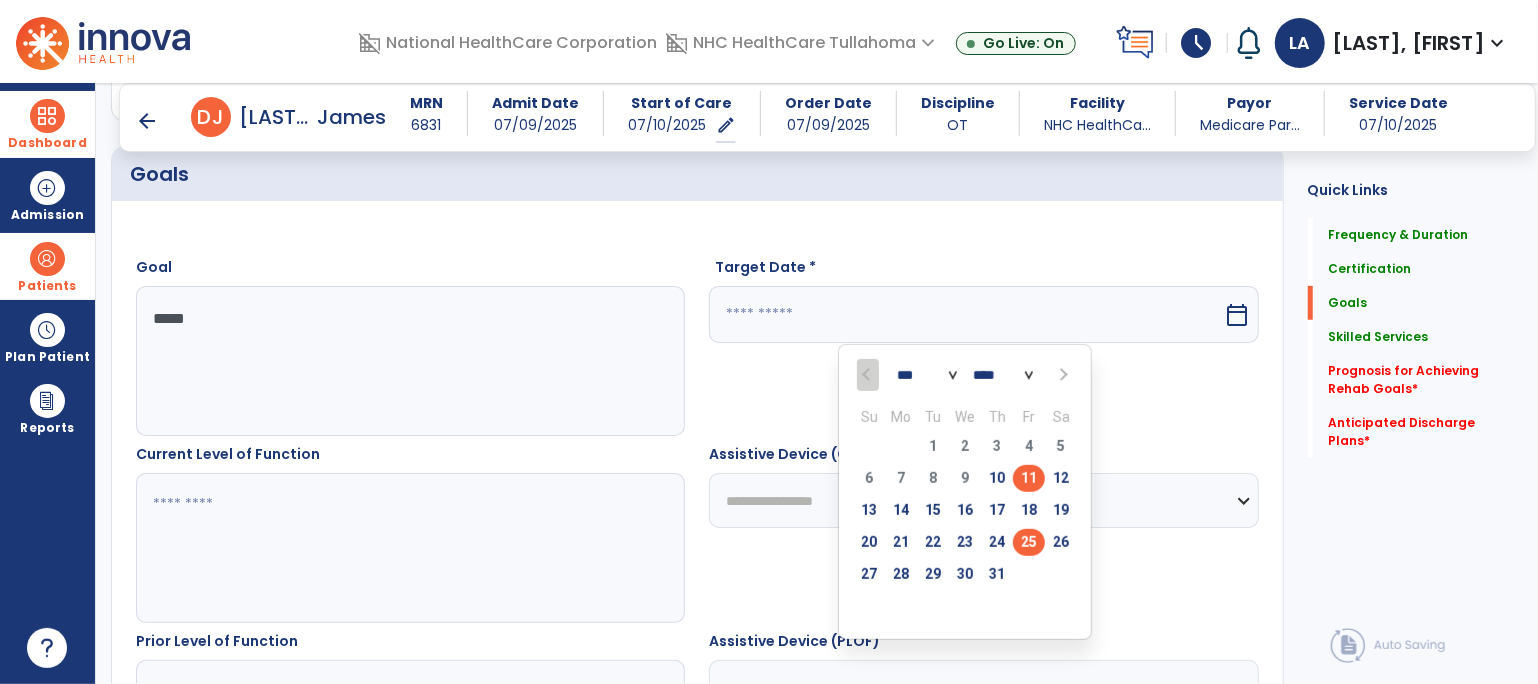 click on "25" at bounding box center (1029, 542) 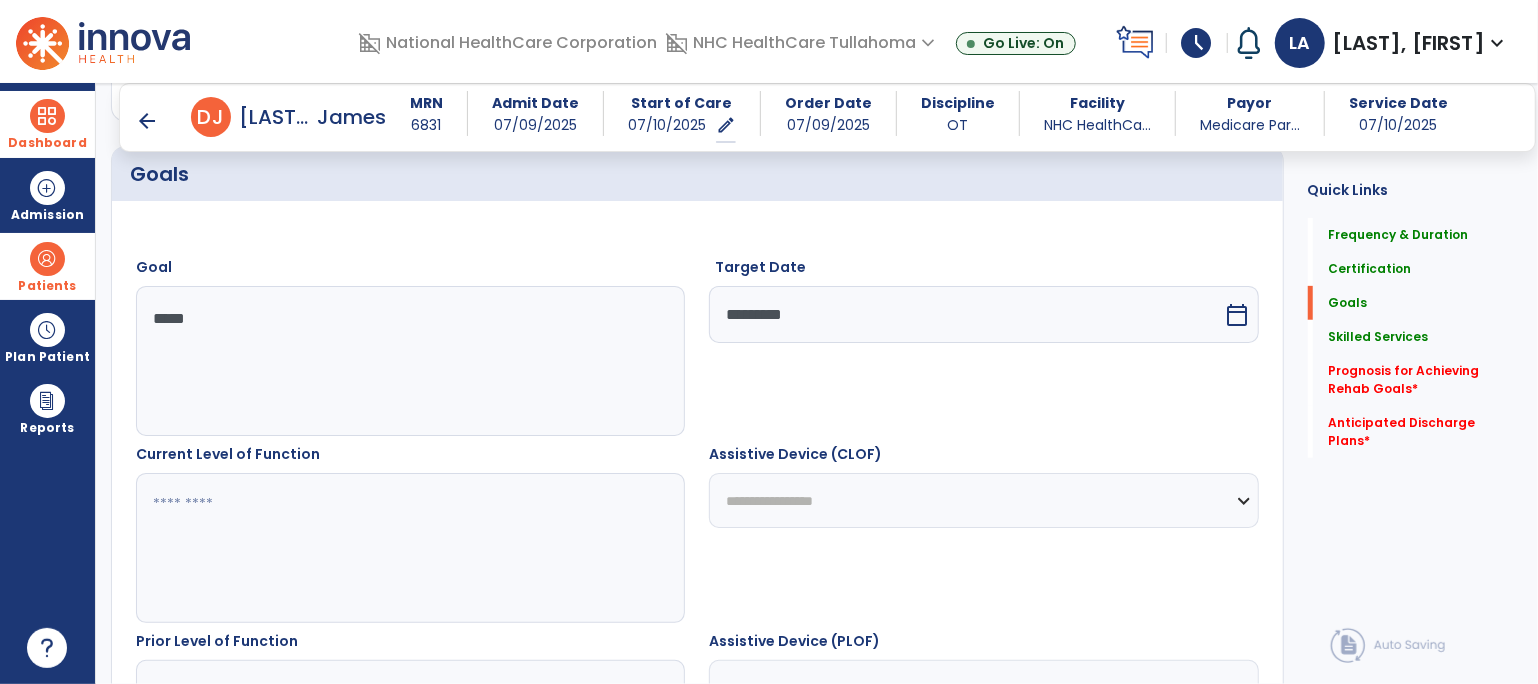 click at bounding box center (410, 548) 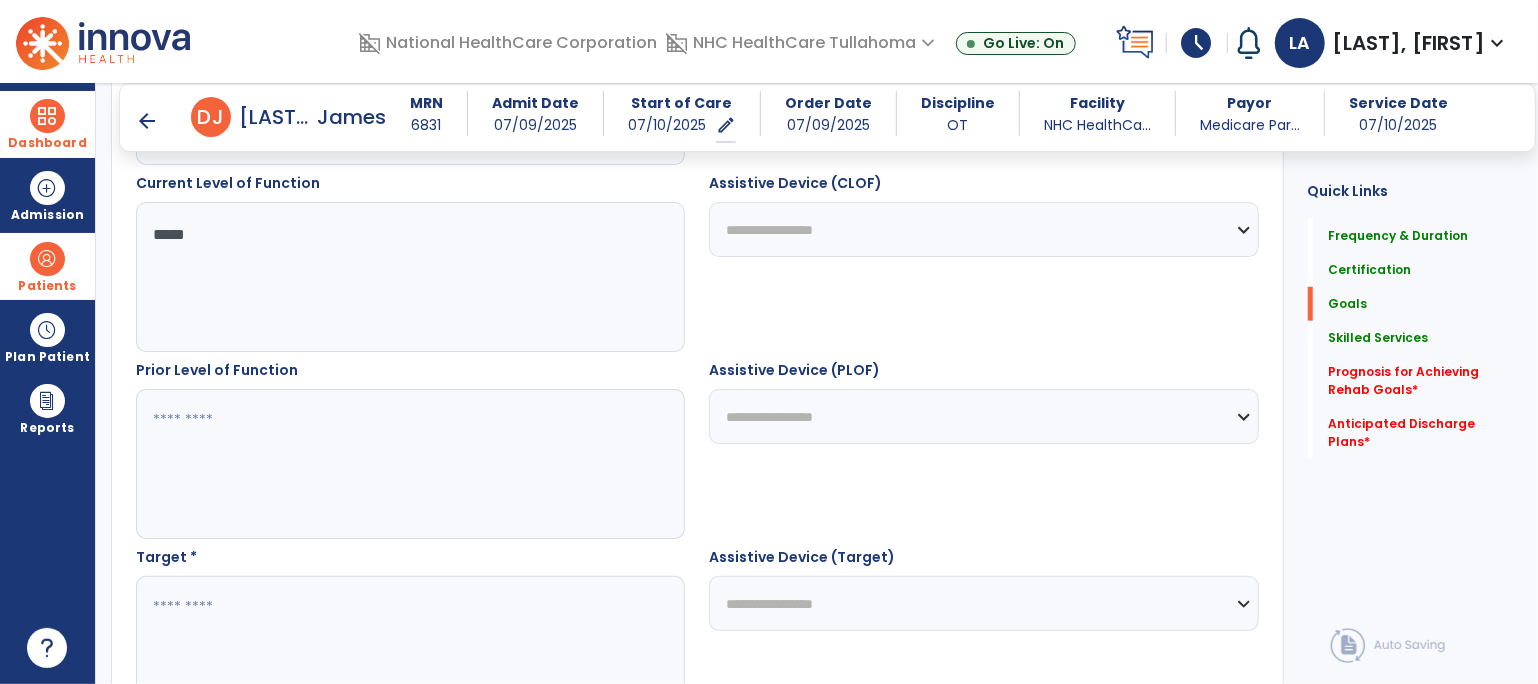 scroll, scrollTop: 743, scrollLeft: 0, axis: vertical 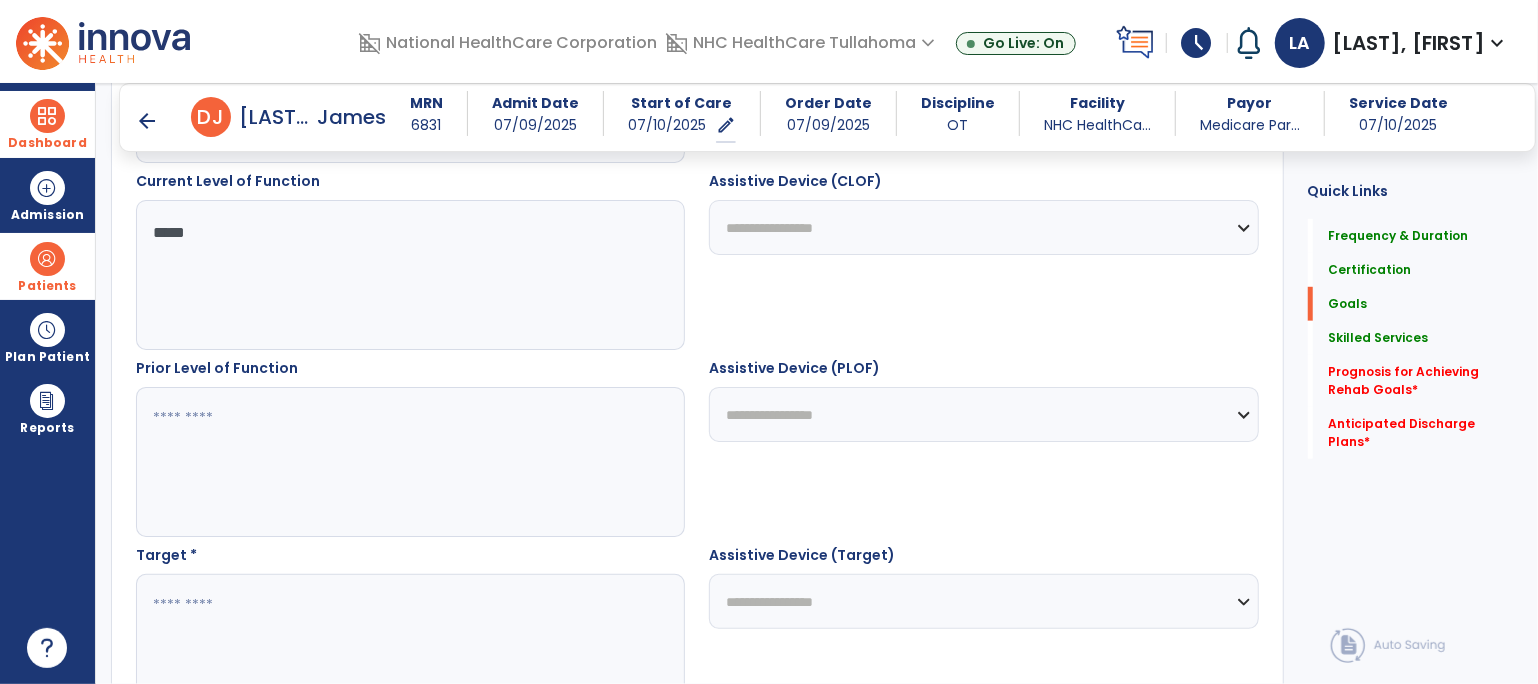 type on "*****" 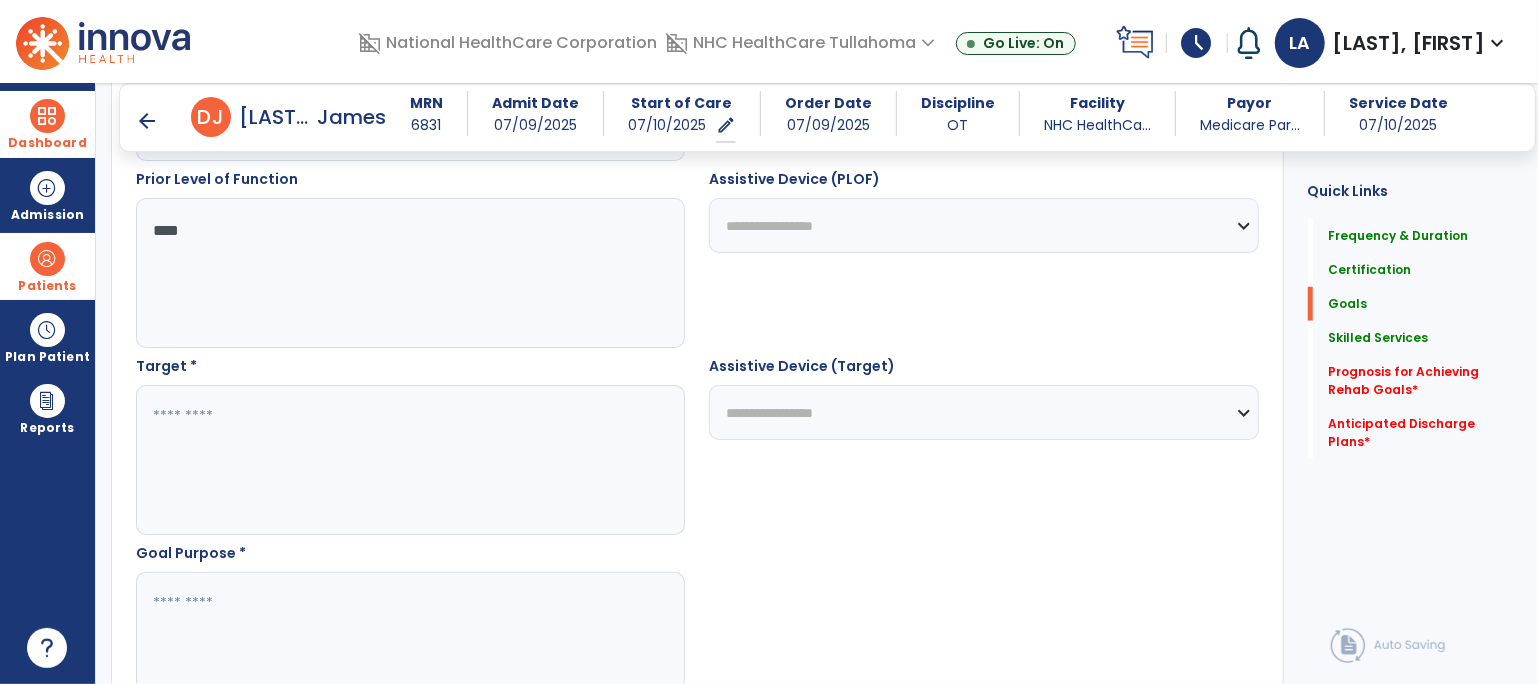 scroll, scrollTop: 945, scrollLeft: 0, axis: vertical 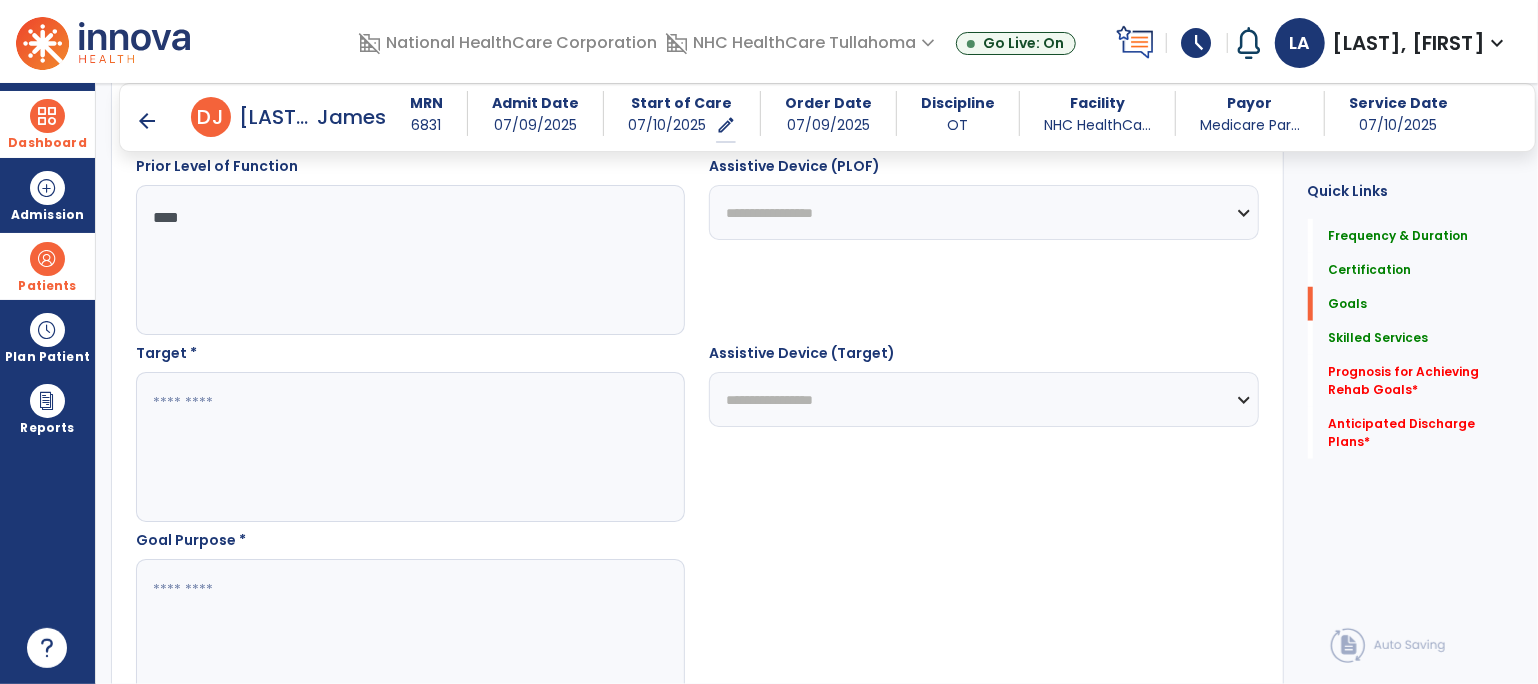 type on "***" 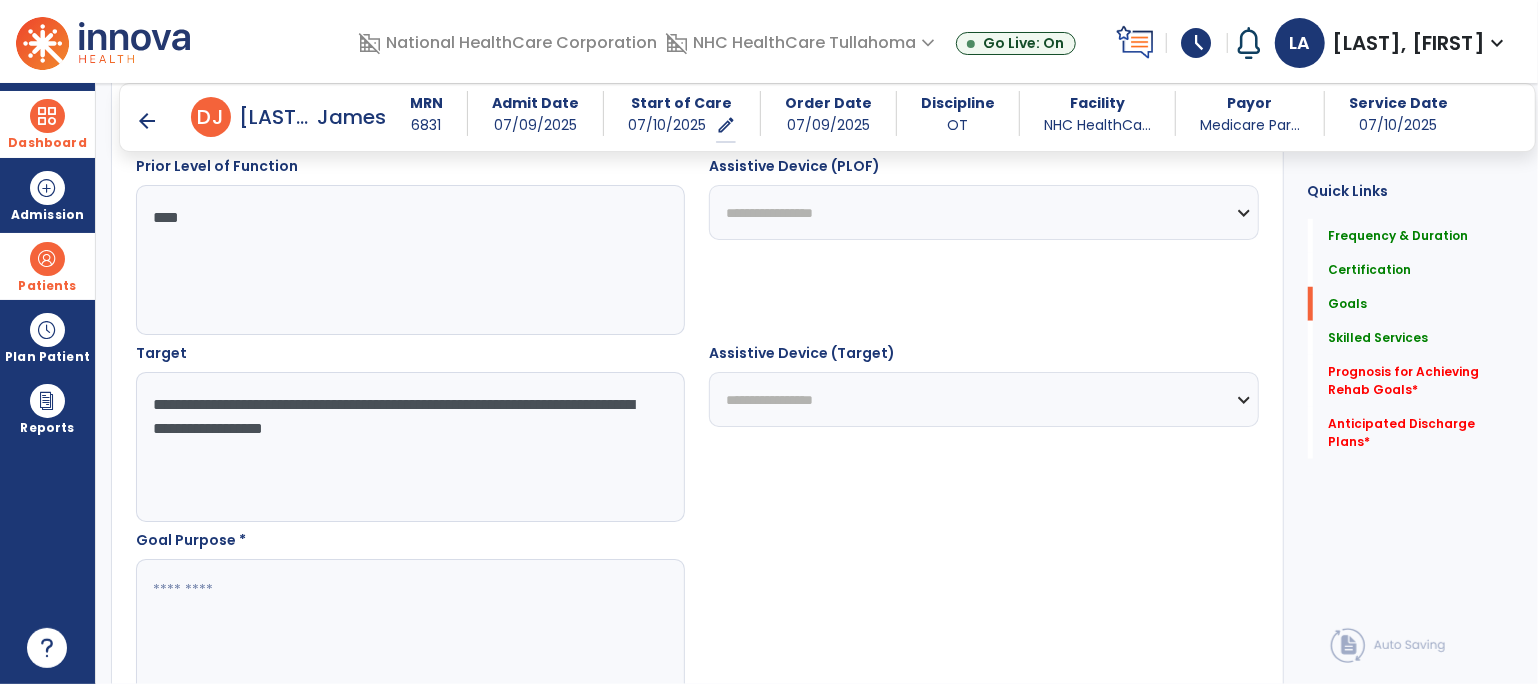 type on "**********" 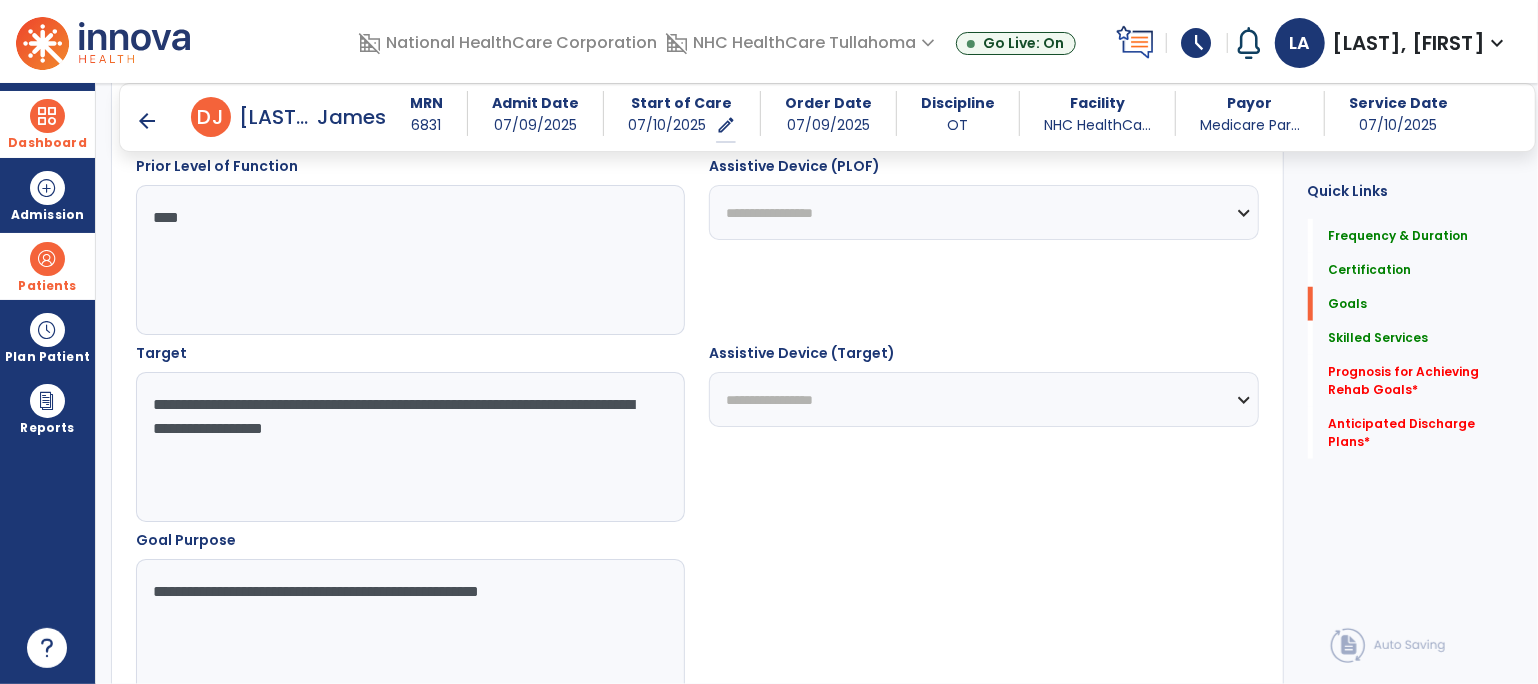 type on "**********" 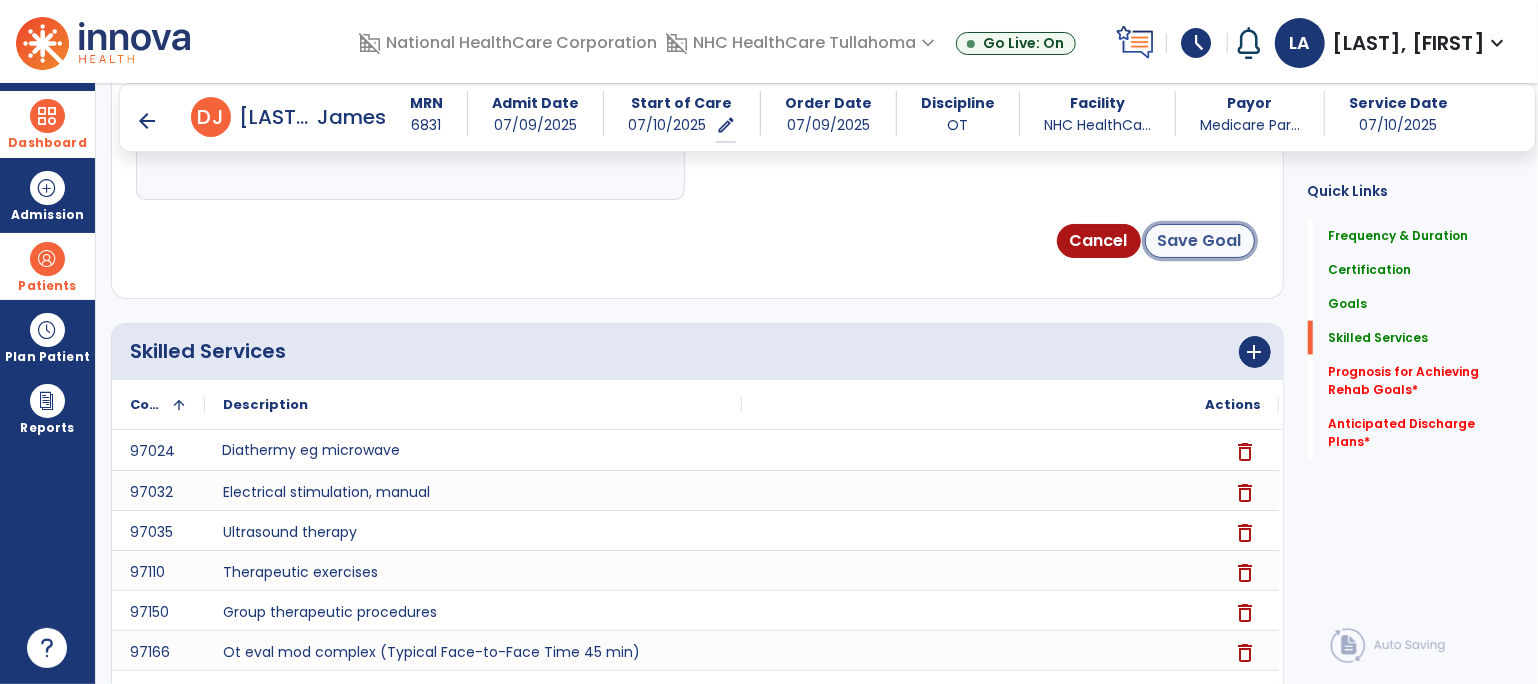 click on "Save Goal" at bounding box center [1200, 241] 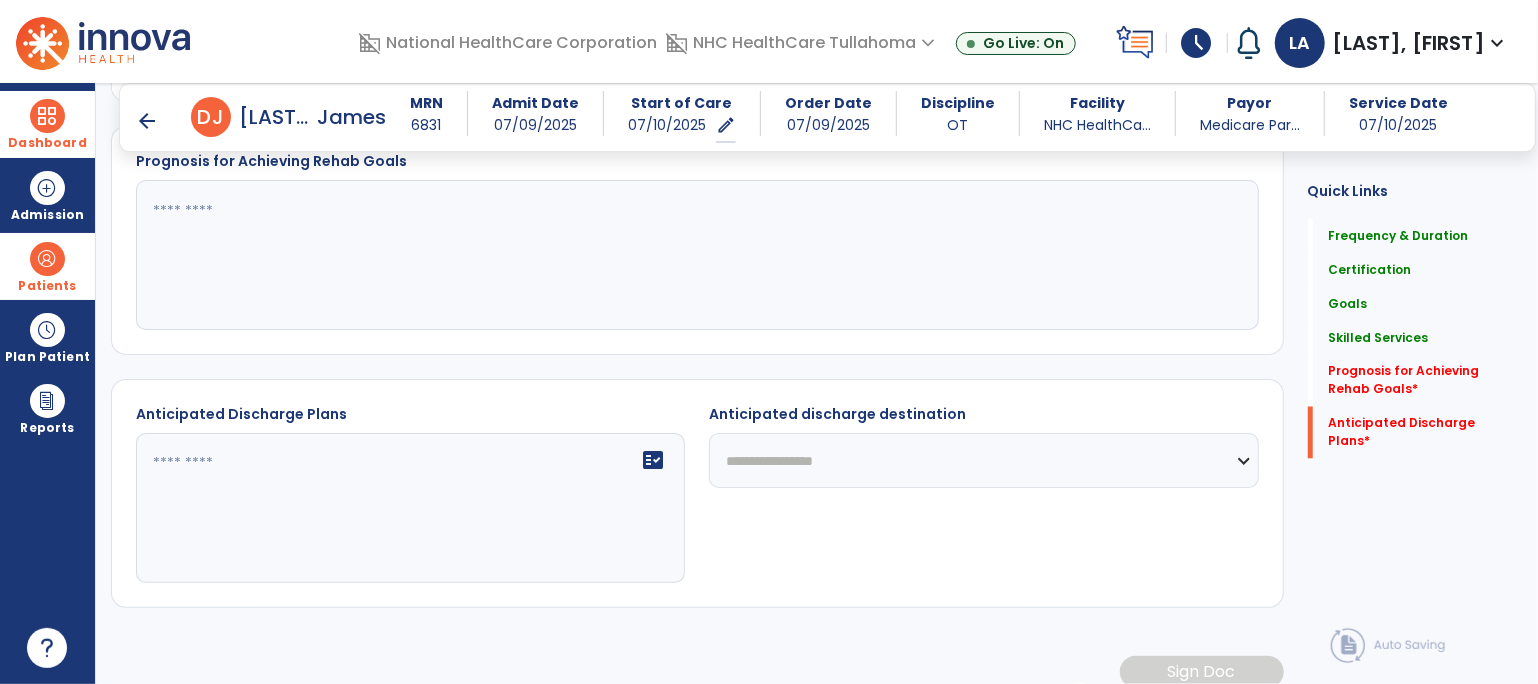 scroll, scrollTop: 2004, scrollLeft: 0, axis: vertical 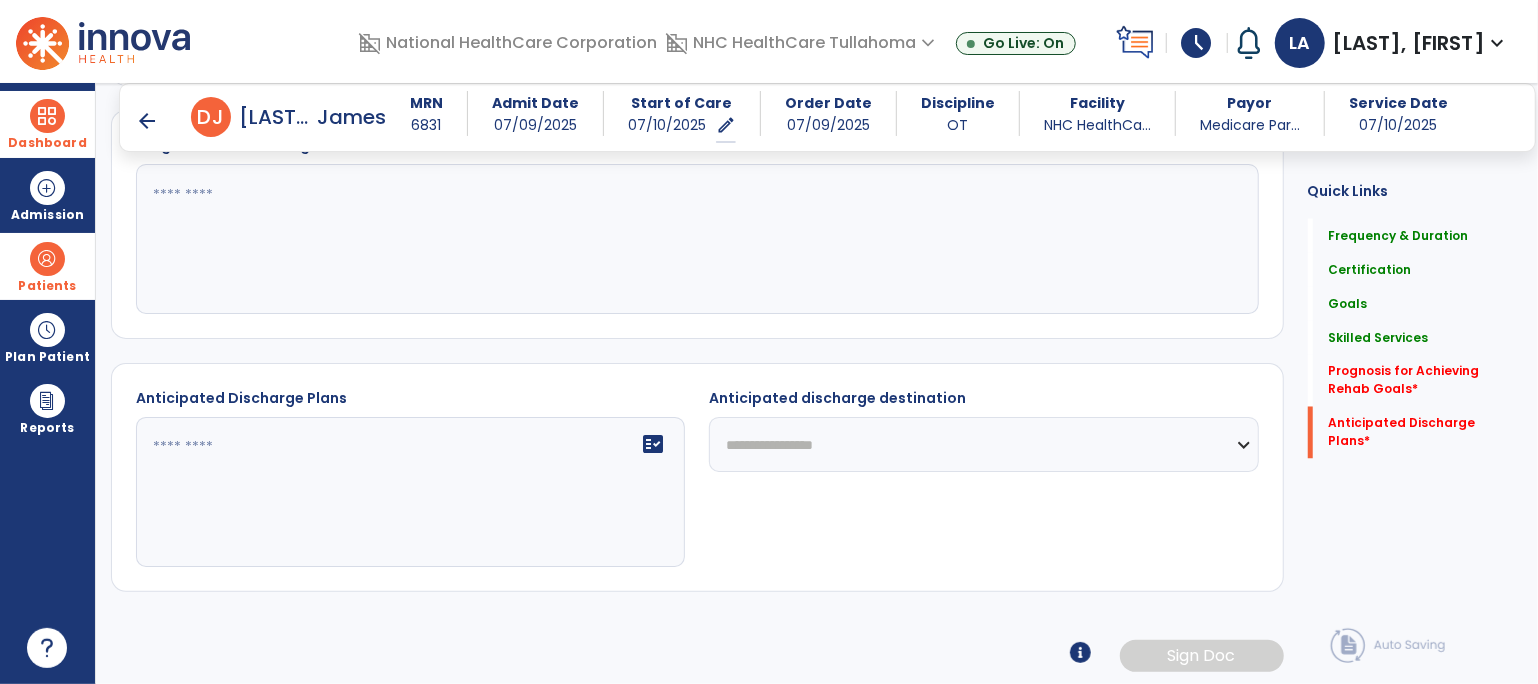 click 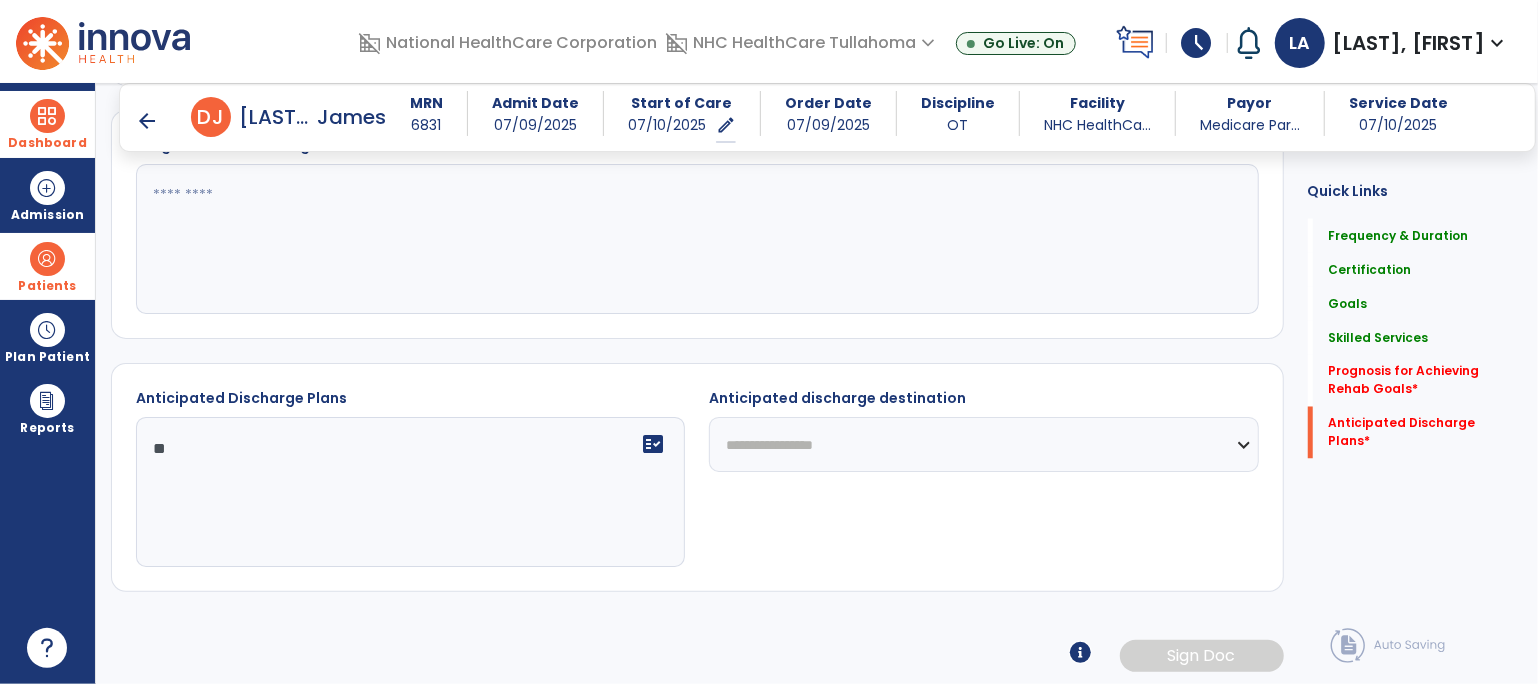 type on "*" 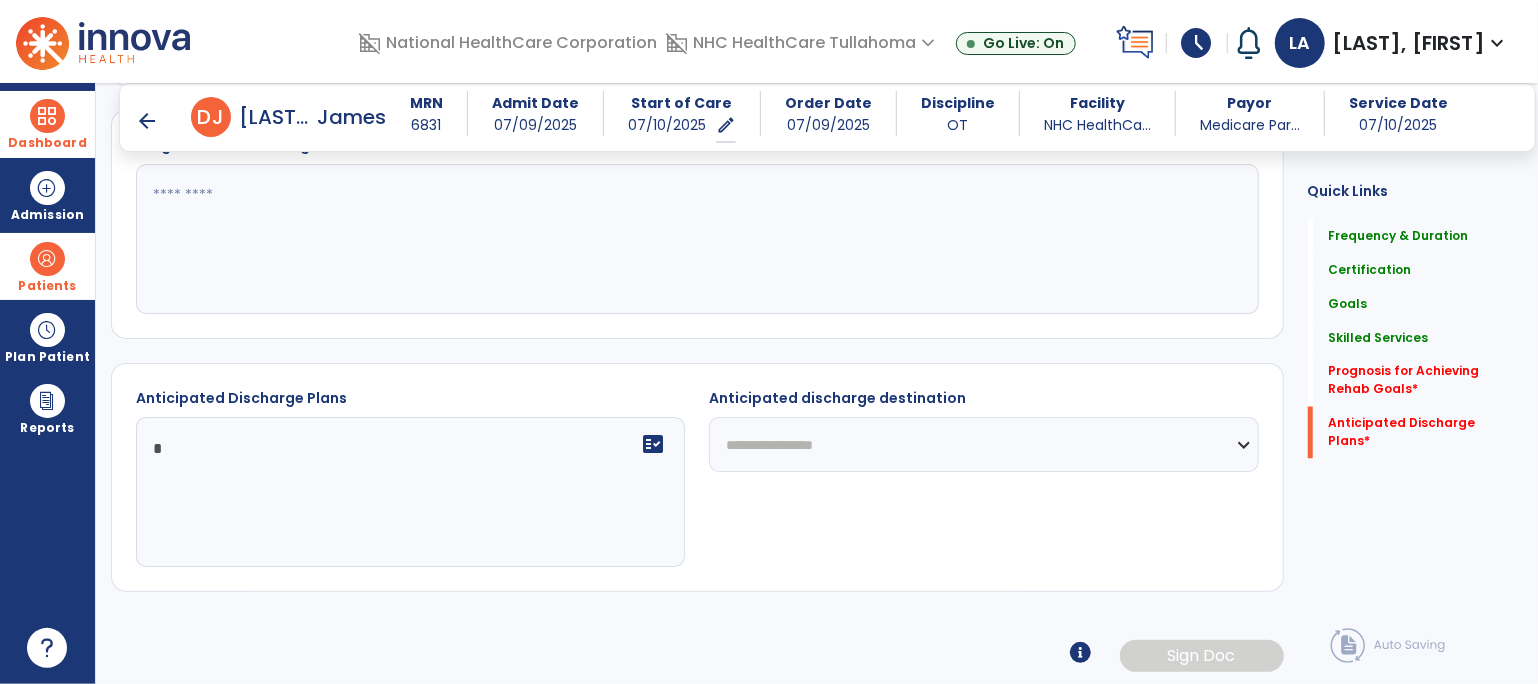 type 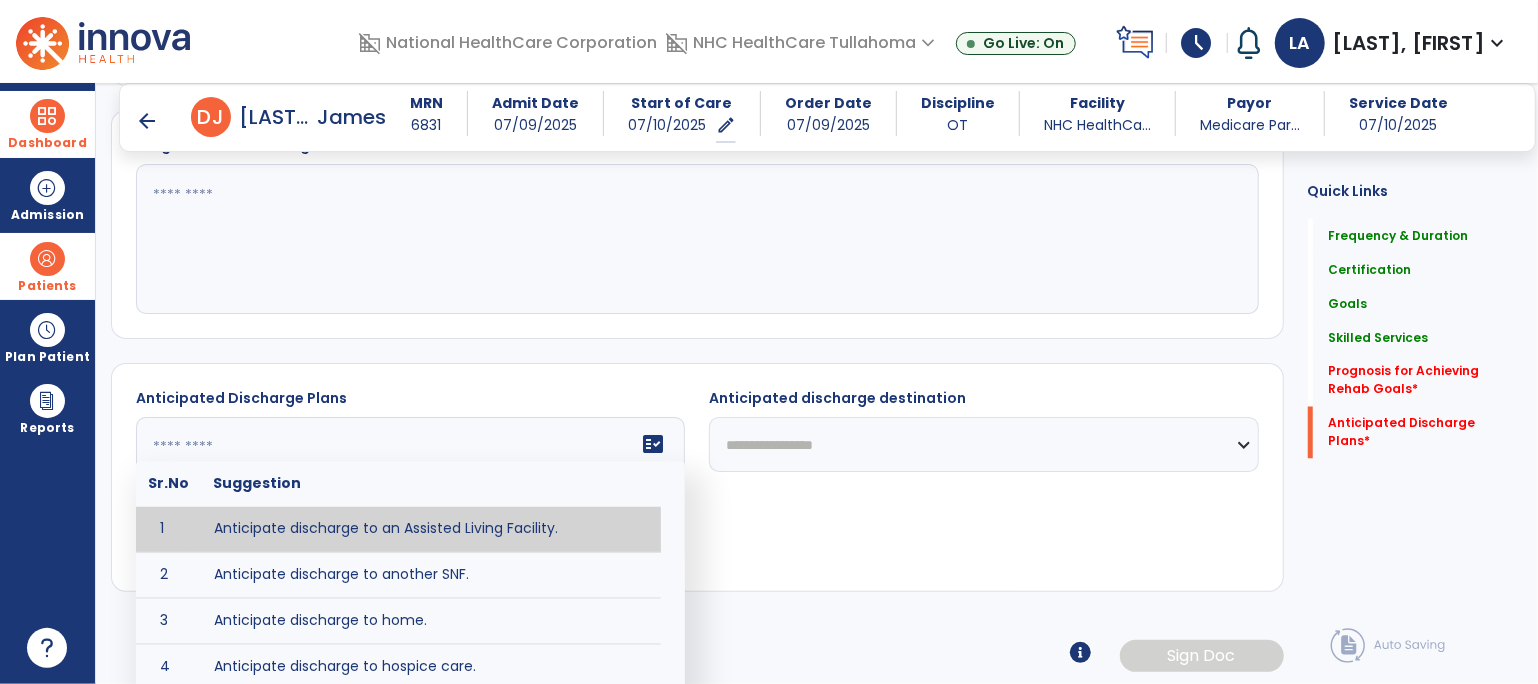 click 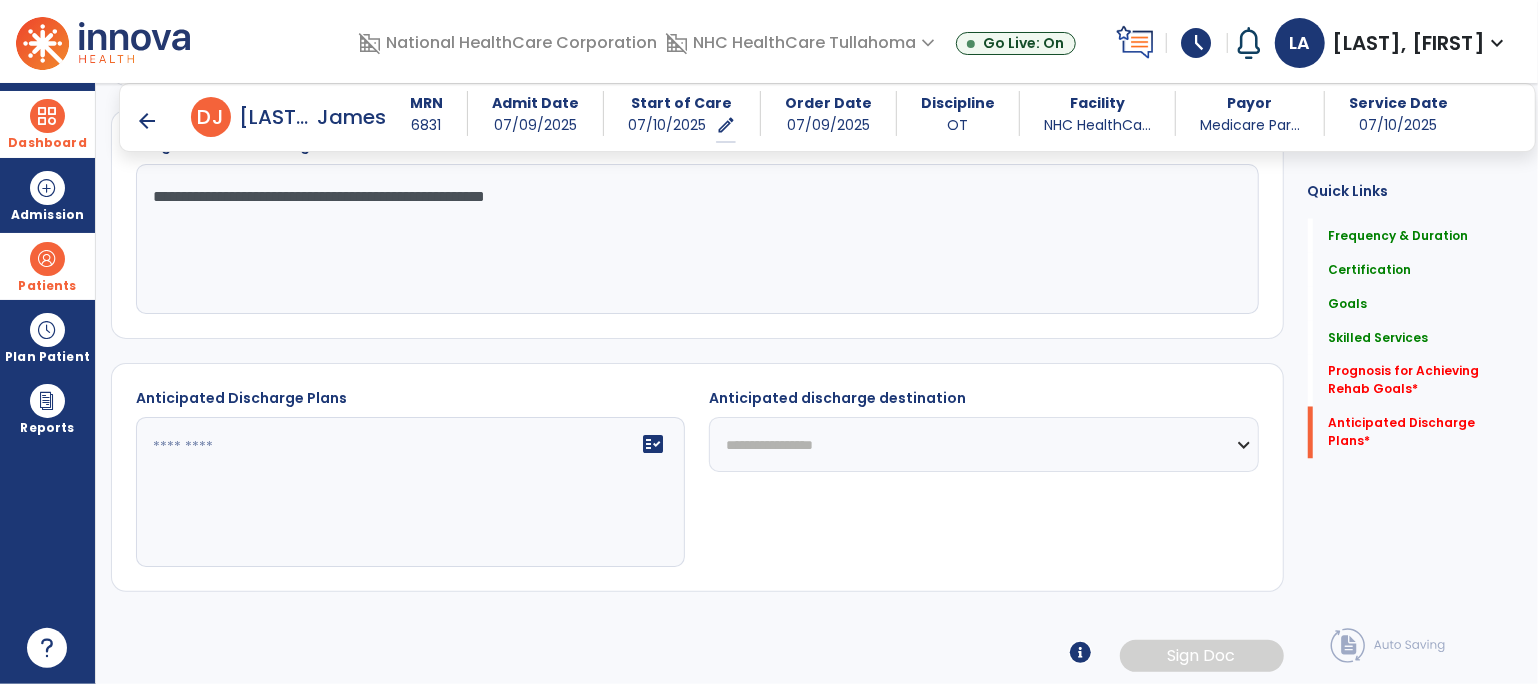 type on "**********" 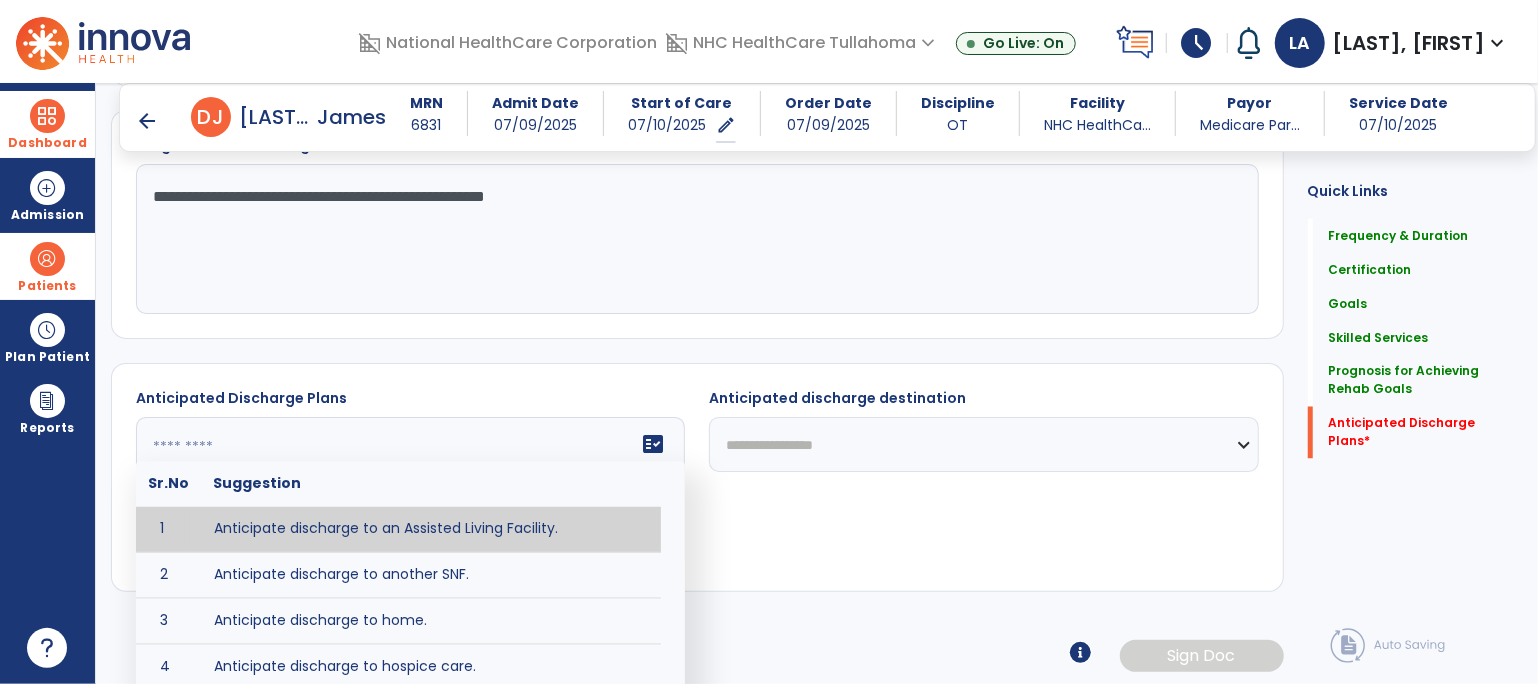 type on "**********" 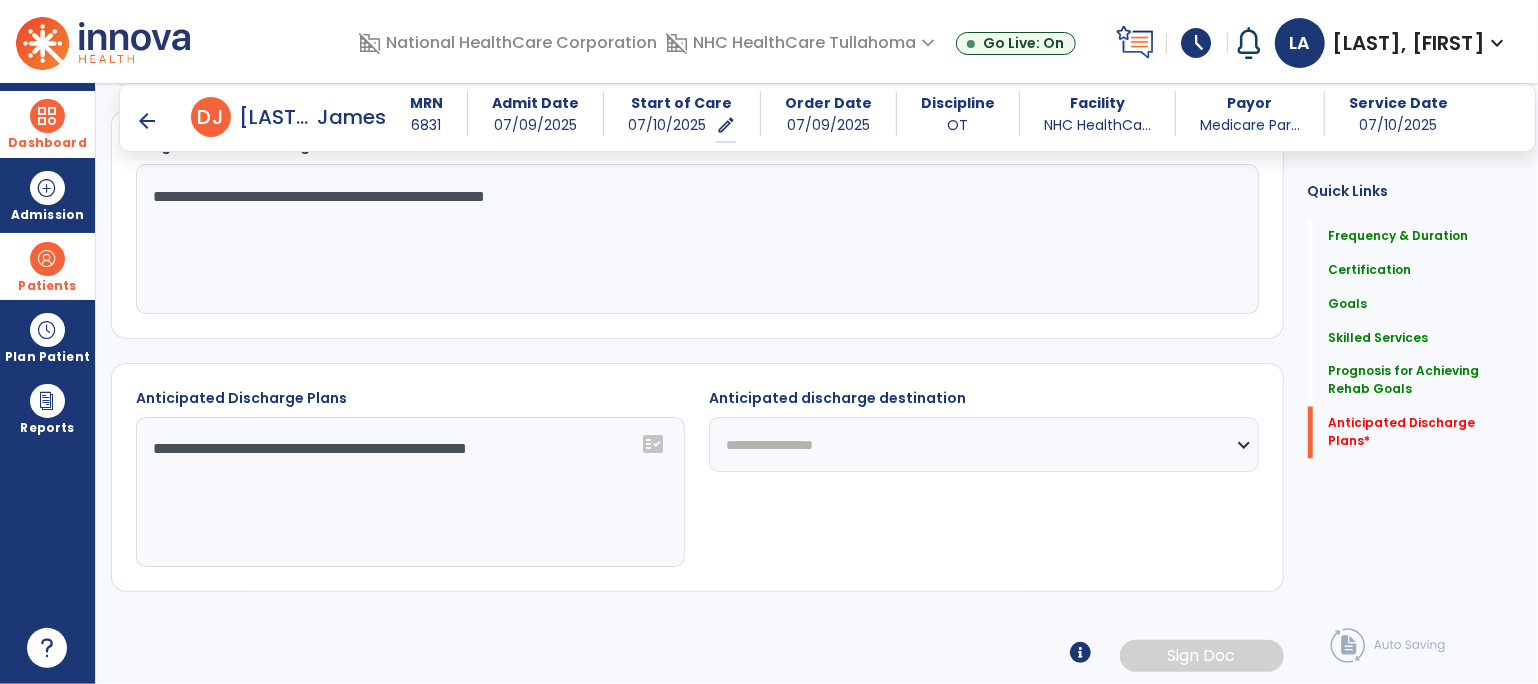 click on "**********" 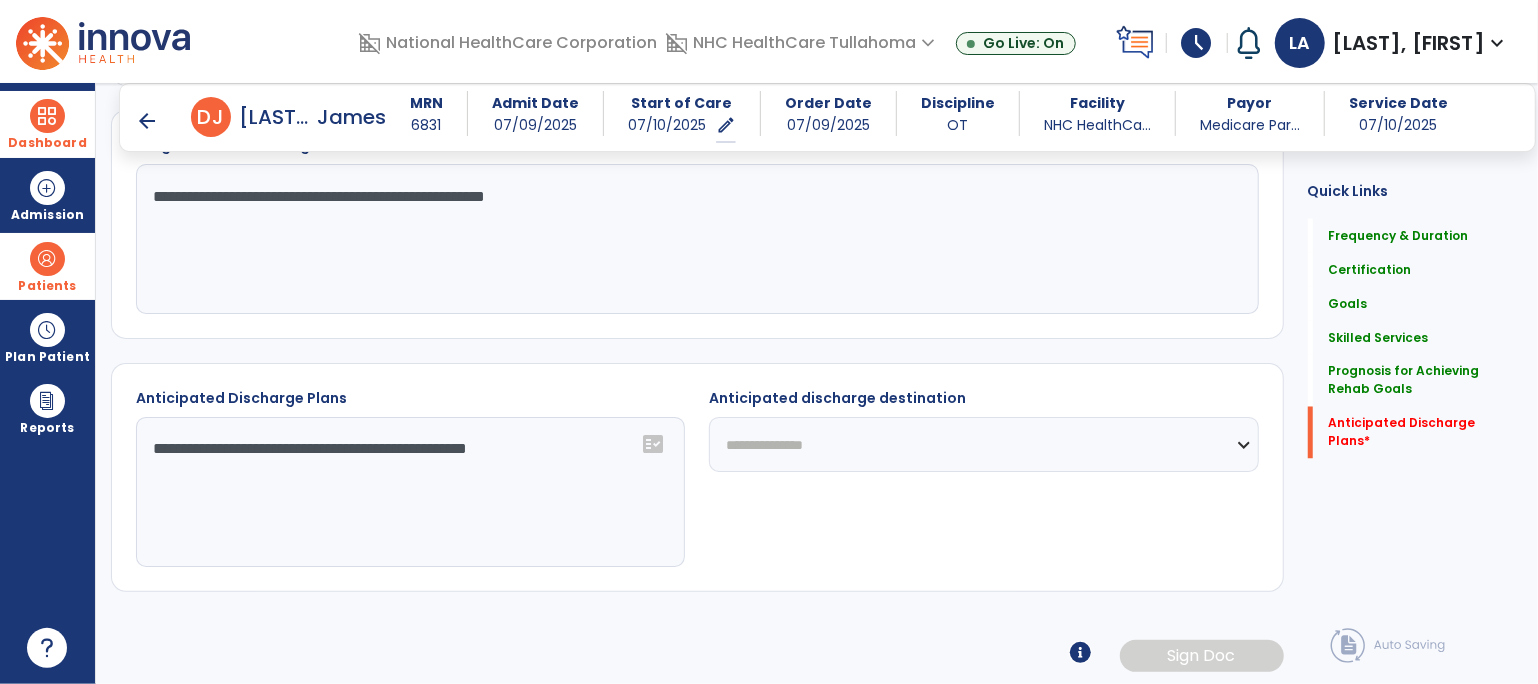 click on "**********" 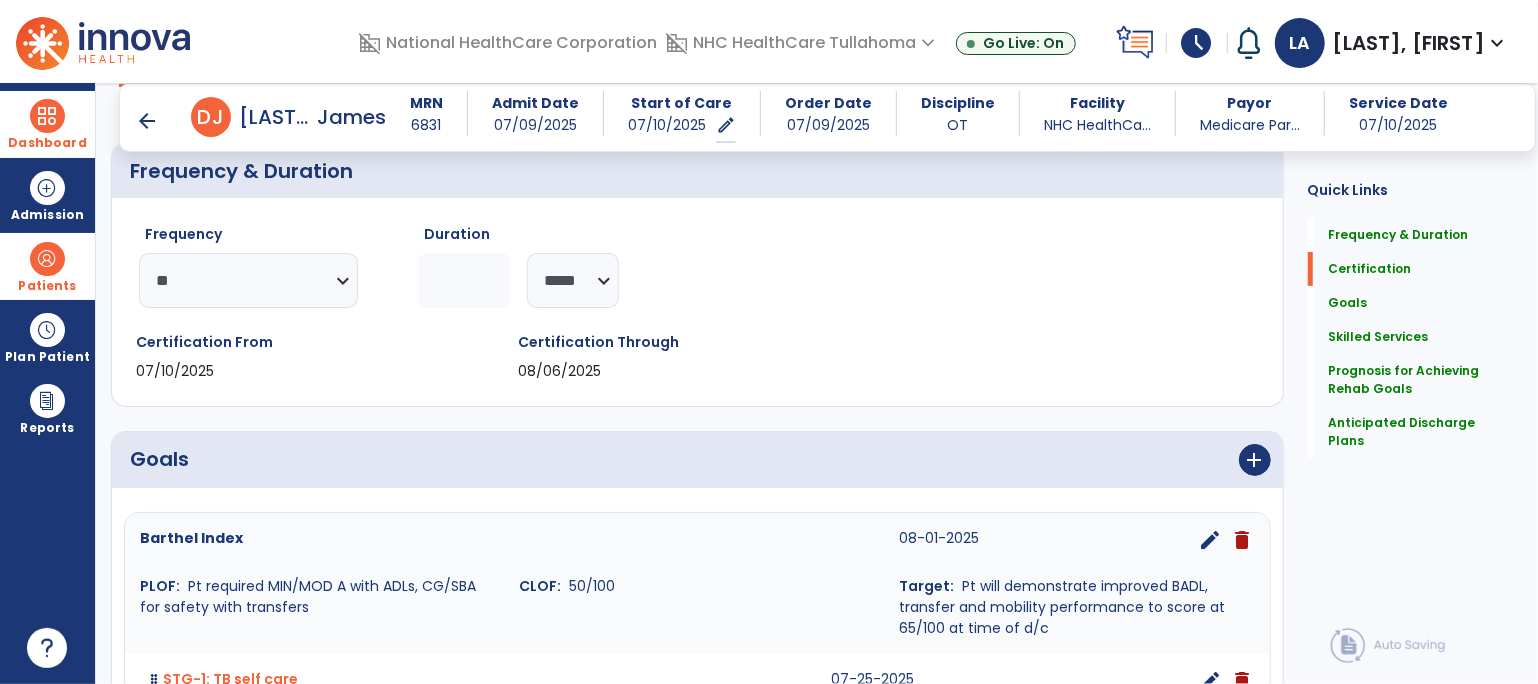 scroll, scrollTop: 0, scrollLeft: 0, axis: both 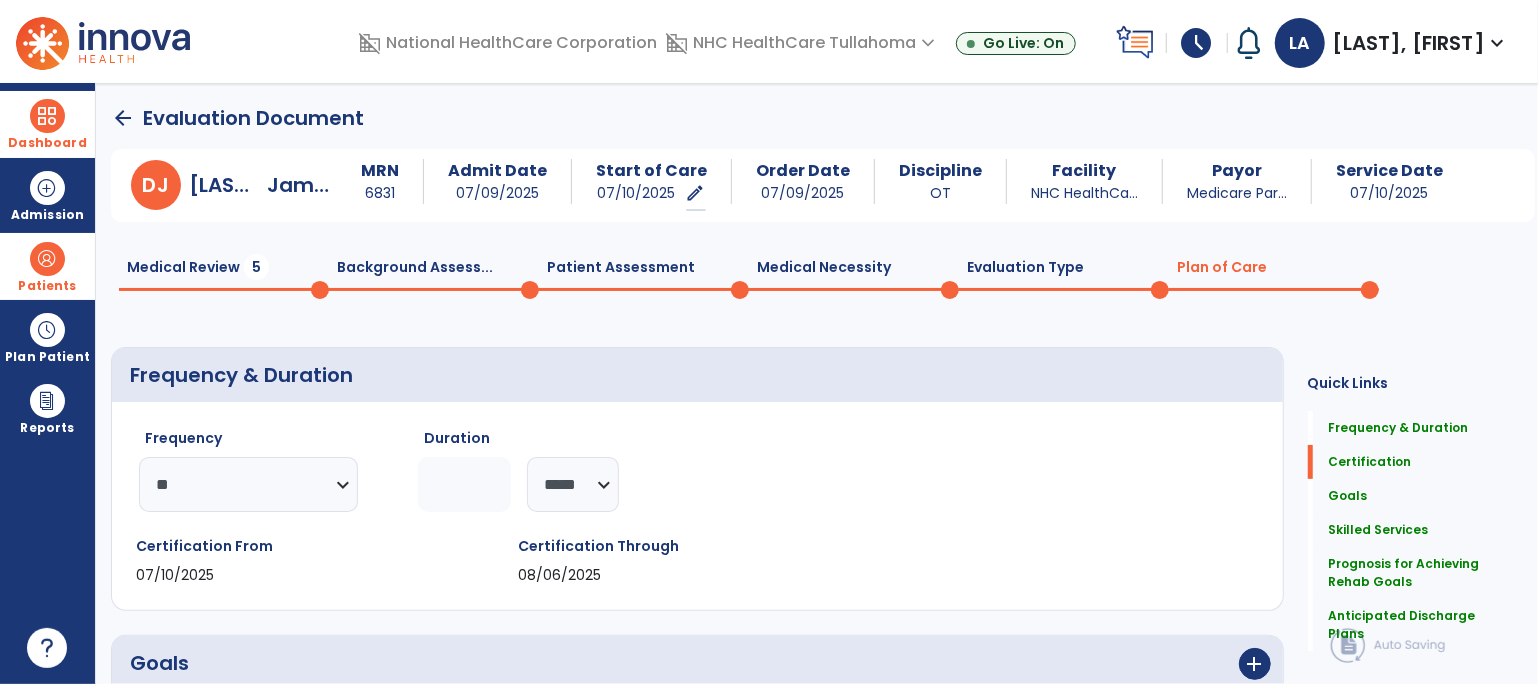 click on "Evaluation Type  0" 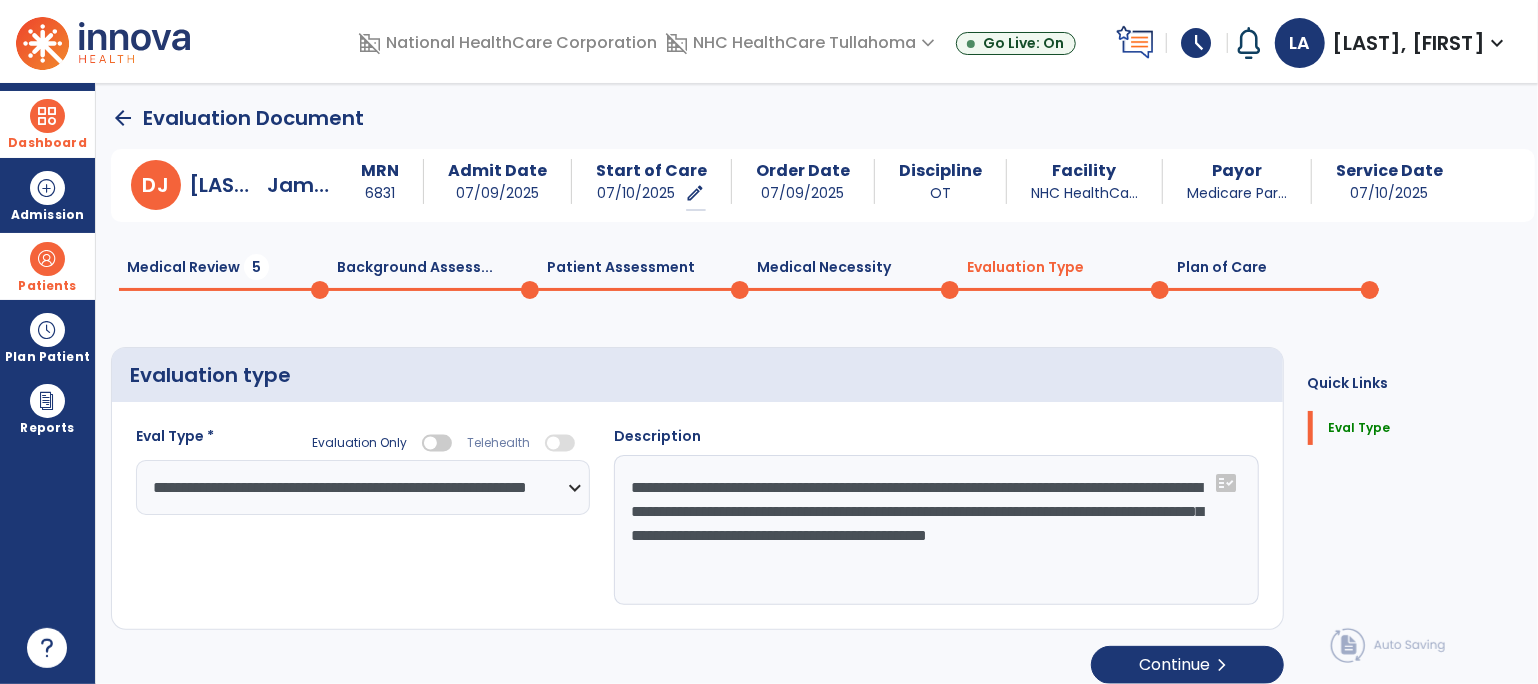 click on "Medical Necessity  0" 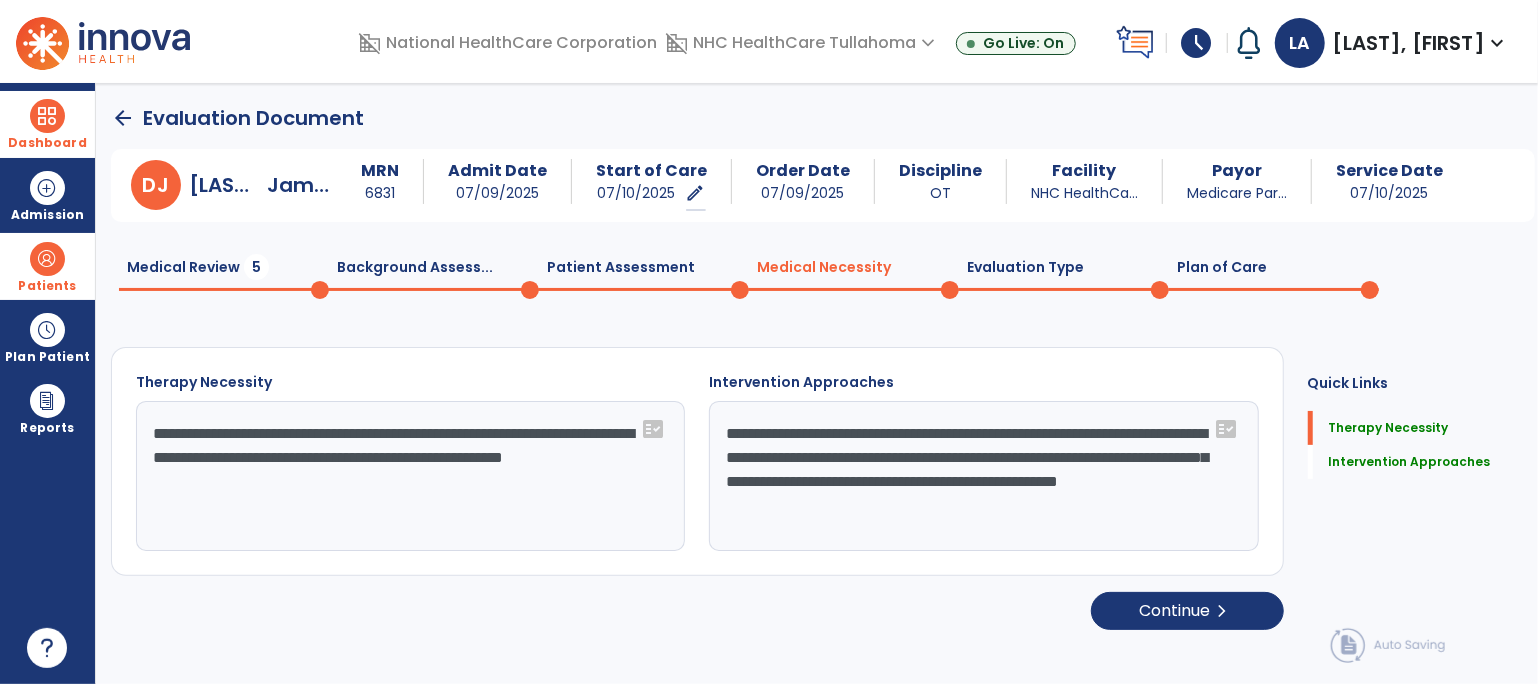 click 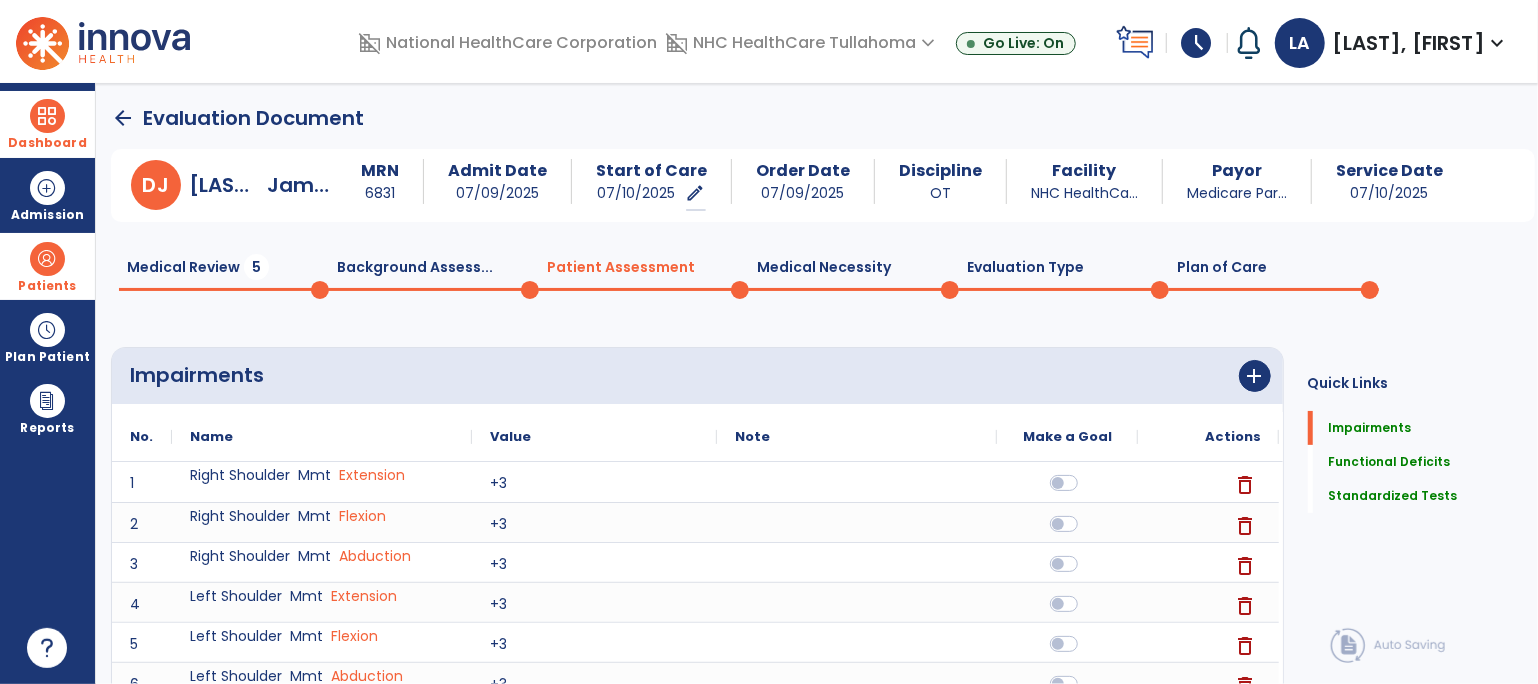 click on "Background Assess...  0" 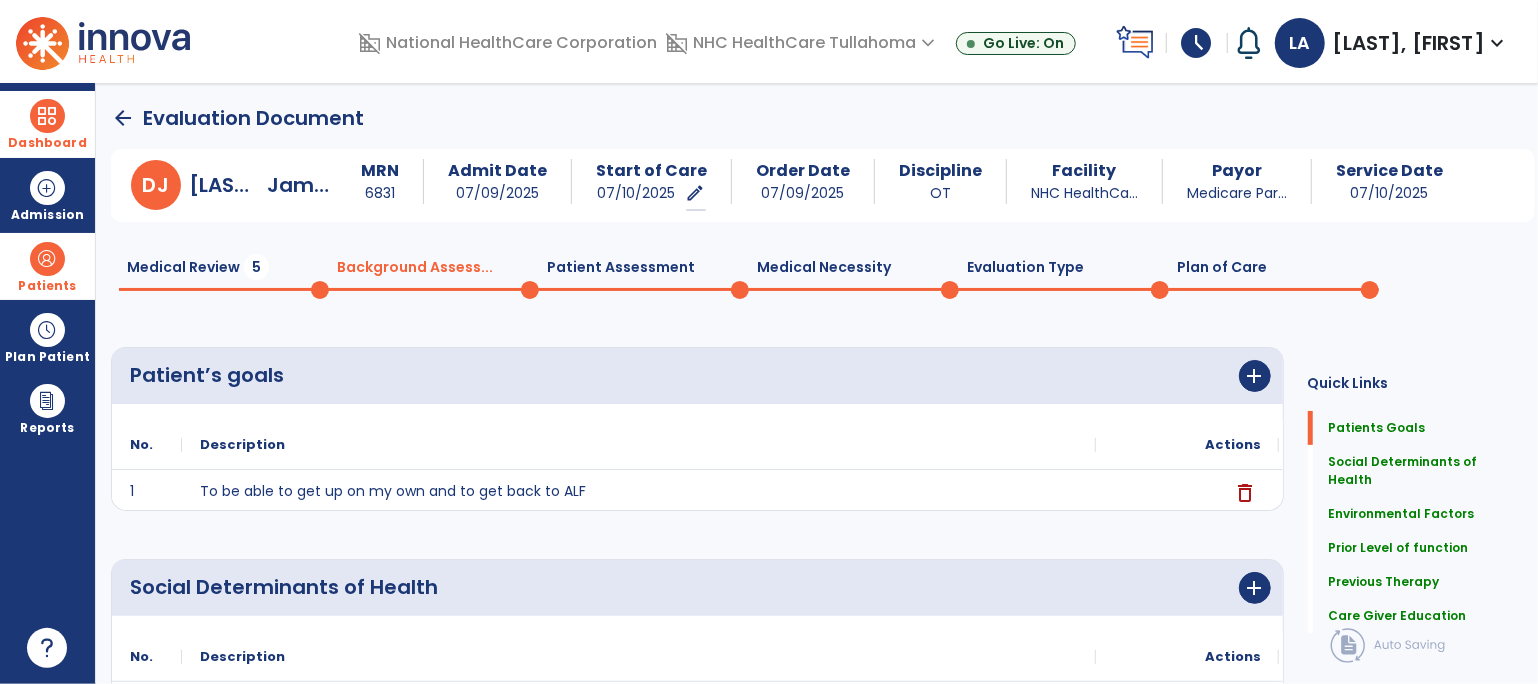 click on "Medical Review  5" 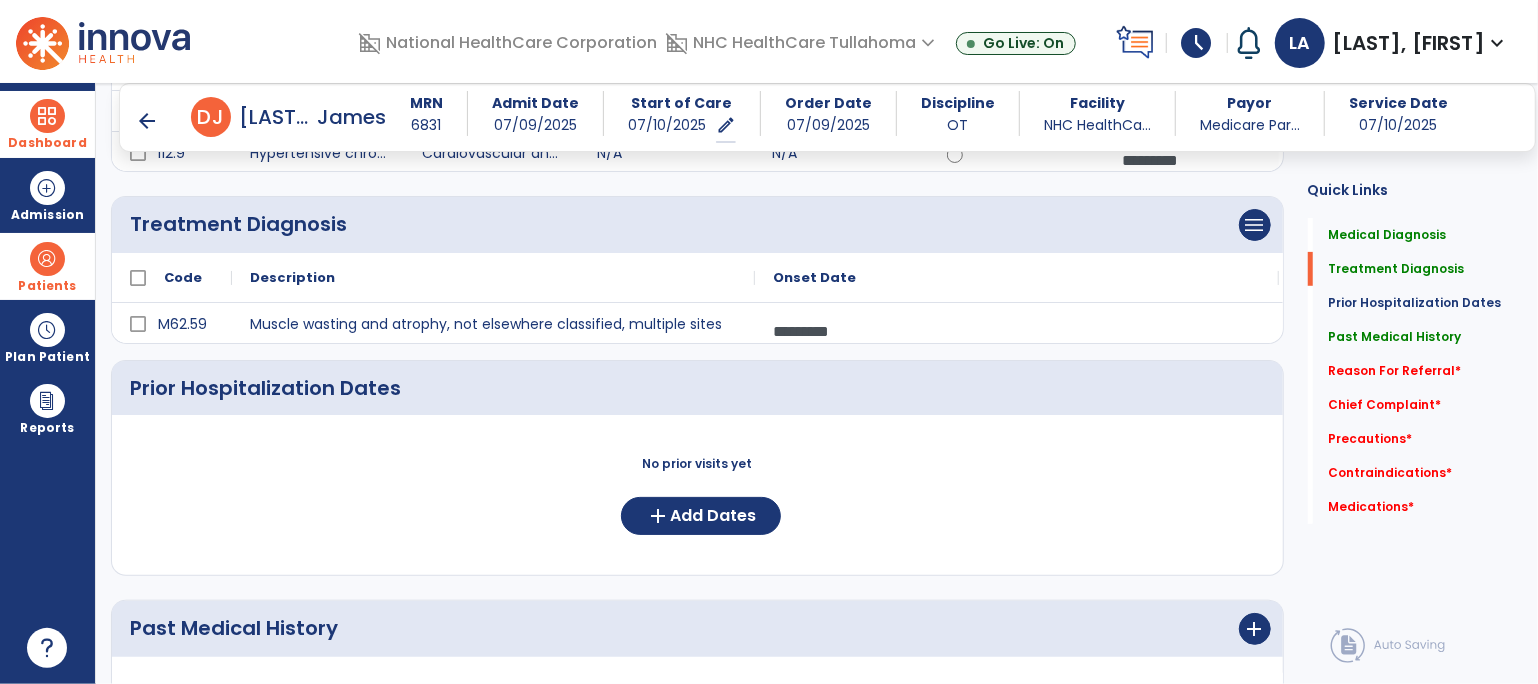 scroll, scrollTop: 345, scrollLeft: 0, axis: vertical 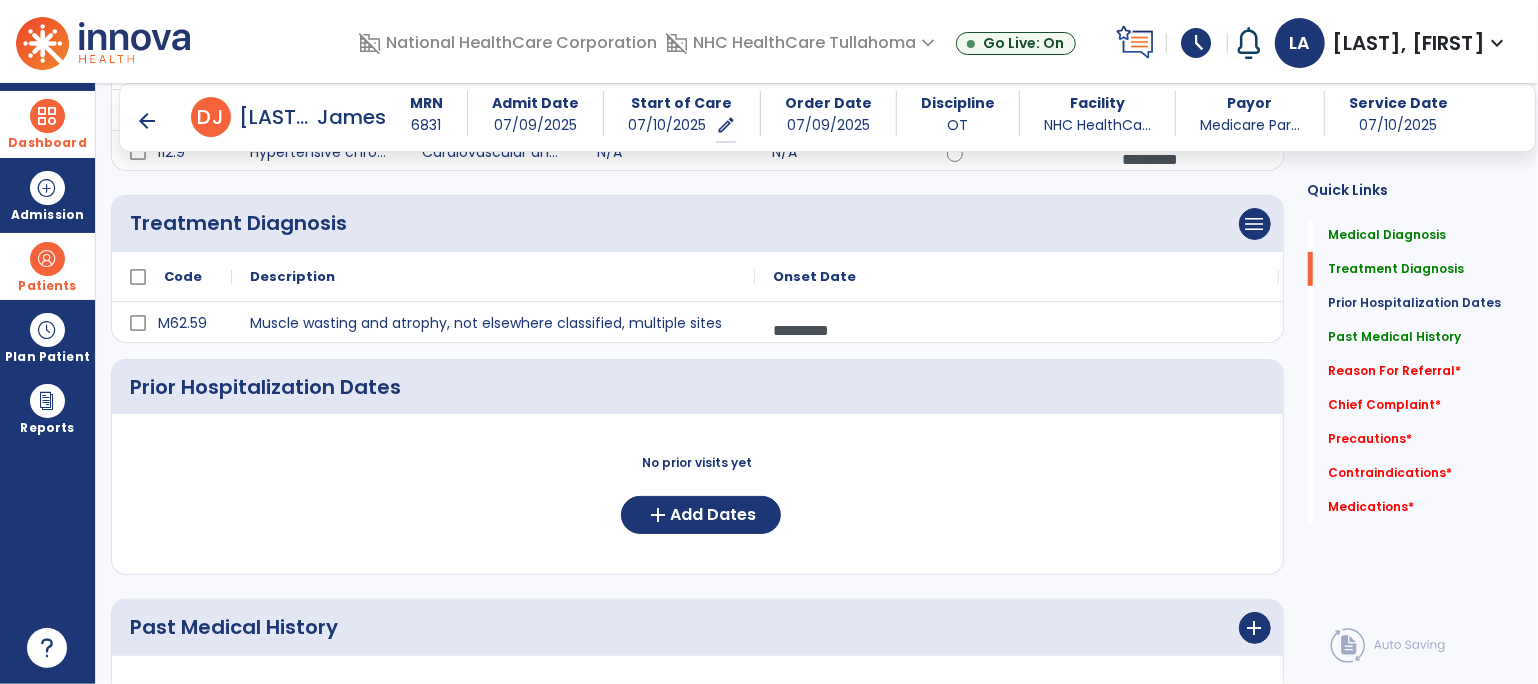 click on "arrow_back" at bounding box center [147, 121] 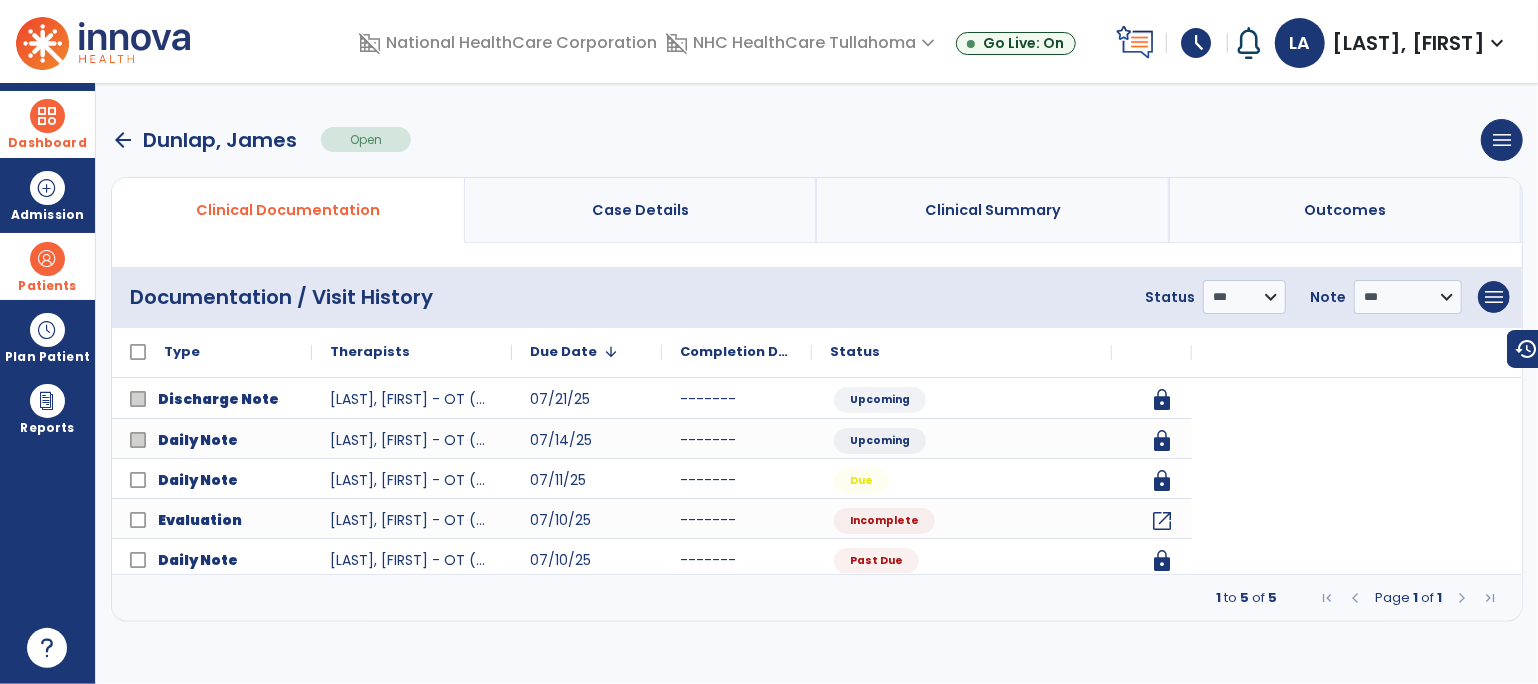 scroll, scrollTop: 0, scrollLeft: 0, axis: both 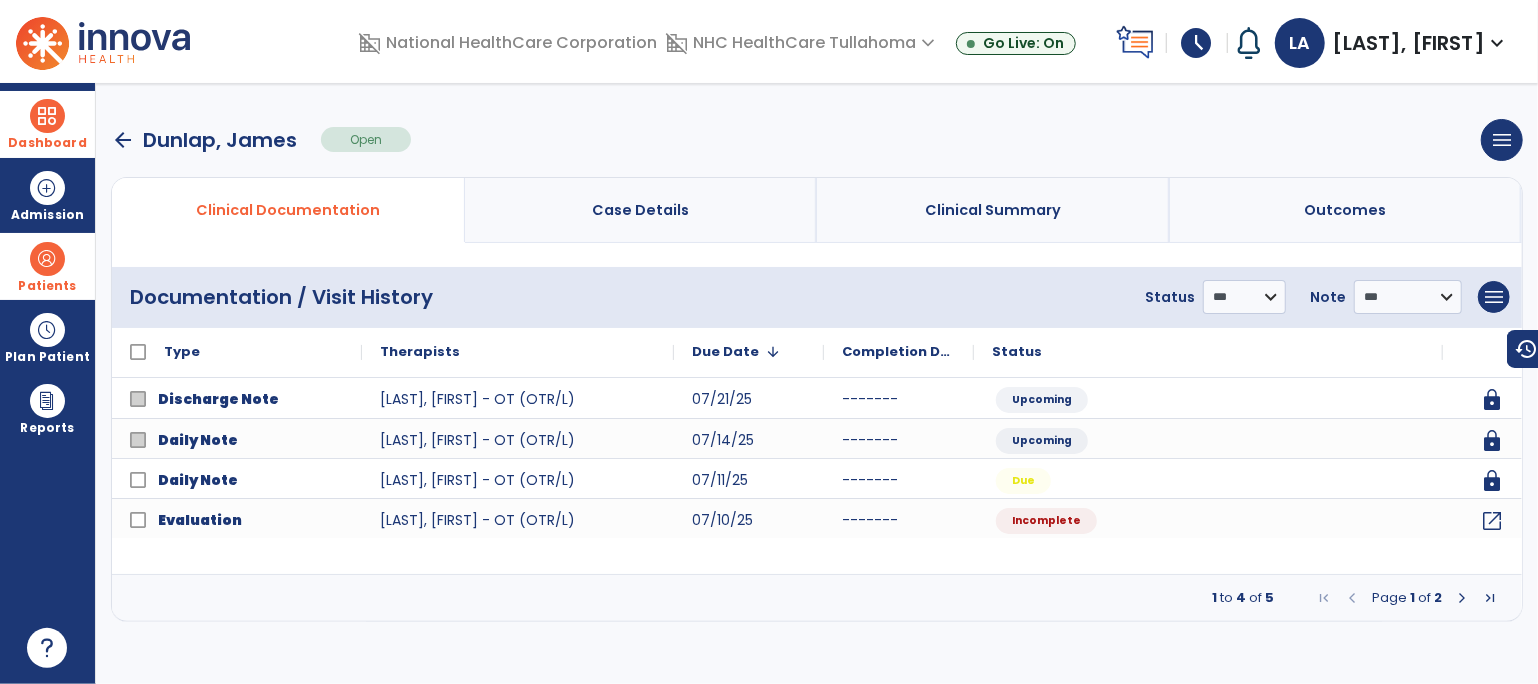 click on "arrow_back" at bounding box center [123, 140] 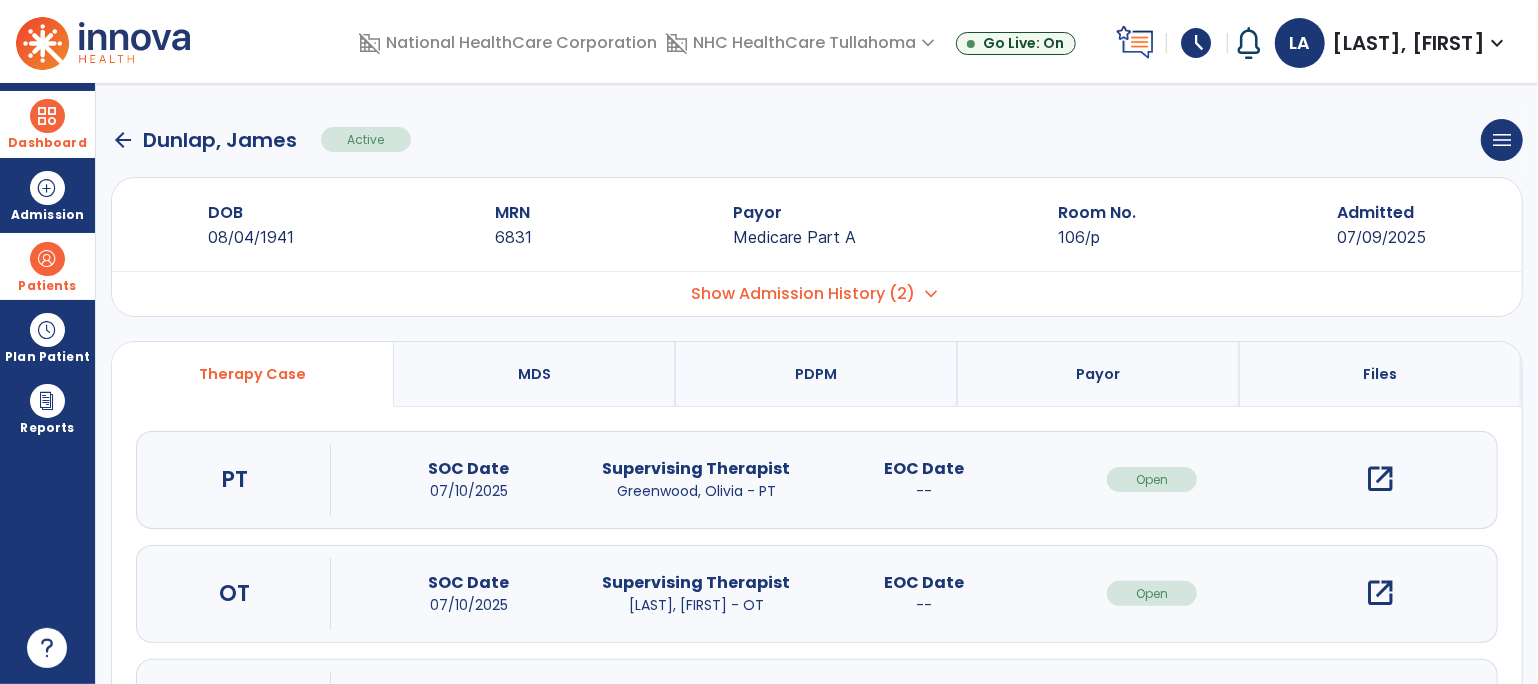click on "open_in_new" at bounding box center (1380, 479) 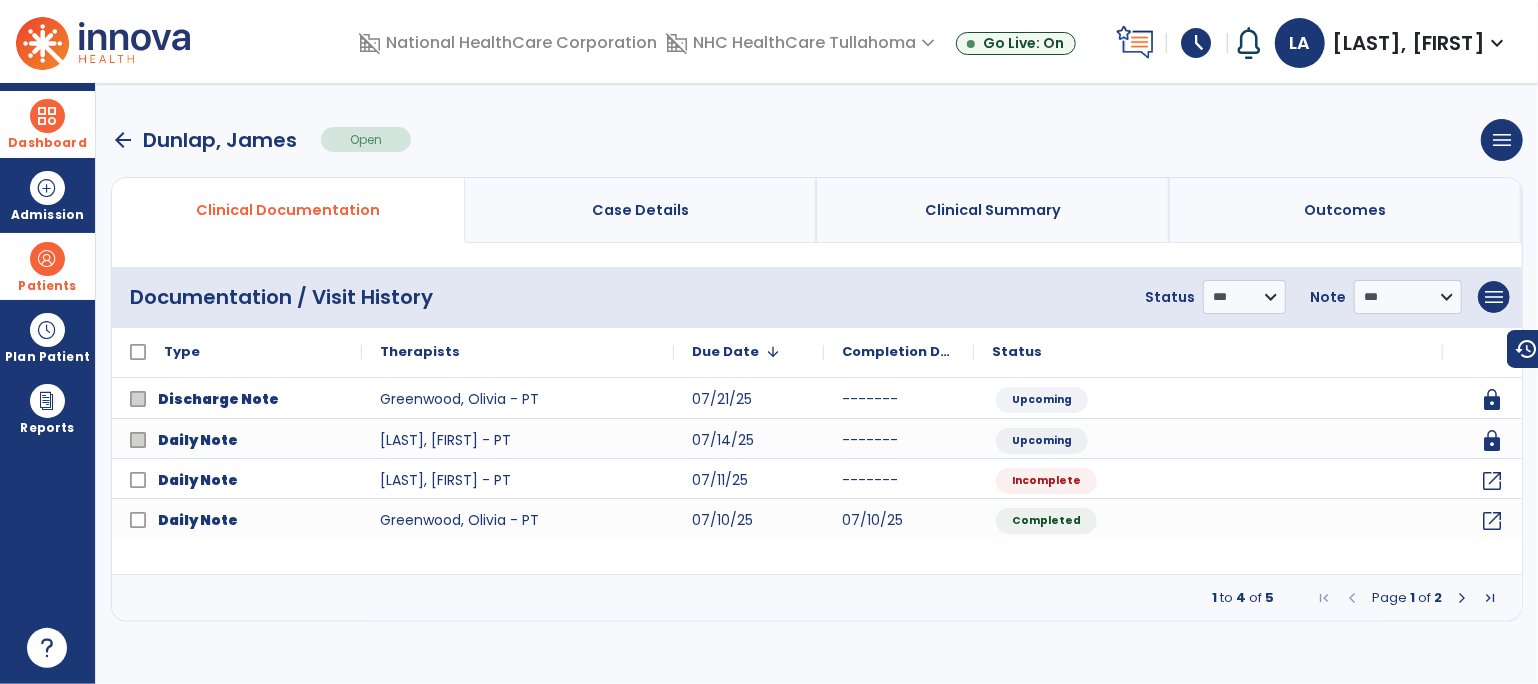 click at bounding box center [1462, 598] 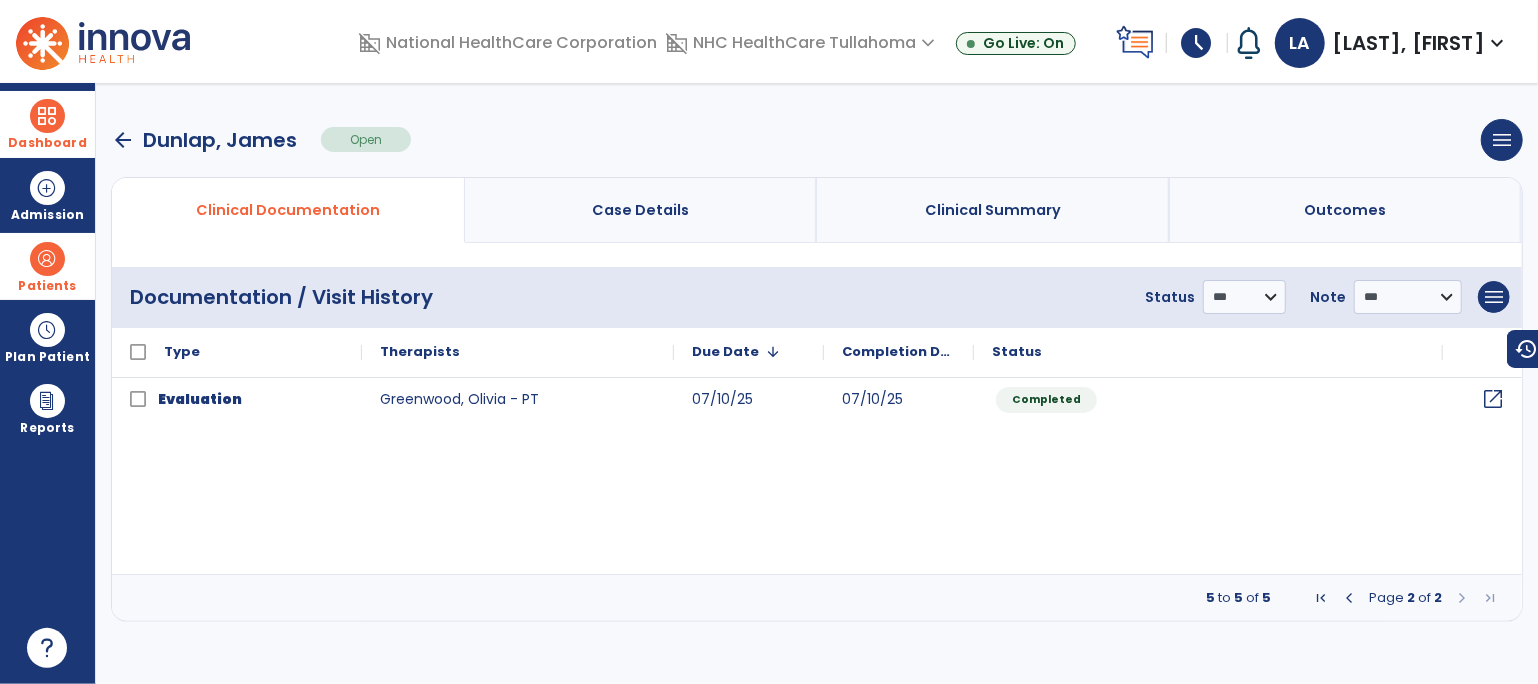 click on "open_in_new" 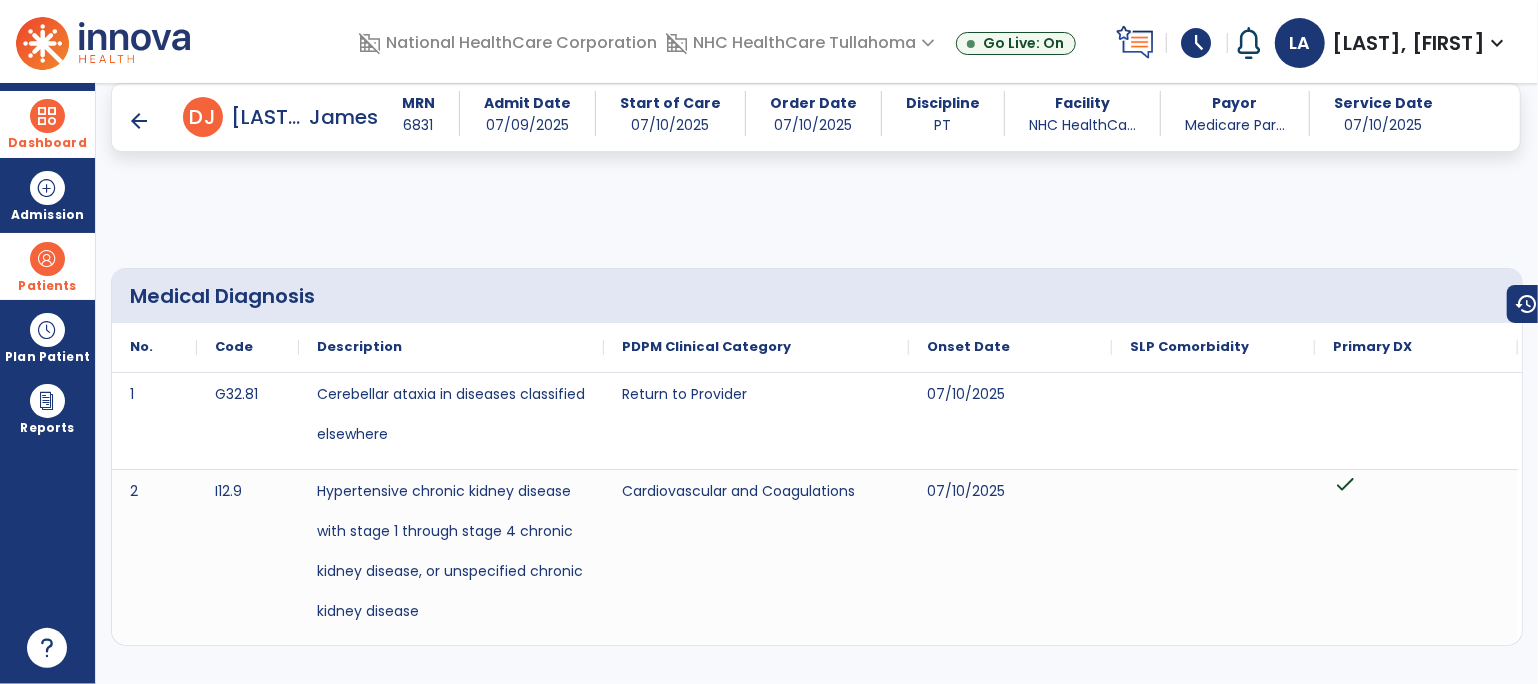 scroll, scrollTop: 857, scrollLeft: 0, axis: vertical 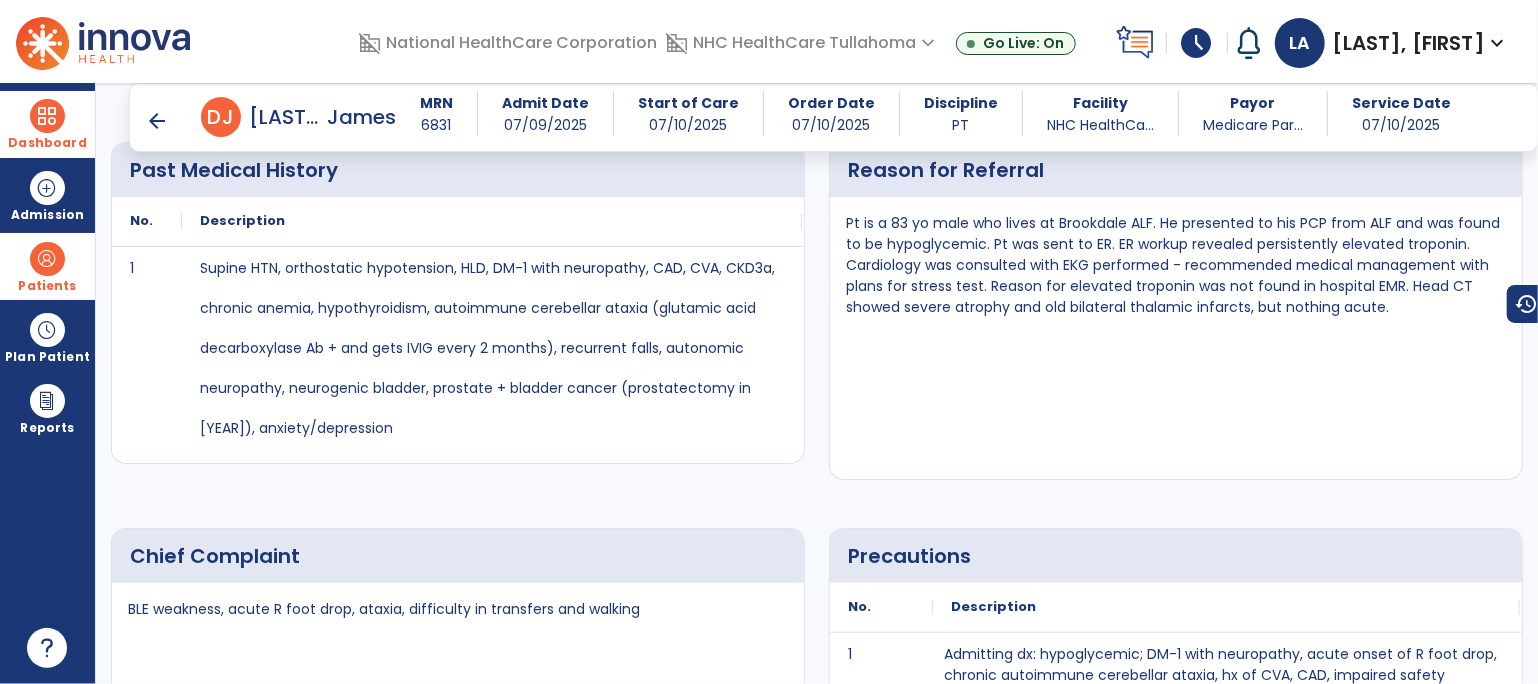 click on "Pt is a 83 yo male who lives at Brookdale ALF. He presented to his PCP from ALF and was found to be hypoglycemic. Pt was sent to ER. ER workup revealed persistently elevated troponin. Cardiology was consulted with EKG performed - recommended medical management with plans for stress test. Reason for elevated troponin was not found in hospital EMR.  Head CT showed severe atrophy and old bilateral thalamic infarcts, but nothing acute." at bounding box center (1176, 273) 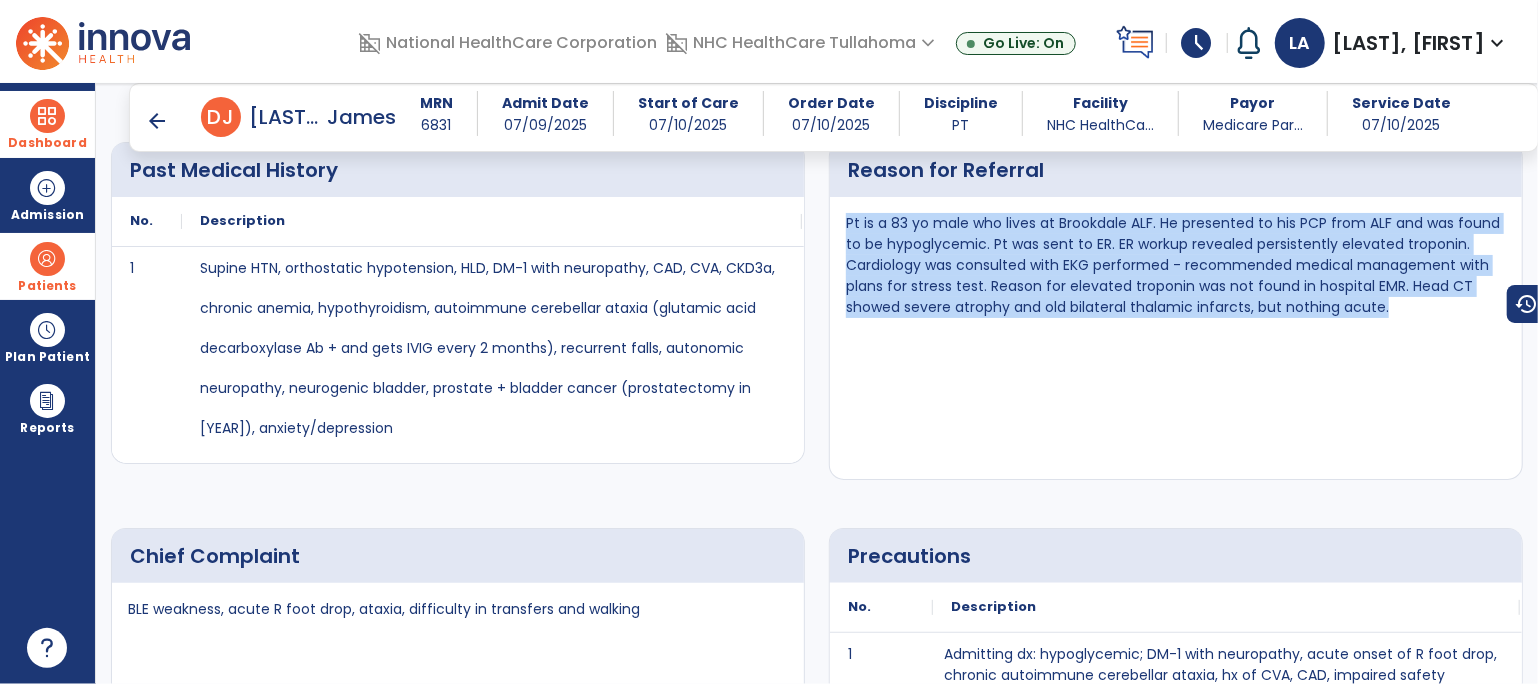 drag, startPoint x: 837, startPoint y: 221, endPoint x: 1449, endPoint y: 323, distance: 620.4418 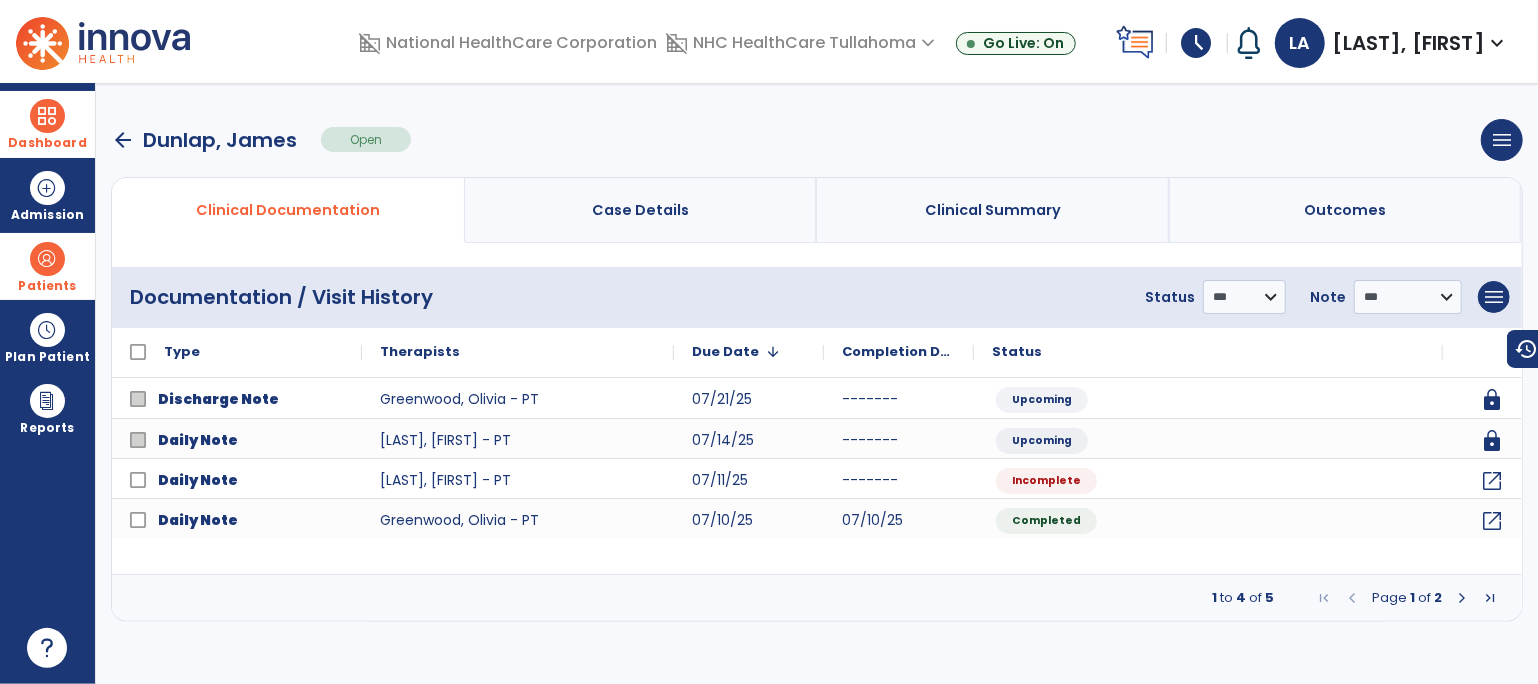 click on "arrow_back" at bounding box center [123, 140] 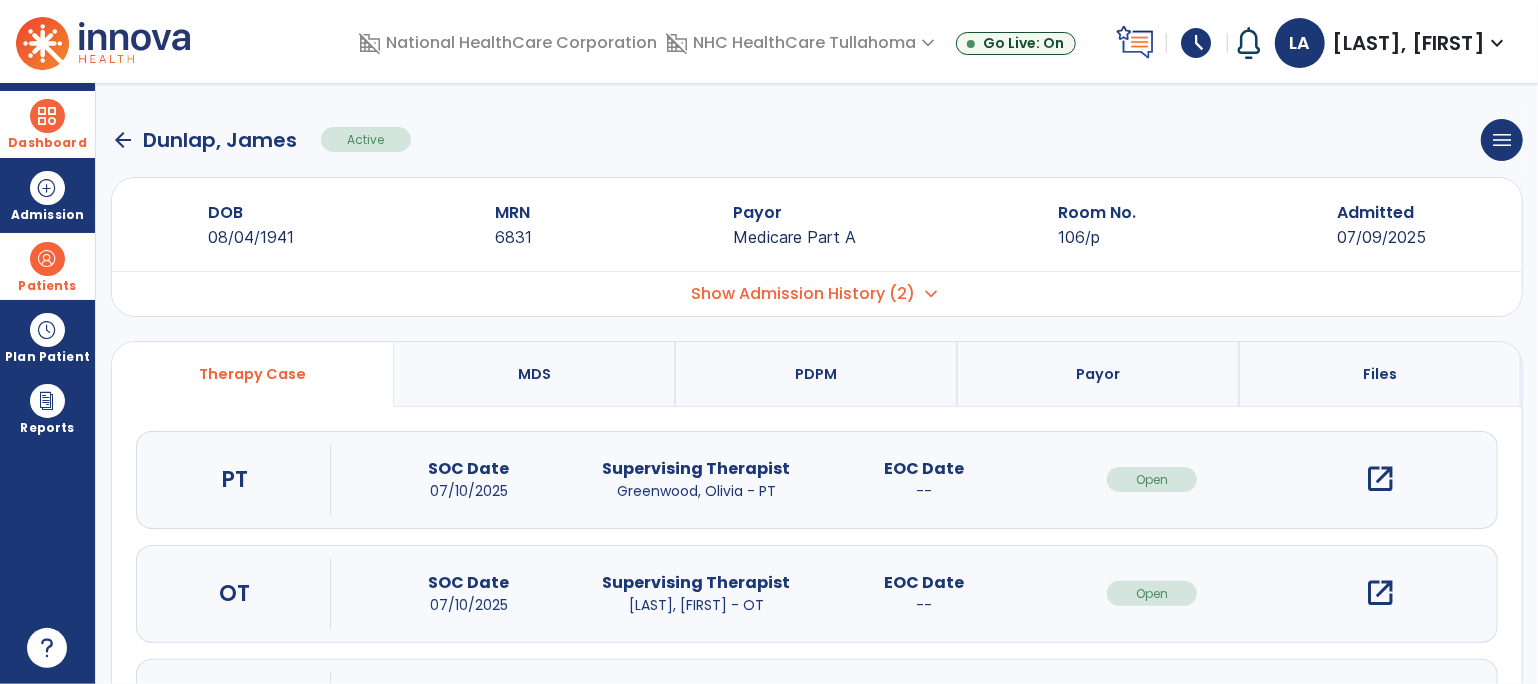click on "open_in_new" at bounding box center (1380, 593) 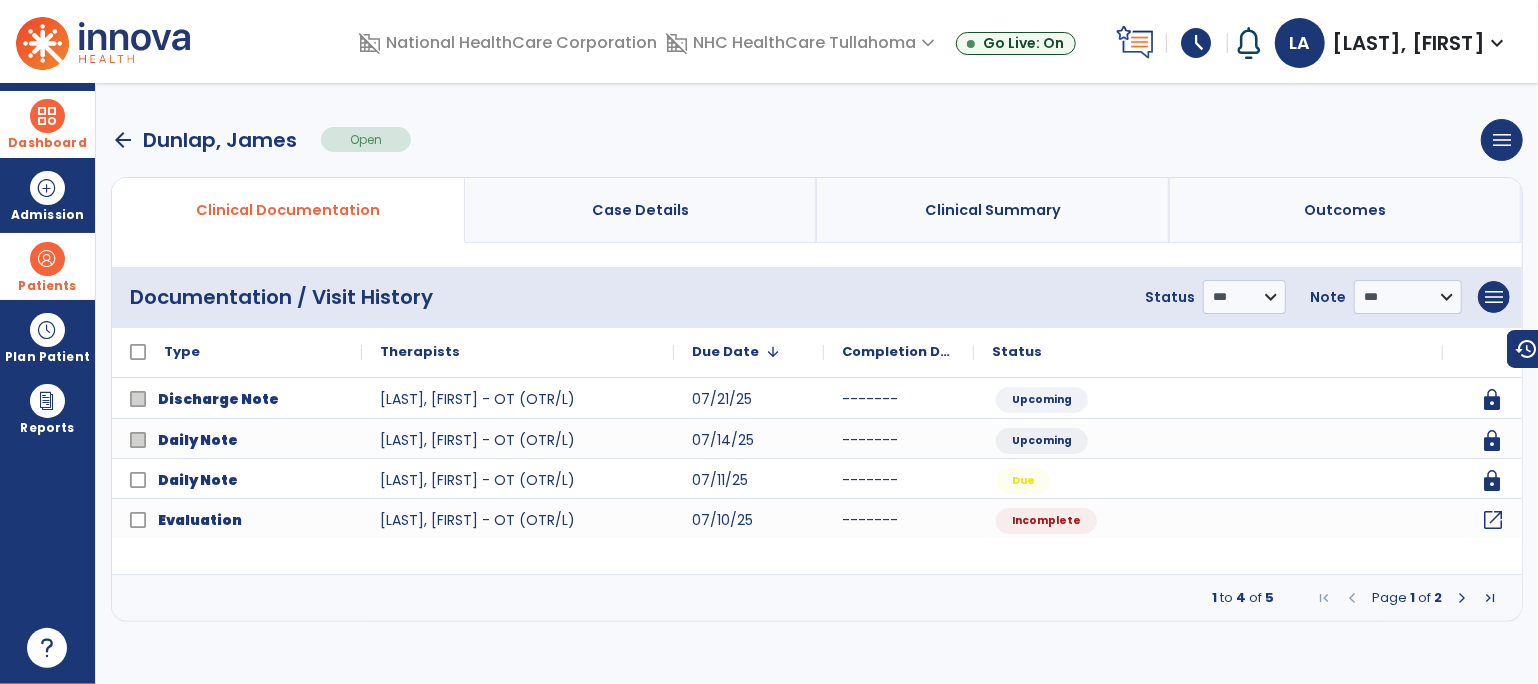 click on "open_in_new" 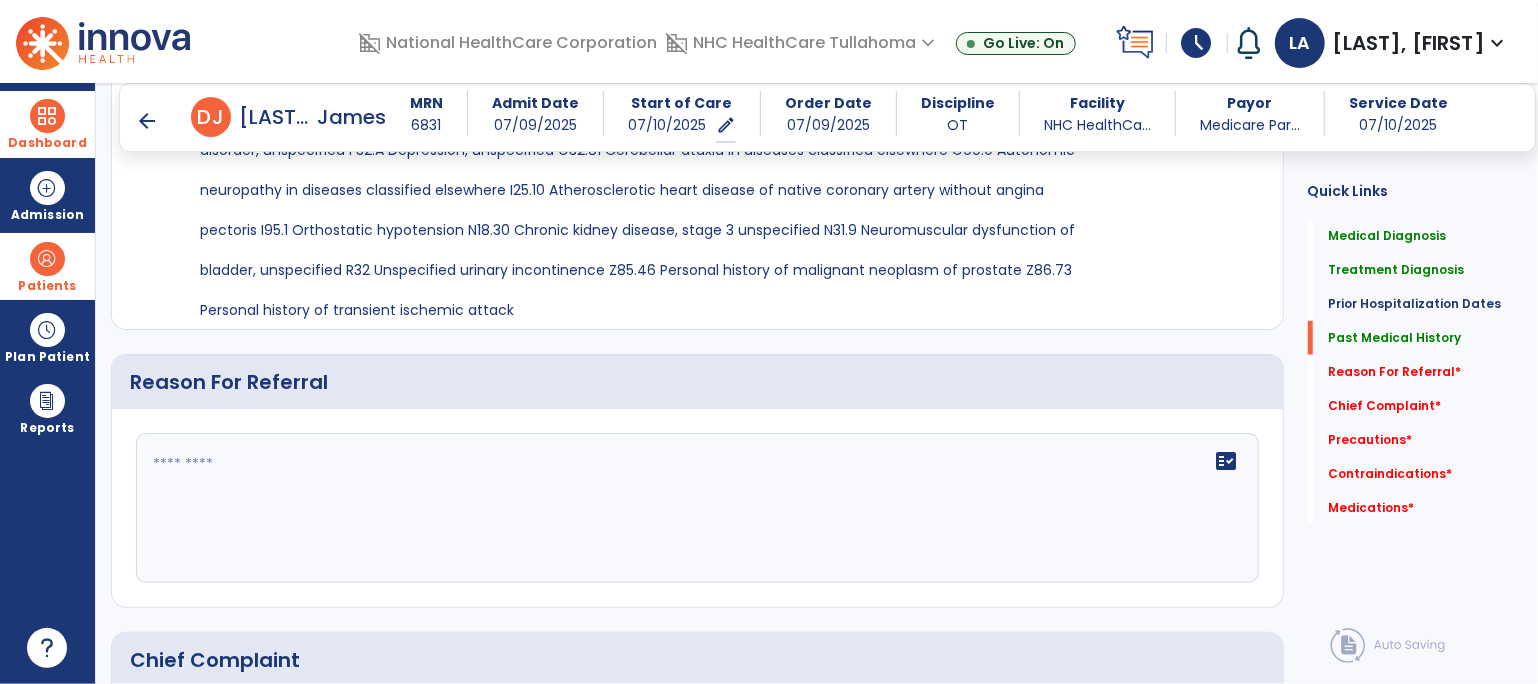 scroll, scrollTop: 1078, scrollLeft: 0, axis: vertical 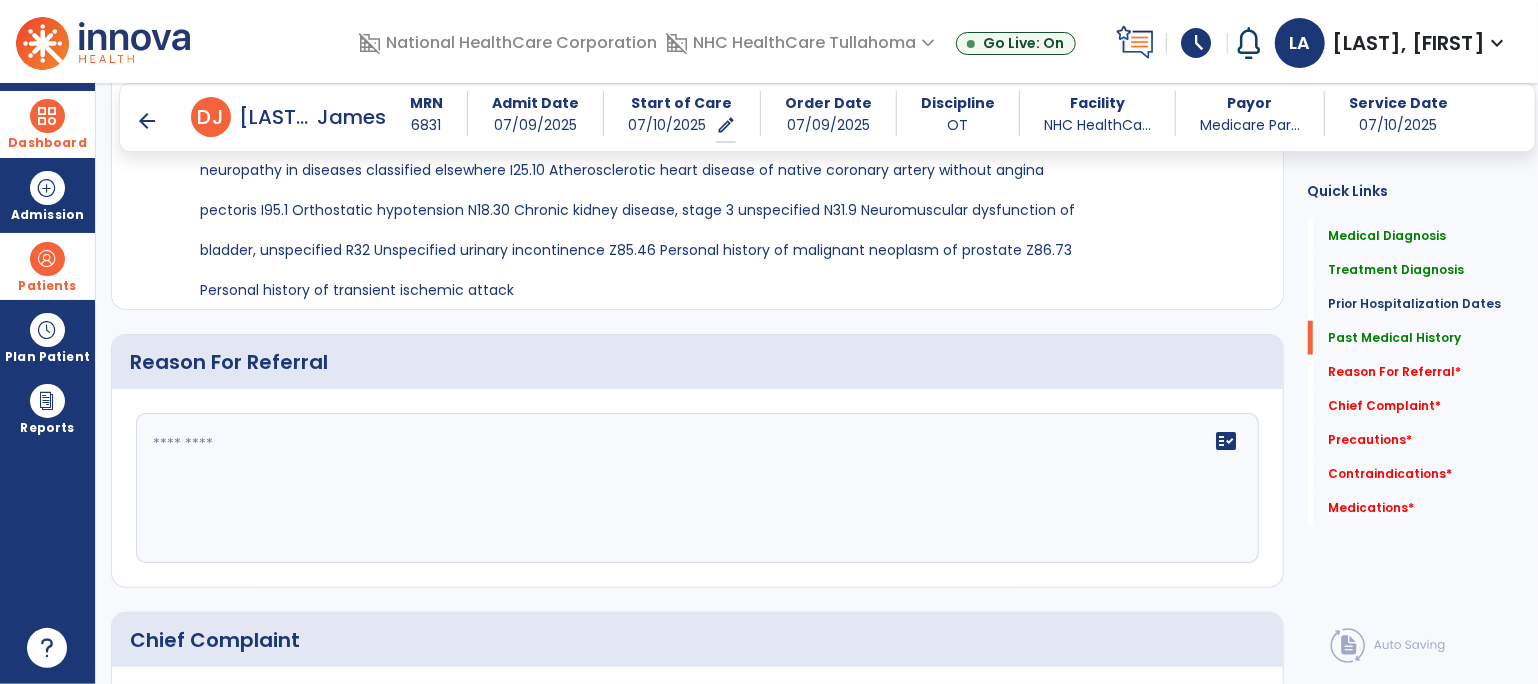 click on "fact_check" 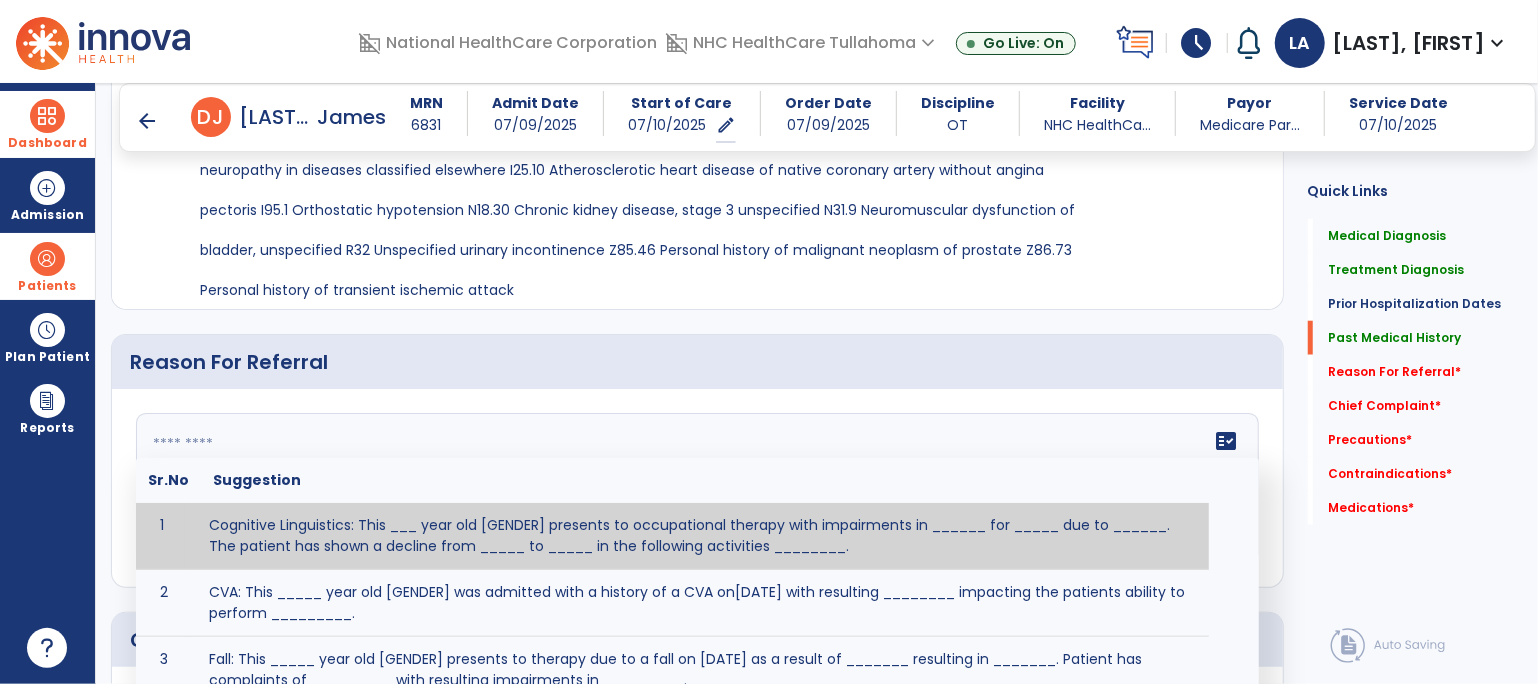 paste on "**********" 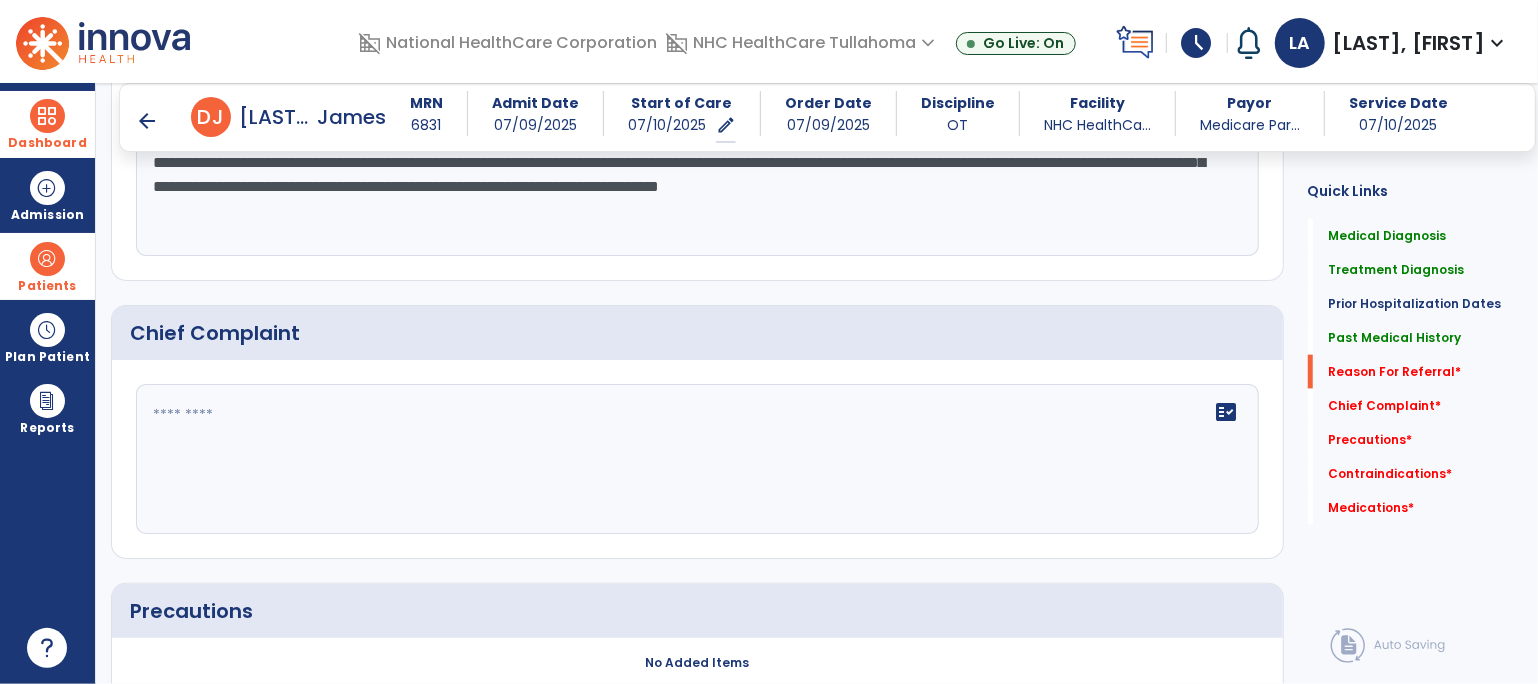 type on "**********" 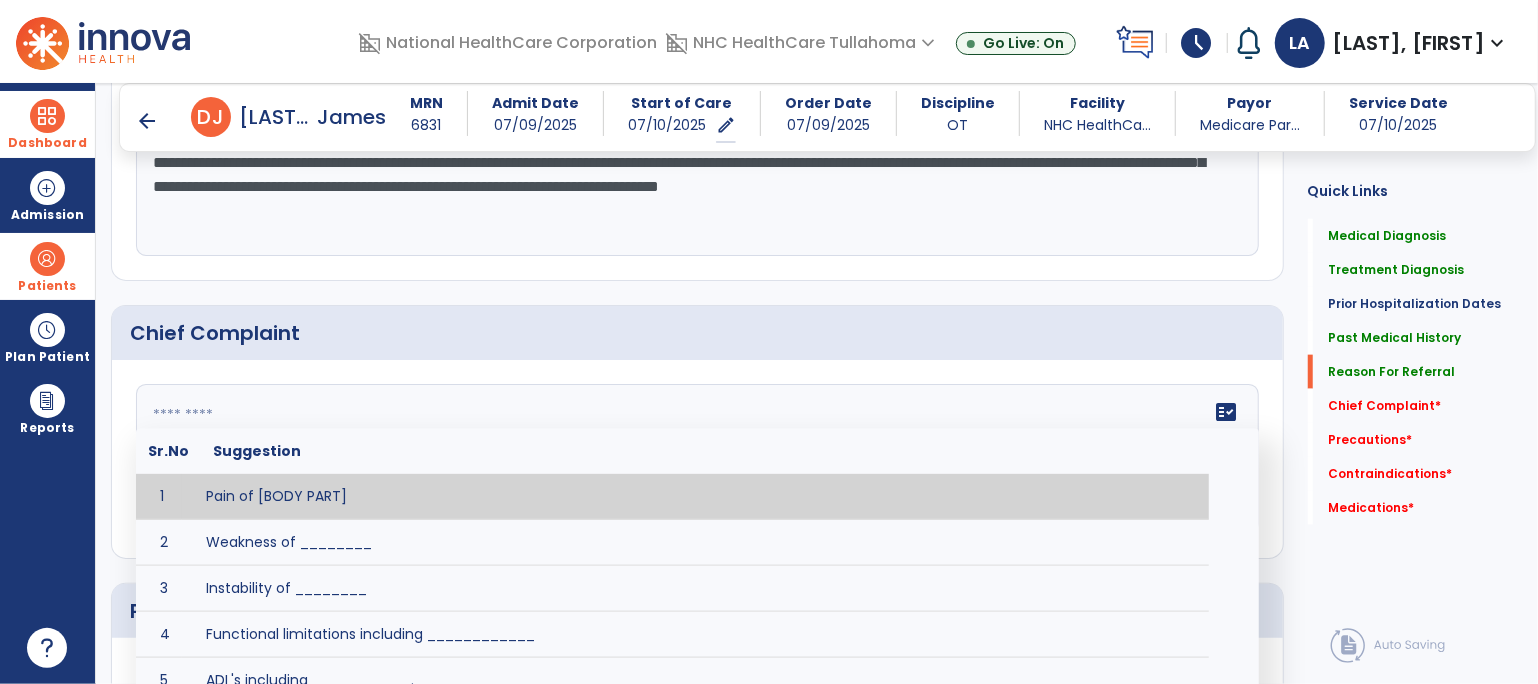 scroll, scrollTop: 1385, scrollLeft: 0, axis: vertical 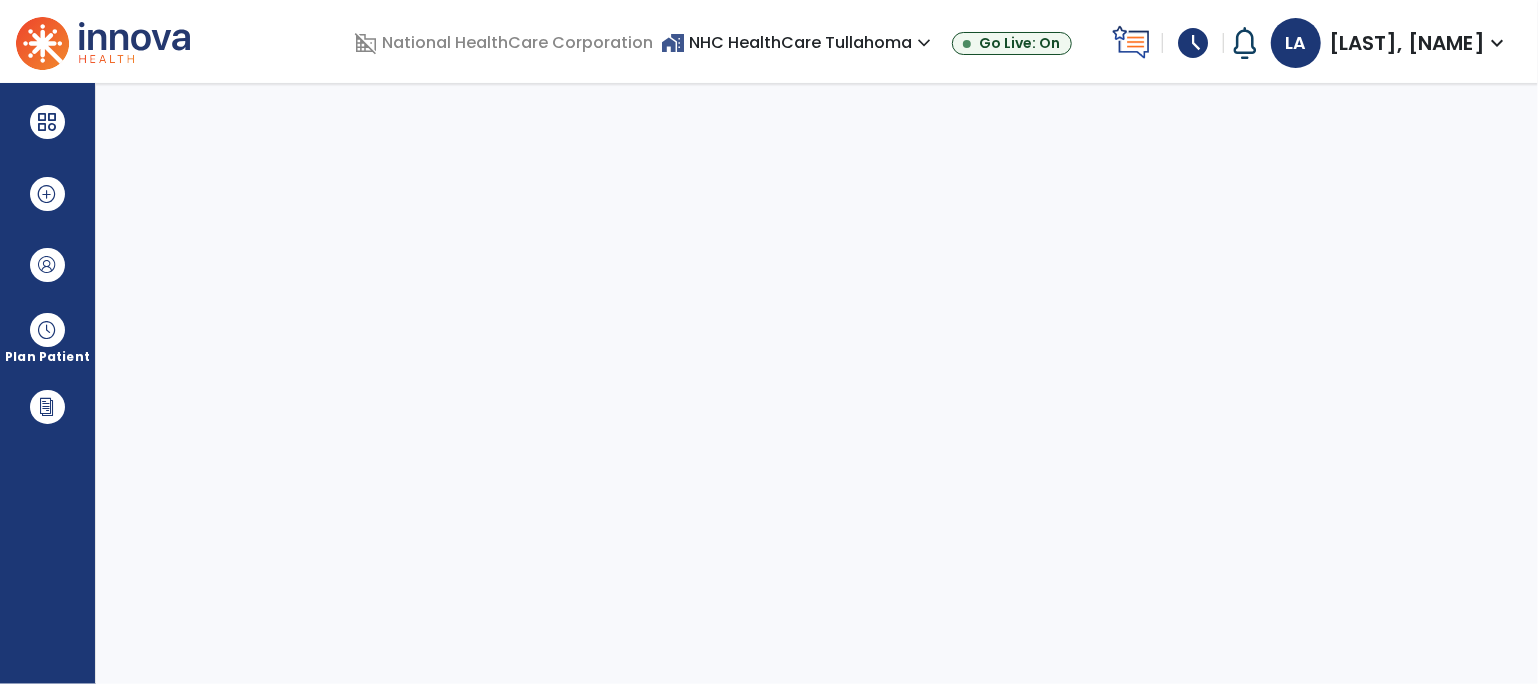 select on "****" 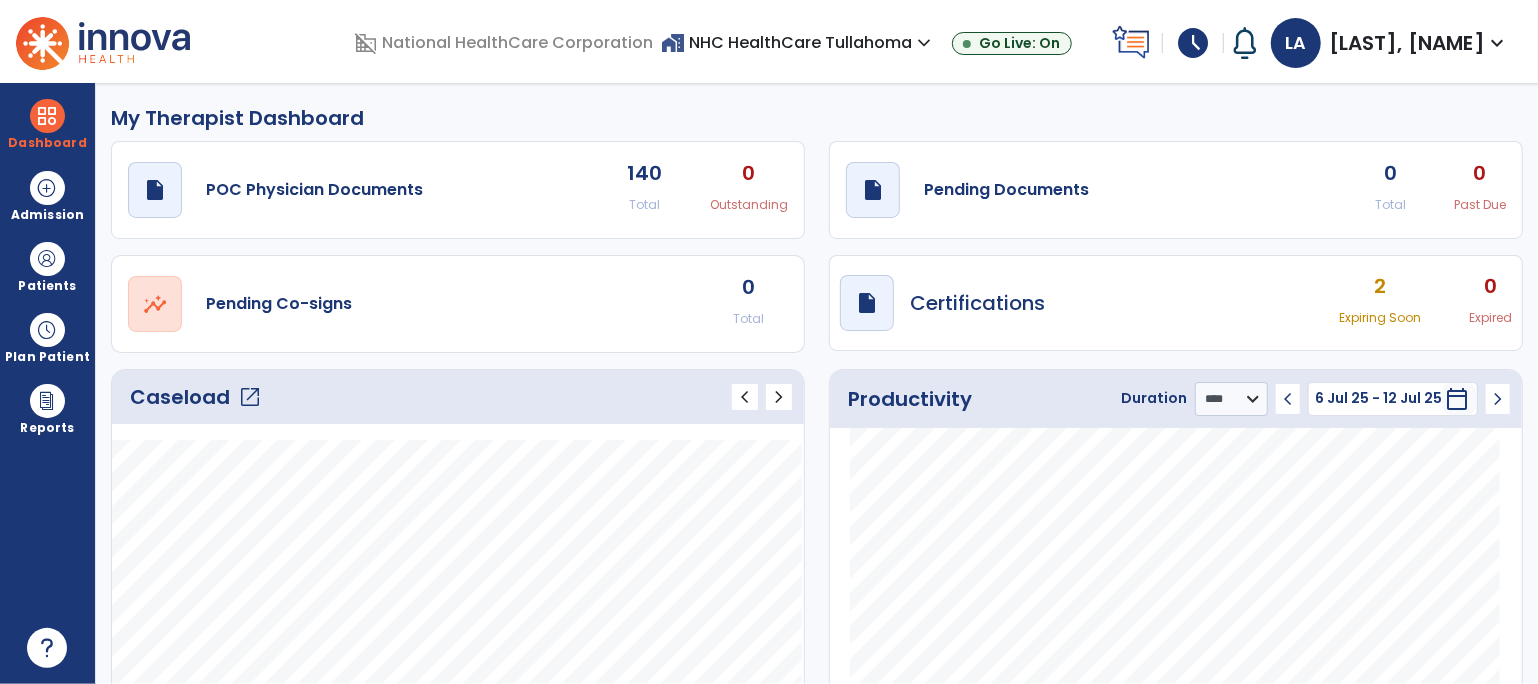 click on "draft   open_in_new  Pending Documents 0 Total 0 Past Due" 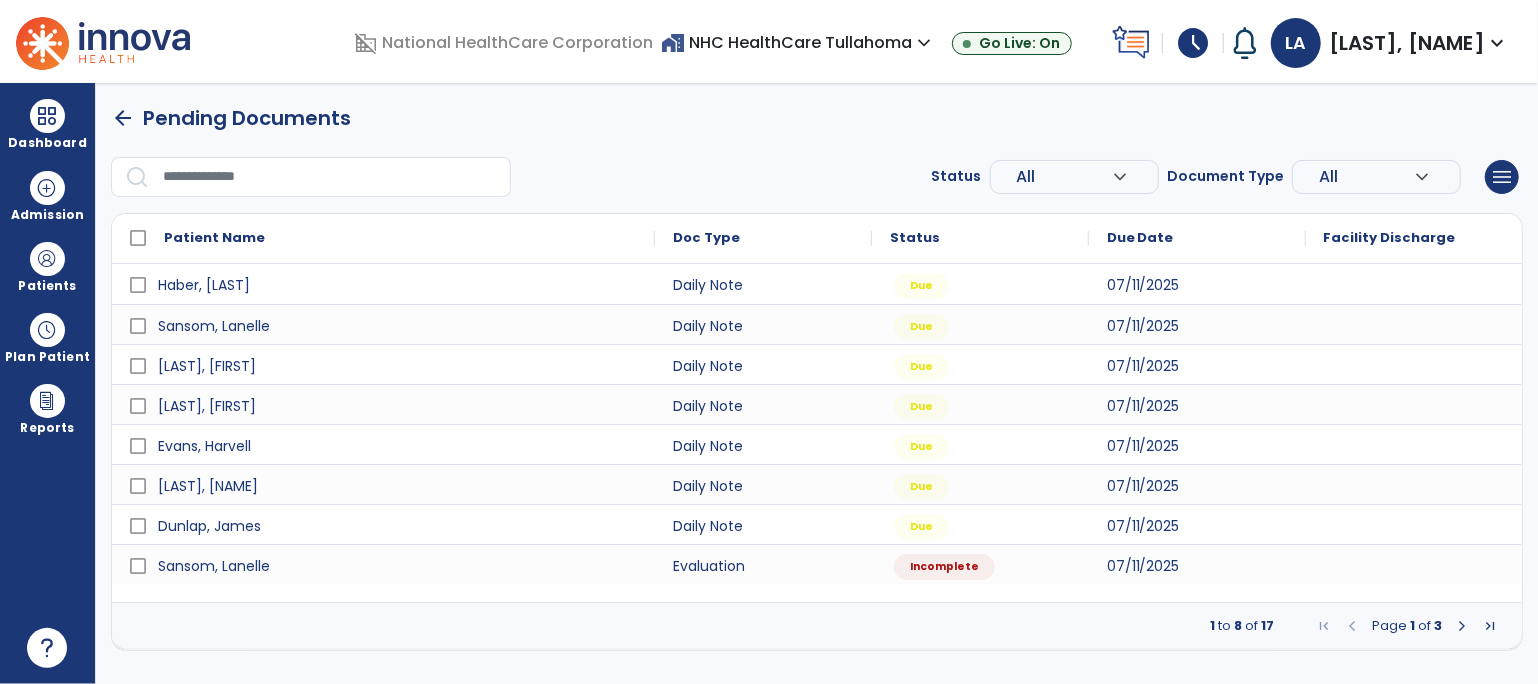 click at bounding box center [1490, 626] 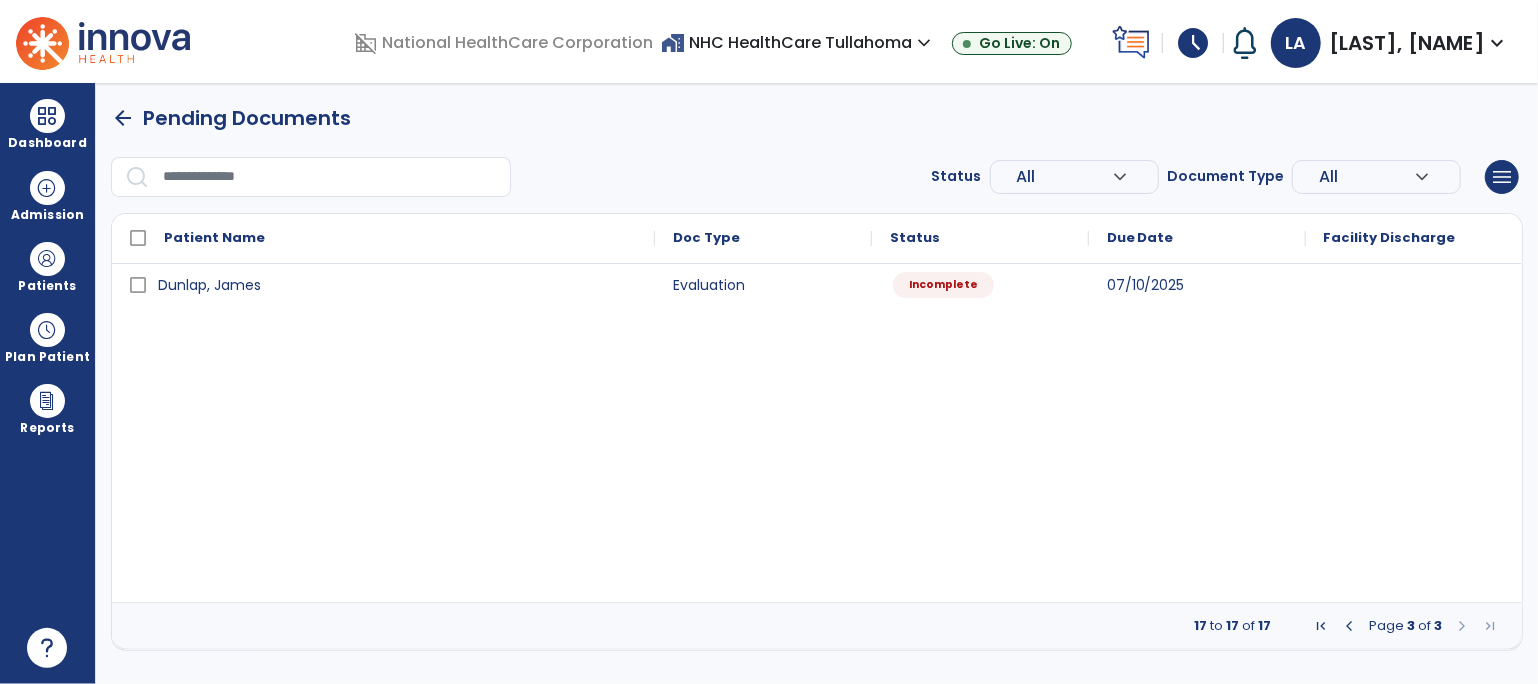 click on "Incomplete" at bounding box center [943, 285] 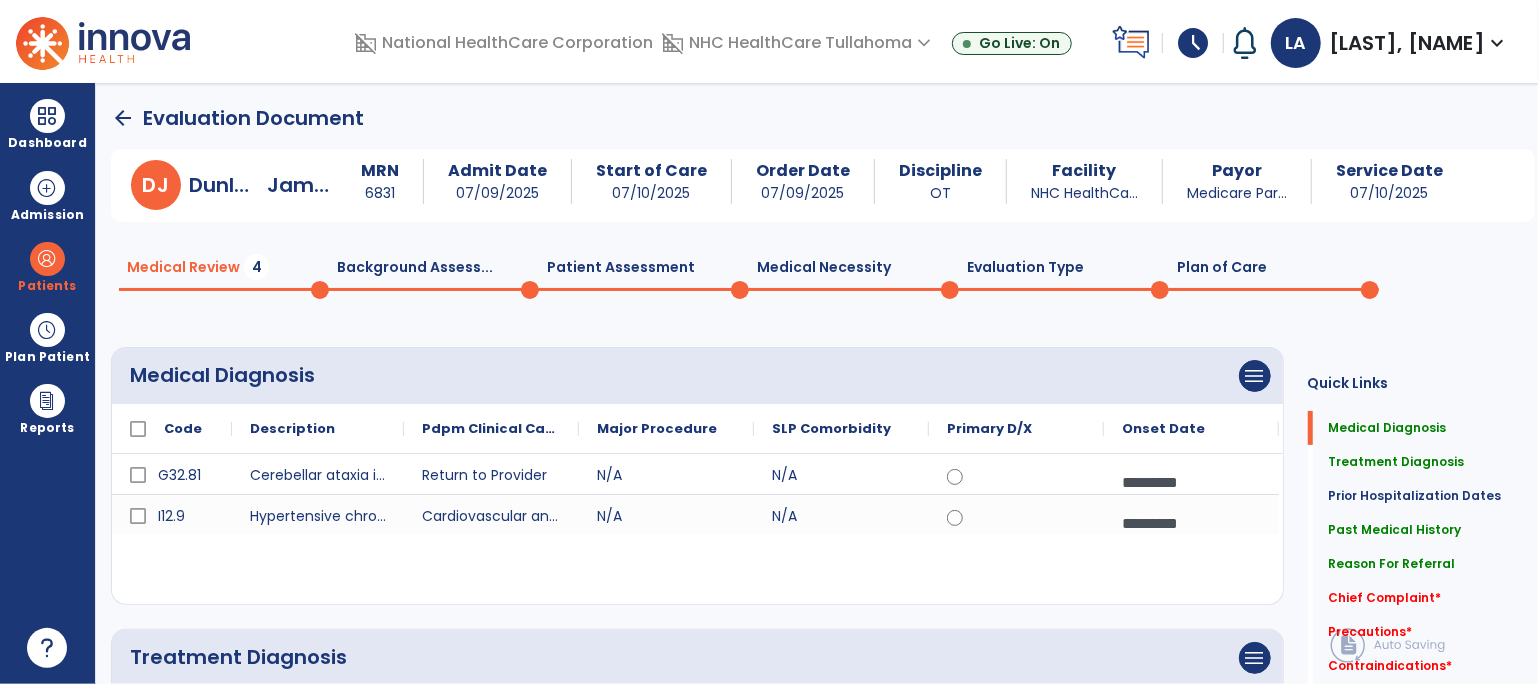 click on "Plan of Care  0" 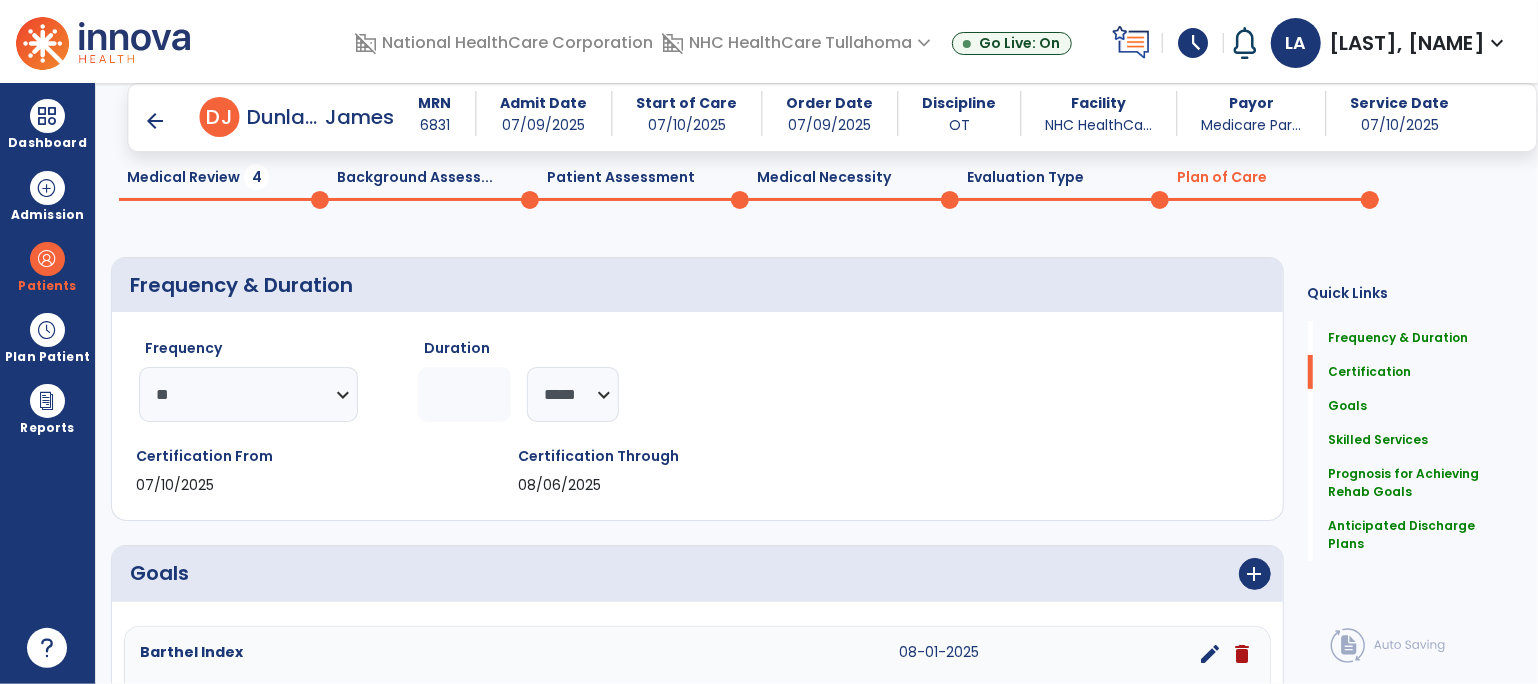 scroll, scrollTop: 0, scrollLeft: 0, axis: both 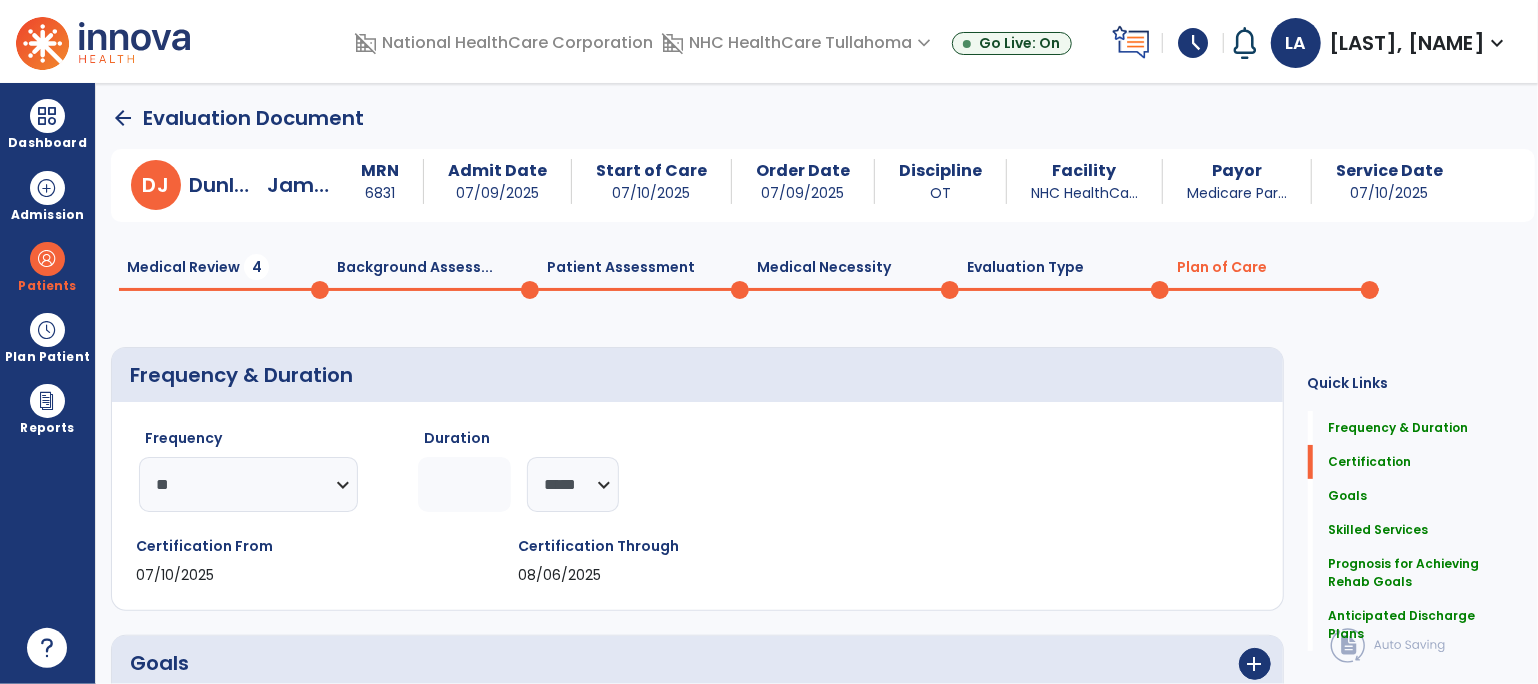 click on "Medical Review  4" 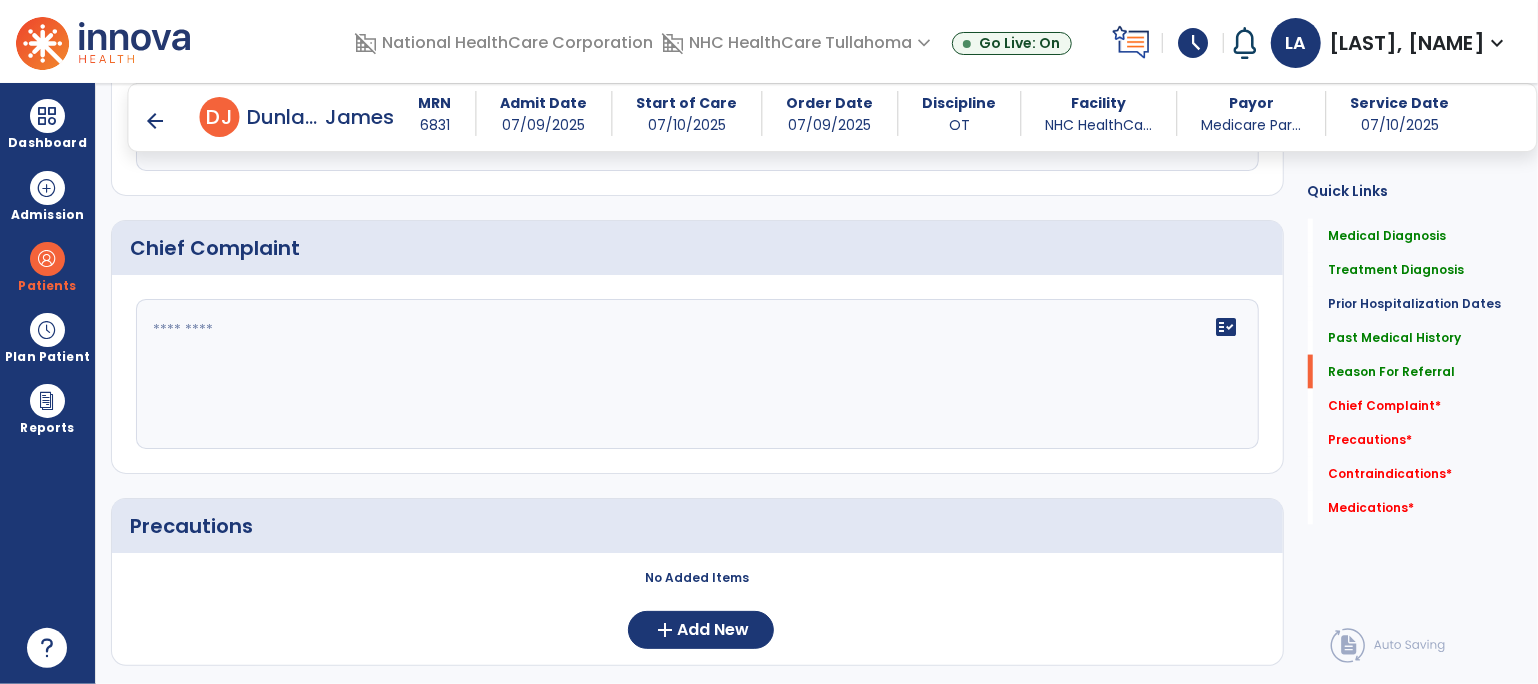 scroll, scrollTop: 1664, scrollLeft: 0, axis: vertical 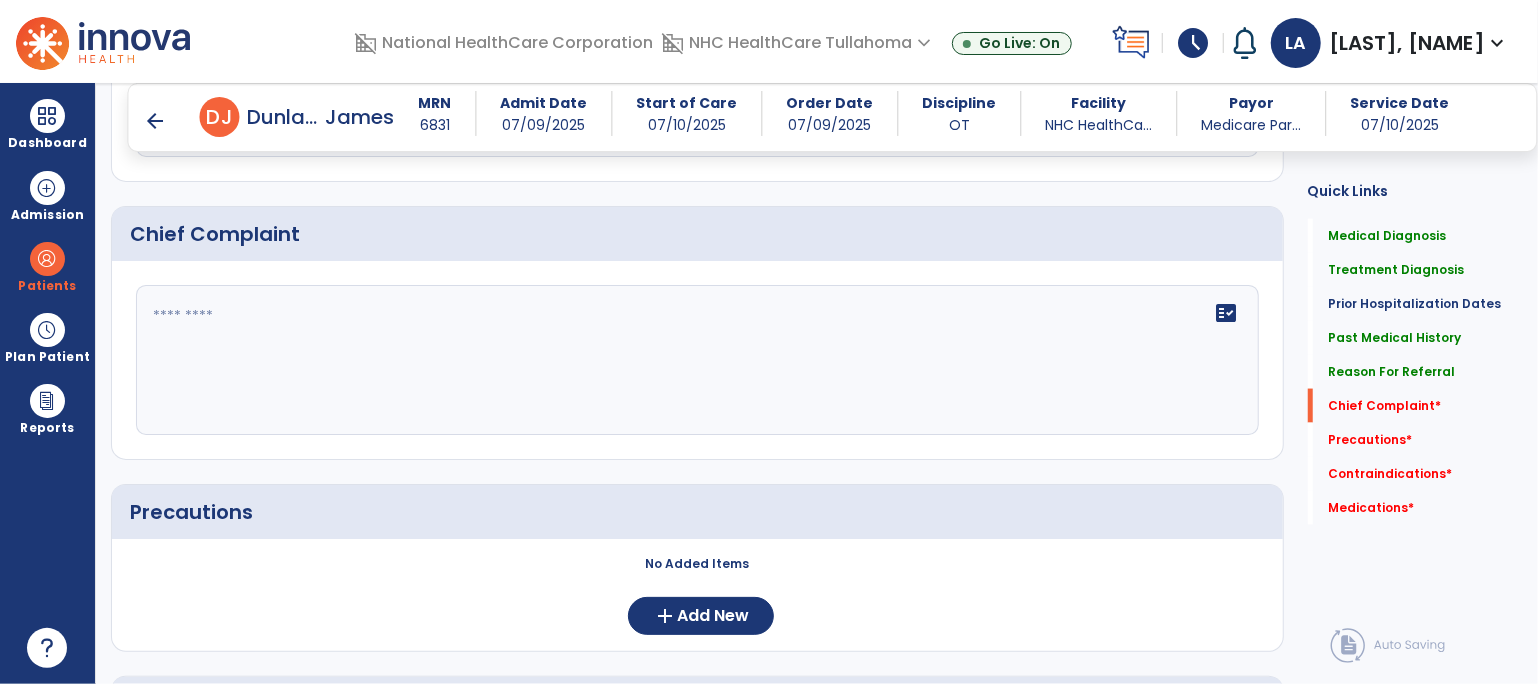 click on "fact_check" 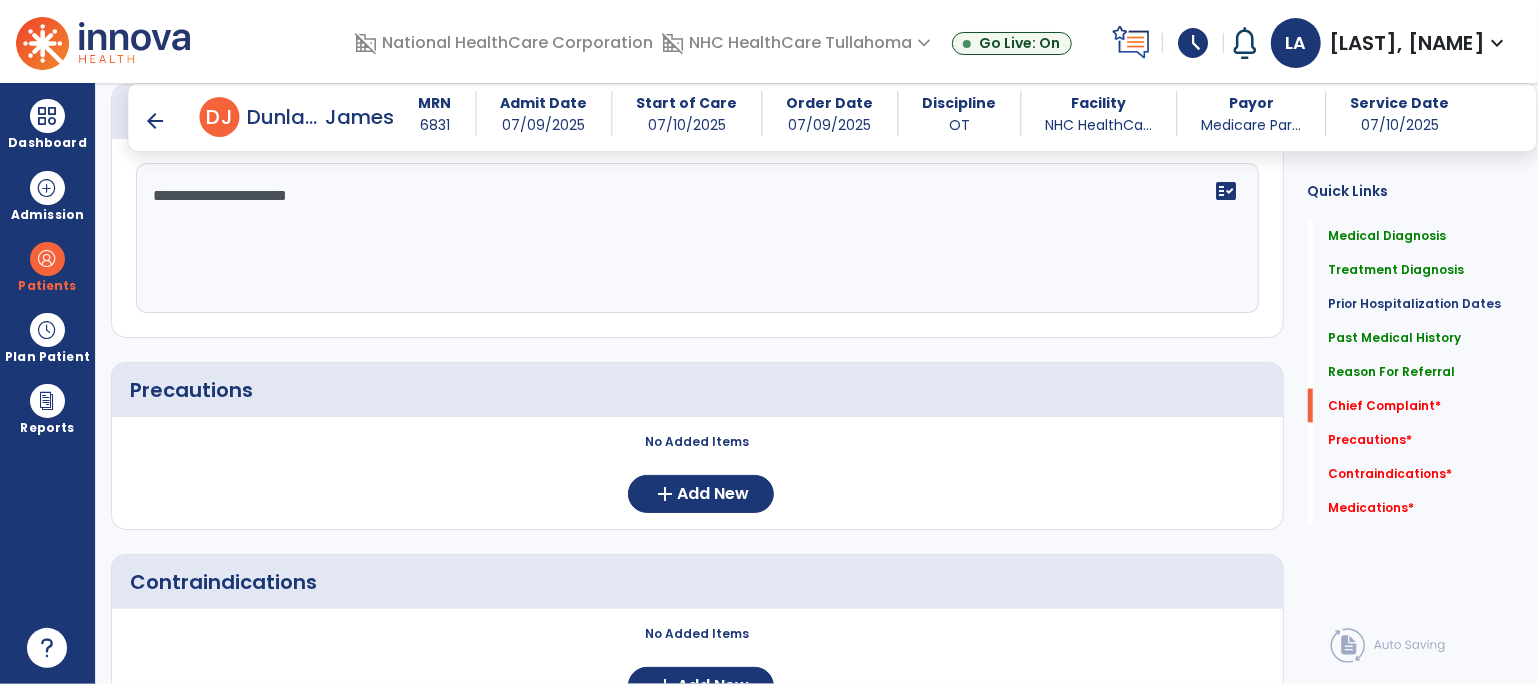 scroll, scrollTop: 1873, scrollLeft: 0, axis: vertical 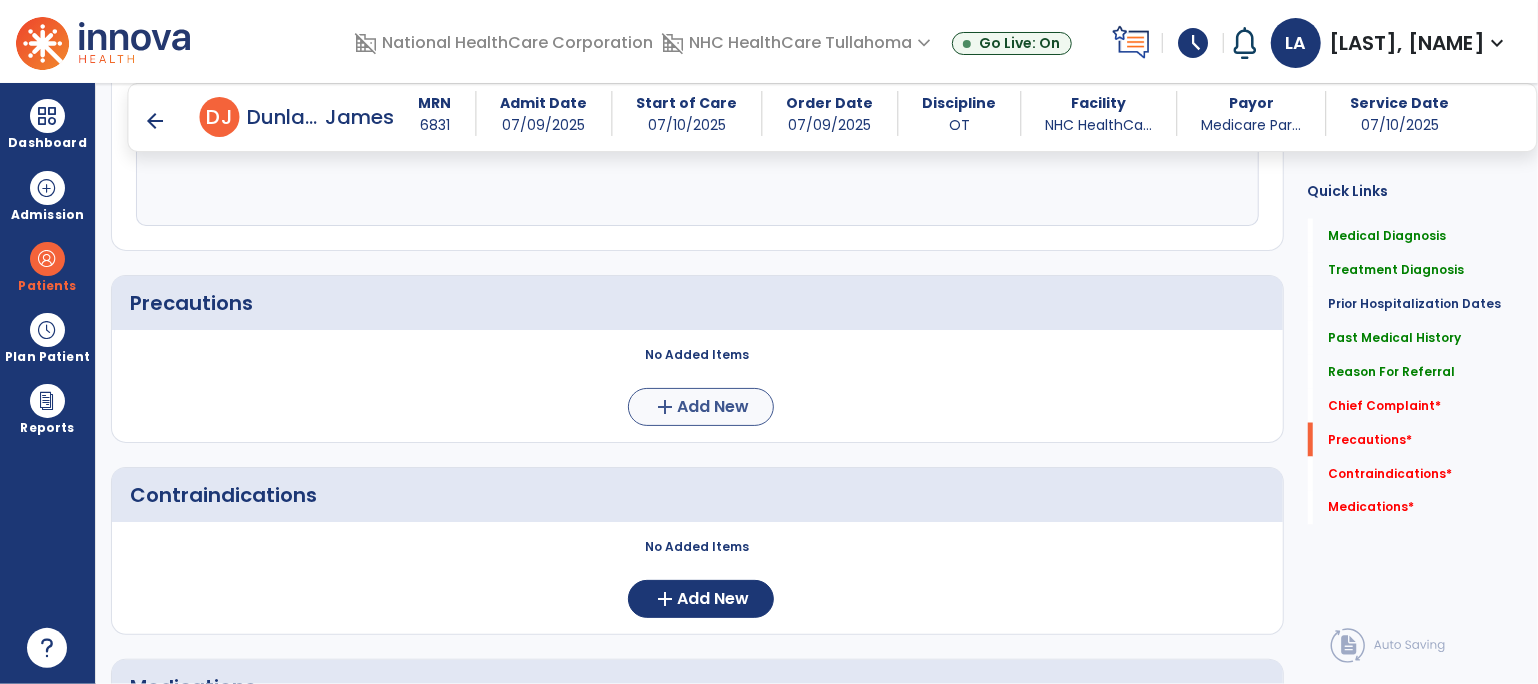 type on "**********" 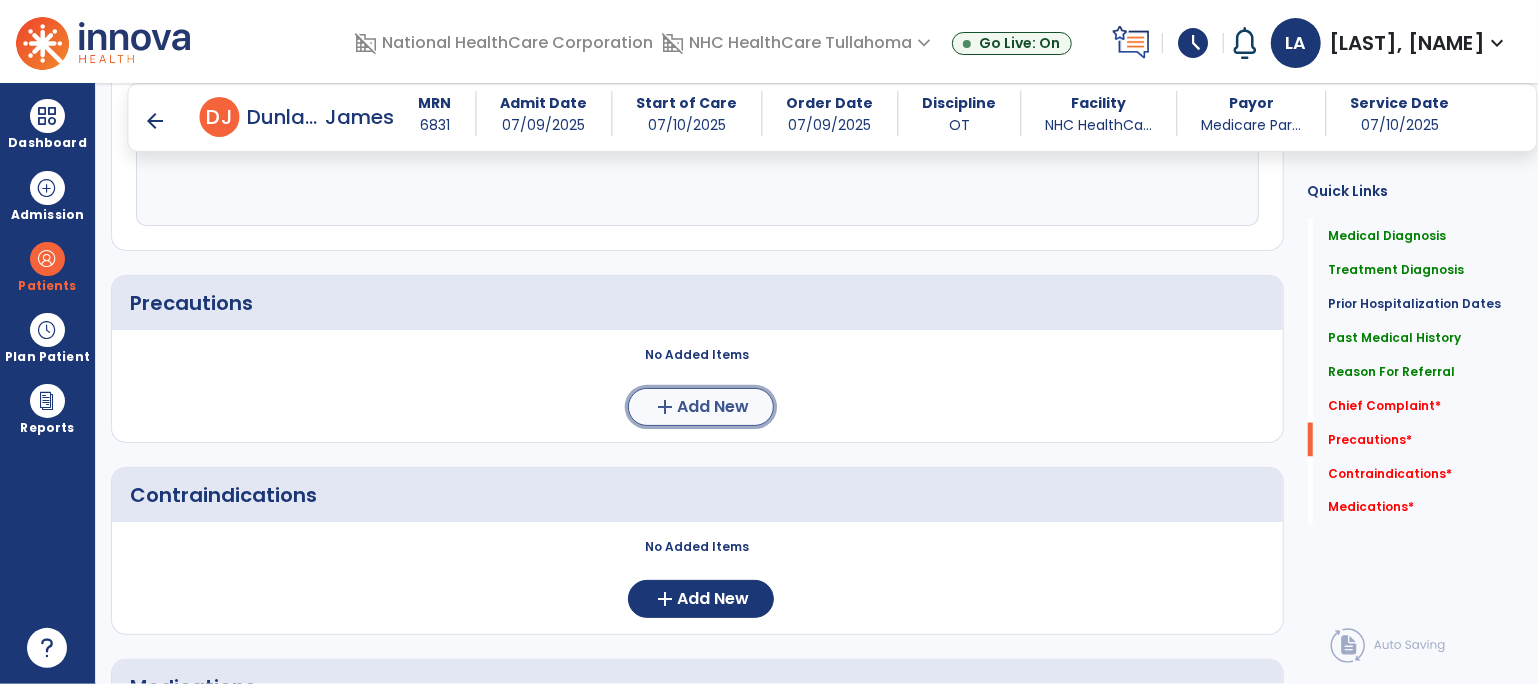 click on "add" 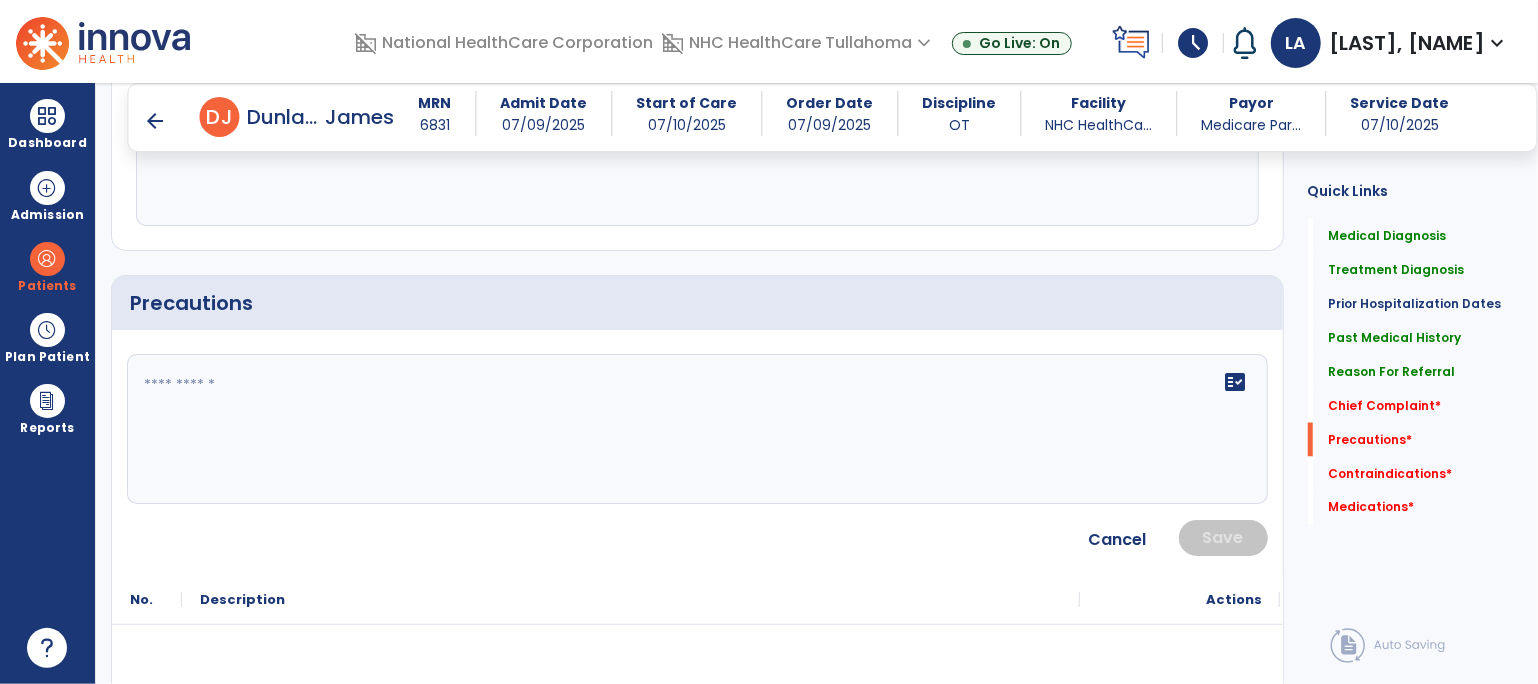 click on "fact_check" 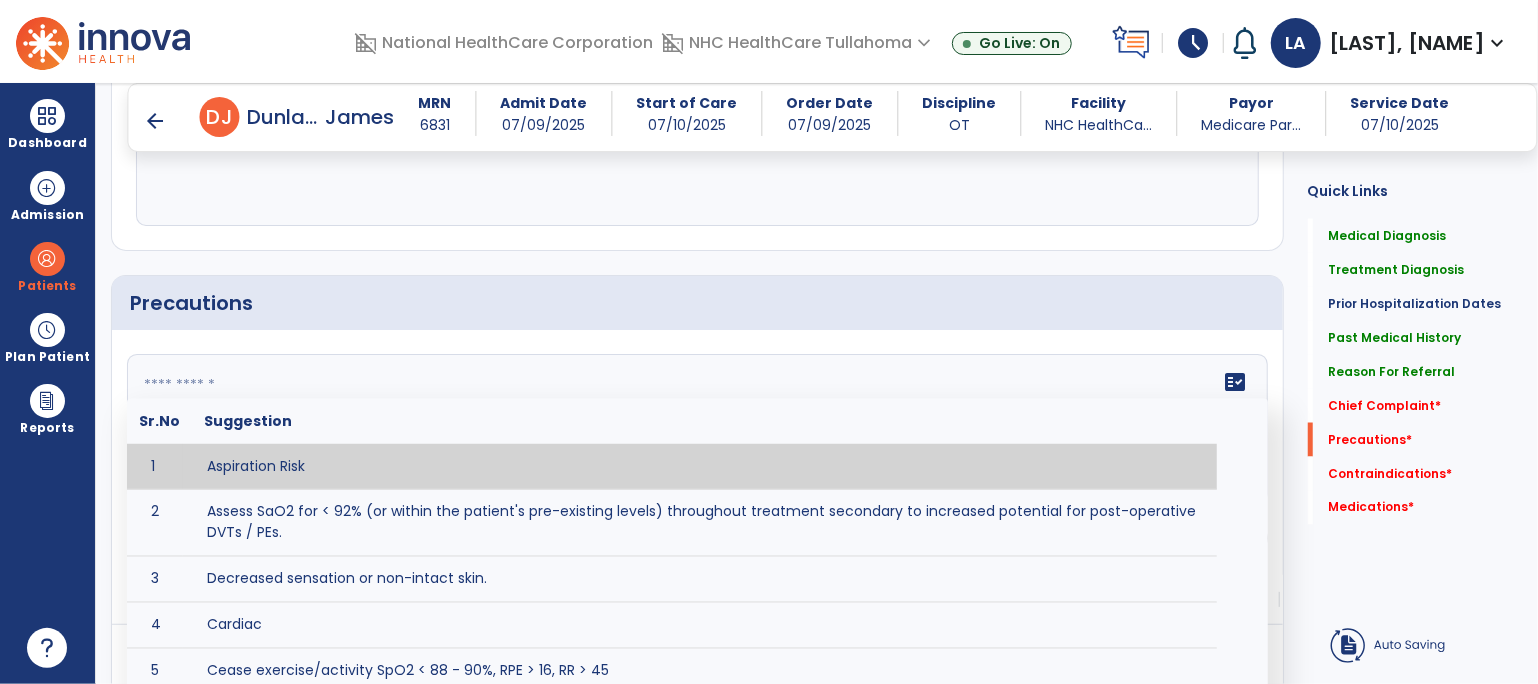 scroll, scrollTop: 1873, scrollLeft: 0, axis: vertical 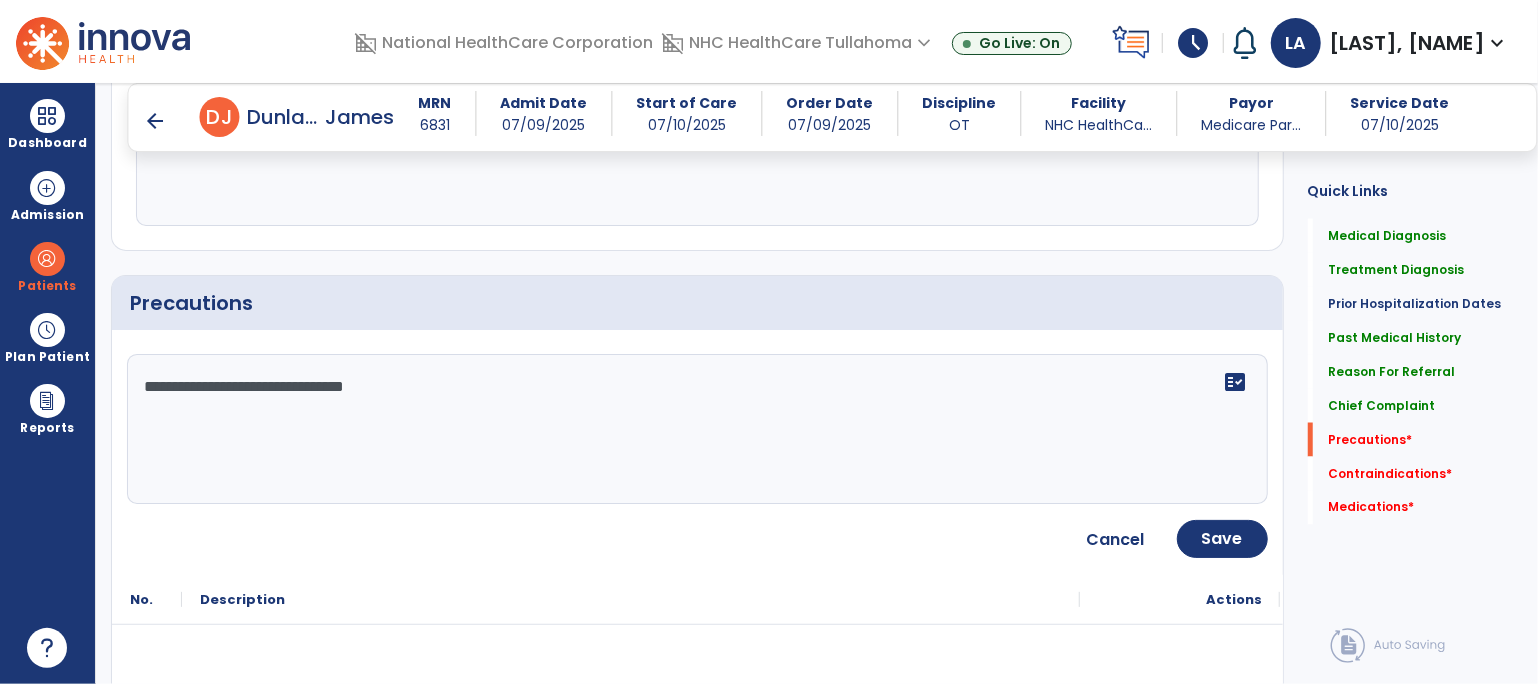 type on "**********" 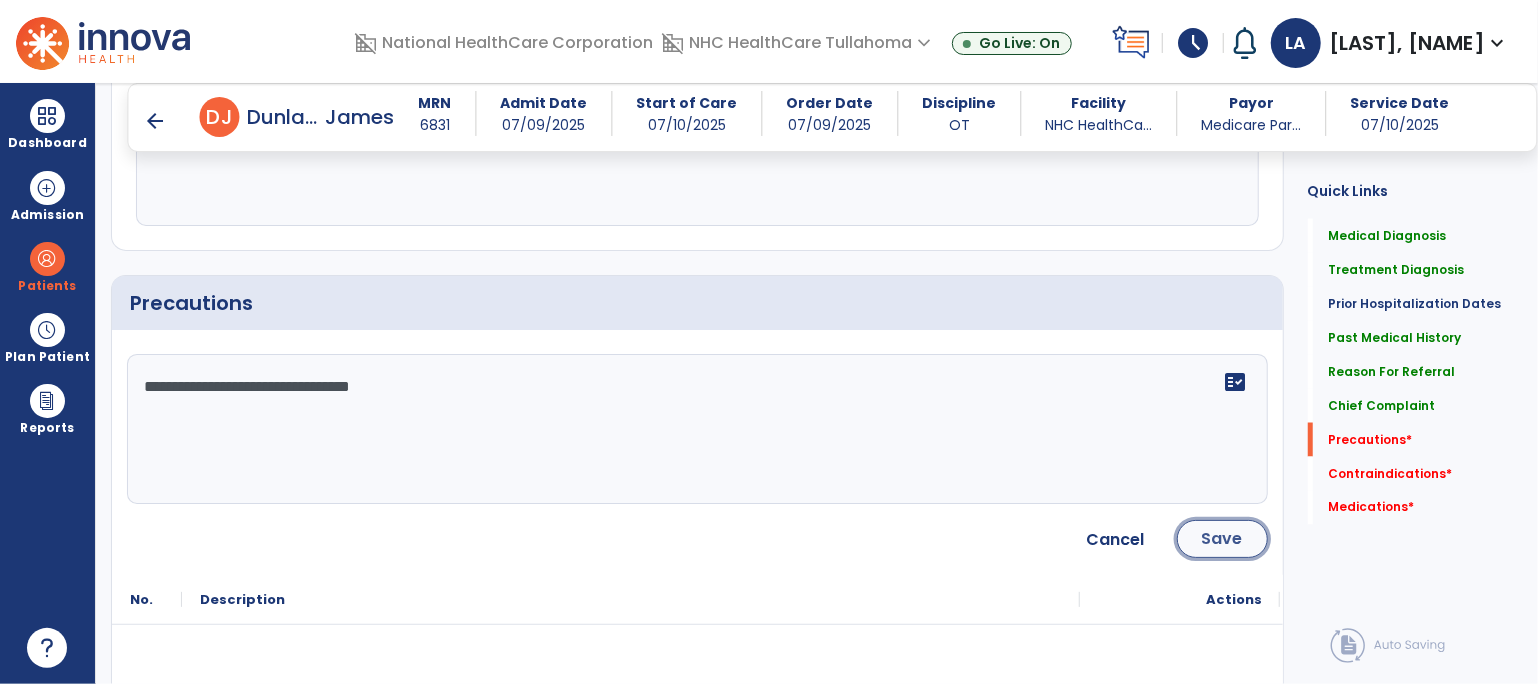 click on "Save" 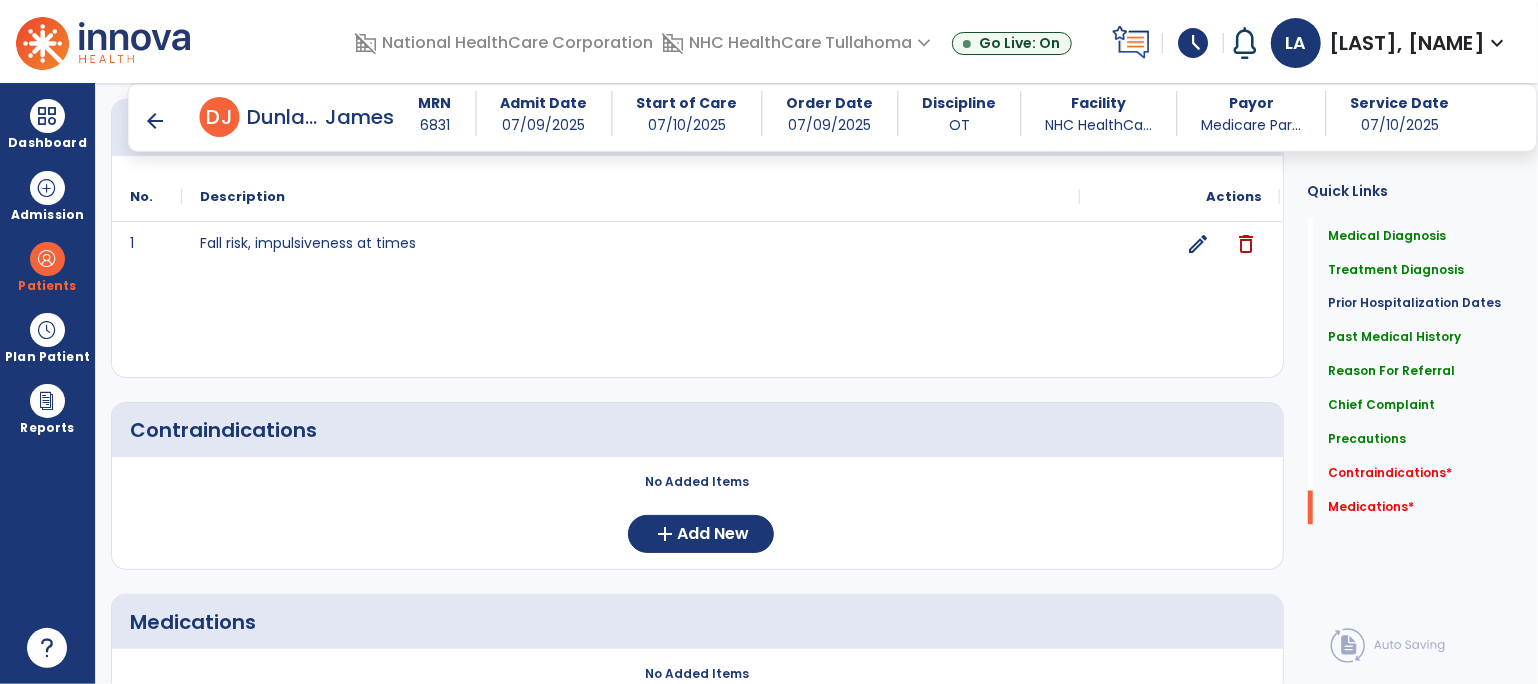 scroll, scrollTop: 2122, scrollLeft: 0, axis: vertical 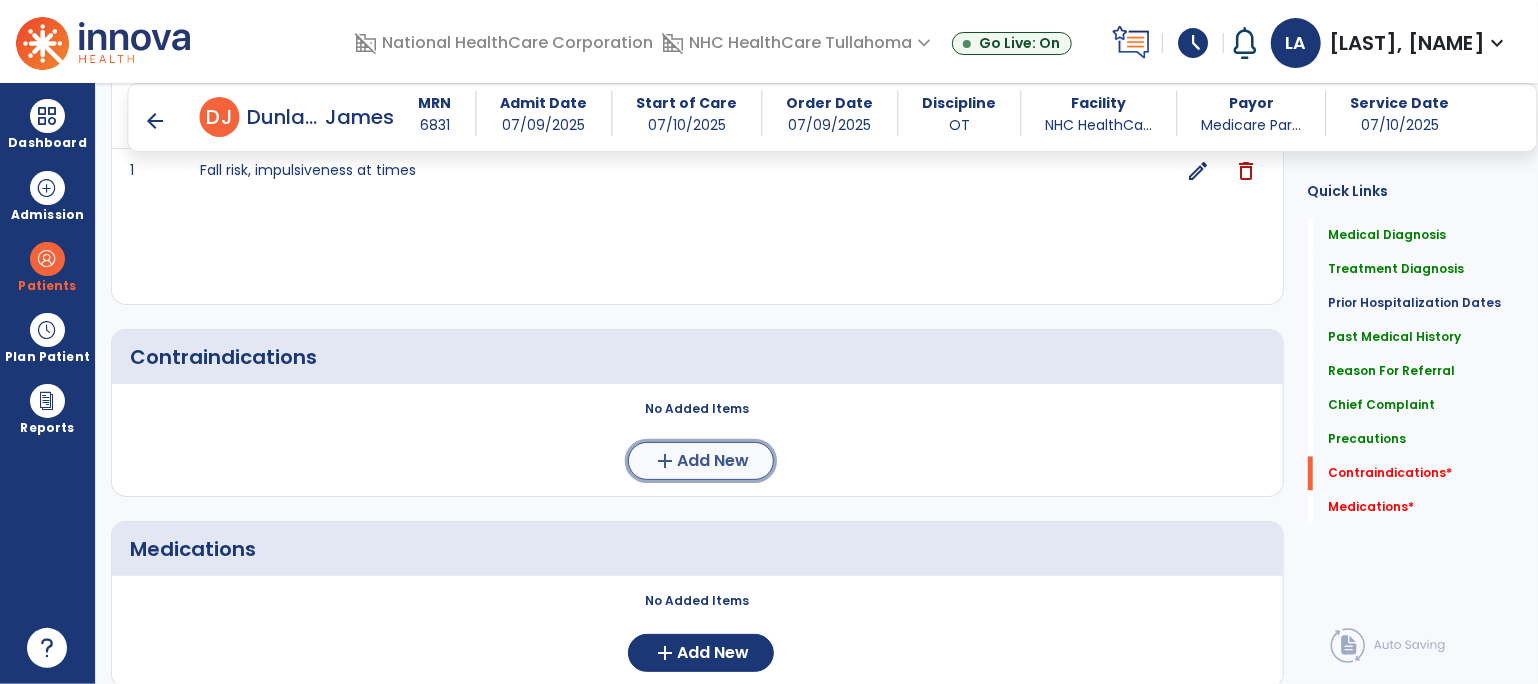 click on "add" 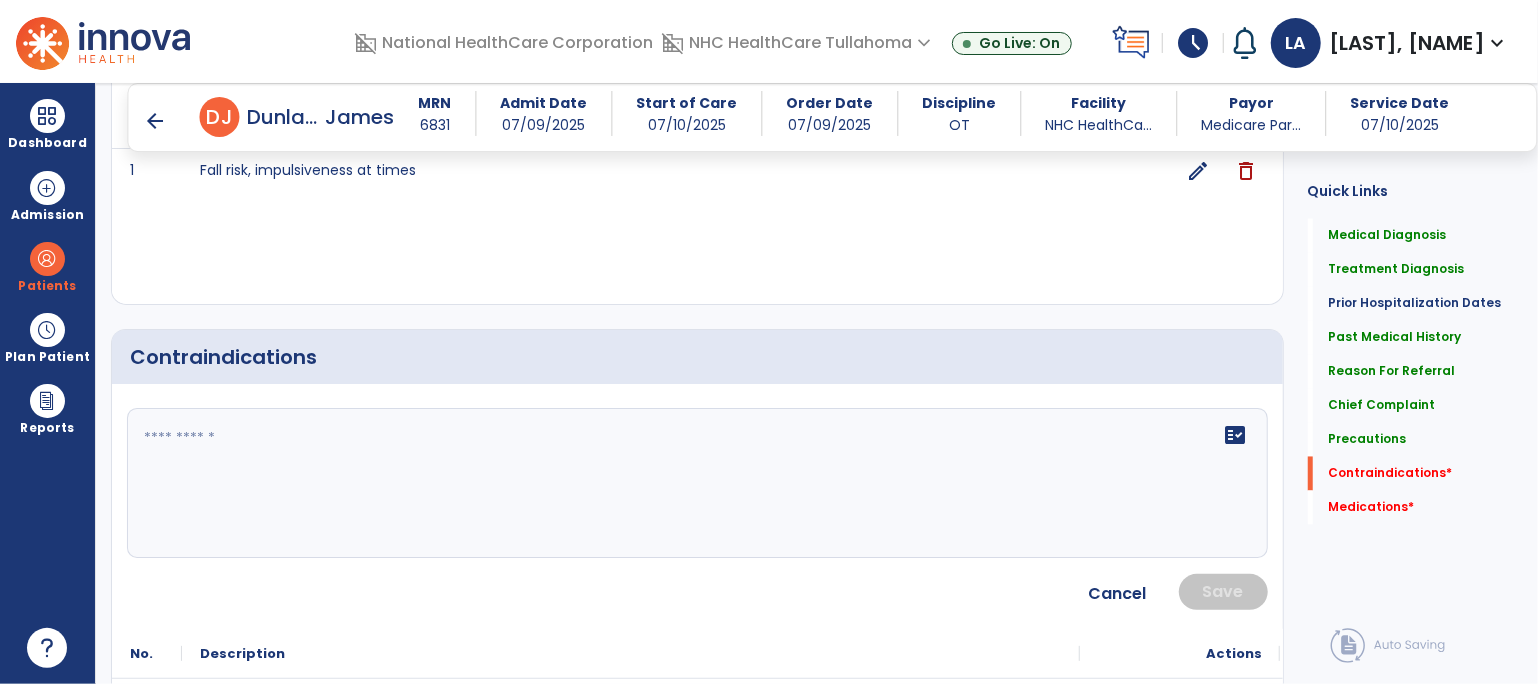 click 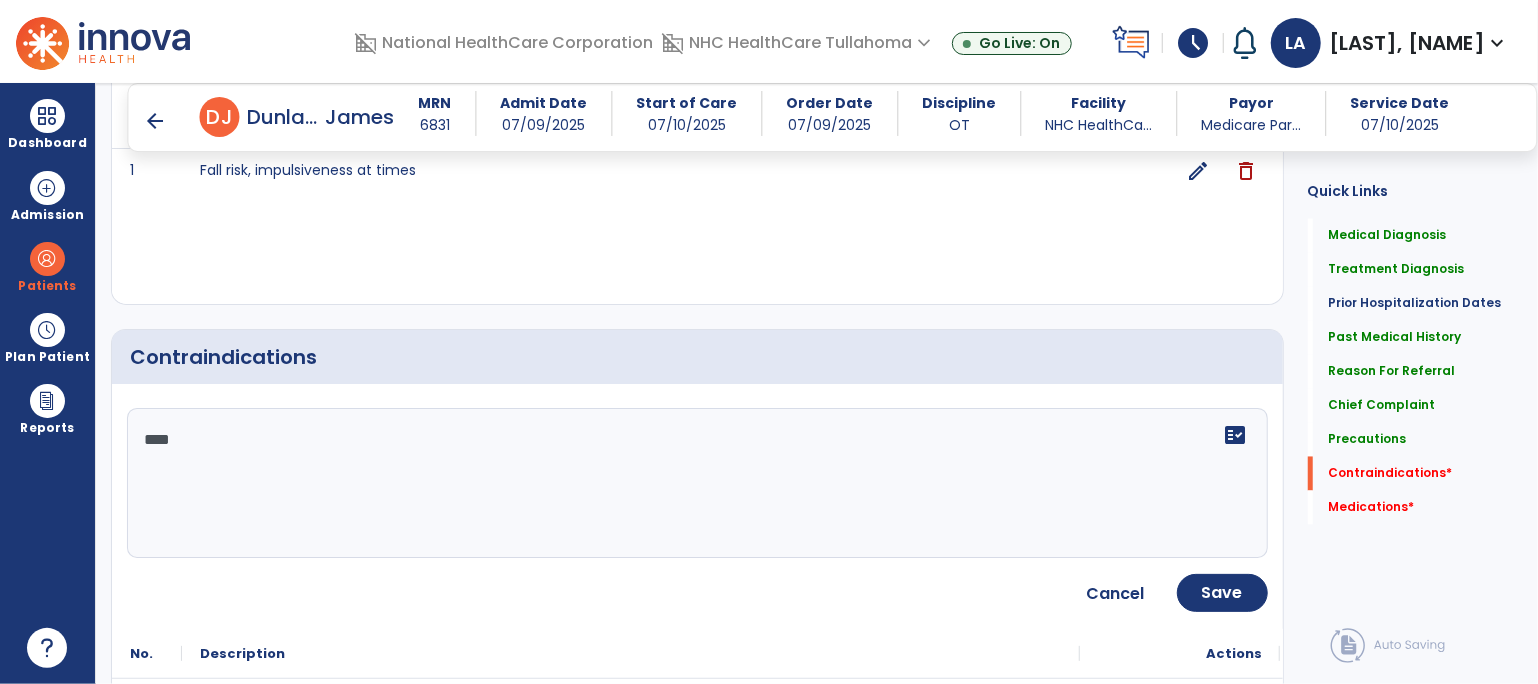 type on "****" 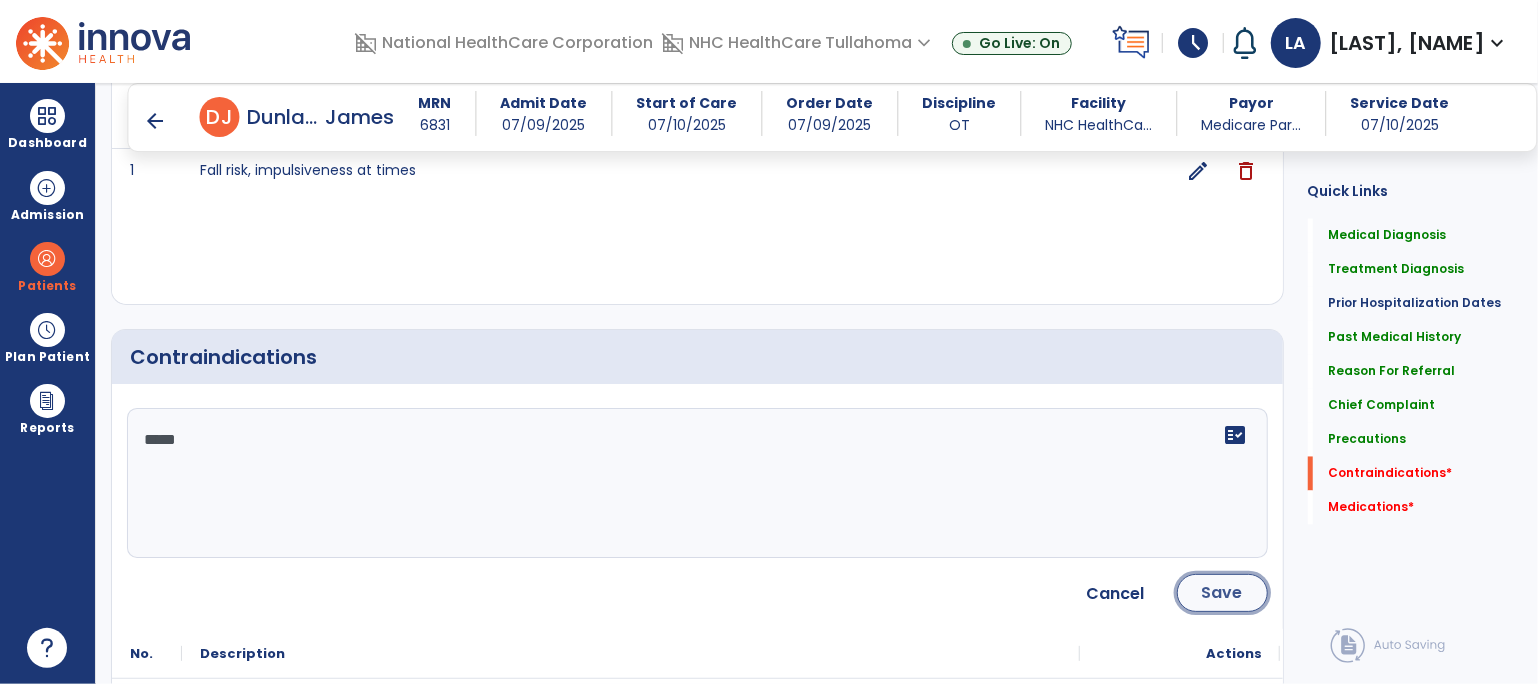click on "Save" 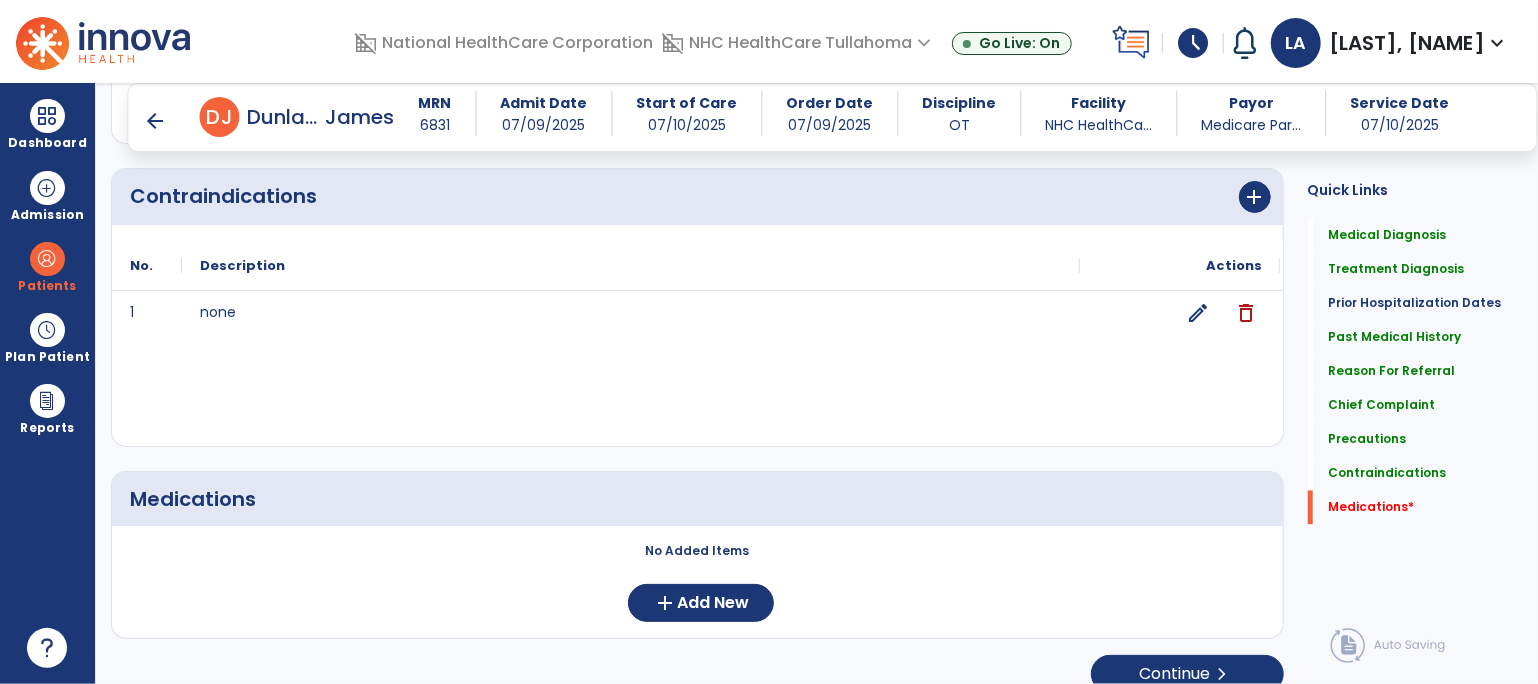 scroll, scrollTop: 2302, scrollLeft: 0, axis: vertical 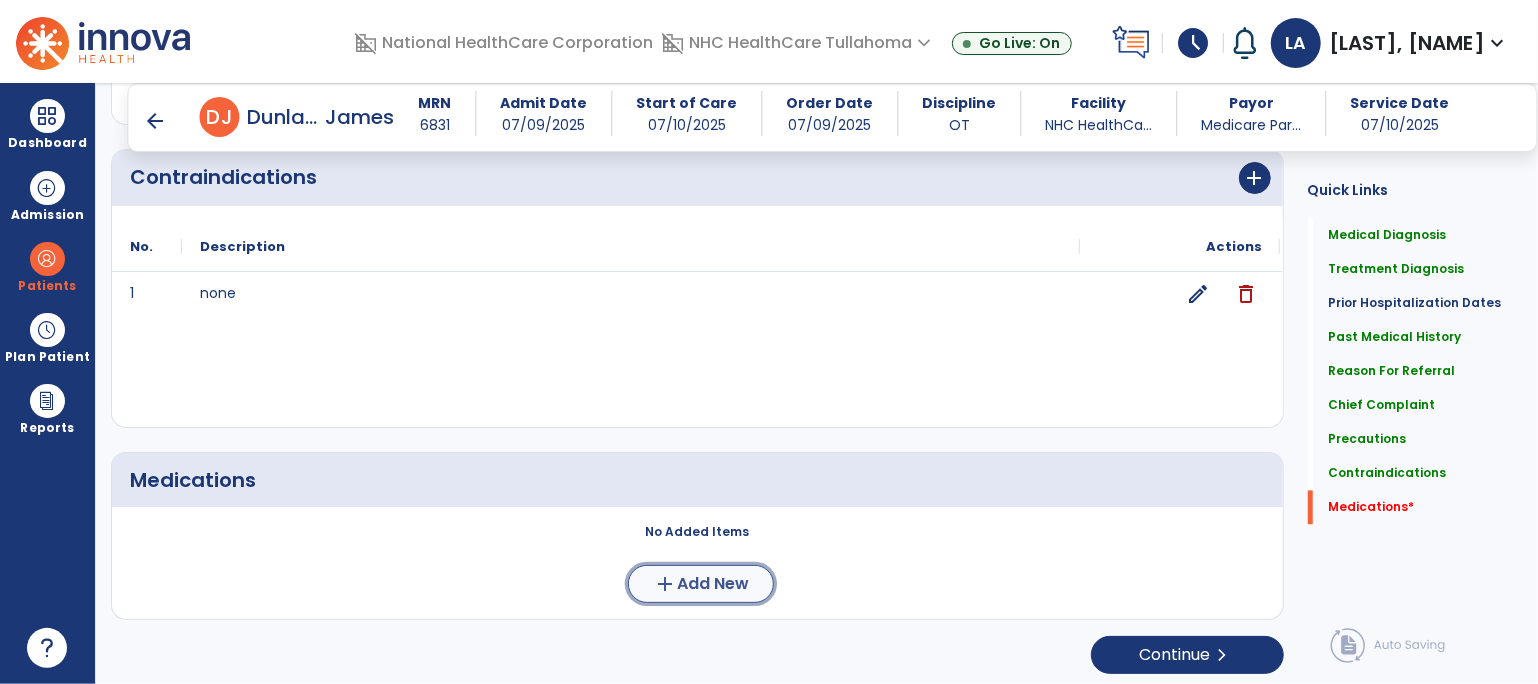 click on "add" 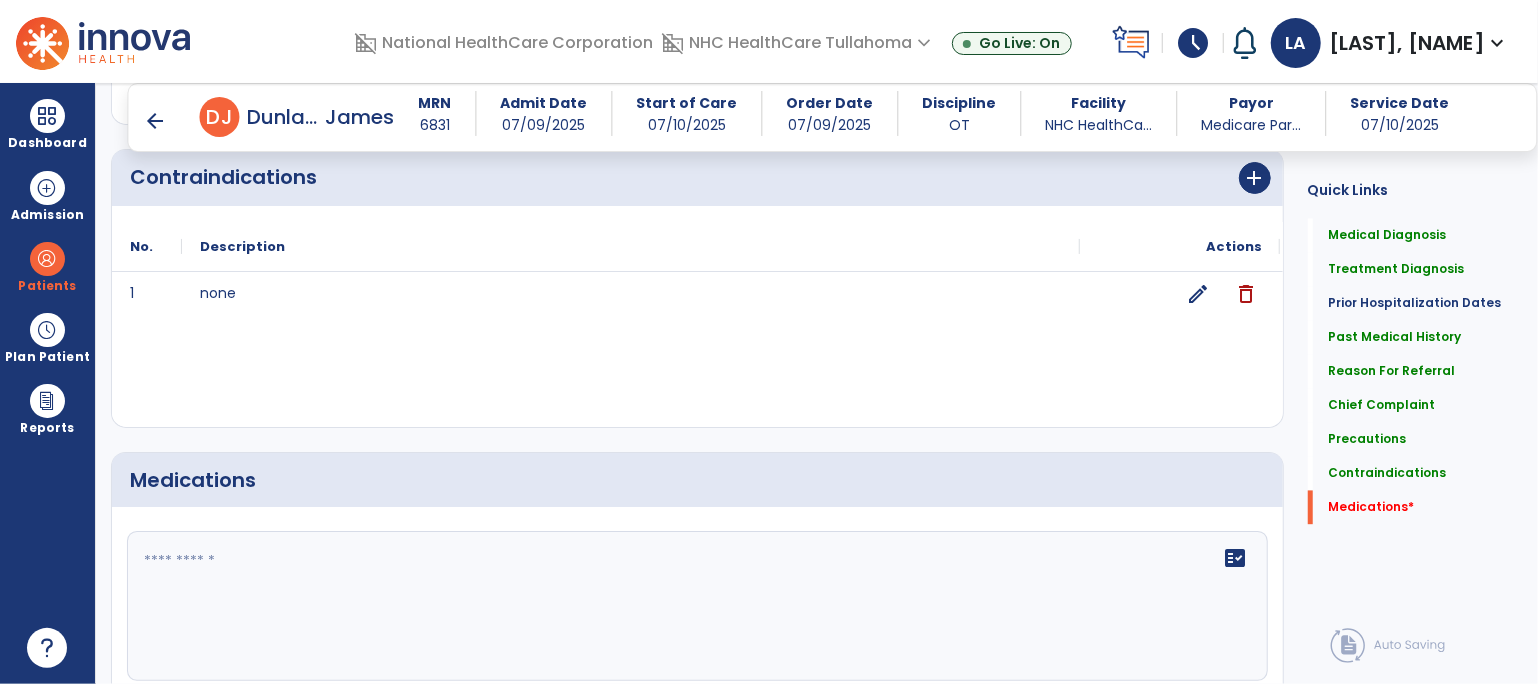 click 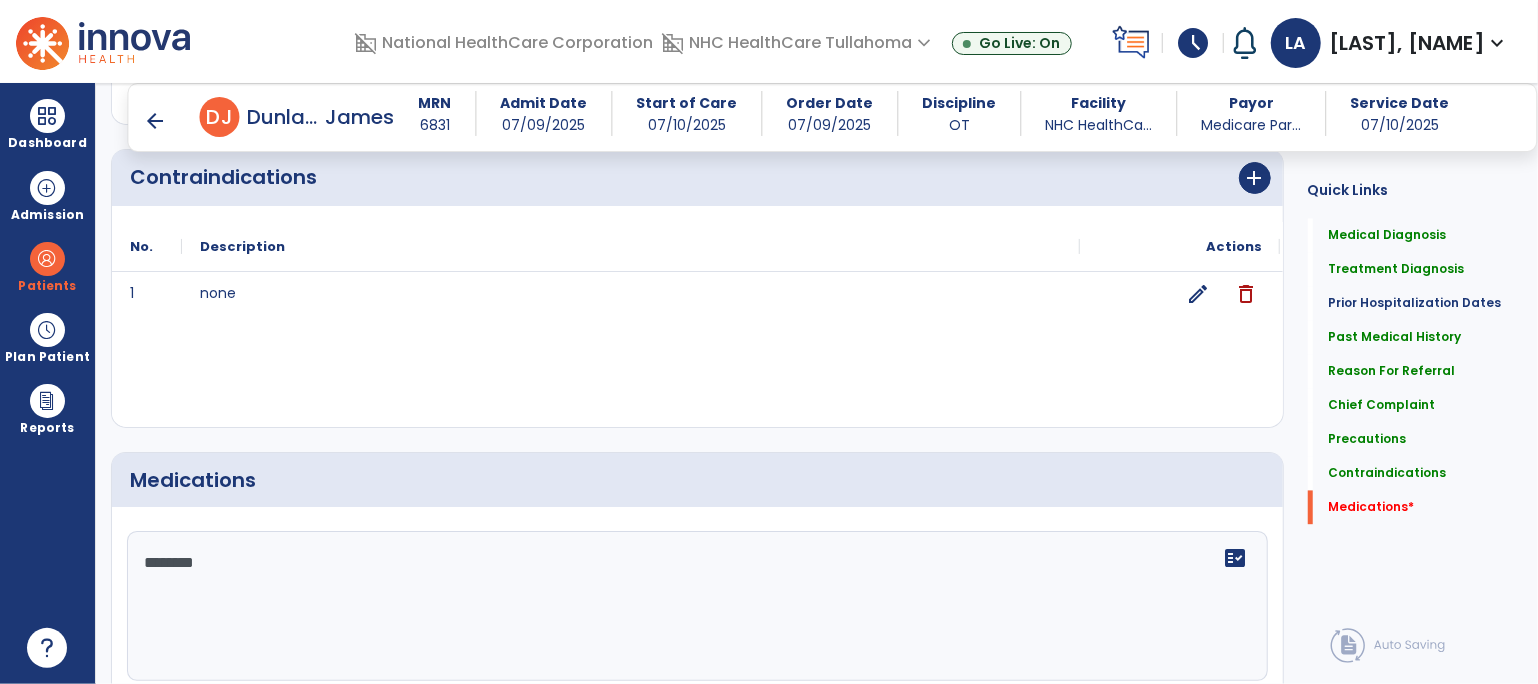 type on "********" 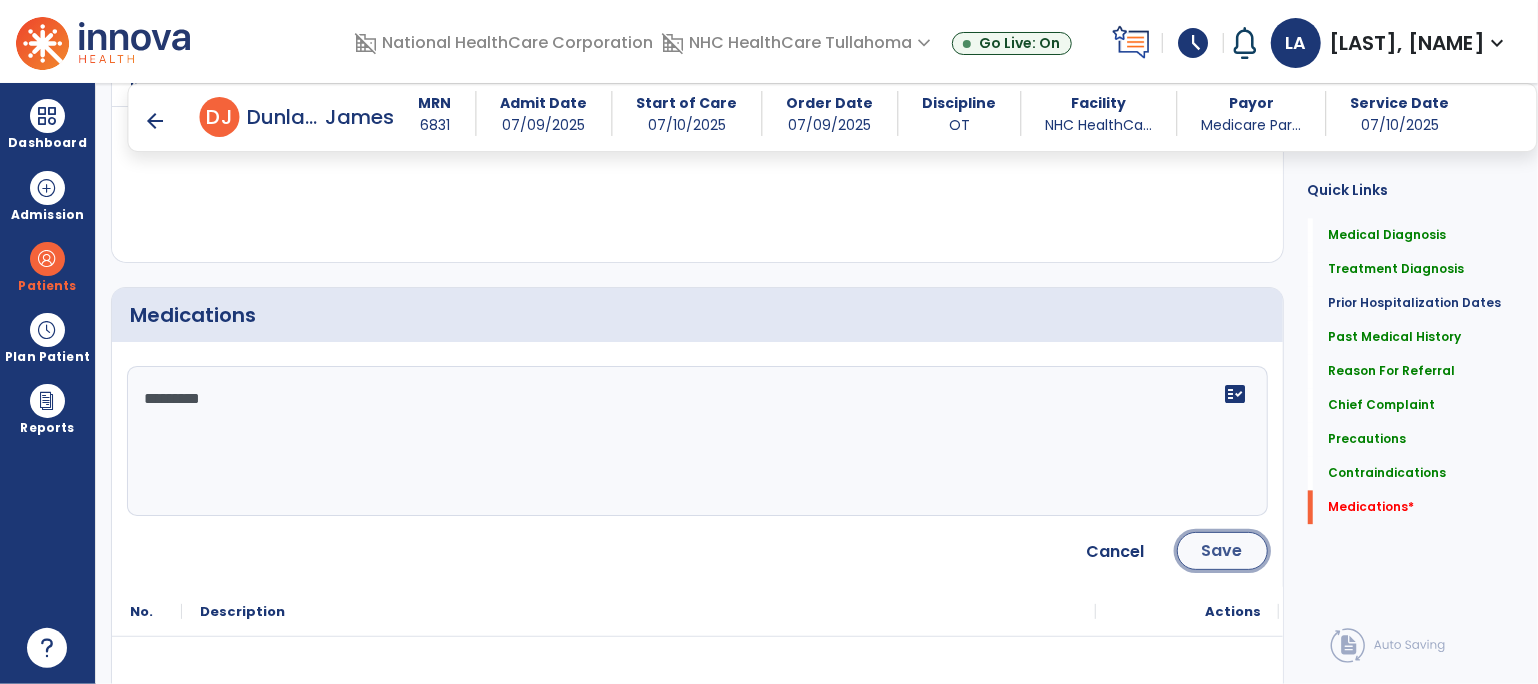 click on "Save" 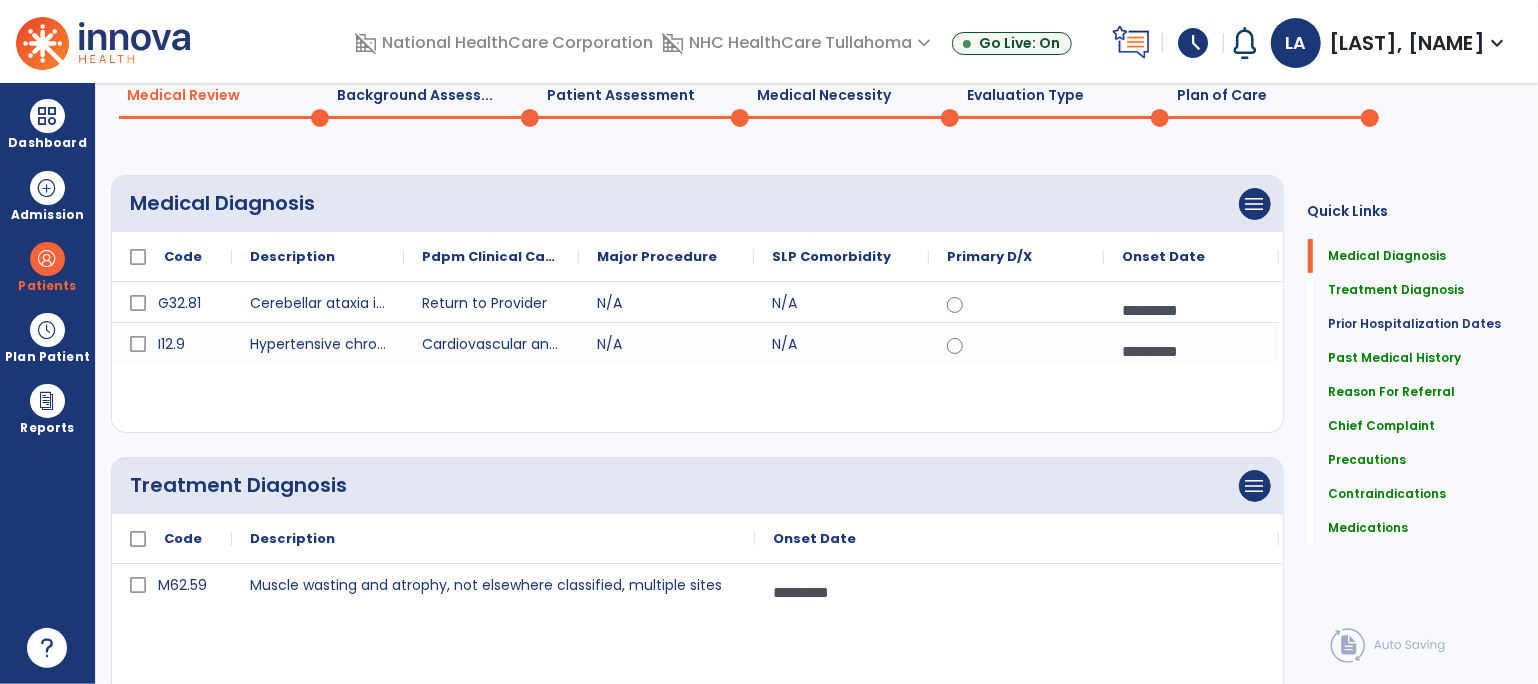 scroll, scrollTop: 0, scrollLeft: 0, axis: both 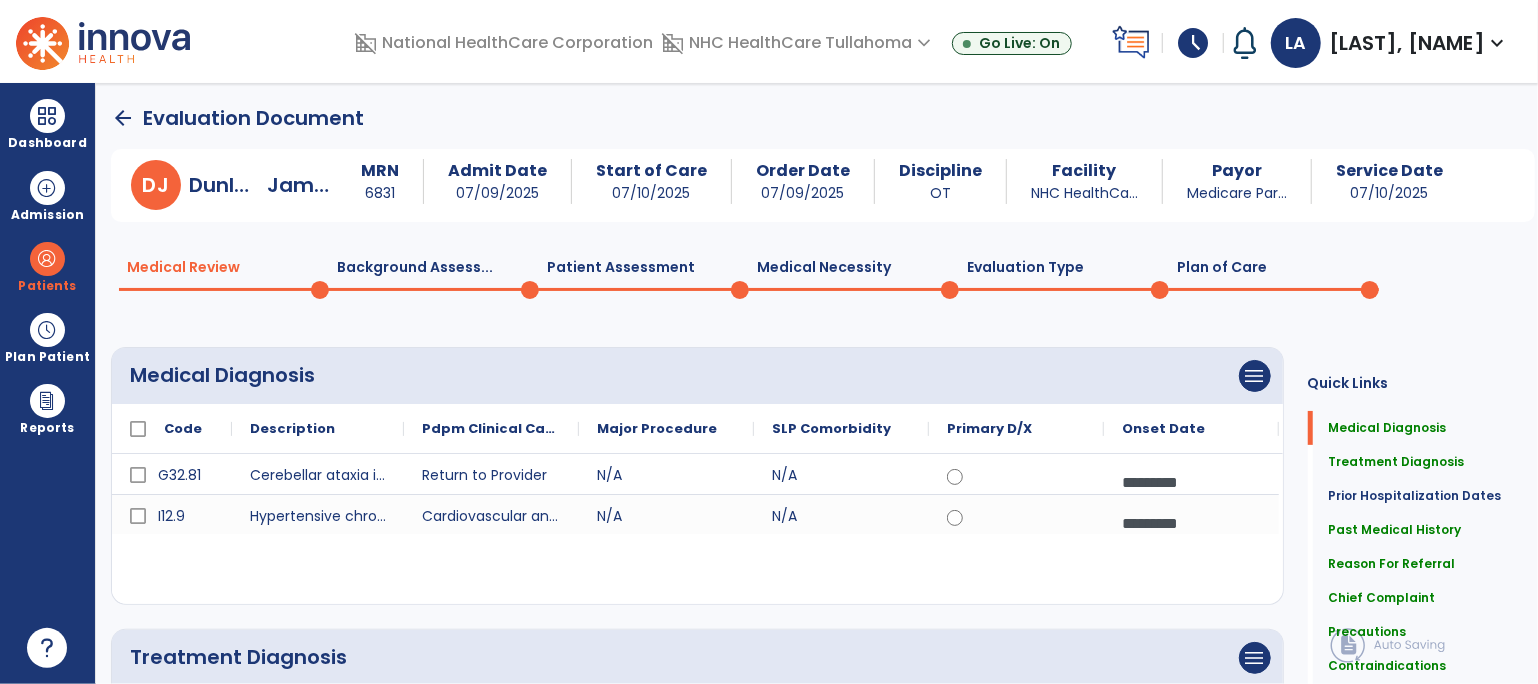click on "Plan of Care  0" 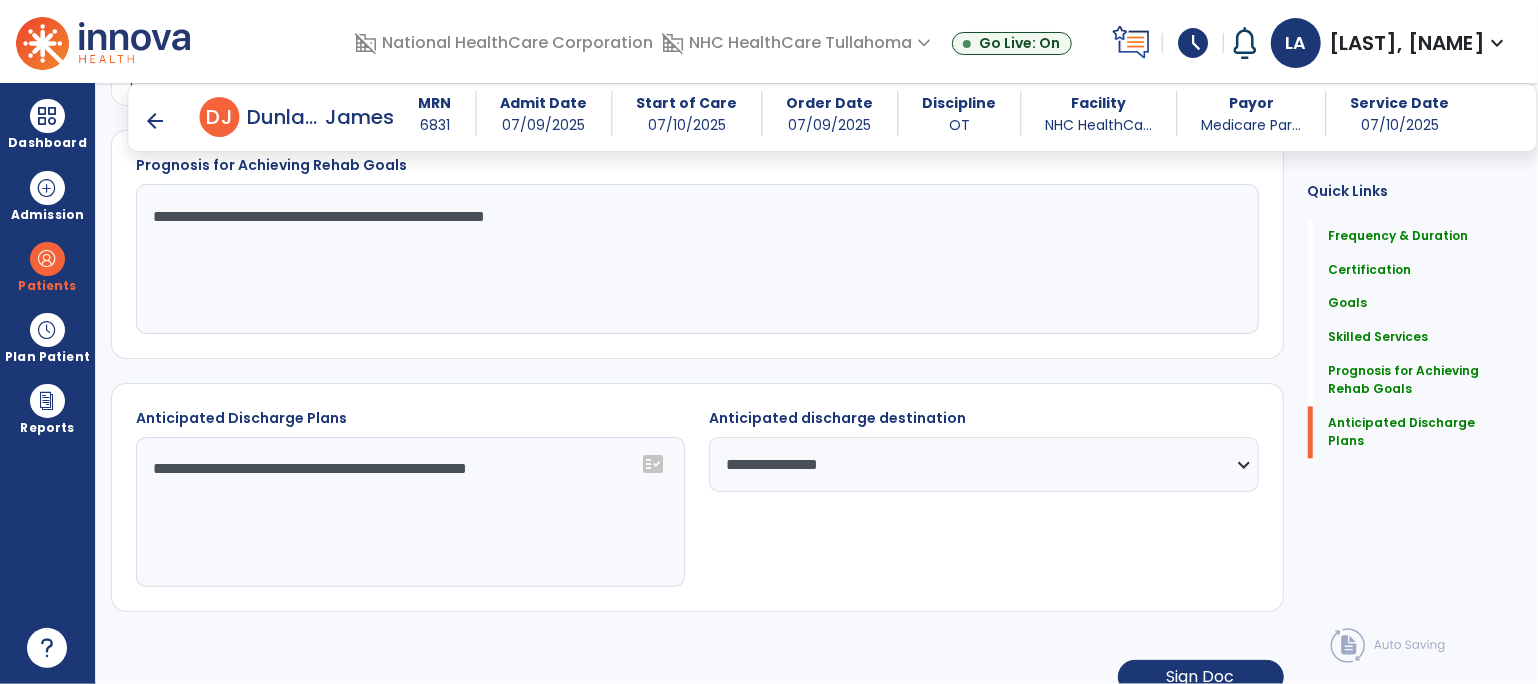 scroll, scrollTop: 2101, scrollLeft: 0, axis: vertical 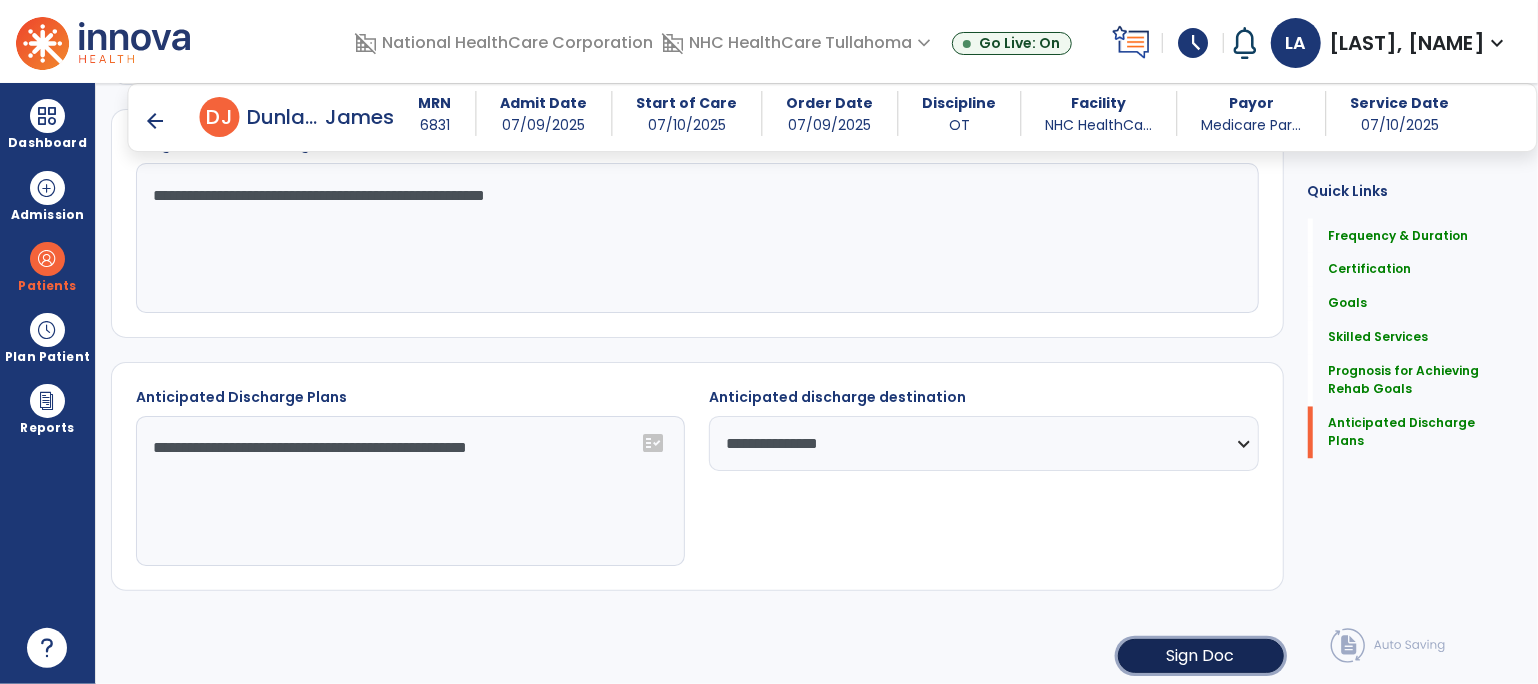 click on "Sign Doc" 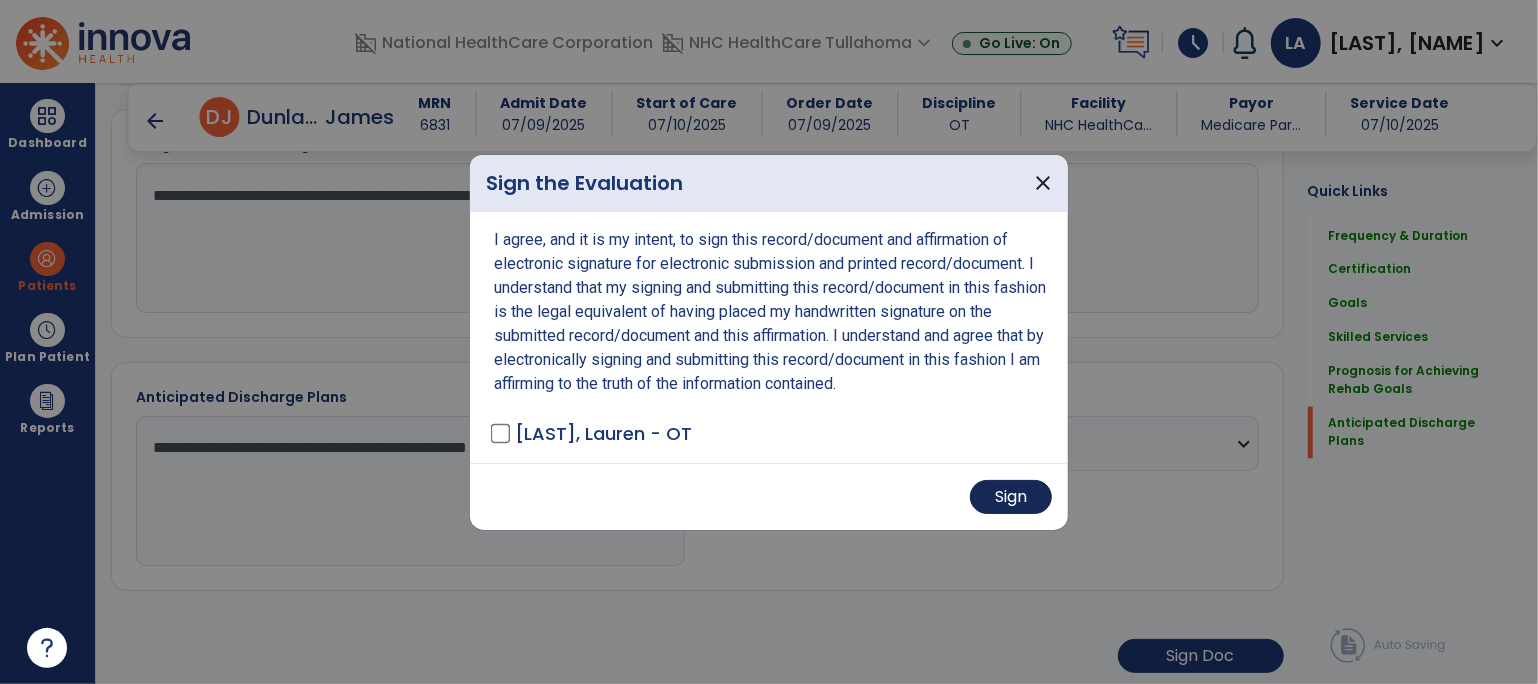 click on "Sign" at bounding box center (1011, 497) 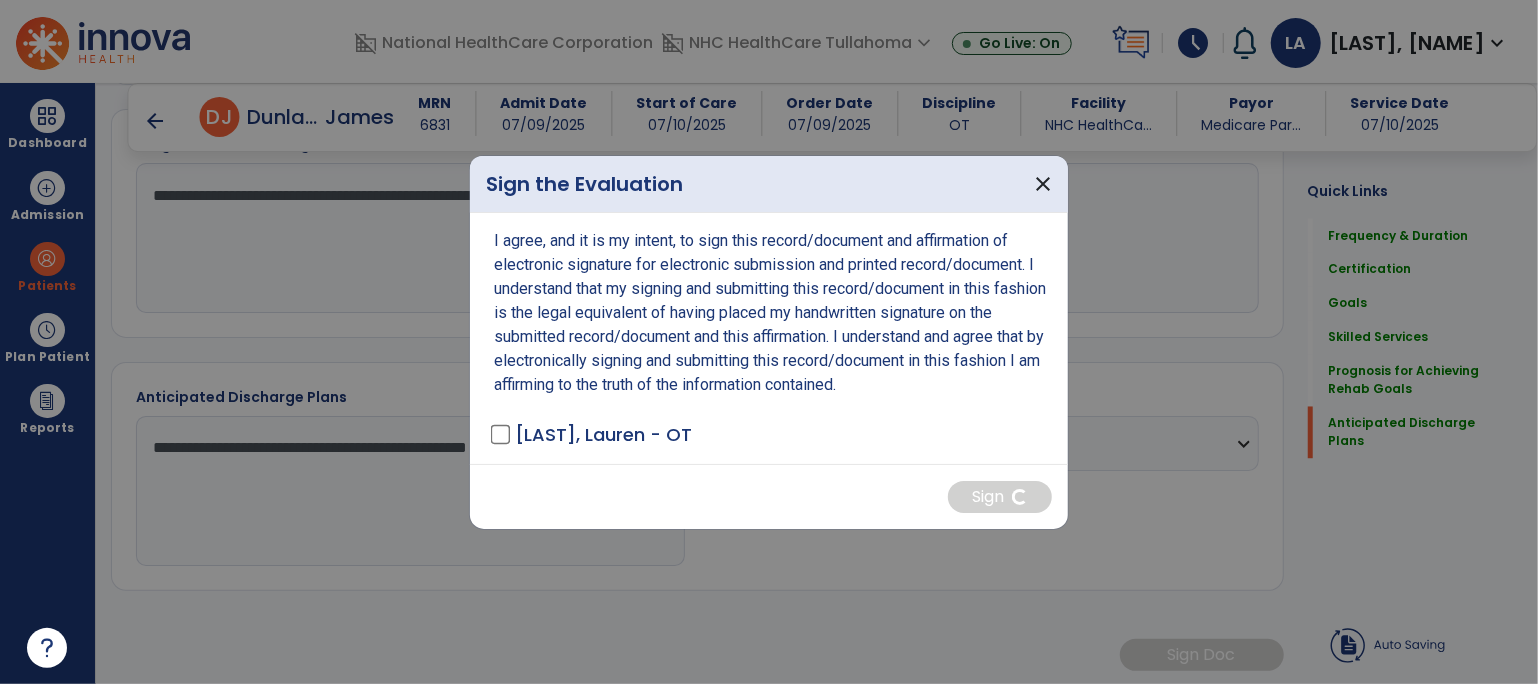 scroll, scrollTop: 2099, scrollLeft: 0, axis: vertical 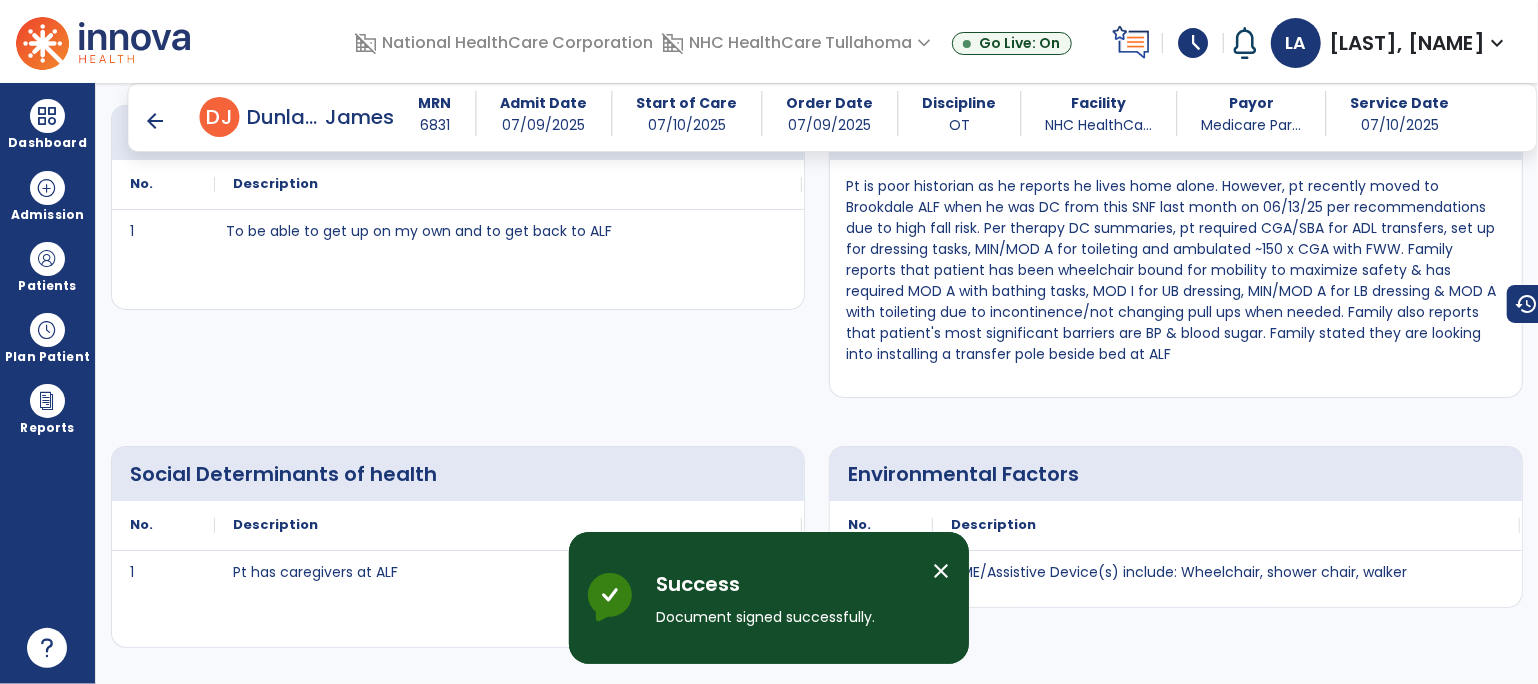 click on "arrow_back" at bounding box center (156, 121) 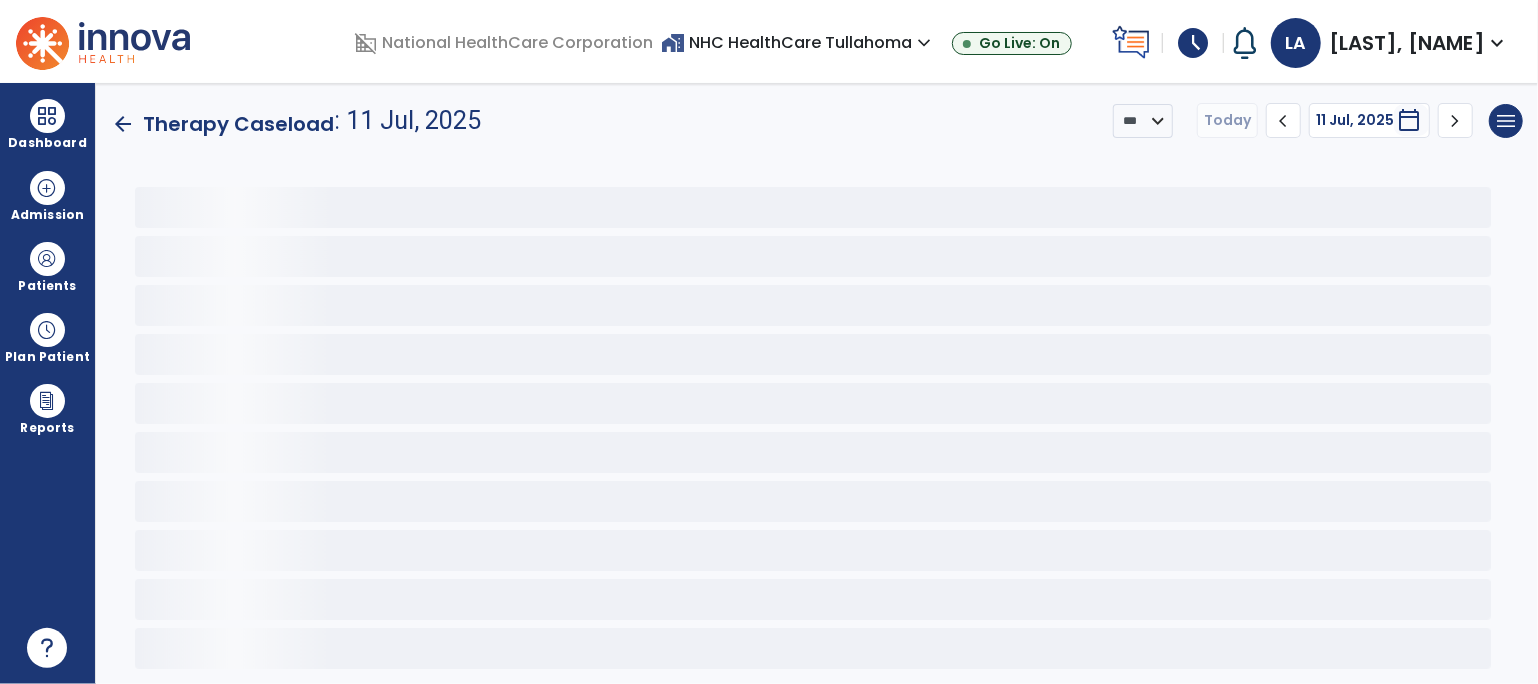 scroll, scrollTop: 0, scrollLeft: 0, axis: both 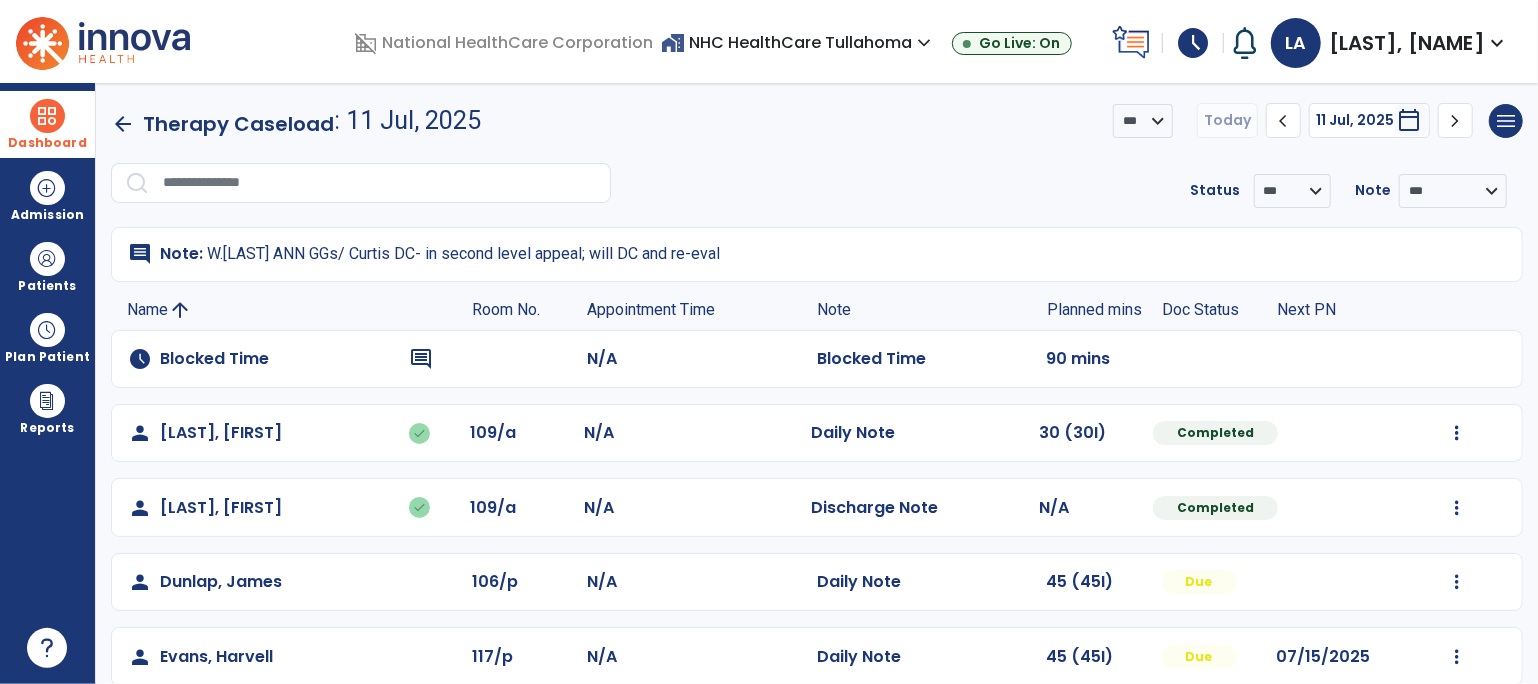 click at bounding box center (47, 116) 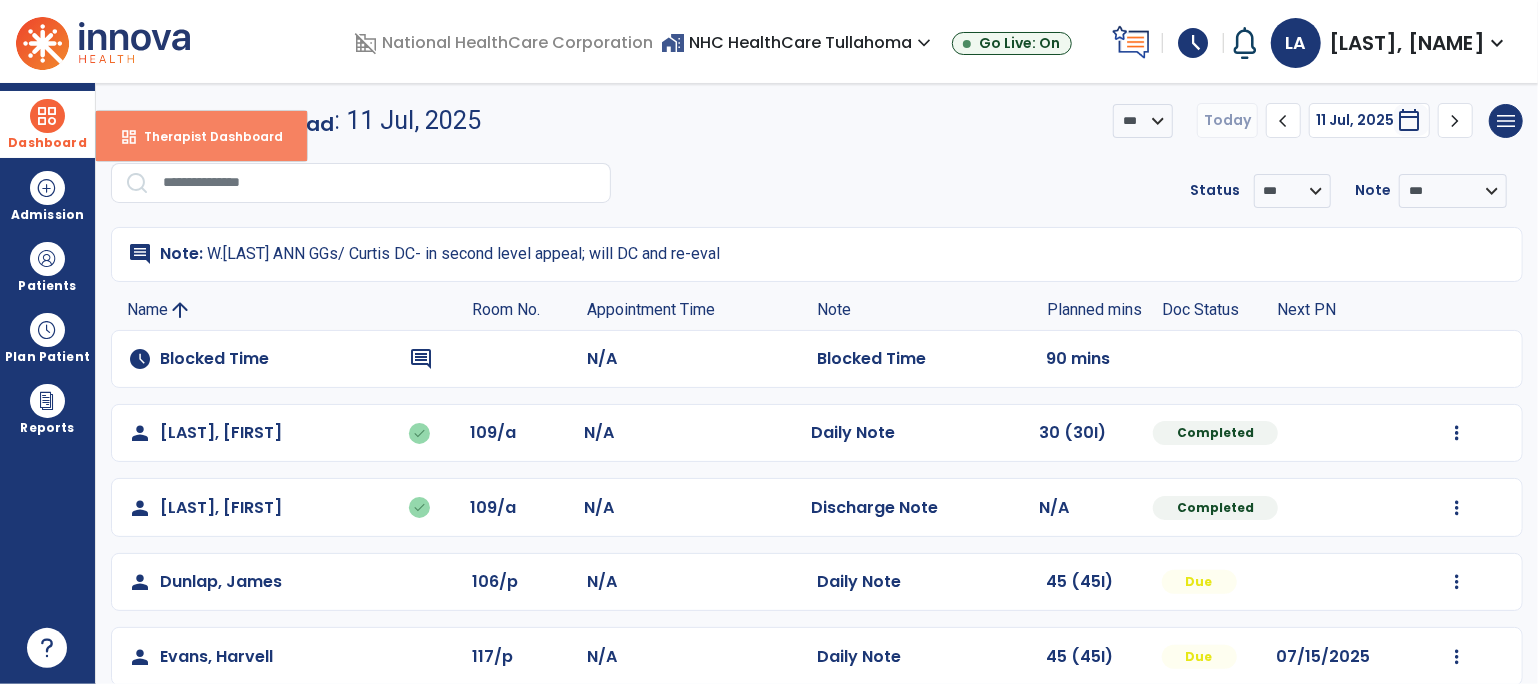 click on "Therapist Dashboard" at bounding box center [205, 136] 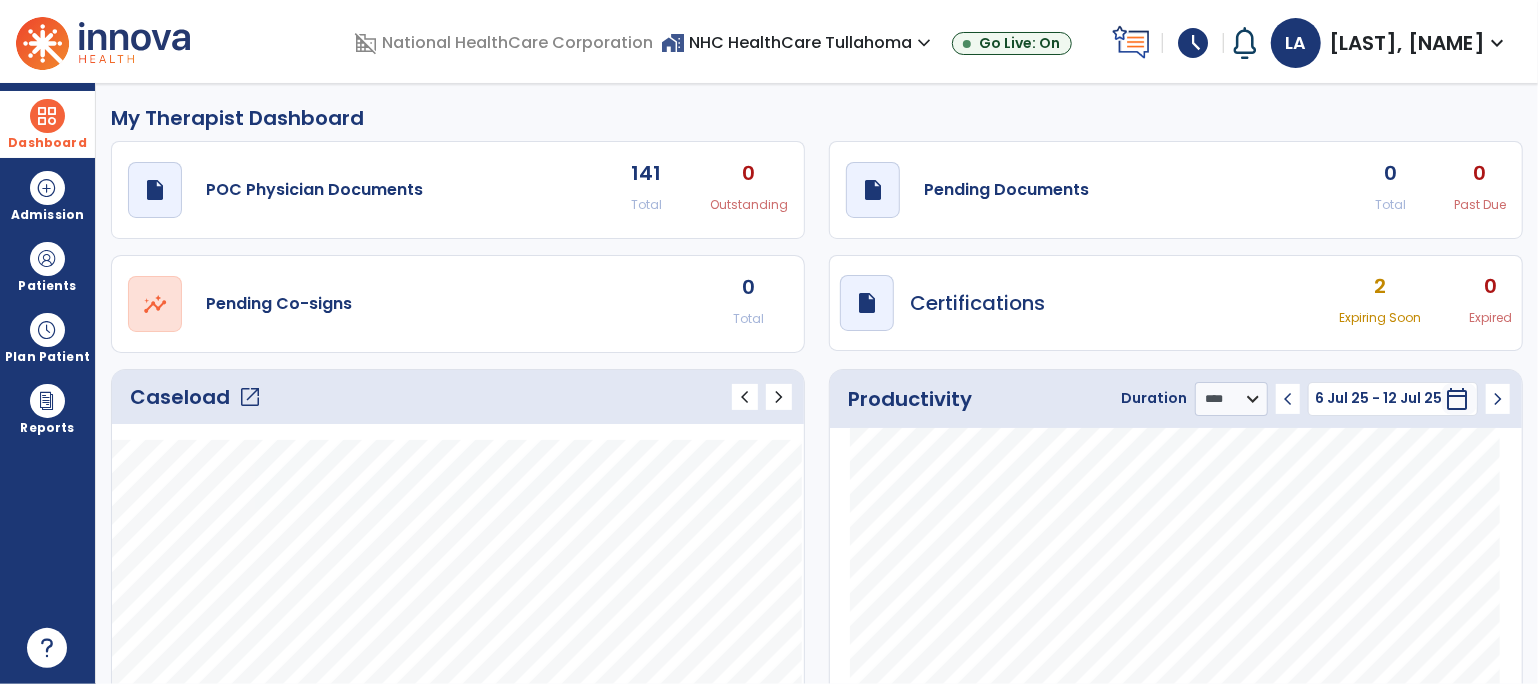 click on "0 Total 0 Past Due" 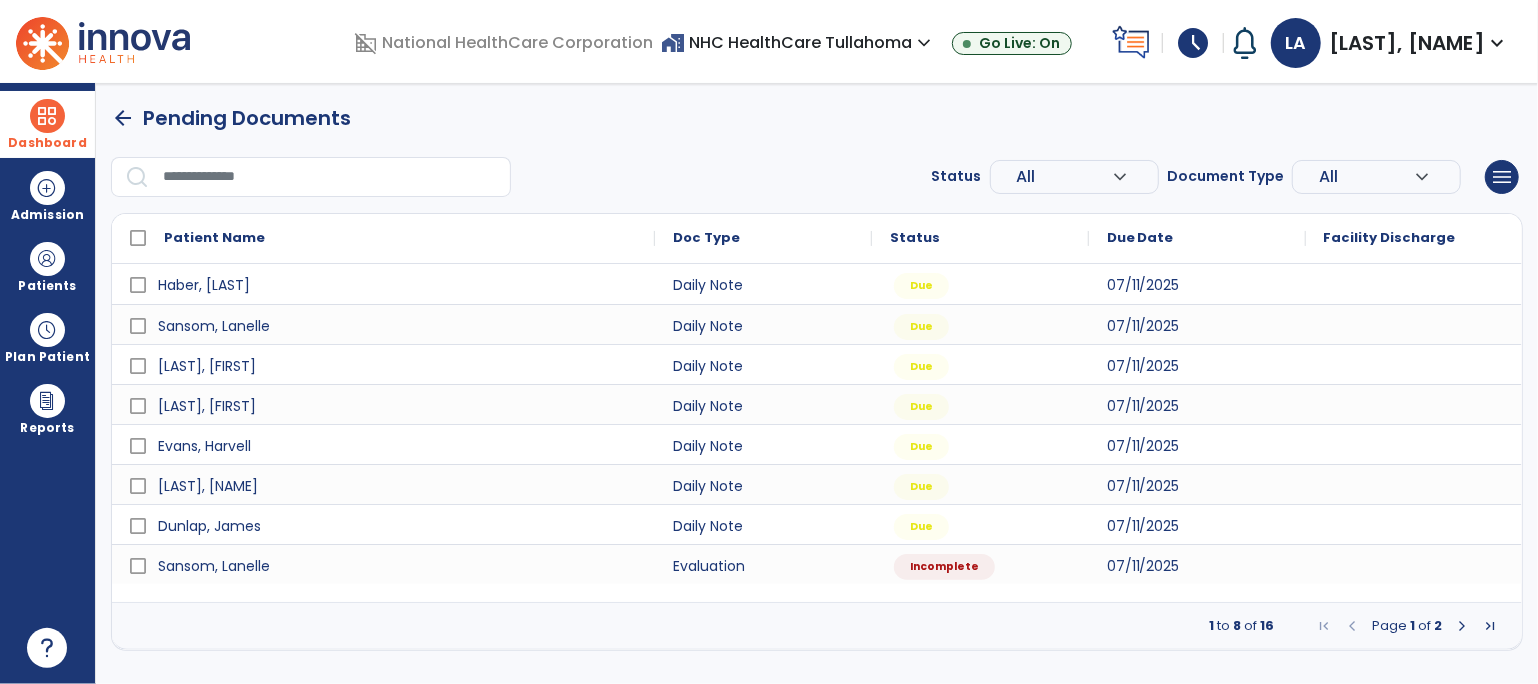 click at bounding box center (1462, 626) 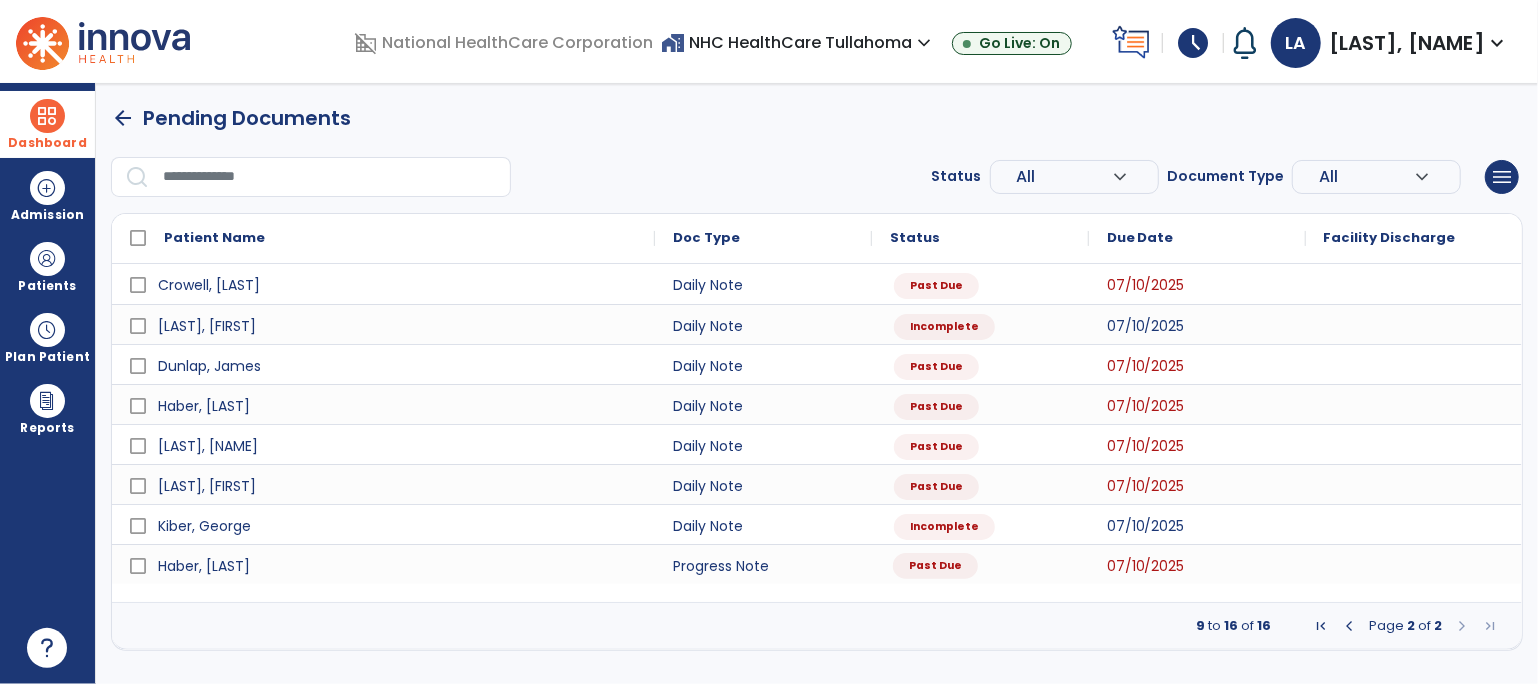 click on "Past Due" at bounding box center (935, 566) 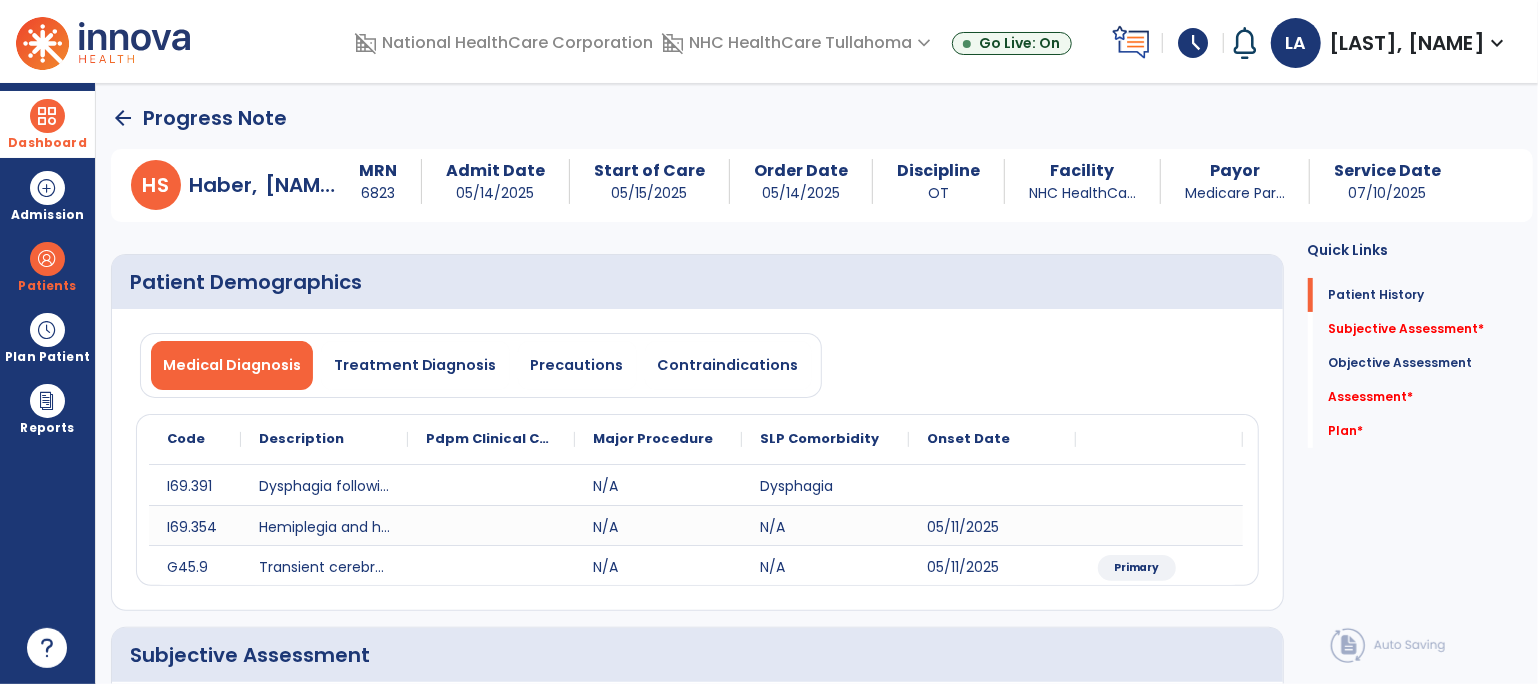 click on "arrow_back" 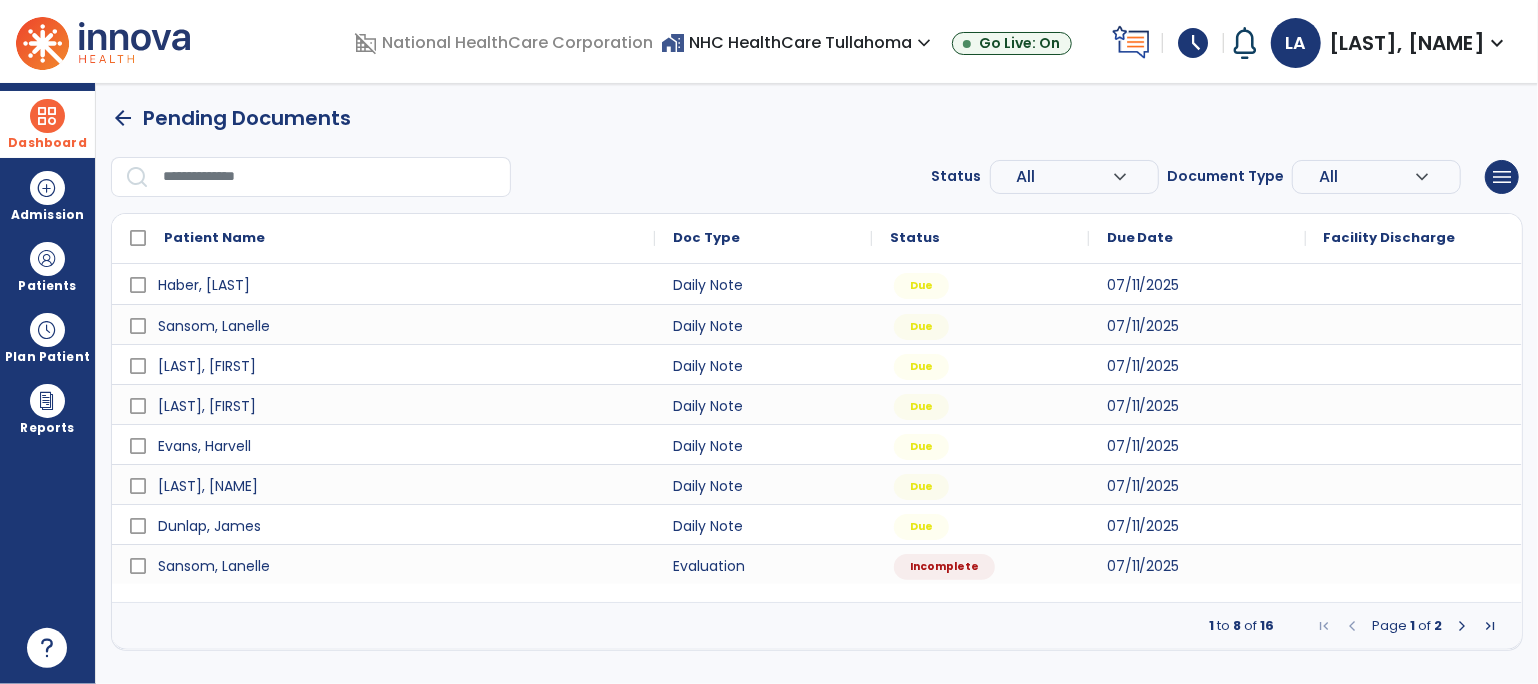 click at bounding box center [1462, 626] 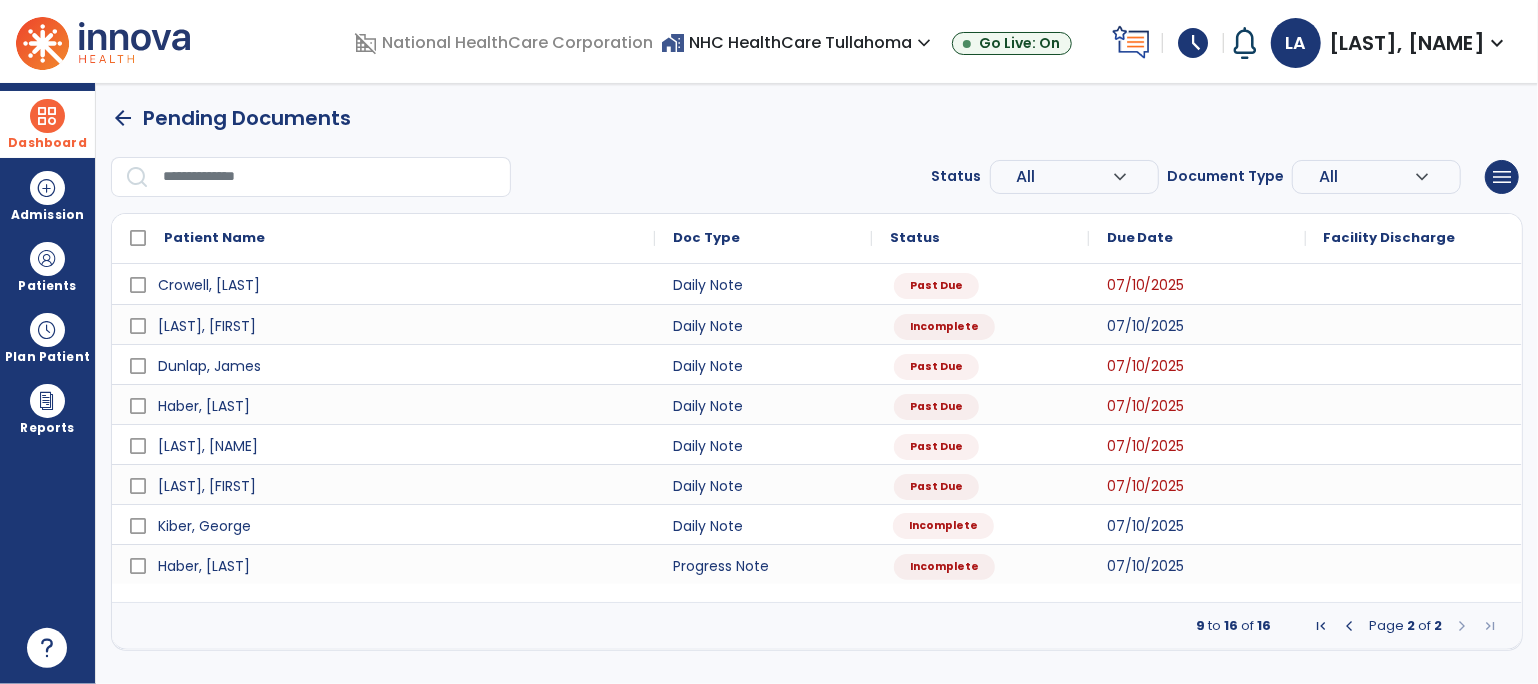 click on "Incomplete" at bounding box center (943, 526) 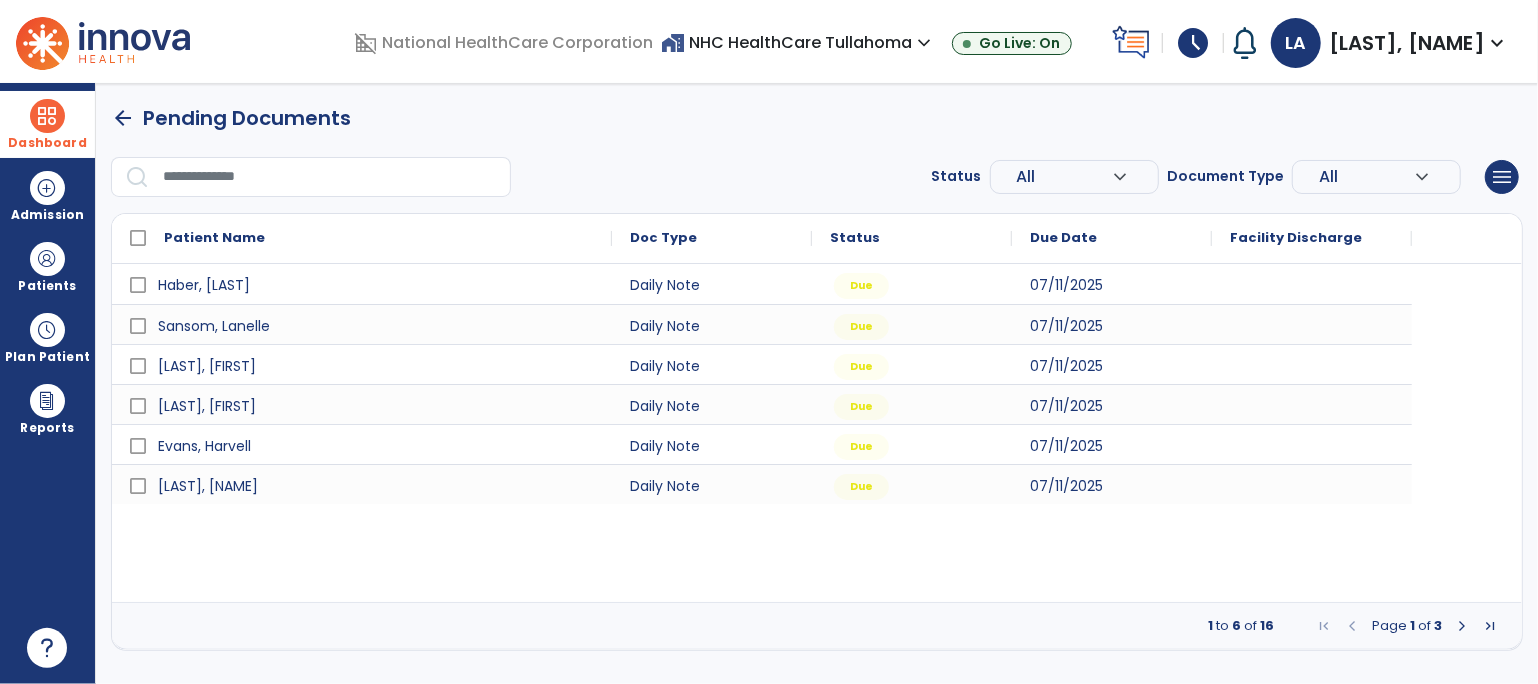 select on "*" 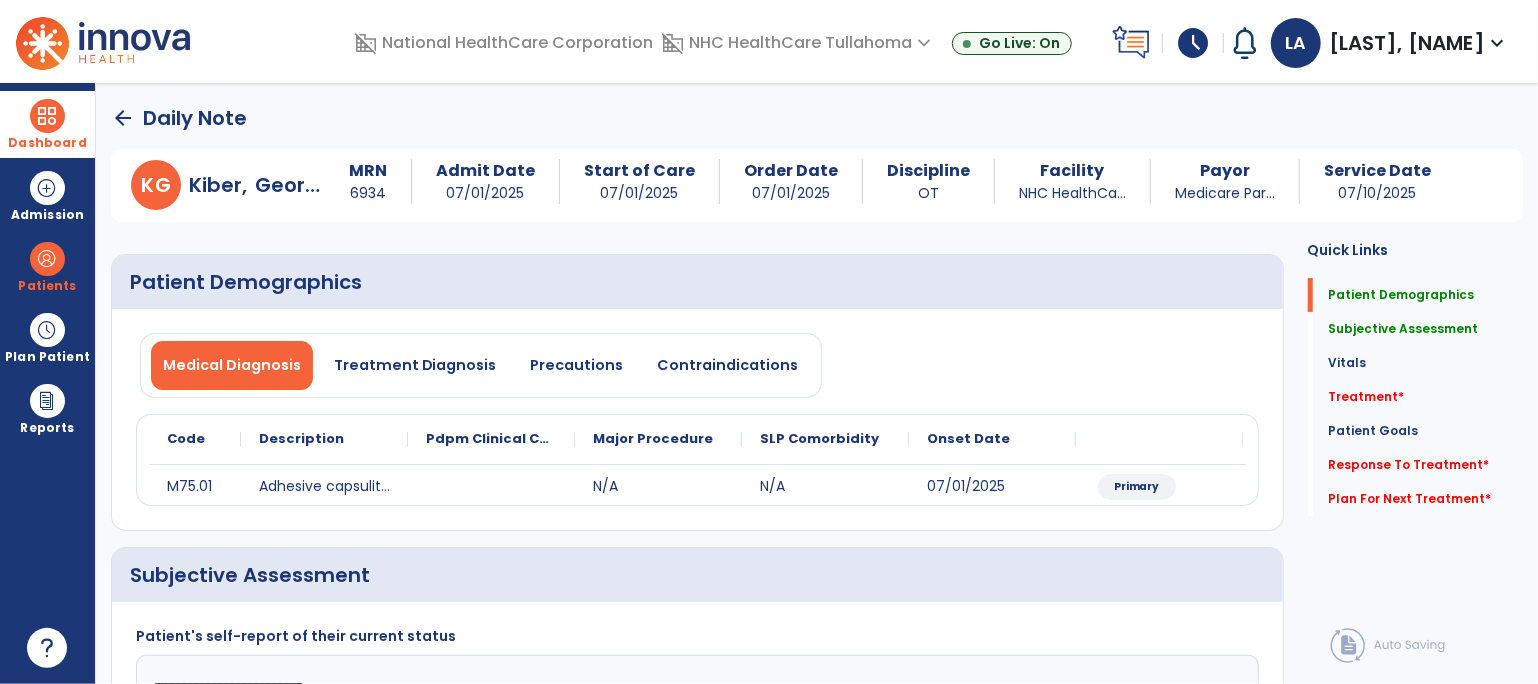 click on "arrow_back" 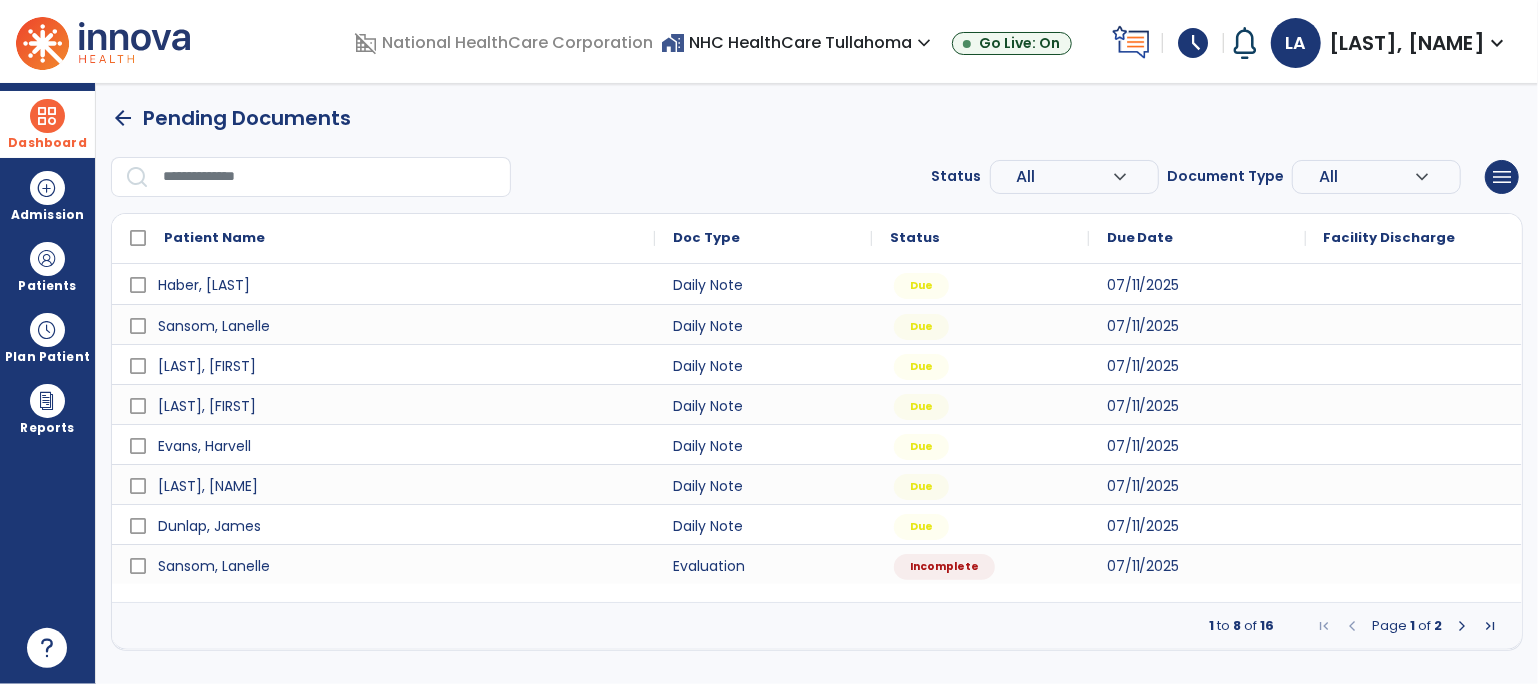 click at bounding box center (1462, 626) 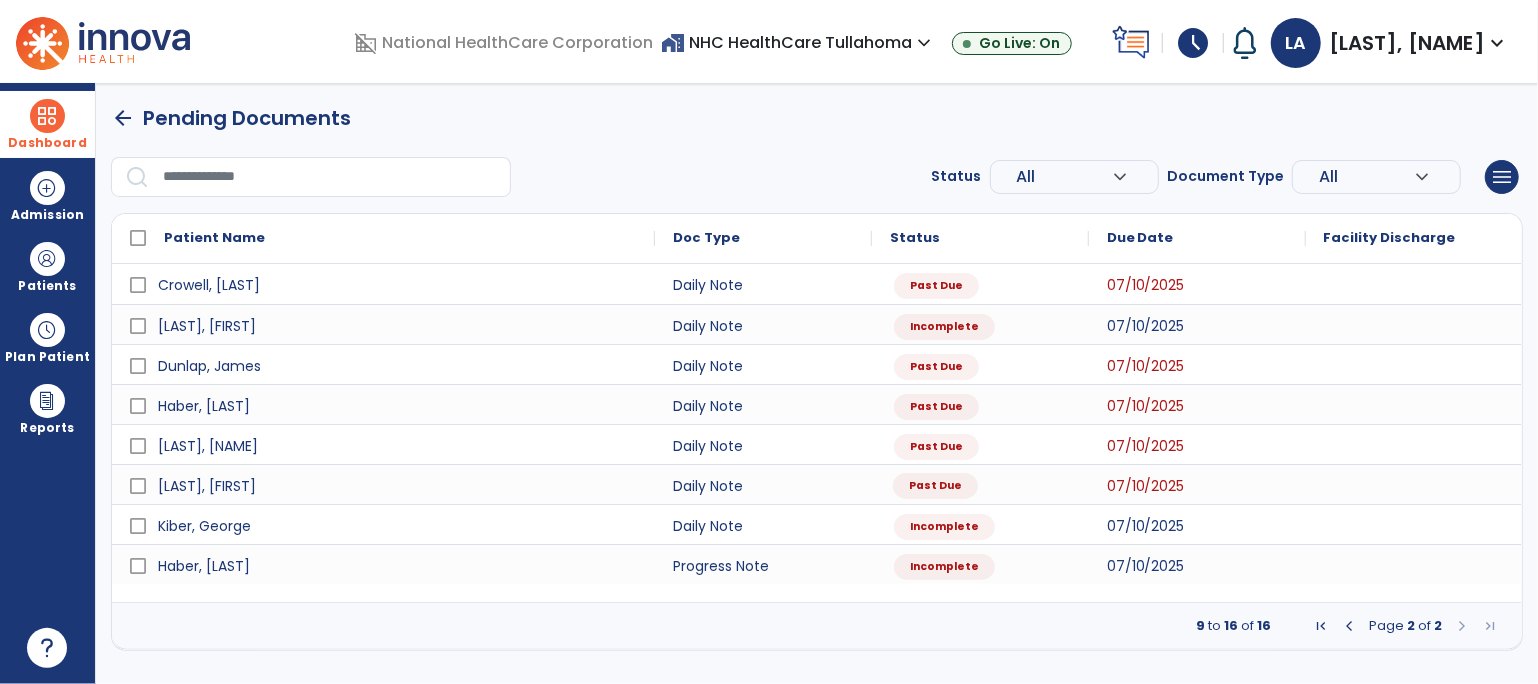 click on "Past Due" at bounding box center [935, 486] 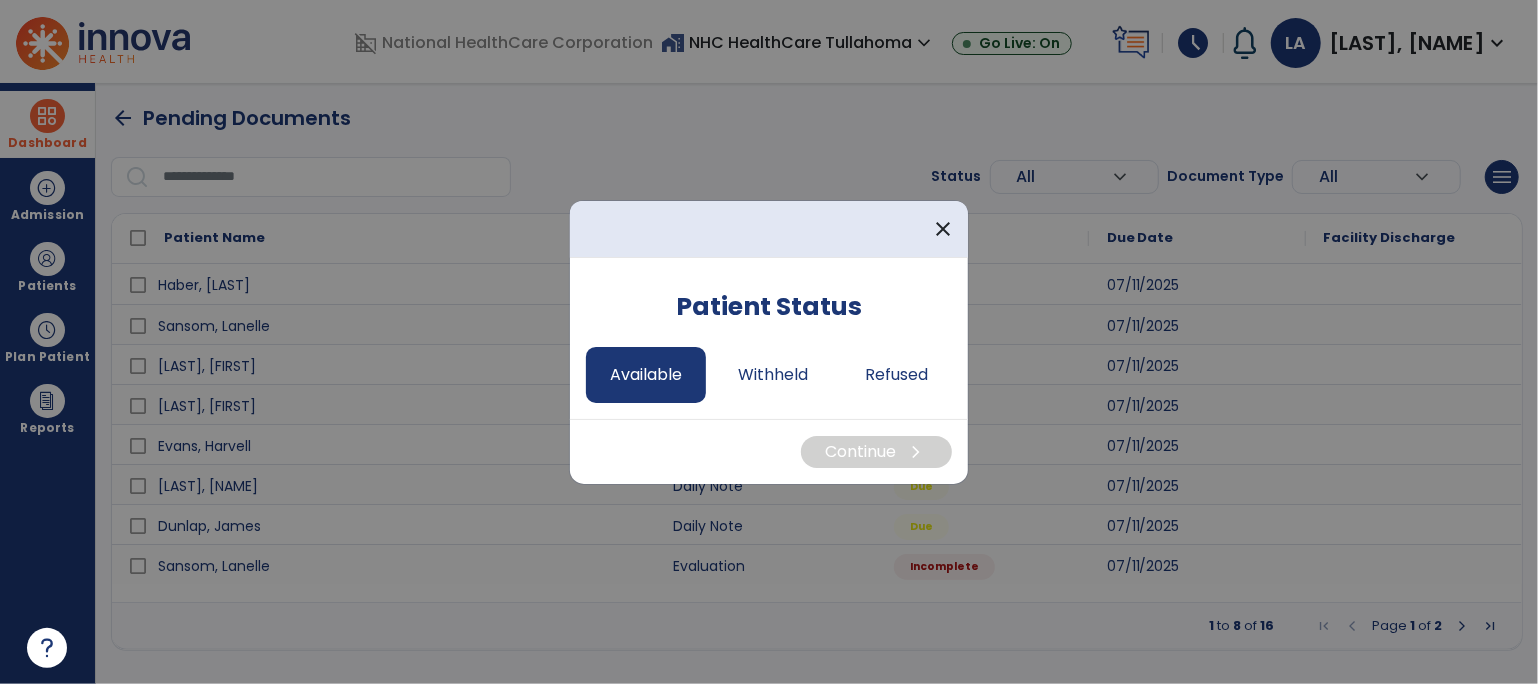click on "Available" at bounding box center (646, 375) 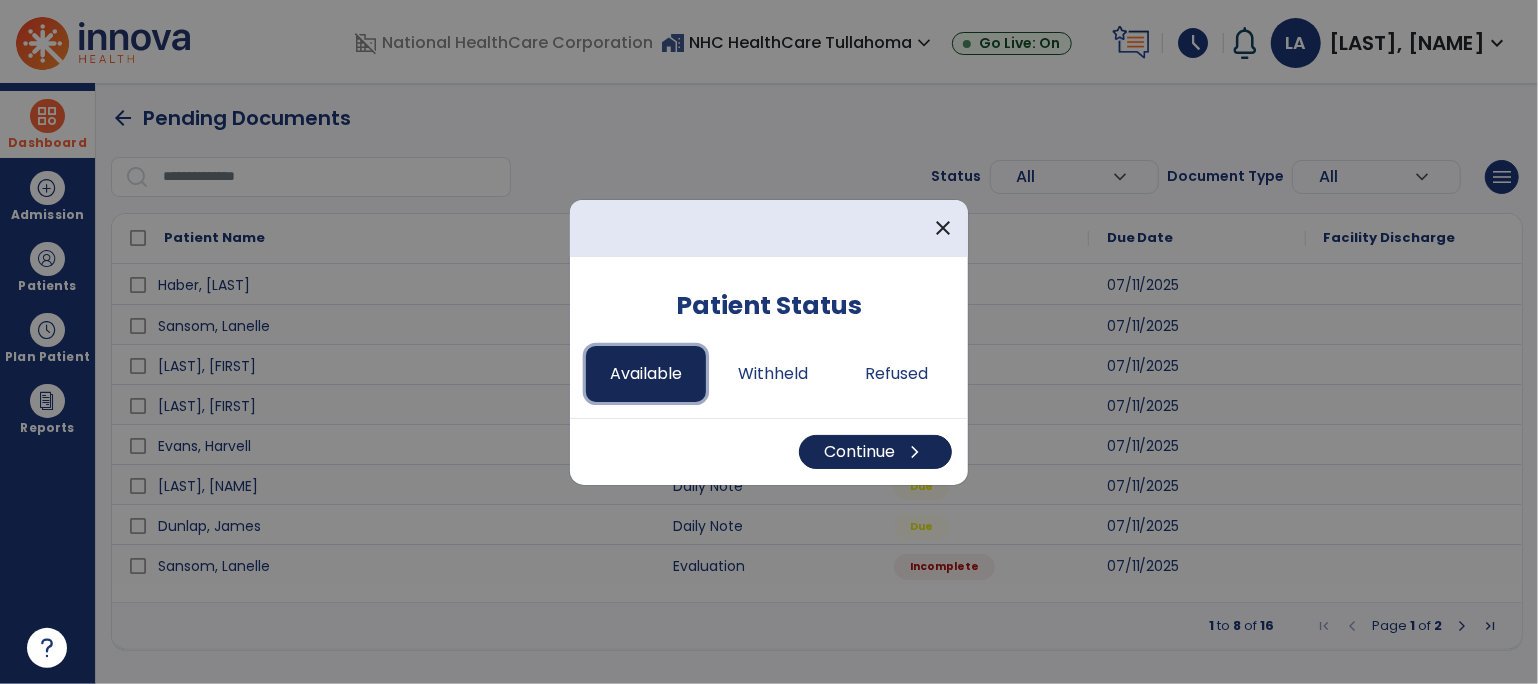 click on "Continue   chevron_right" at bounding box center (875, 452) 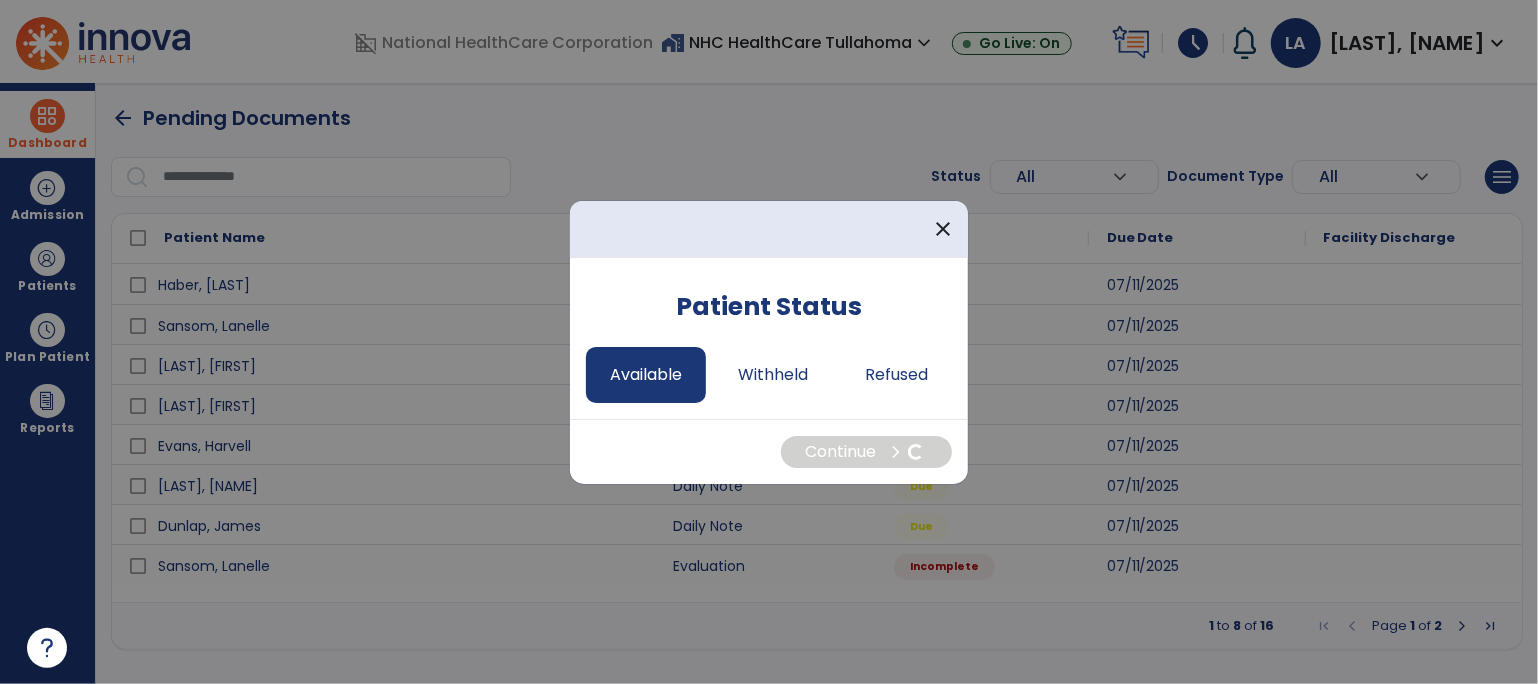 select on "*" 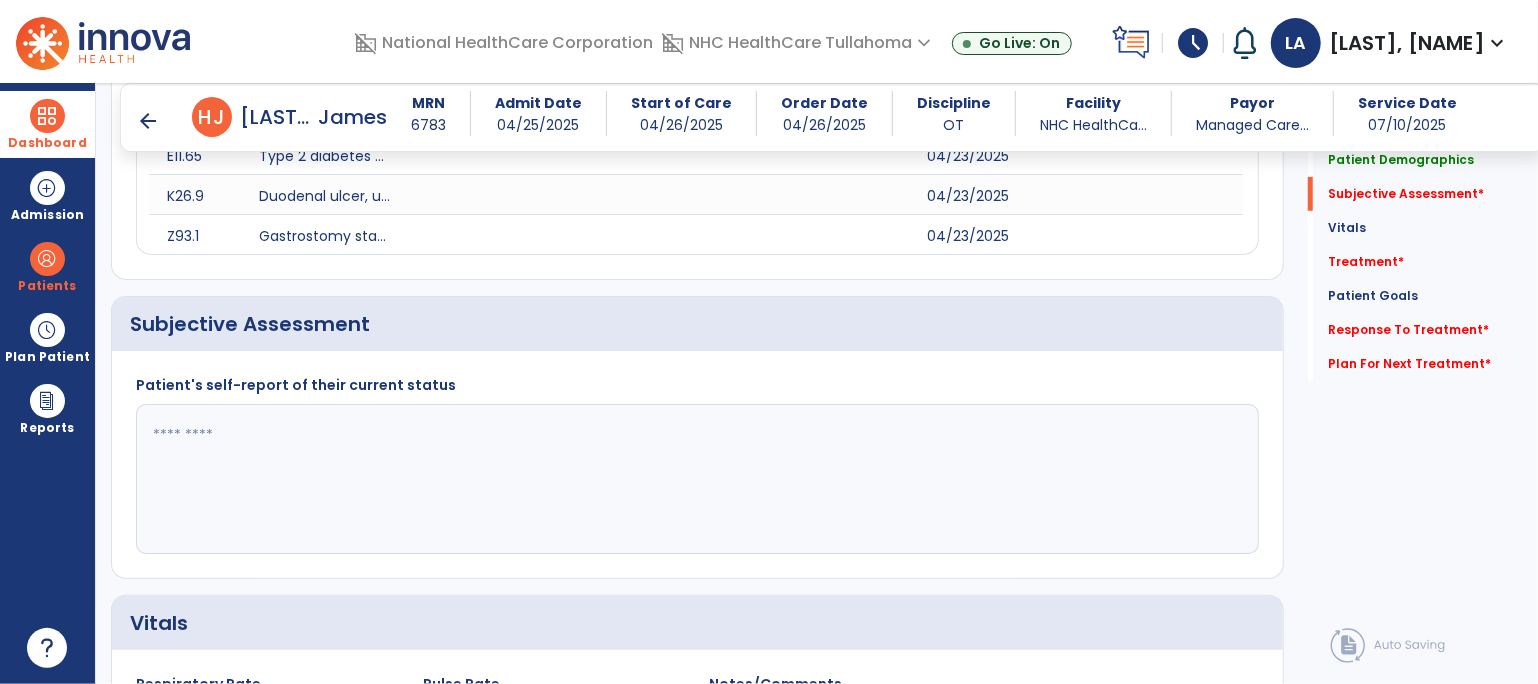 scroll, scrollTop: 566, scrollLeft: 0, axis: vertical 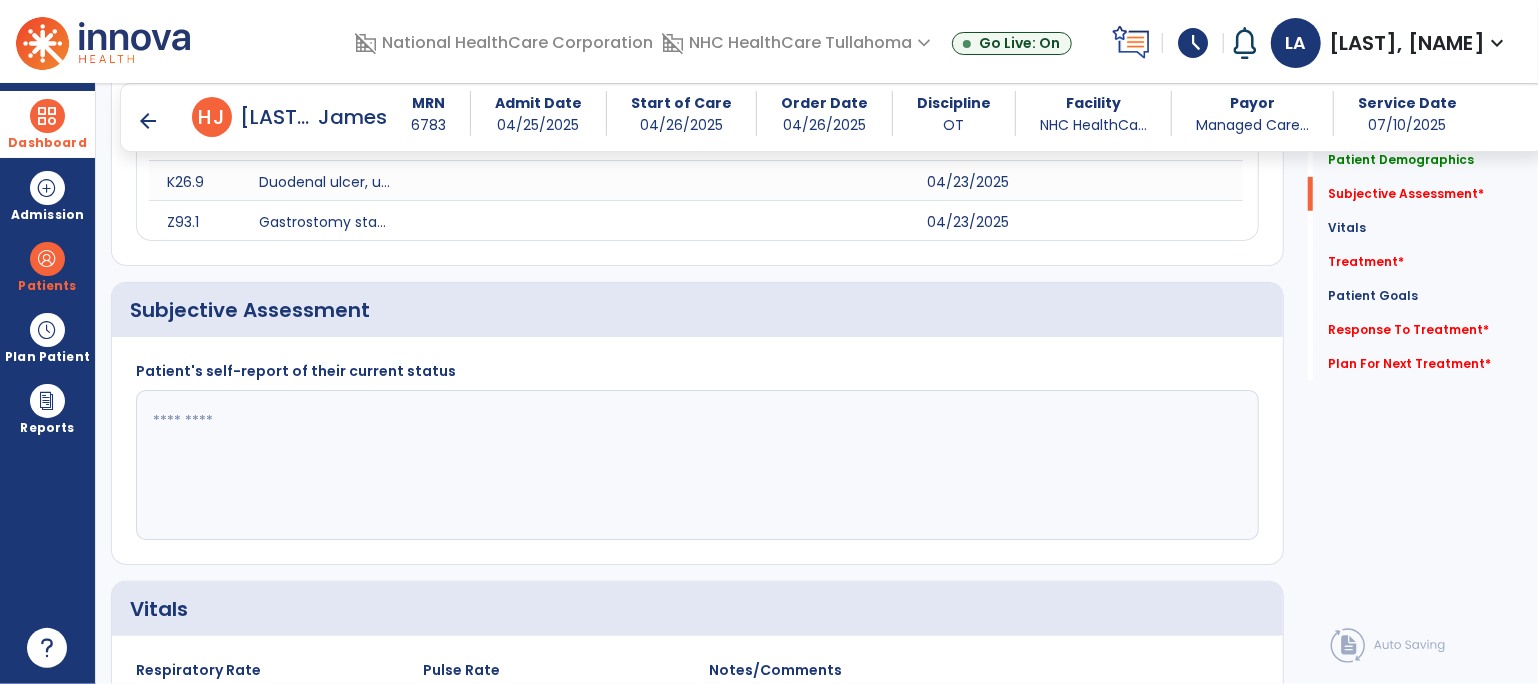 click 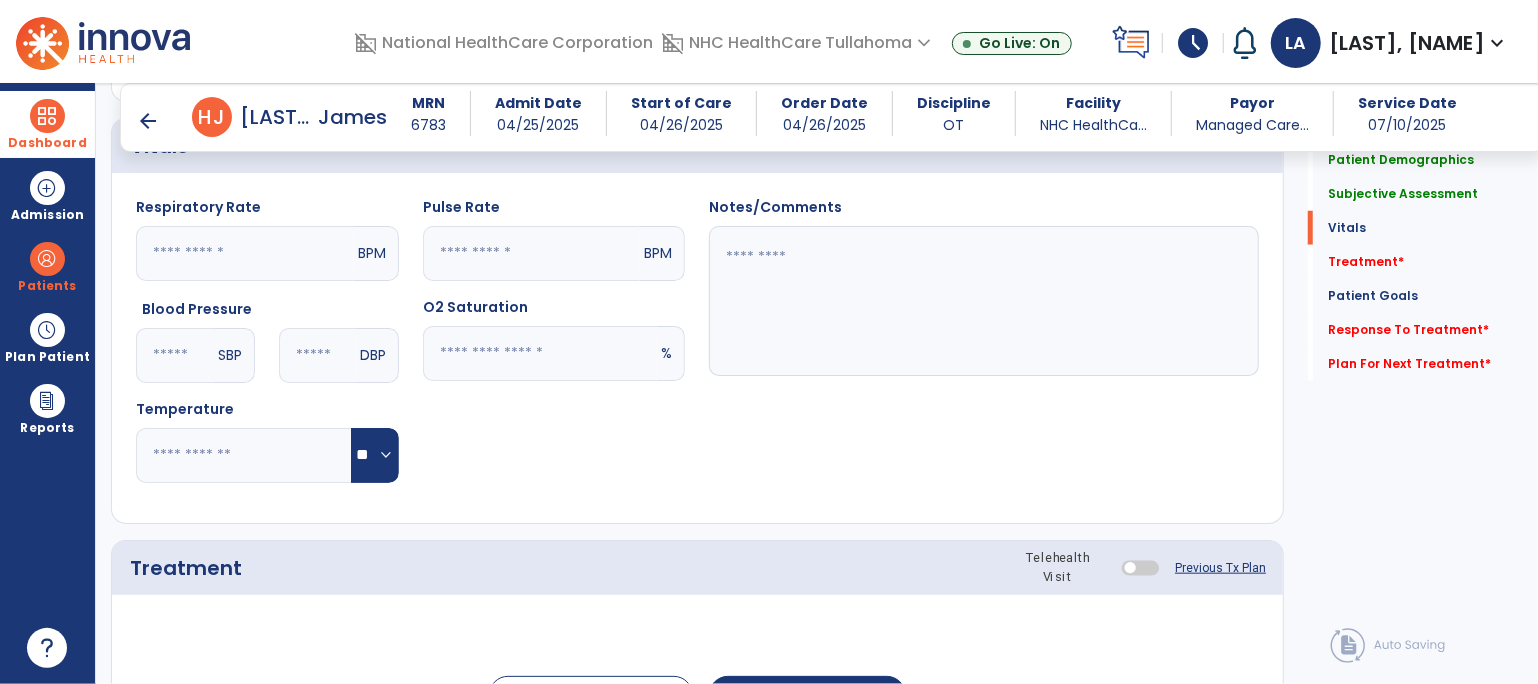 scroll, scrollTop: 1028, scrollLeft: 0, axis: vertical 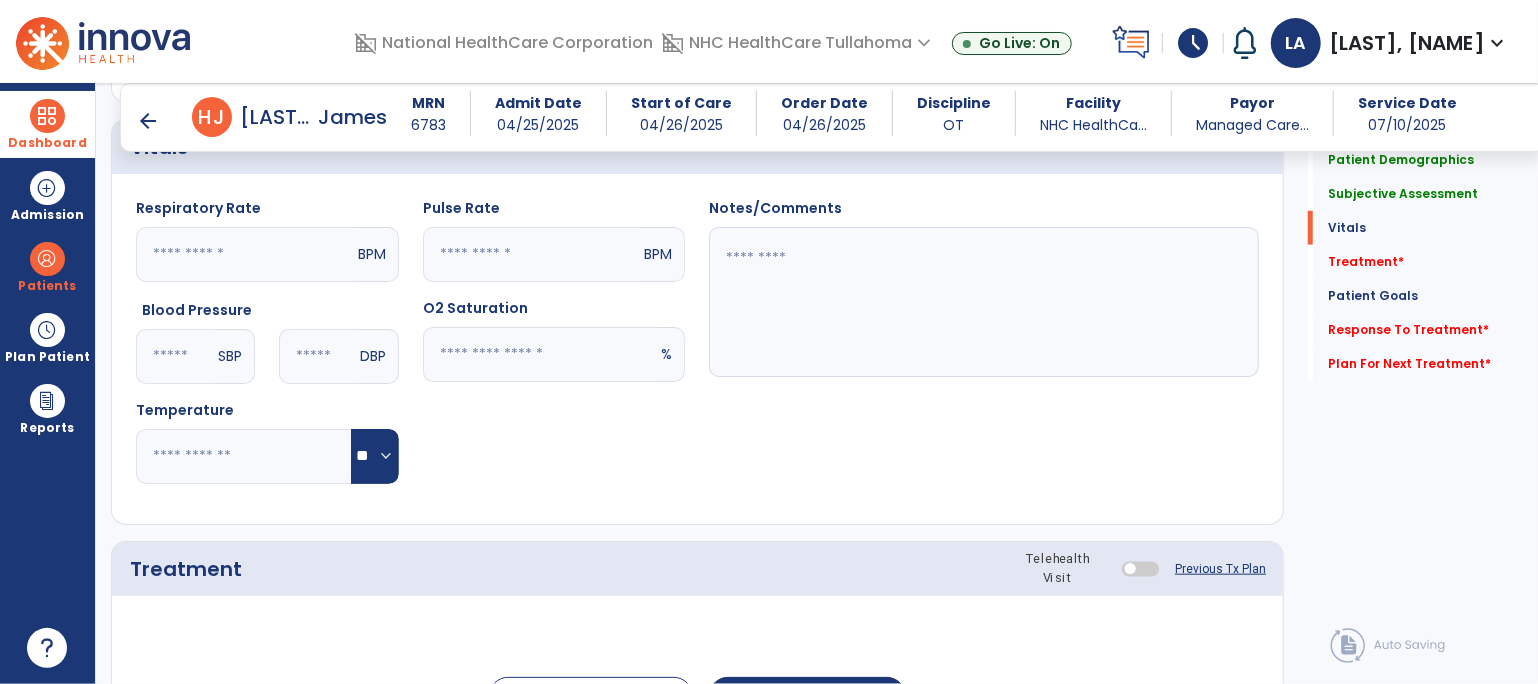 type on "**********" 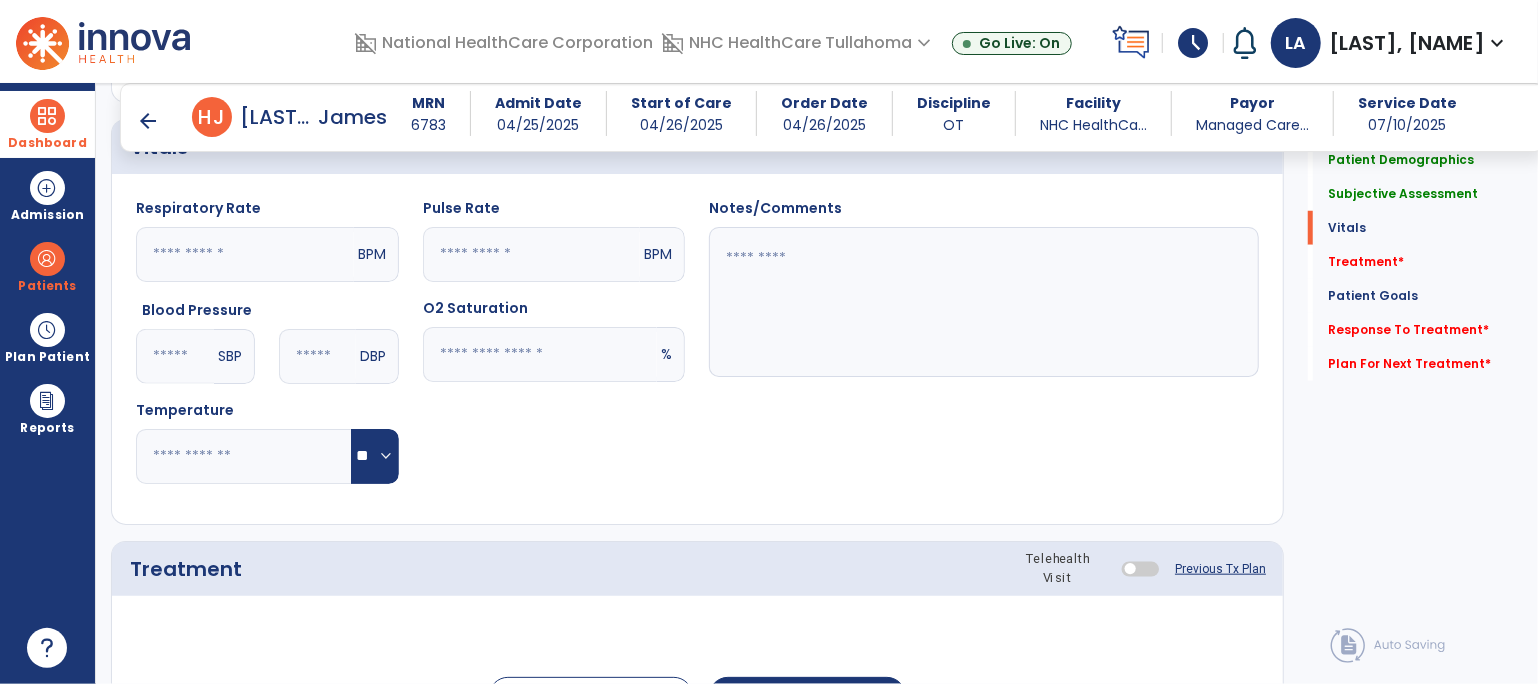 click 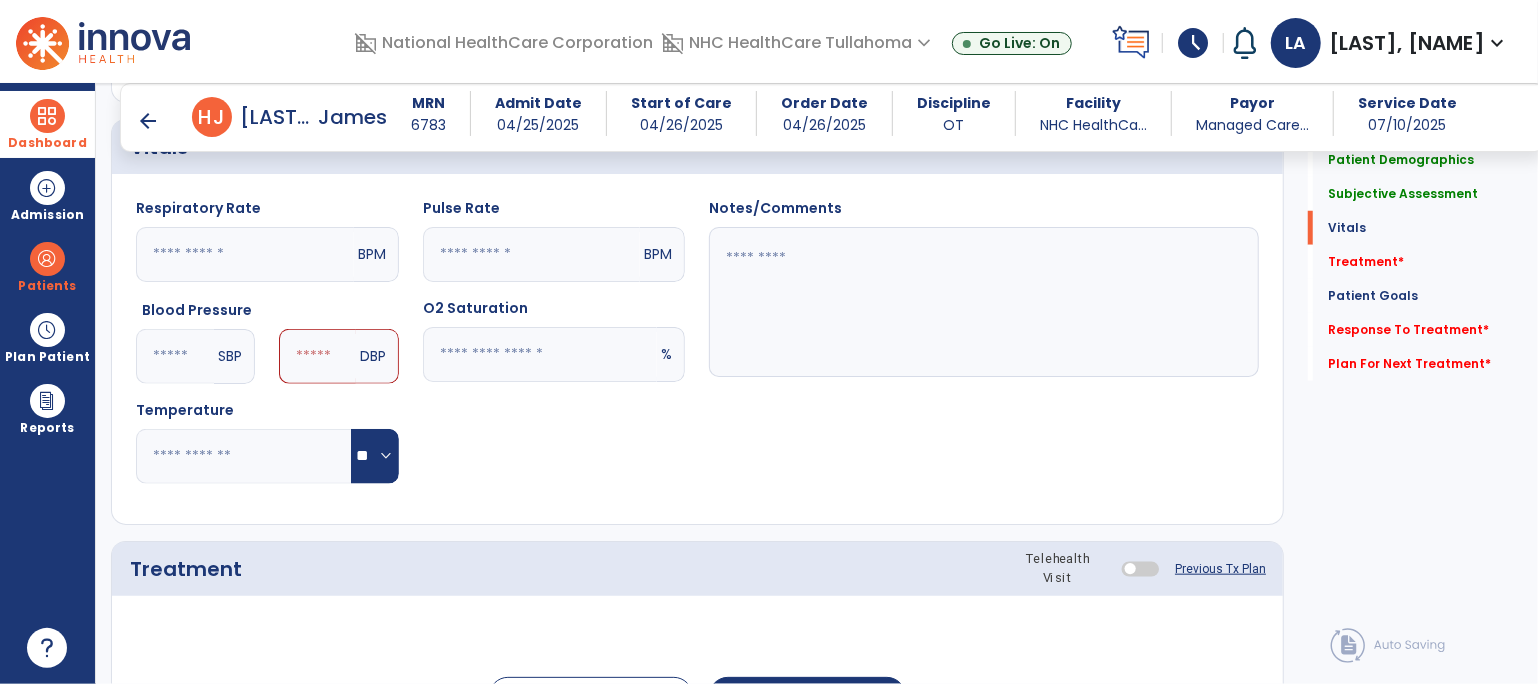 type on "***" 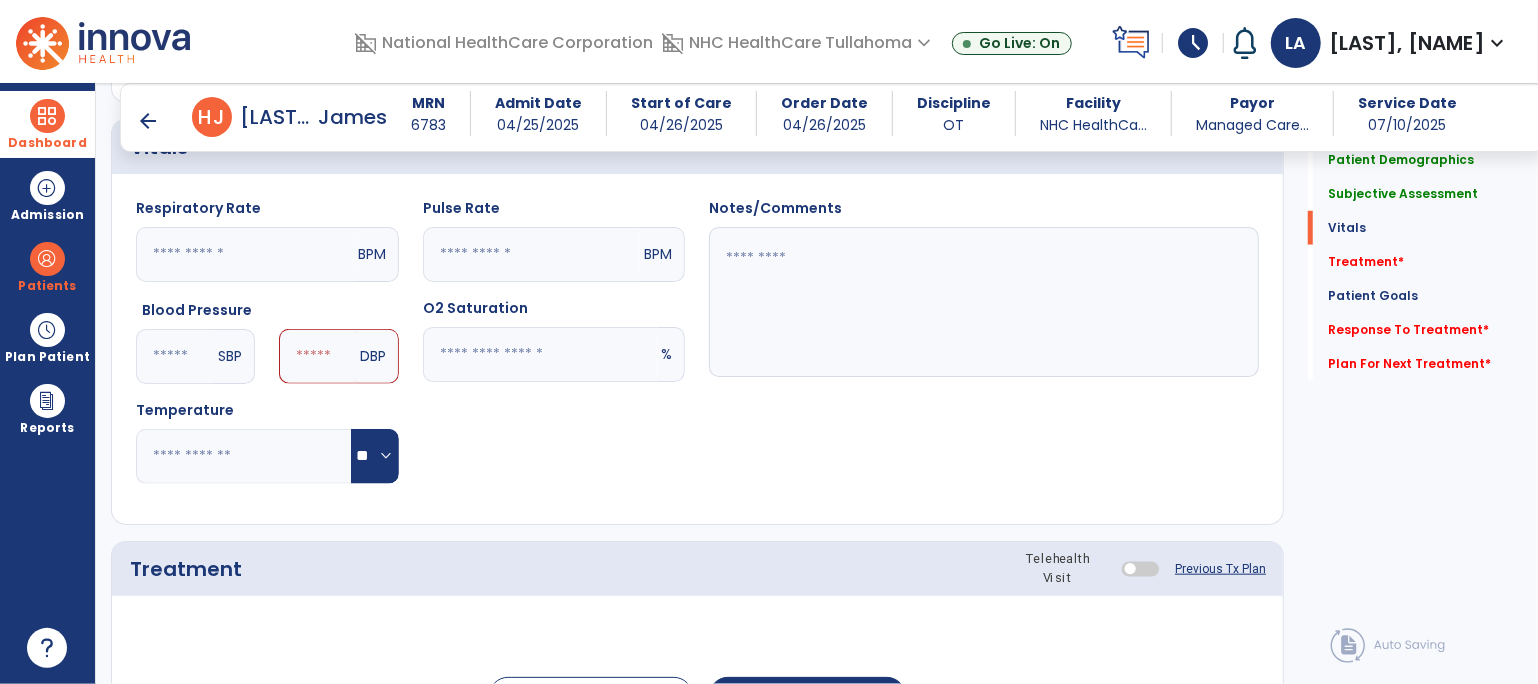 click 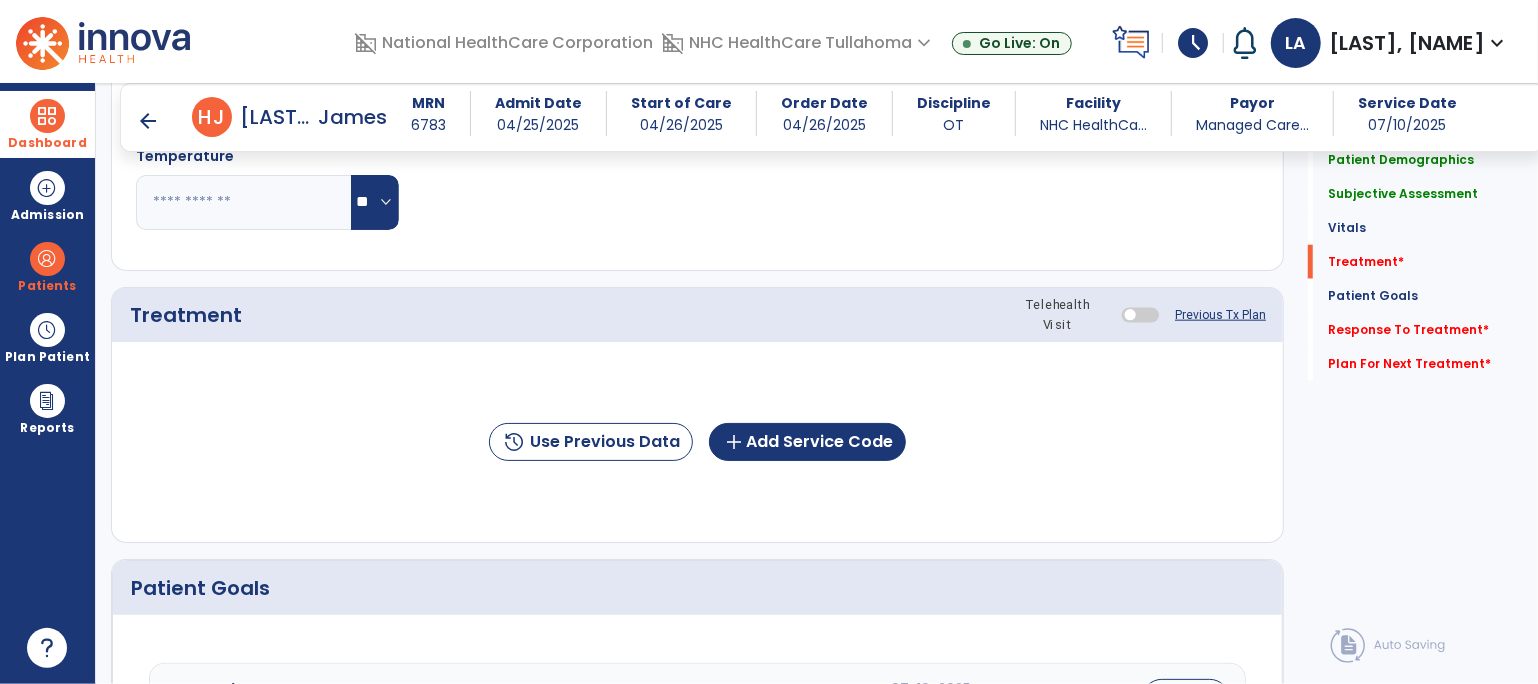 scroll, scrollTop: 1377, scrollLeft: 0, axis: vertical 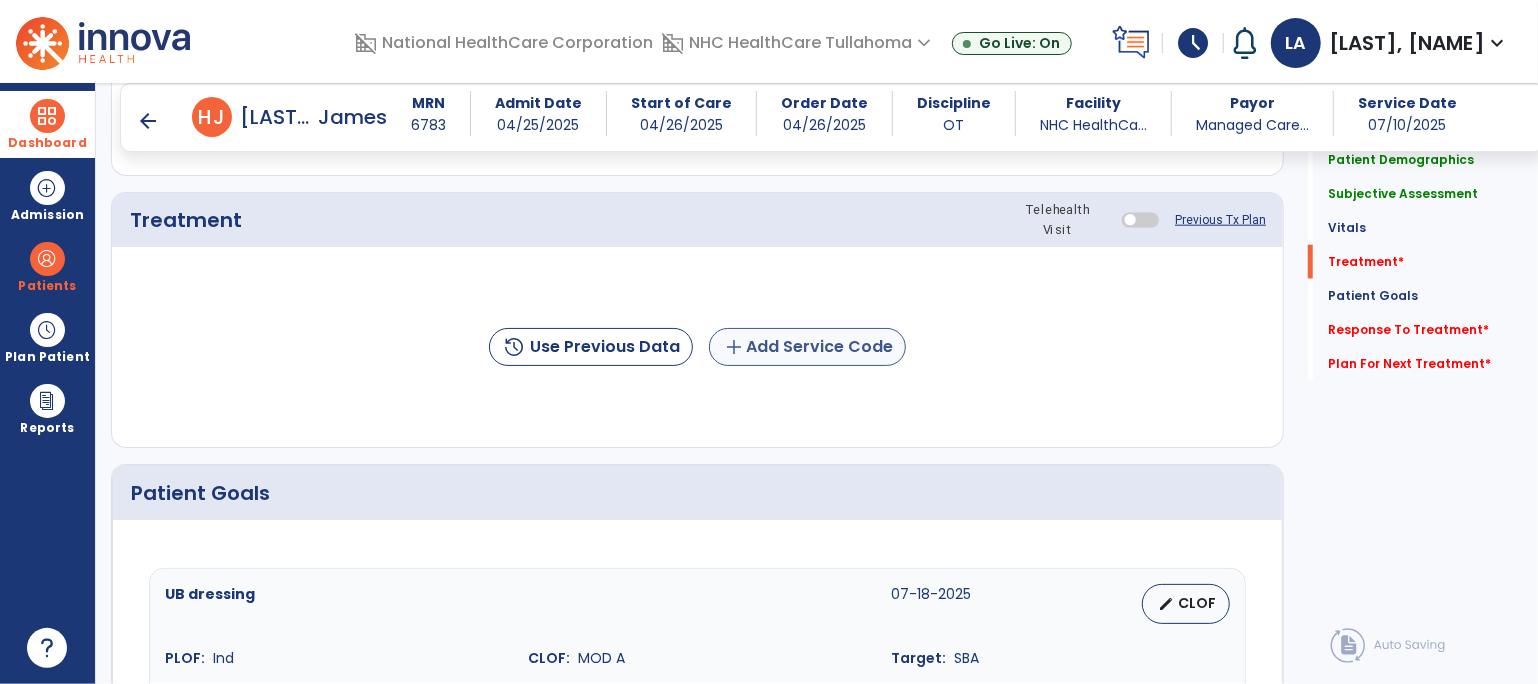 type on "**" 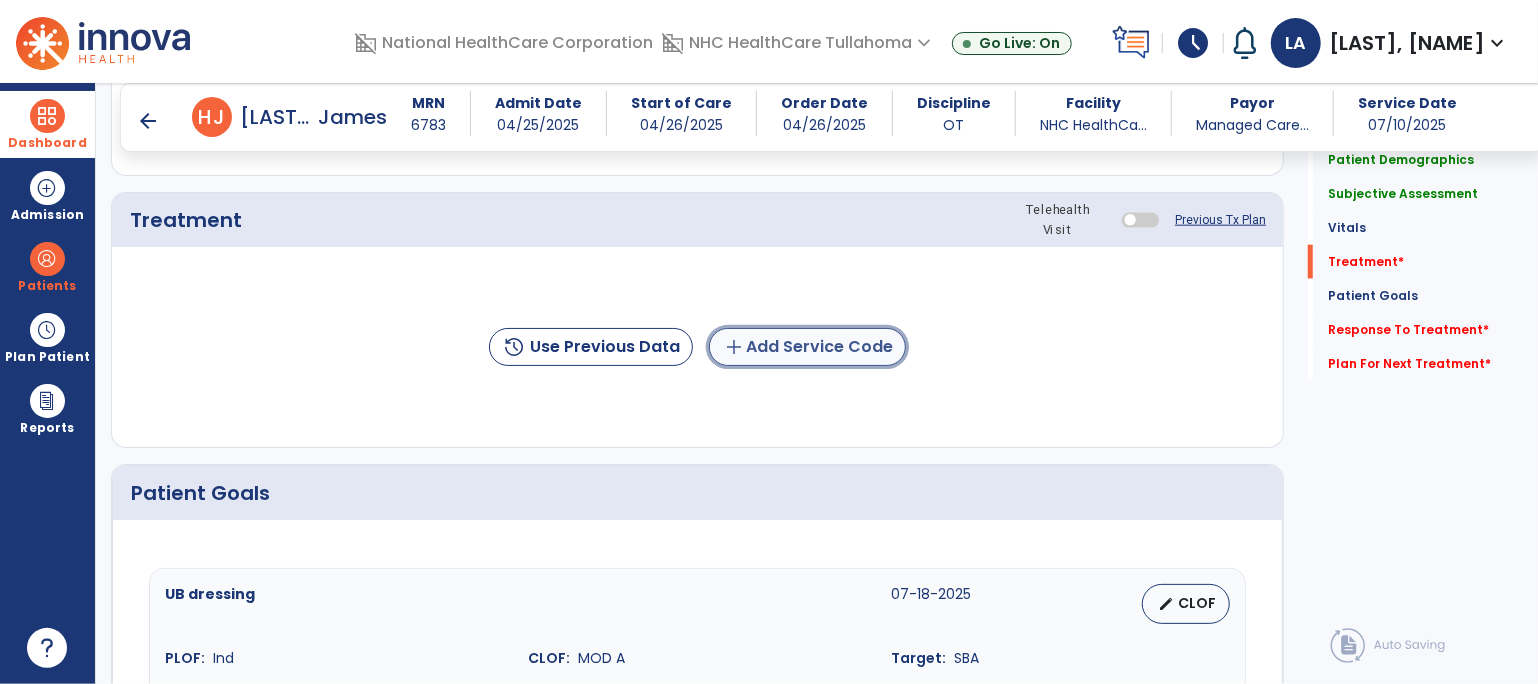 click on "add  Add Service Code" 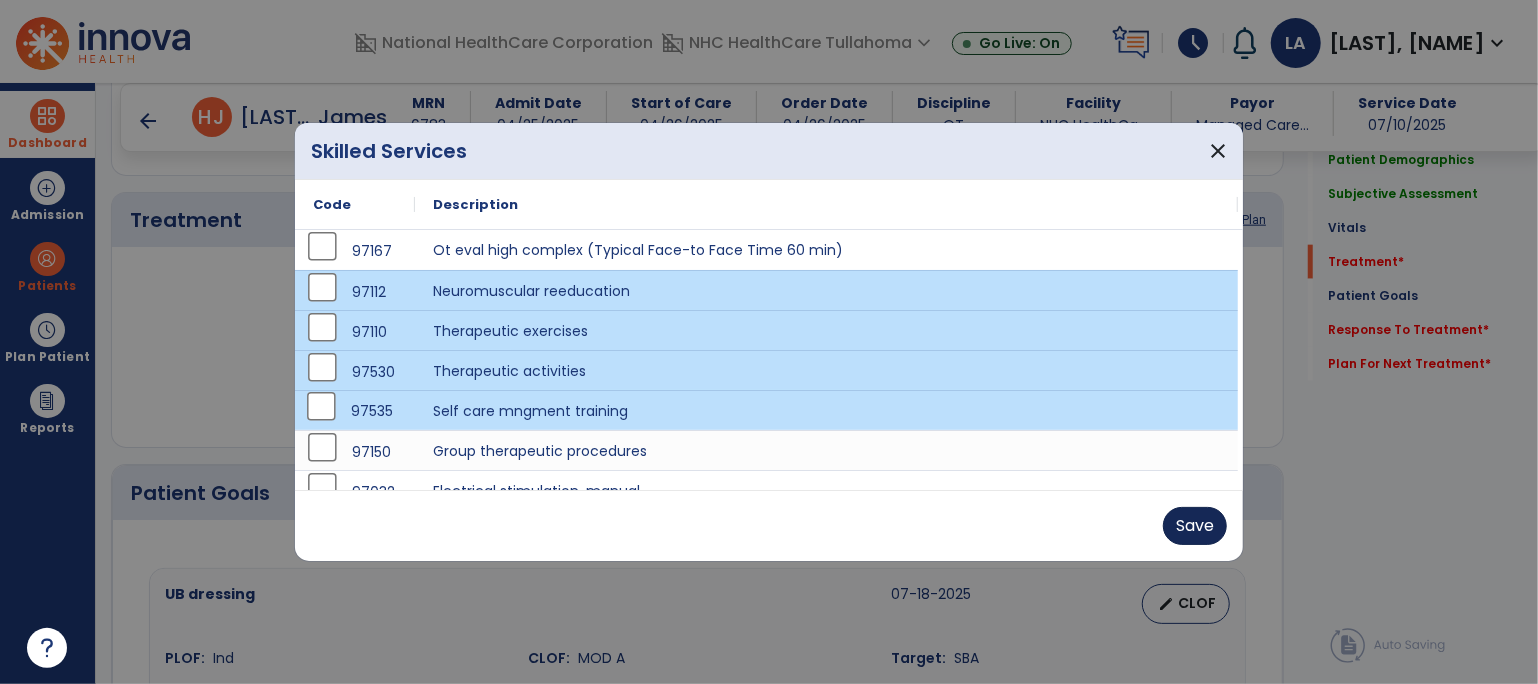 click on "Save" at bounding box center (1195, 526) 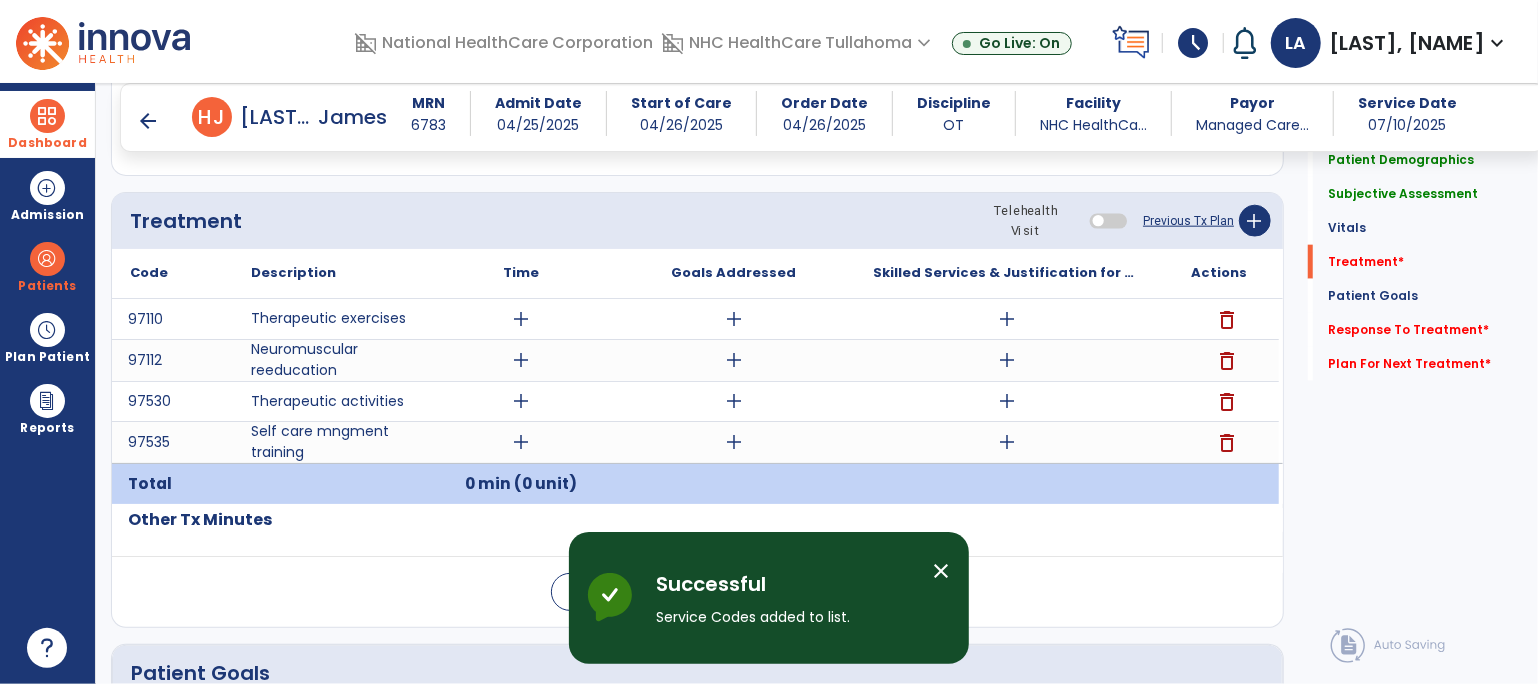 click on "add" at bounding box center (521, 319) 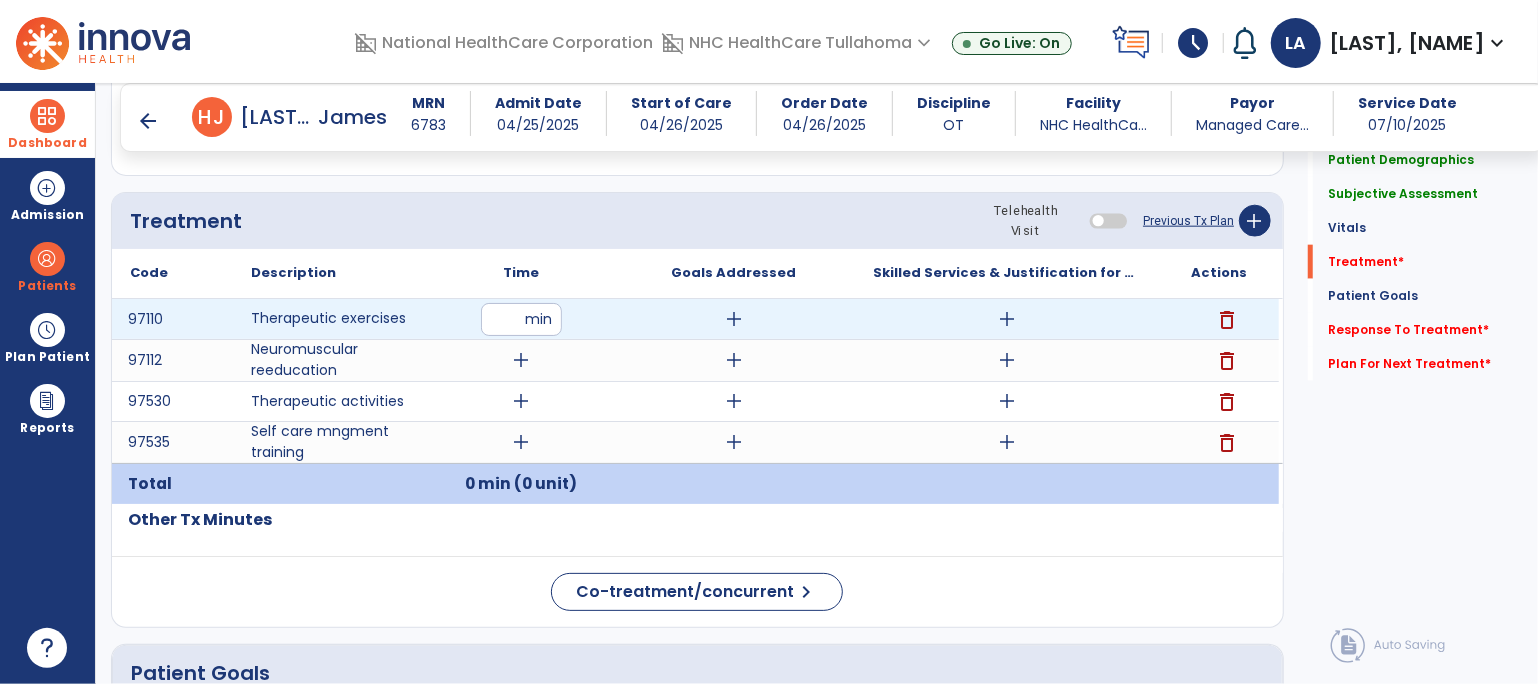 type on "**" 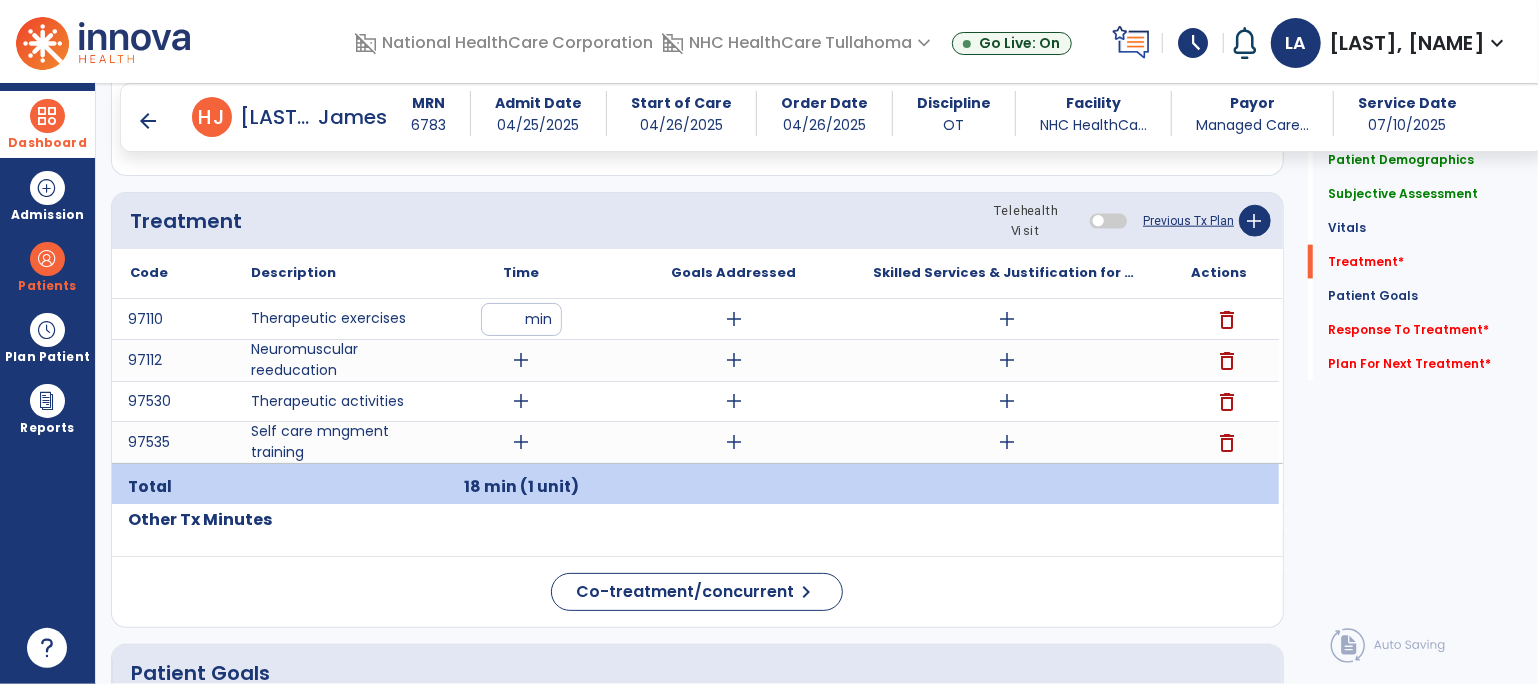 click on "add" at bounding box center [521, 360] 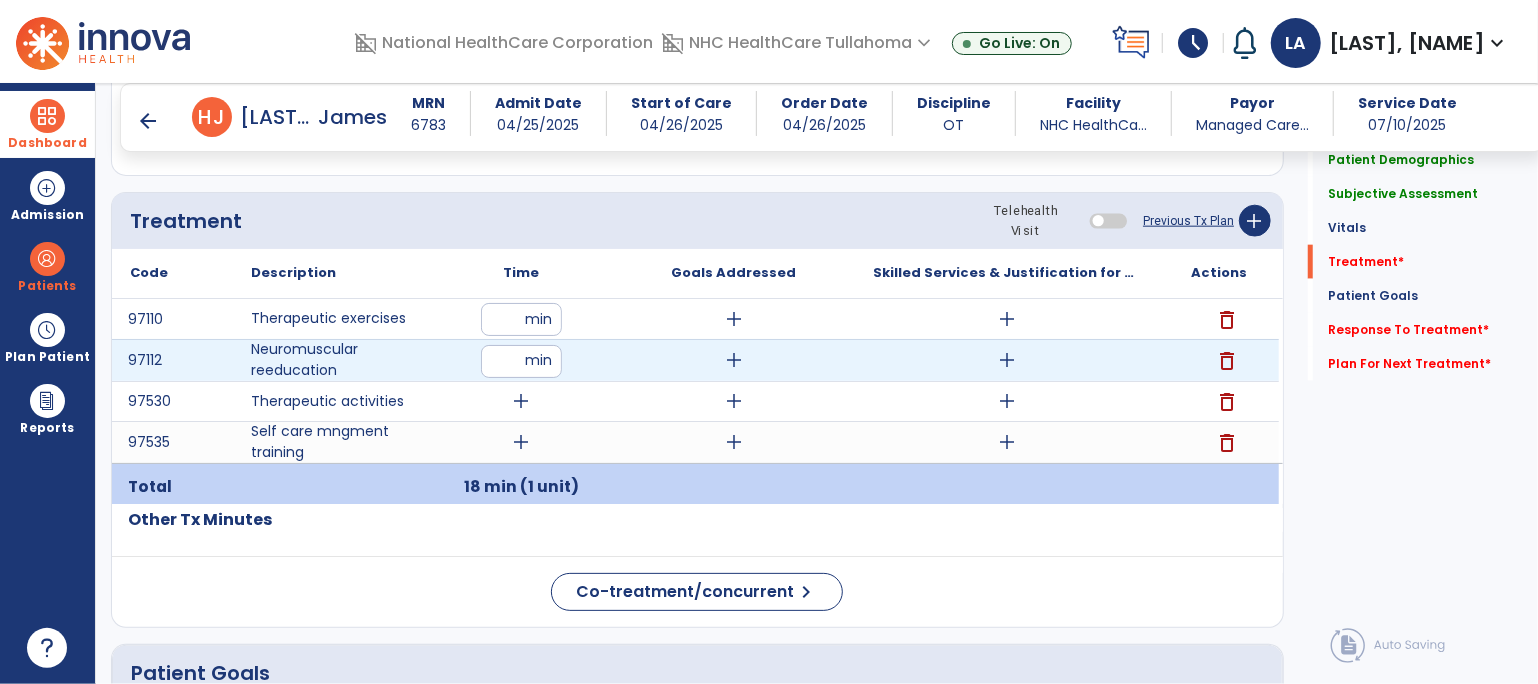 type on "*" 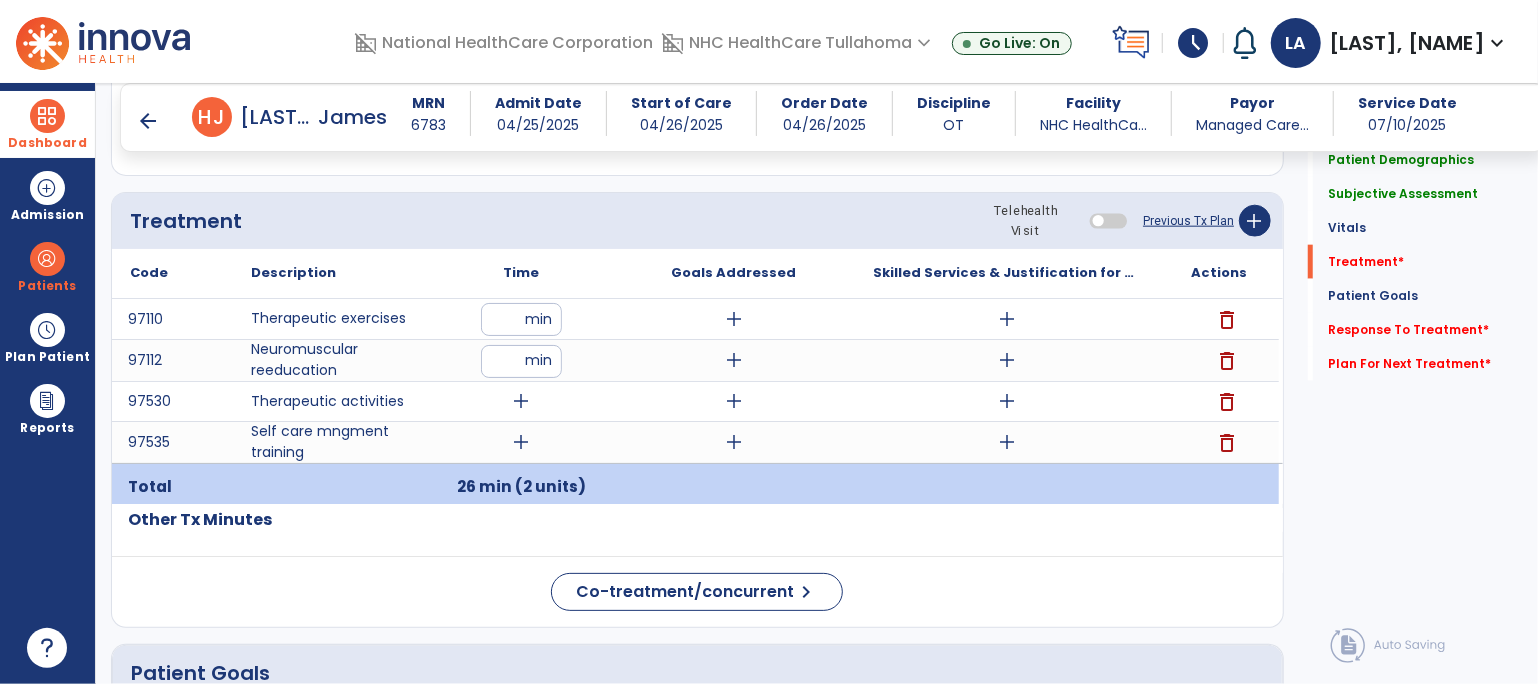 click on "add" at bounding box center [521, 401] 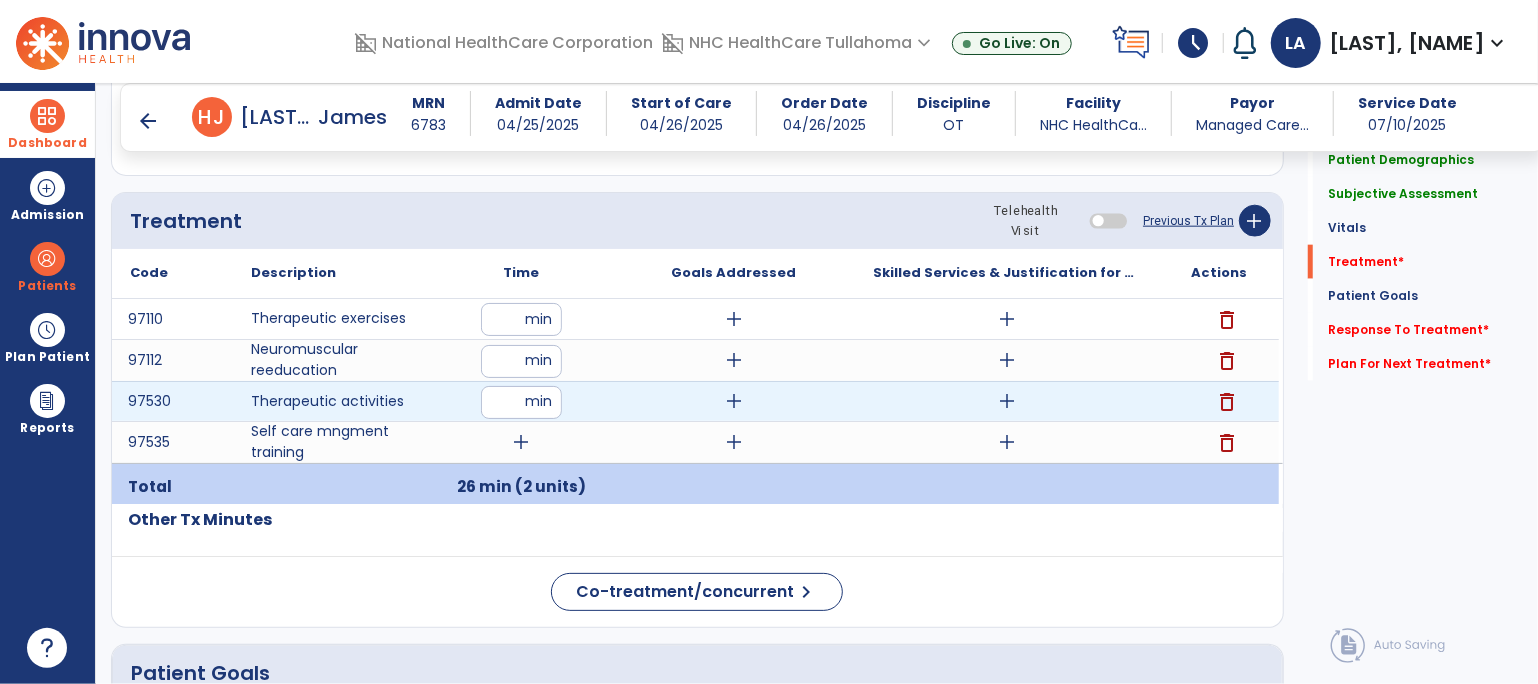 type on "**" 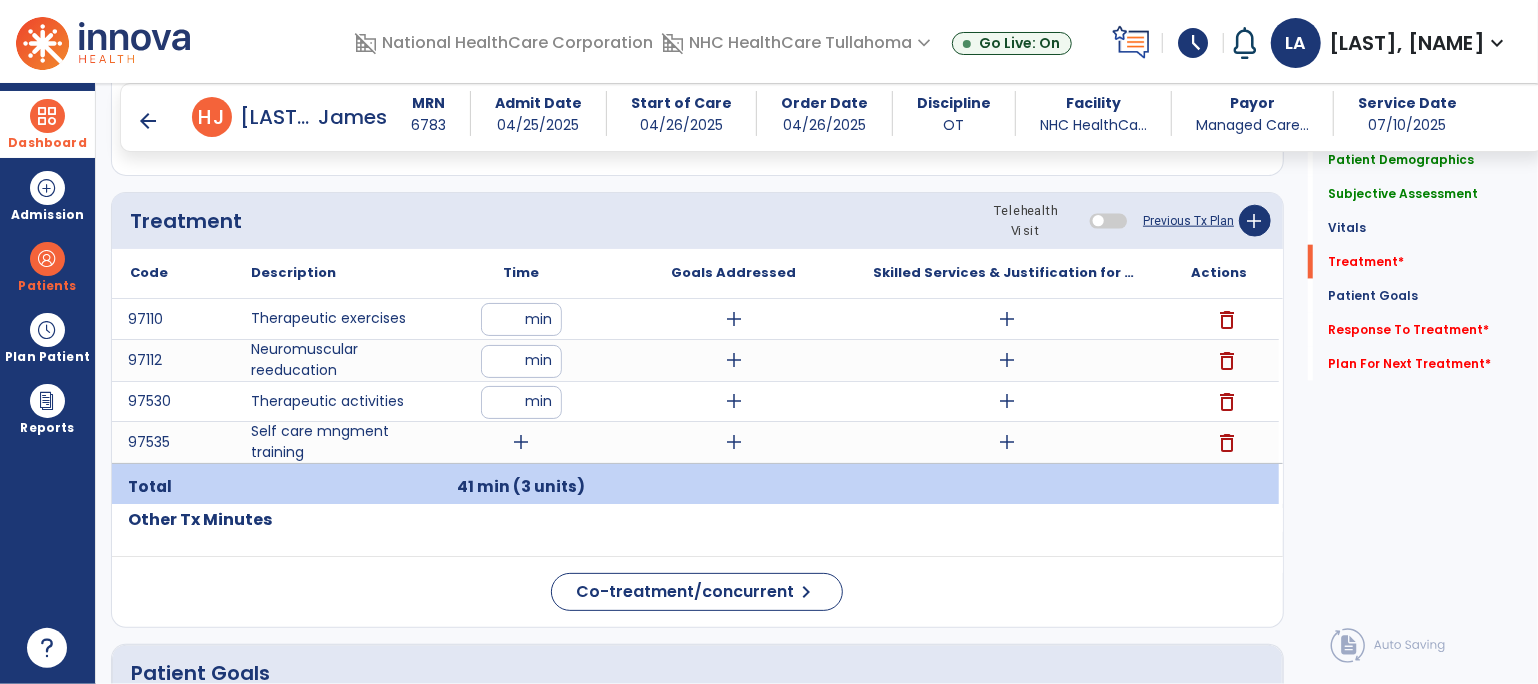 click on "add" at bounding box center (521, 442) 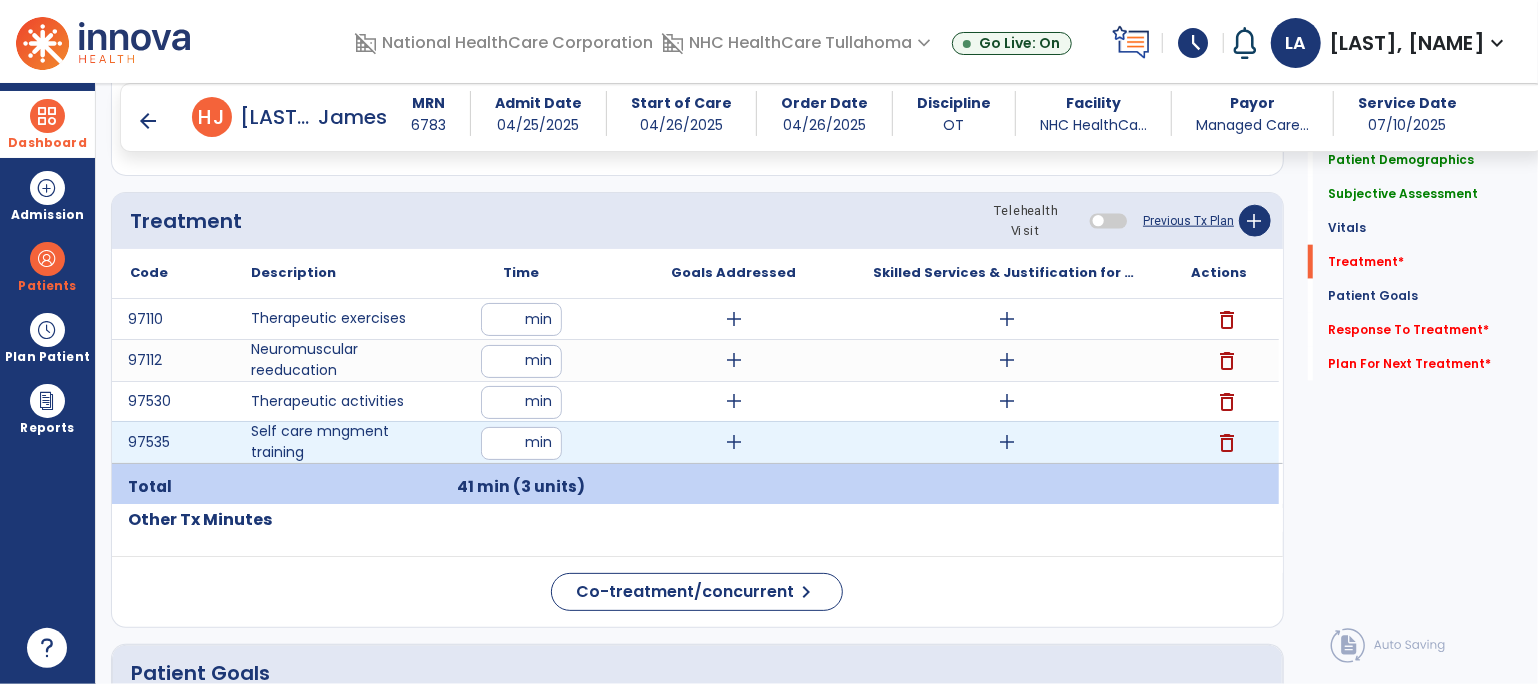 type on "*" 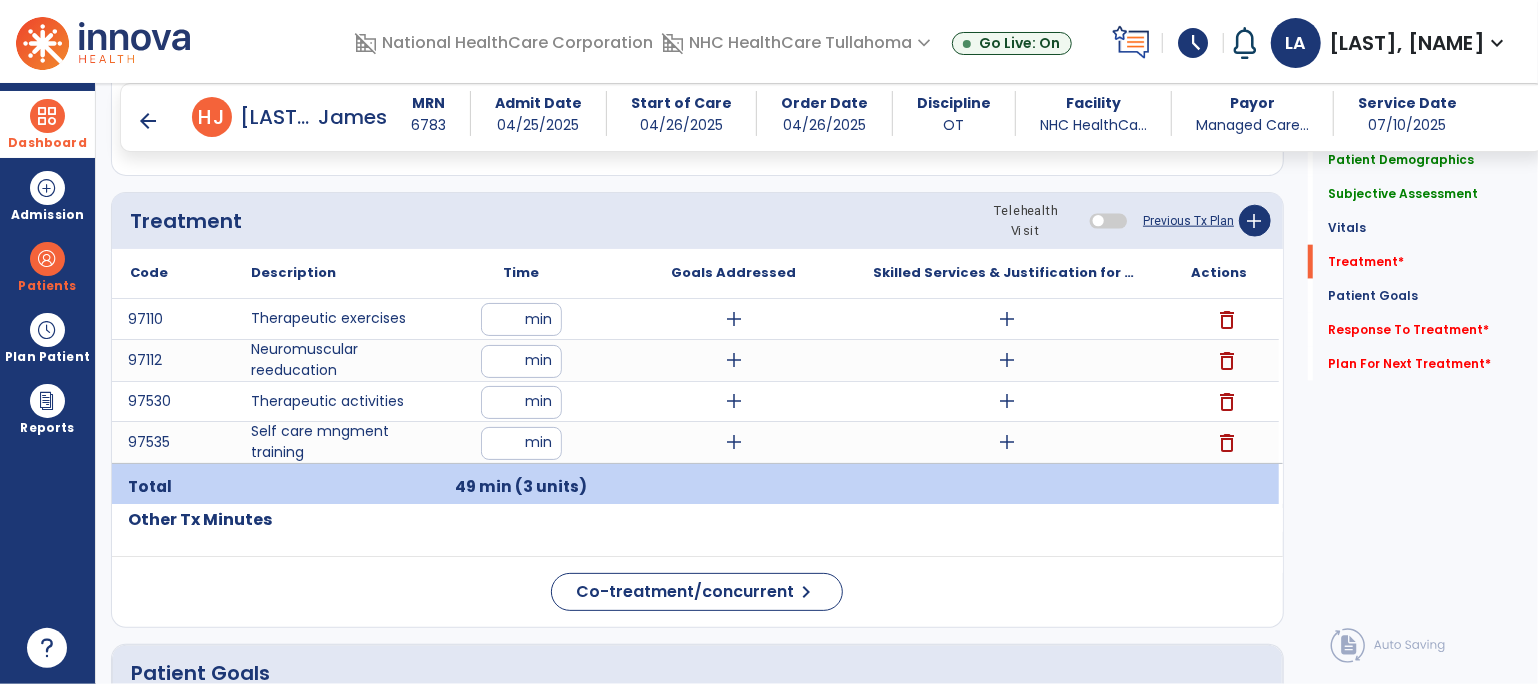 click on "**" at bounding box center [521, 402] 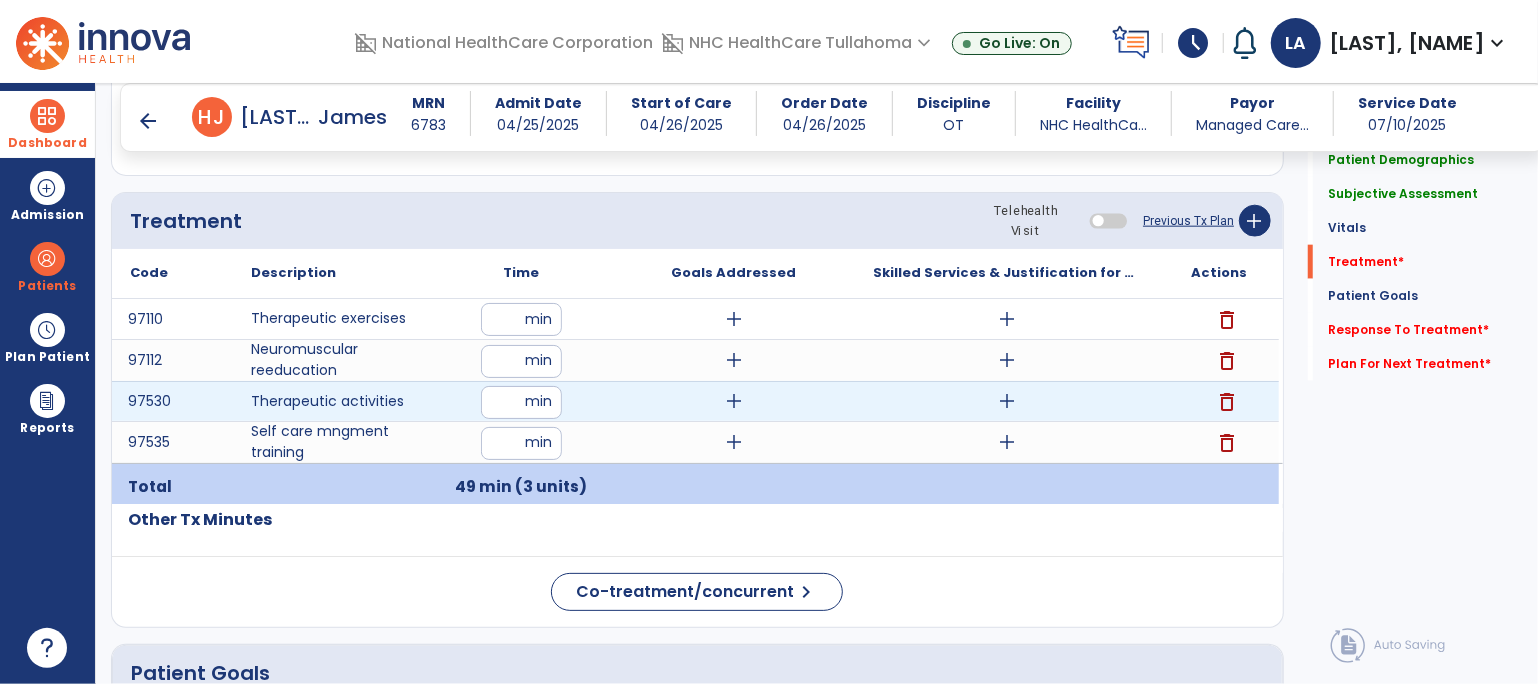 type on "**" 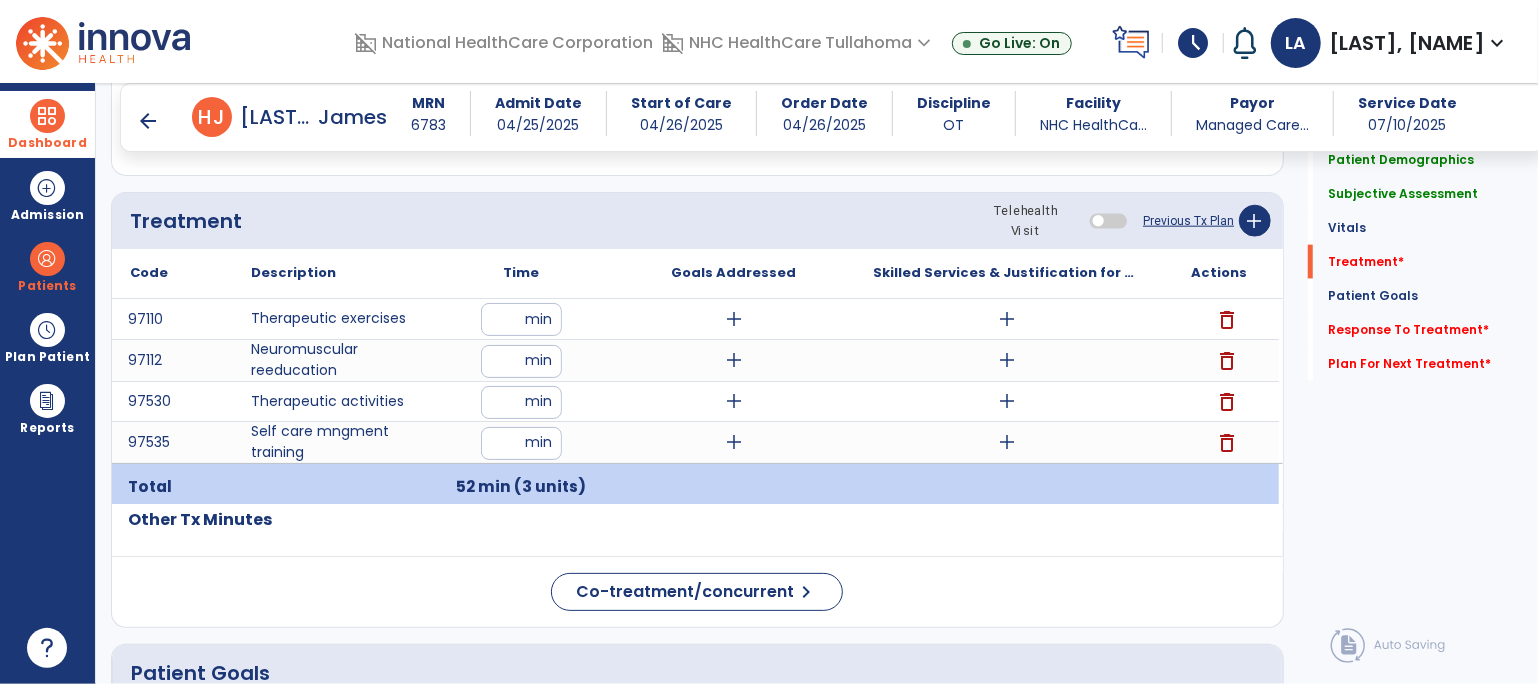 click on "**" at bounding box center (521, 402) 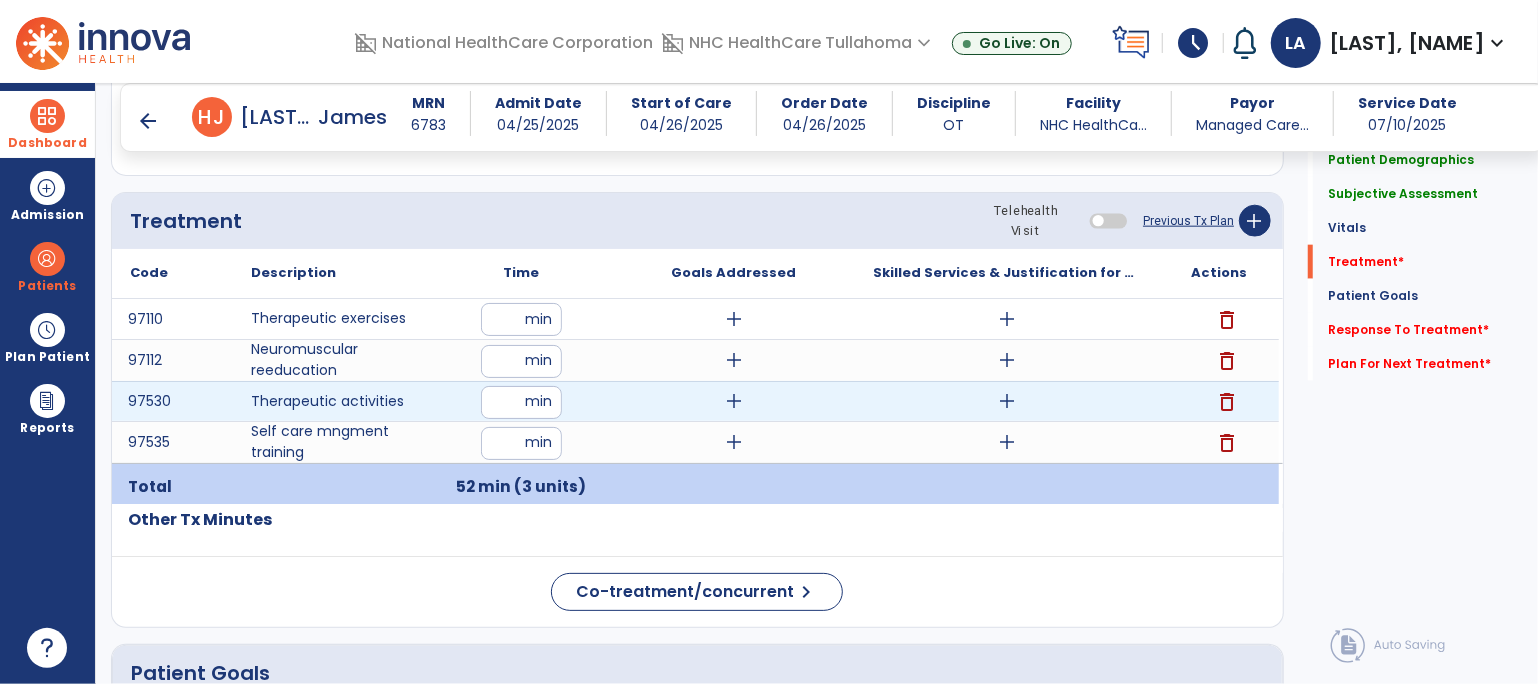 type on "*" 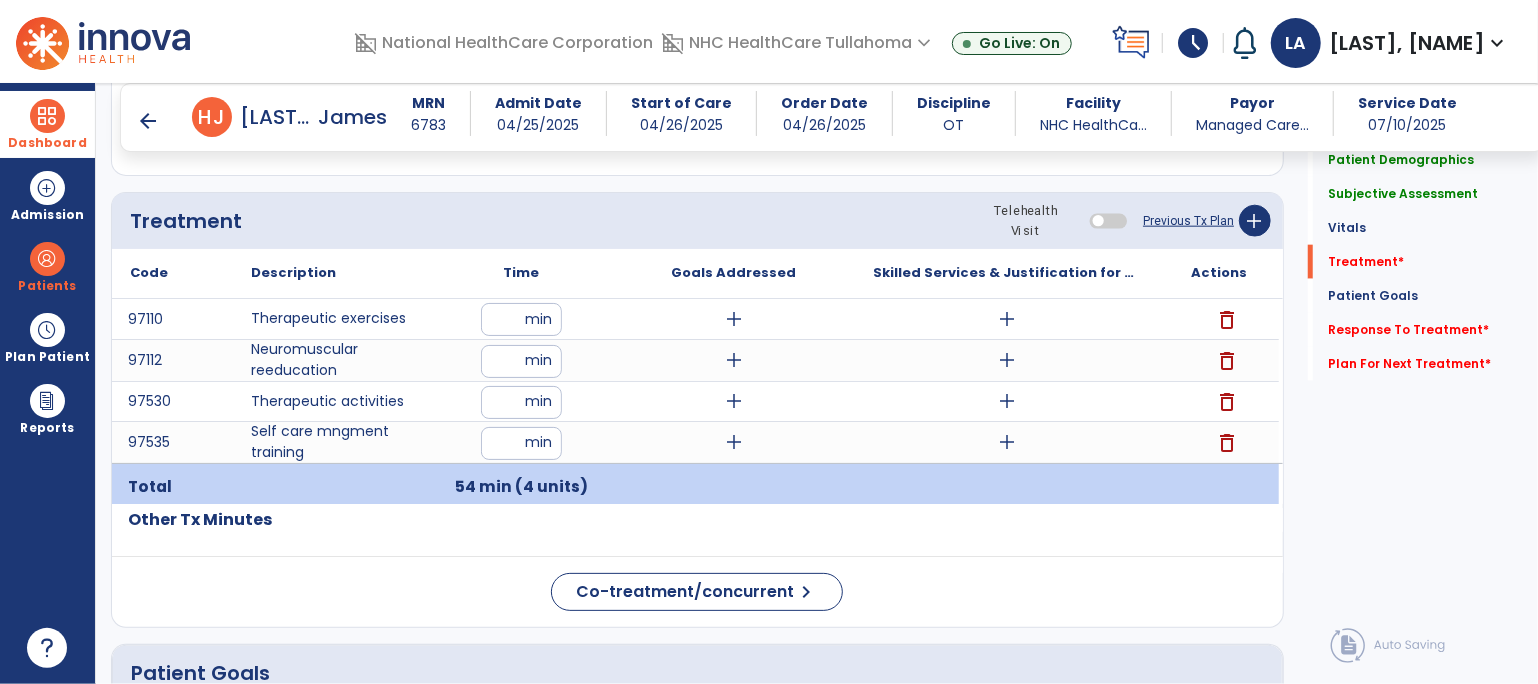 click on "add" at bounding box center [1007, 319] 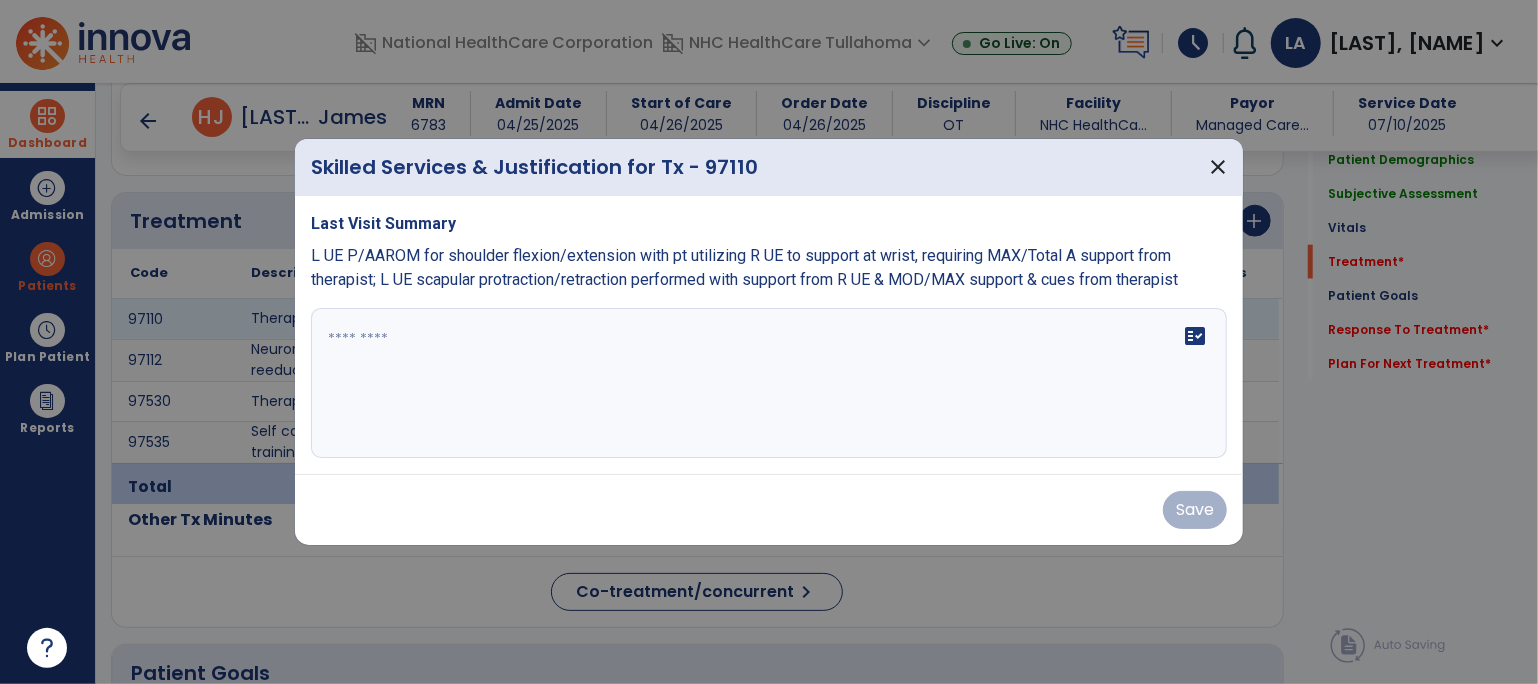click at bounding box center [769, 383] 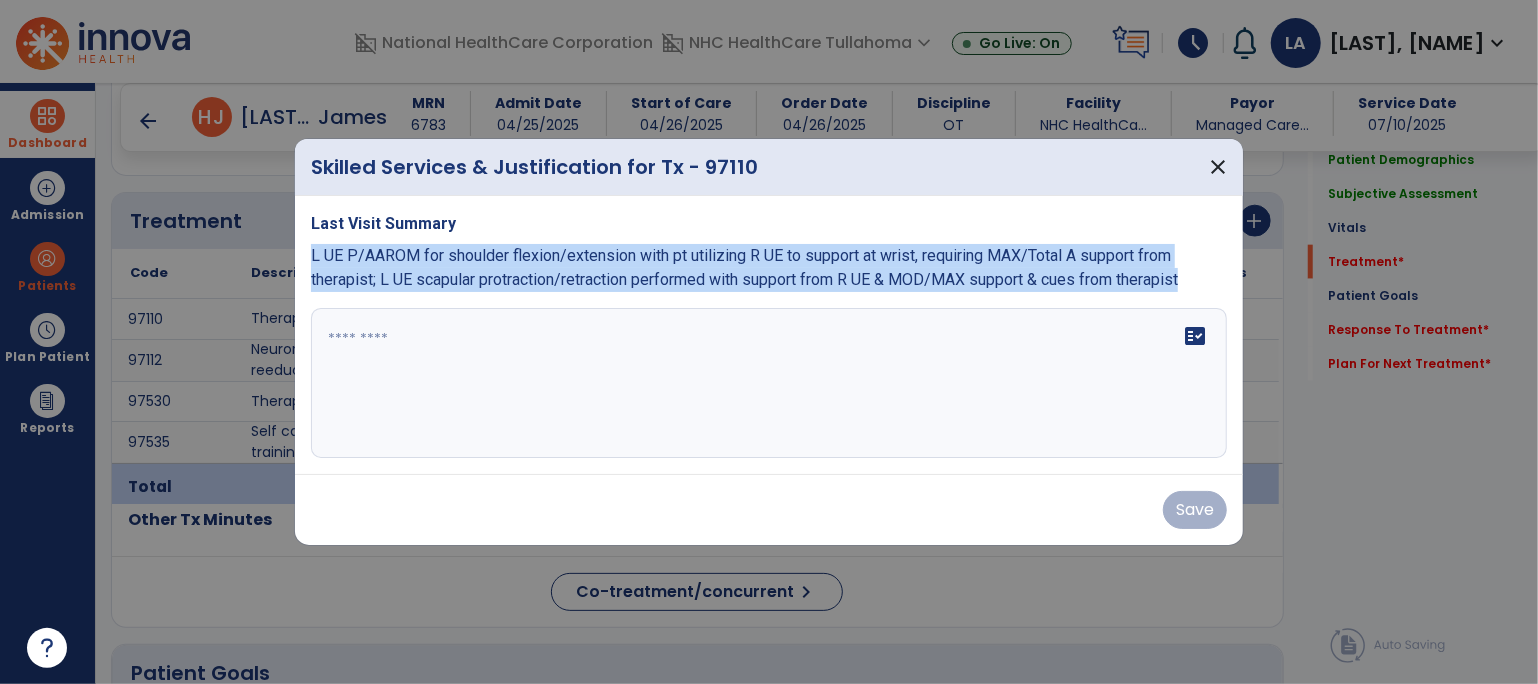 drag, startPoint x: 303, startPoint y: 254, endPoint x: 1040, endPoint y: 297, distance: 738.25336 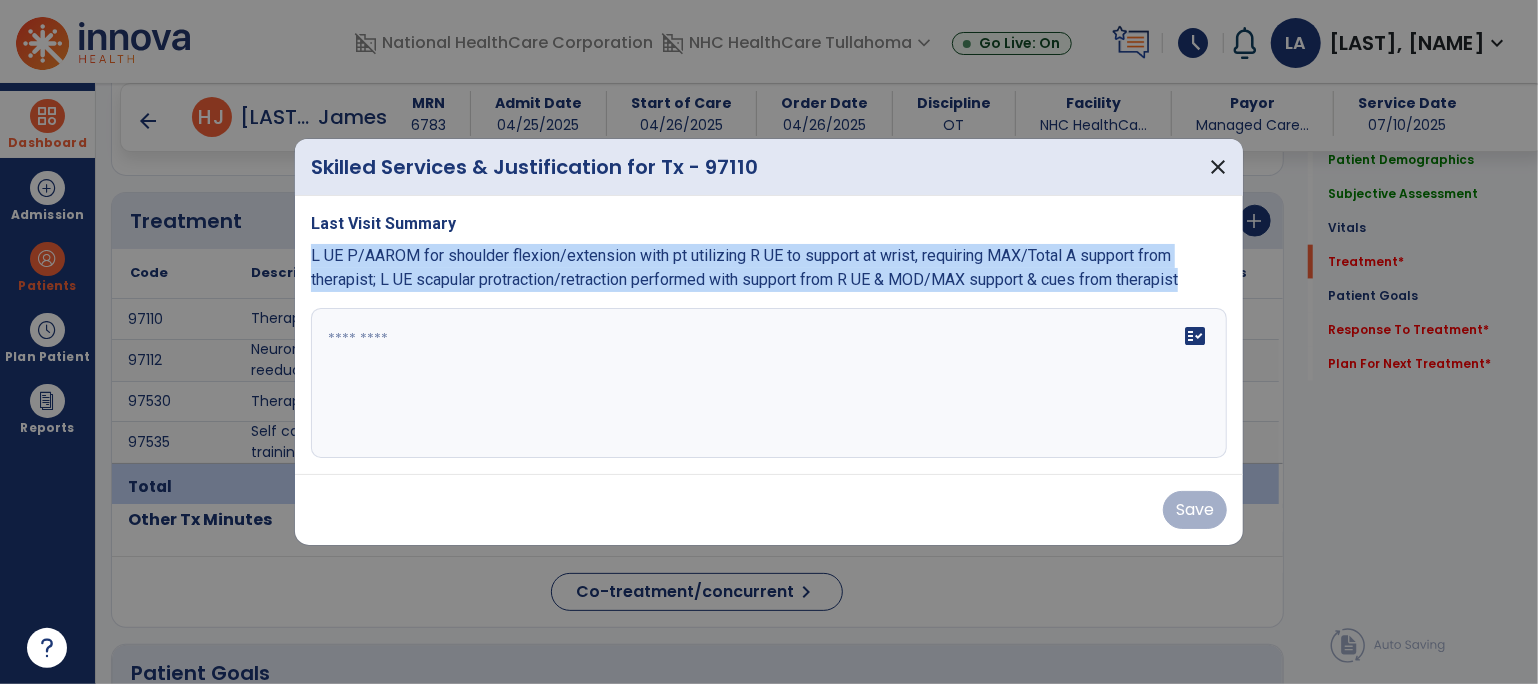 click on "Last Visit Summary L UE P/AAROM for shoulder flexion/extension with pt utilizing R UE to support at wrist, requiring MAX/Total A support from therapist; L UE scapular protraction/retraction performed with support from R UE & MOD/MAX support & cues from therapist   fact_check" at bounding box center (769, 335) 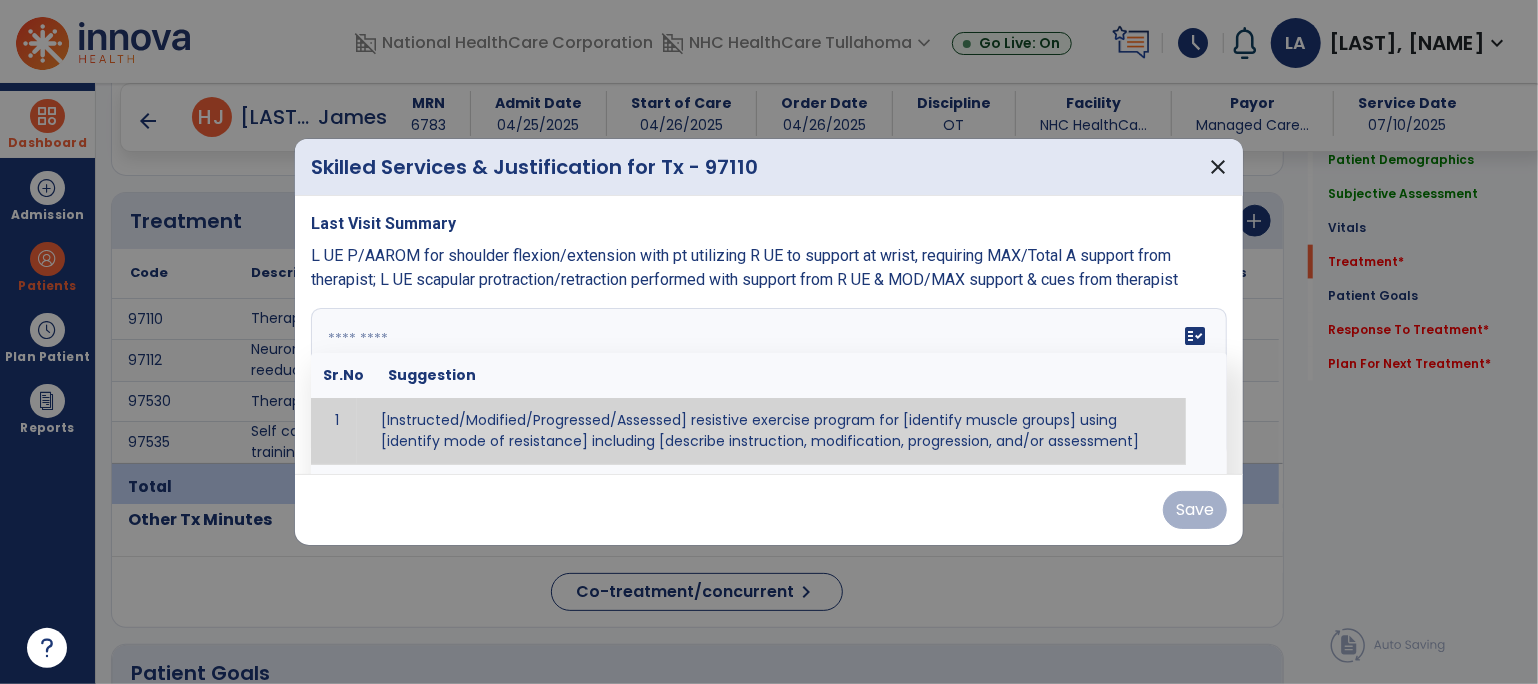 paste on "**********" 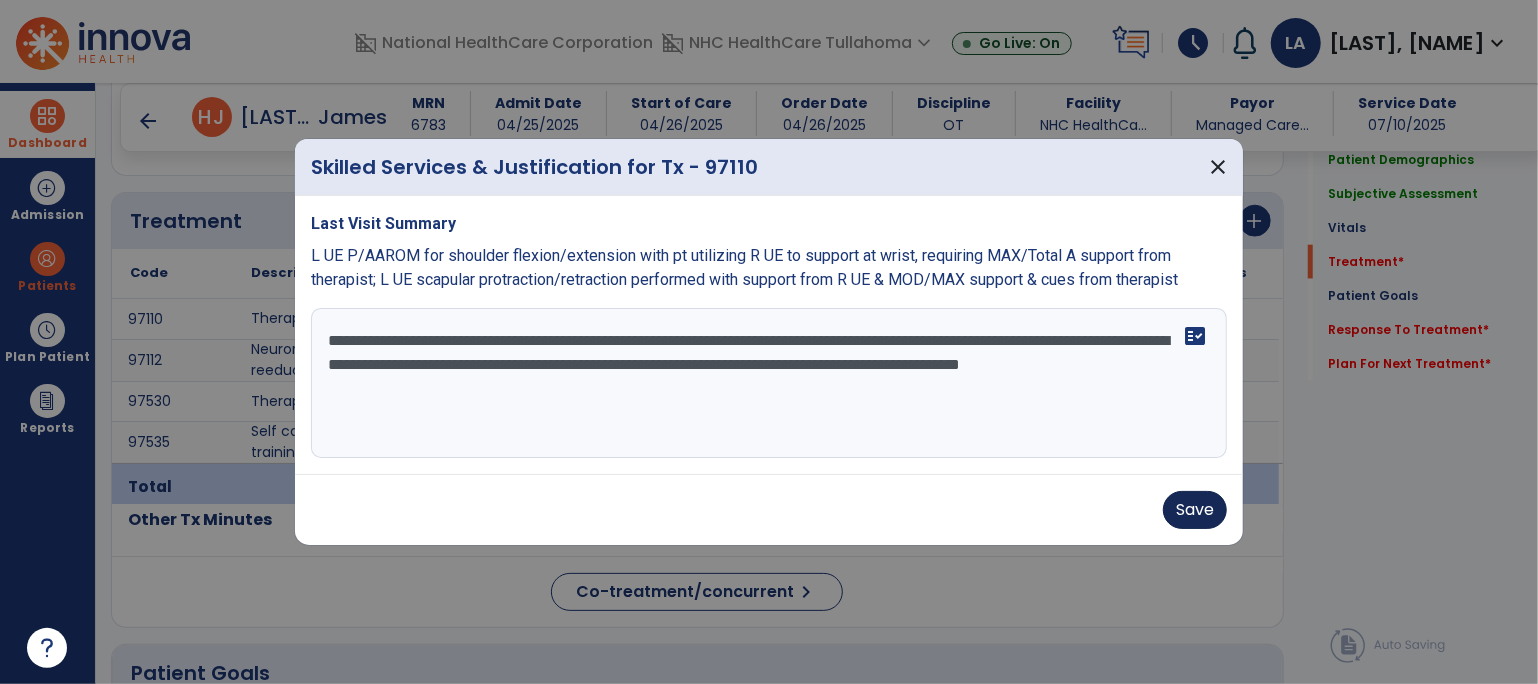 type on "**********" 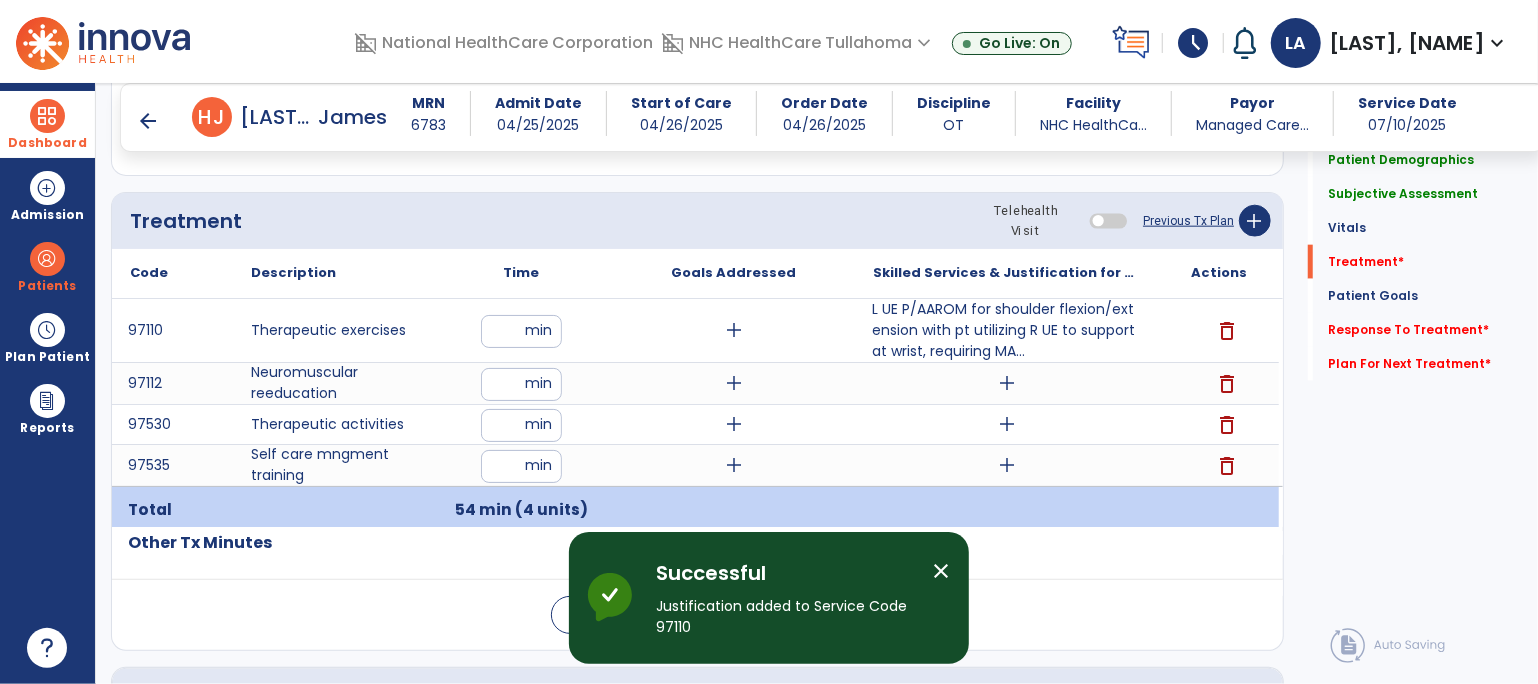 click on "add" at bounding box center (1007, 383) 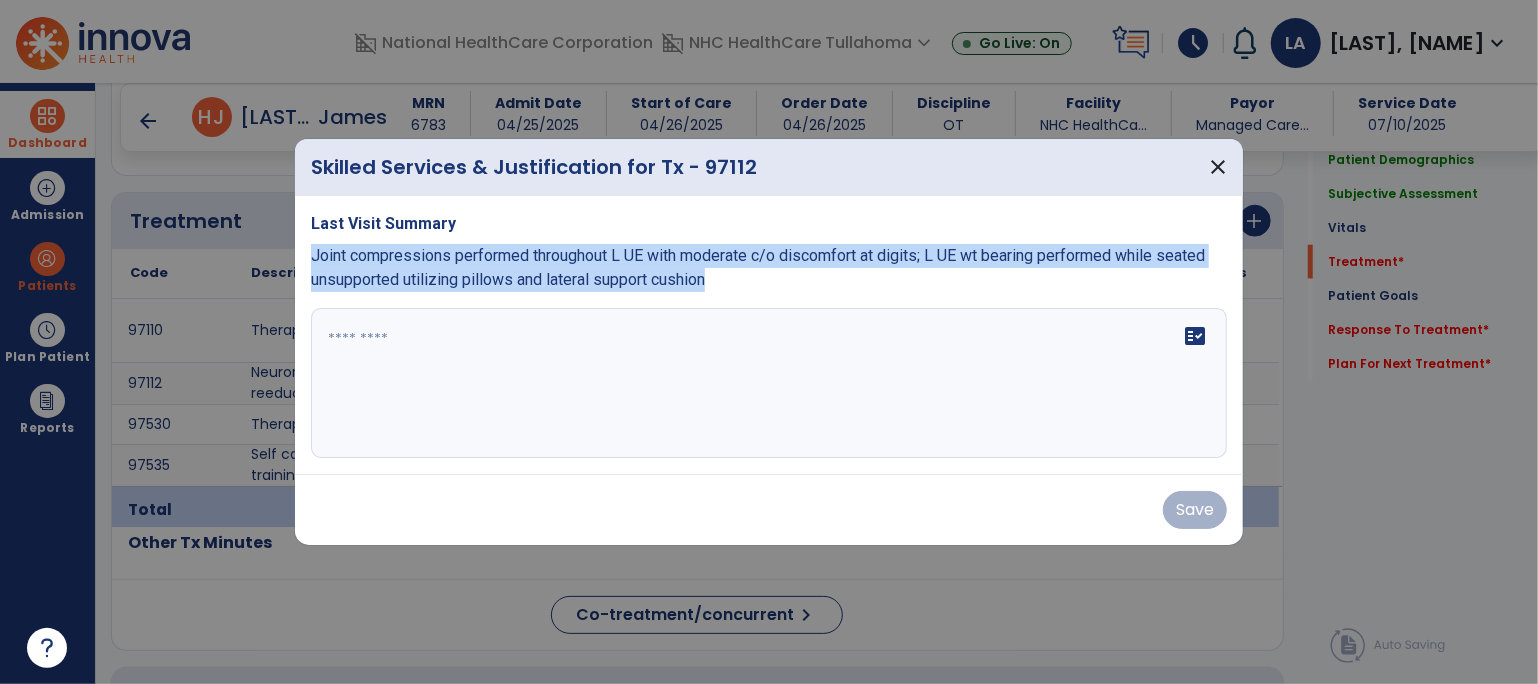 drag, startPoint x: 300, startPoint y: 251, endPoint x: 944, endPoint y: 294, distance: 645.43396 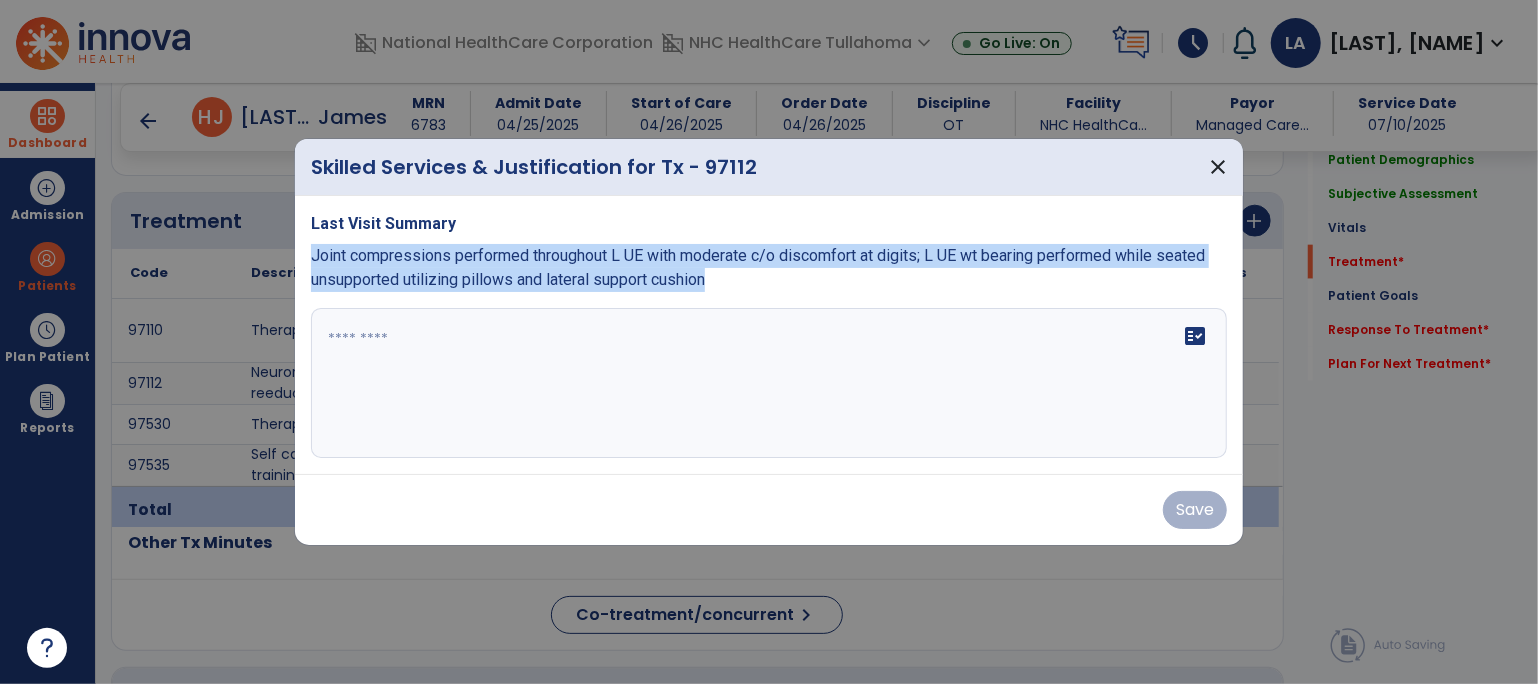 click on "Last Visit Summary Joint compressions performed throughout L UE with moderate c/o discomfort at digits; L UE wt bearing performed while seated unsupported utilizing pillows and lateral support cushion   fact_check" at bounding box center [769, 335] 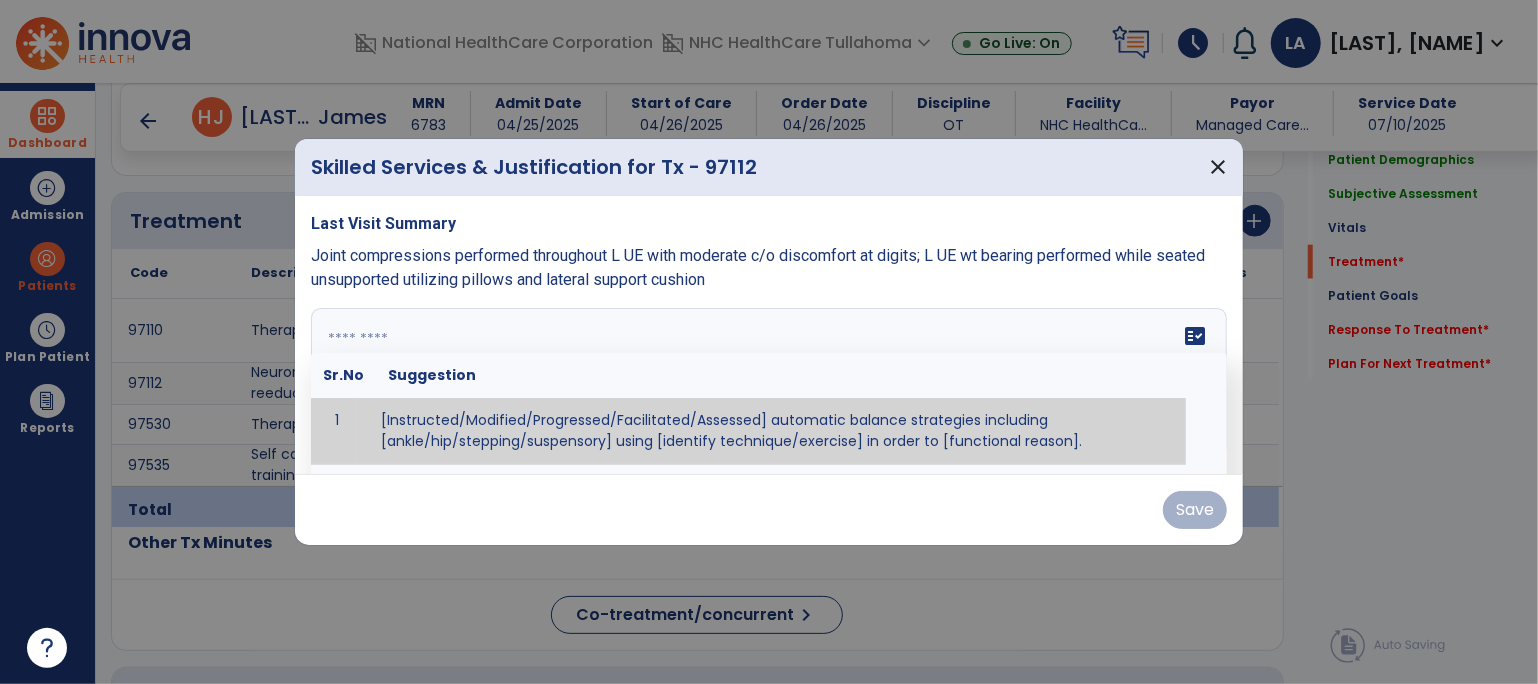 paste on "**********" 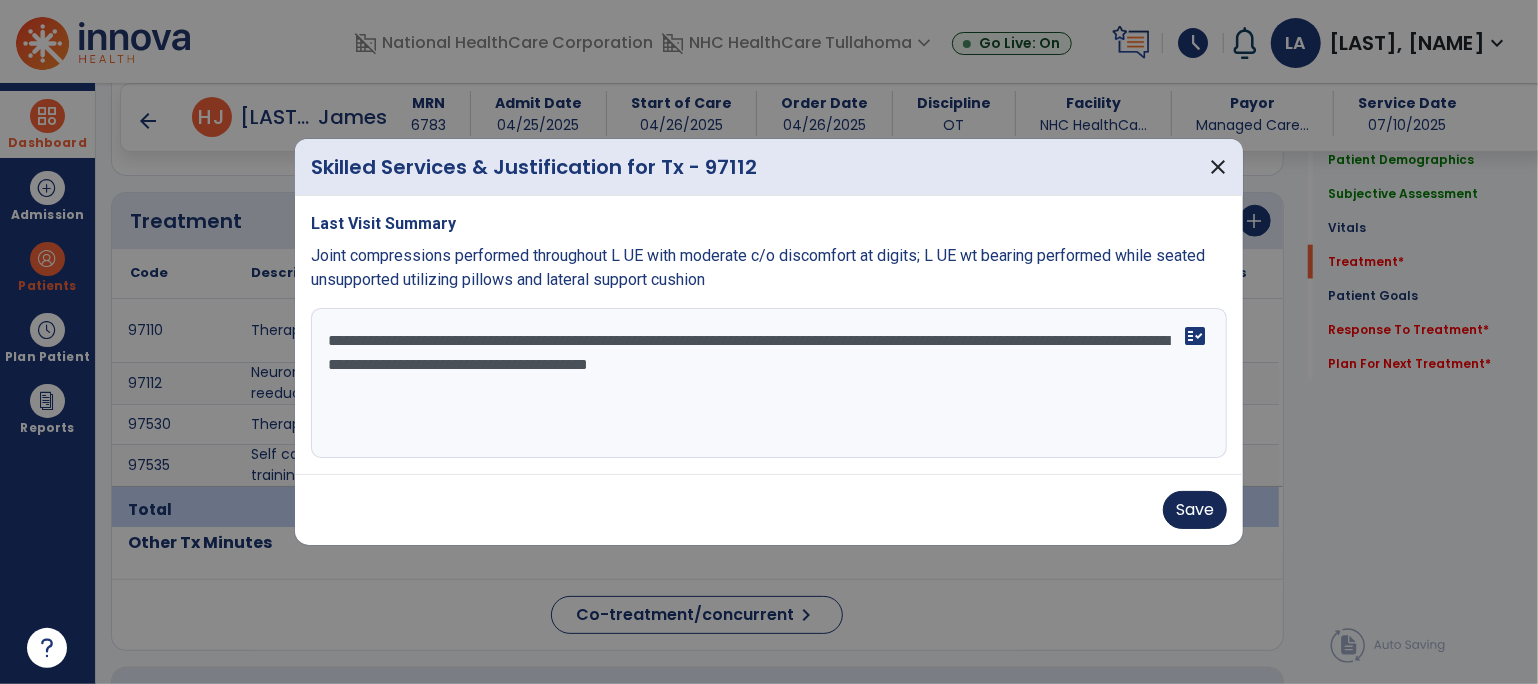 type on "**********" 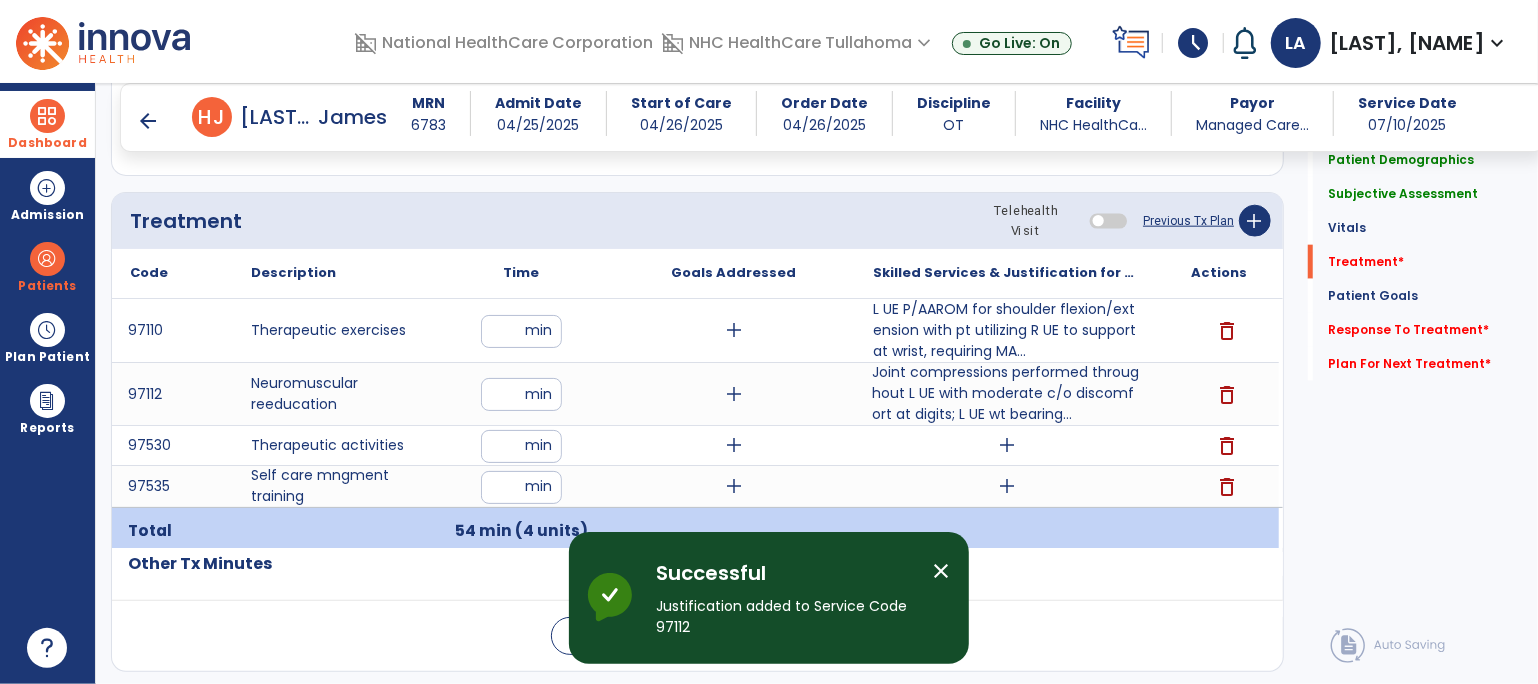click on "add" at bounding box center (1006, 445) 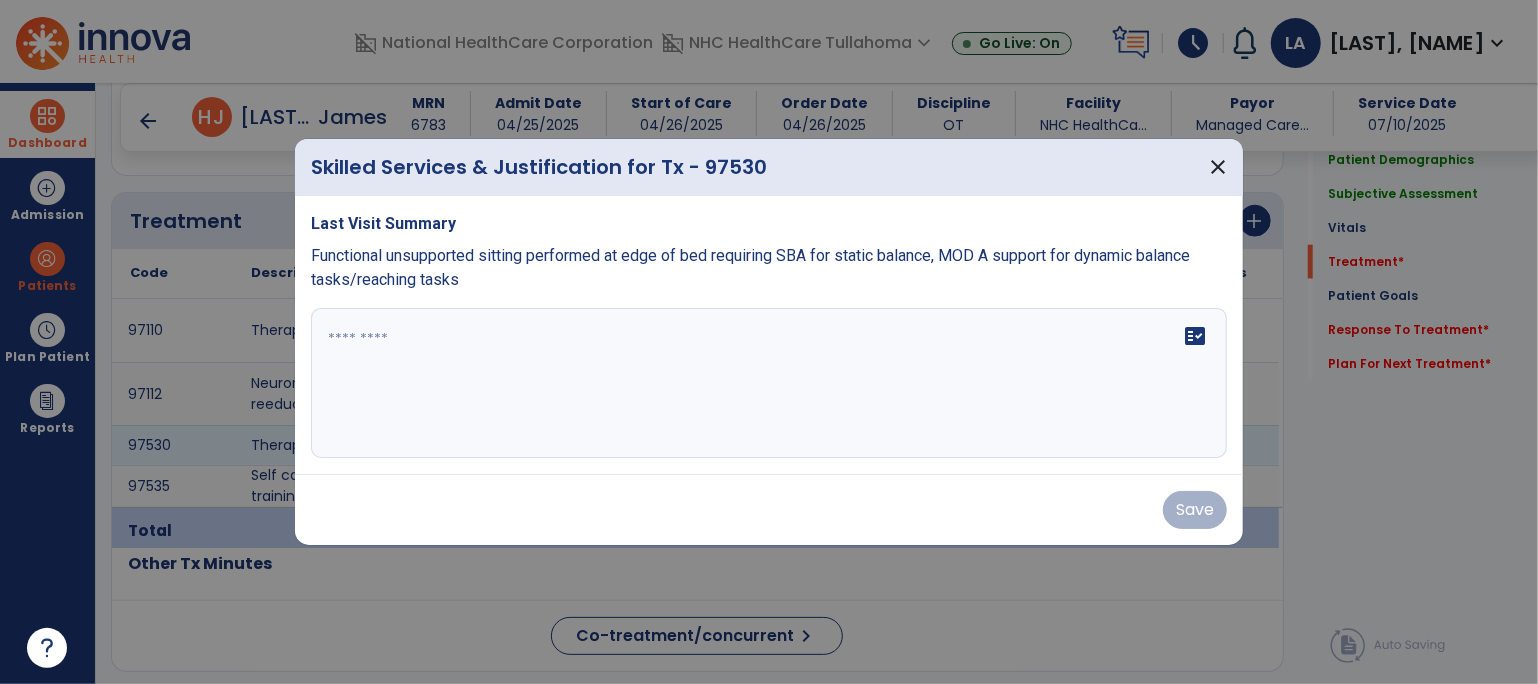 click on "fact_check" at bounding box center (769, 383) 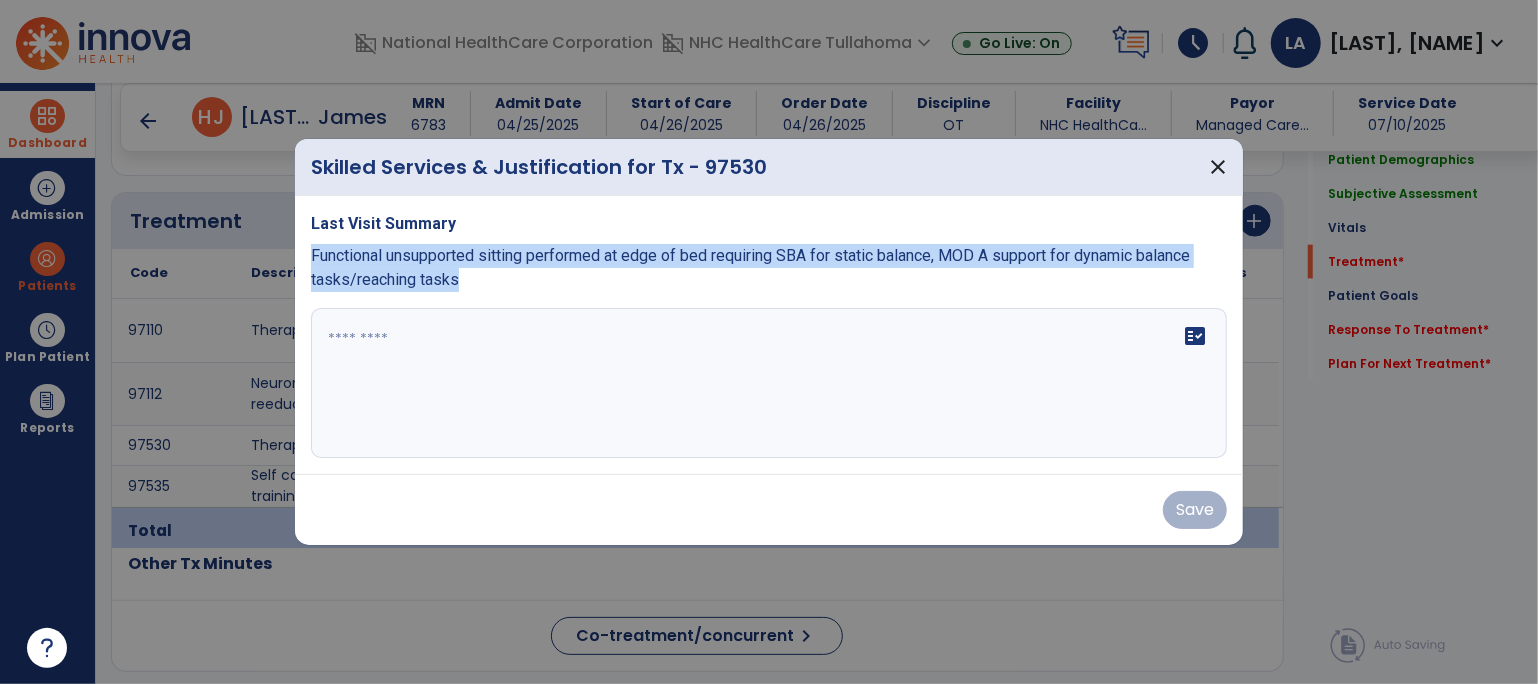 drag, startPoint x: 306, startPoint y: 259, endPoint x: 570, endPoint y: 294, distance: 266.30997 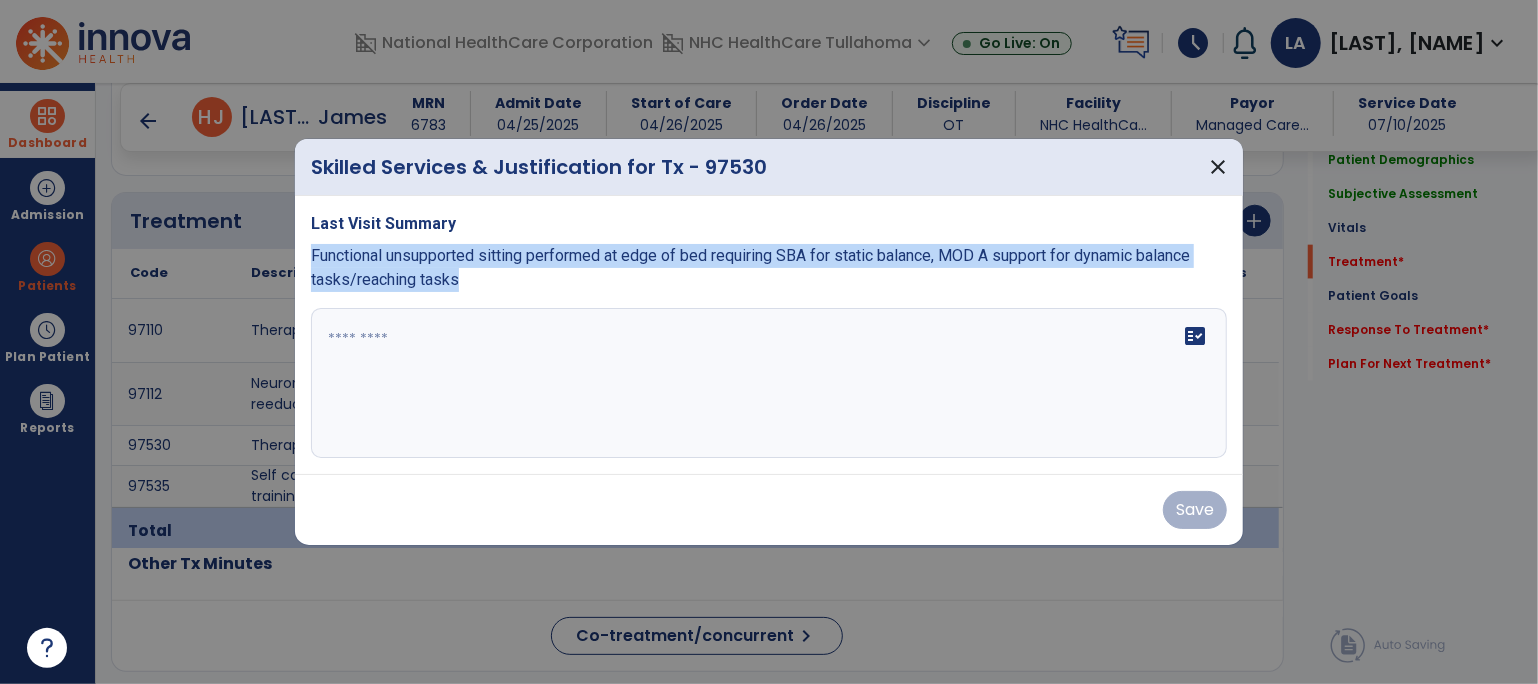 click on "Last Visit Summary Functional unsupported sitting performed at edge of bed requiring SBA for static balance, MOD A support for dynamic balance tasks/reaching tasks   fact_check" at bounding box center [769, 335] 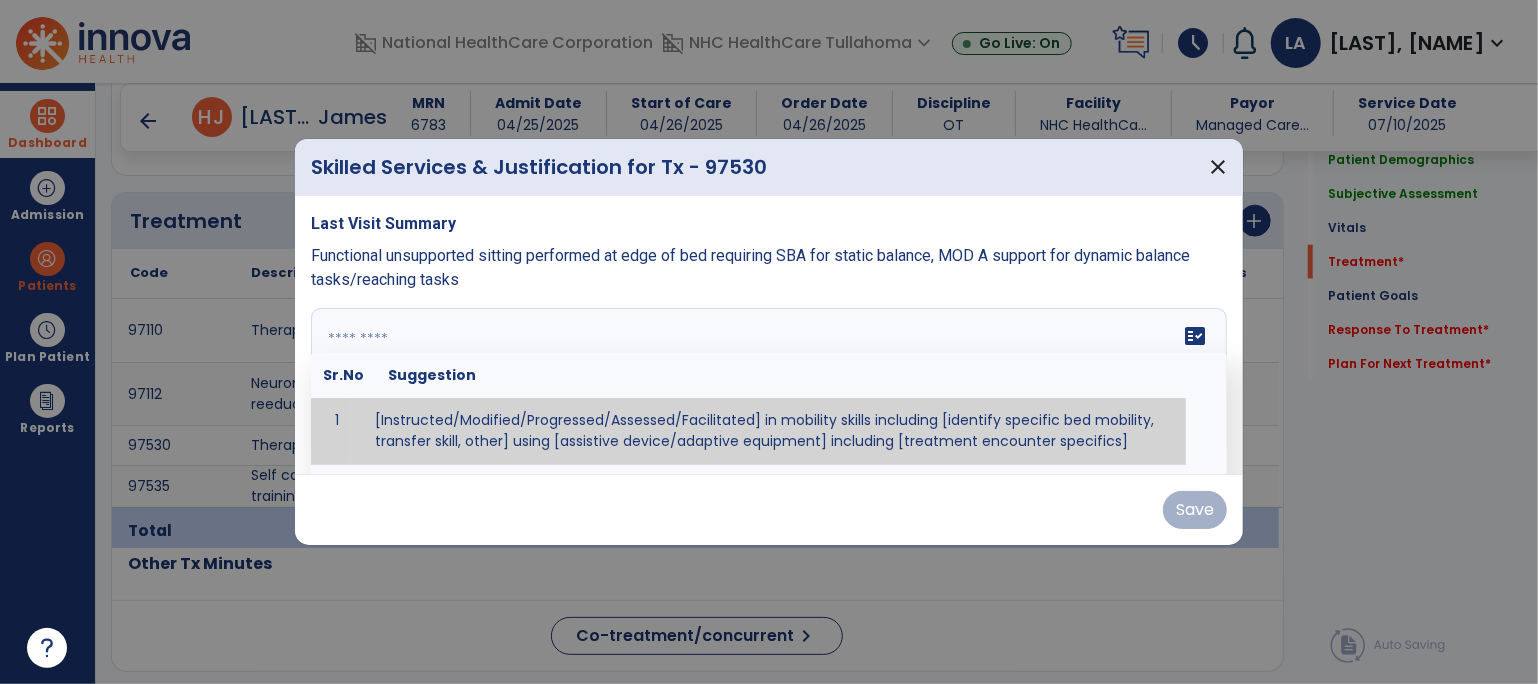 paste on "**********" 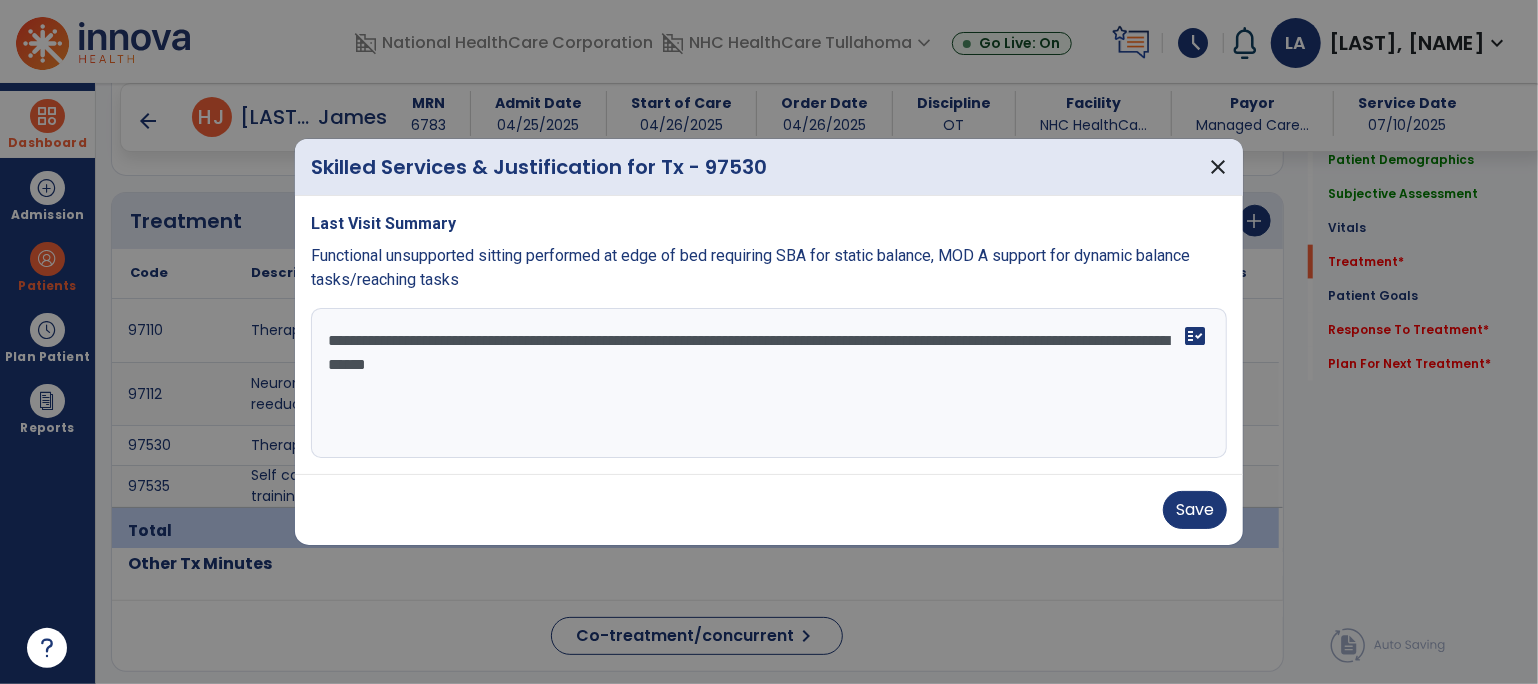 click on "**********" at bounding box center [769, 383] 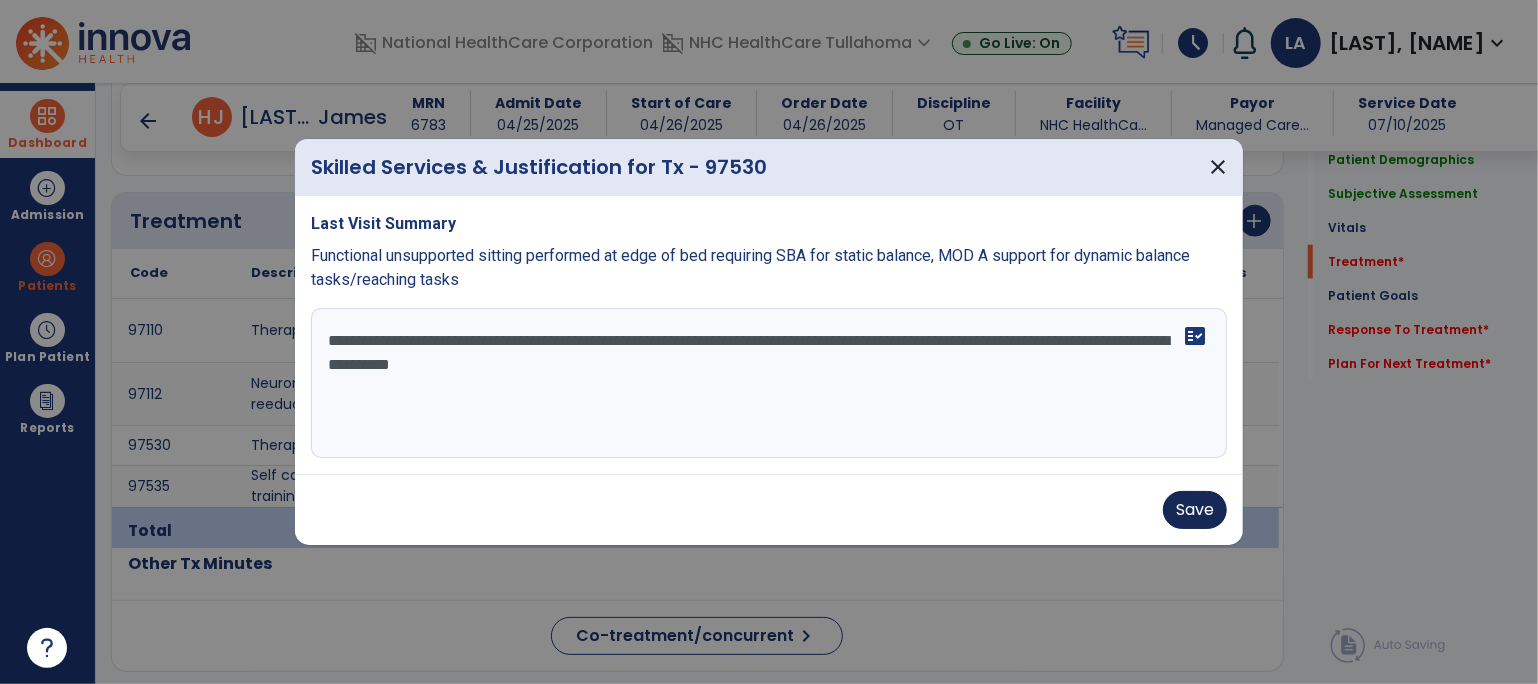 type on "**********" 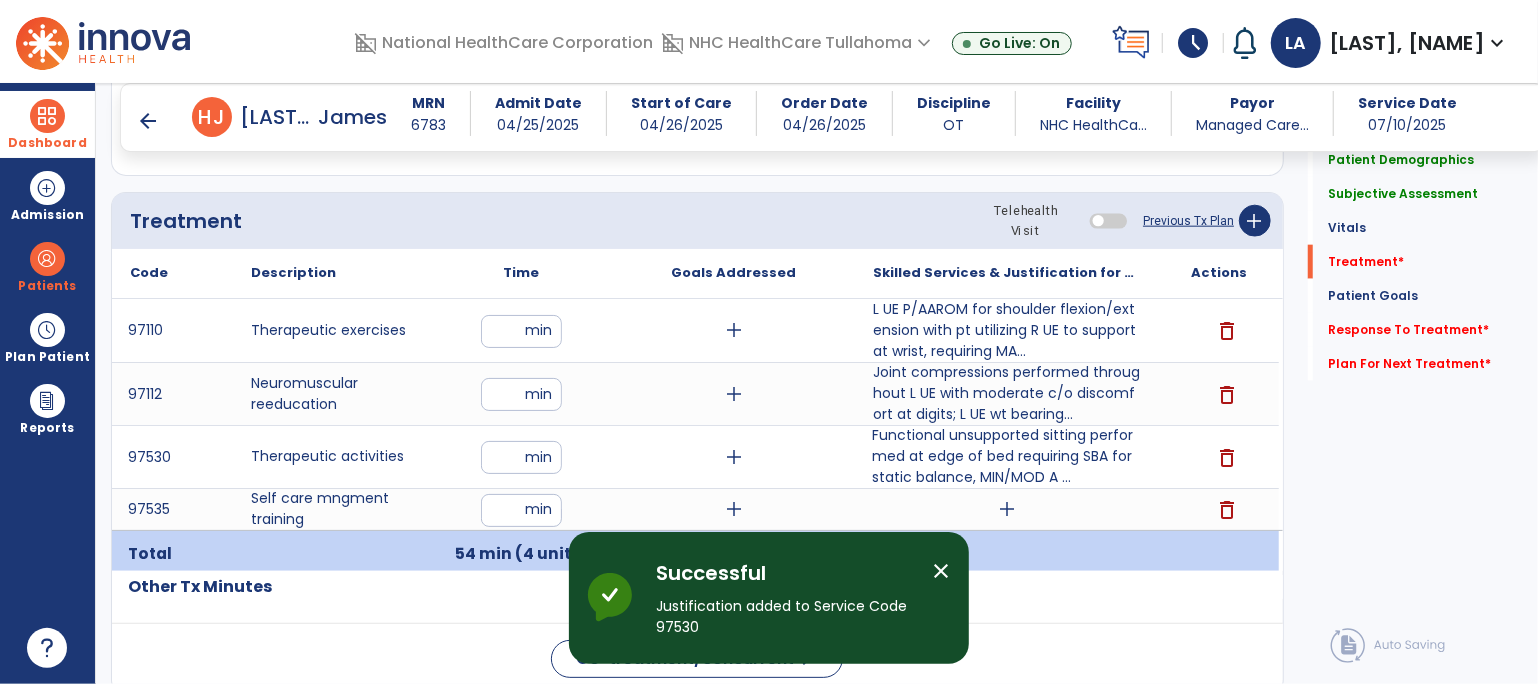 click on "add" at bounding box center (1007, 509) 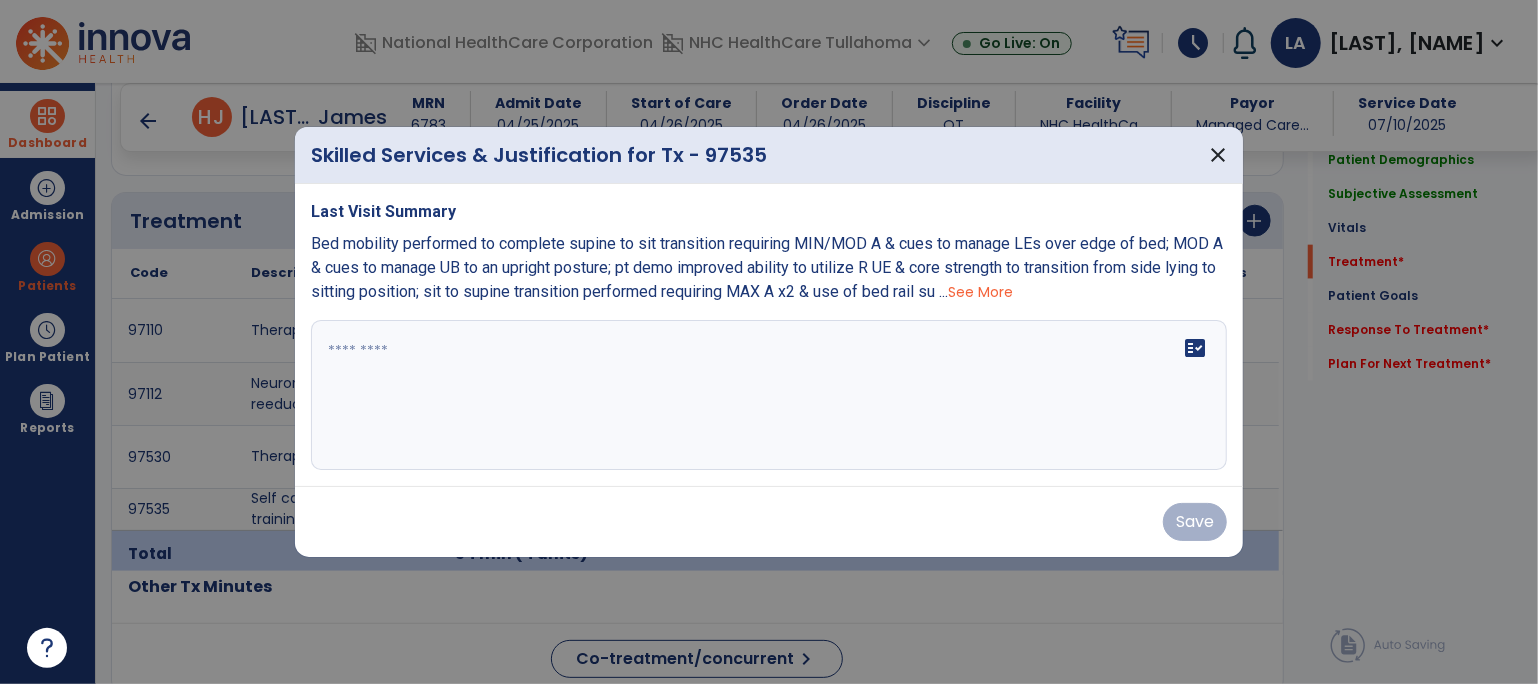 click on "See More" at bounding box center [980, 292] 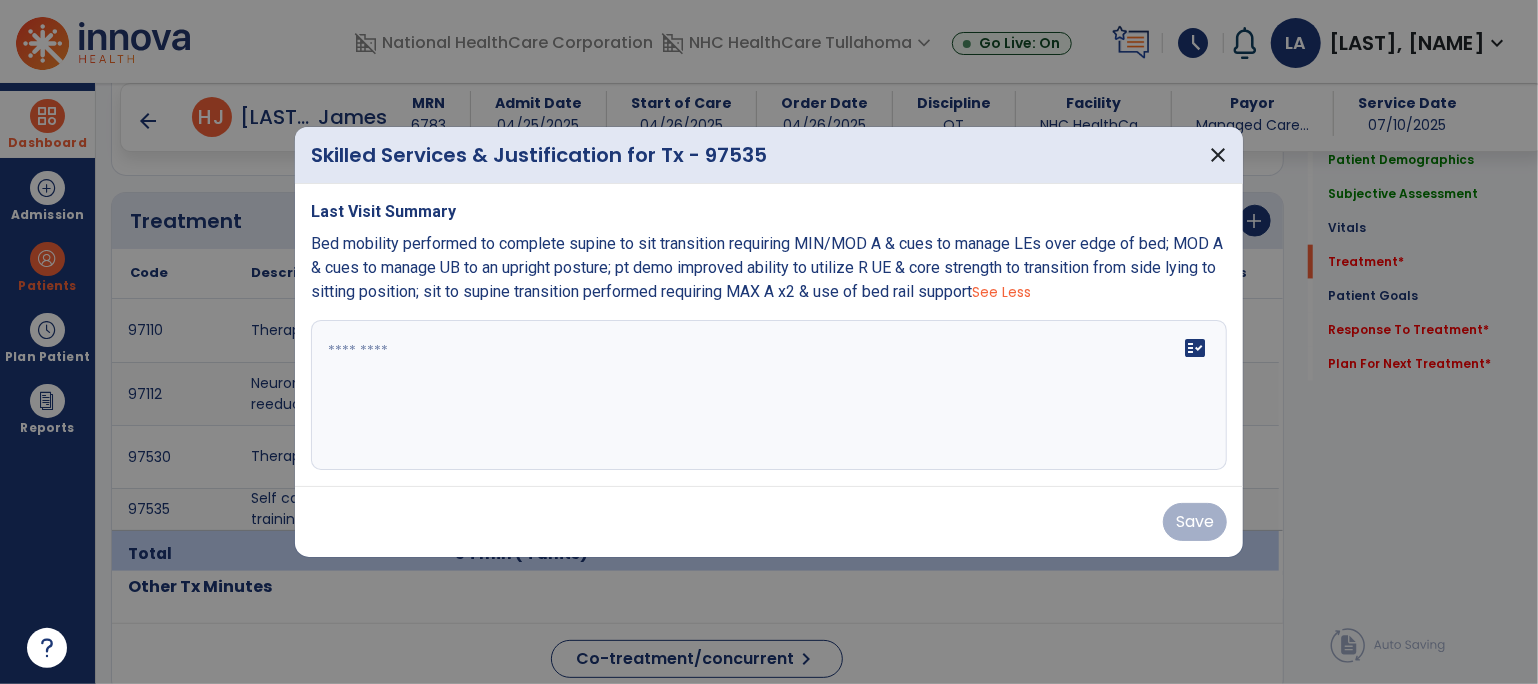 click on "See Less" at bounding box center [1001, 292] 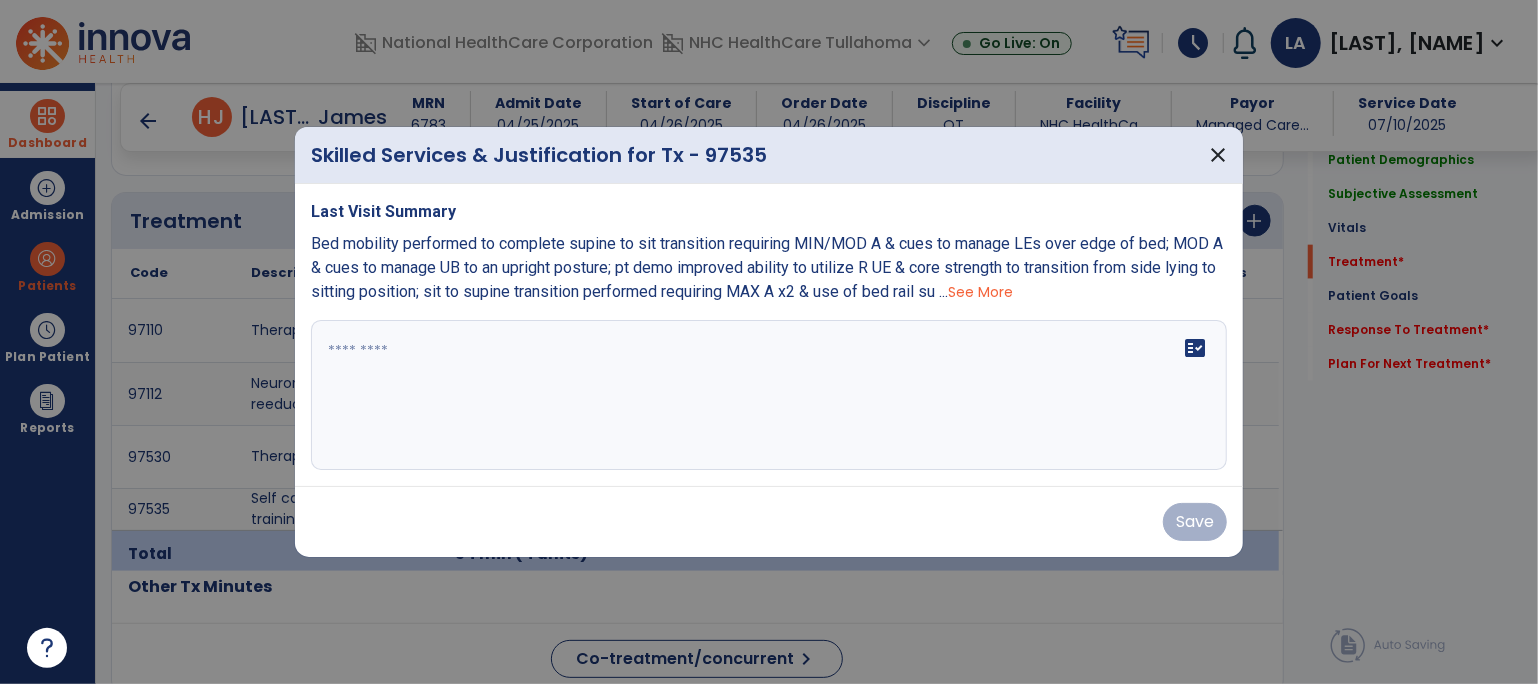 click on "See More" at bounding box center [980, 292] 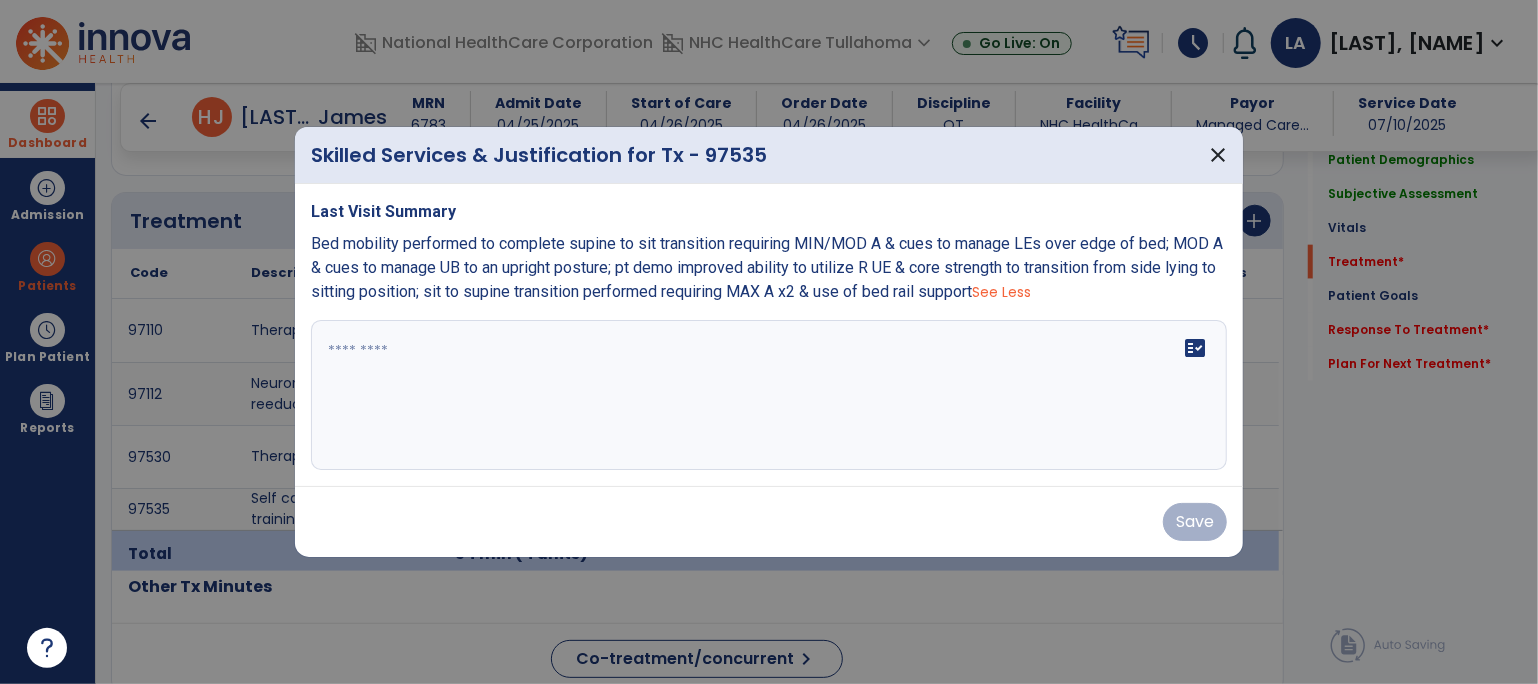 drag, startPoint x: 305, startPoint y: 249, endPoint x: 1045, endPoint y: 287, distance: 740.97504 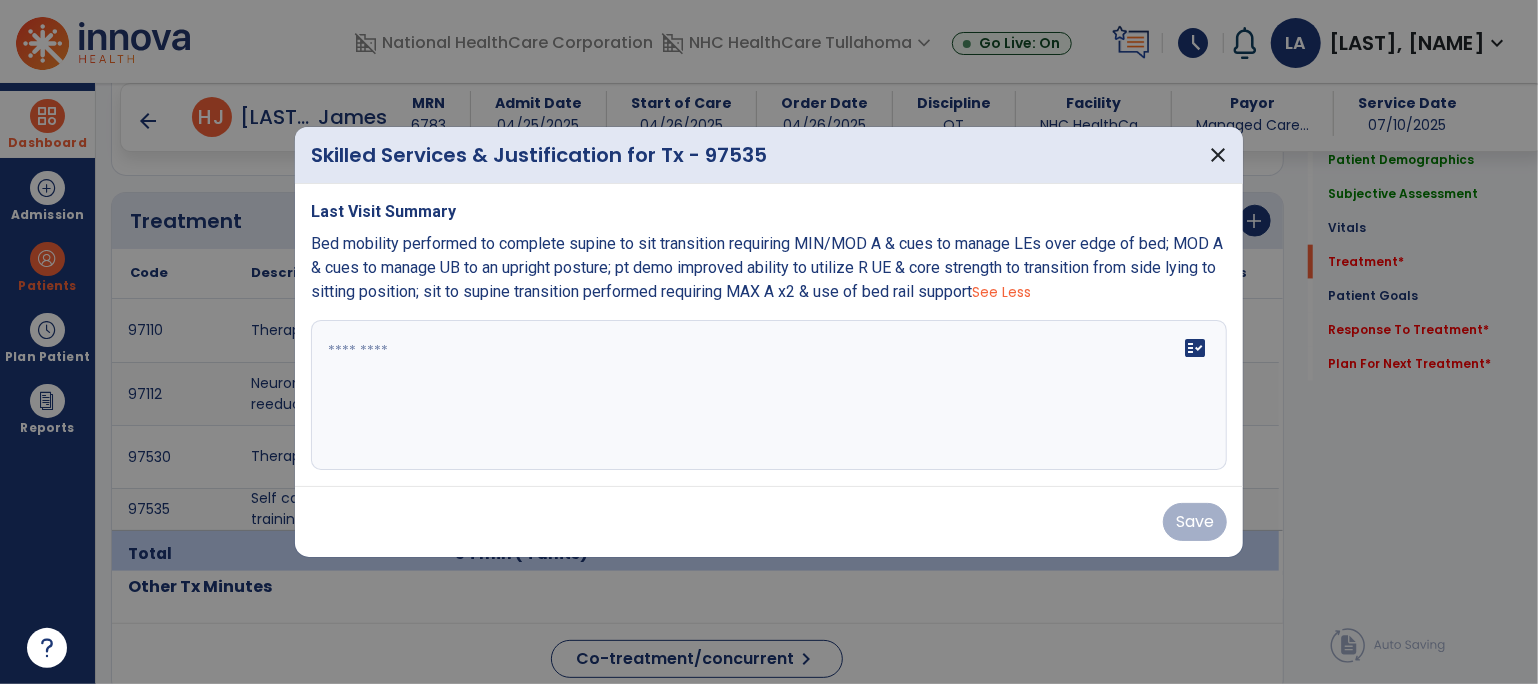 click on "Last Visit Summary Bed mobility performed to complete supine to sit transition requiring MIN/MOD A & cues to manage LEs over edge of bed; MOD A & cues to manage UB to an upright posture; pt demo improved ability to utilize R UE & core strength to transition from side lying to sitting position; sit to supine transition performed requiring MAX A x2 & use of bed rail support   See Less   fact_check" at bounding box center (769, 335) 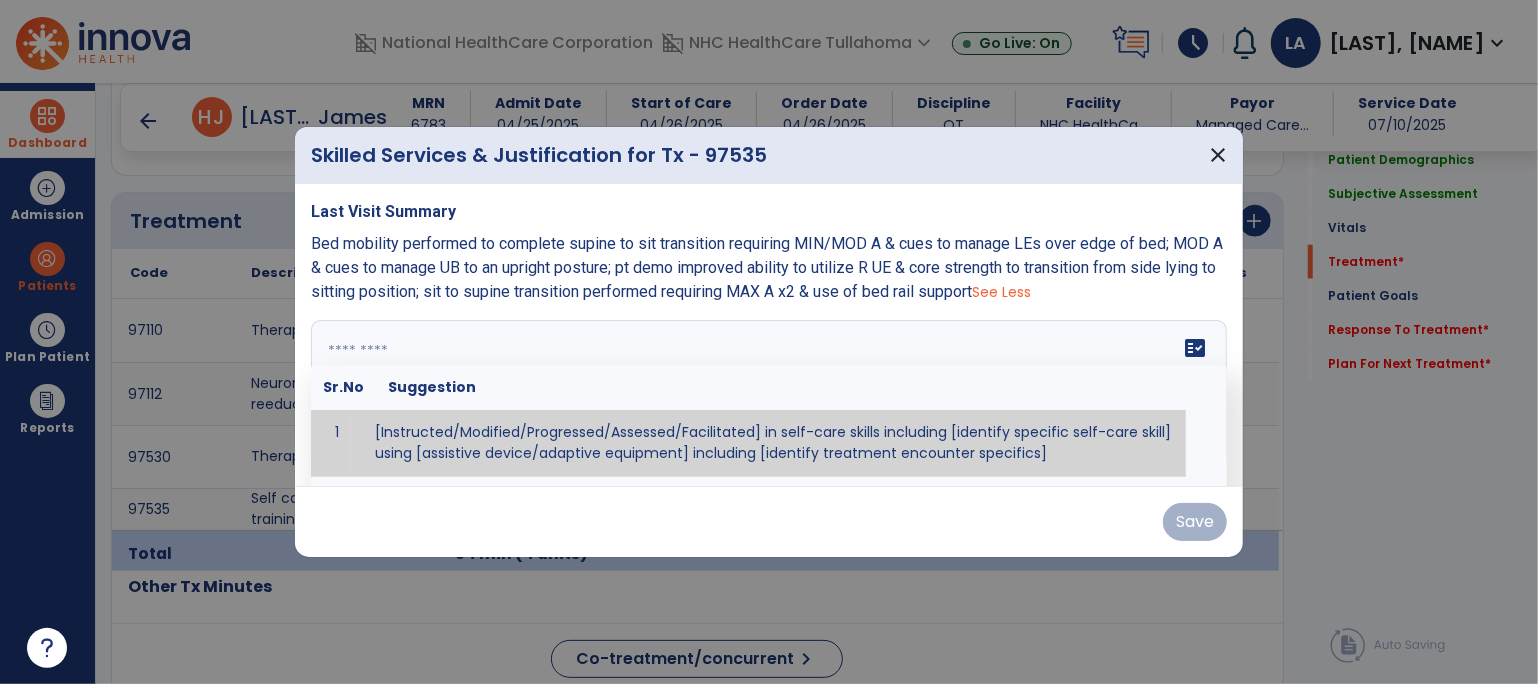 paste on "**********" 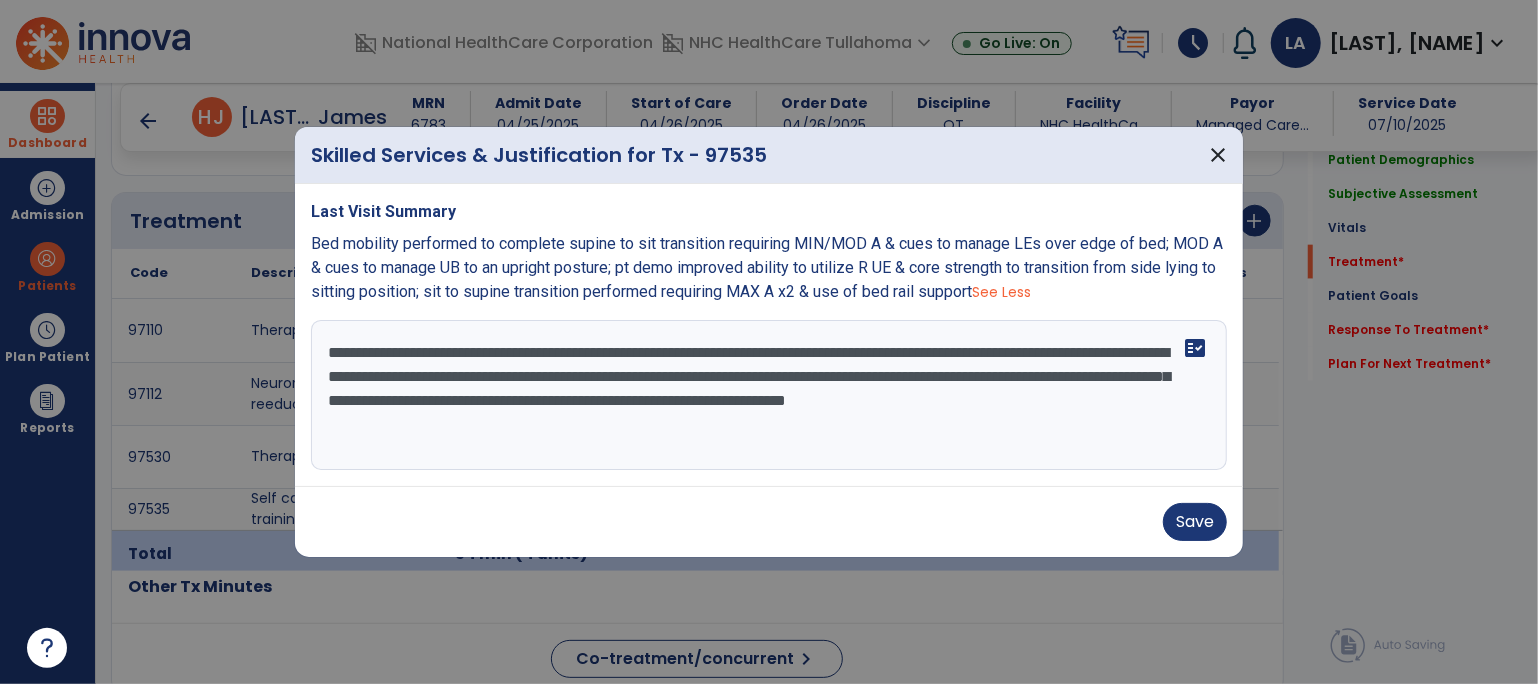 click on "**********" at bounding box center [769, 395] 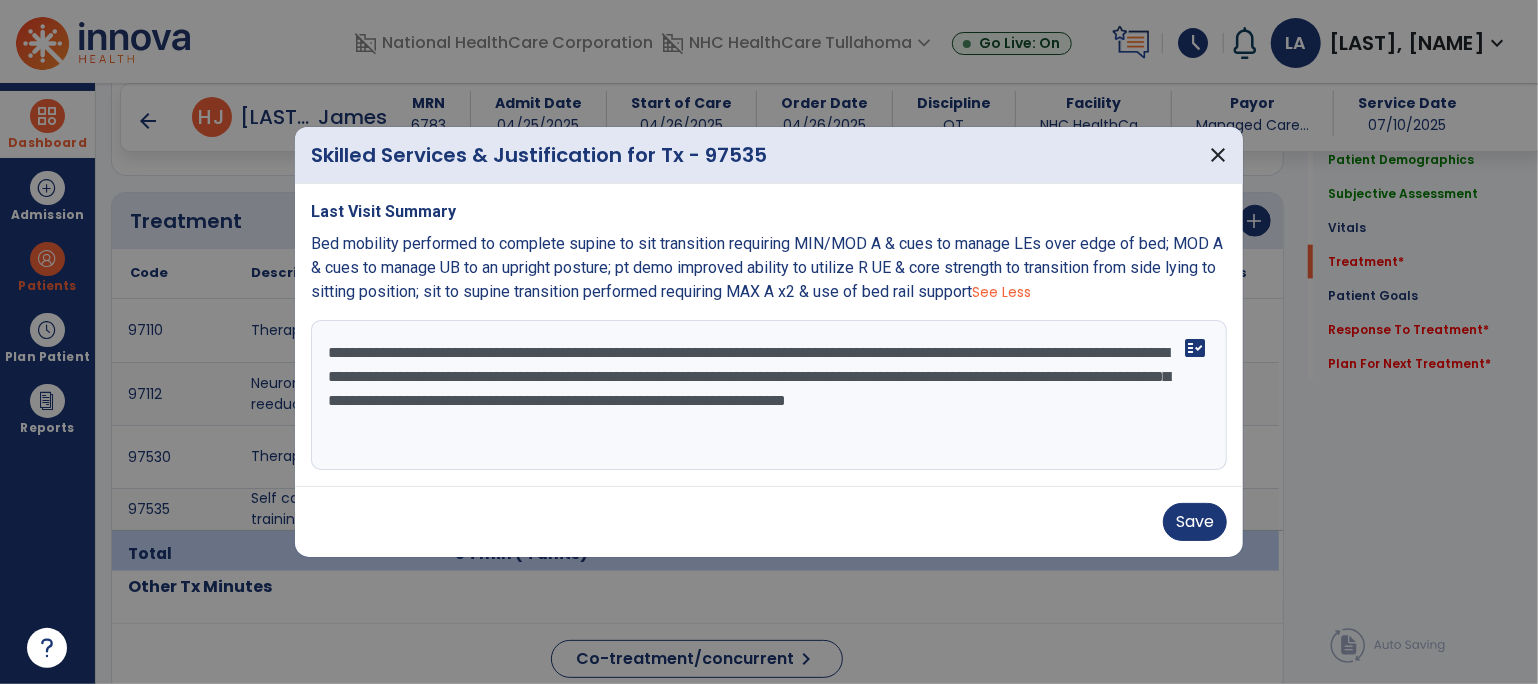click on "**********" at bounding box center (769, 395) 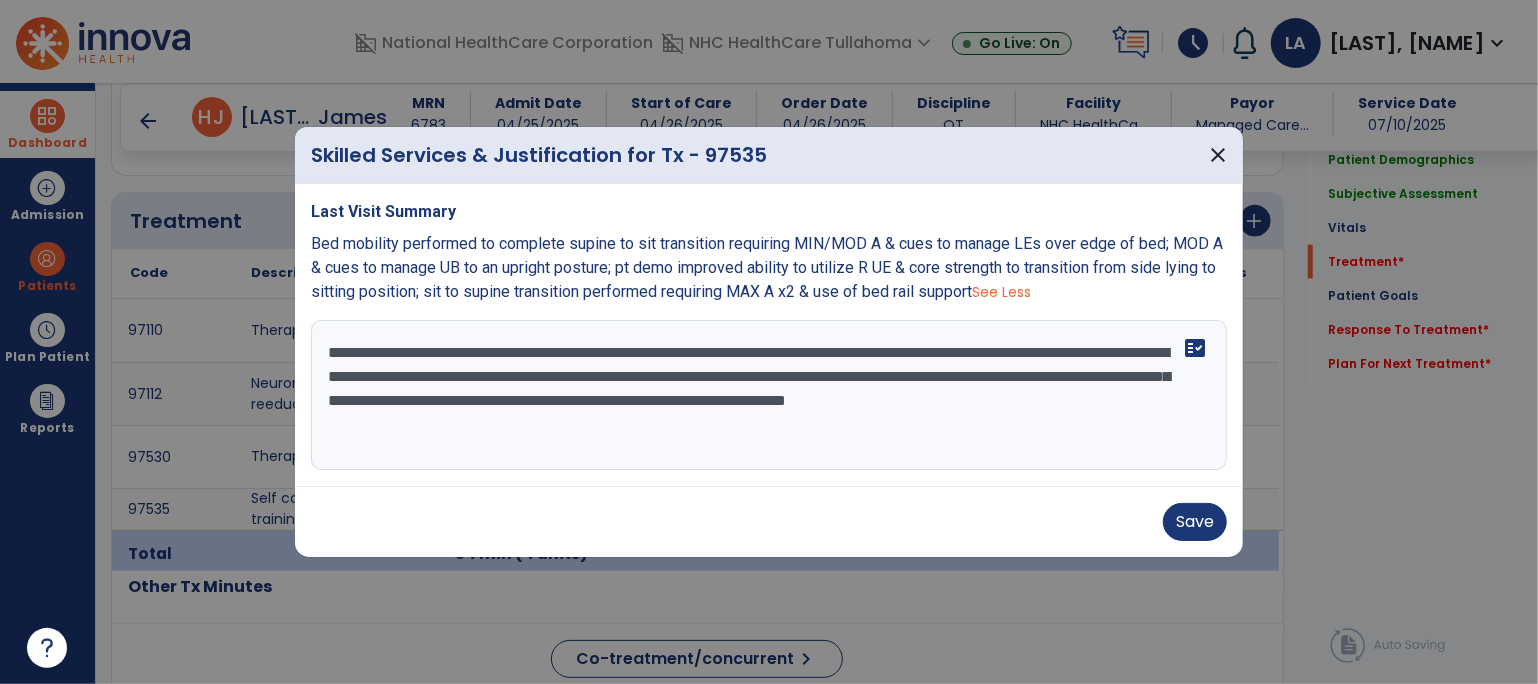click on "**********" at bounding box center (769, 395) 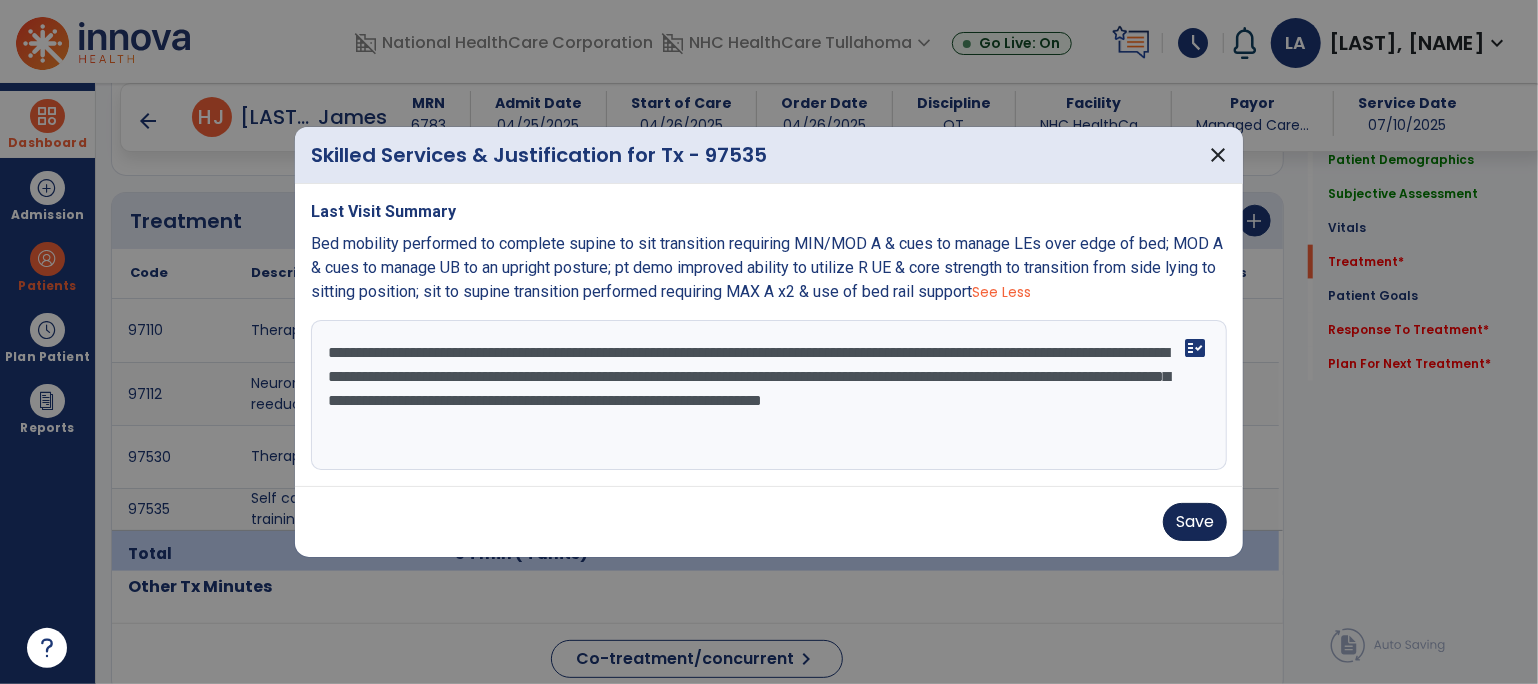 type on "**********" 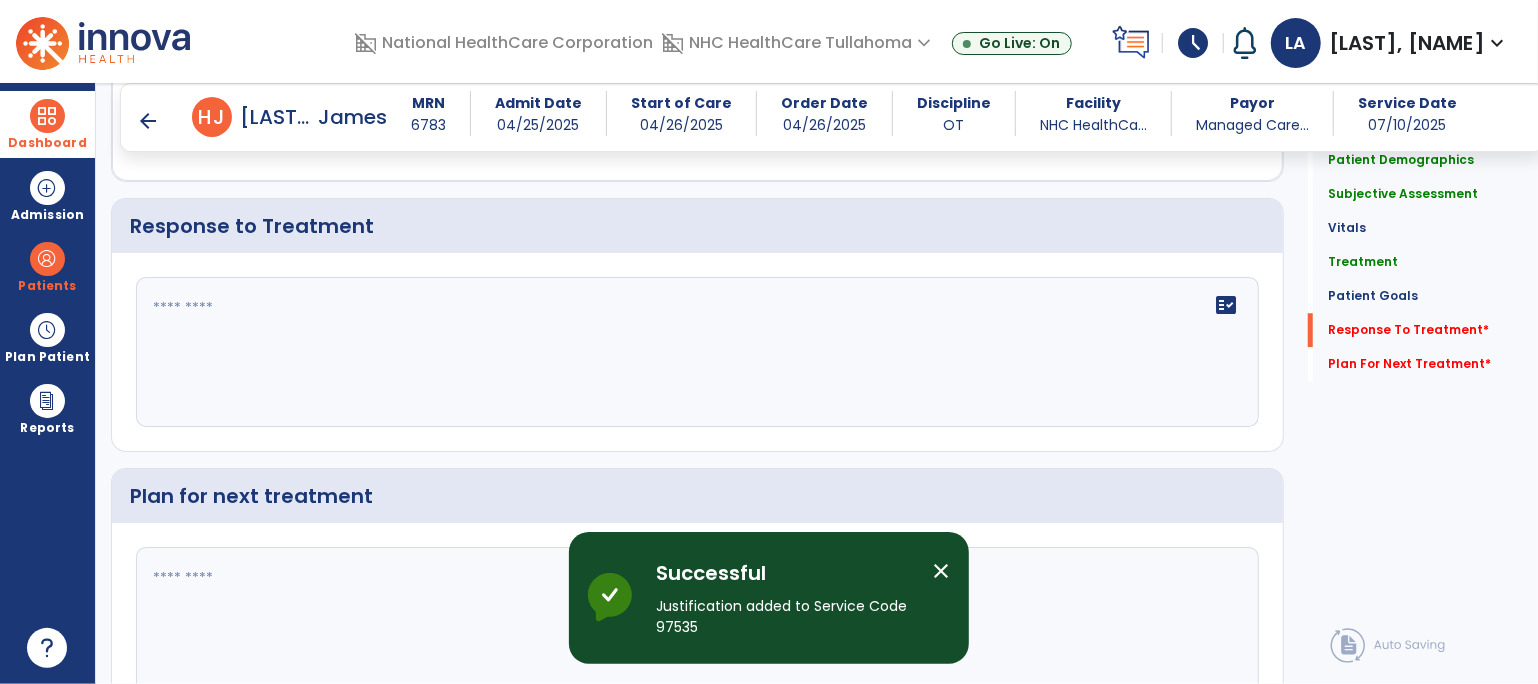 scroll, scrollTop: 3228, scrollLeft: 0, axis: vertical 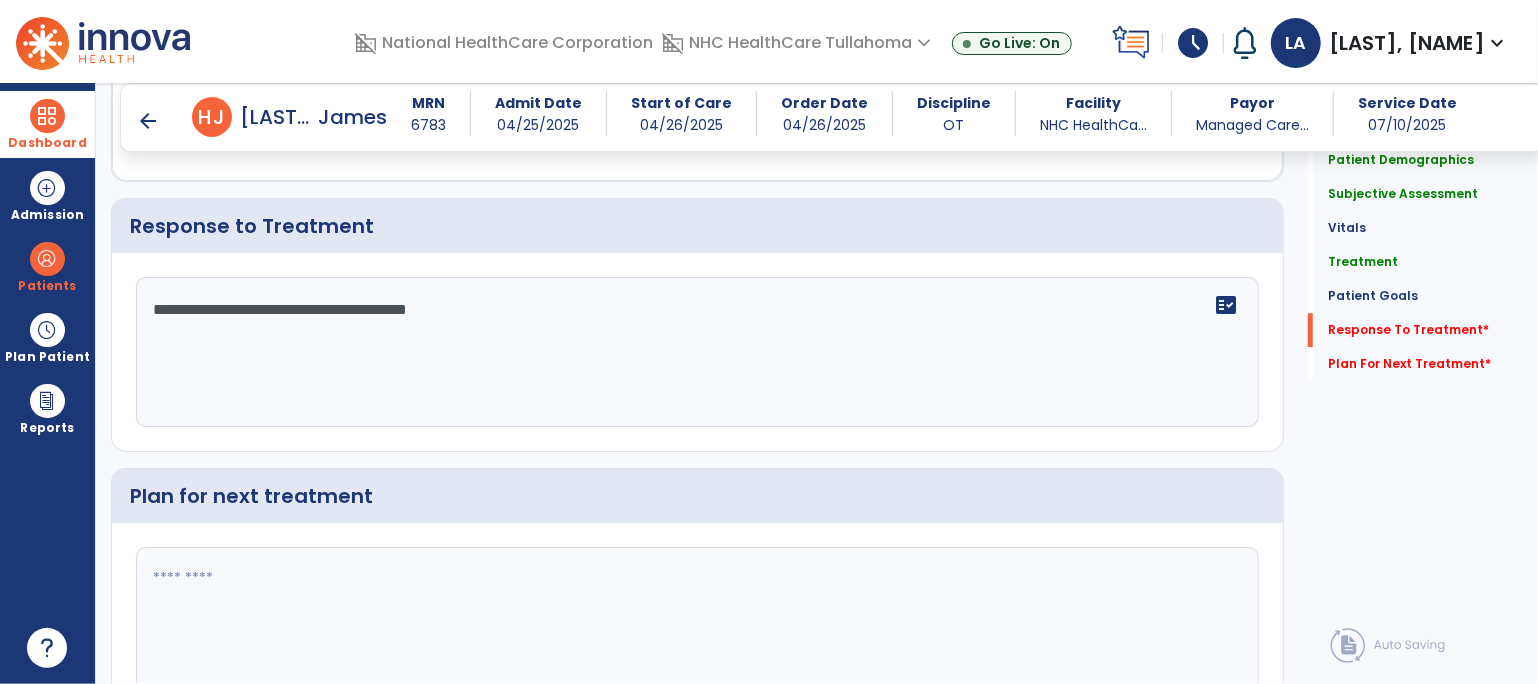 type on "**********" 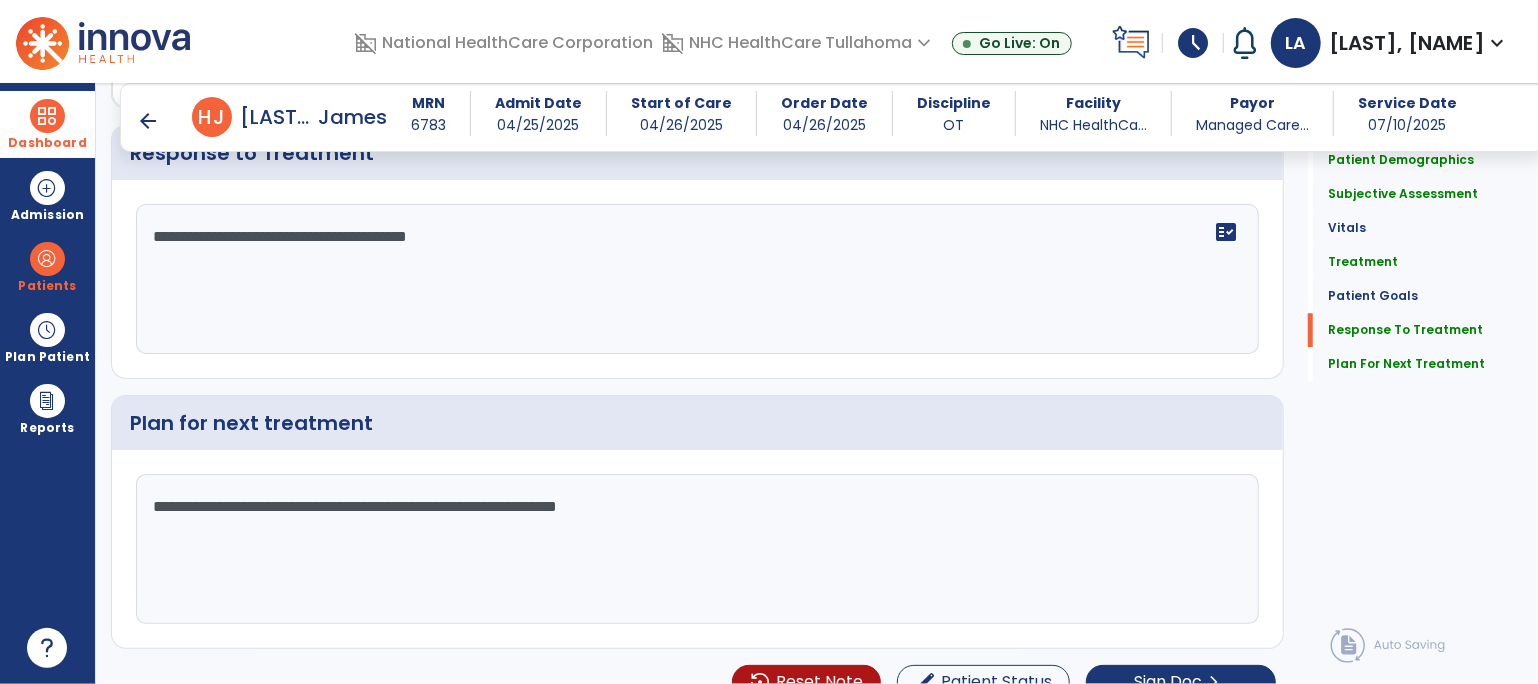 scroll, scrollTop: 3324, scrollLeft: 0, axis: vertical 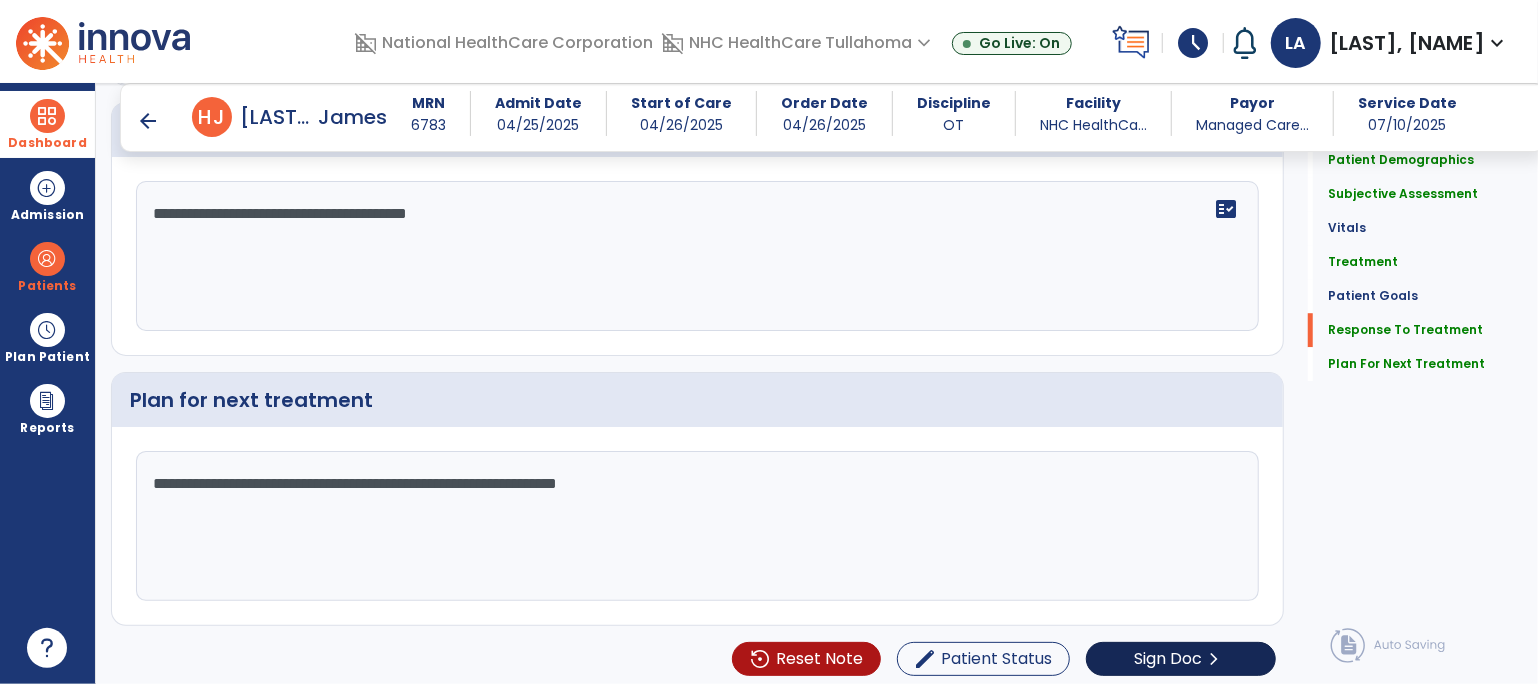 type on "**********" 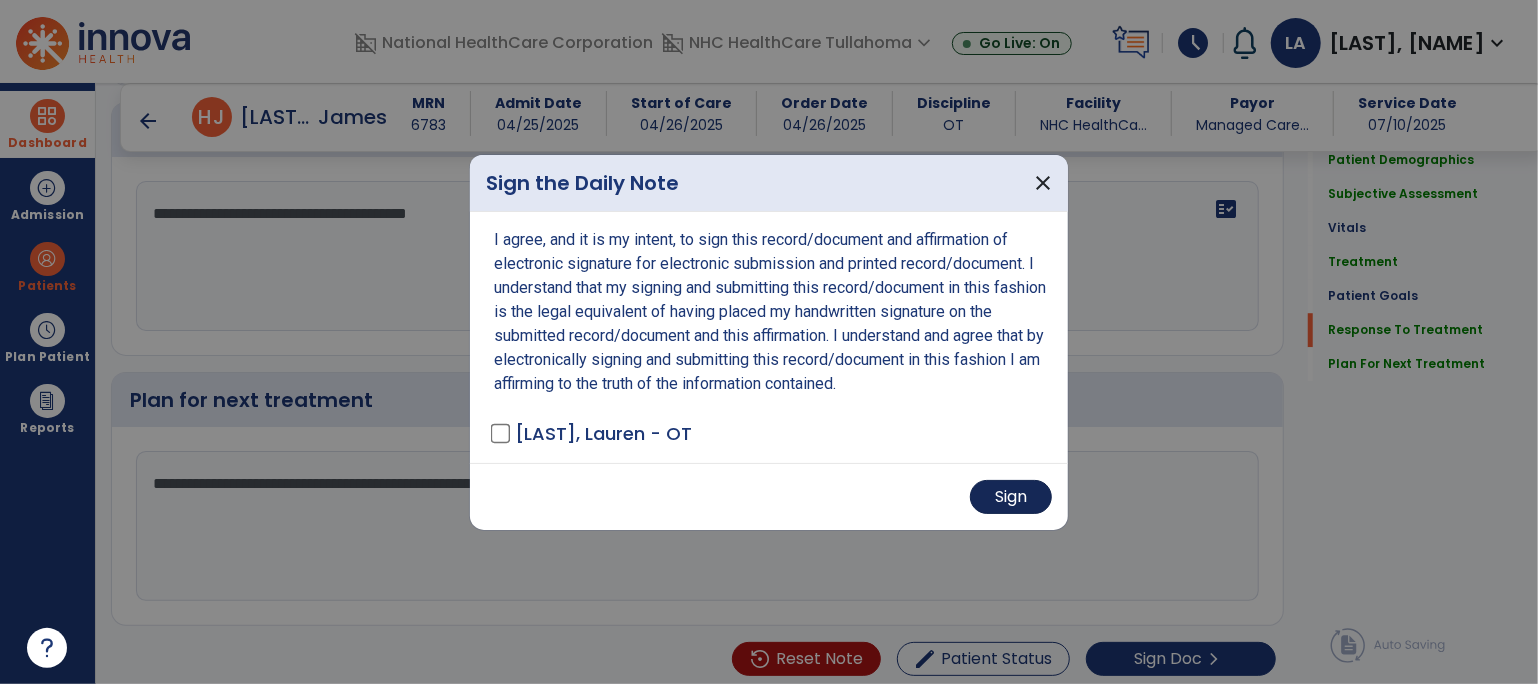 click on "Sign" at bounding box center (1011, 497) 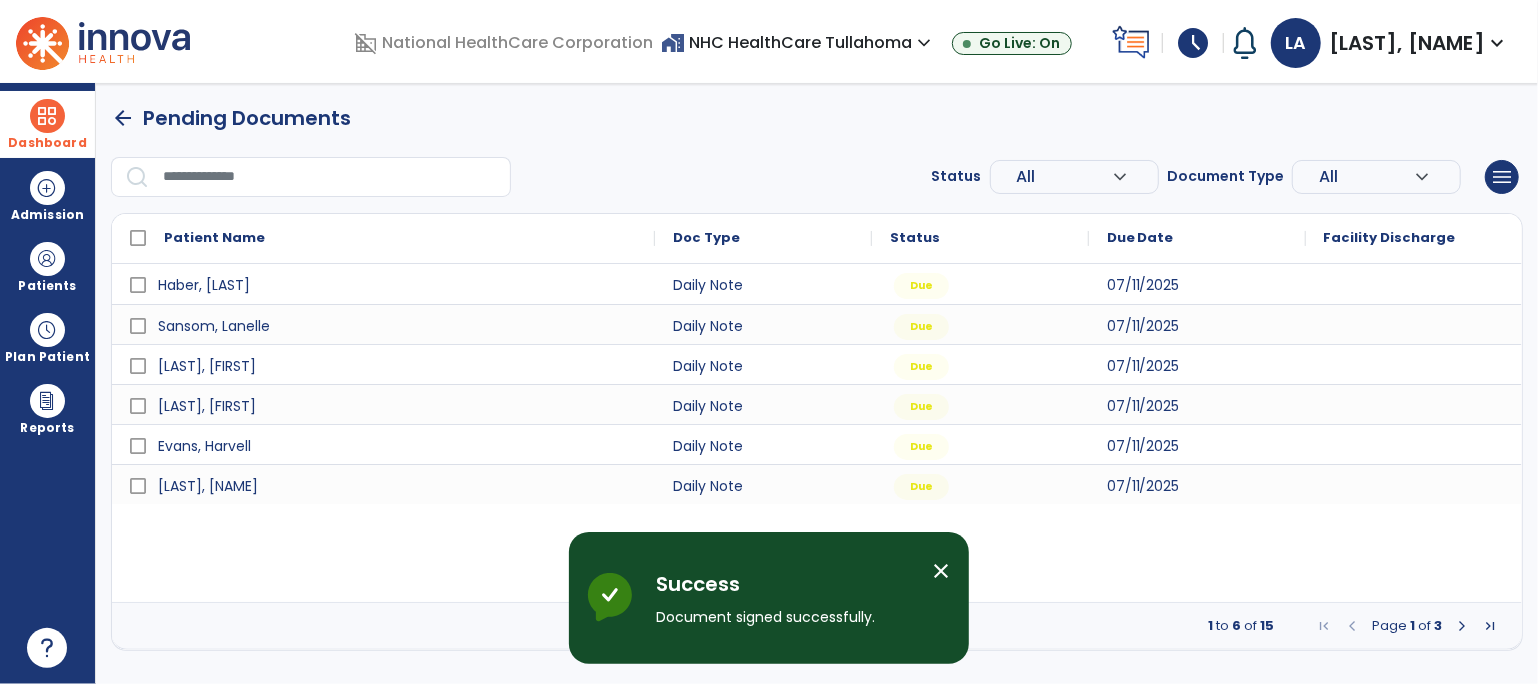 scroll, scrollTop: 0, scrollLeft: 0, axis: both 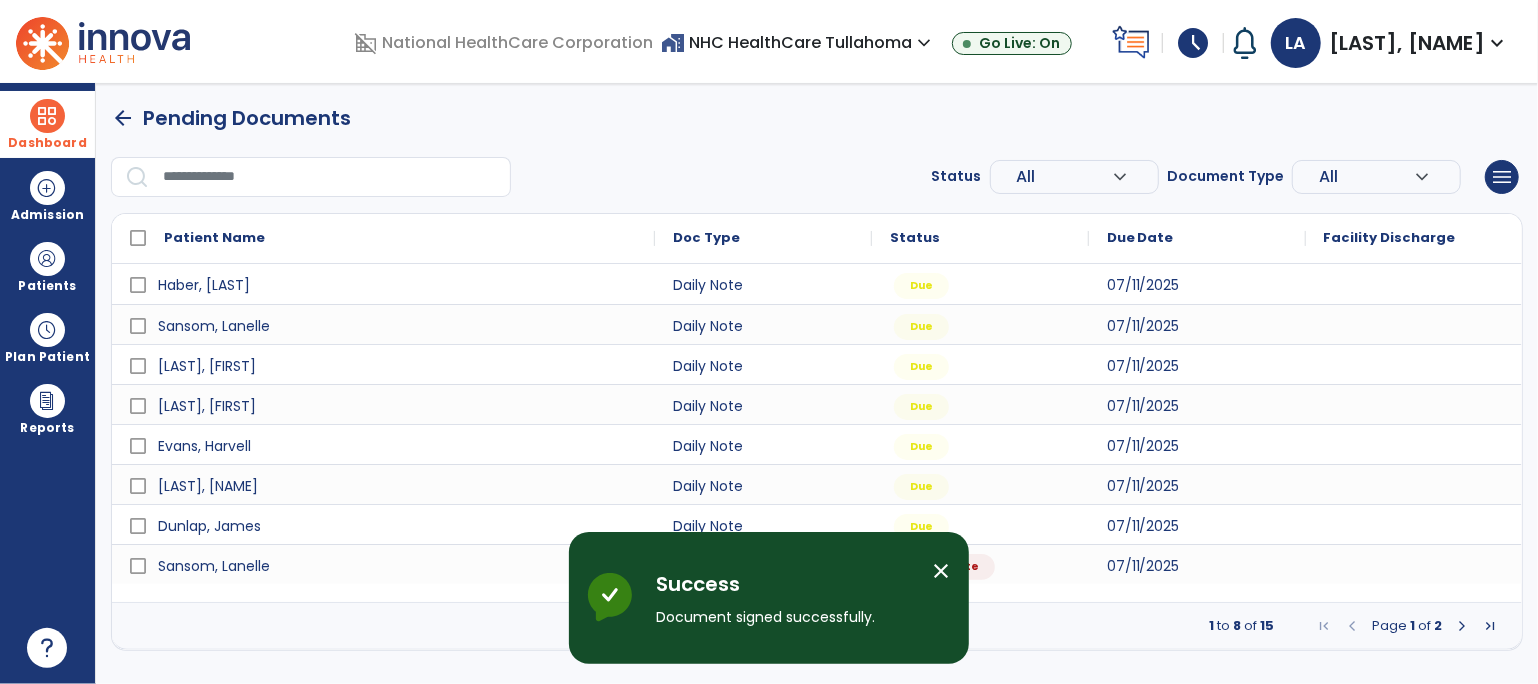 click at bounding box center [1462, 626] 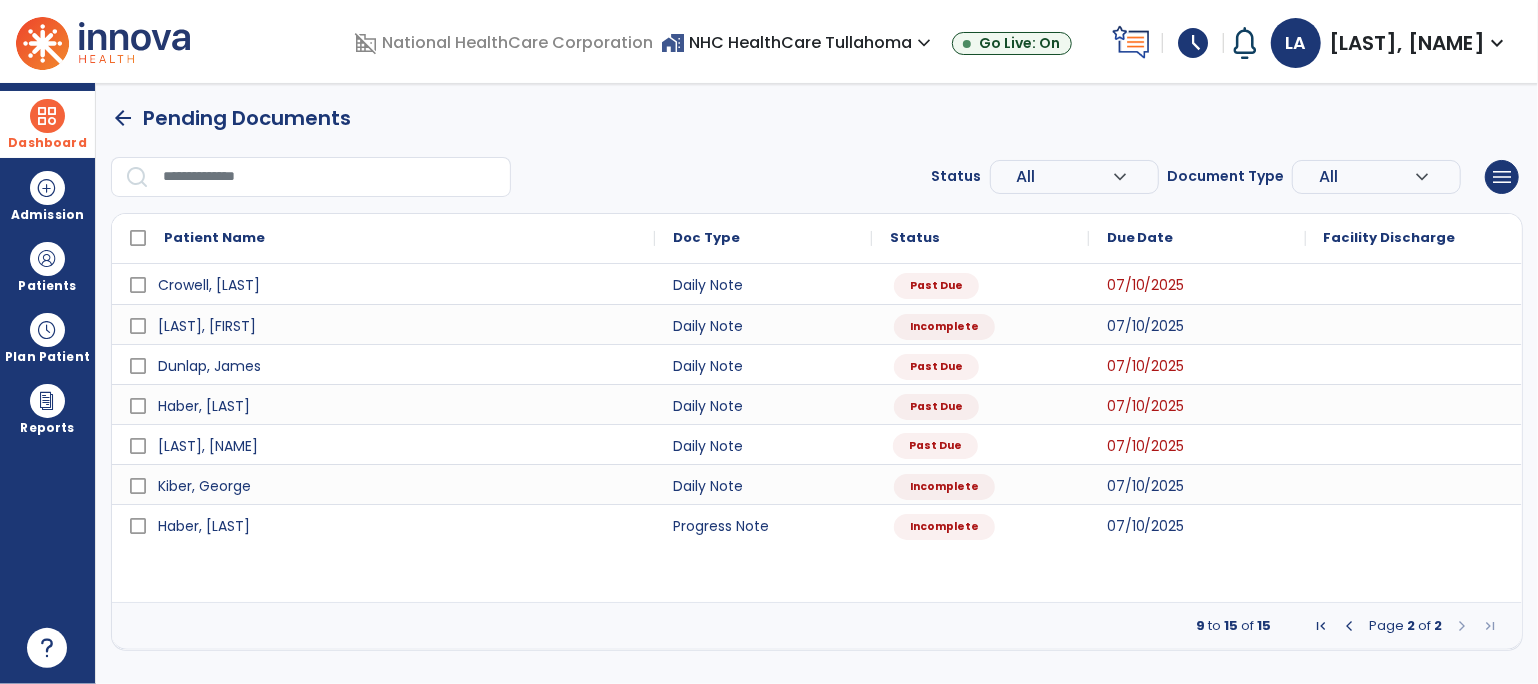 click on "Past Due" at bounding box center (935, 446) 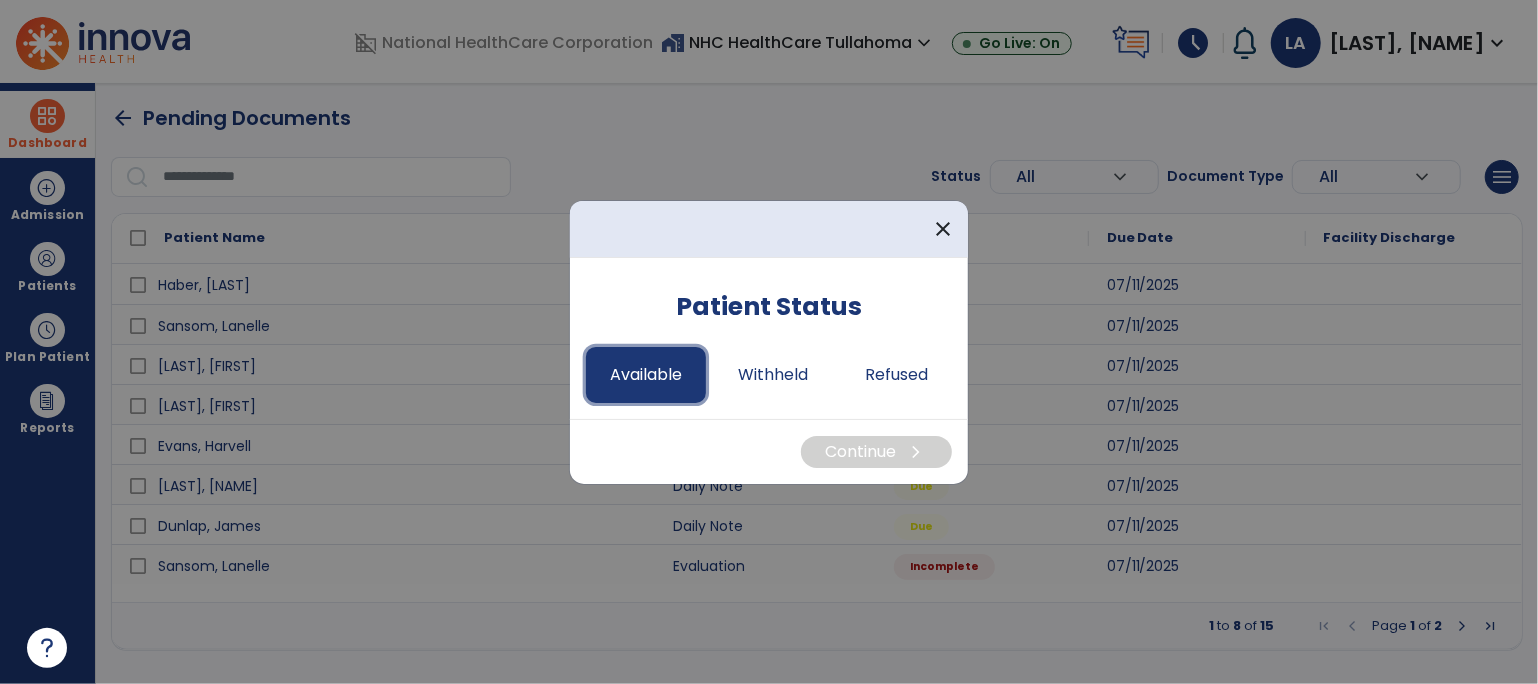 click on "Available" at bounding box center [646, 375] 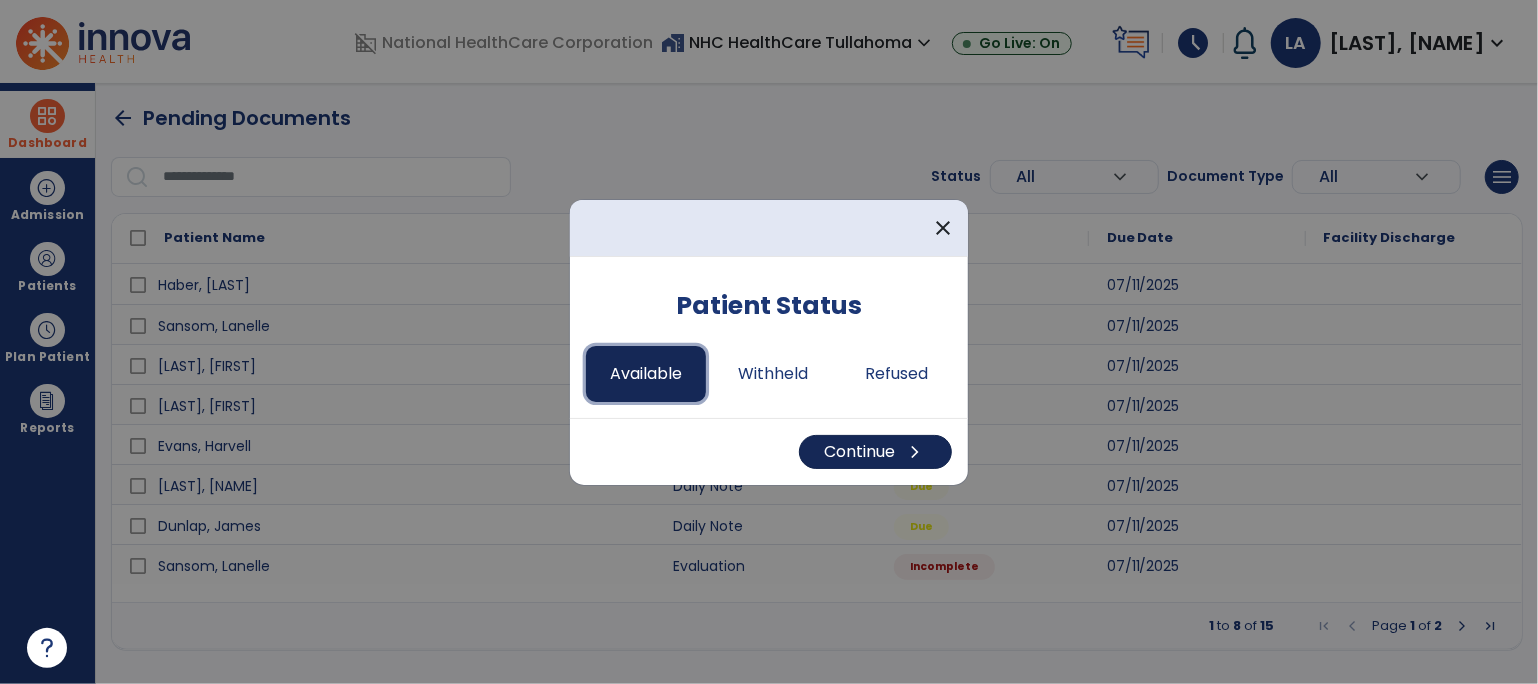 click on "Continue   chevron_right" at bounding box center [875, 452] 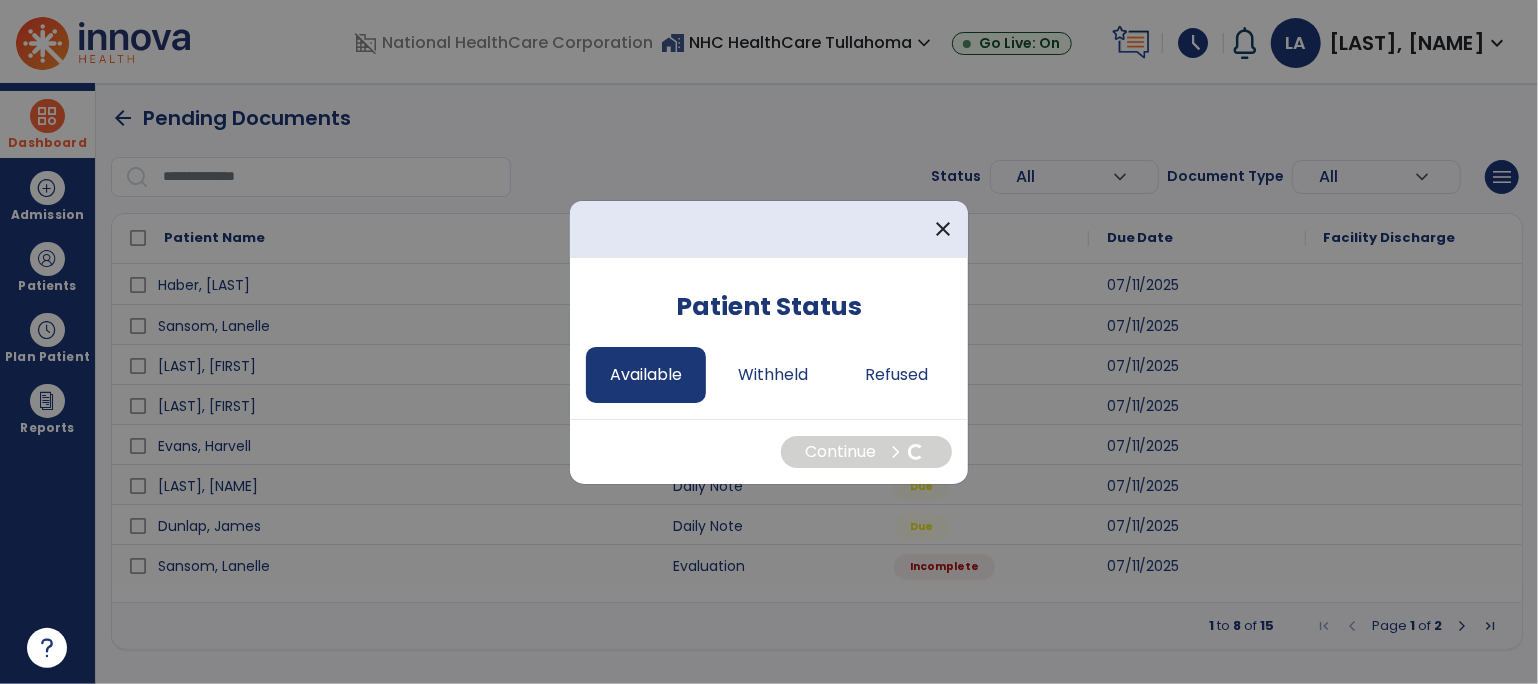select on "*" 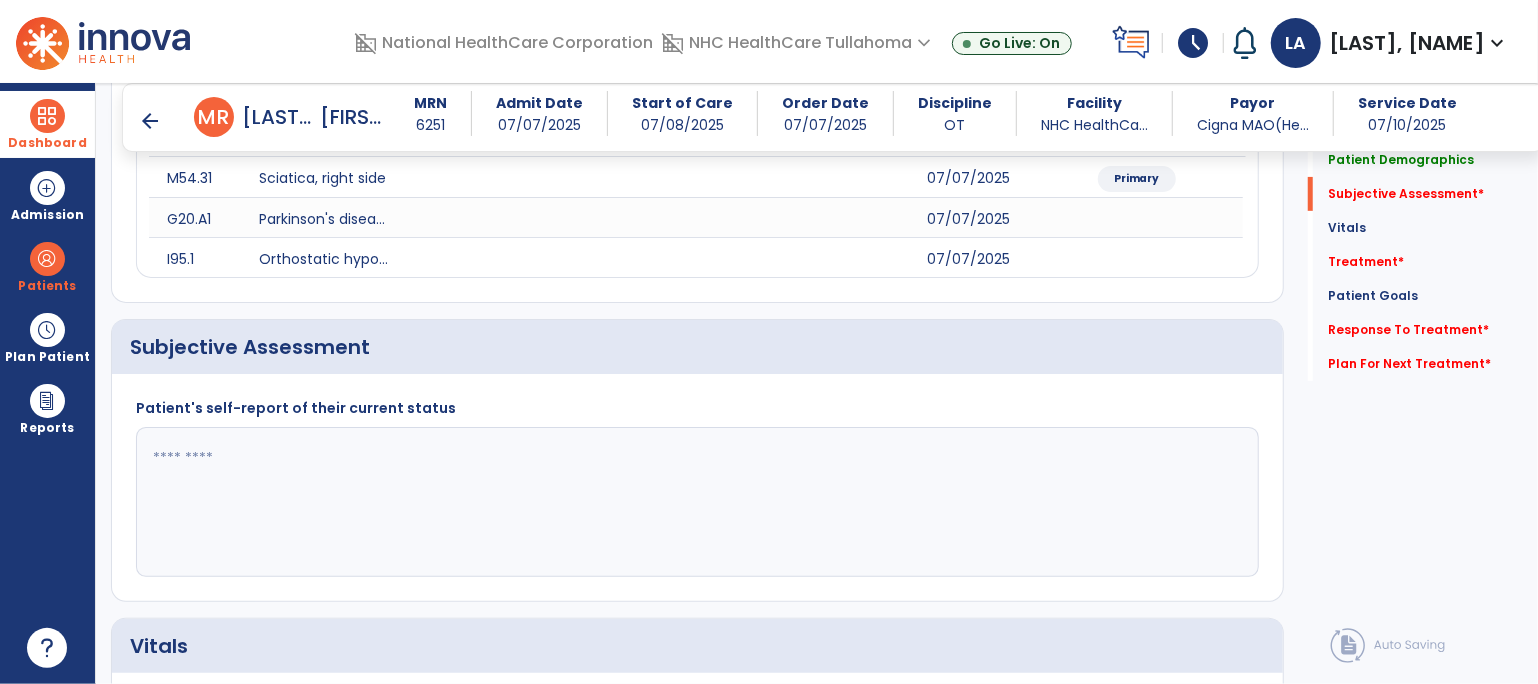 scroll, scrollTop: 289, scrollLeft: 0, axis: vertical 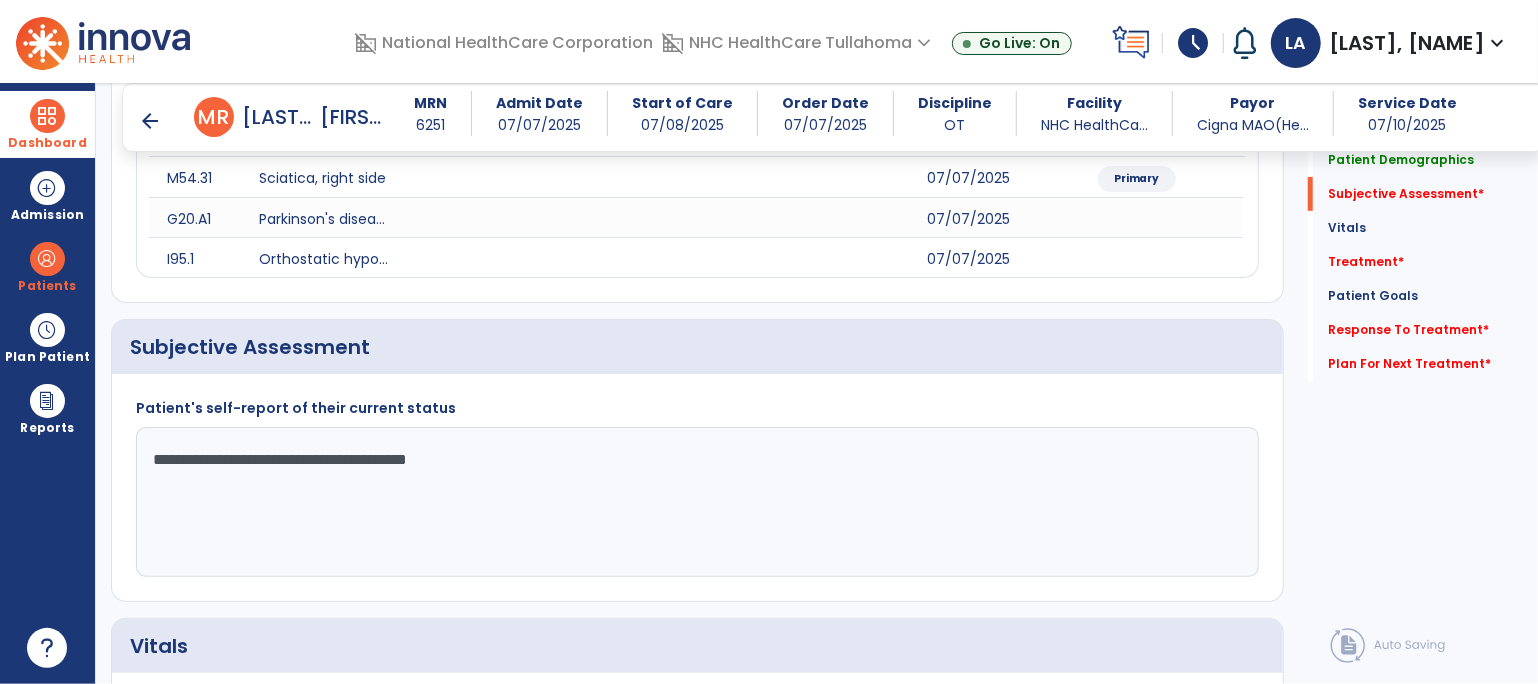 click on "**********" 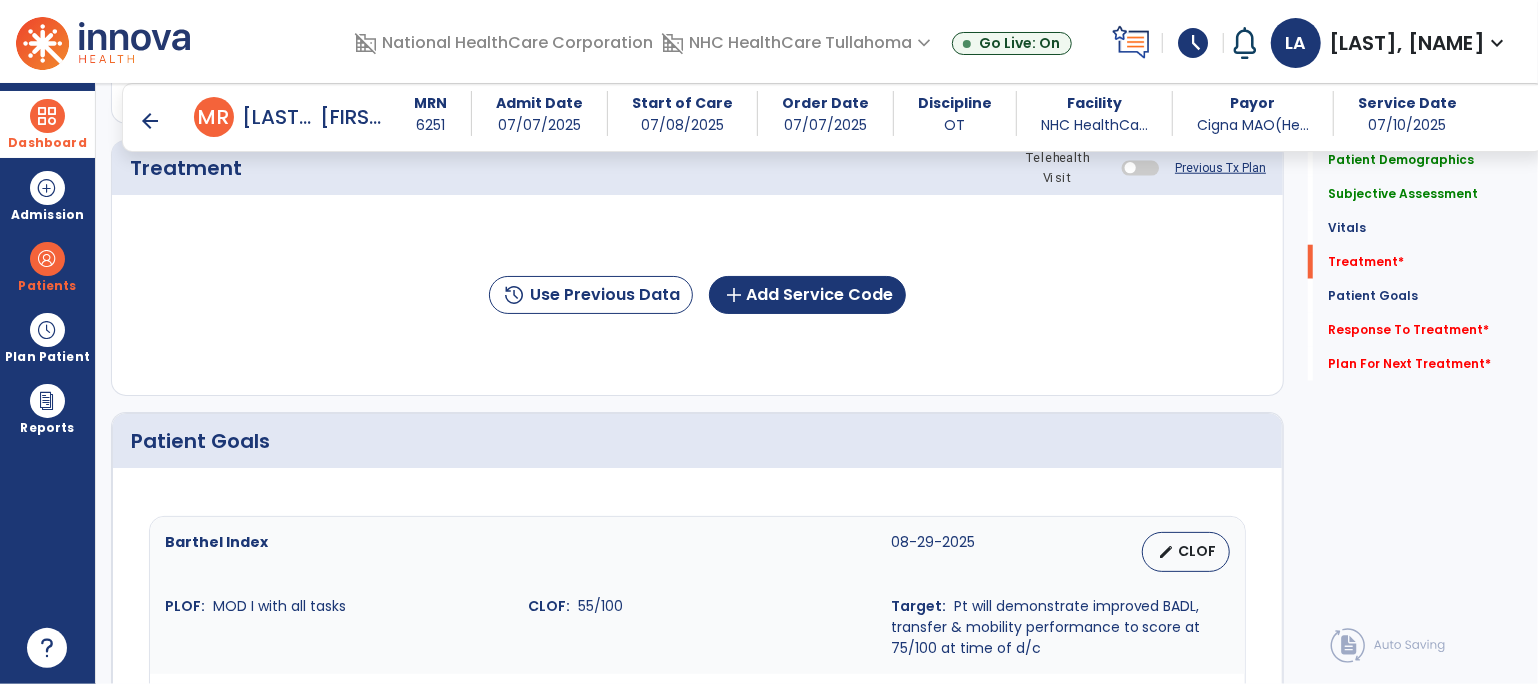 scroll, scrollTop: 1194, scrollLeft: 0, axis: vertical 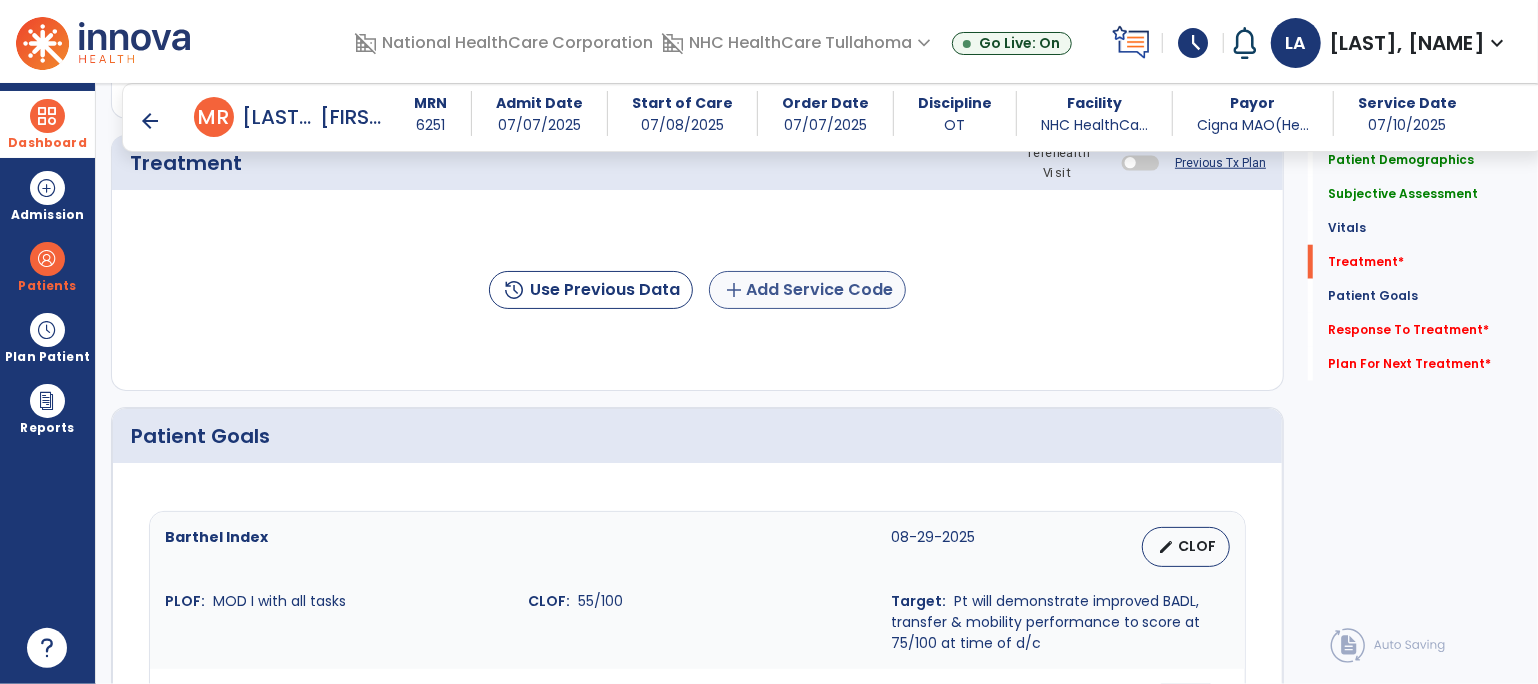 type on "**********" 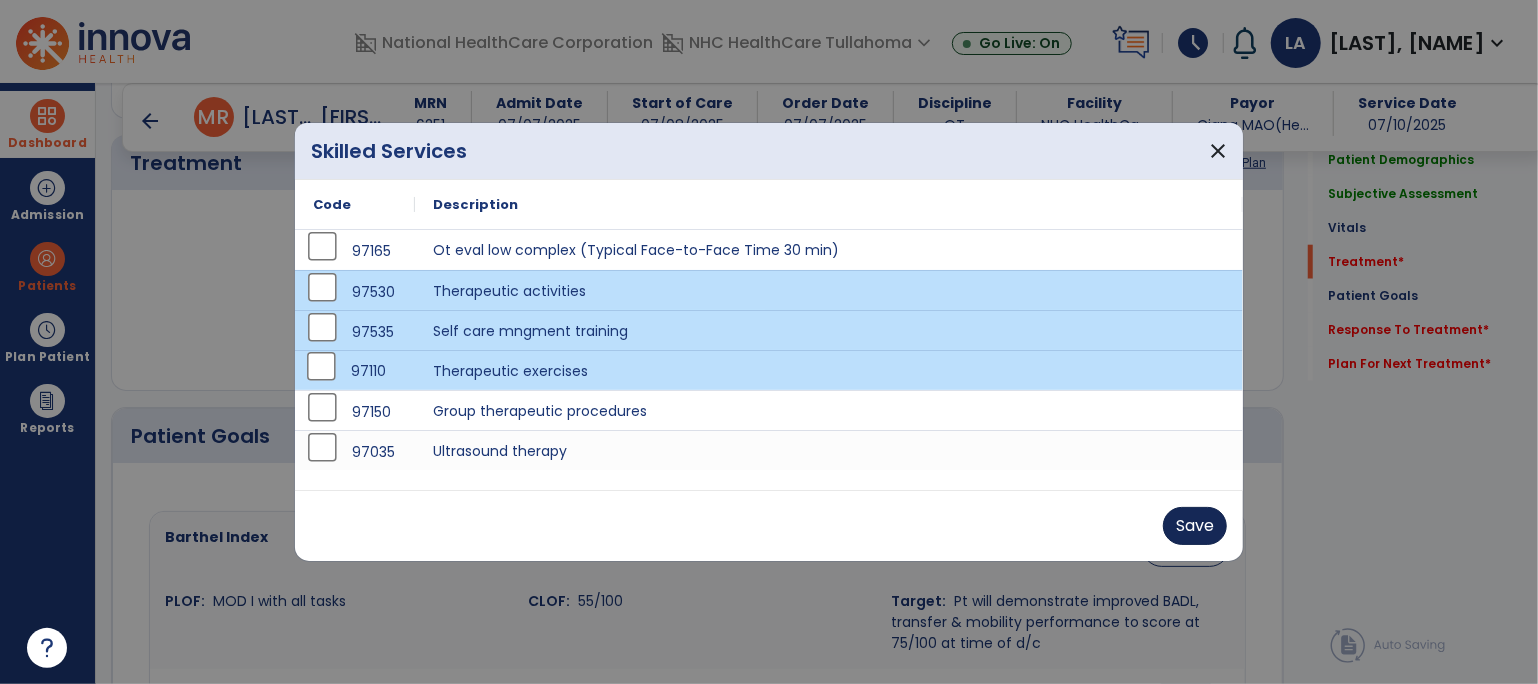 click on "Save" at bounding box center (1195, 526) 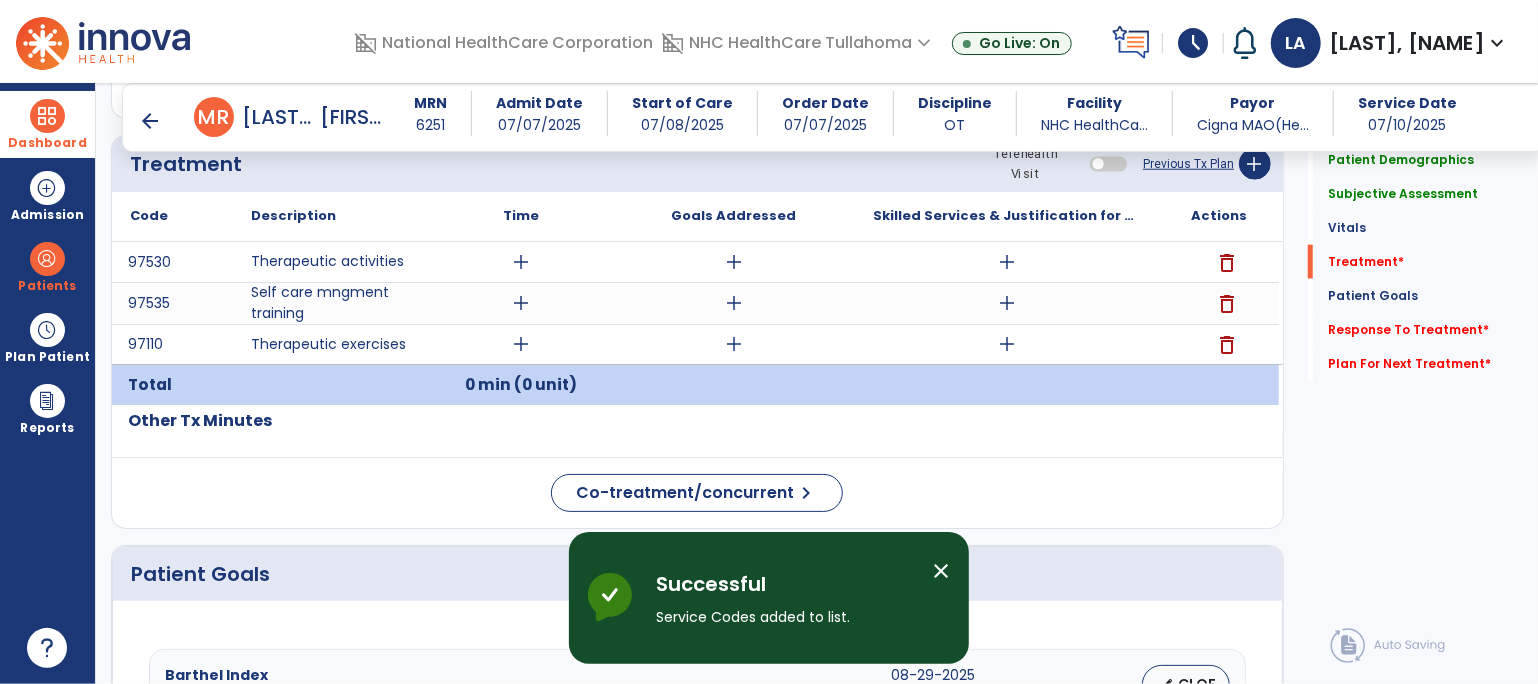 click on "add" at bounding box center (521, 262) 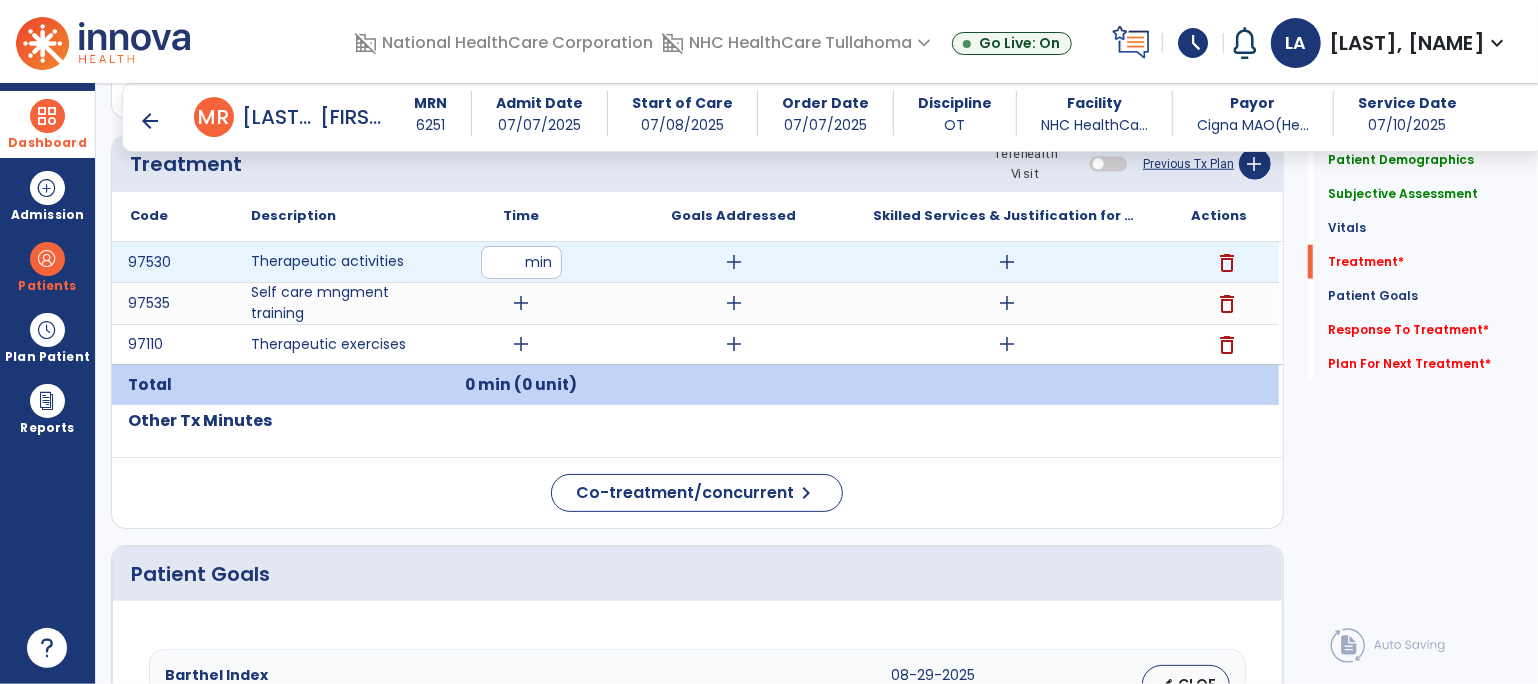 type on "**" 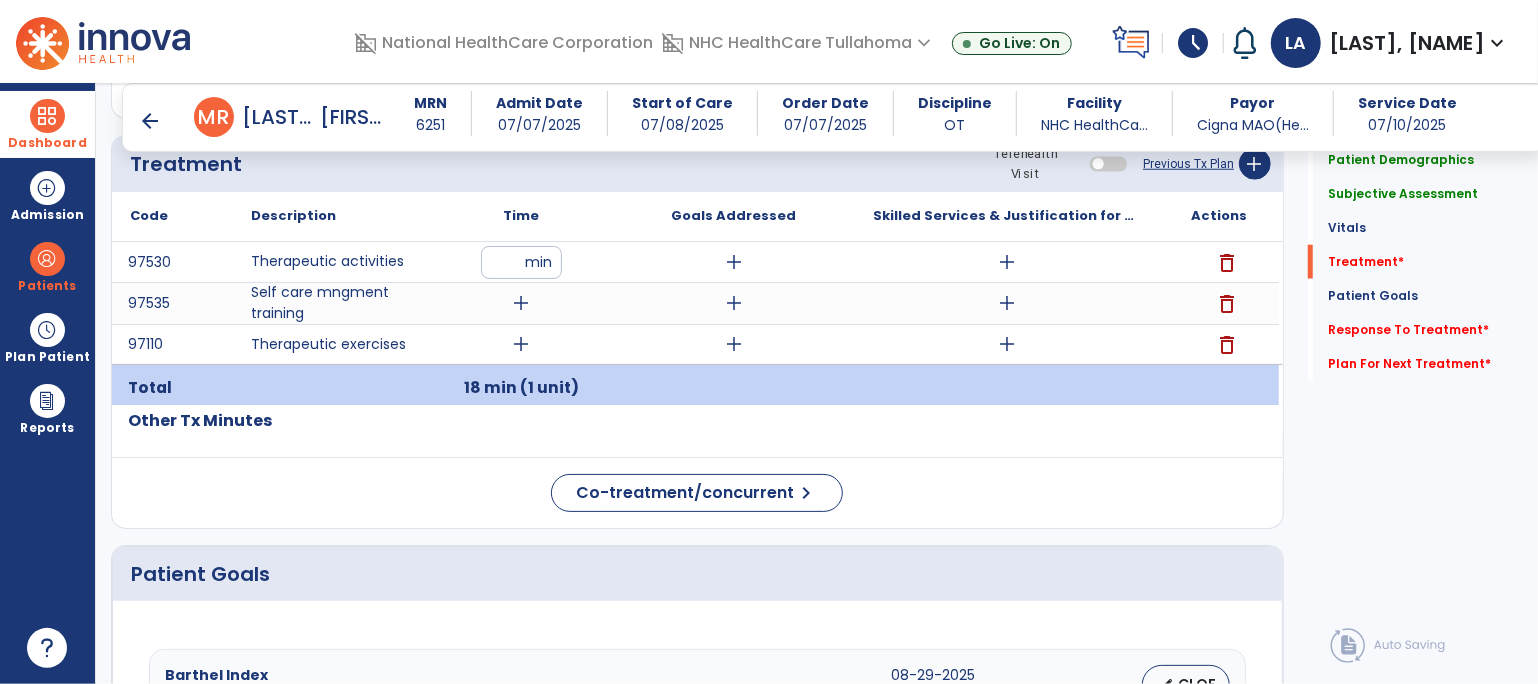 click on "add" at bounding box center (521, 303) 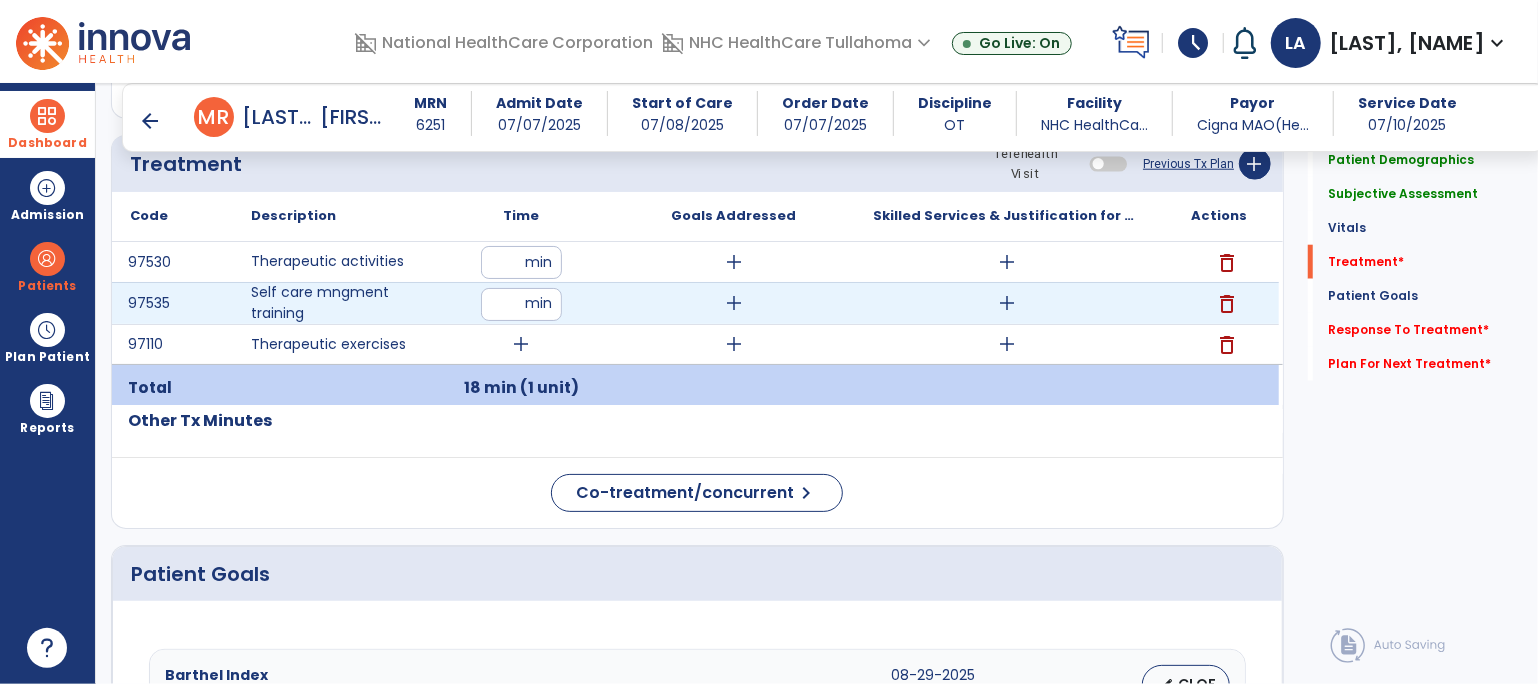 type on "**" 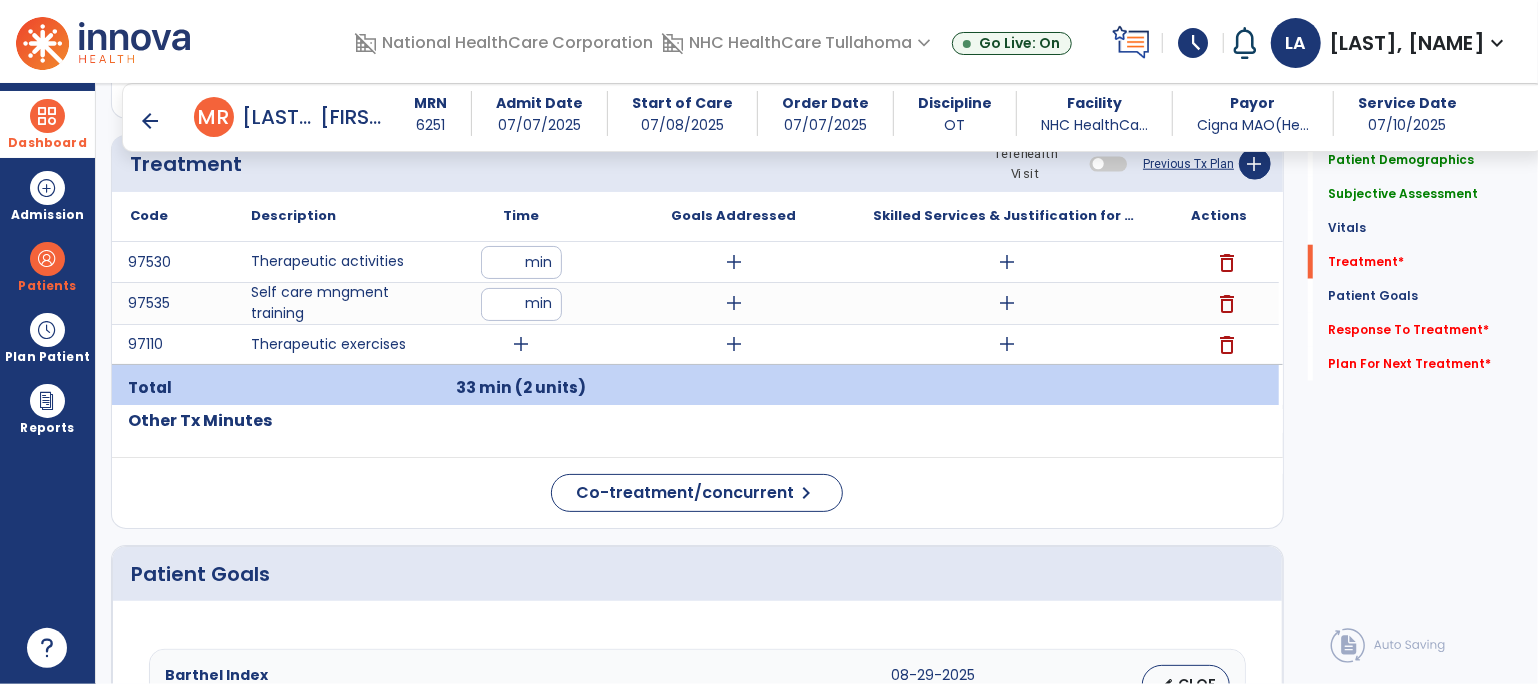 click on "add" at bounding box center (521, 344) 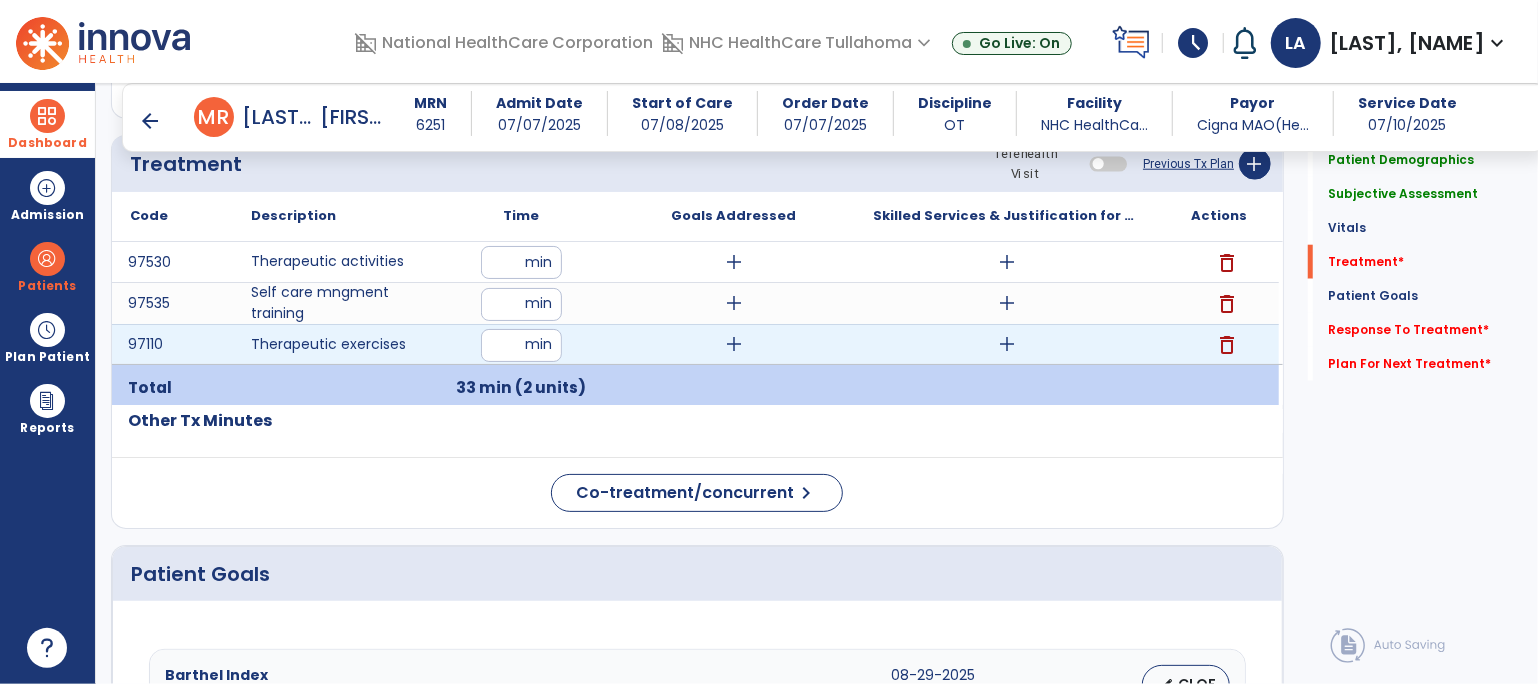 type on "**" 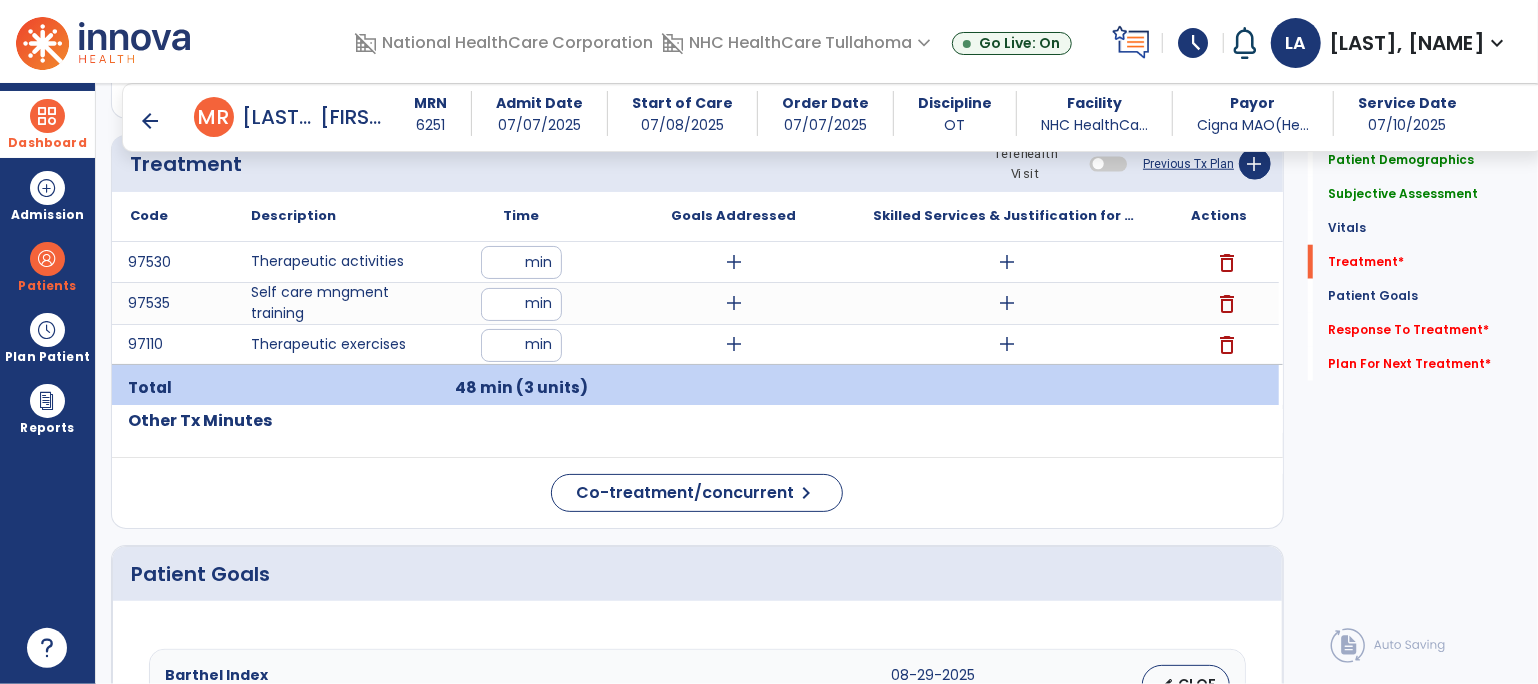 click on "add" at bounding box center (1007, 262) 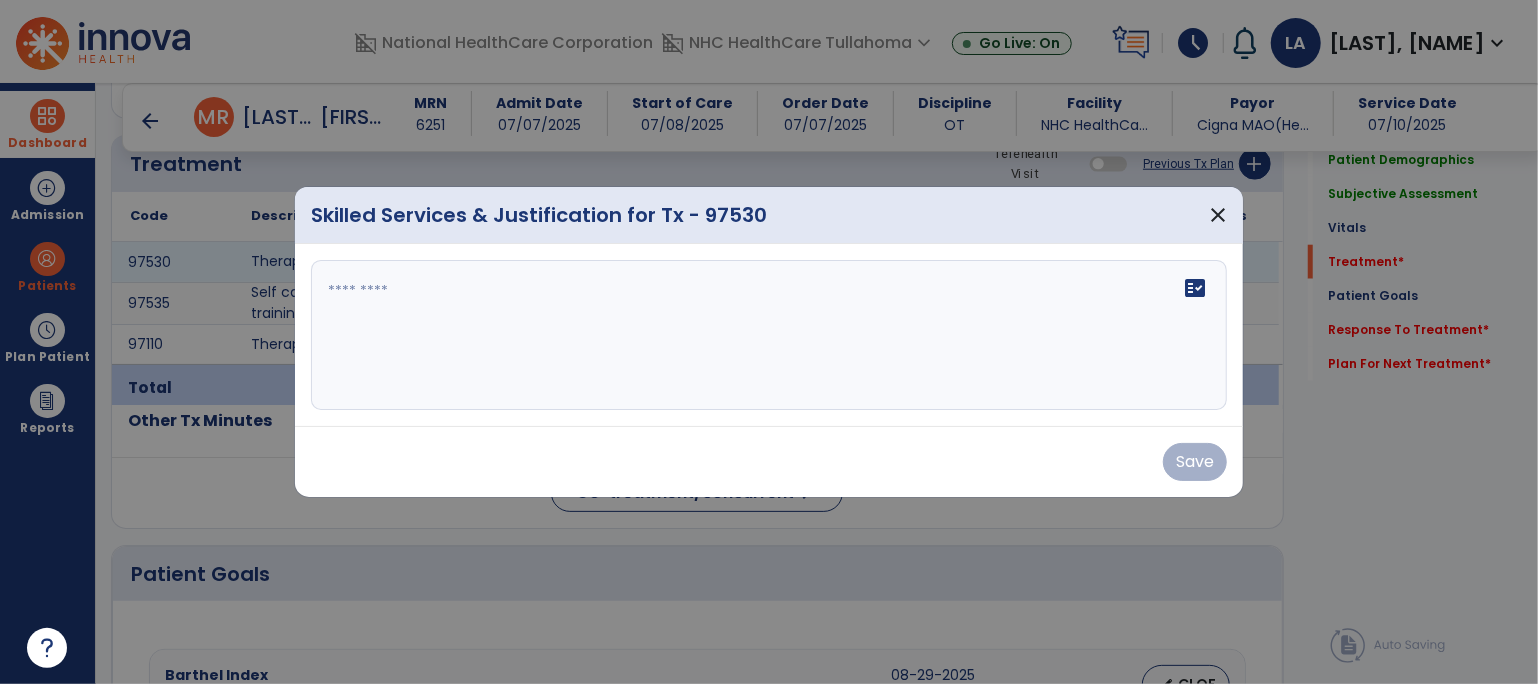 click on "fact_check" at bounding box center (769, 335) 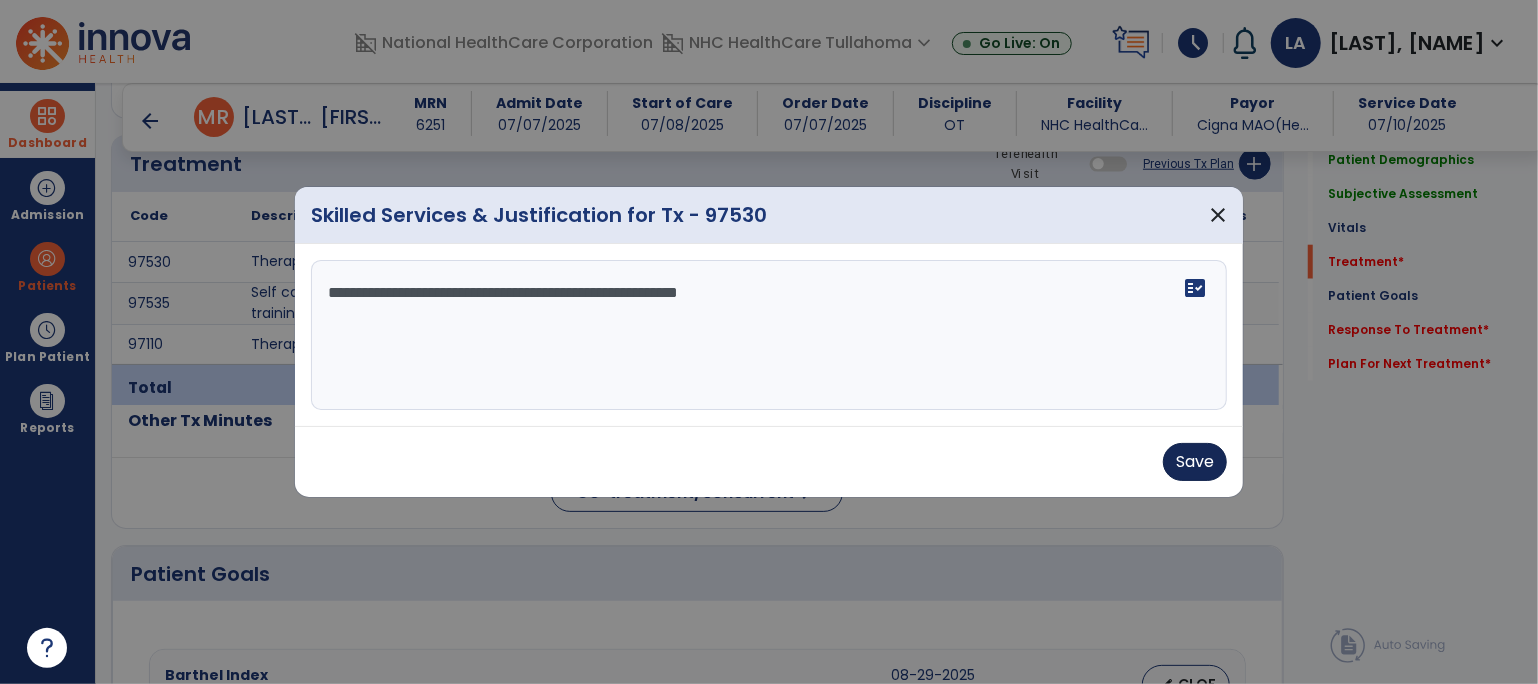 type on "**********" 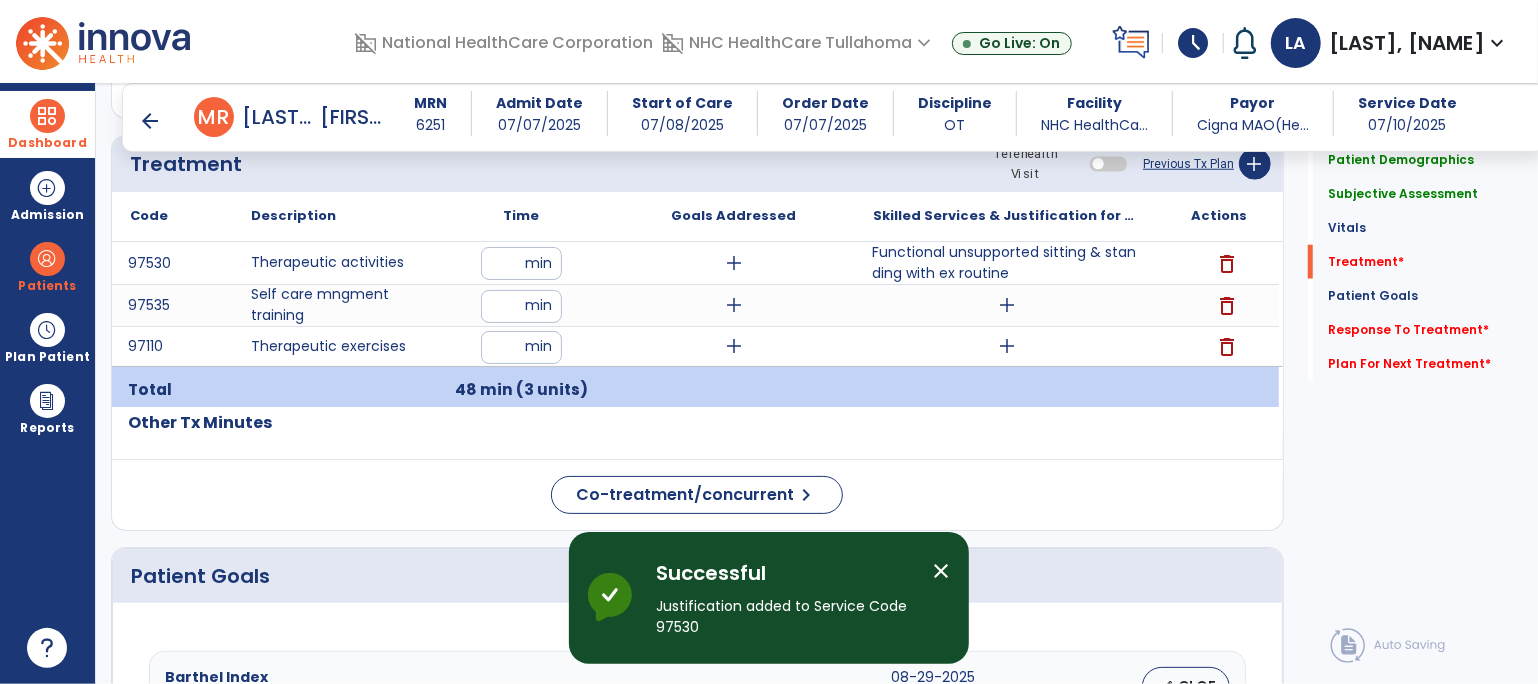 click on "add" at bounding box center (1006, 305) 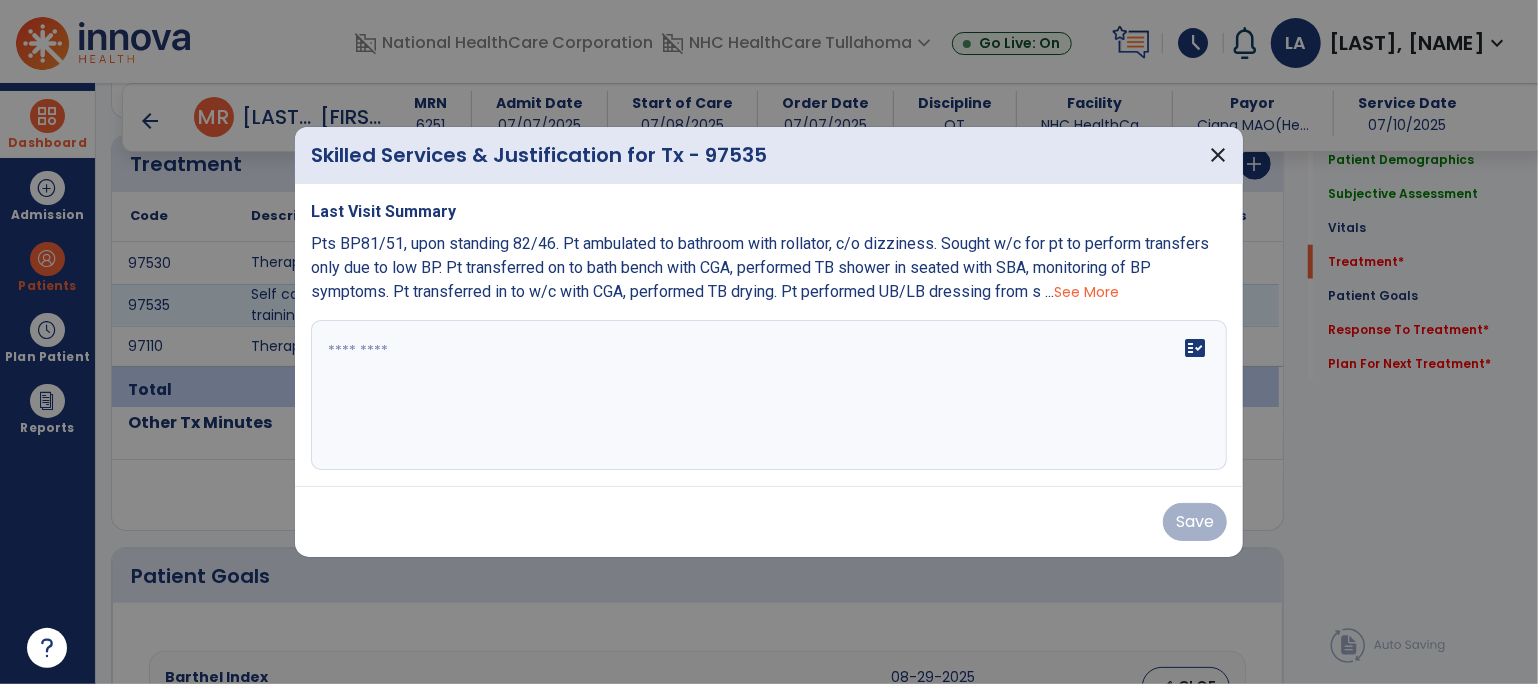 click at bounding box center (769, 395) 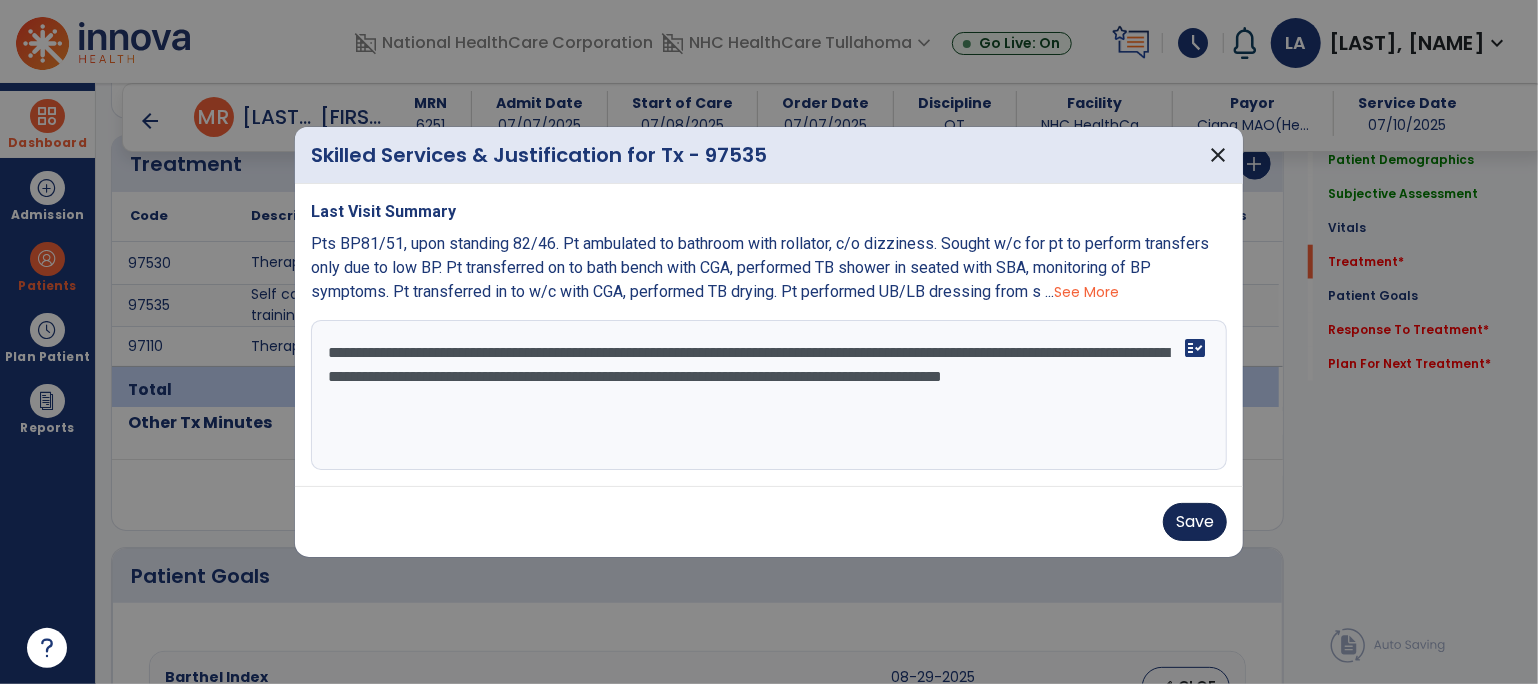 type on "**********" 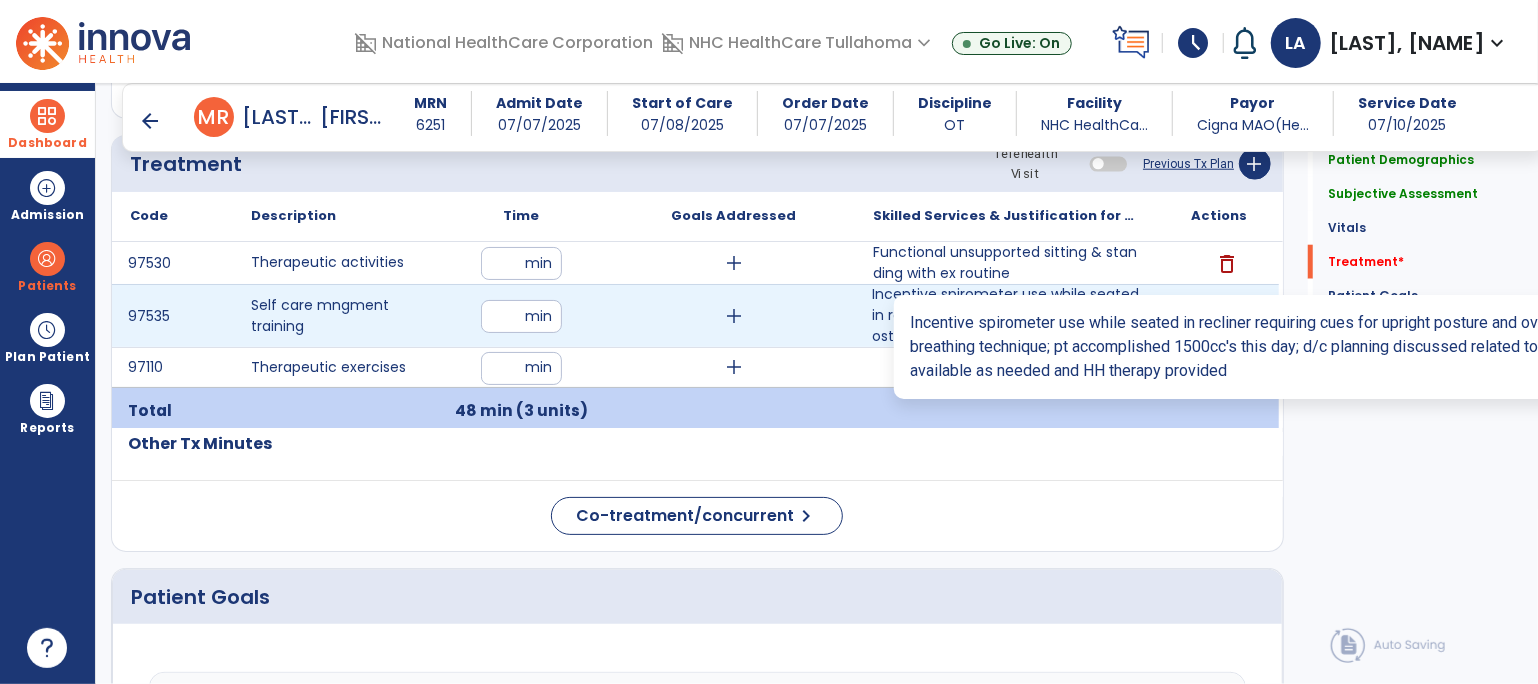 click on "Code
Description
Time" 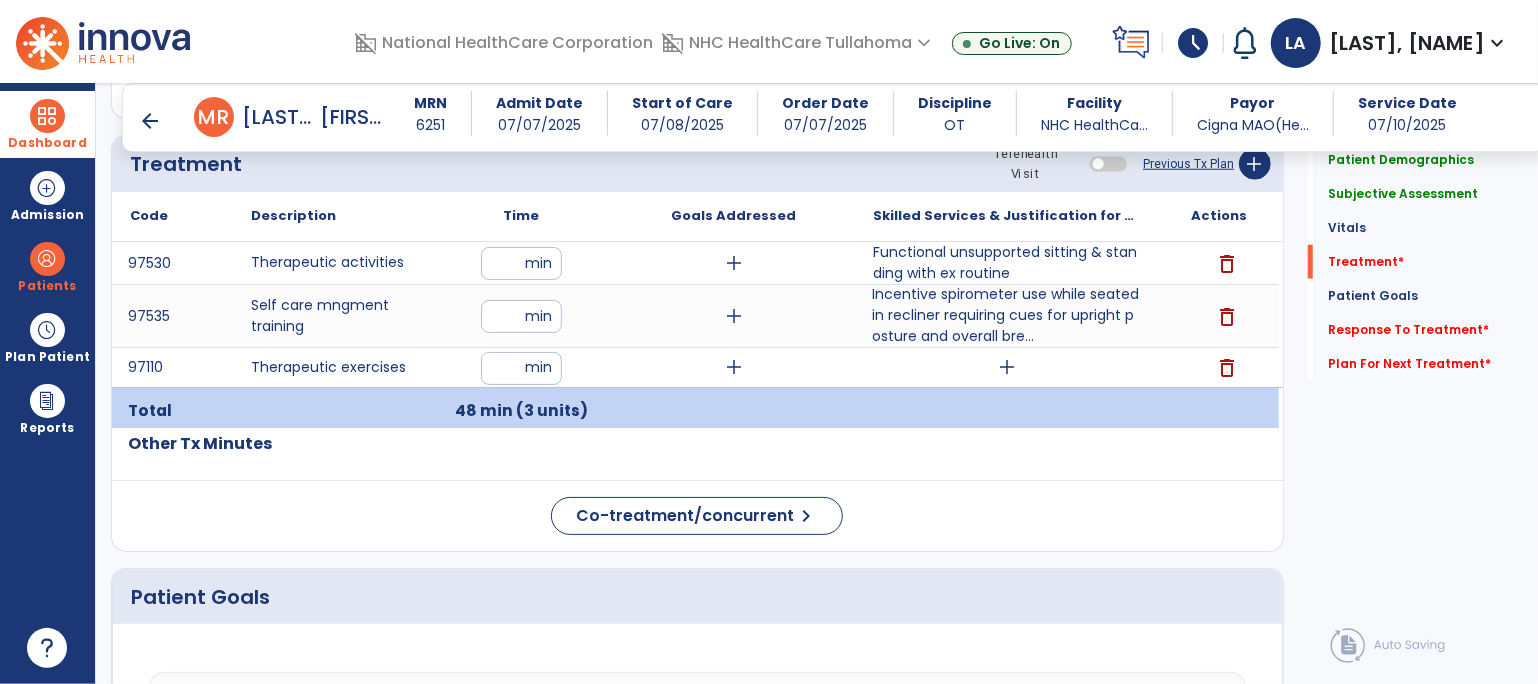 click on "add" at bounding box center (1007, 367) 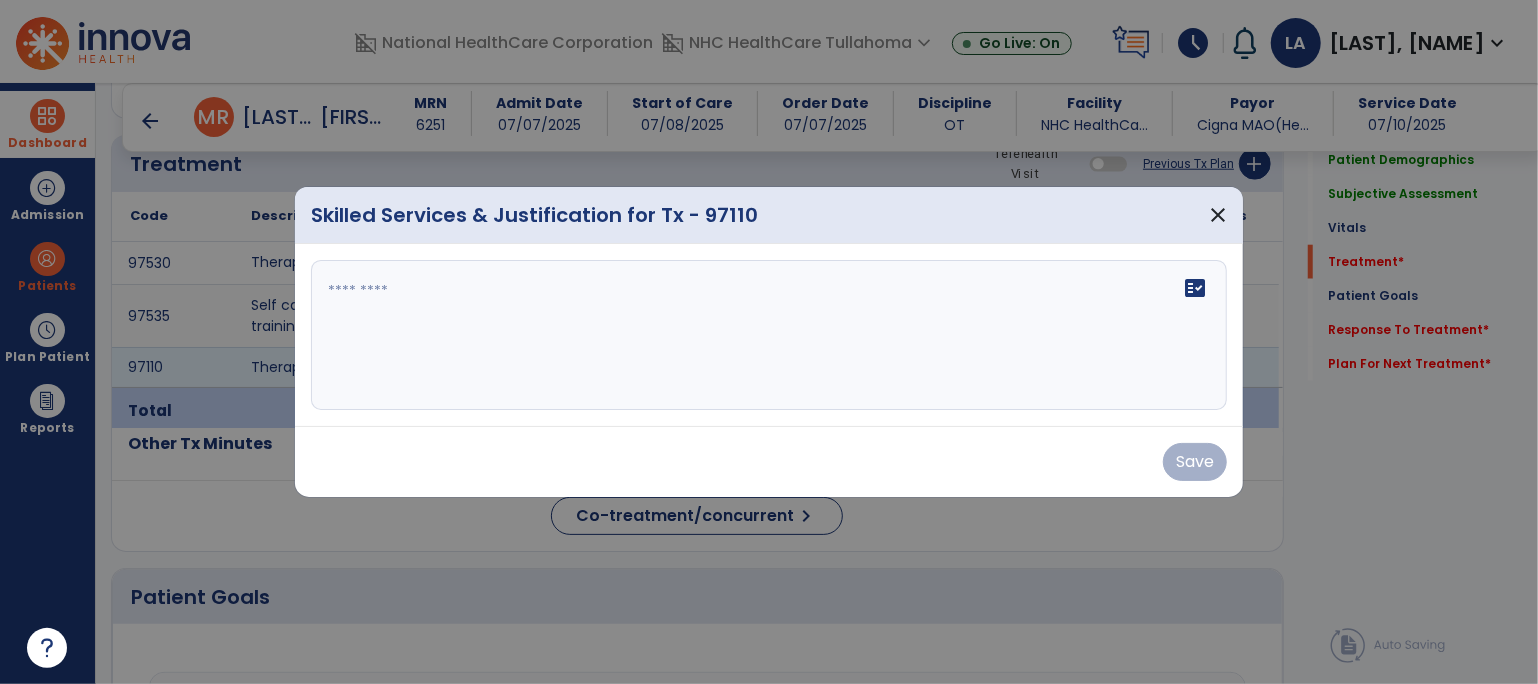 click at bounding box center (769, 335) 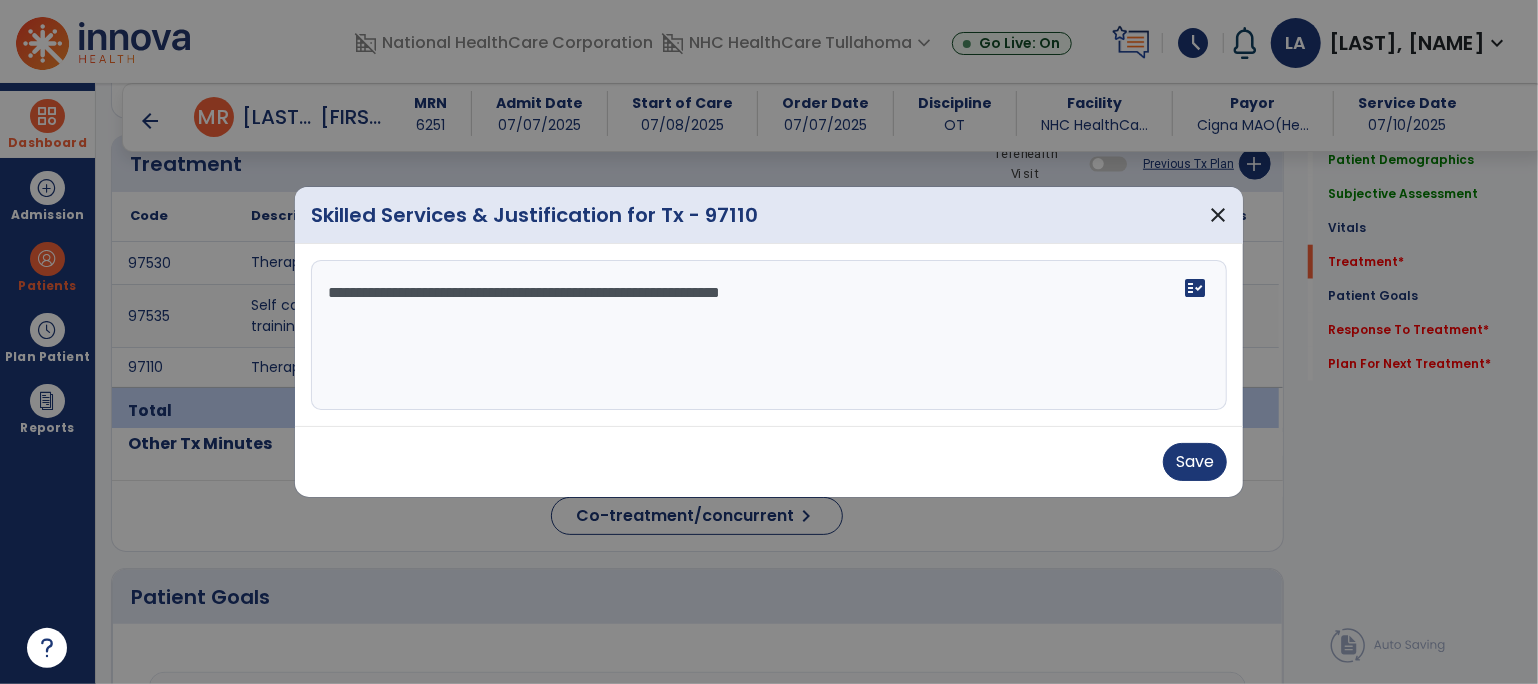 click on "**********" at bounding box center (769, 335) 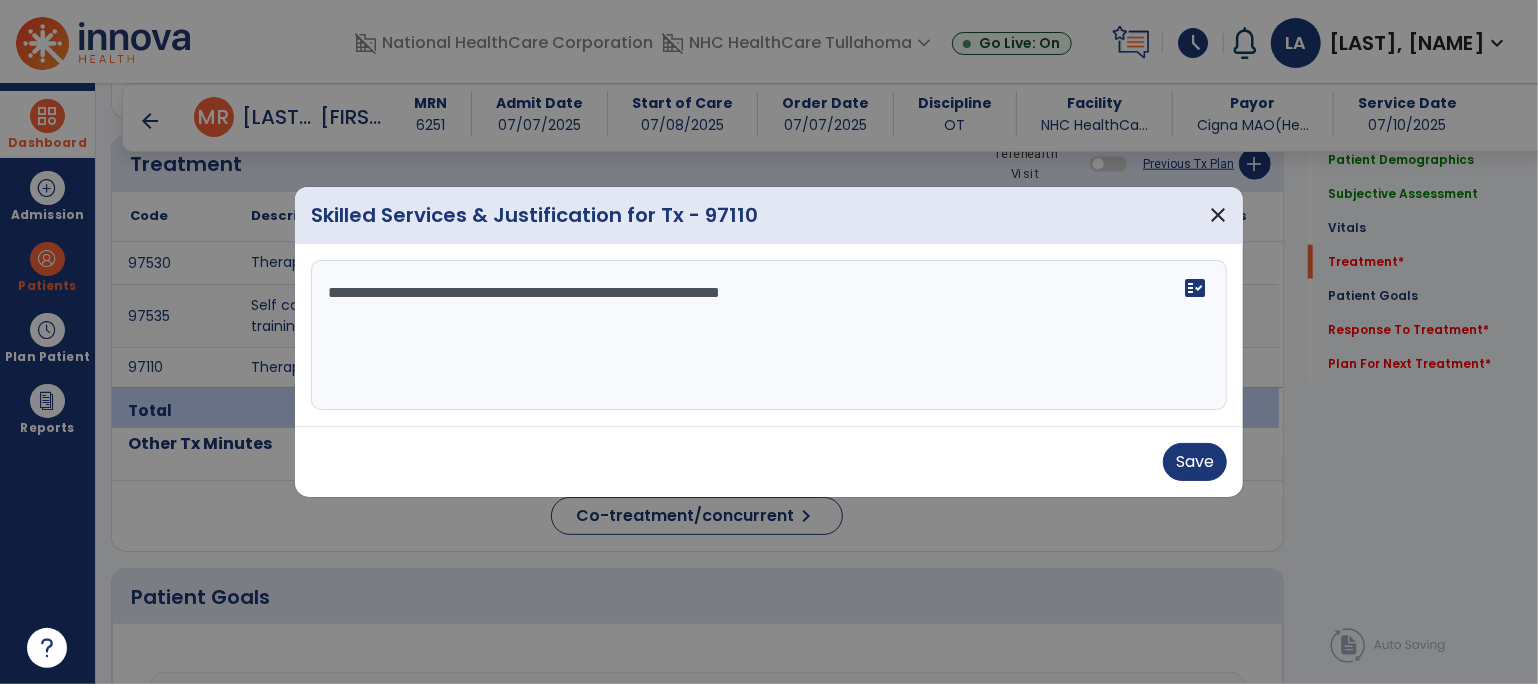 click on "**********" at bounding box center (769, 335) 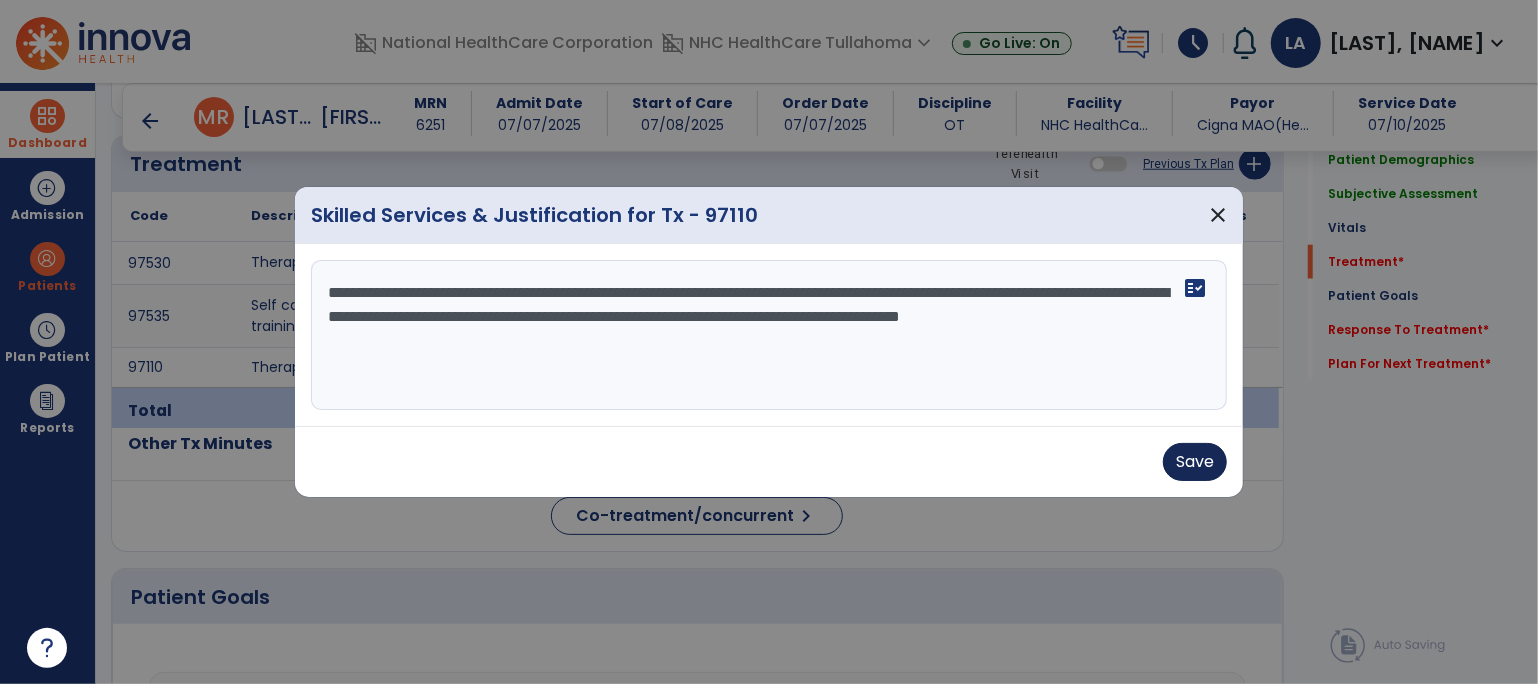 type on "**********" 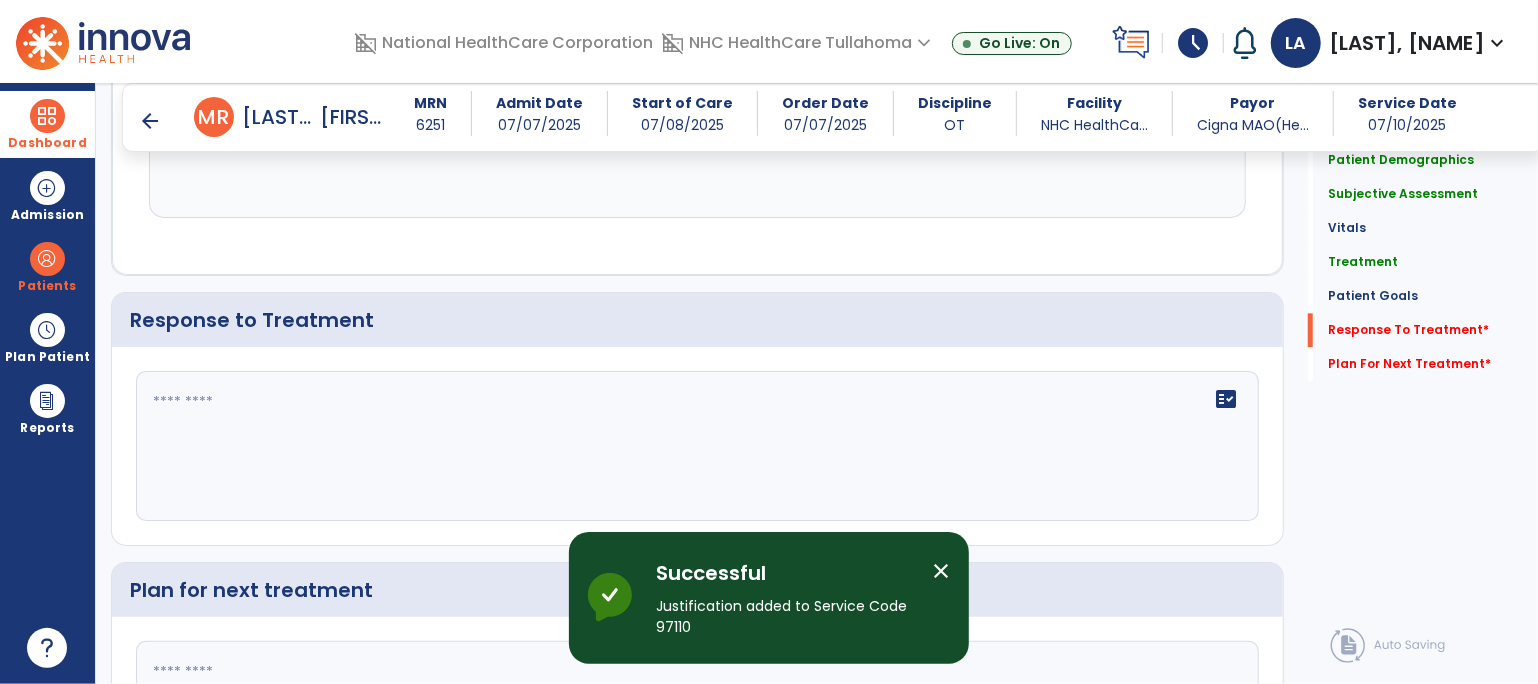 scroll, scrollTop: 2832, scrollLeft: 0, axis: vertical 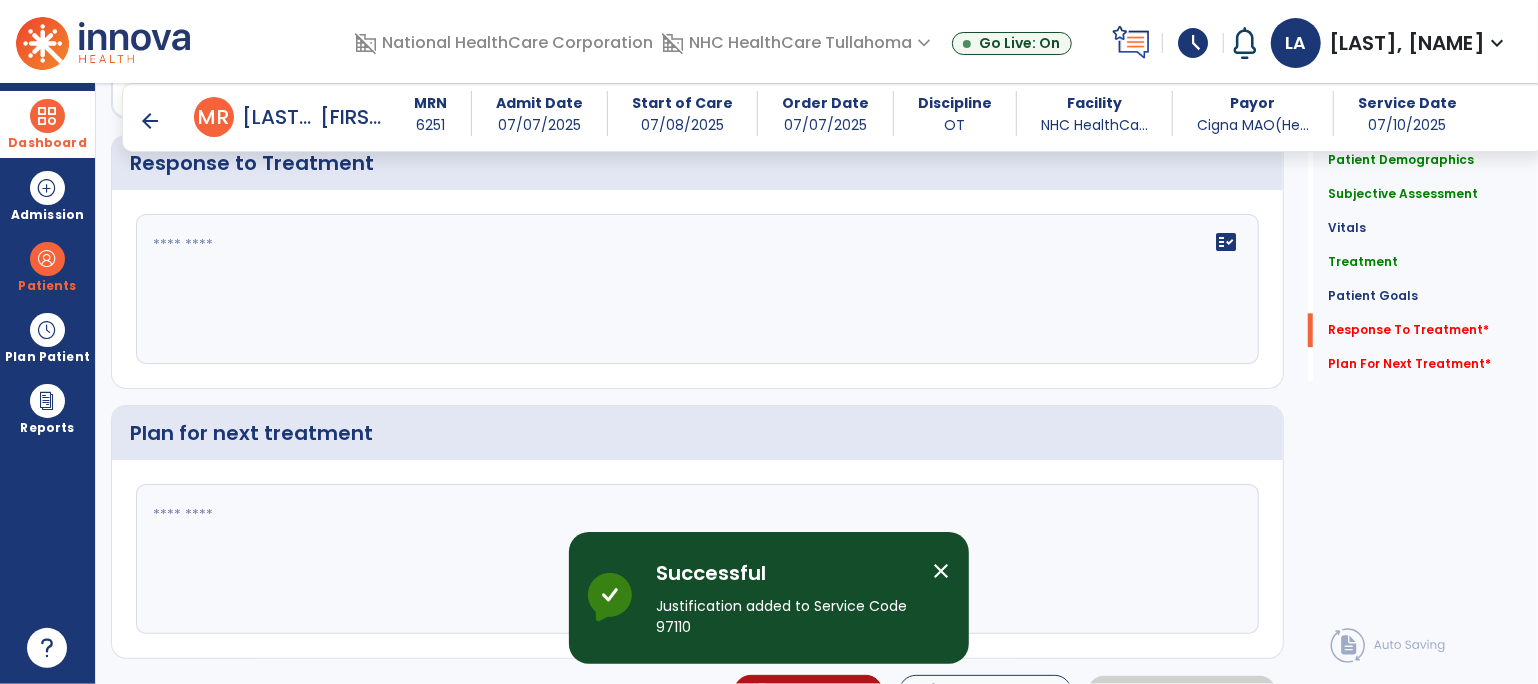 click on "fact_check" 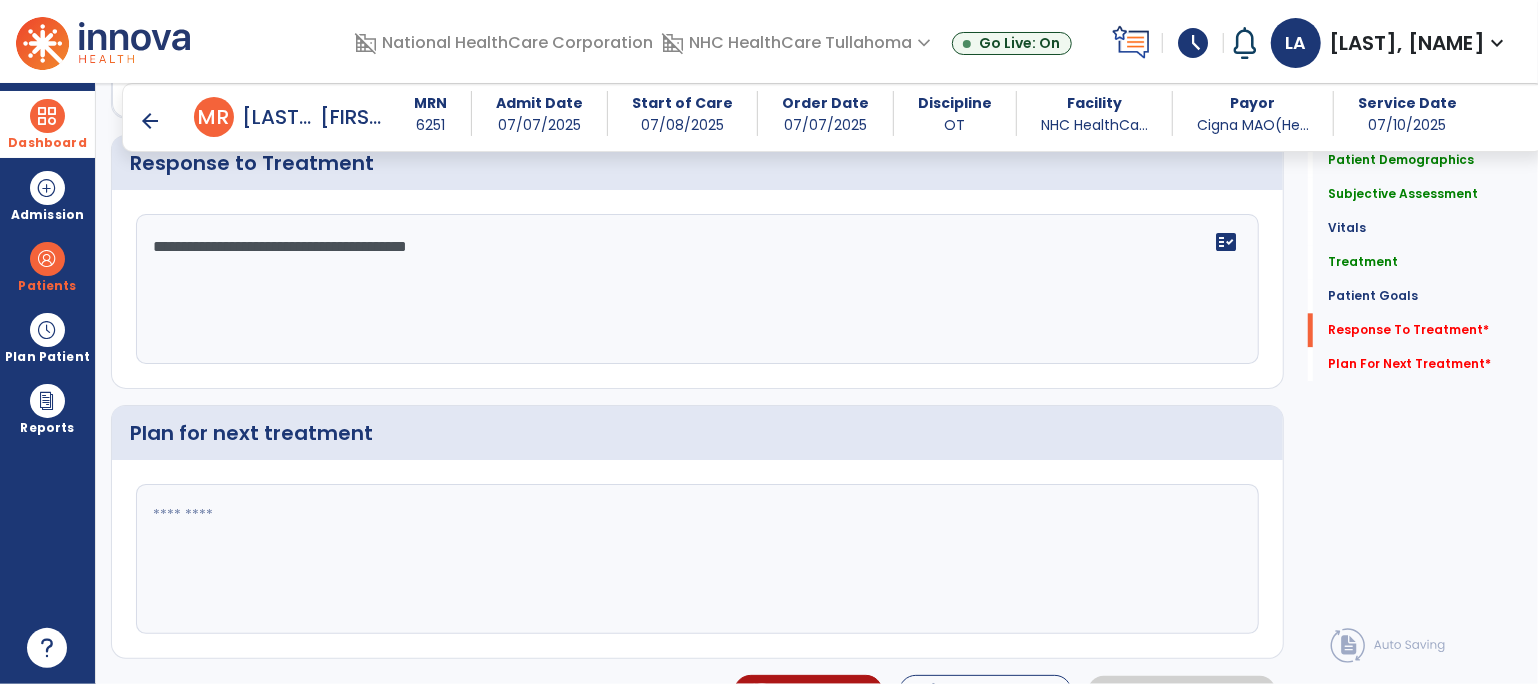 type on "**********" 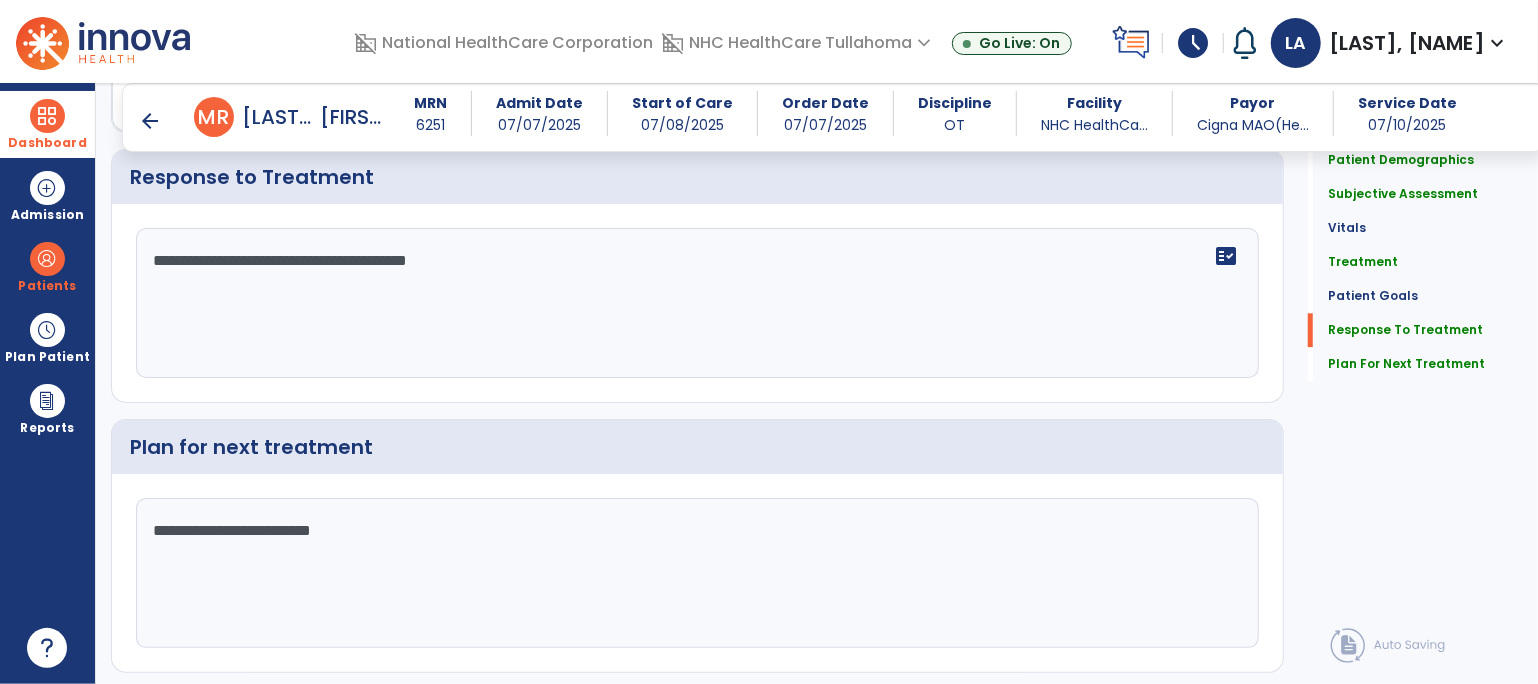 scroll, scrollTop: 2866, scrollLeft: 0, axis: vertical 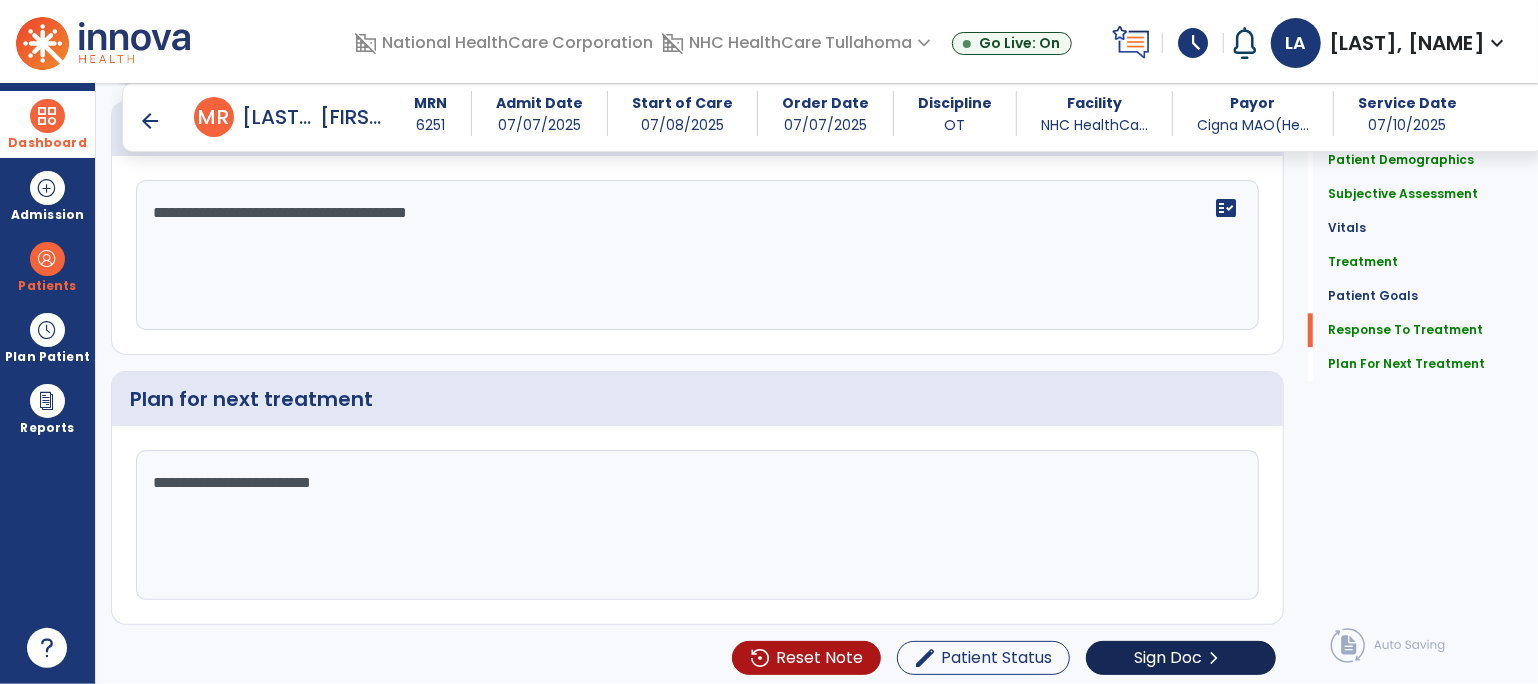 type on "**********" 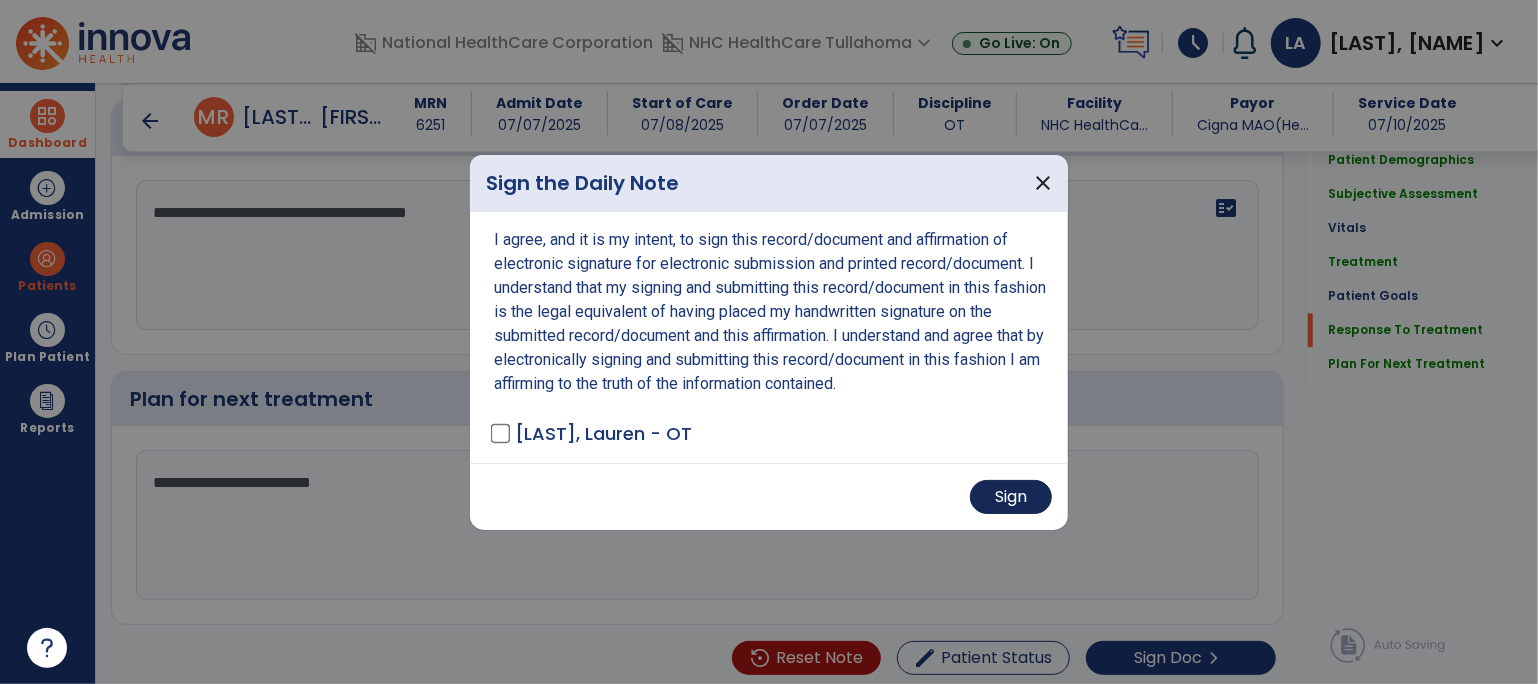 click on "Sign" at bounding box center [1011, 497] 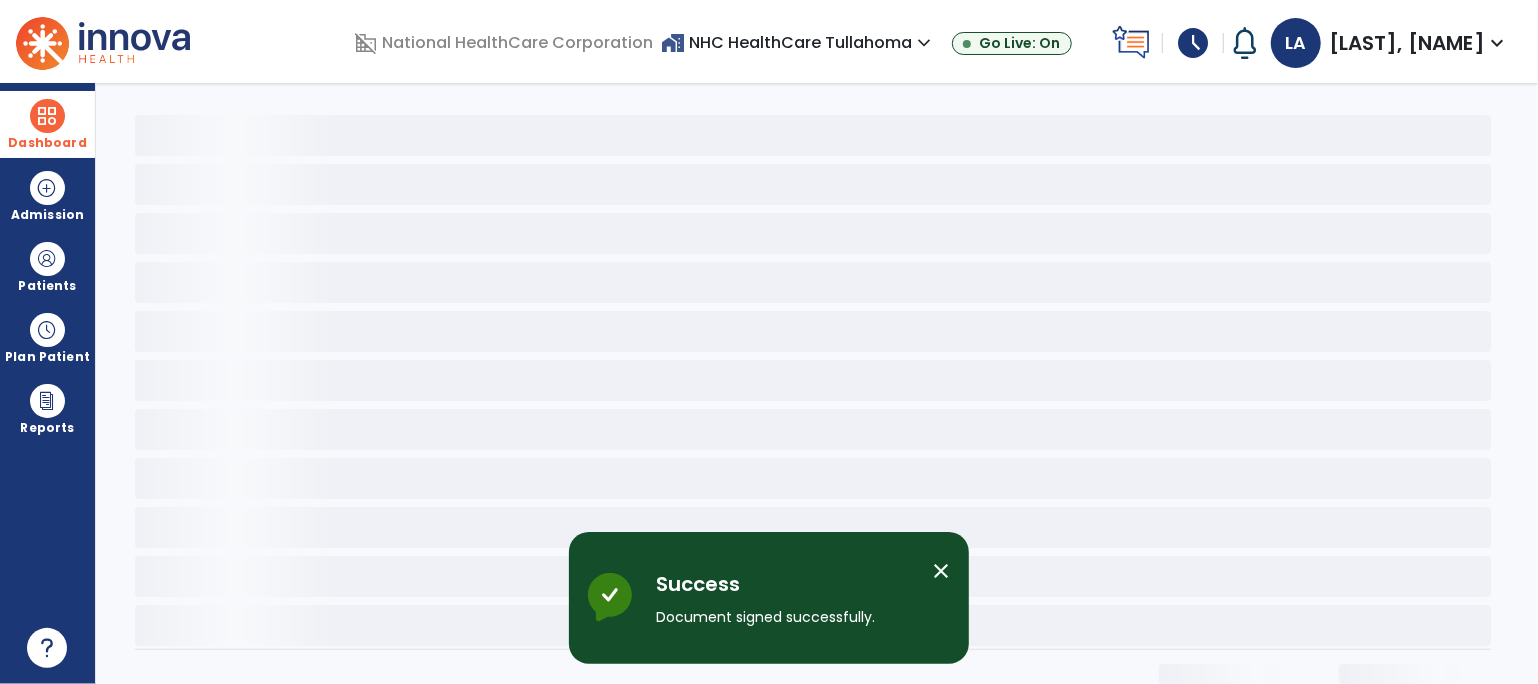 scroll, scrollTop: 0, scrollLeft: 0, axis: both 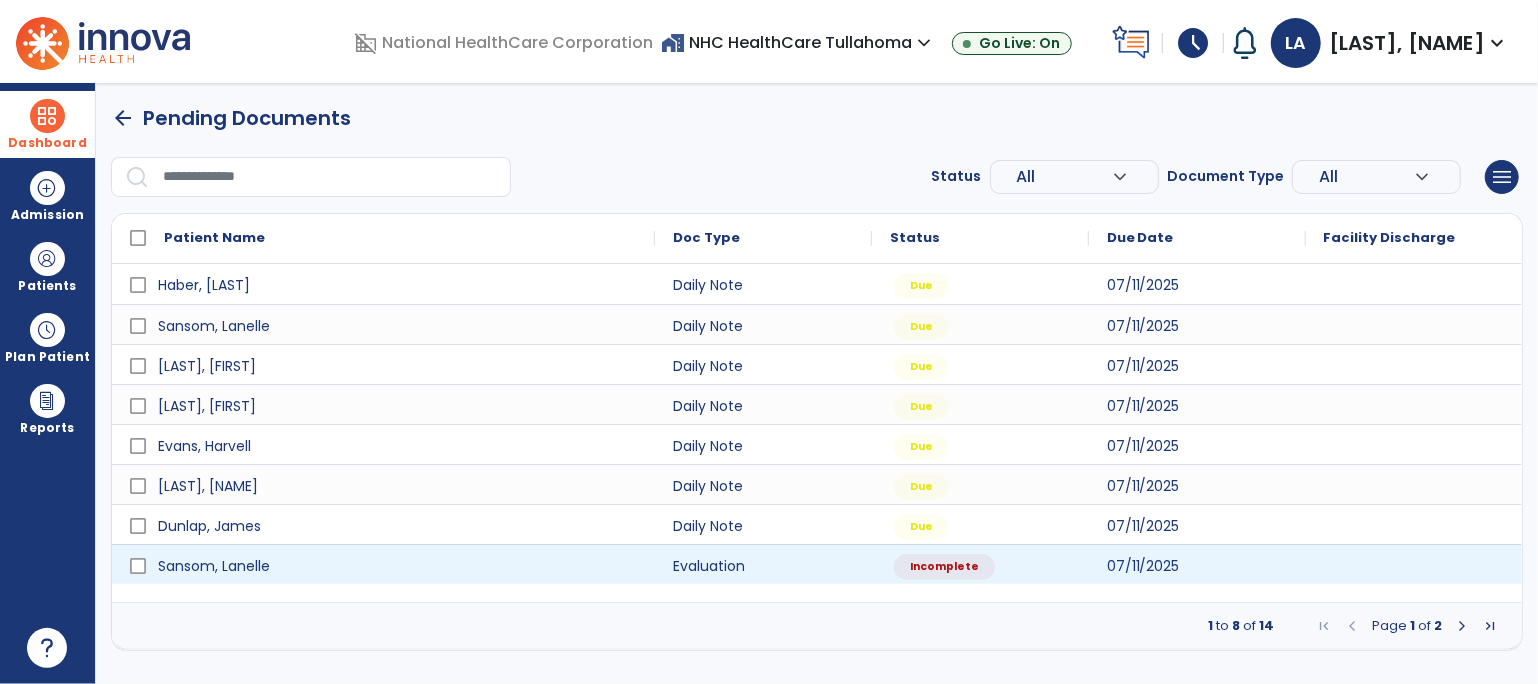 click at bounding box center (1462, 626) 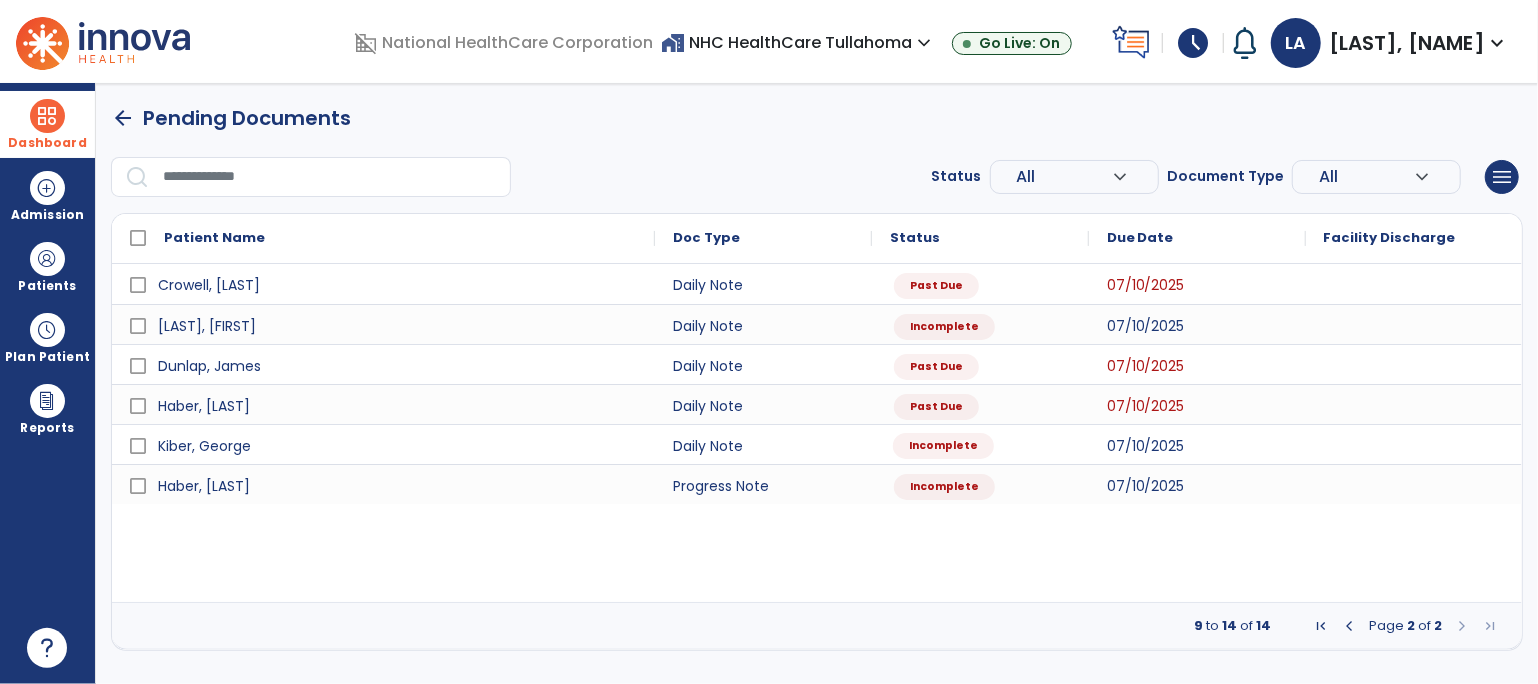 click on "Incomplete" at bounding box center [943, 446] 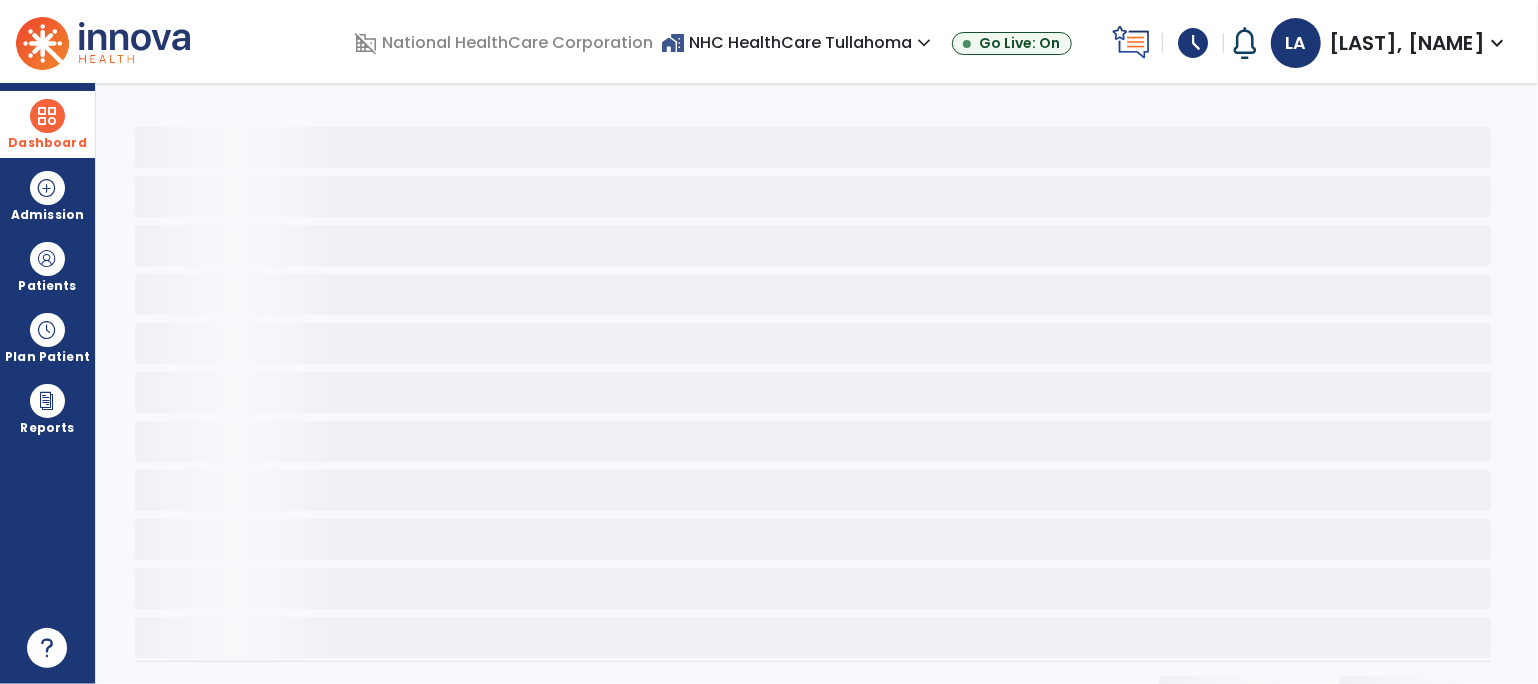 select on "*" 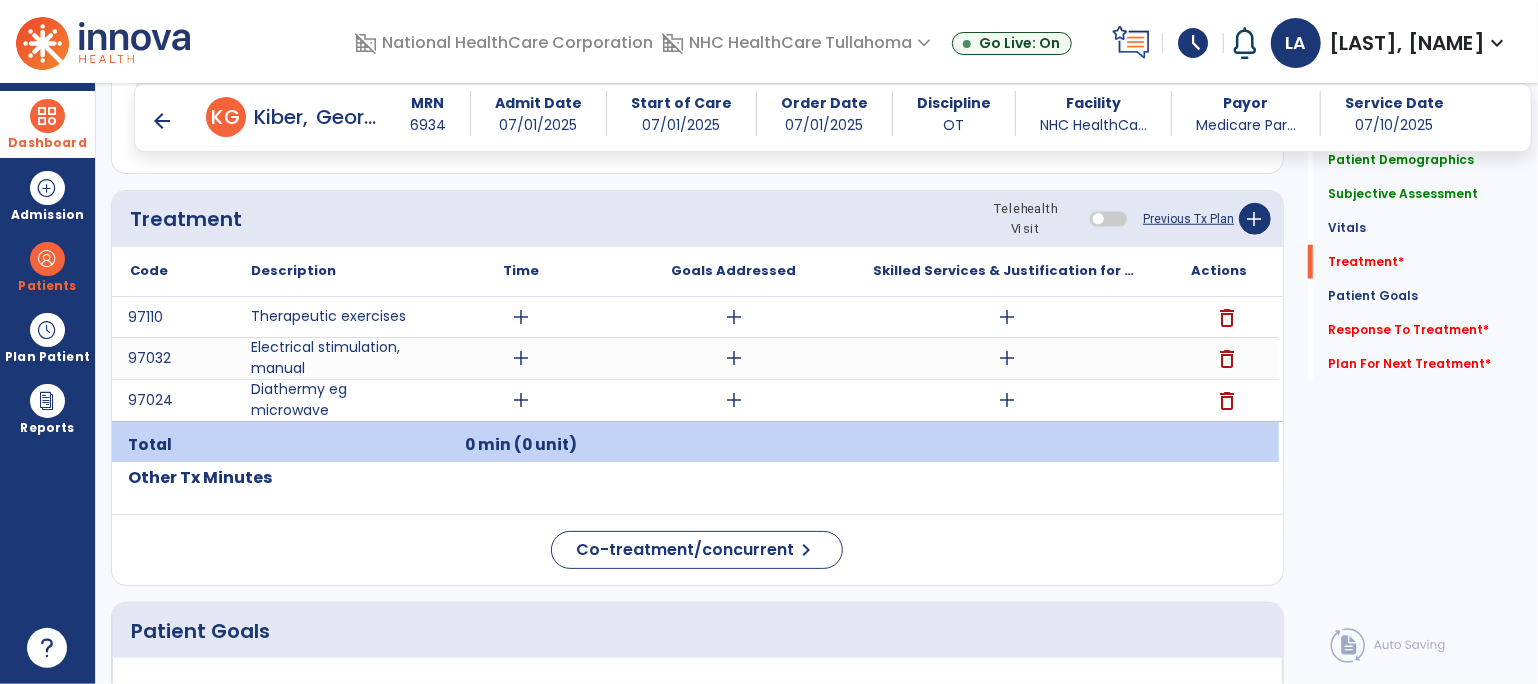 scroll, scrollTop: 1057, scrollLeft: 0, axis: vertical 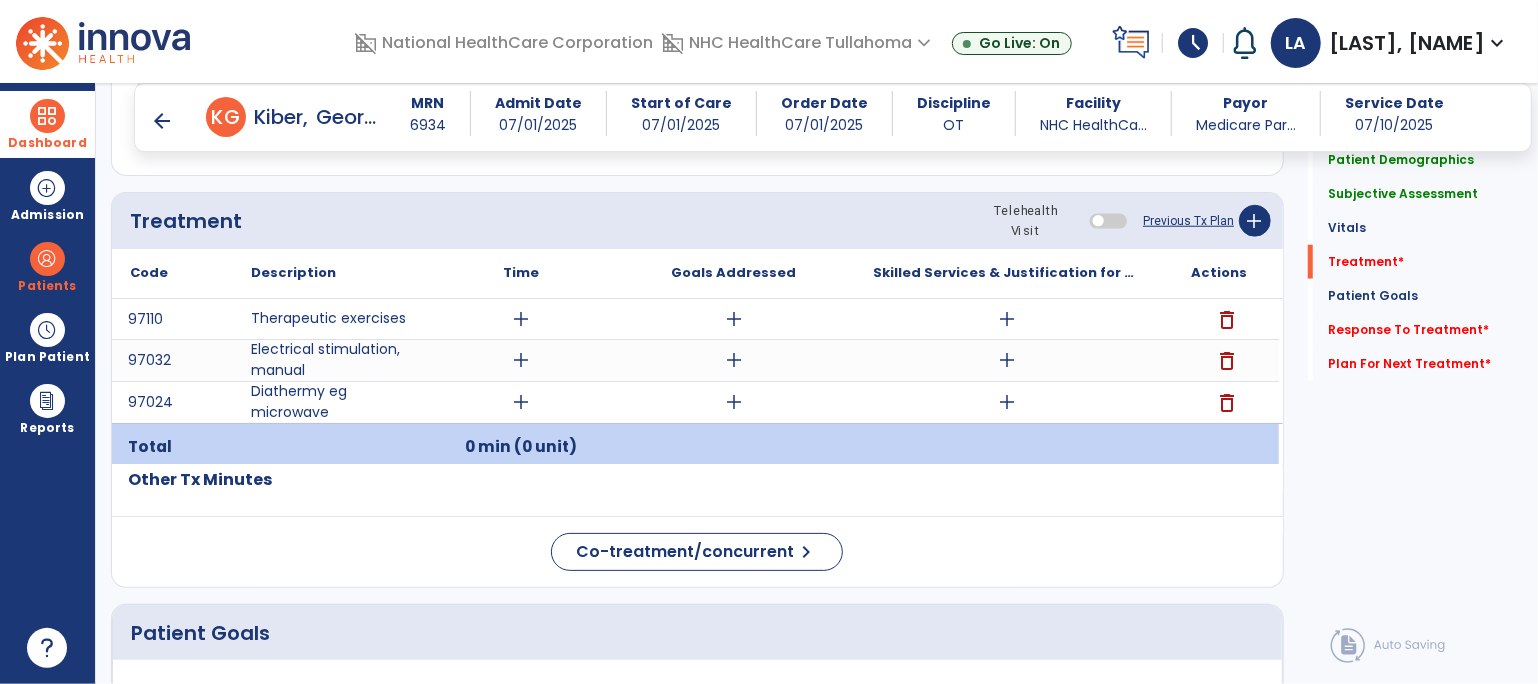 click on "add" at bounding box center (521, 319) 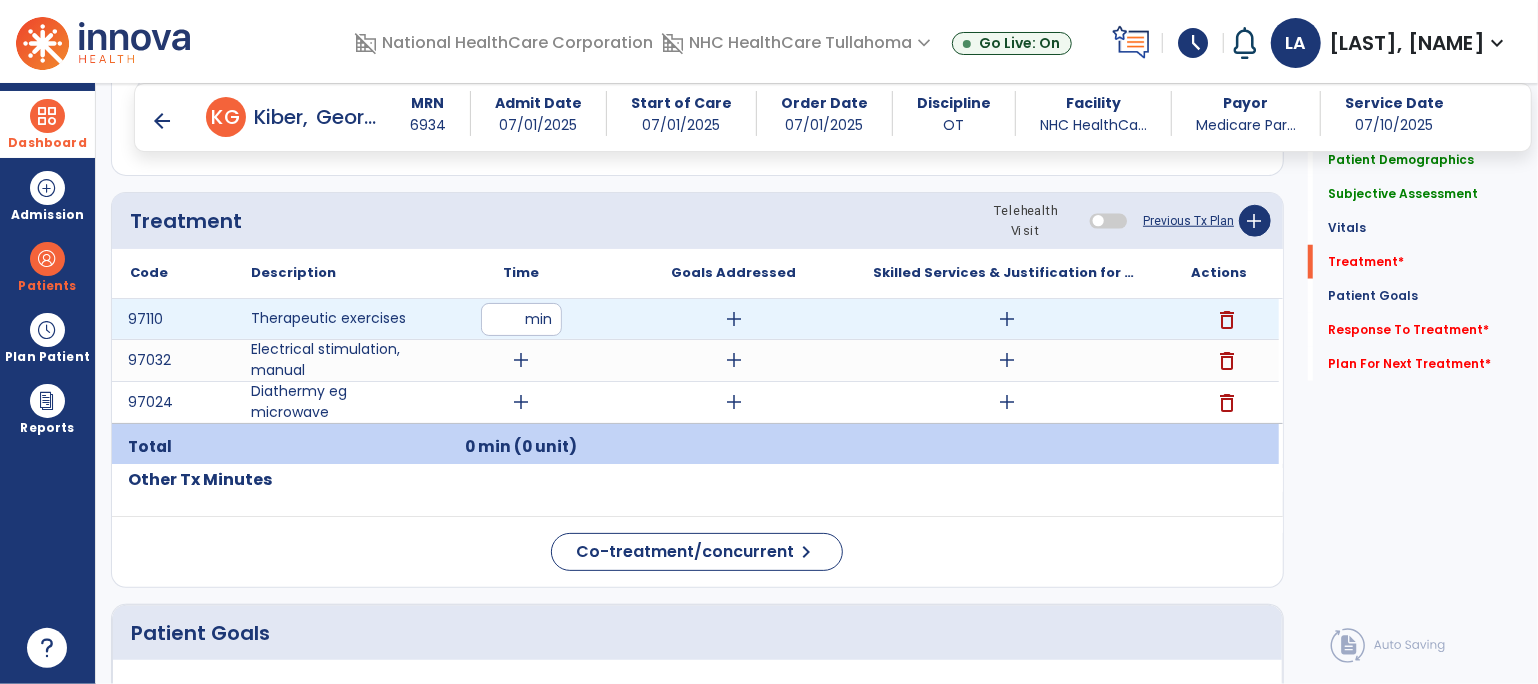 type on "**" 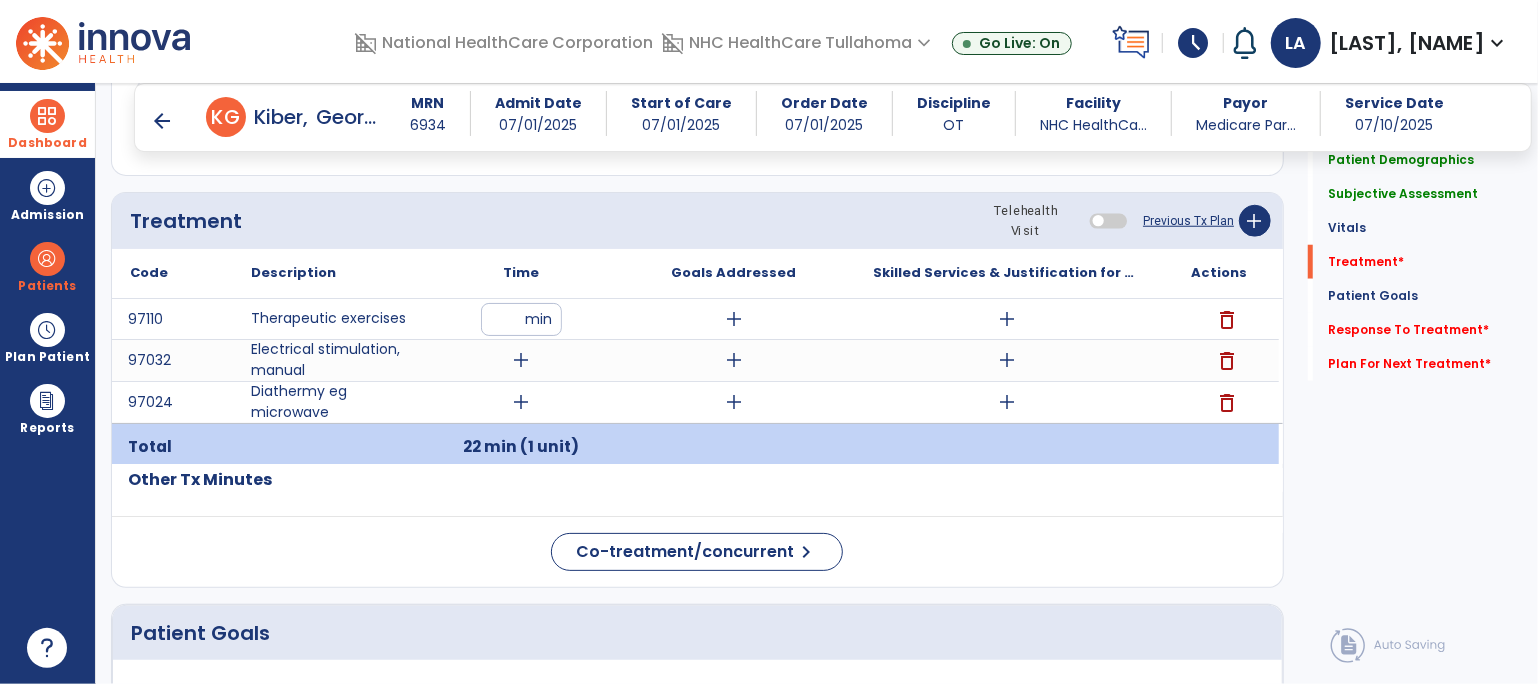 click on "add" at bounding box center (521, 360) 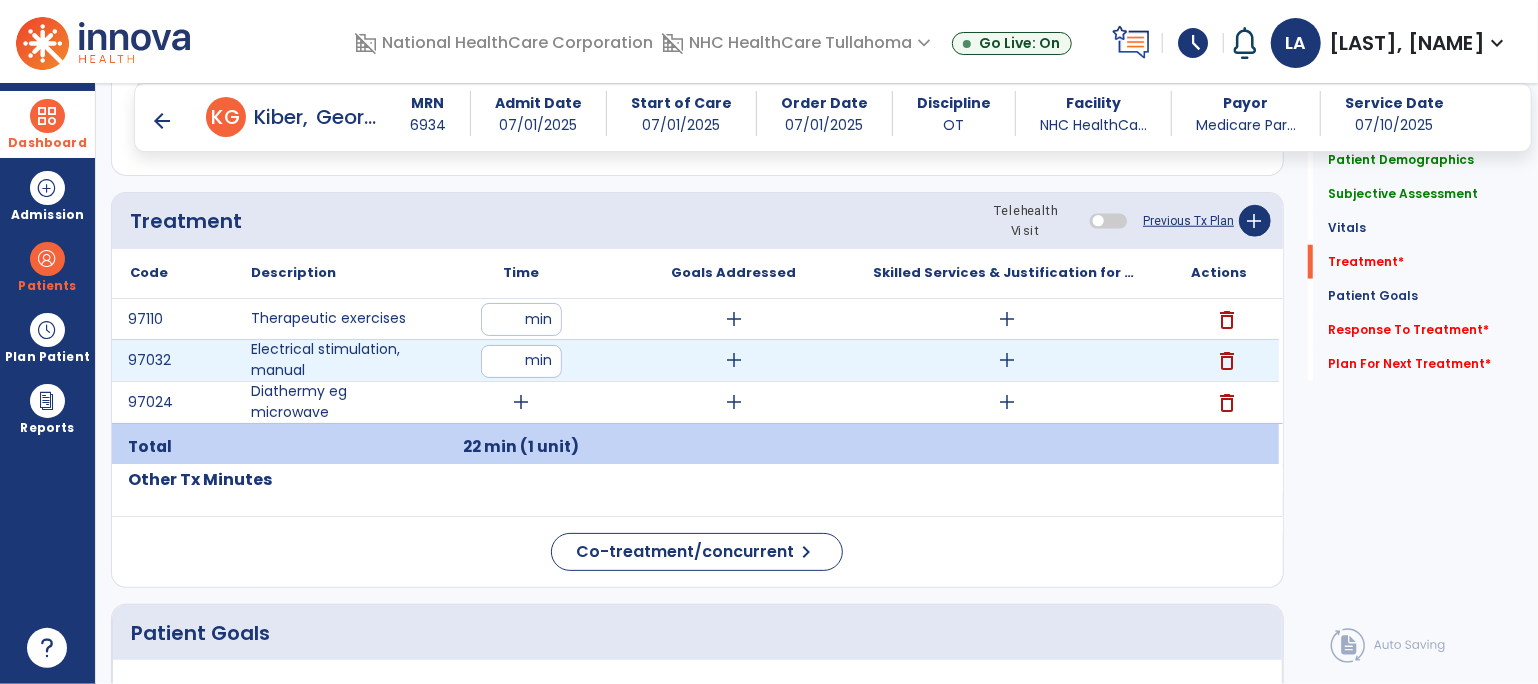 type on "**" 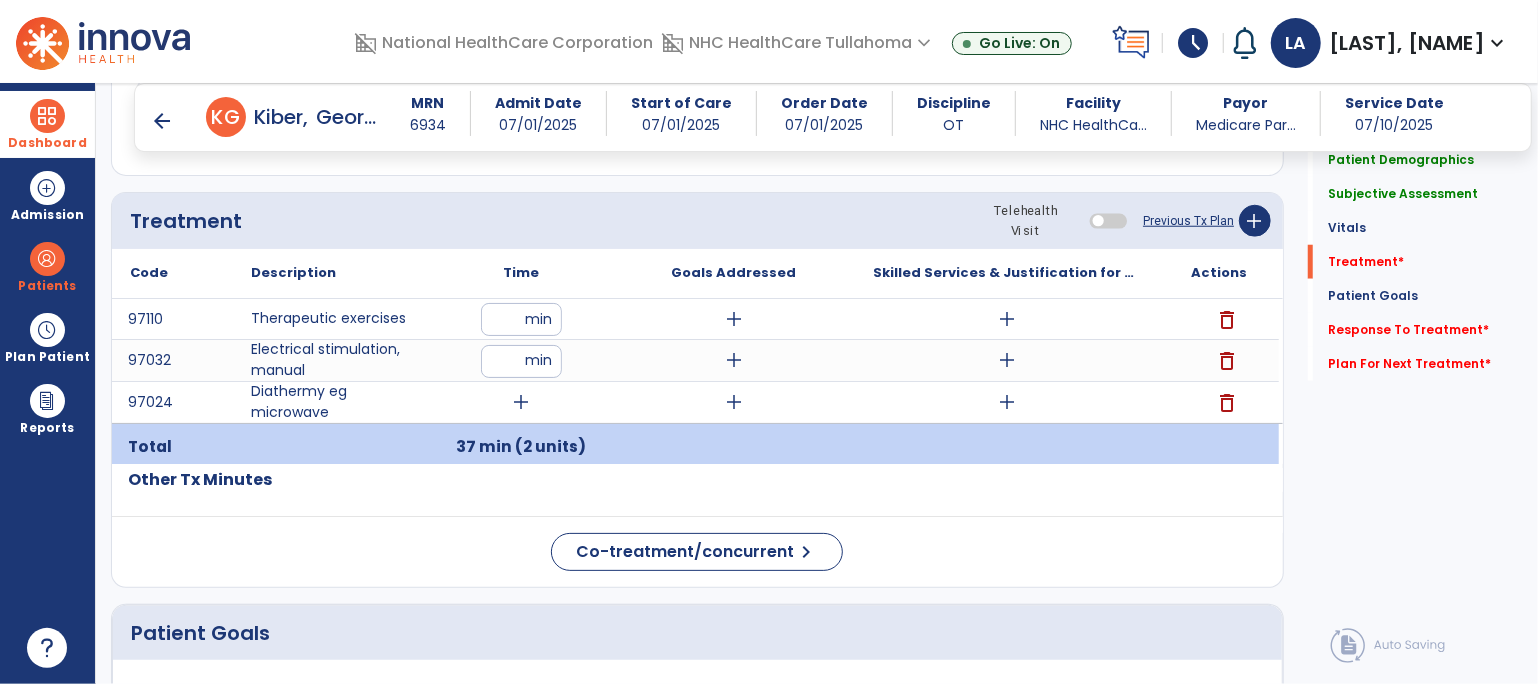 click on "add" at bounding box center (521, 402) 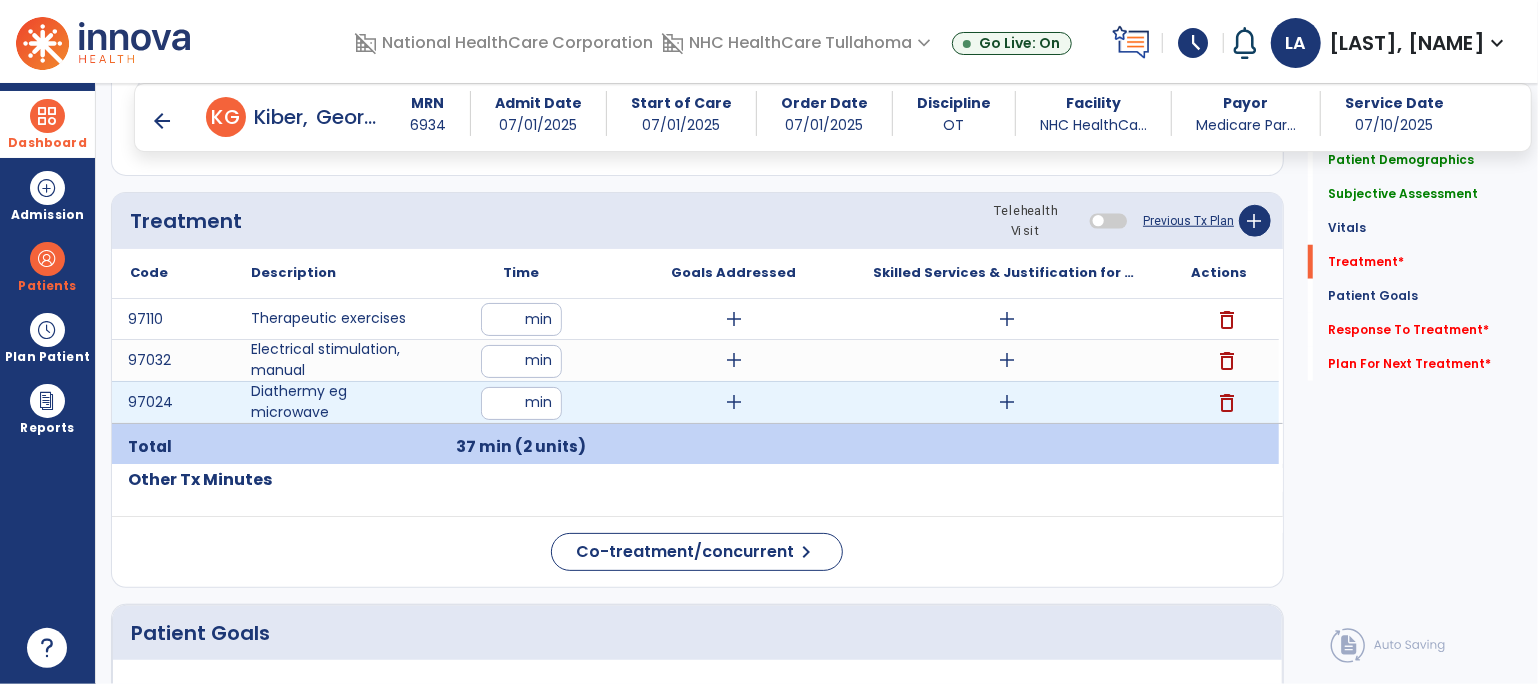 type on "*" 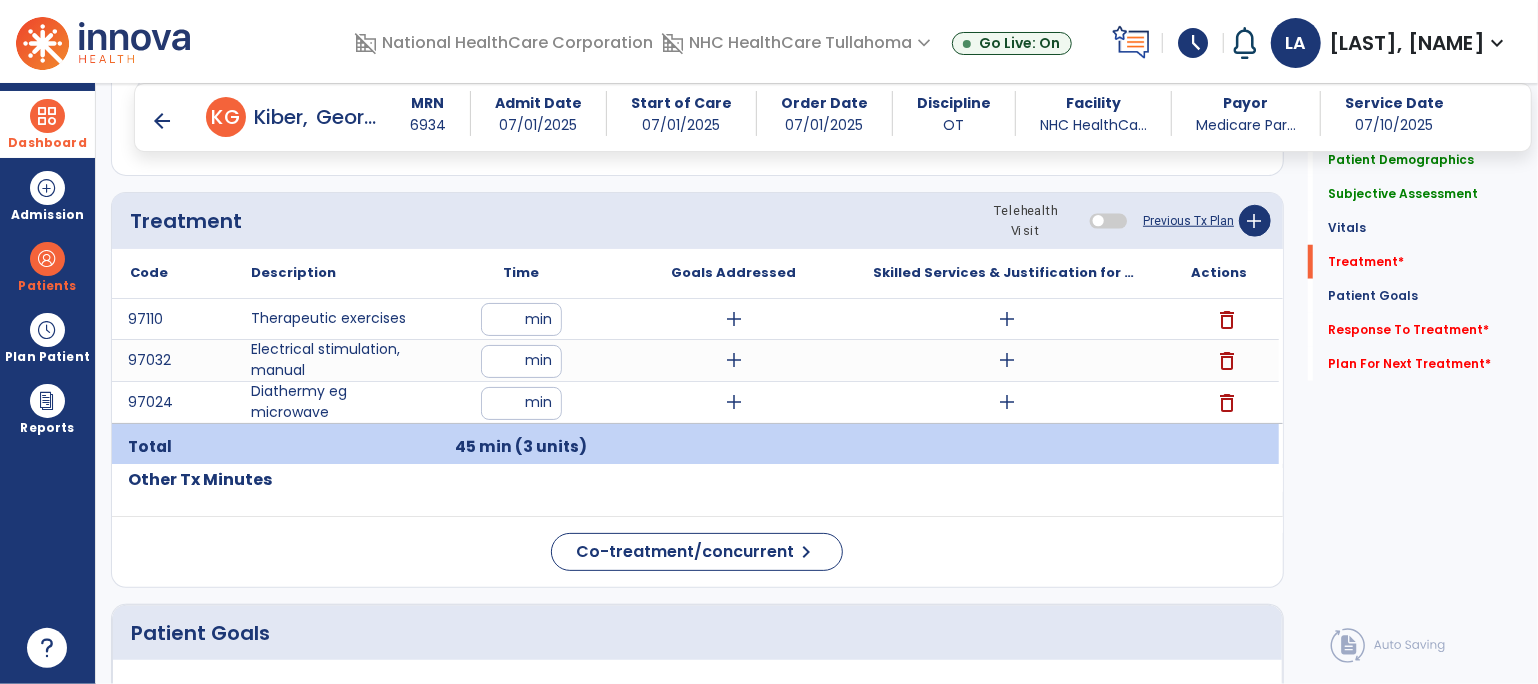 click on "add" at bounding box center (1007, 319) 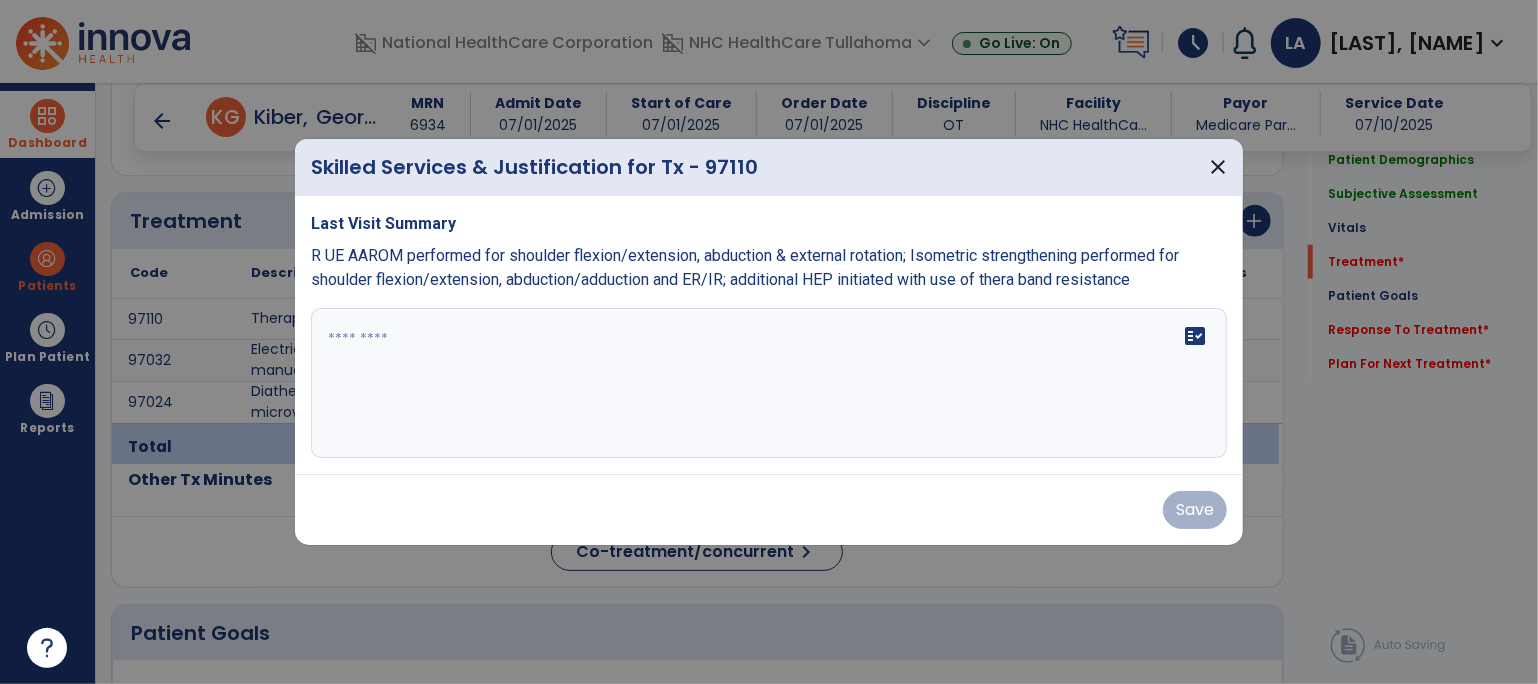 click at bounding box center (769, 383) 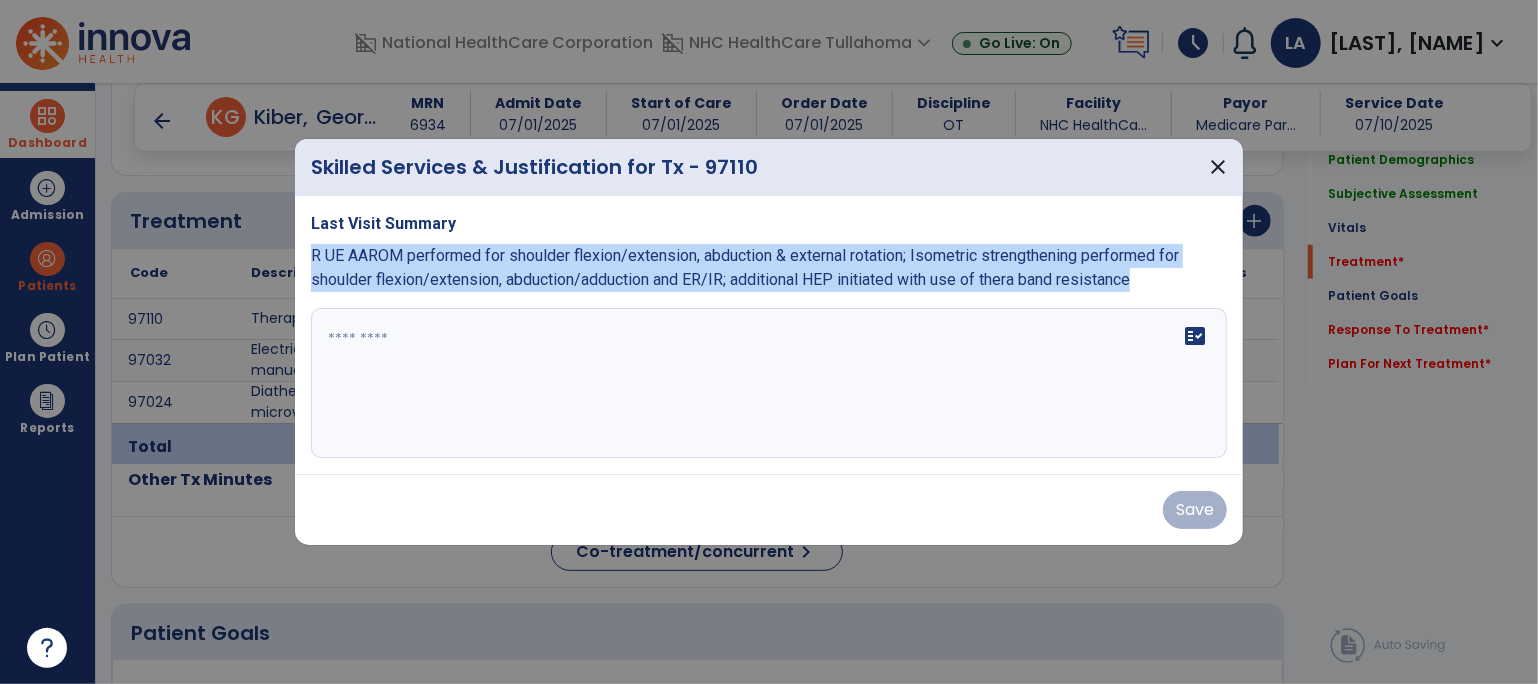 drag, startPoint x: 309, startPoint y: 259, endPoint x: 1160, endPoint y: 273, distance: 851.1152 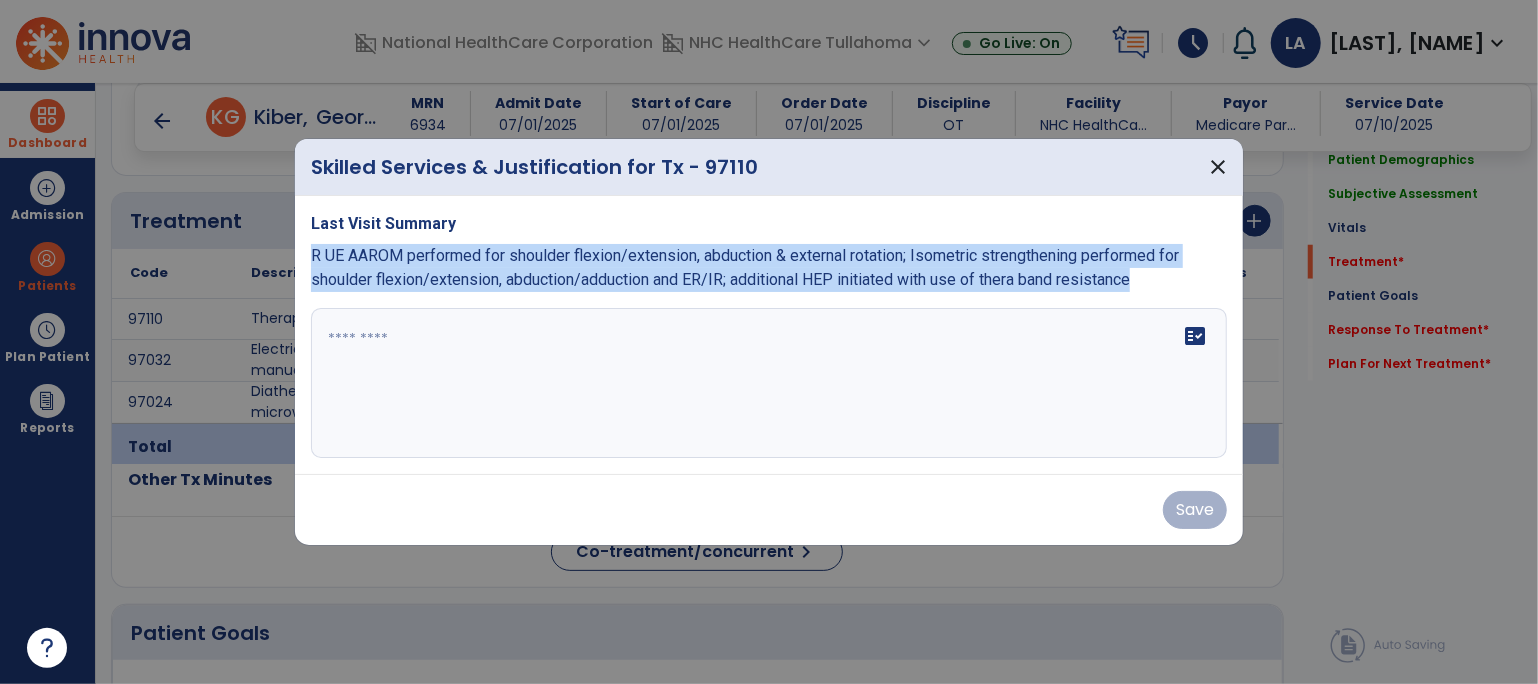 click on "Last Visit Summary R UE AAROM performed for shoulder flexion/extension, abduction & external rotation; Isometric strengthening performed for shoulder flexion/extension, abduction/adduction and ER/IR; additional HEP initiated with use of thera band resistance   fact_check" at bounding box center (769, 335) 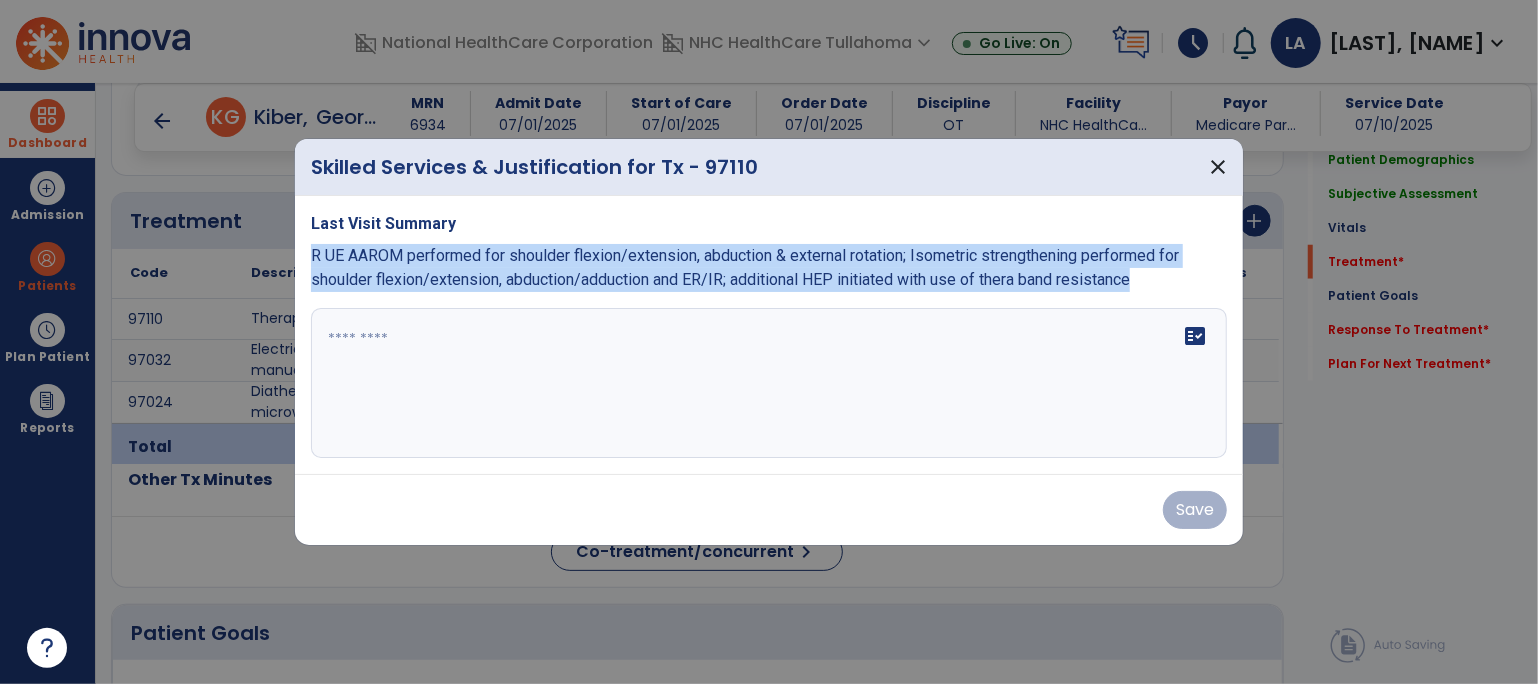 copy on "R UE AAROM performed for shoulder flexion/extension, abduction & external rotation; Isometric strengthening performed for shoulder flexion/extension, abduction/adduction and ER/IR; additional HEP initiated with use of thera band resistance" 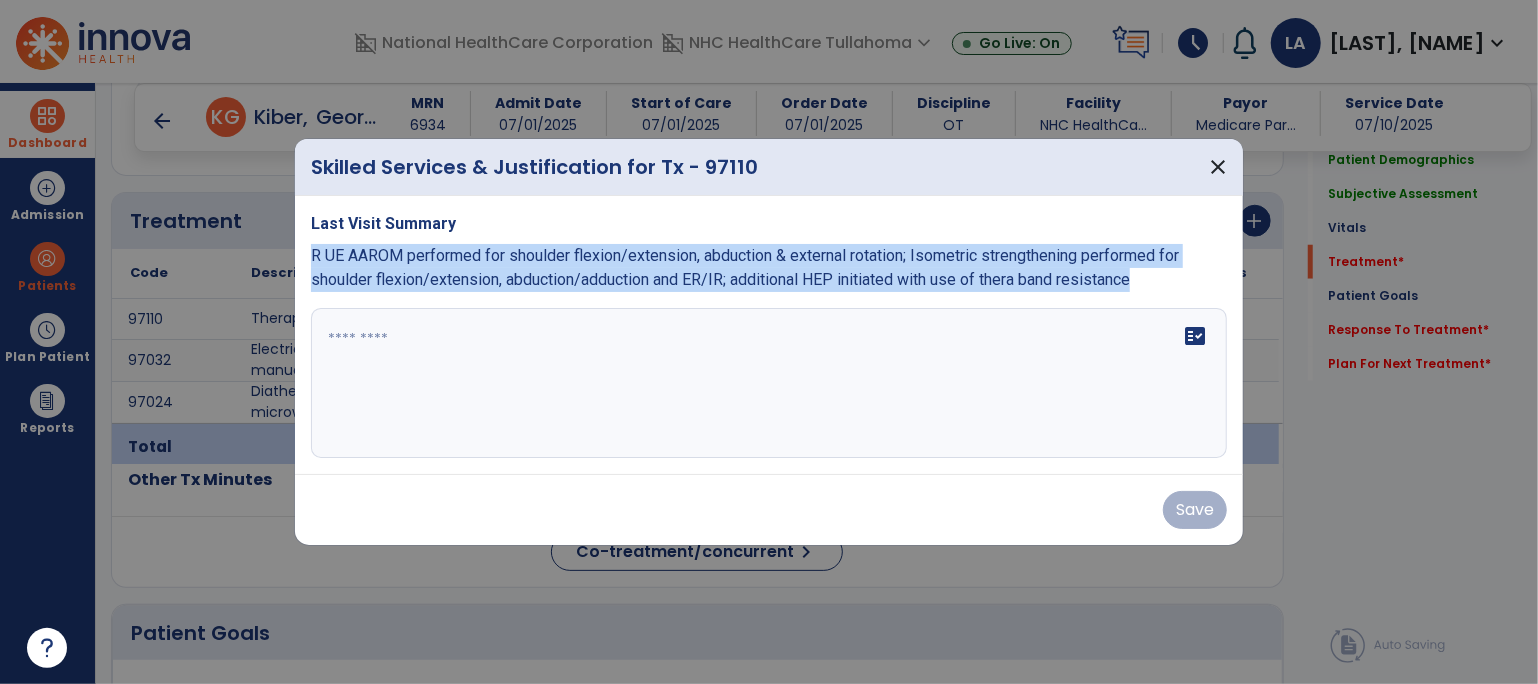 click at bounding box center (769, 383) 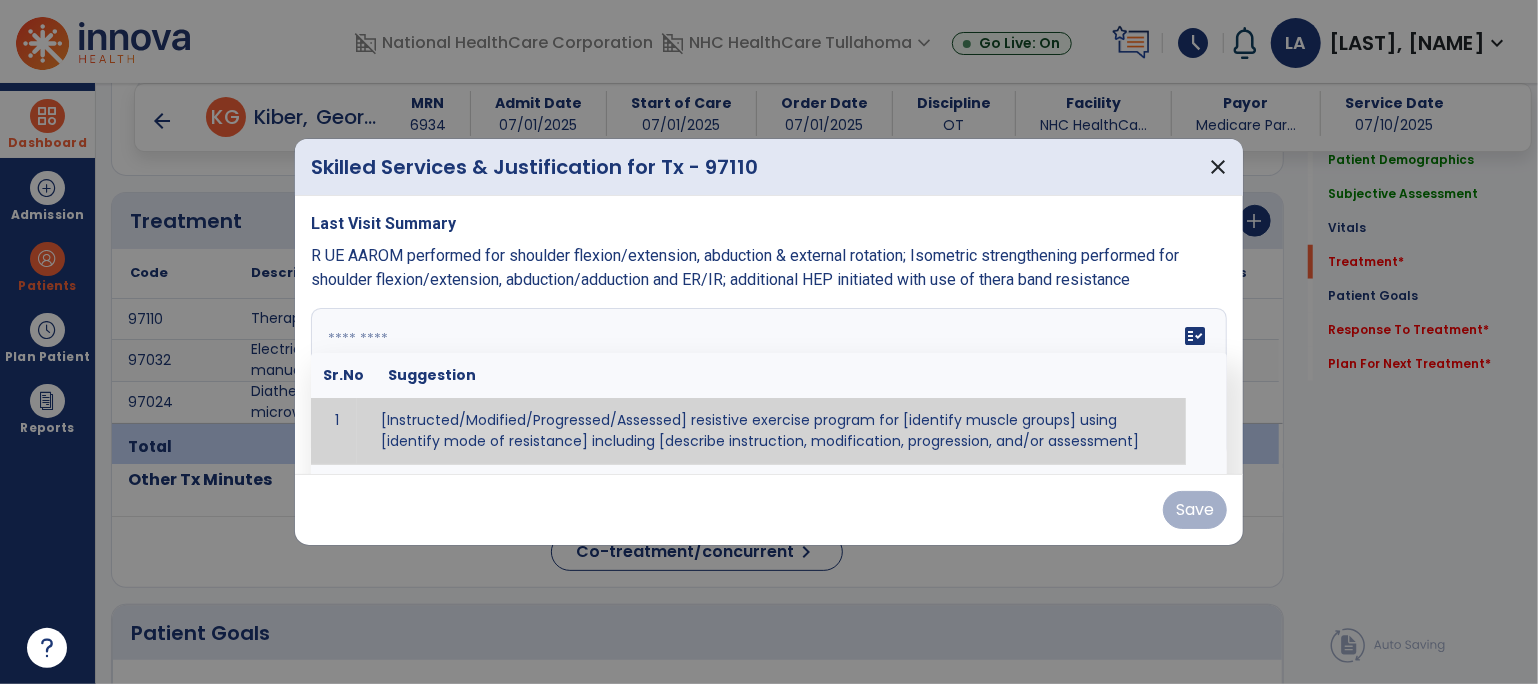 paste on "**********" 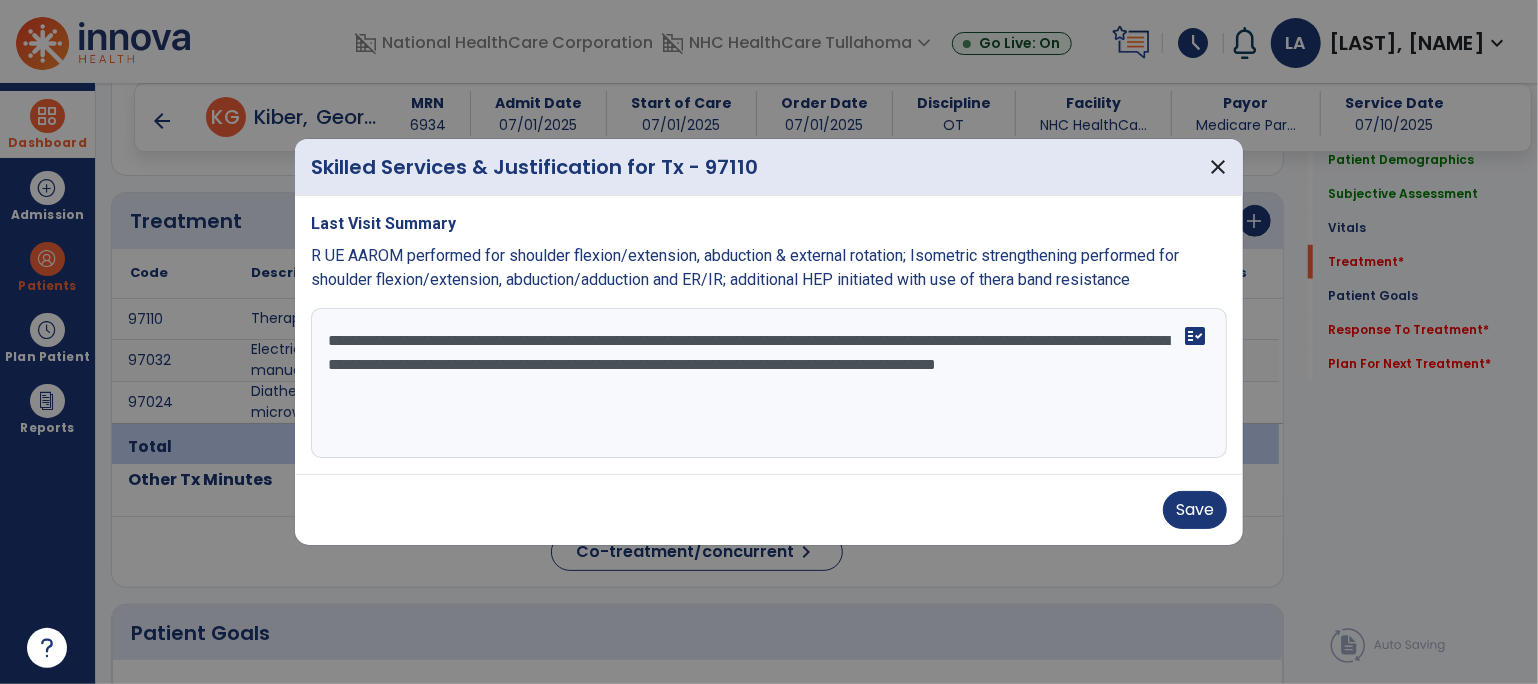 click on "**********" at bounding box center [769, 383] 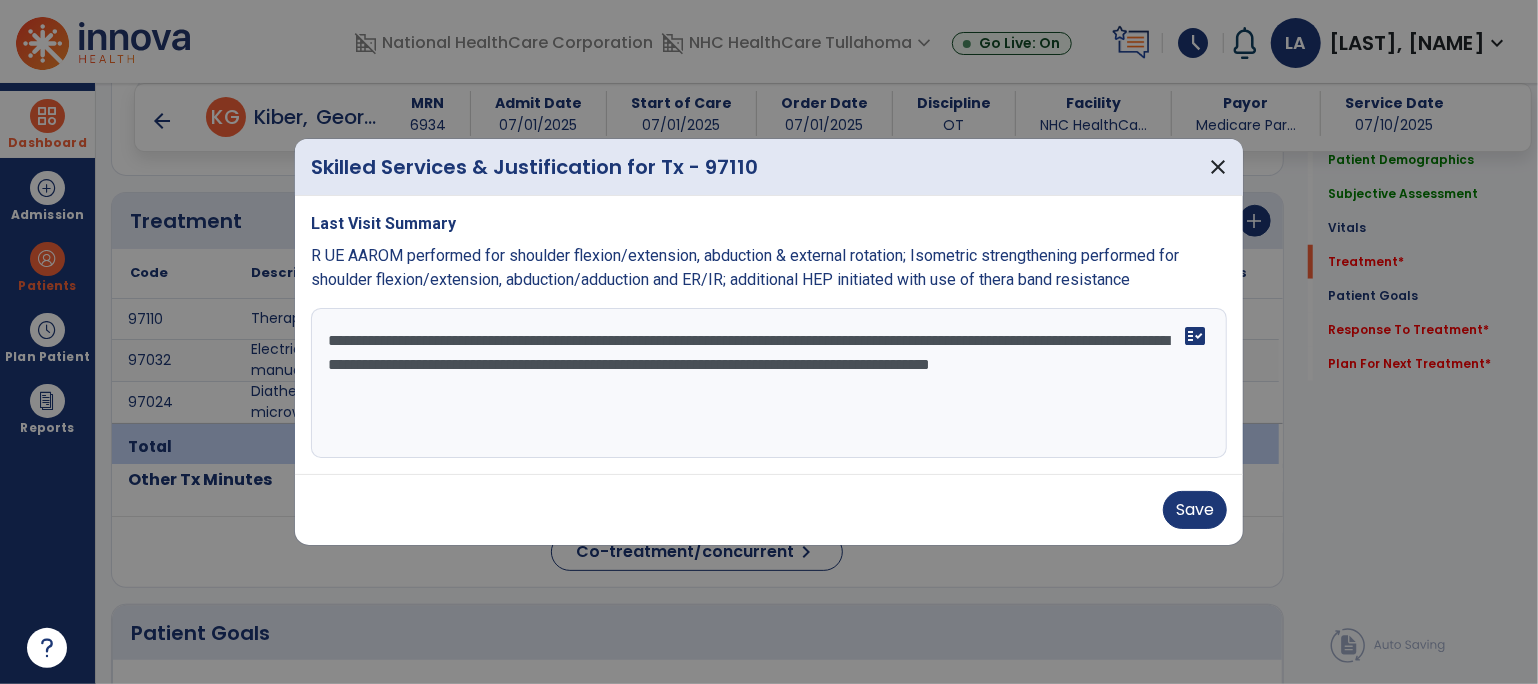 click on "**********" at bounding box center [769, 383] 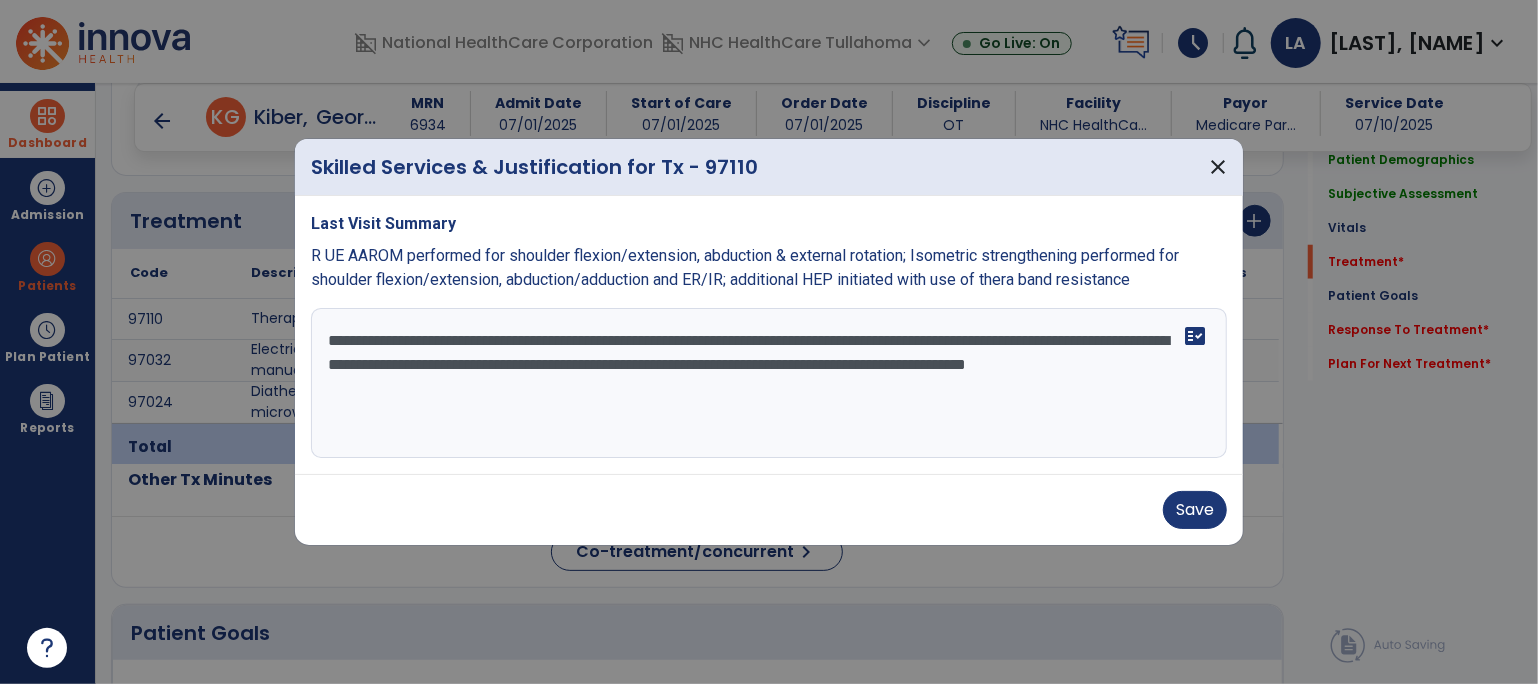 click on "**********" at bounding box center [769, 383] 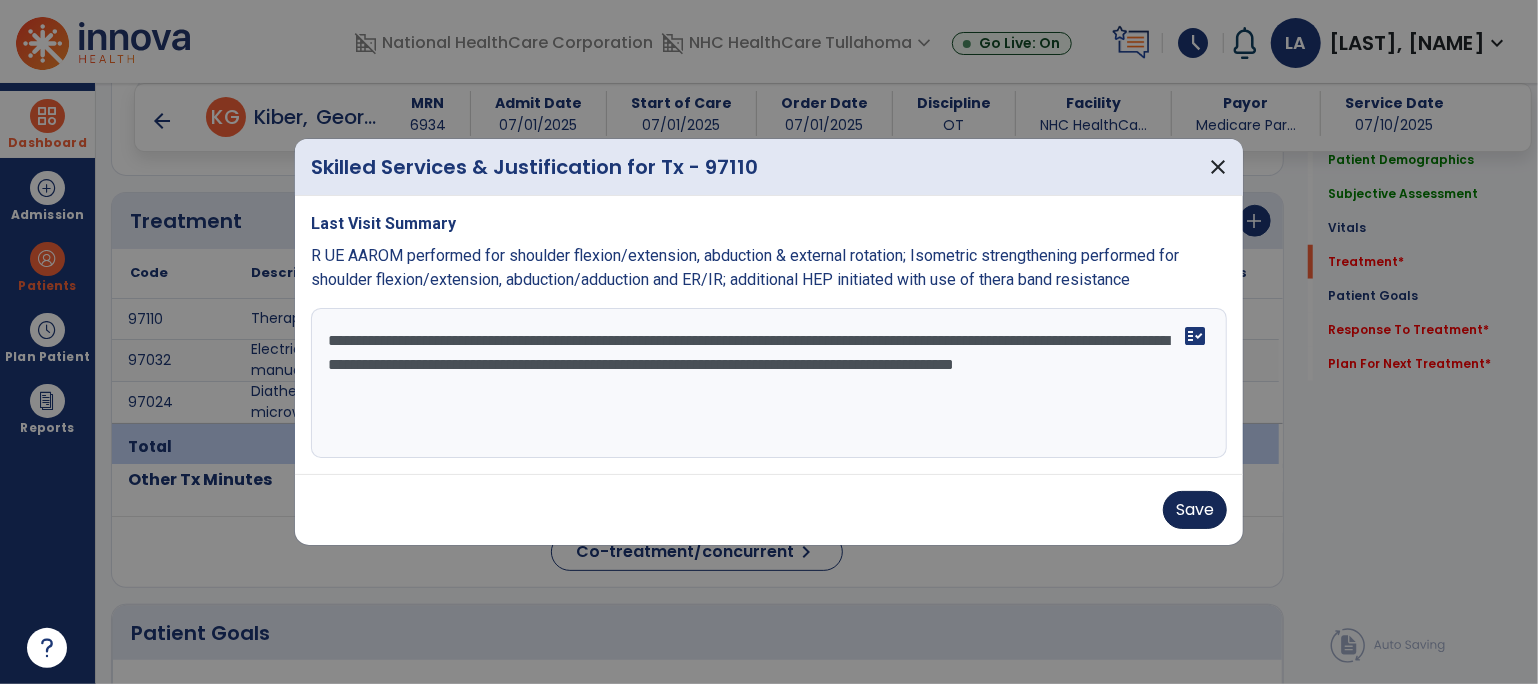 type on "**********" 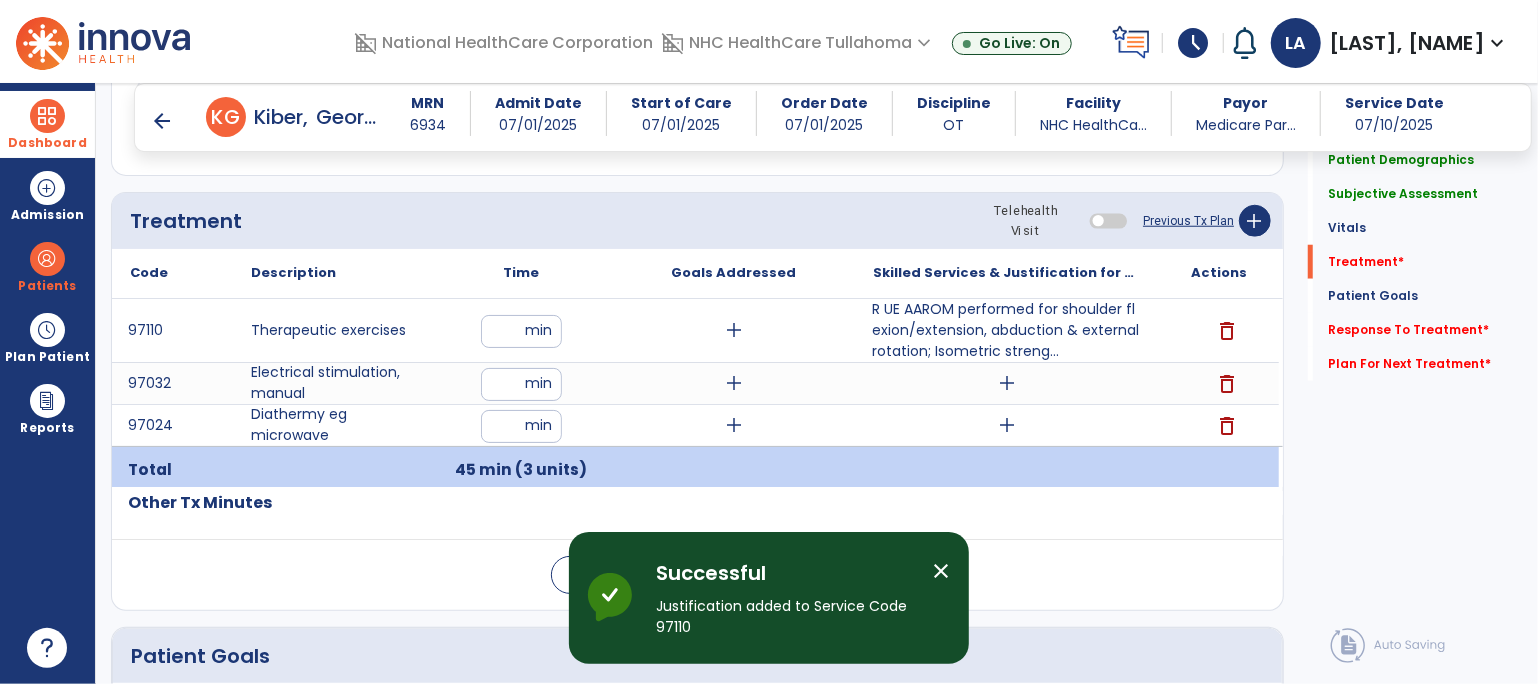 click on "add" at bounding box center [1007, 383] 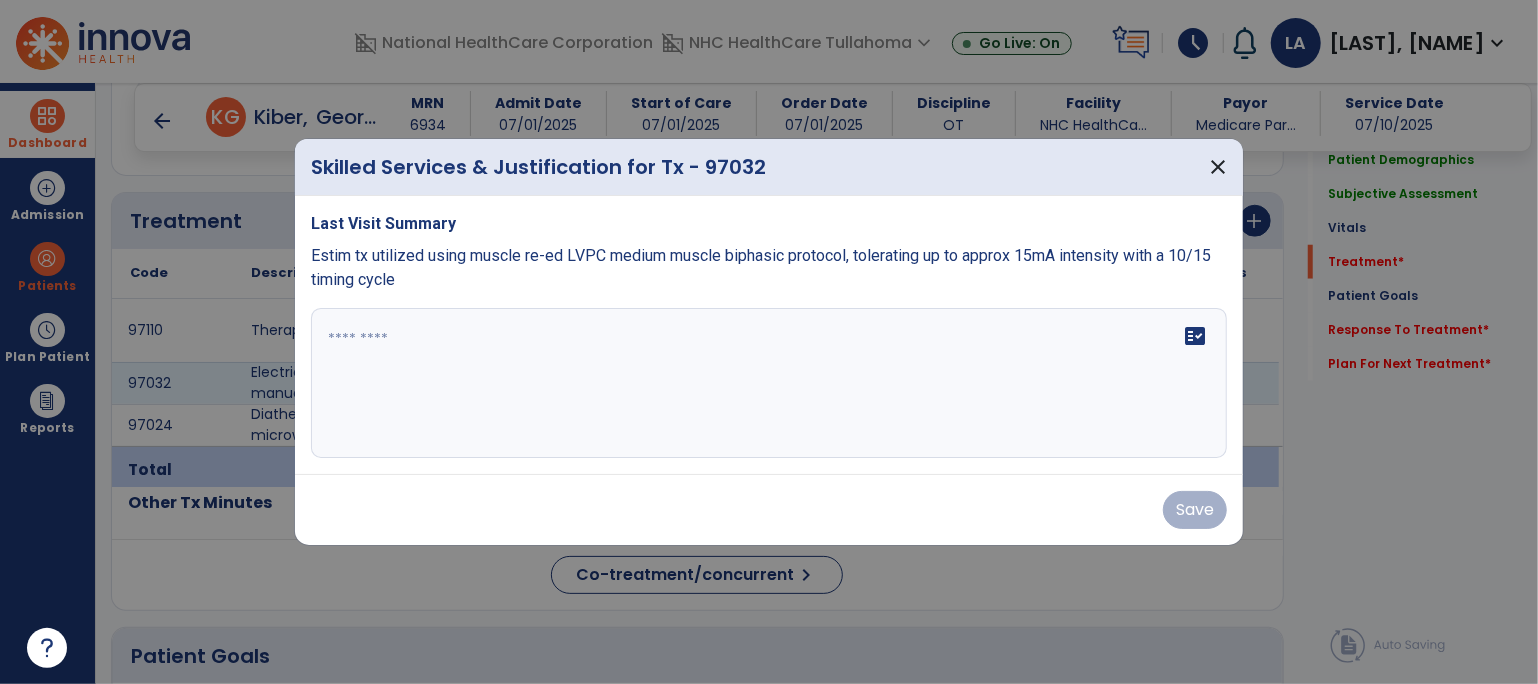 click at bounding box center [769, 383] 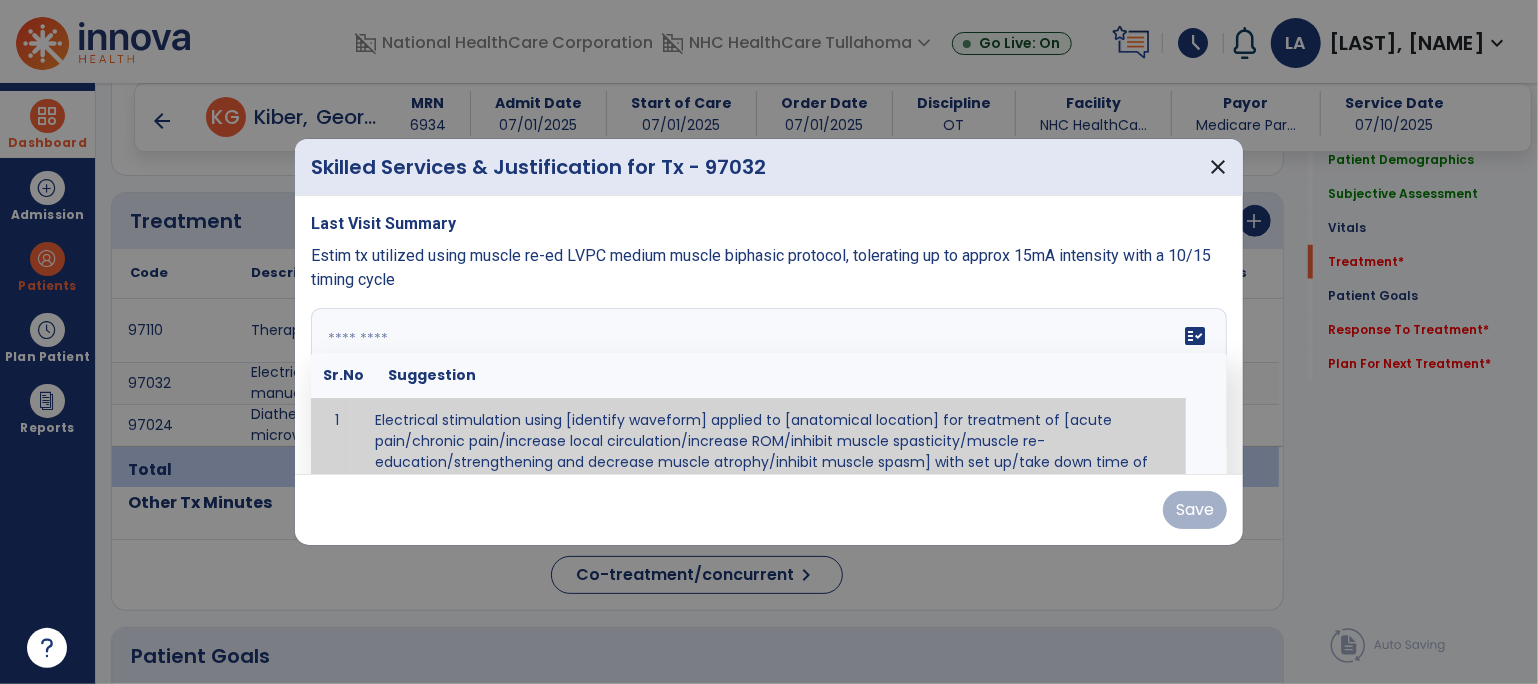 click at bounding box center (769, 342) 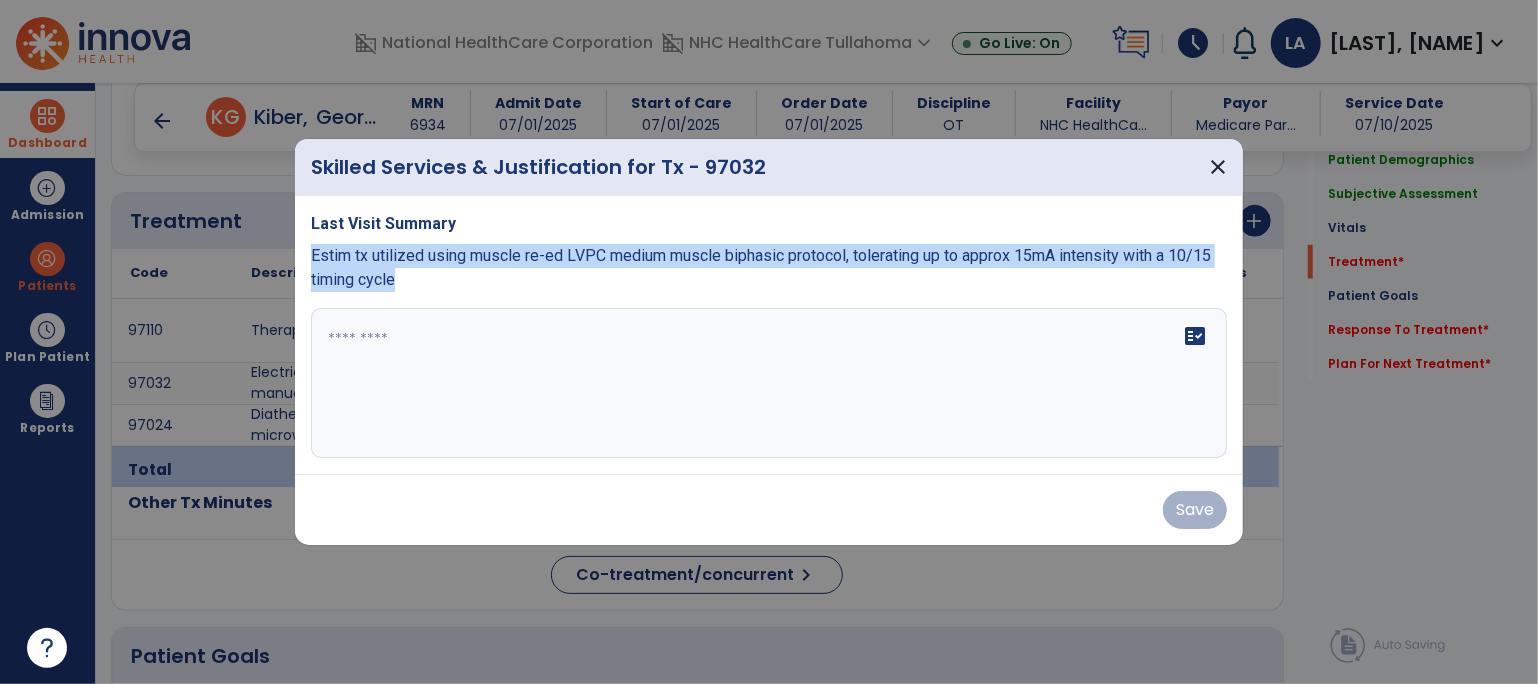 drag, startPoint x: 302, startPoint y: 249, endPoint x: 498, endPoint y: 313, distance: 206.18439 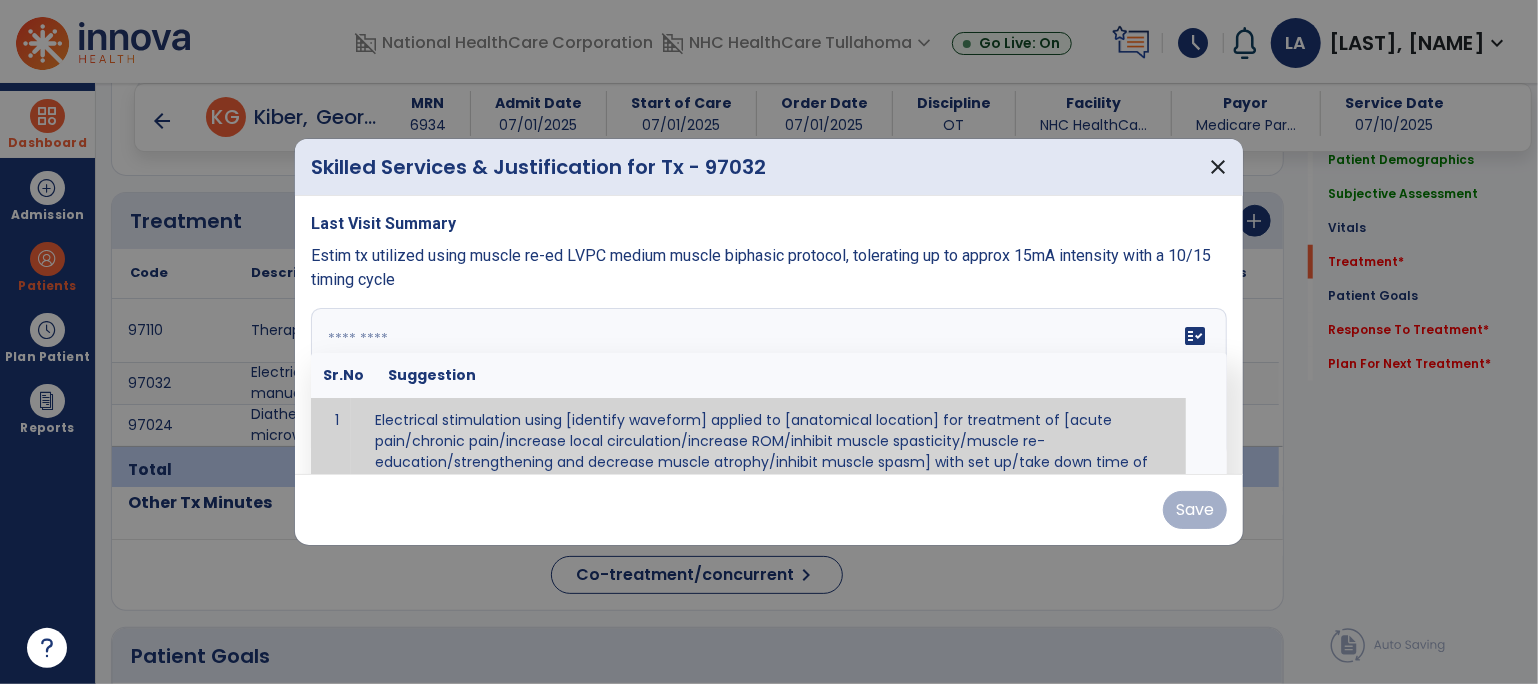paste on "**********" 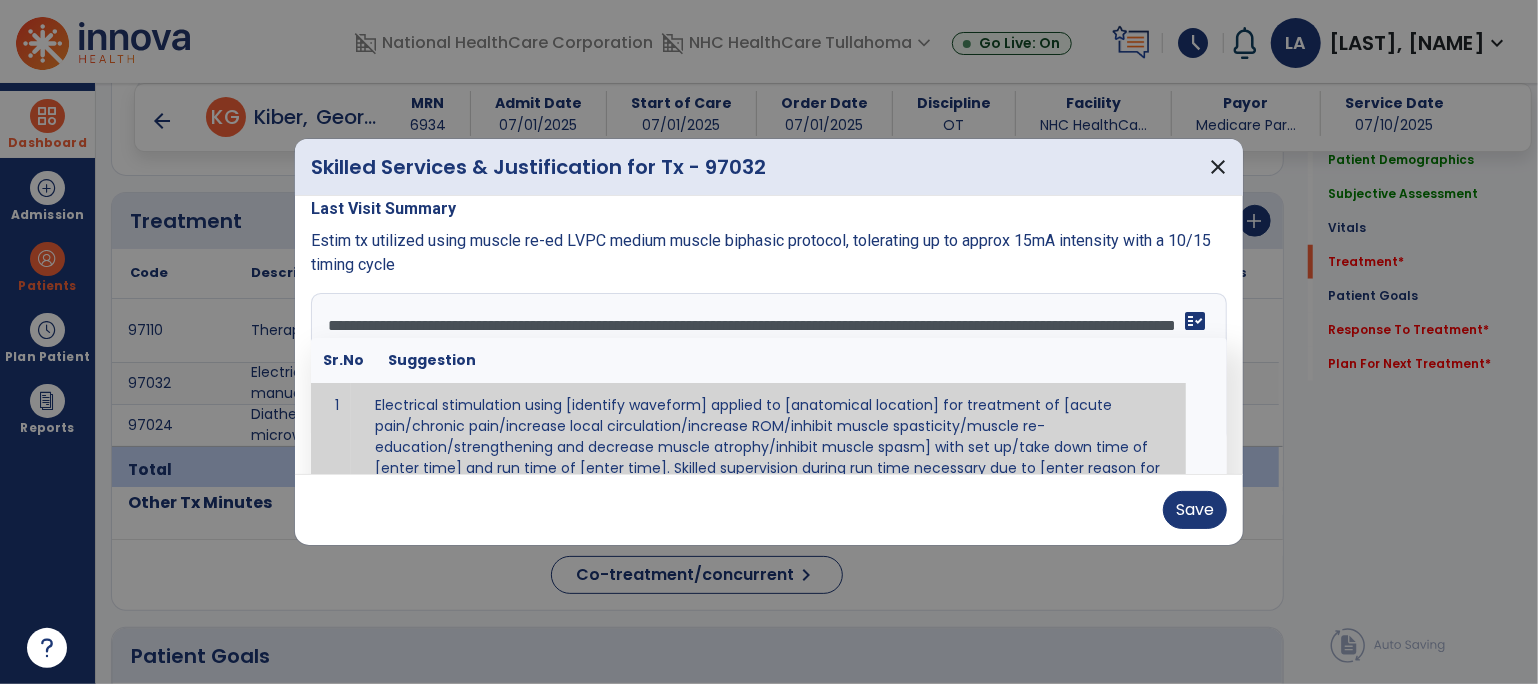 scroll, scrollTop: 0, scrollLeft: 0, axis: both 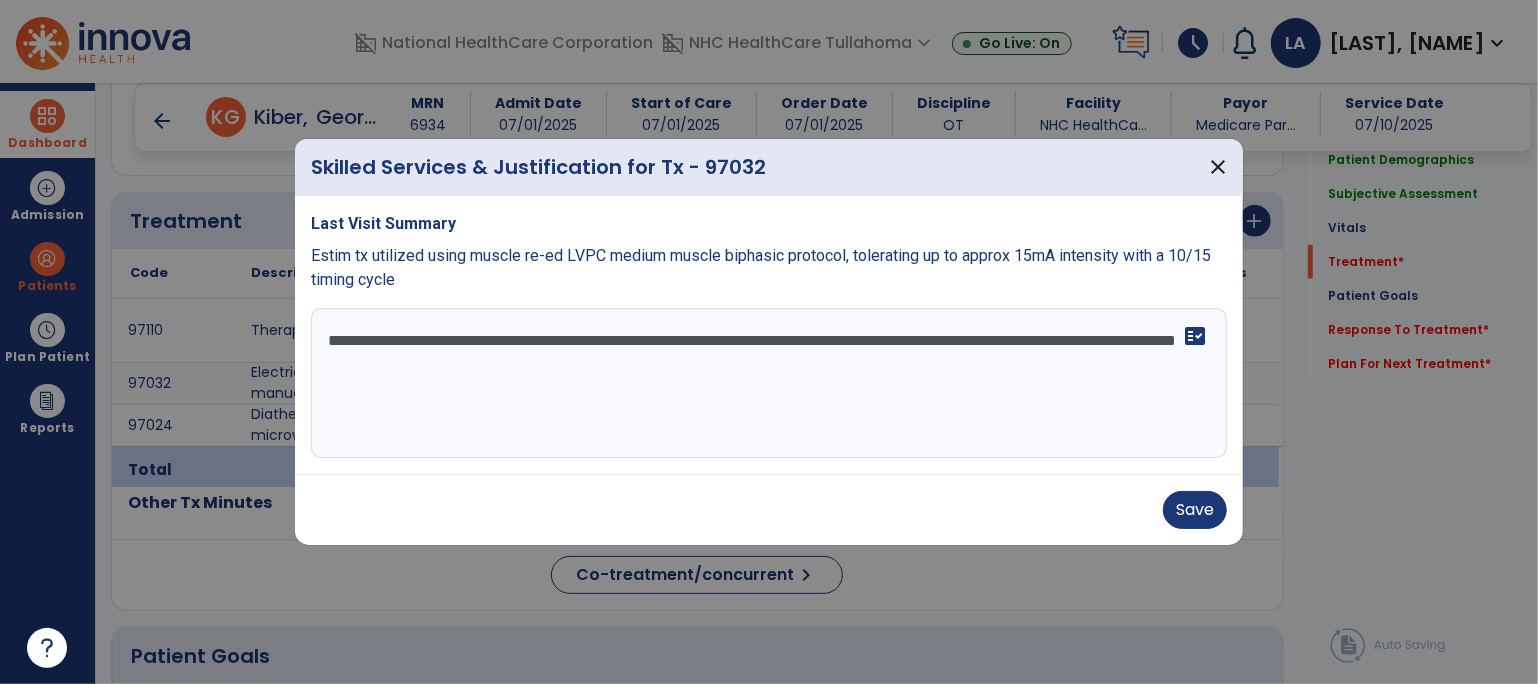 click on "**********" at bounding box center [769, 383] 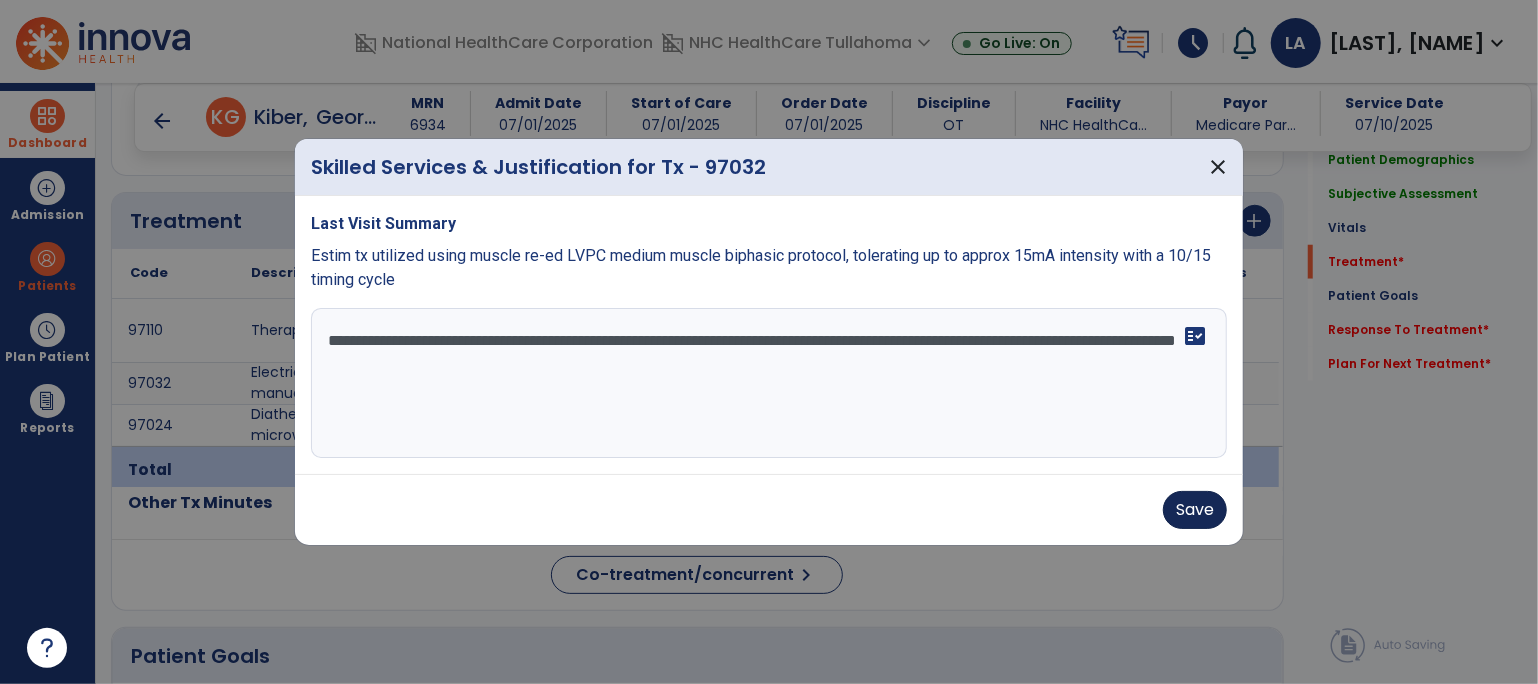 type on "**********" 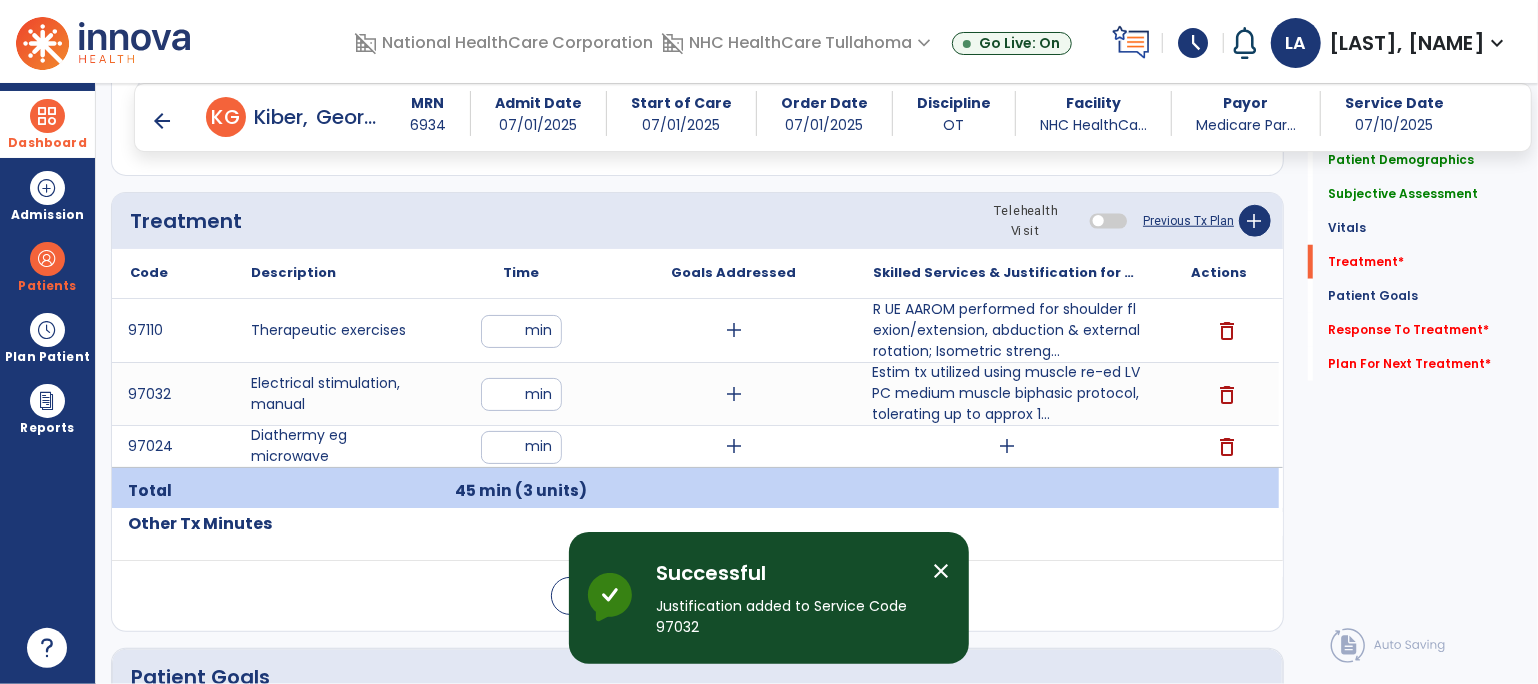 click on "add" at bounding box center (1007, 446) 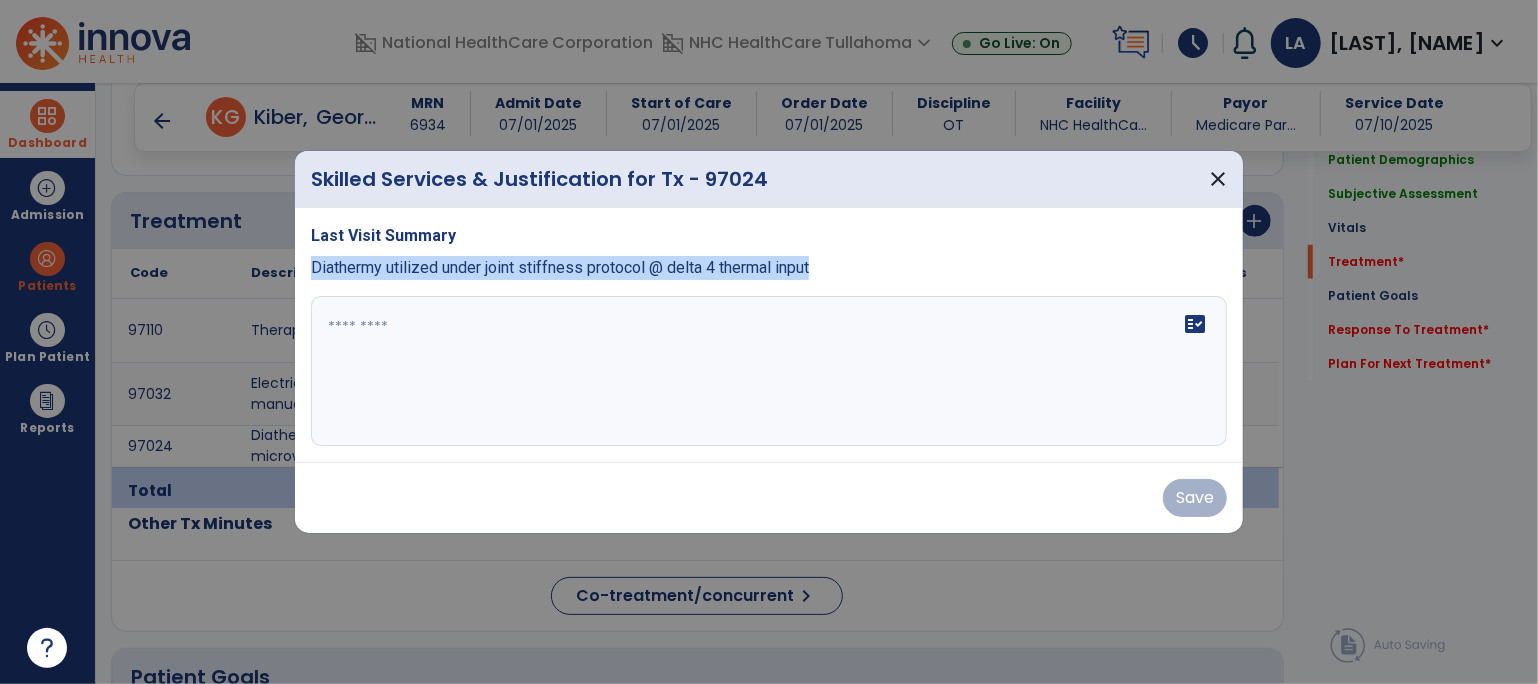 drag, startPoint x: 304, startPoint y: 274, endPoint x: 956, endPoint y: 281, distance: 652.0376 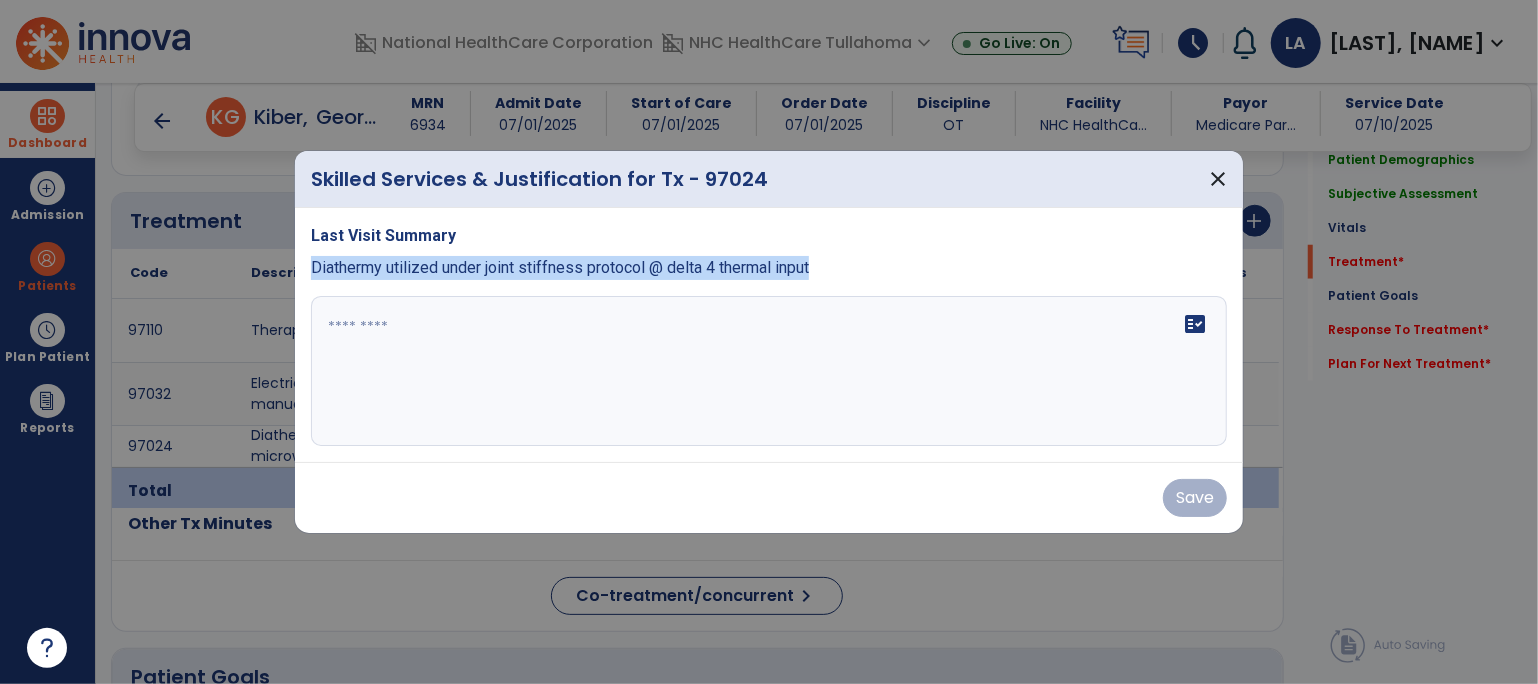 click on "Last Visit Summary Diathermy utilized under joint stiffness protocol @ delta 4 thermal input
fact_check" at bounding box center [769, 335] 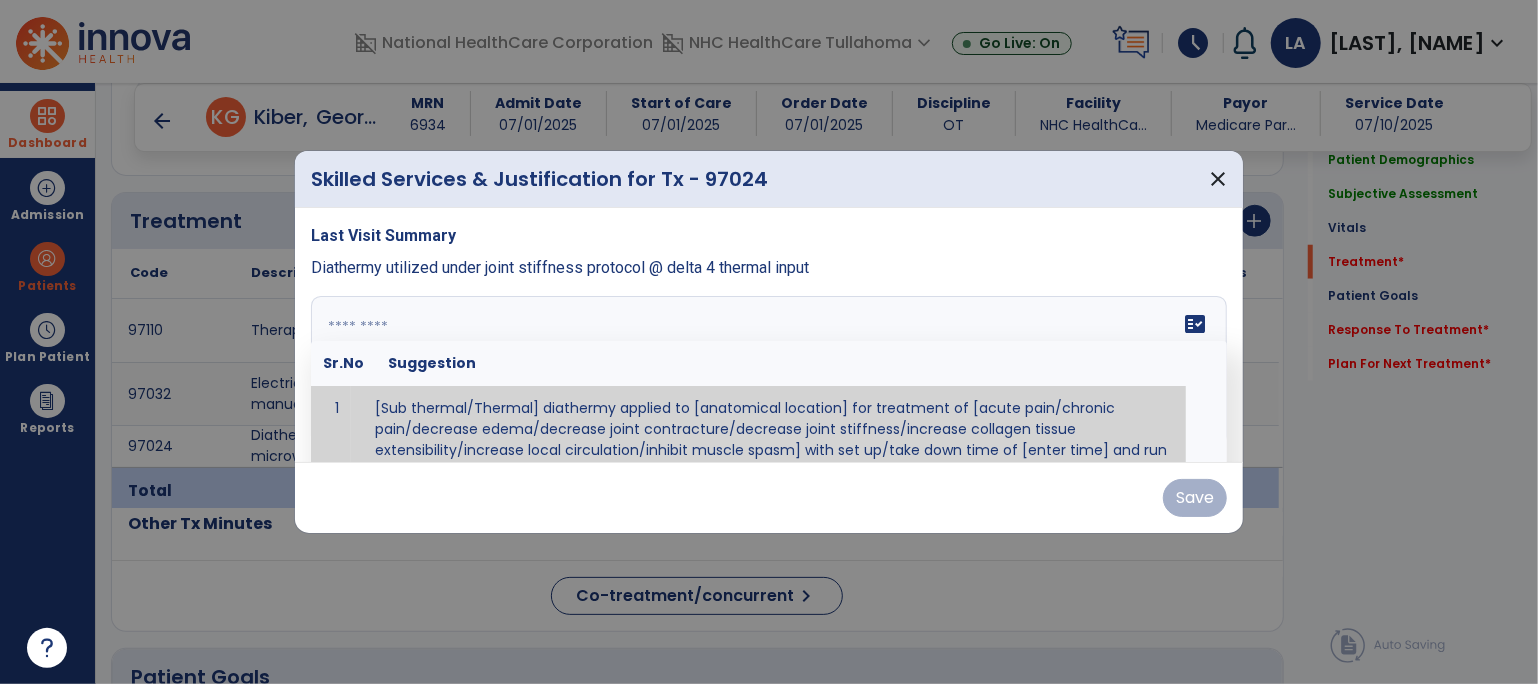 paste on "**********" 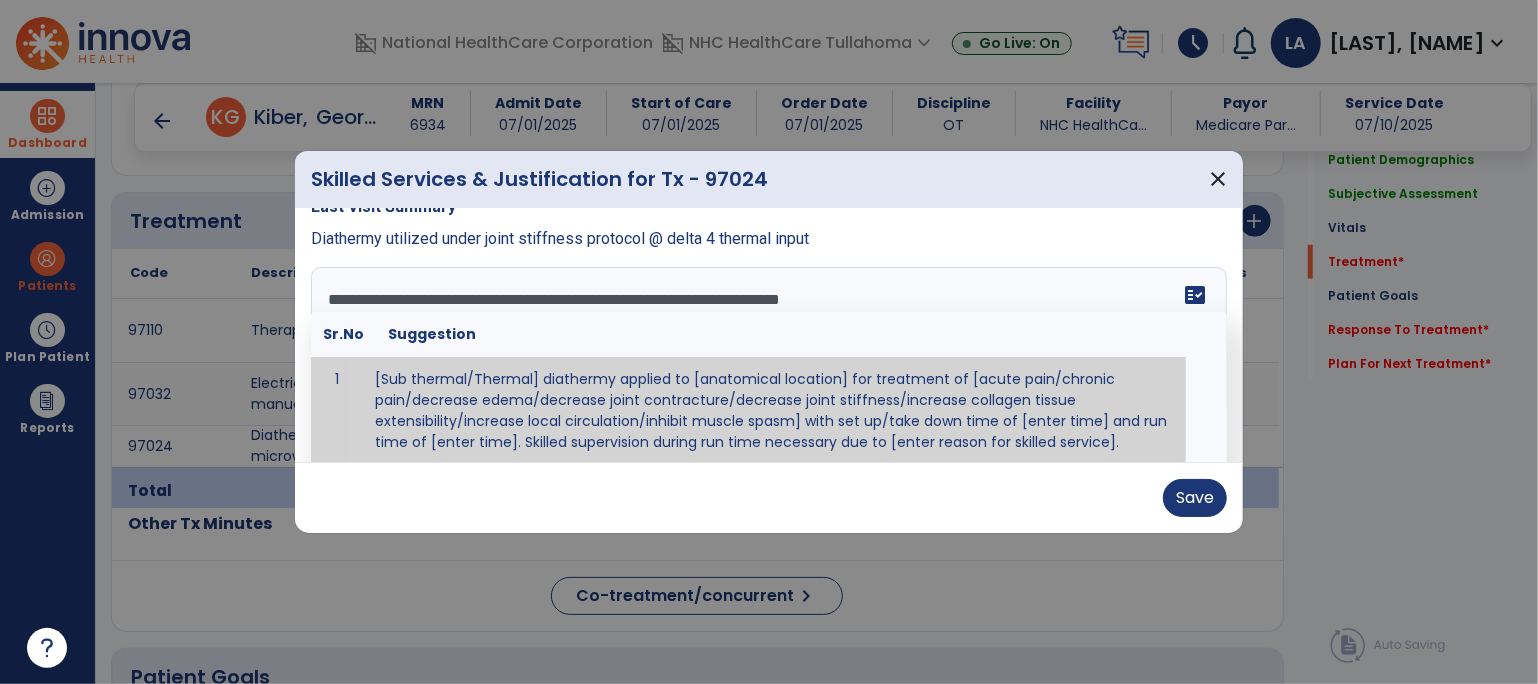 scroll, scrollTop: 0, scrollLeft: 0, axis: both 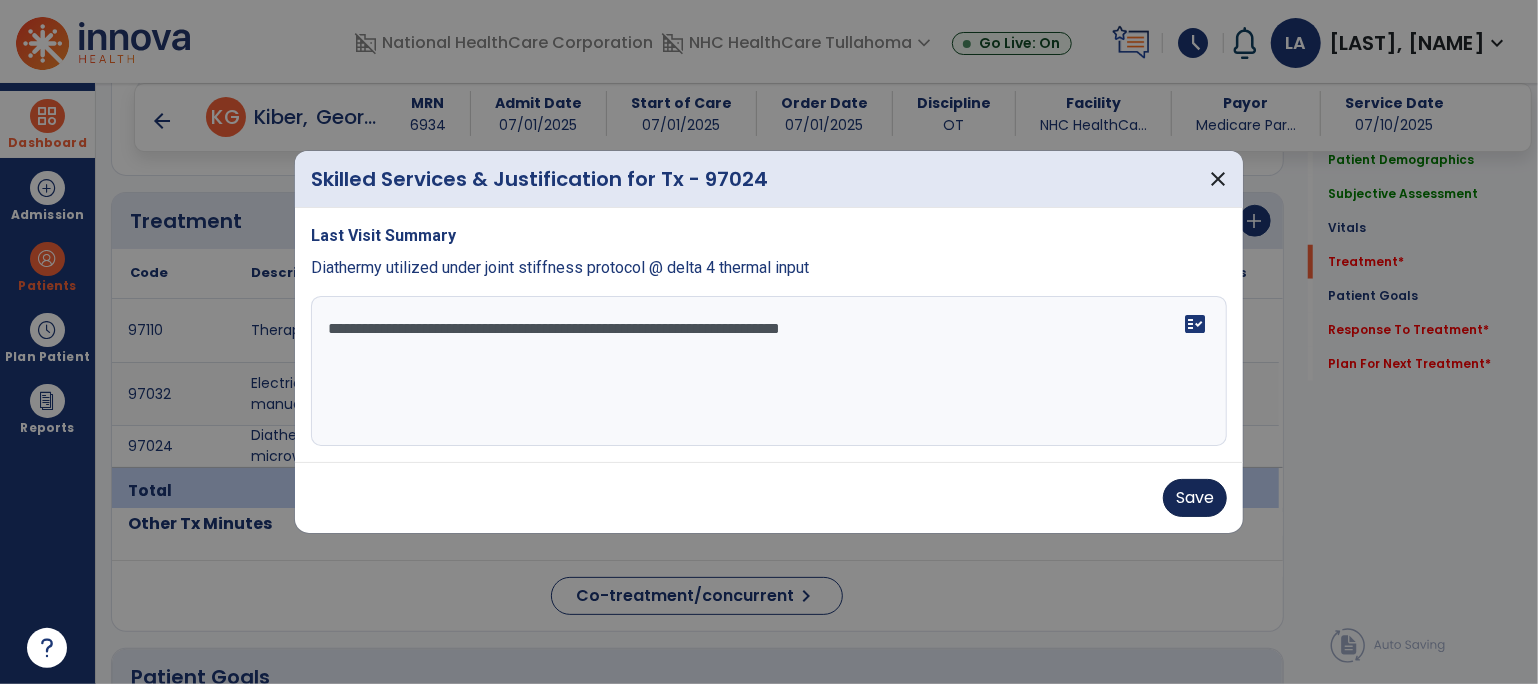 type on "**********" 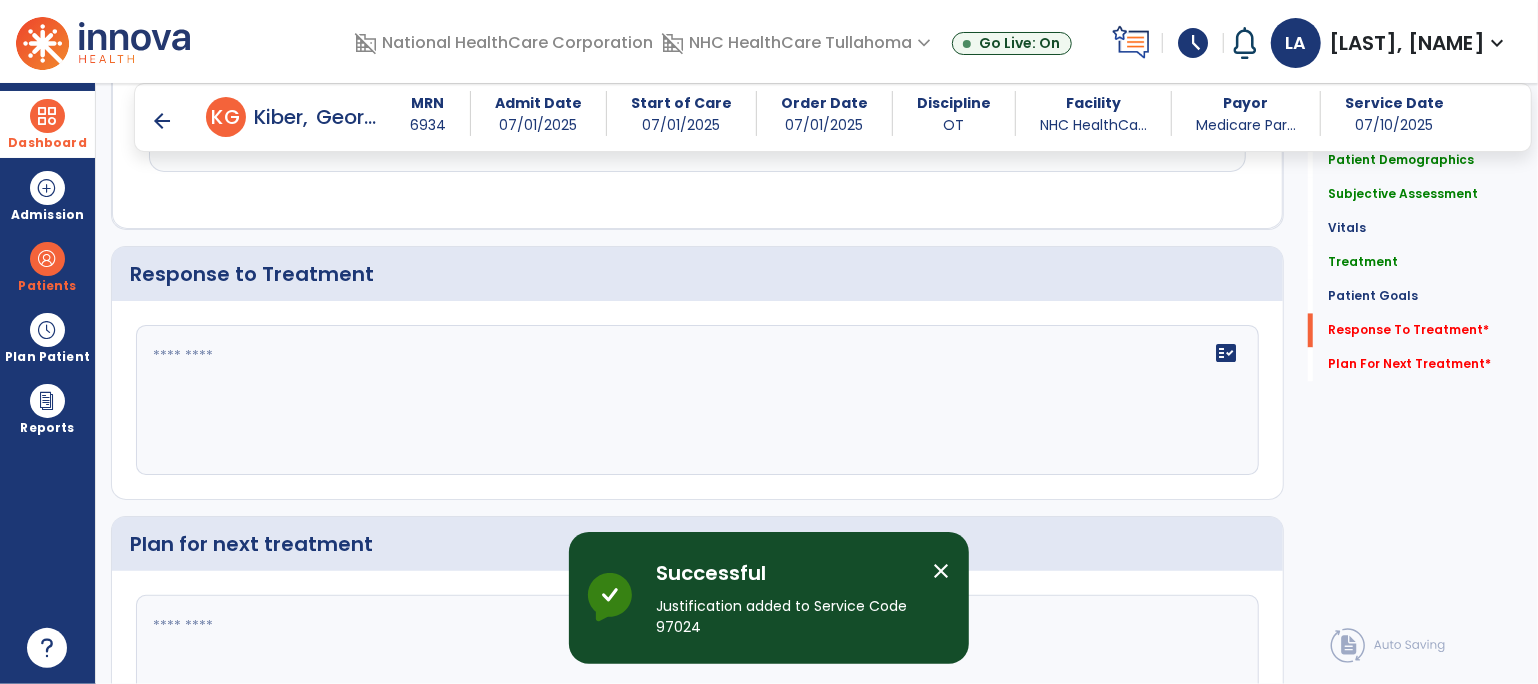 scroll, scrollTop: 2396, scrollLeft: 0, axis: vertical 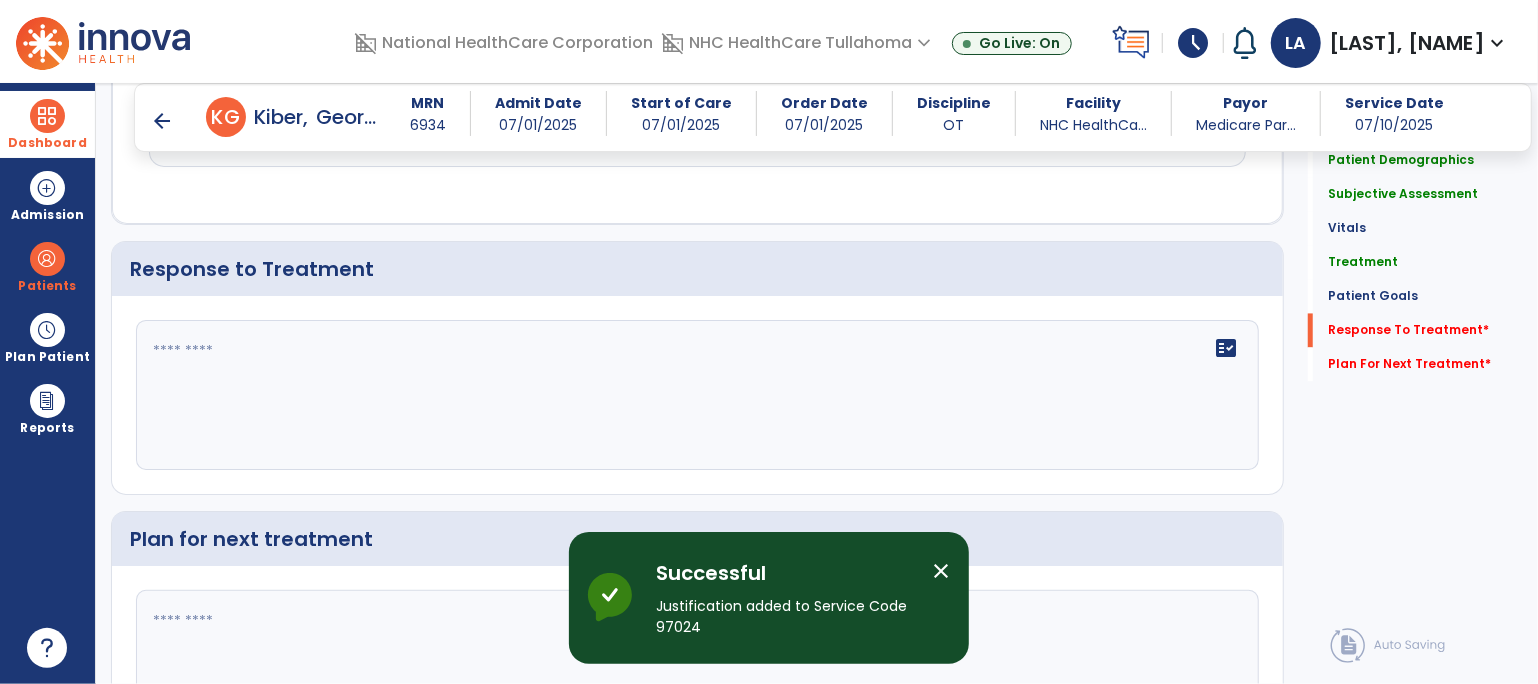 click on "fact_check" 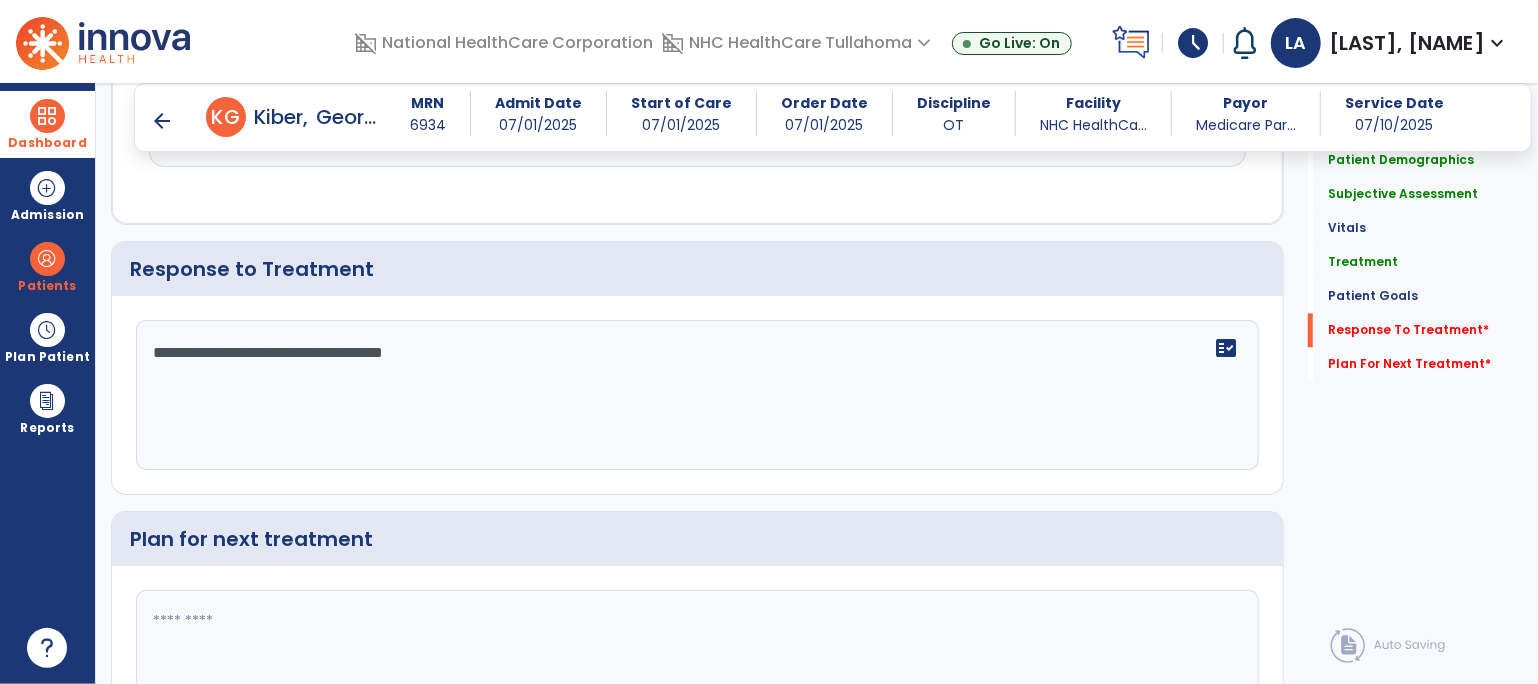 type on "**********" 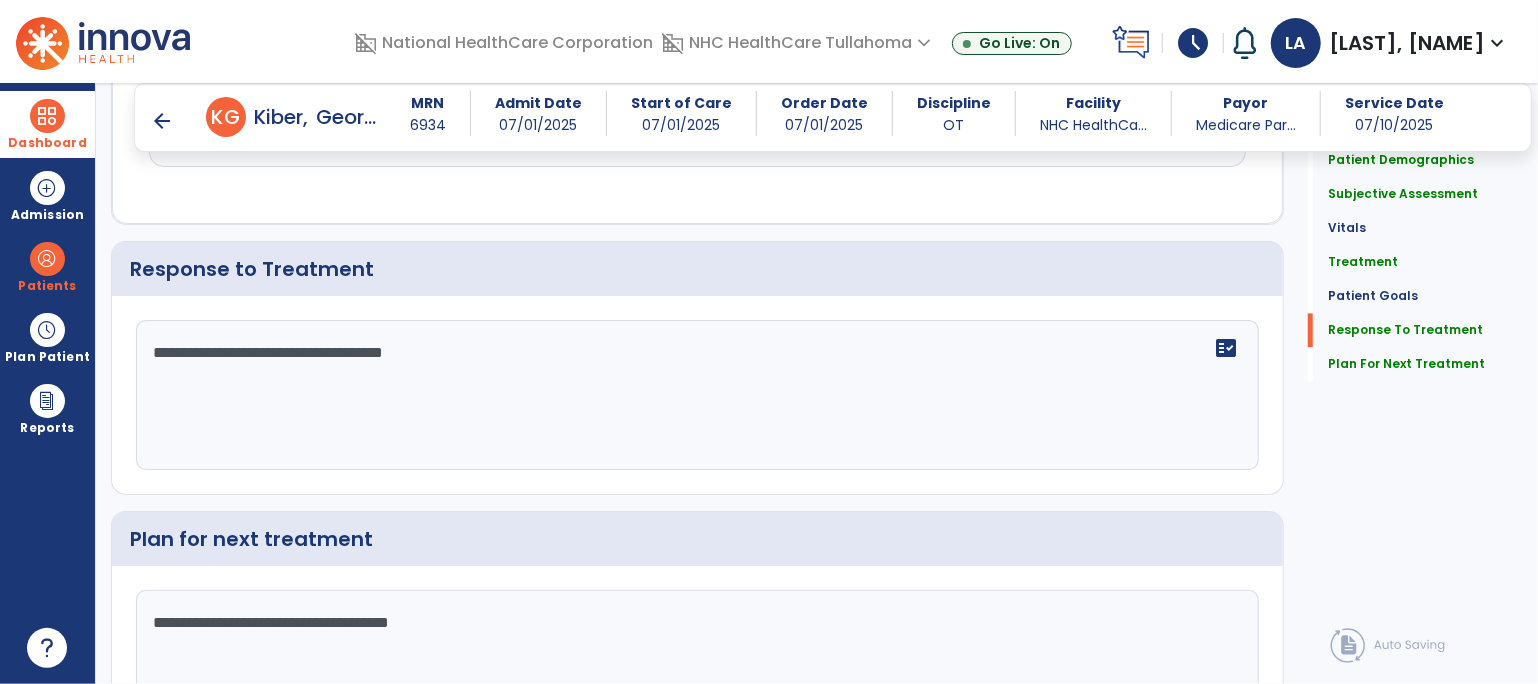 scroll, scrollTop: 2515, scrollLeft: 0, axis: vertical 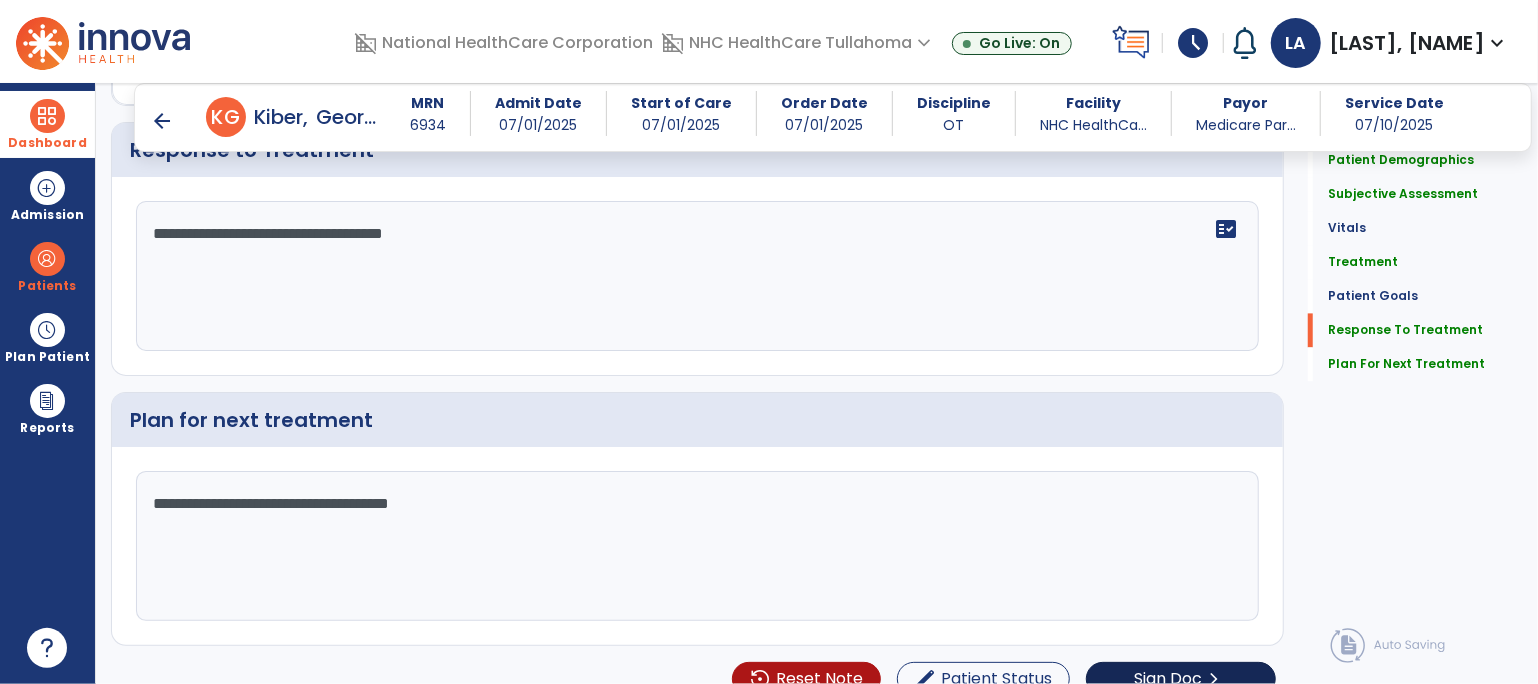 type on "**********" 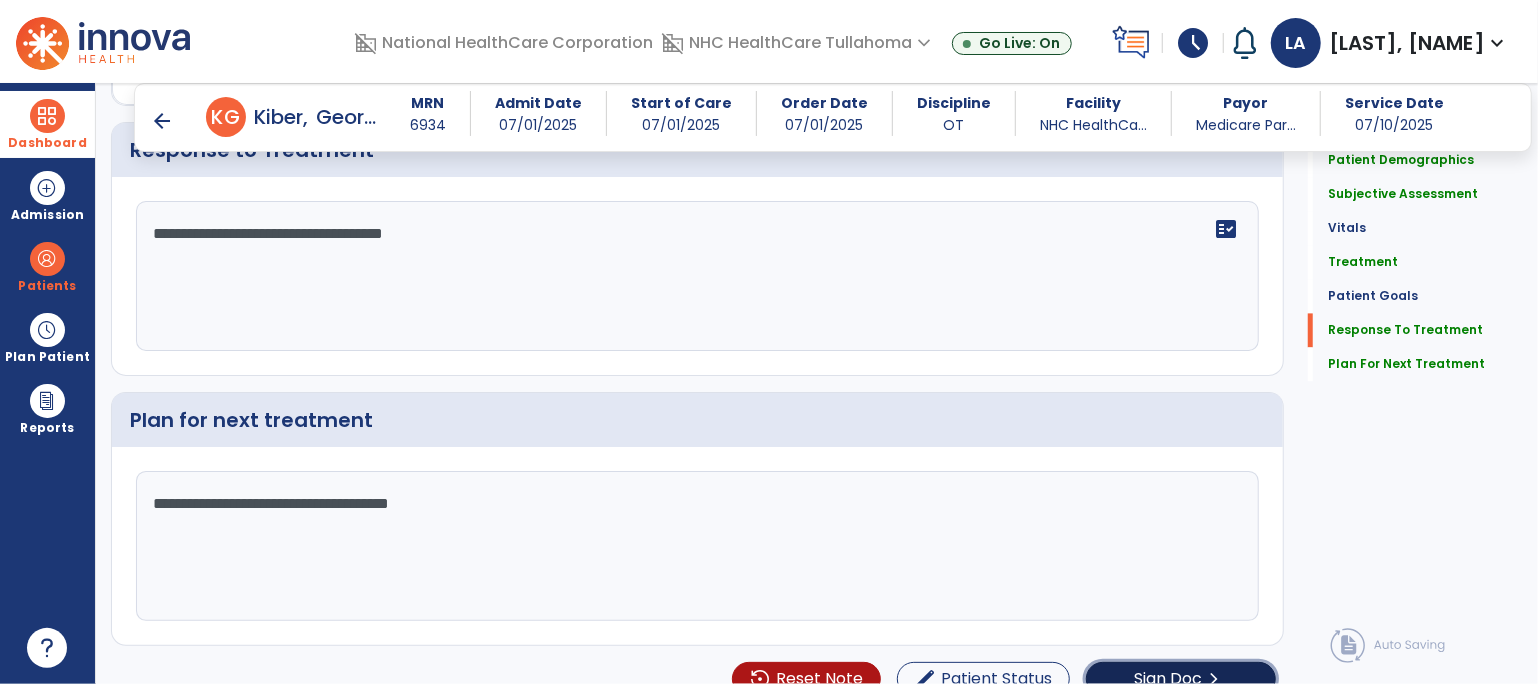 click on "Sign Doc" 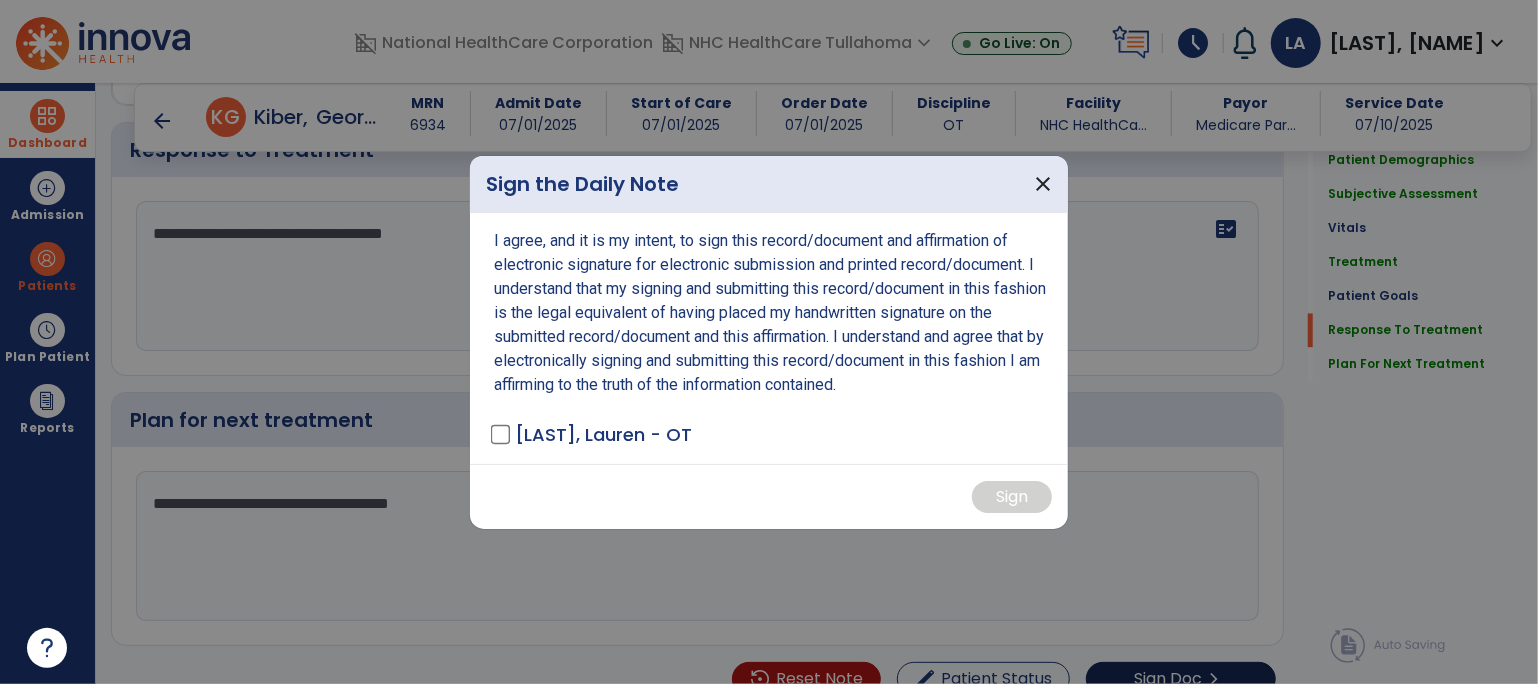 scroll, scrollTop: 2515, scrollLeft: 0, axis: vertical 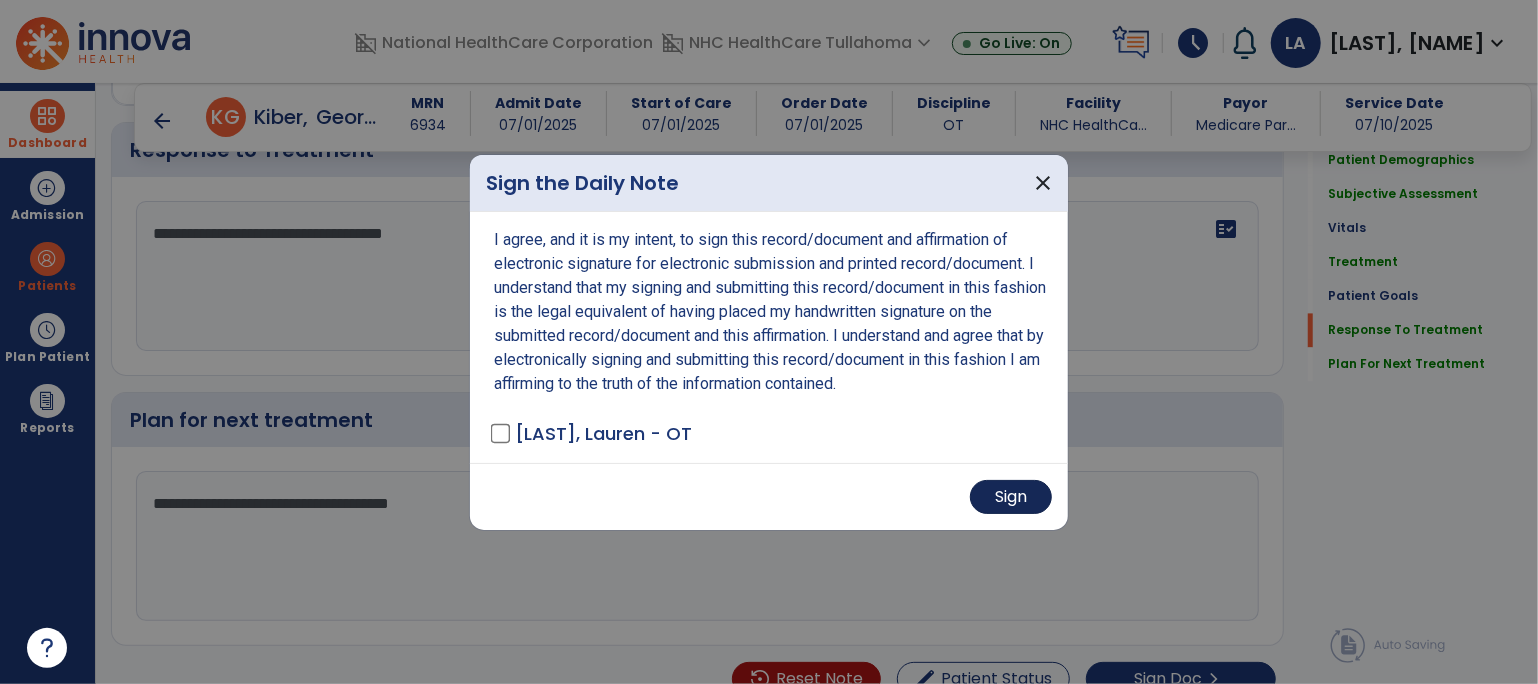 click on "Sign" at bounding box center (1011, 497) 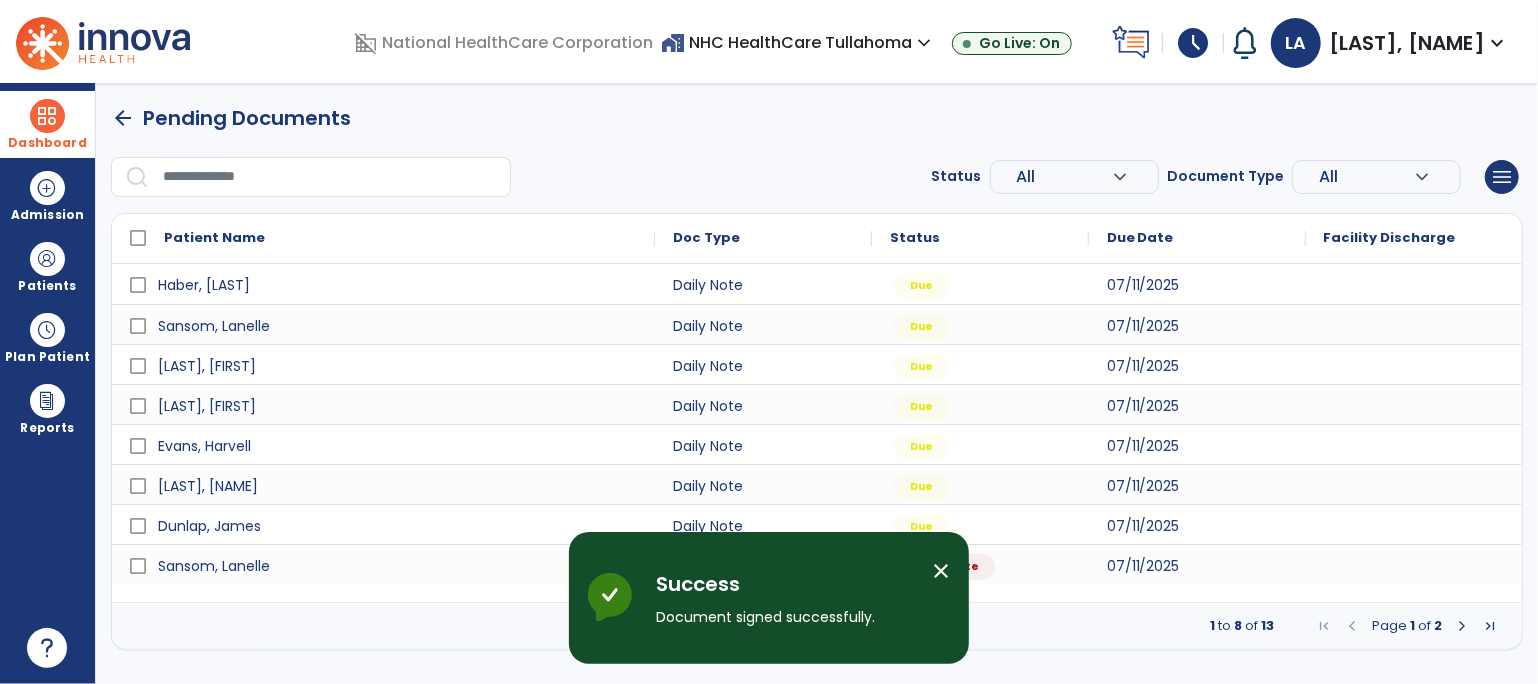 scroll, scrollTop: 0, scrollLeft: 0, axis: both 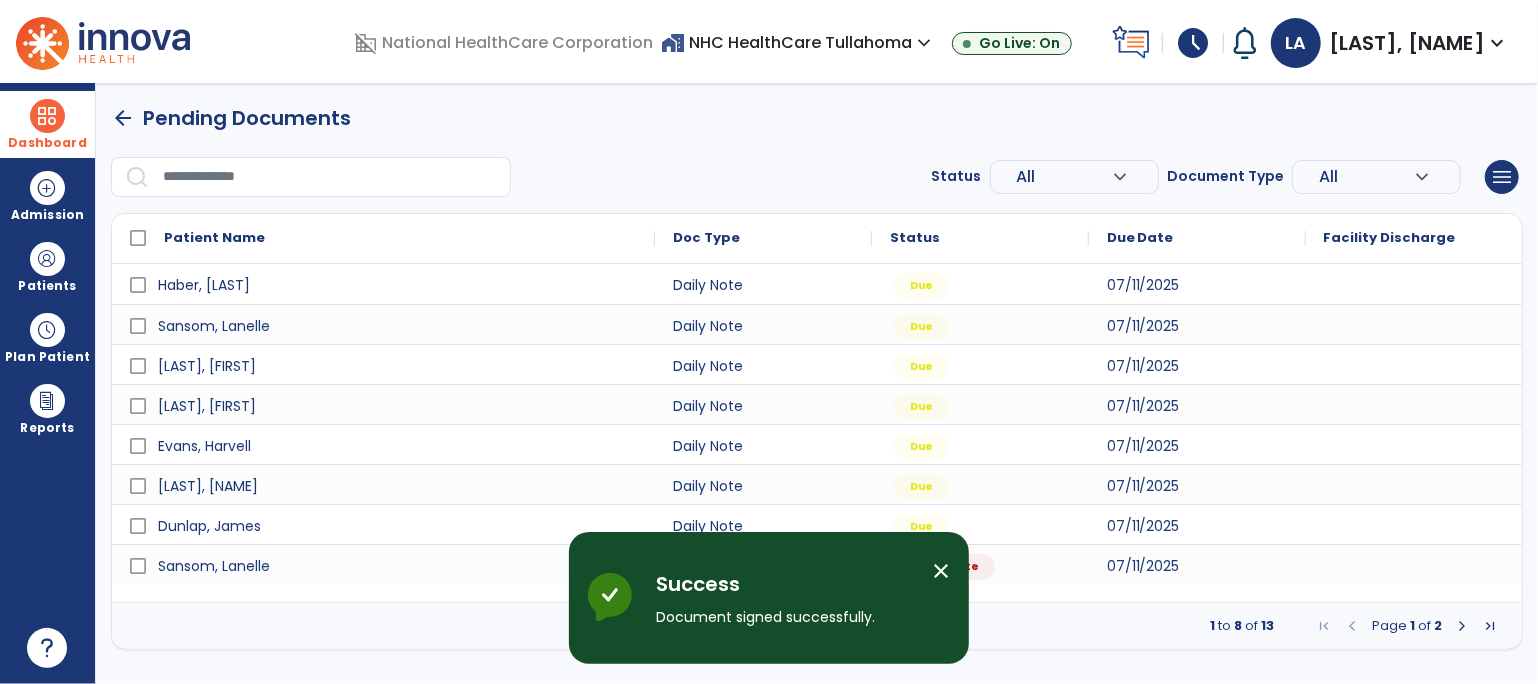 click at bounding box center [1462, 626] 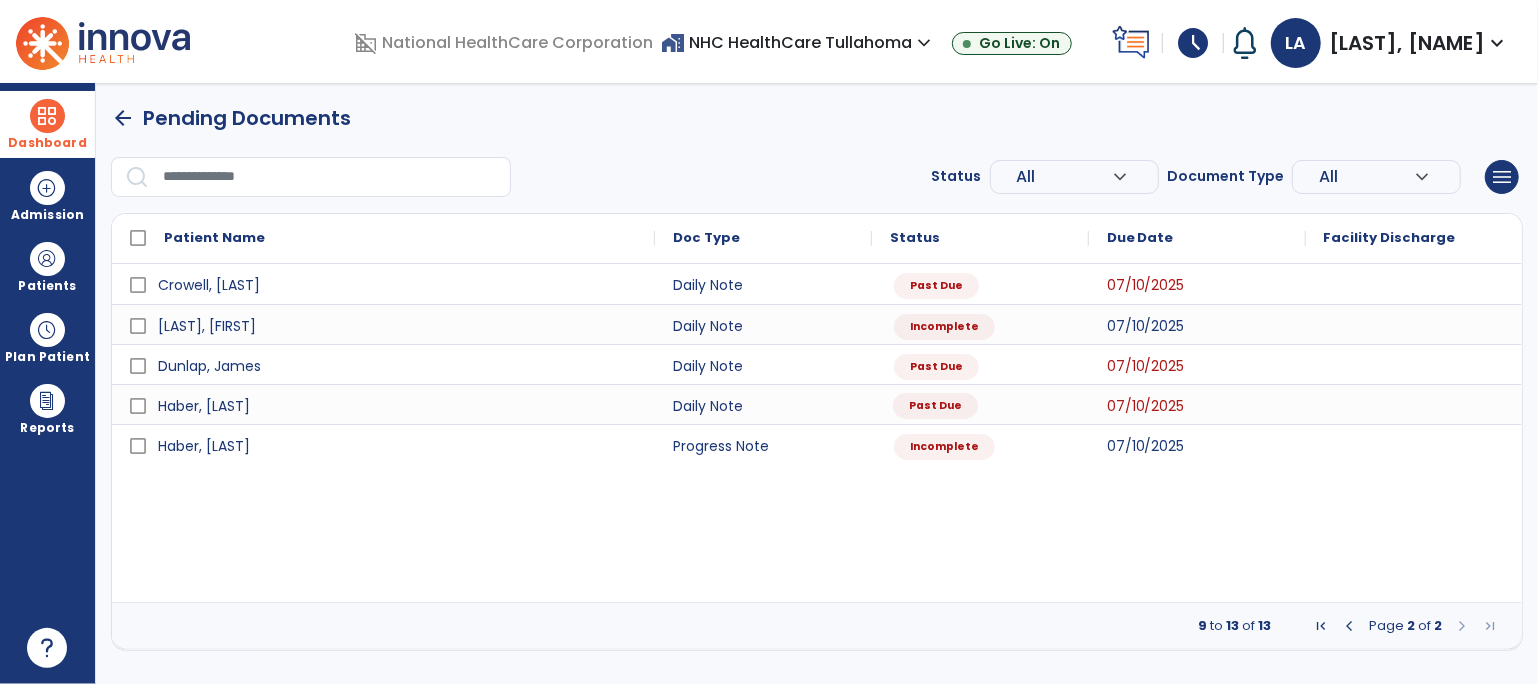 click on "Past Due" at bounding box center (935, 406) 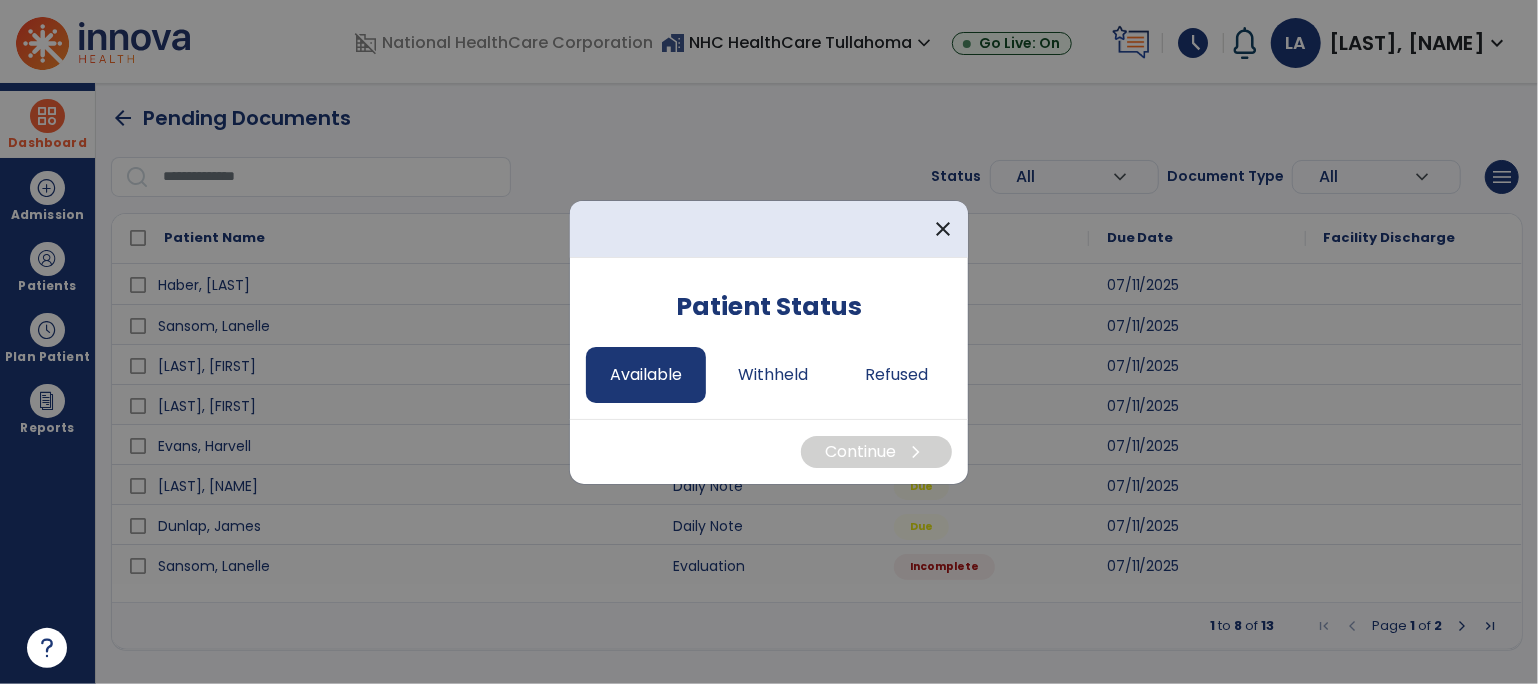 click on "Available" at bounding box center [646, 375] 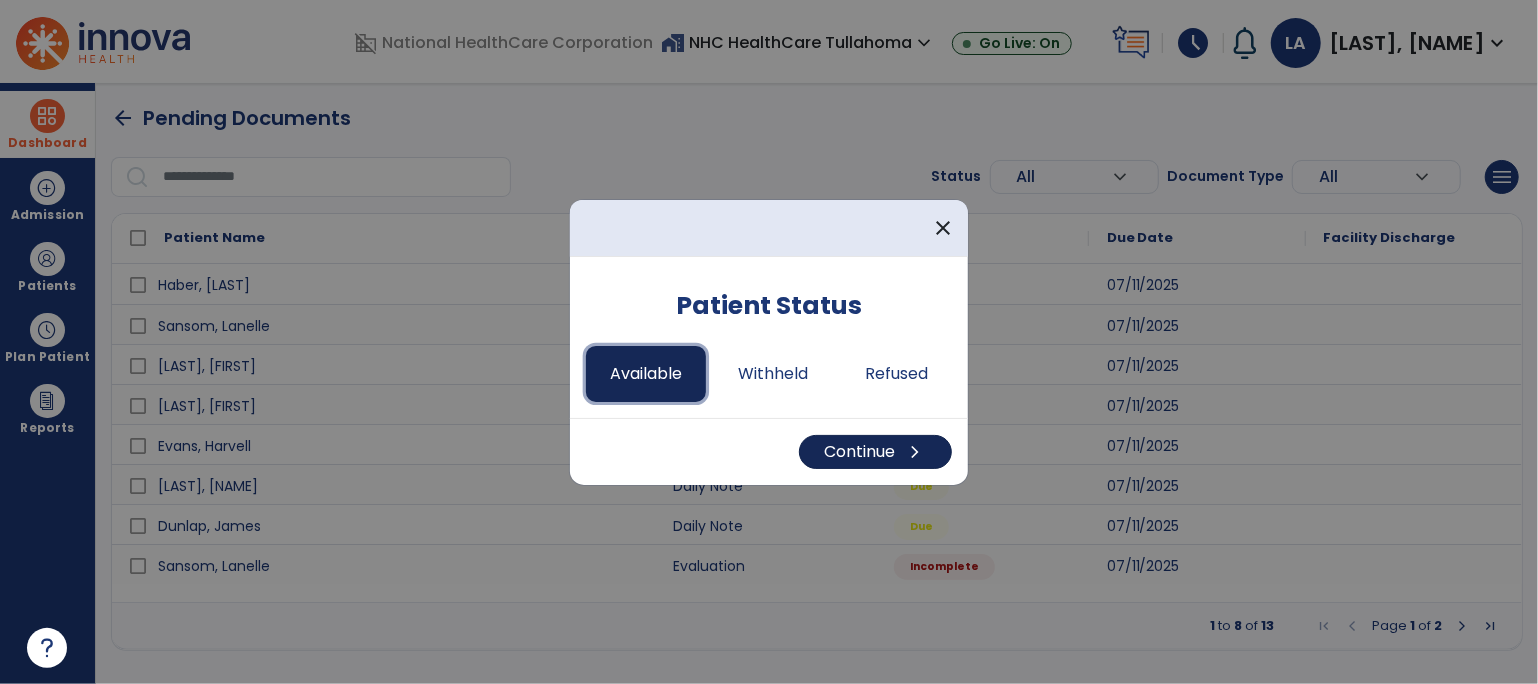 click on "Continue   chevron_right" at bounding box center [875, 452] 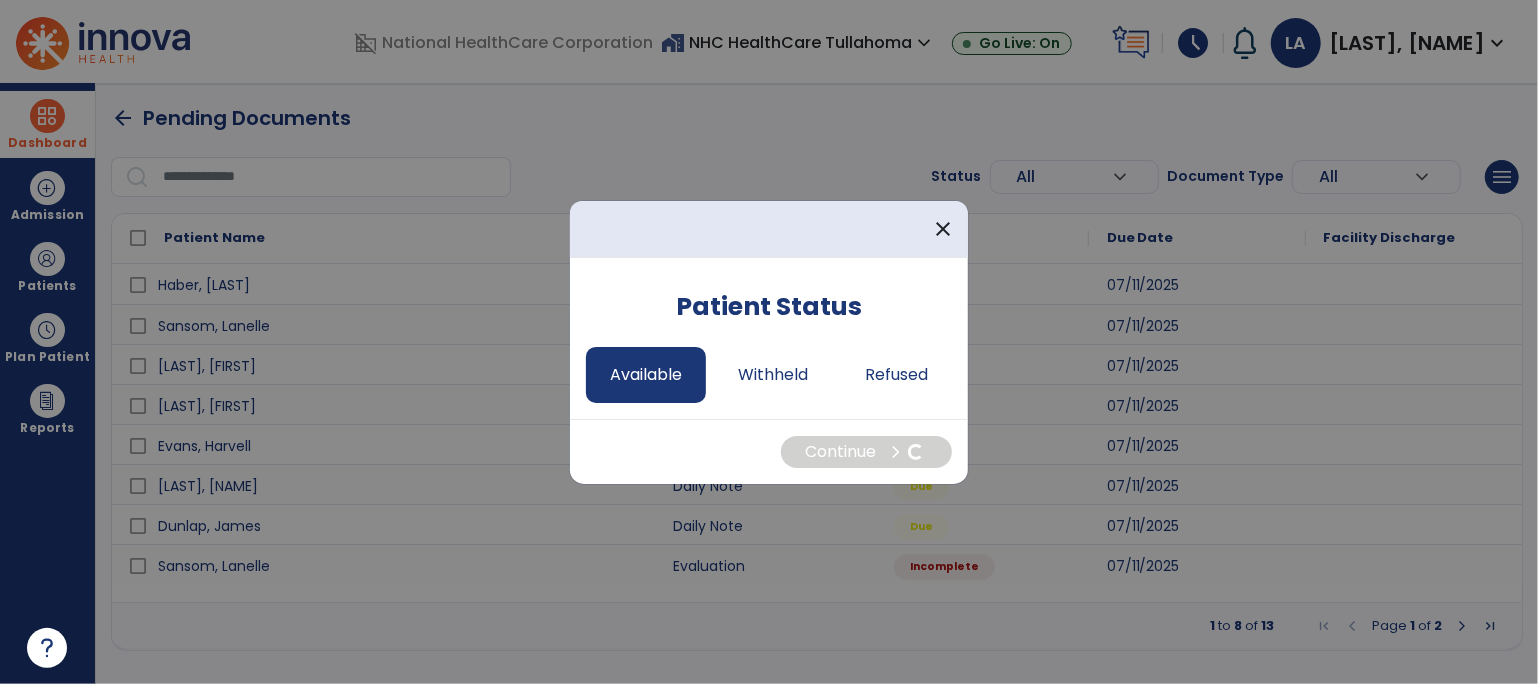 select on "*" 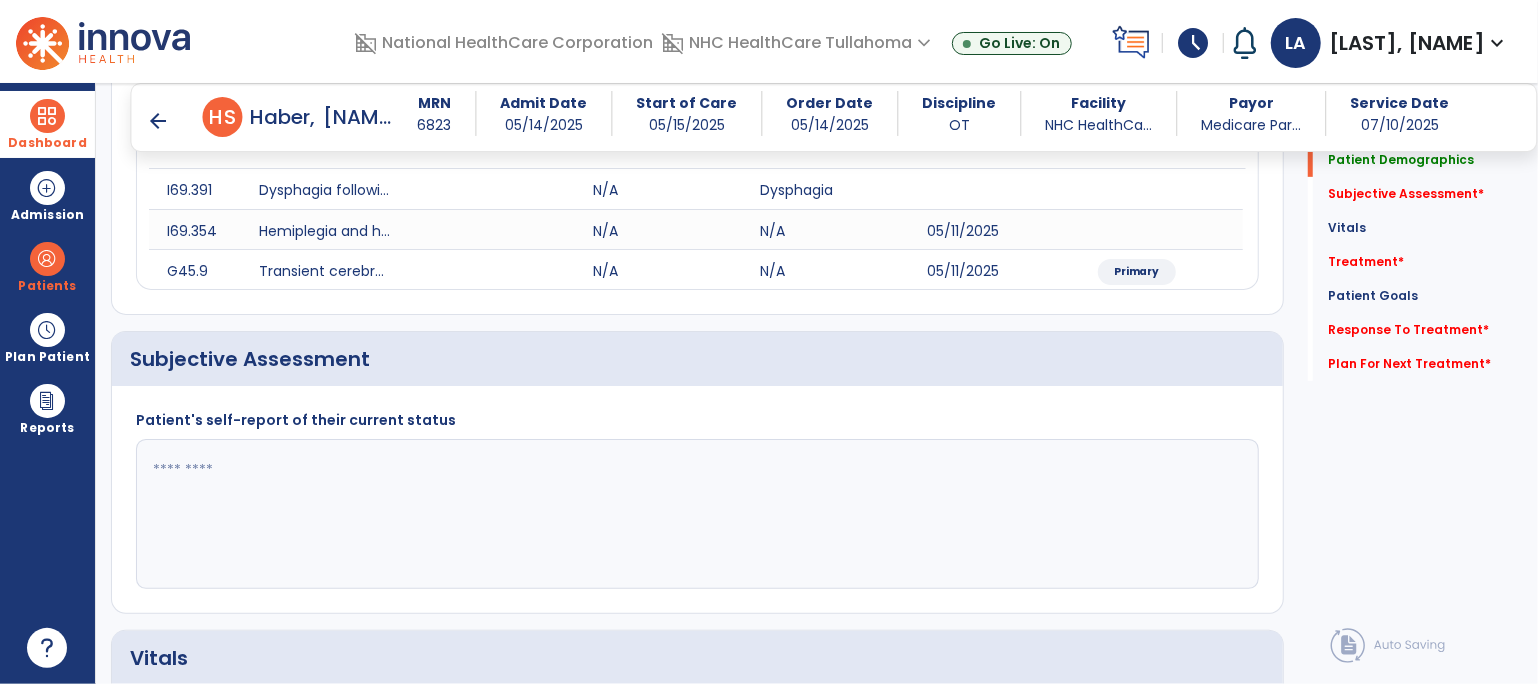 scroll, scrollTop: 278, scrollLeft: 0, axis: vertical 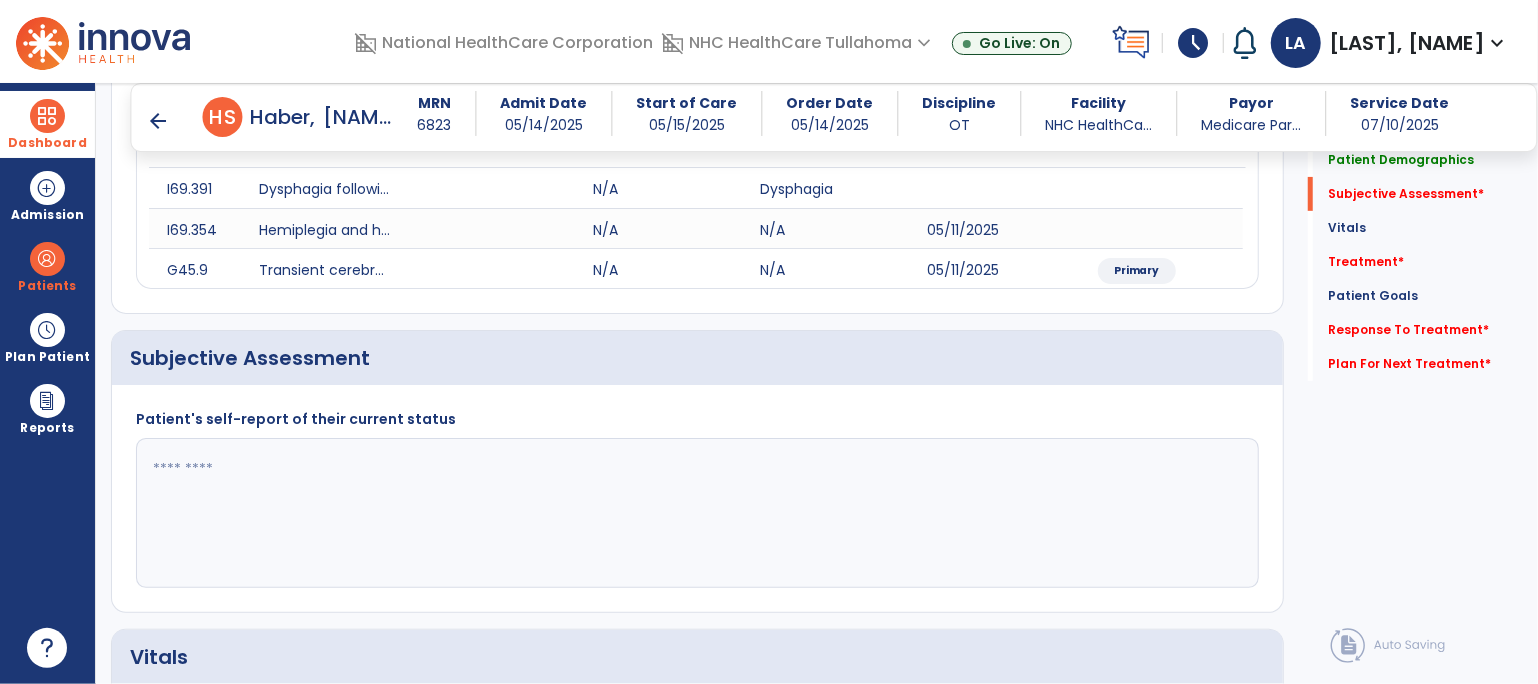 click 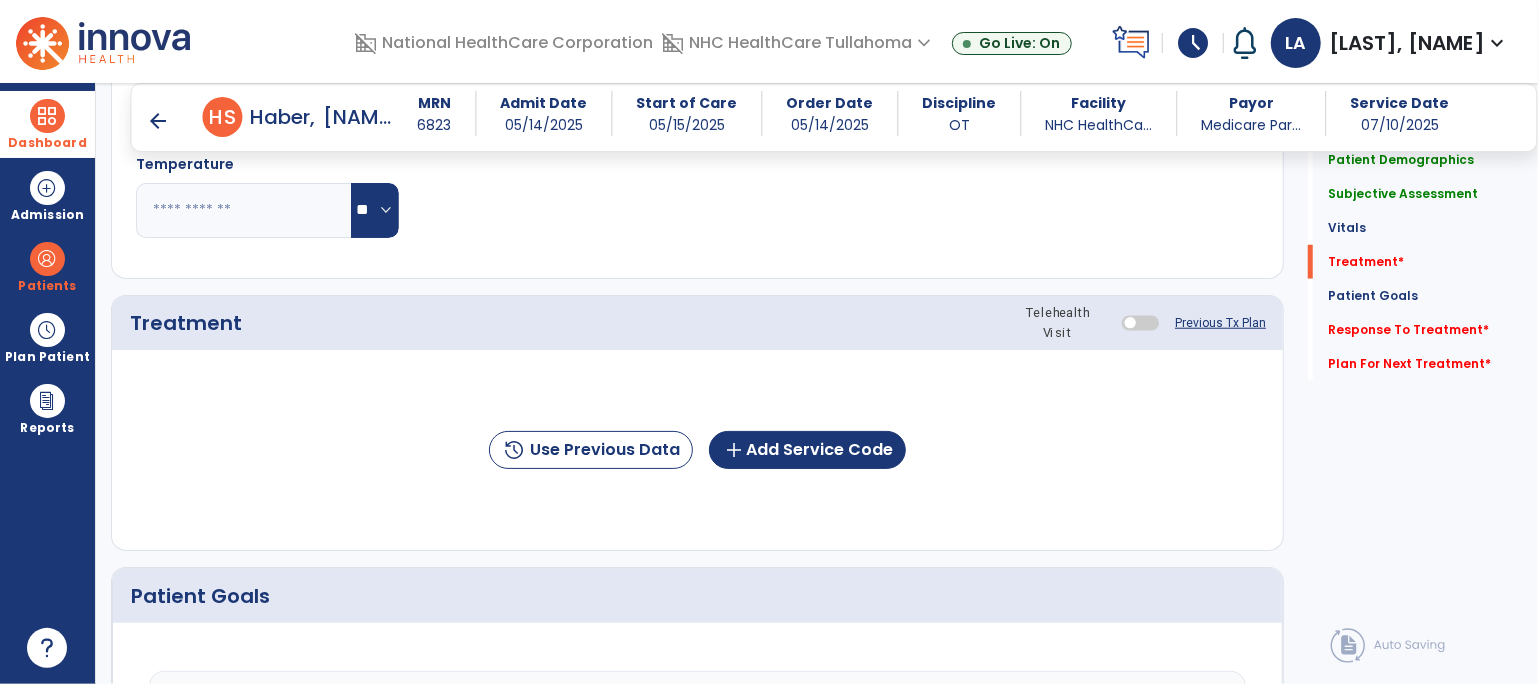 scroll, scrollTop: 1046, scrollLeft: 0, axis: vertical 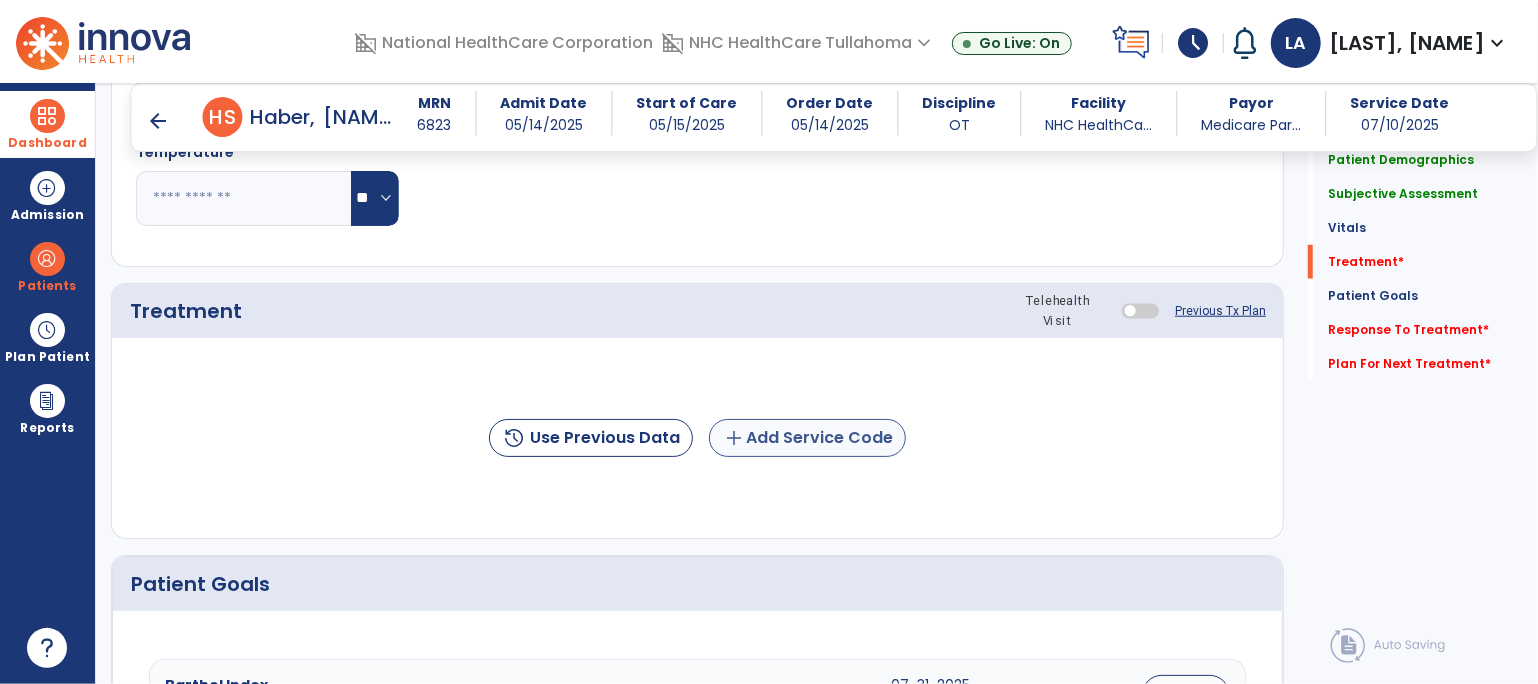 type on "**********" 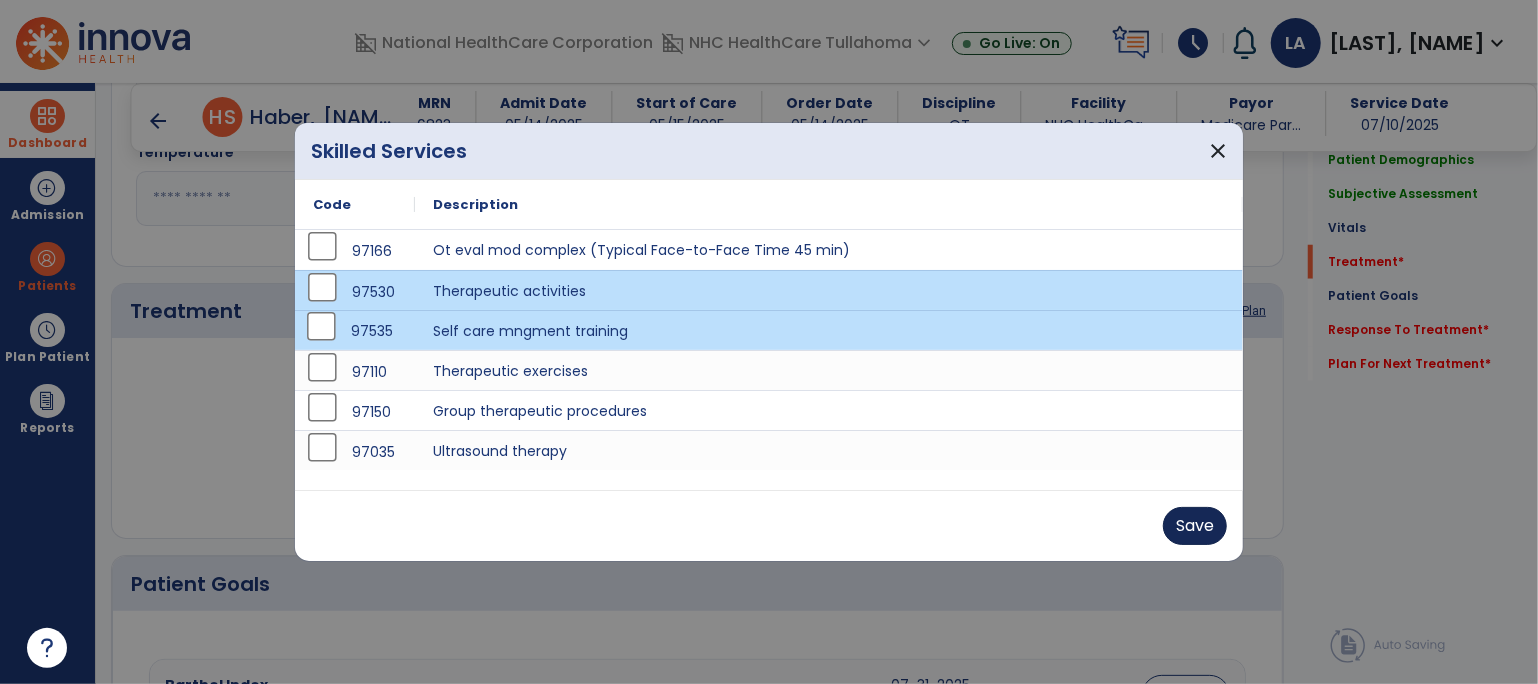 click on "Save" at bounding box center (1195, 526) 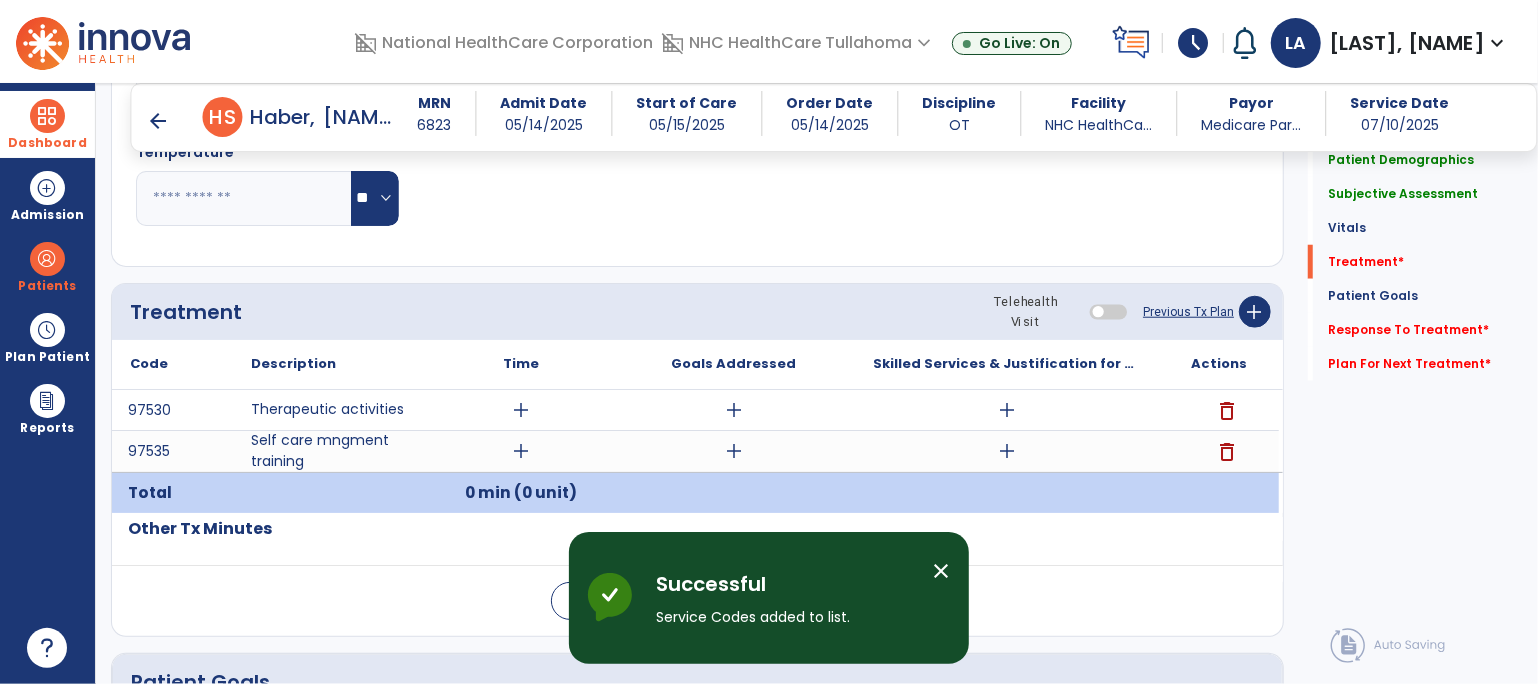 click on "add" at bounding box center (521, 410) 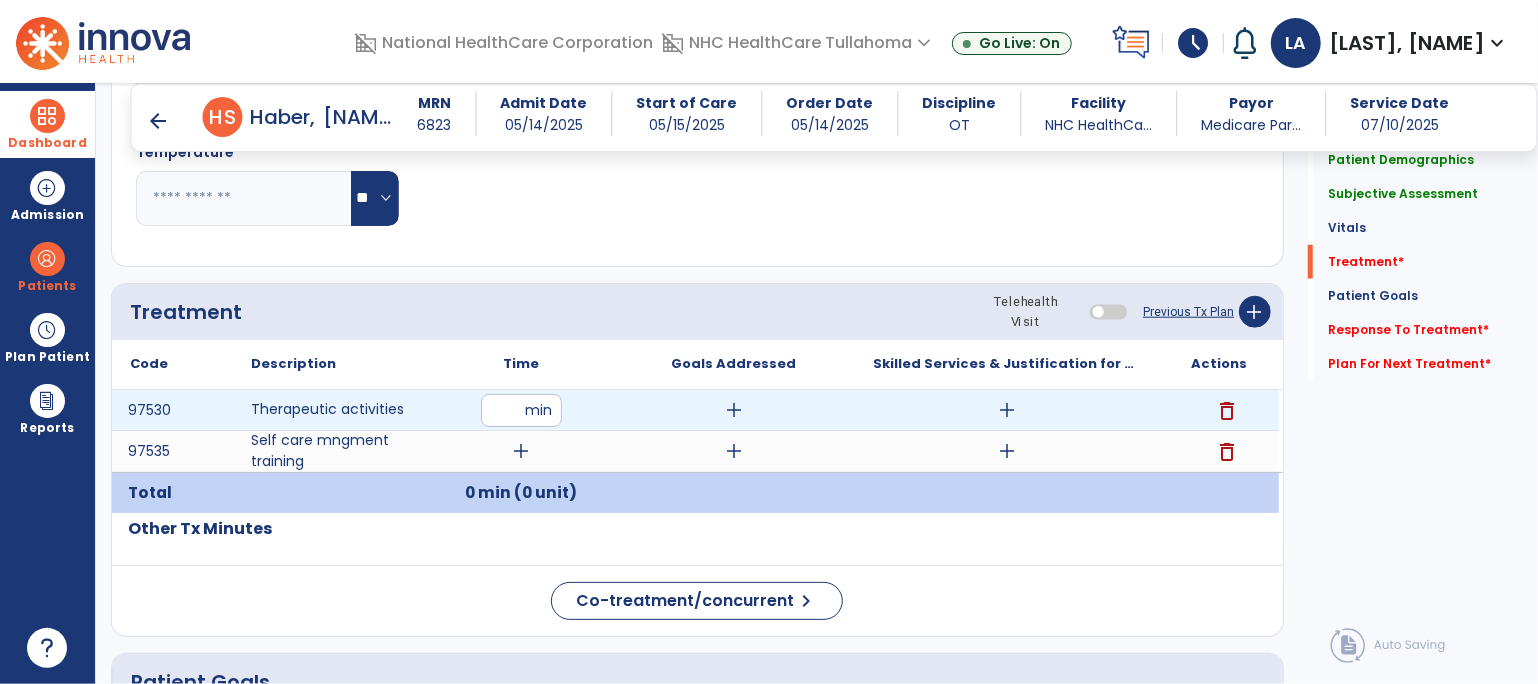 type on "**" 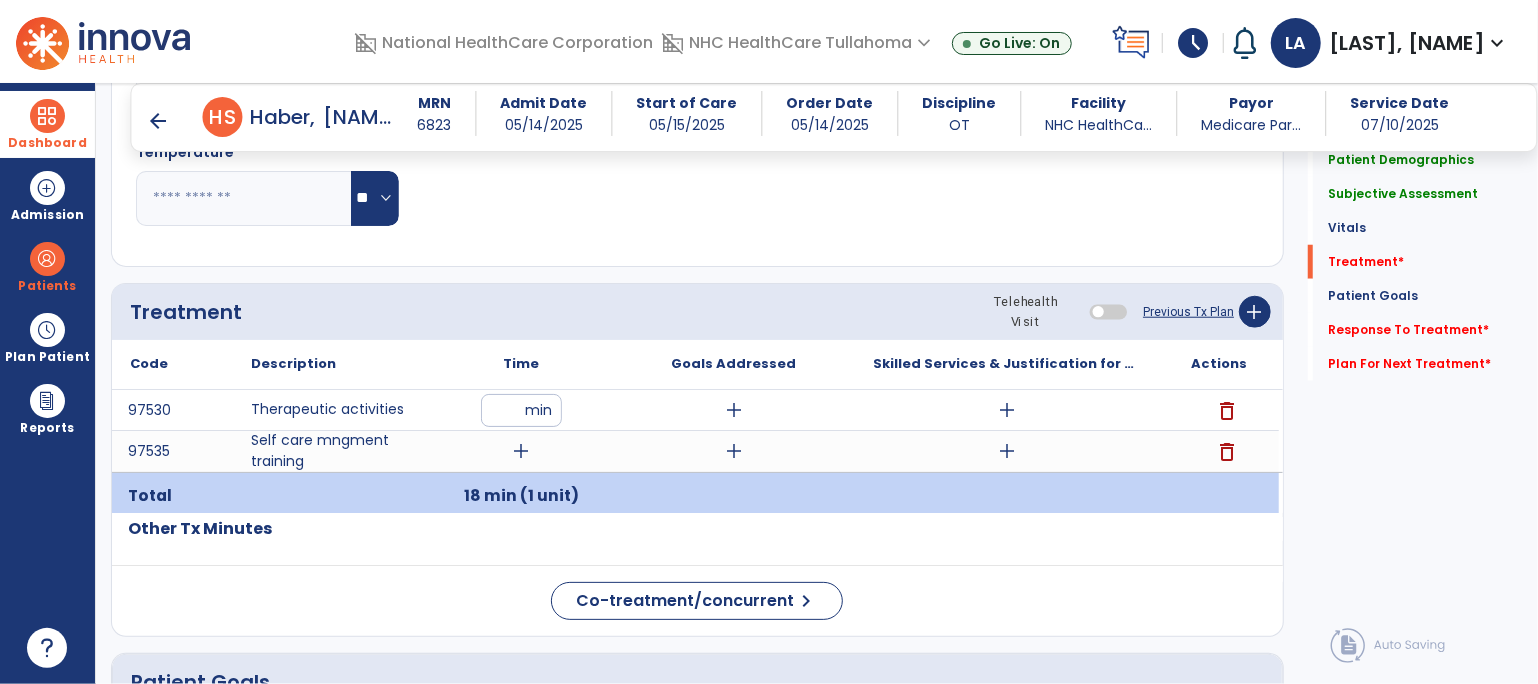 click on "add" at bounding box center (521, 451) 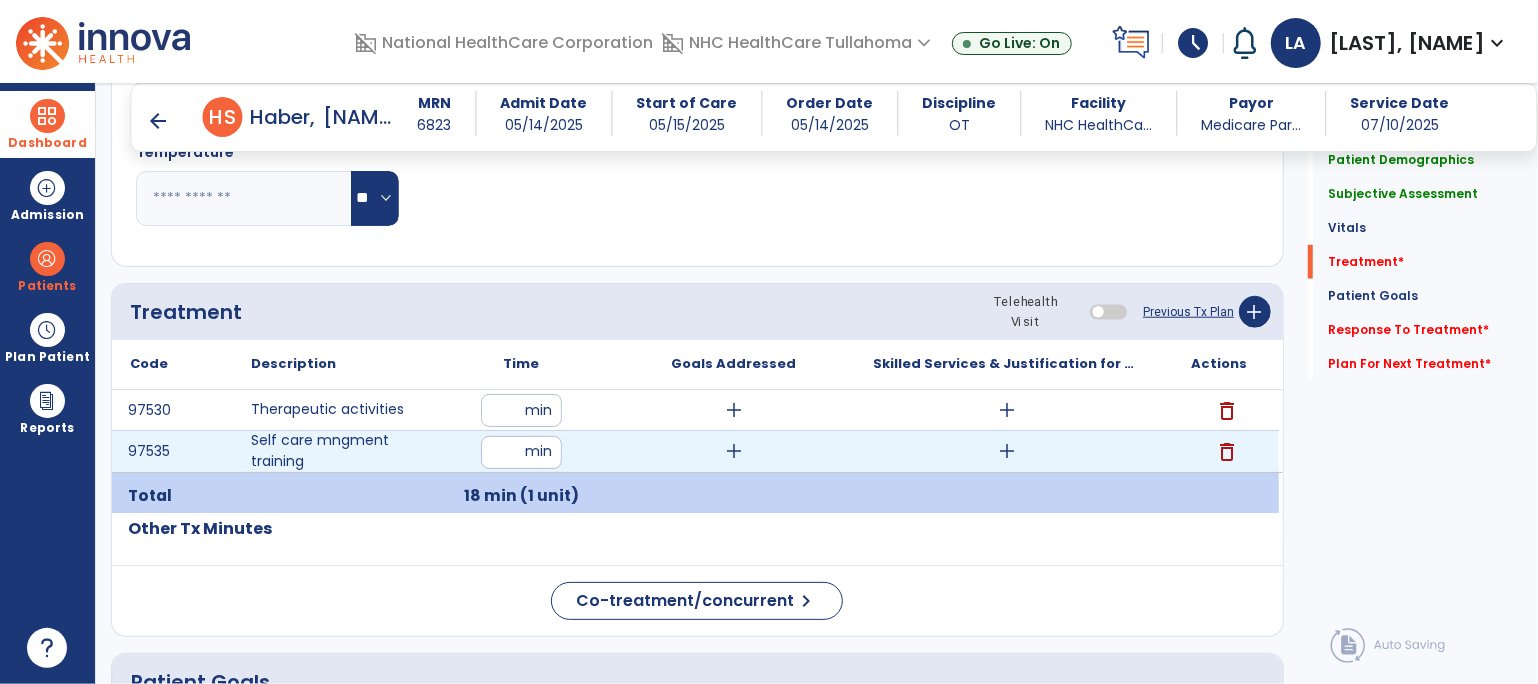 type on "**" 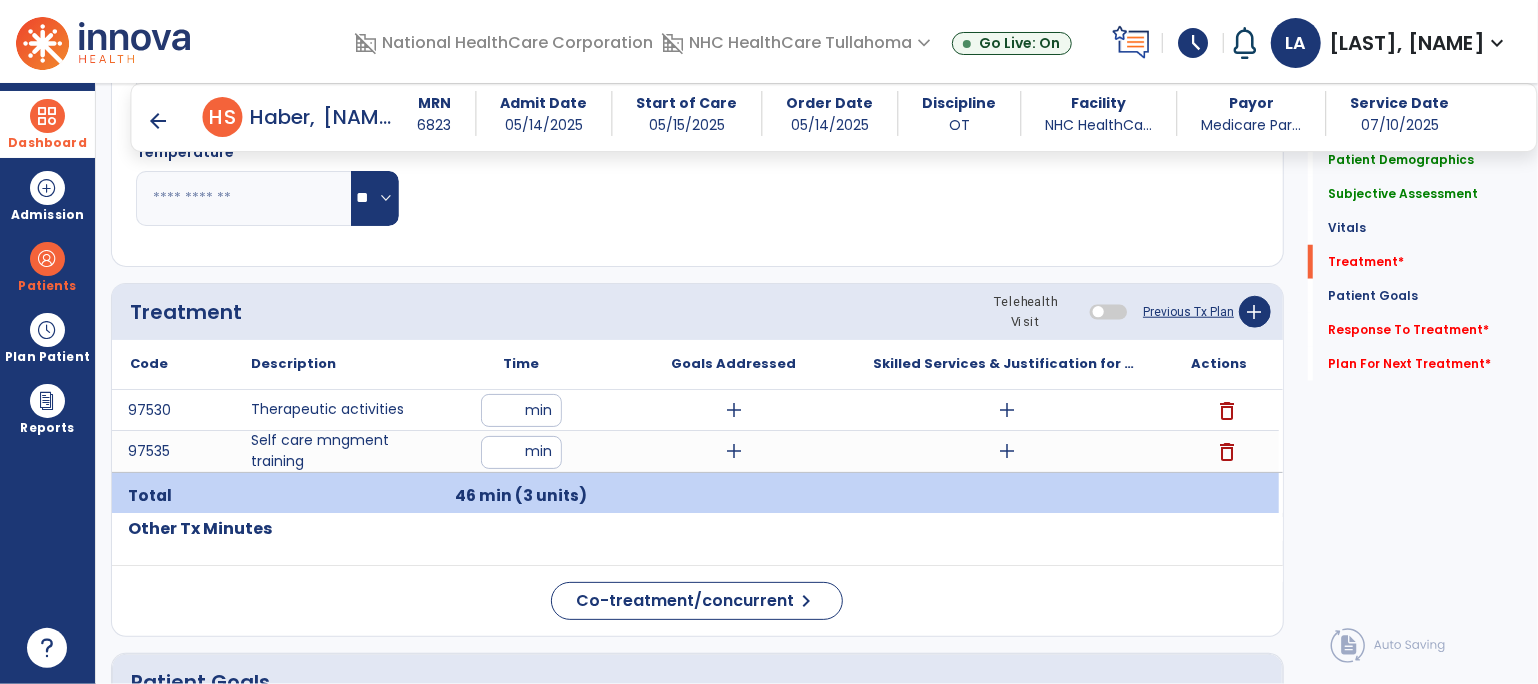 click on "**" at bounding box center [521, 410] 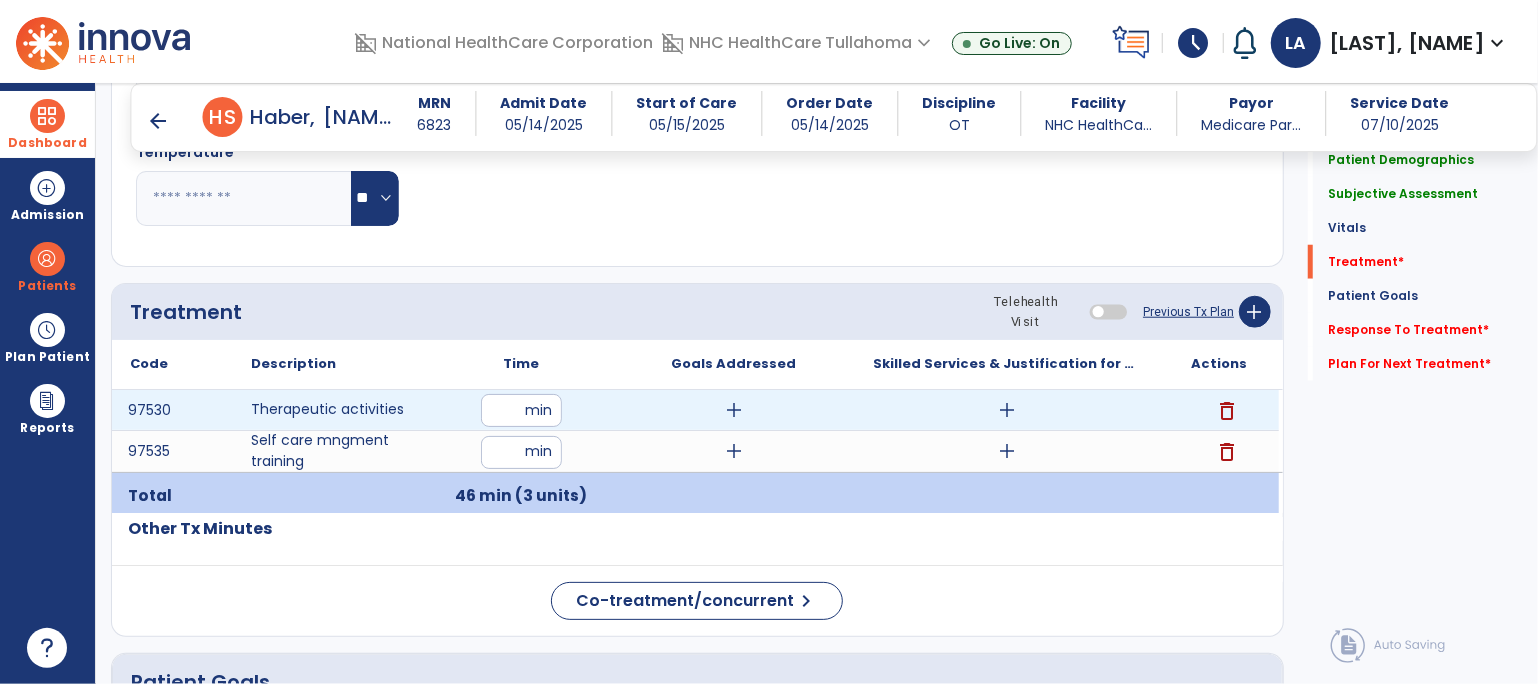 type on "*" 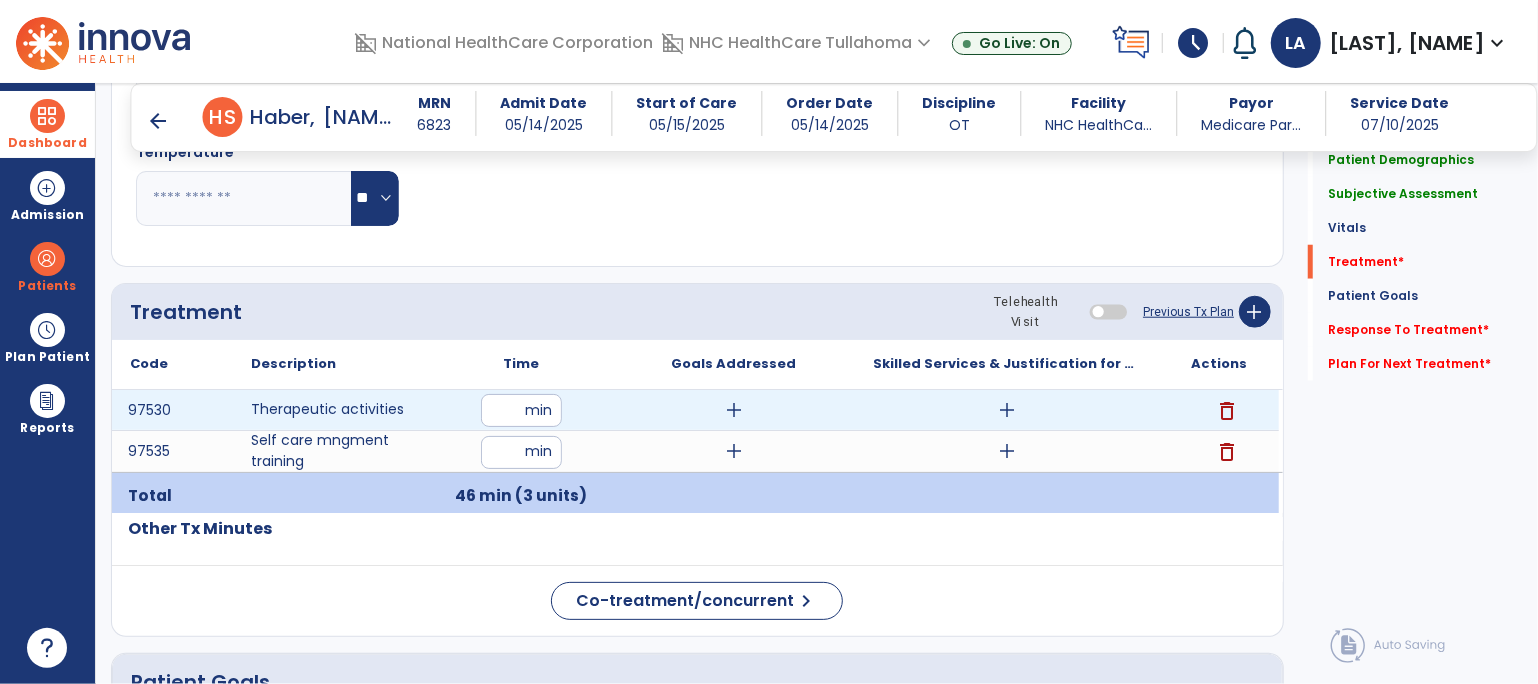 type on "**" 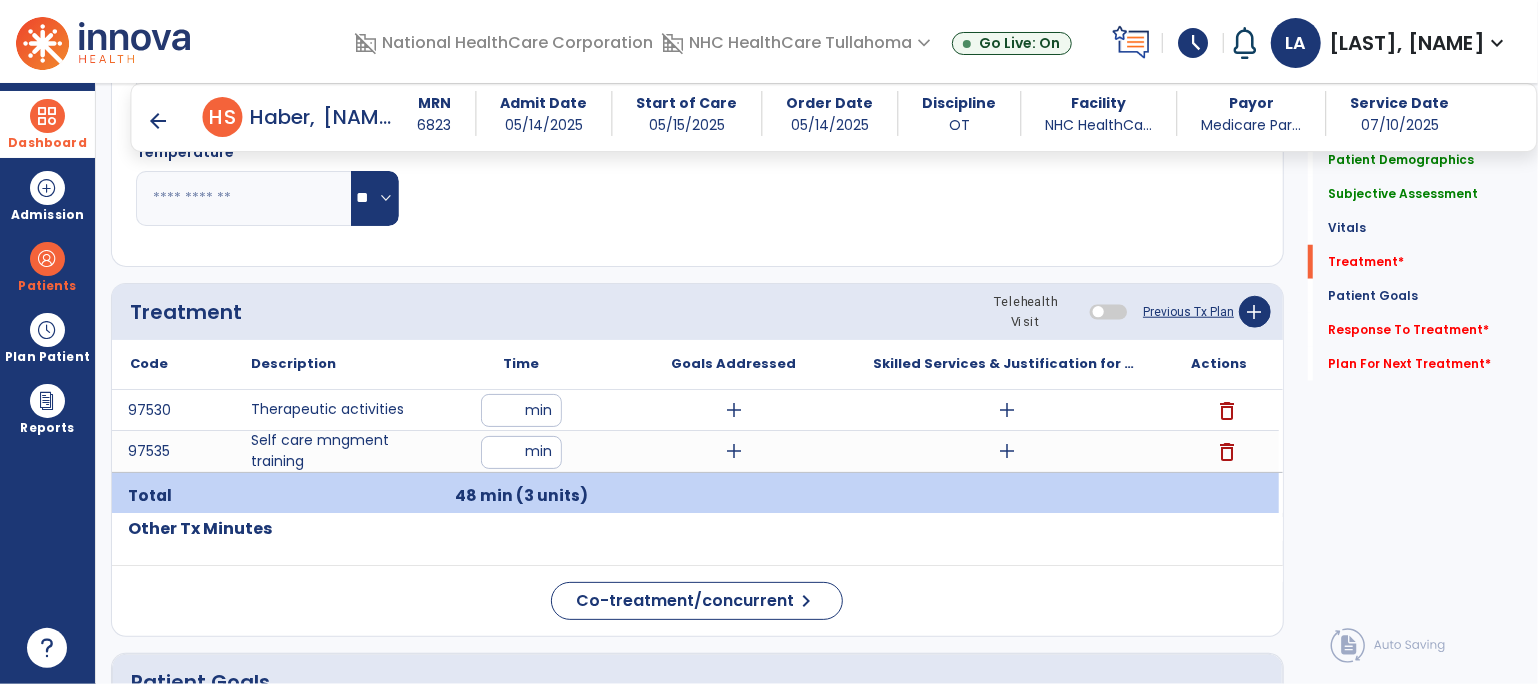 click on "add" at bounding box center [1007, 410] 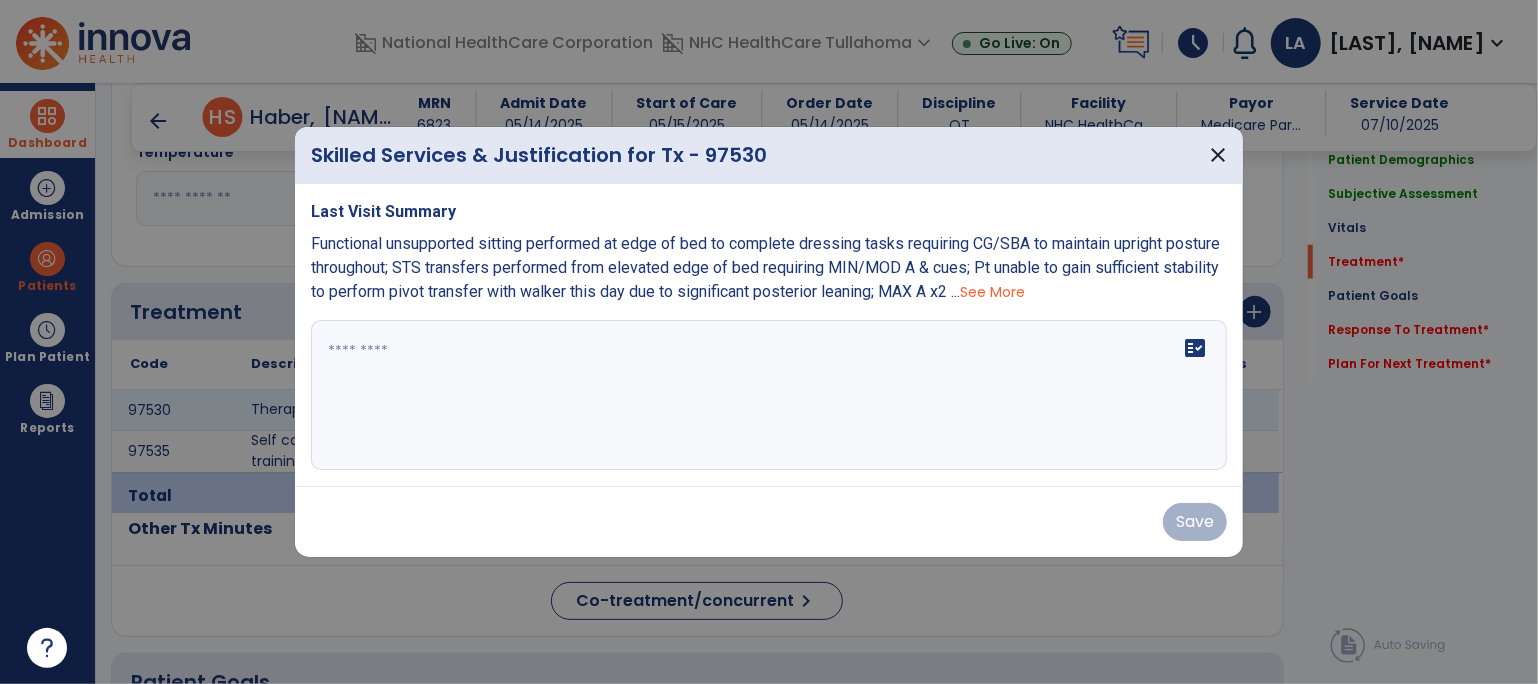 click on "fact_check" at bounding box center [769, 395] 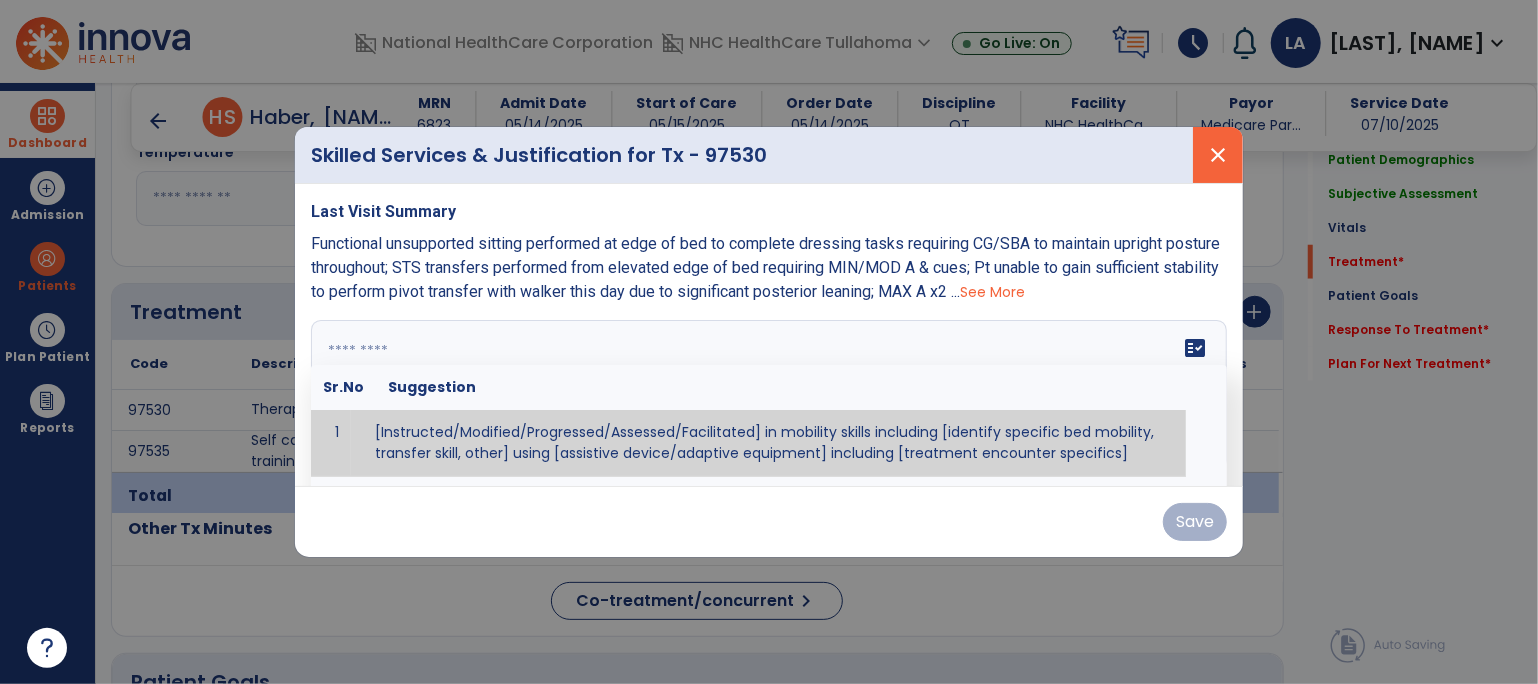 click on "close" at bounding box center [1218, 155] 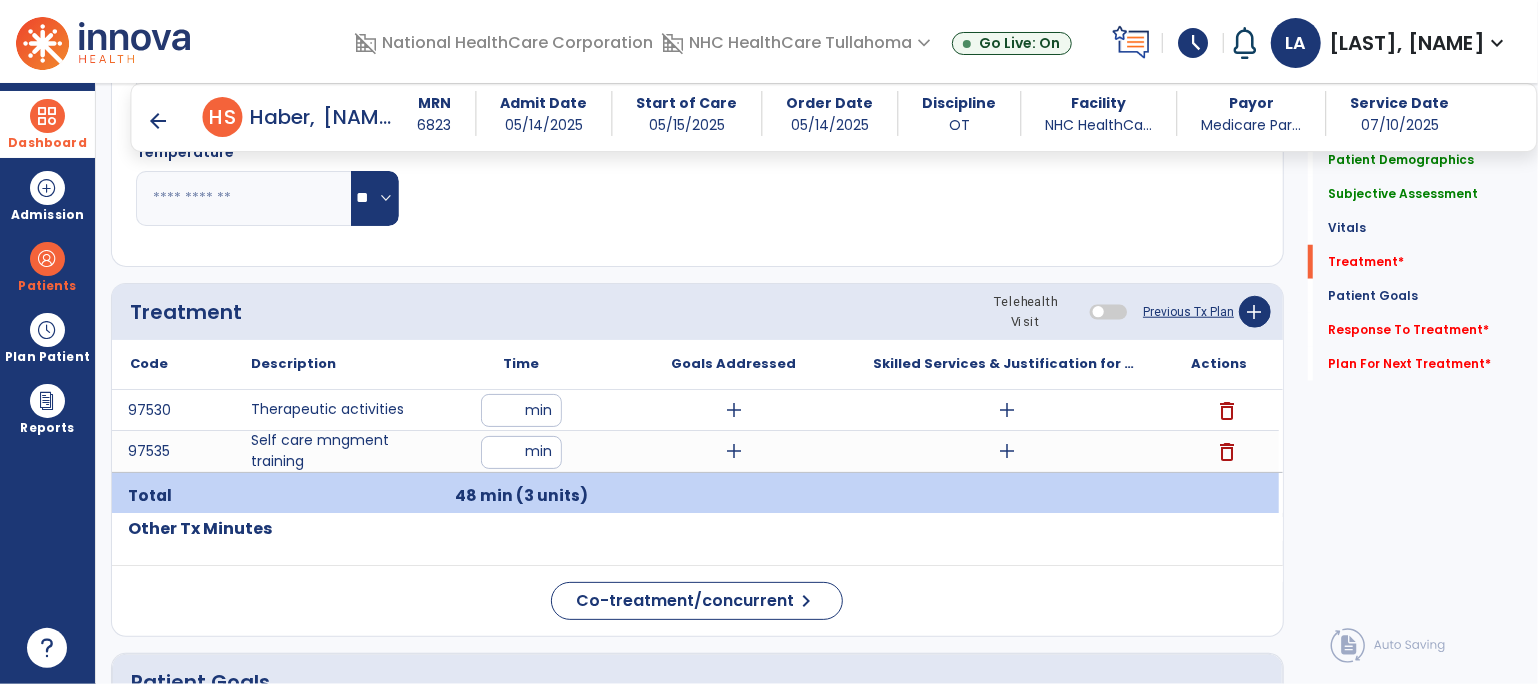 click on "add" at bounding box center (1007, 451) 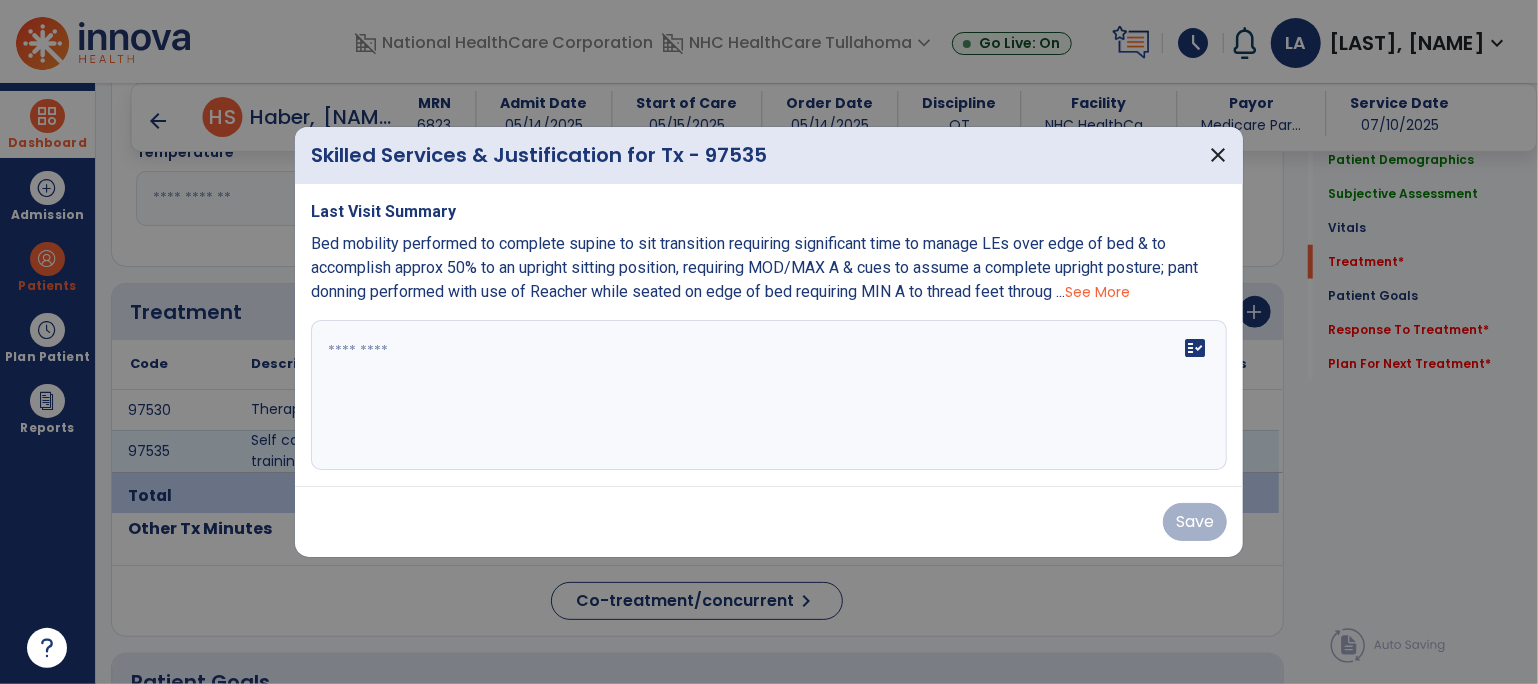click at bounding box center [769, 395] 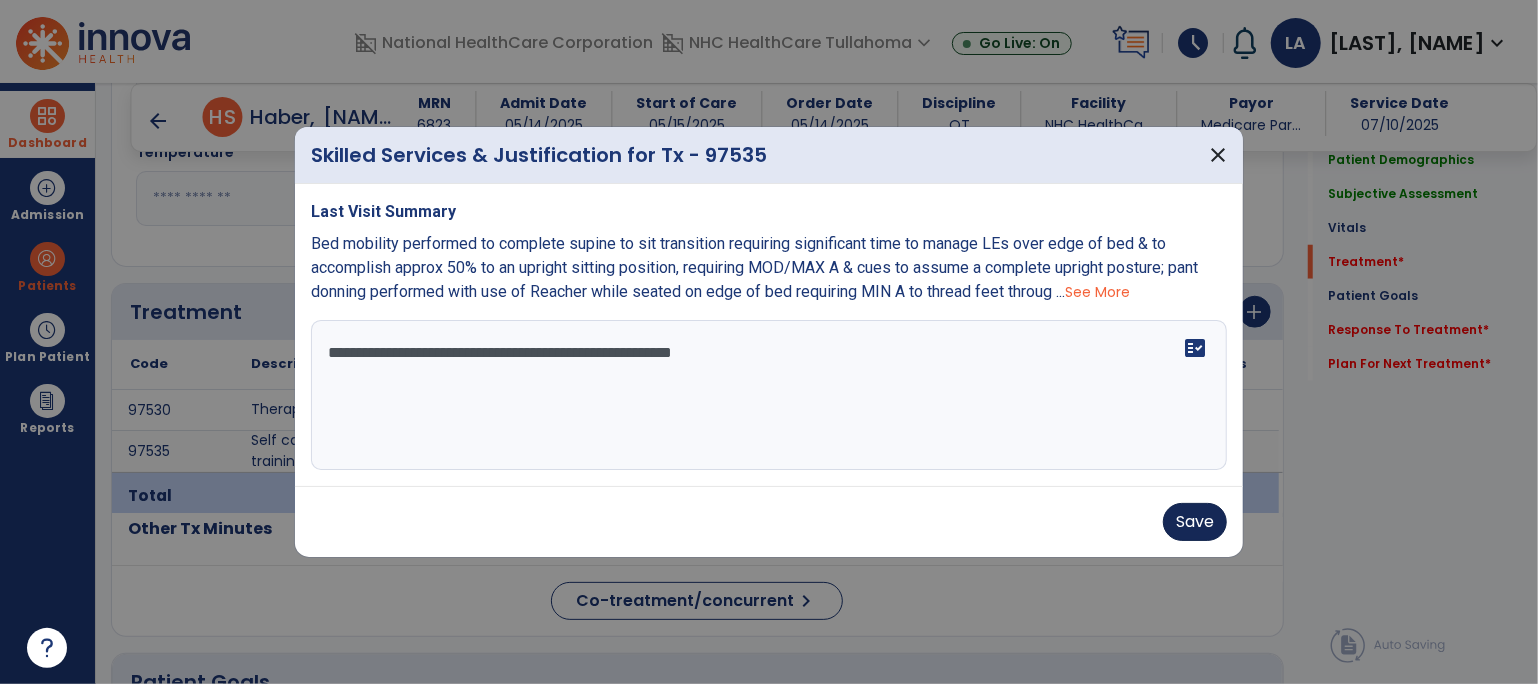 type on "**********" 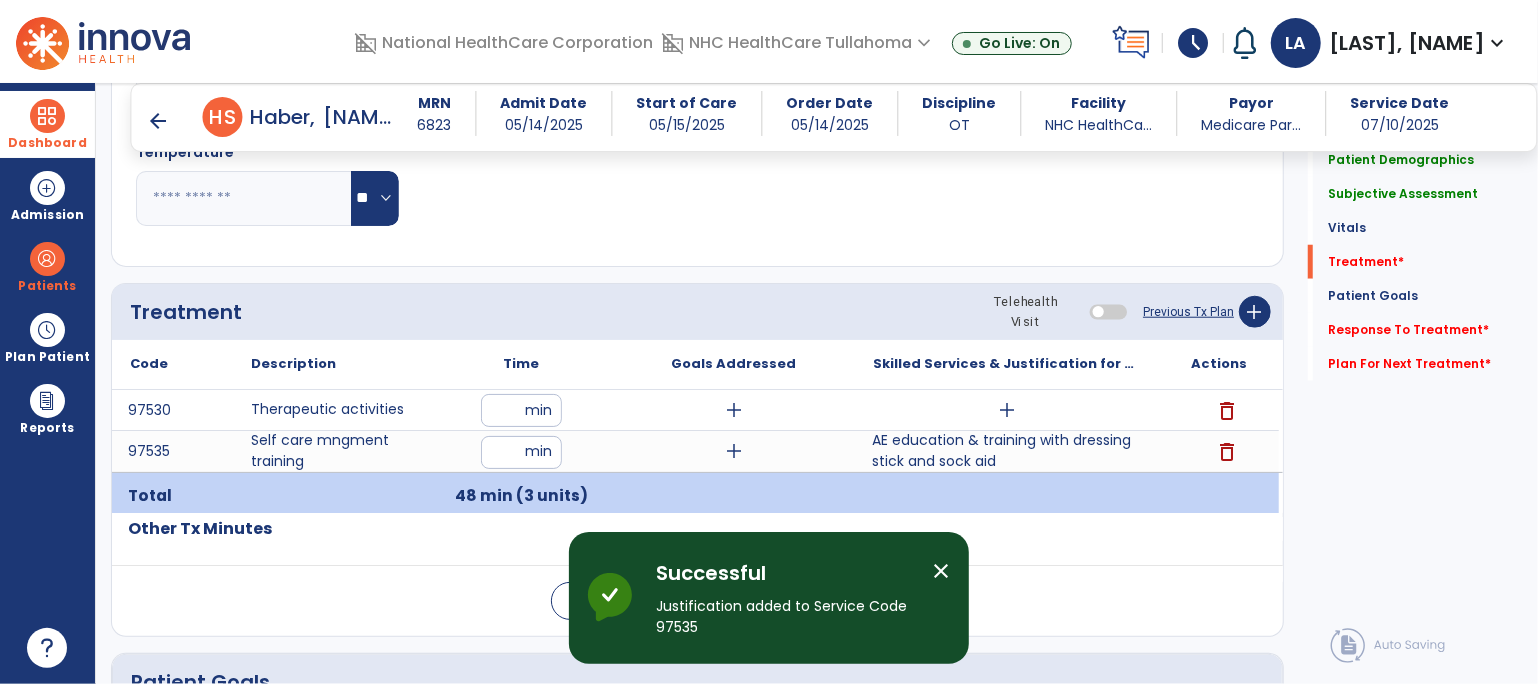 click on "add" at bounding box center (1007, 410) 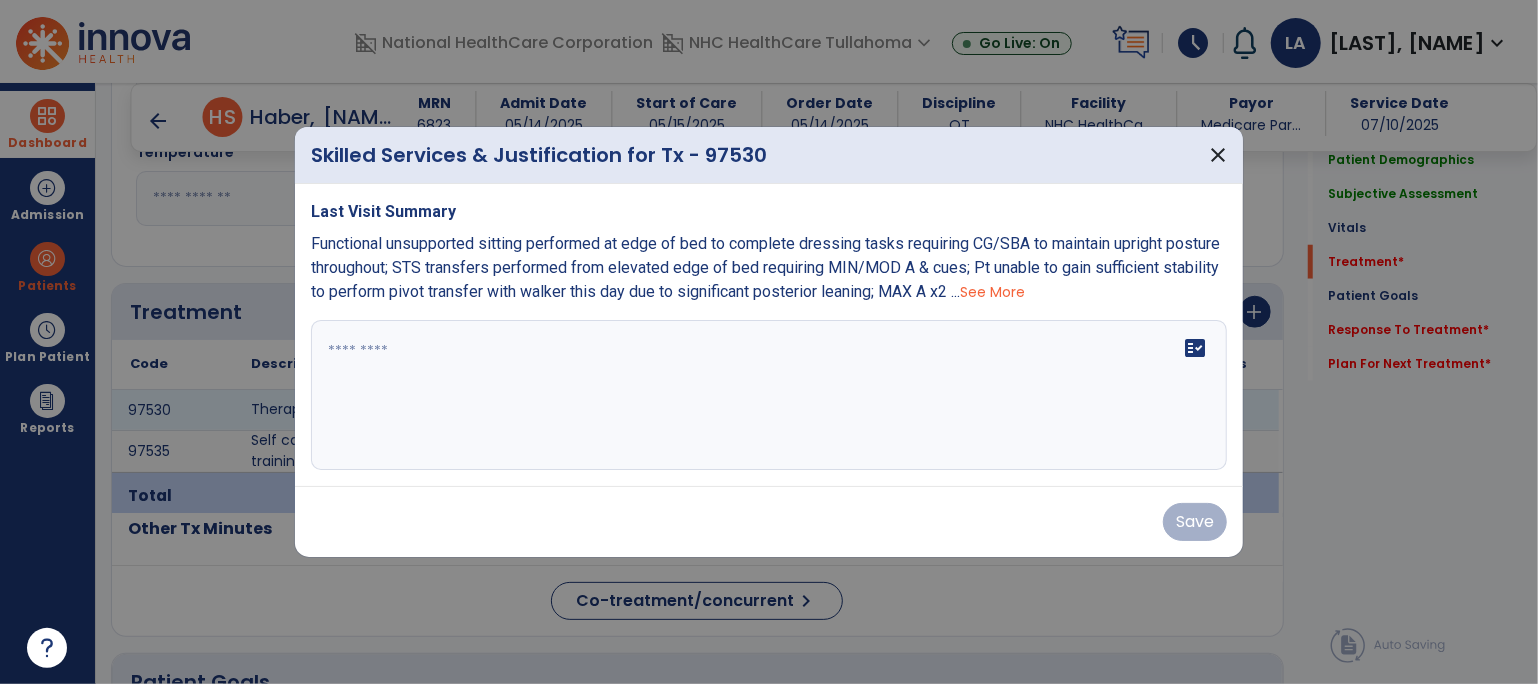 click on "fact_check" at bounding box center [769, 395] 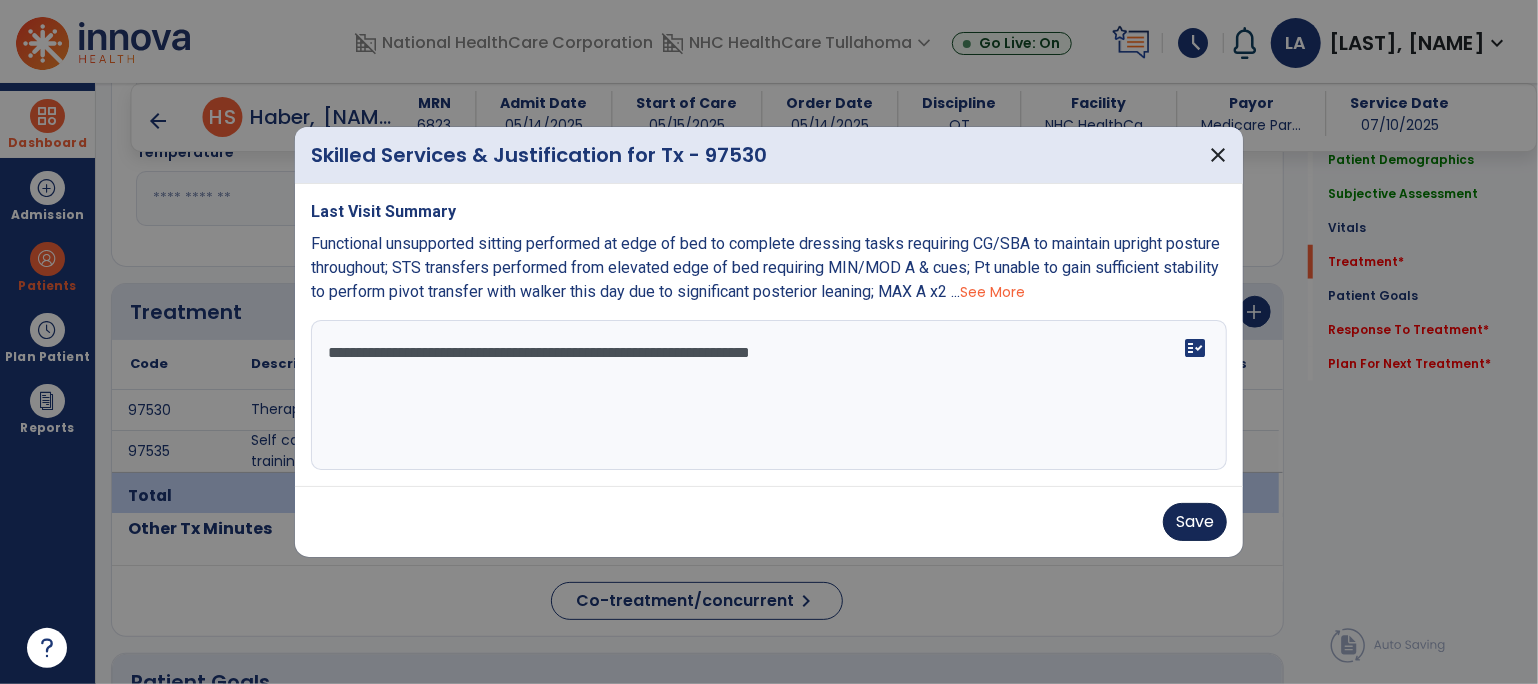 type on "**********" 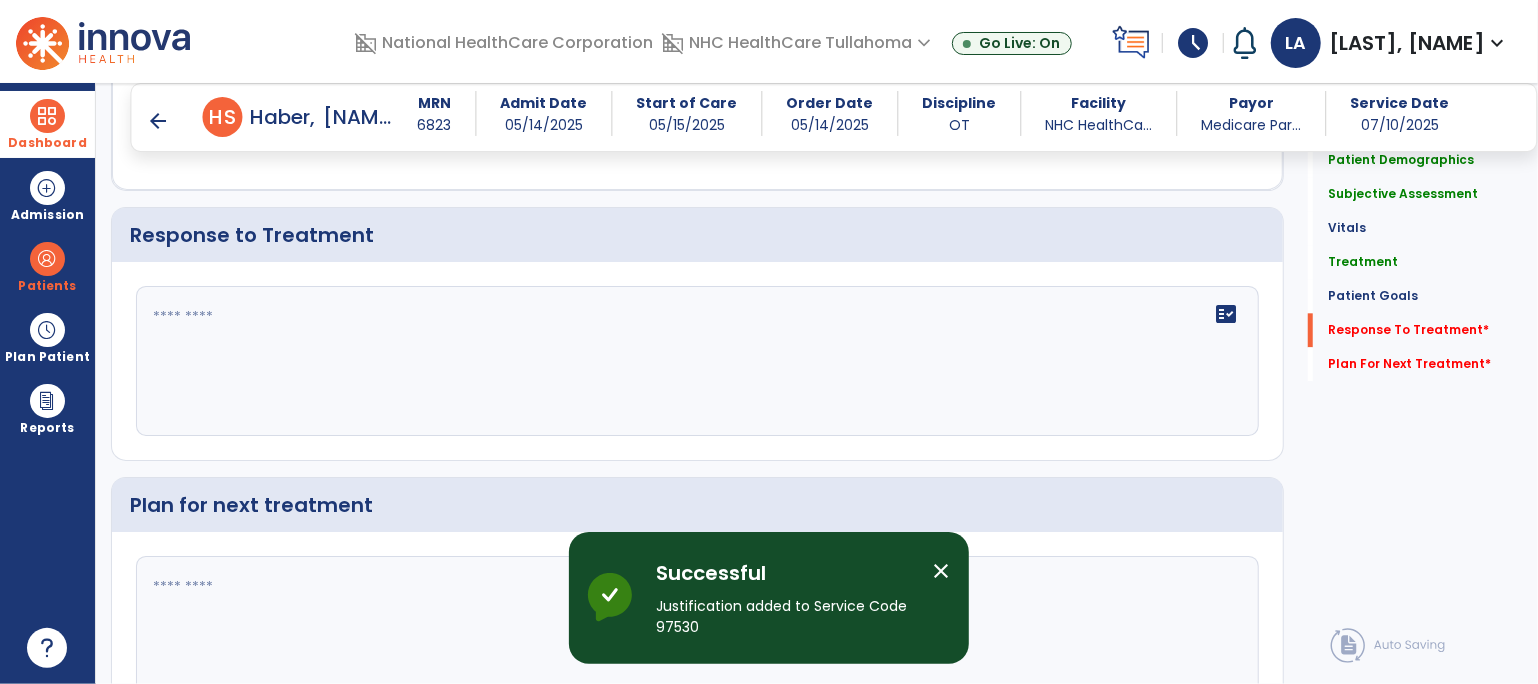 scroll, scrollTop: 2836, scrollLeft: 0, axis: vertical 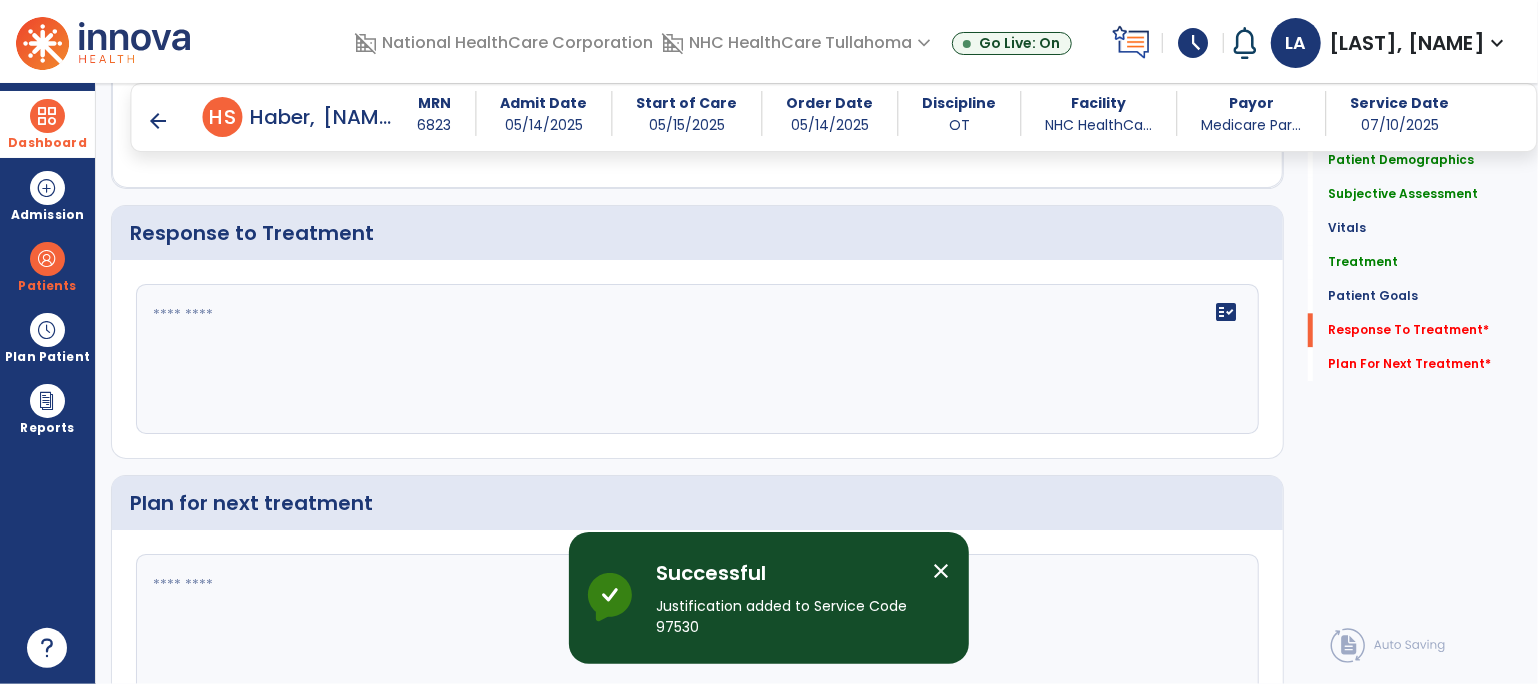 click on "fact_check" 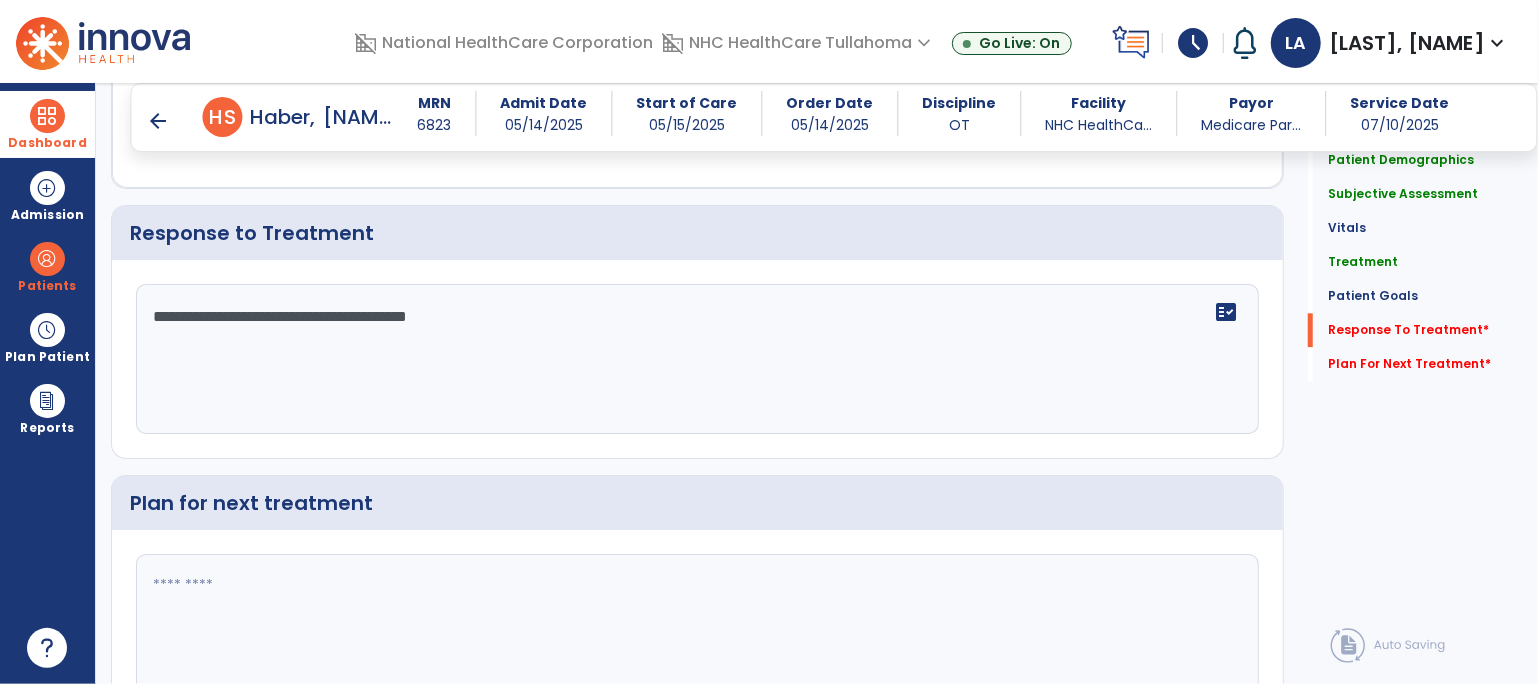 type on "**********" 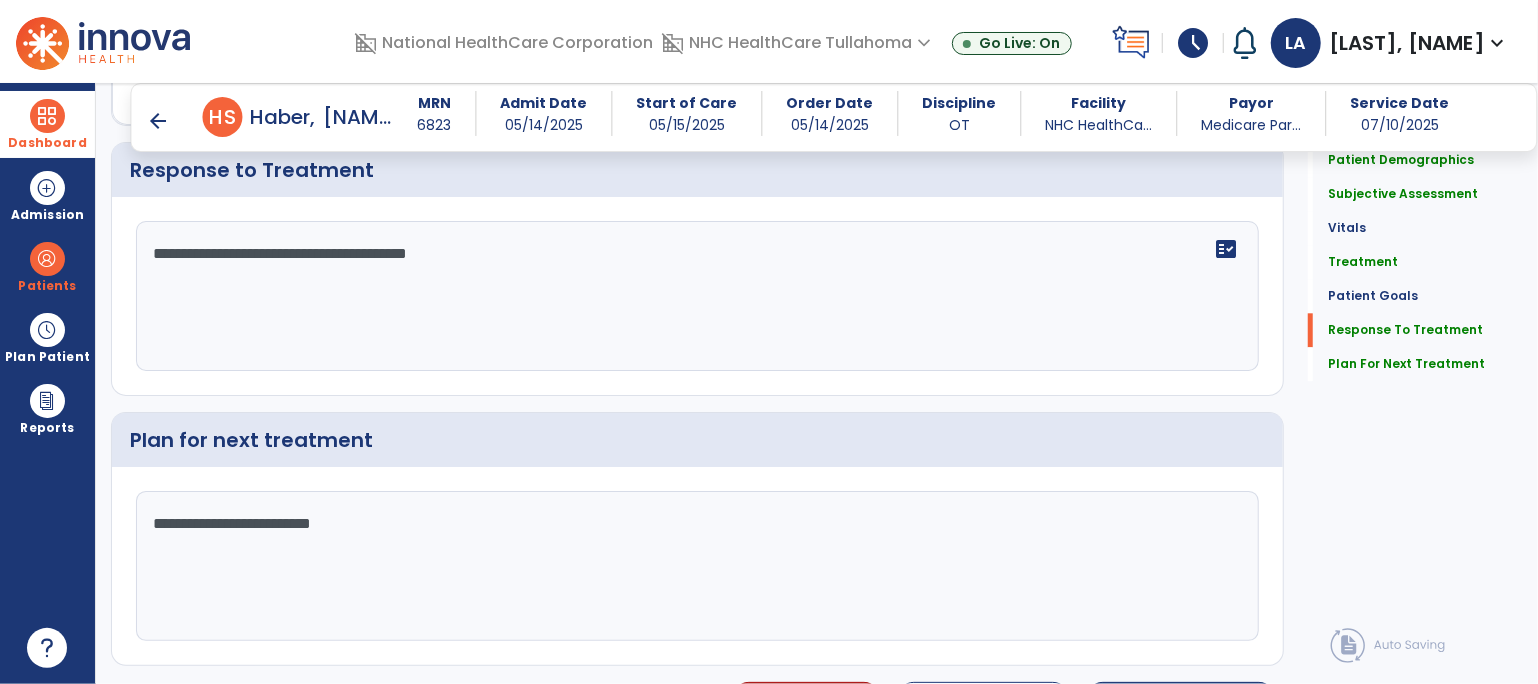 scroll, scrollTop: 2898, scrollLeft: 0, axis: vertical 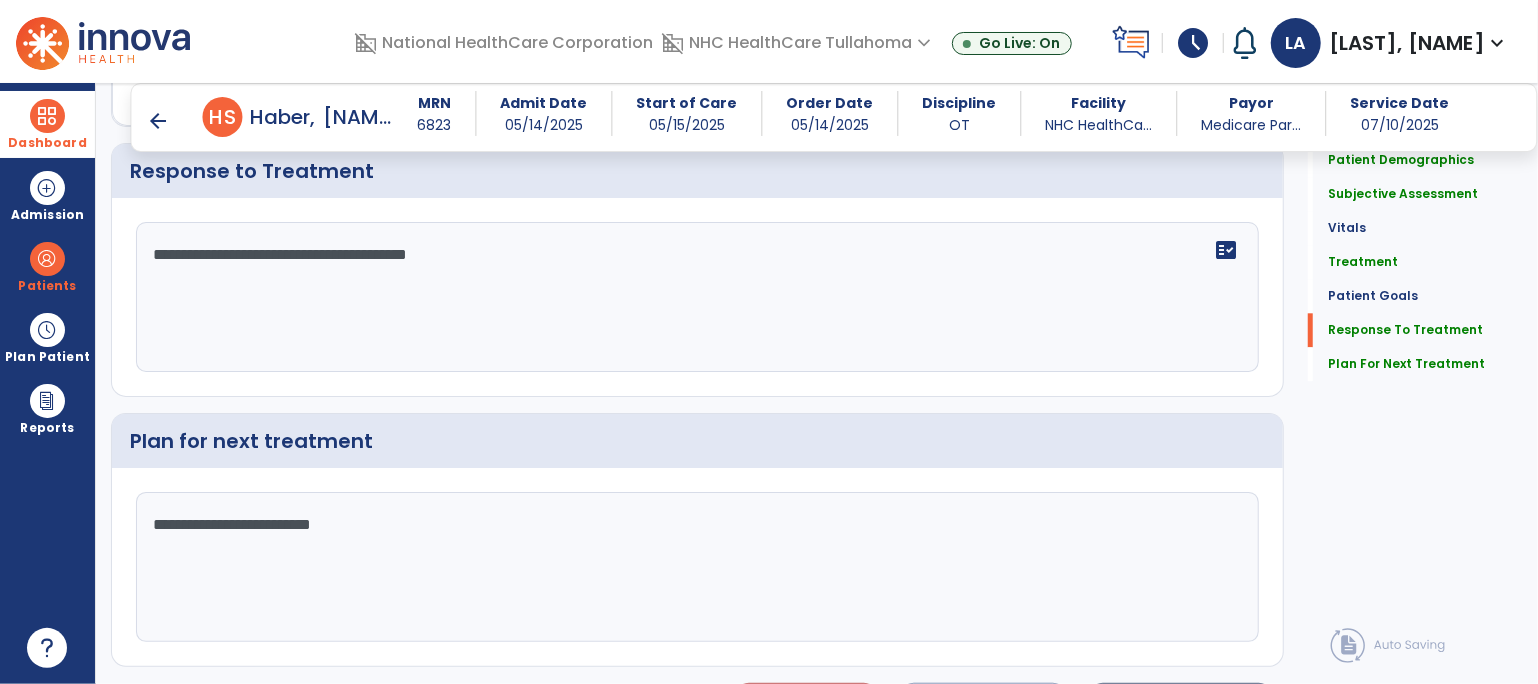 type on "**********" 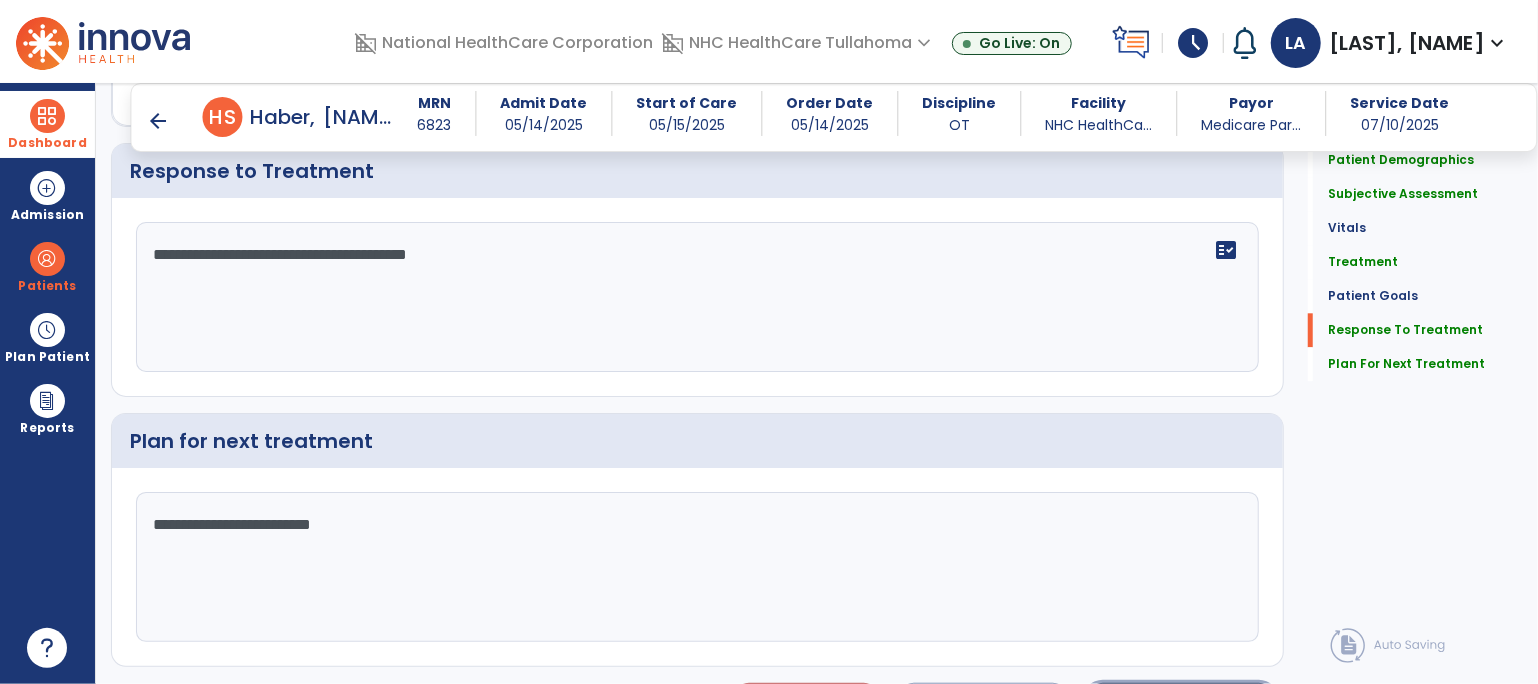 click on "Sign Doc" 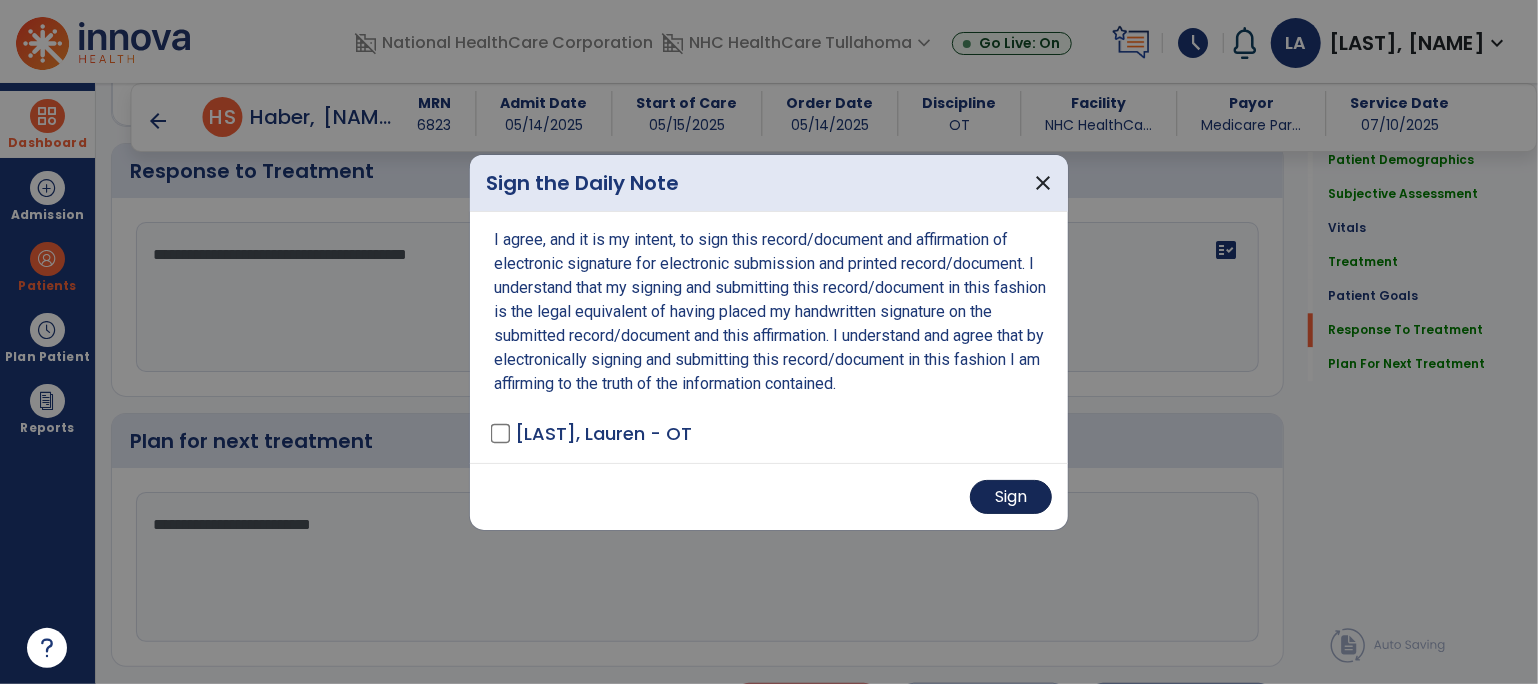 click on "Sign" at bounding box center [1011, 497] 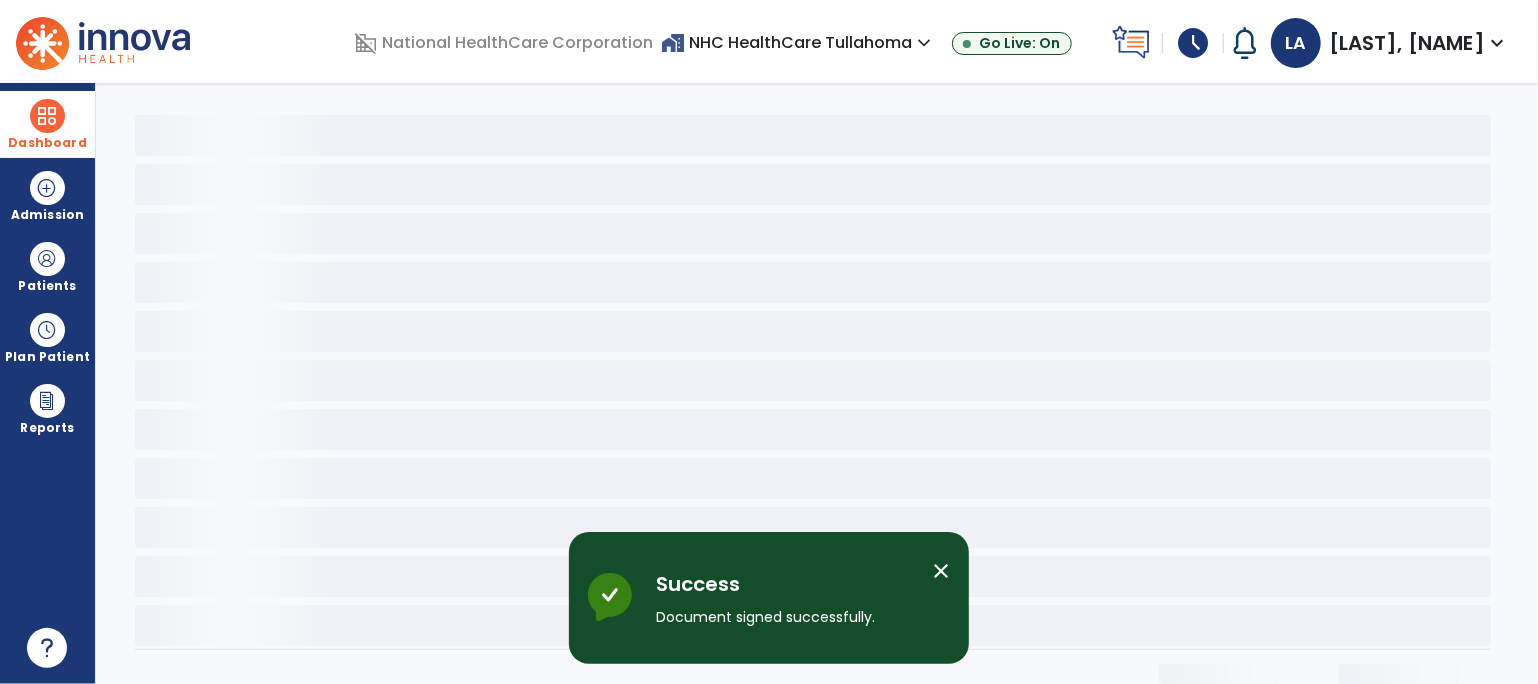 scroll, scrollTop: 0, scrollLeft: 0, axis: both 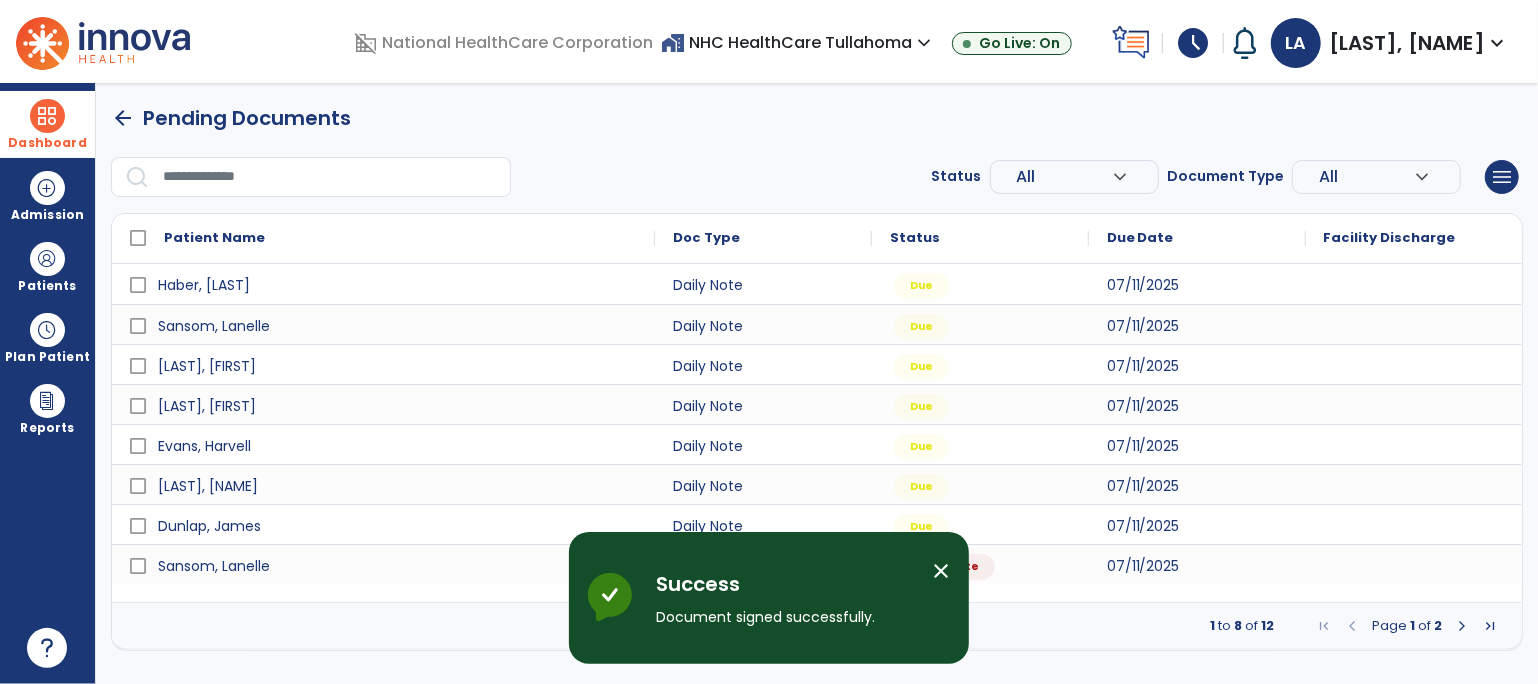 click at bounding box center [1462, 626] 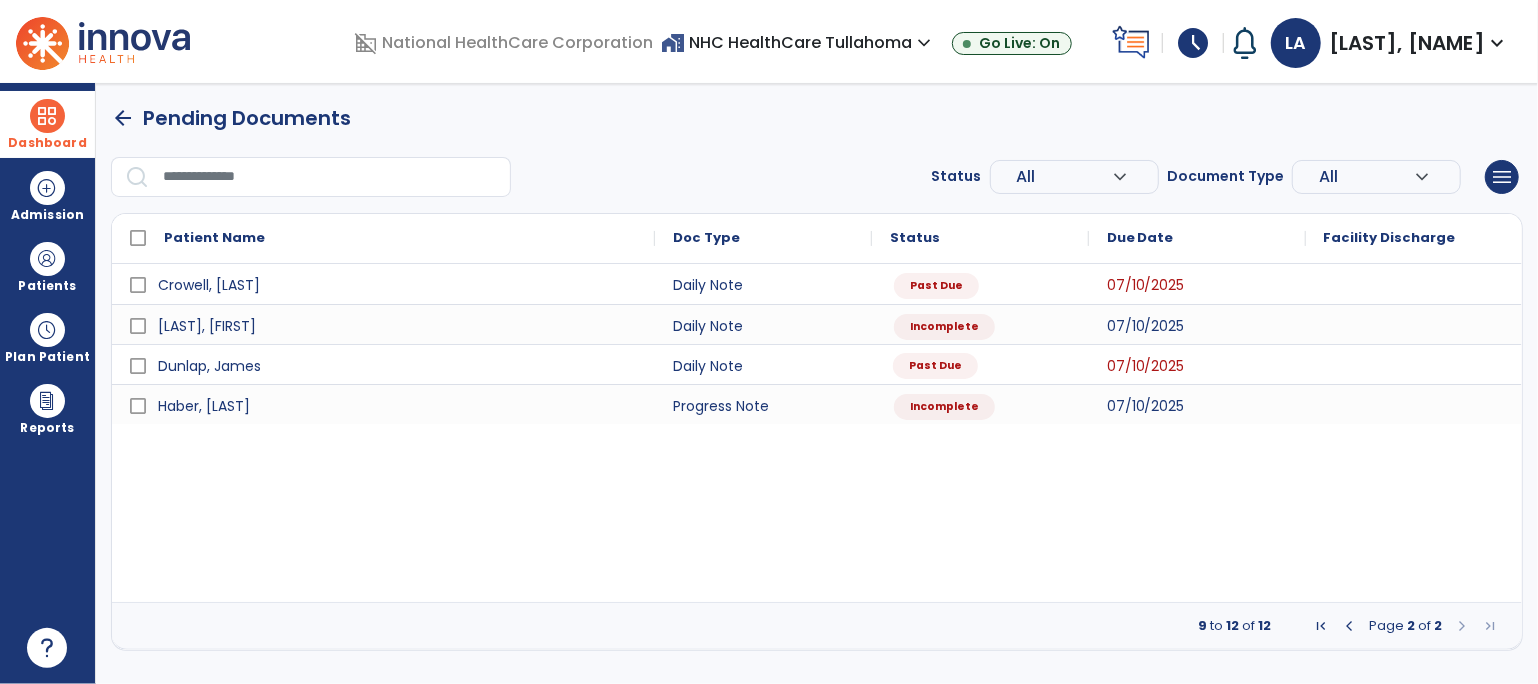 click on "Past Due" at bounding box center [935, 366] 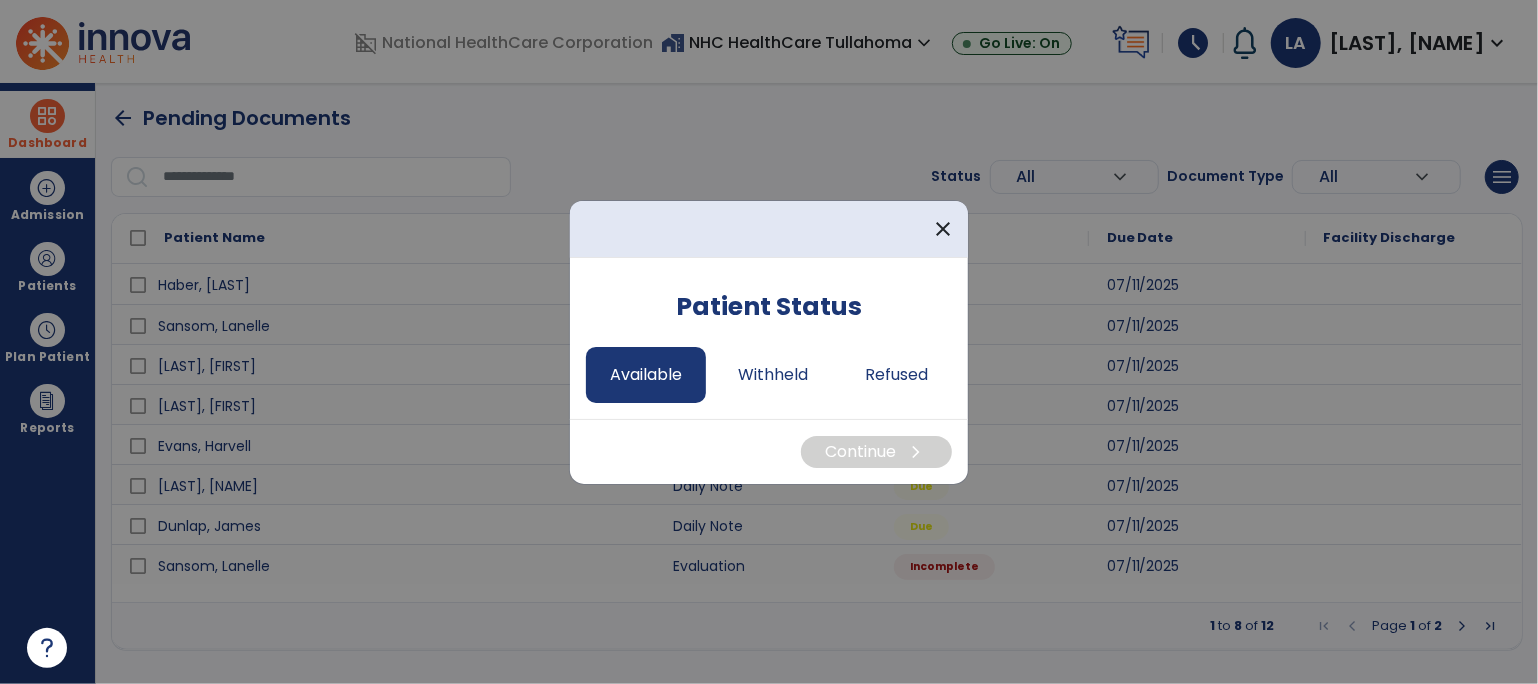 click on "Available" at bounding box center [646, 375] 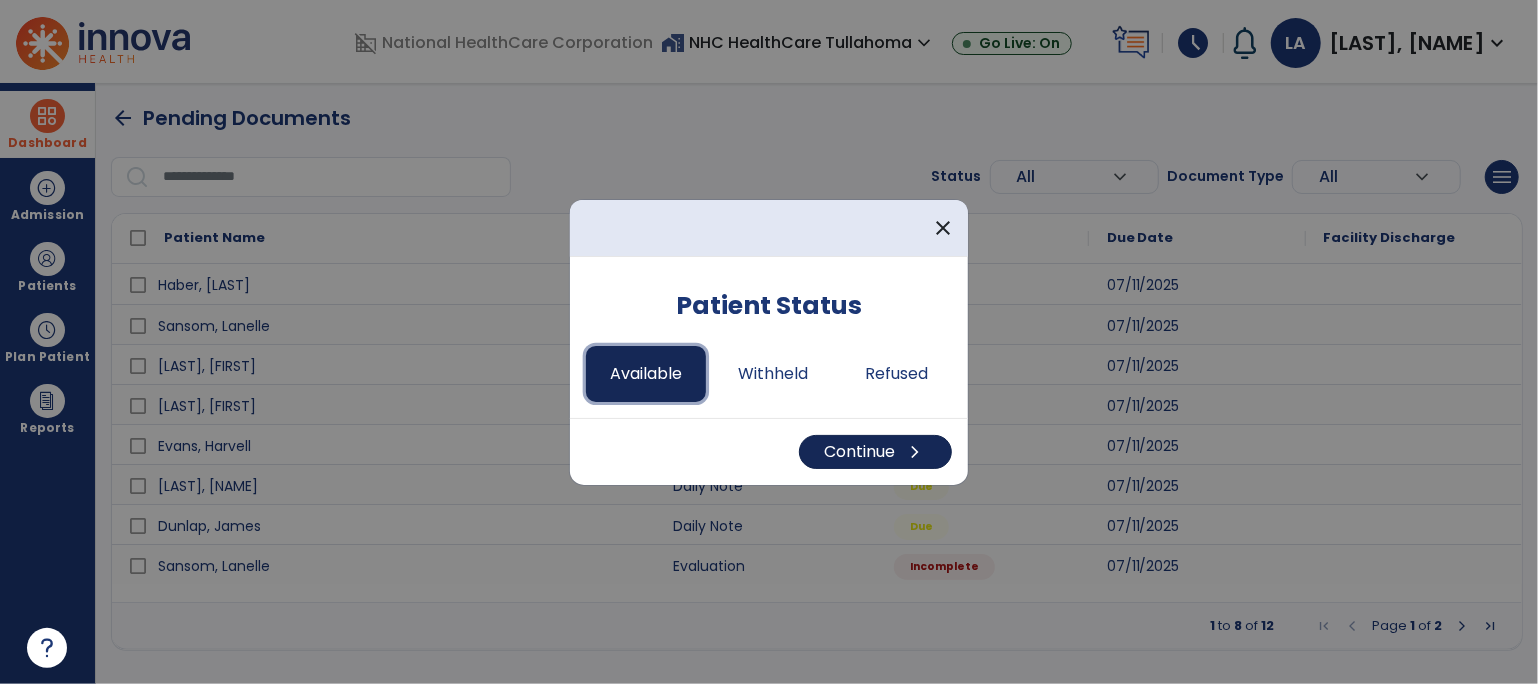 click on "Continue   chevron_right" at bounding box center (875, 452) 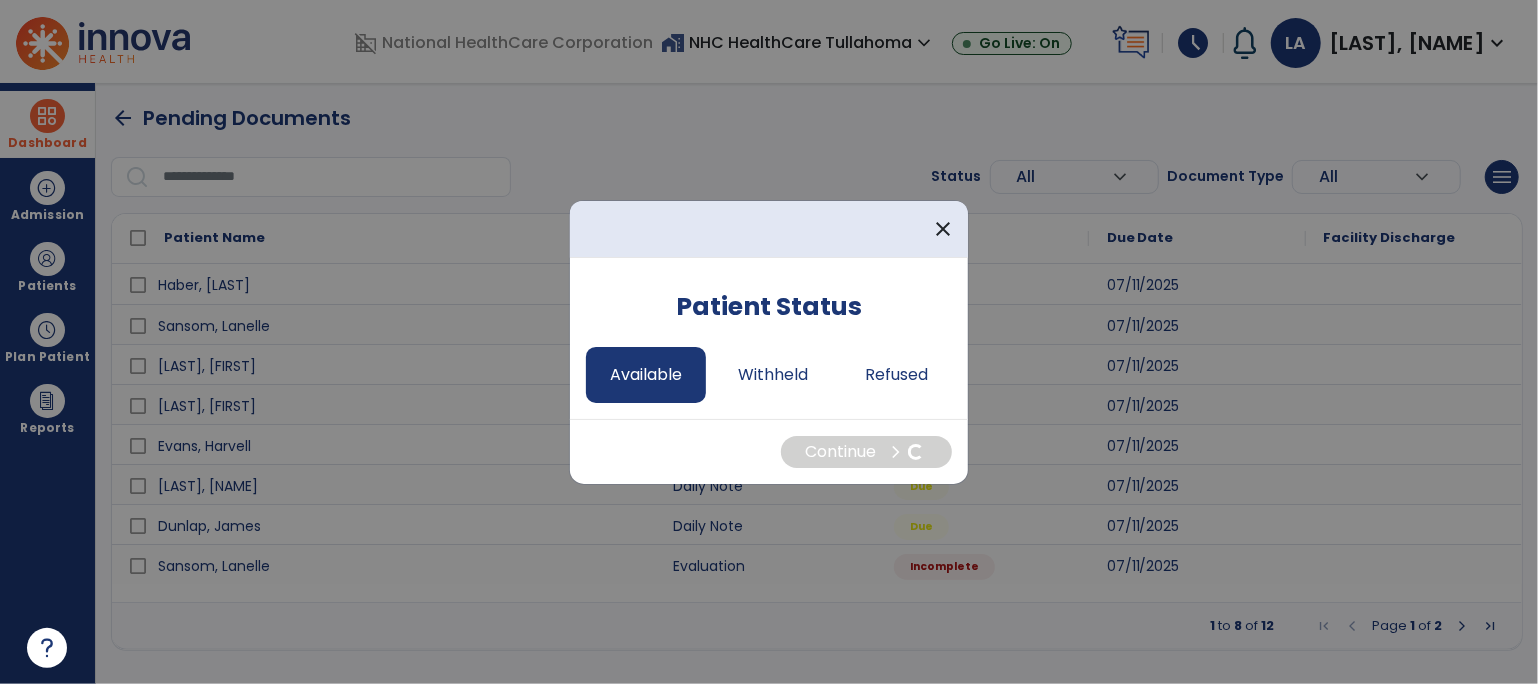 select on "*" 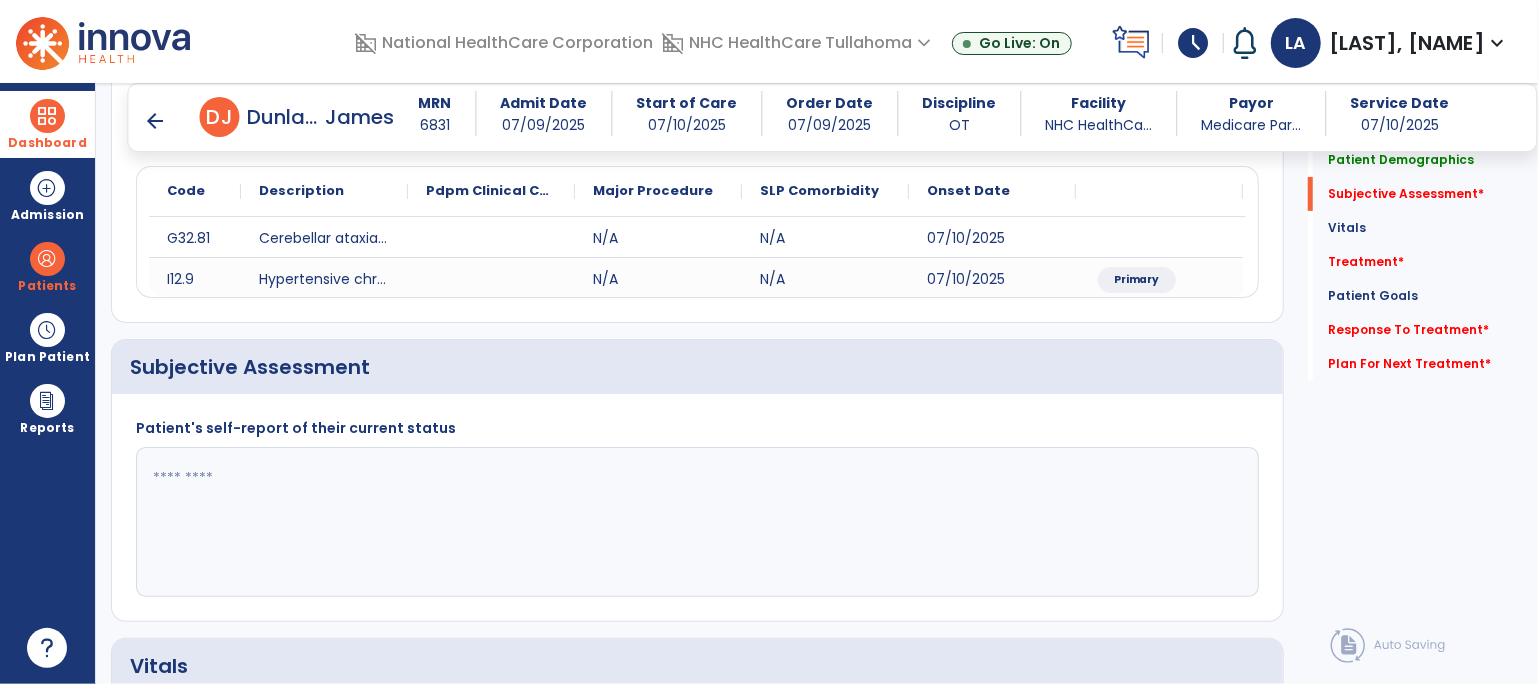 scroll, scrollTop: 498, scrollLeft: 0, axis: vertical 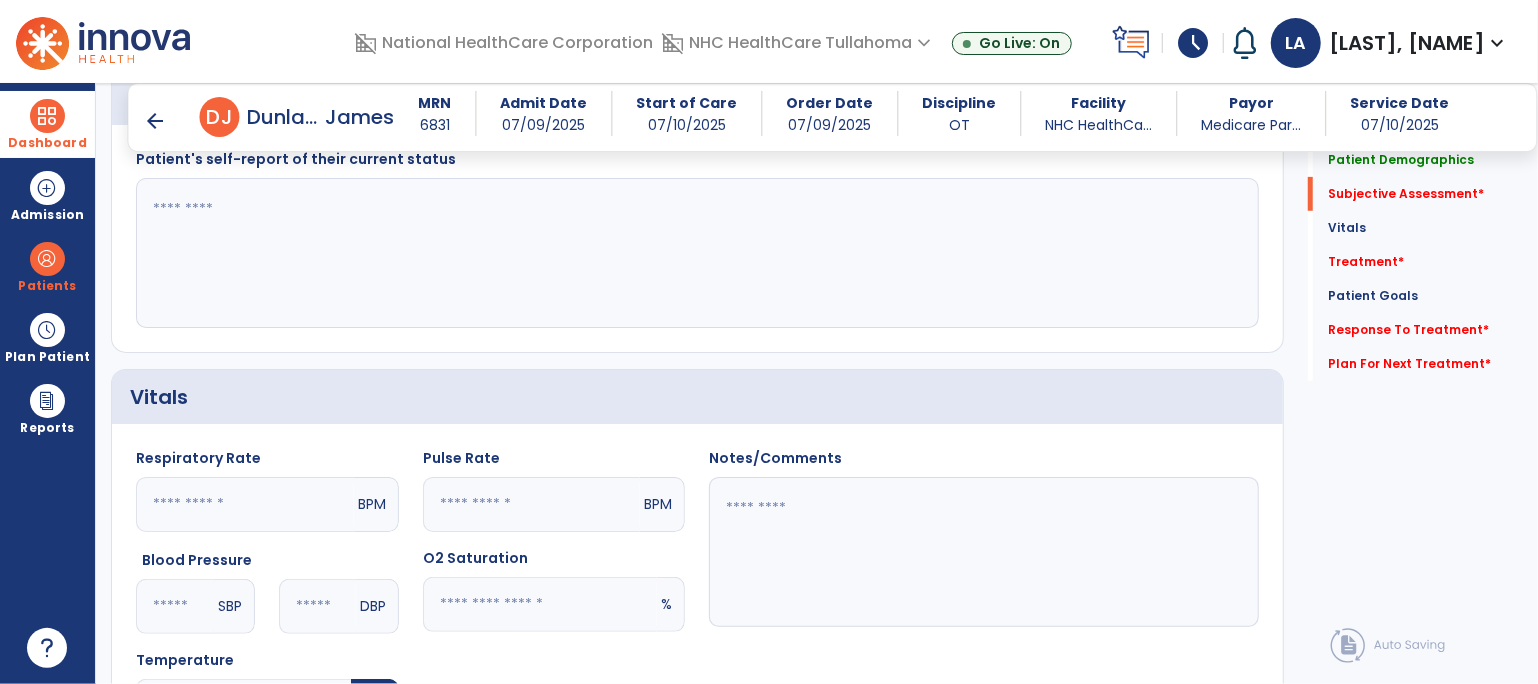 click 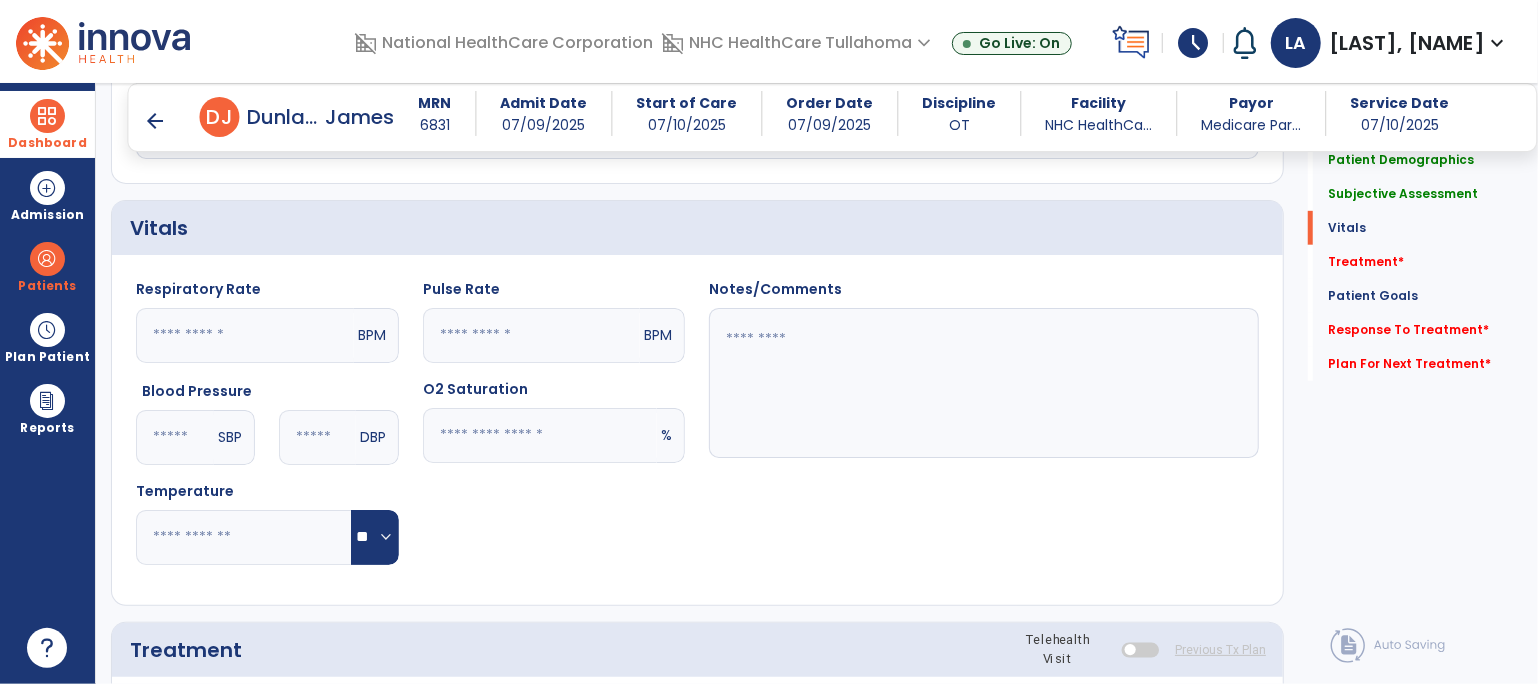 scroll, scrollTop: 992, scrollLeft: 0, axis: vertical 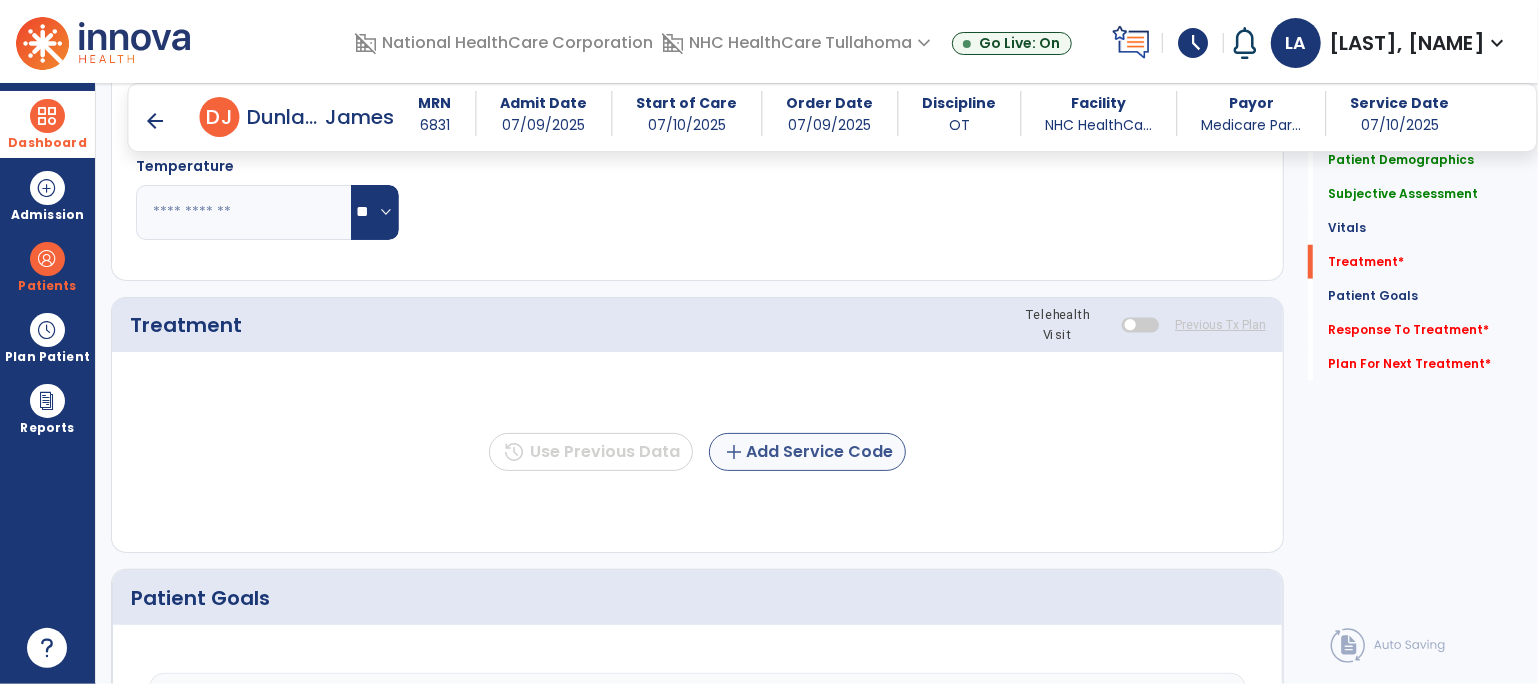 type on "**********" 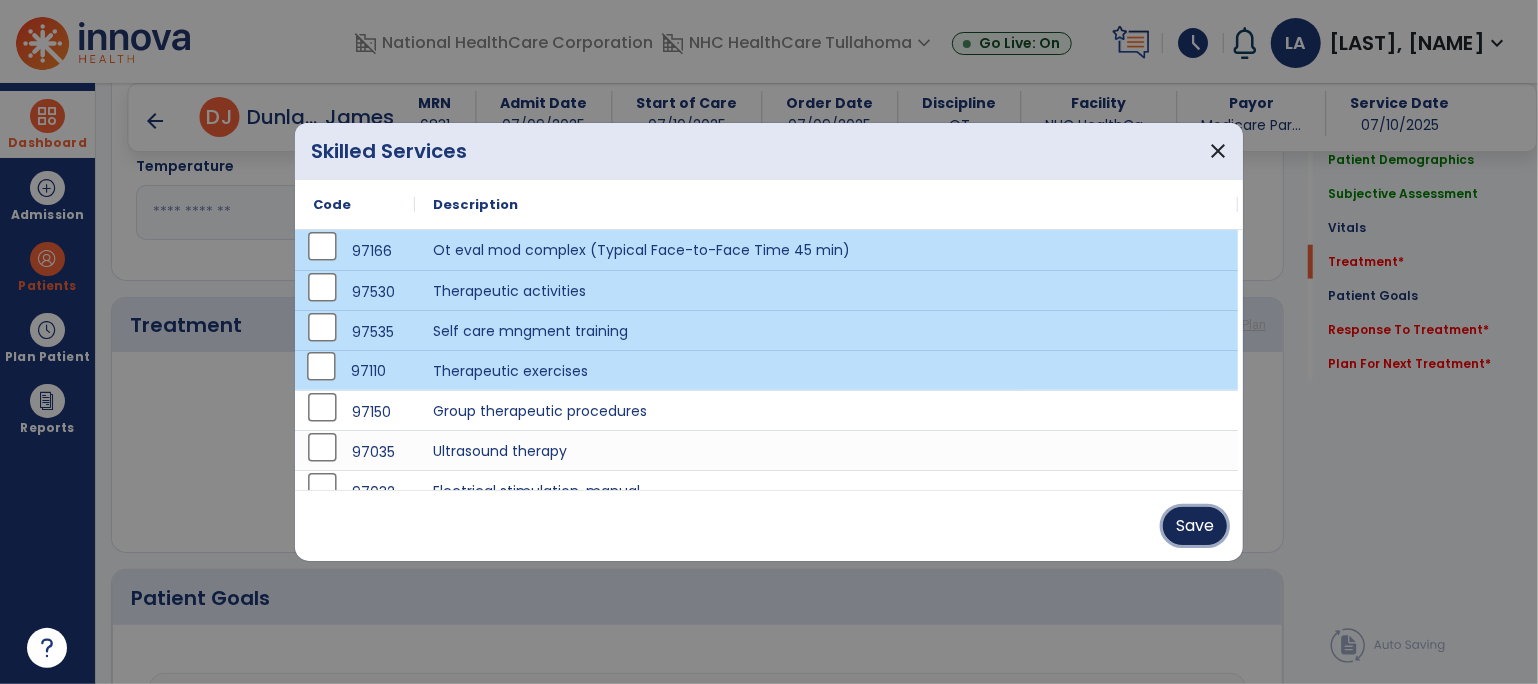 click on "Save" at bounding box center (1195, 526) 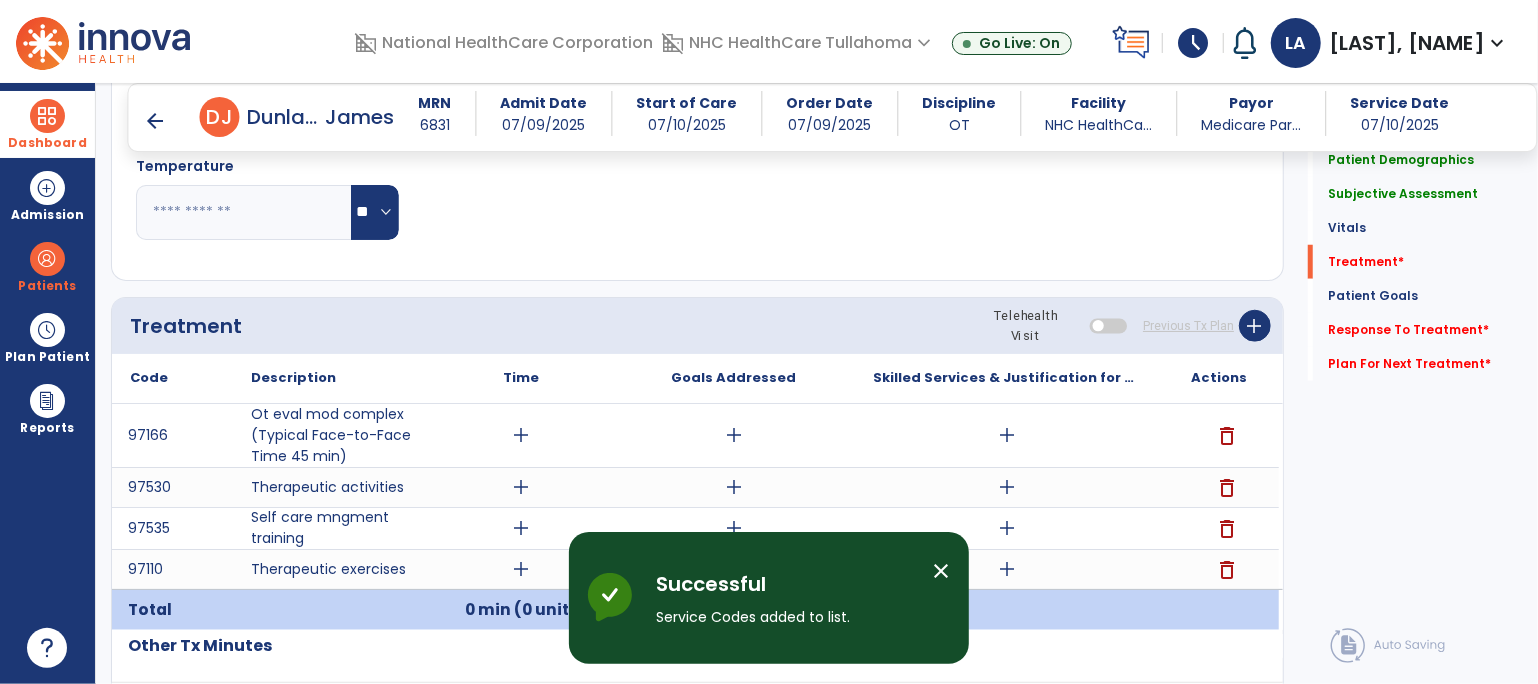 click on "add" at bounding box center (521, 435) 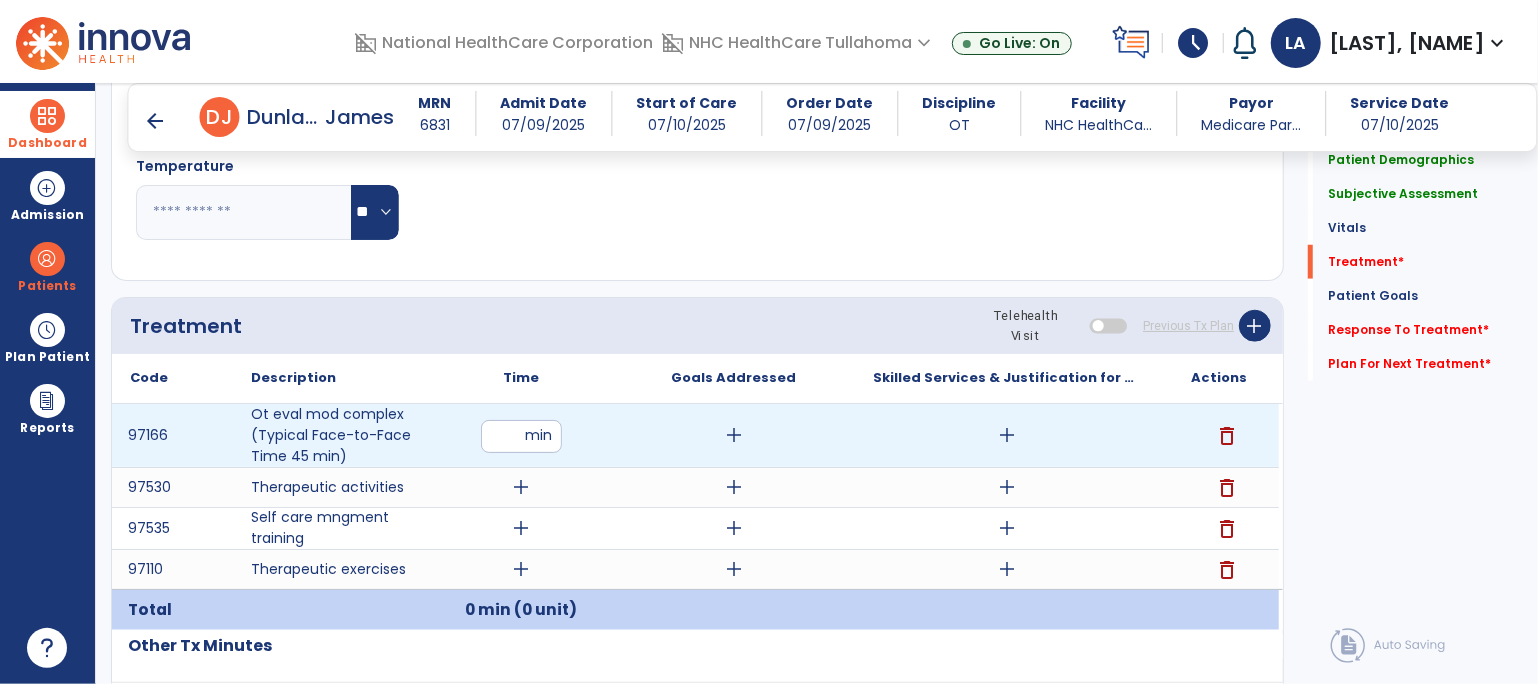type on "**" 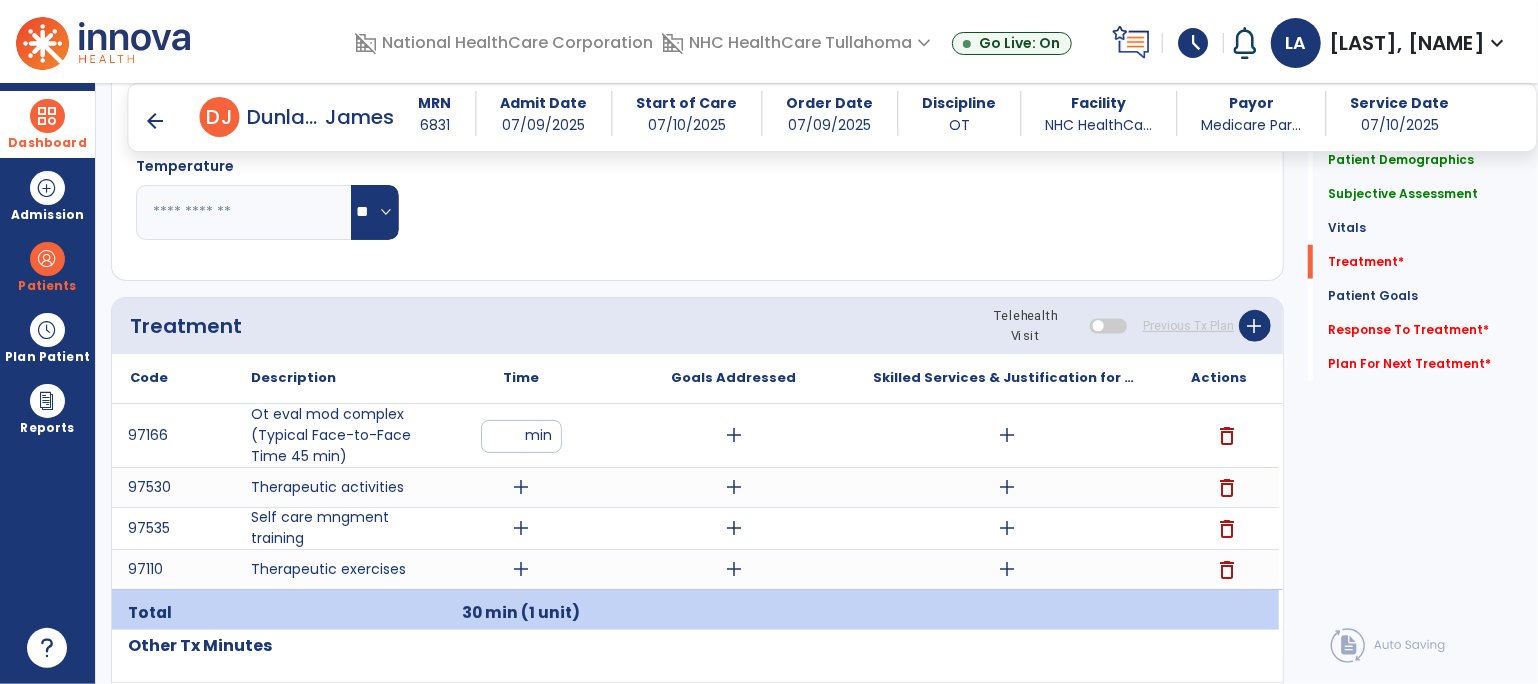 click on "add" at bounding box center (521, 487) 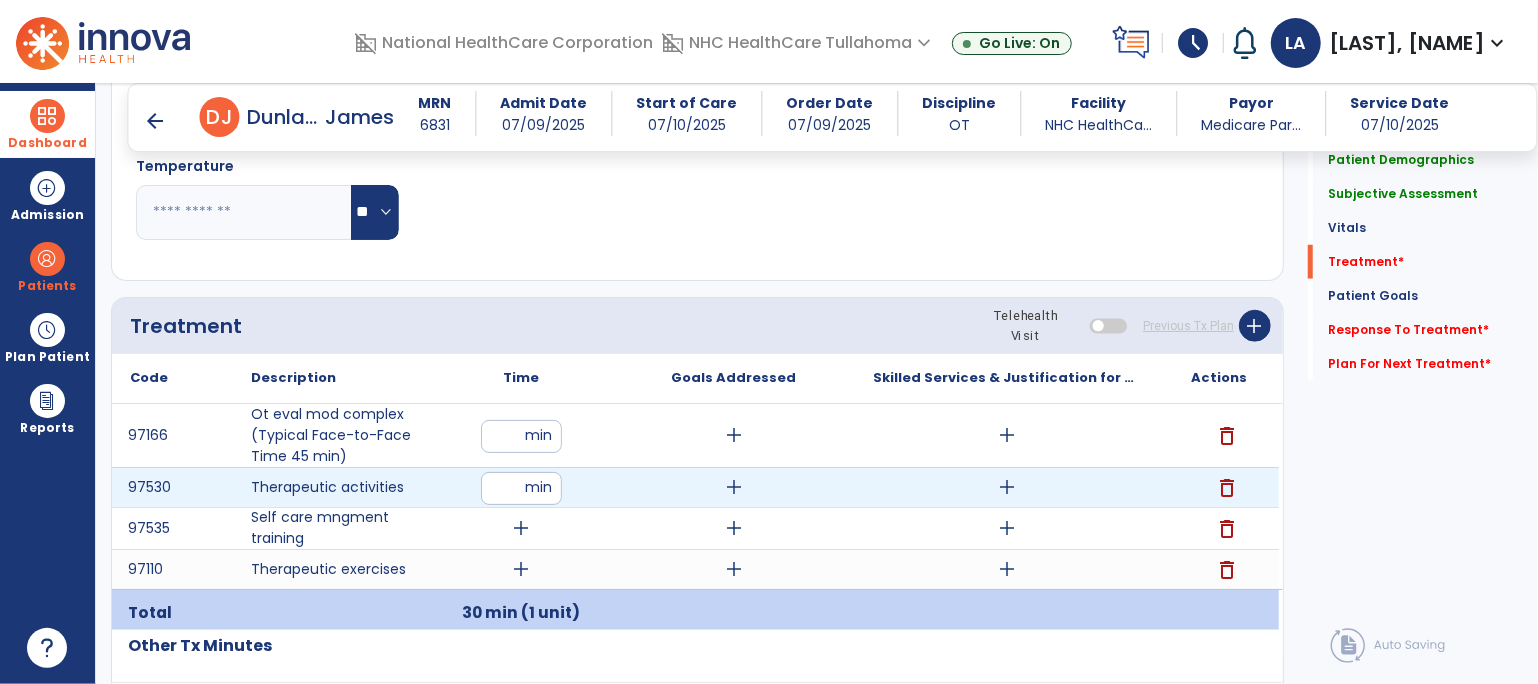 type on "**" 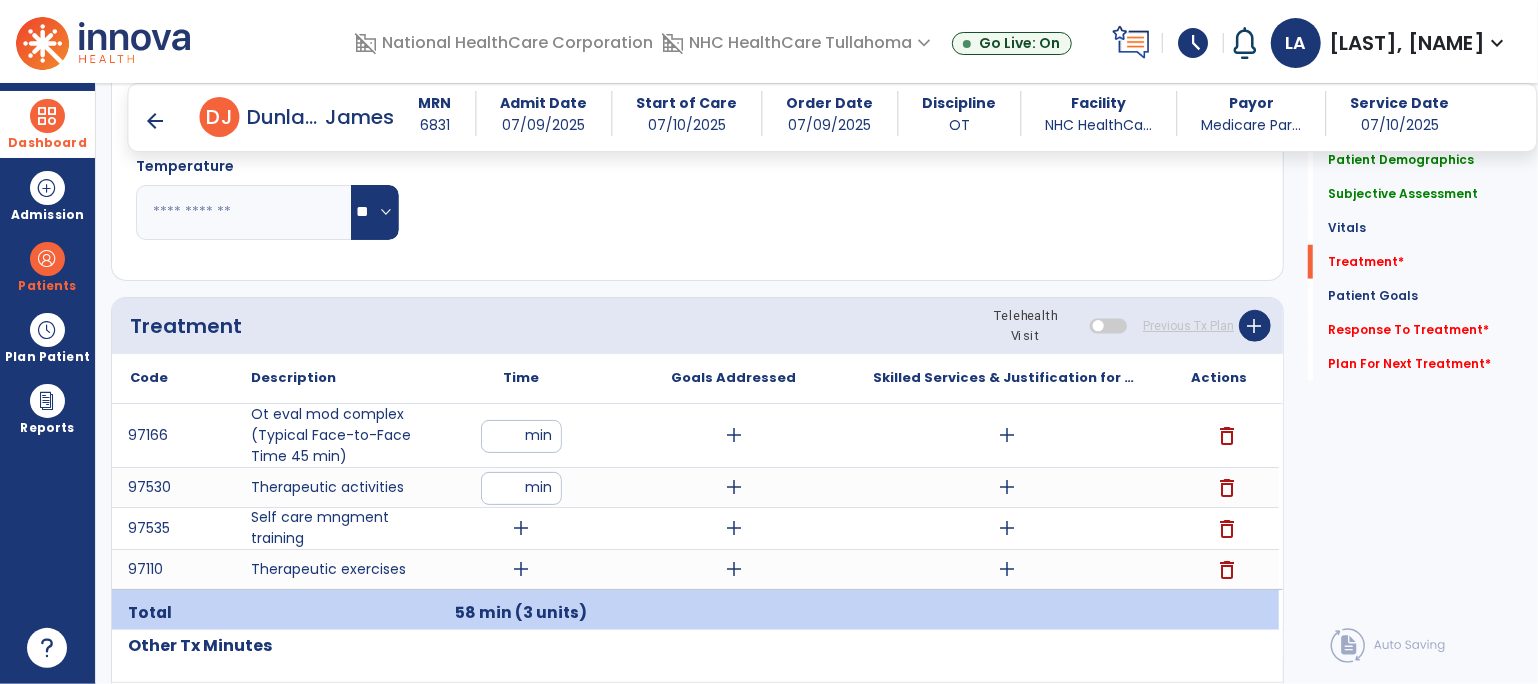 click on "add" at bounding box center [521, 528] 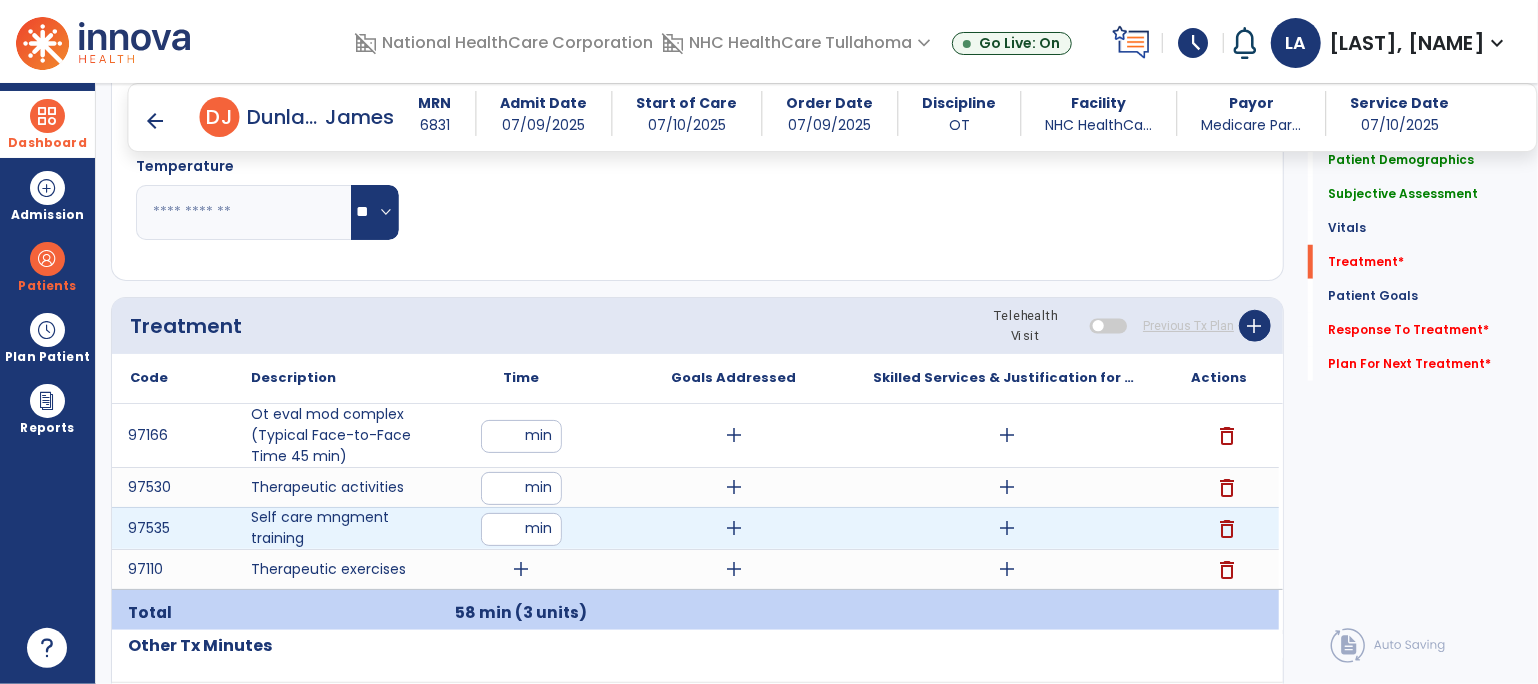 type on "**" 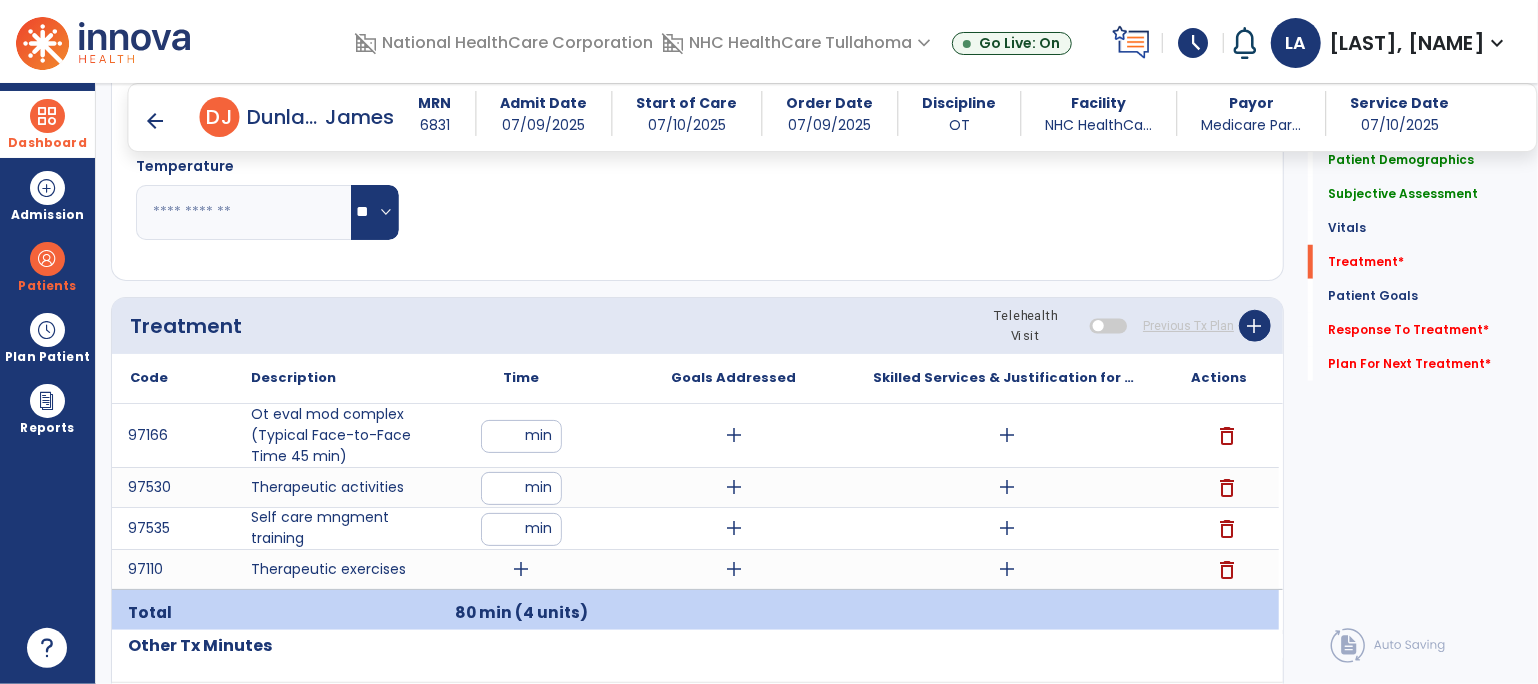 click on "add" at bounding box center [521, 569] 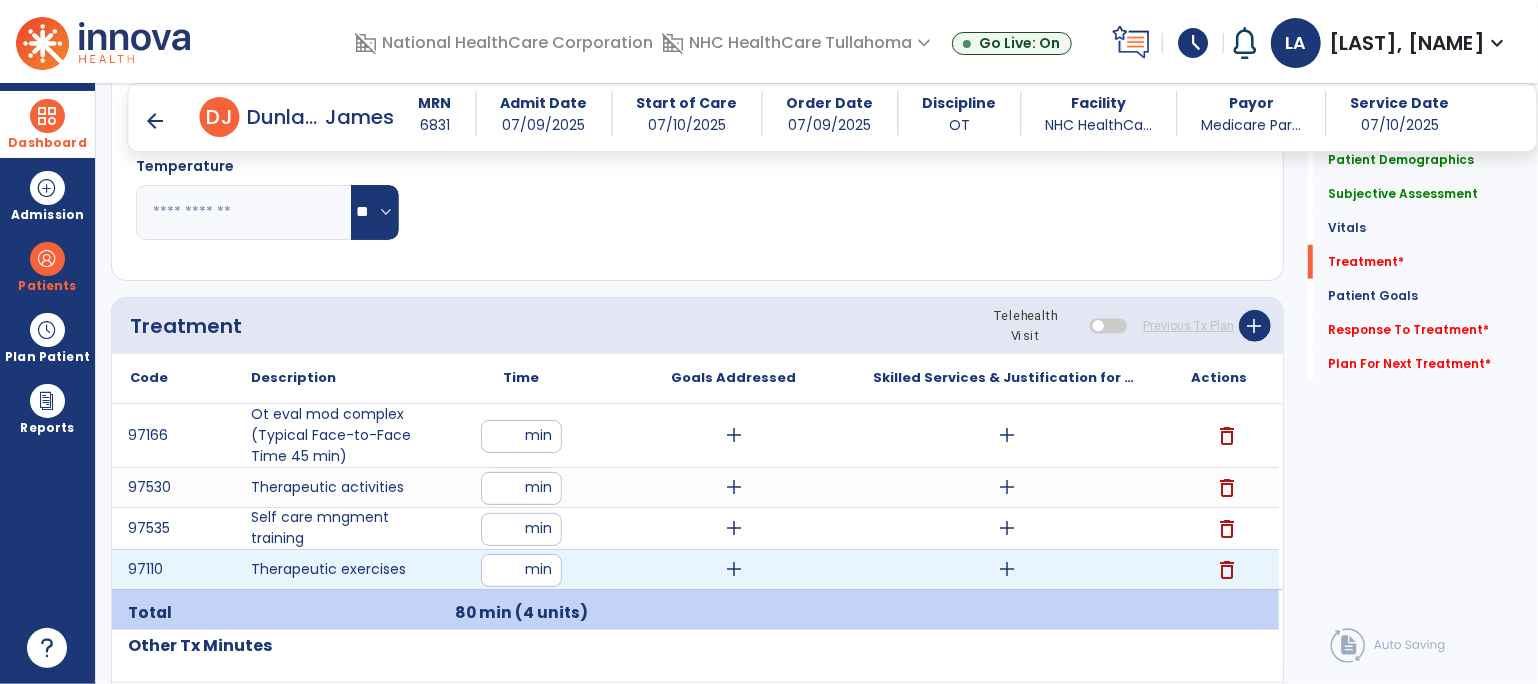 type on "**" 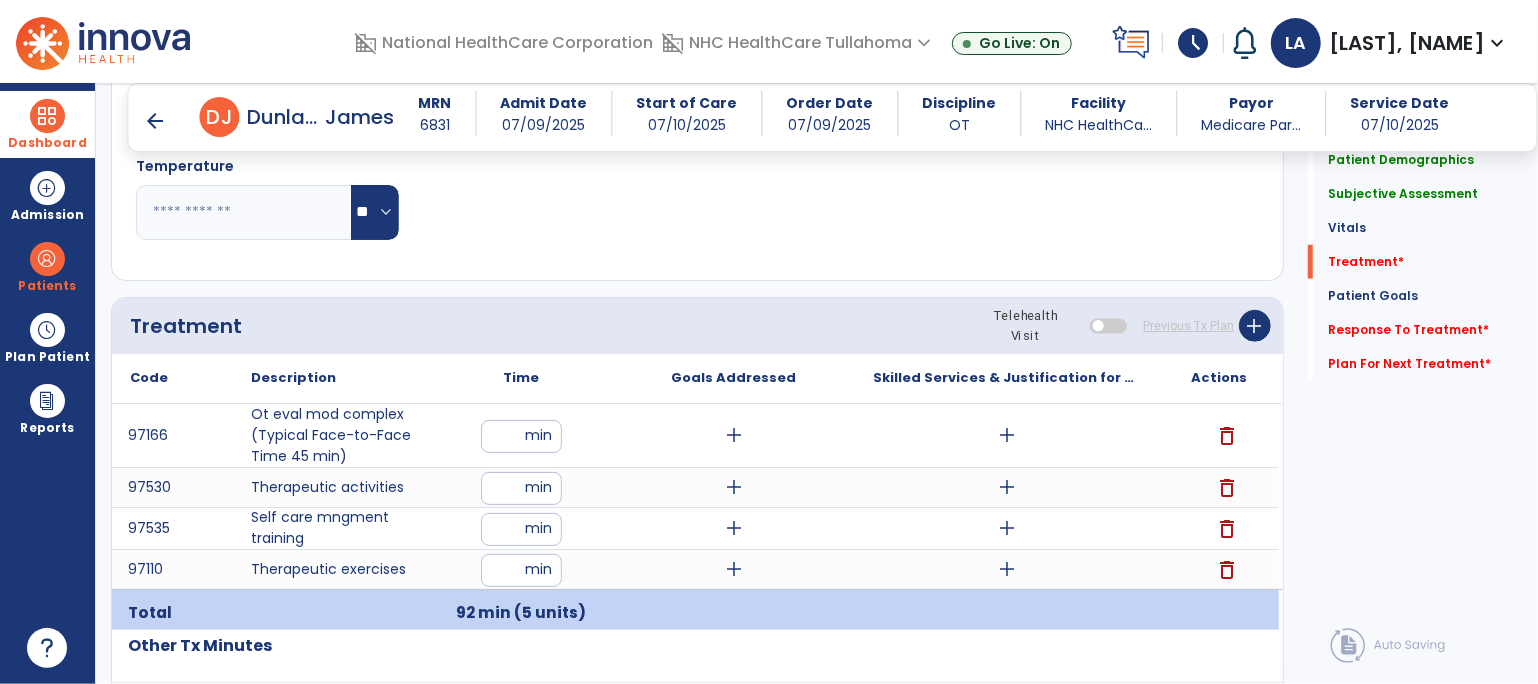 click on "add" at bounding box center [1007, 435] 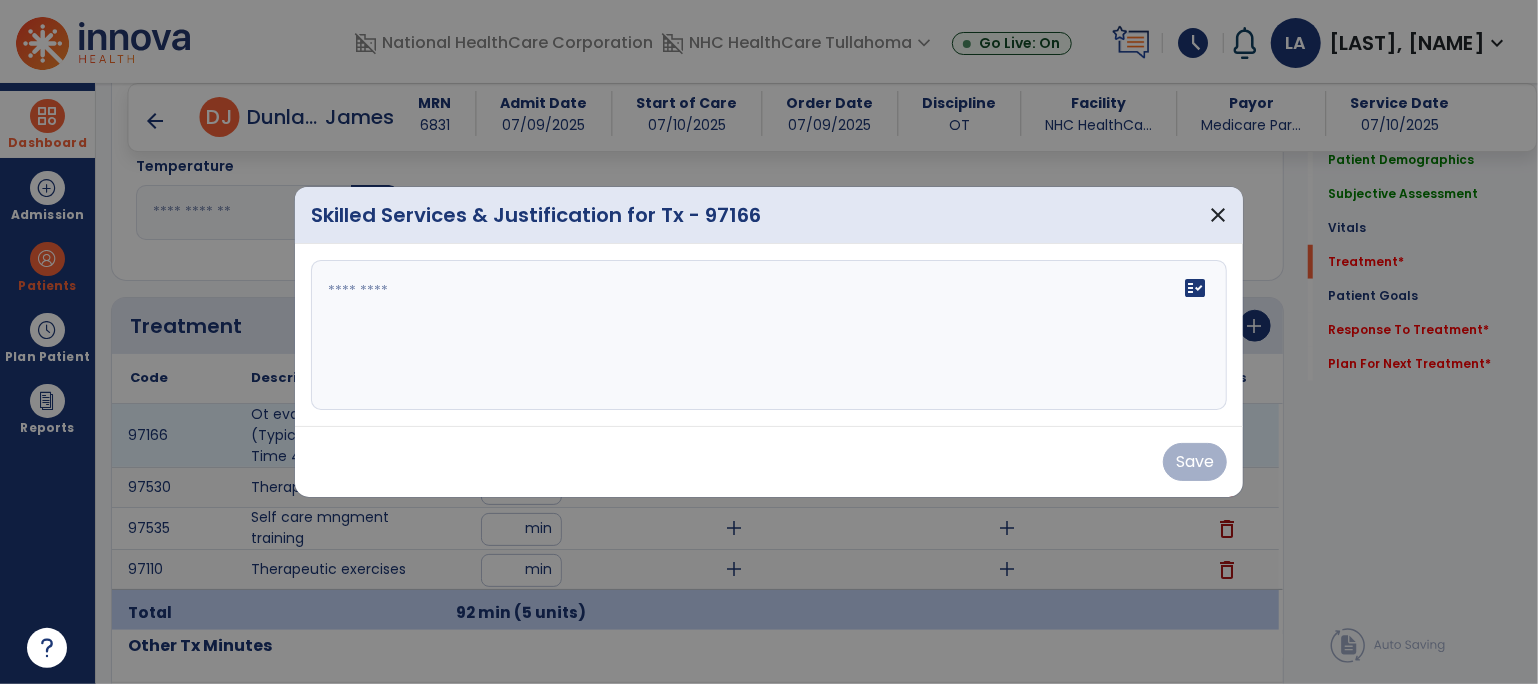 click at bounding box center [769, 335] 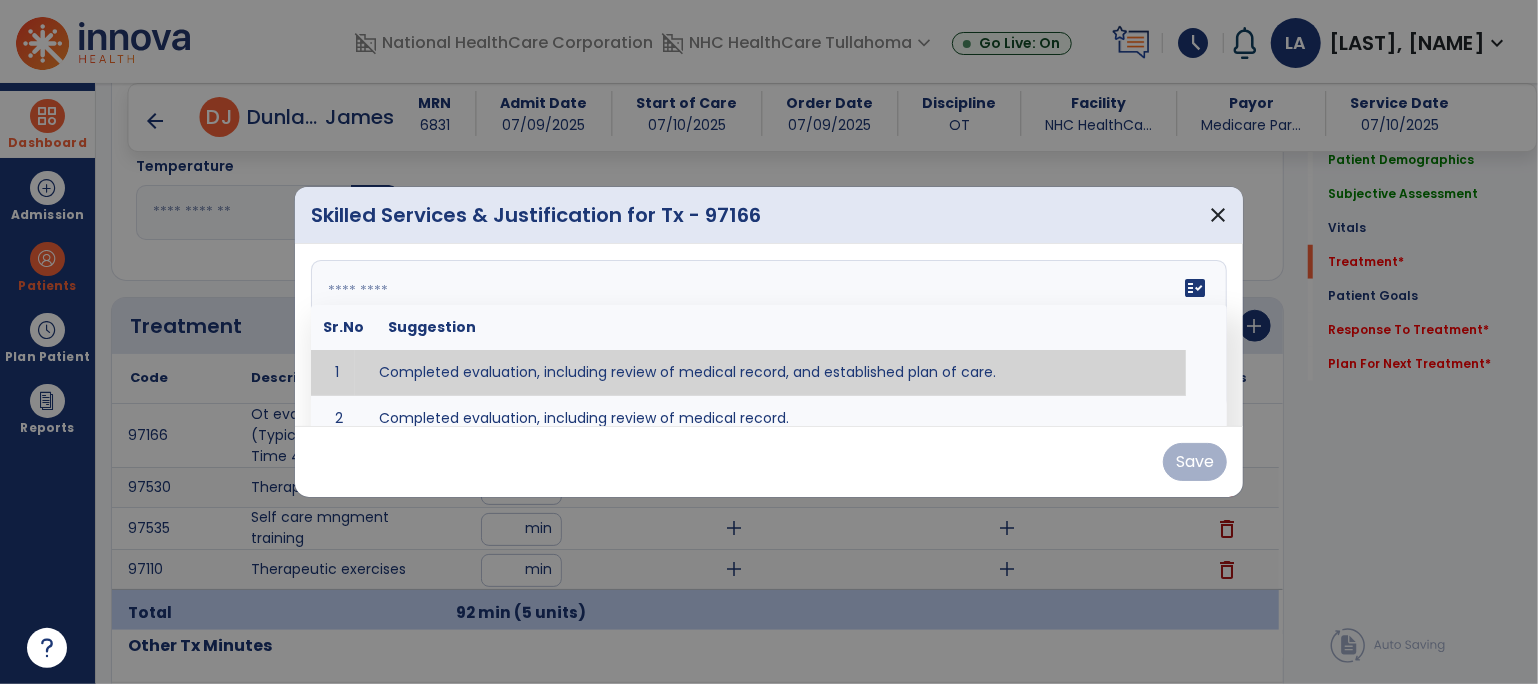 type on "**********" 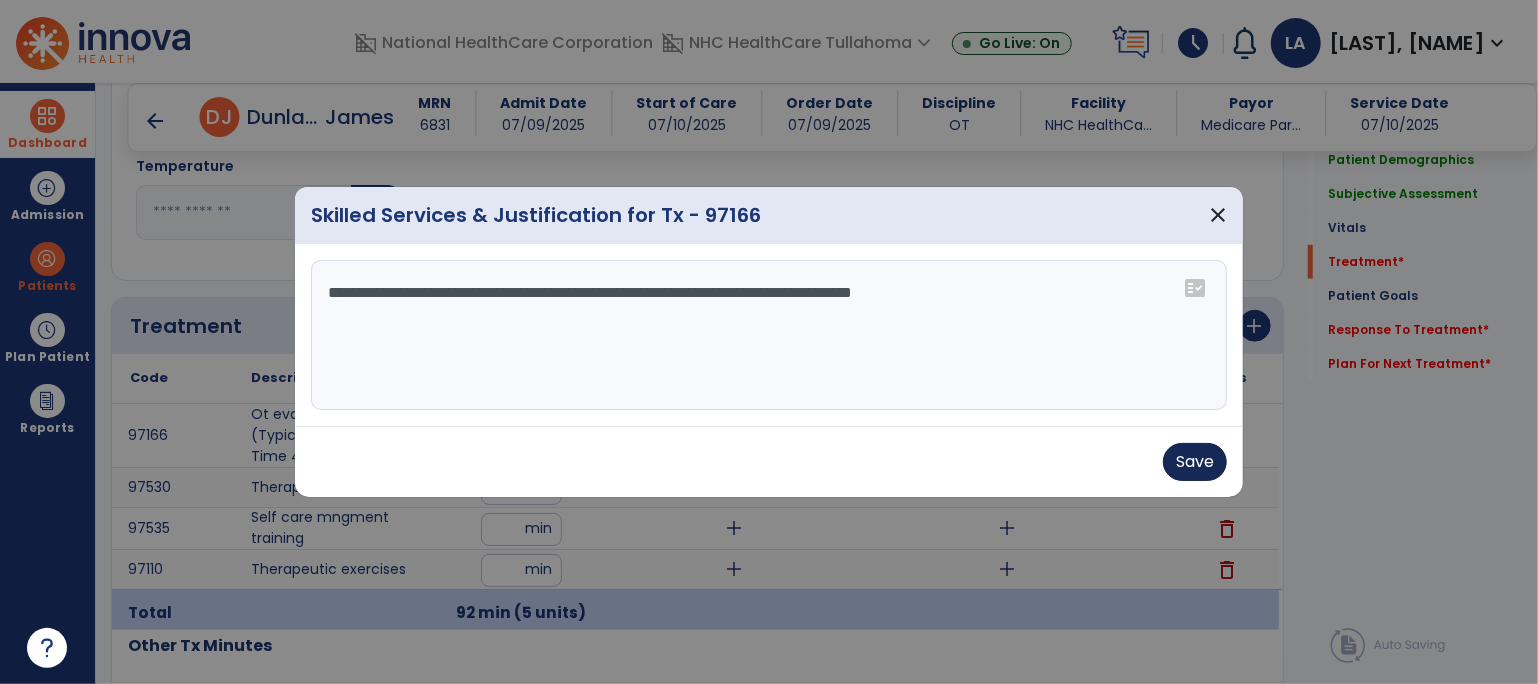 click on "Save" at bounding box center [1195, 462] 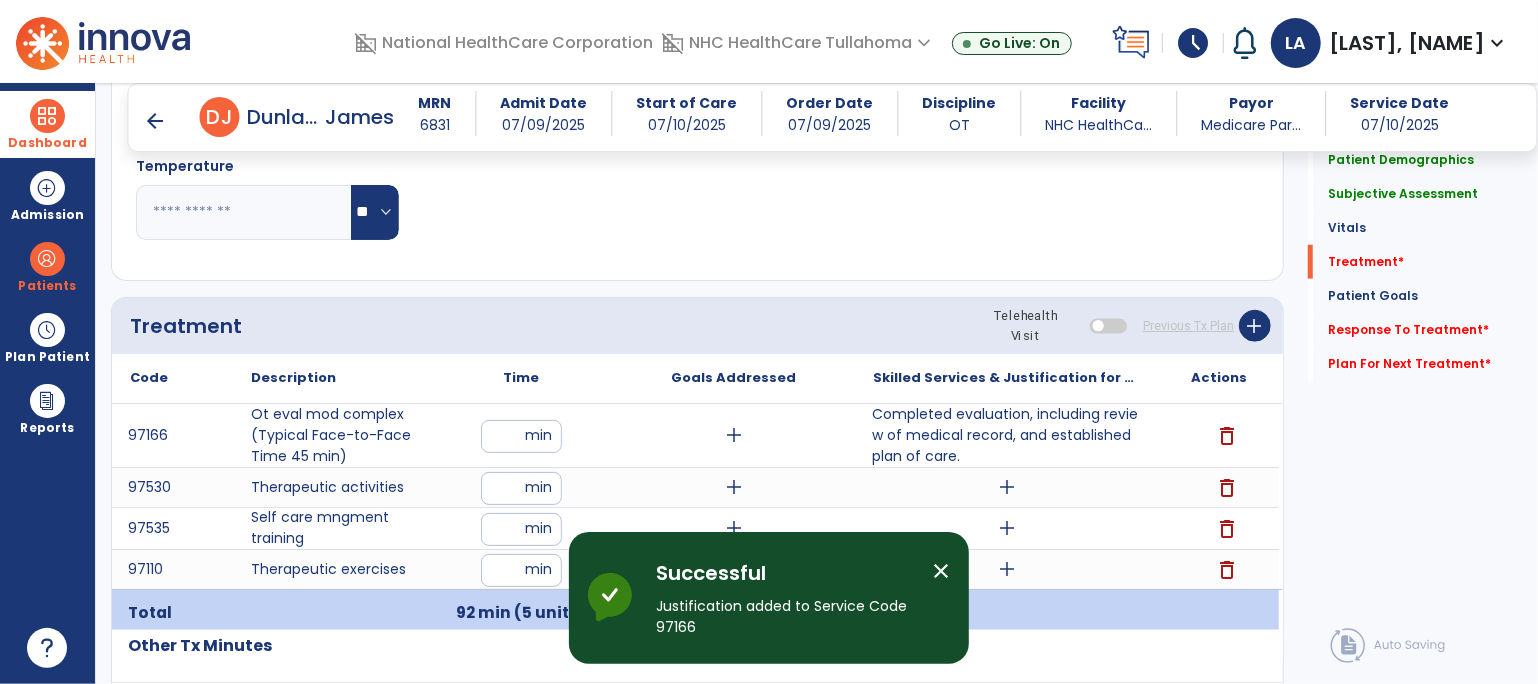 click on "add" at bounding box center [1007, 487] 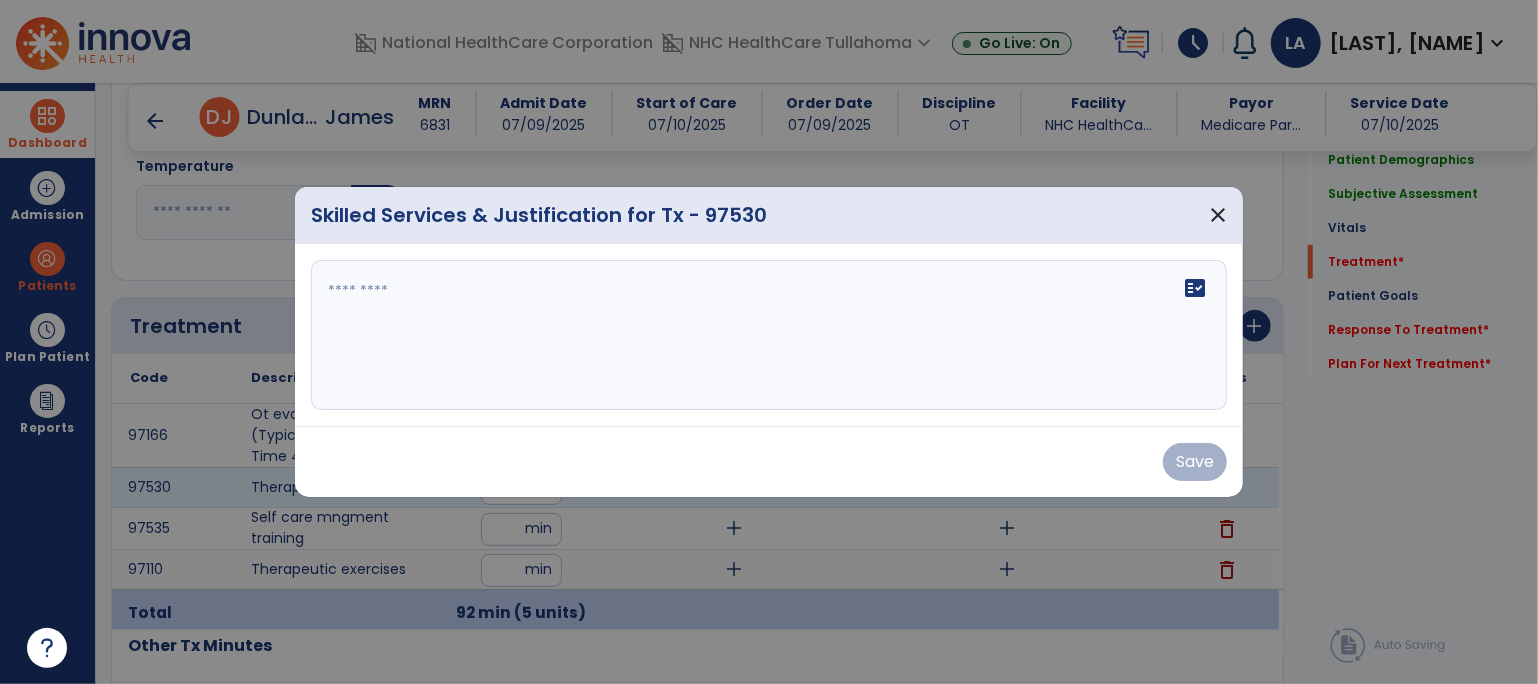 click on "fact_check" at bounding box center [769, 335] 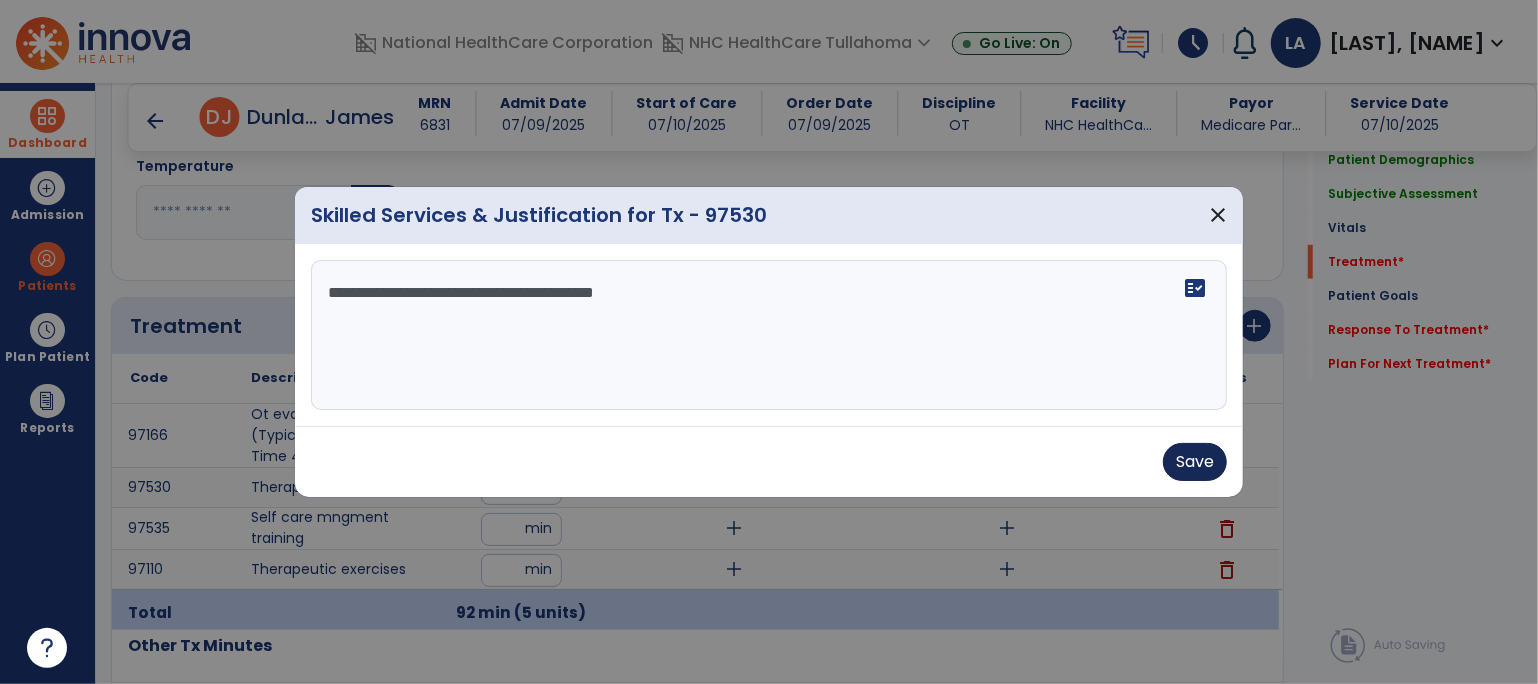 type on "**********" 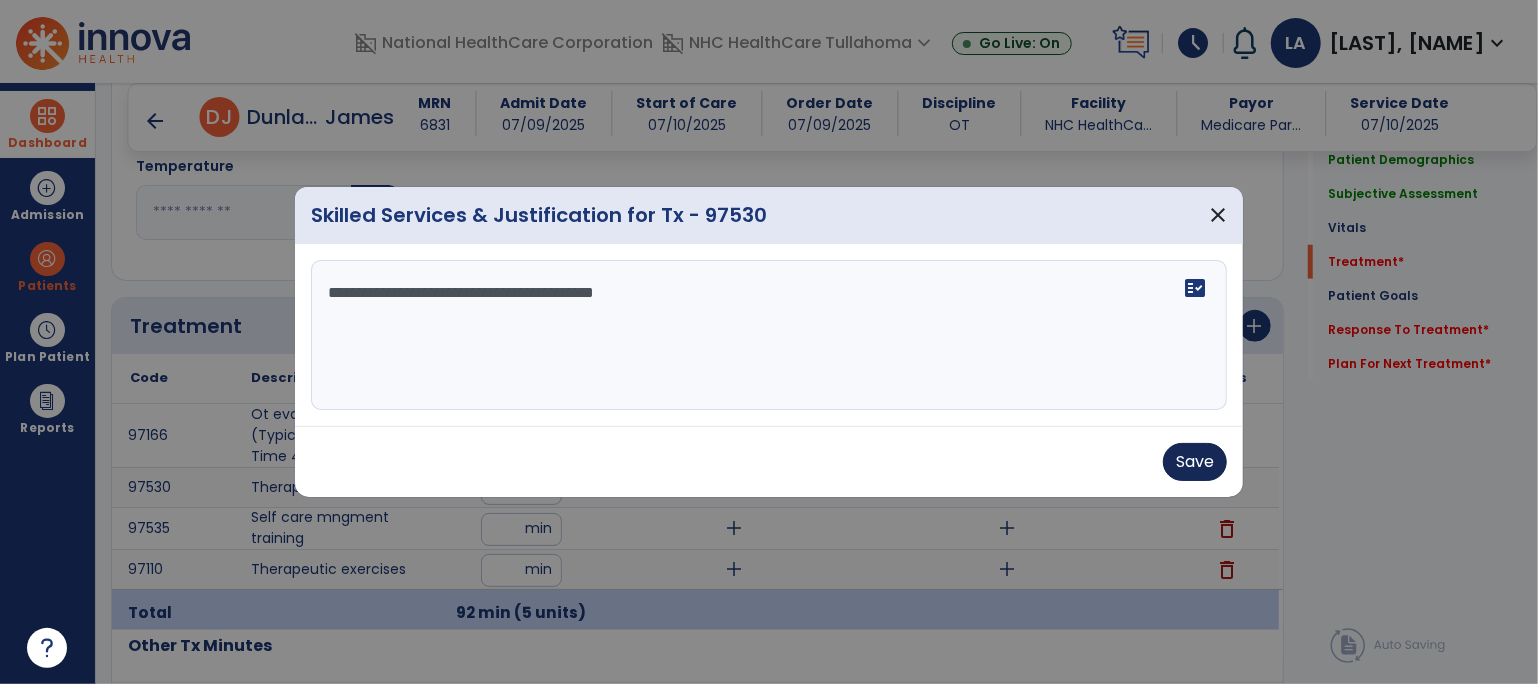 click on "Save" at bounding box center (1195, 462) 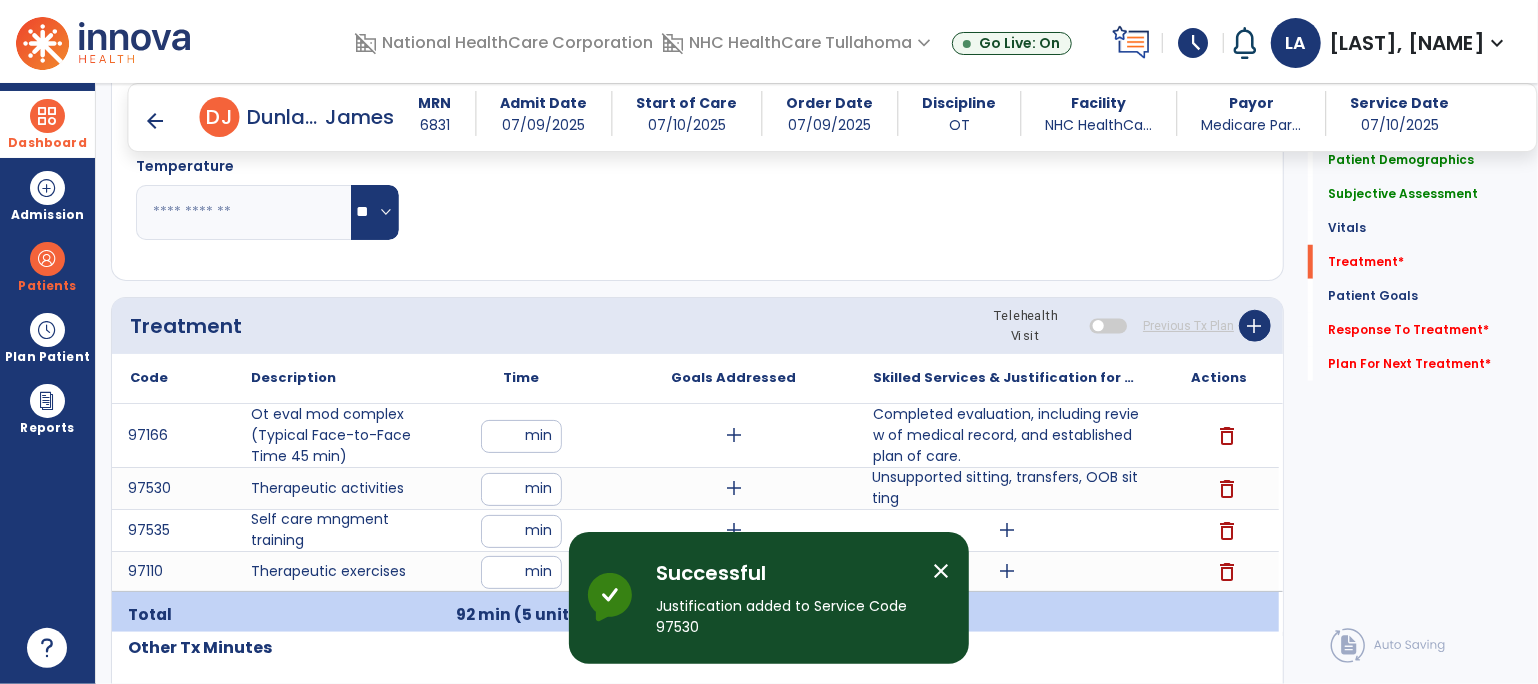 click on "add" at bounding box center [1007, 530] 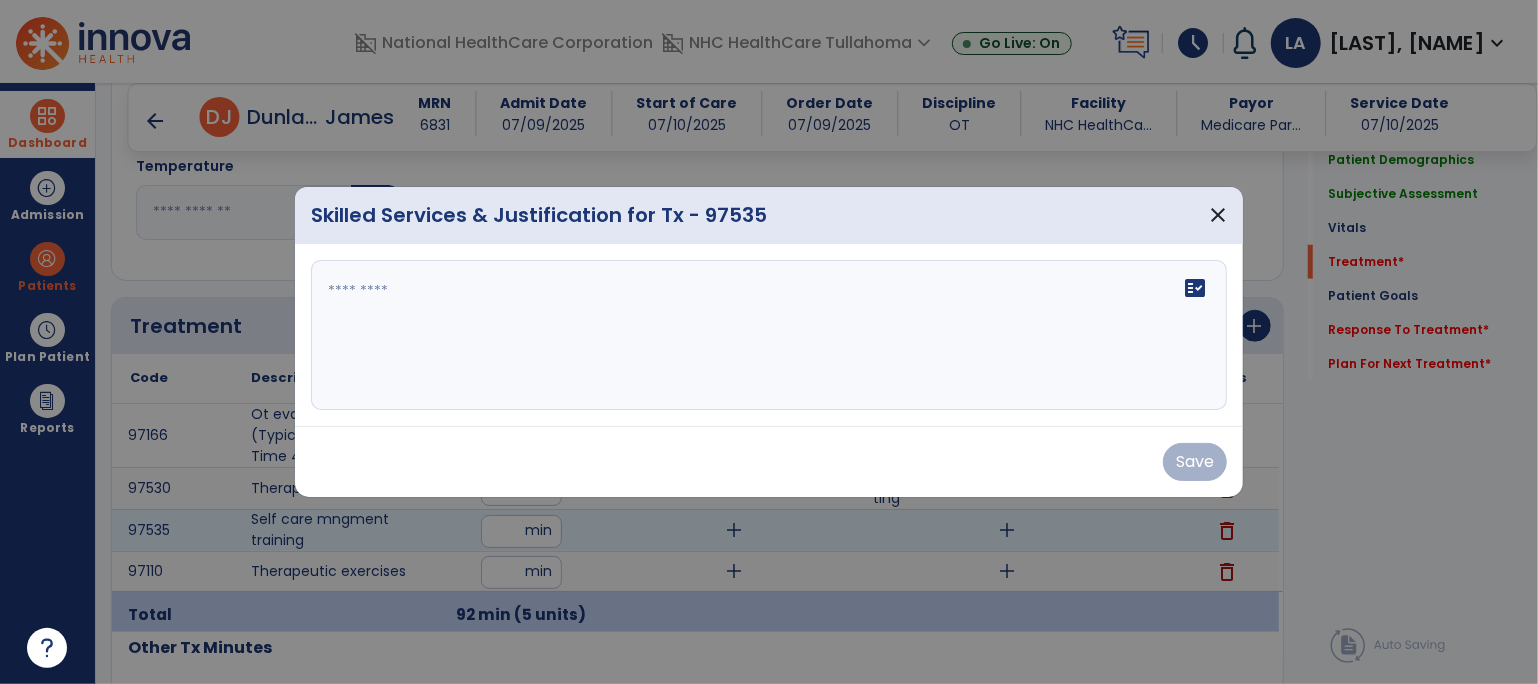 click on "fact_check" at bounding box center [769, 335] 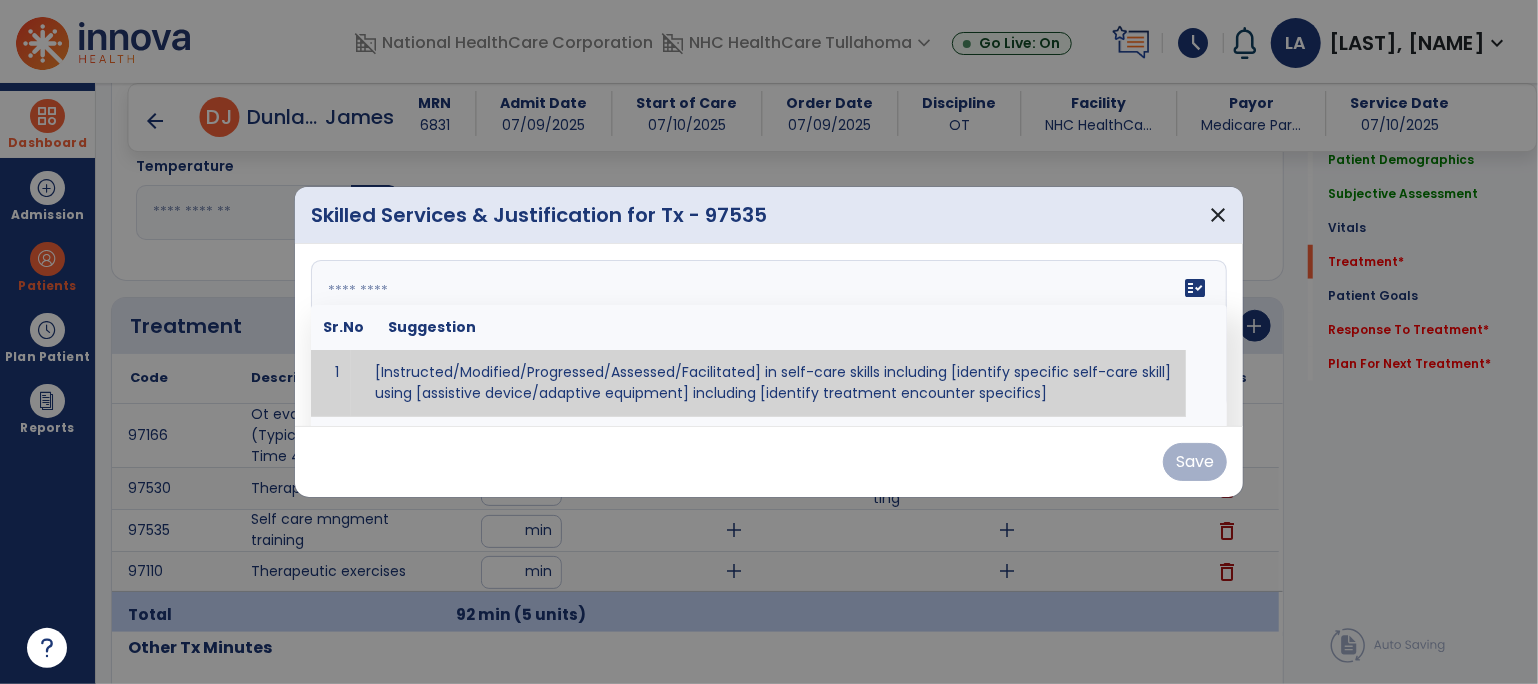 type on "*" 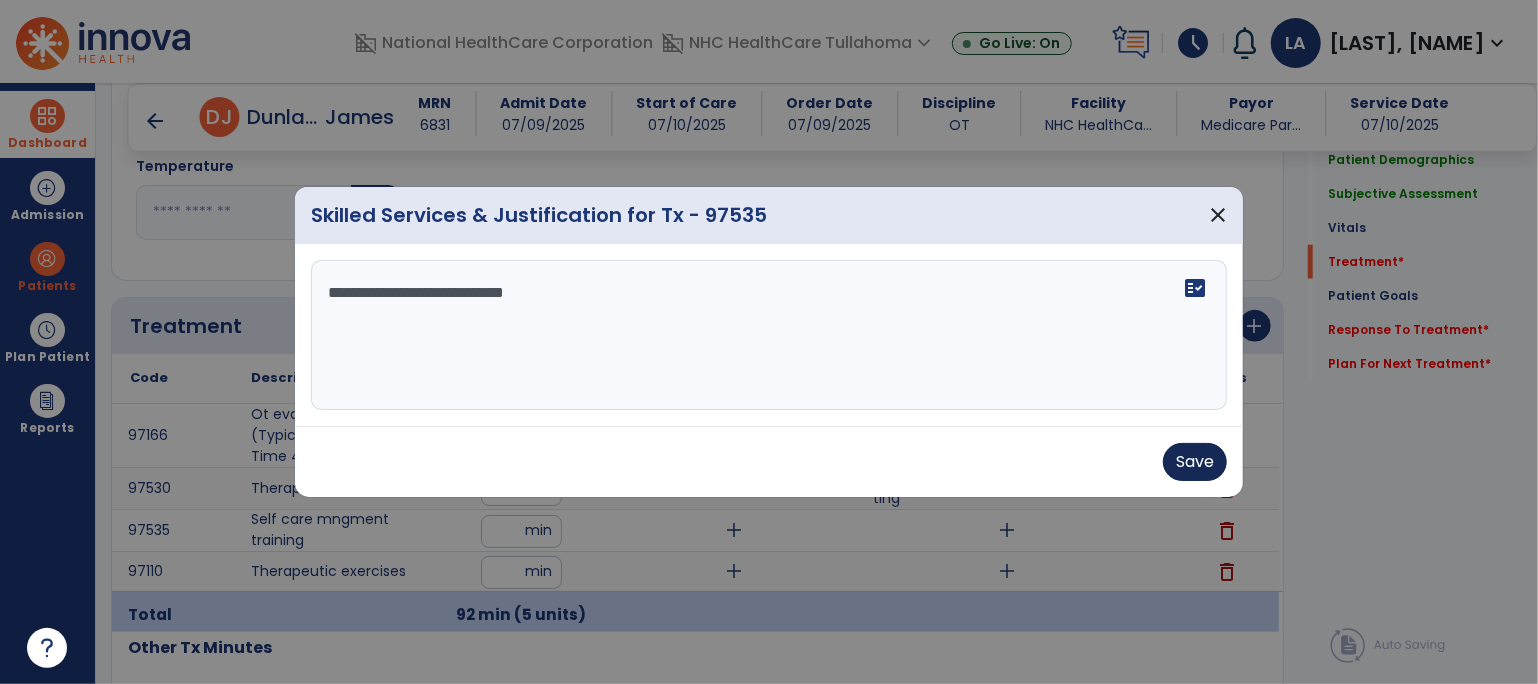 type on "**********" 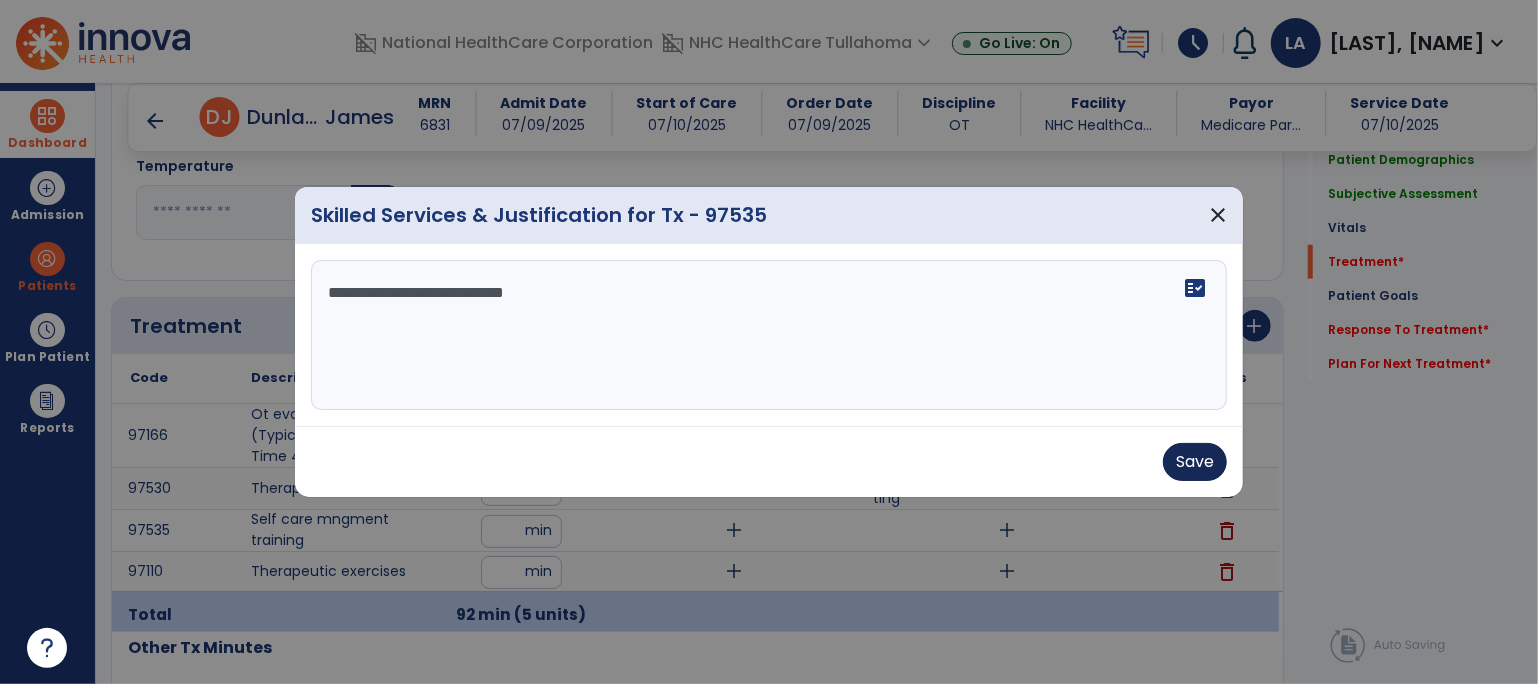 click on "Save" at bounding box center [1195, 462] 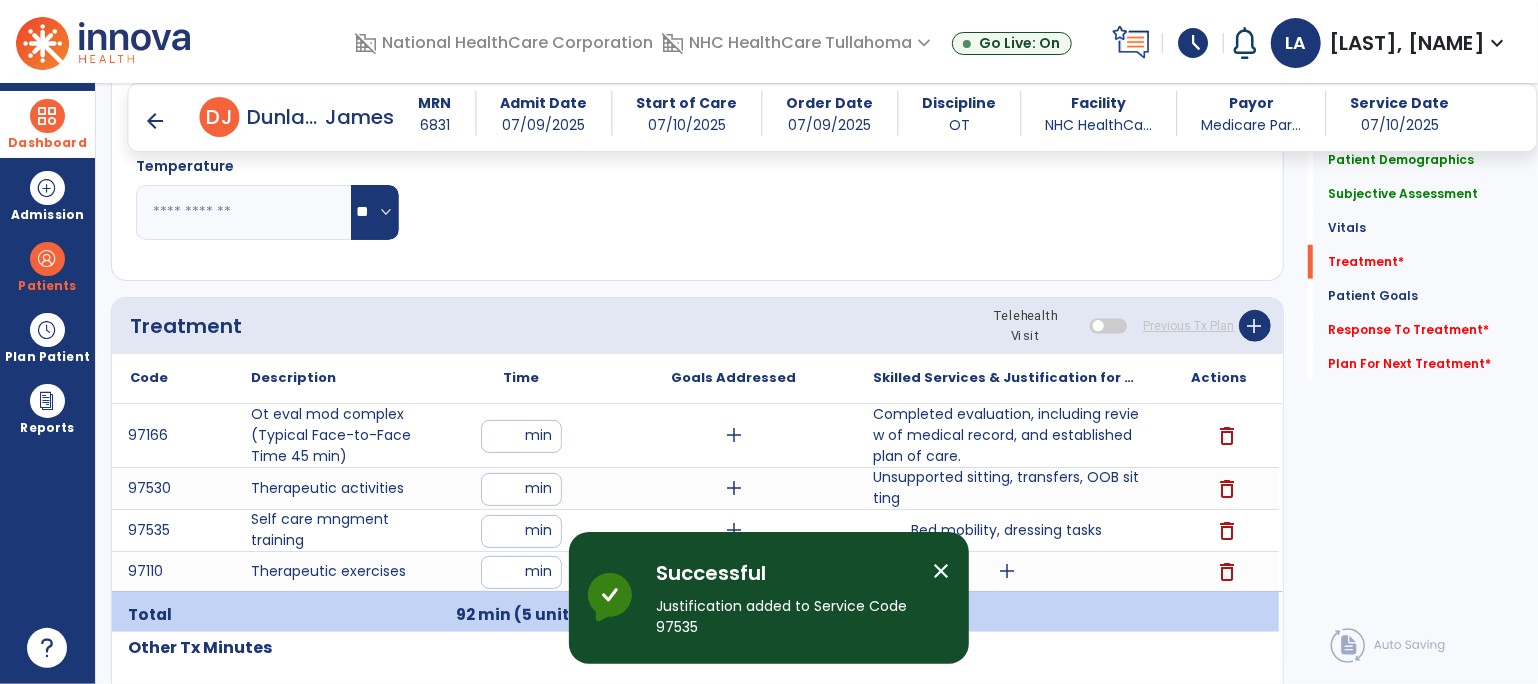 click on "add" at bounding box center (1007, 571) 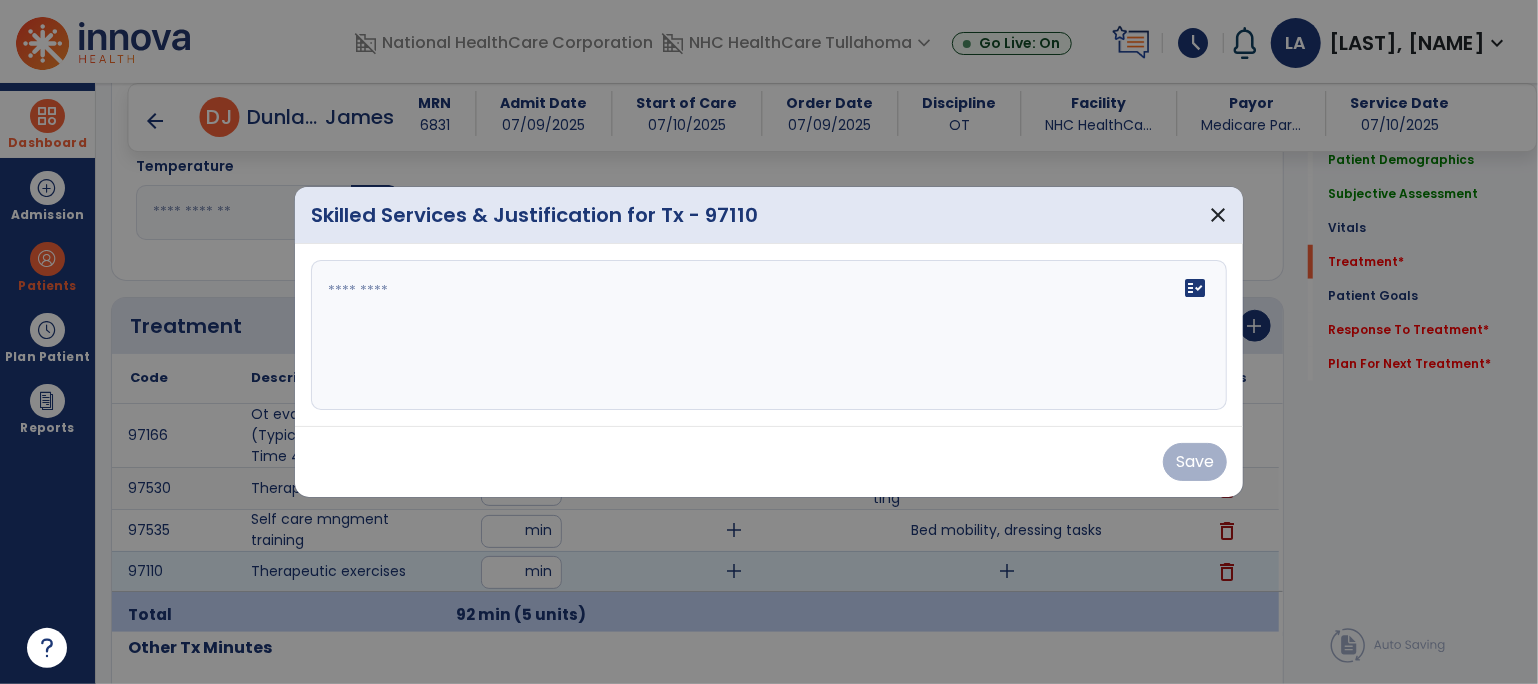 click on "fact_check" at bounding box center (769, 335) 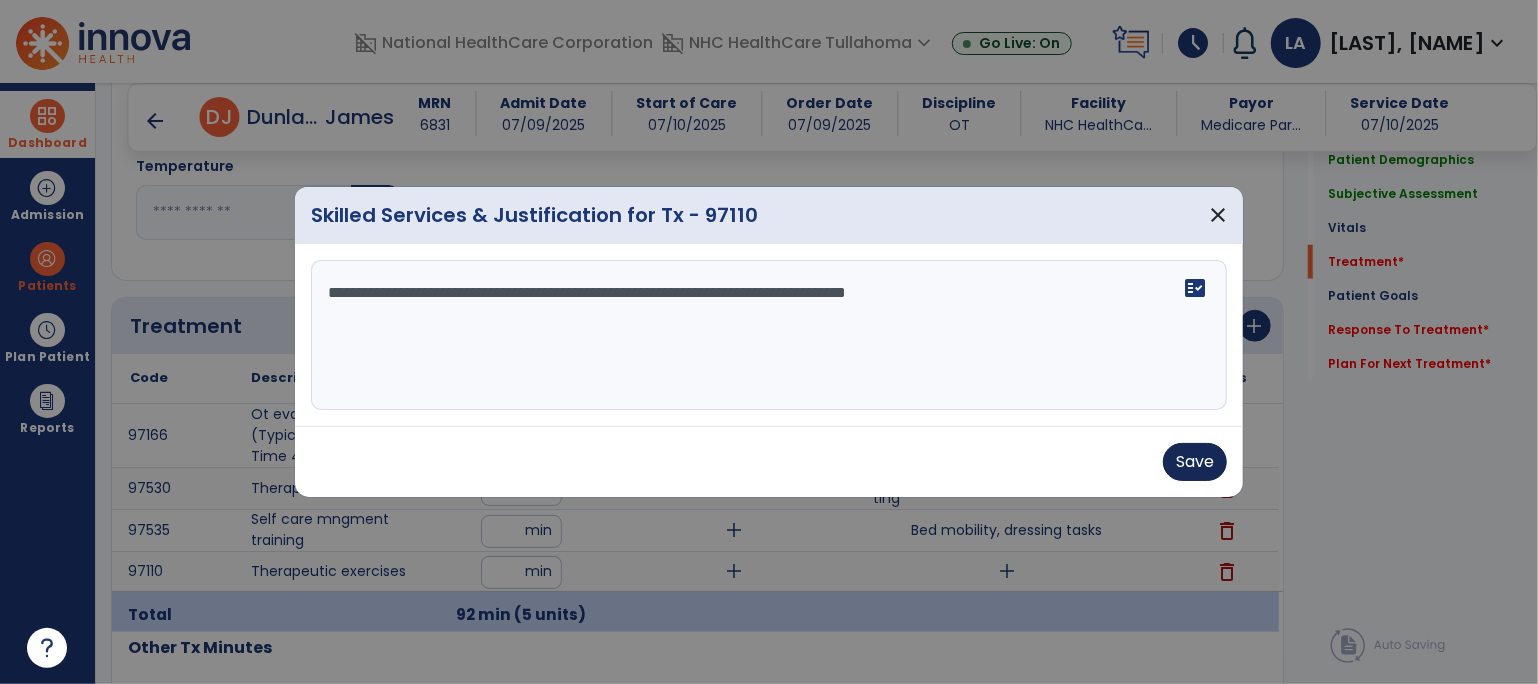 type on "**********" 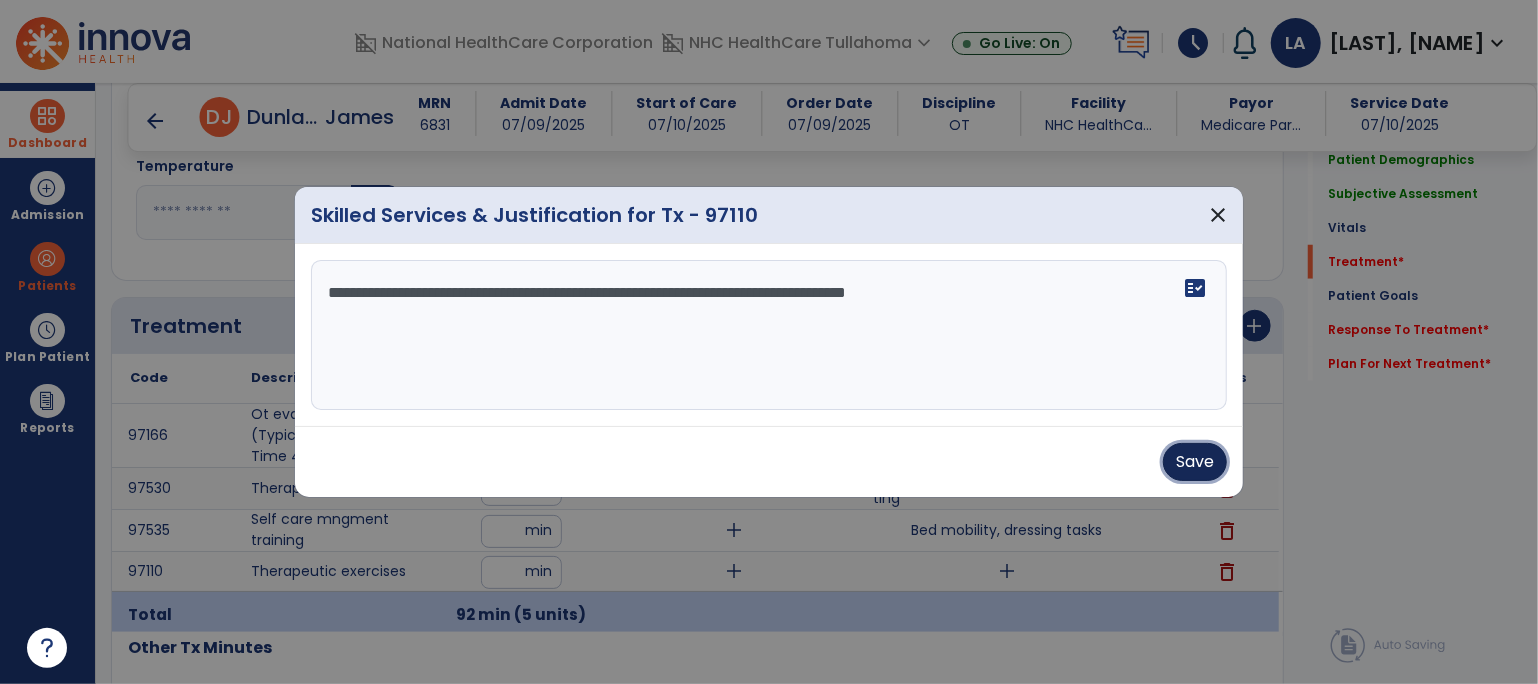 click on "Save" at bounding box center (1195, 462) 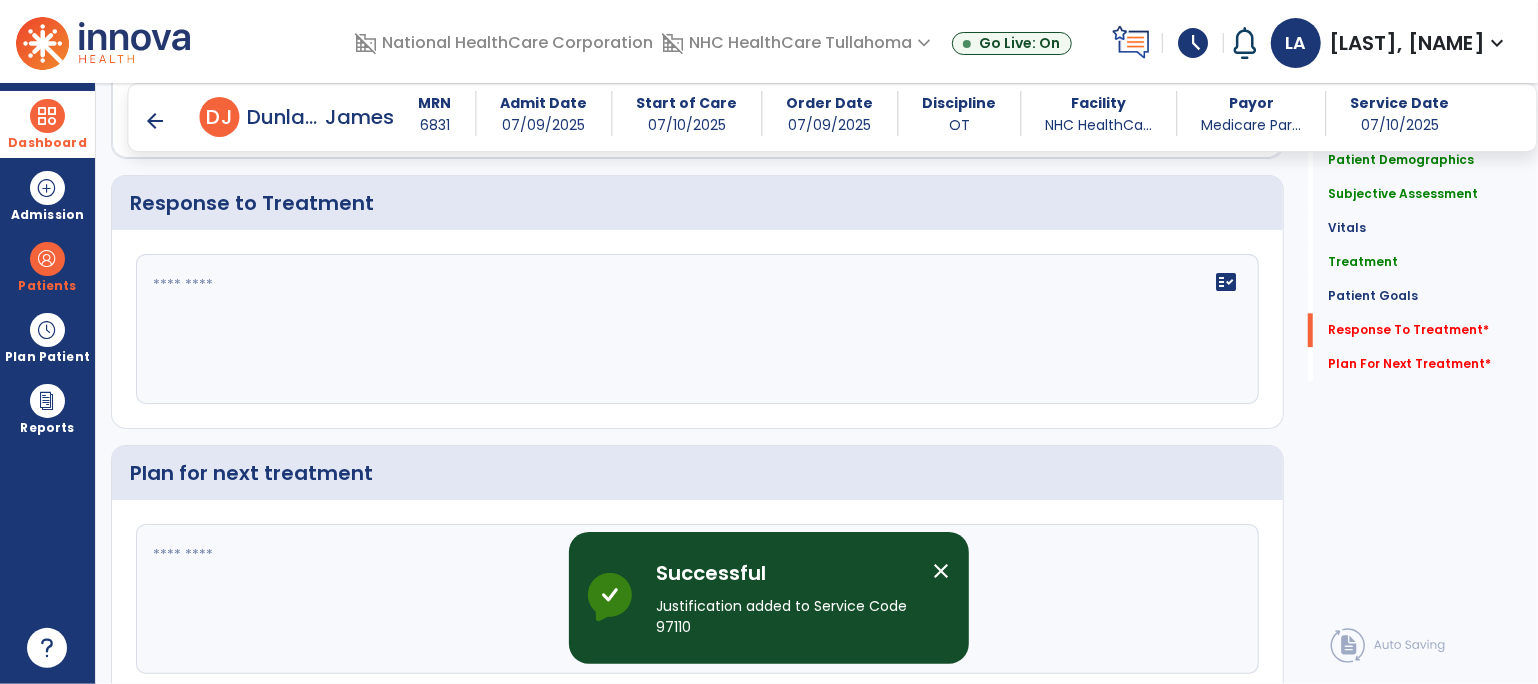 scroll, scrollTop: 2794, scrollLeft: 0, axis: vertical 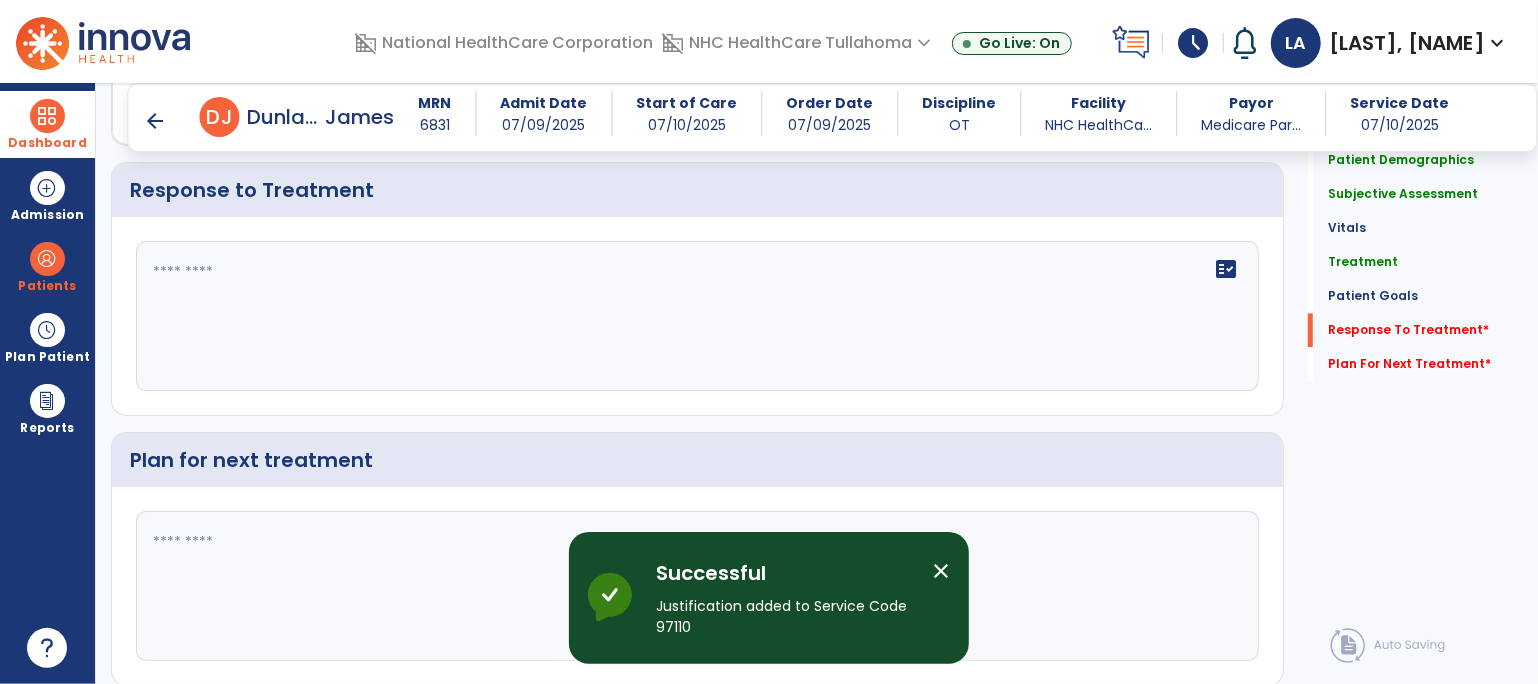 click on "fact_check" 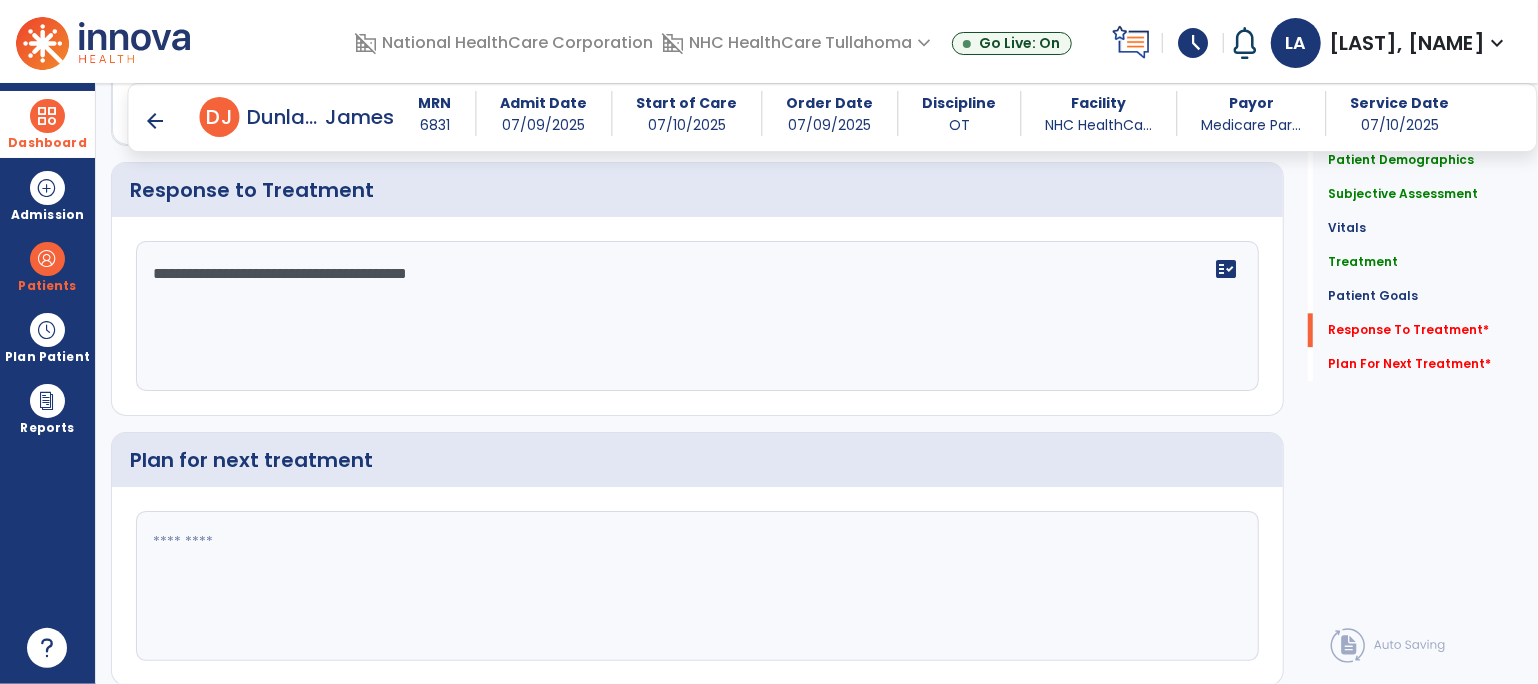 type on "**********" 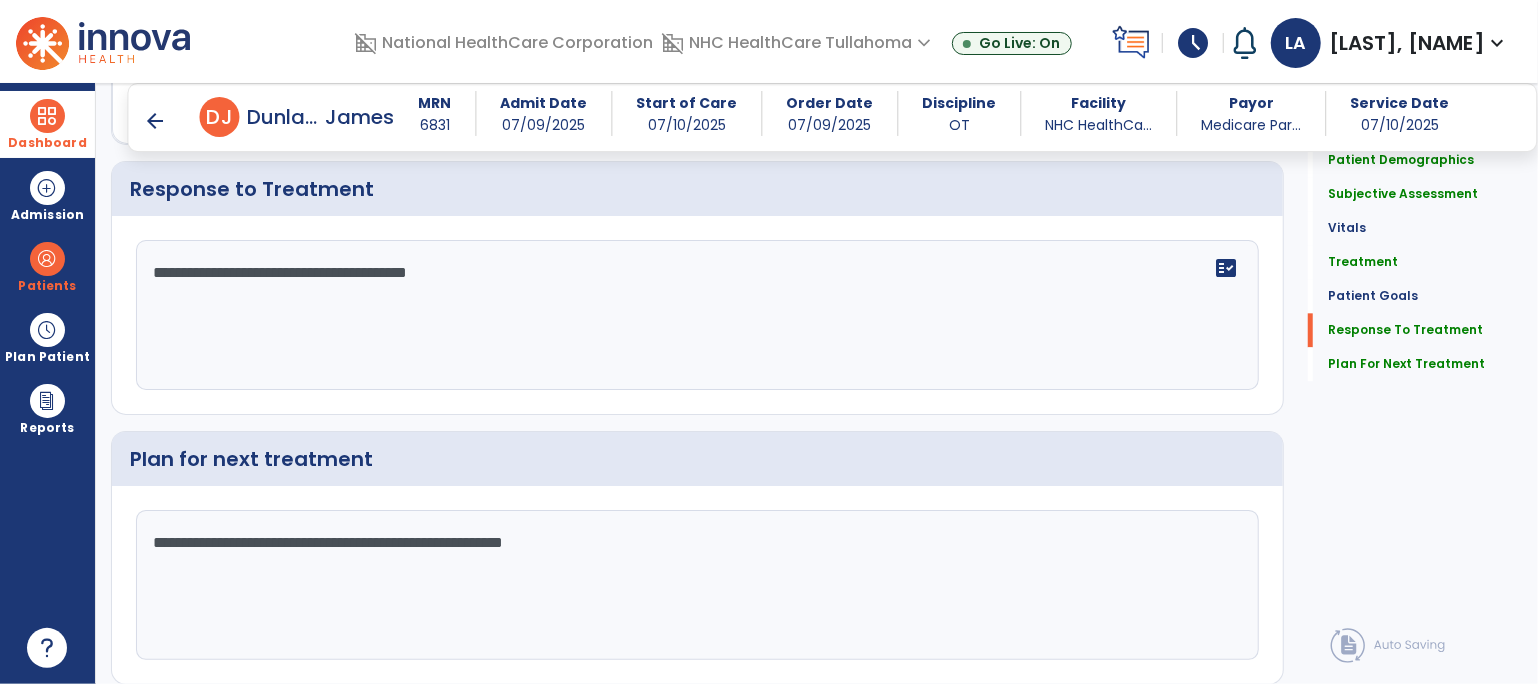 scroll, scrollTop: 2854, scrollLeft: 0, axis: vertical 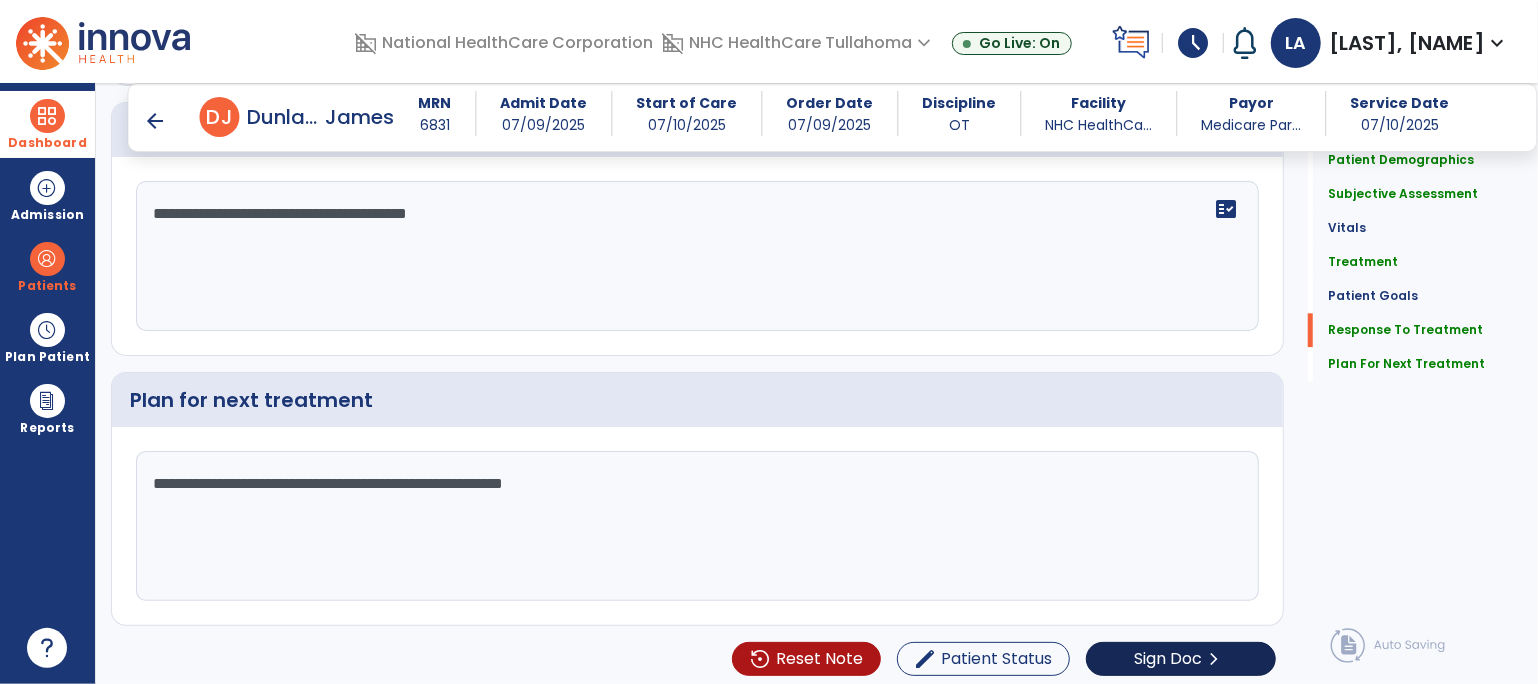 type on "**********" 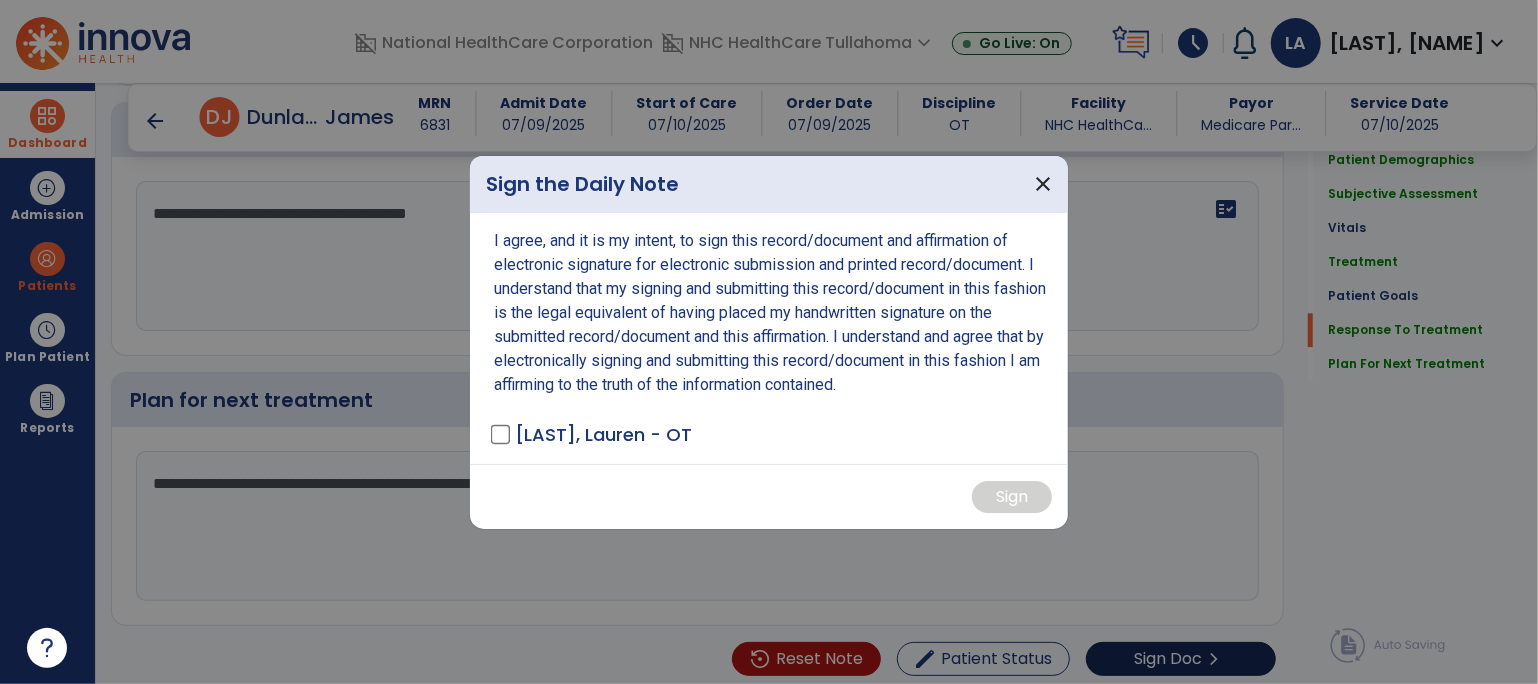 scroll, scrollTop: 2854, scrollLeft: 0, axis: vertical 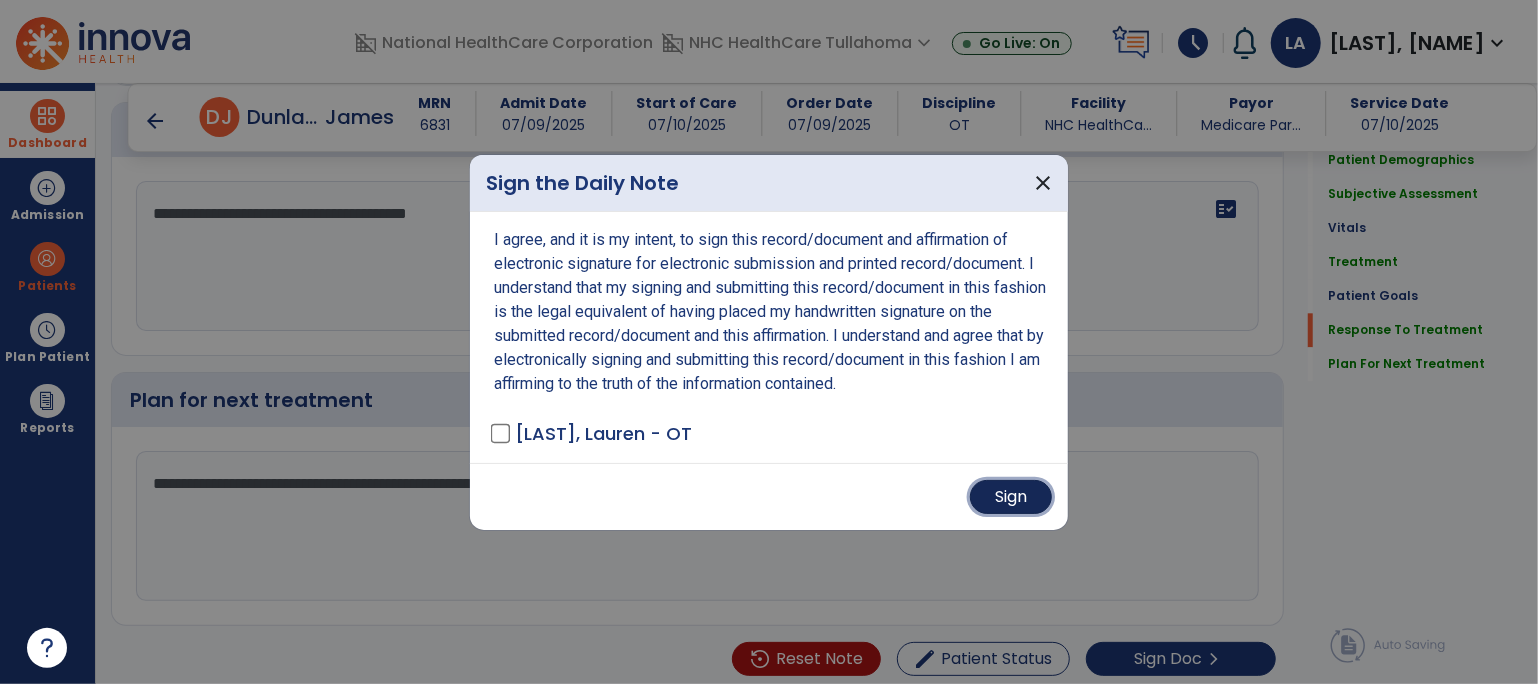 click on "Sign" at bounding box center (1011, 497) 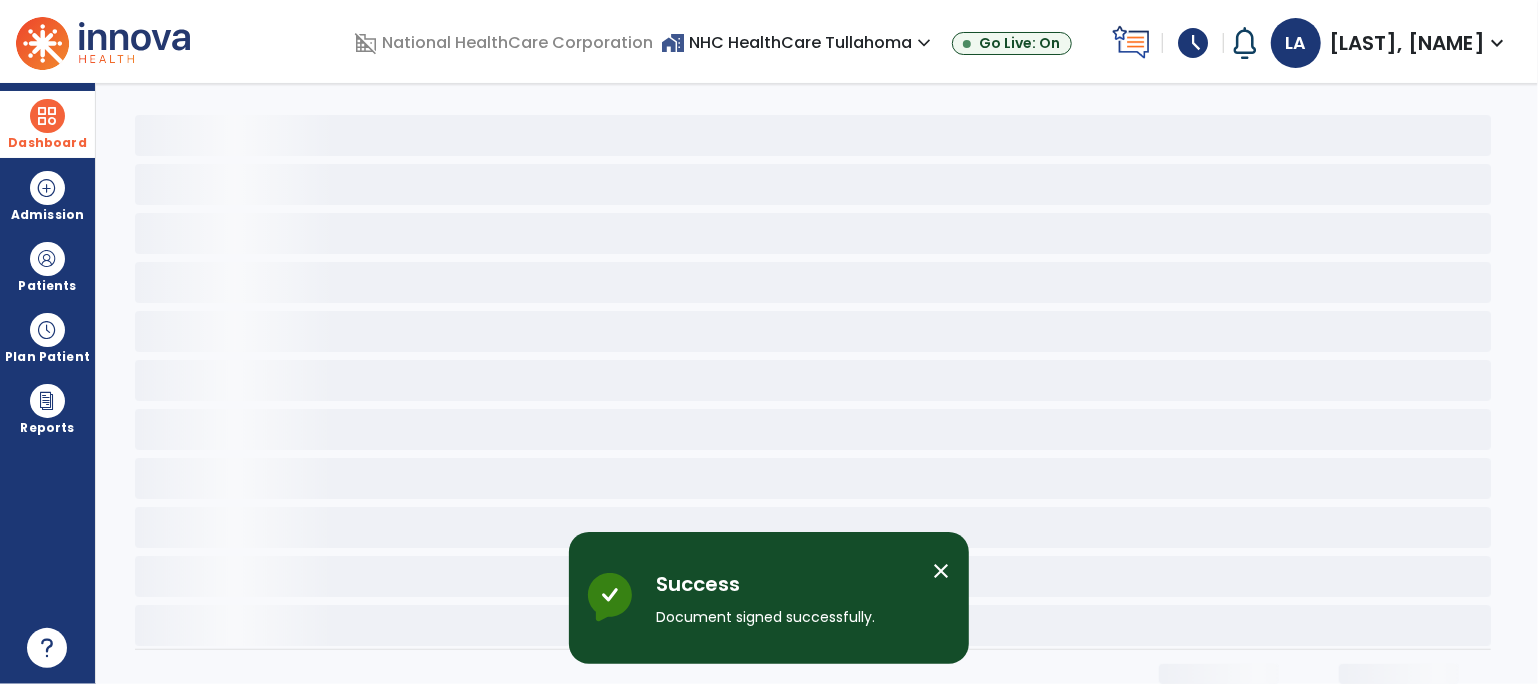 scroll, scrollTop: 0, scrollLeft: 0, axis: both 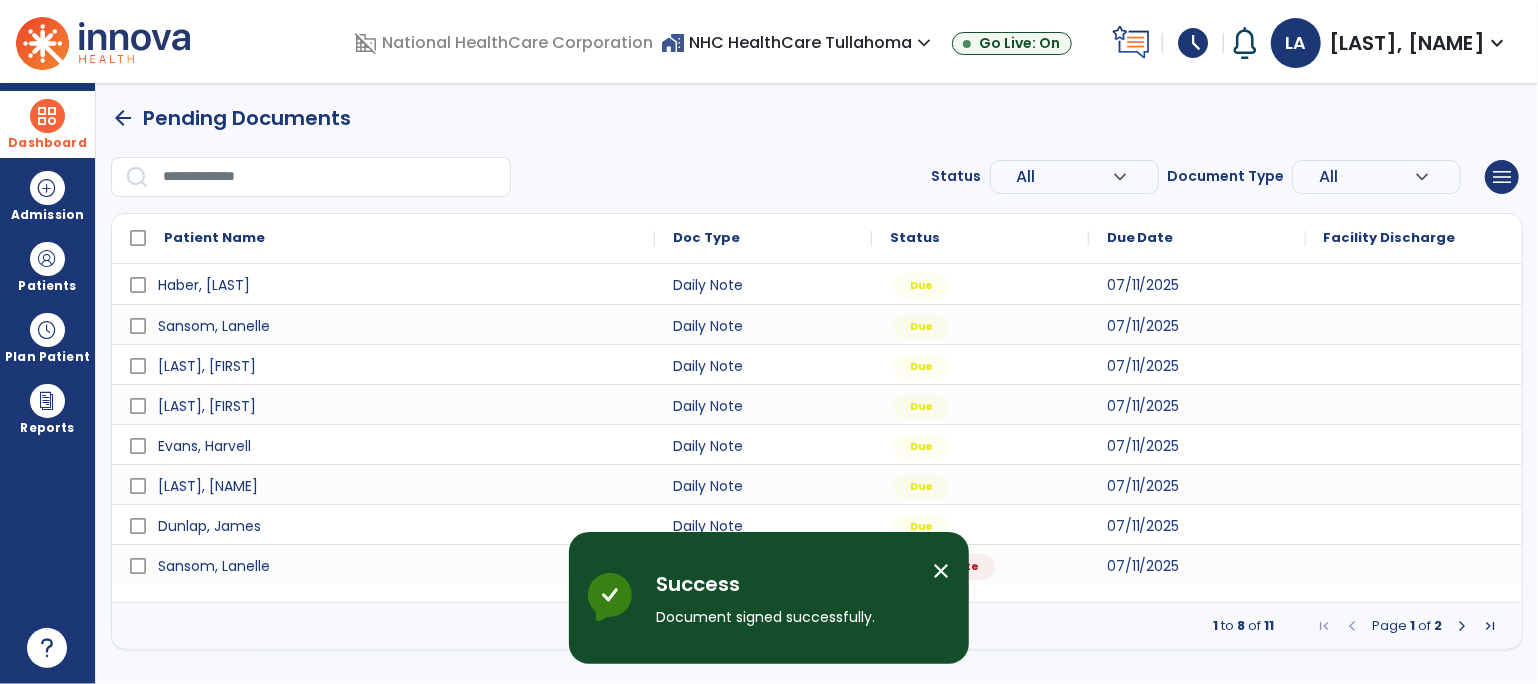 click at bounding box center (1462, 626) 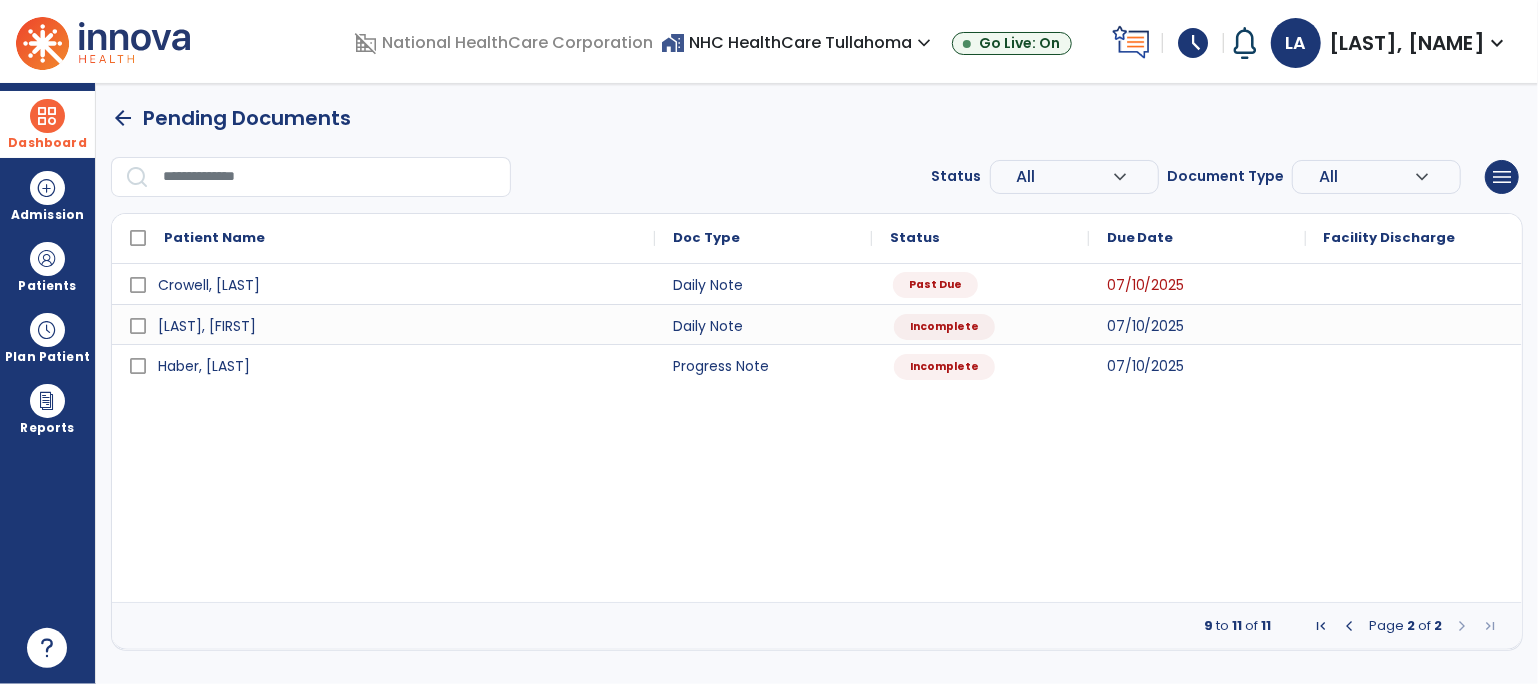 click on "Past Due" at bounding box center [935, 285] 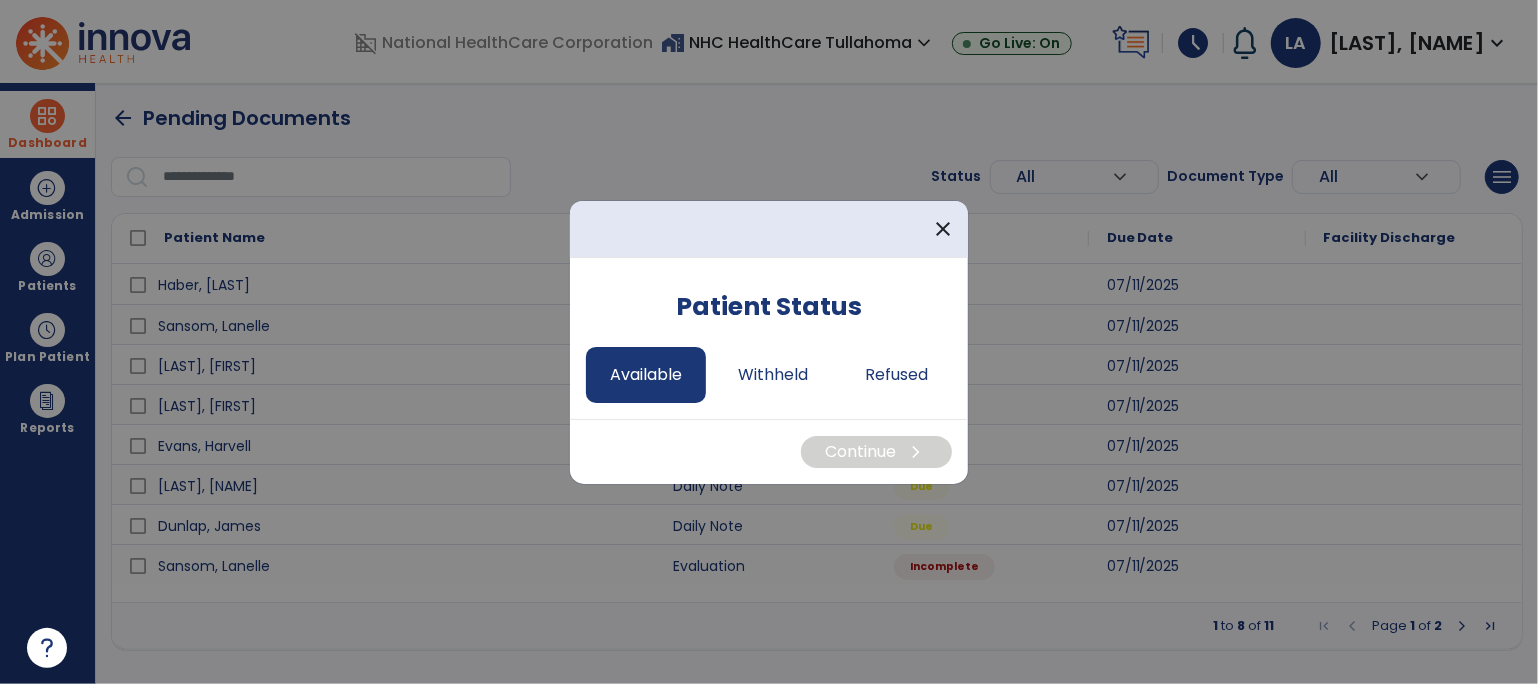 click on "Available" at bounding box center [646, 375] 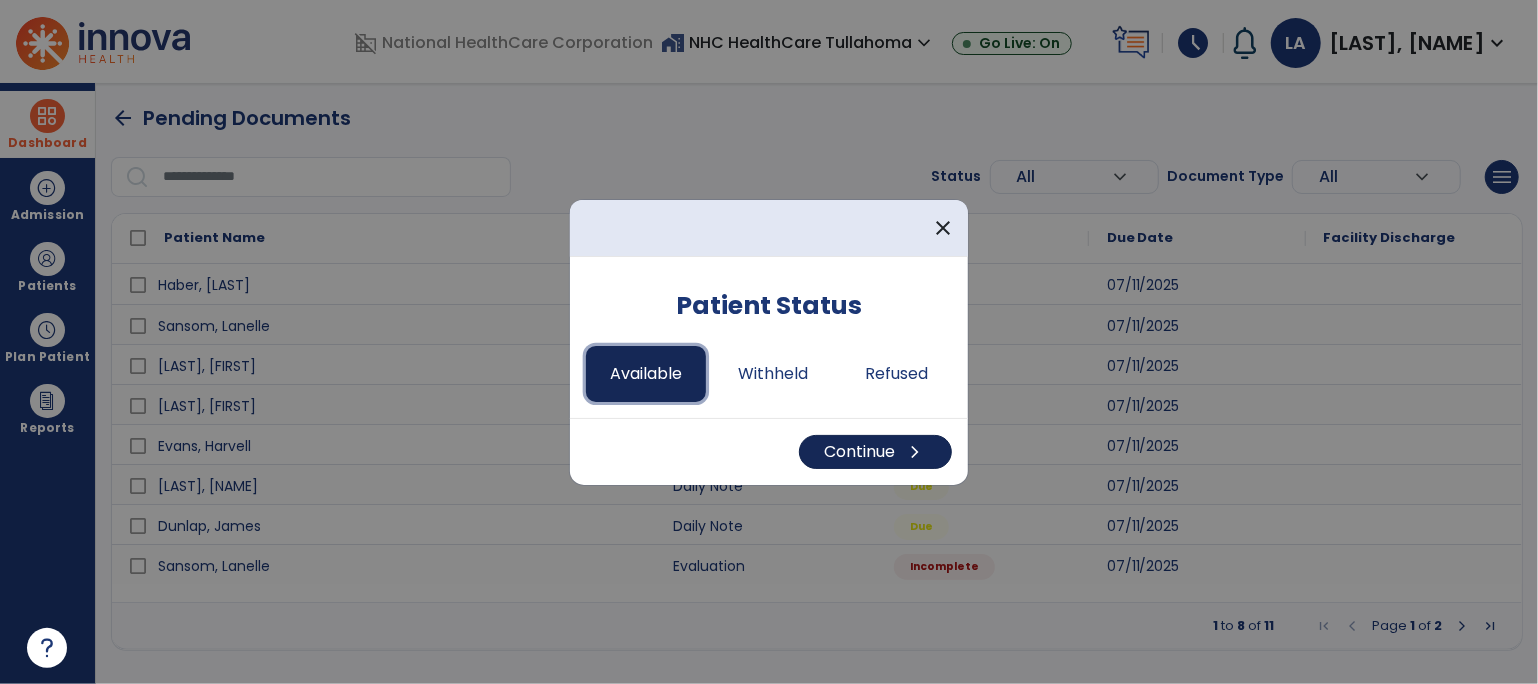 click on "Continue   chevron_right" at bounding box center [875, 452] 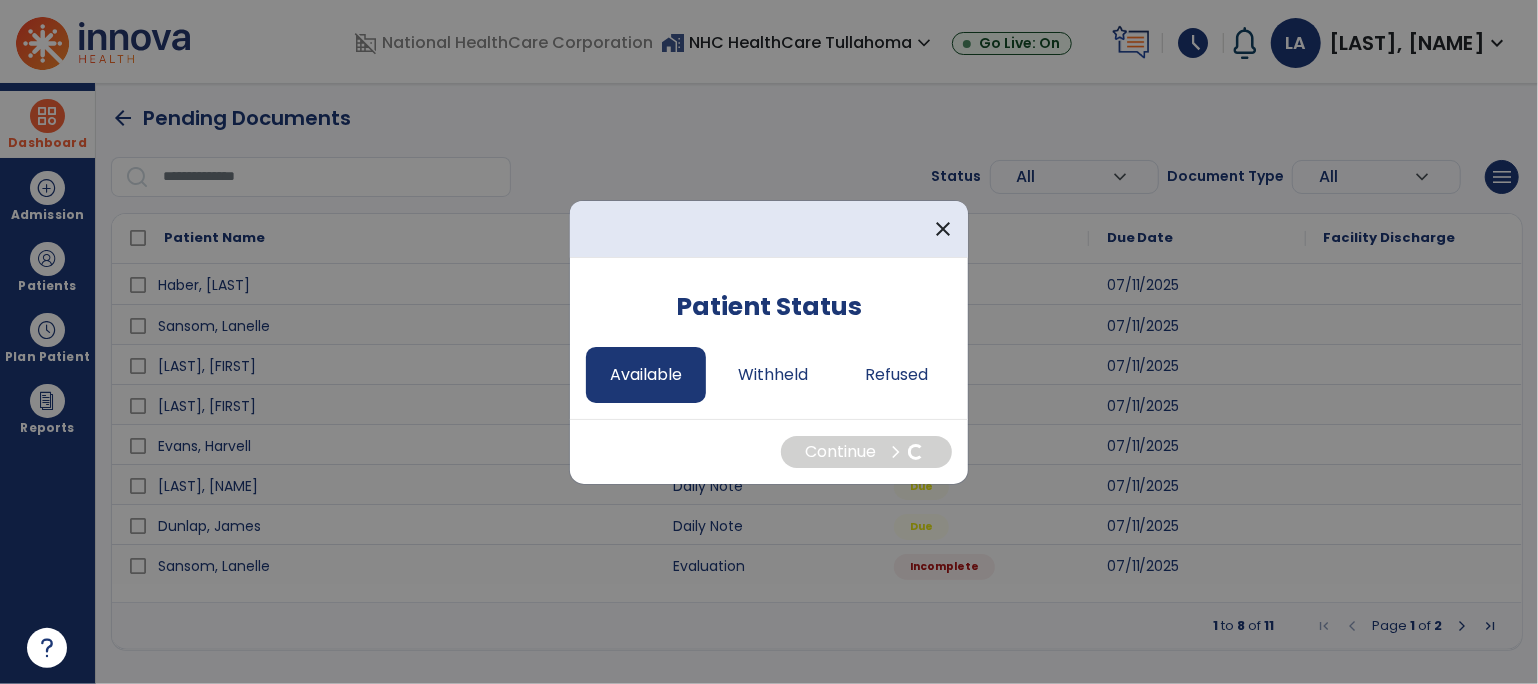 select on "*" 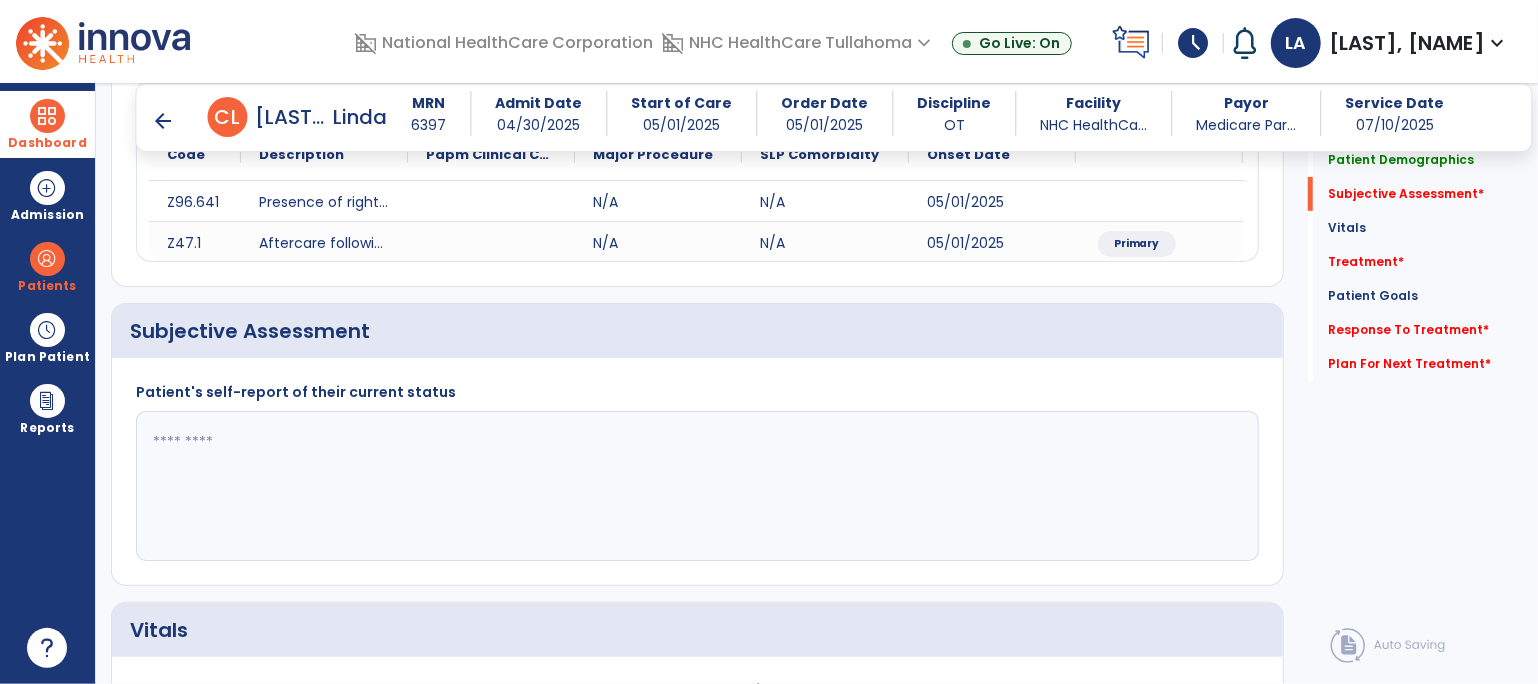 scroll, scrollTop: 445, scrollLeft: 0, axis: vertical 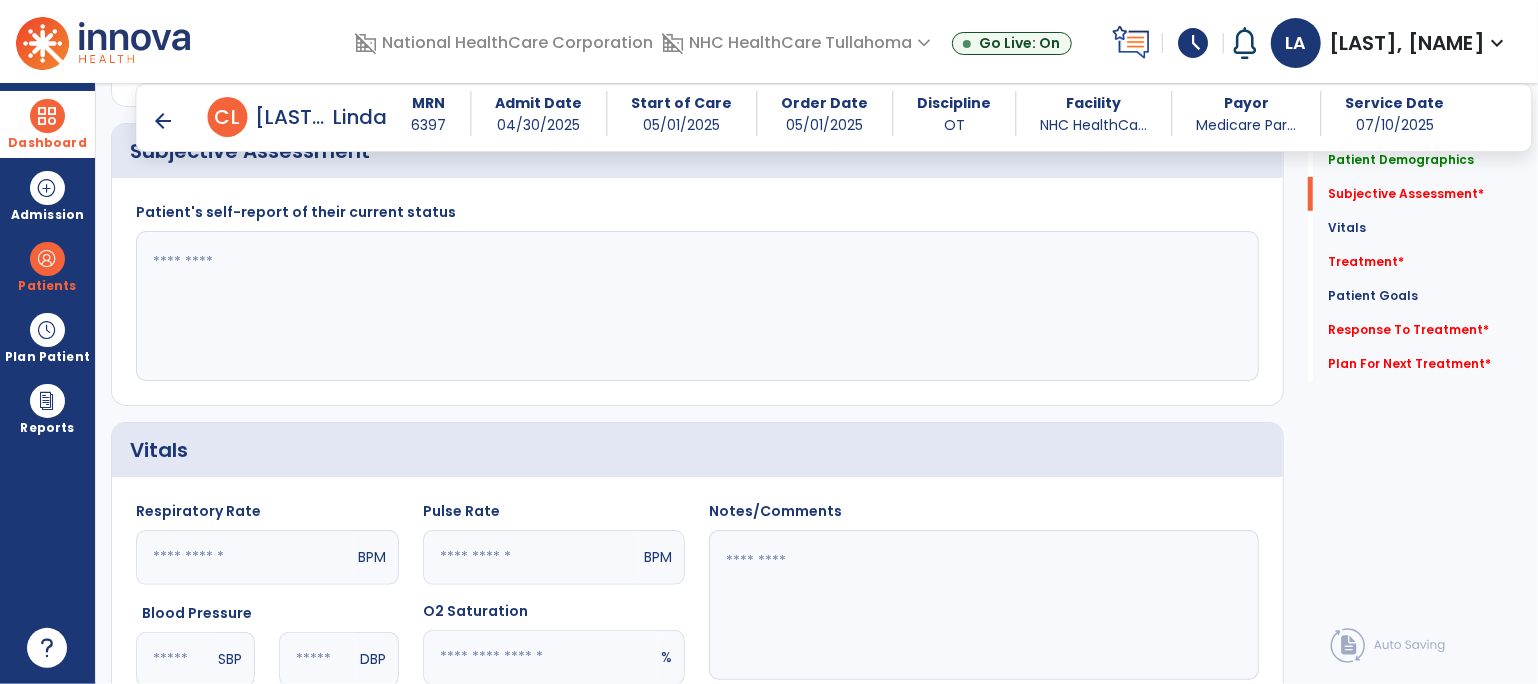 click 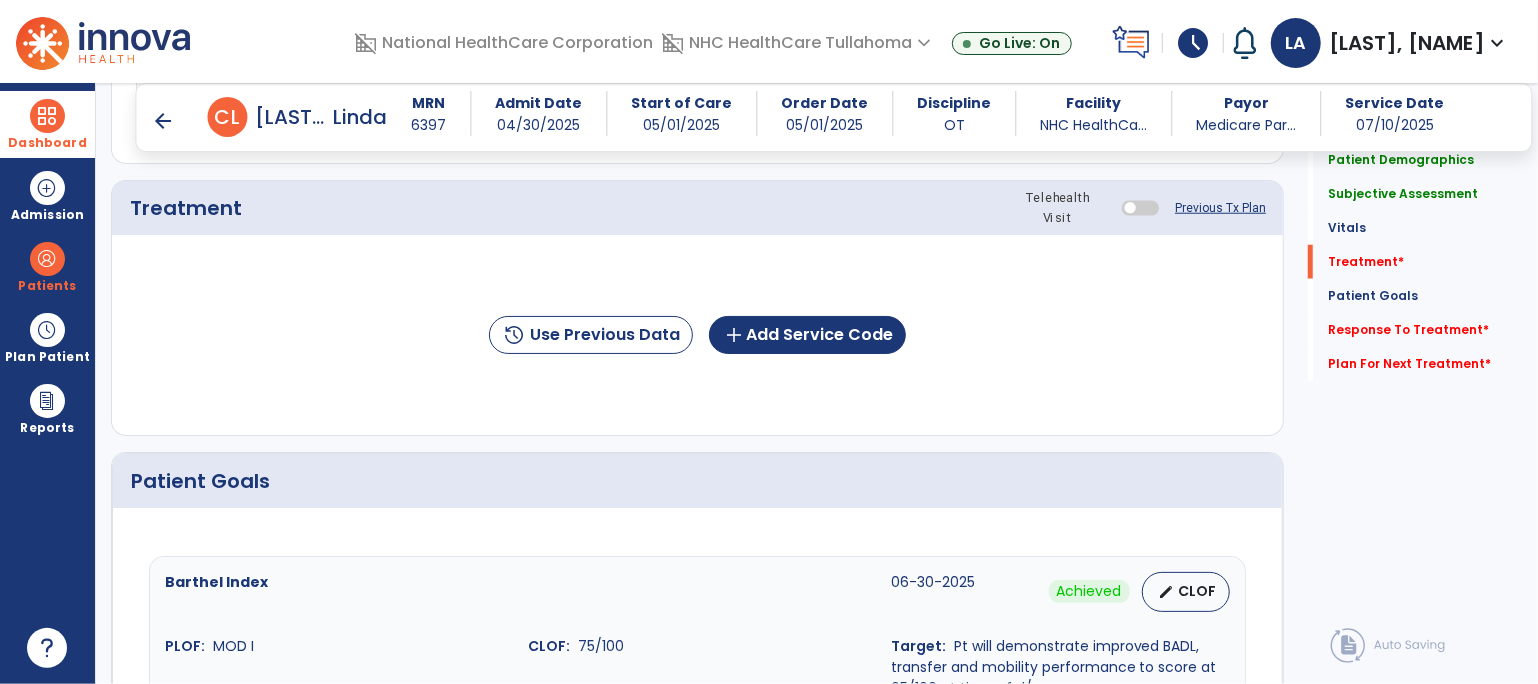 scroll, scrollTop: 1110, scrollLeft: 0, axis: vertical 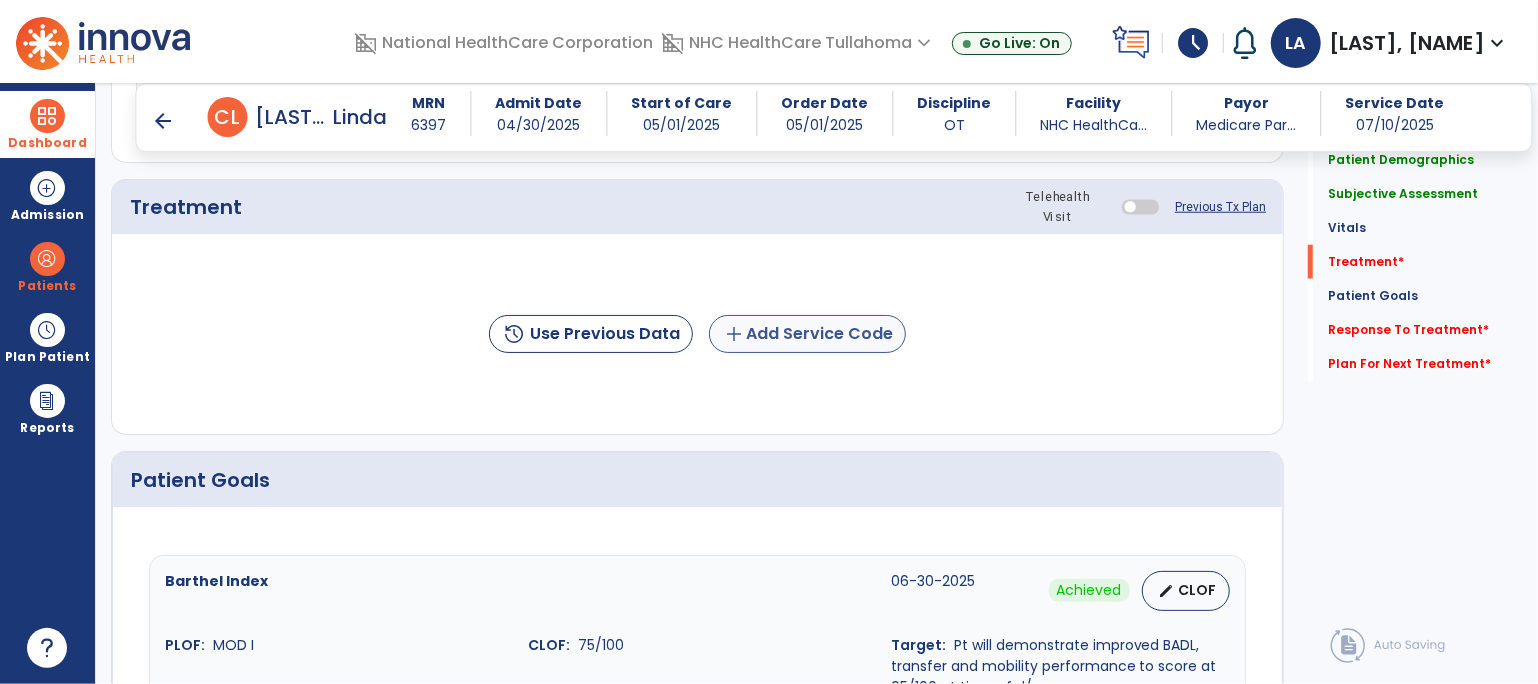 type on "**********" 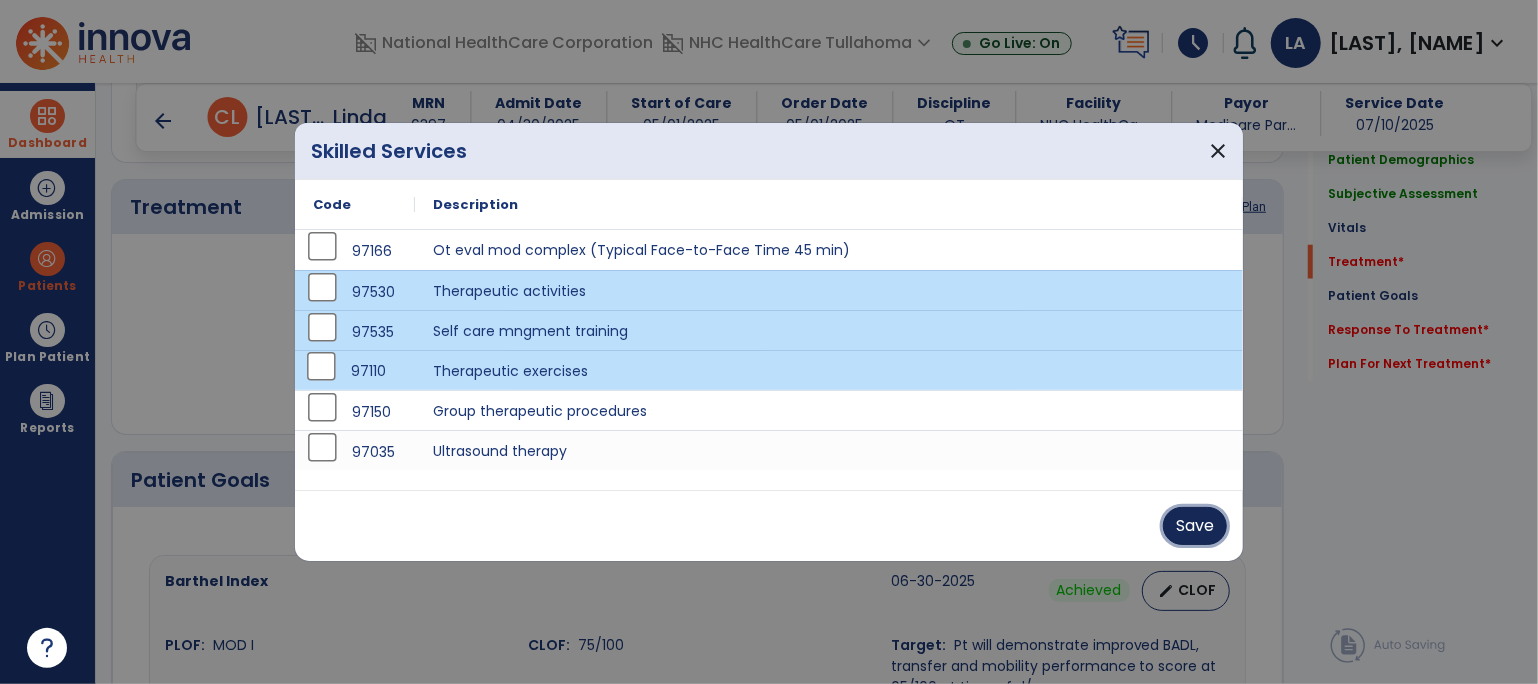 click on "Save" at bounding box center [1195, 526] 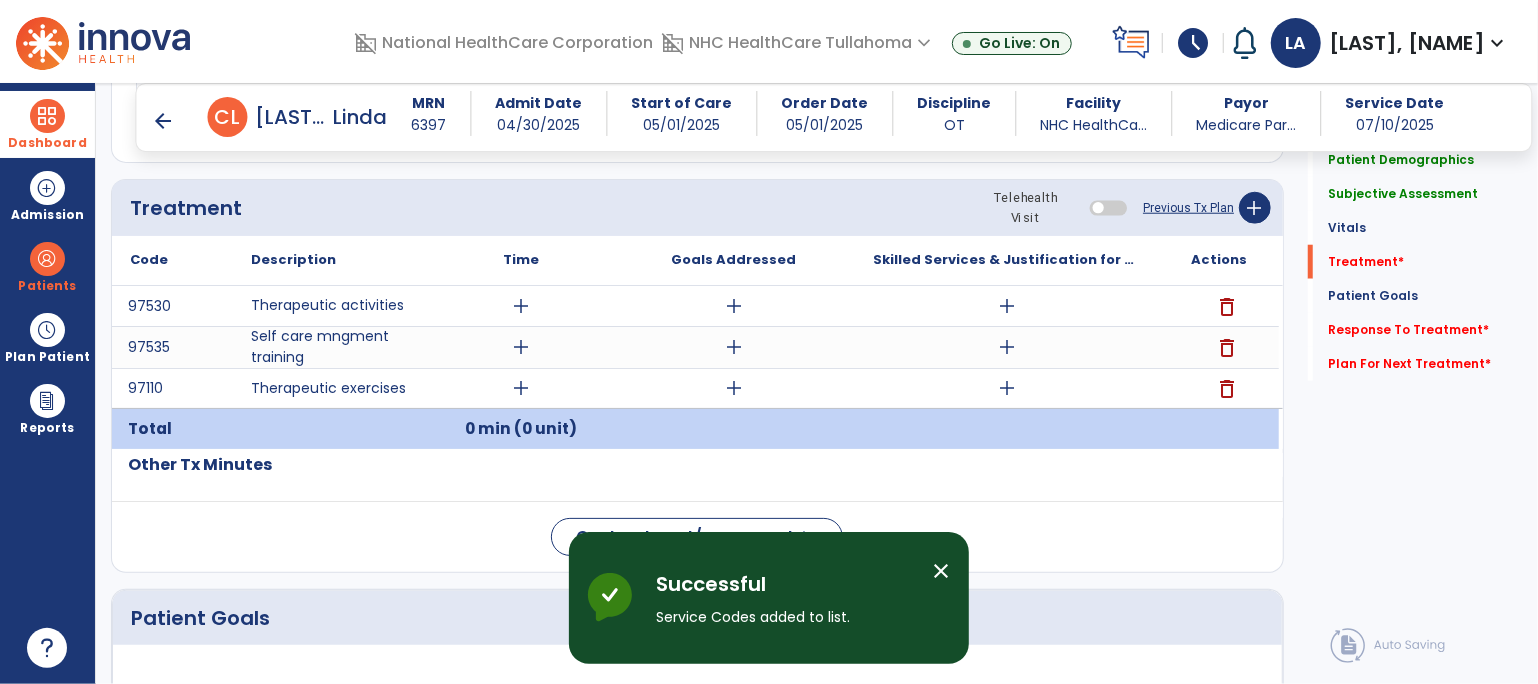 click on "add" at bounding box center [521, 306] 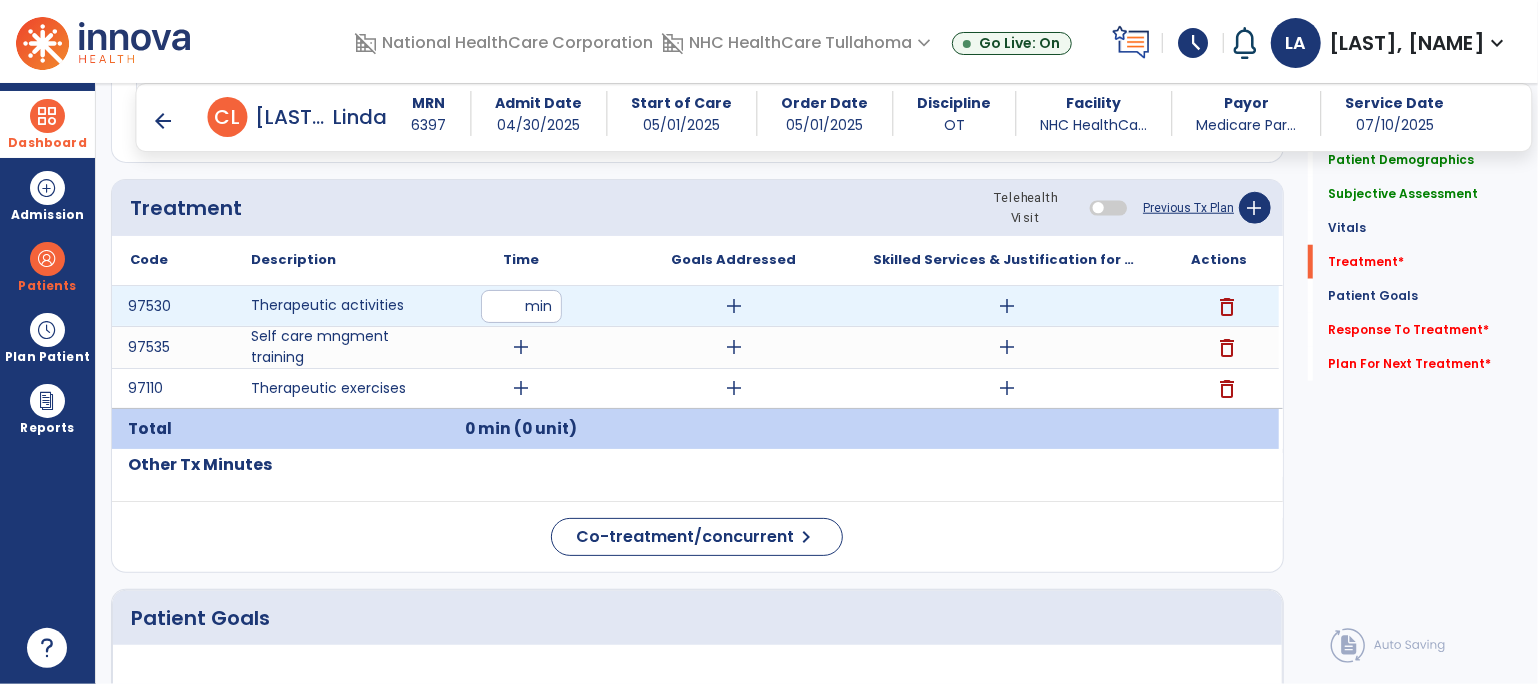 type on "**" 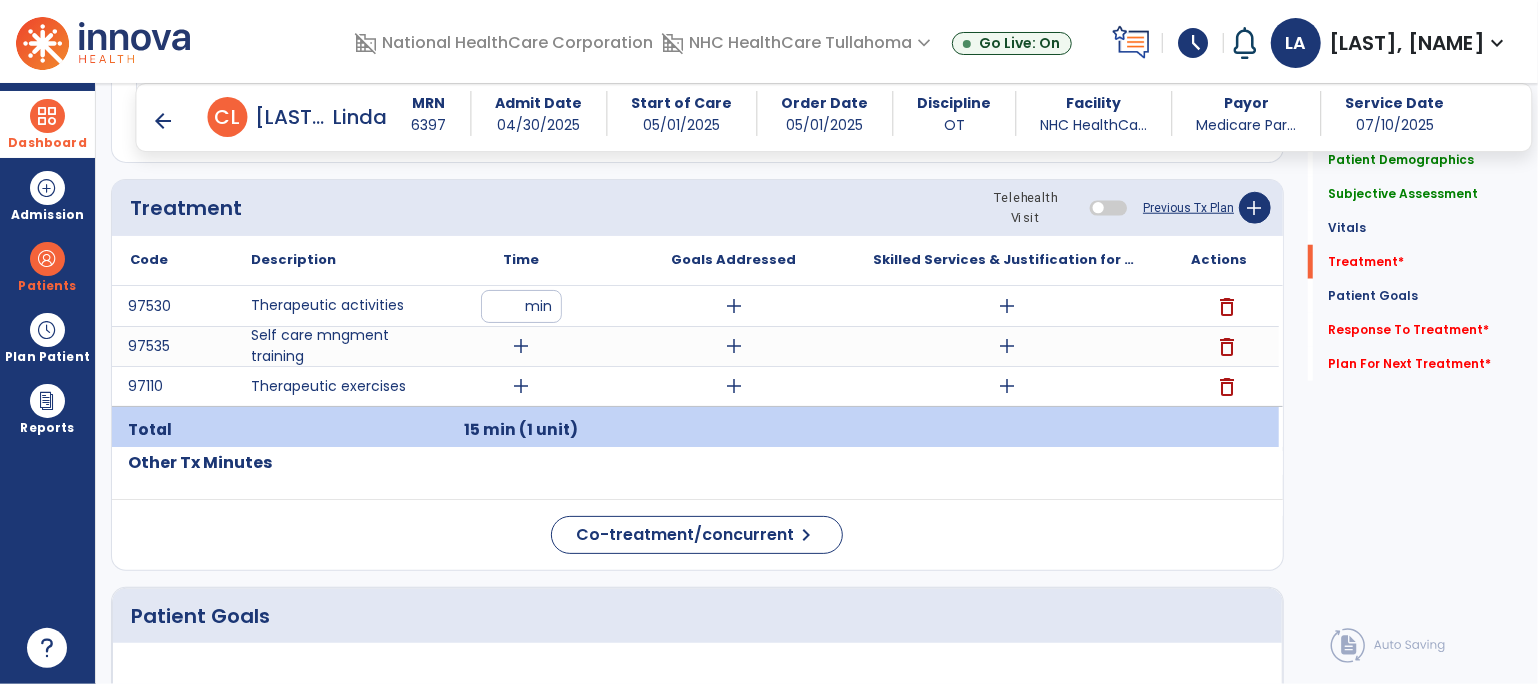 click on "add" at bounding box center [521, 346] 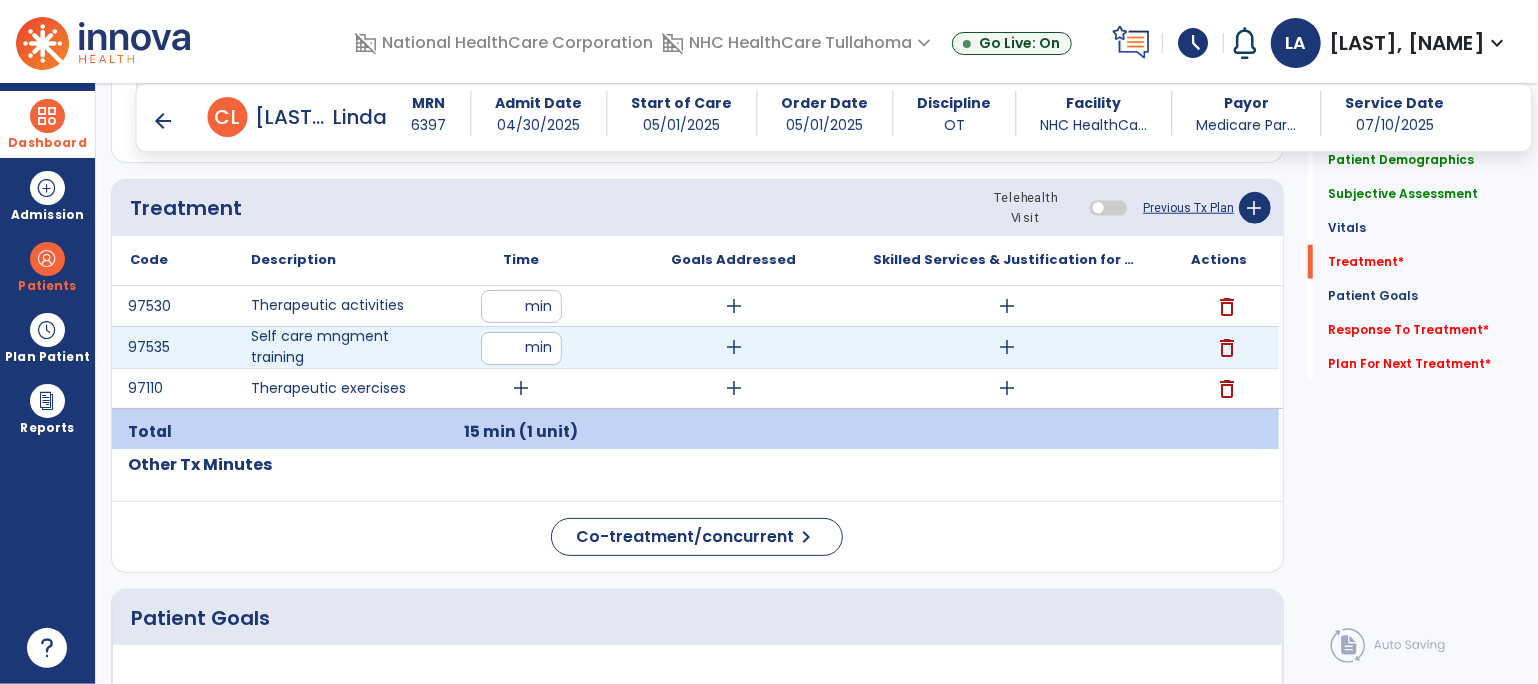 type on "**" 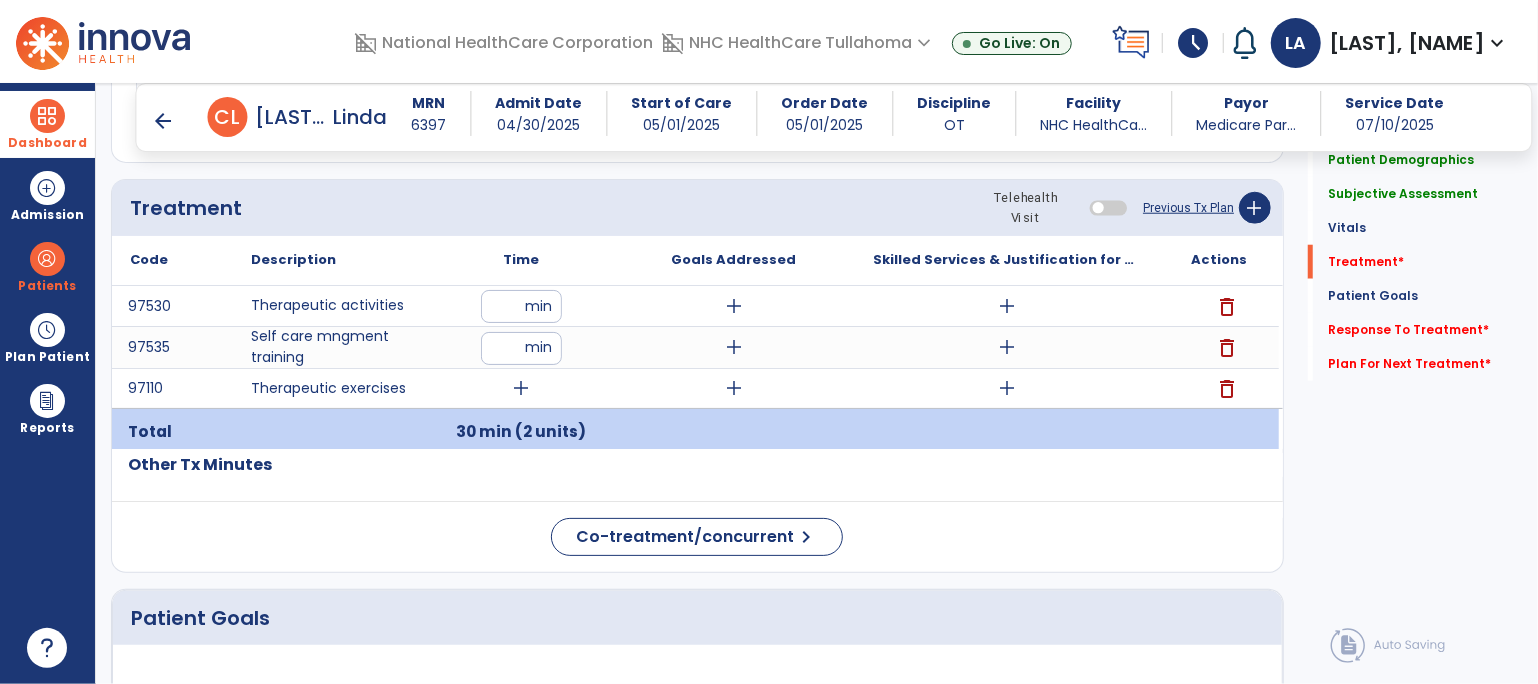 click on "add" at bounding box center [521, 388] 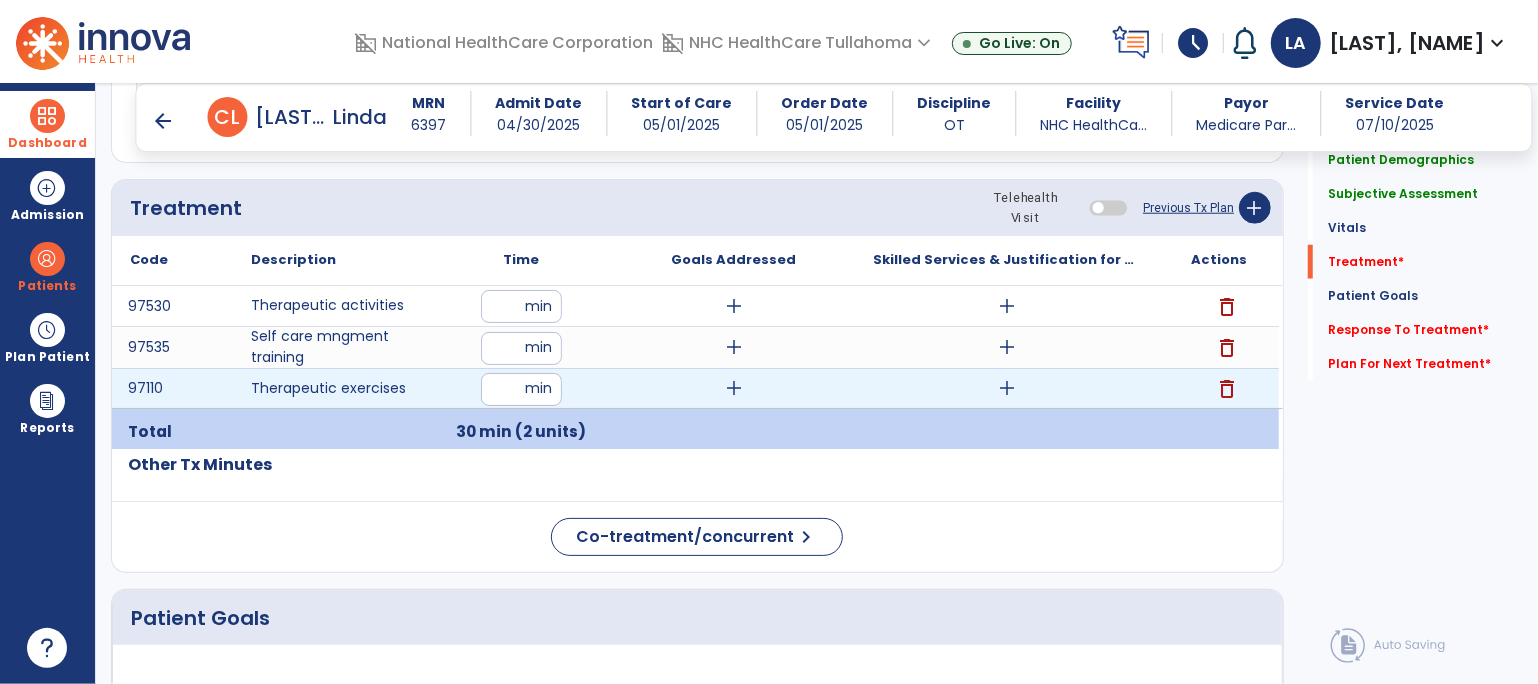 type on "**" 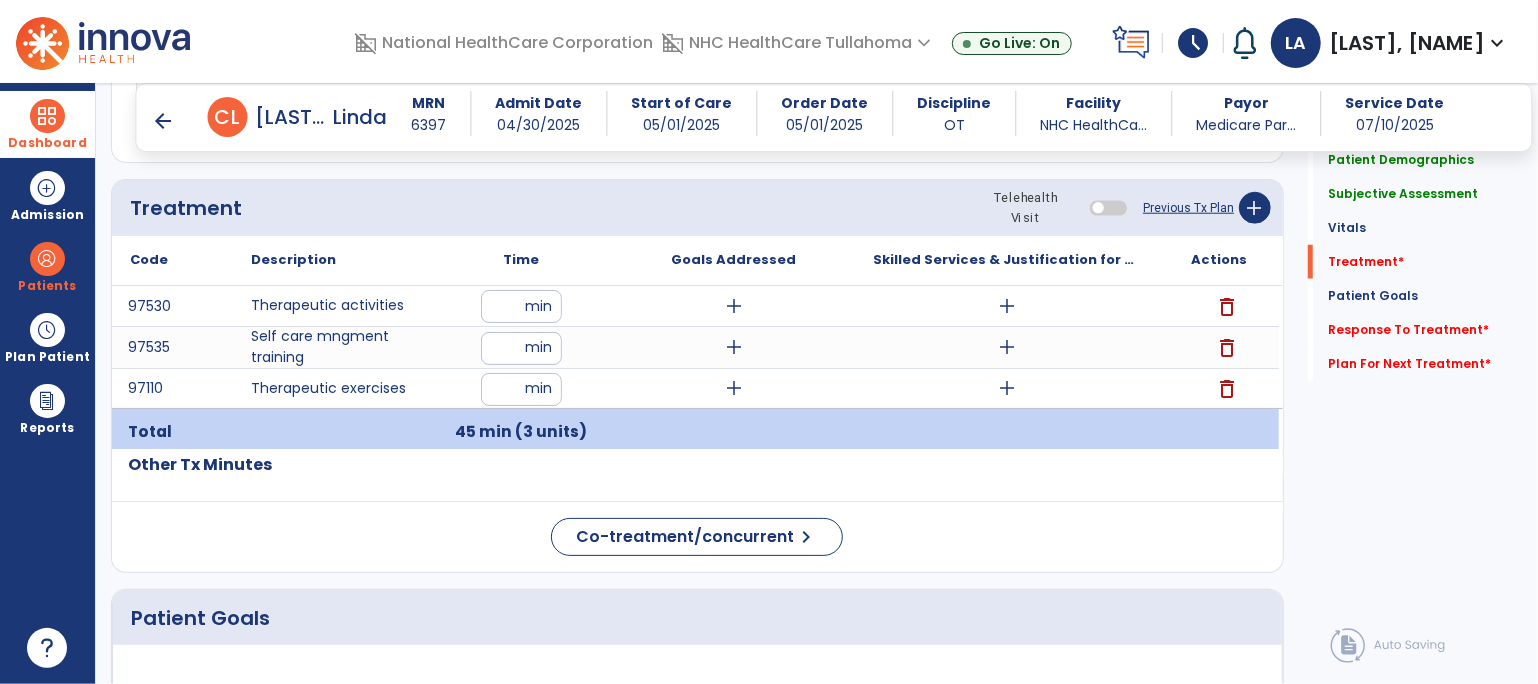 click on "add" at bounding box center (1007, 306) 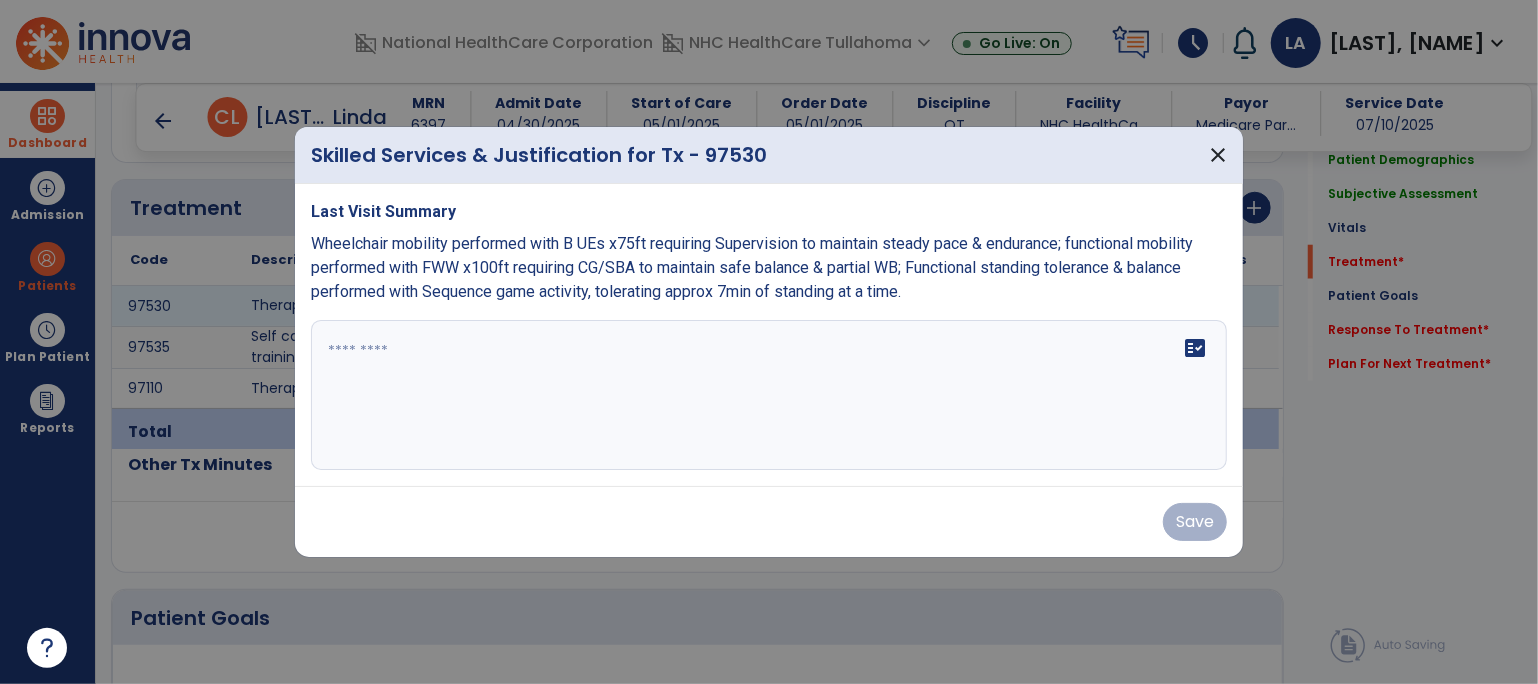 click at bounding box center [769, 395] 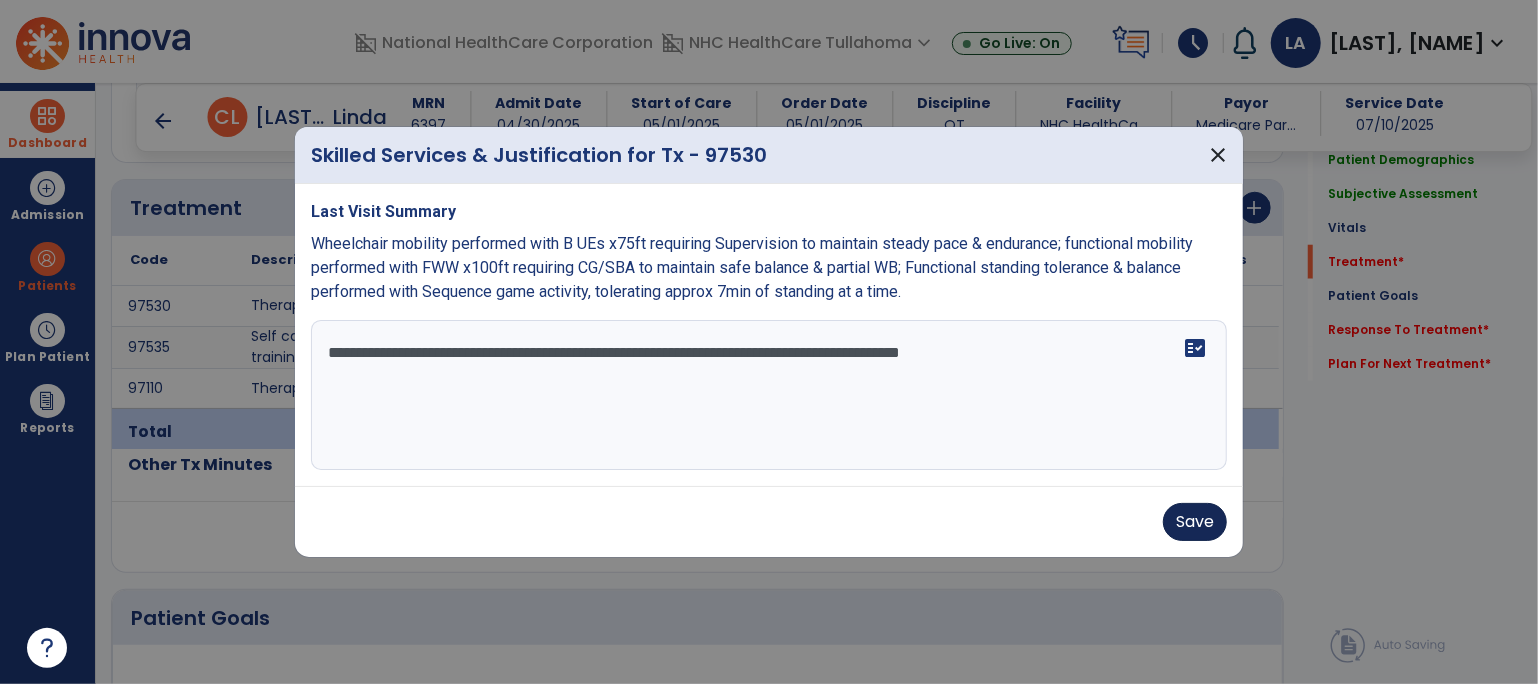 type on "**********" 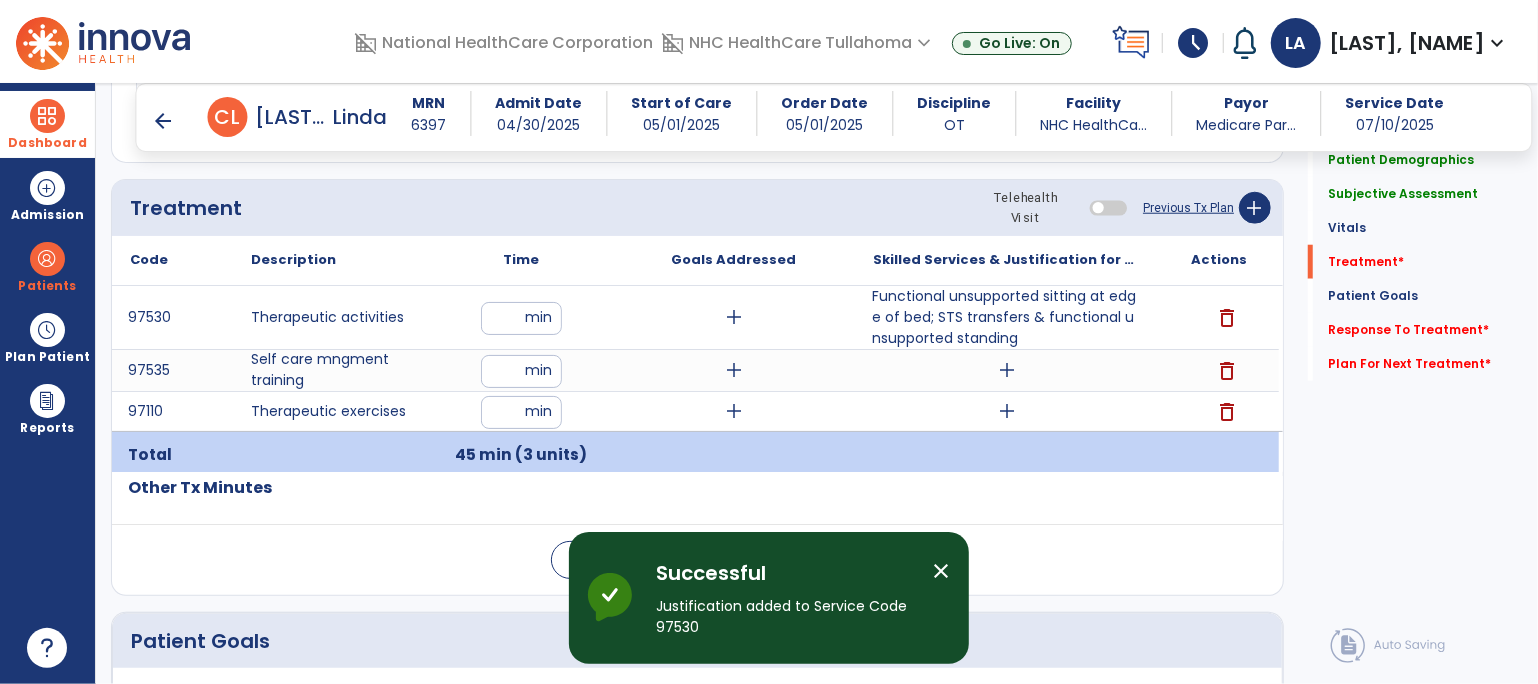 click on "add" at bounding box center (1007, 370) 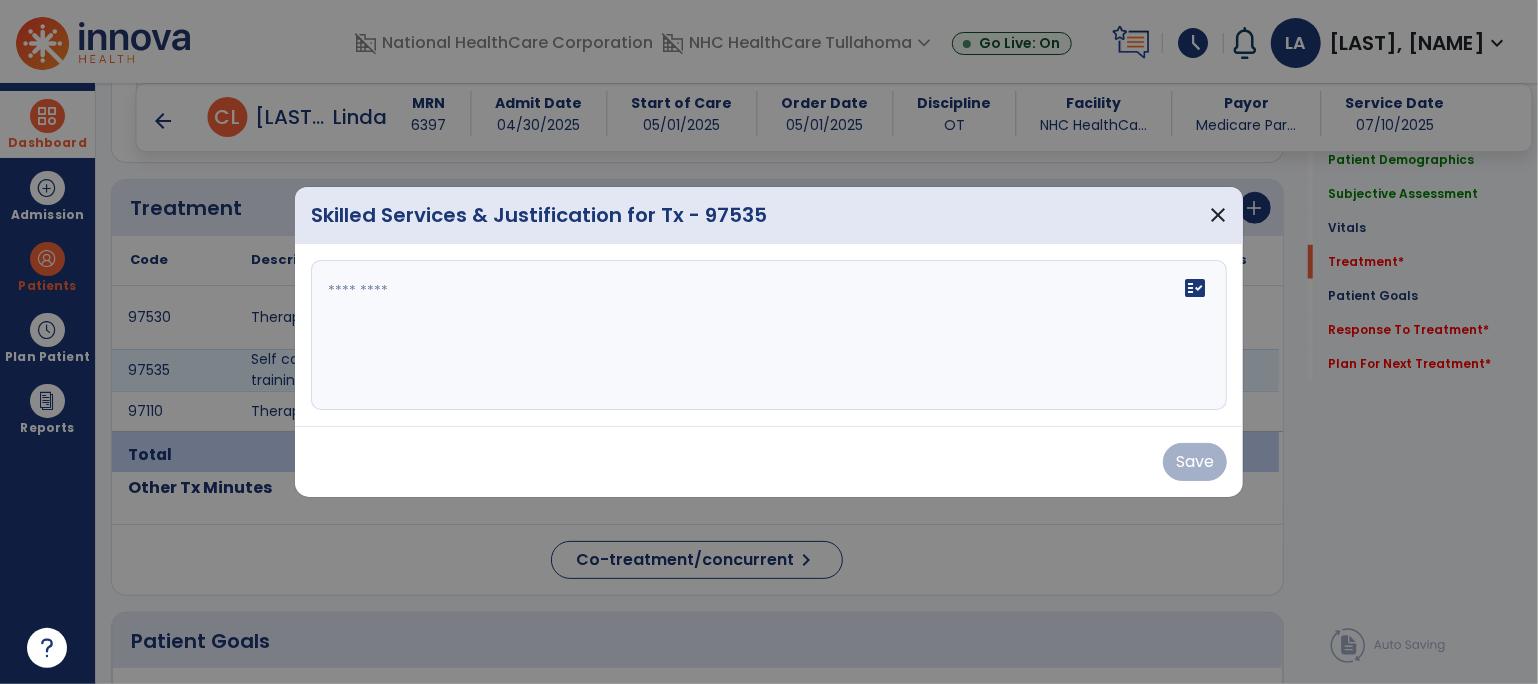 click on "fact_check" at bounding box center (769, 335) 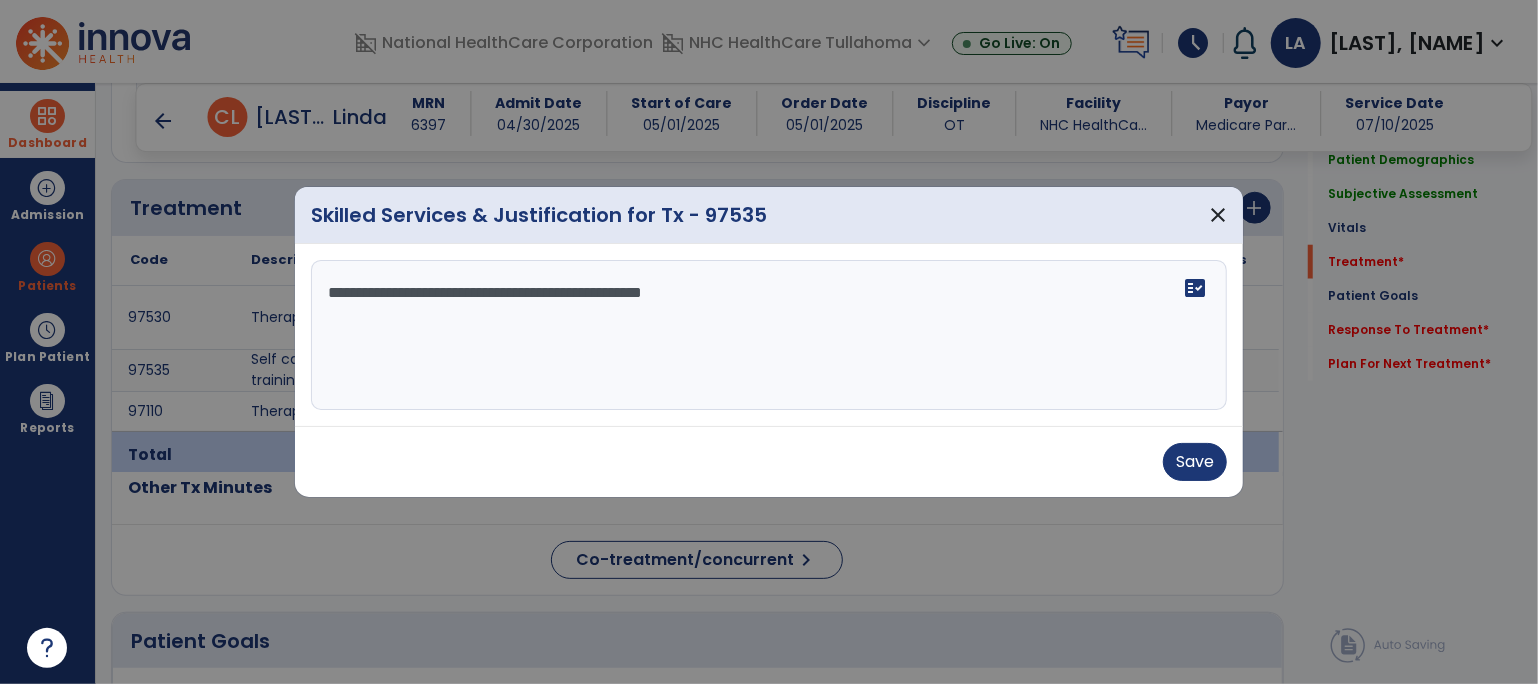 type on "**********" 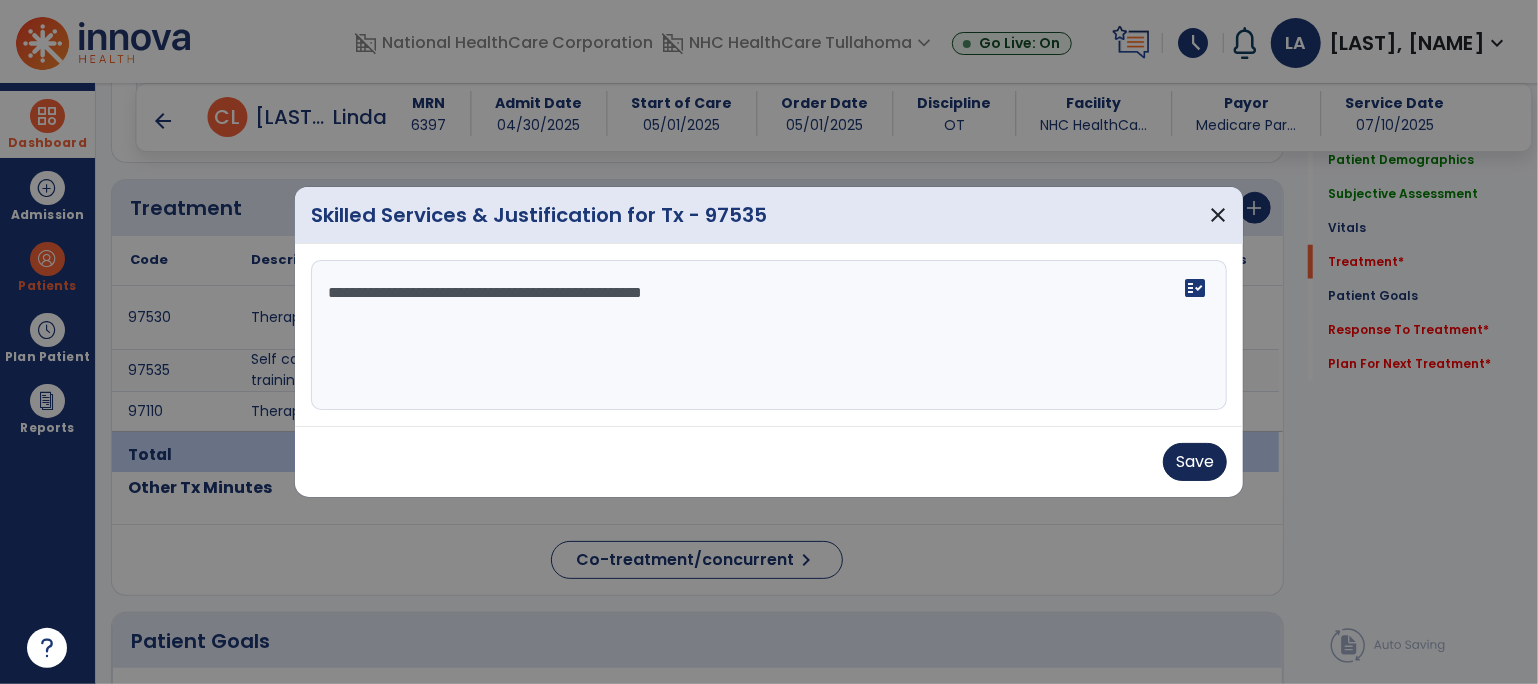 click on "Save" at bounding box center (1195, 462) 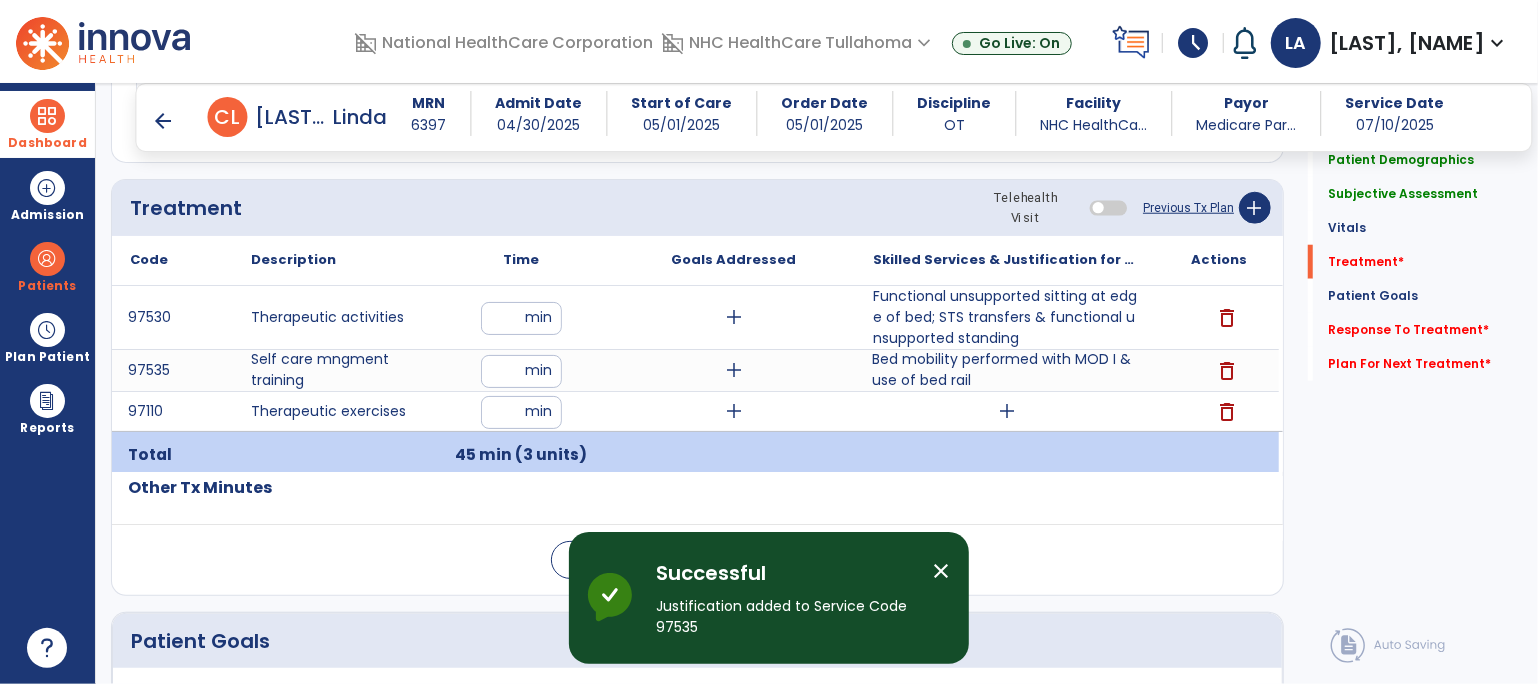 click on "add" at bounding box center (1007, 411) 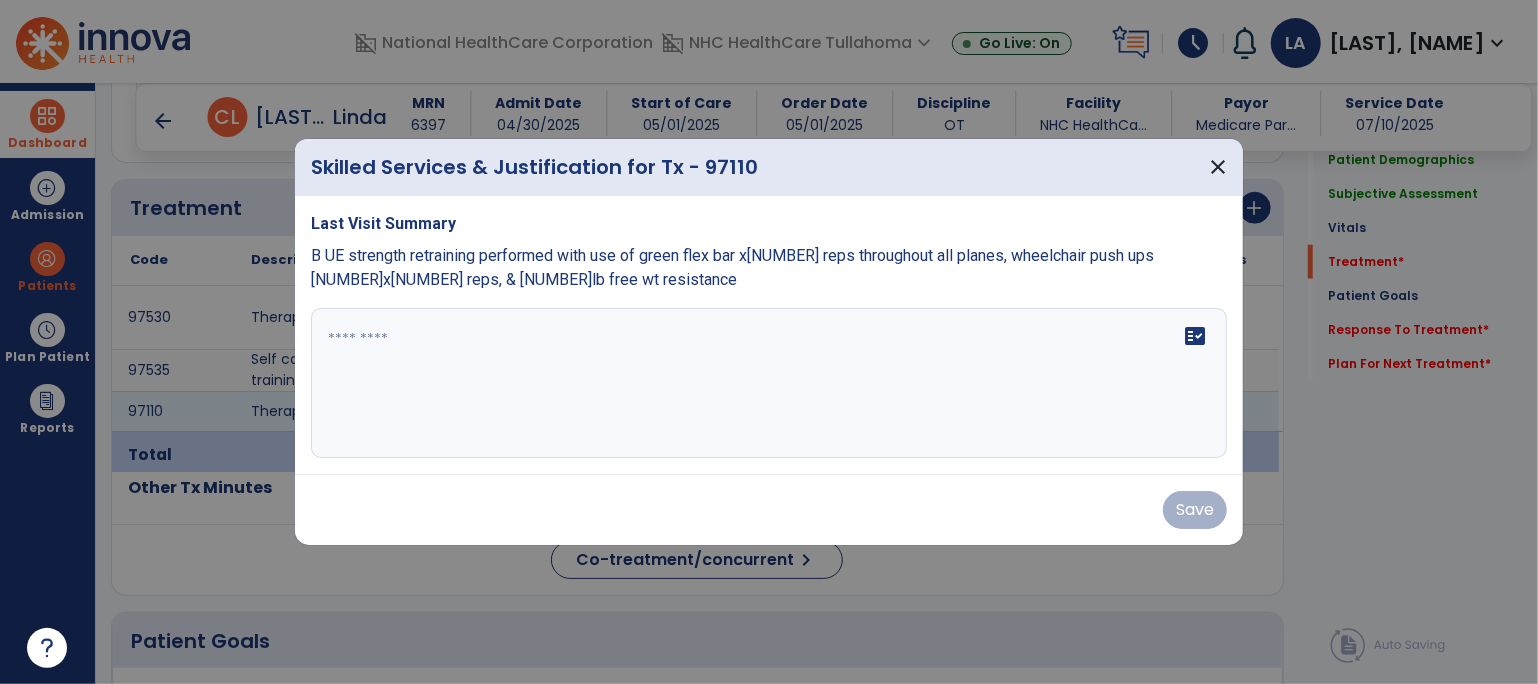 click at bounding box center [769, 383] 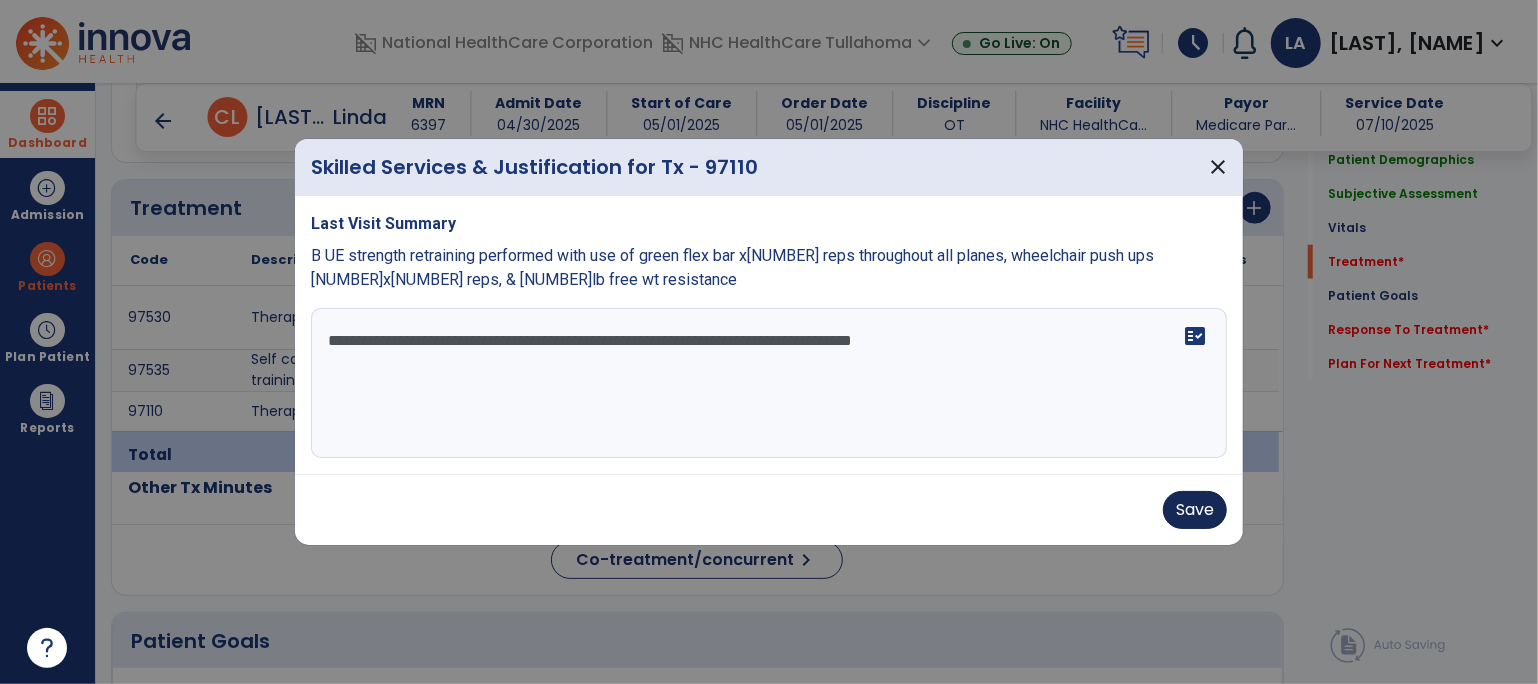 type on "**********" 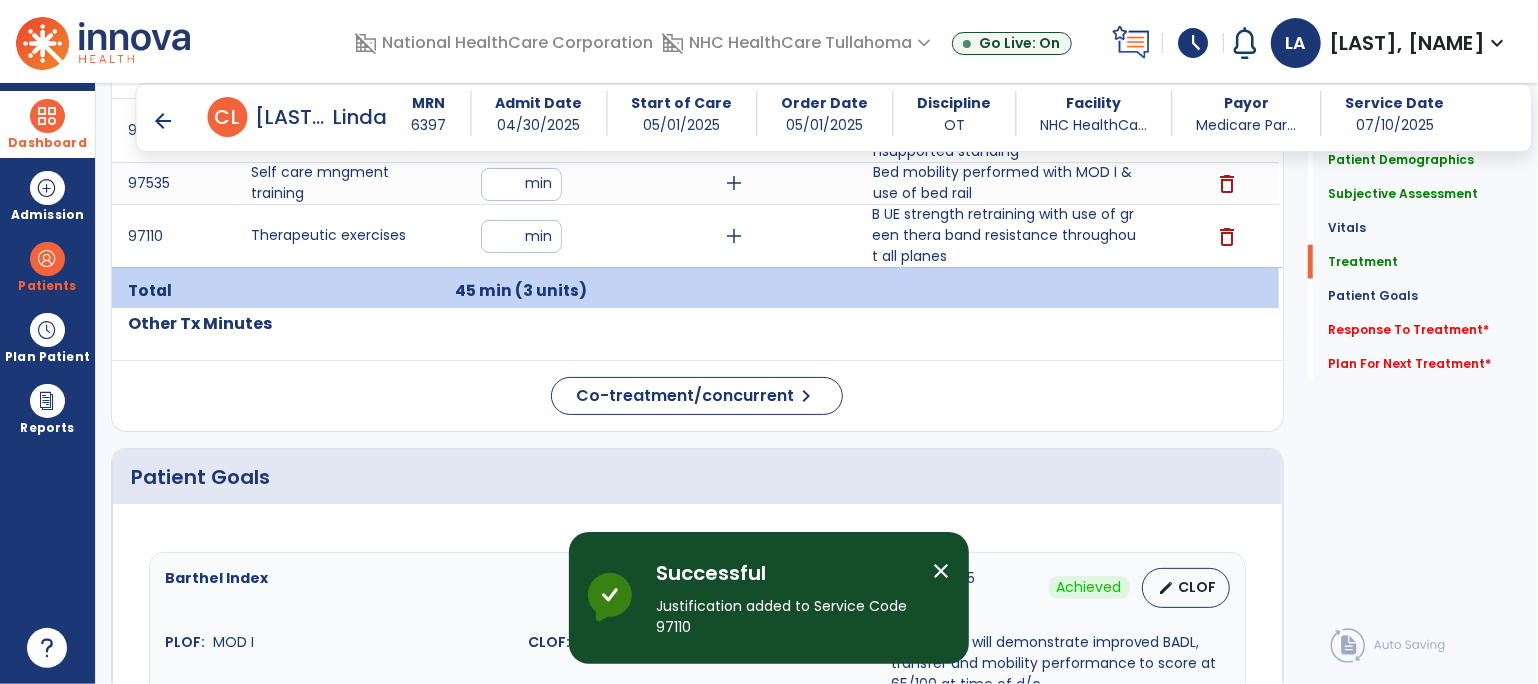 scroll, scrollTop: 1306, scrollLeft: 0, axis: vertical 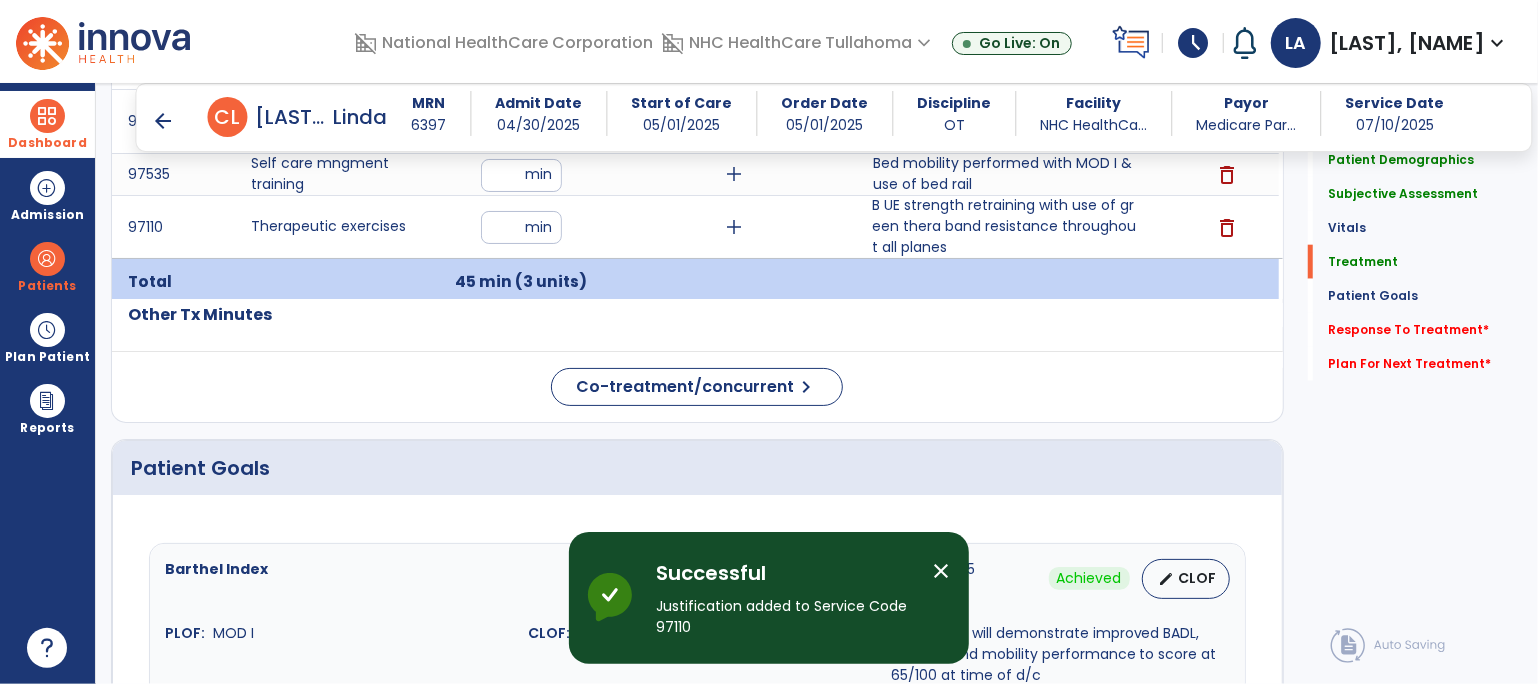 click on "B UE strength retraining with use of green thera band resistance throughout all planes" at bounding box center (1006, 226) 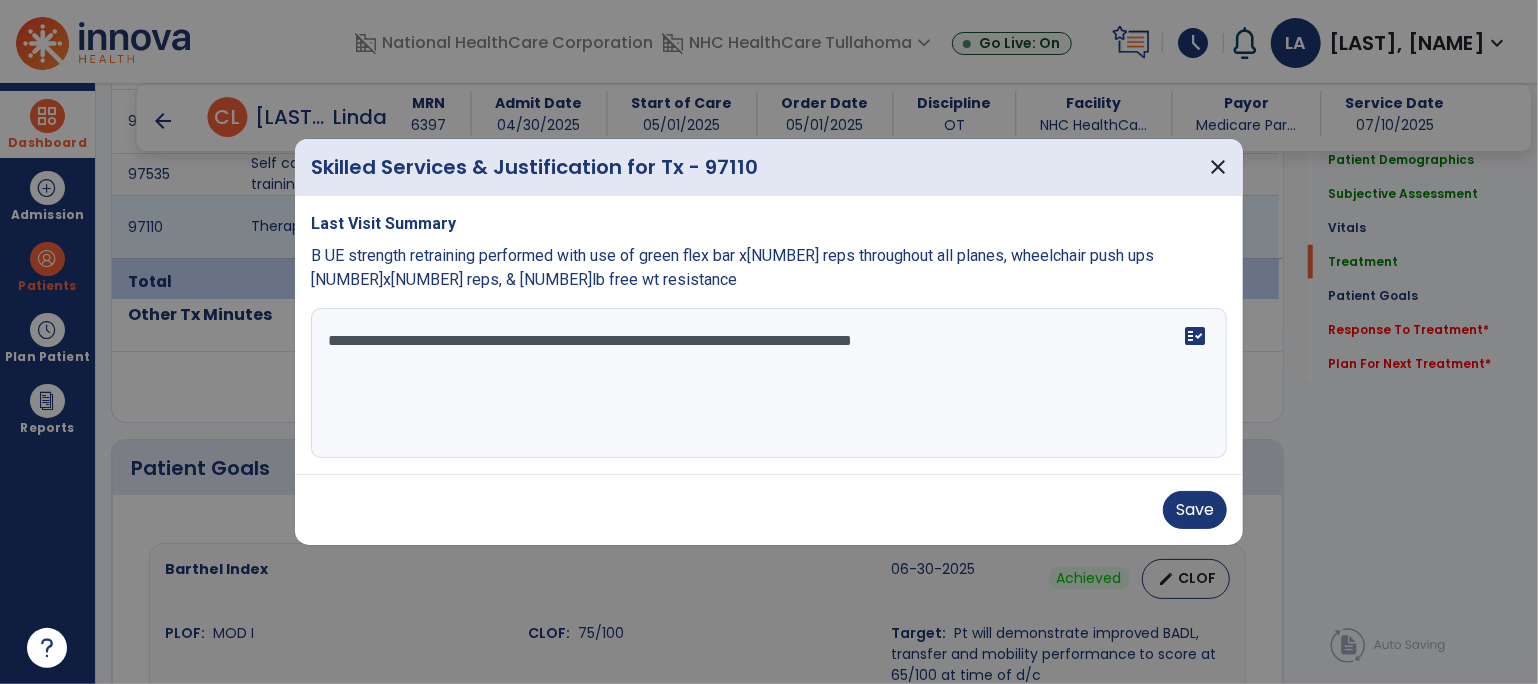 click on "**********" at bounding box center [769, 383] 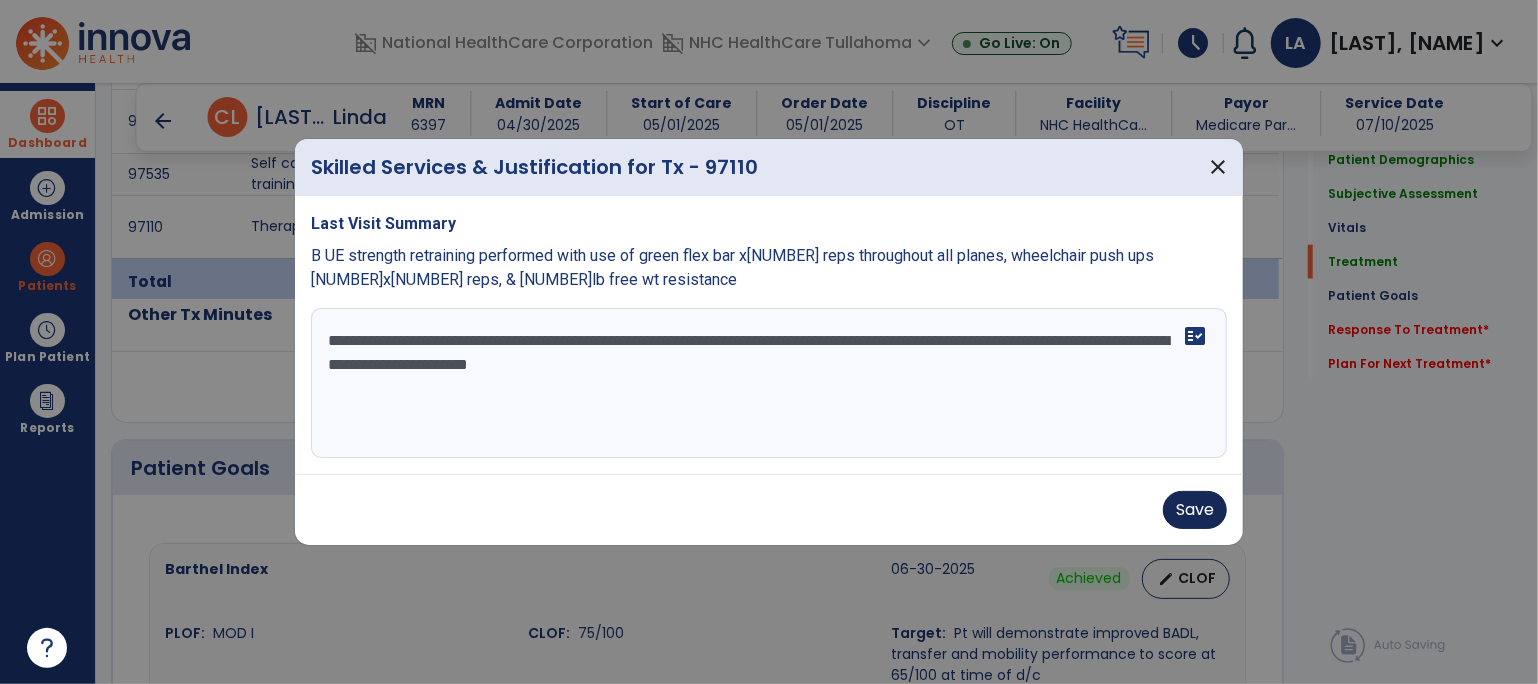 type on "**********" 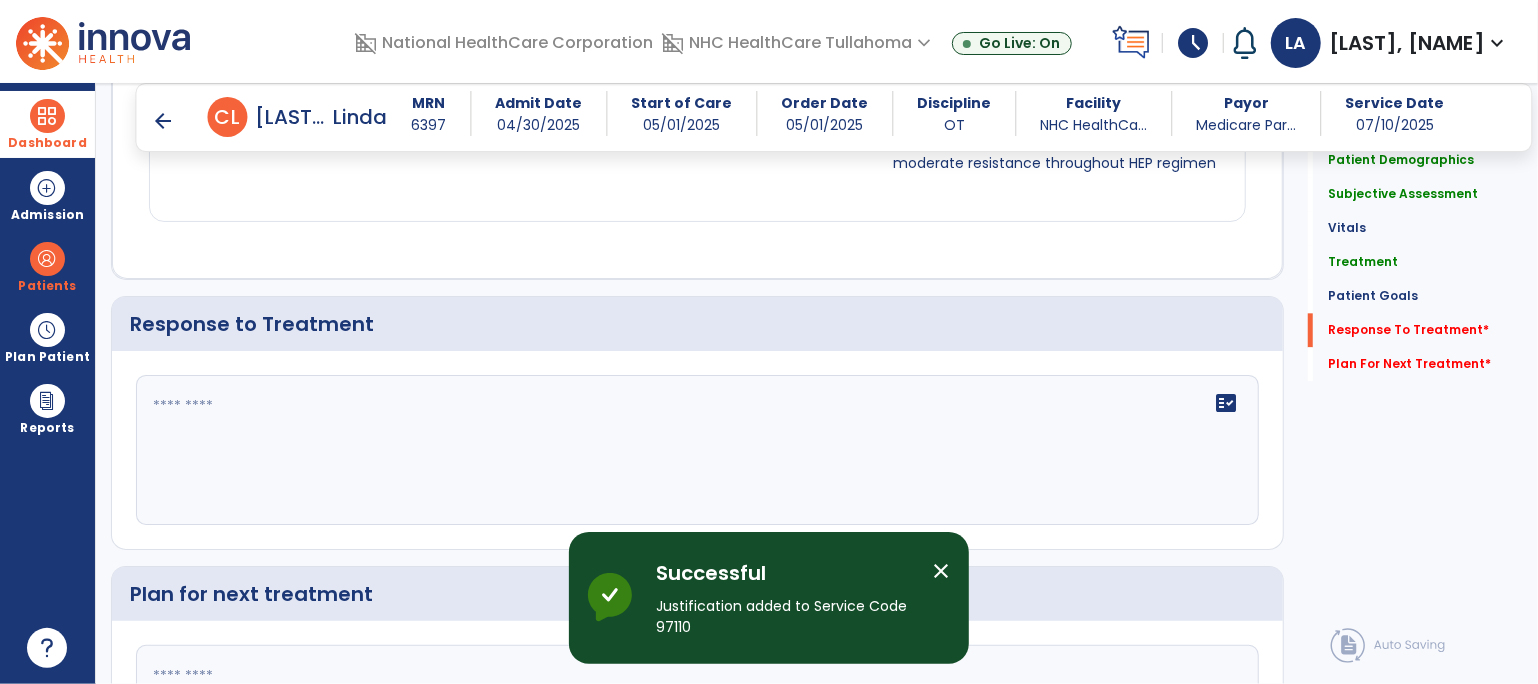 scroll, scrollTop: 2787, scrollLeft: 0, axis: vertical 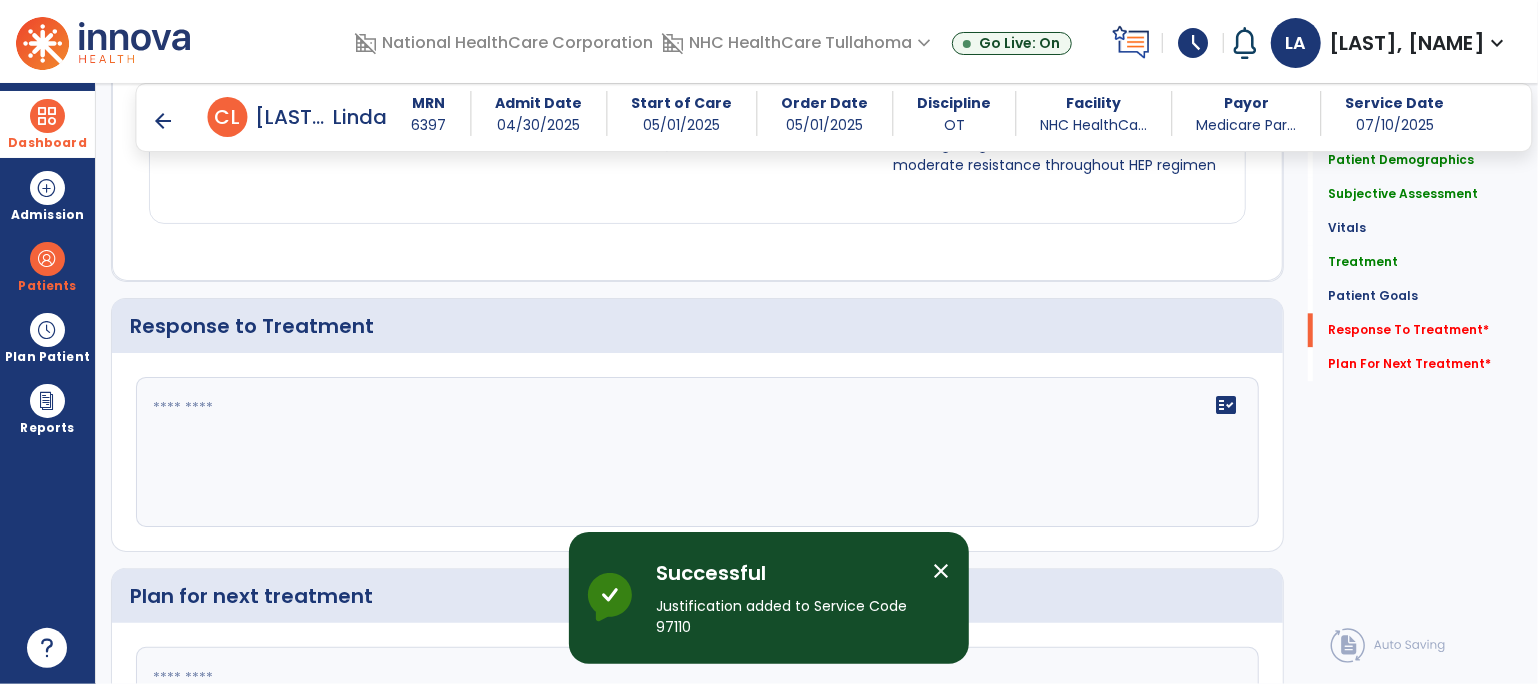 click on "fact_check" 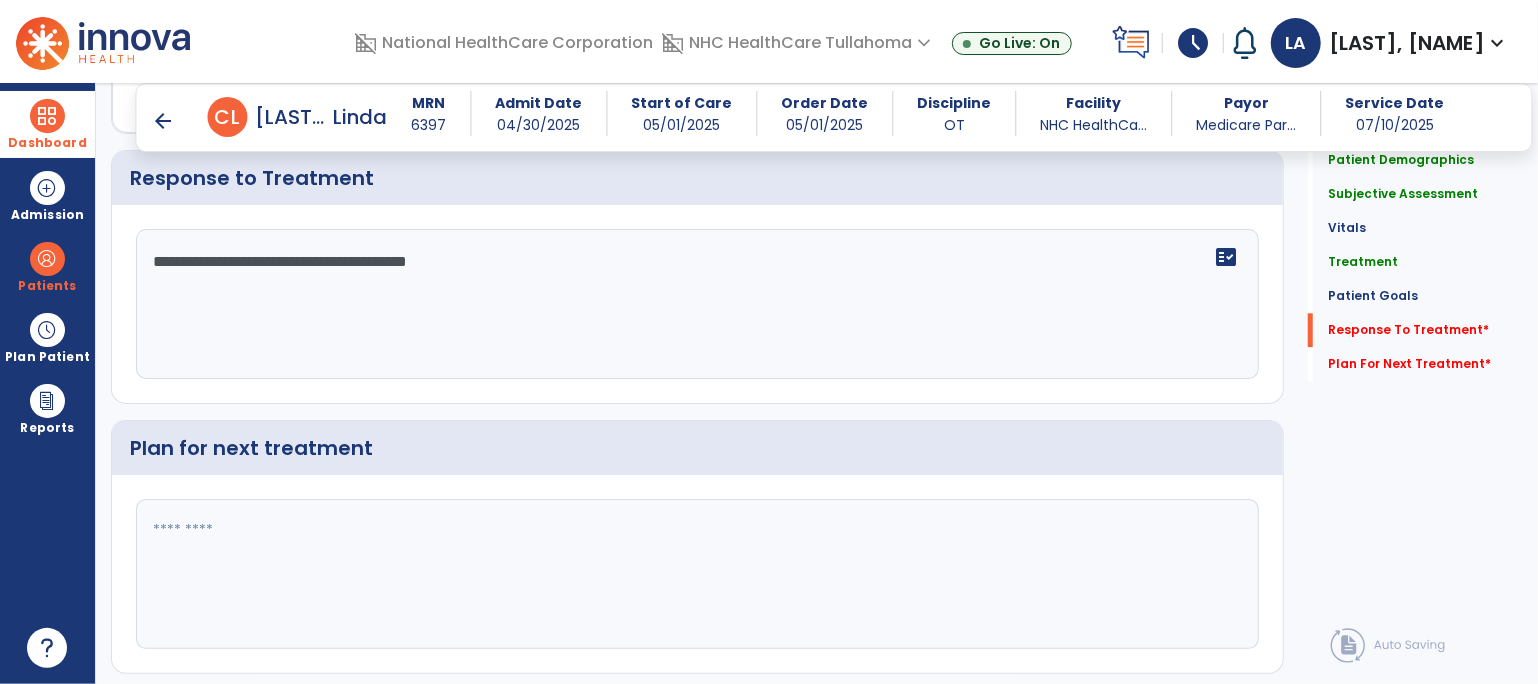 scroll, scrollTop: 2983, scrollLeft: 0, axis: vertical 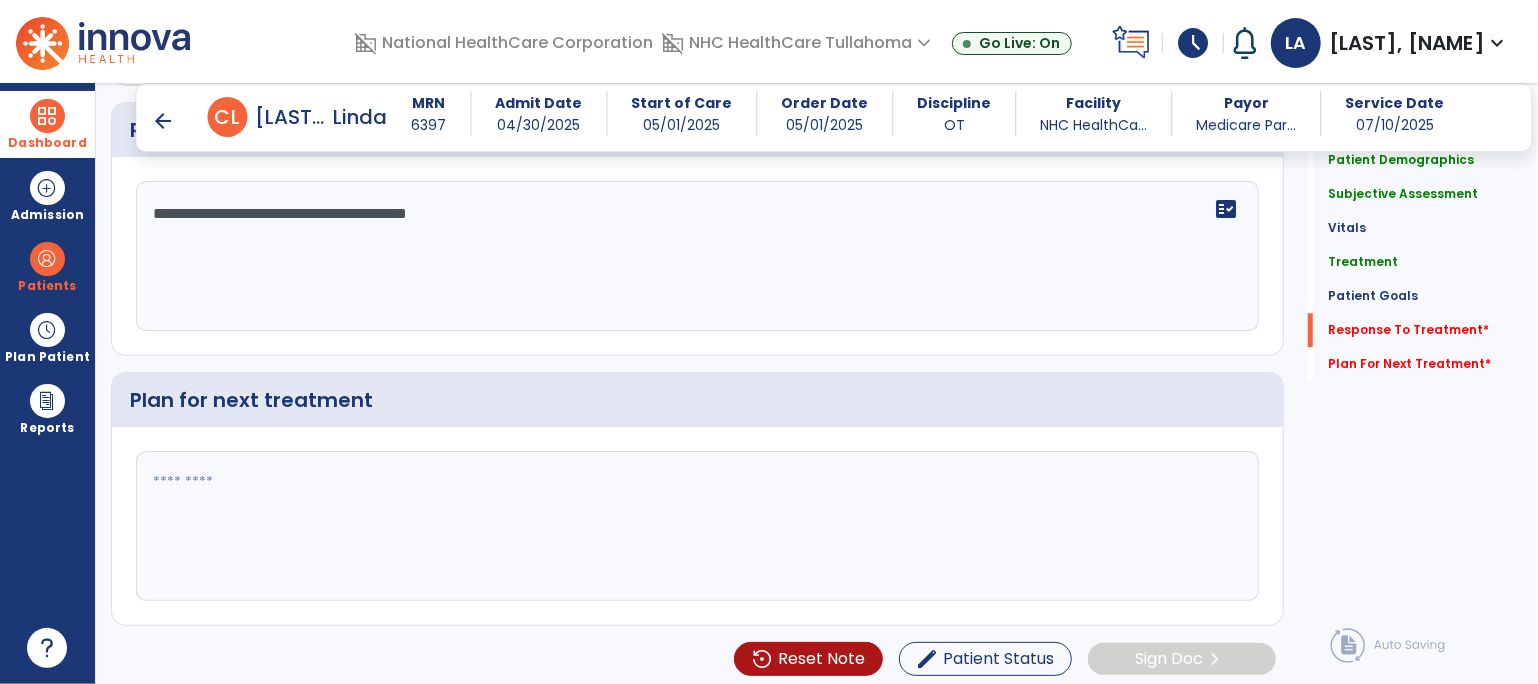 type on "**********" 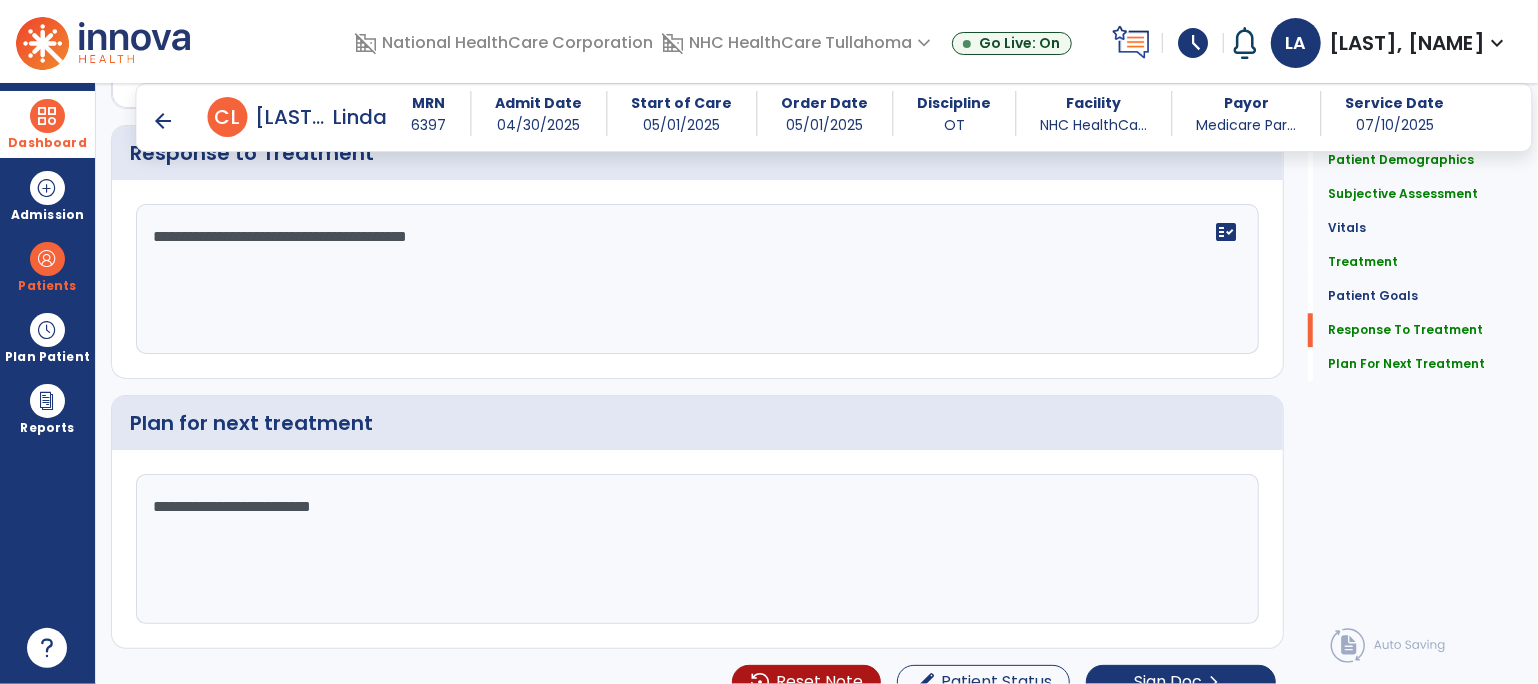 scroll, scrollTop: 2983, scrollLeft: 0, axis: vertical 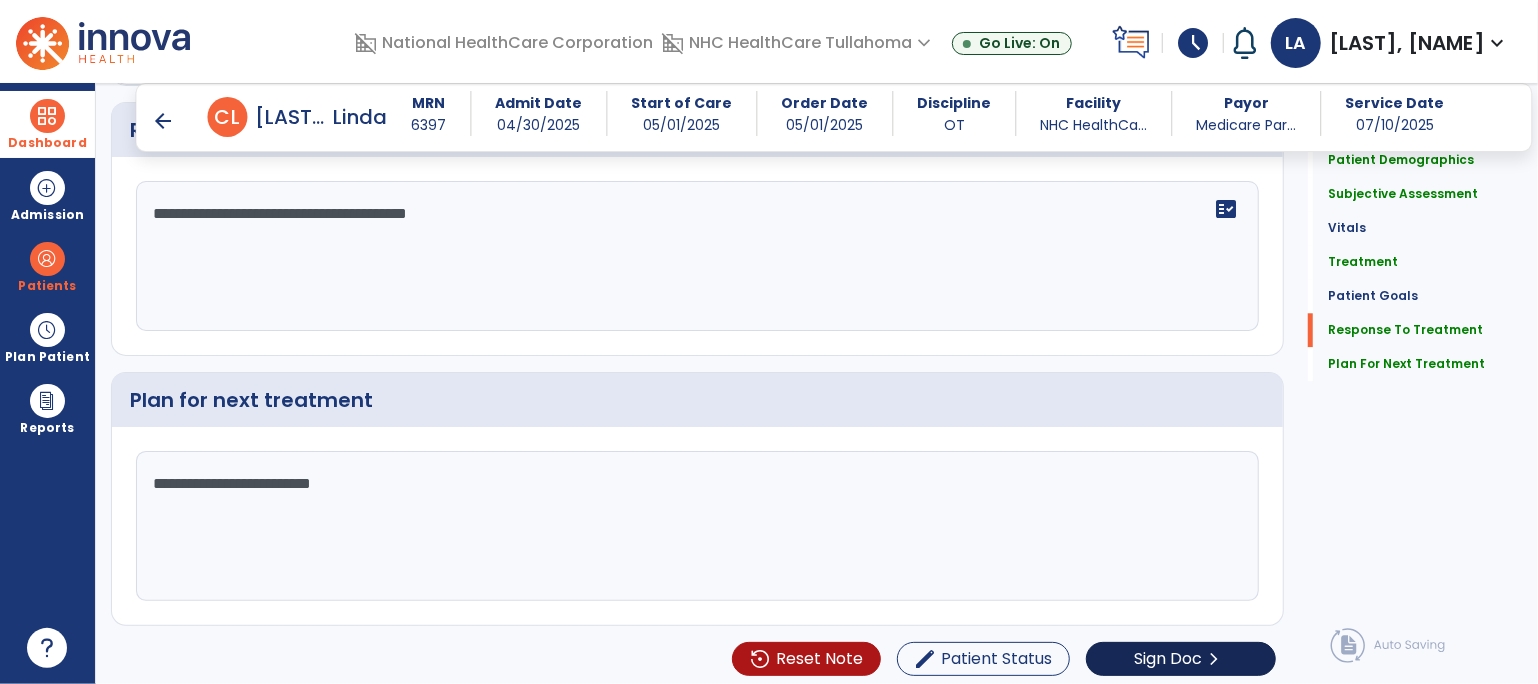 type on "**********" 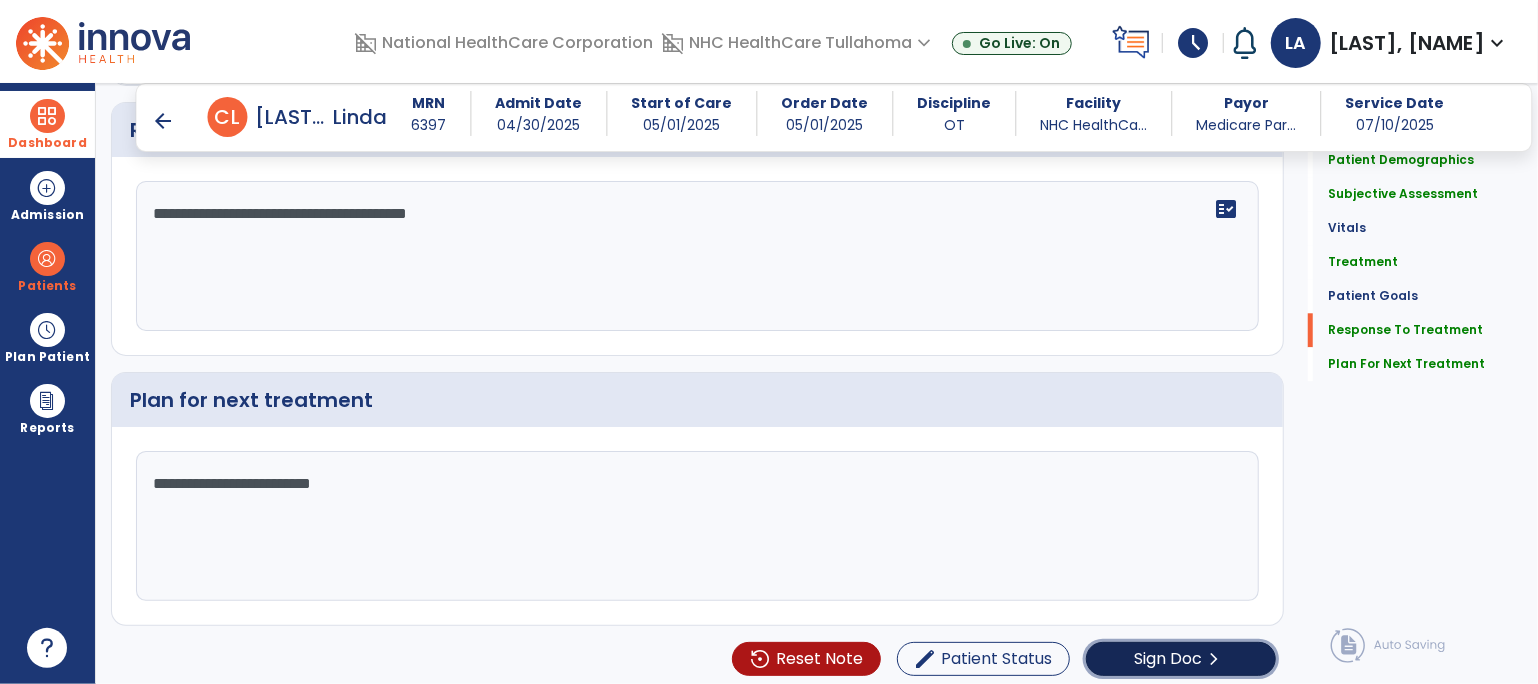 click on "Sign Doc" 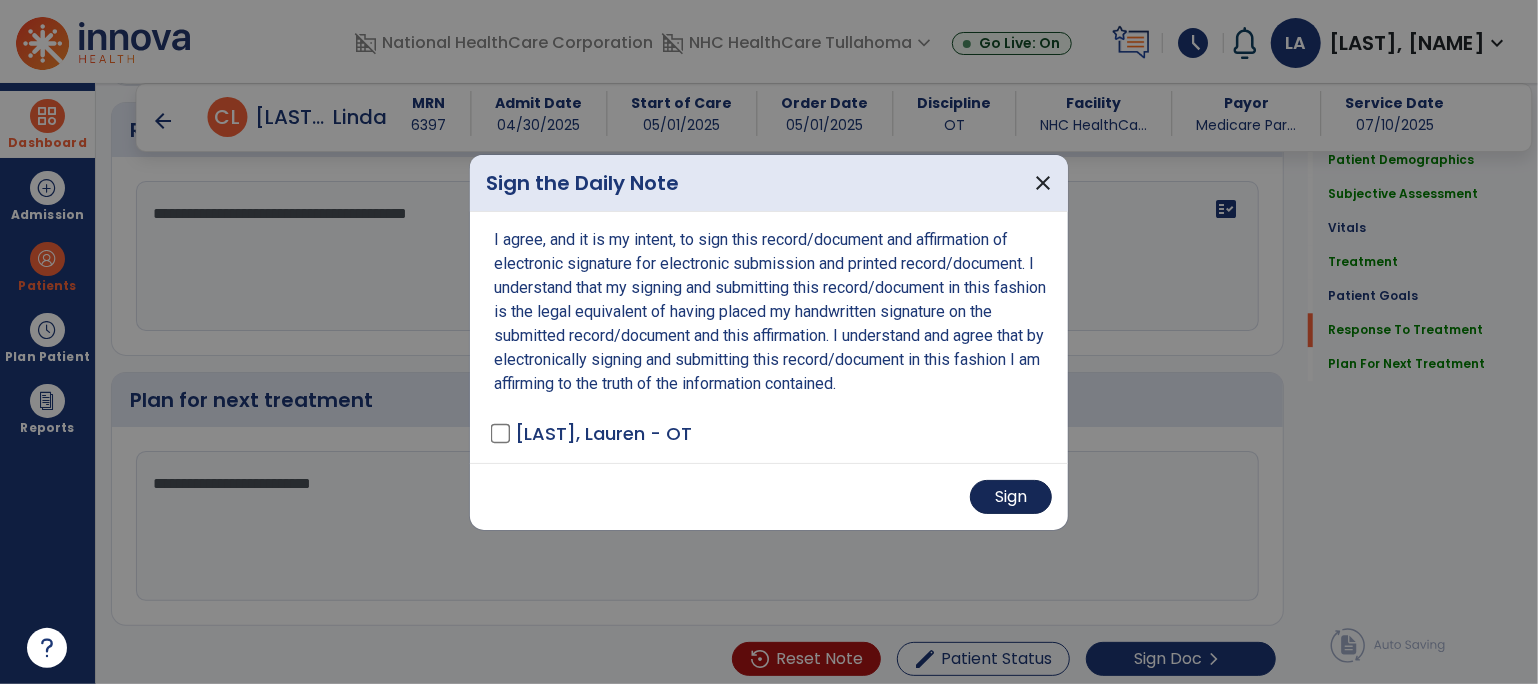 click on "Sign" at bounding box center [1011, 497] 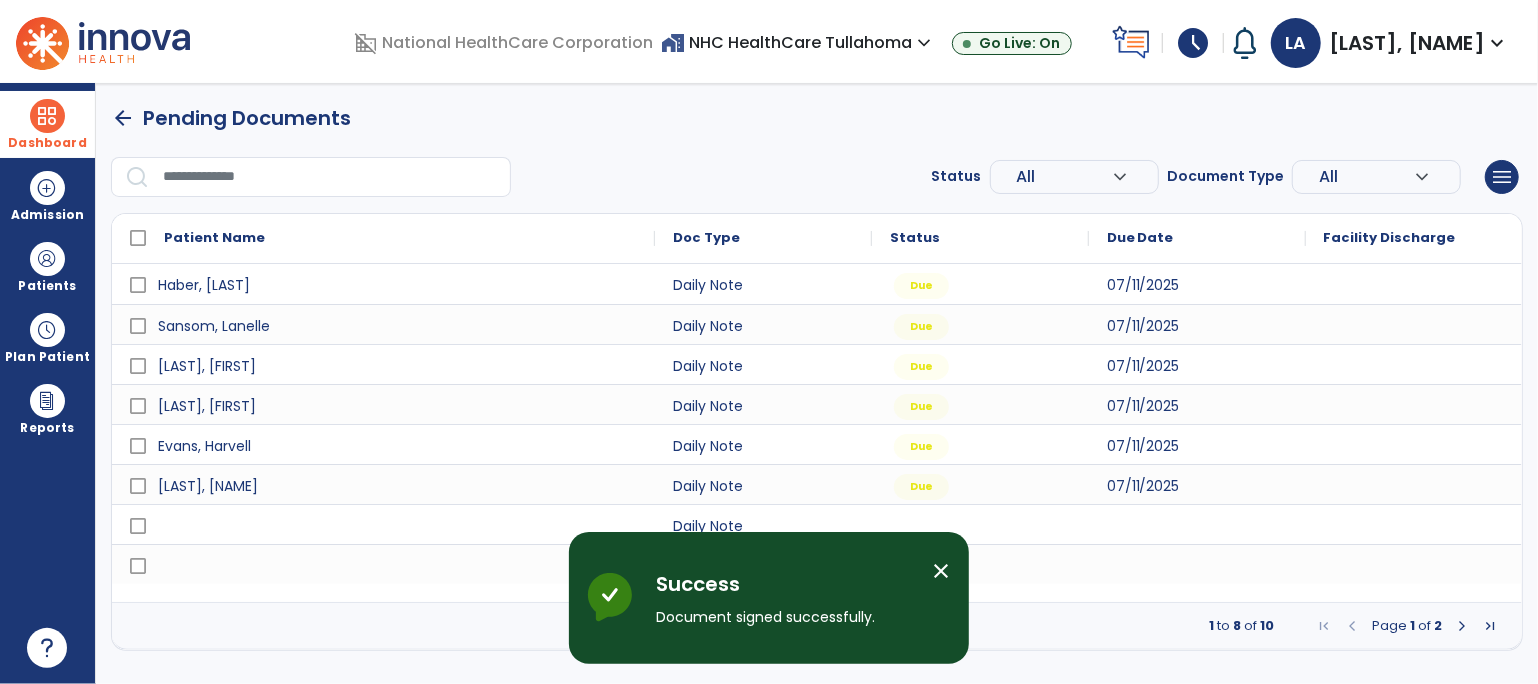 scroll, scrollTop: 0, scrollLeft: 0, axis: both 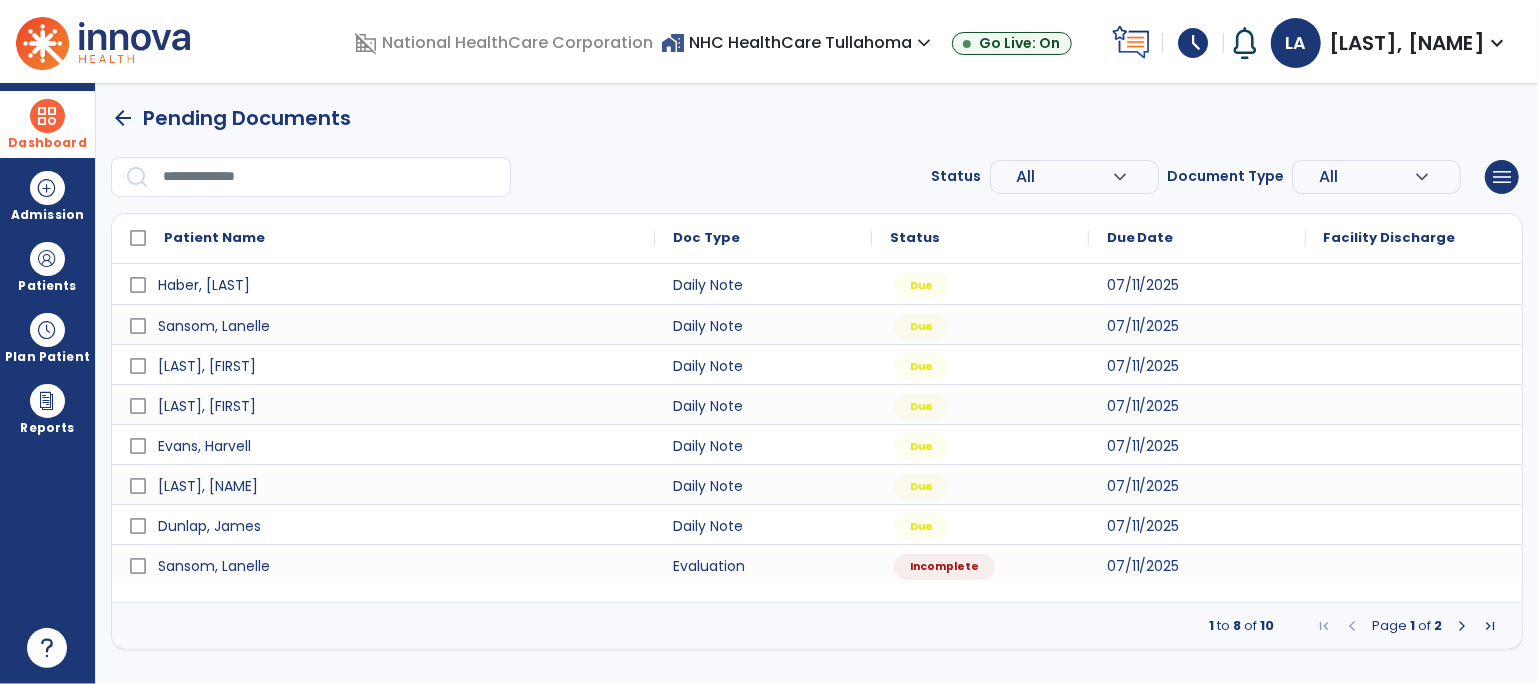 click at bounding box center (1462, 626) 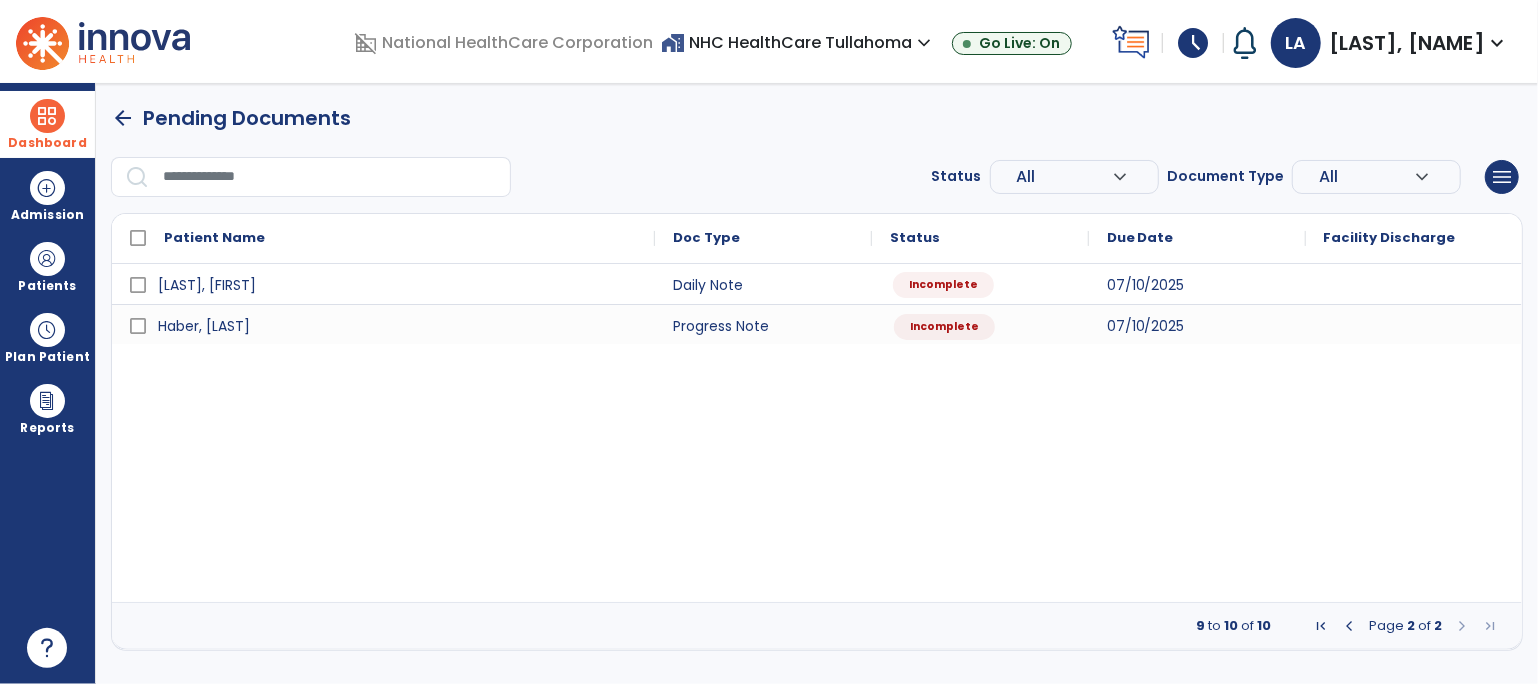 click on "Incomplete" at bounding box center (943, 285) 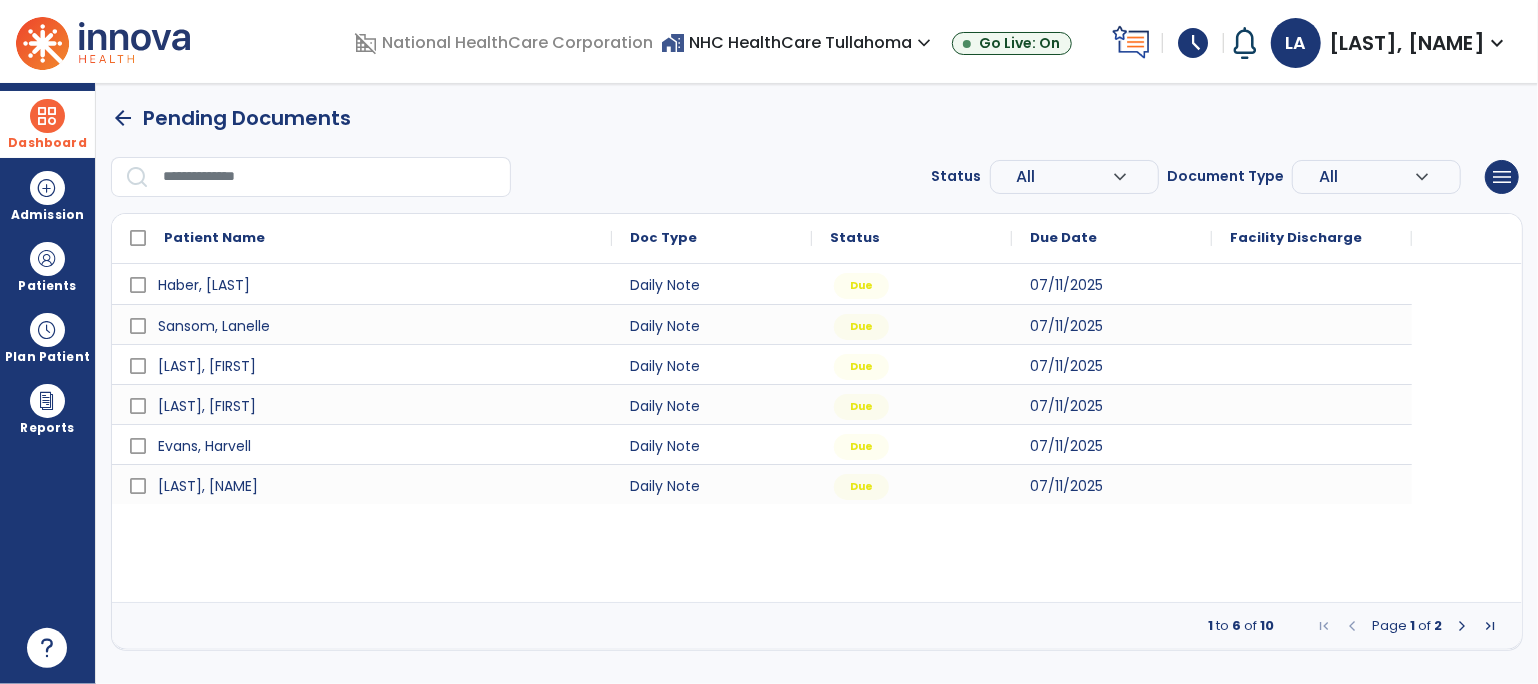 select on "*" 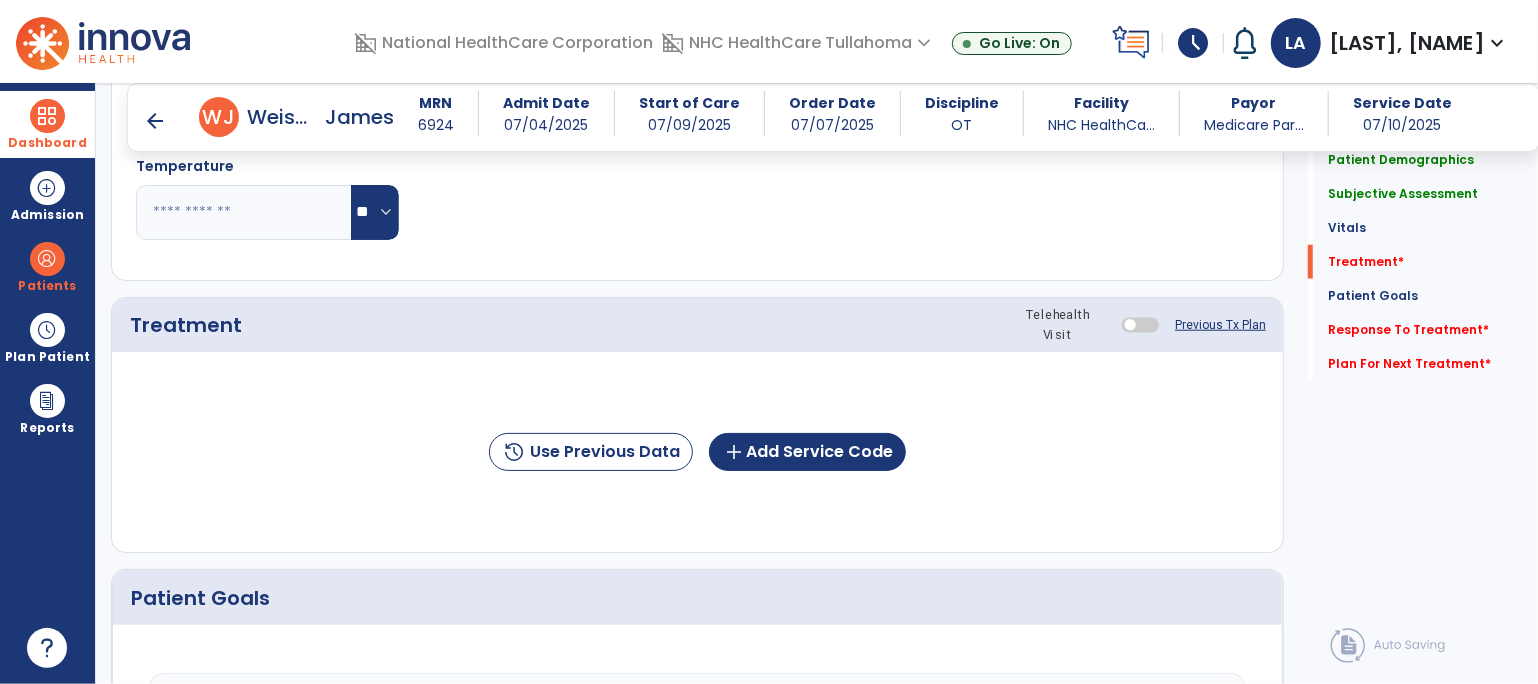 scroll, scrollTop: 1074, scrollLeft: 0, axis: vertical 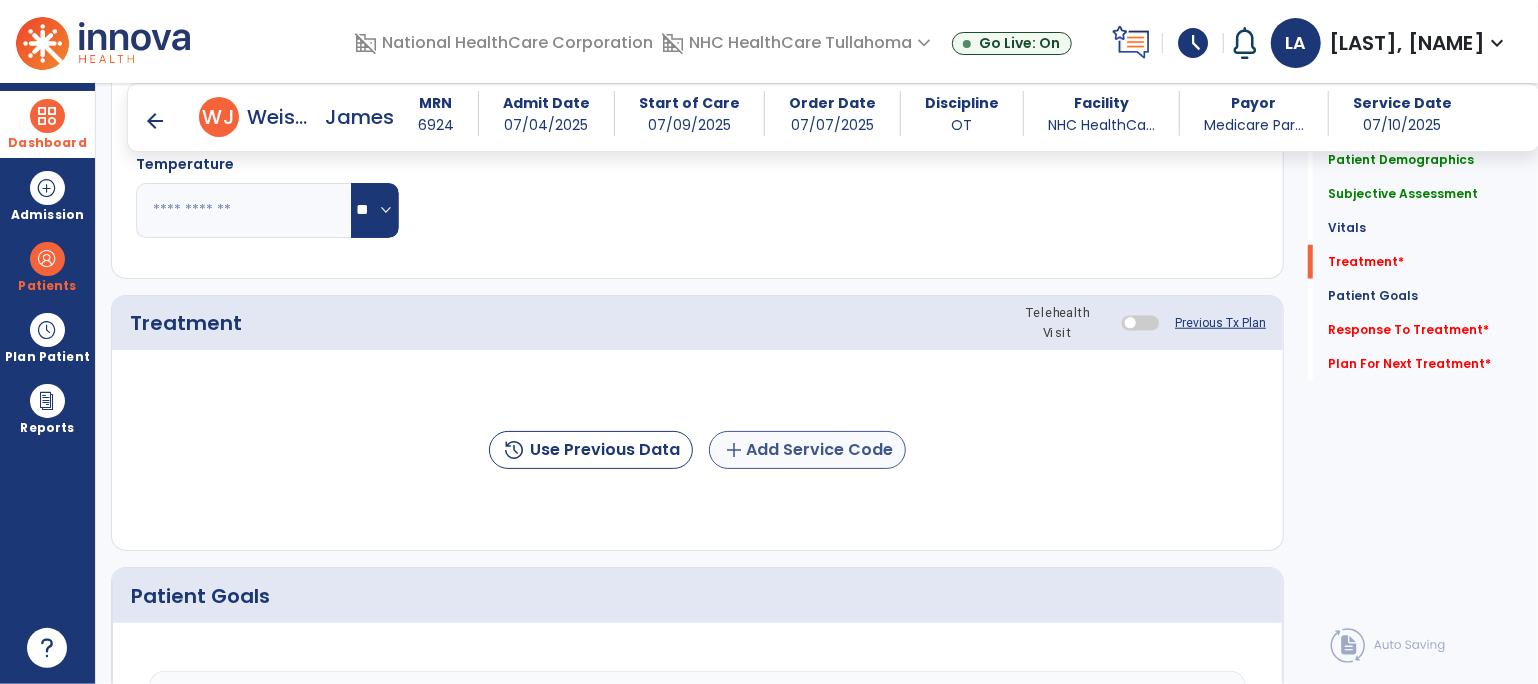 click on "add  Add Service Code" 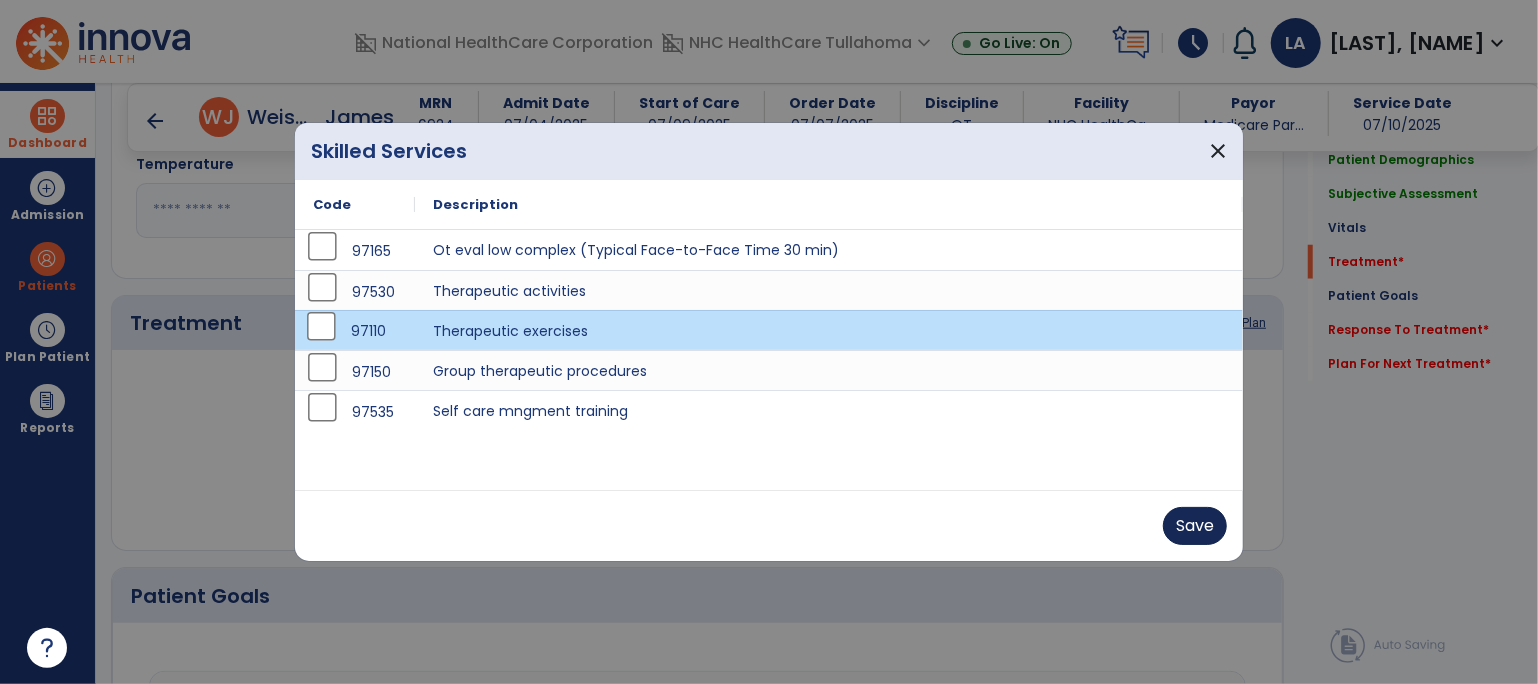 click on "Save" at bounding box center (1195, 526) 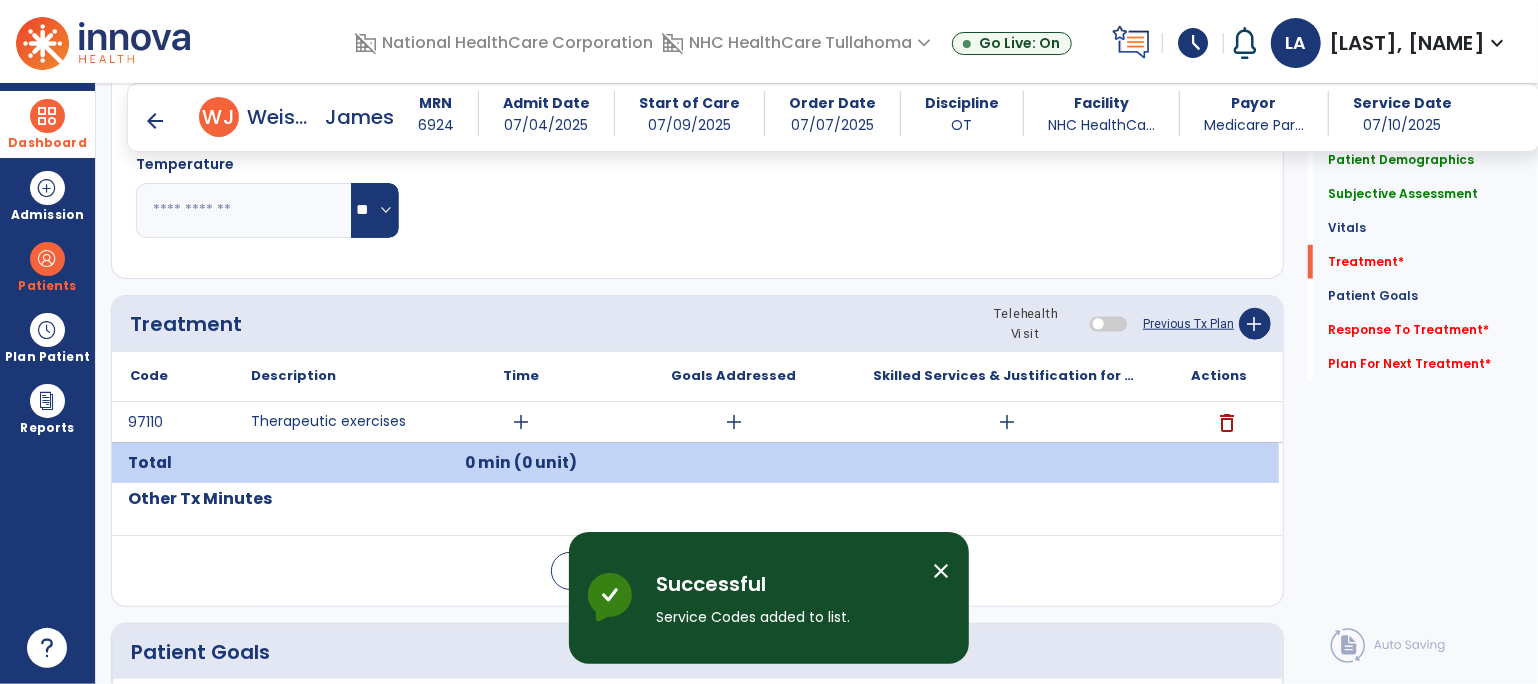 click on "add" at bounding box center [521, 422] 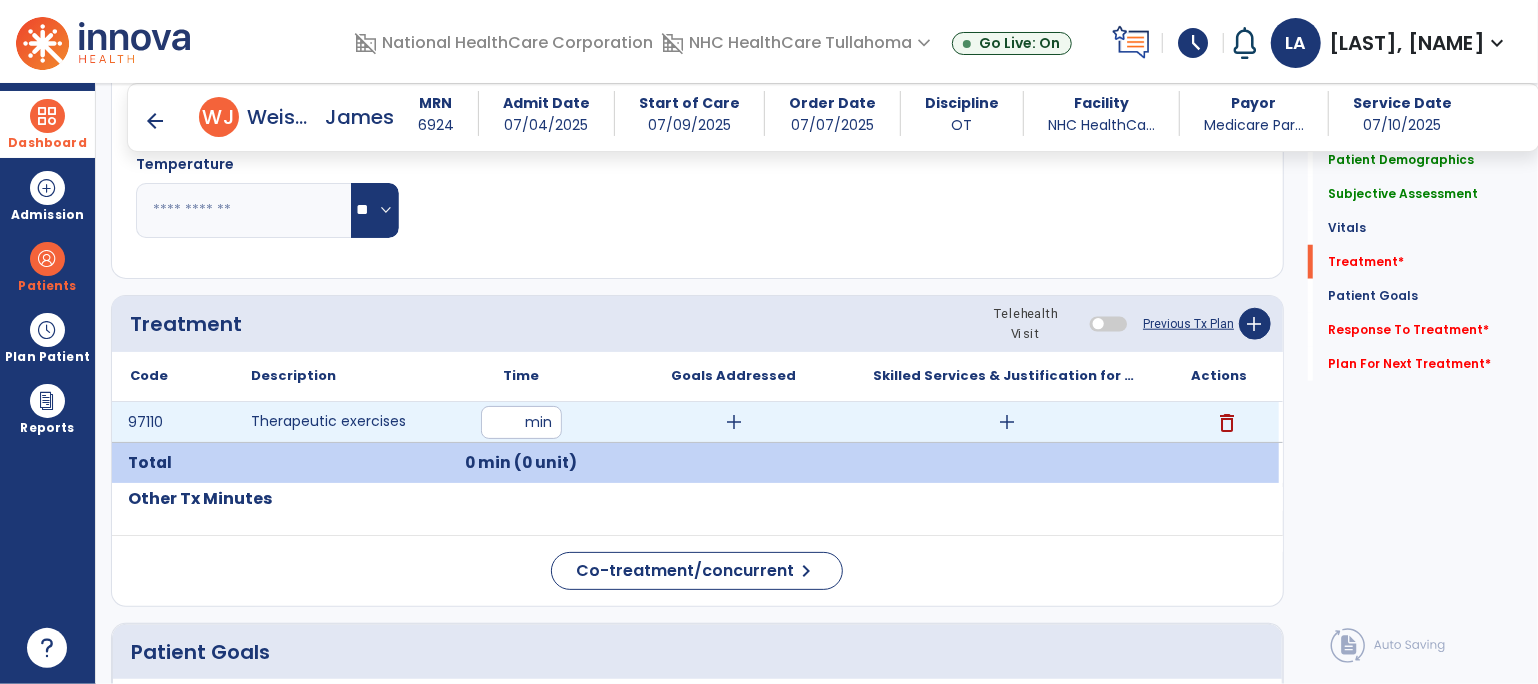 type on "**" 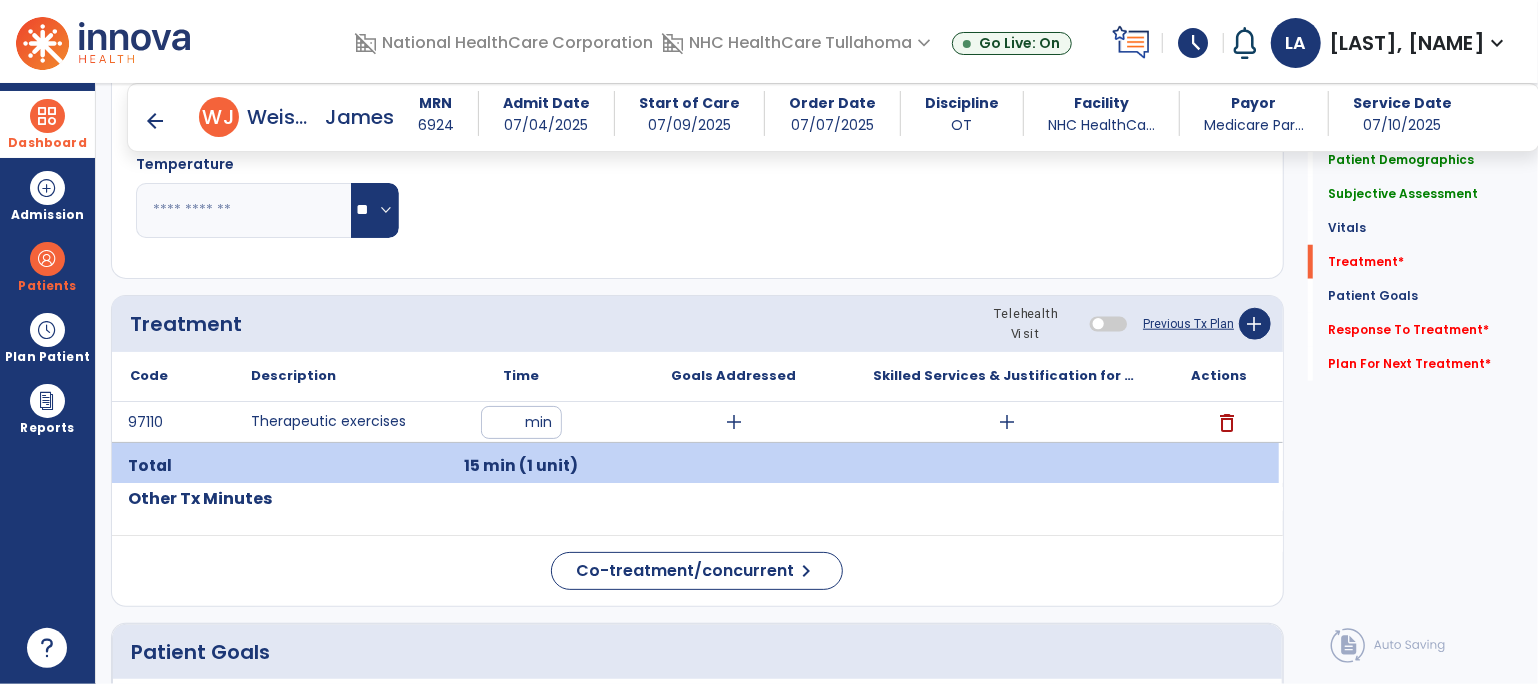 click on "add" at bounding box center [1007, 422] 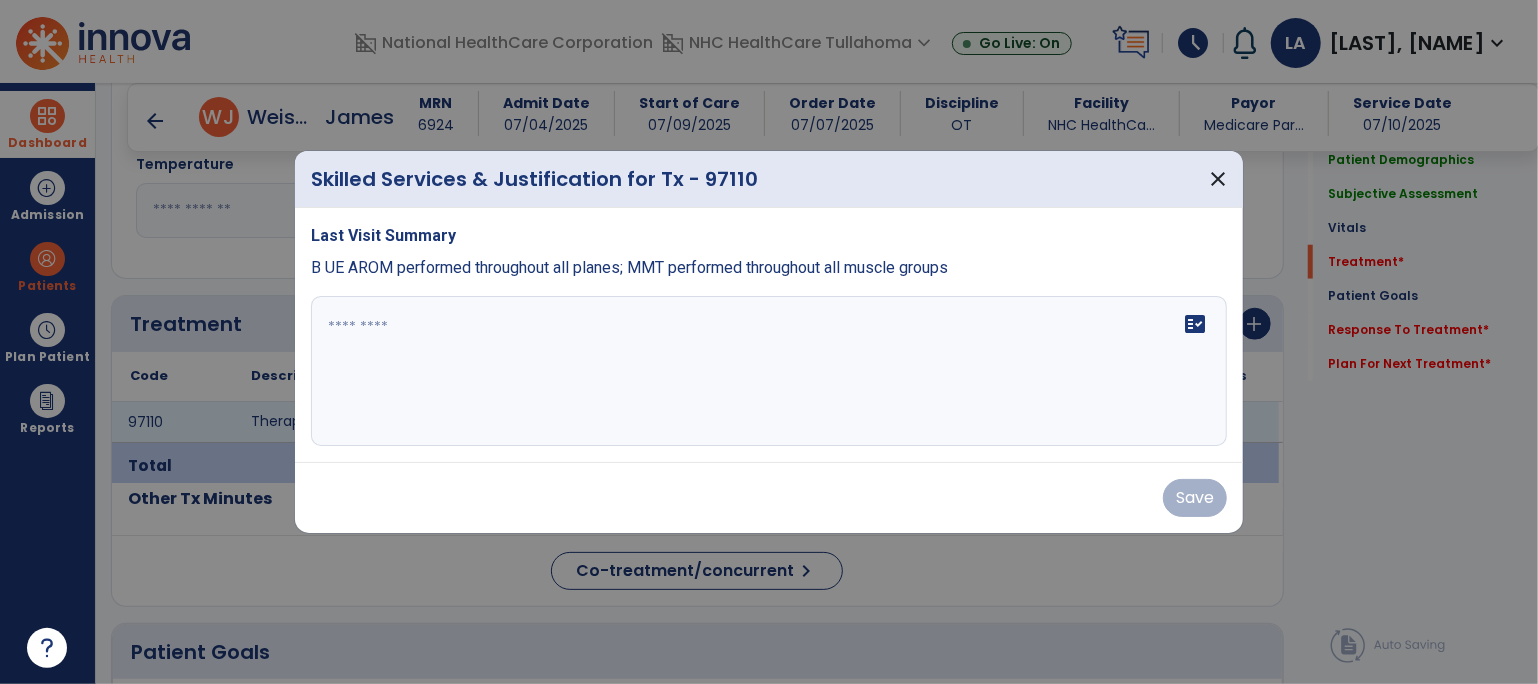click at bounding box center [769, 371] 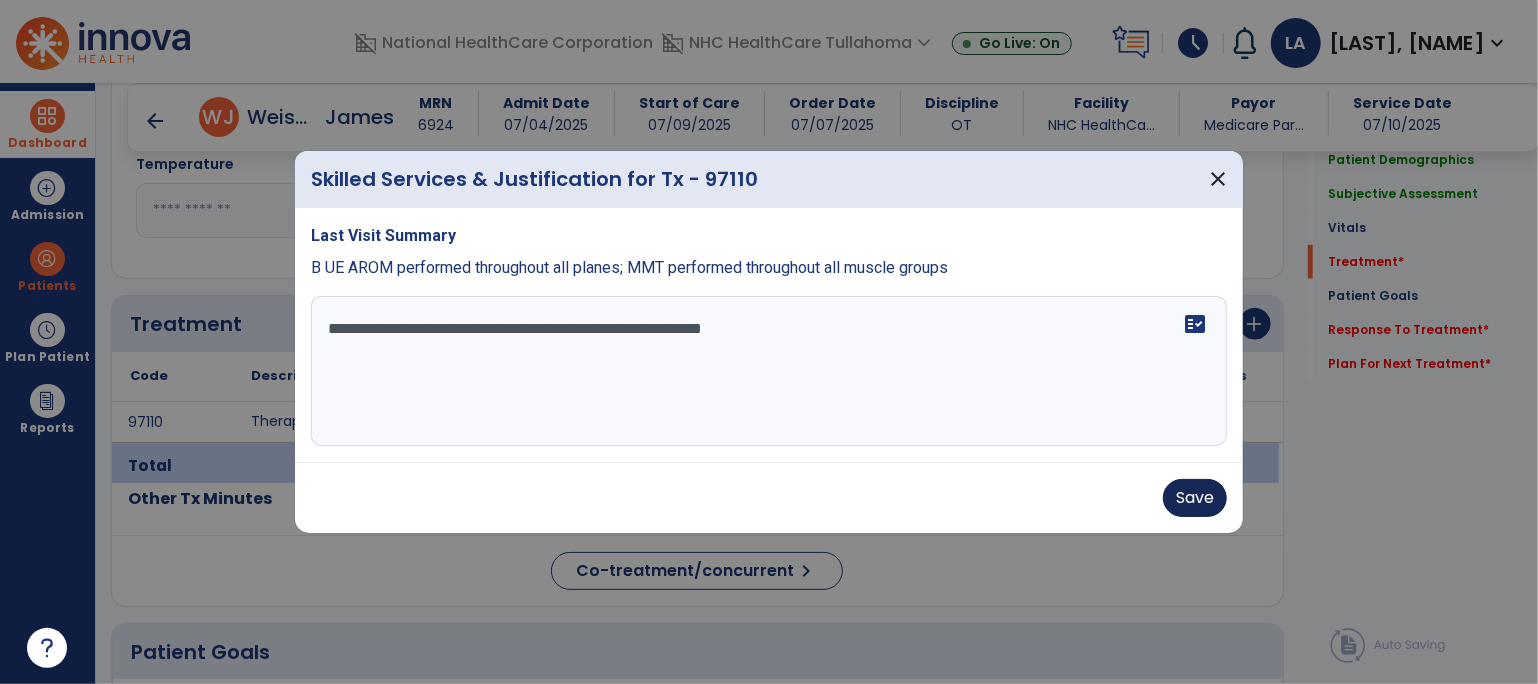 type on "**********" 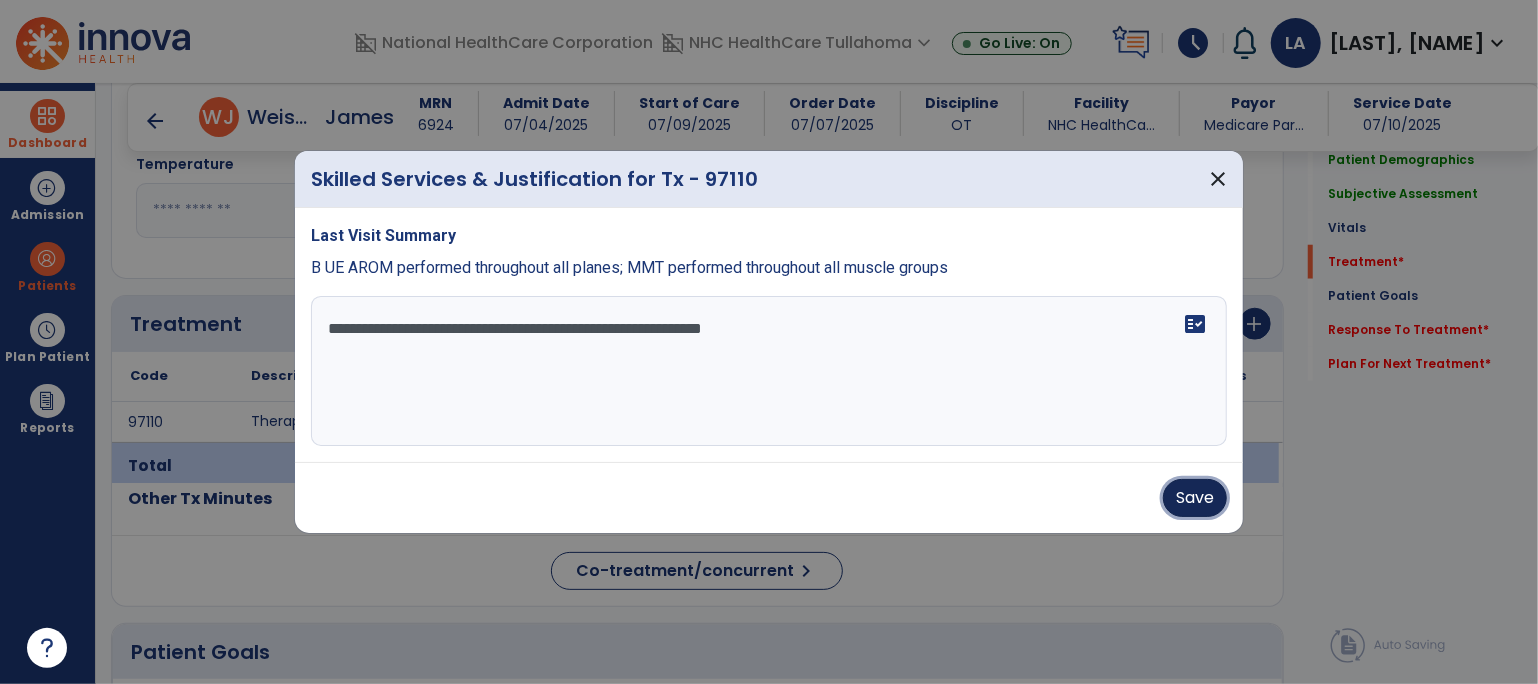 click on "Save" at bounding box center (1195, 498) 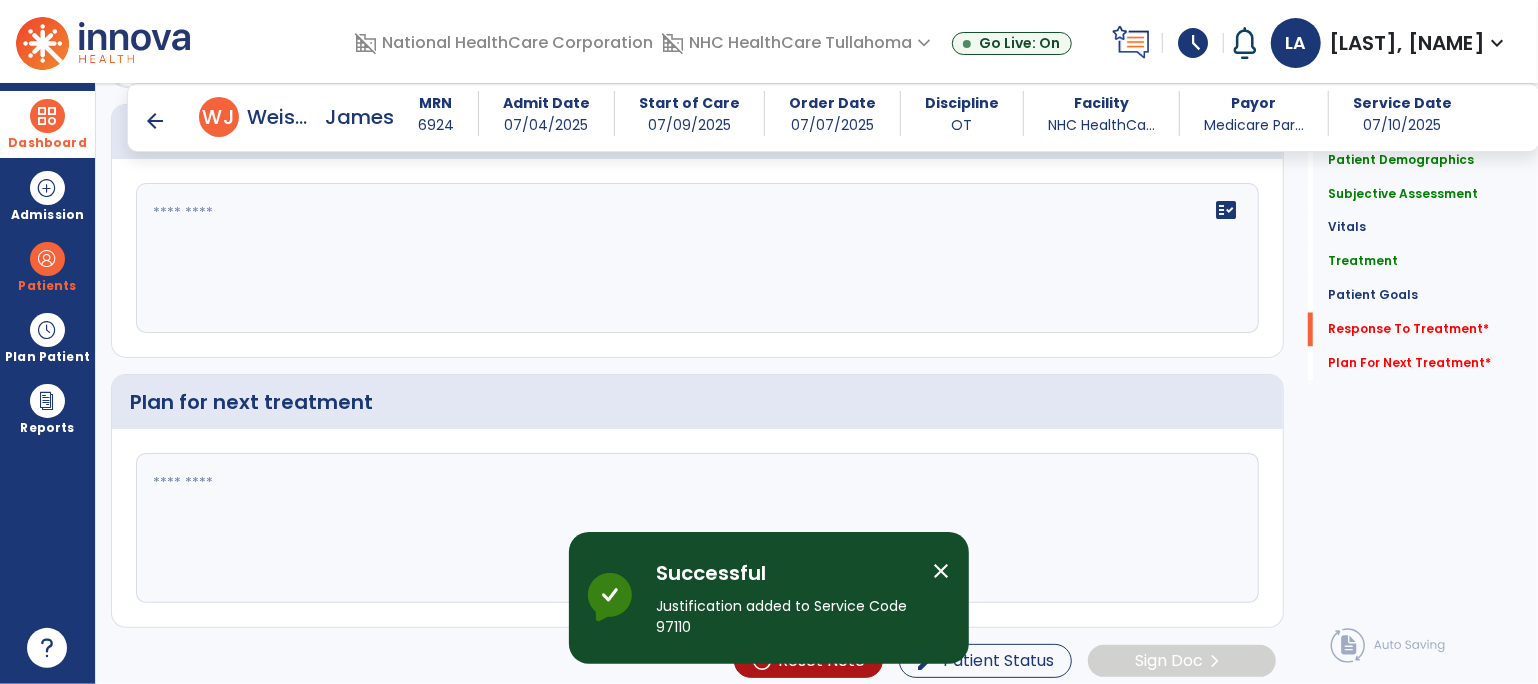 scroll, scrollTop: 2145, scrollLeft: 0, axis: vertical 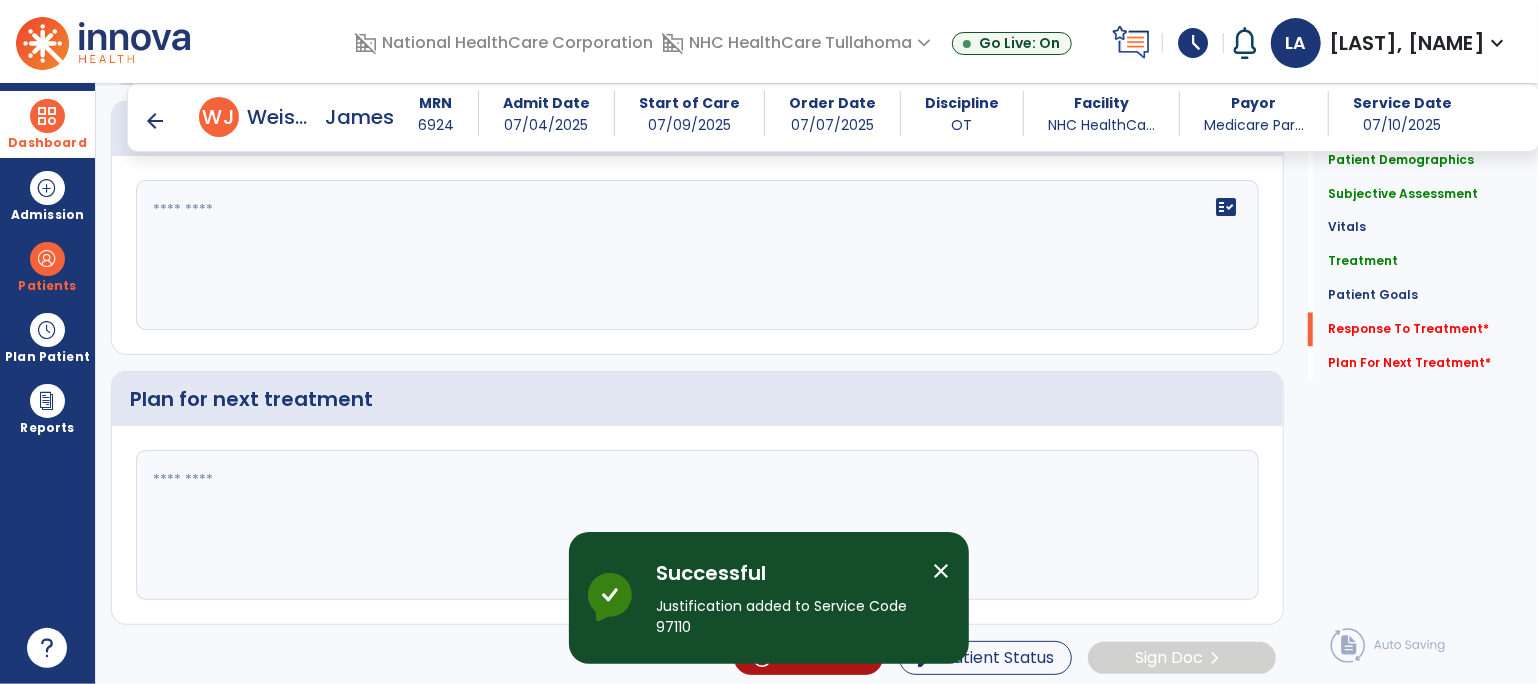 click on "fact_check" 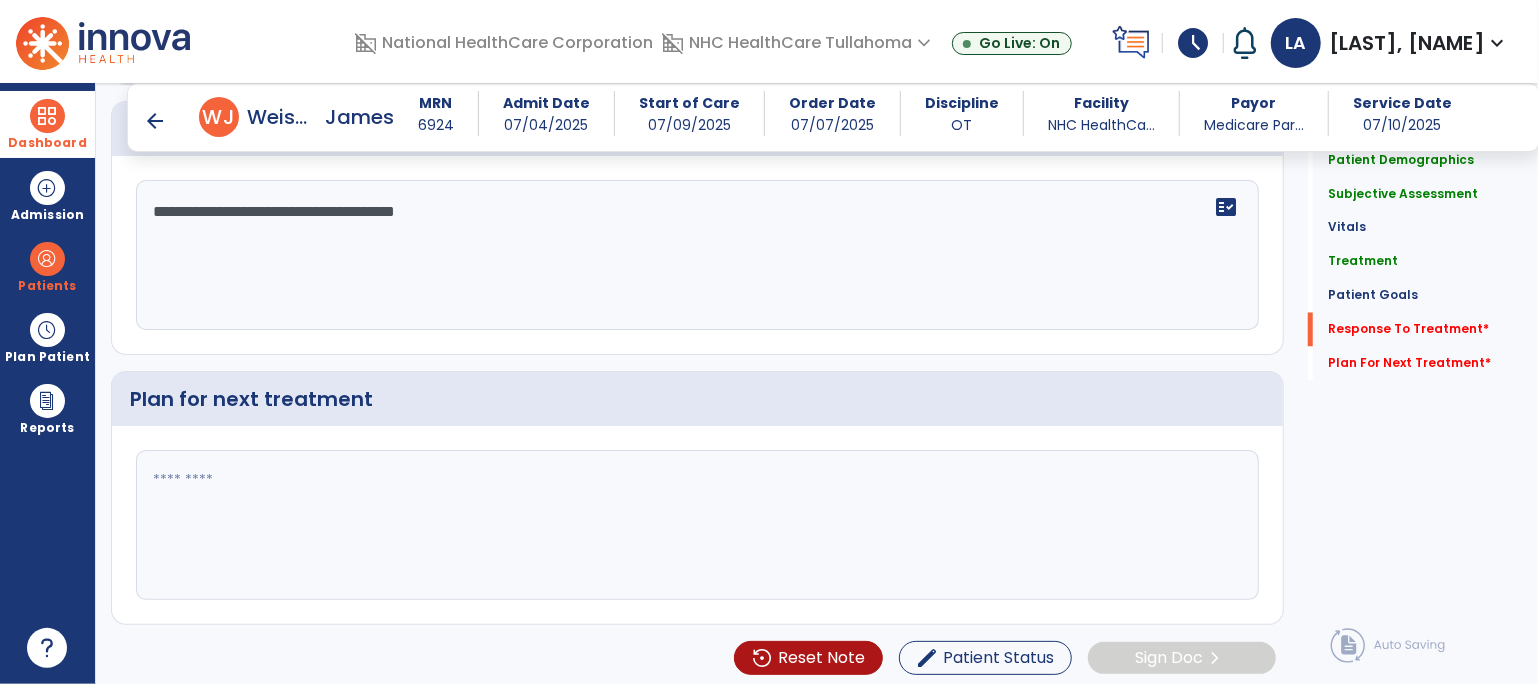 type on "**********" 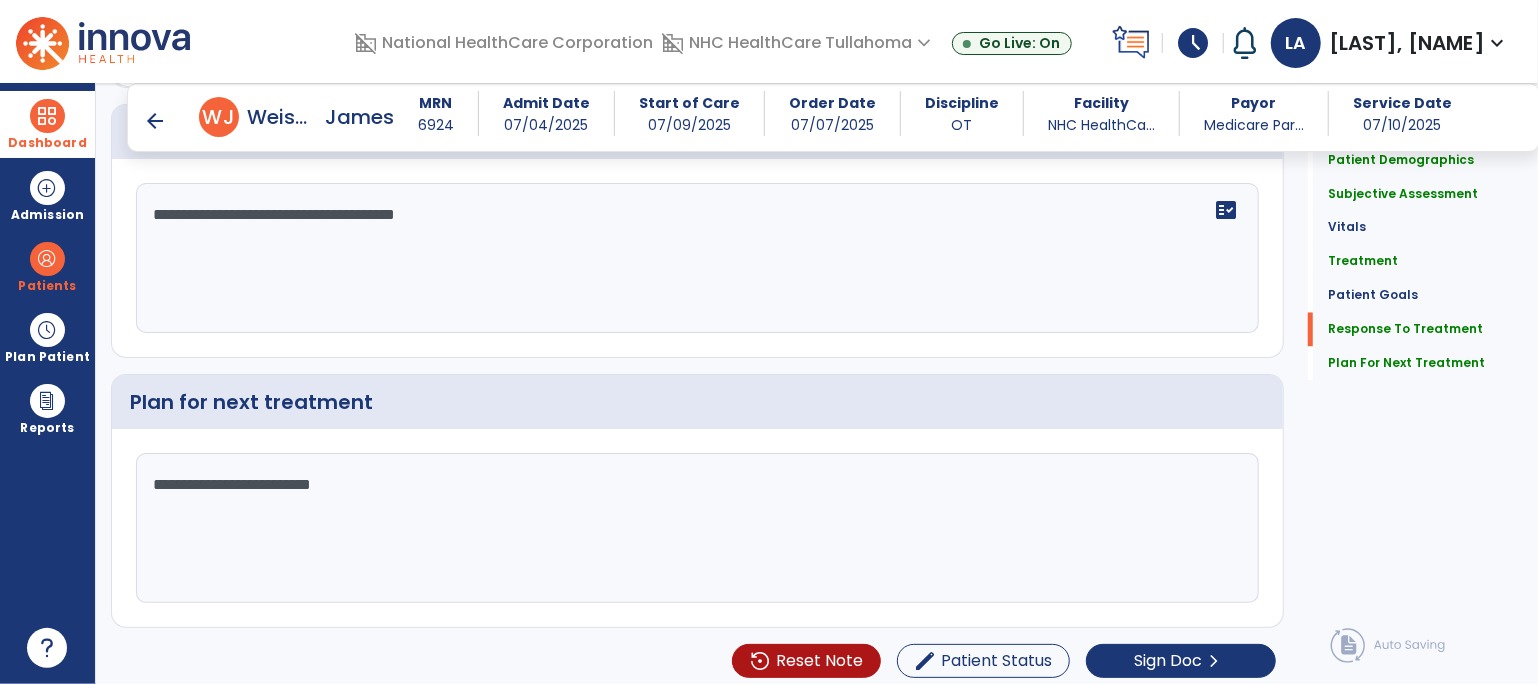 scroll, scrollTop: 2145, scrollLeft: 0, axis: vertical 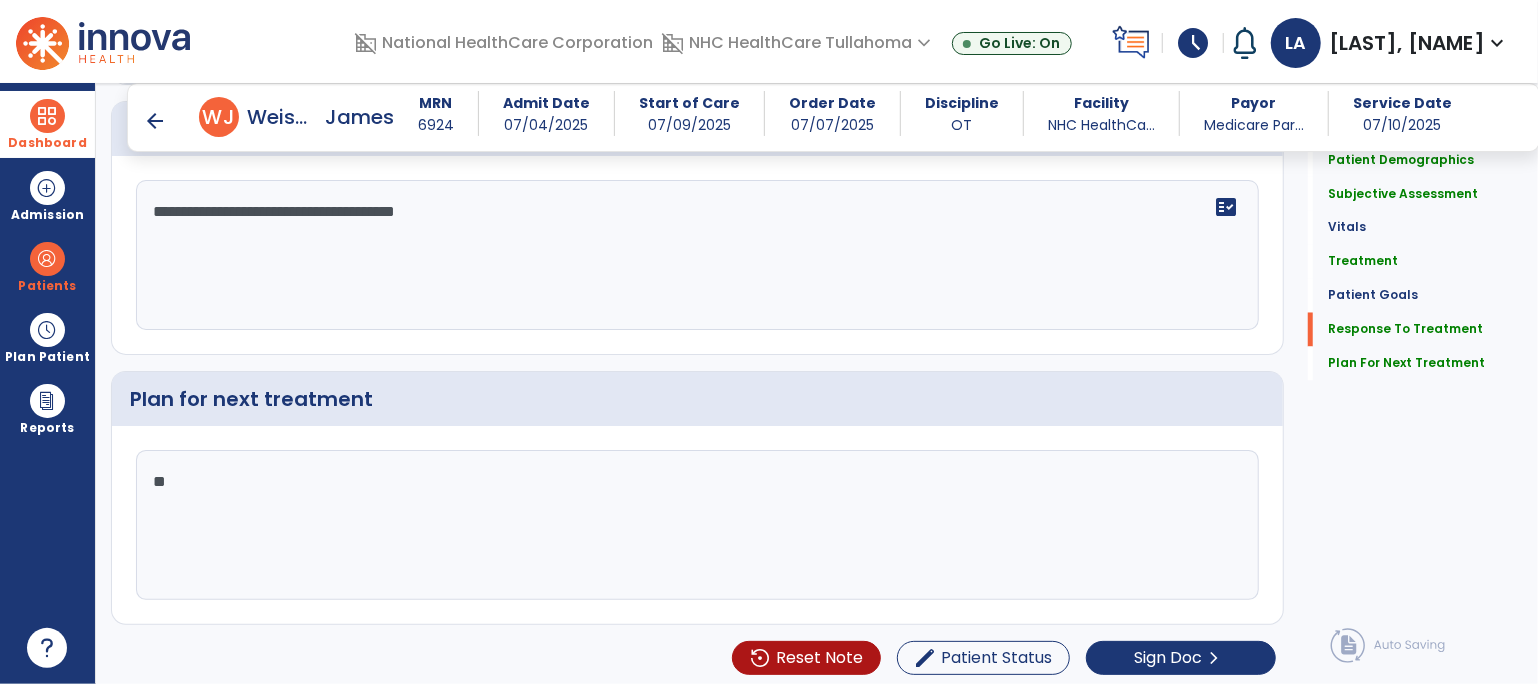 type on "*" 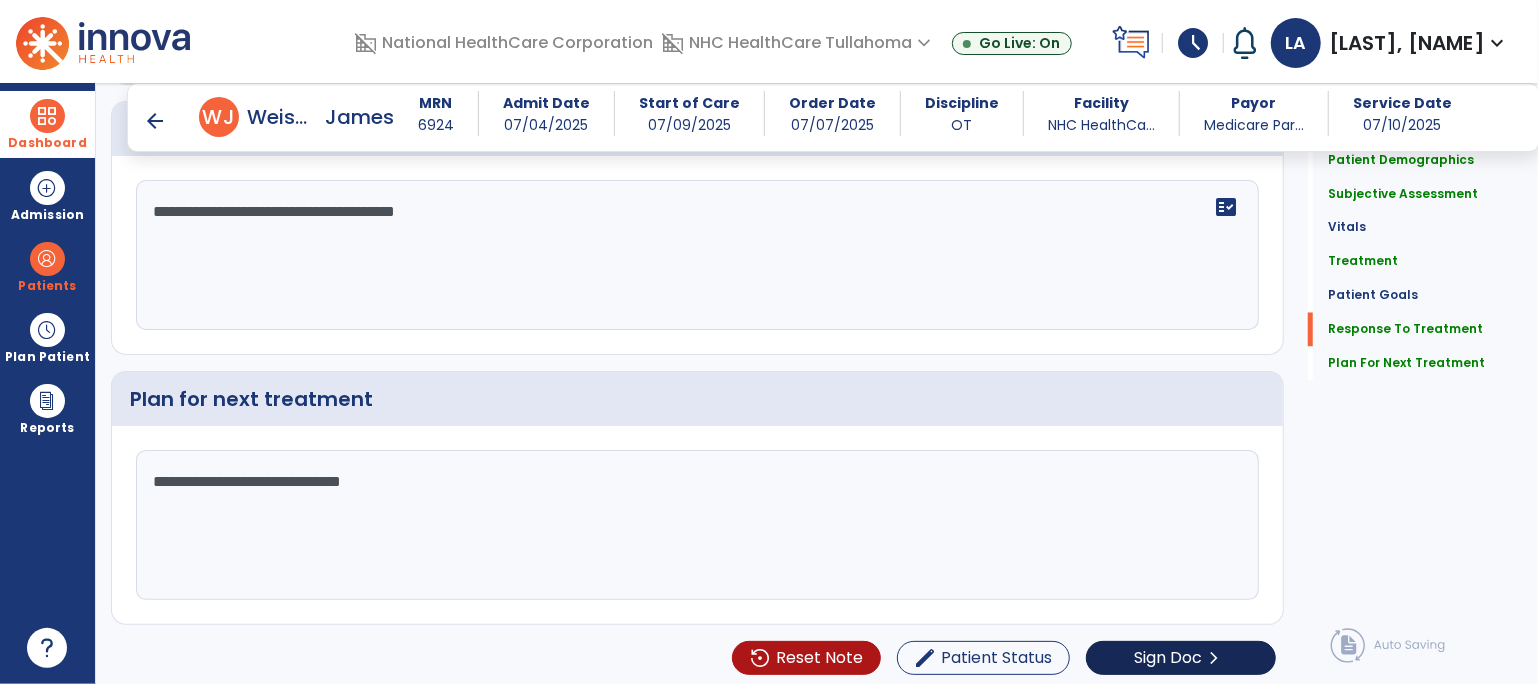 type on "**********" 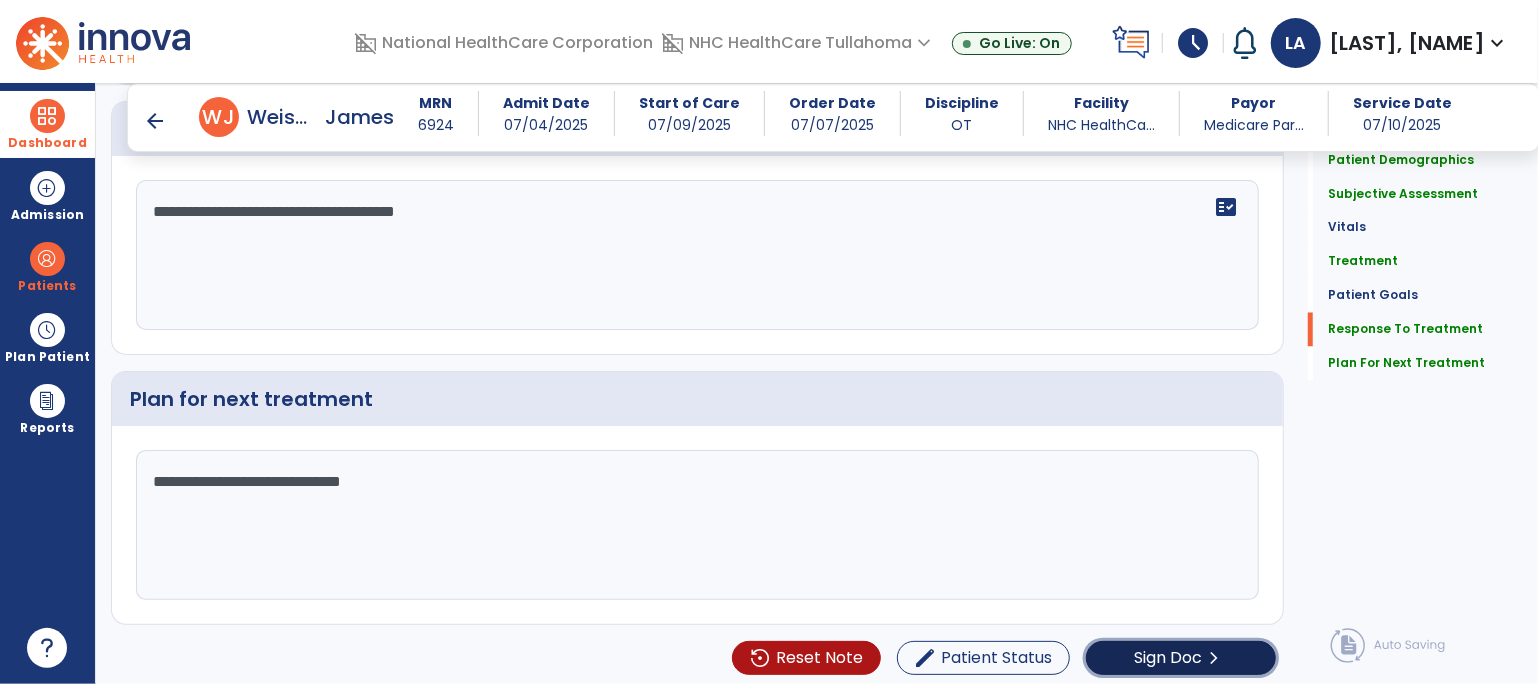 click on "Sign Doc" 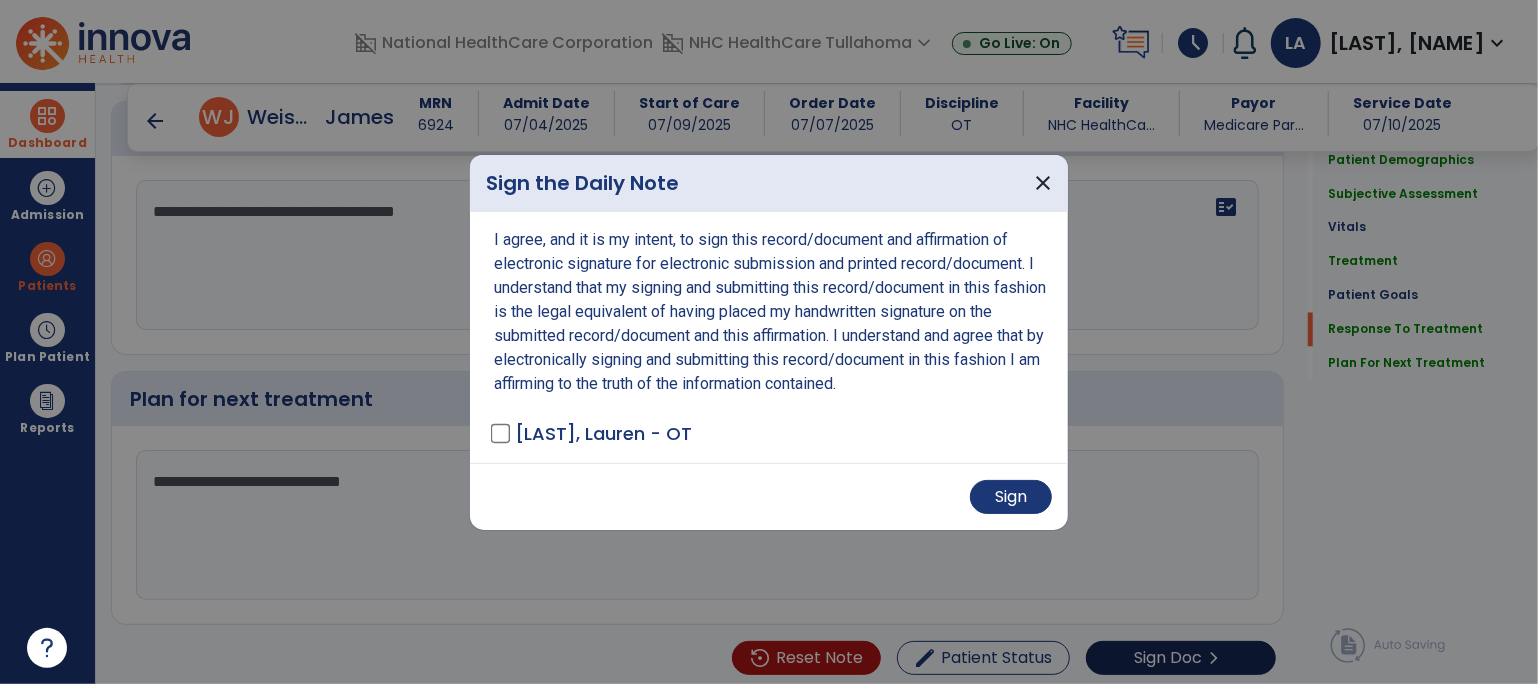 scroll, scrollTop: 2145, scrollLeft: 0, axis: vertical 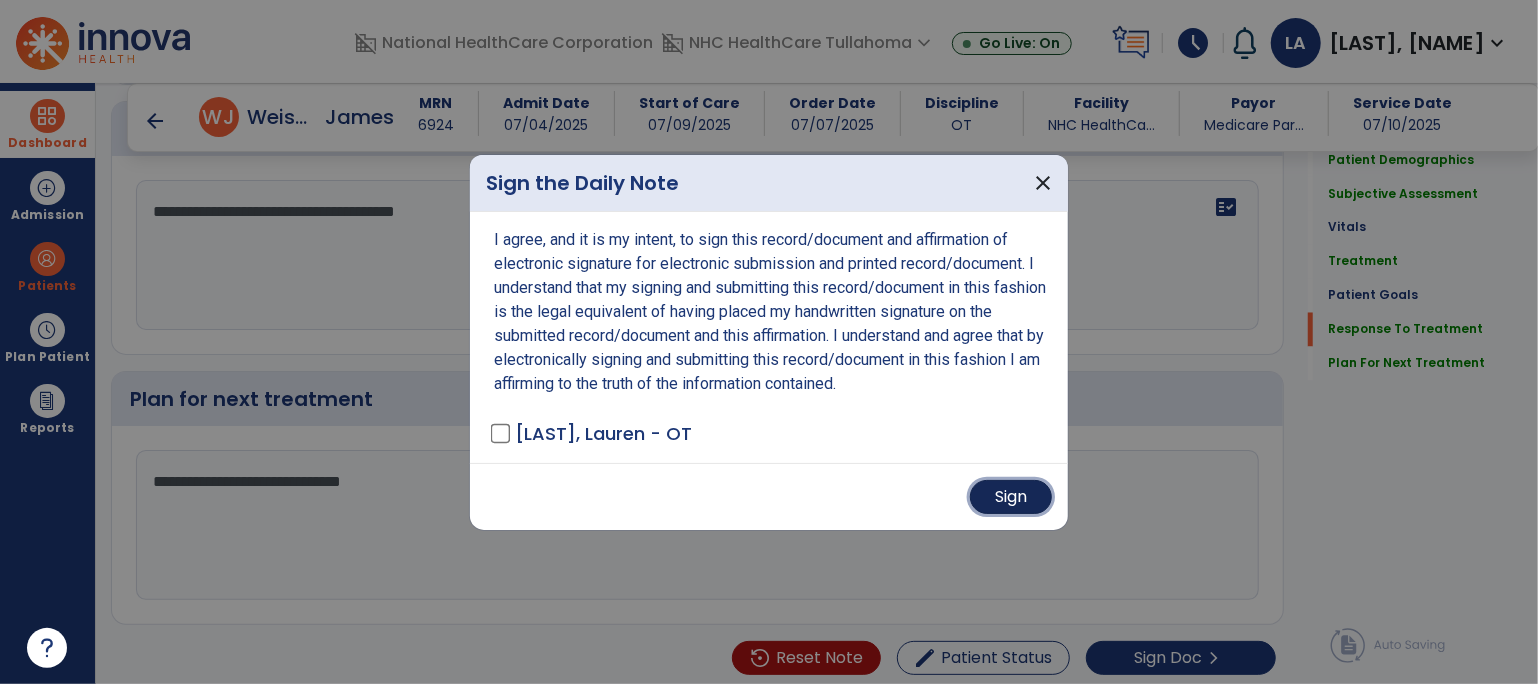 click on "Sign" at bounding box center (1011, 497) 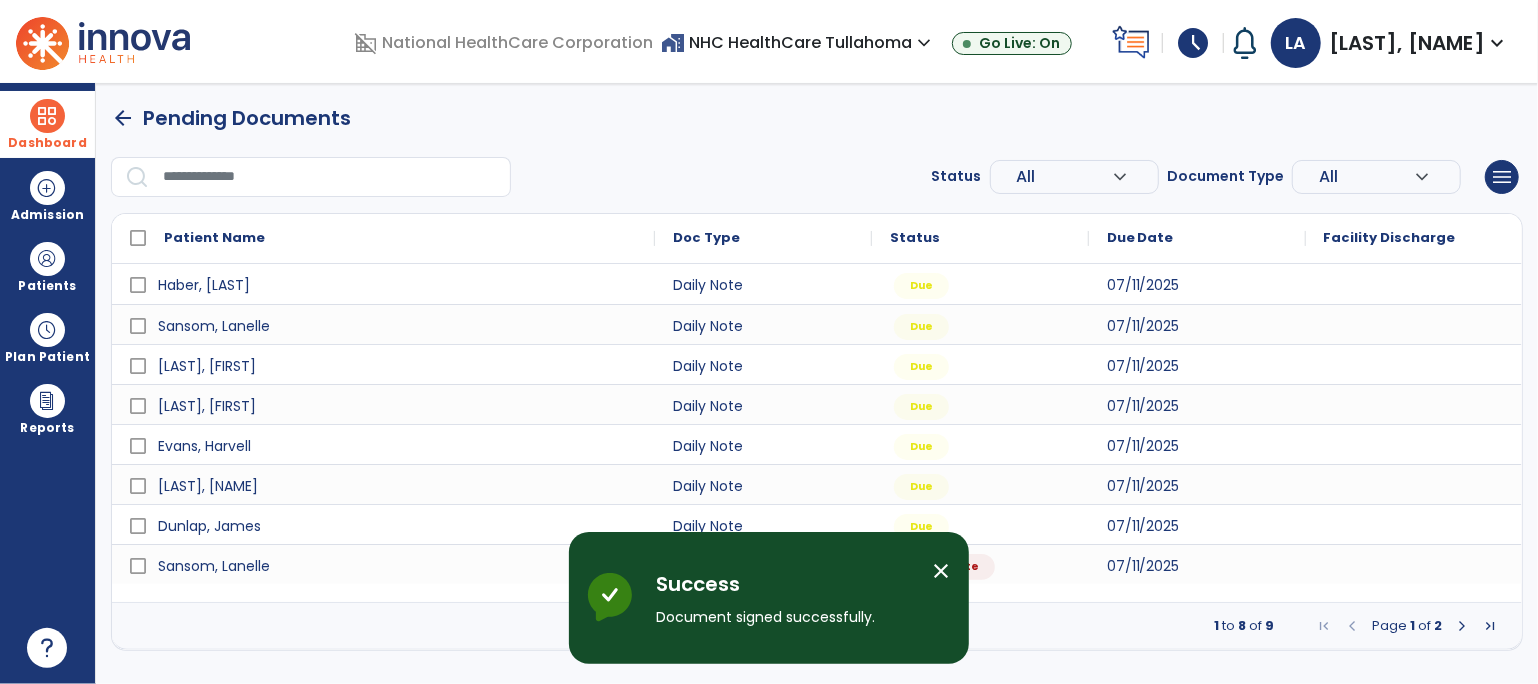 scroll, scrollTop: 0, scrollLeft: 0, axis: both 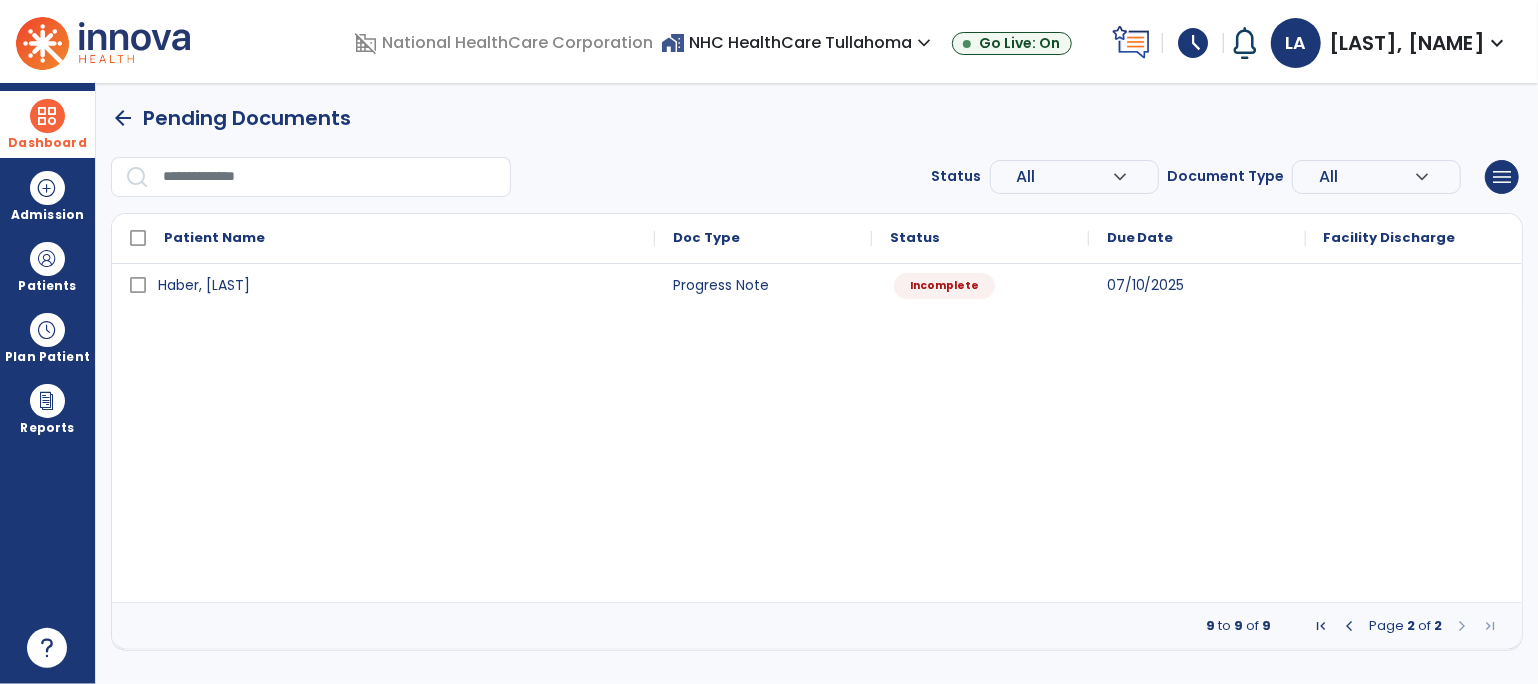 click at bounding box center [1349, 626] 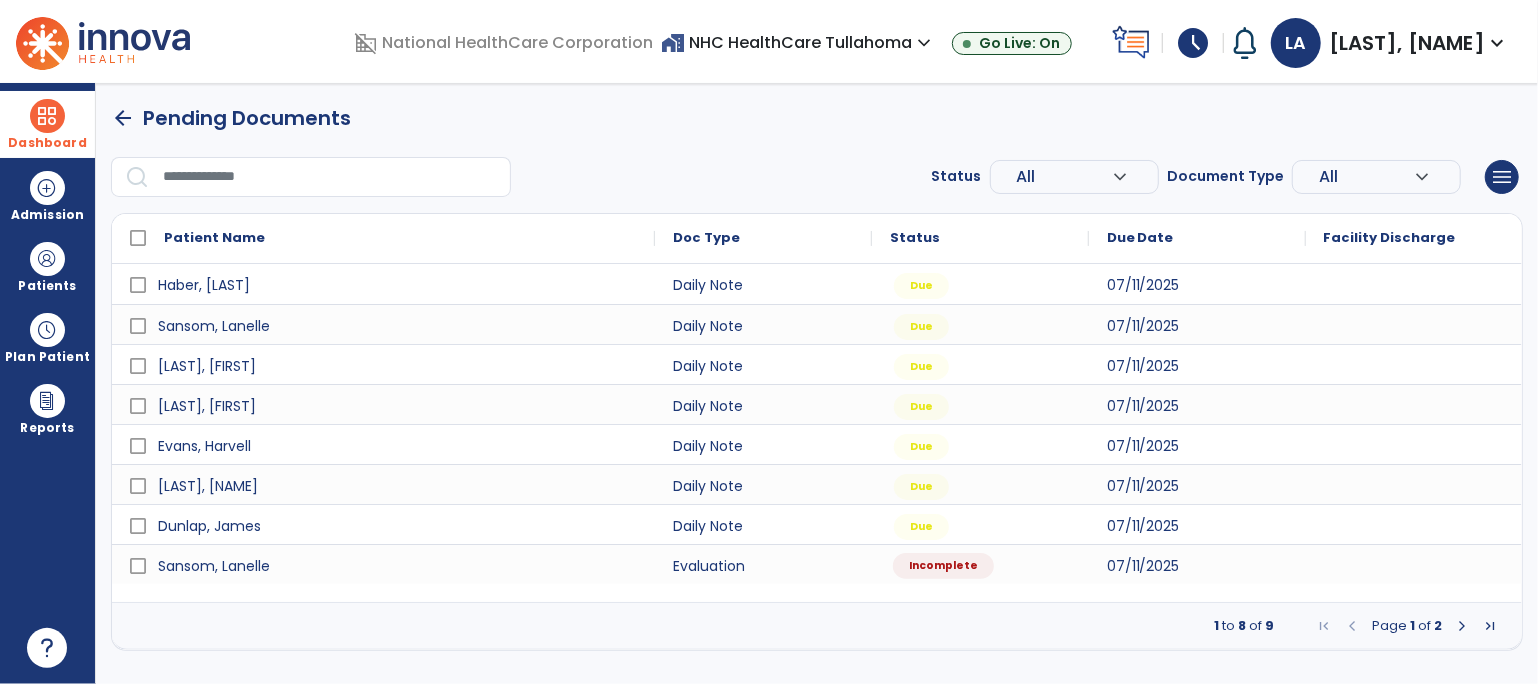 click on "Incomplete" at bounding box center [943, 566] 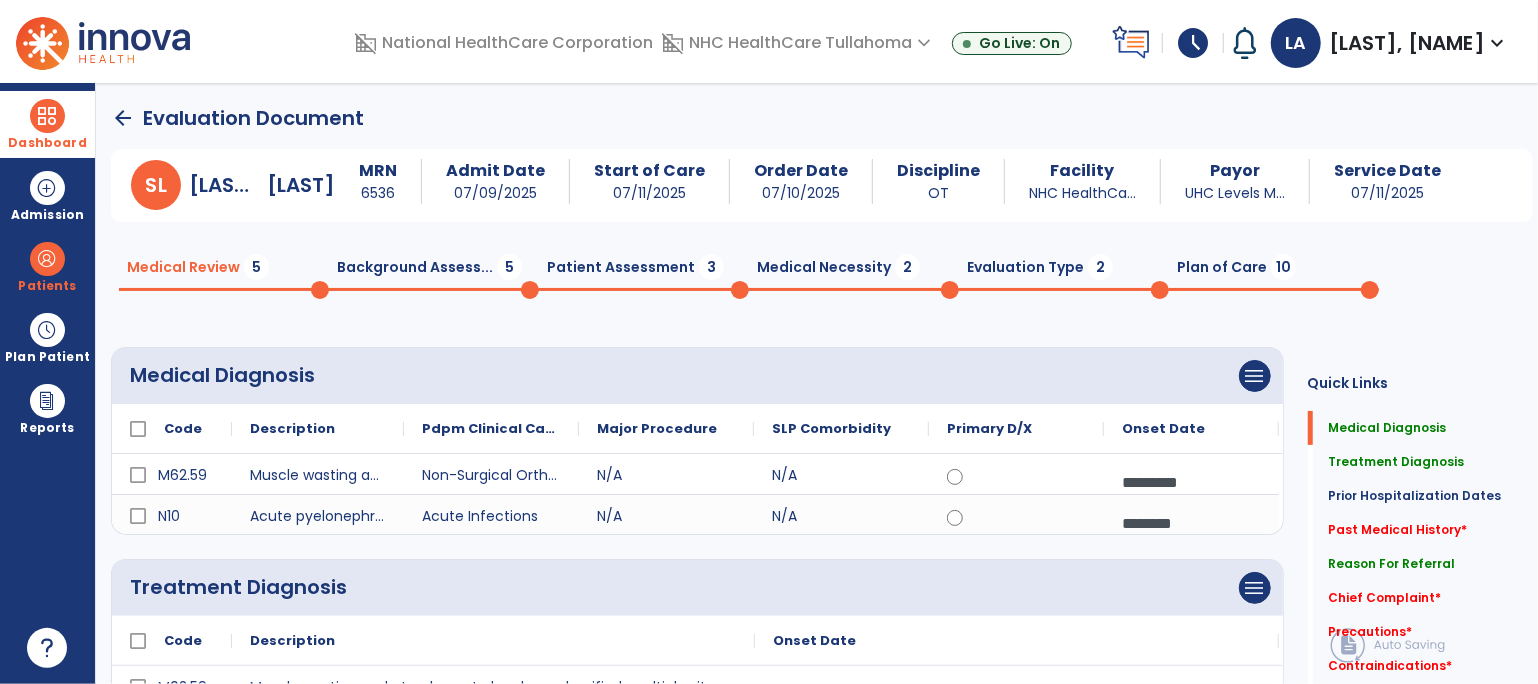 click on "Plan of Care  10" 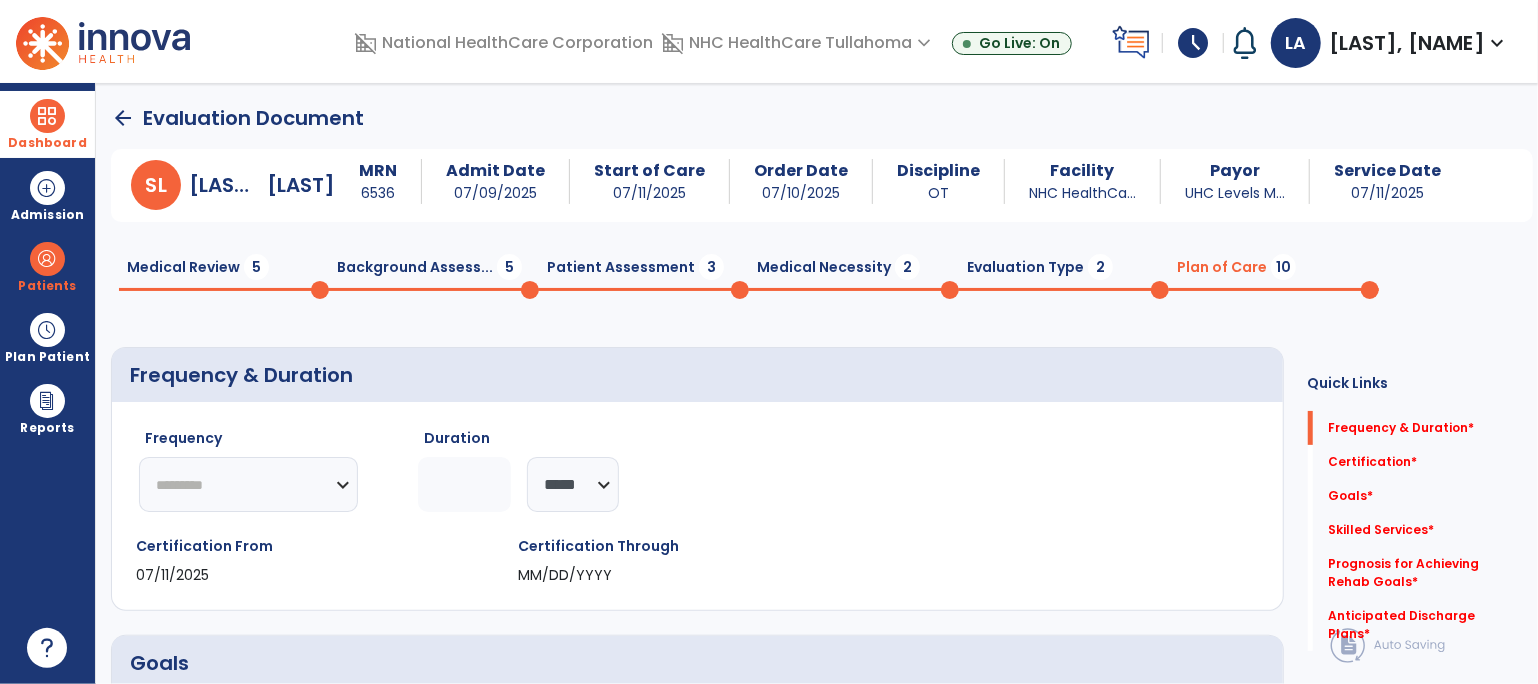 click on "********* ** ** ** ** ** ** **" 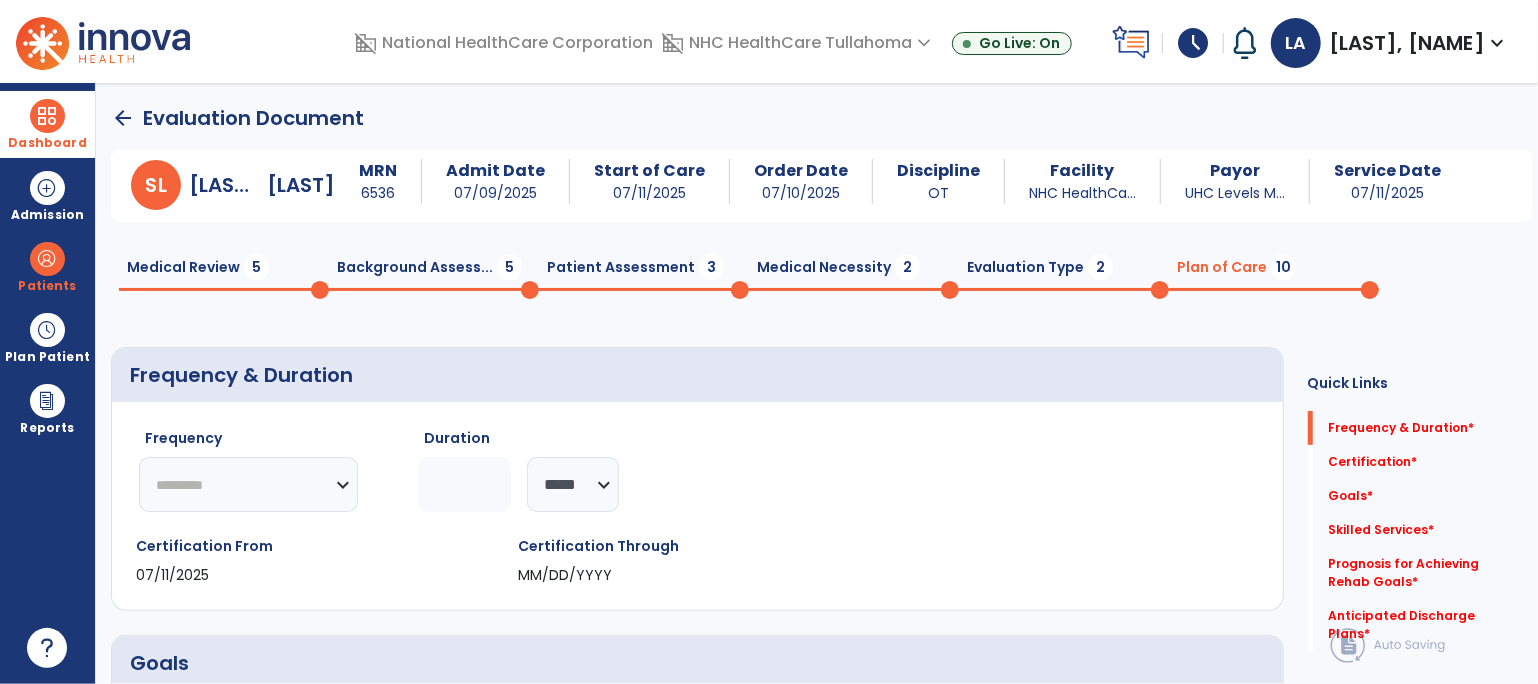 select on "**" 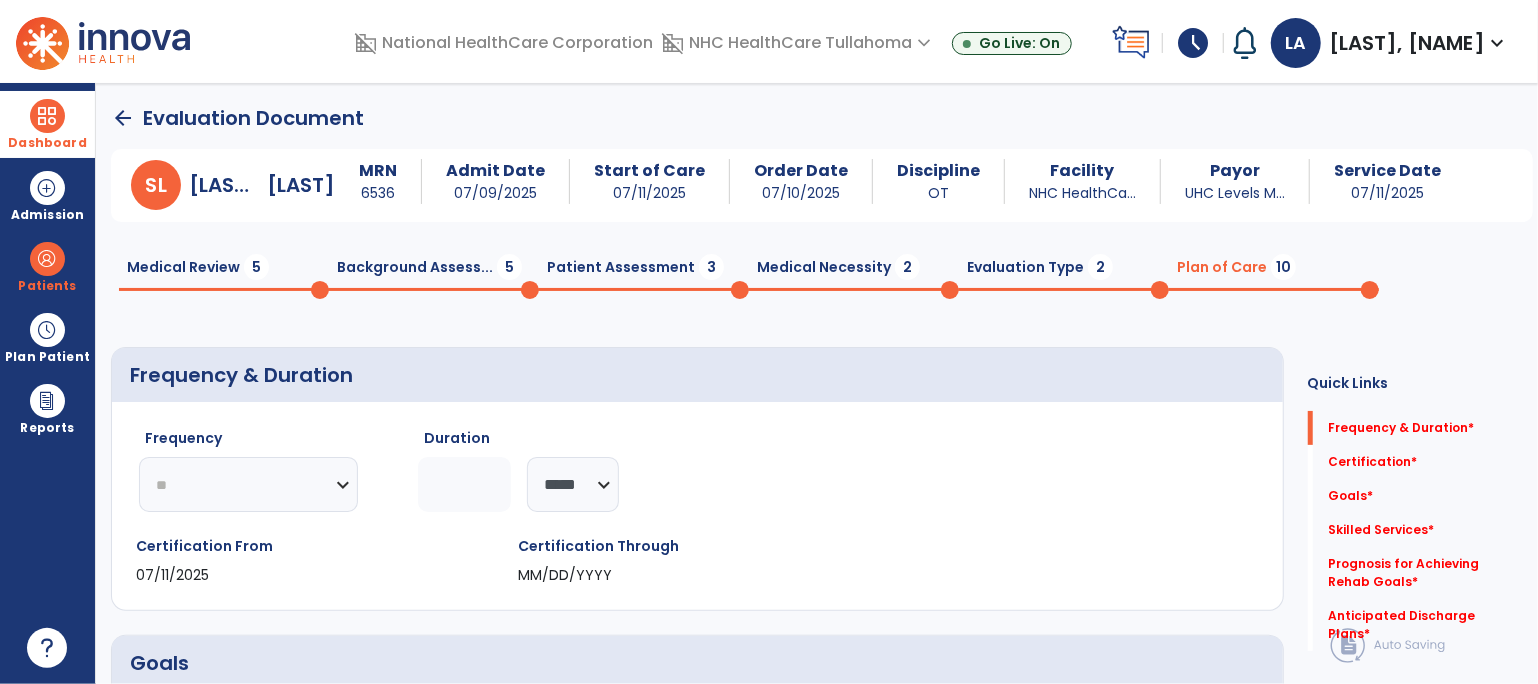 click on "********* ** ** ** ** ** ** **" 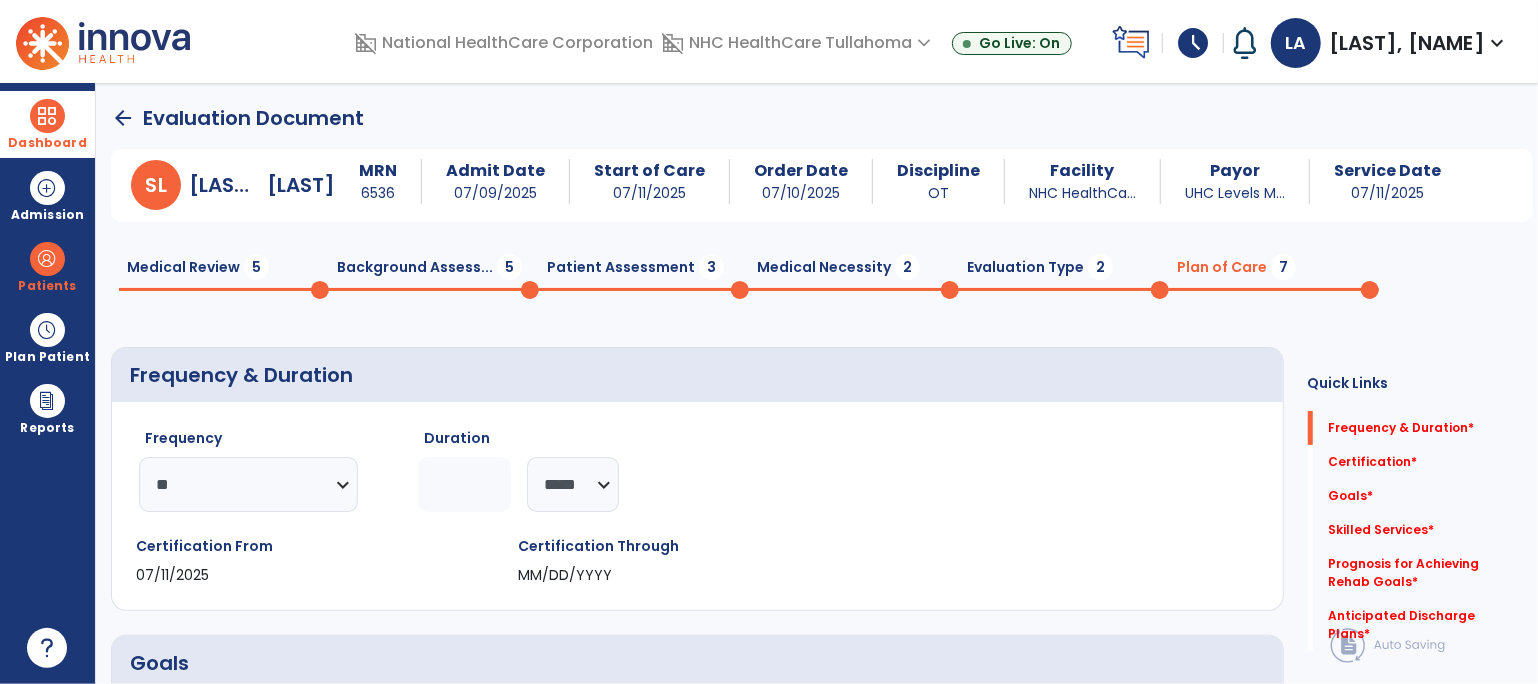click 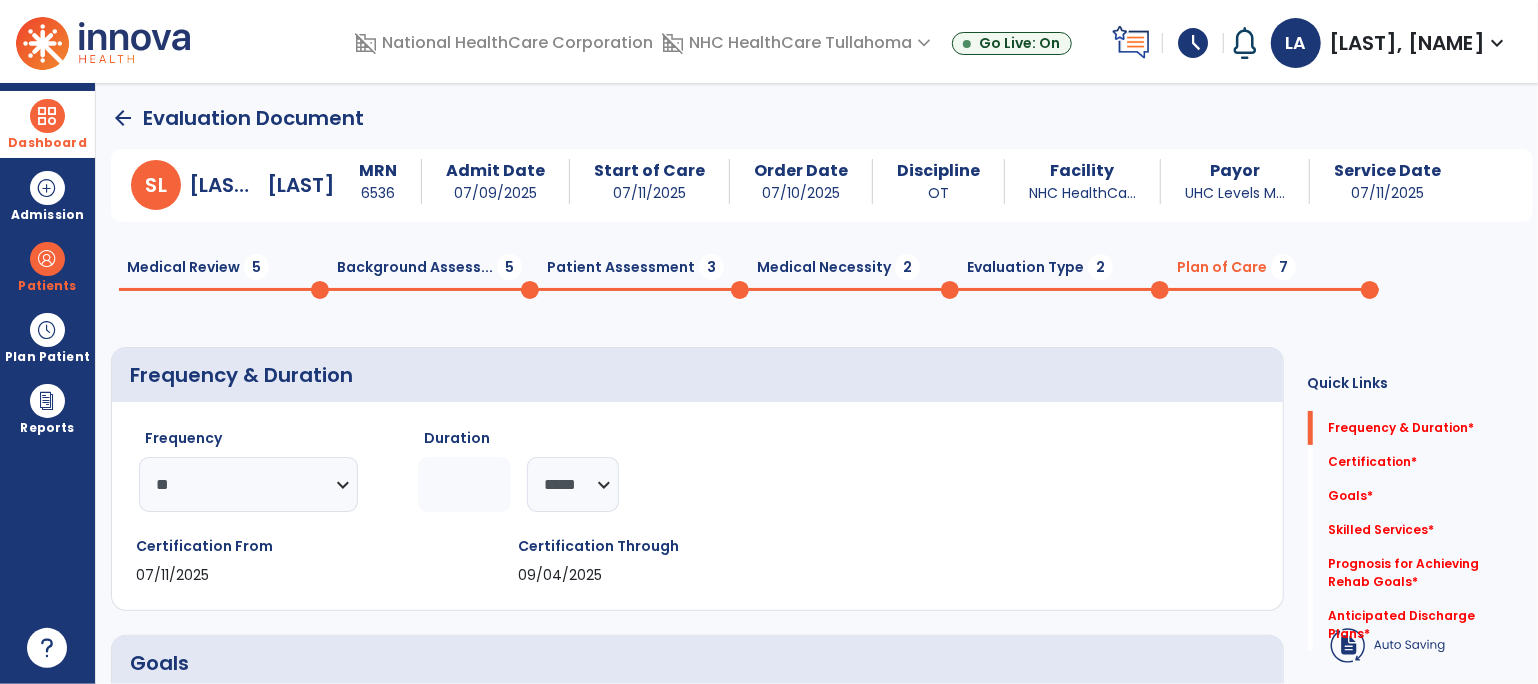 type on "*" 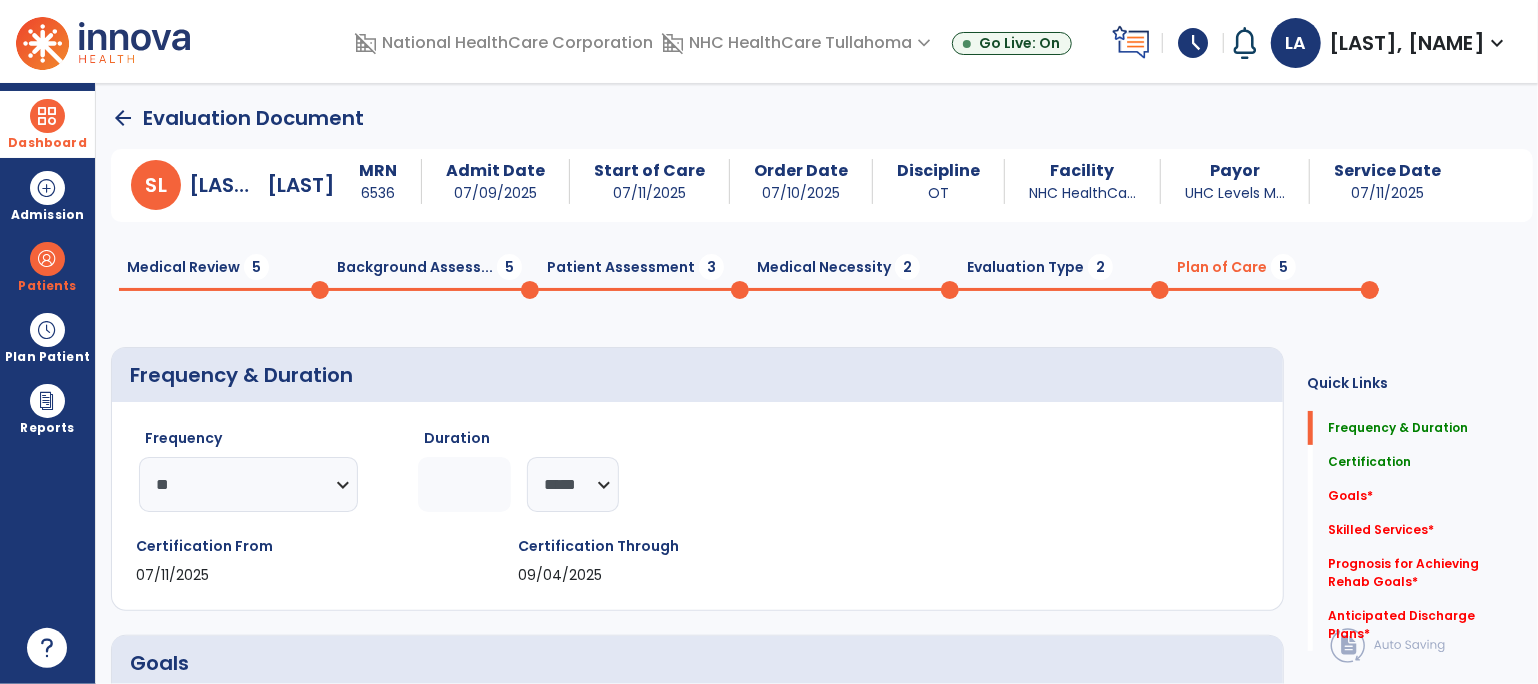 click on "Medical Review  5" 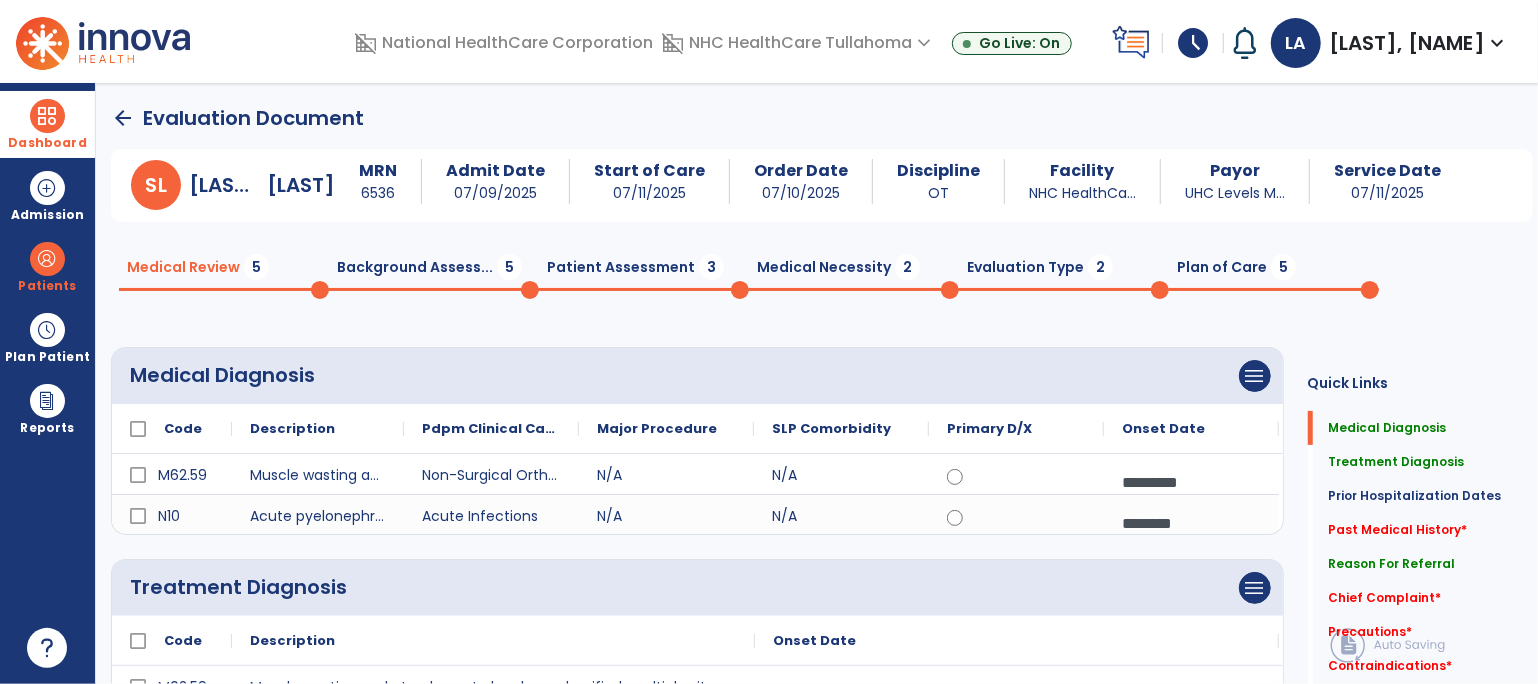 click on "schedule" at bounding box center [1193, 43] 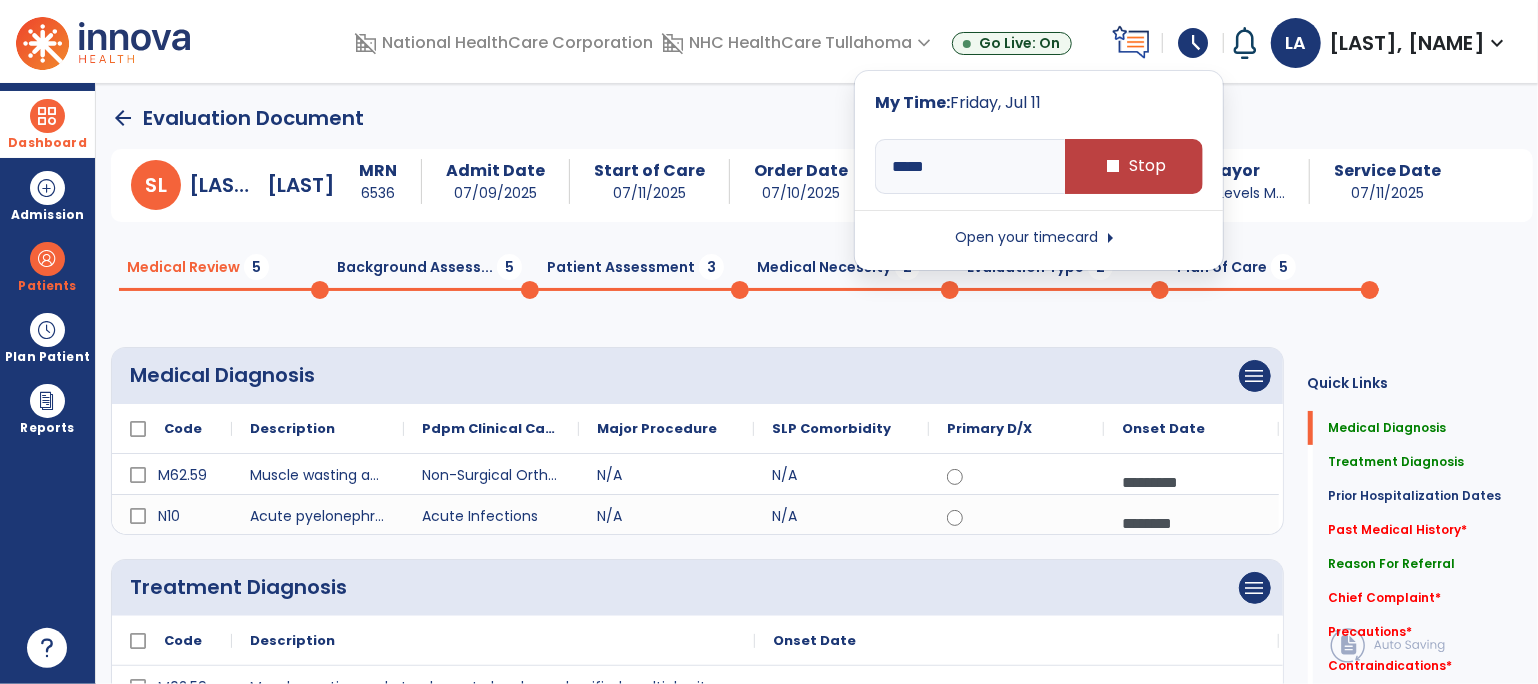click on "Open your timecard  arrow_right" at bounding box center (1039, 238) 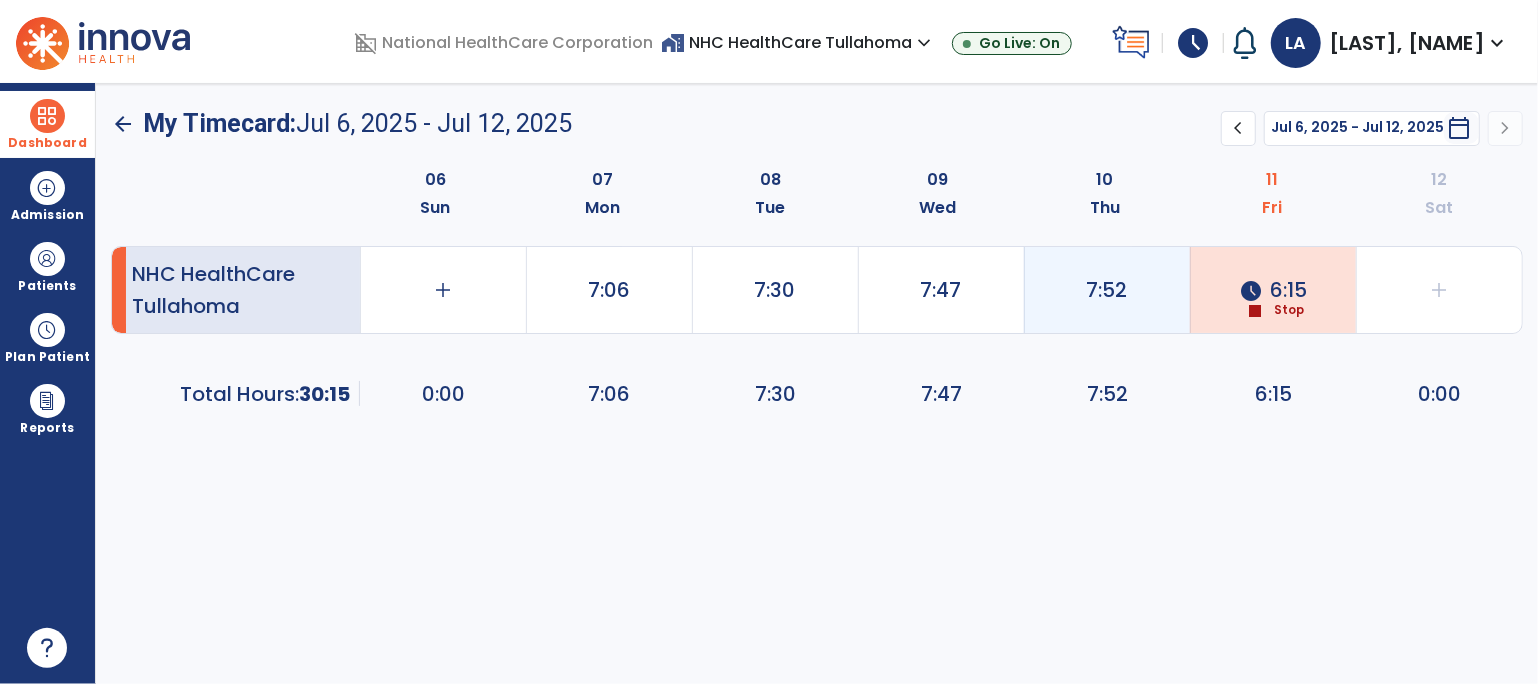 click on "7:52" 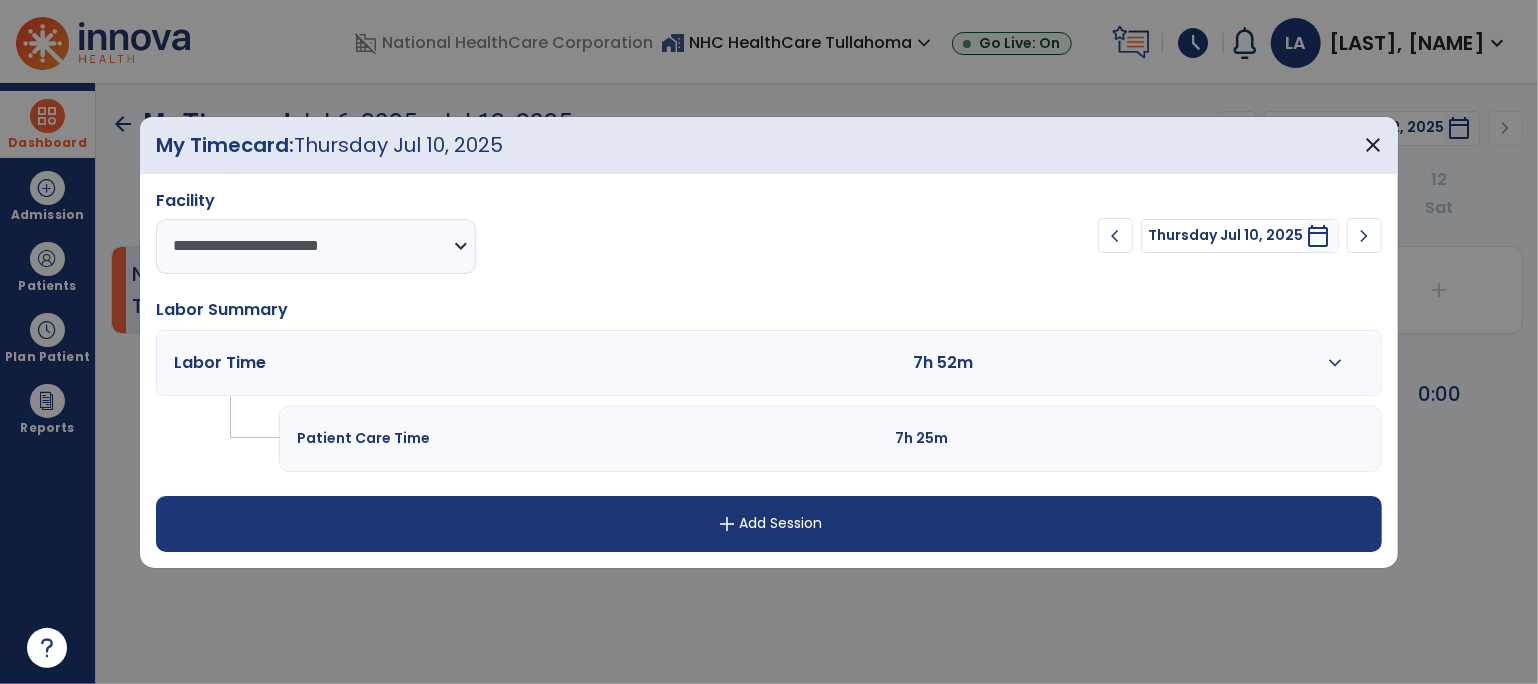 click on "expand_more" at bounding box center (1335, 363) 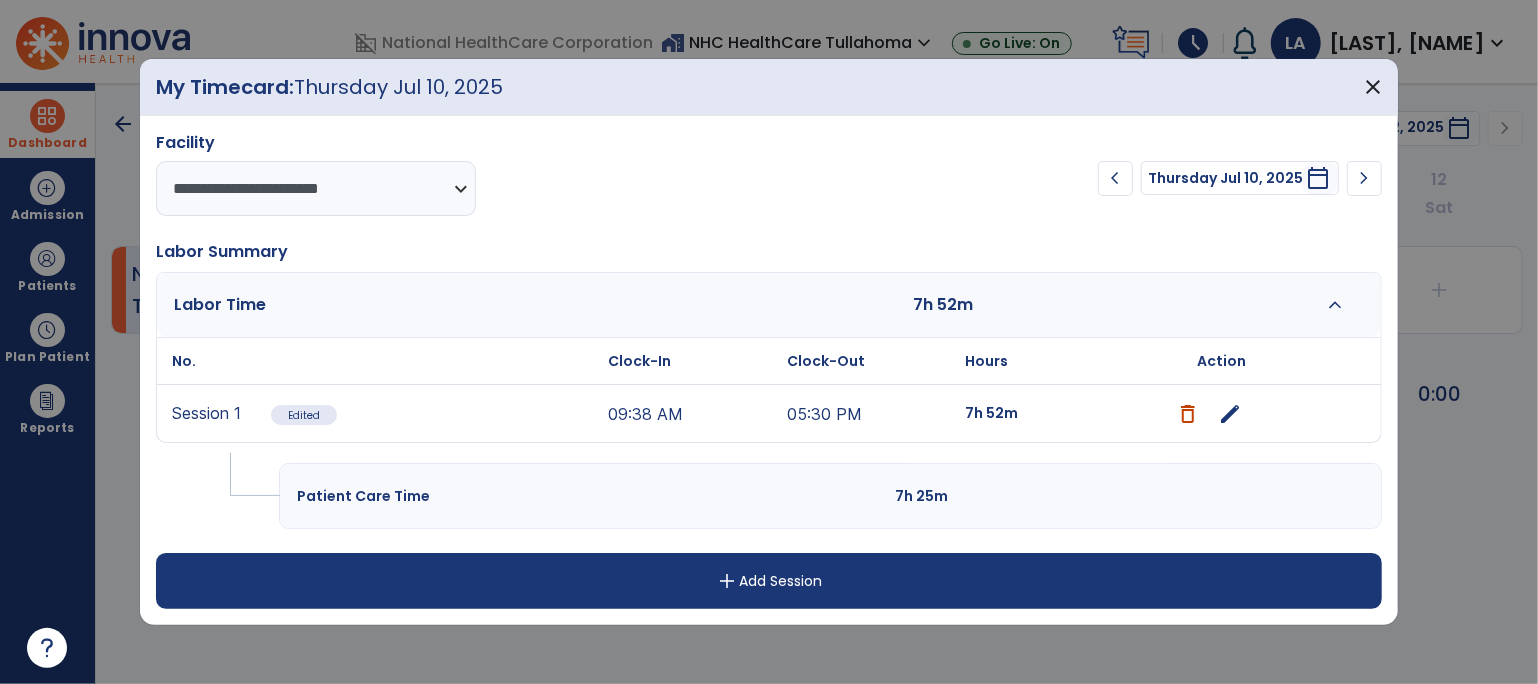 click on "edit" at bounding box center [1231, 414] 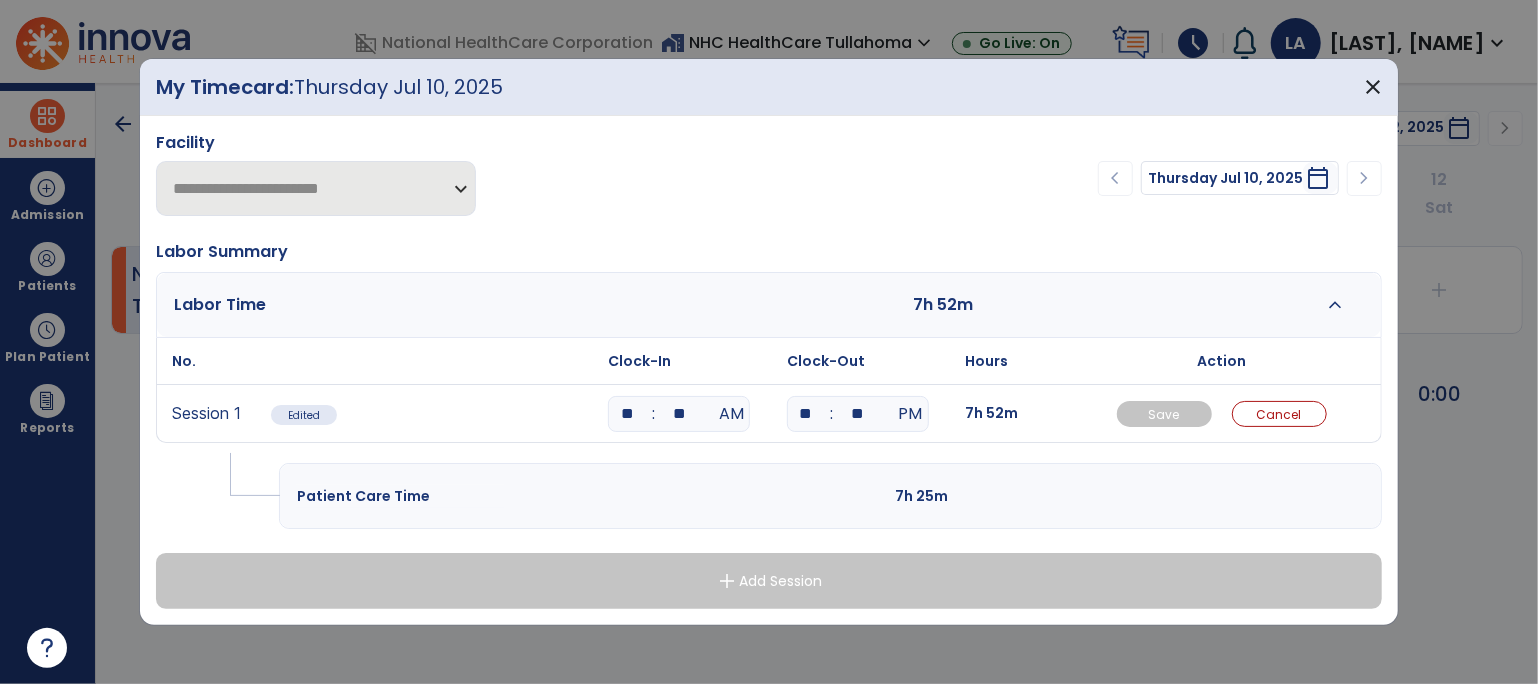 click on "**" at bounding box center (858, 414) 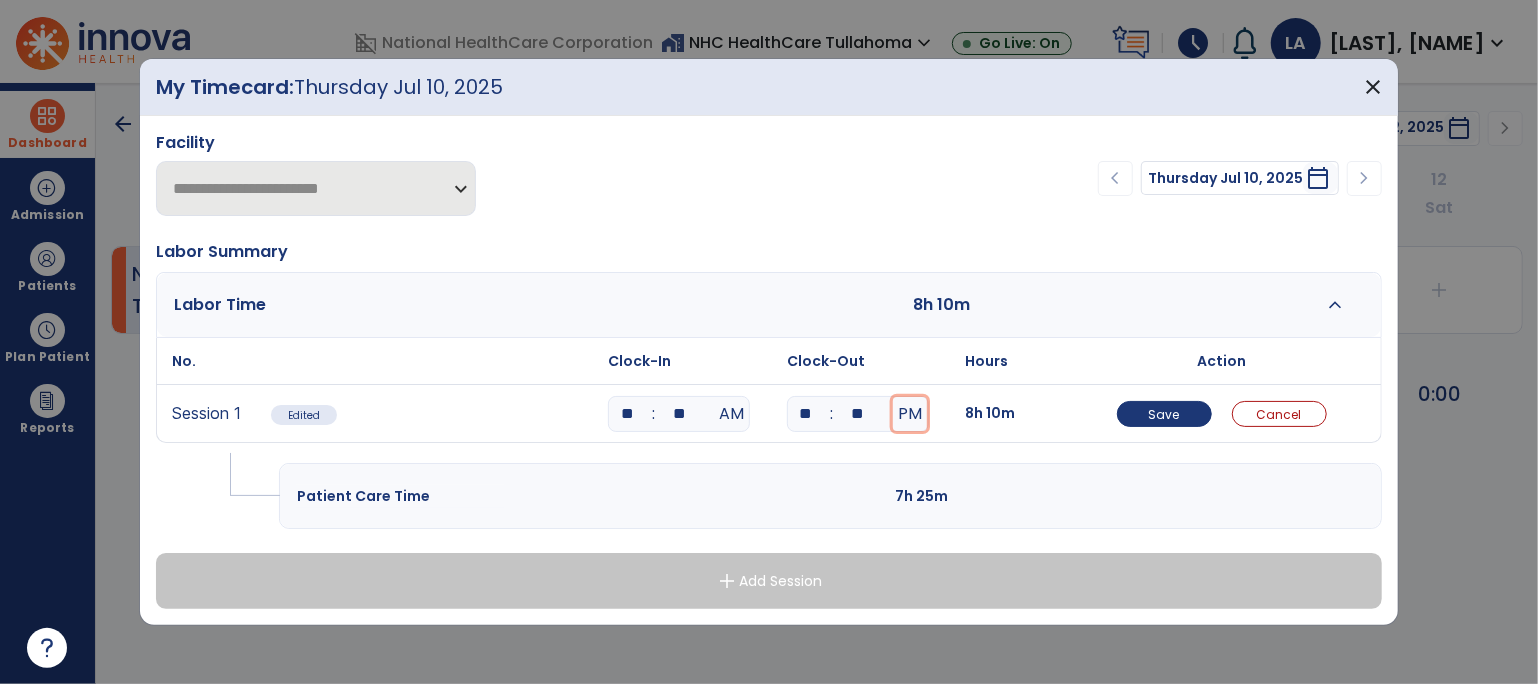 type 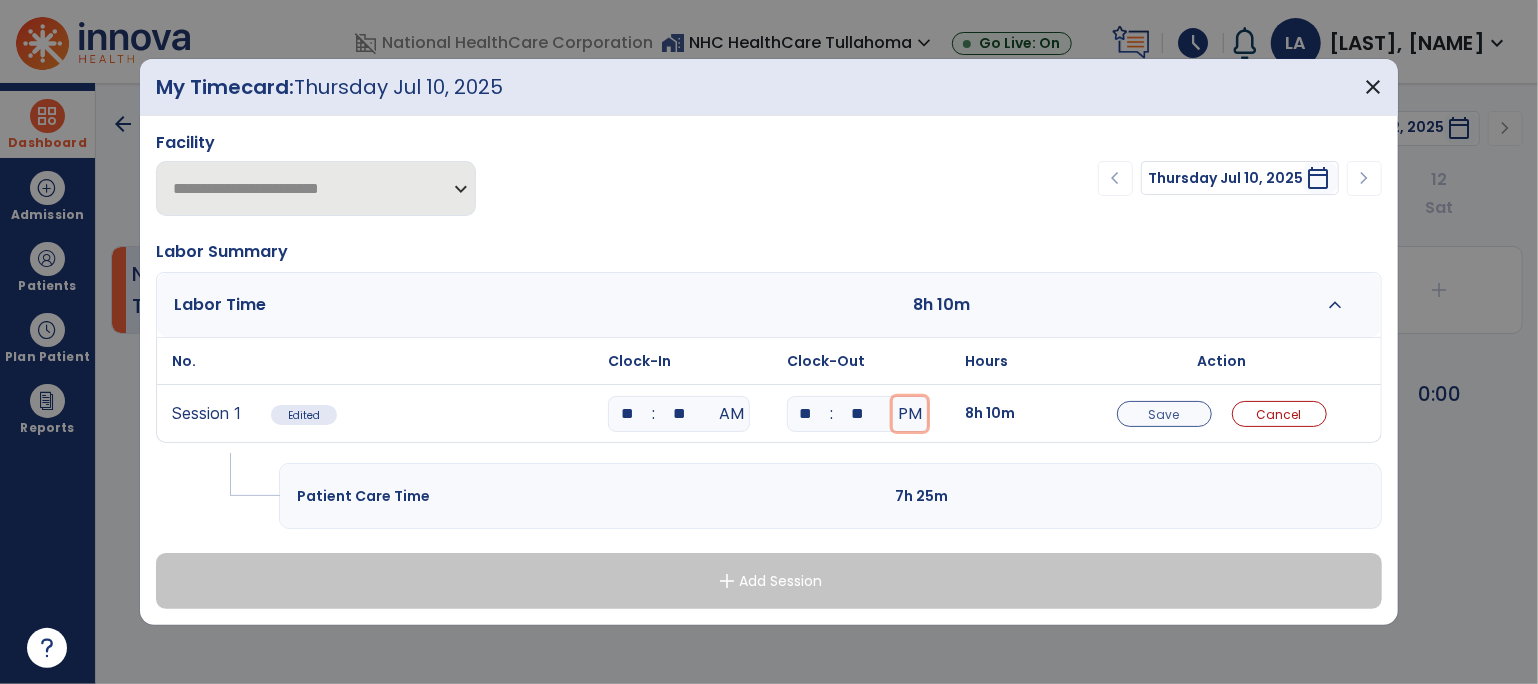 click on "Save" at bounding box center [1164, 414] 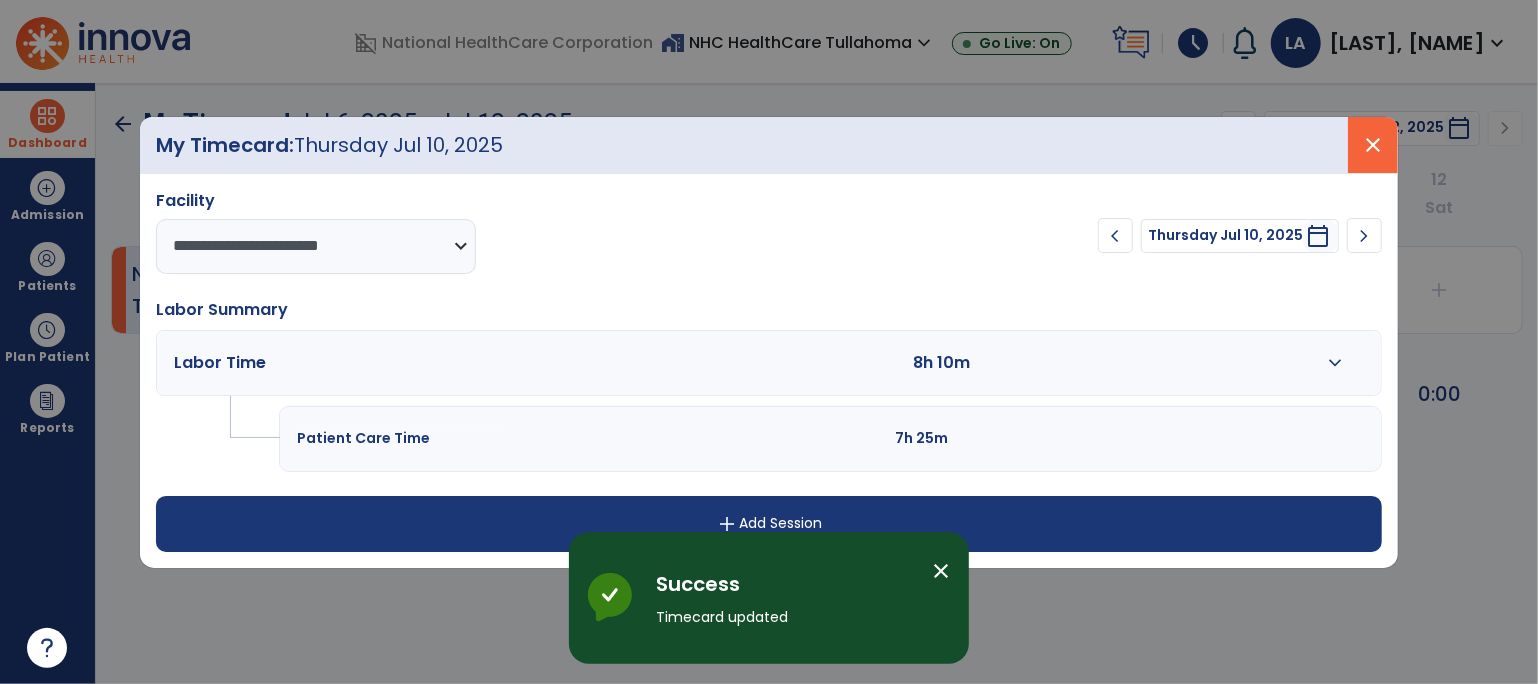 click on "close" at bounding box center (1373, 145) 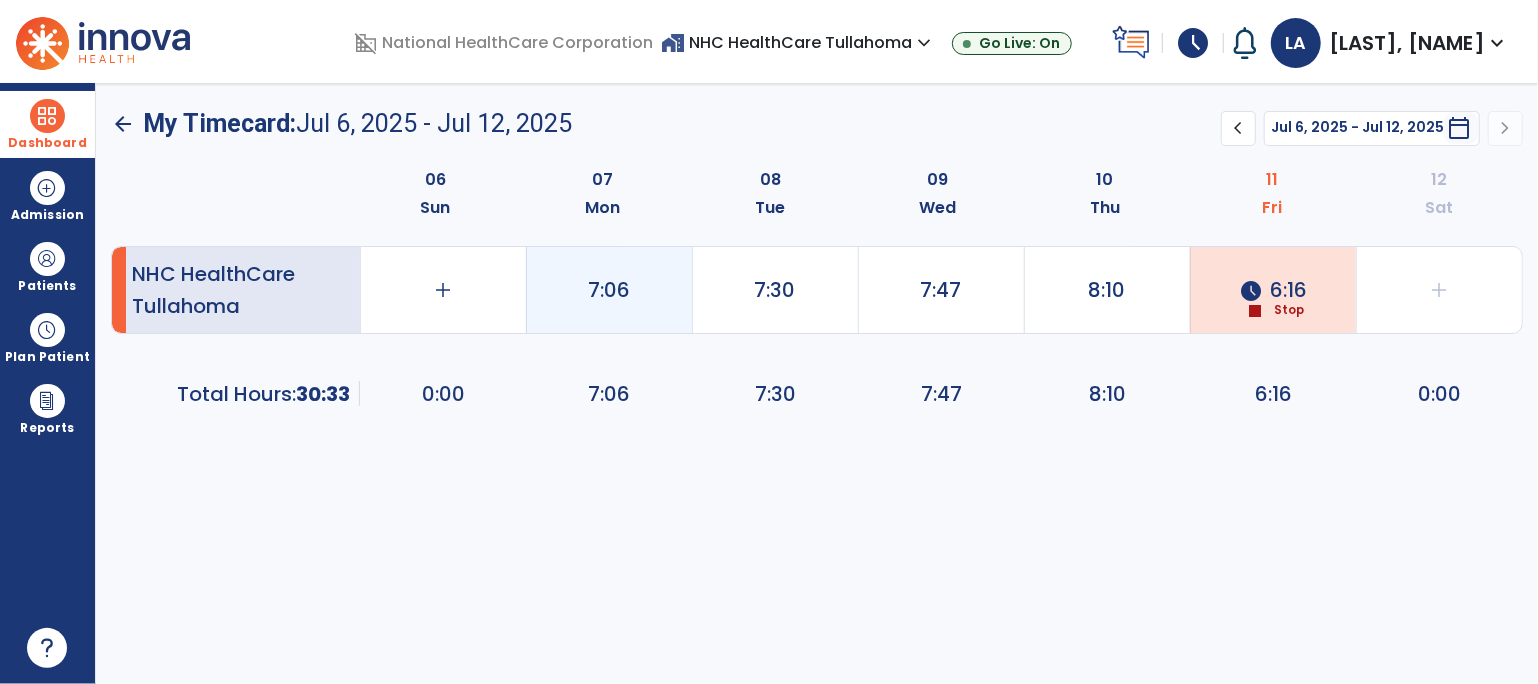 click on "7:06" 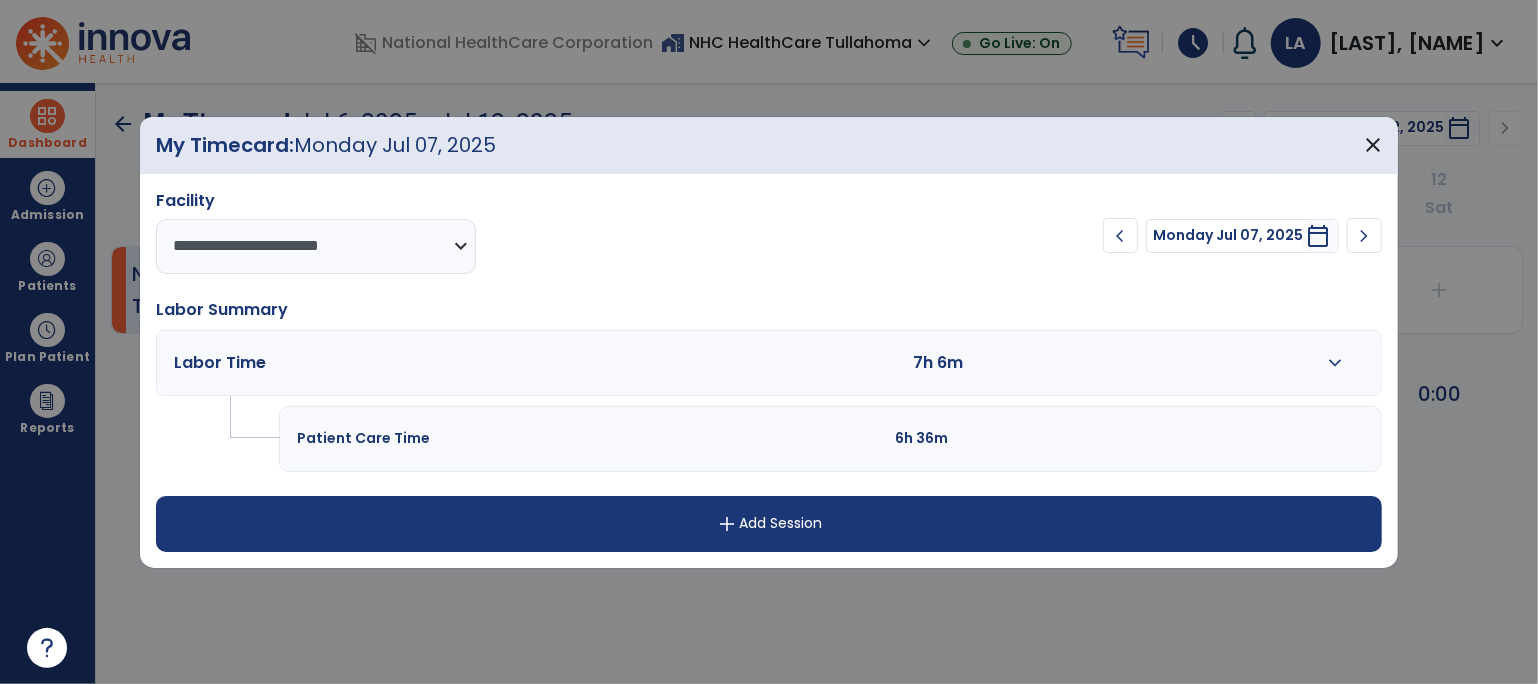 click on "expand_more" at bounding box center (1335, 363) 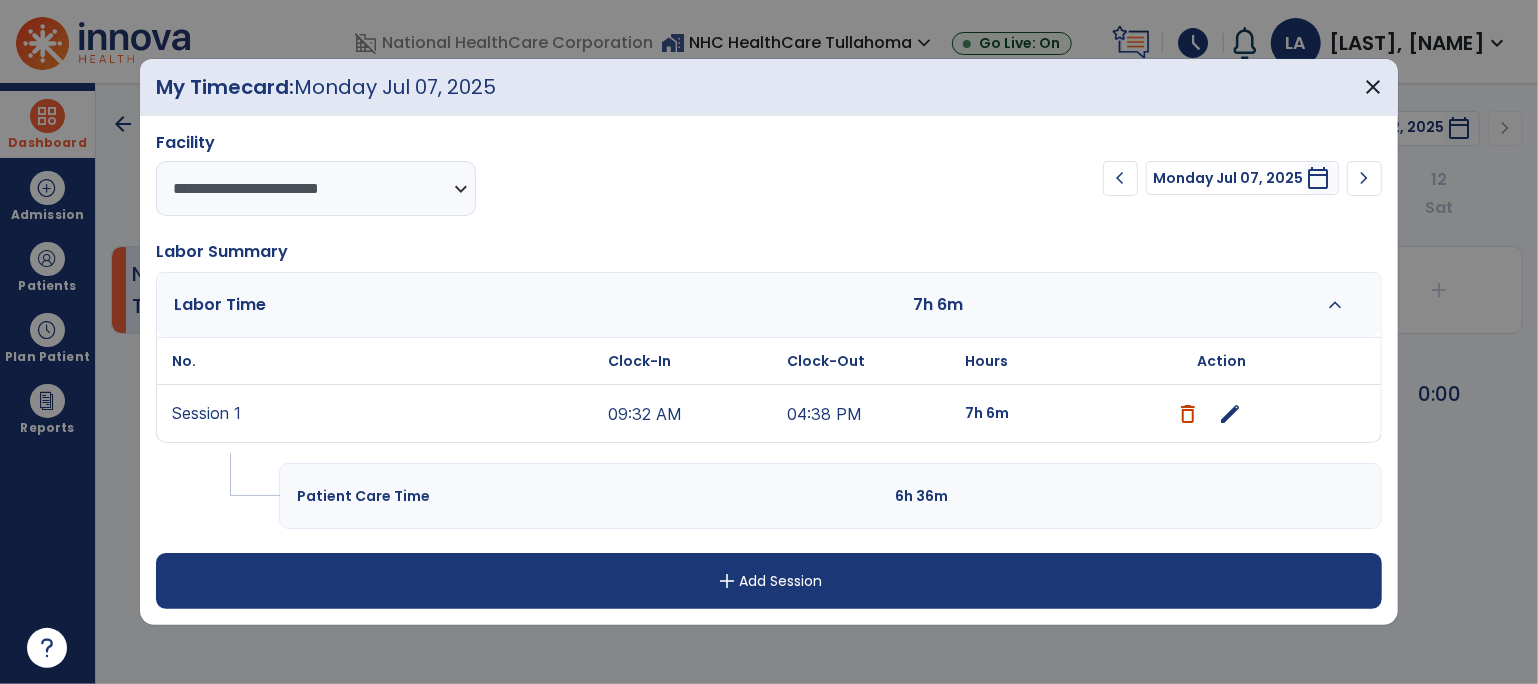 click on "chevron_right" at bounding box center [1364, 178] 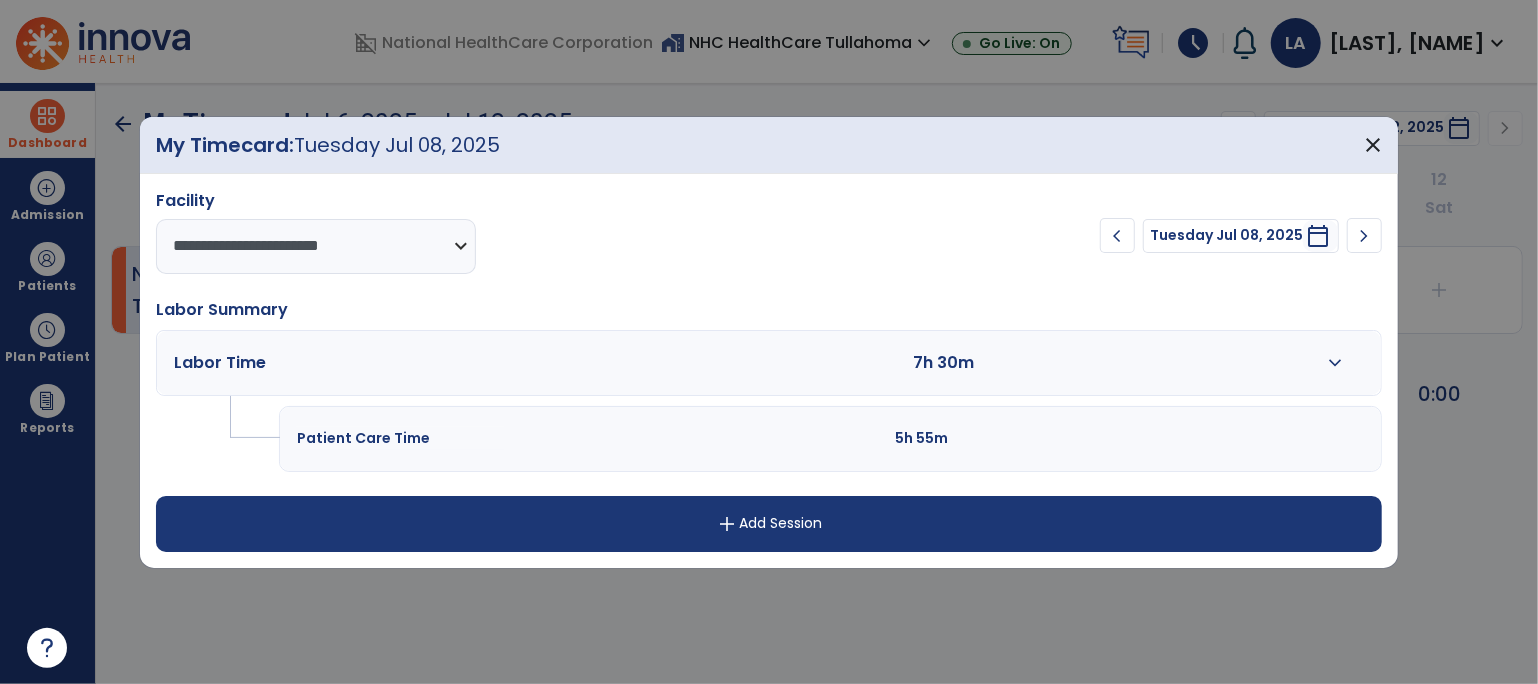 click at bounding box center (1156, 363) 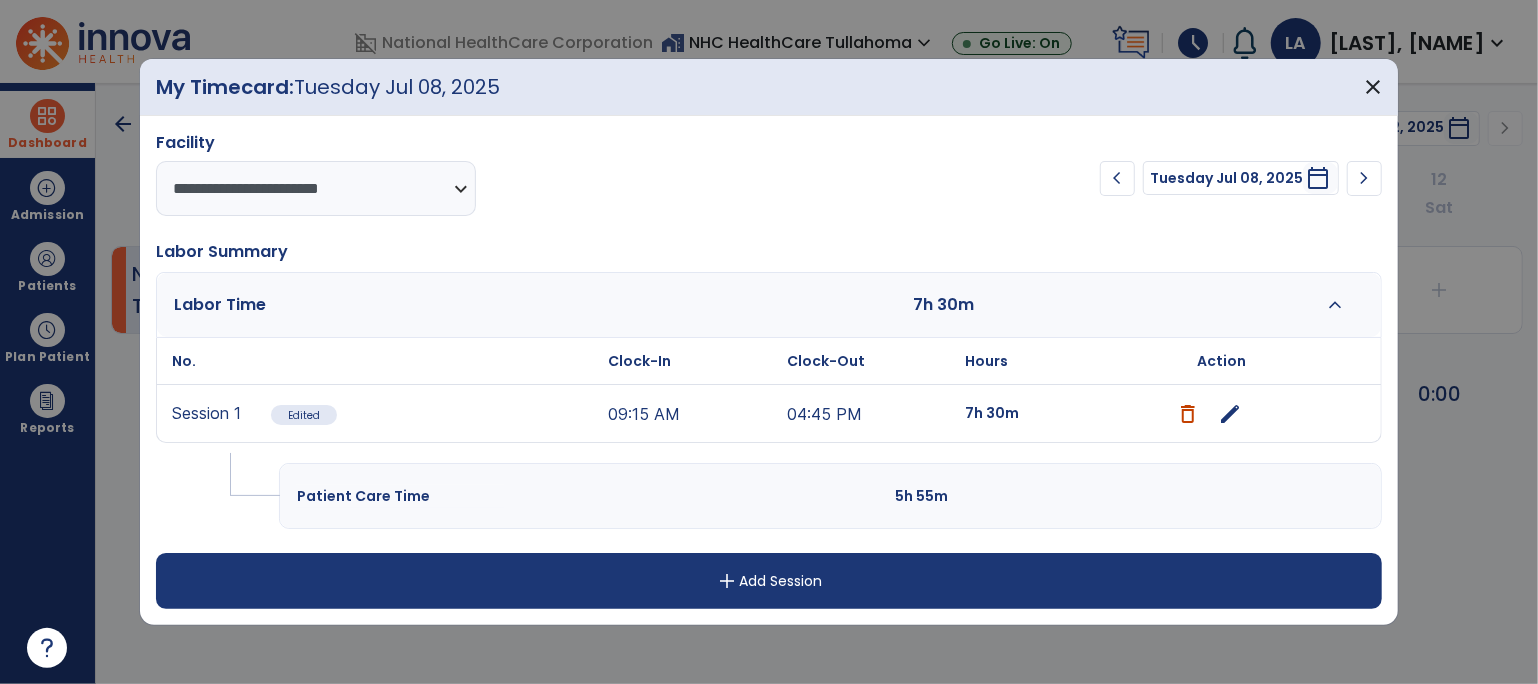 click on "chevron_right" at bounding box center (1364, 178) 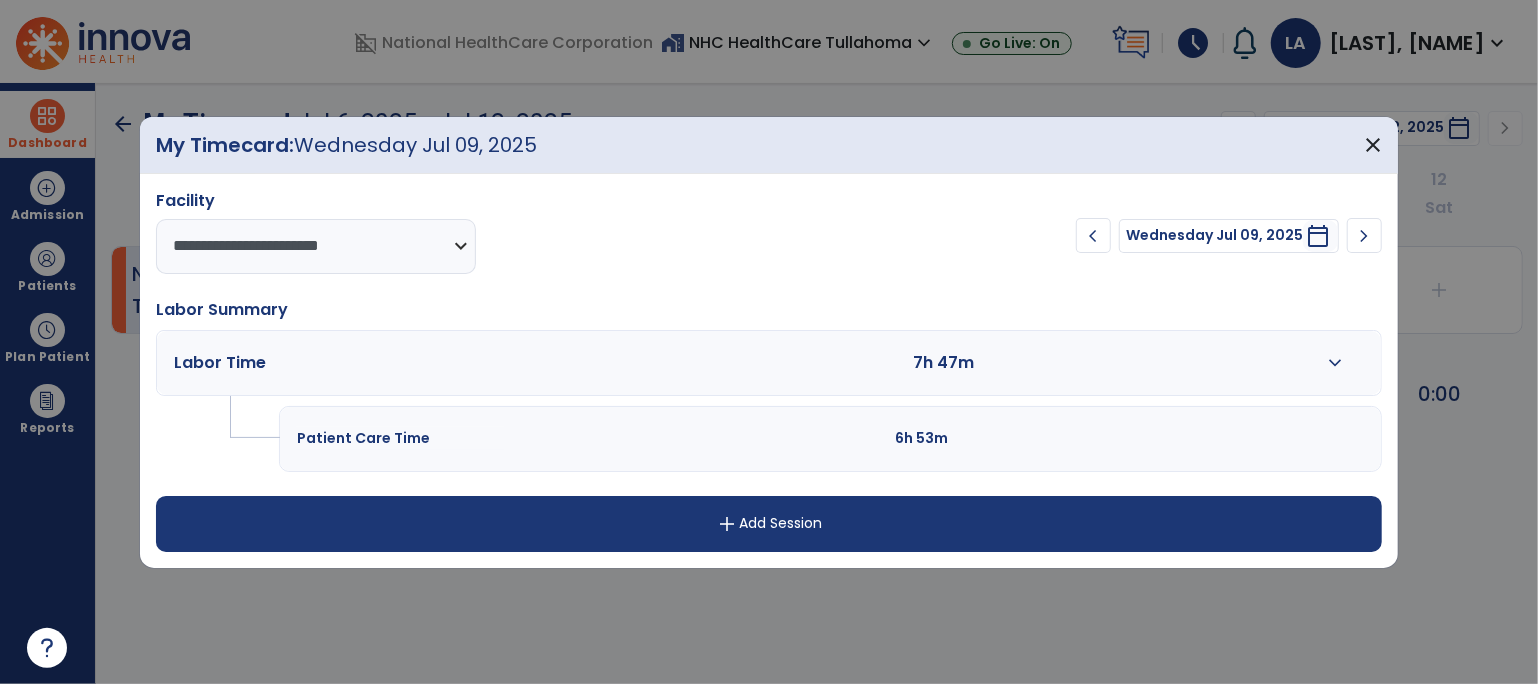 click on "expand_more" at bounding box center (1334, 363) 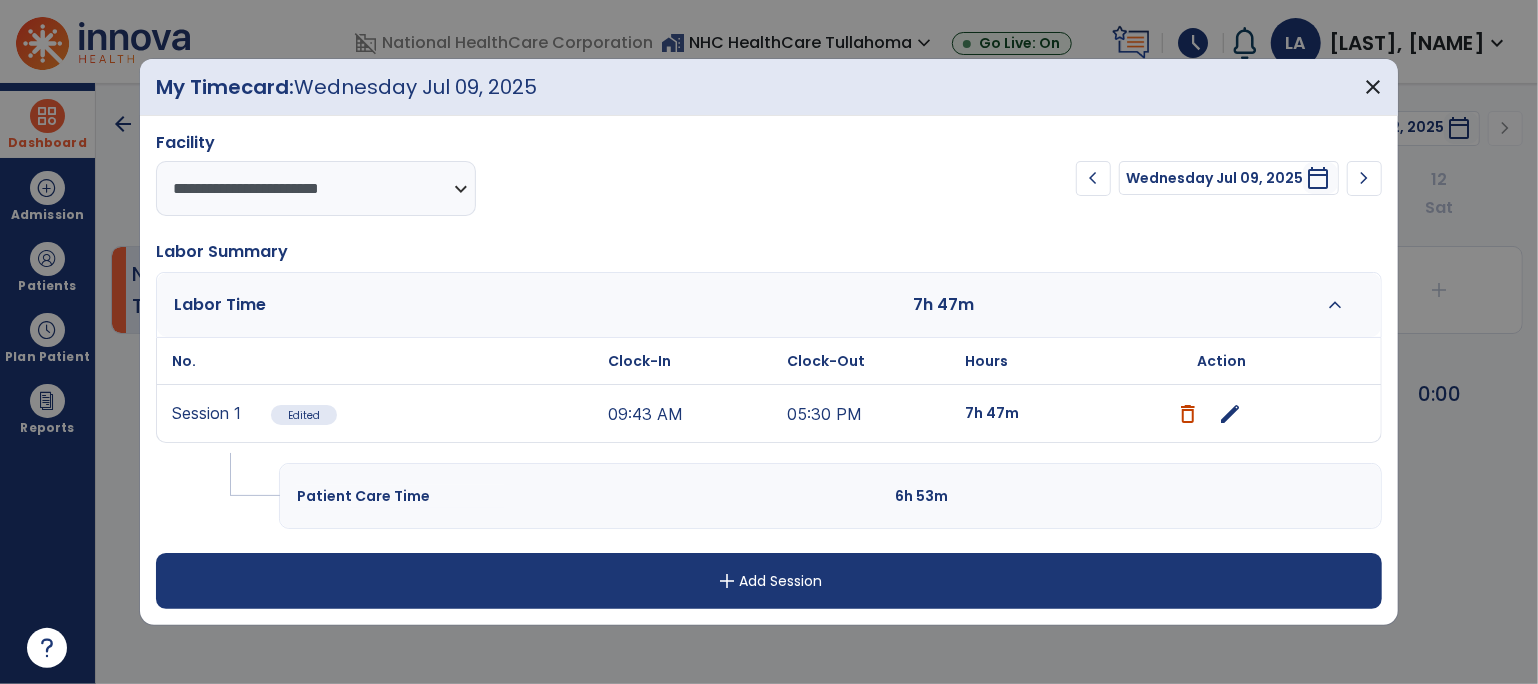 click on "chevron_right" at bounding box center [1364, 178] 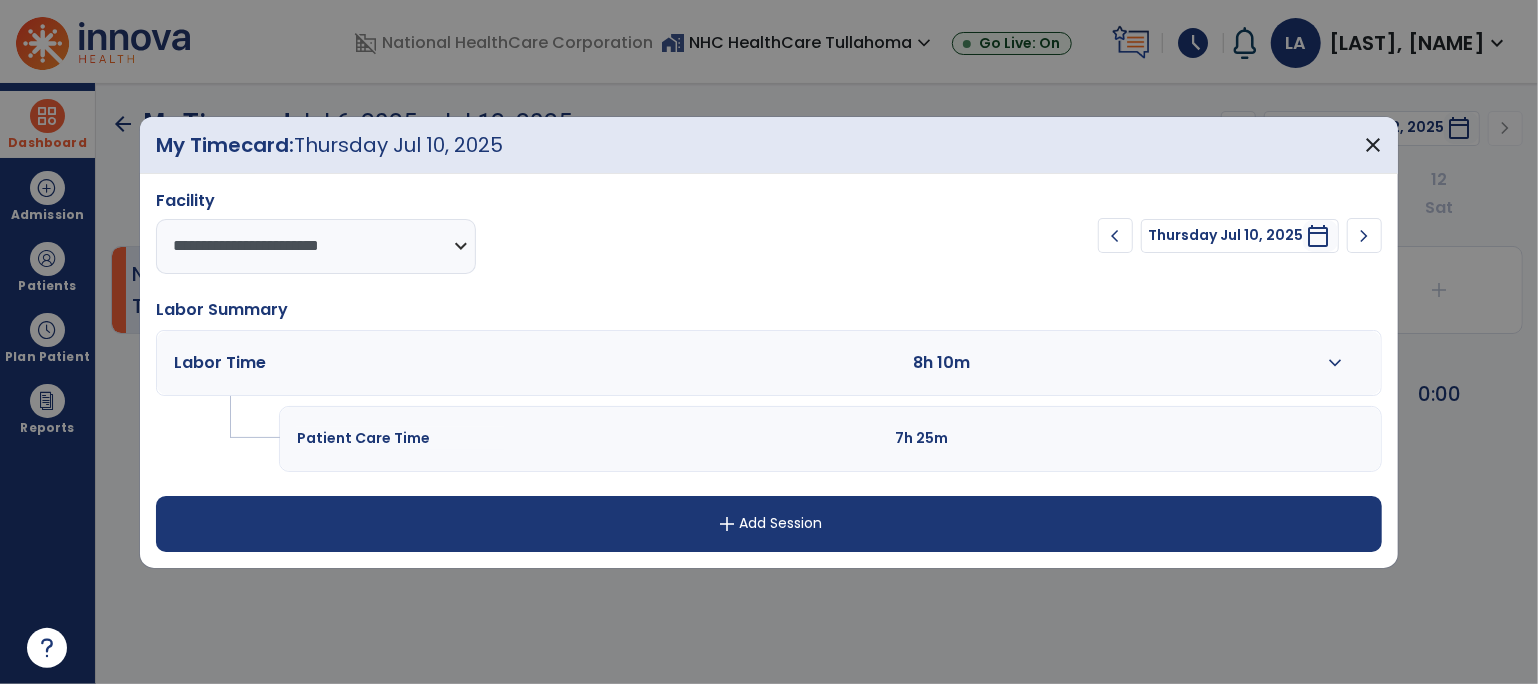 click on "expand_more" at bounding box center (1335, 363) 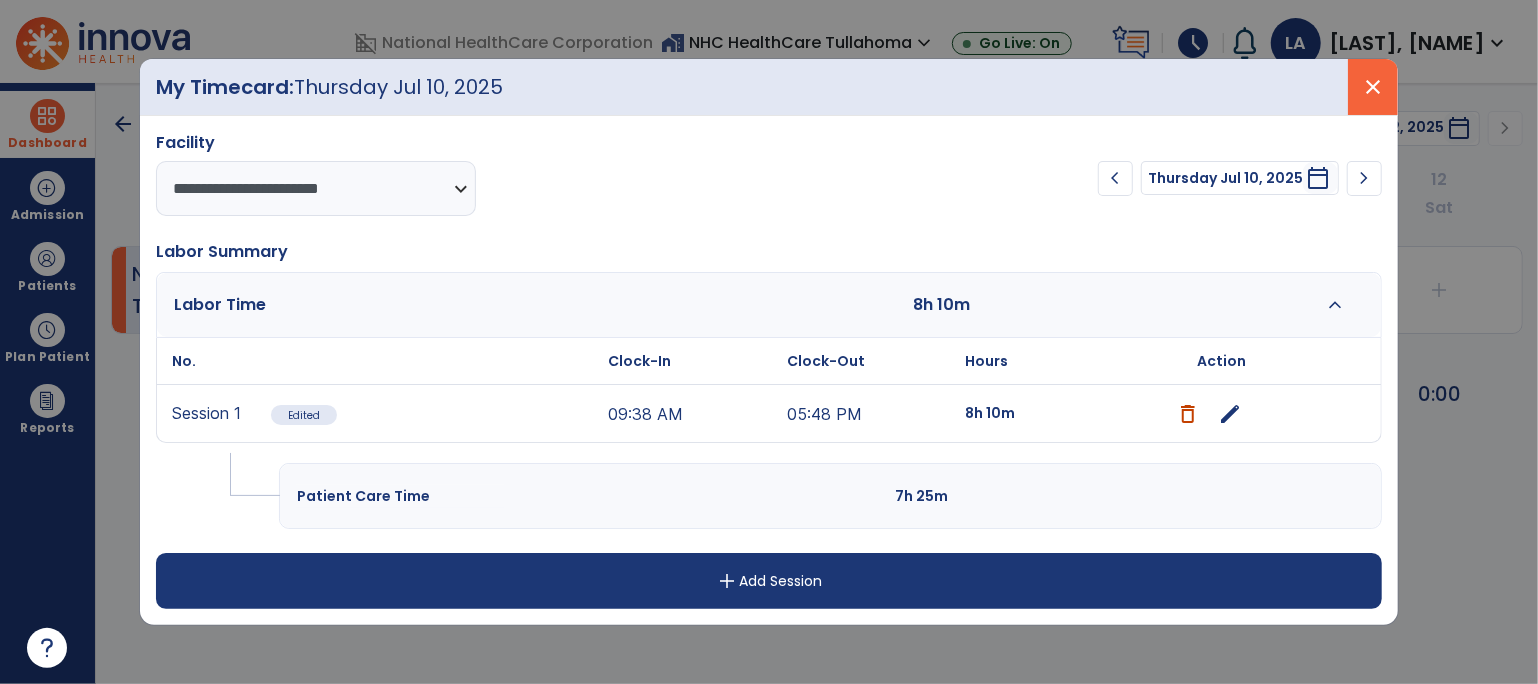 click on "close" at bounding box center (1373, 87) 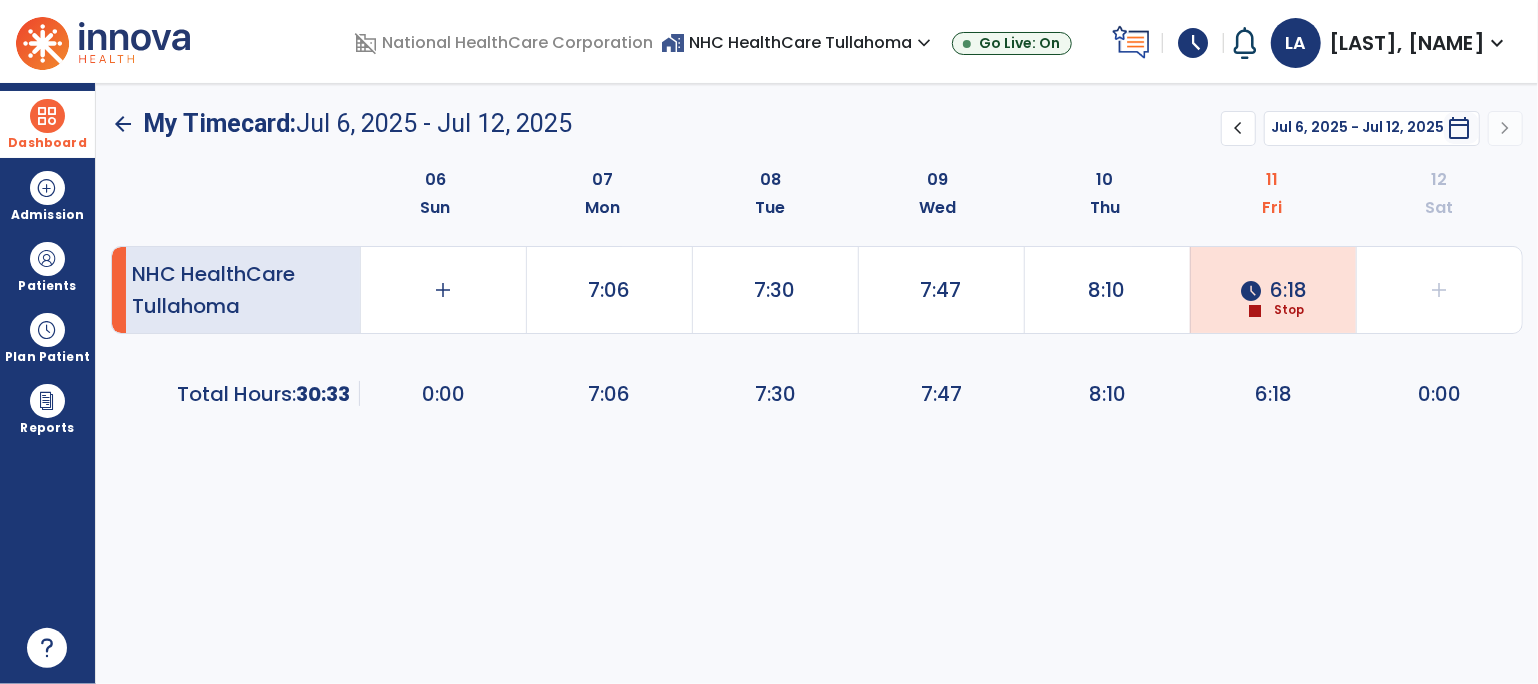 click on "Stop" 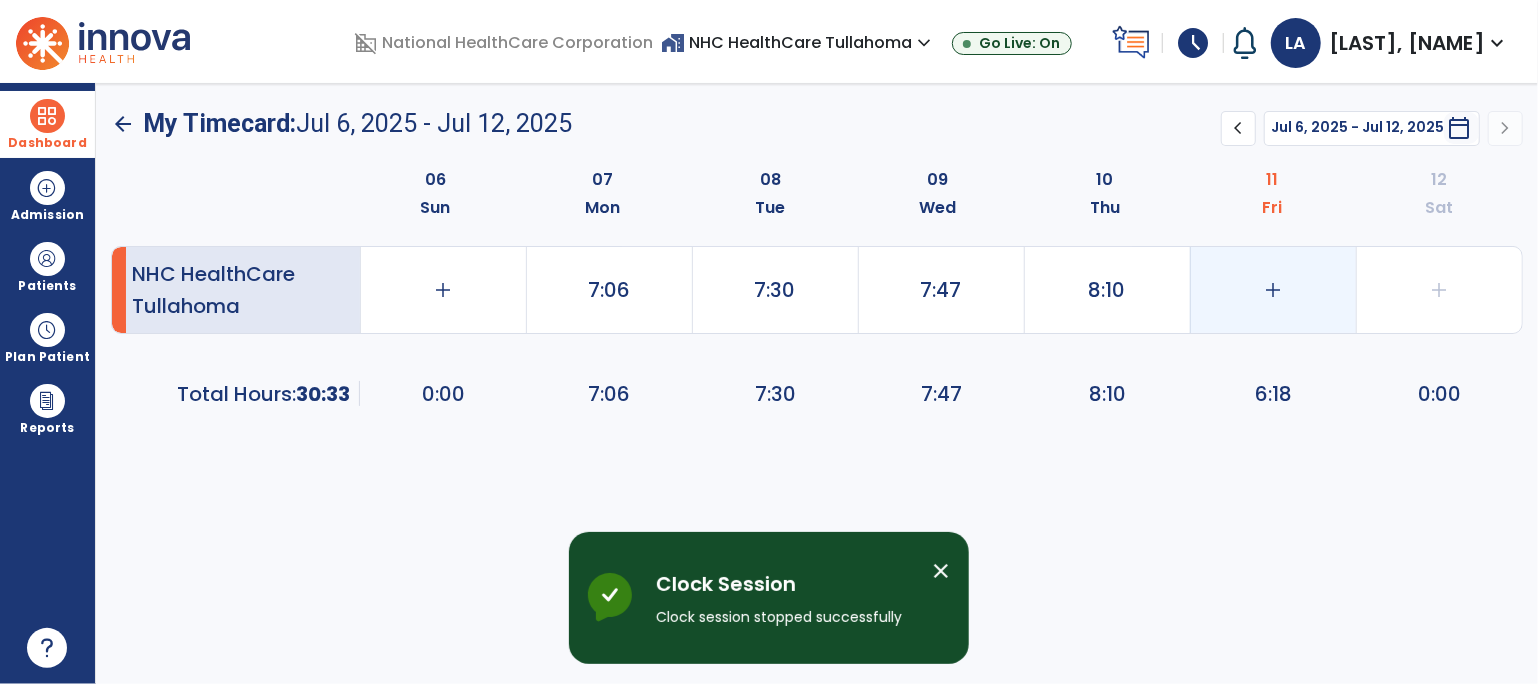type on "****" 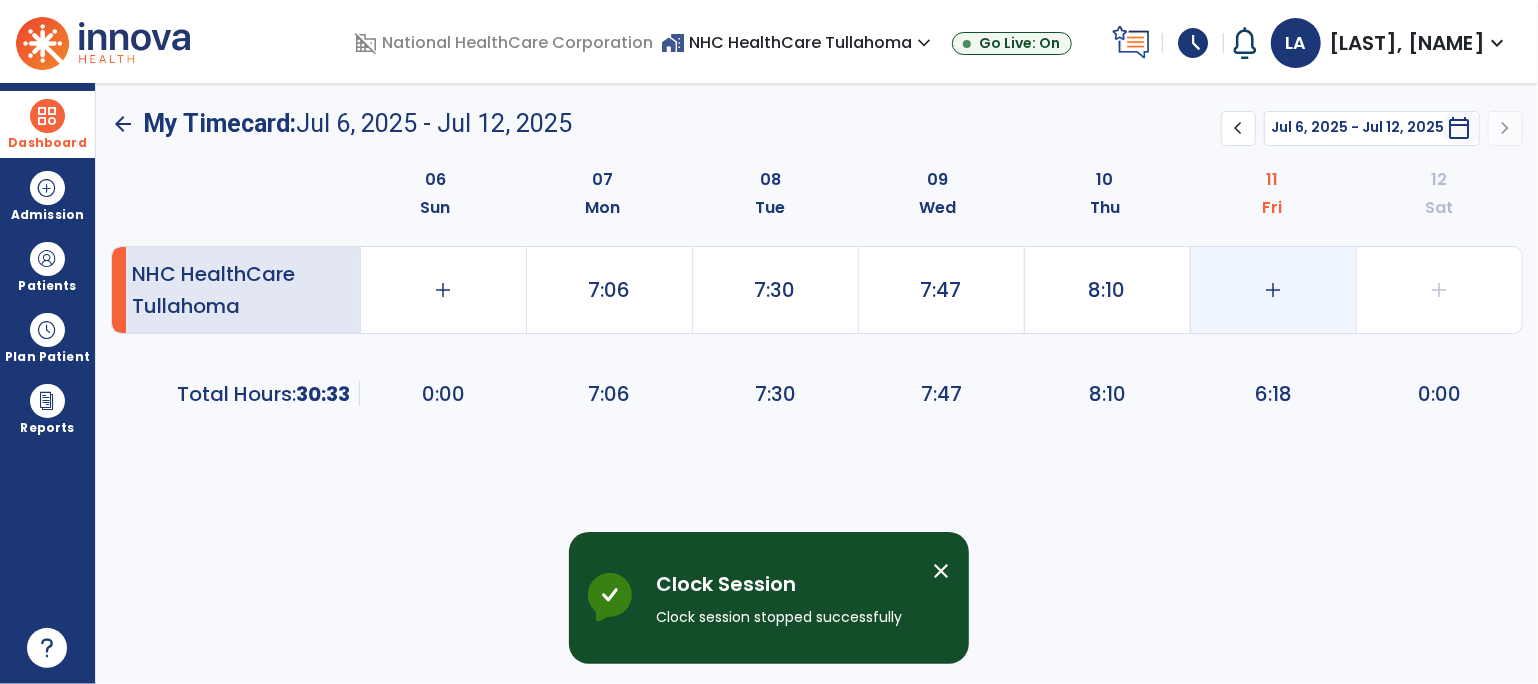 click on "schedule" at bounding box center (1193, 43) 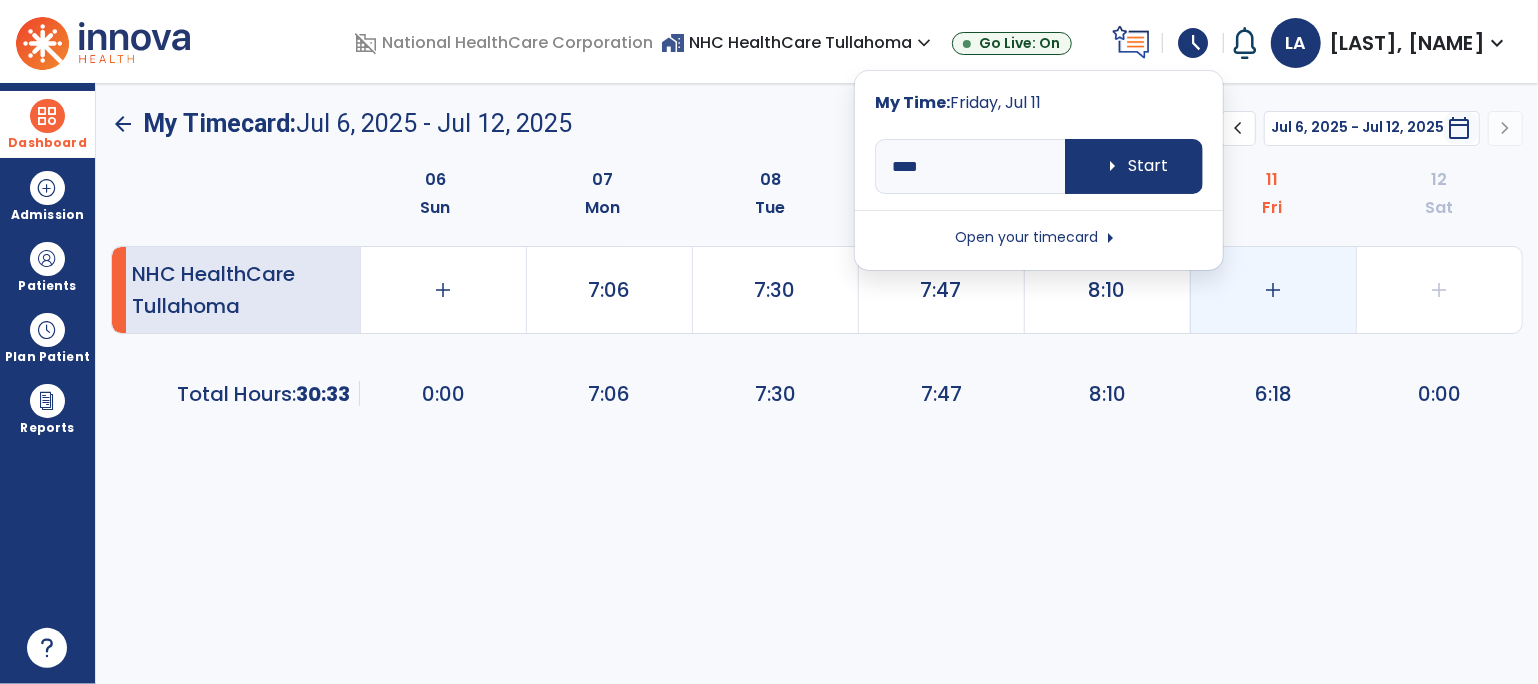click on "Open your timecard  arrow_right" at bounding box center [1039, 238] 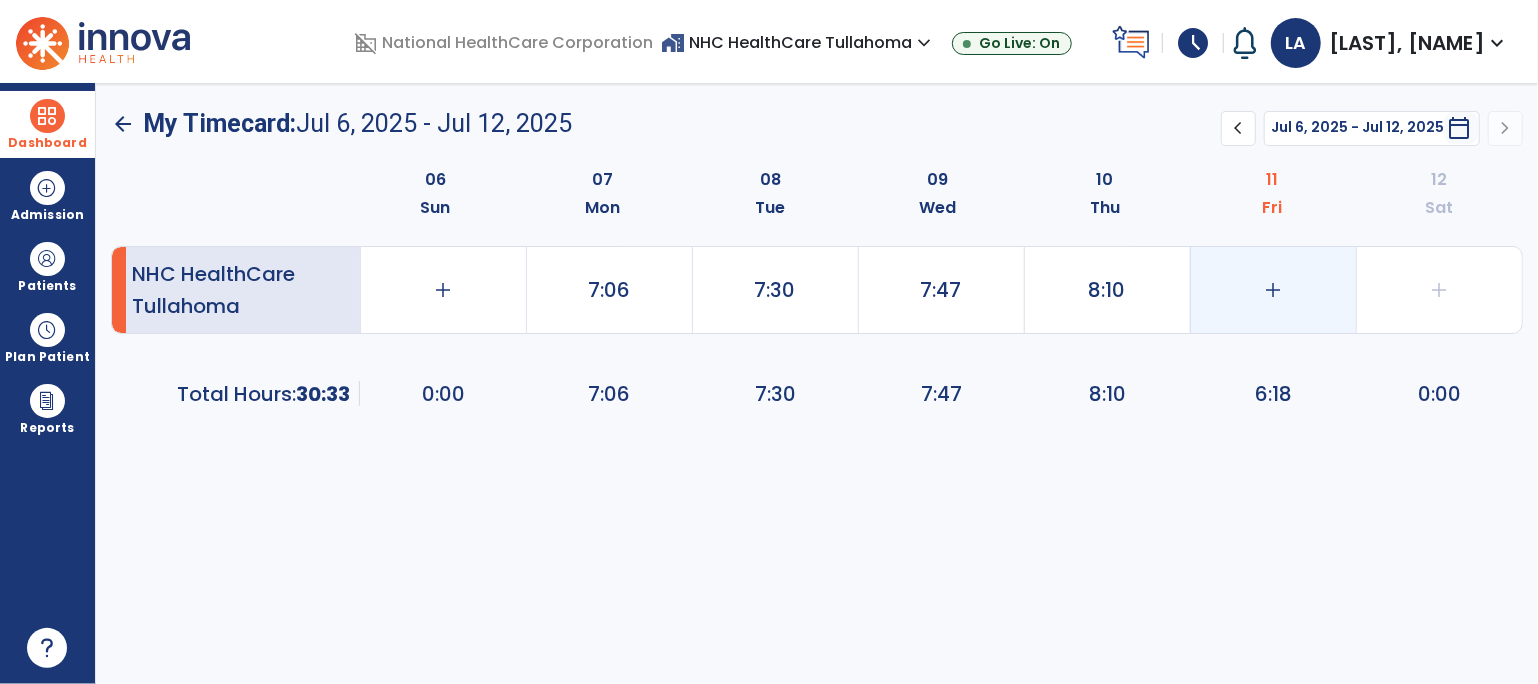 click on "schedule" at bounding box center [1193, 43] 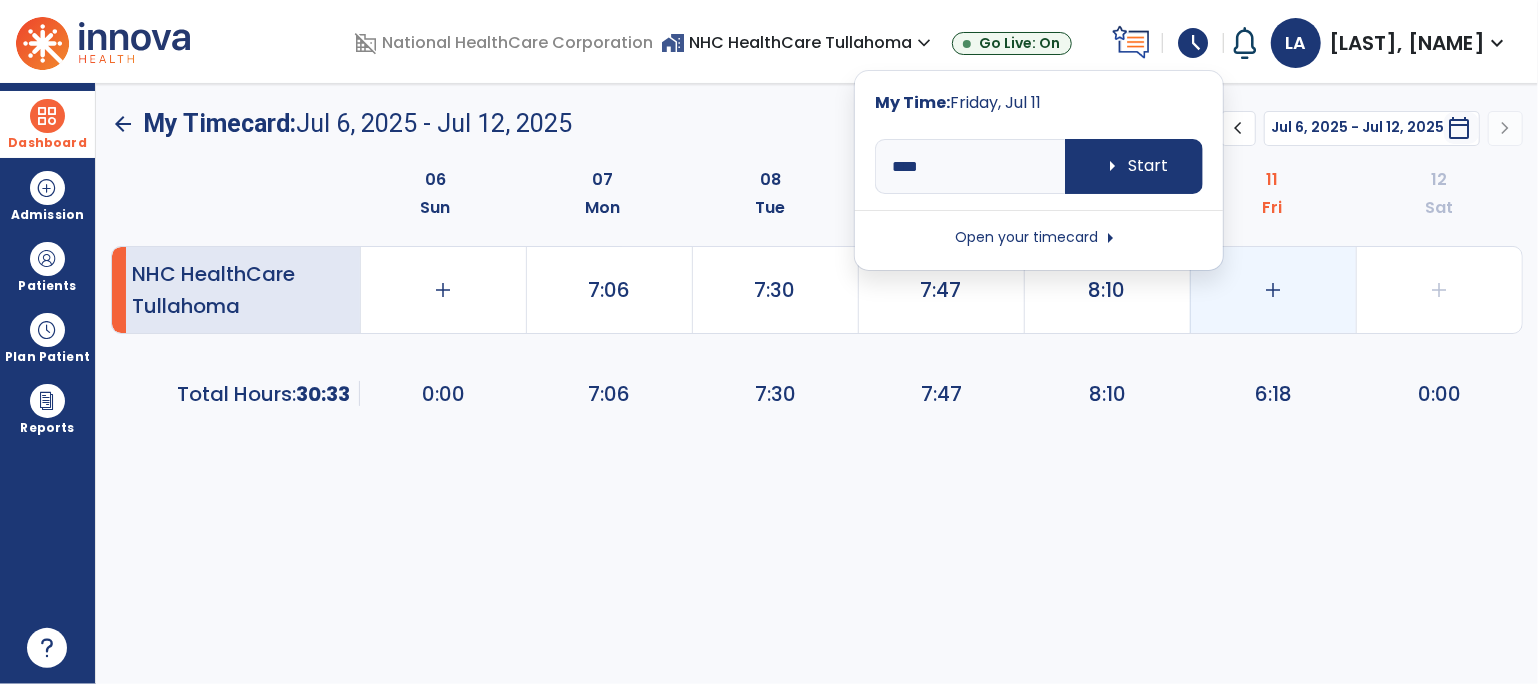 click on "Open your timecard  arrow_right" at bounding box center (1039, 238) 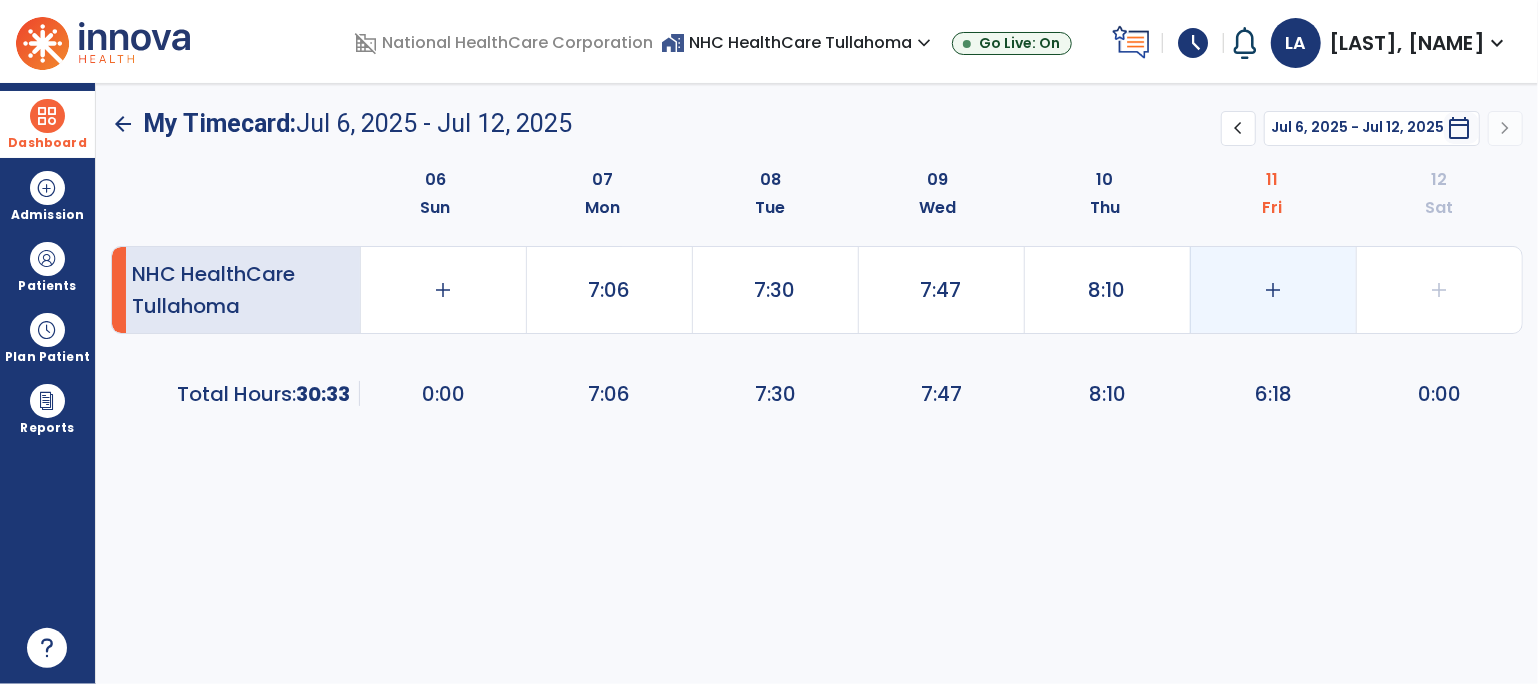 click on "add" 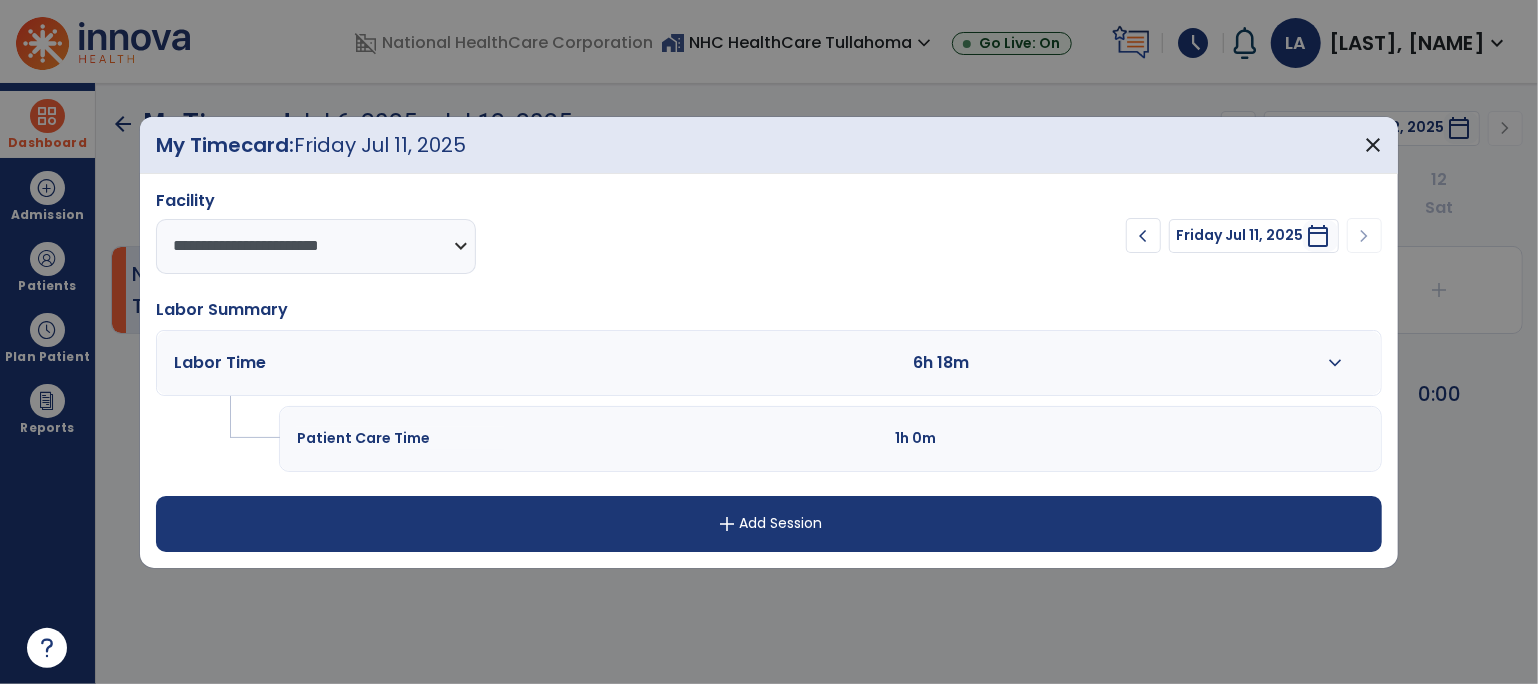 click on "expand_more" at bounding box center (1335, 363) 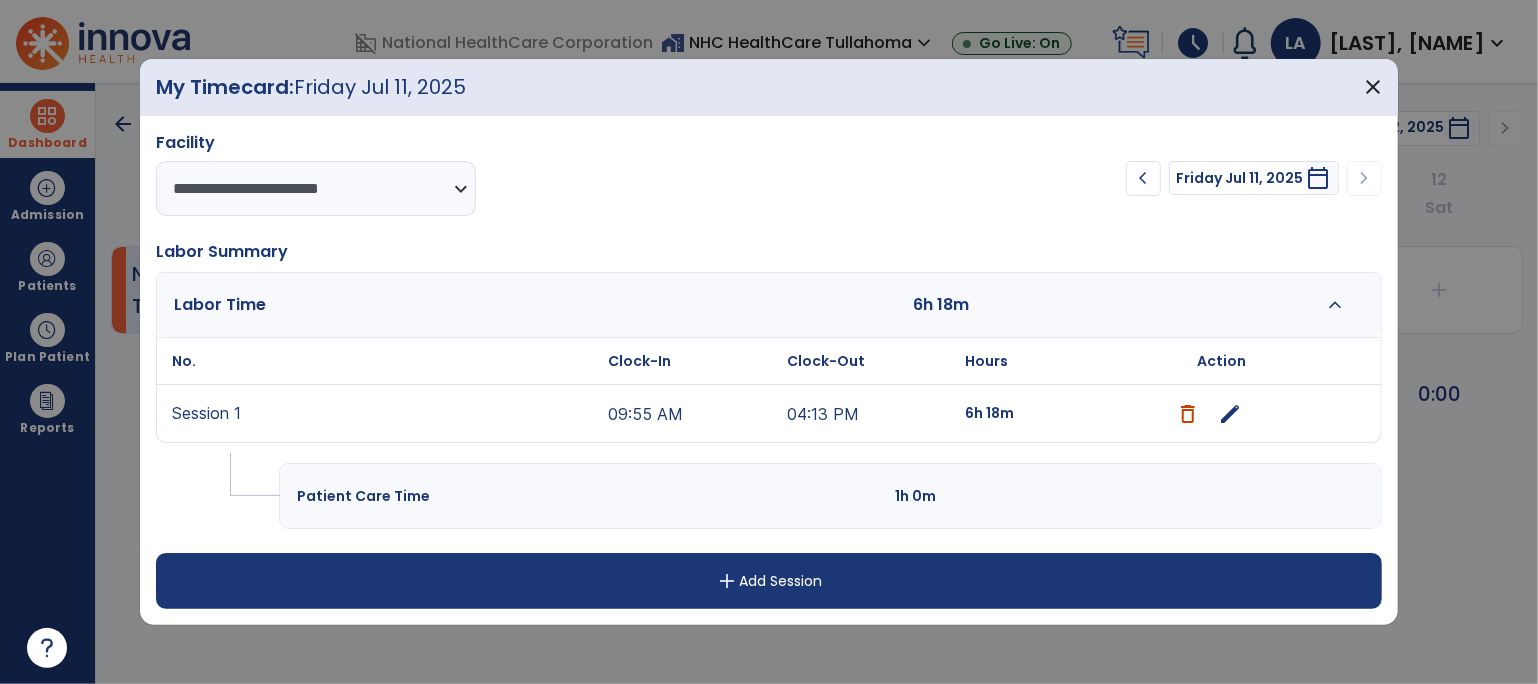 click on "edit" at bounding box center [1231, 414] 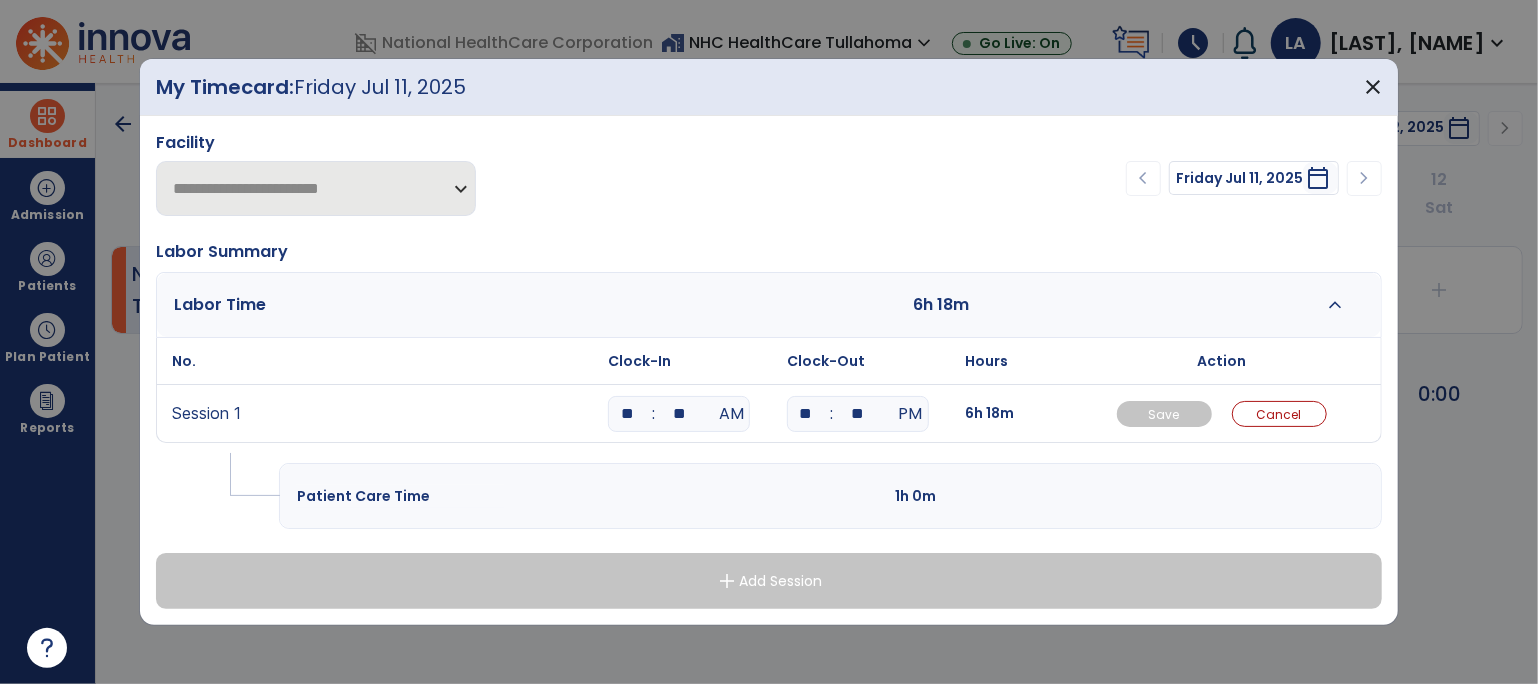 click on "**" at bounding box center [679, 414] 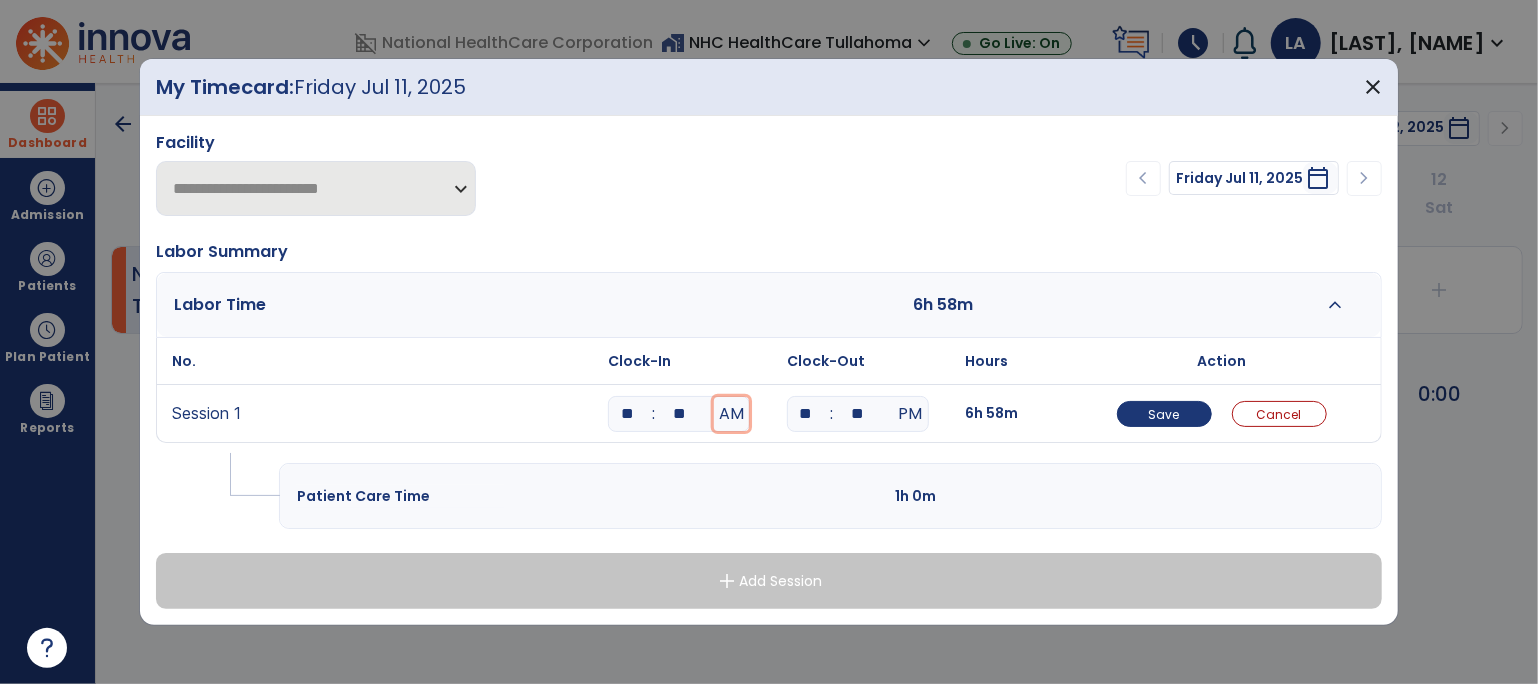 type 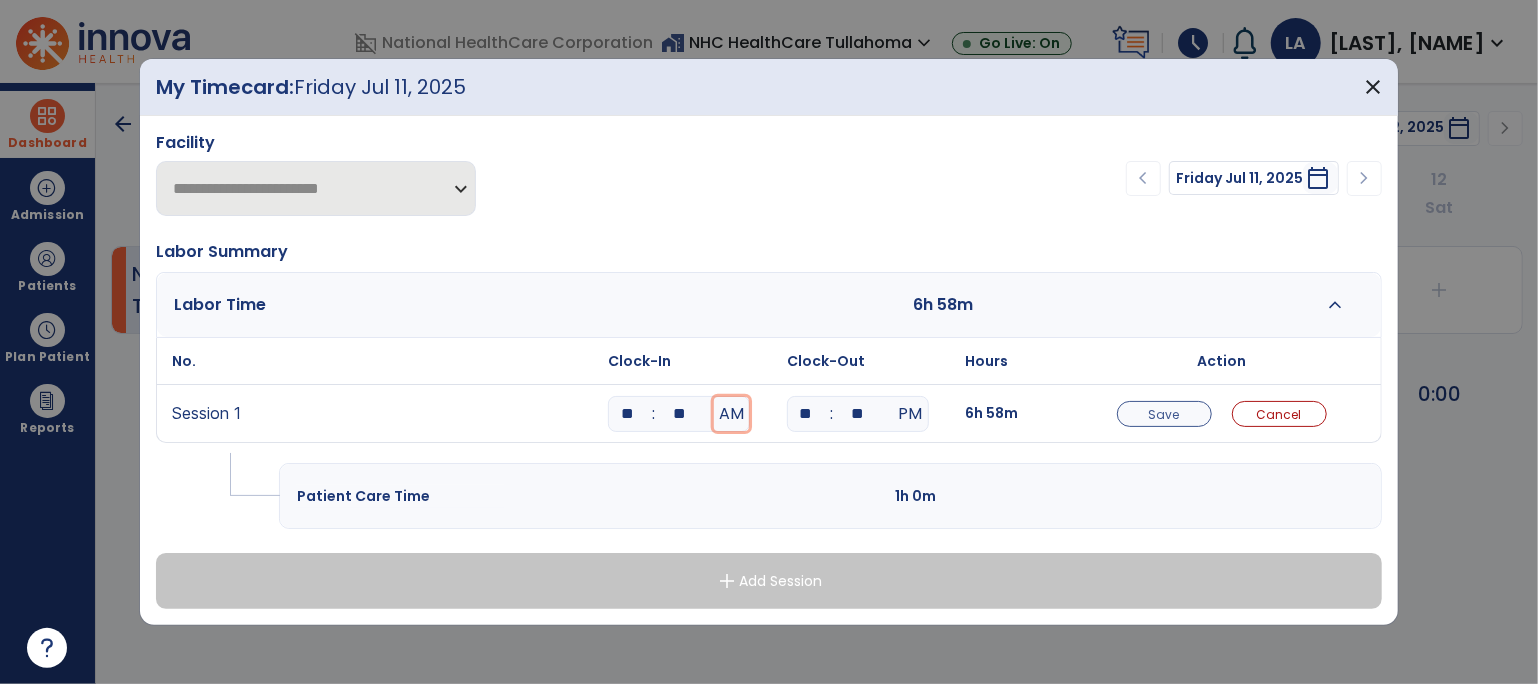 click on "Save" at bounding box center [1164, 414] 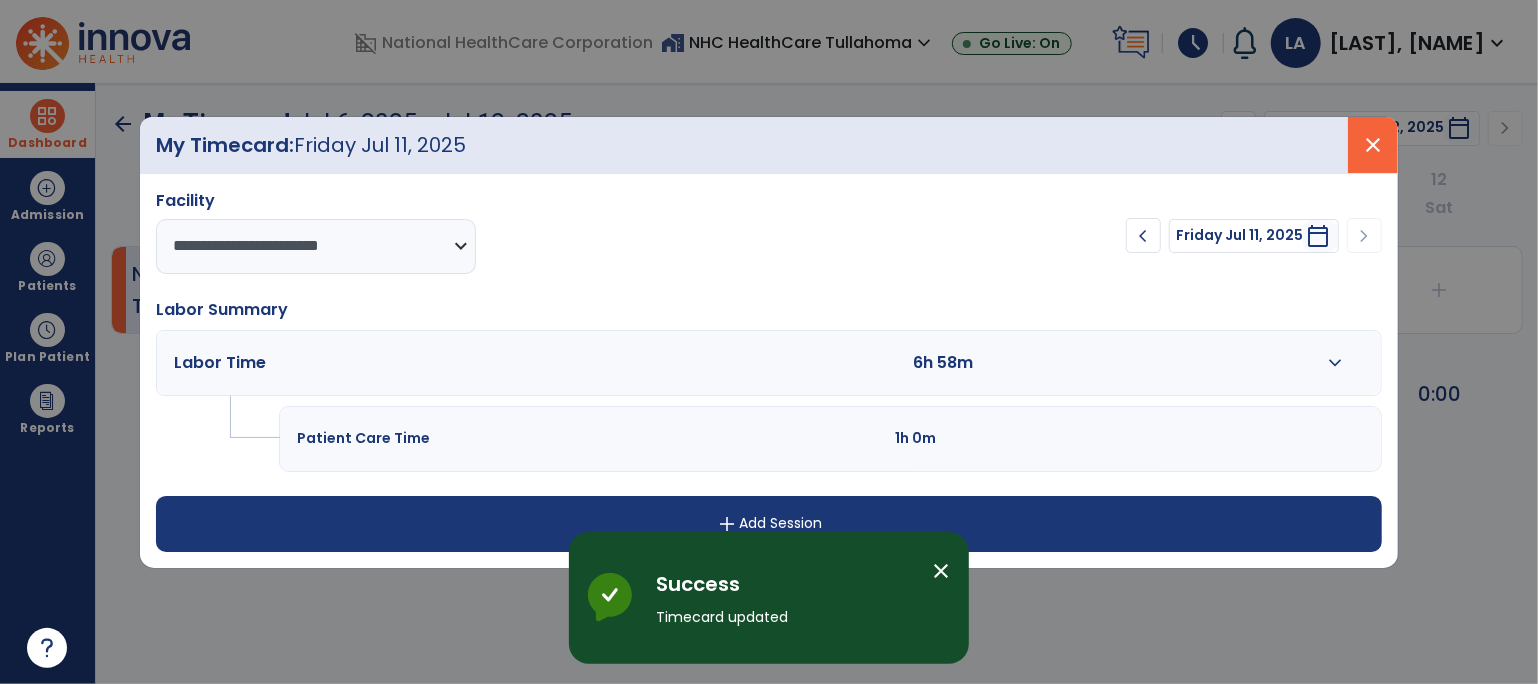 click on "close" at bounding box center [1373, 145] 